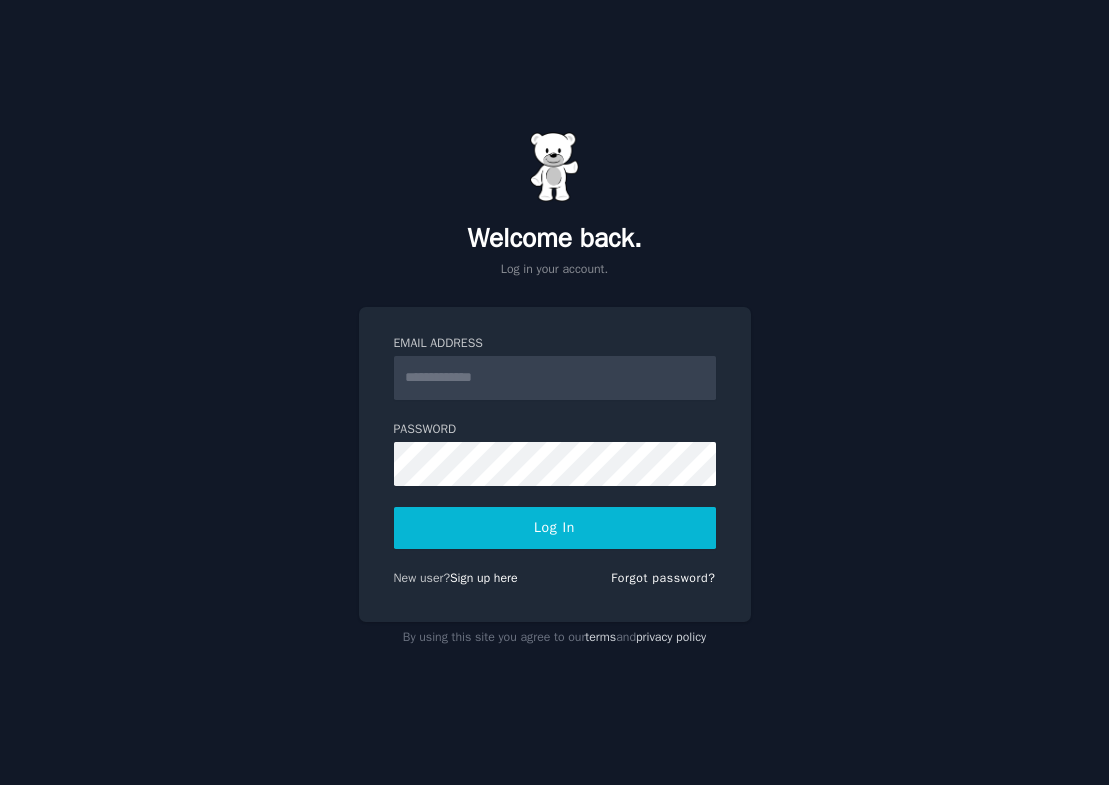 scroll, scrollTop: 0, scrollLeft: 0, axis: both 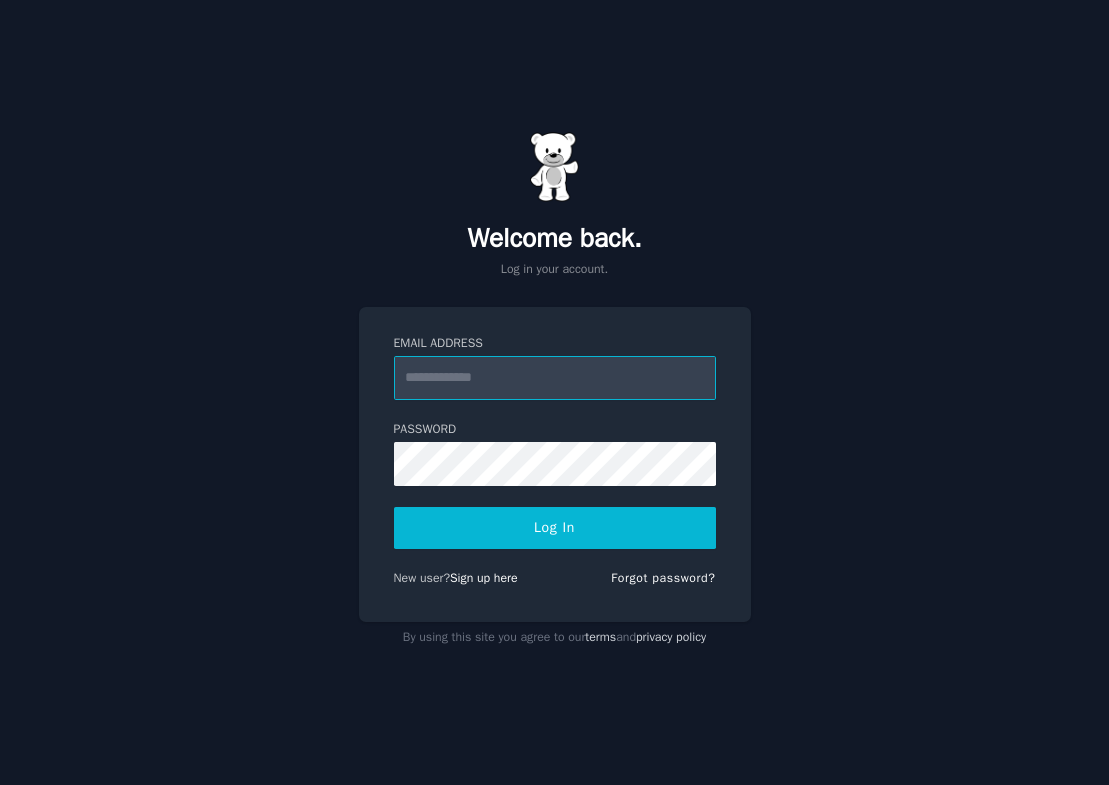 type on "**********" 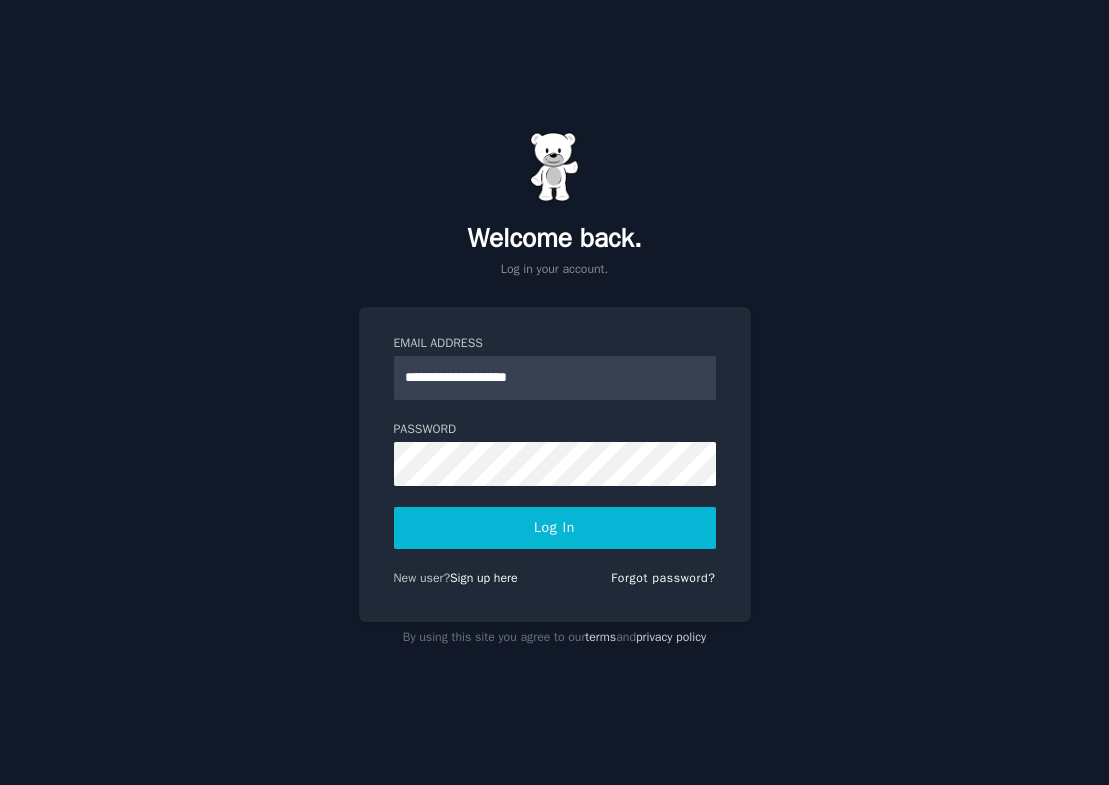 click on "Log In" at bounding box center (555, 528) 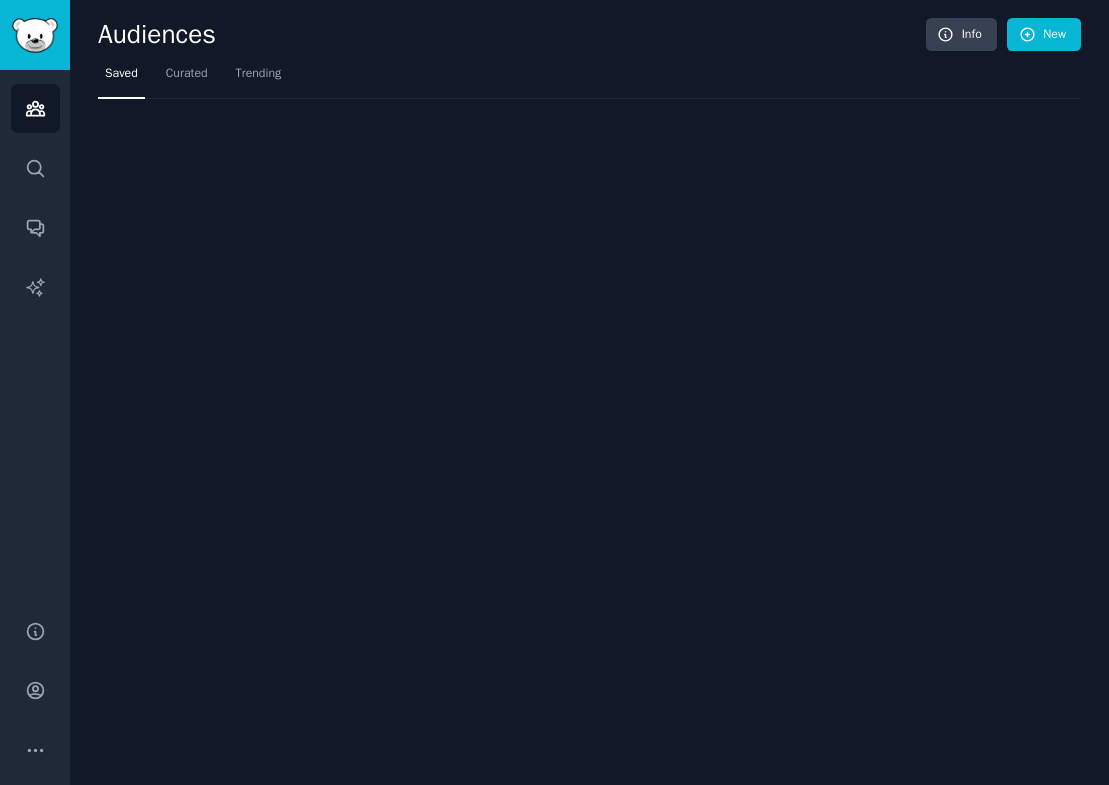 scroll, scrollTop: 0, scrollLeft: 0, axis: both 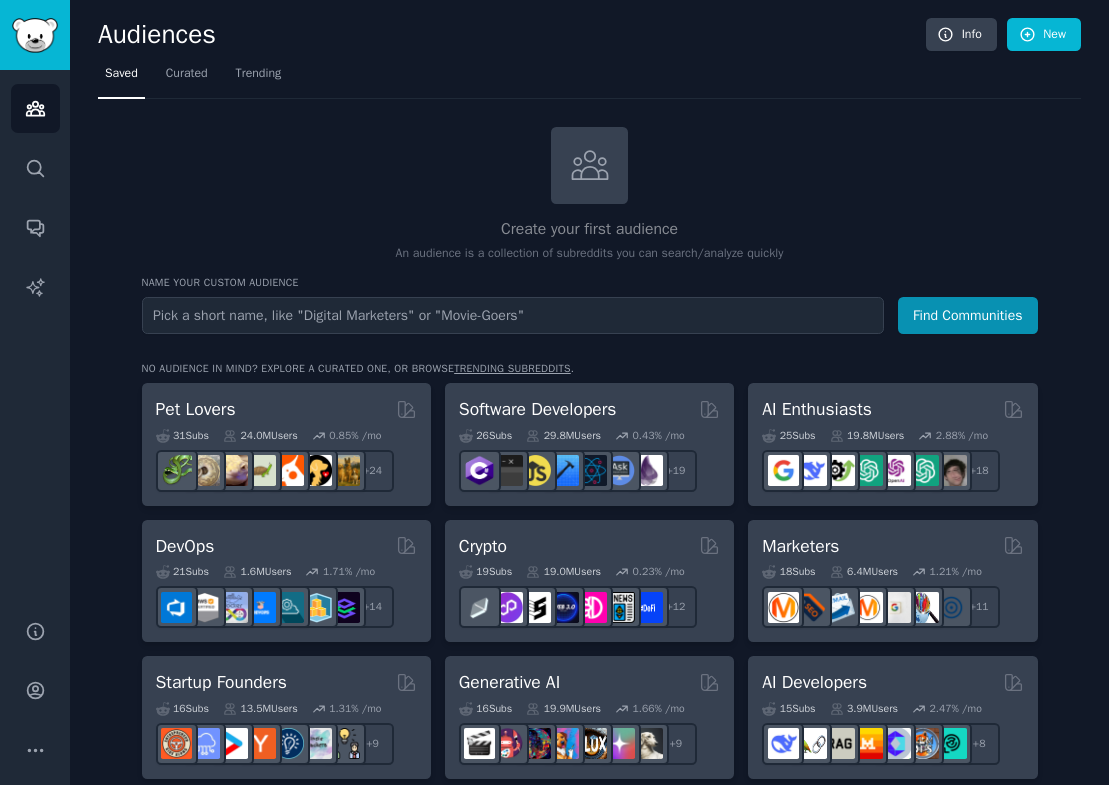 drag, startPoint x: 0, startPoint y: 0, endPoint x: 302, endPoint y: 128, distance: 328.0061 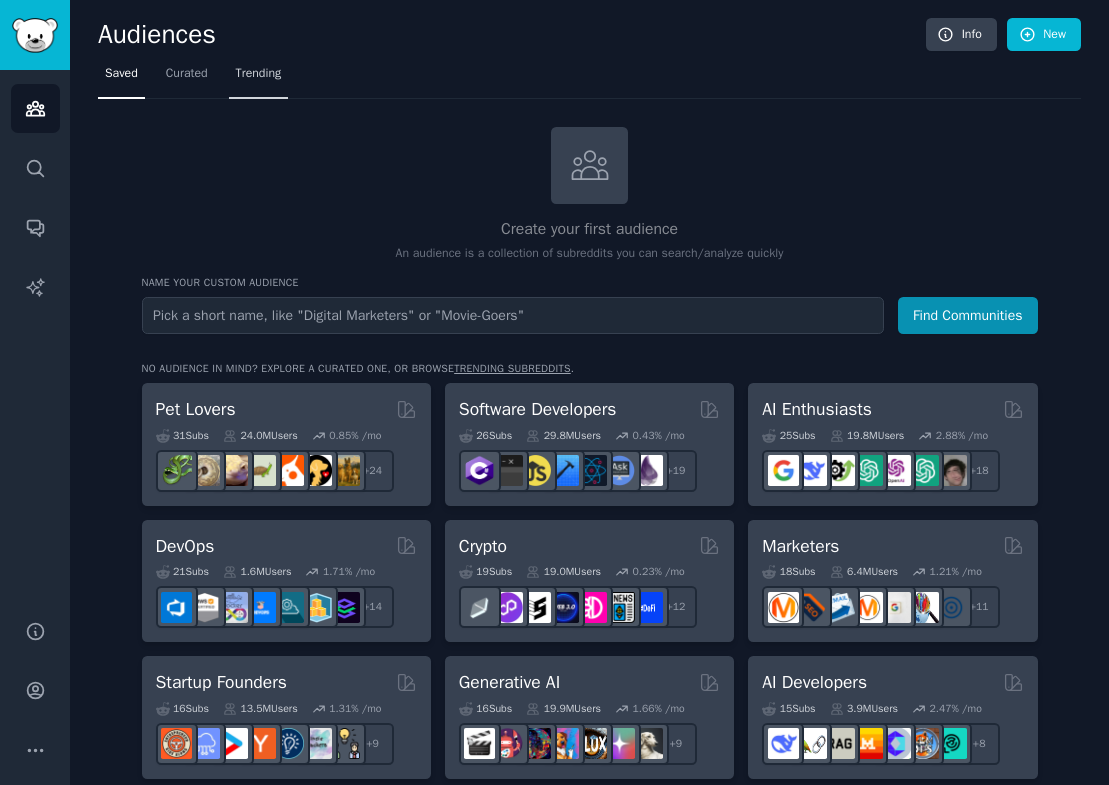click on "Trending" at bounding box center [259, 74] 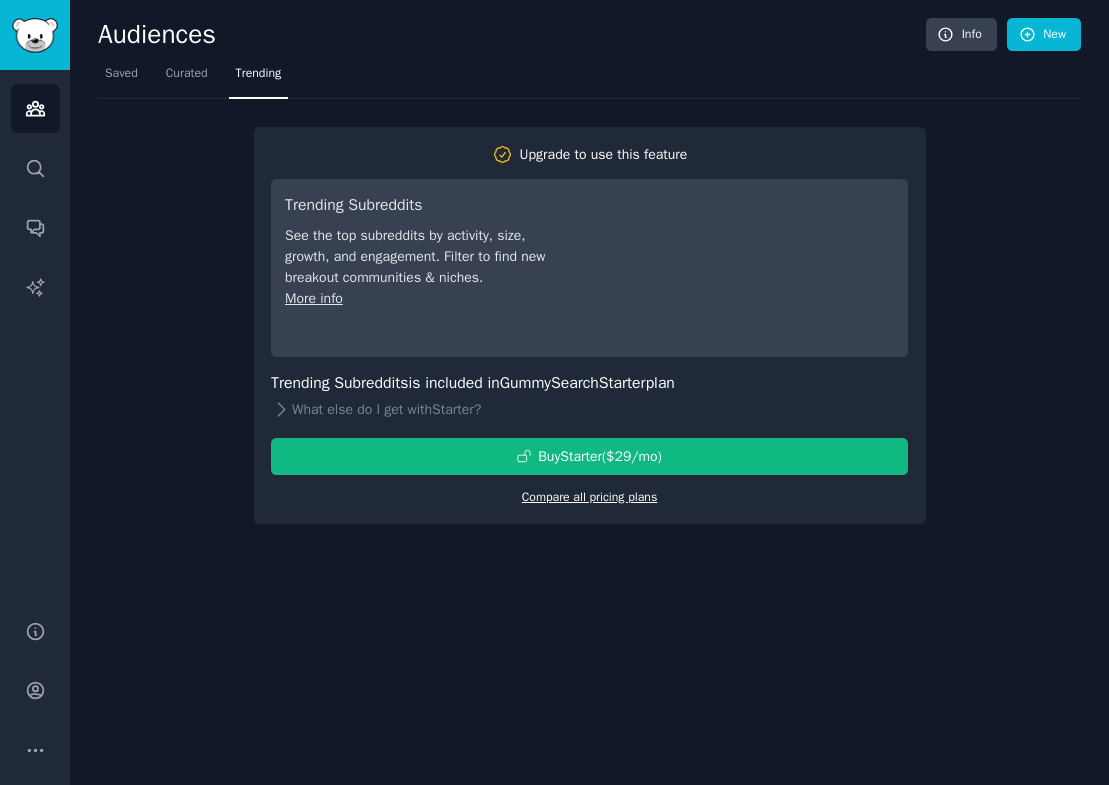 click on "Compare all pricing plans" at bounding box center [590, 497] 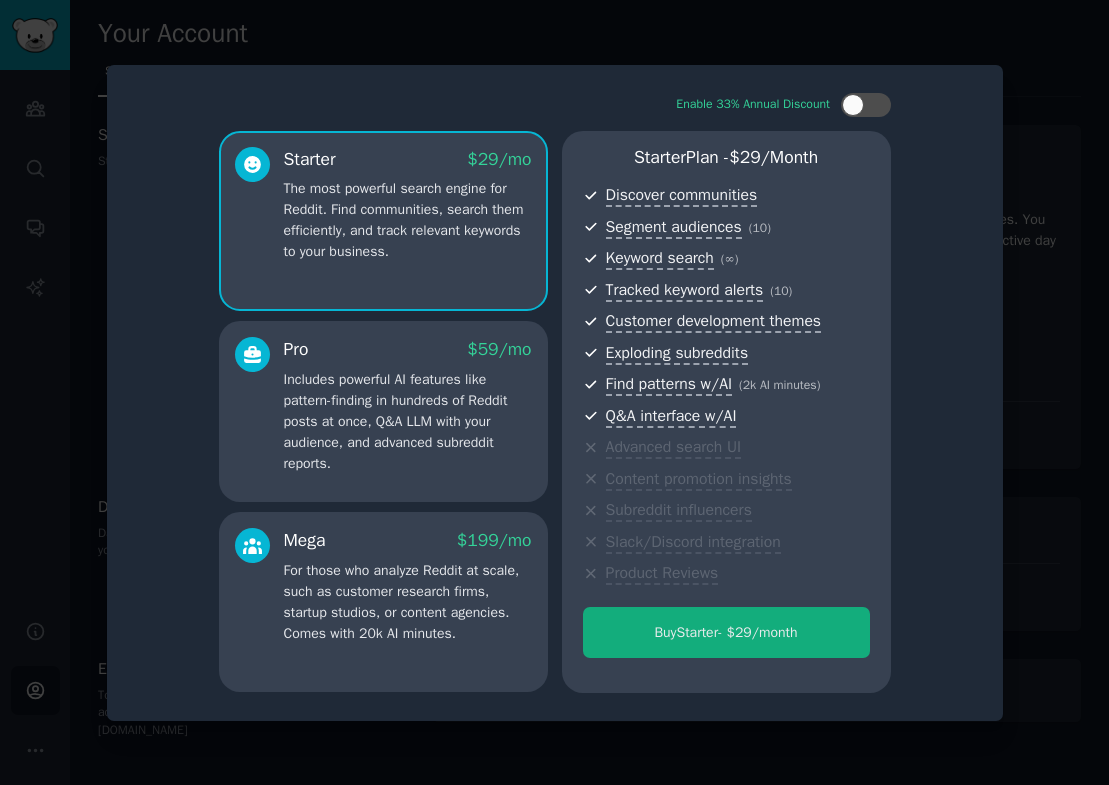 click on "Buy  Starter  - $ 29 /month" at bounding box center [726, 632] 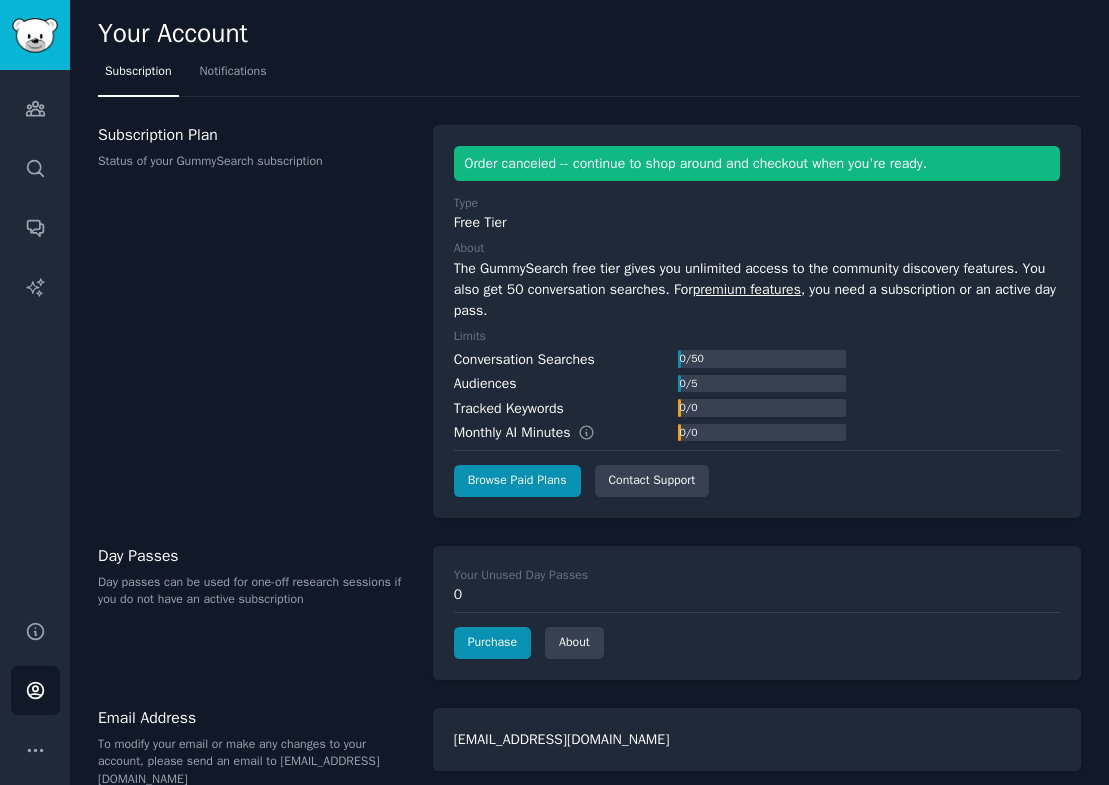 scroll, scrollTop: 0, scrollLeft: 0, axis: both 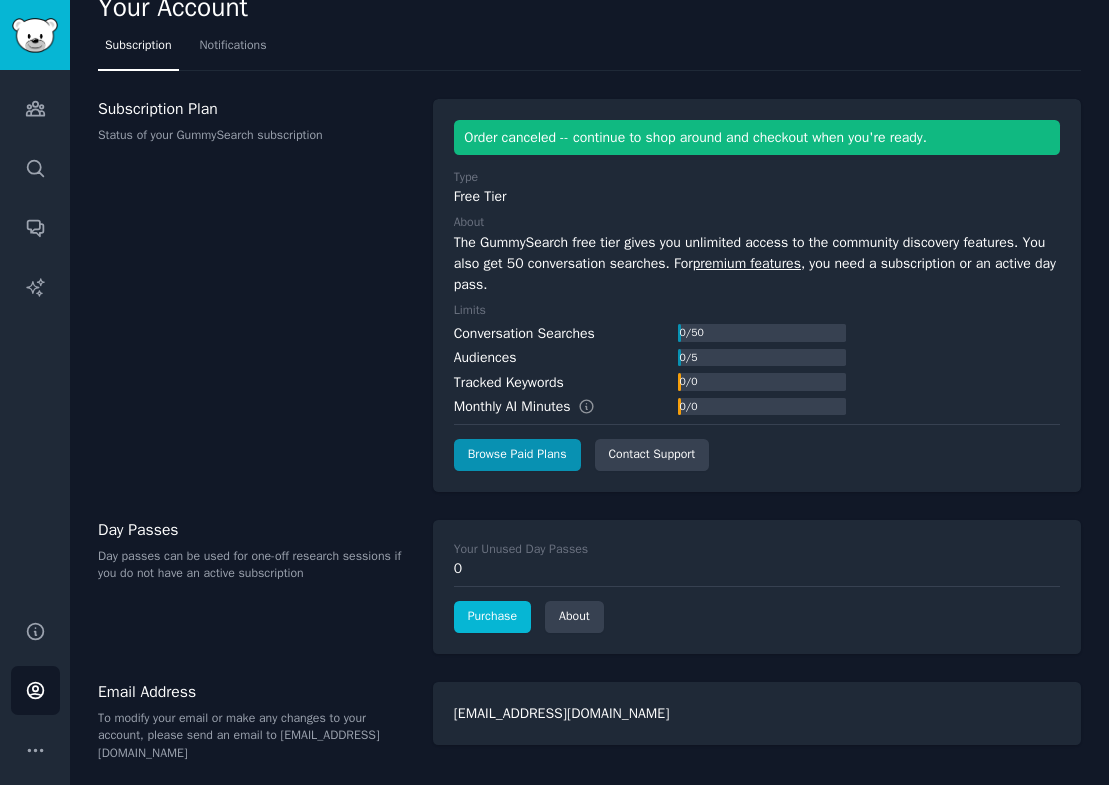 click on "Purchase" 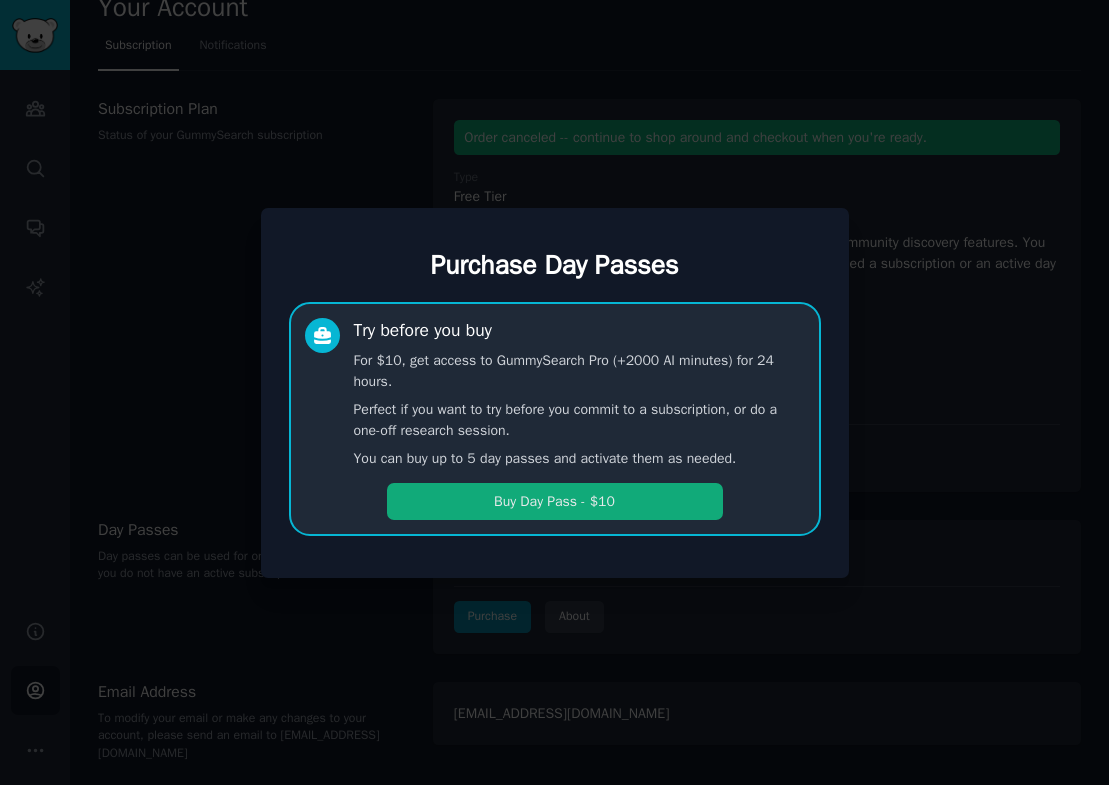 click on "Buy Day Pass - $10" at bounding box center (555, 501) 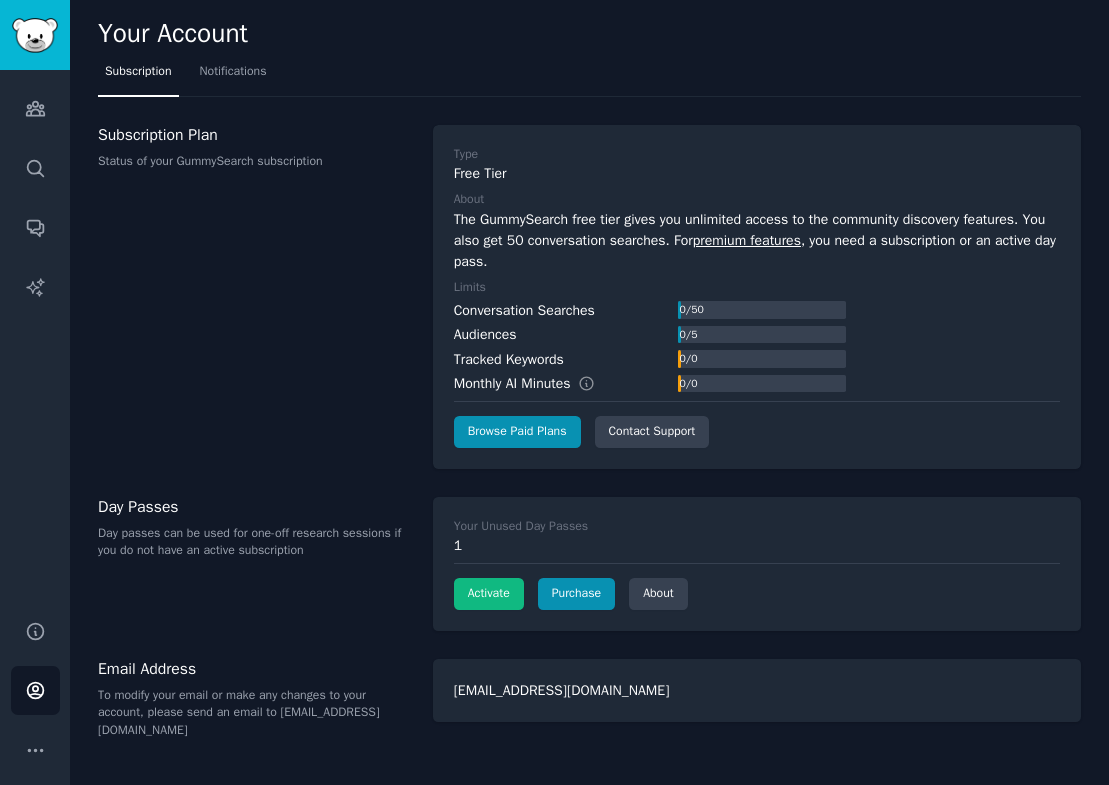 scroll, scrollTop: 0, scrollLeft: 0, axis: both 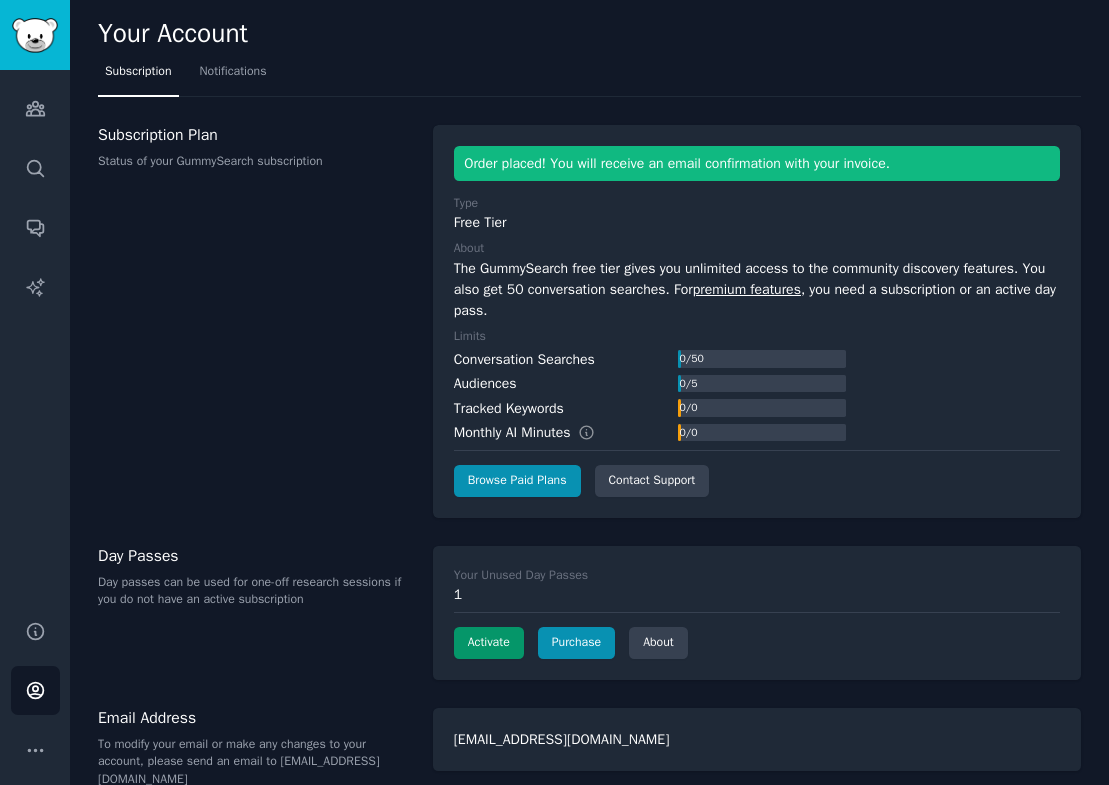 click on "Activate" at bounding box center [489, 643] 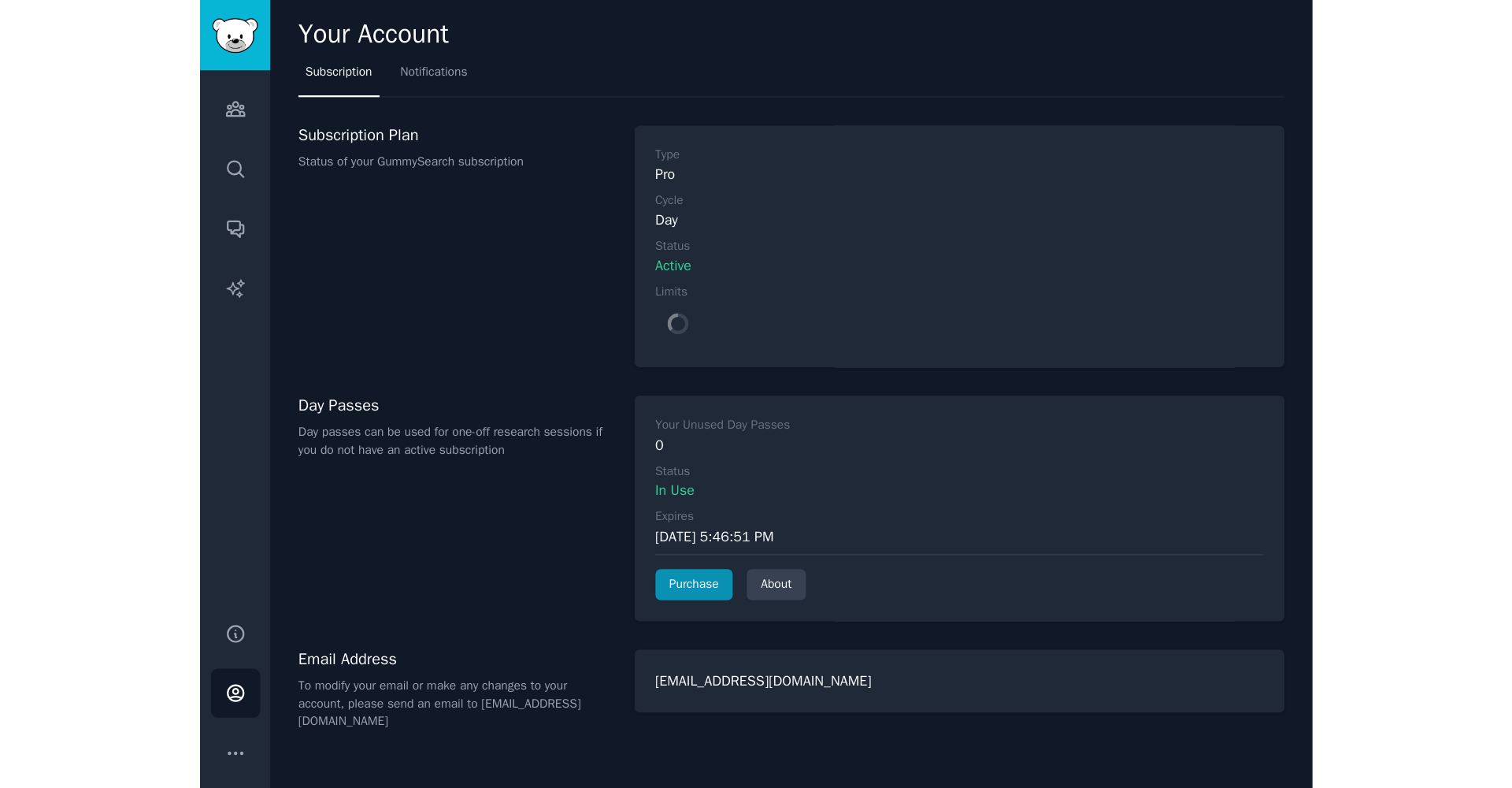 scroll, scrollTop: 0, scrollLeft: 0, axis: both 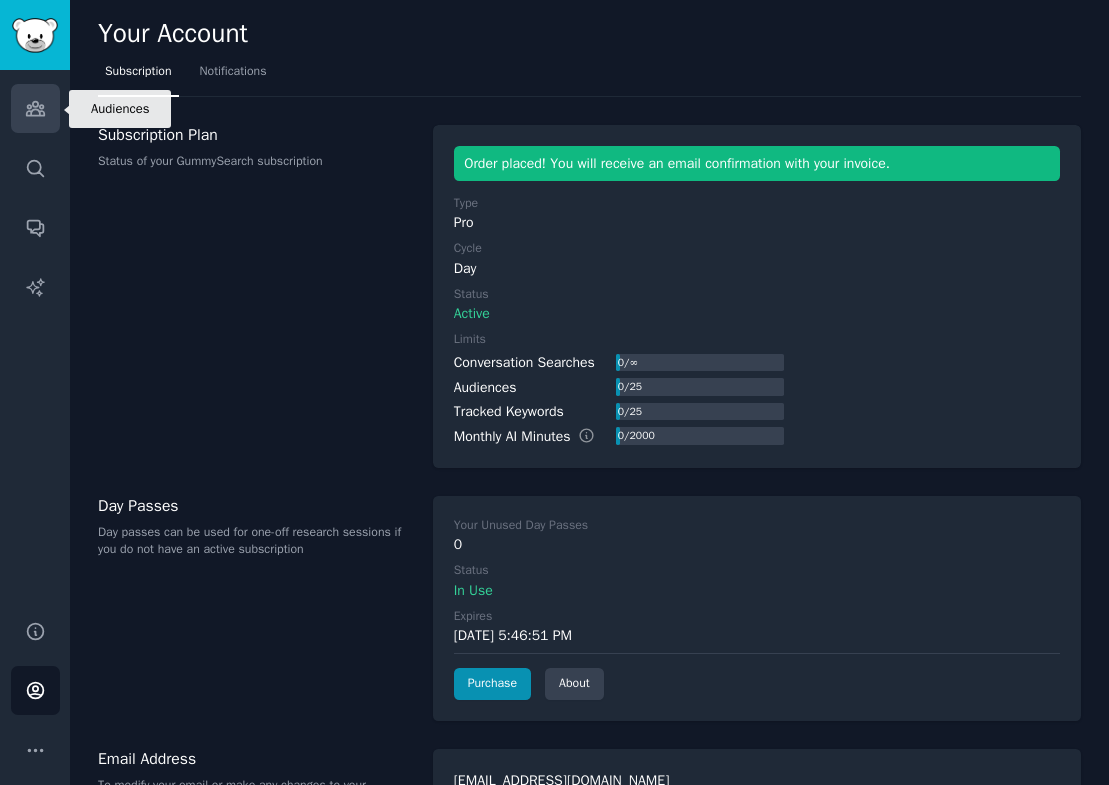 click 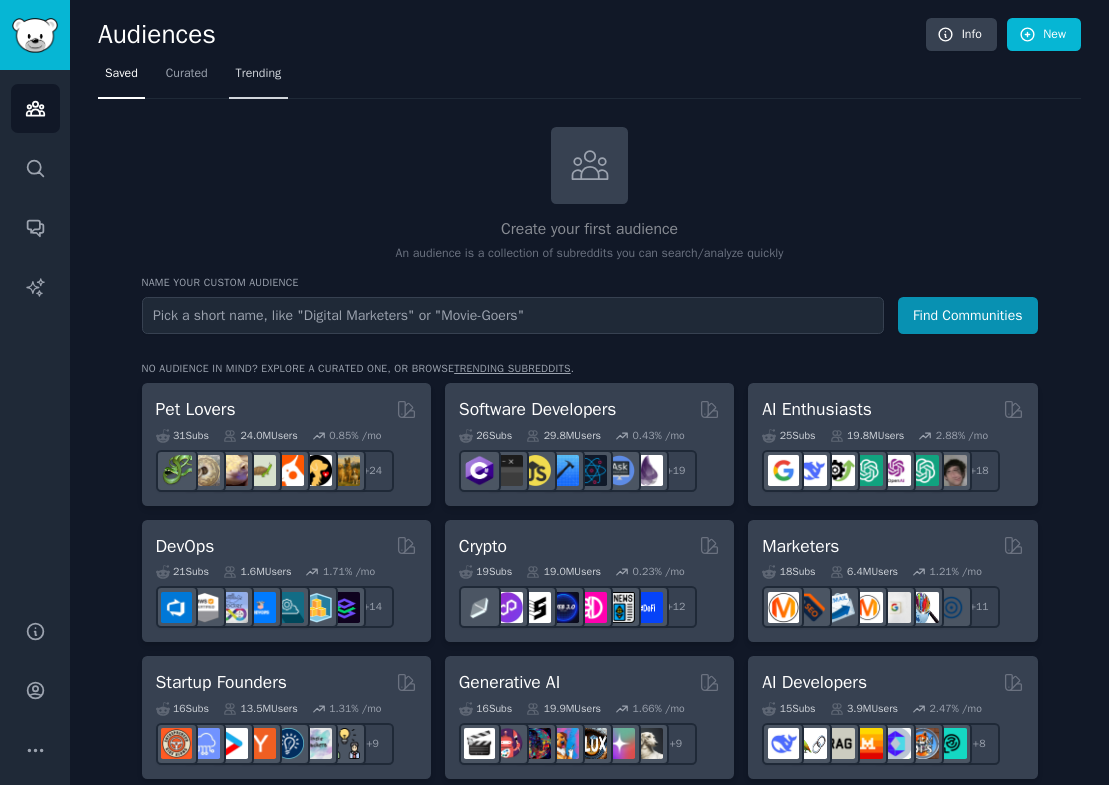click on "Trending" at bounding box center [259, 78] 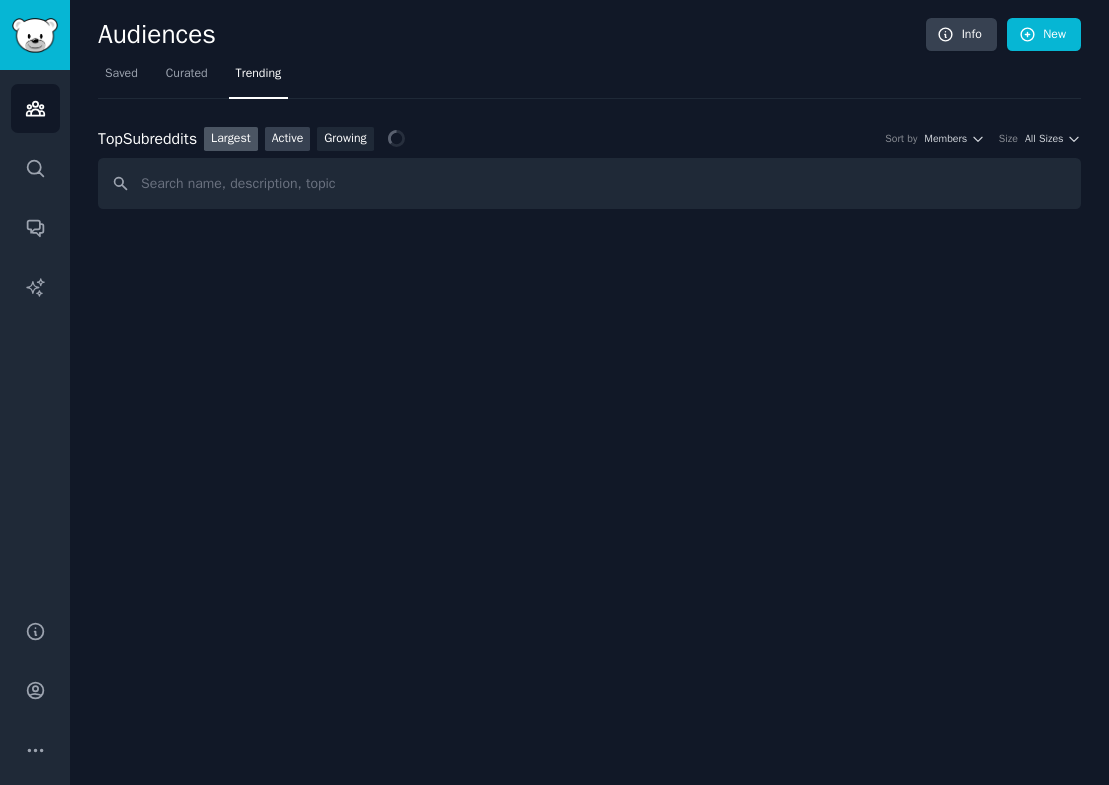 click on "Active" at bounding box center (288, 139) 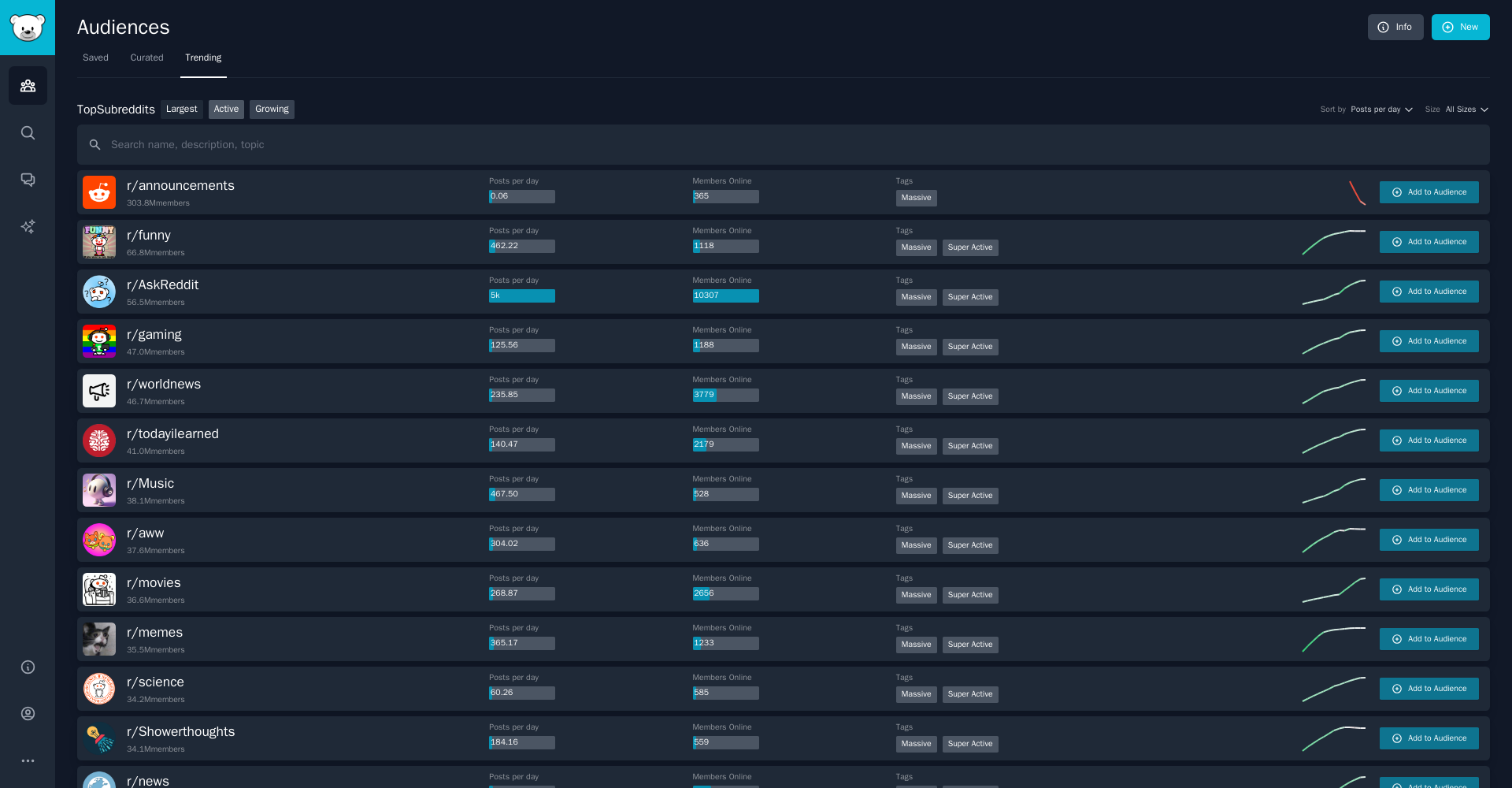 click on "Growing" at bounding box center [272, 110] 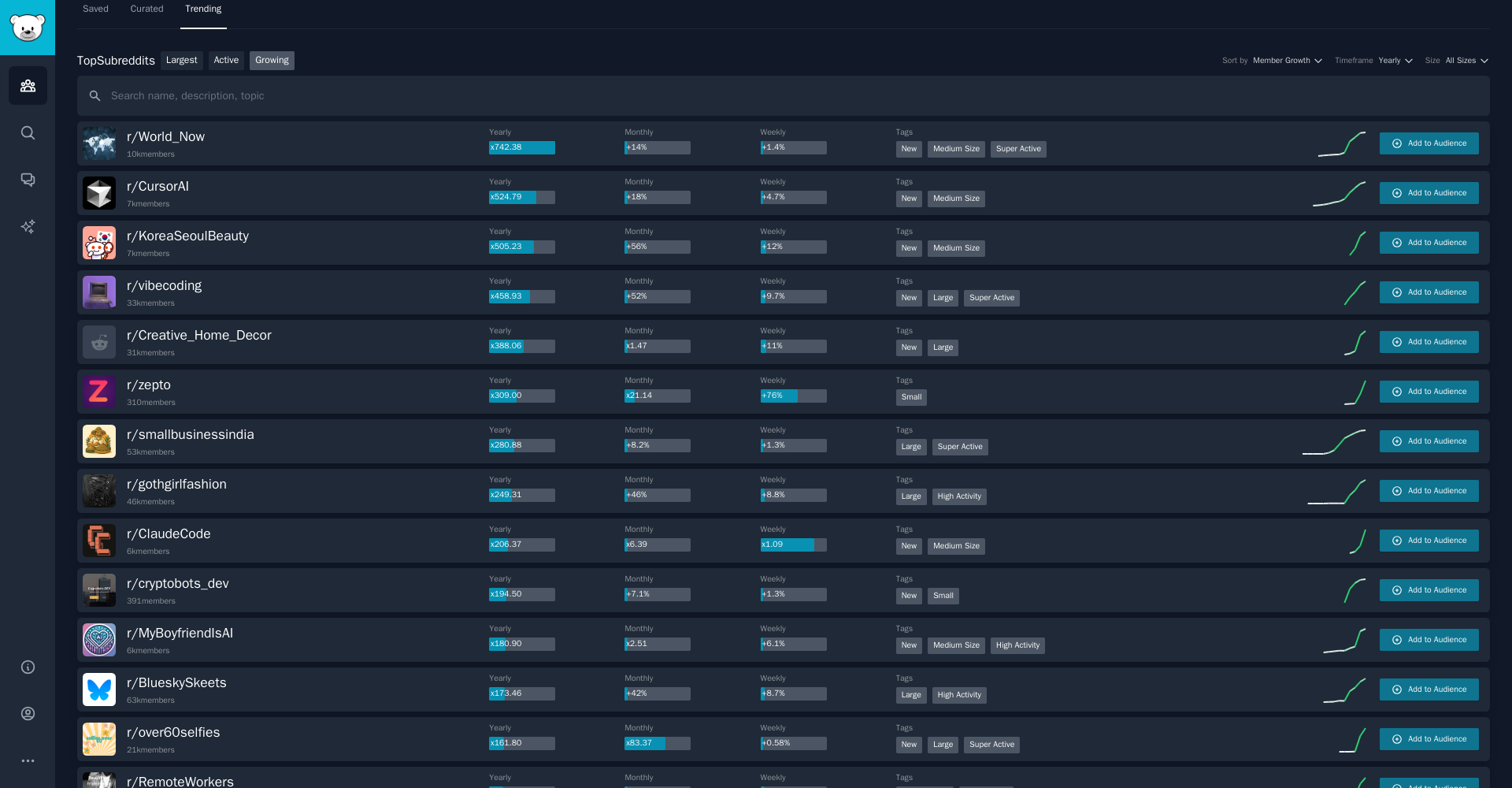 scroll, scrollTop: 0, scrollLeft: 0, axis: both 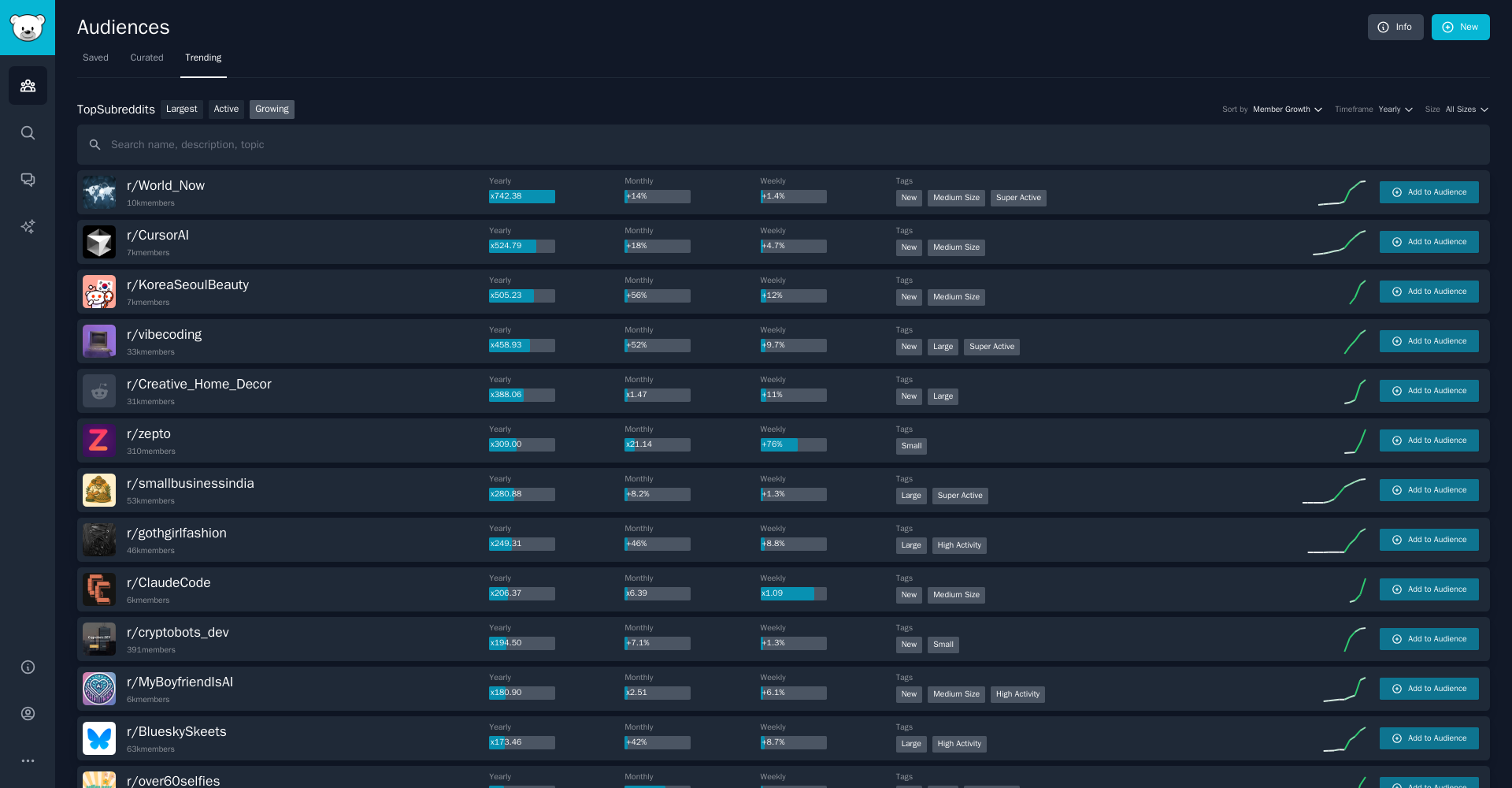 click 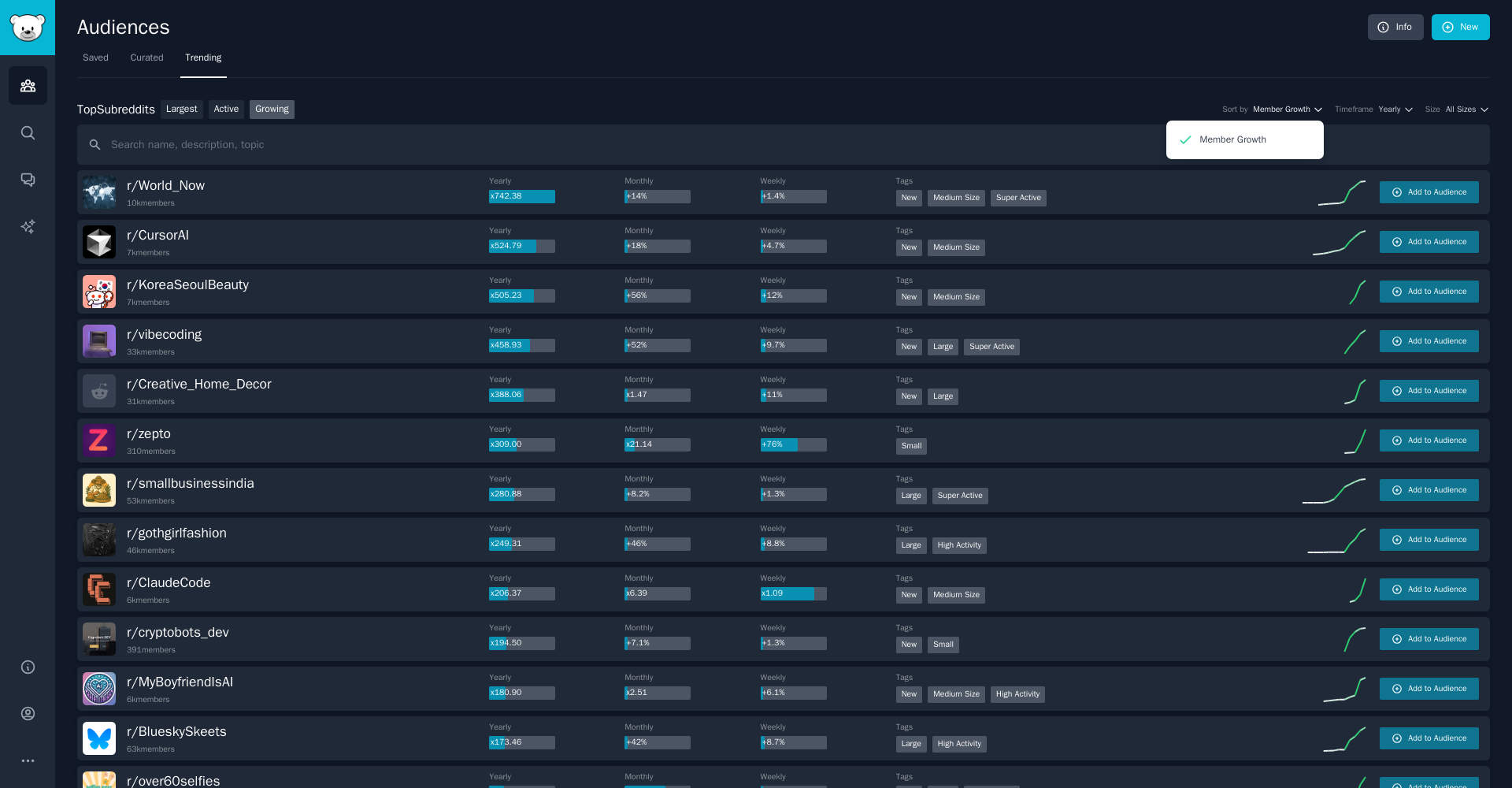 click 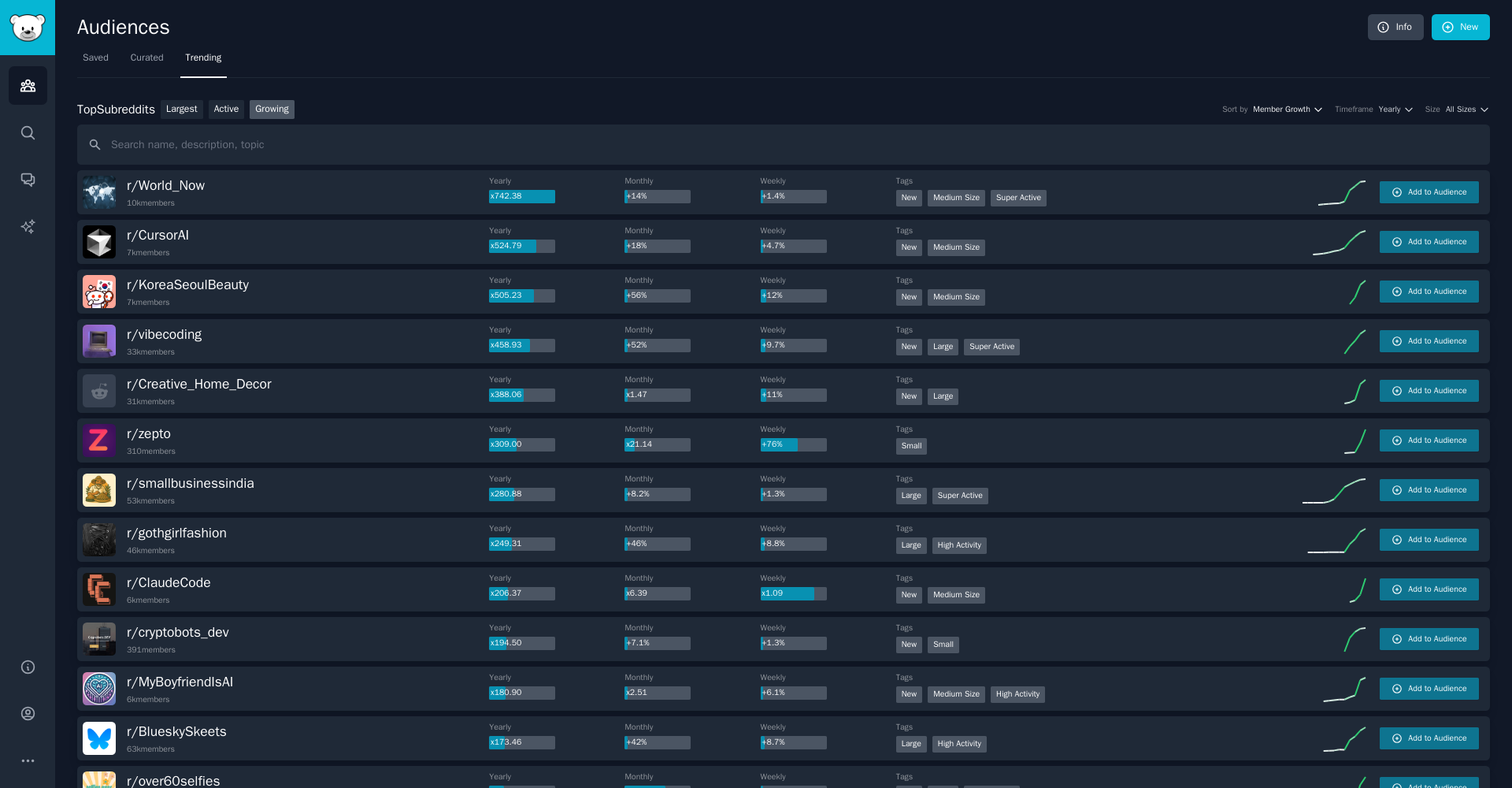 click 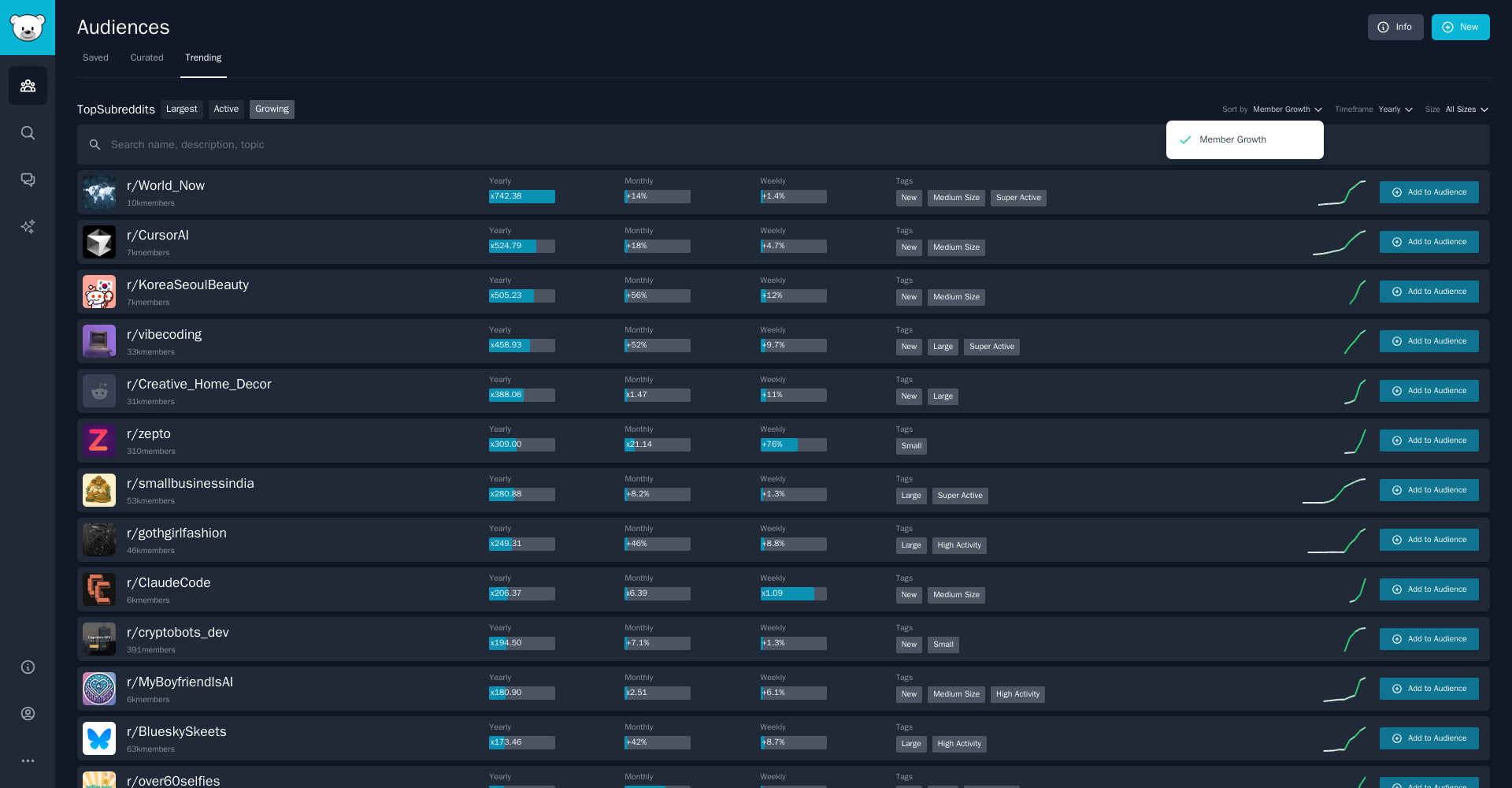 click 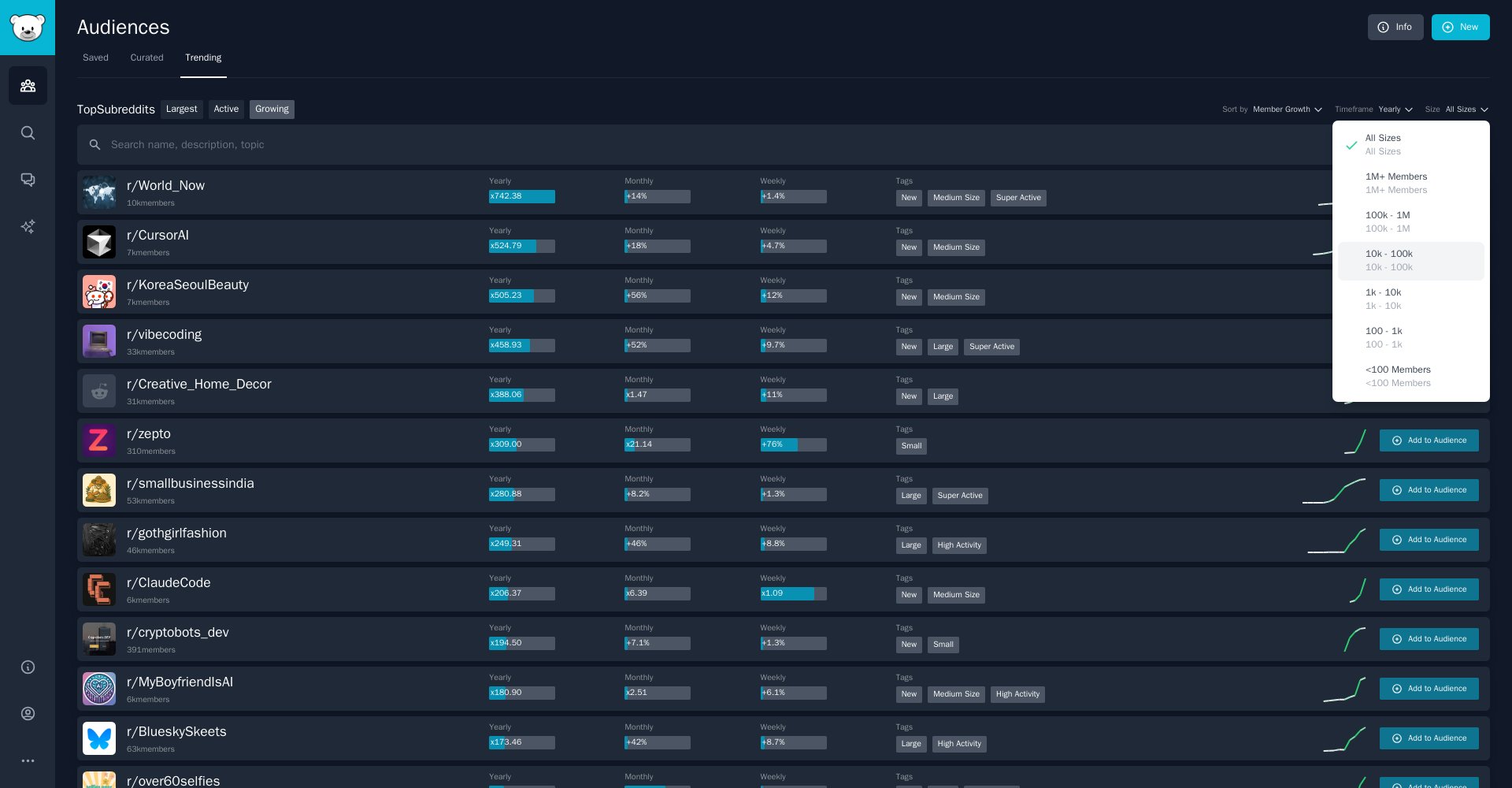 click on "10k - 100k 10k - 100k" at bounding box center [1411, 261] 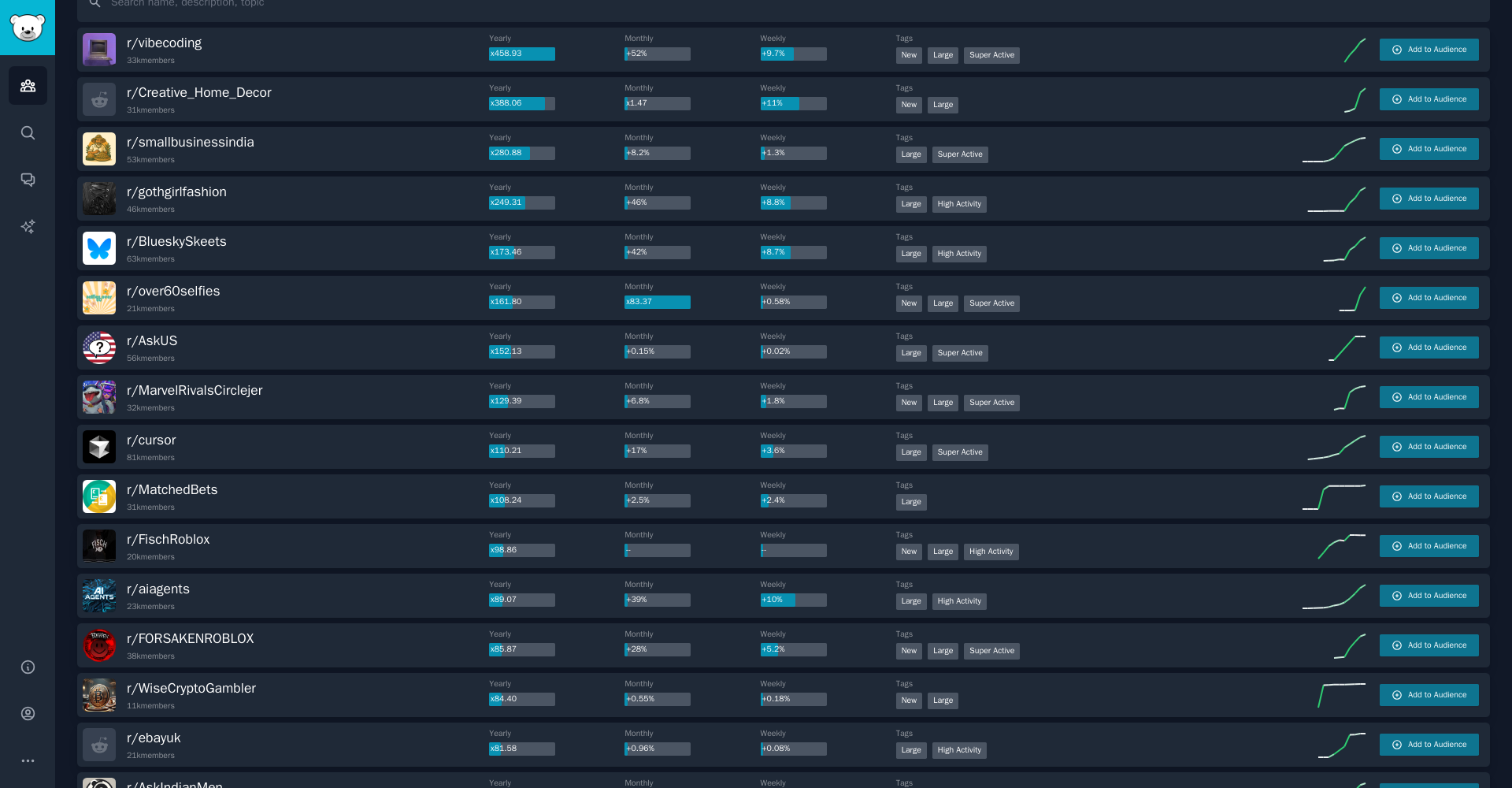 scroll, scrollTop: 0, scrollLeft: 0, axis: both 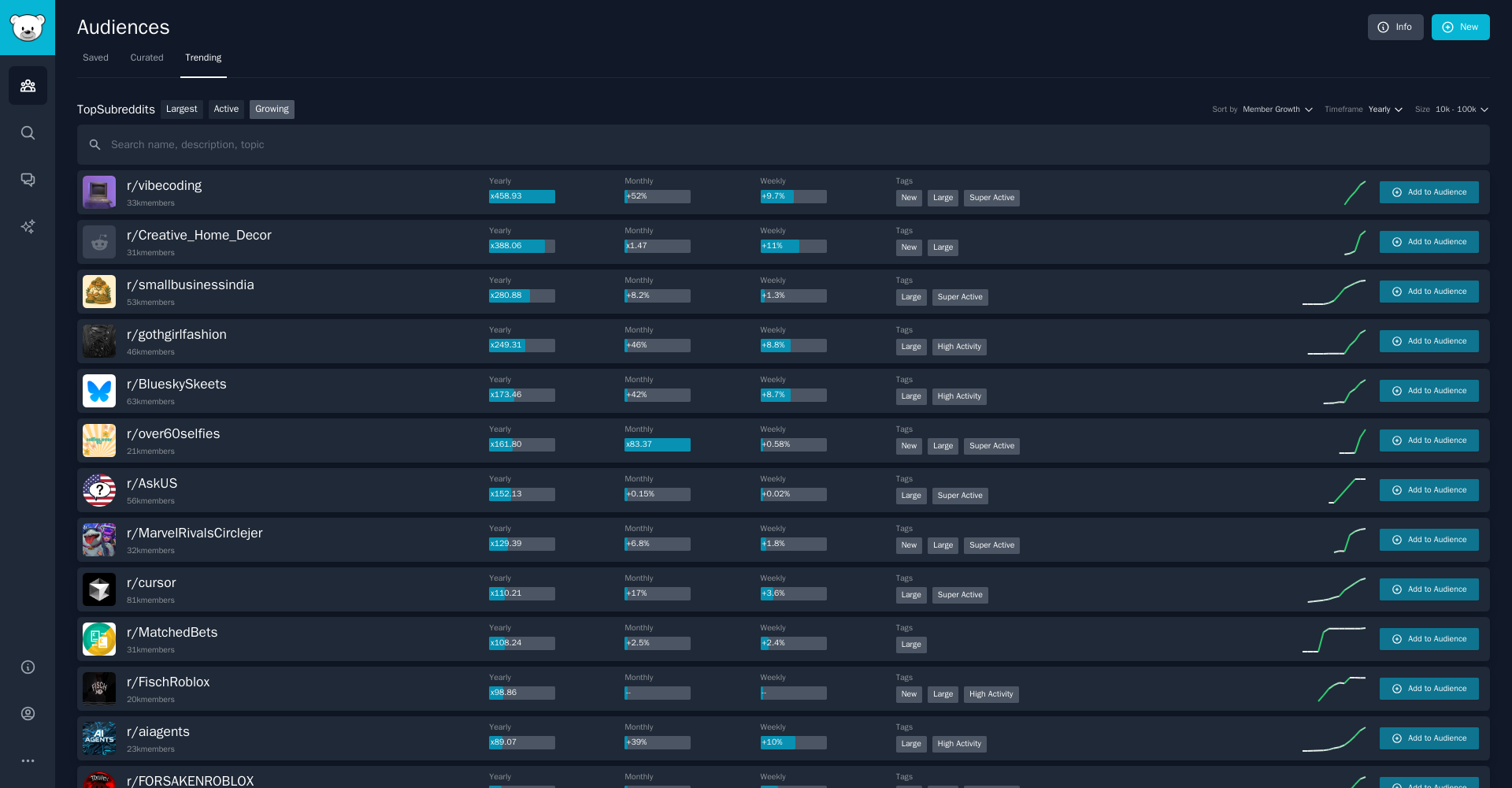 click 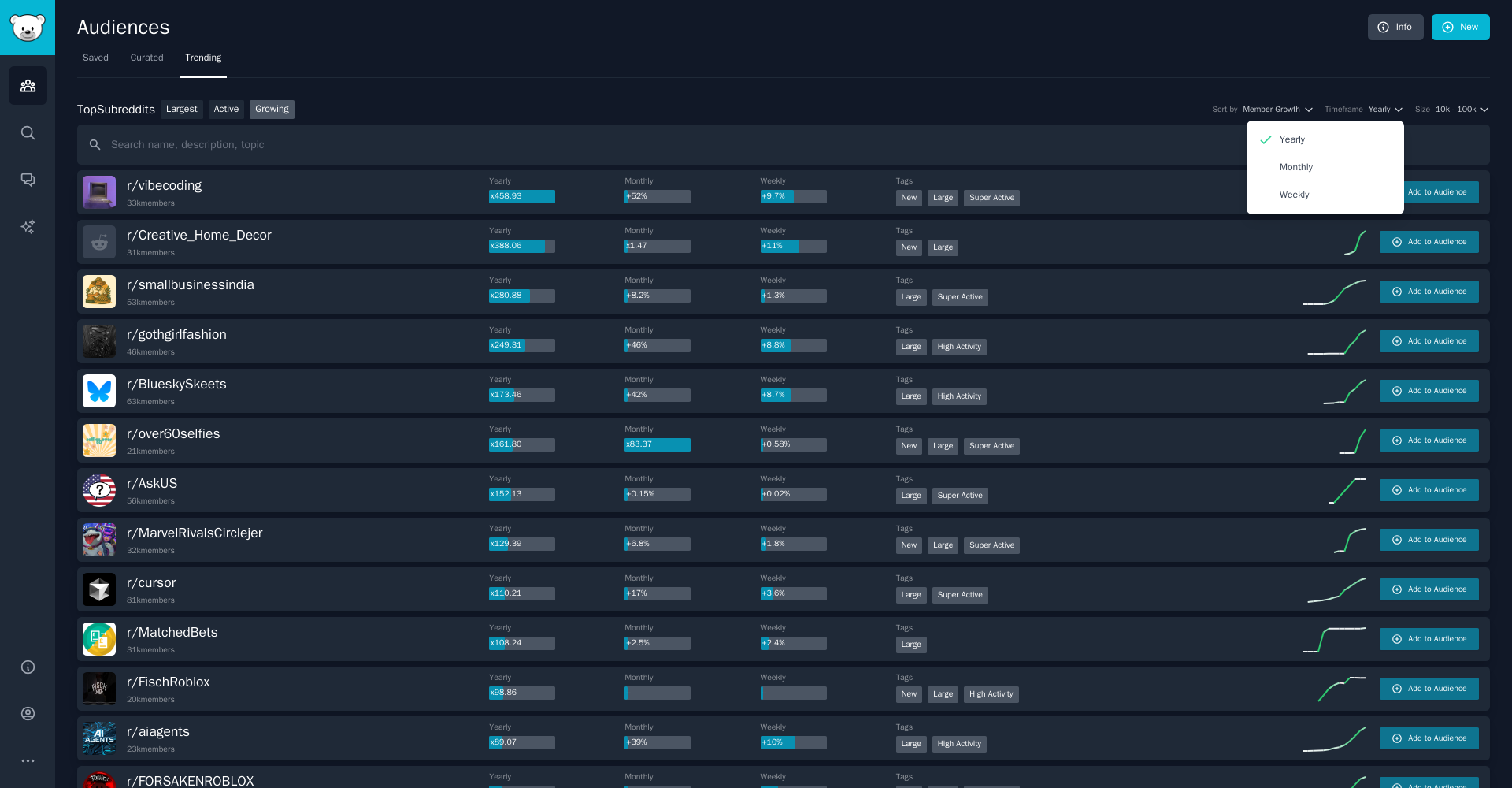 click on "Saved Curated Trending" at bounding box center [784, 61] 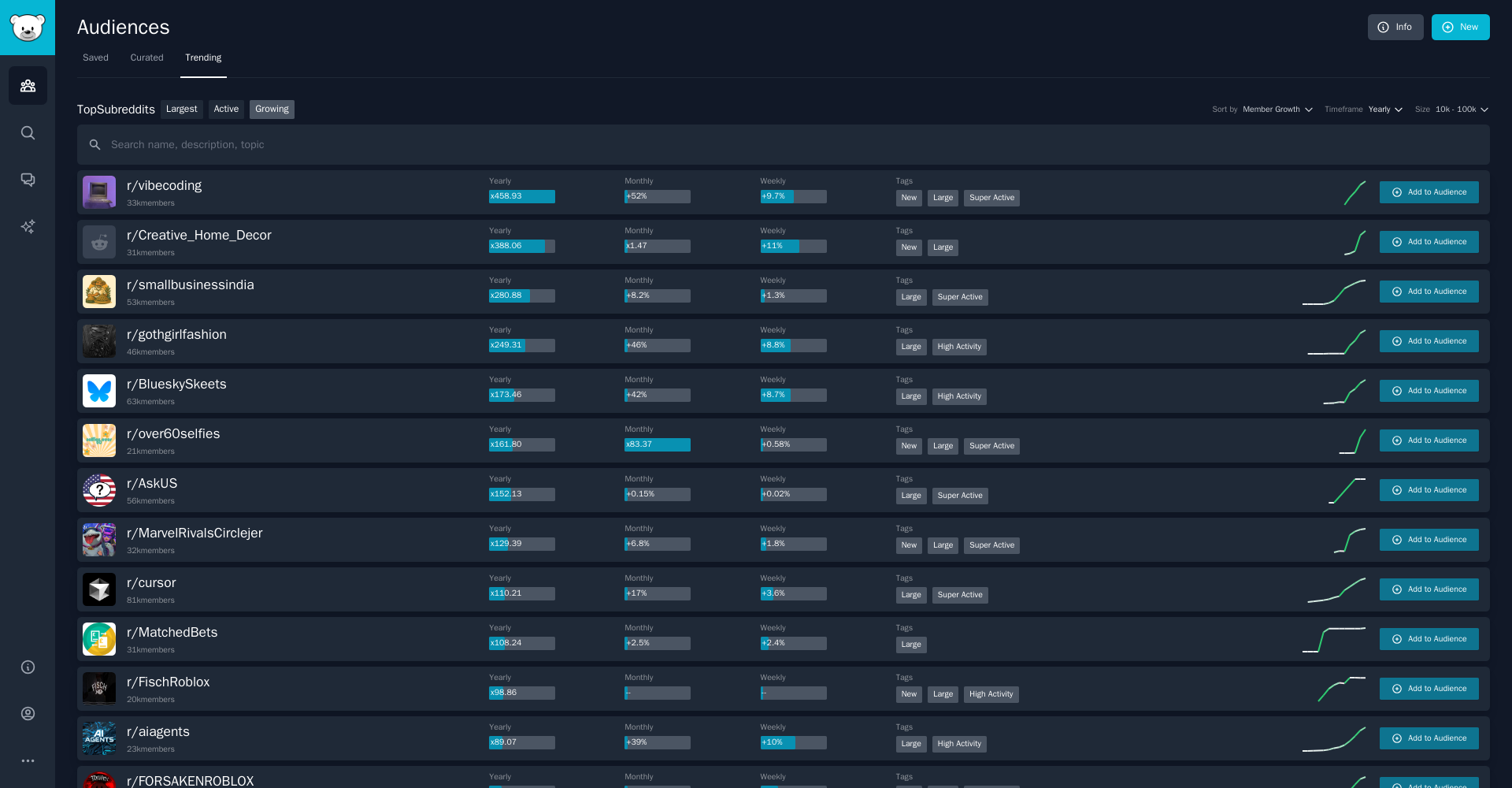 click 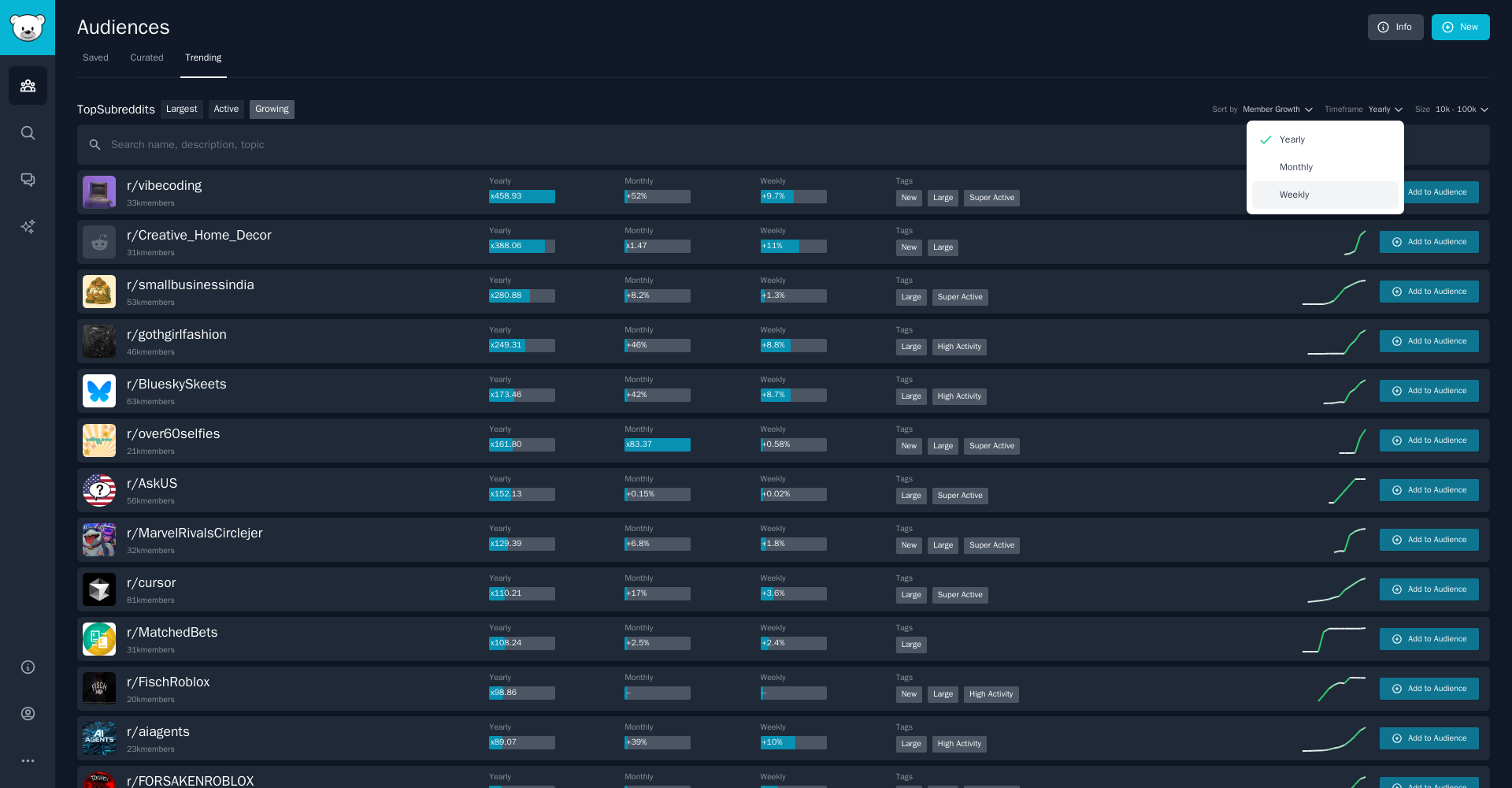 click on "Weekly" at bounding box center (1294, 195) 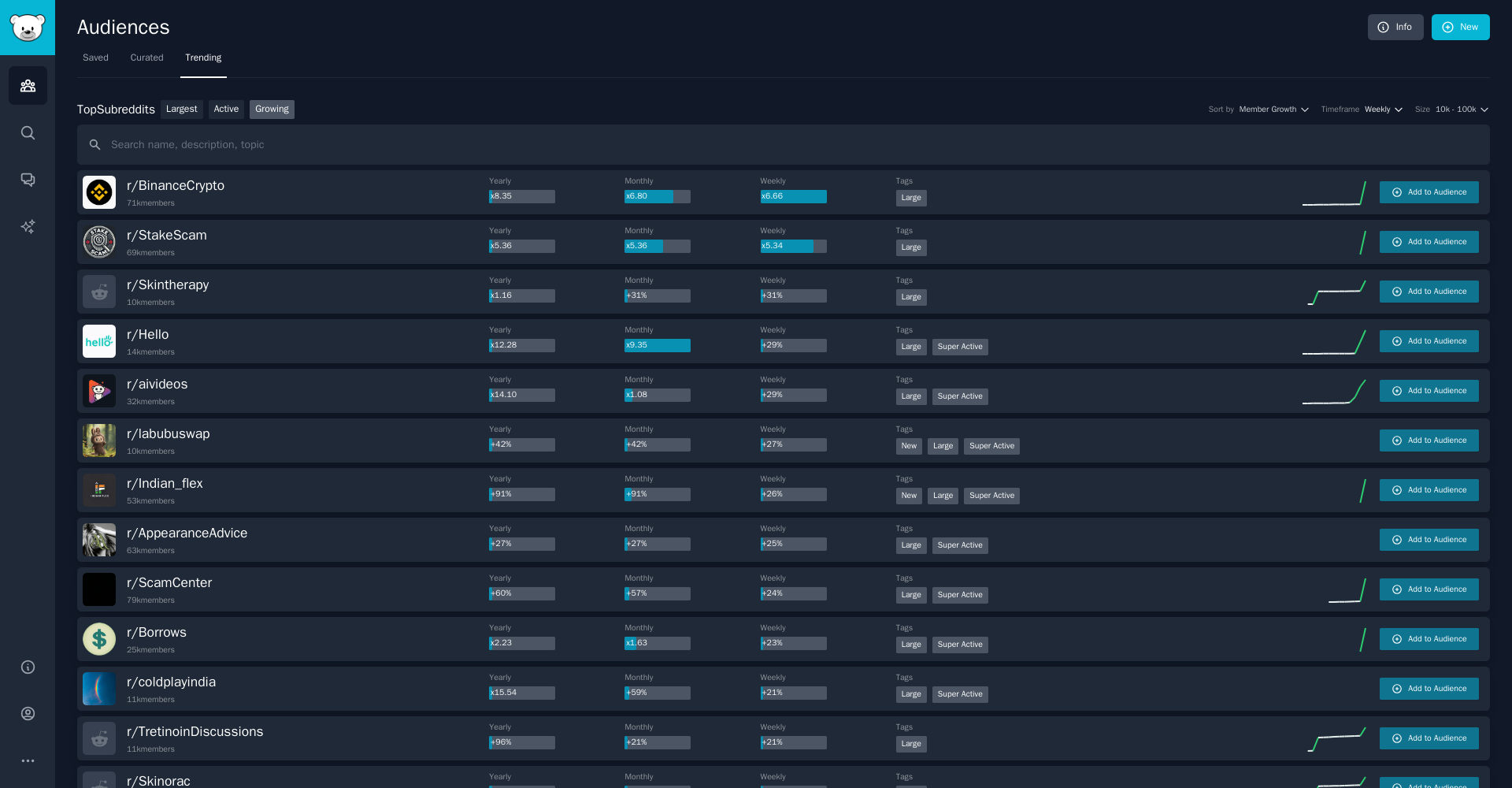 click 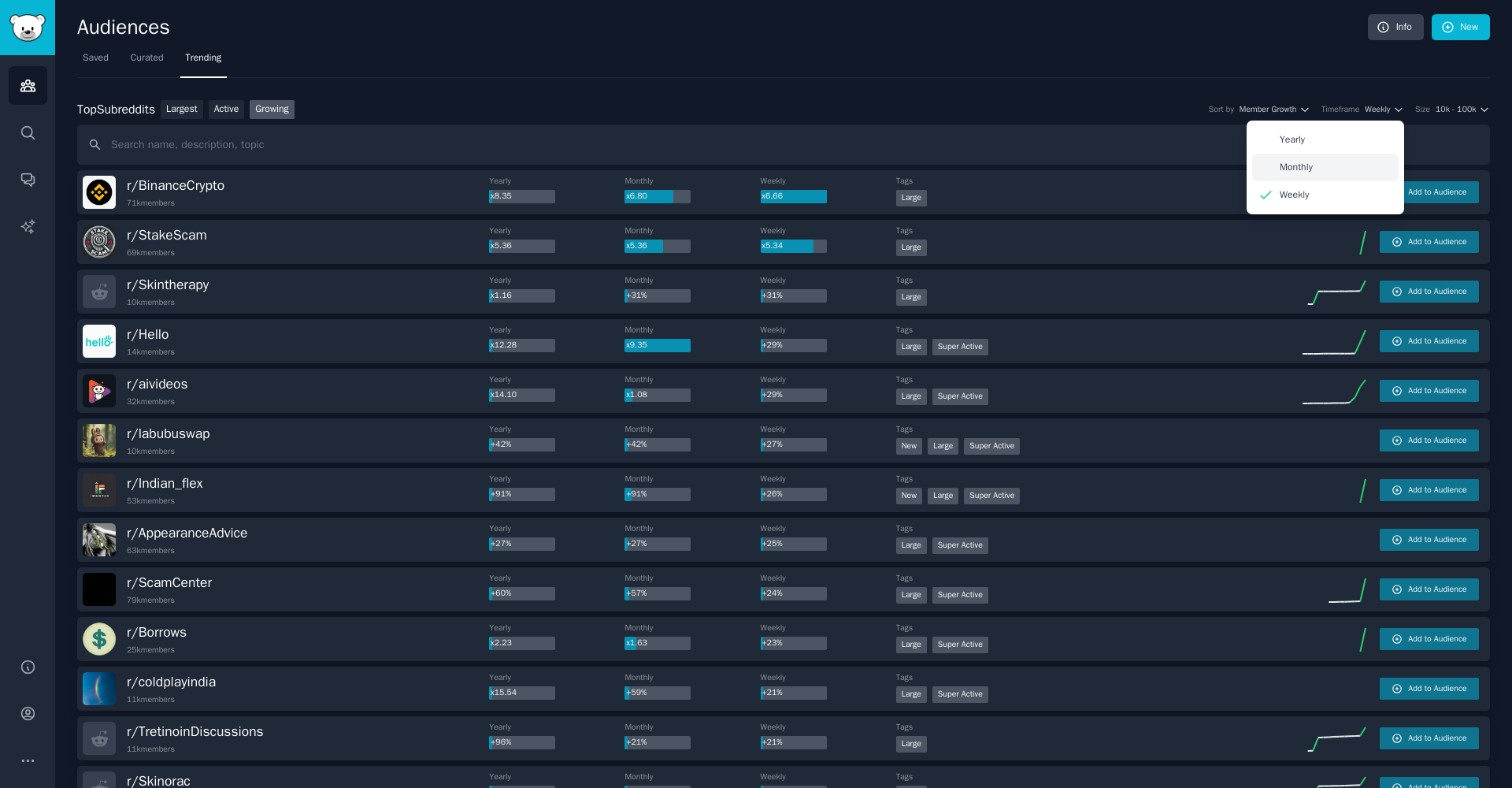 click on "Monthly" at bounding box center (1325, 167) 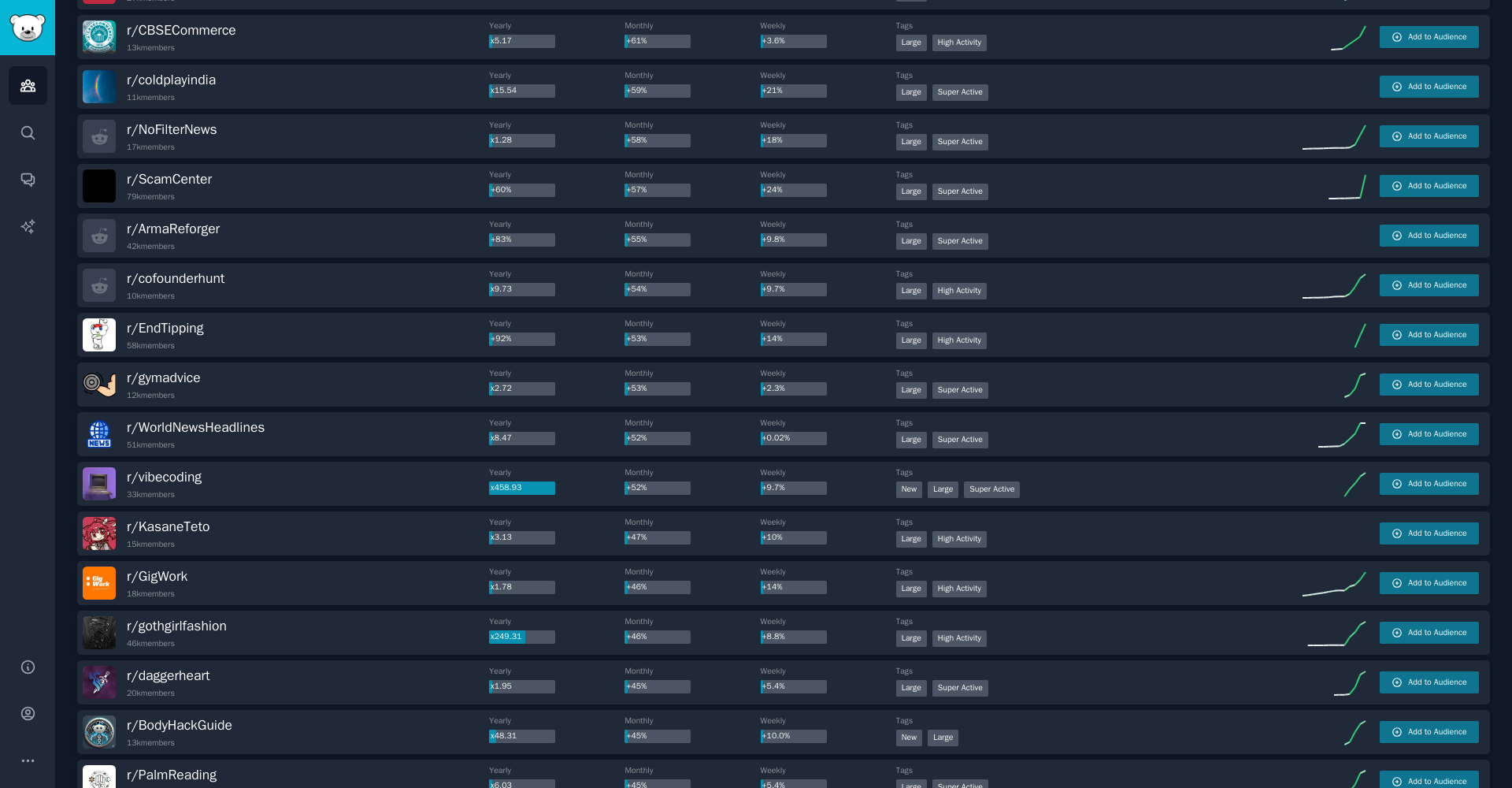 scroll, scrollTop: 1073, scrollLeft: 0, axis: vertical 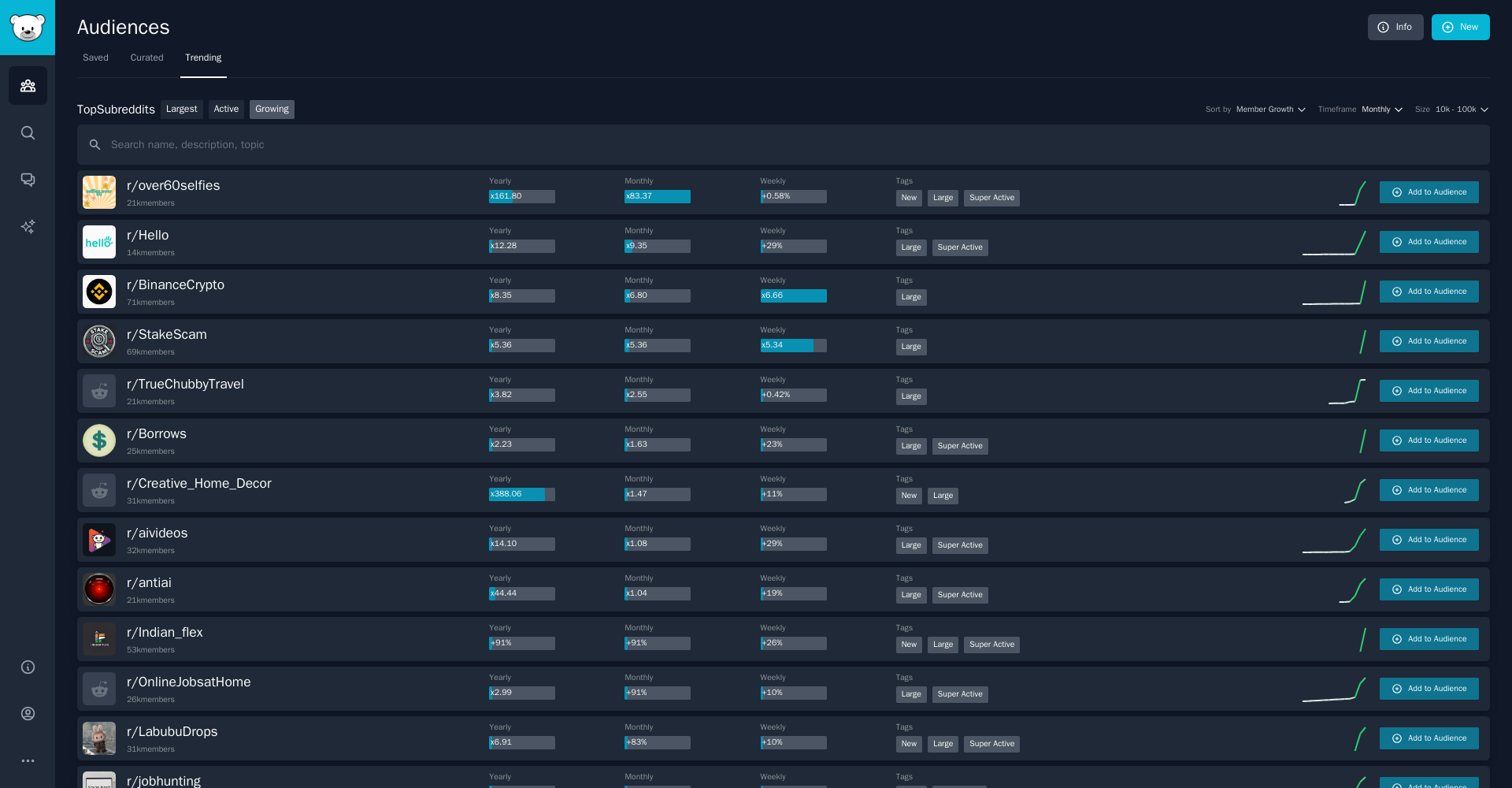 click 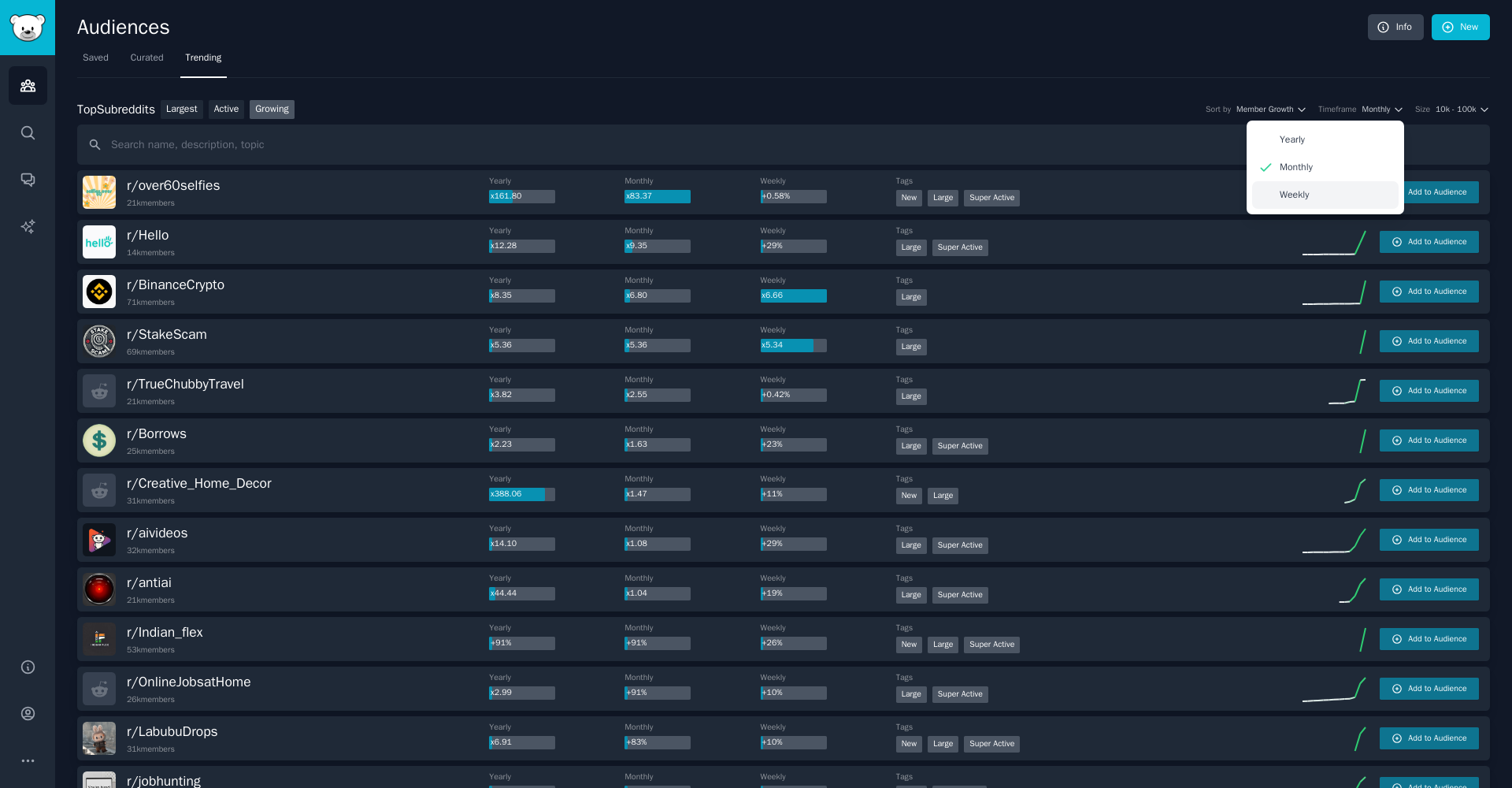 click on "Weekly" at bounding box center [1294, 195] 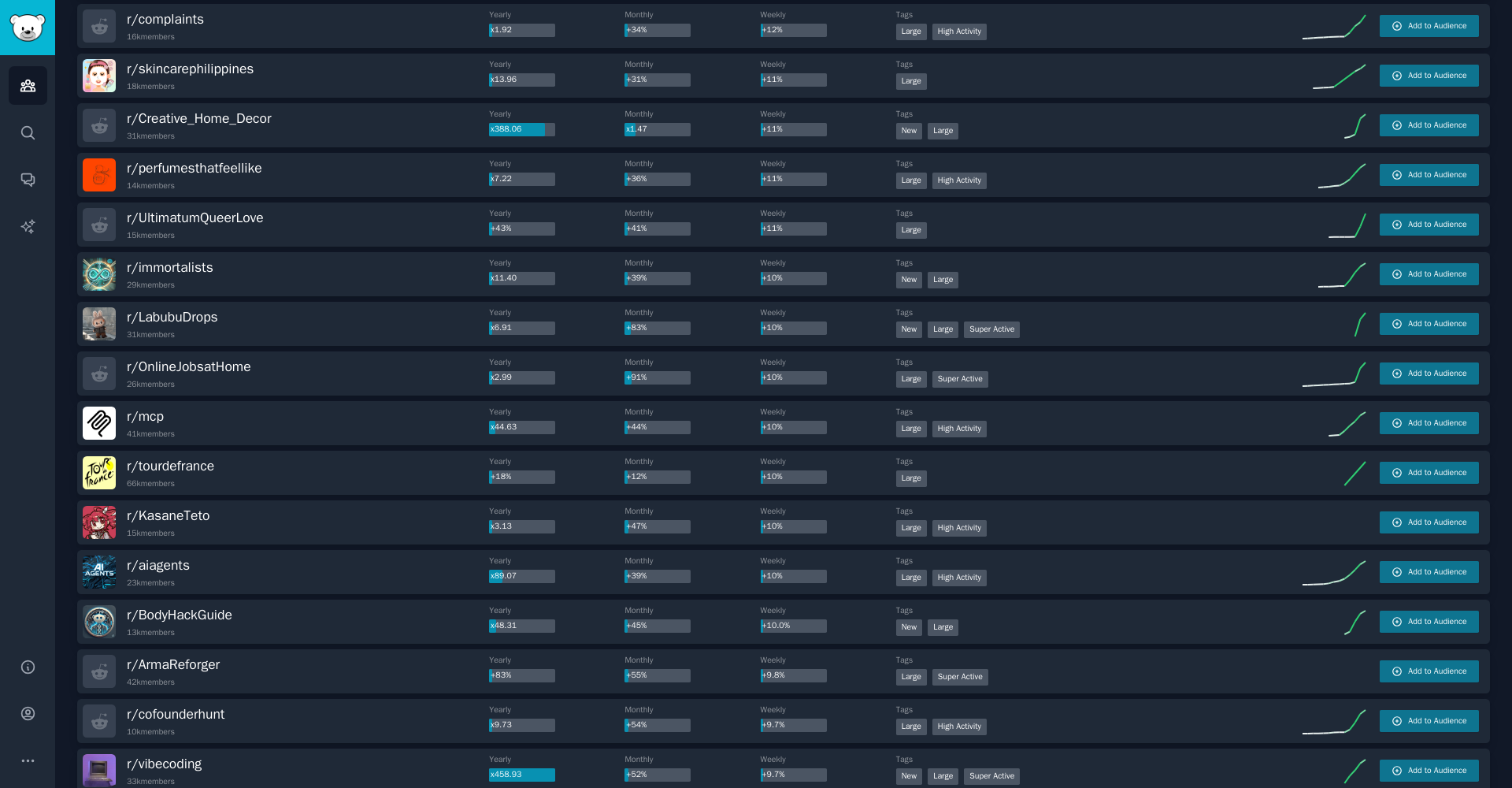 scroll, scrollTop: 1247, scrollLeft: 0, axis: vertical 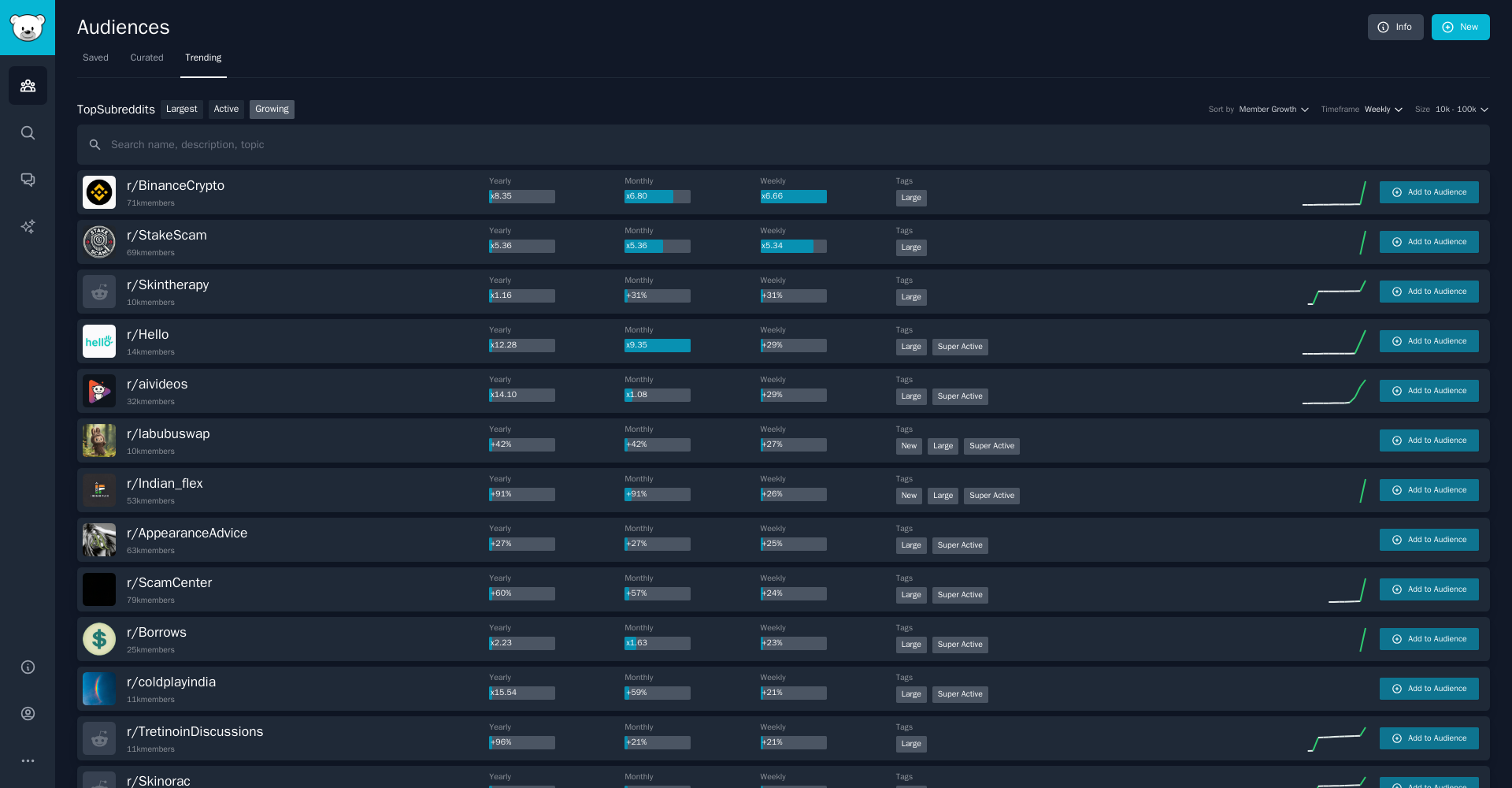 click 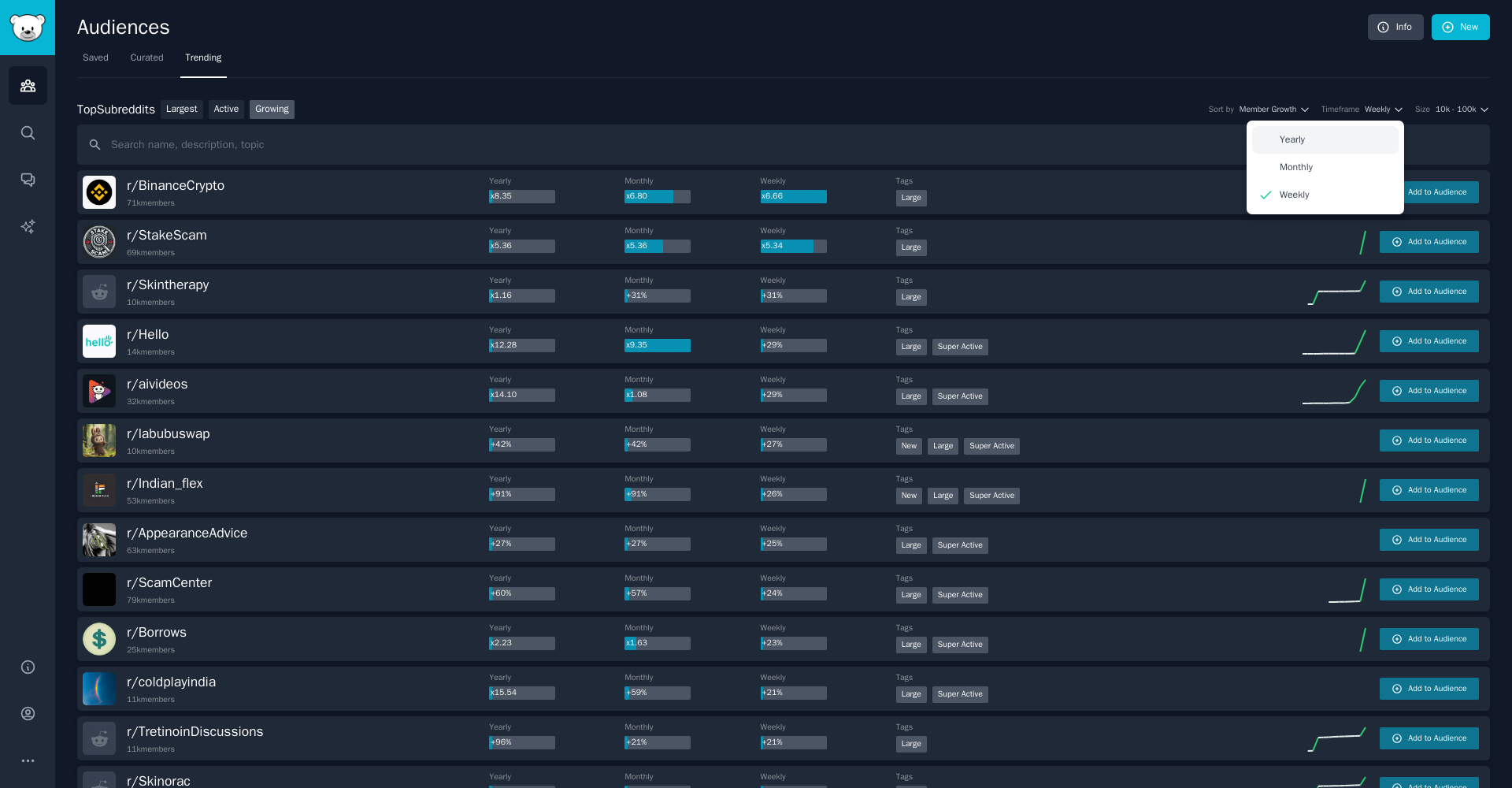 click on "Yearly" at bounding box center [1325, 139] 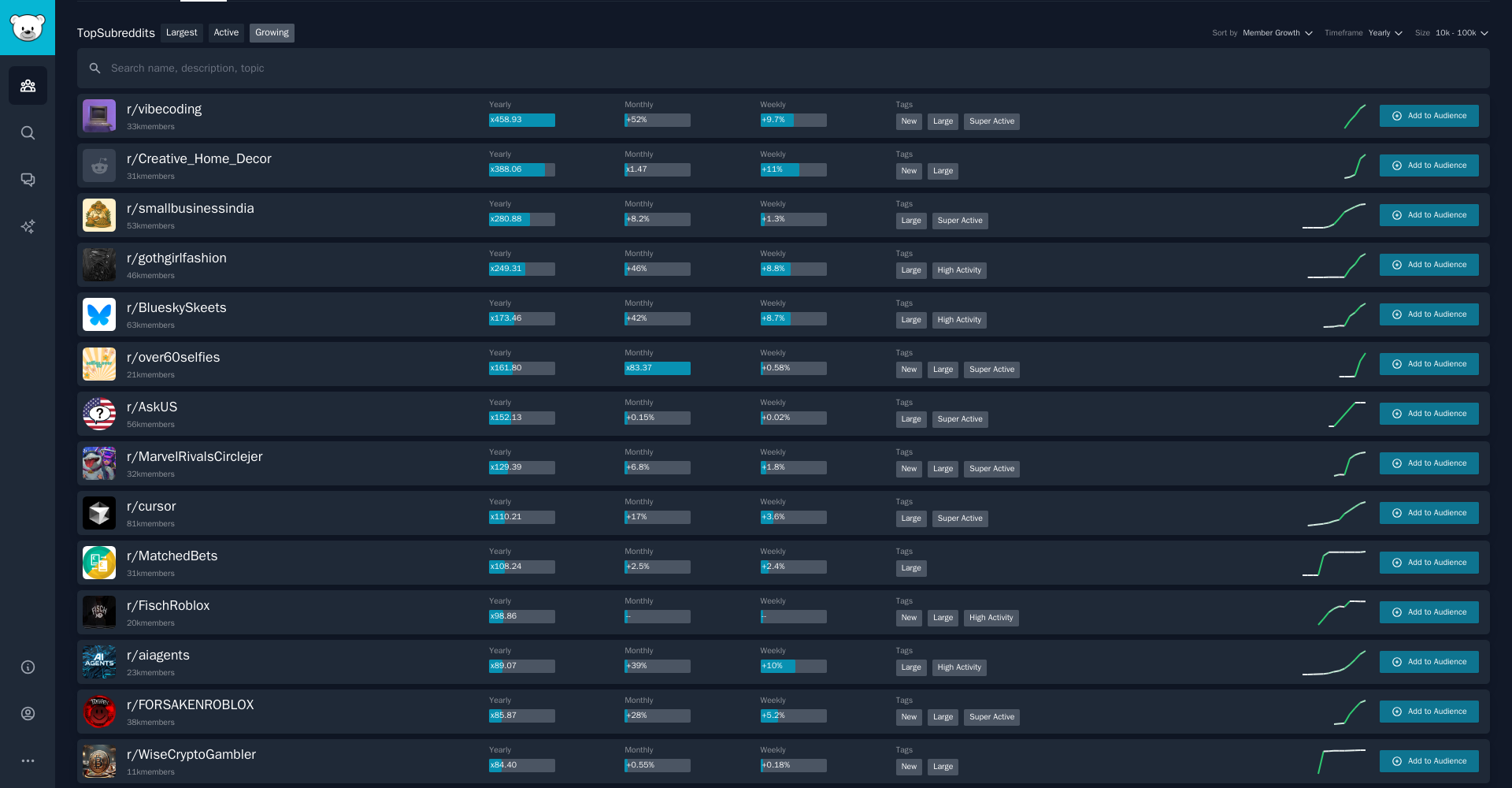 scroll, scrollTop: 9, scrollLeft: 0, axis: vertical 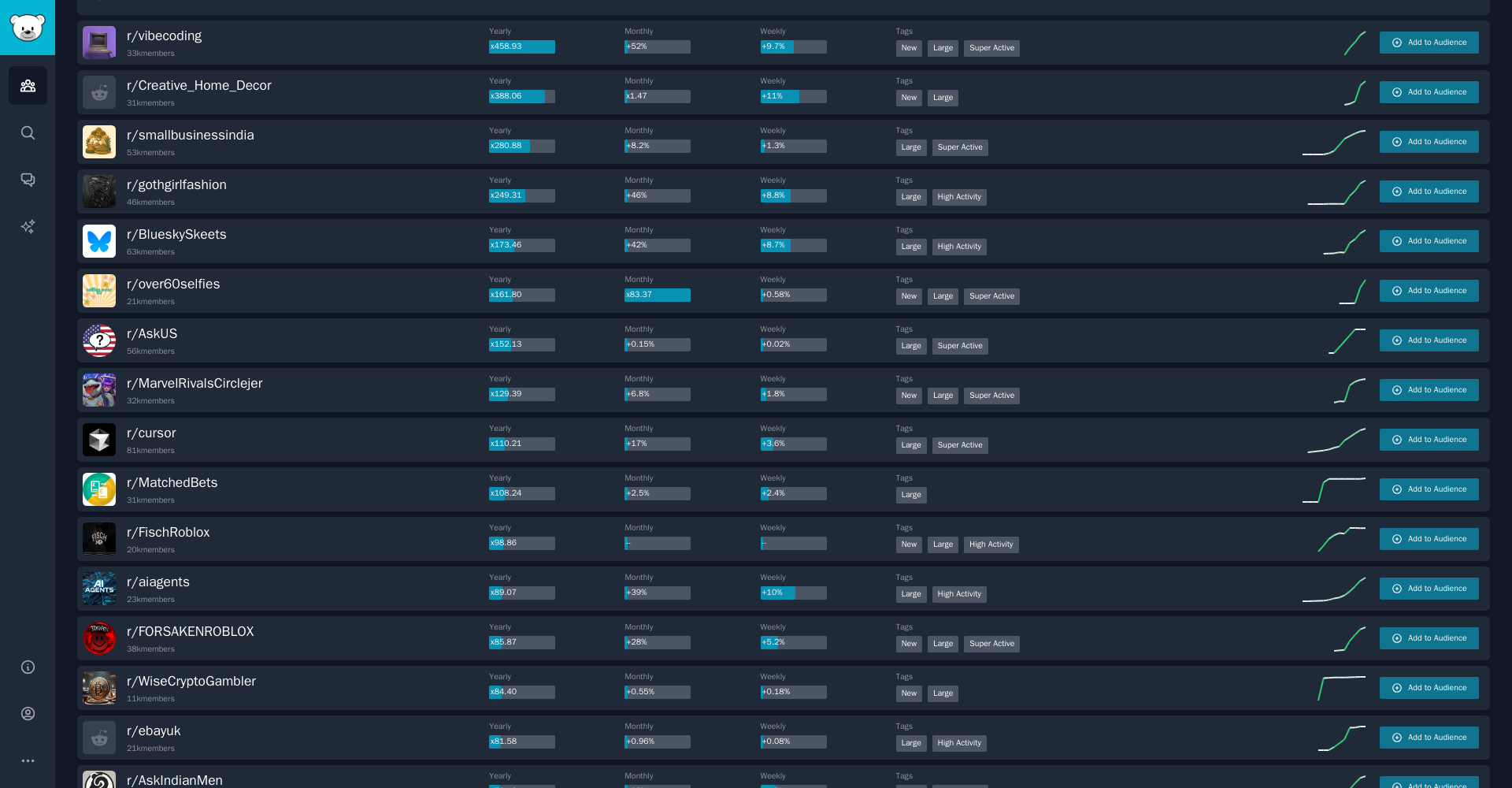 click at bounding box center (784, -6) 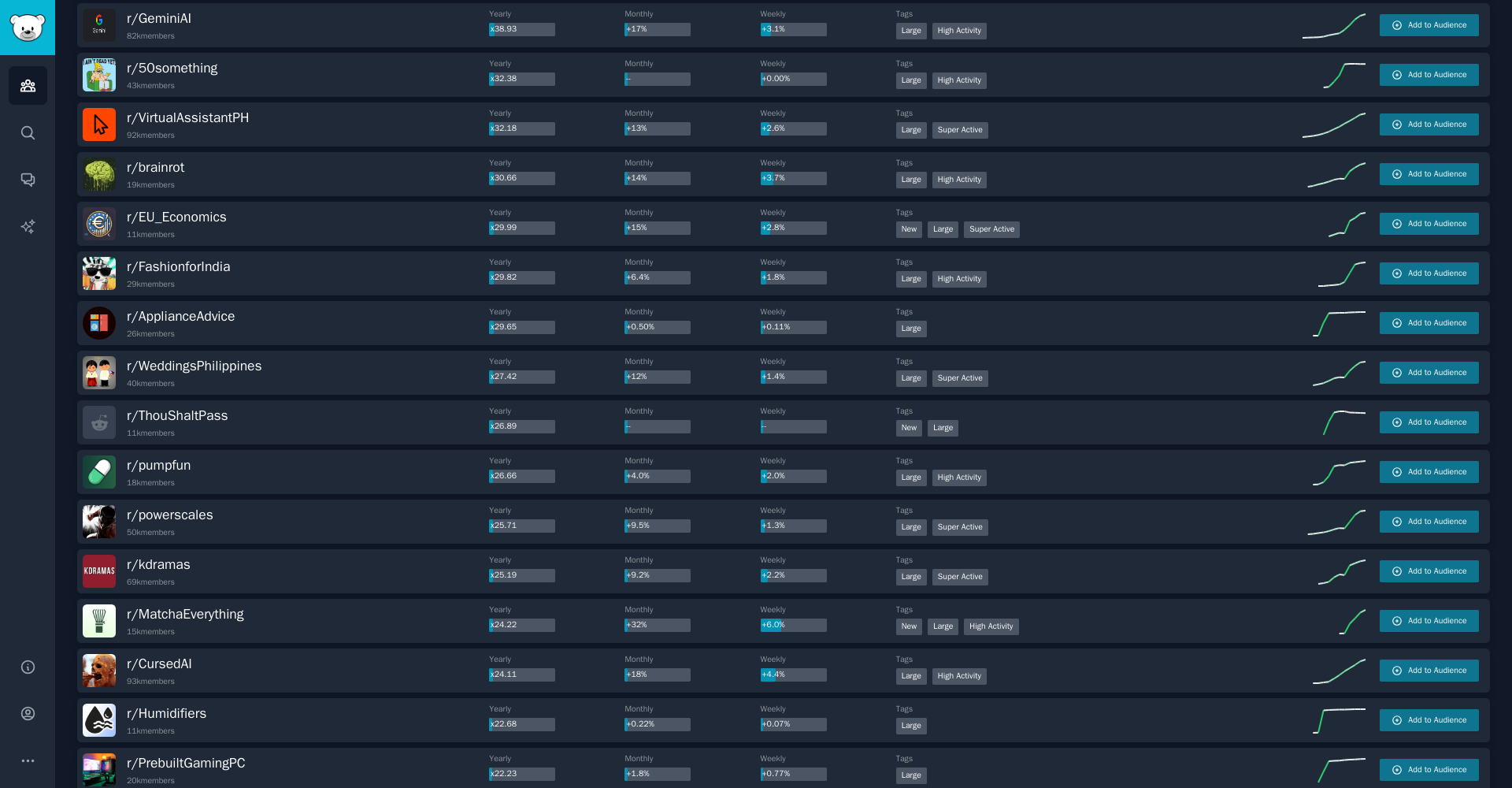 scroll, scrollTop: 1515, scrollLeft: 0, axis: vertical 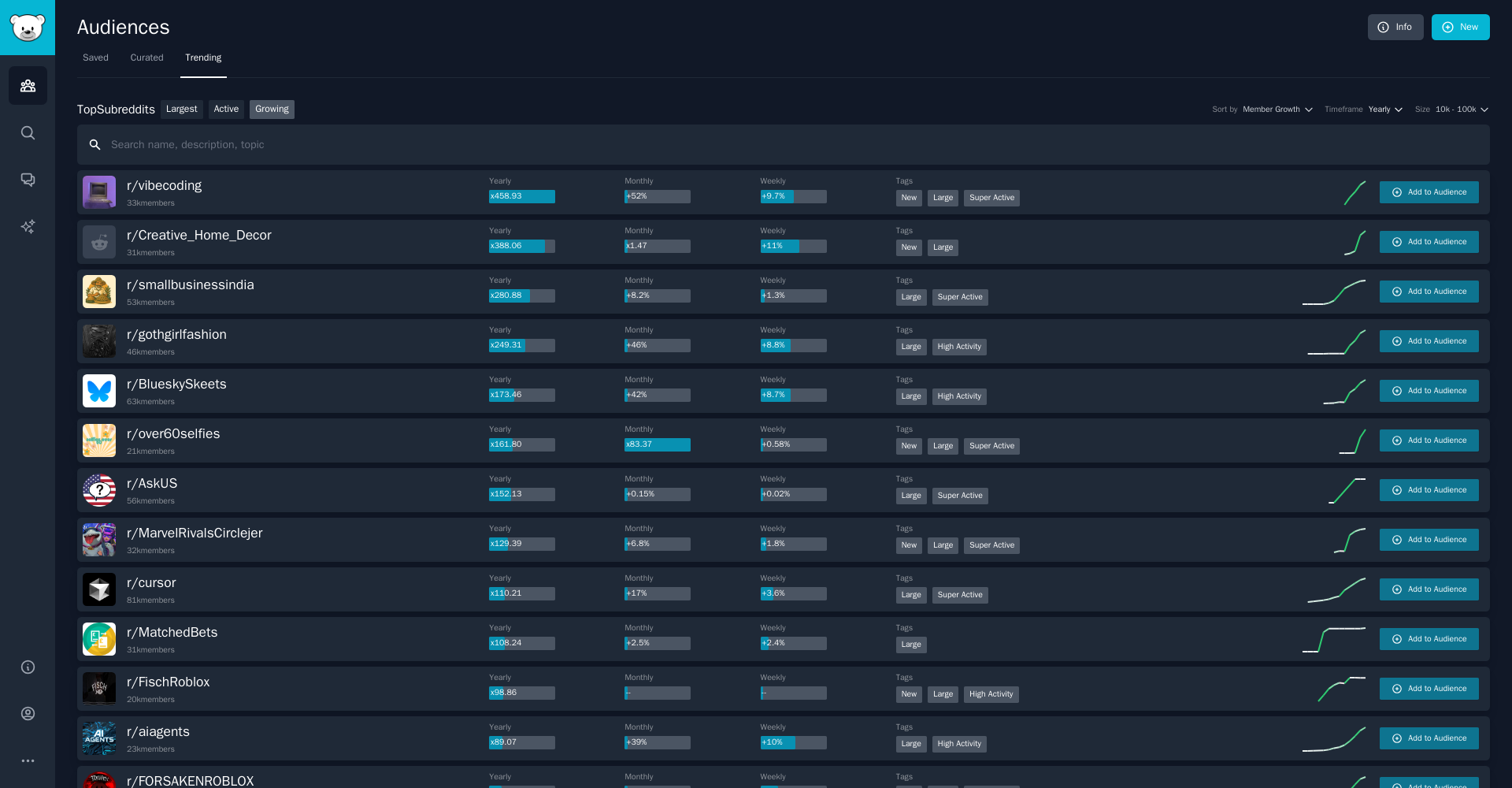 click on "Yearly" at bounding box center (1386, 110) 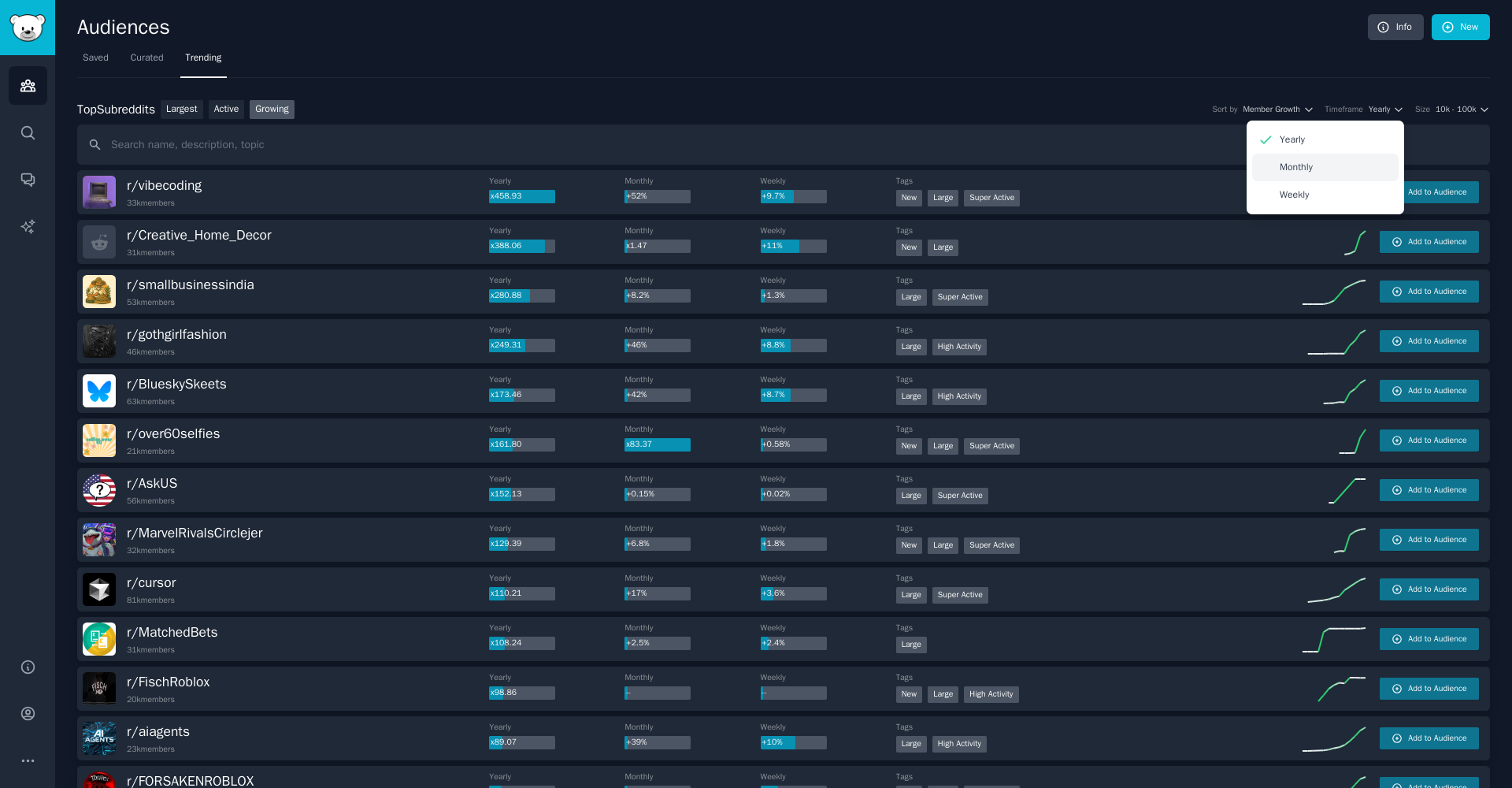 click on "Monthly" at bounding box center [1296, 168] 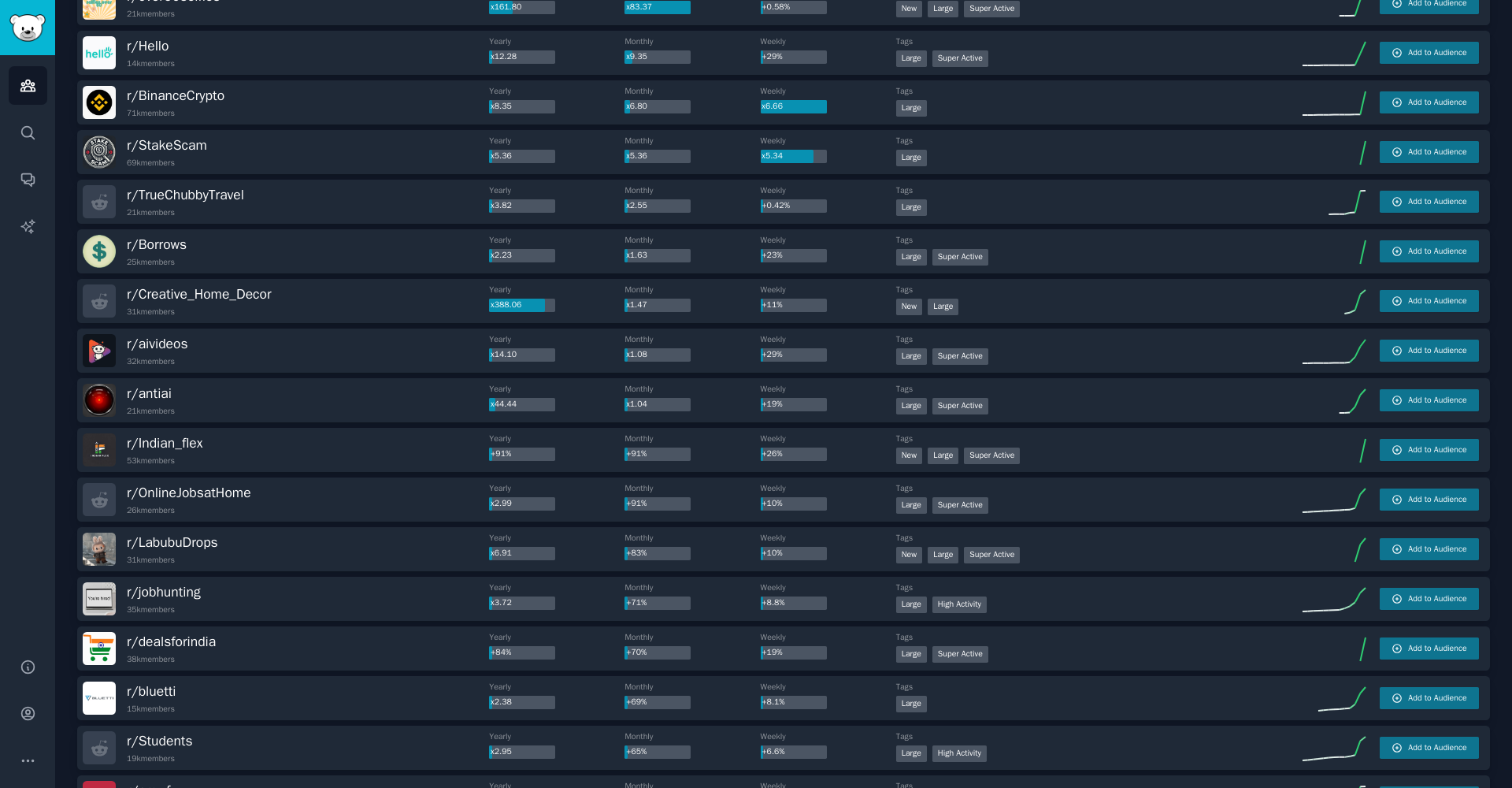 scroll, scrollTop: 0, scrollLeft: 0, axis: both 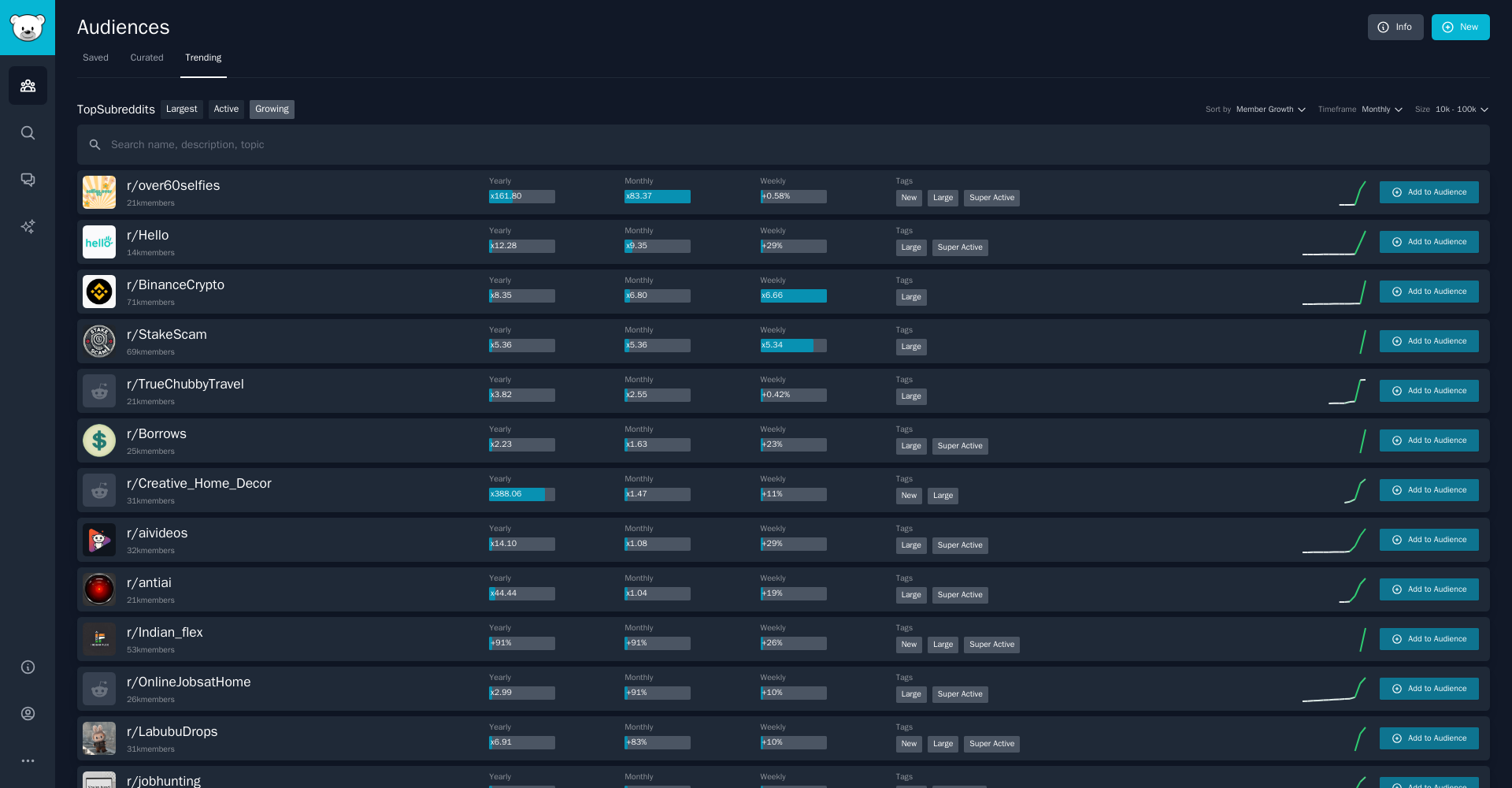 click on "Top   Subreddits Top Subreddits Largest Active Growing Sort by Member Growth Timeframe Monthly Size 10k - 100k" at bounding box center (784, 110) 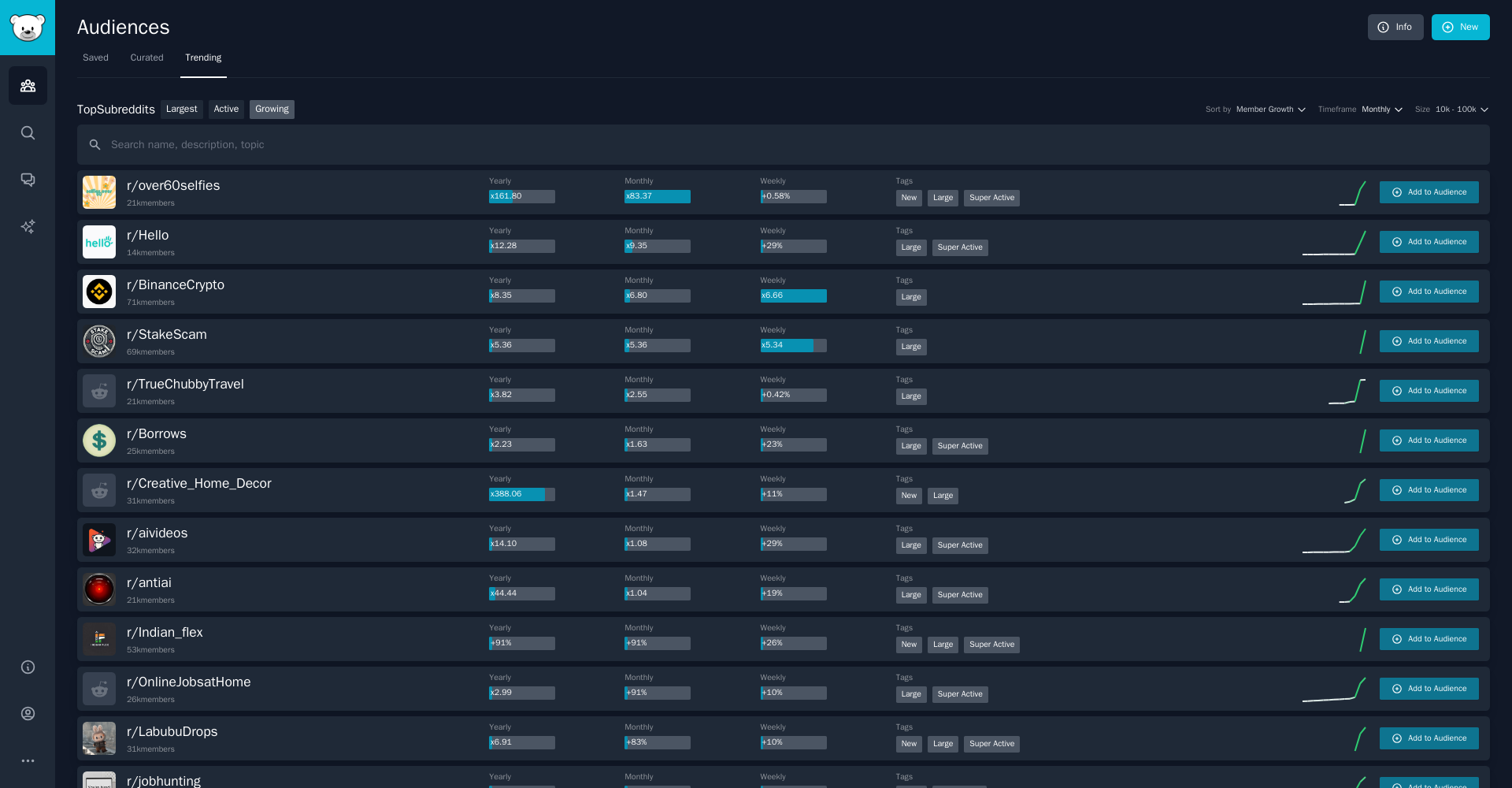 click 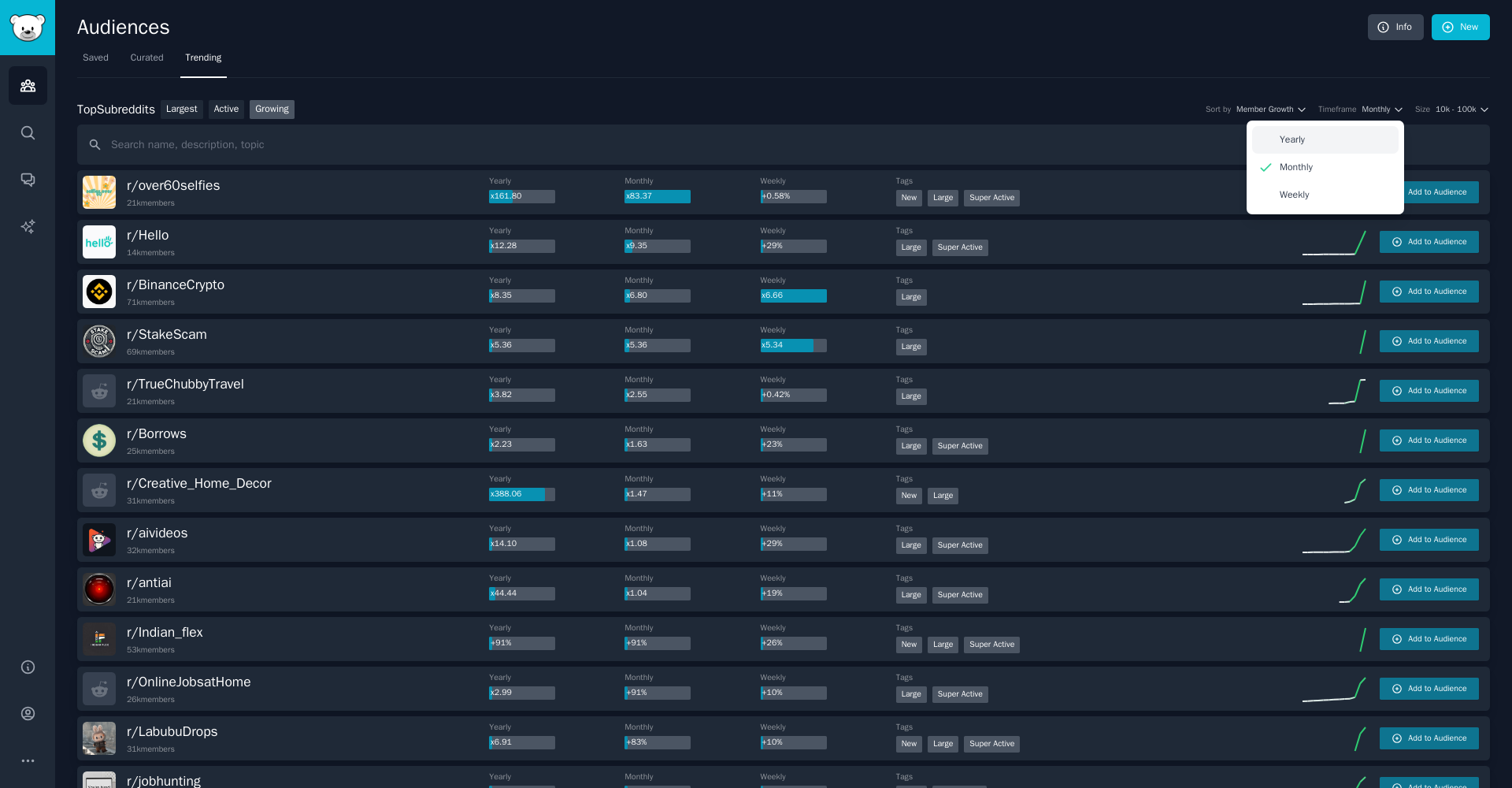 click on "Yearly" at bounding box center (1325, 139) 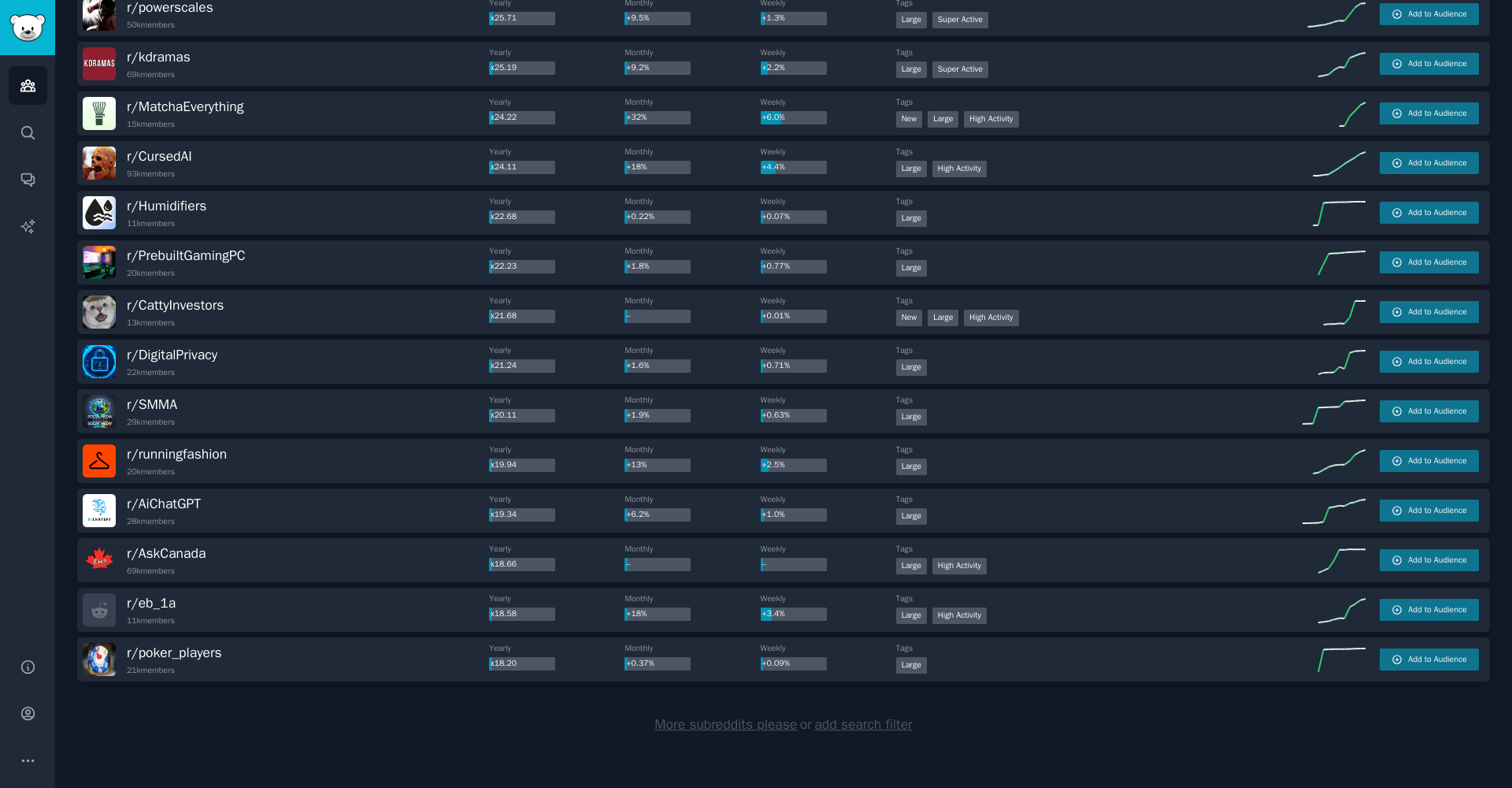 scroll, scrollTop: 0, scrollLeft: 0, axis: both 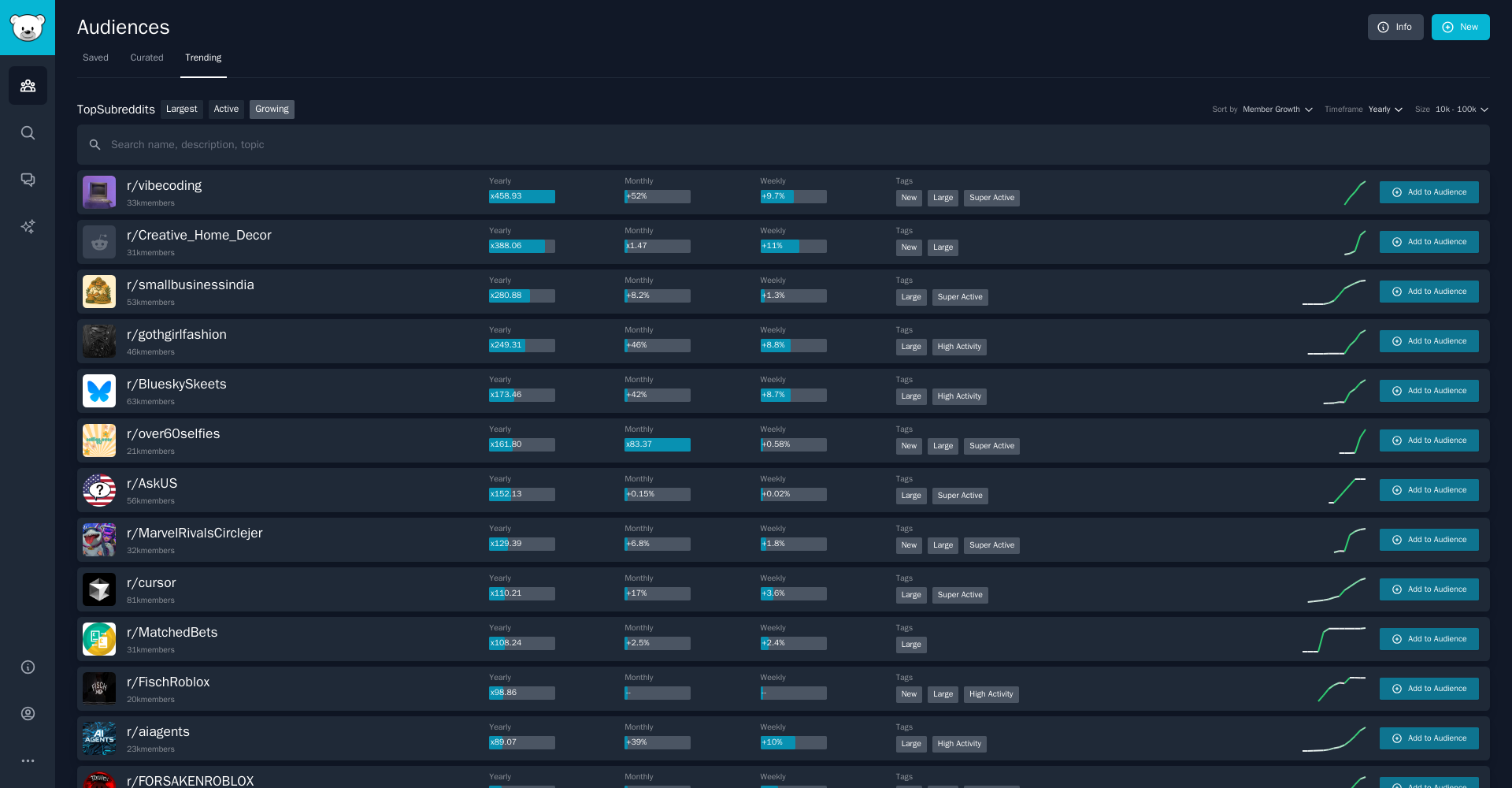 click 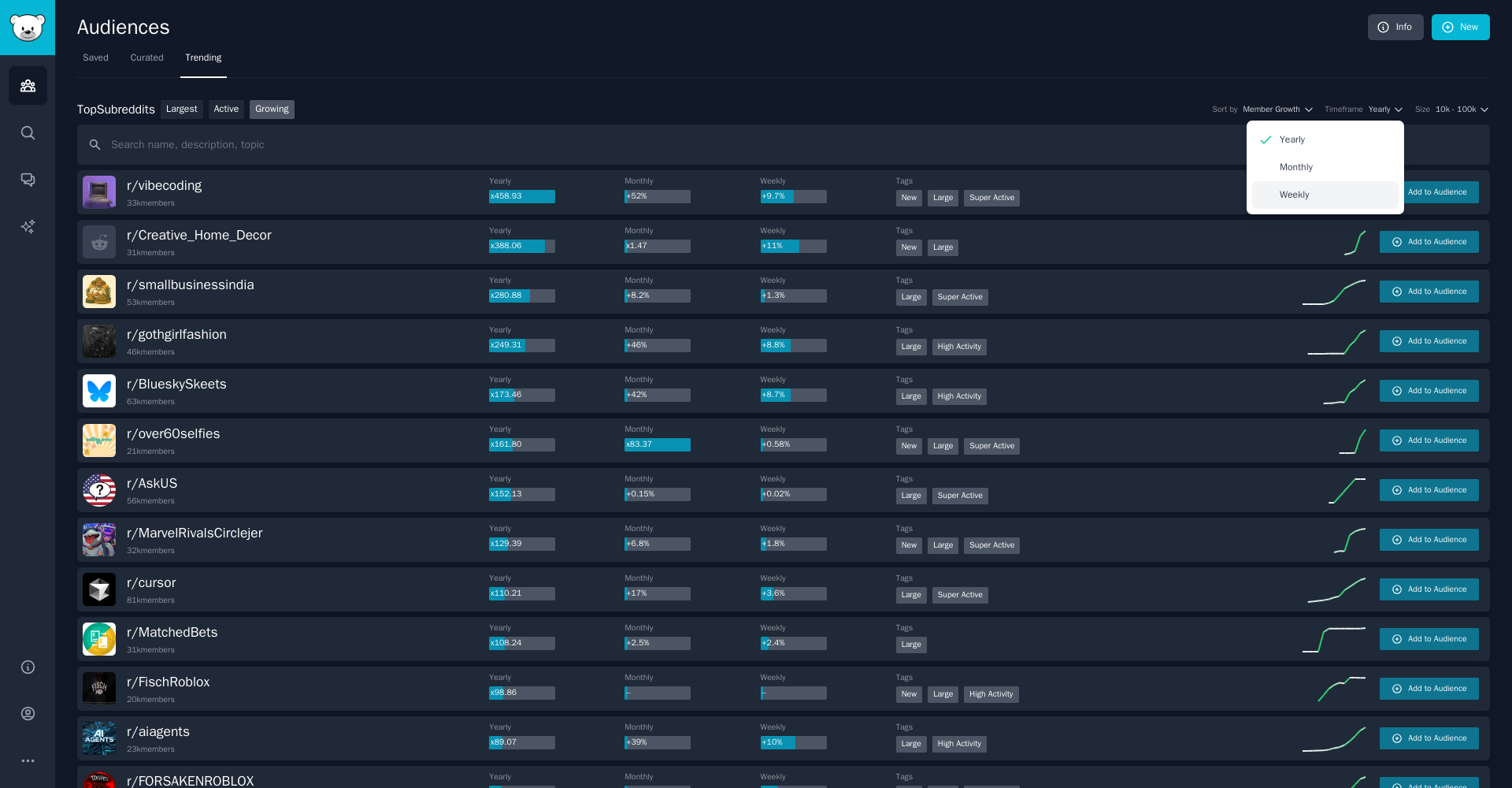 click on "Weekly" at bounding box center [1325, 195] 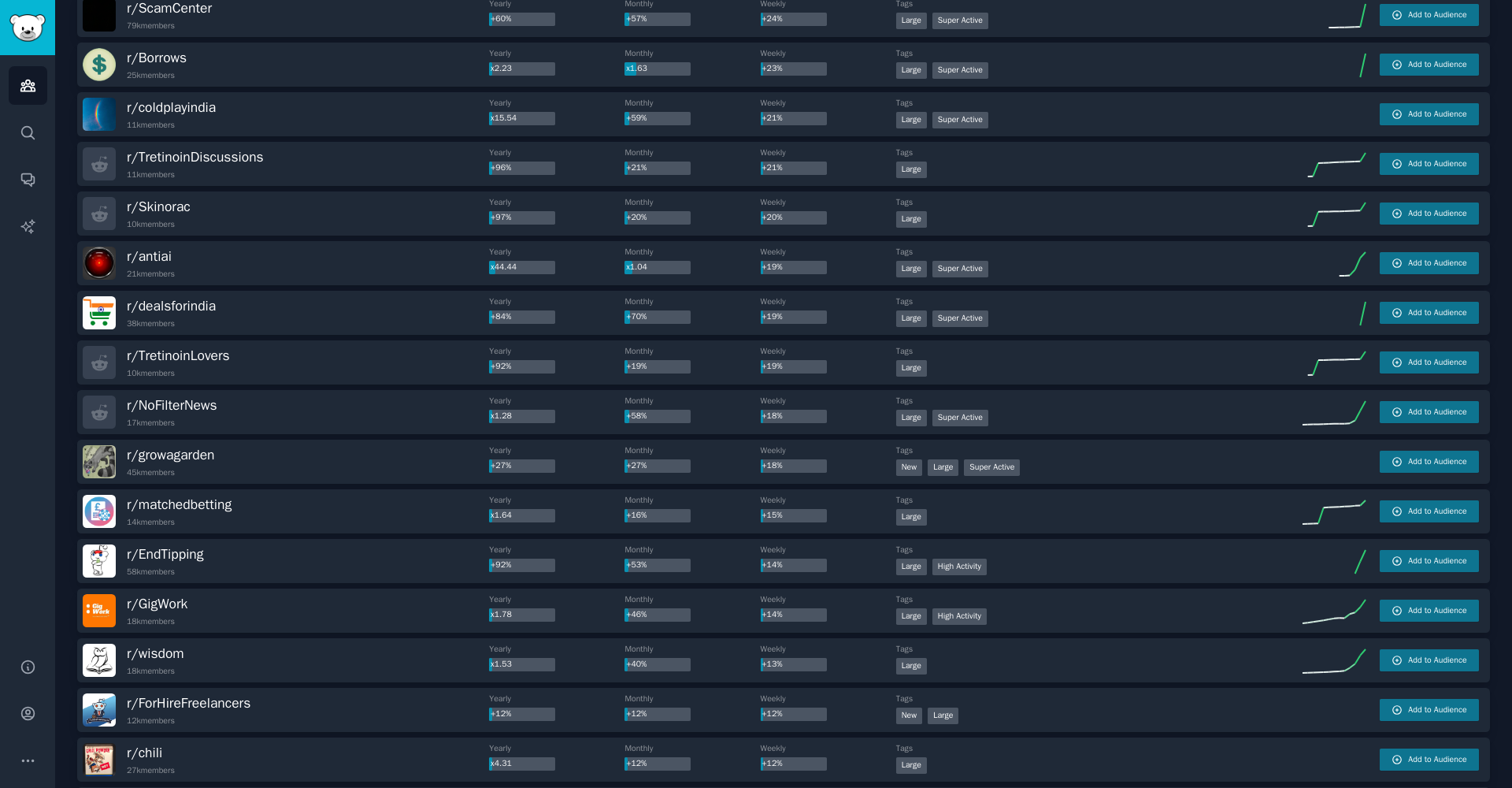 scroll, scrollTop: 622, scrollLeft: 0, axis: vertical 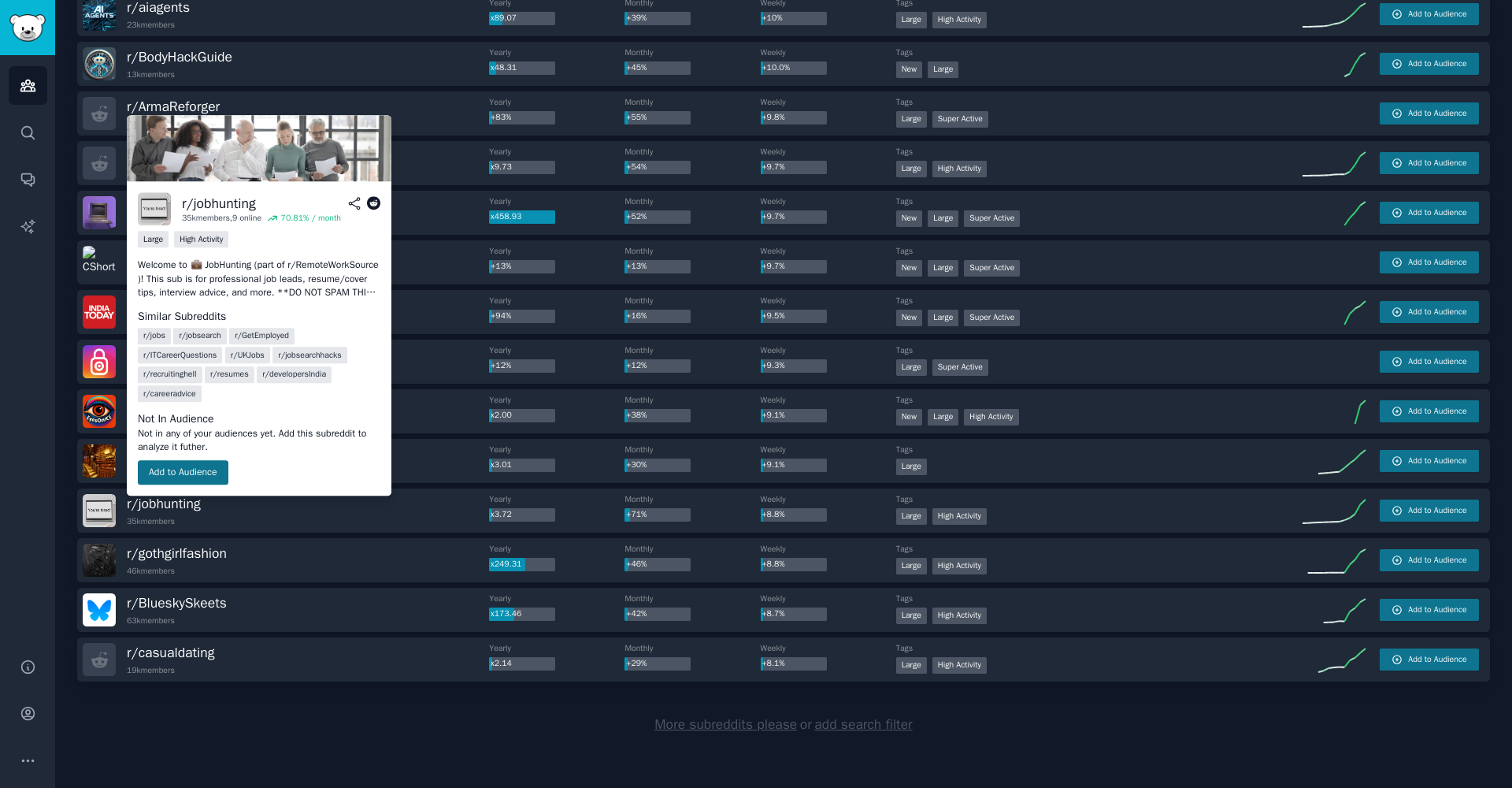 click on "Add to Audience" at bounding box center [183, 473] 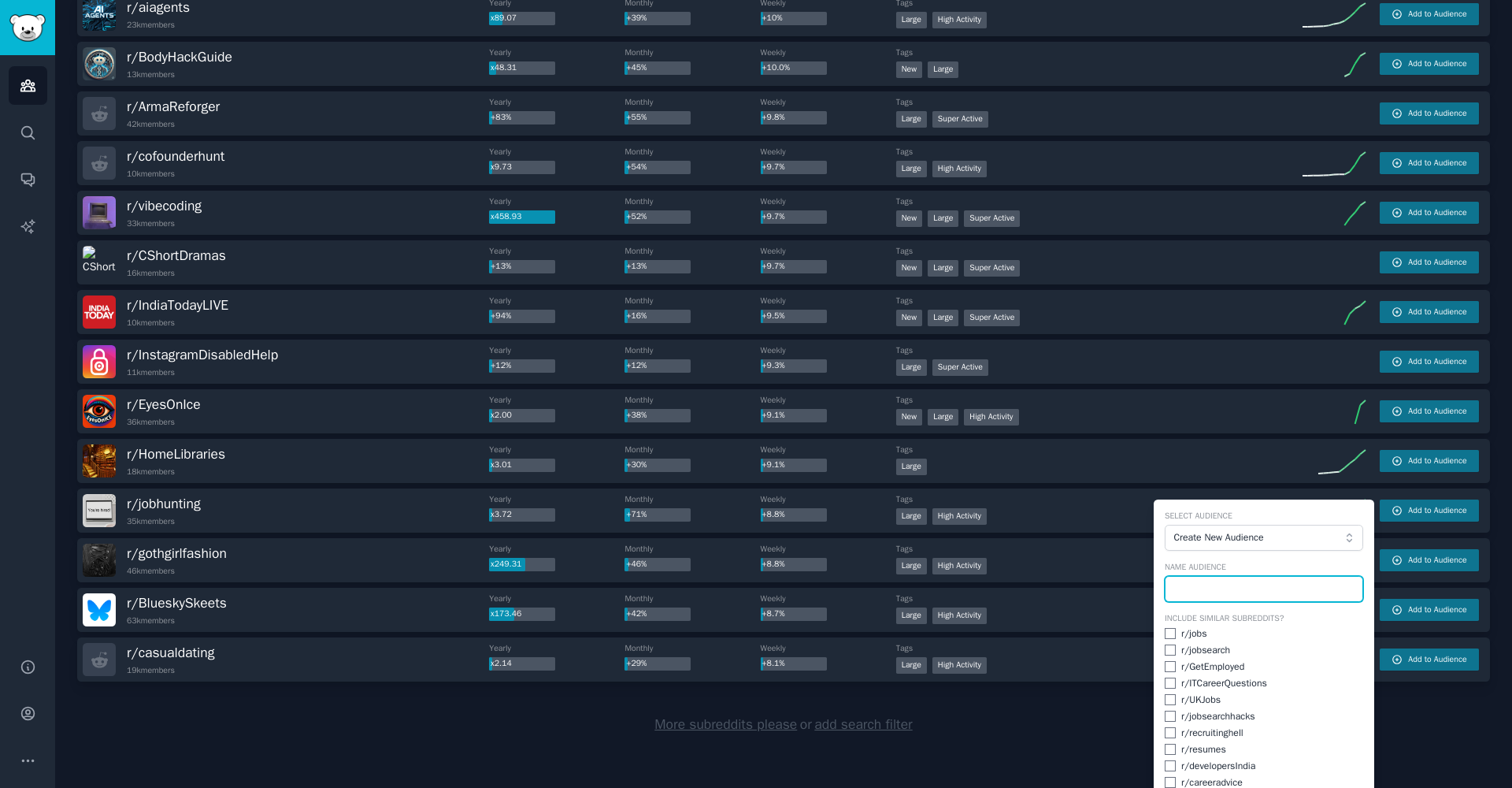 scroll, scrollTop: 2013, scrollLeft: 0, axis: vertical 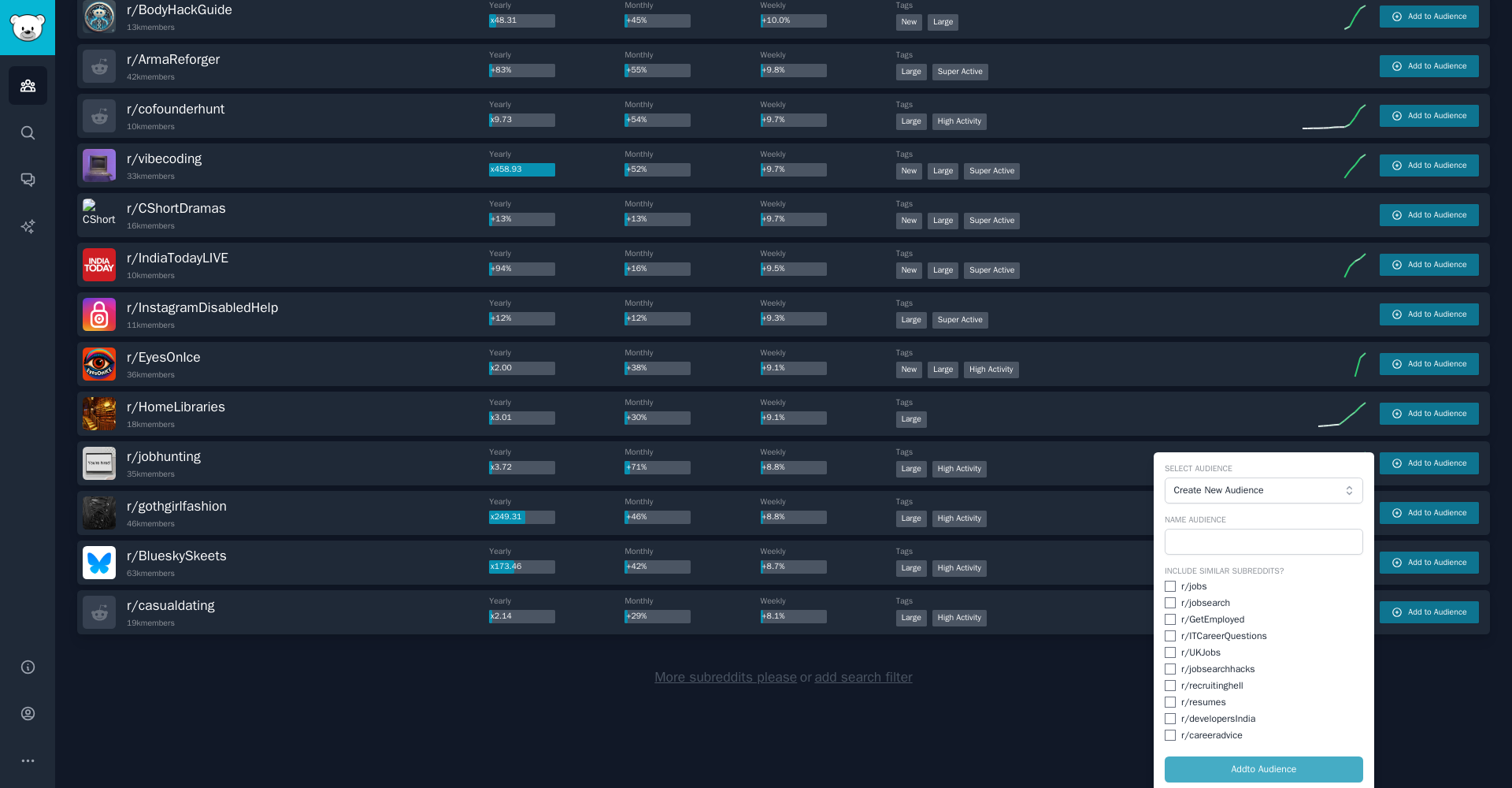 click at bounding box center (1170, 586) 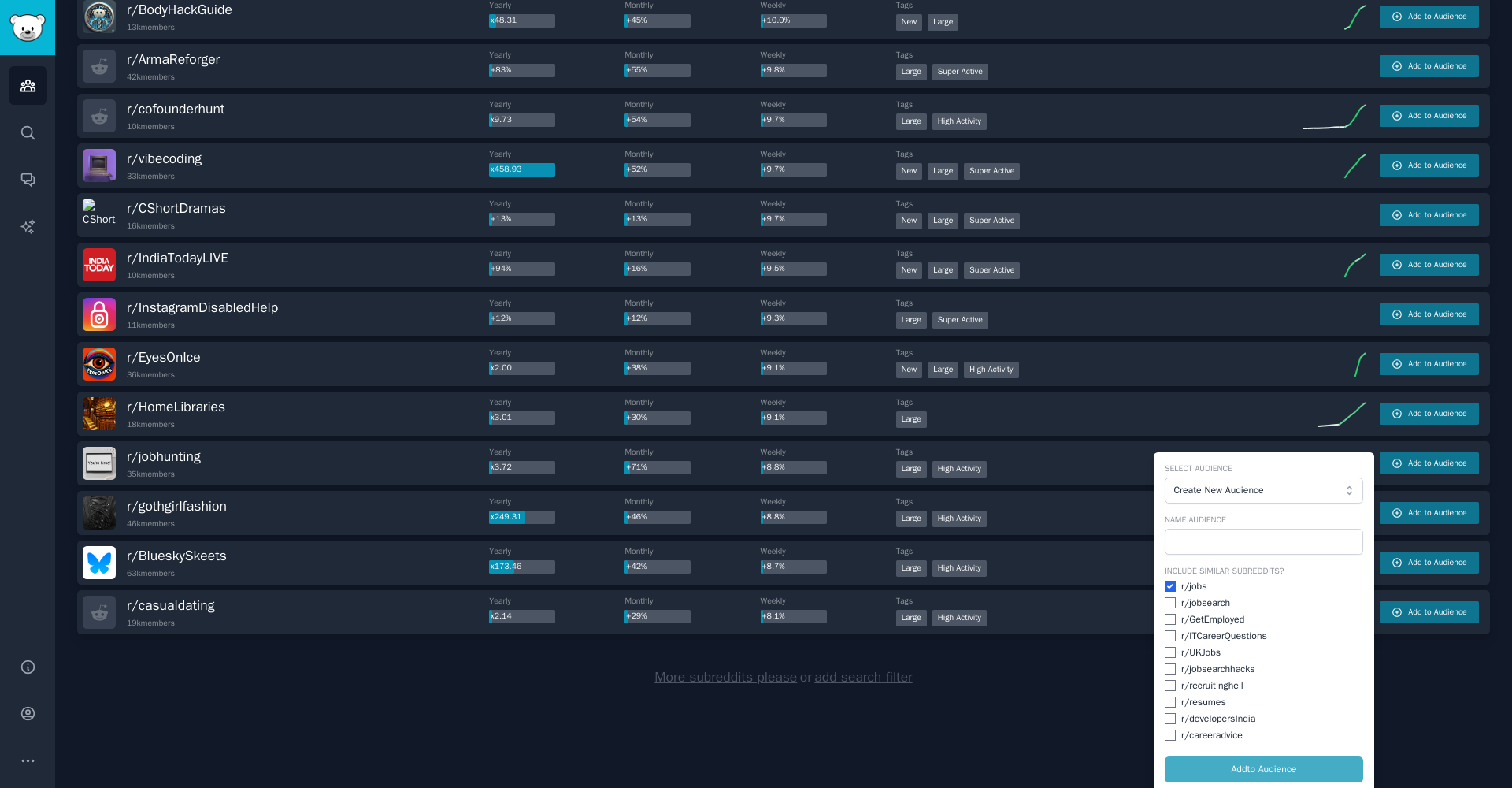 checkbox on "true" 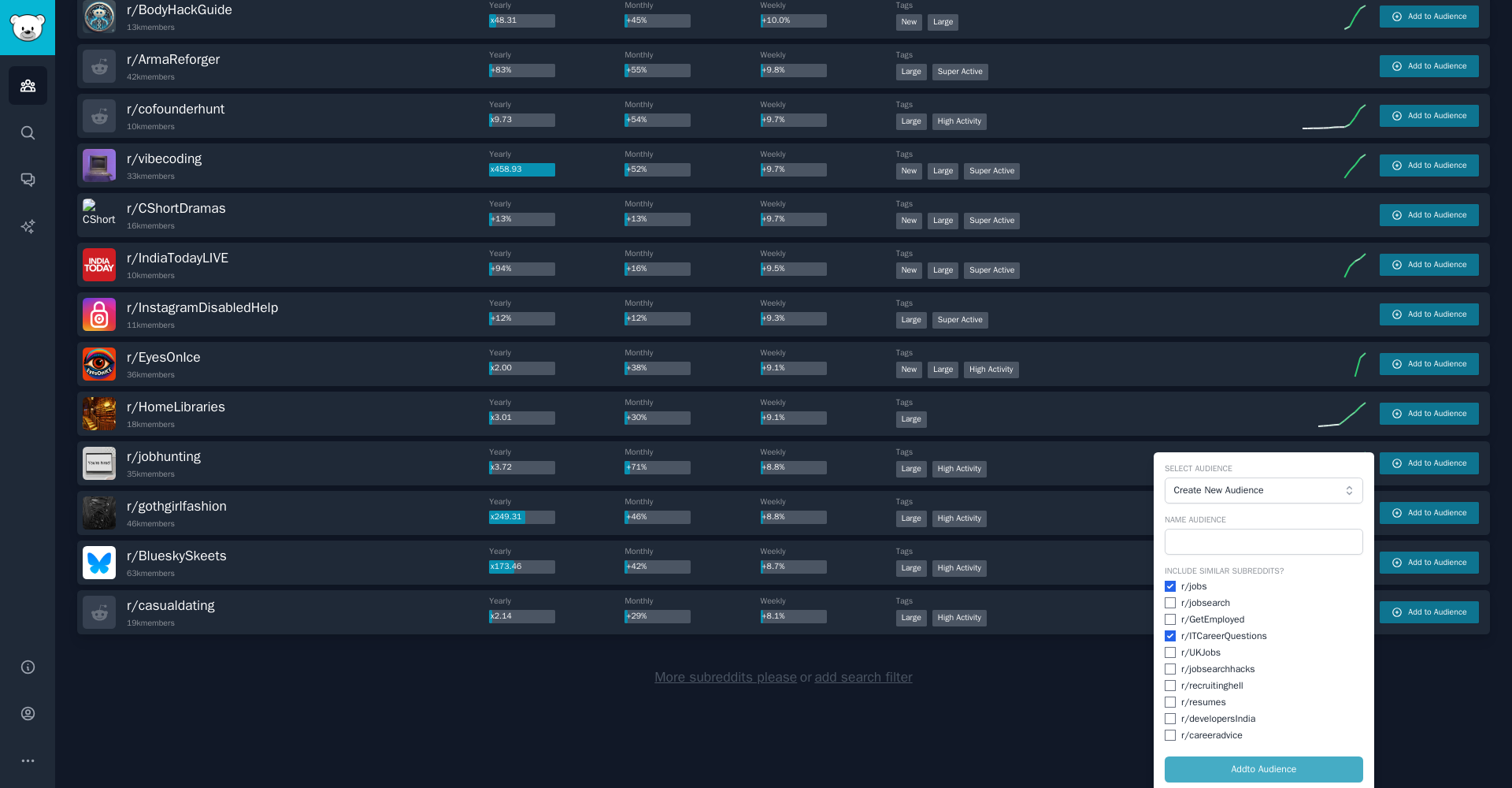 checkbox on "true" 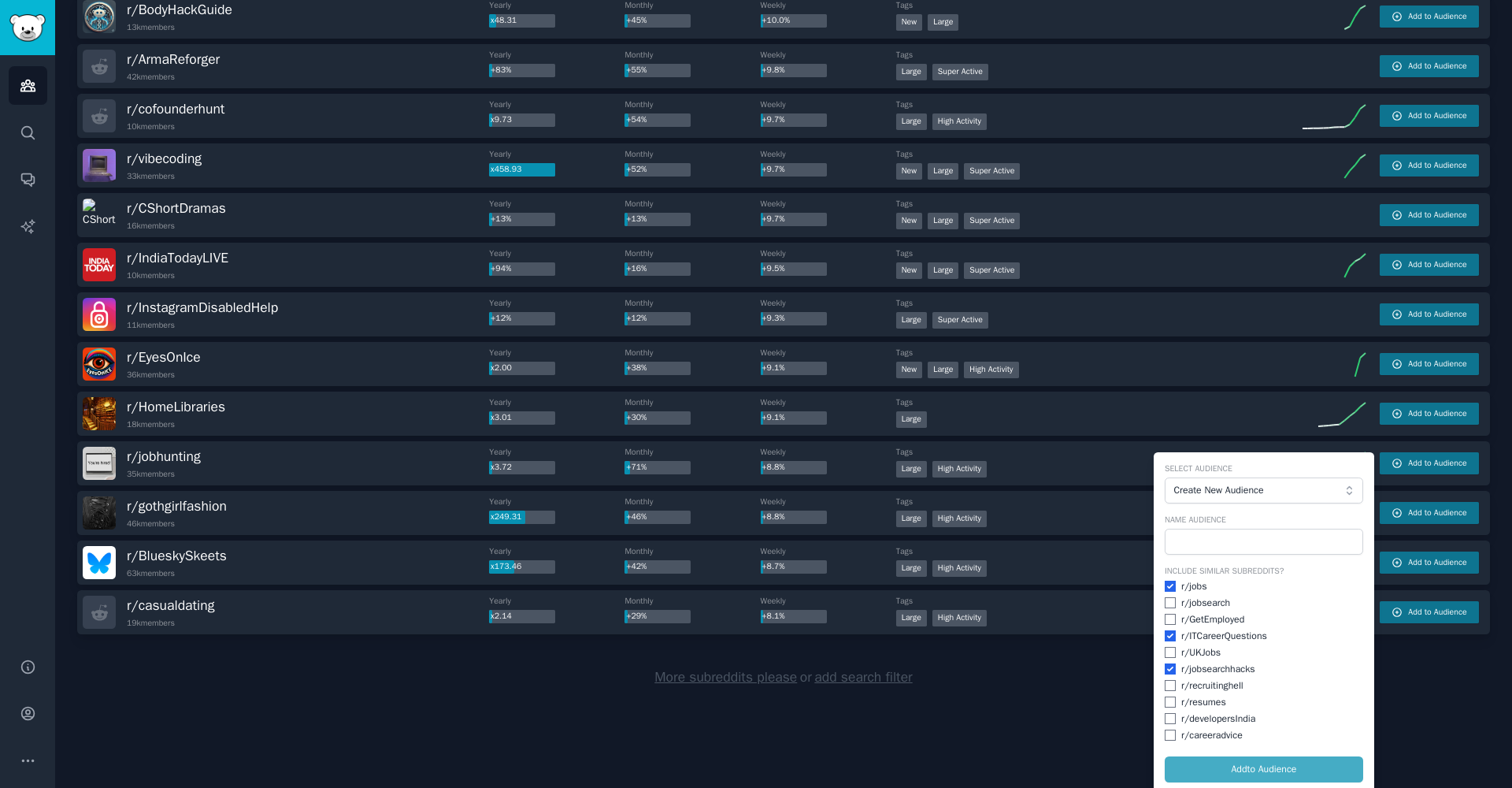 checkbox on "true" 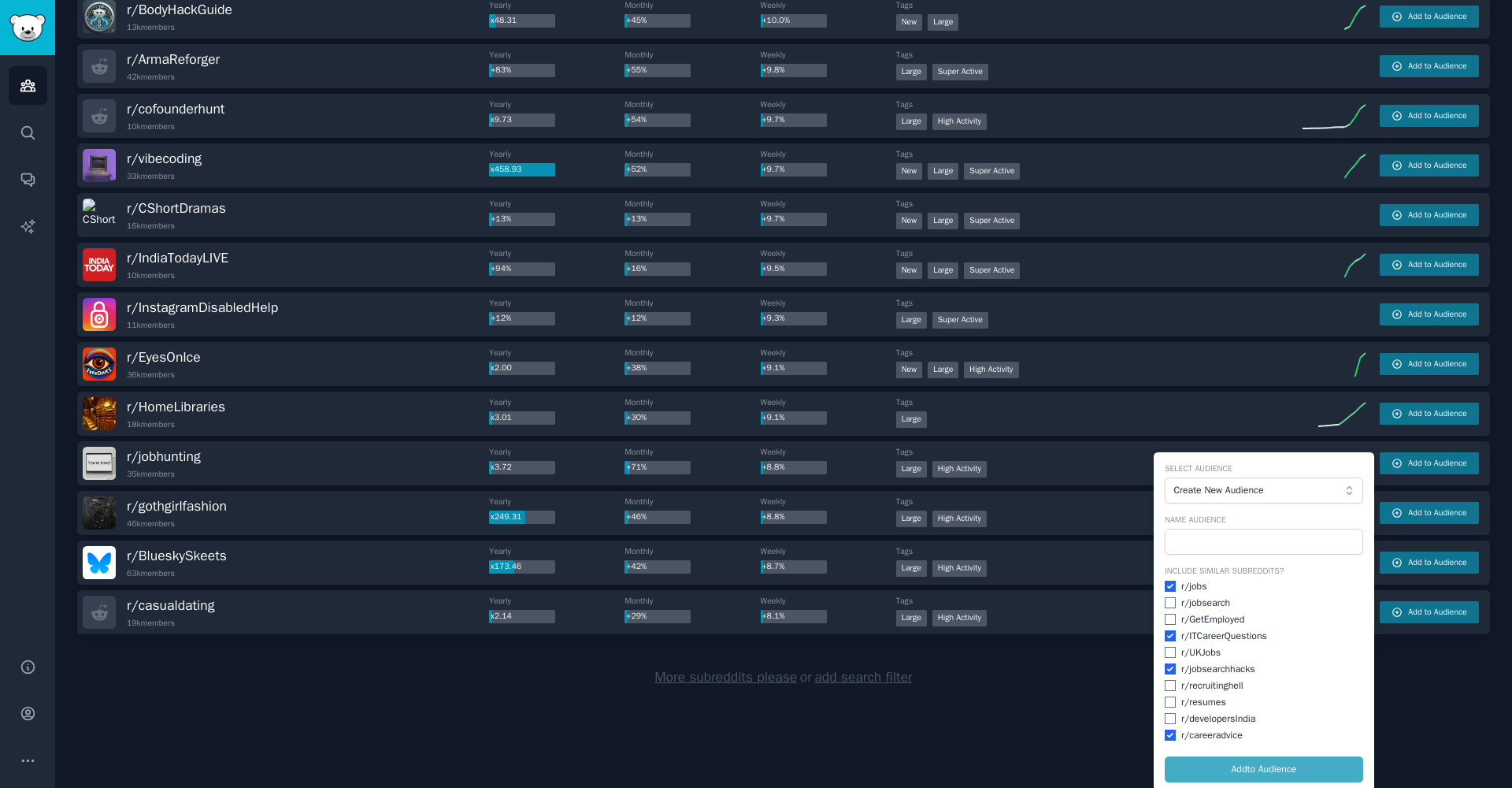 checkbox on "true" 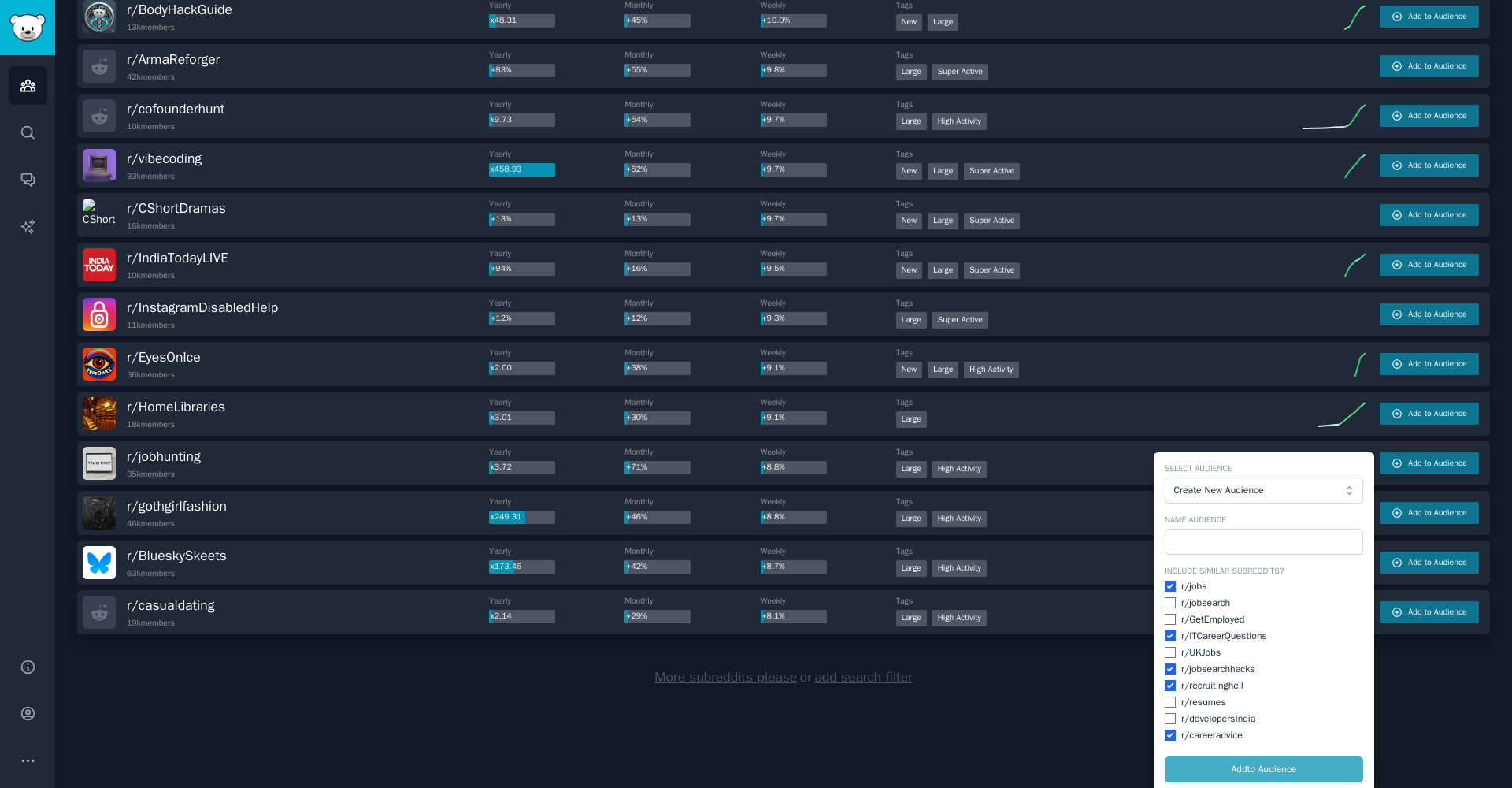 click on "r/ jobsearch" at bounding box center (1264, 604) 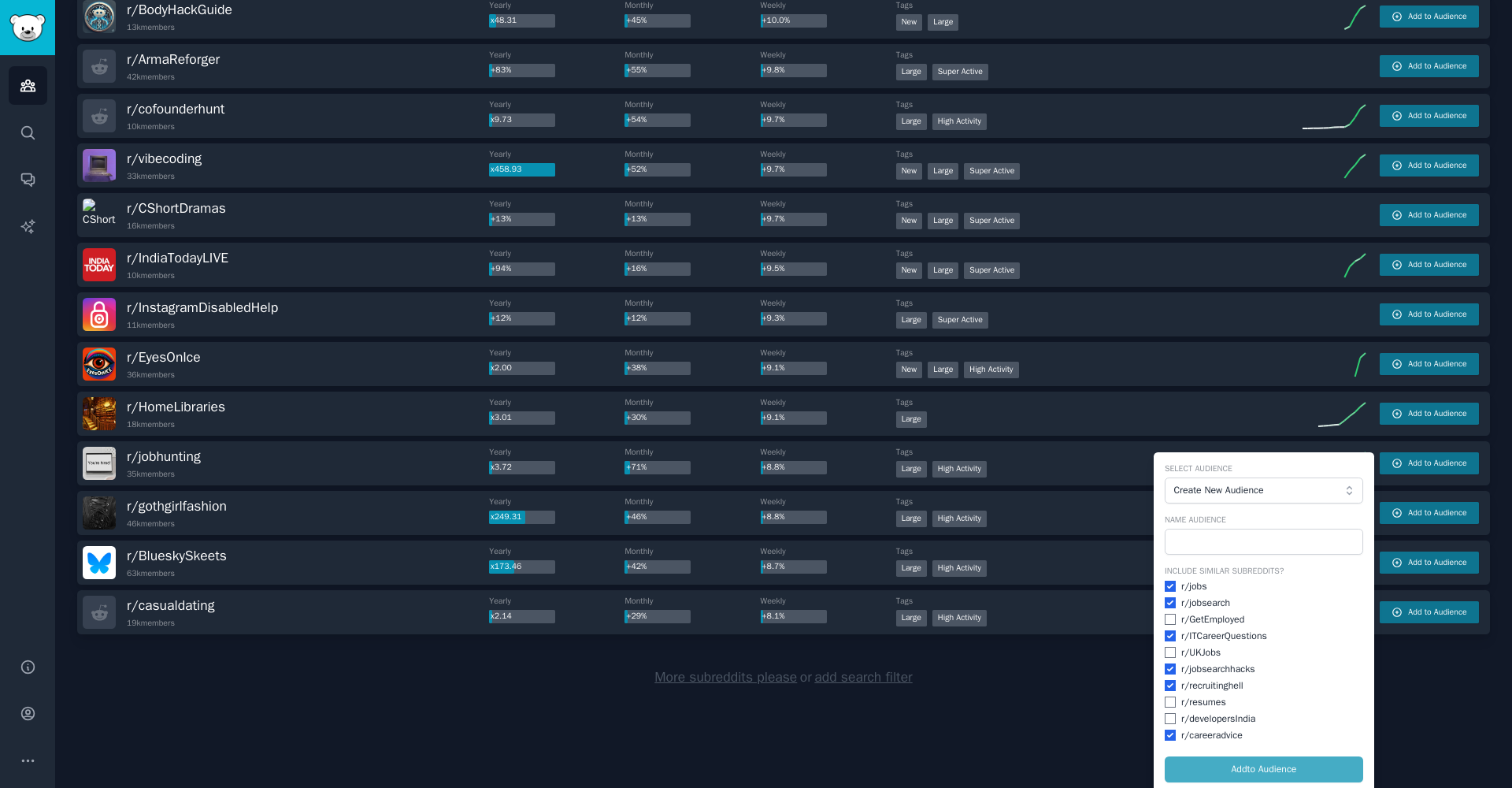 checkbox on "true" 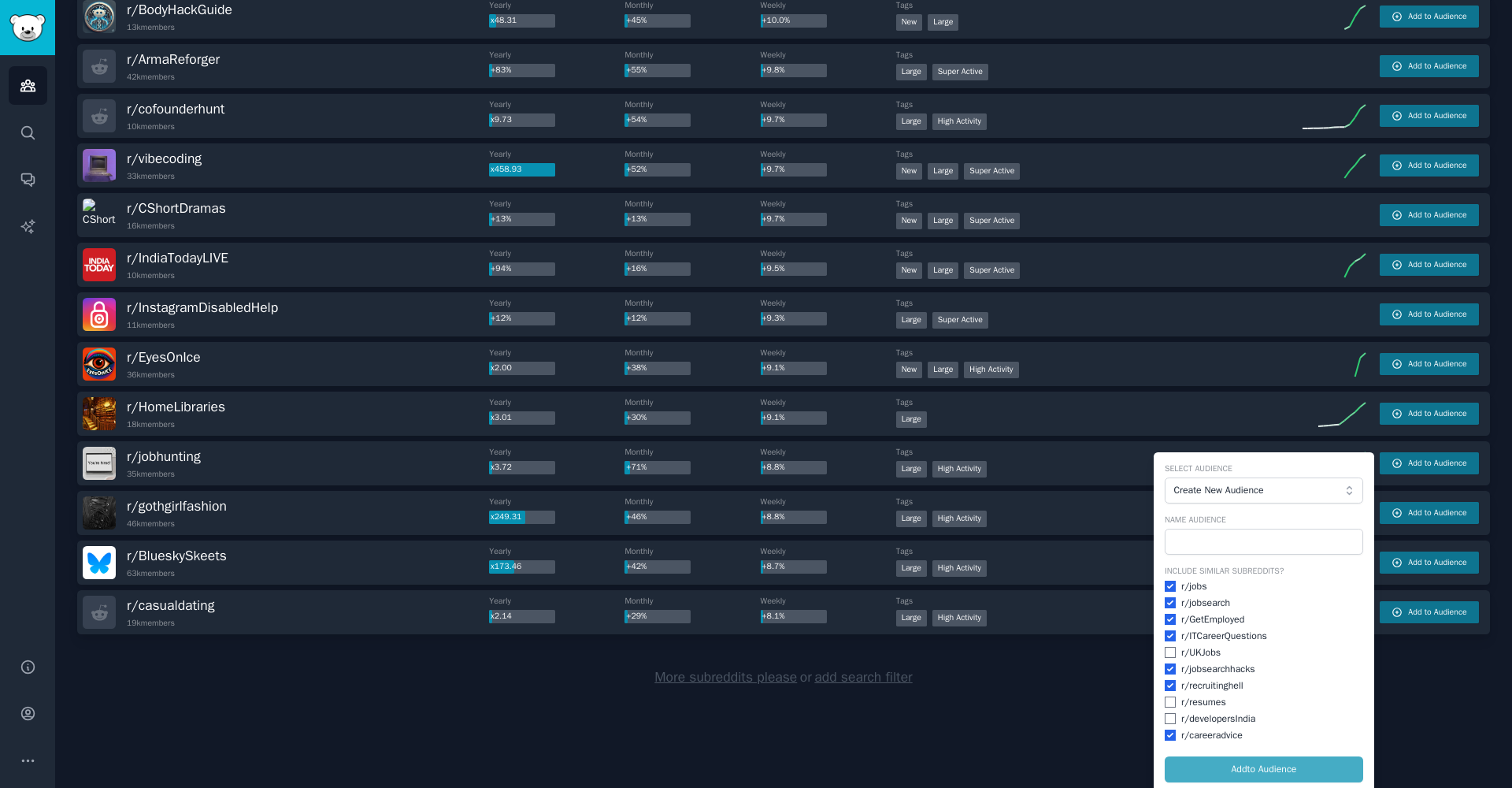 checkbox on "true" 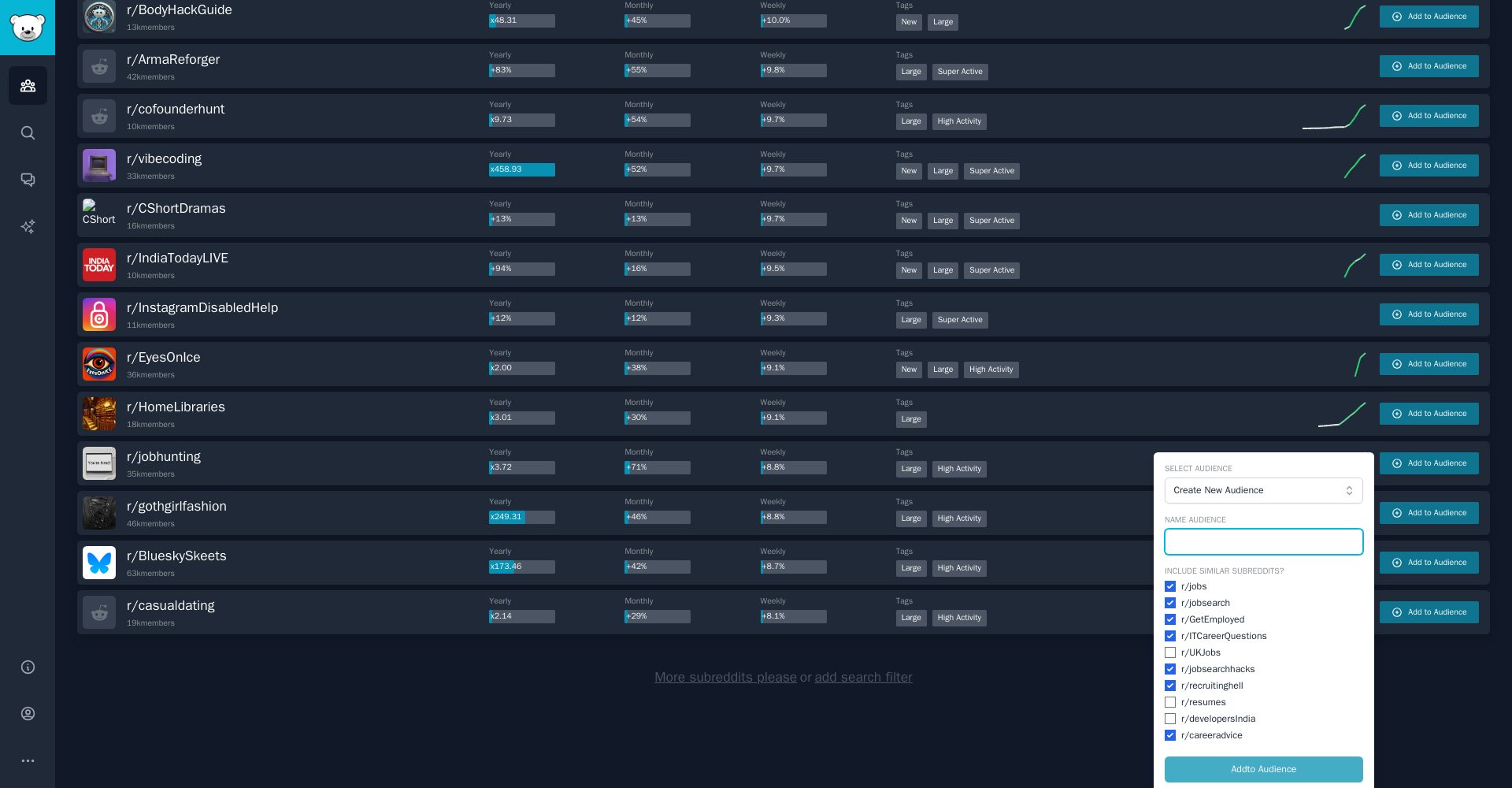 click at bounding box center [1264, 542] 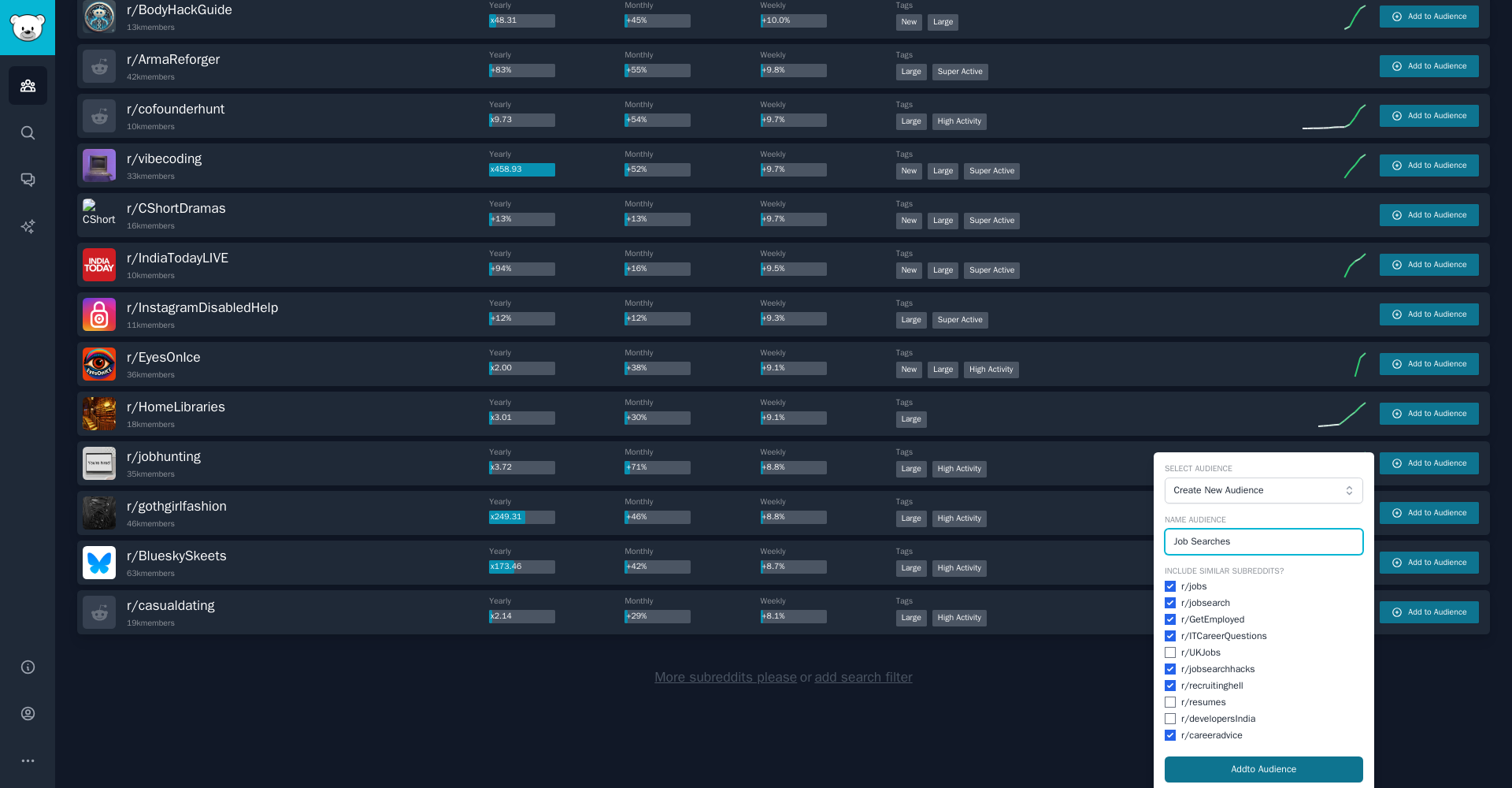 type on "Job Searches" 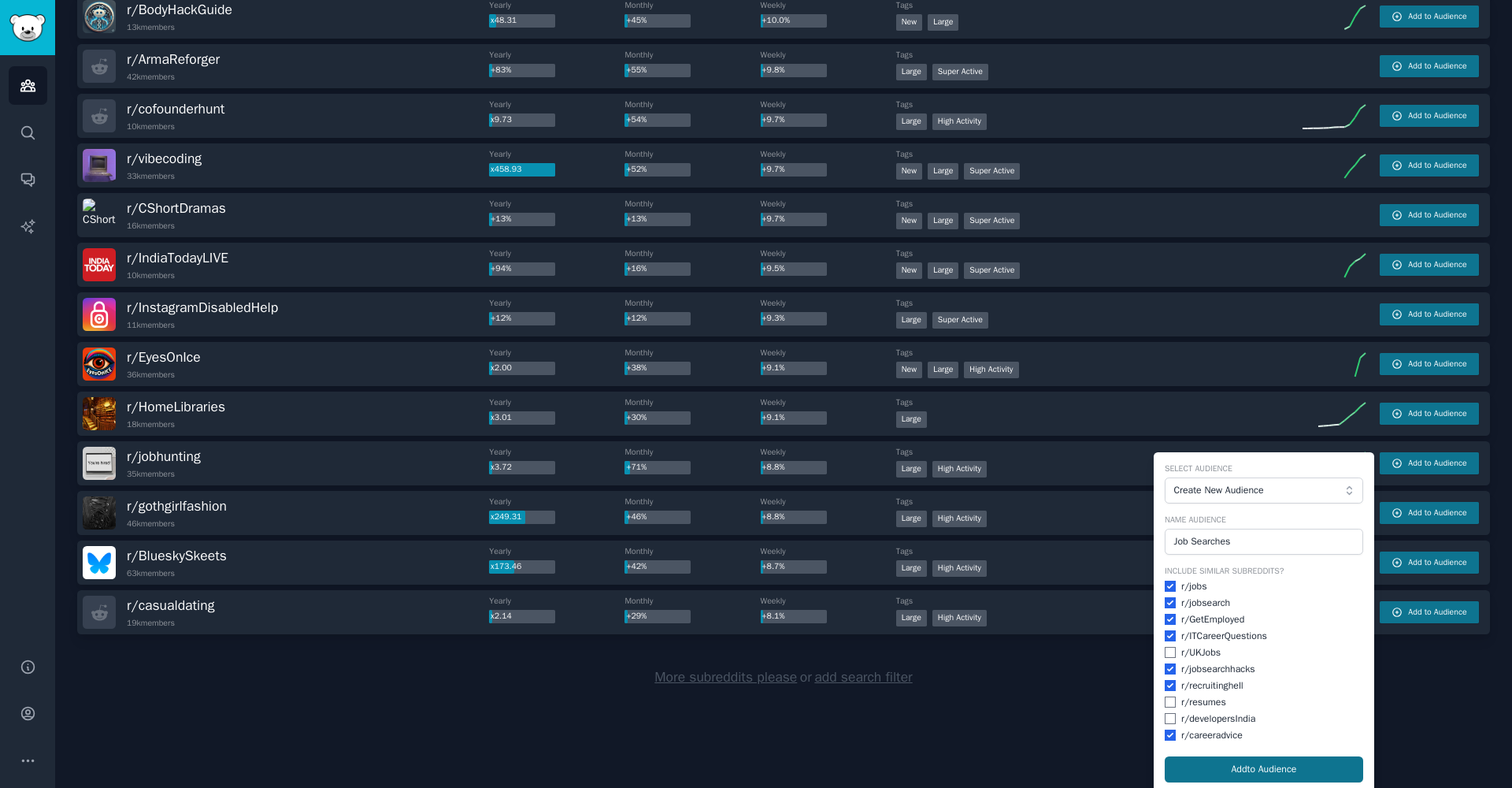 click on "Add  to Audience" at bounding box center (1264, 770) 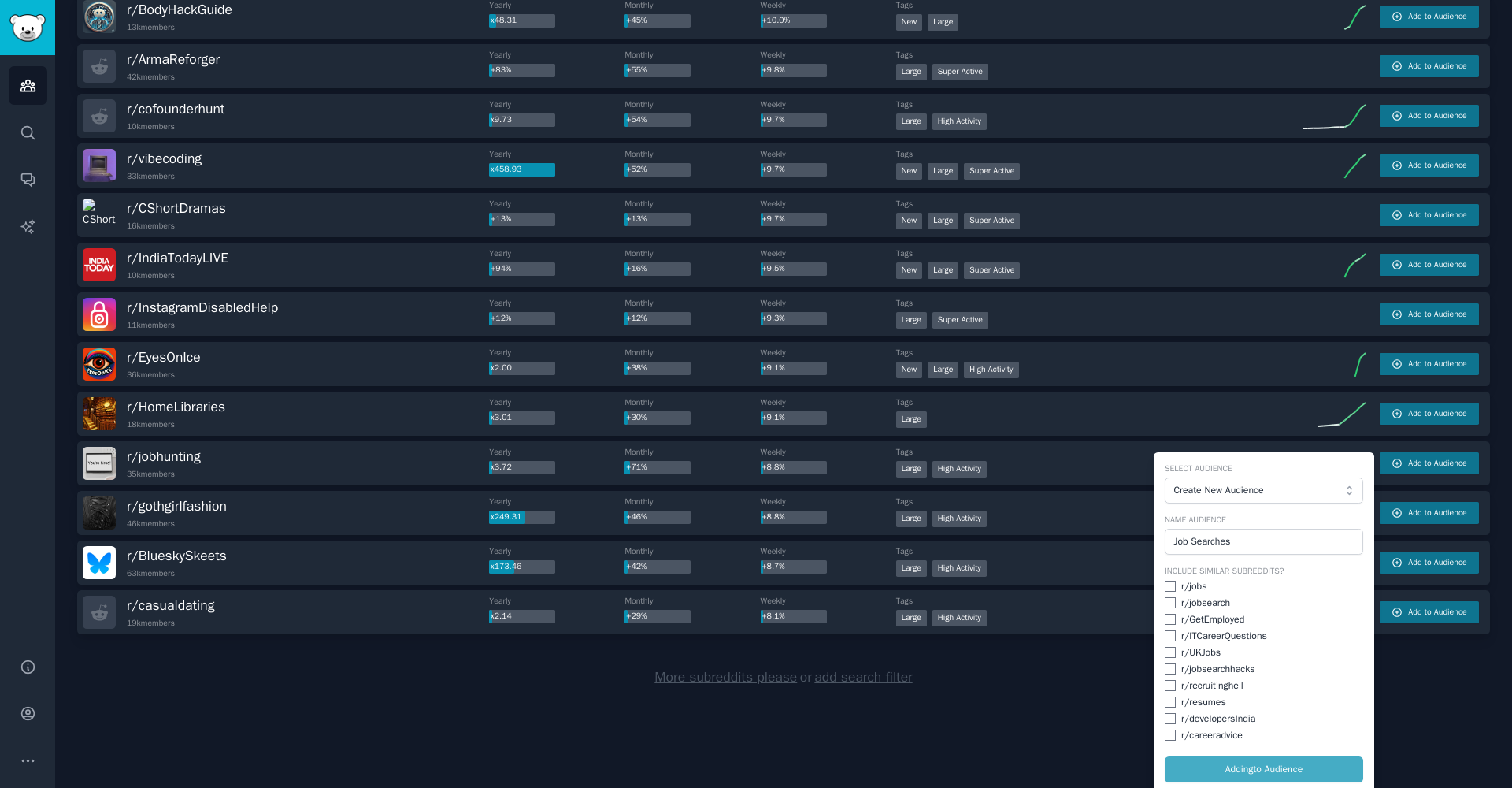 checkbox on "false" 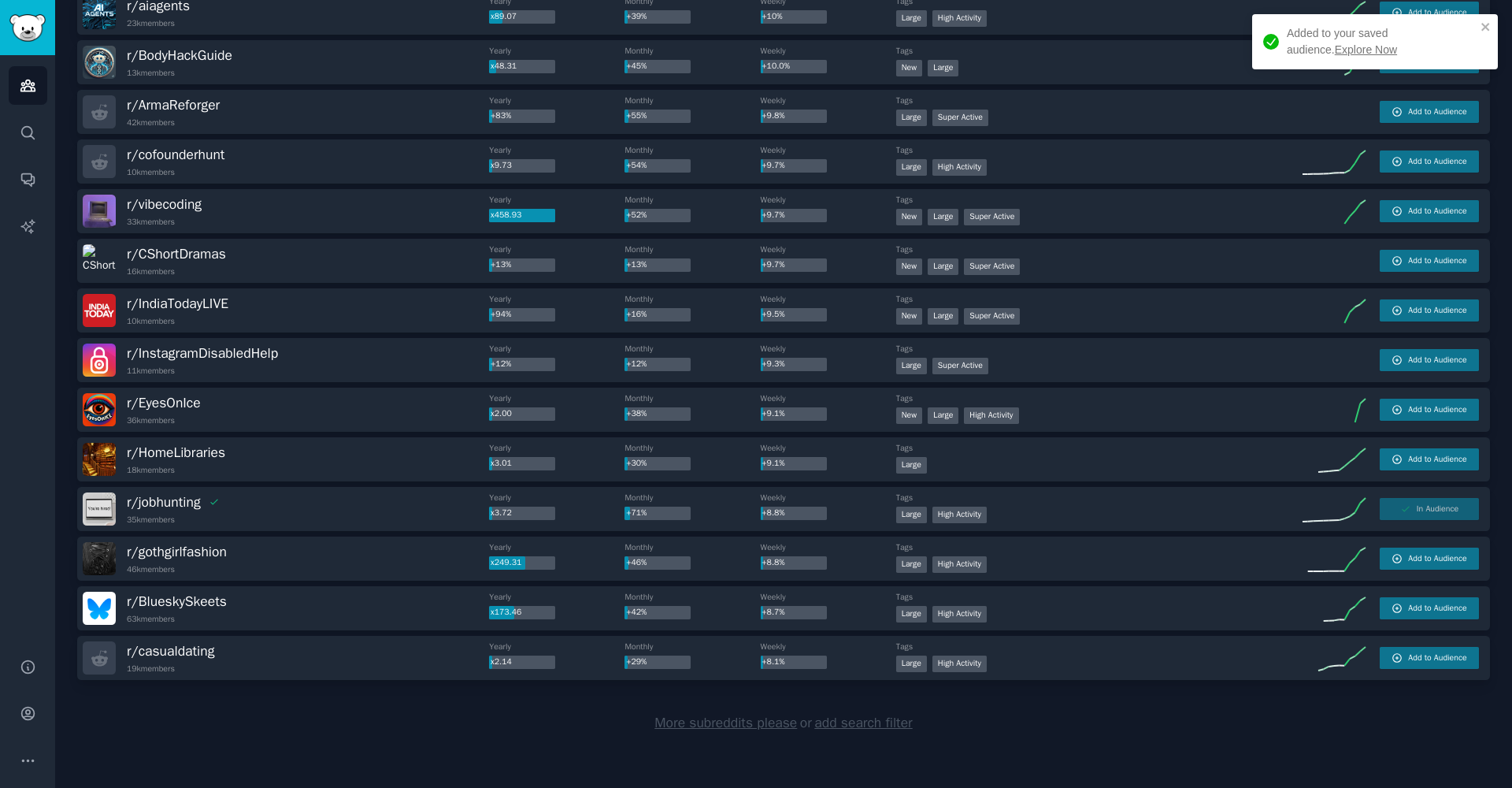 scroll, scrollTop: 1965, scrollLeft: 0, axis: vertical 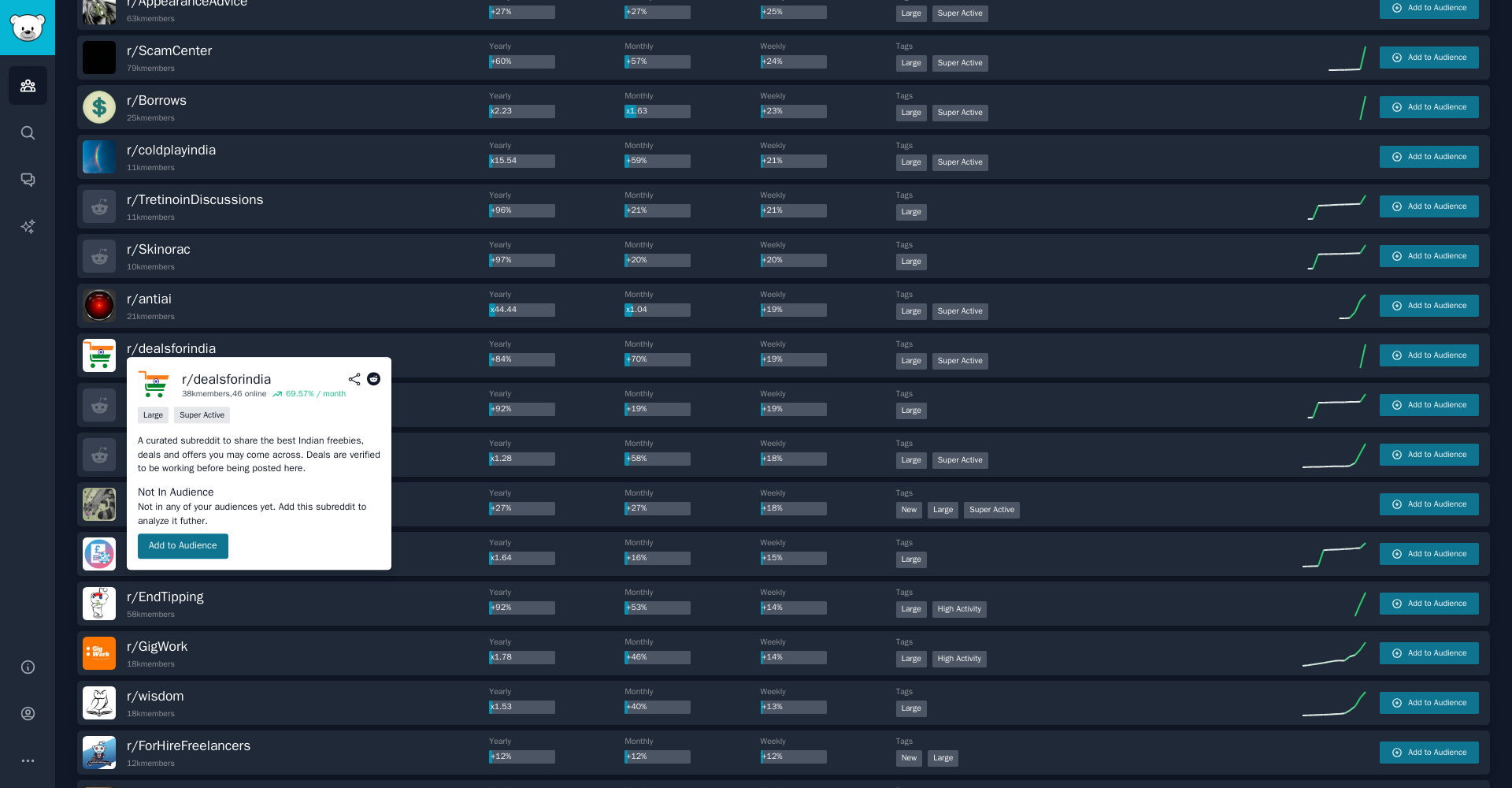 click on "Add to Audience" at bounding box center (183, 546) 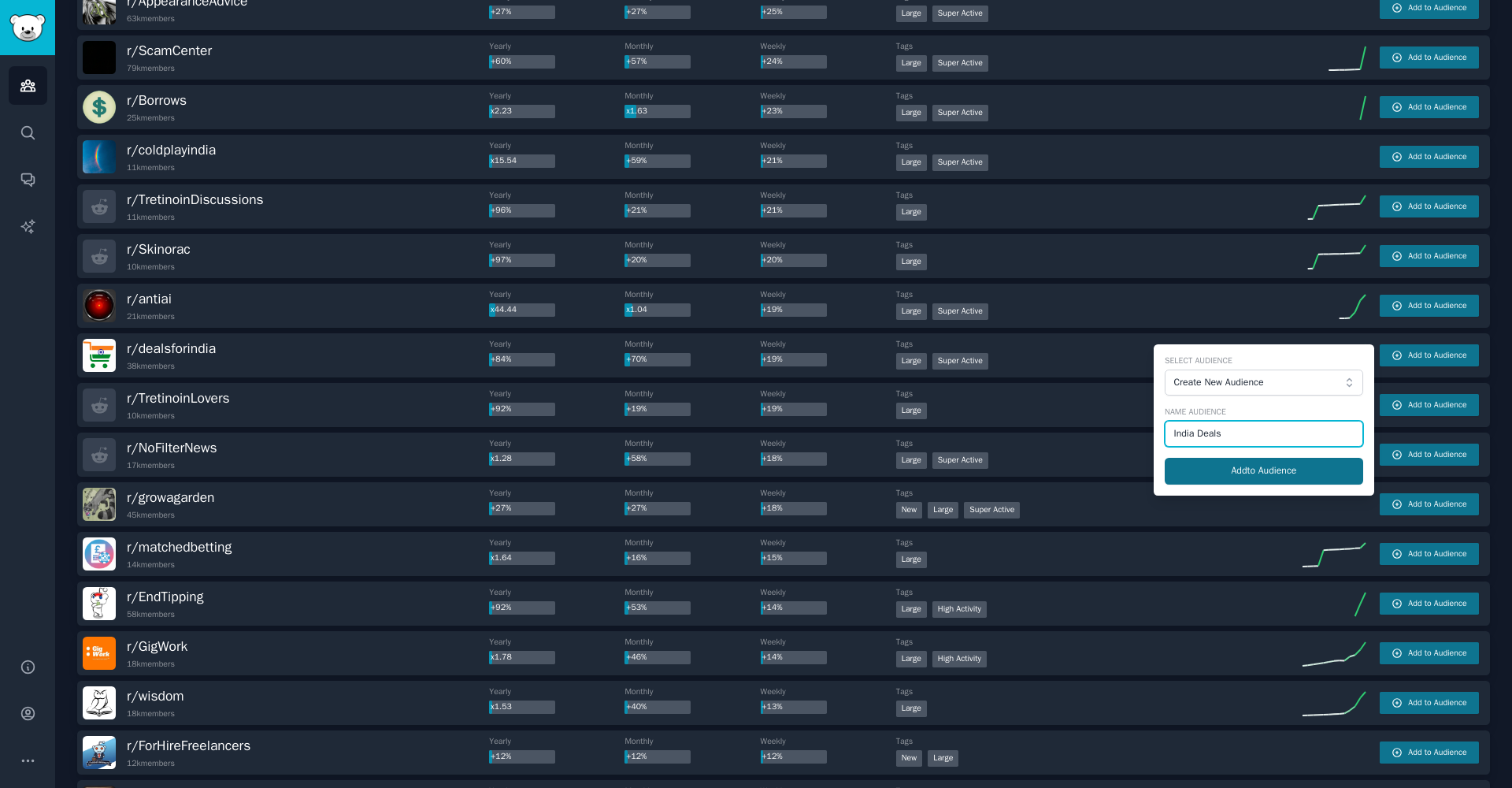 type on "India Deals" 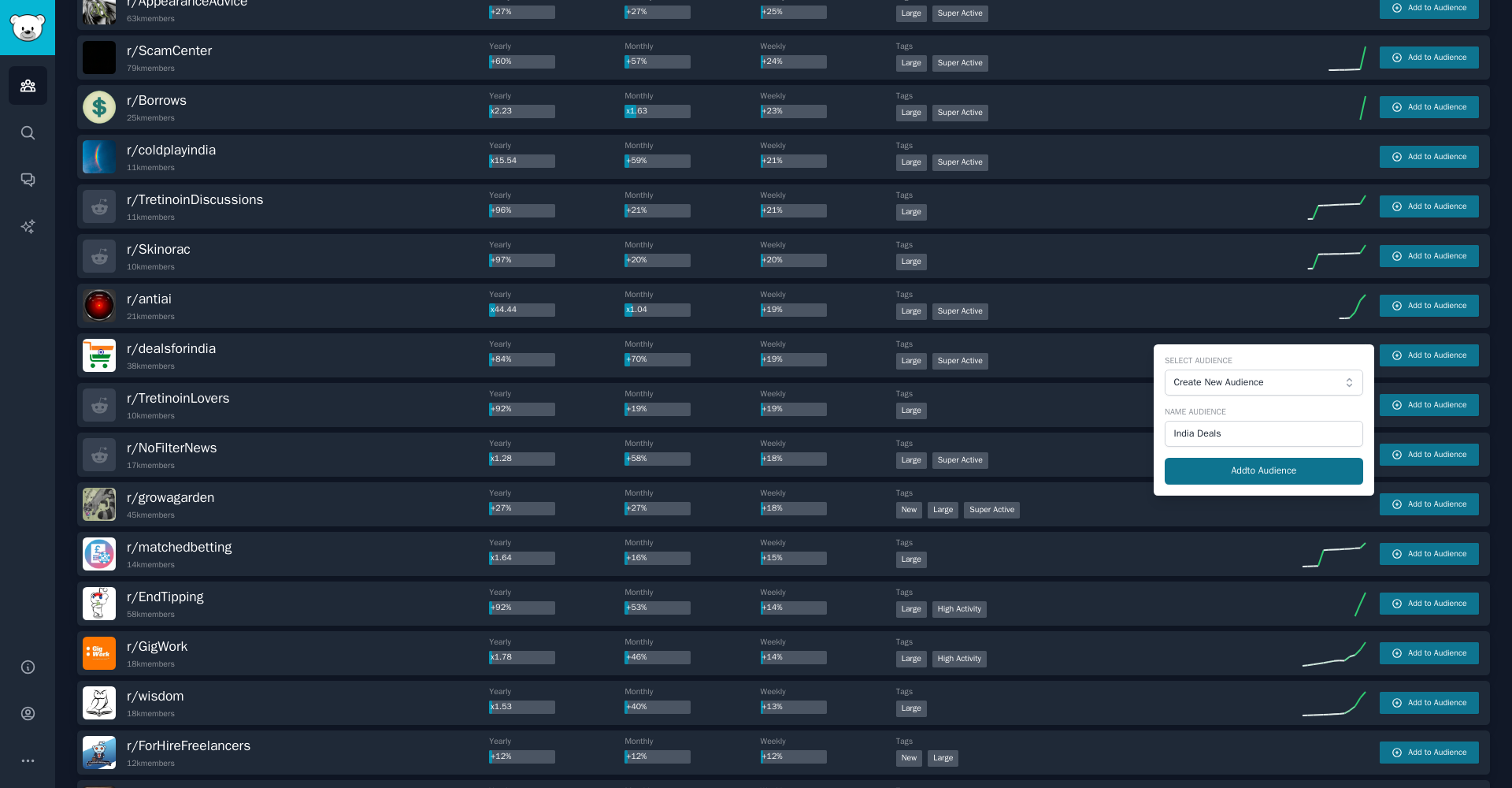 click on "Add  to Audience" 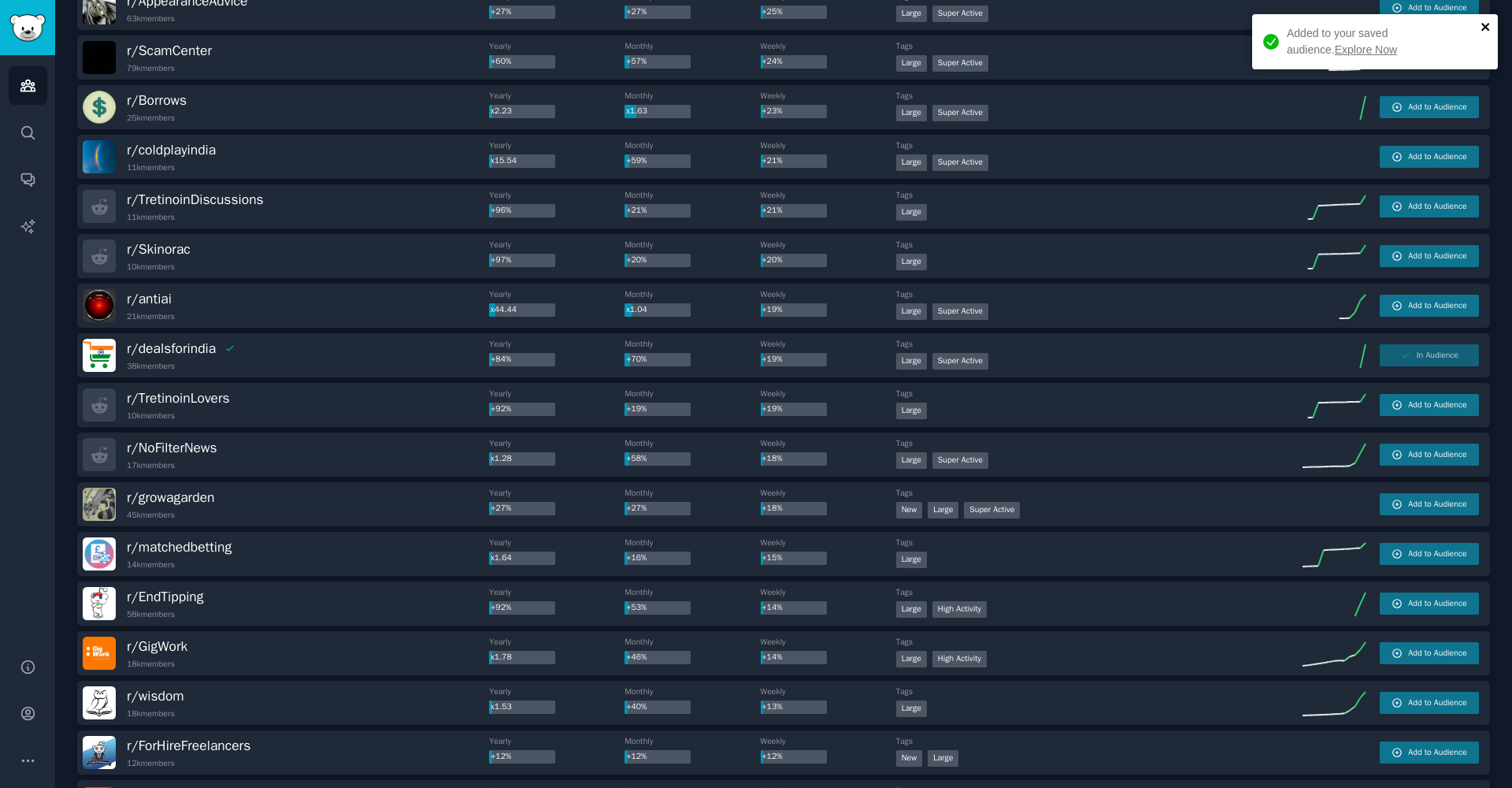 click 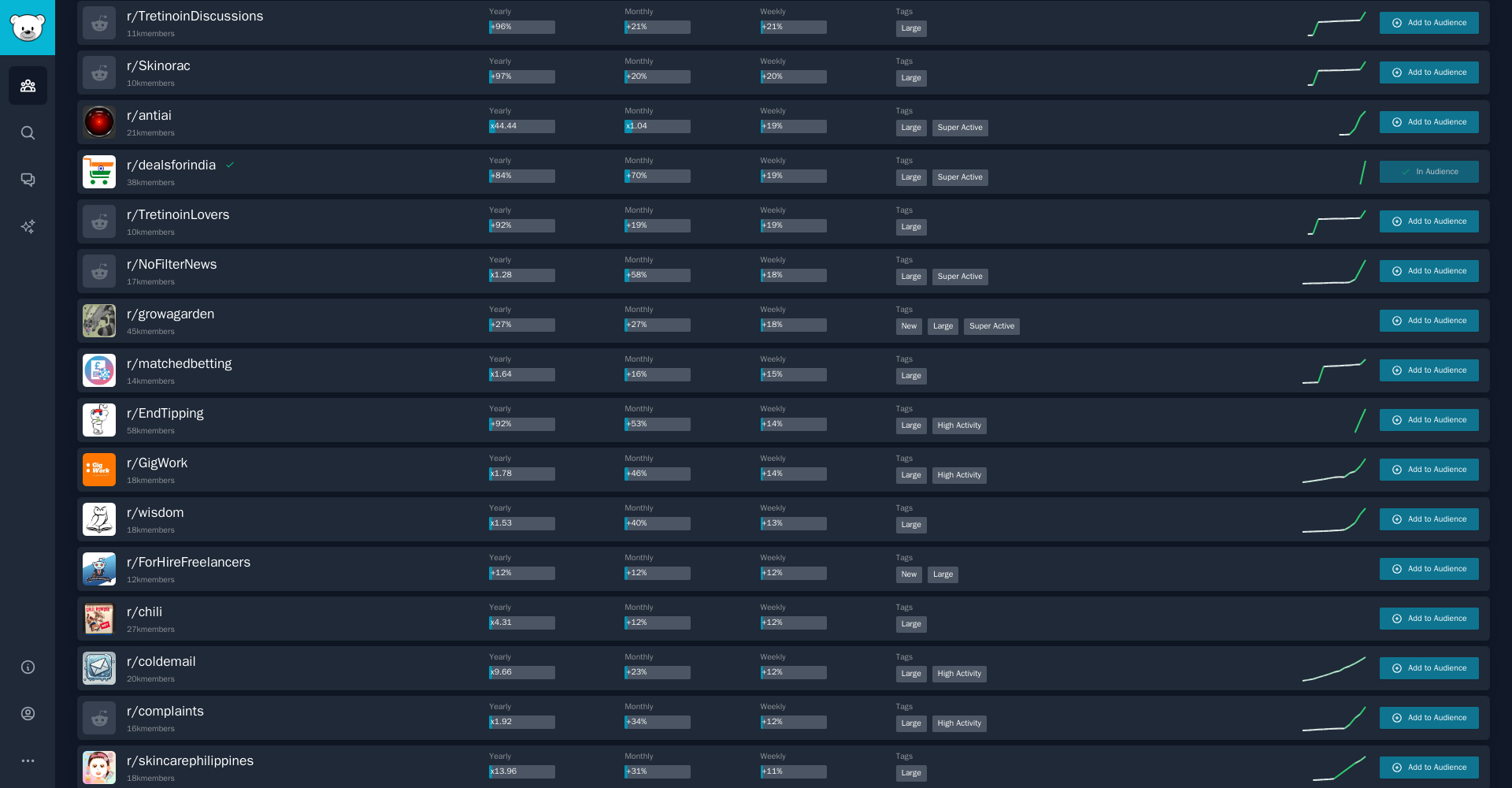 scroll, scrollTop: 0, scrollLeft: 0, axis: both 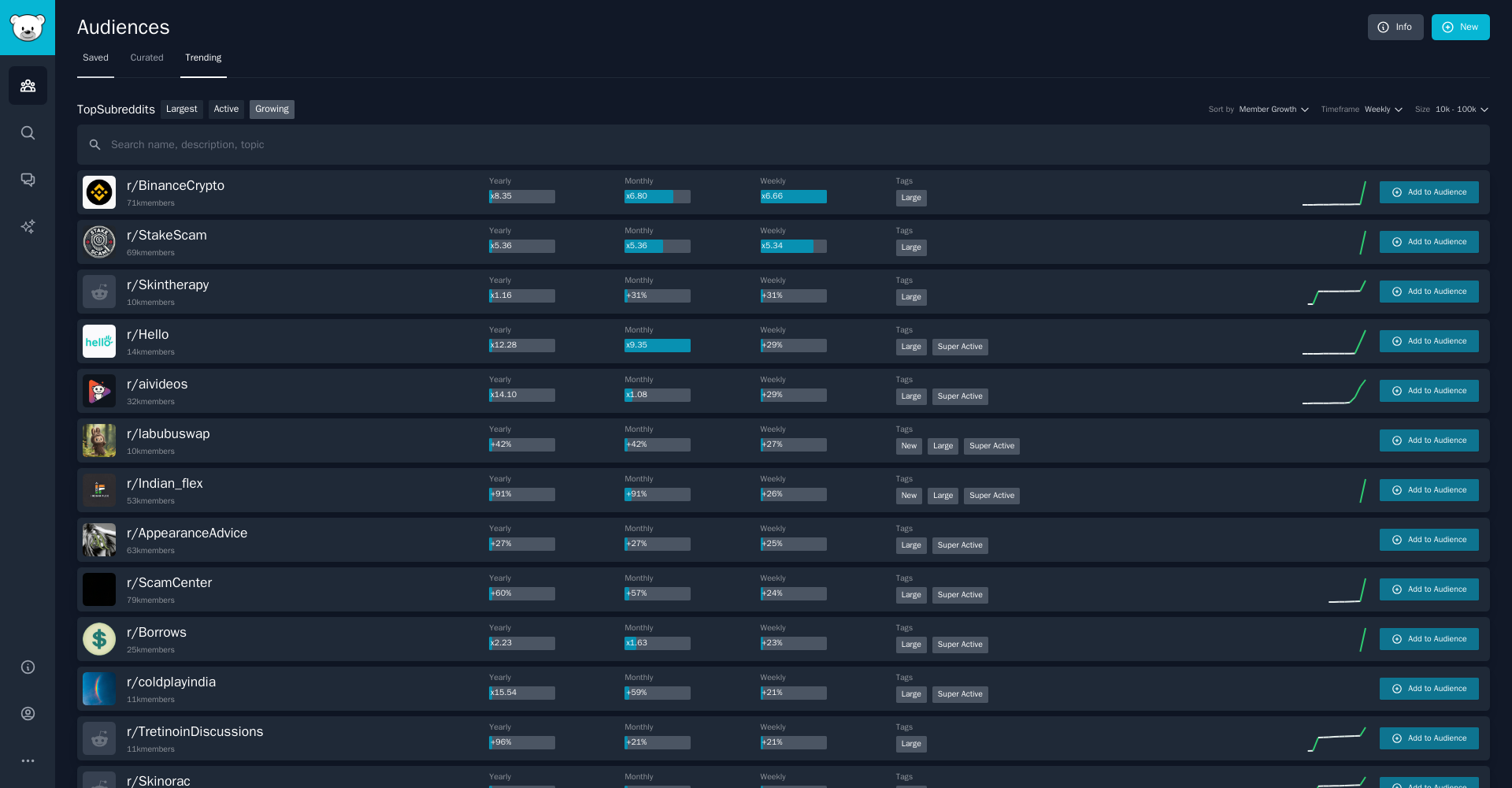 click on "Saved" at bounding box center [95, 58] 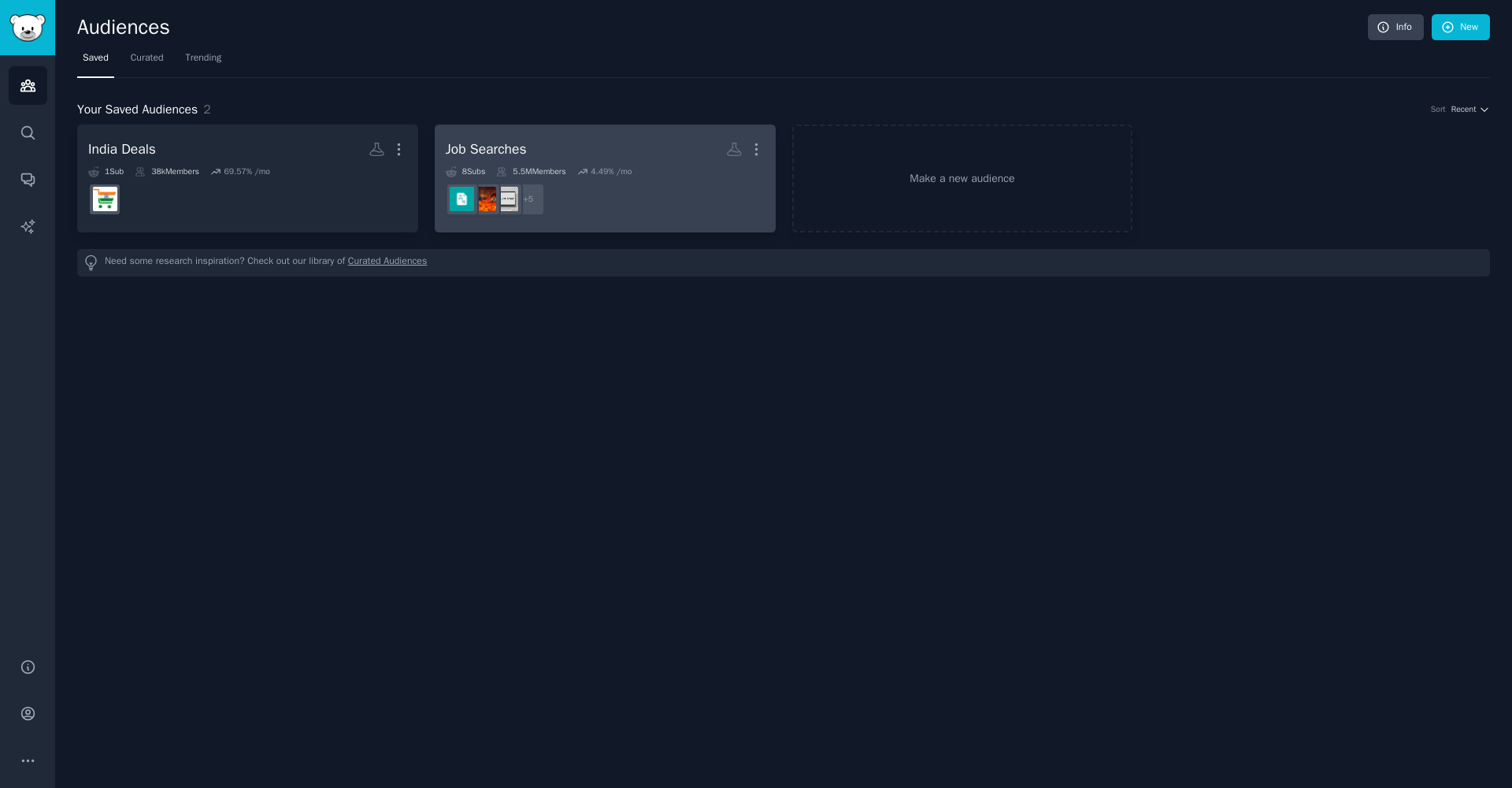 click on "Job Searches More" at bounding box center (605, 149) 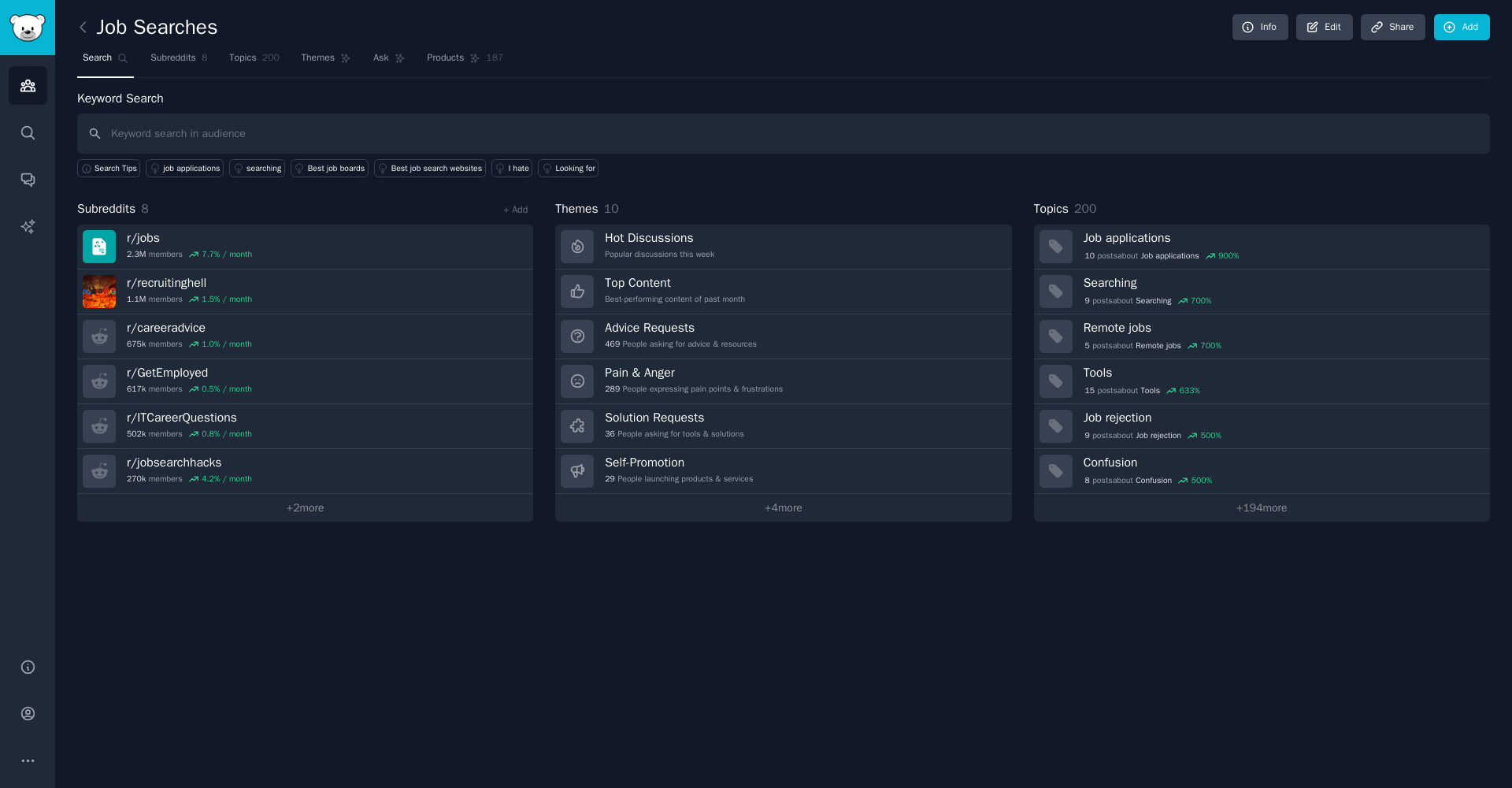 click on "Search" at bounding box center [97, 58] 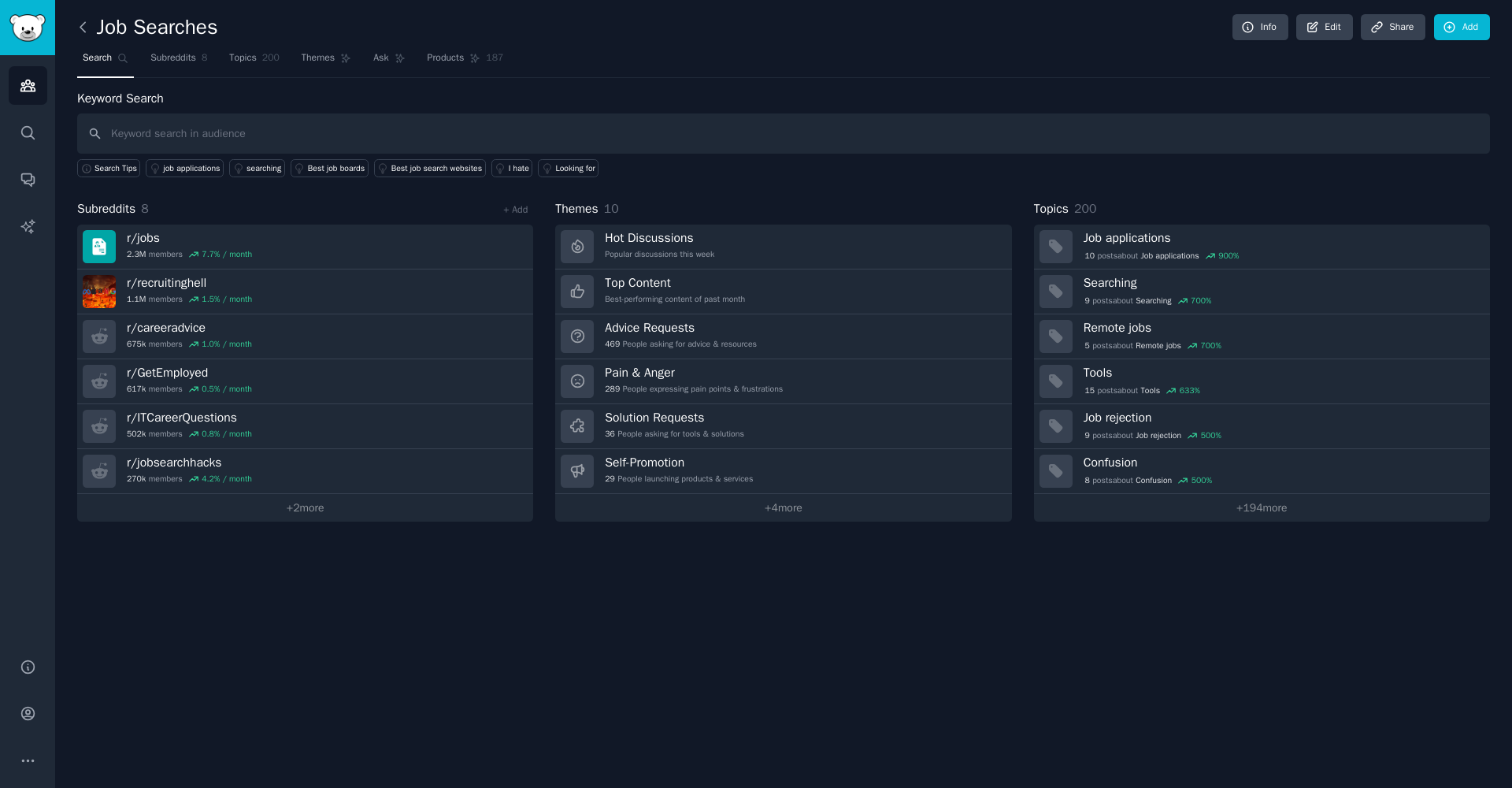 click 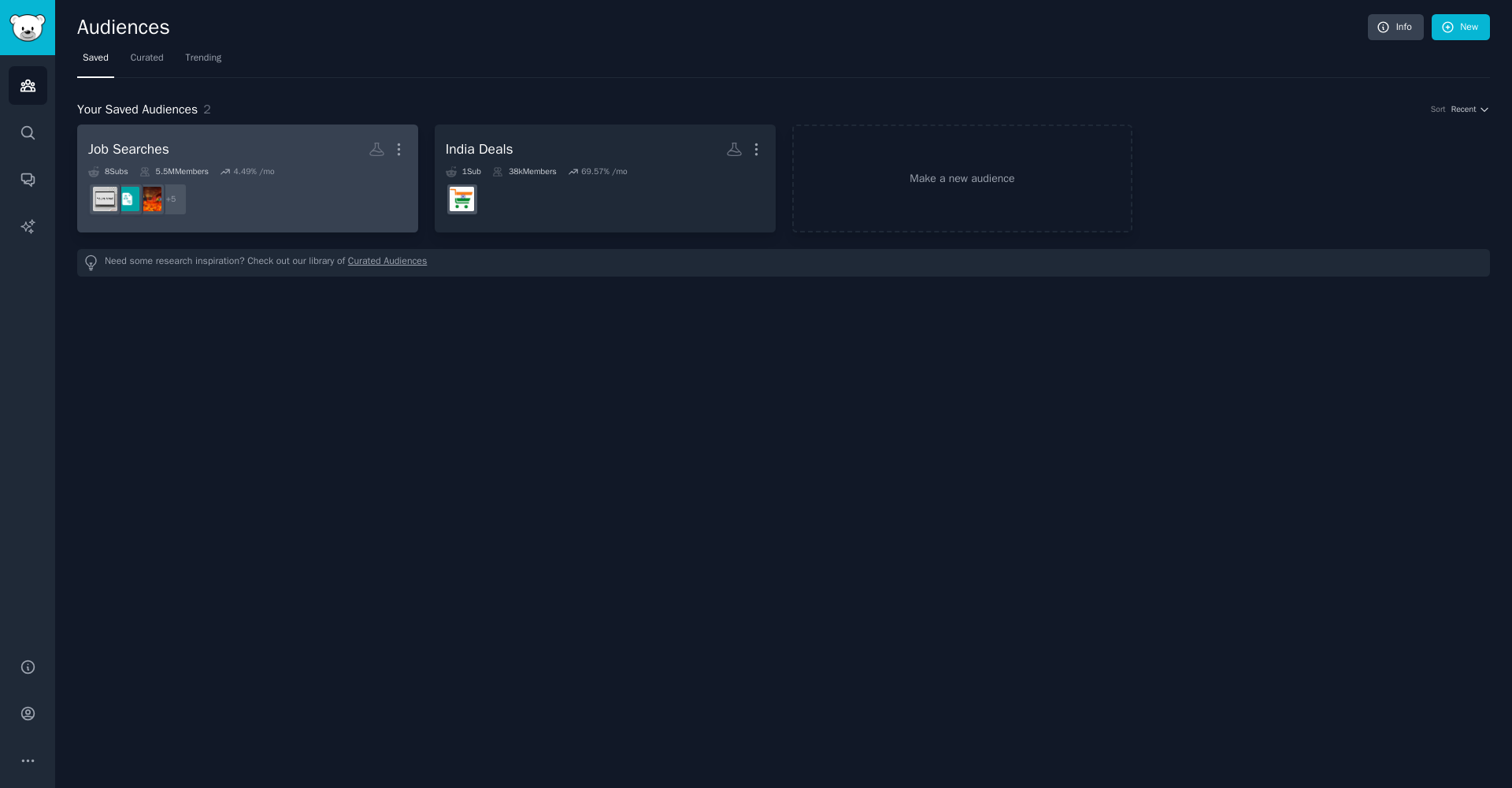 click on "Job Searches More" at bounding box center [247, 149] 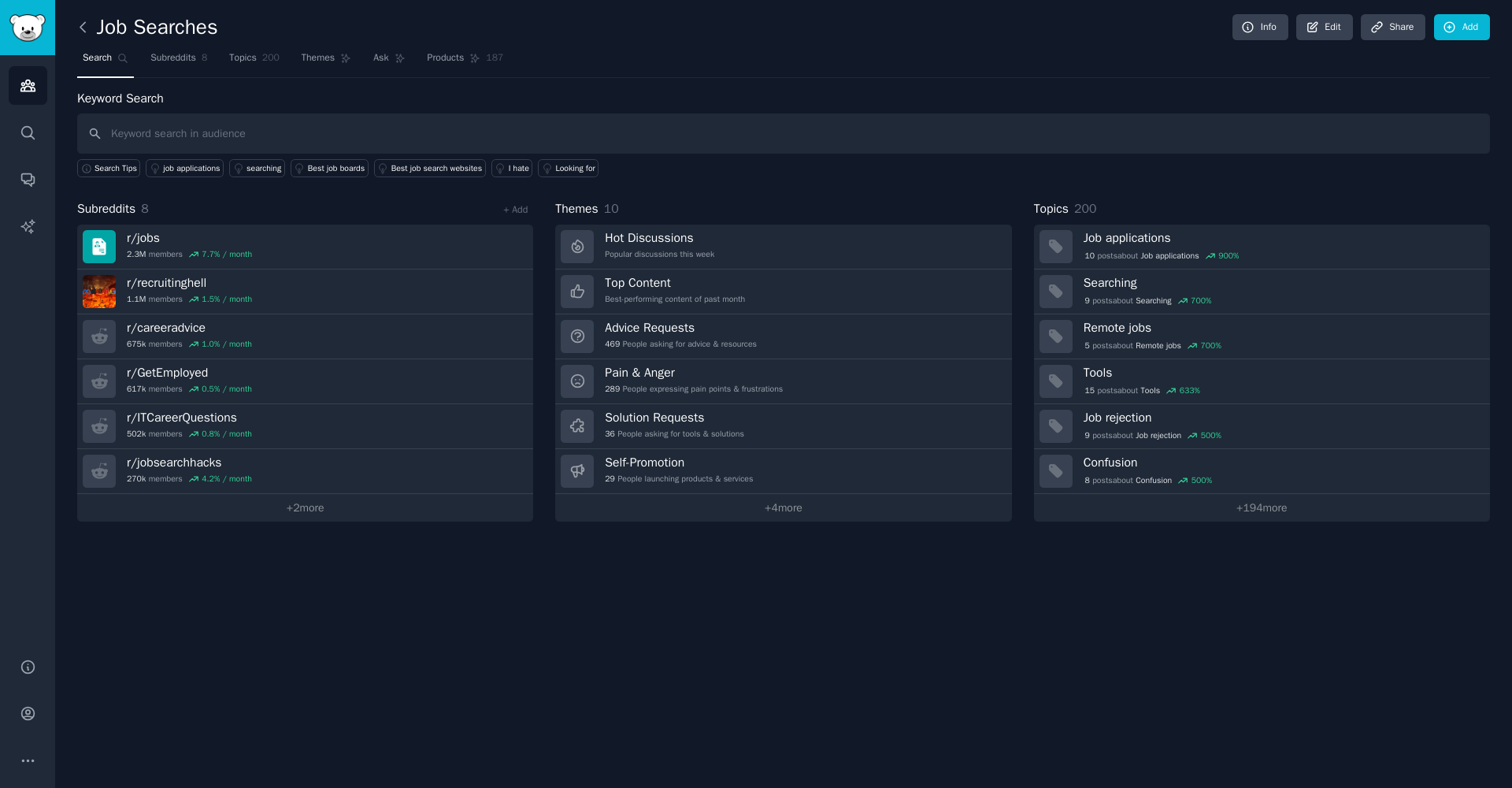 click 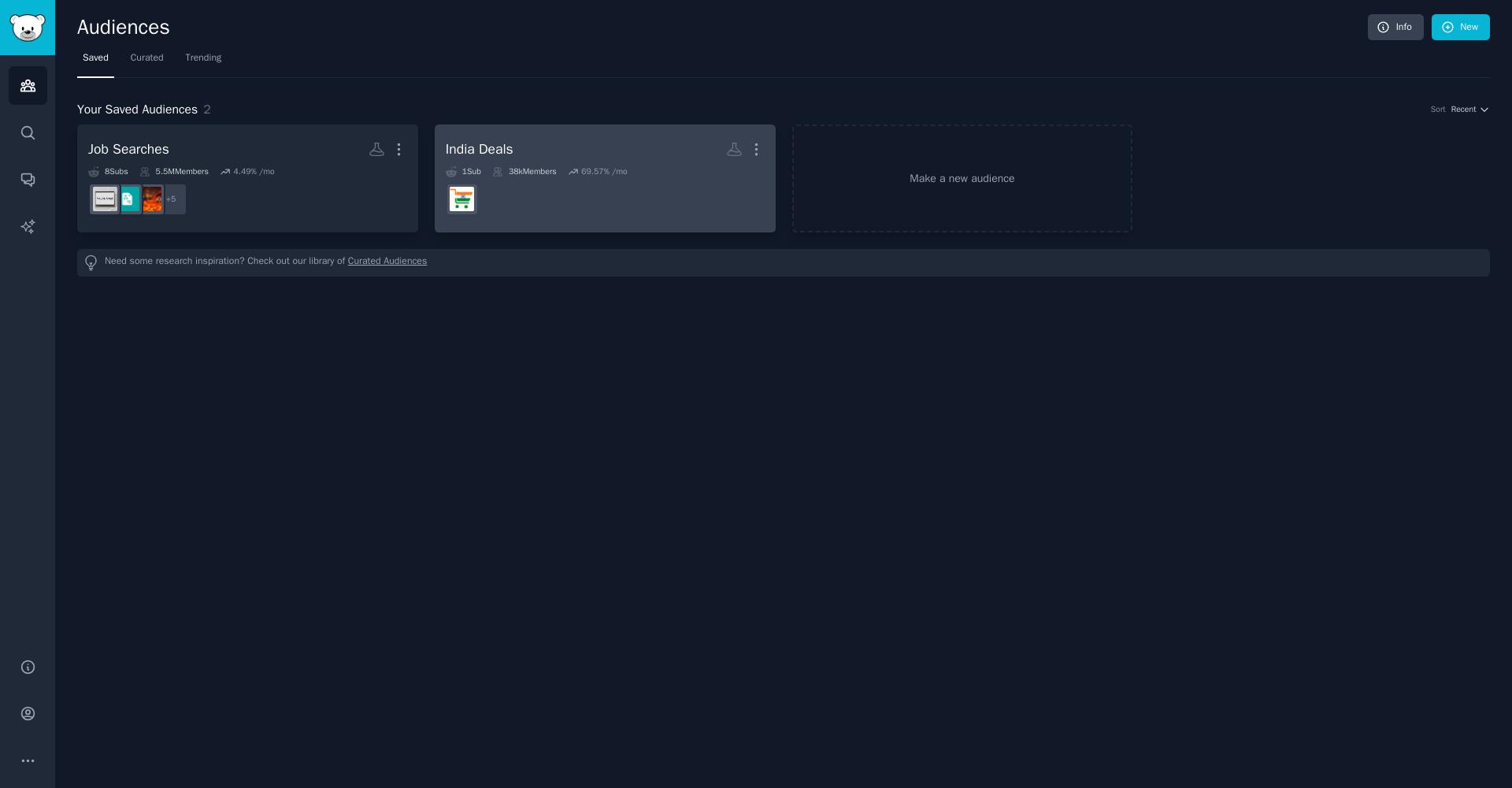 click on "India Deals More" at bounding box center (605, 149) 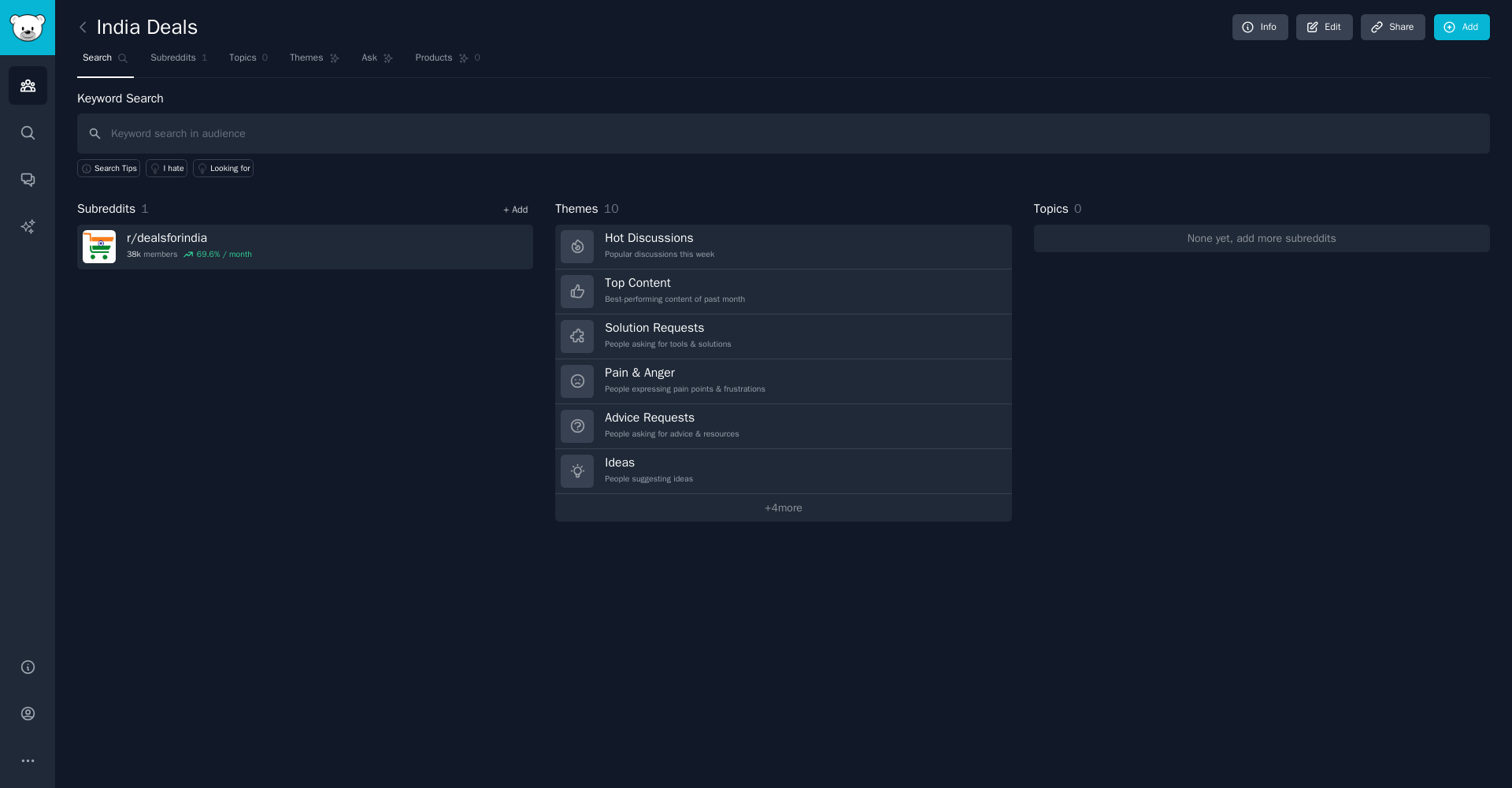 click on "+ Add" at bounding box center [515, 210] 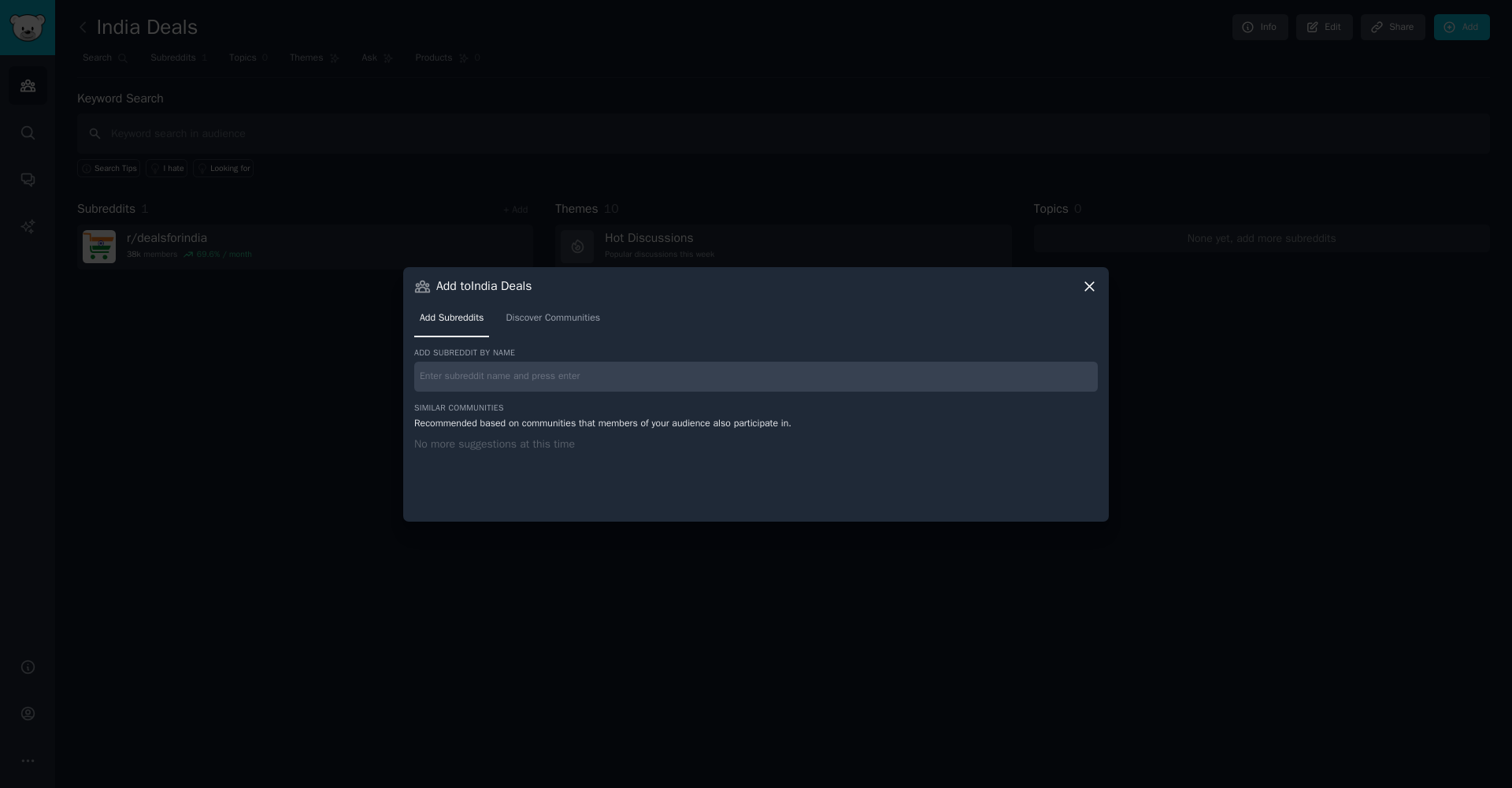 click 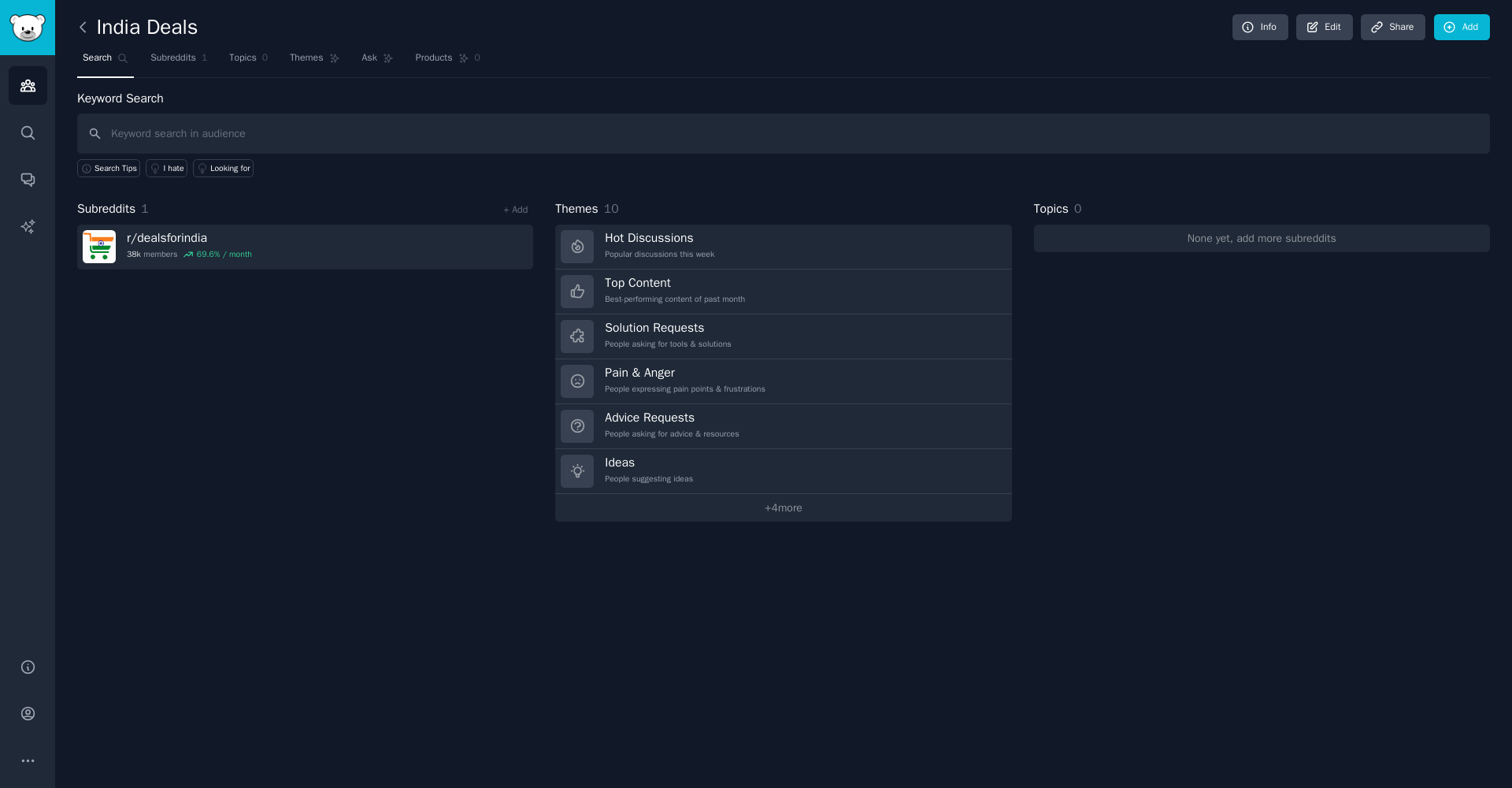 click 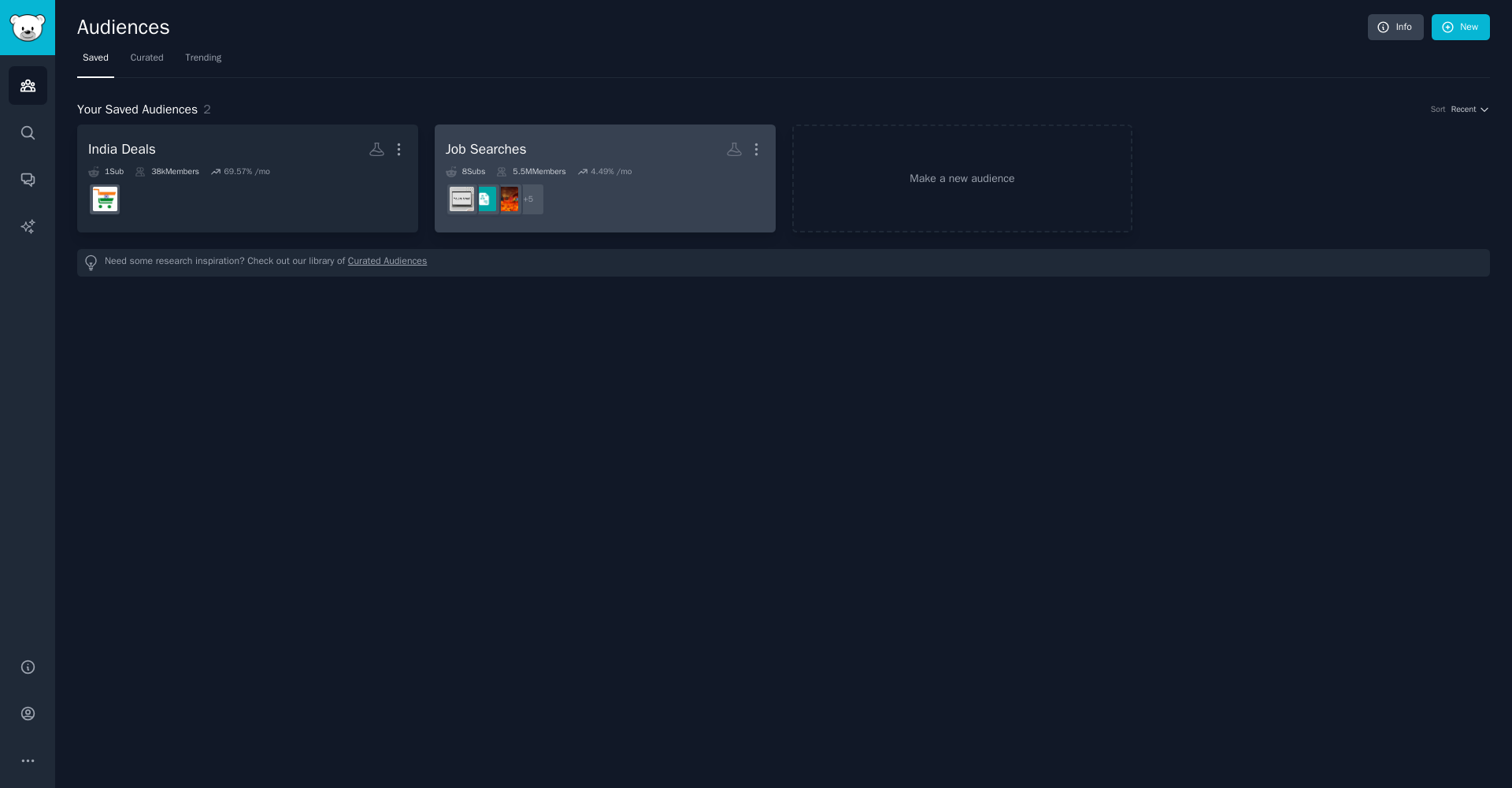 click on "Job Searches More" at bounding box center (605, 149) 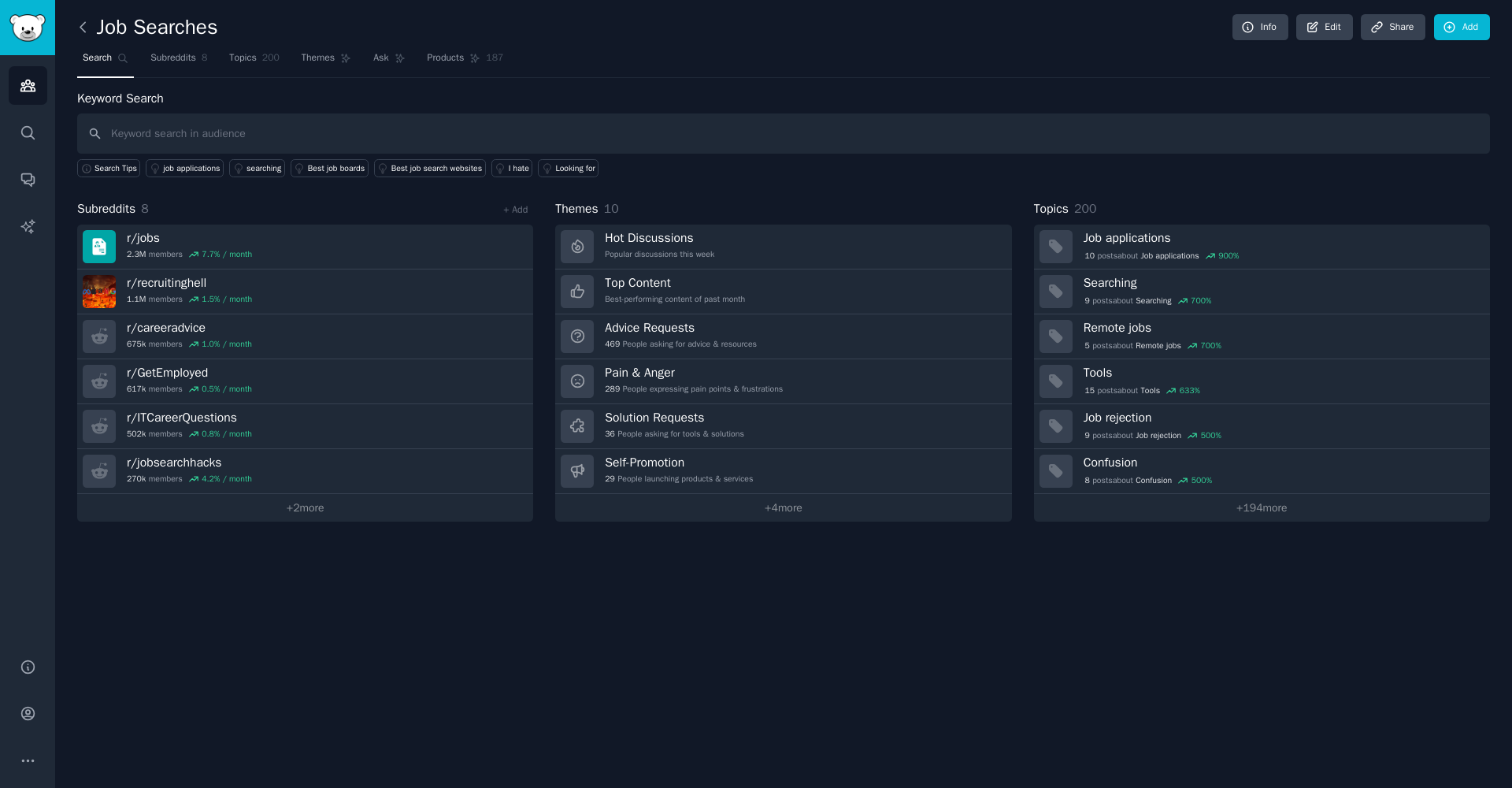 click 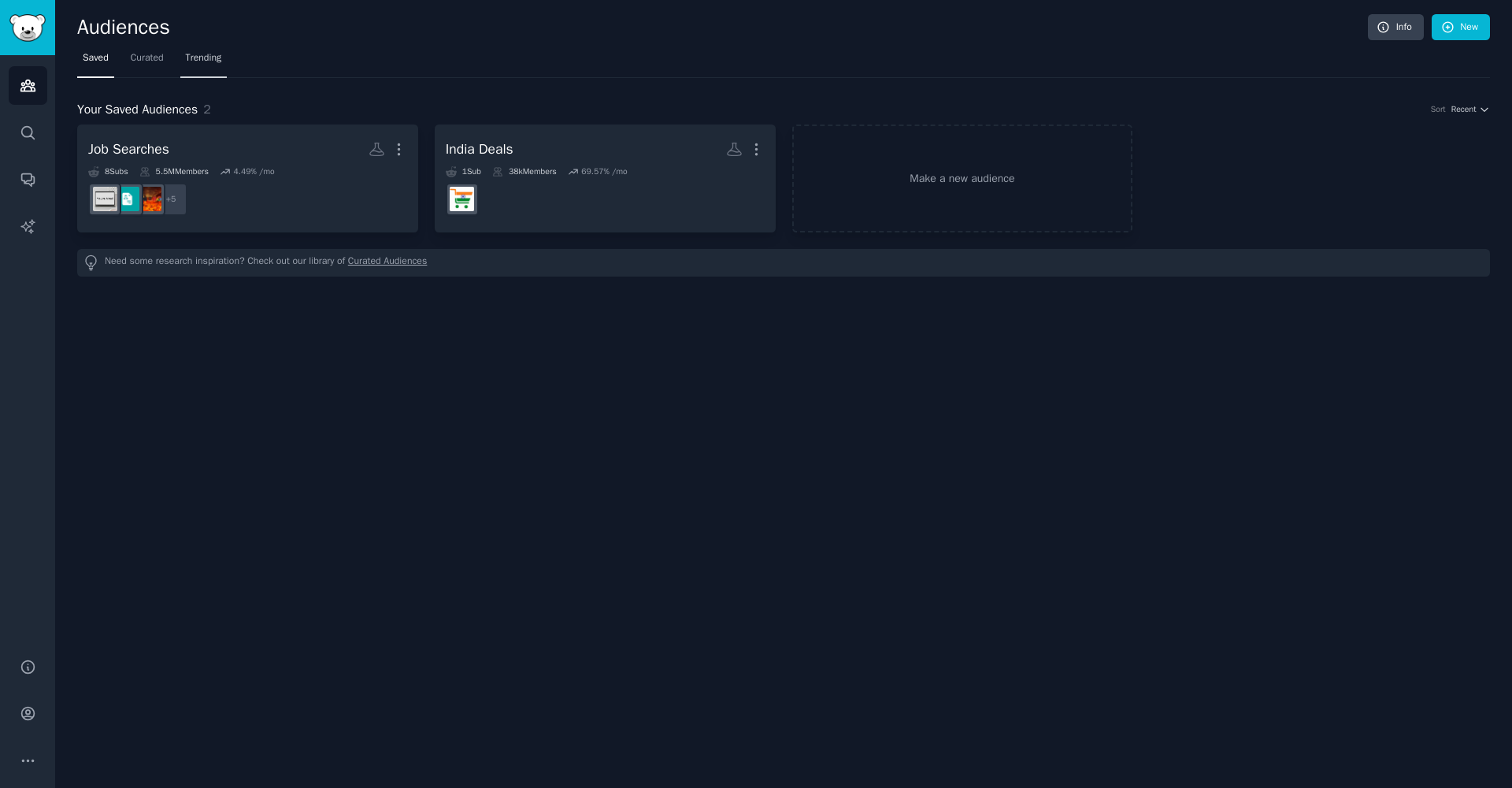 click on "Trending" at bounding box center (204, 58) 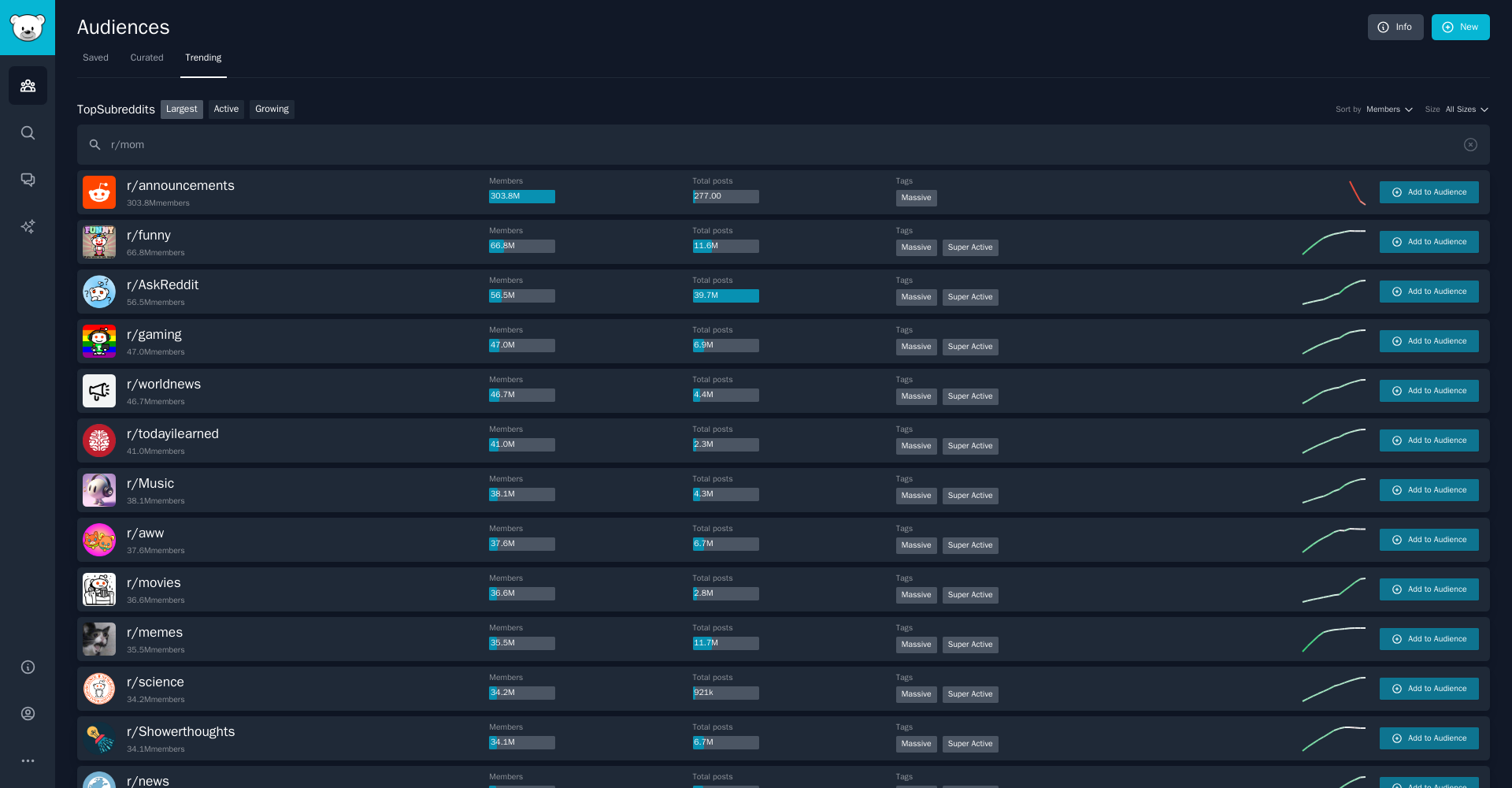 type on "r/mom" 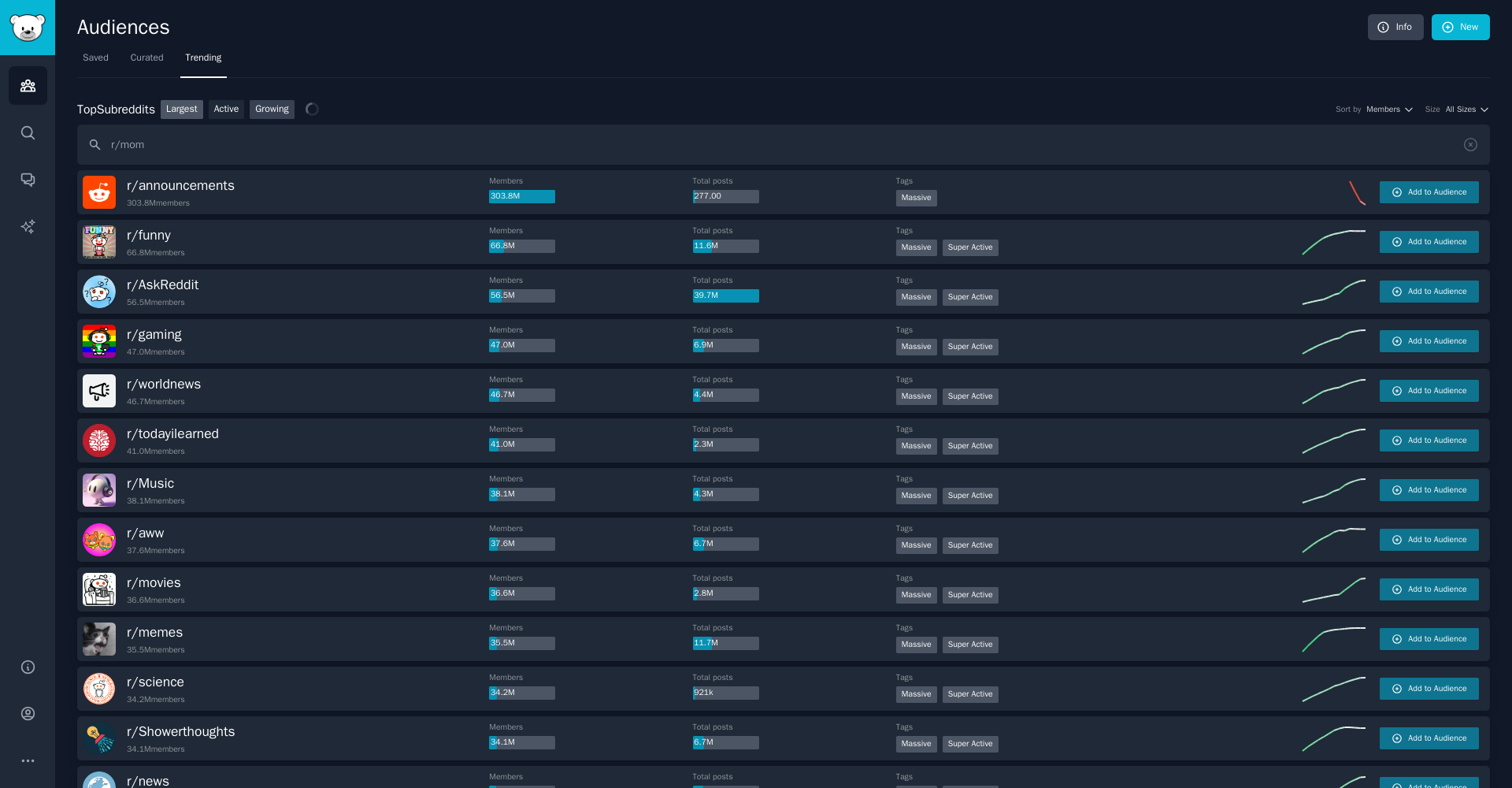 click on "Growing" at bounding box center [272, 110] 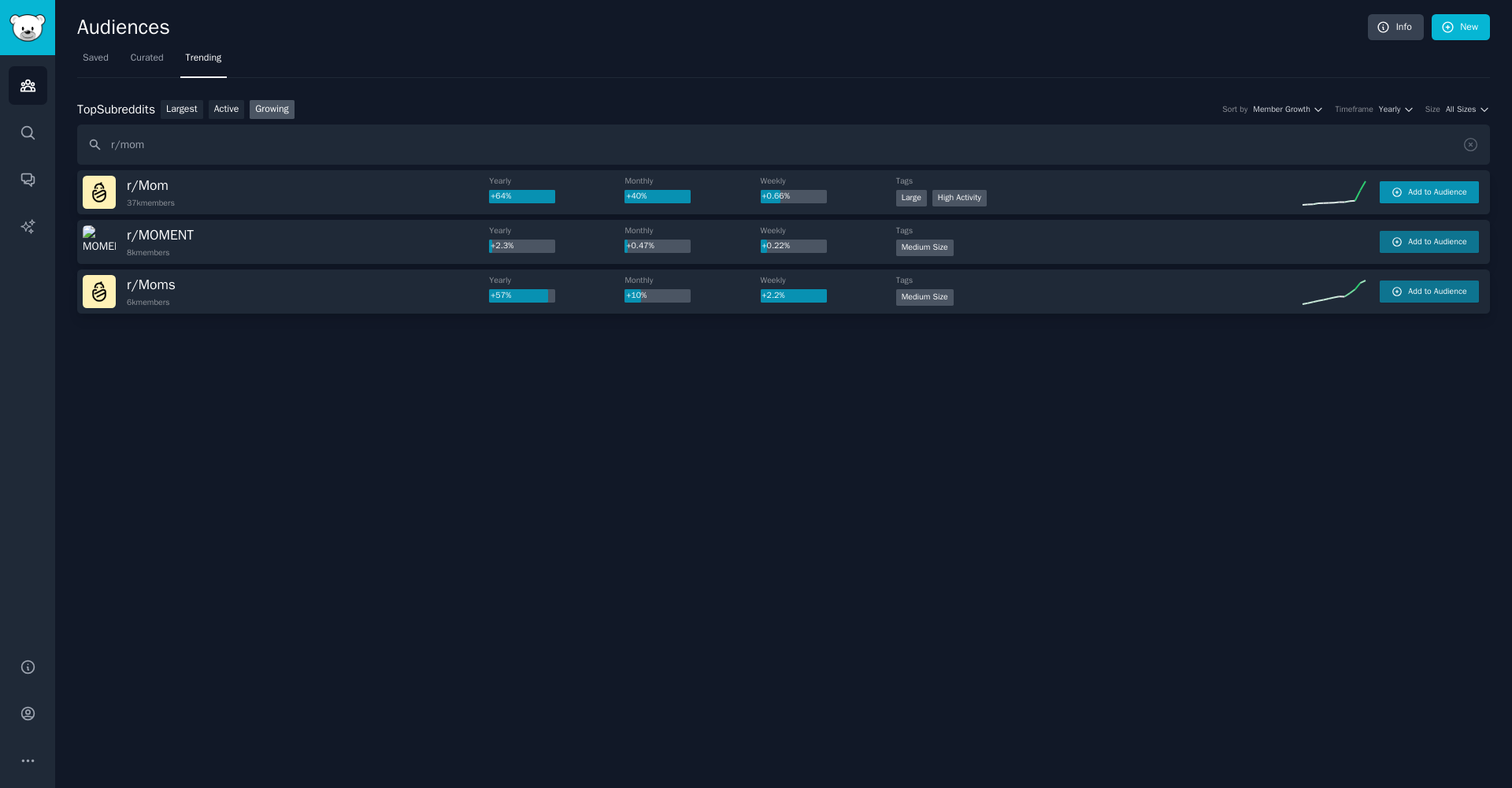 click on "Add to Audience" at bounding box center [1429, 192] 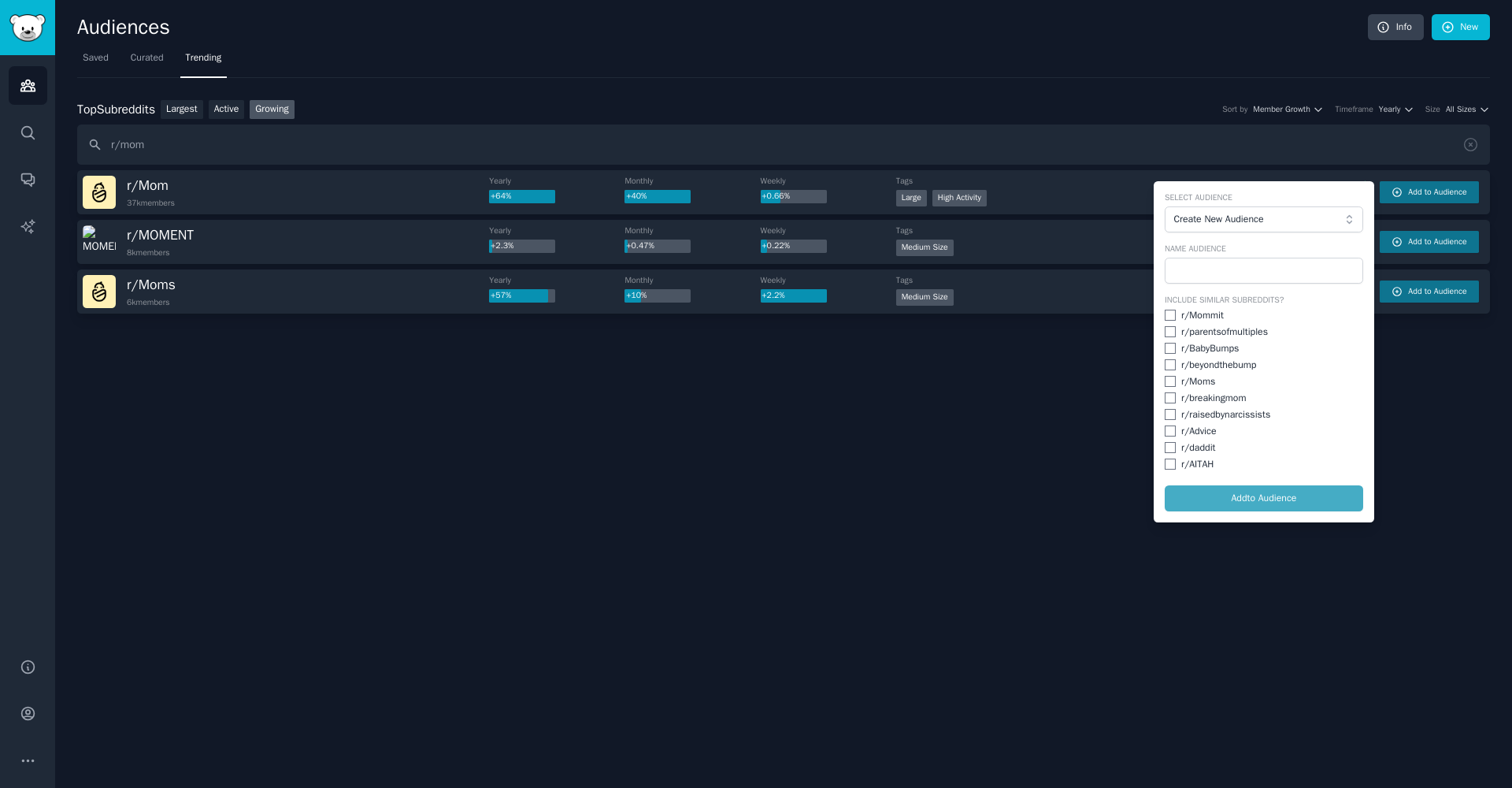 click at bounding box center [1170, 431] 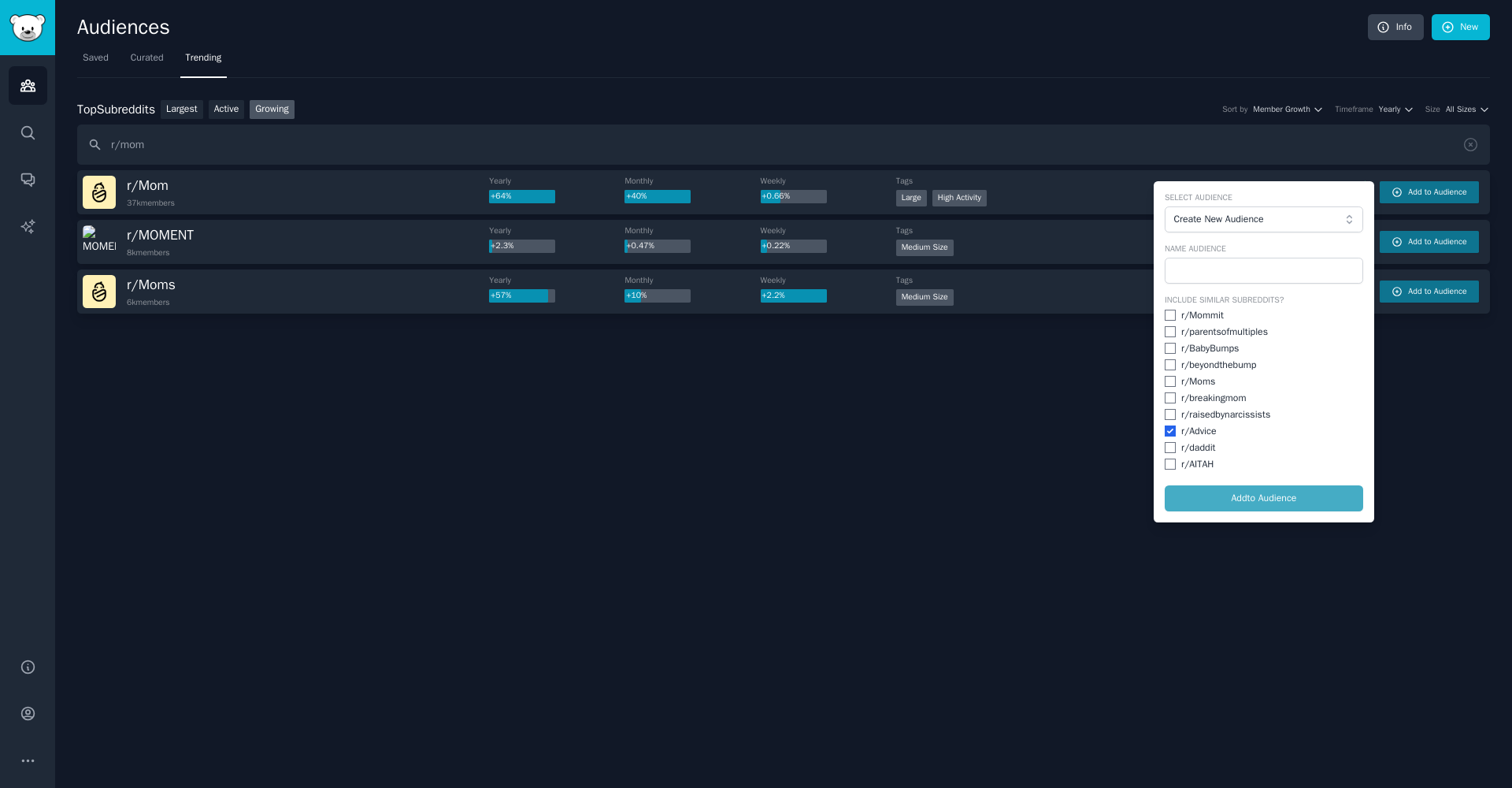 checkbox on "true" 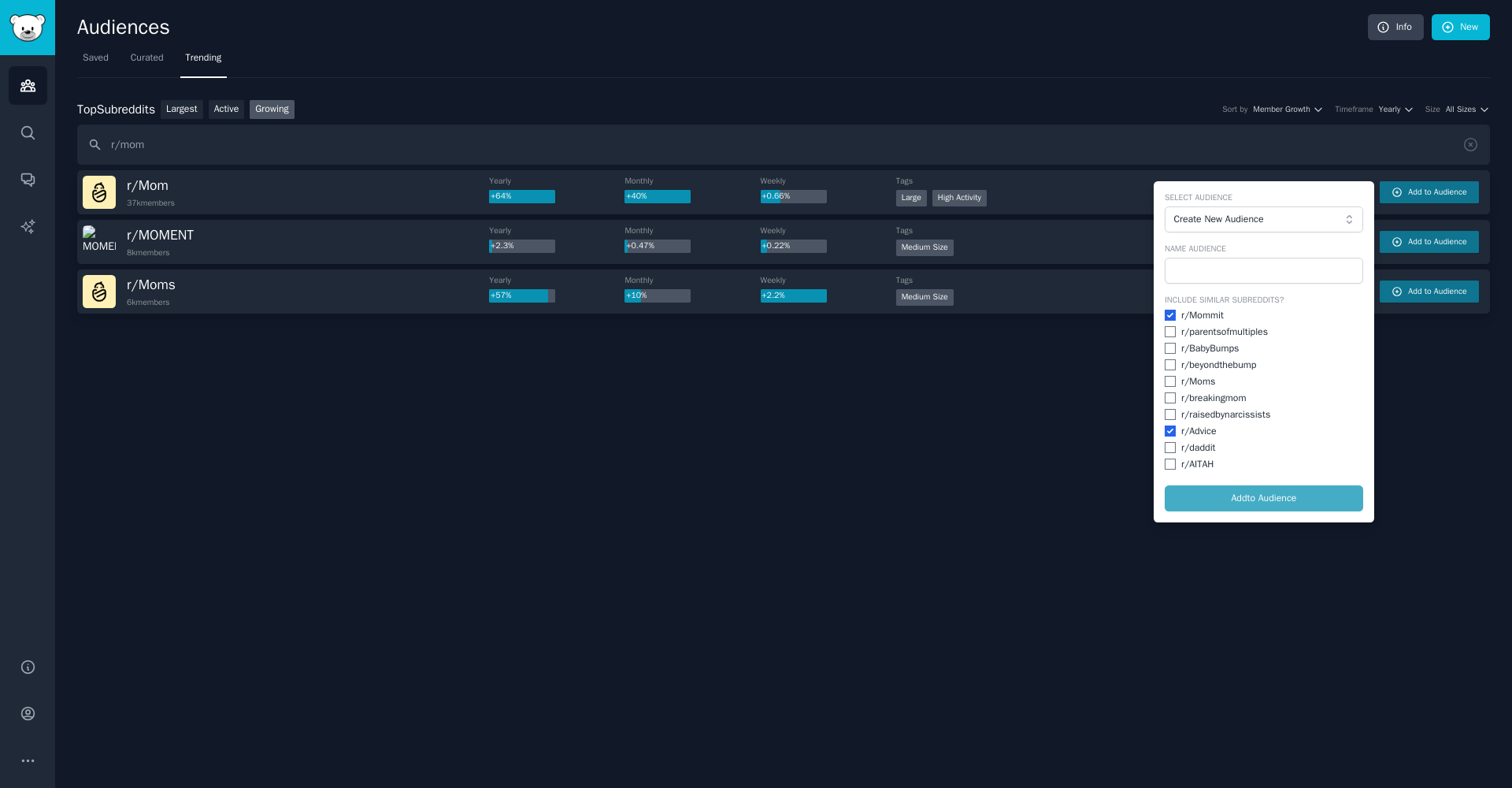click at bounding box center [1170, 381] 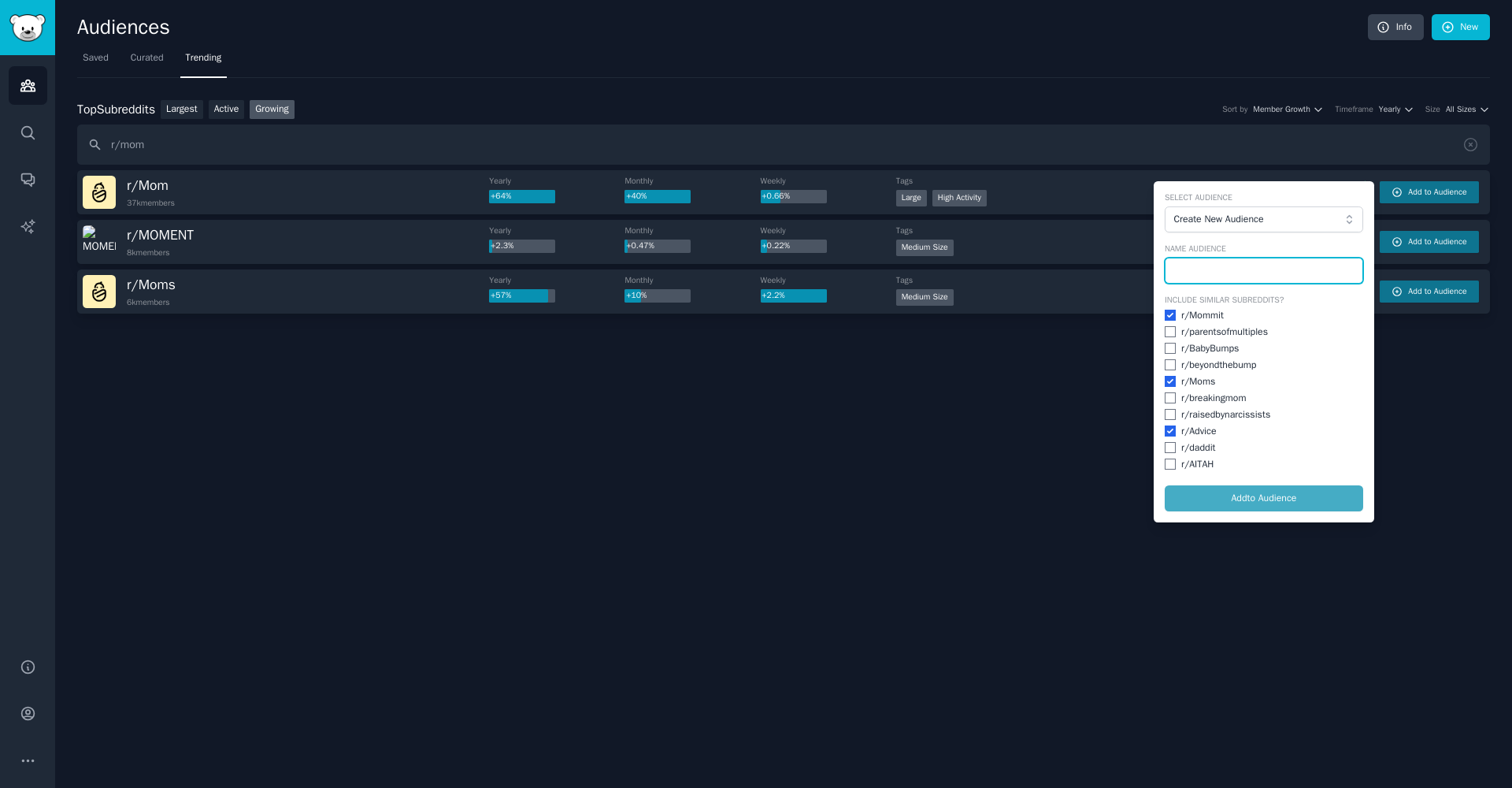 click at bounding box center [1264, 271] 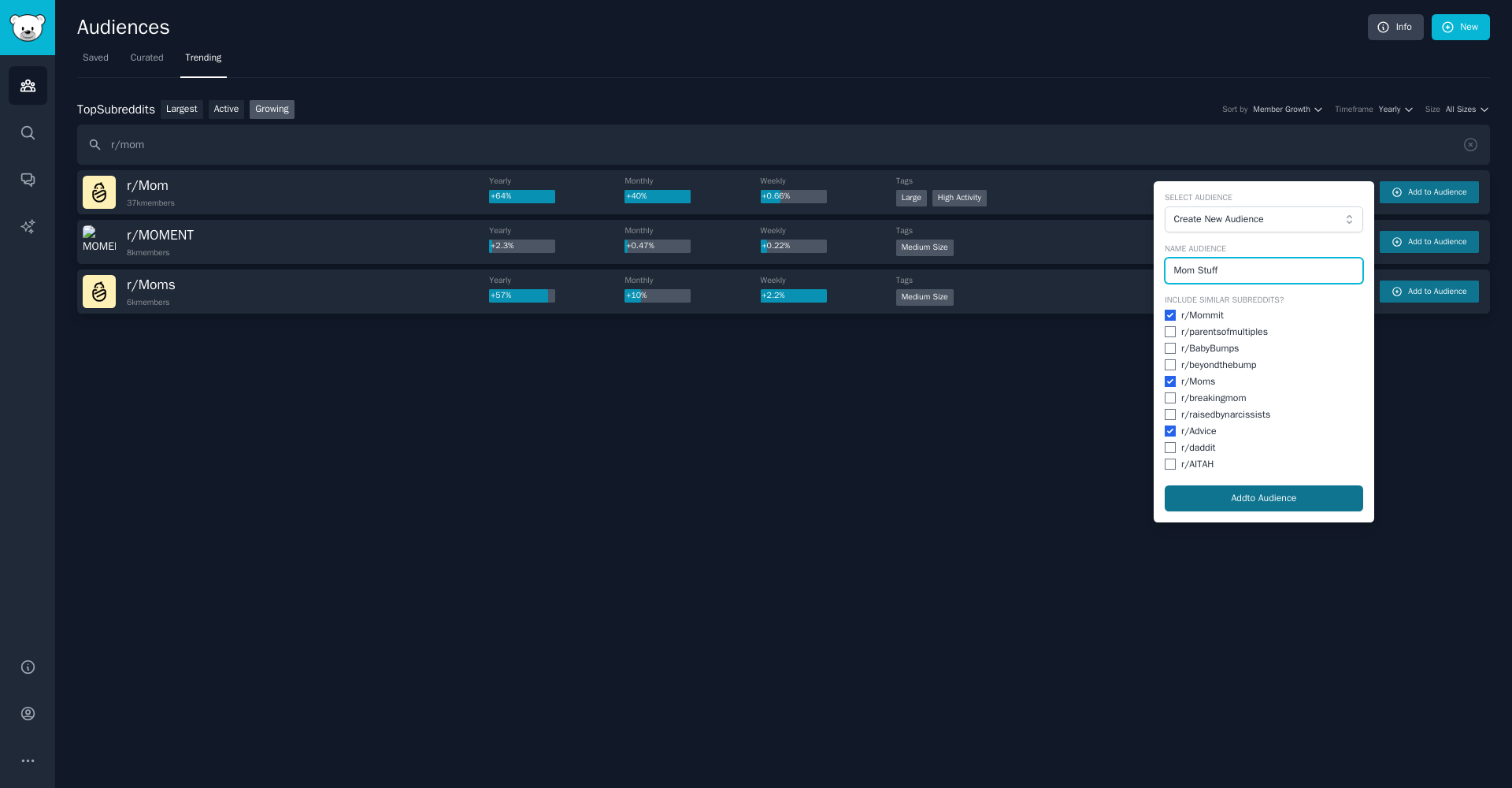 type on "Mom Stuff" 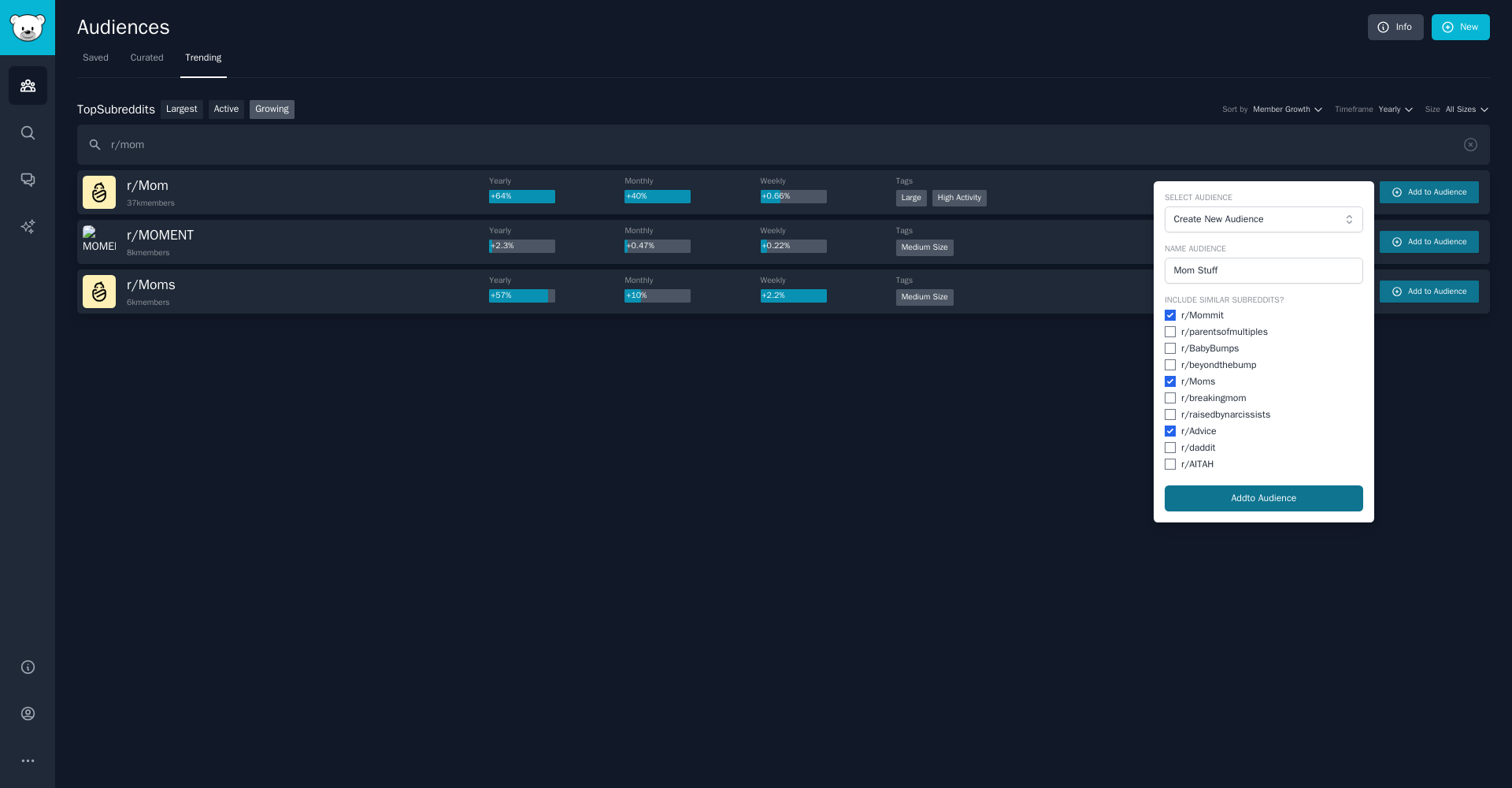 click on "Add  to Audience" at bounding box center (1264, 499) 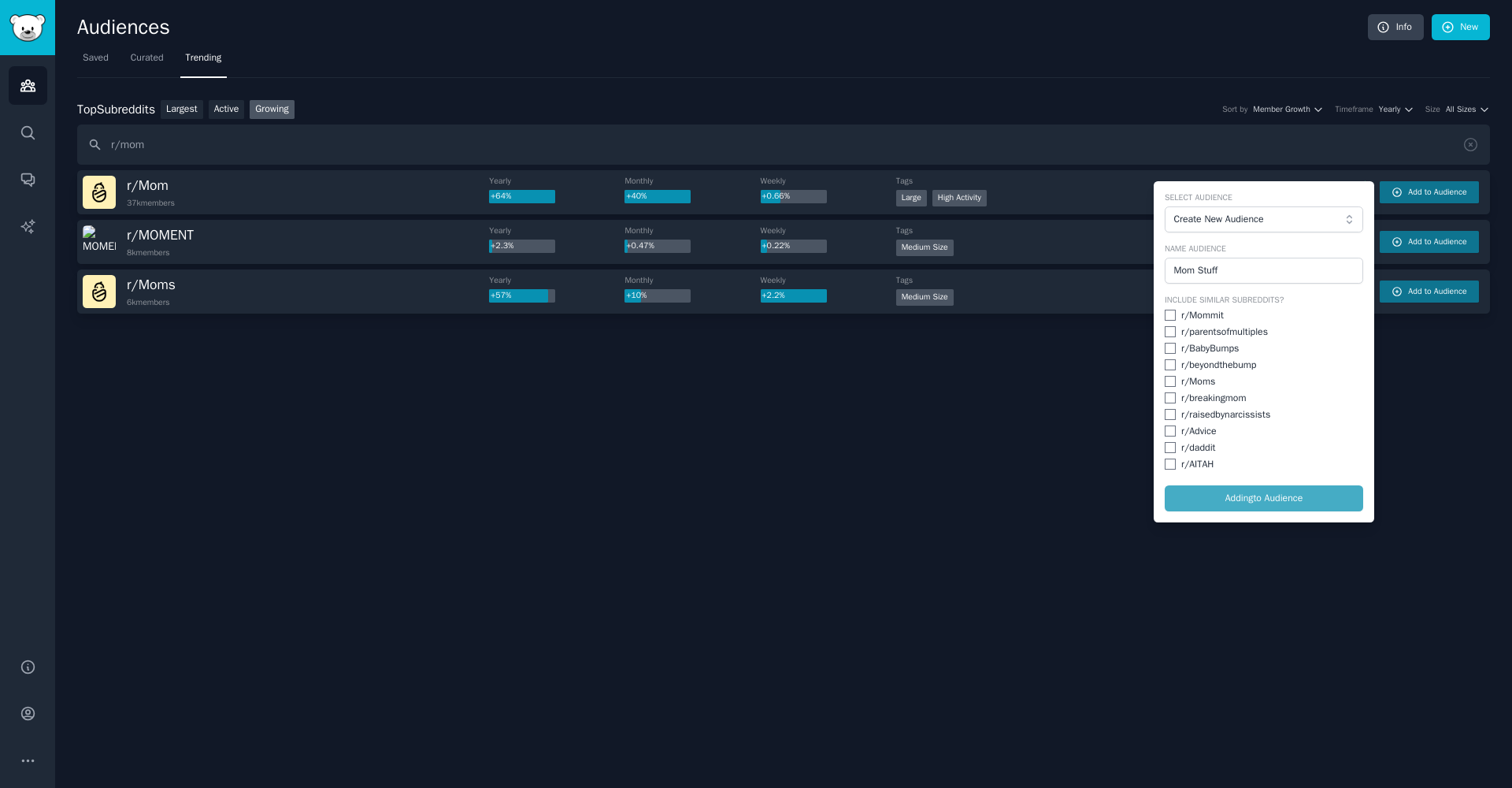 checkbox on "false" 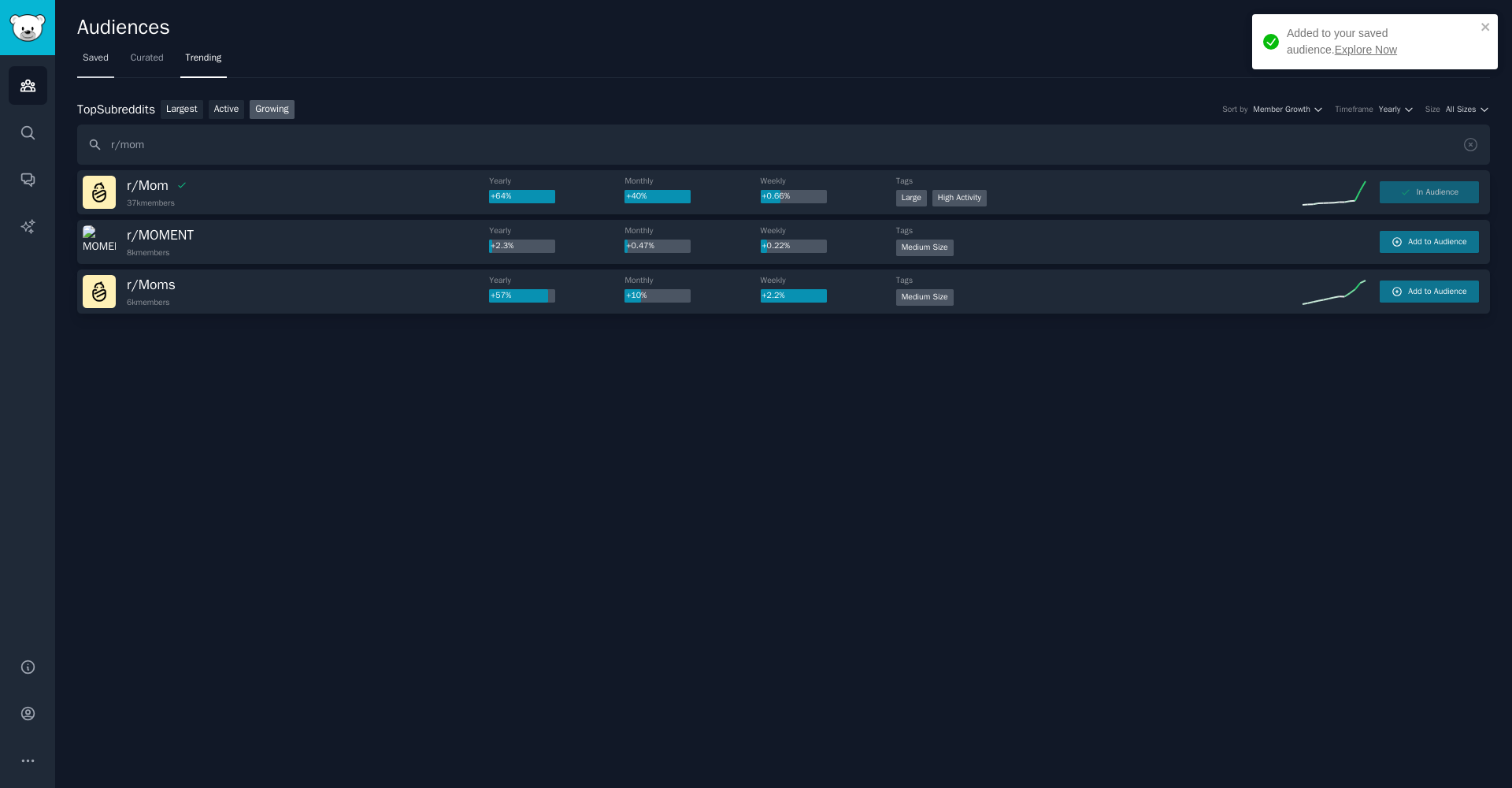 click on "Saved" at bounding box center [95, 58] 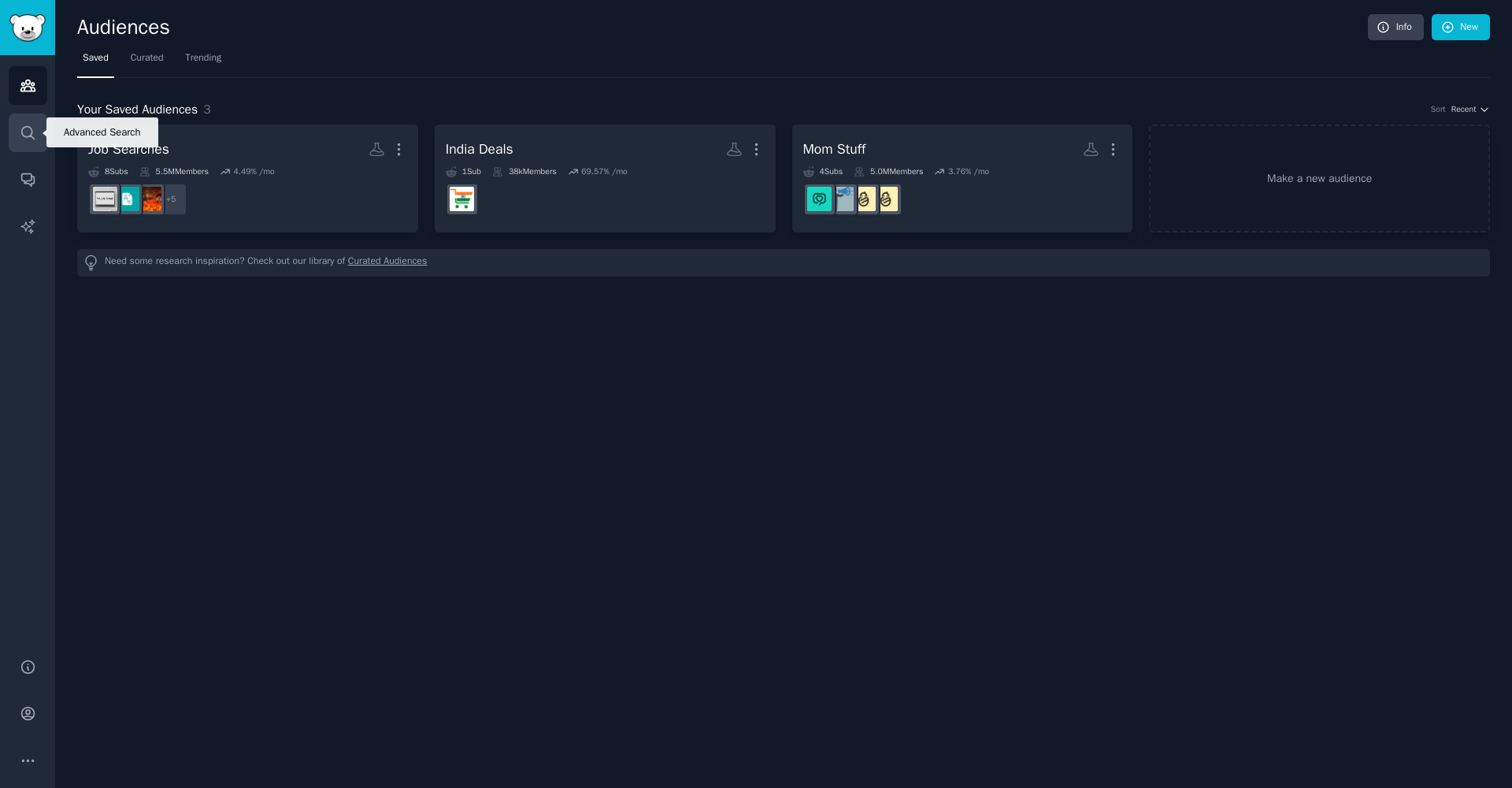 click on "Search" at bounding box center [28, 132] 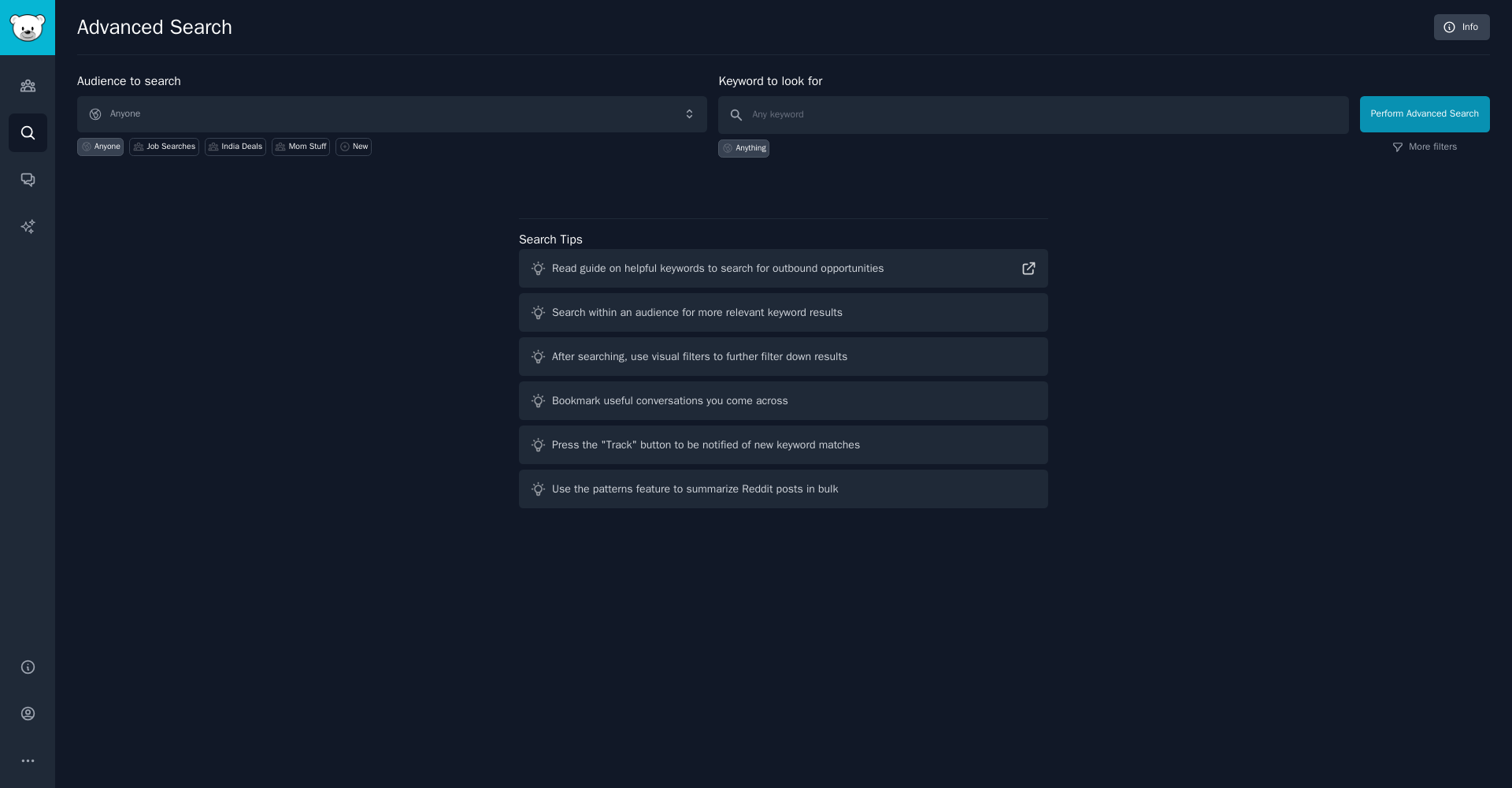 click on "Anyone" at bounding box center (392, 114) 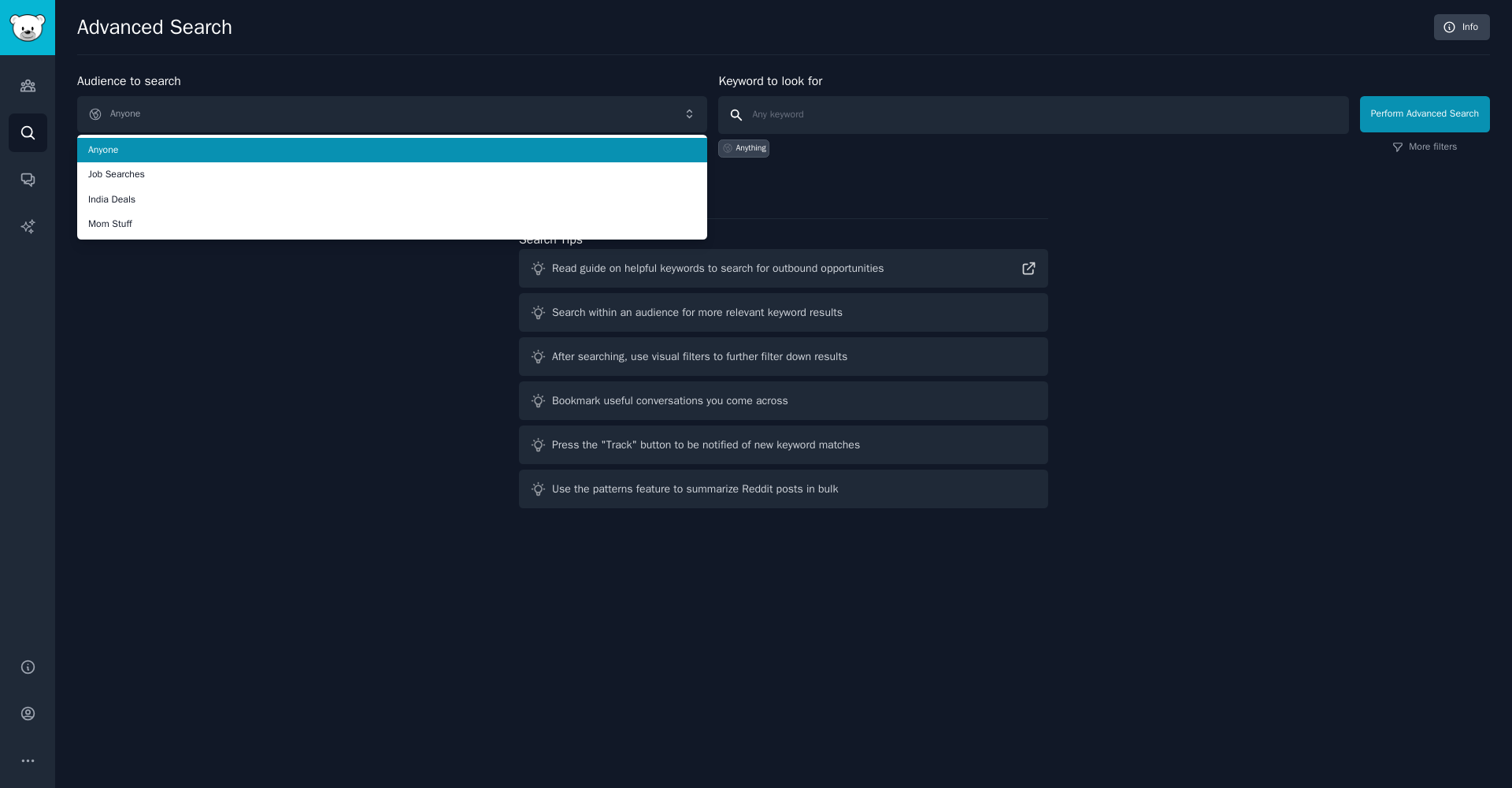 click at bounding box center (1033, 115) 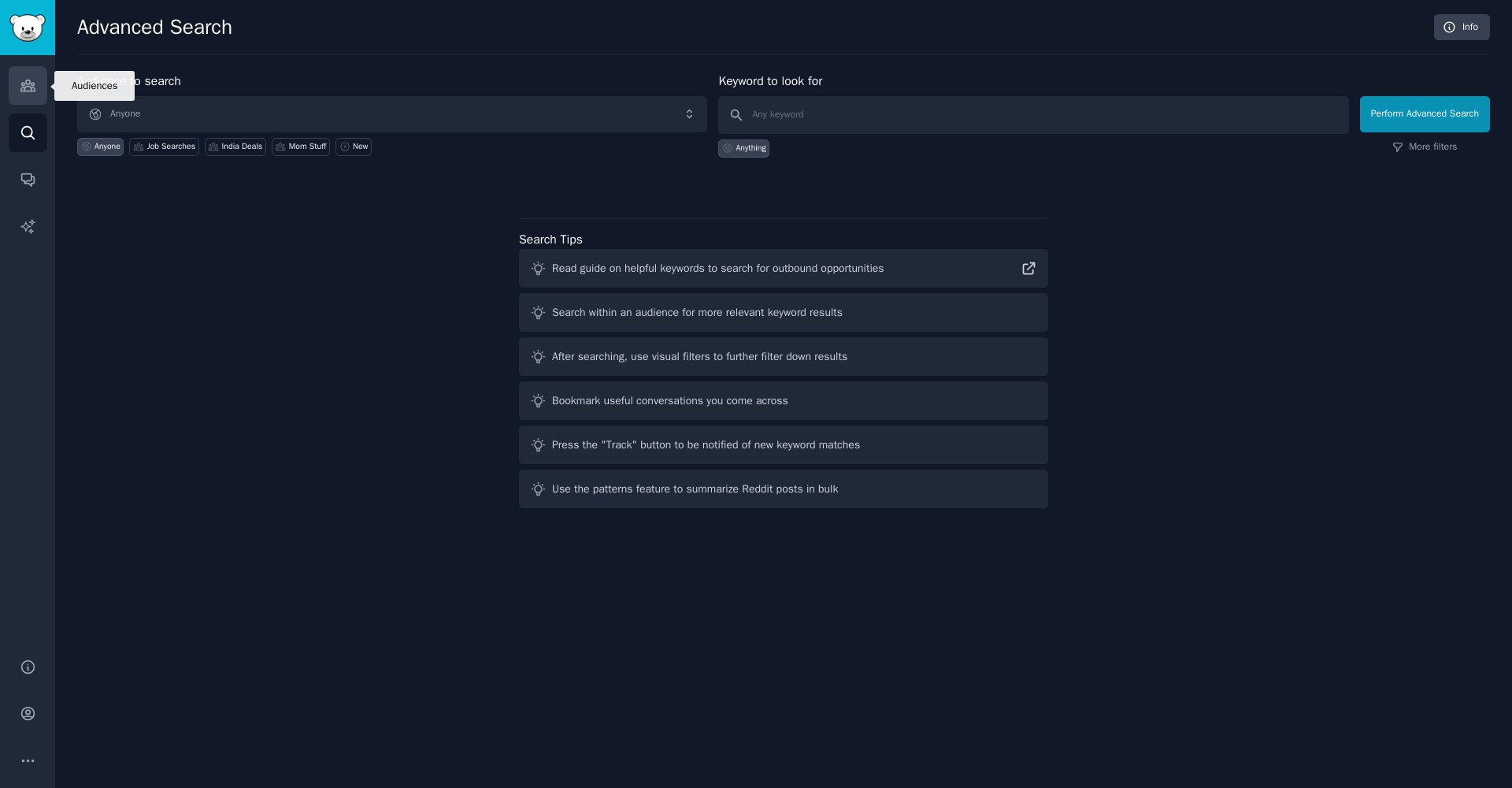 click on "Audiences" at bounding box center [28, 85] 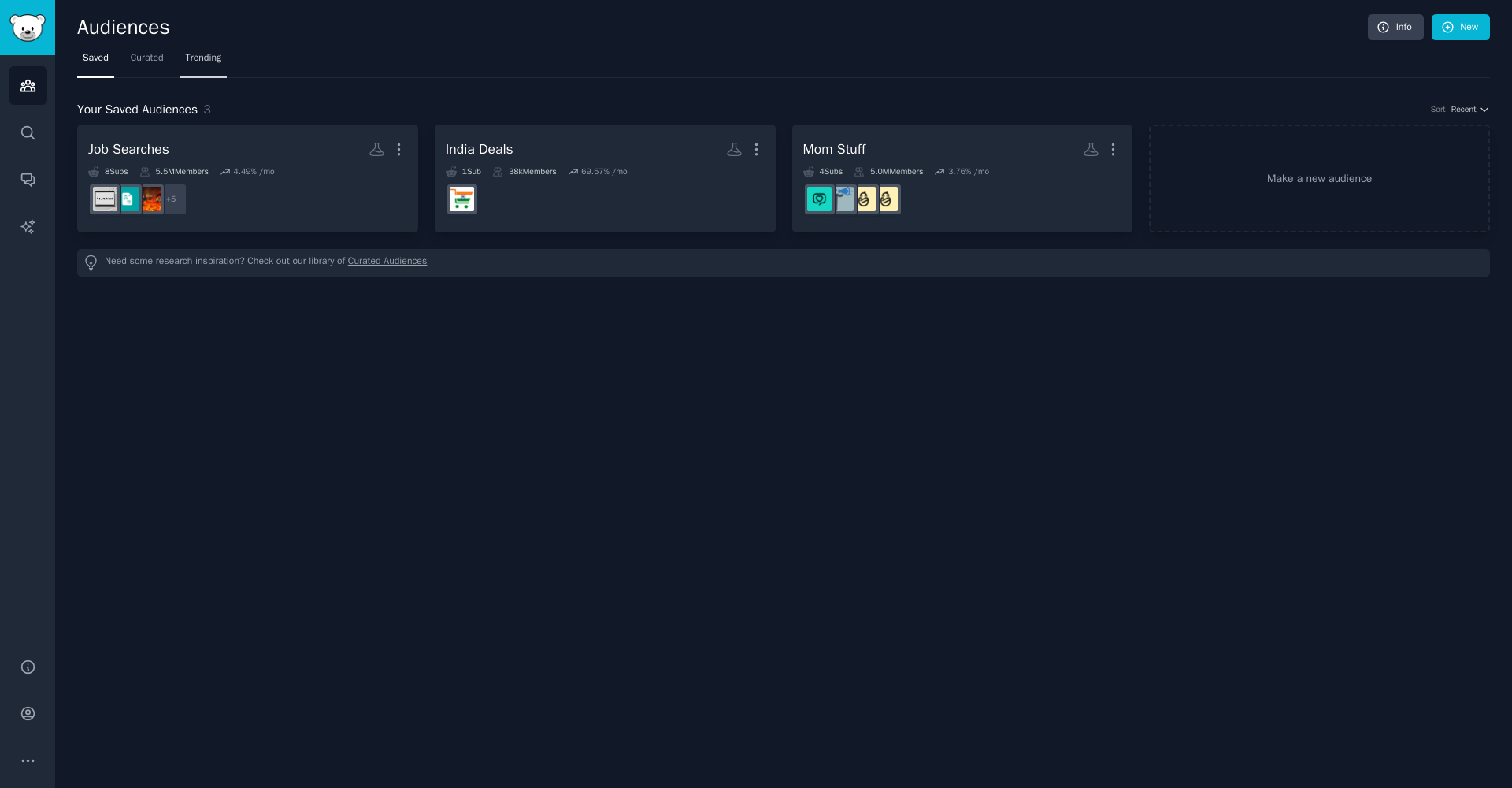 click on "Trending" at bounding box center [204, 58] 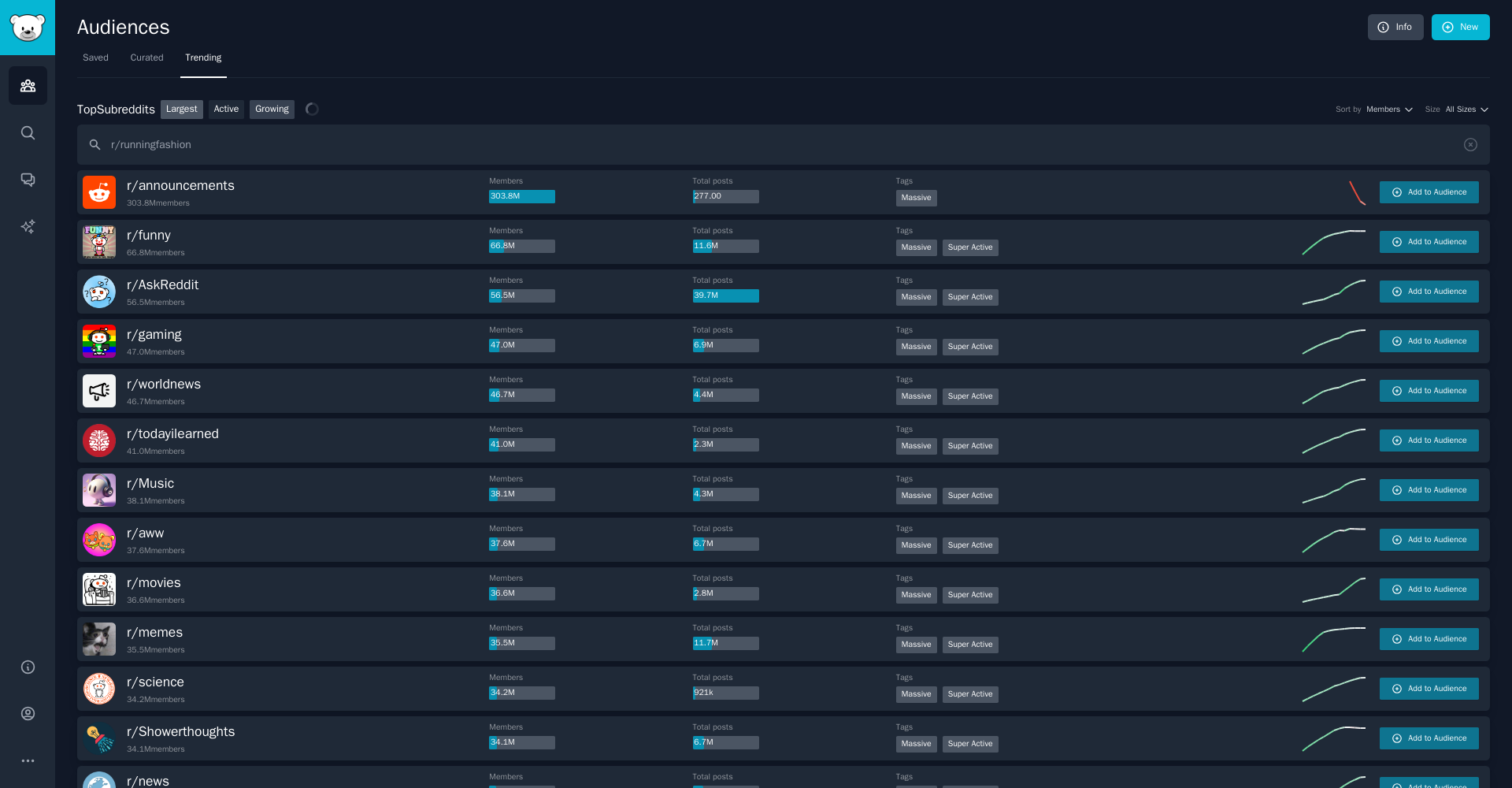 click on "Growing" at bounding box center [272, 110] 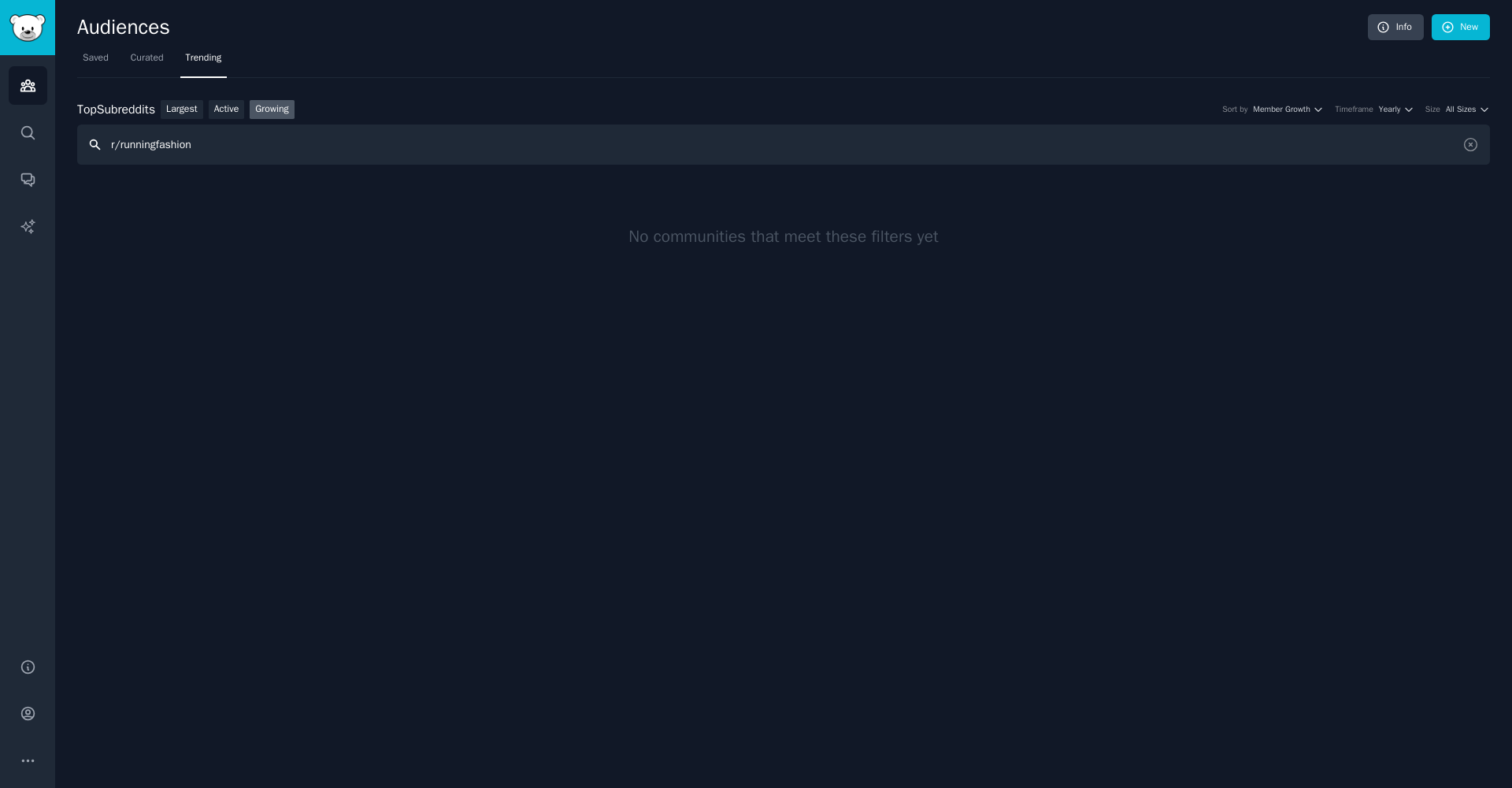 click on "r/runningfashion" at bounding box center [784, 144] 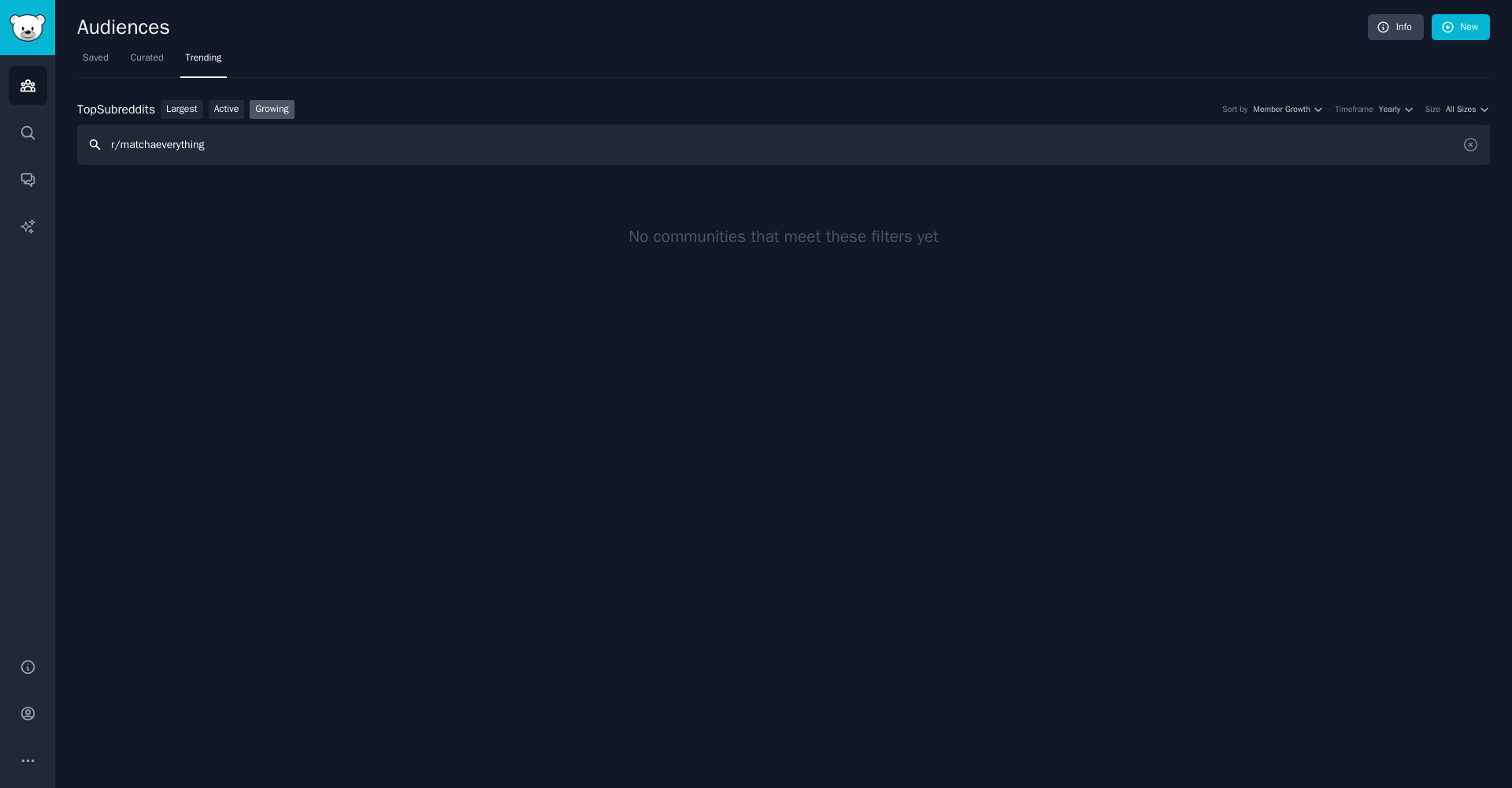 type on "r/matchaeverything" 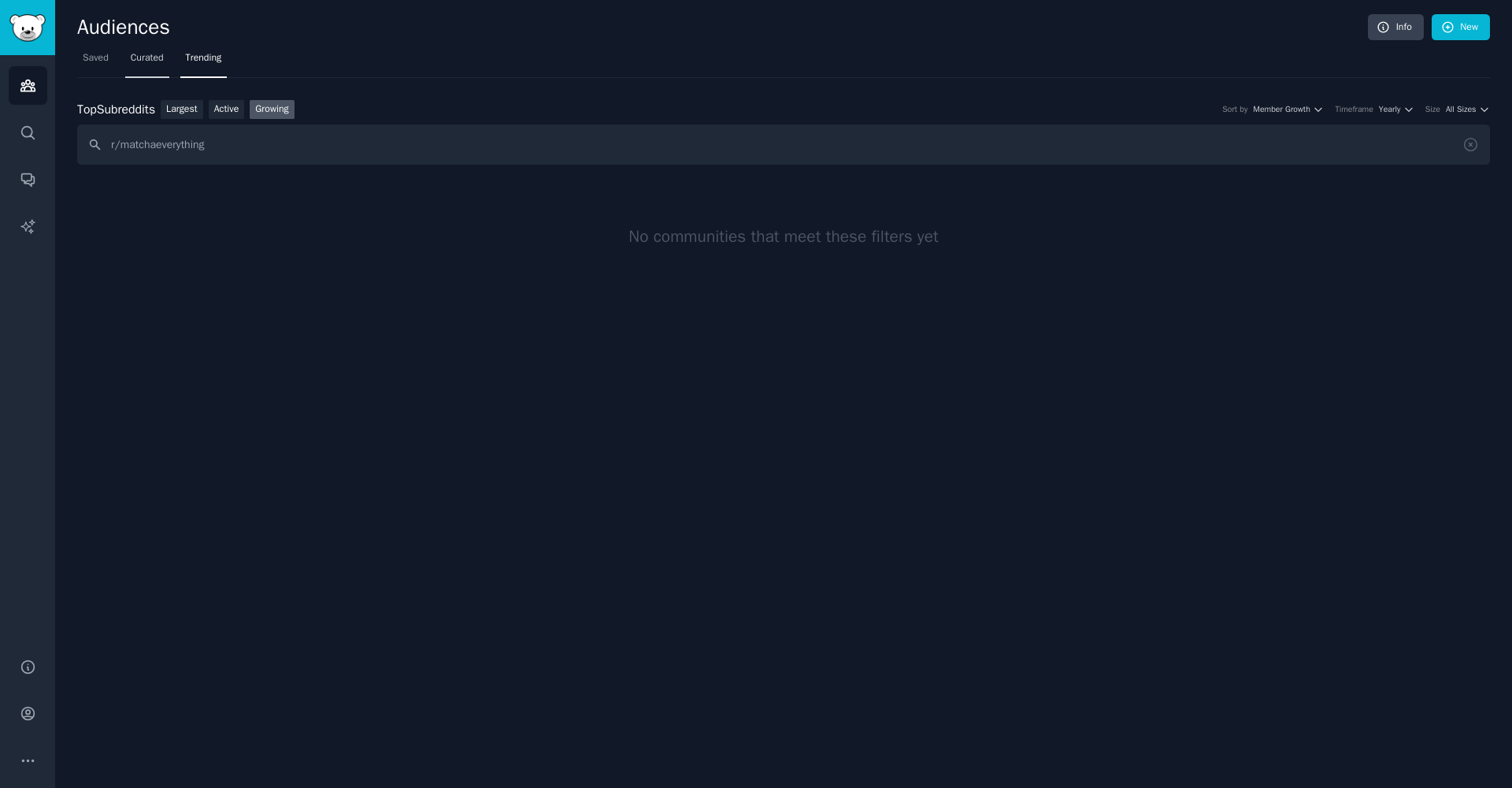 click on "Curated" at bounding box center [147, 58] 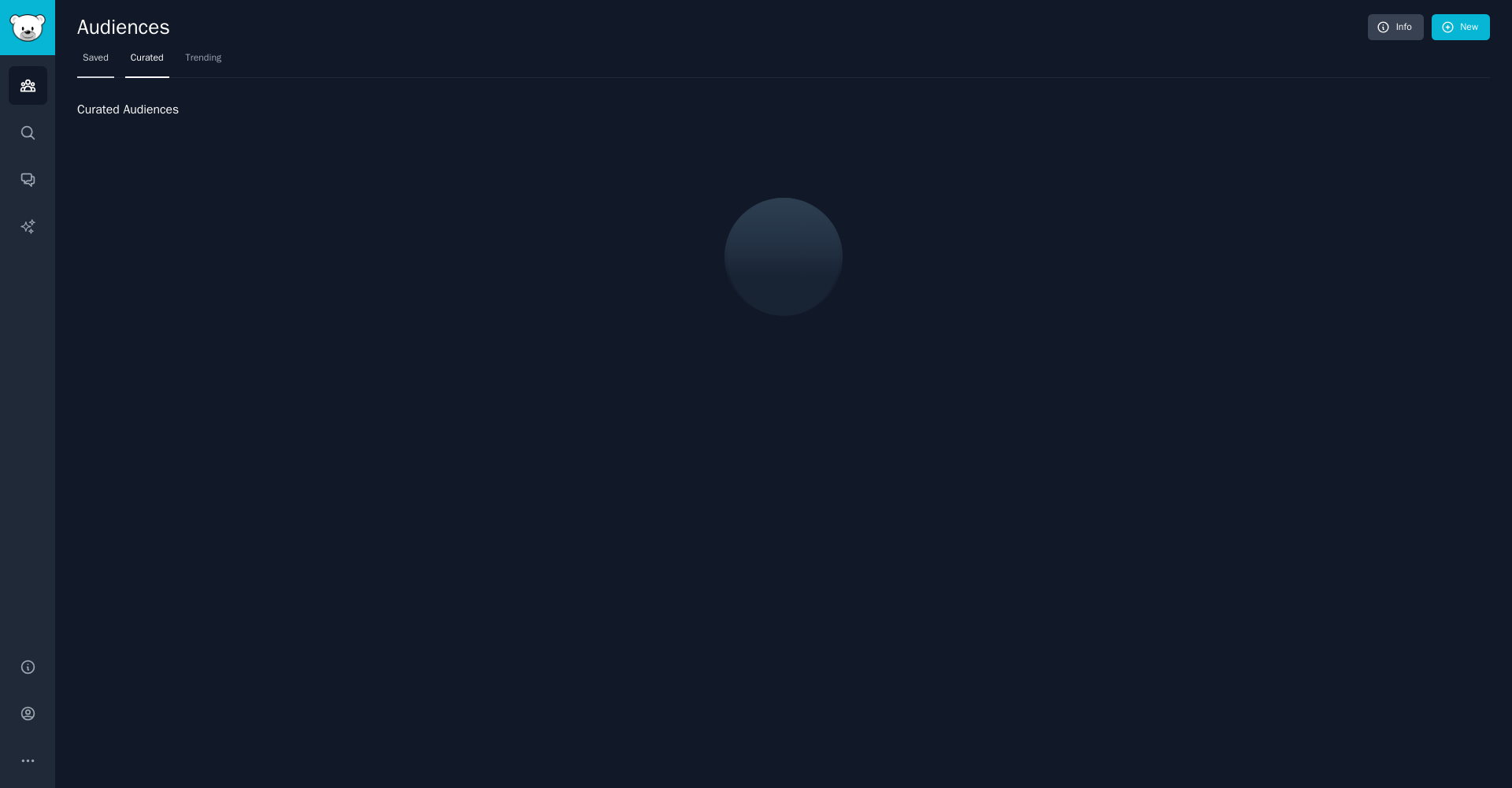 click on "Saved" at bounding box center [95, 61] 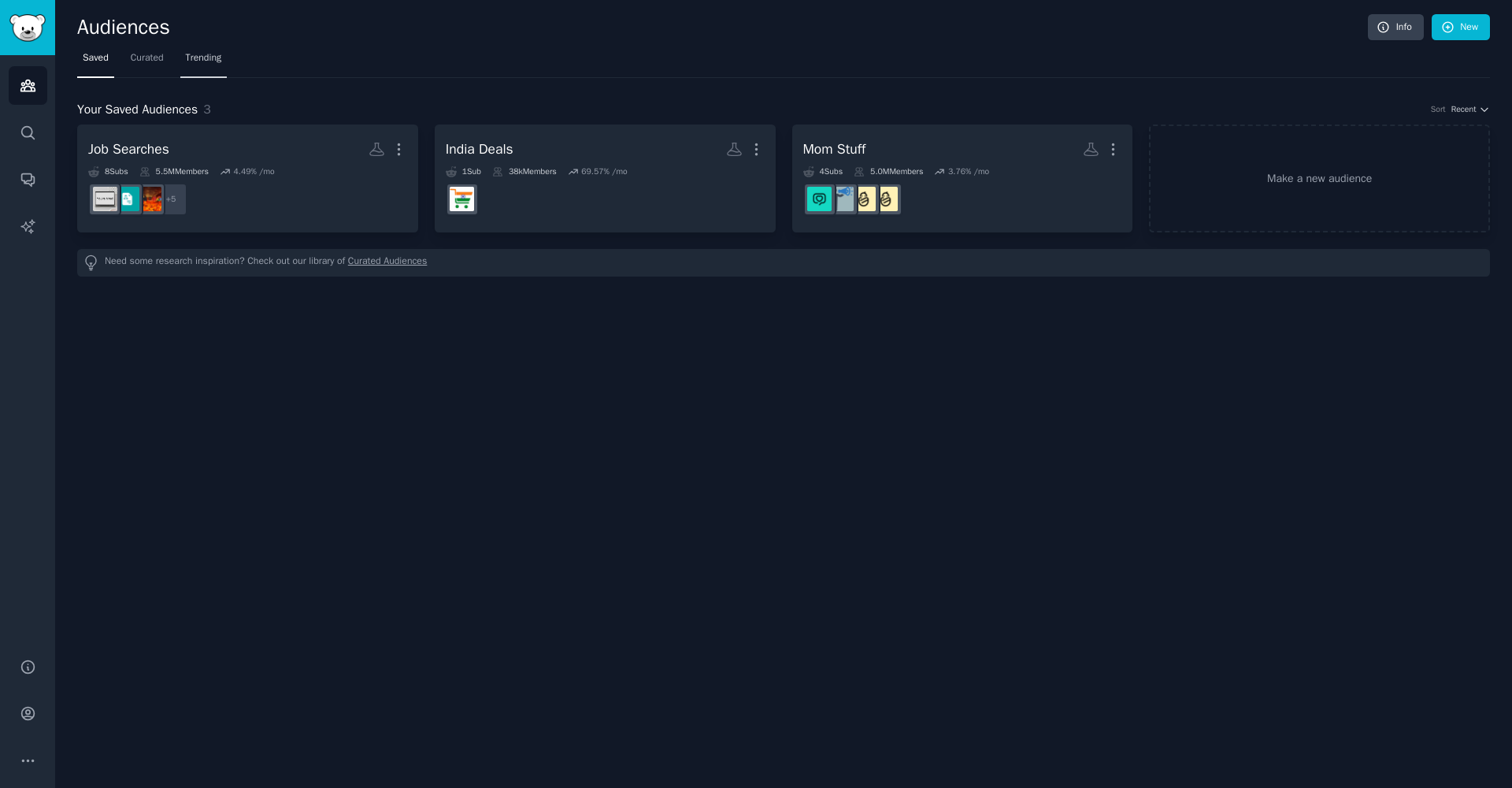 click on "Trending" at bounding box center [204, 58] 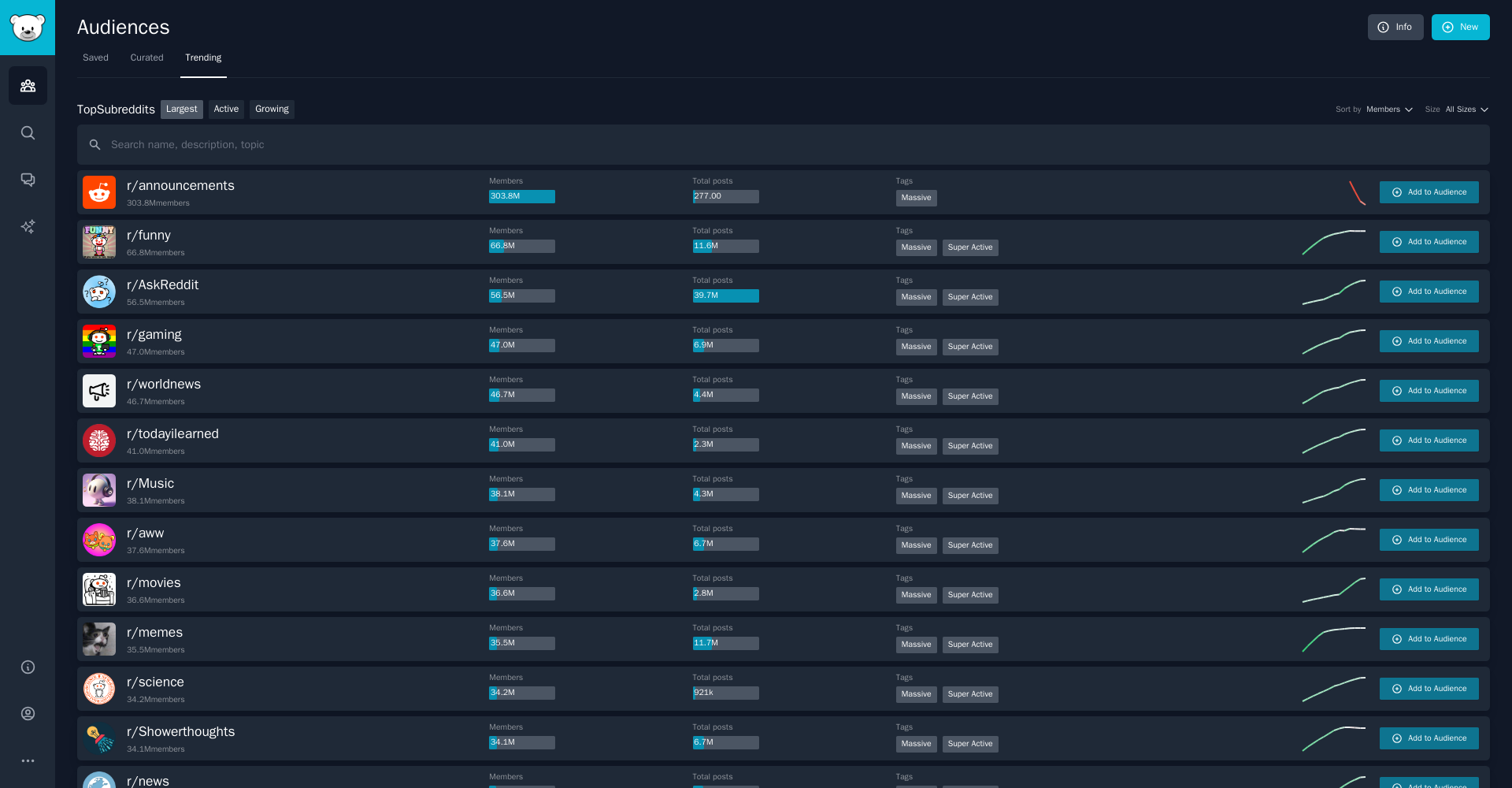 click at bounding box center (784, 144) 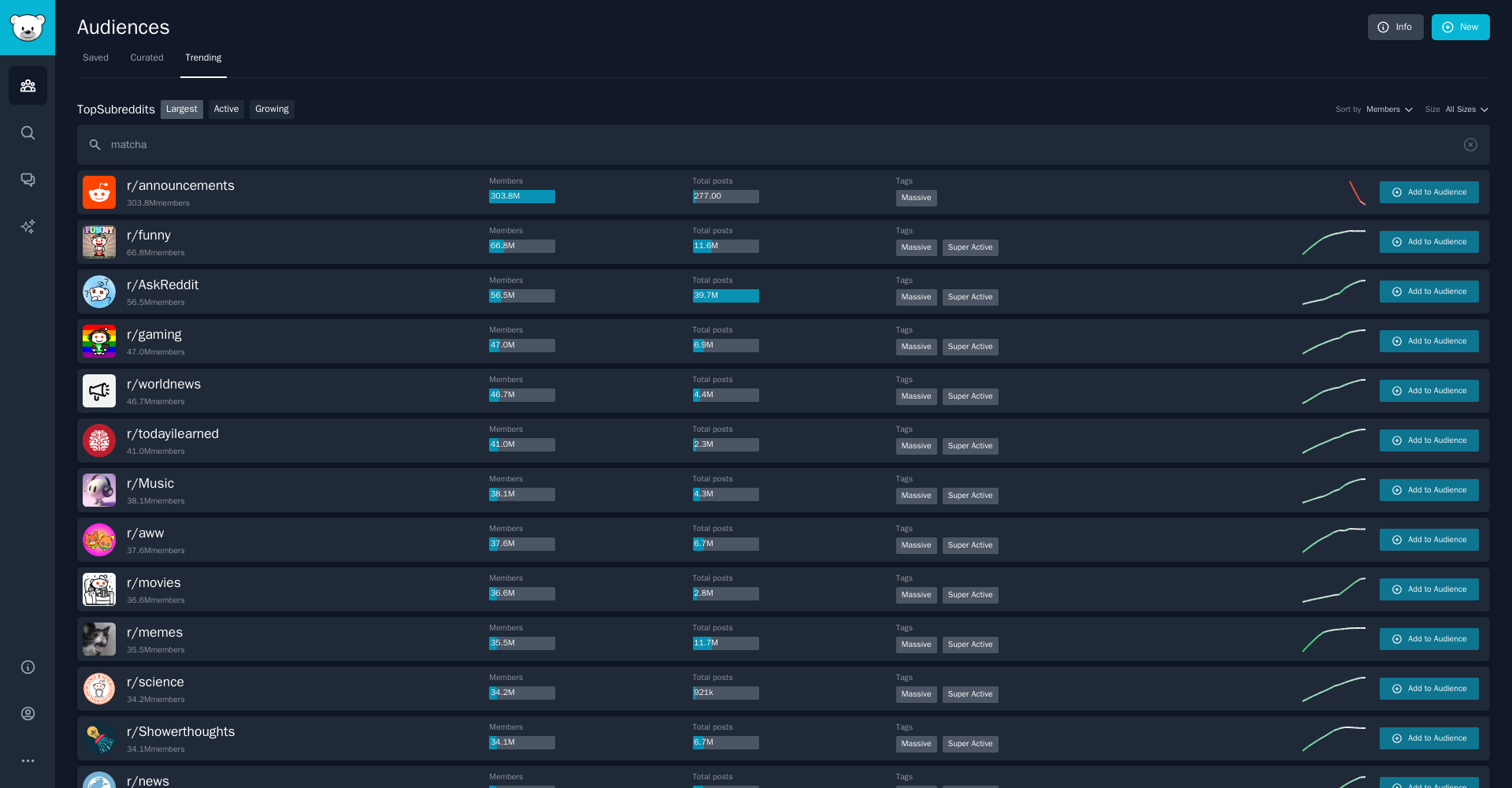 type on "matcha" 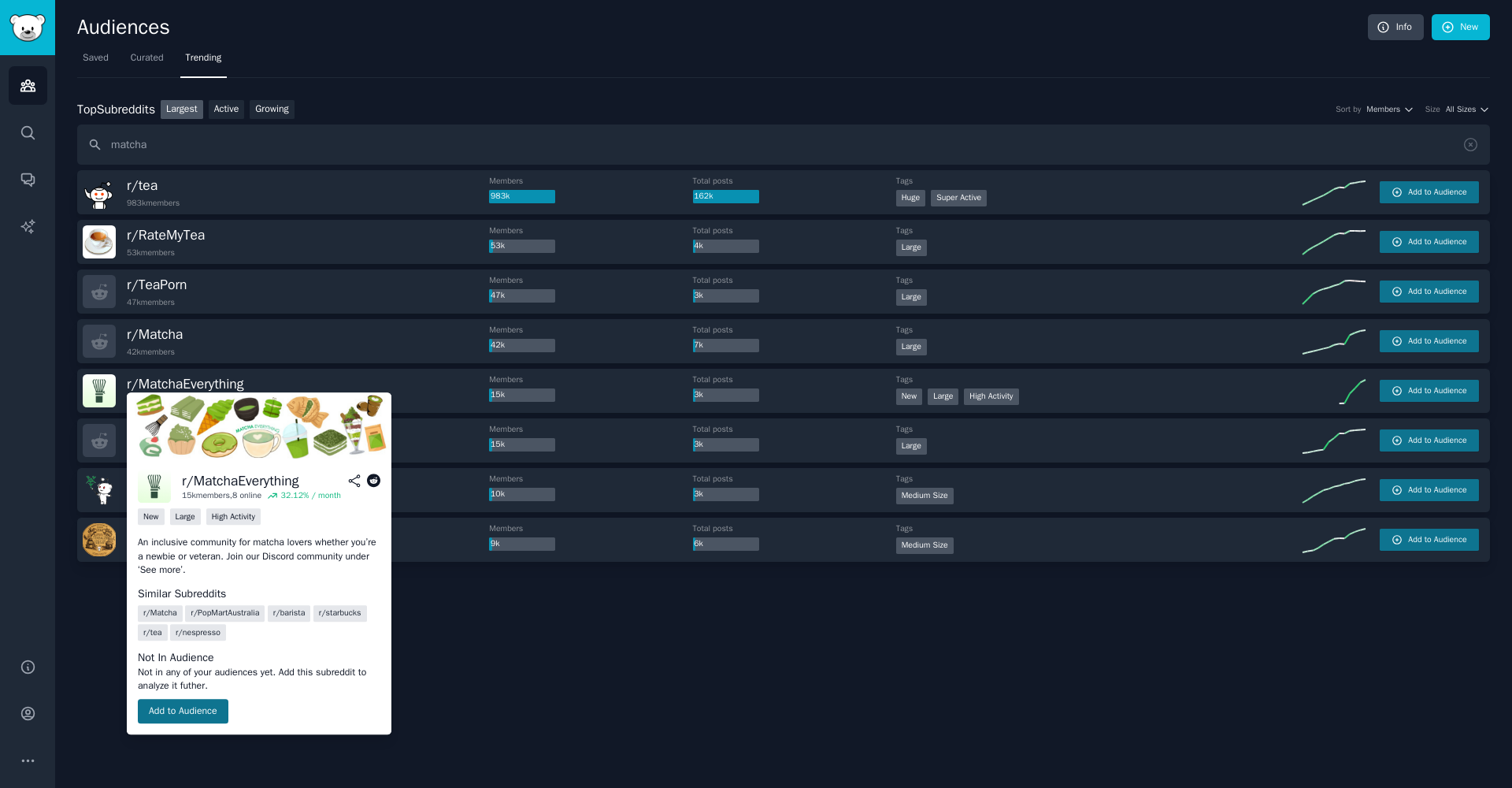 click on "Add to Audience" at bounding box center (183, 712) 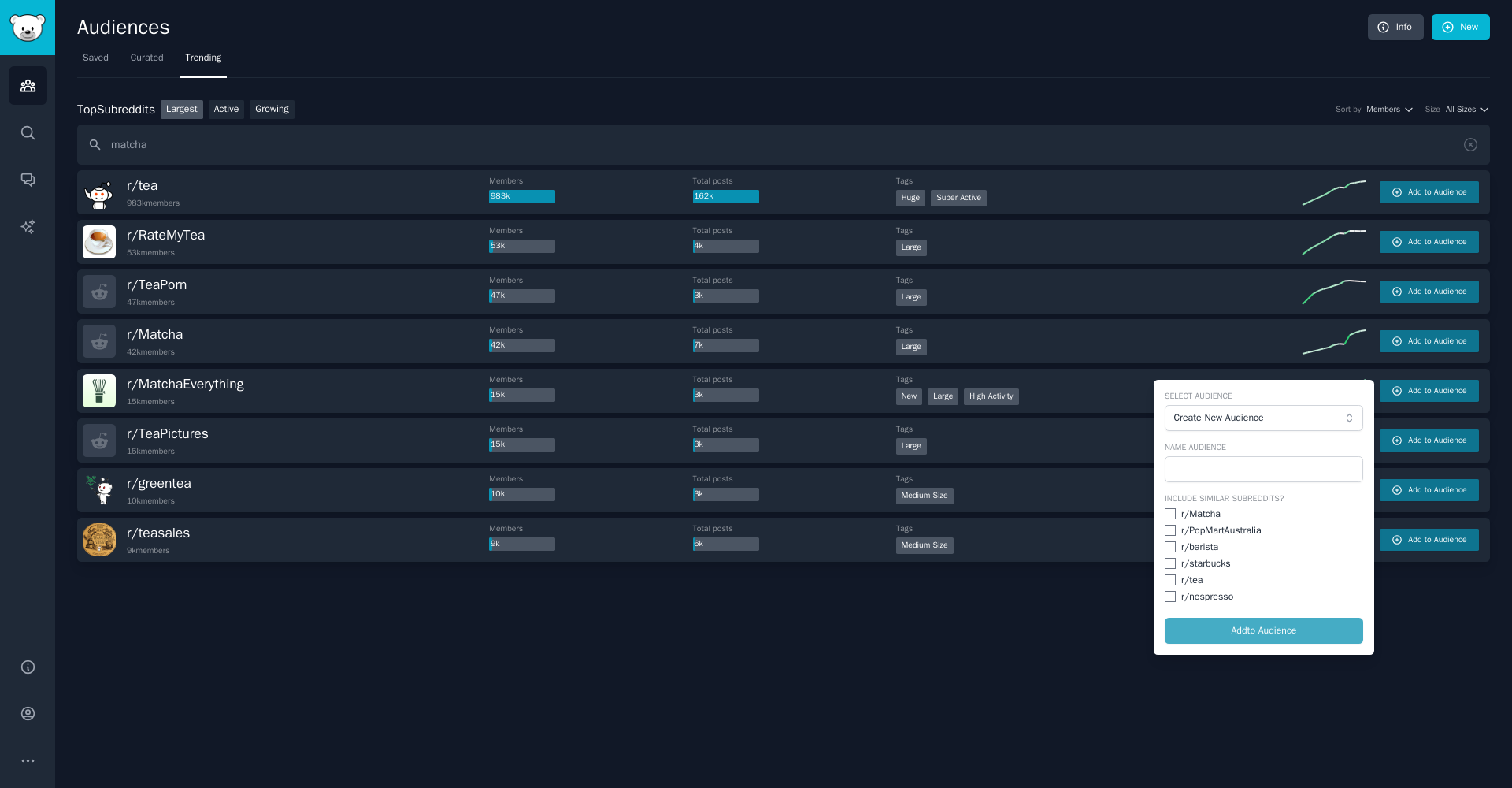 click at bounding box center [1170, 514] 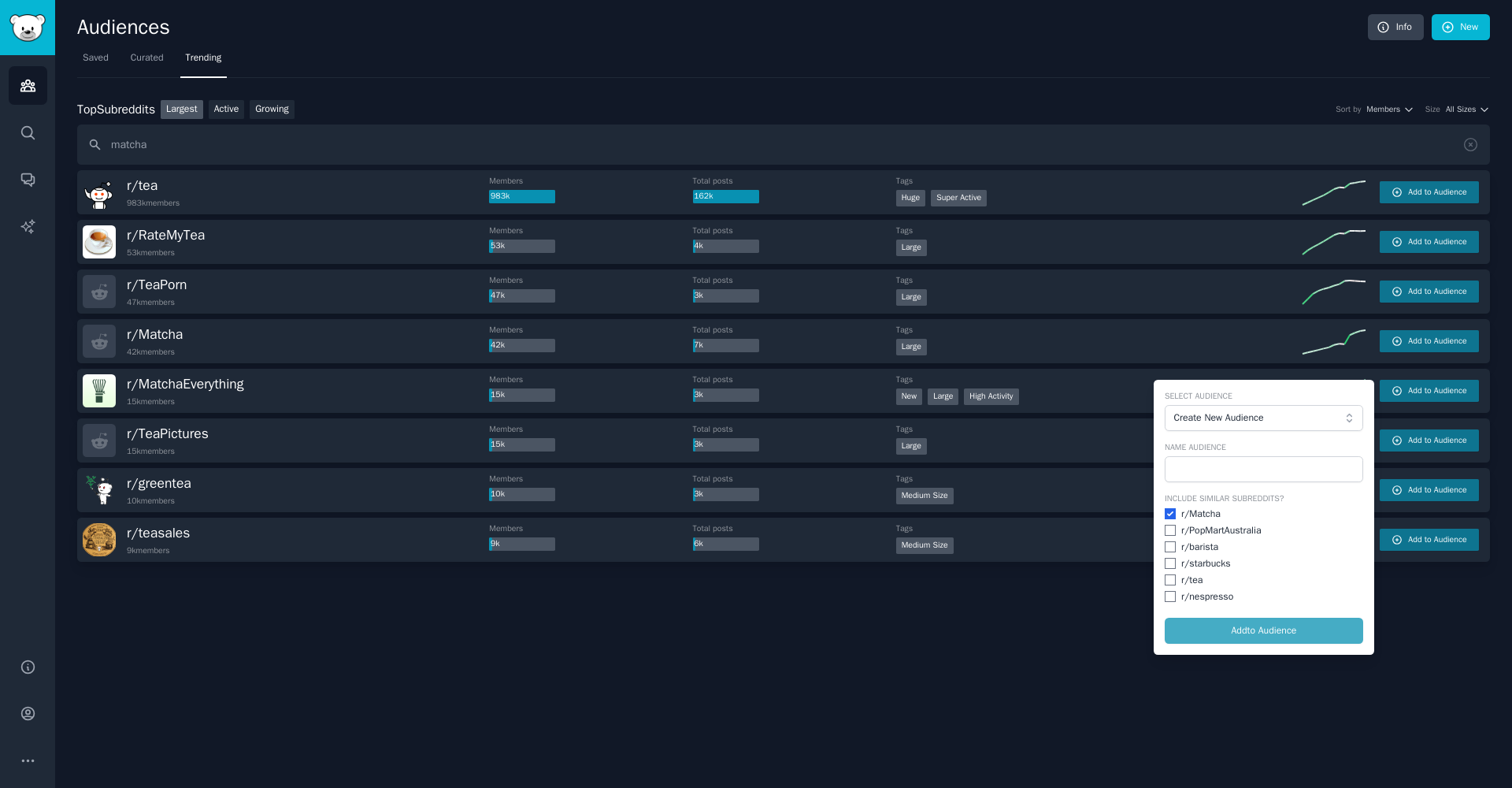 checkbox on "true" 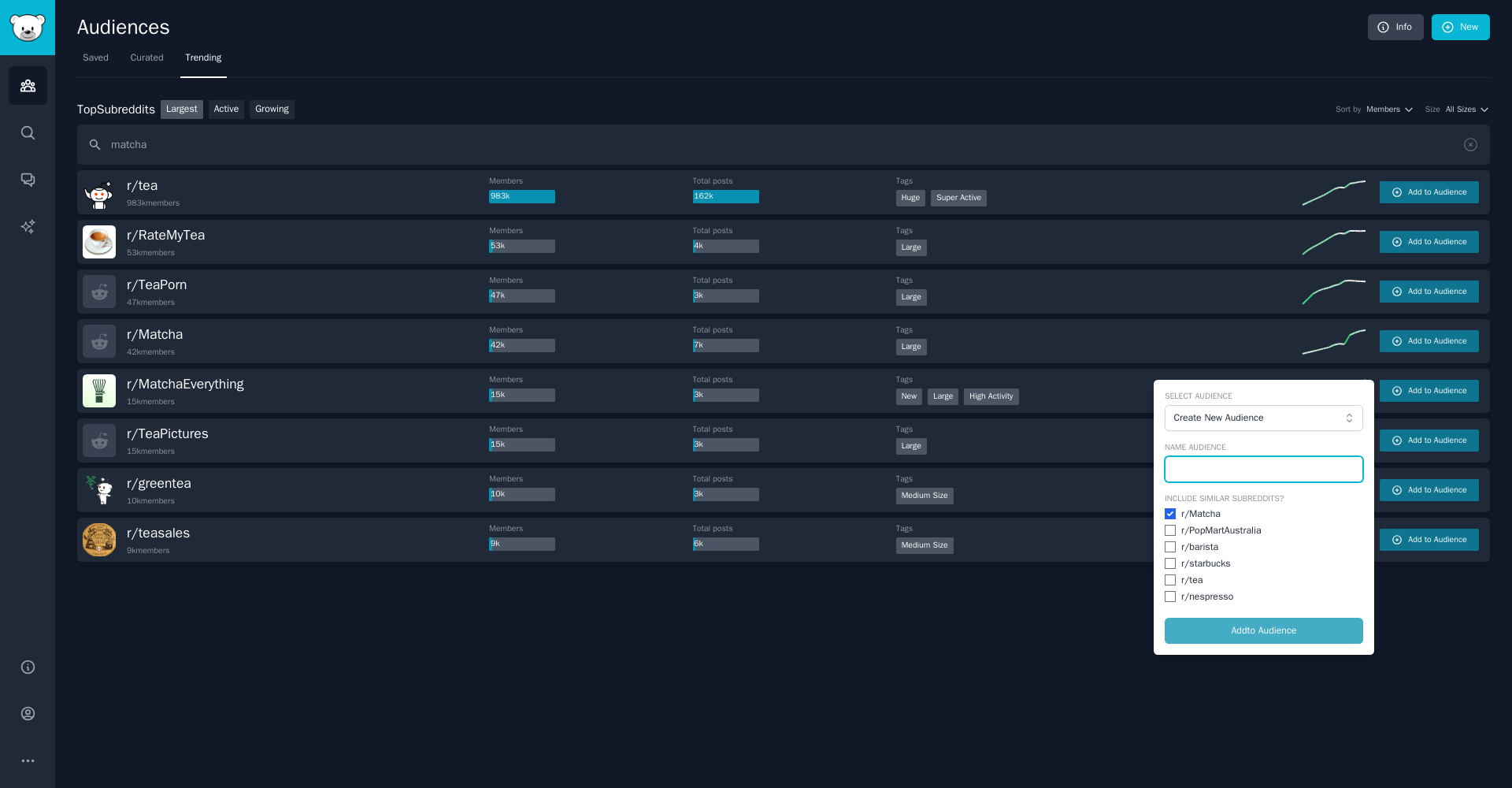 click at bounding box center [1264, 470] 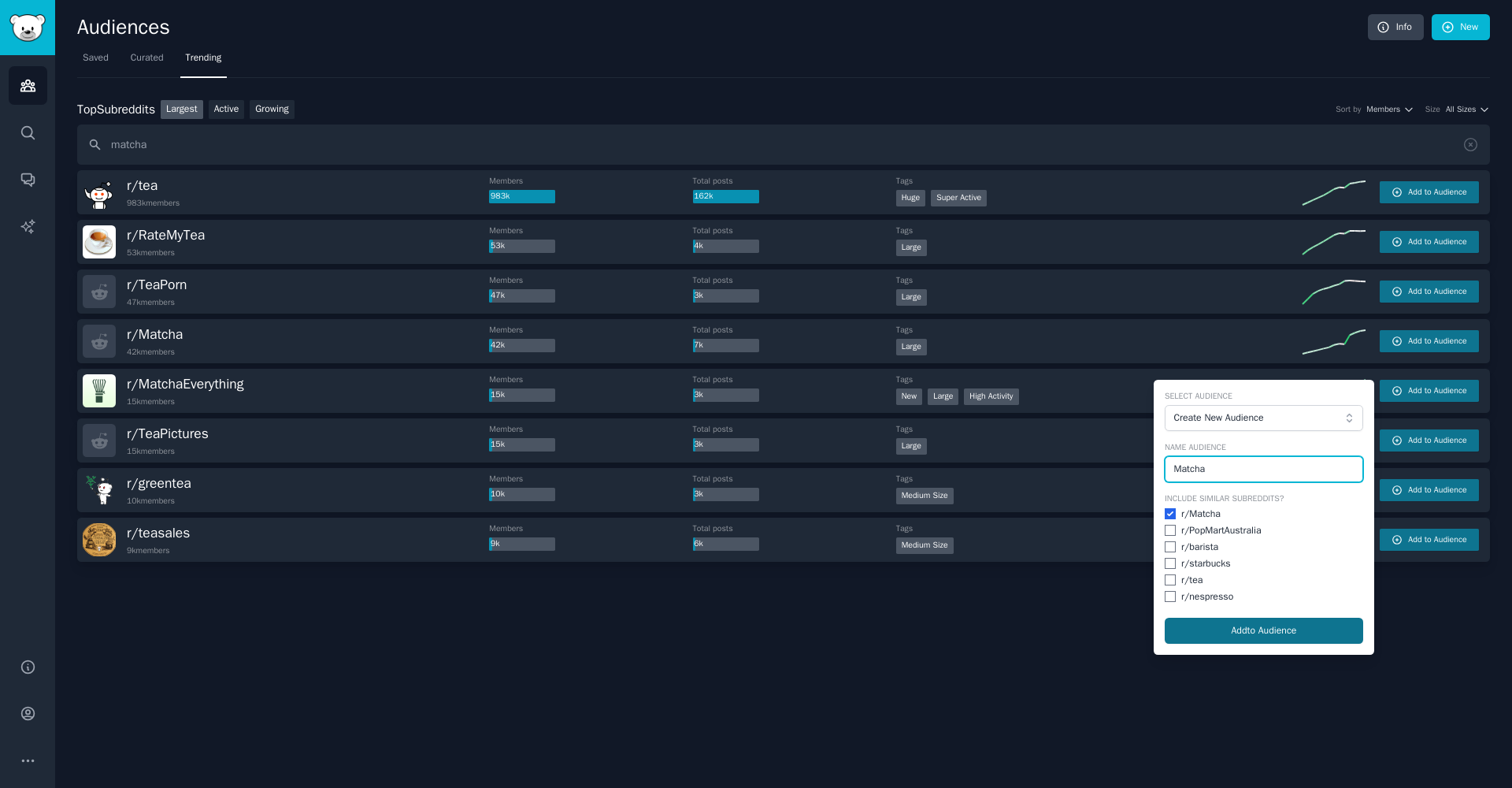 type on "Matcha" 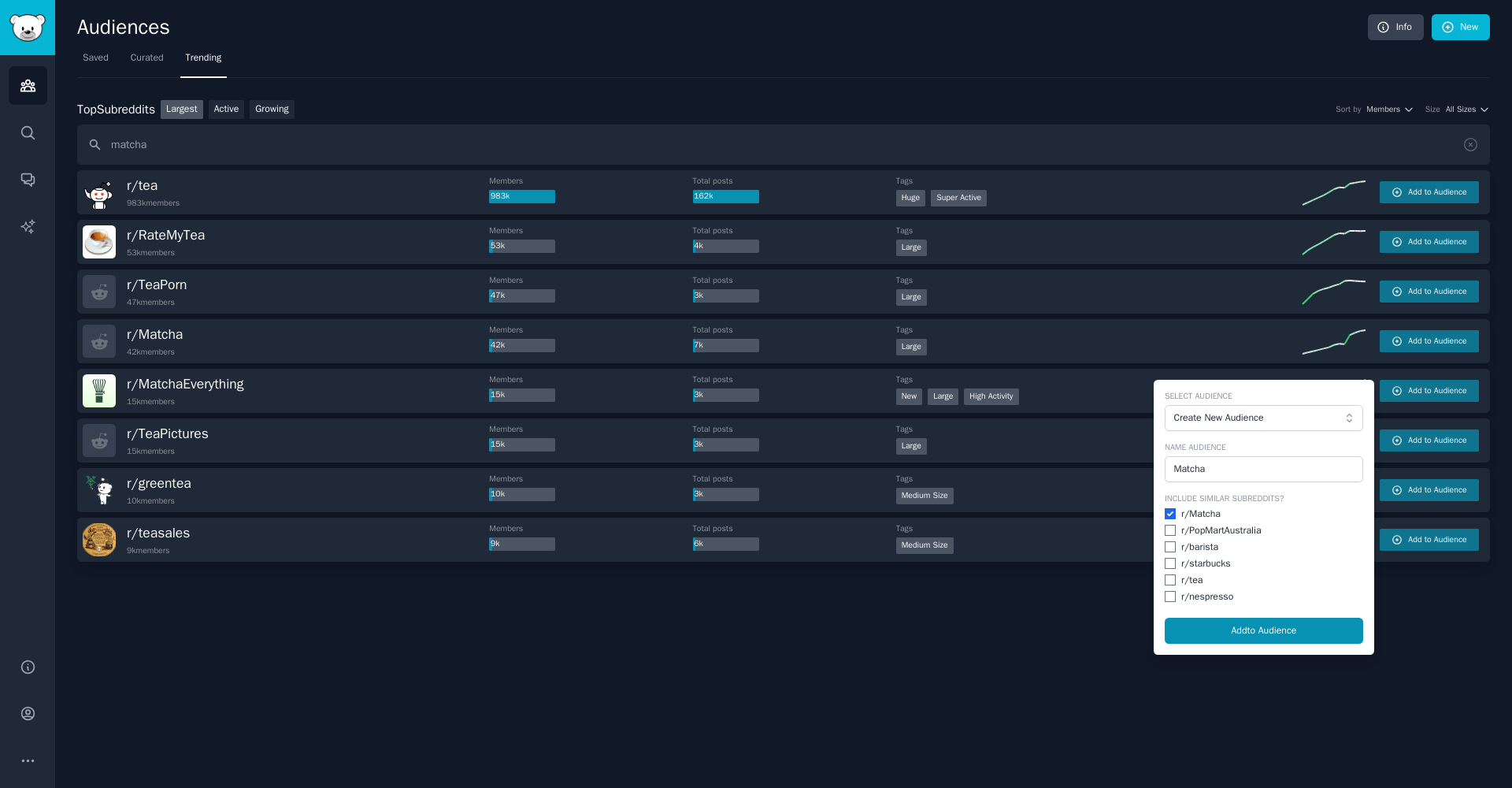 drag, startPoint x: 1271, startPoint y: 630, endPoint x: 1332, endPoint y: 552, distance: 99.0202 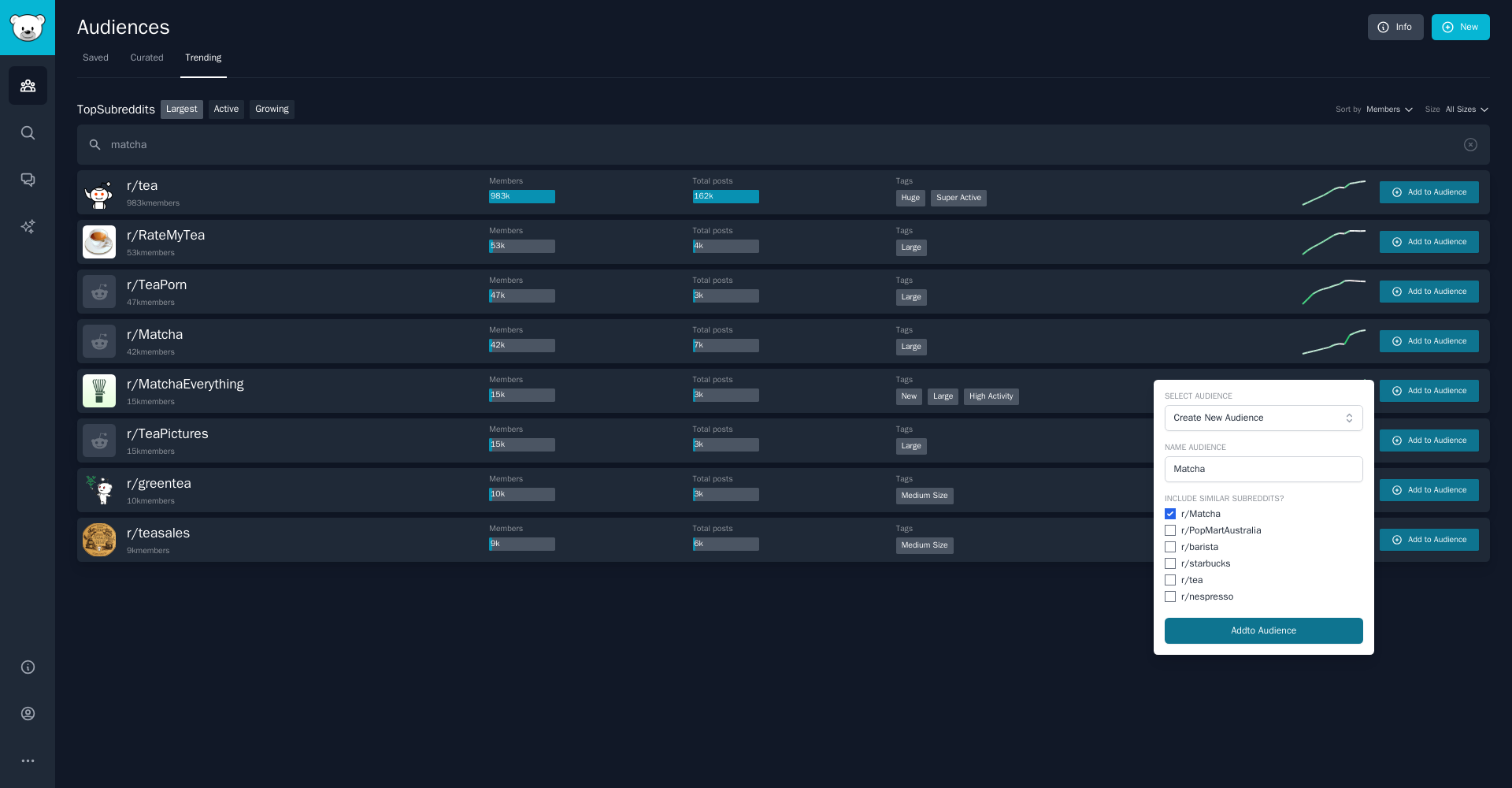 click on "Add  to Audience" at bounding box center (1264, 631) 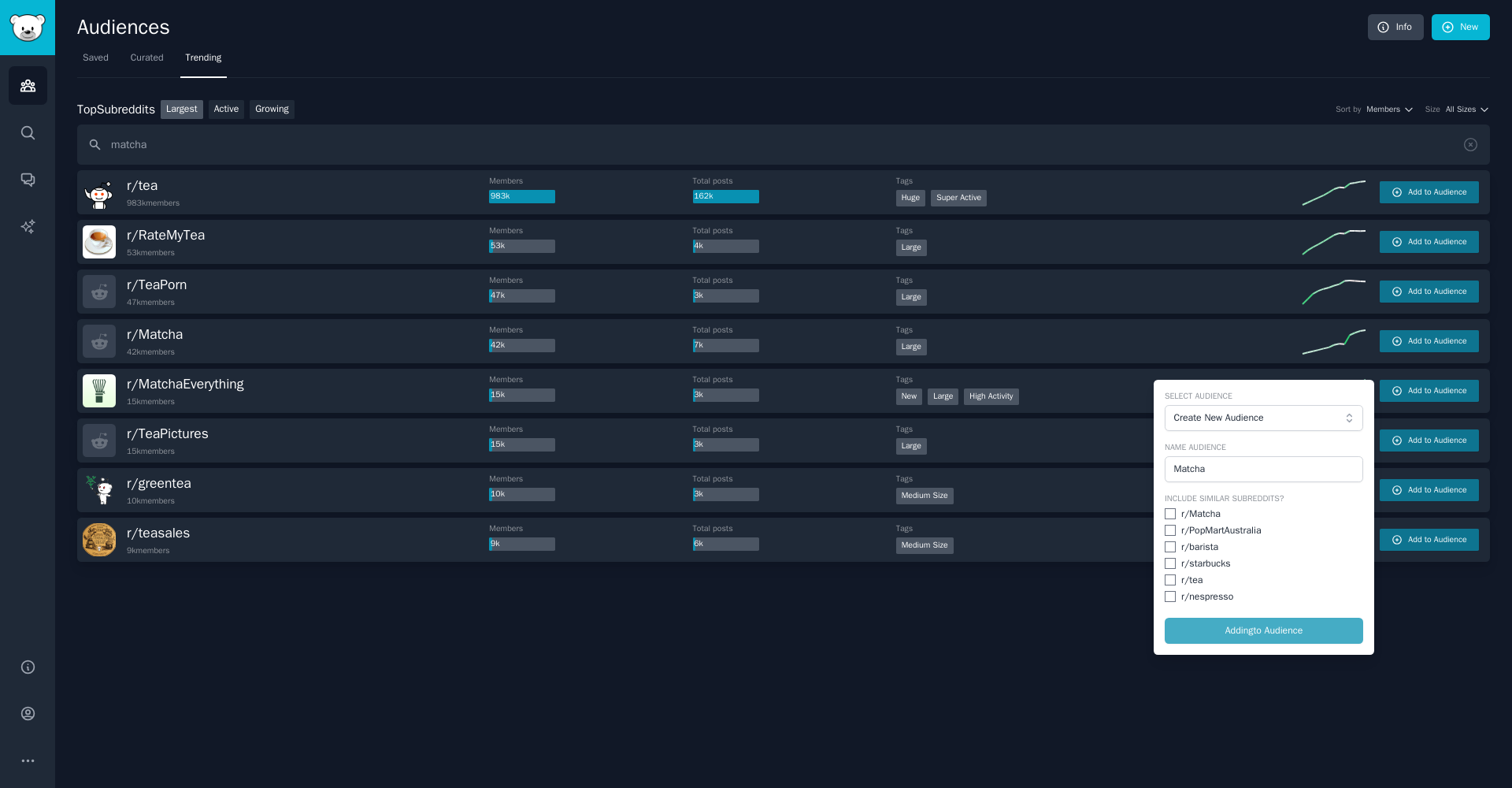 checkbox on "false" 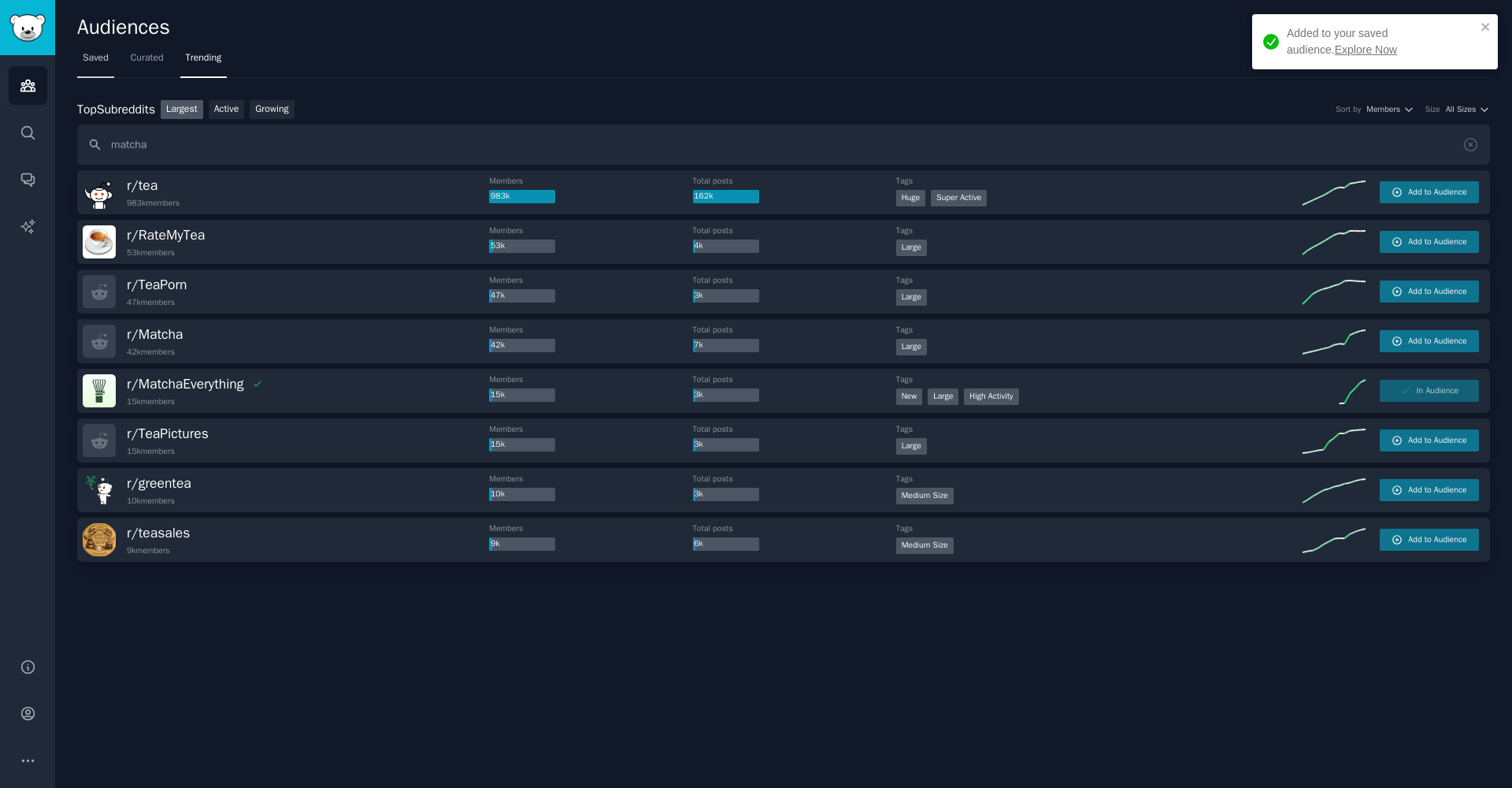 click on "Saved" at bounding box center [95, 58] 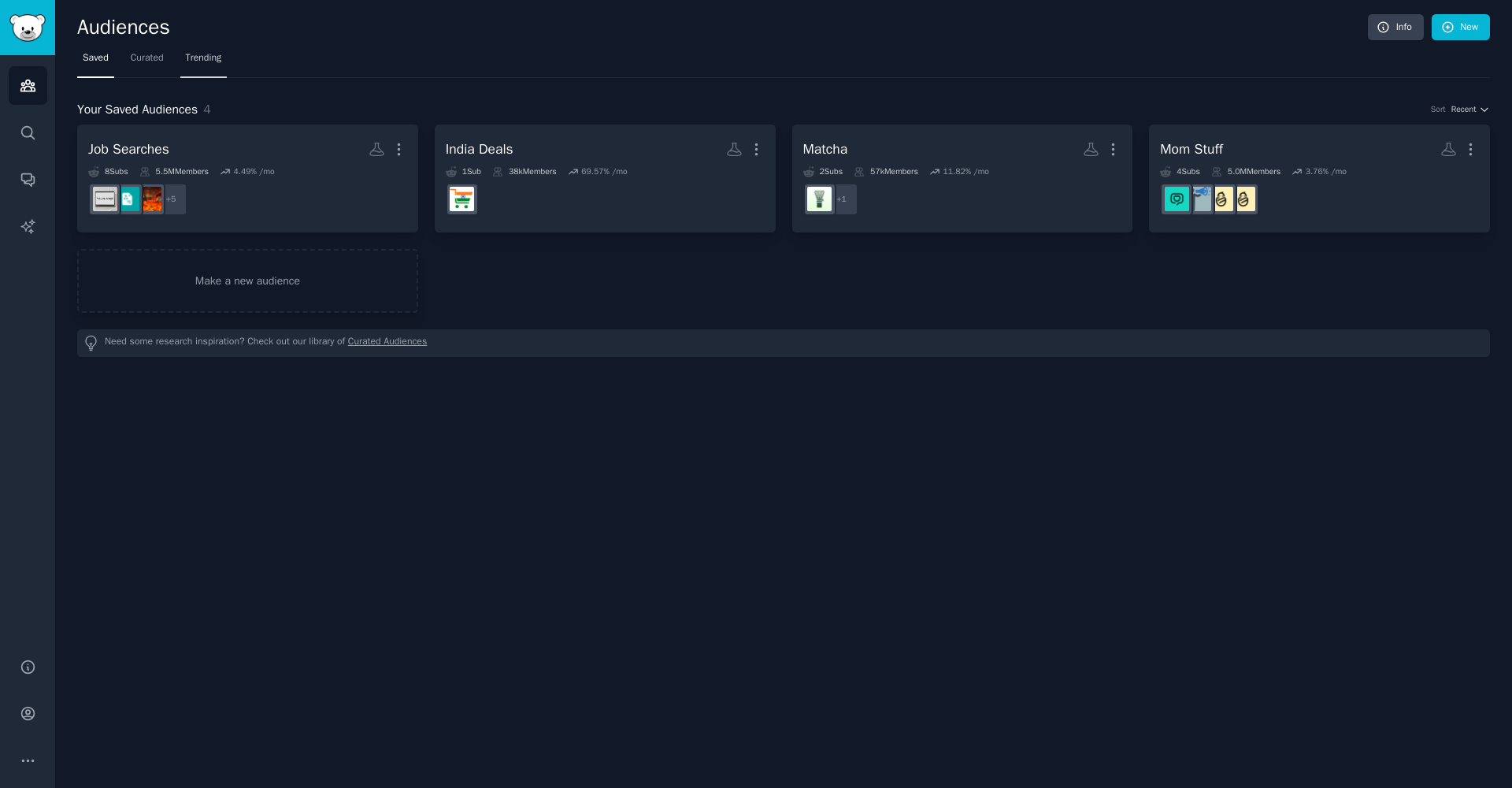 click on "Trending" at bounding box center [204, 58] 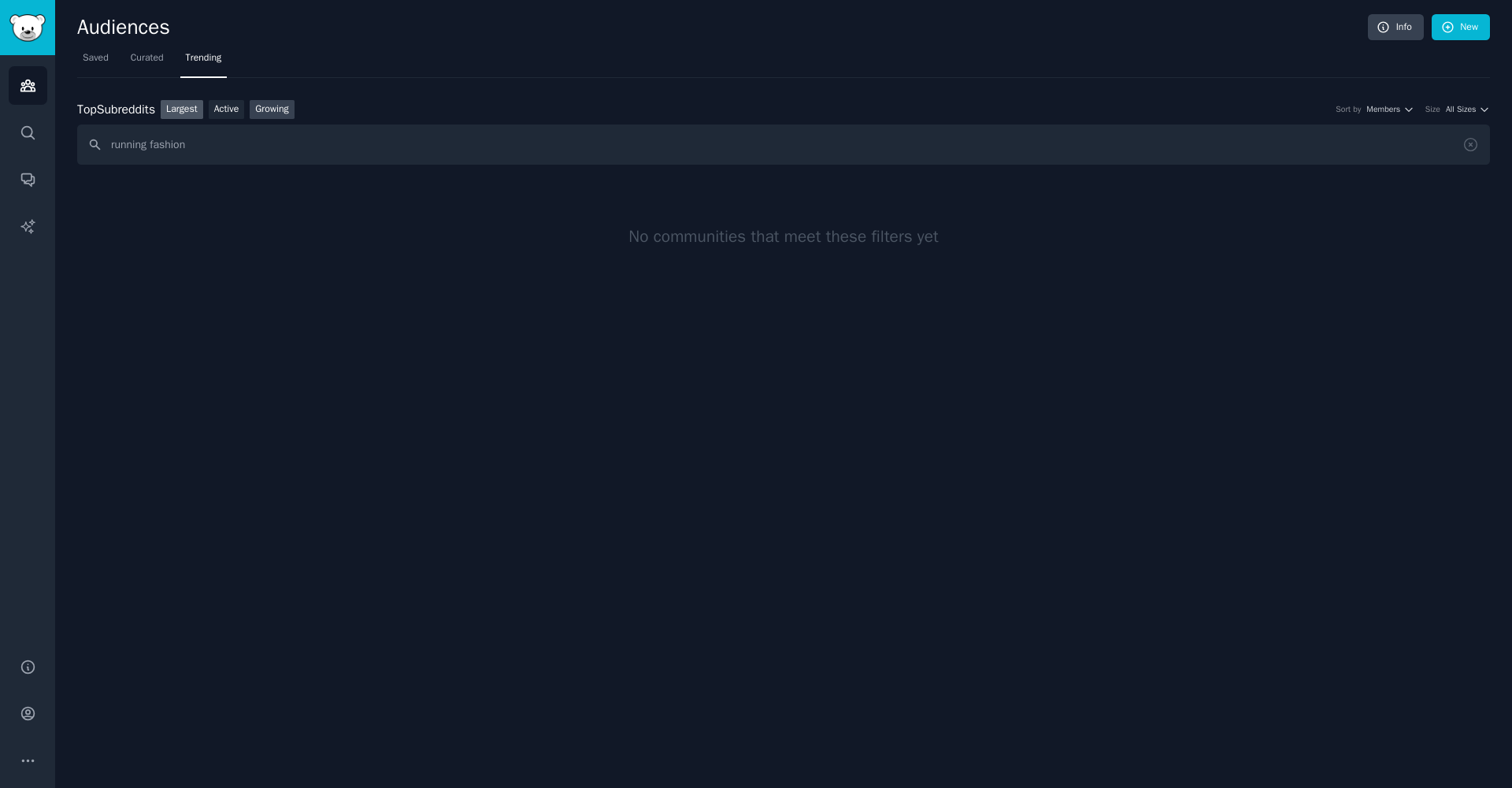 click on "Growing" at bounding box center (272, 110) 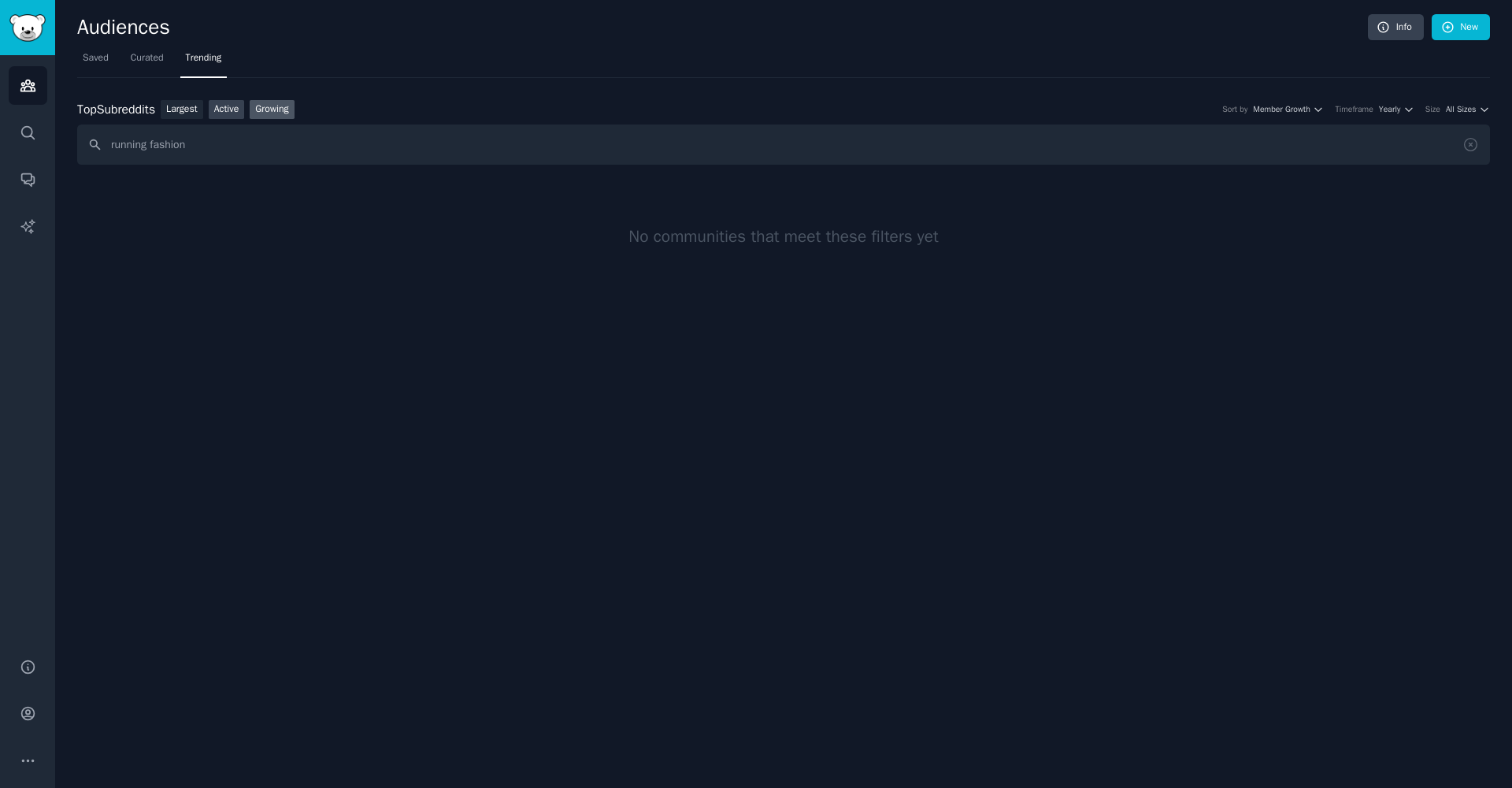 click on "Active" at bounding box center [227, 110] 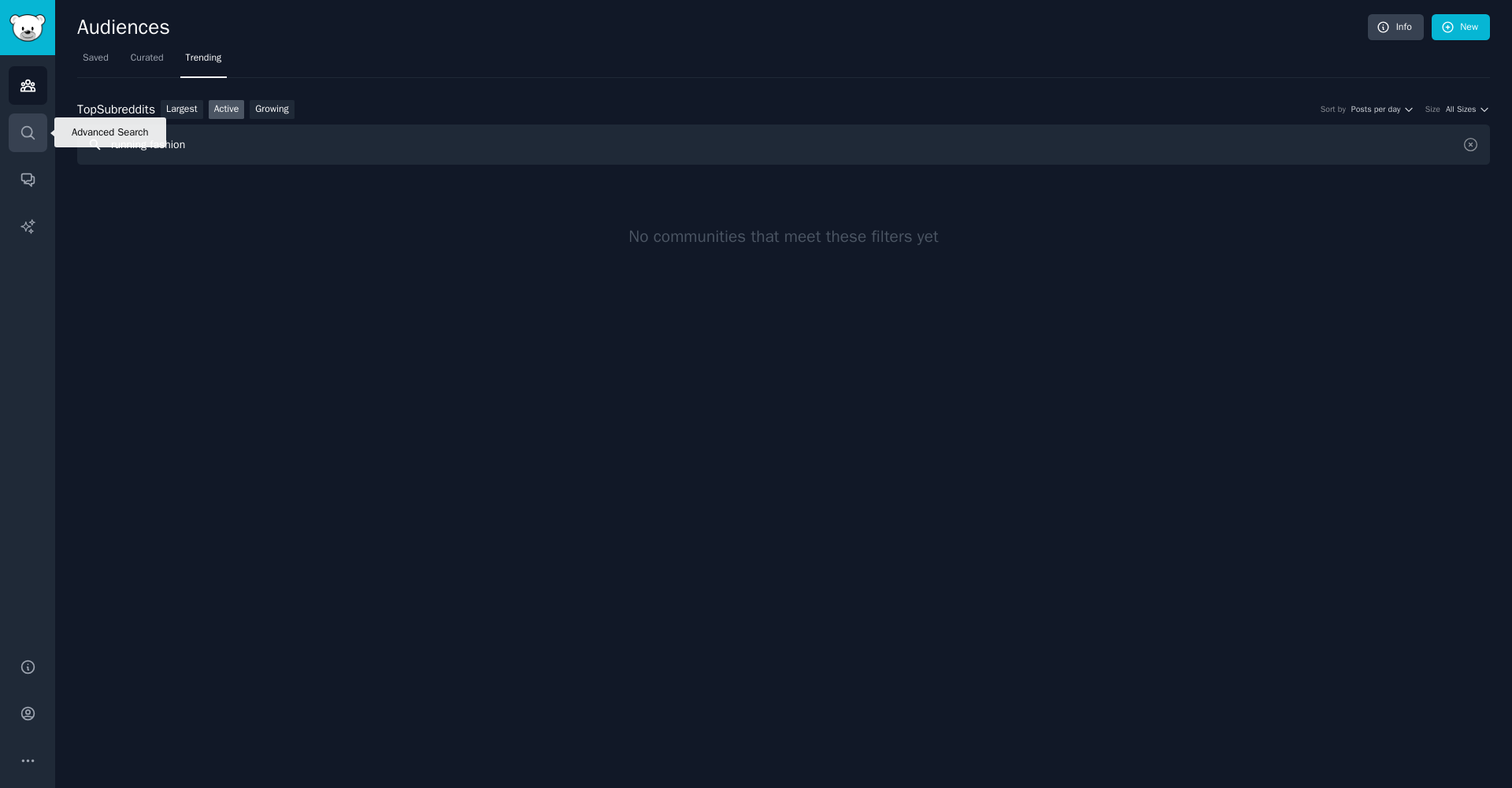 drag, startPoint x: 212, startPoint y: 141, endPoint x: 24, endPoint y: 146, distance: 188.0665 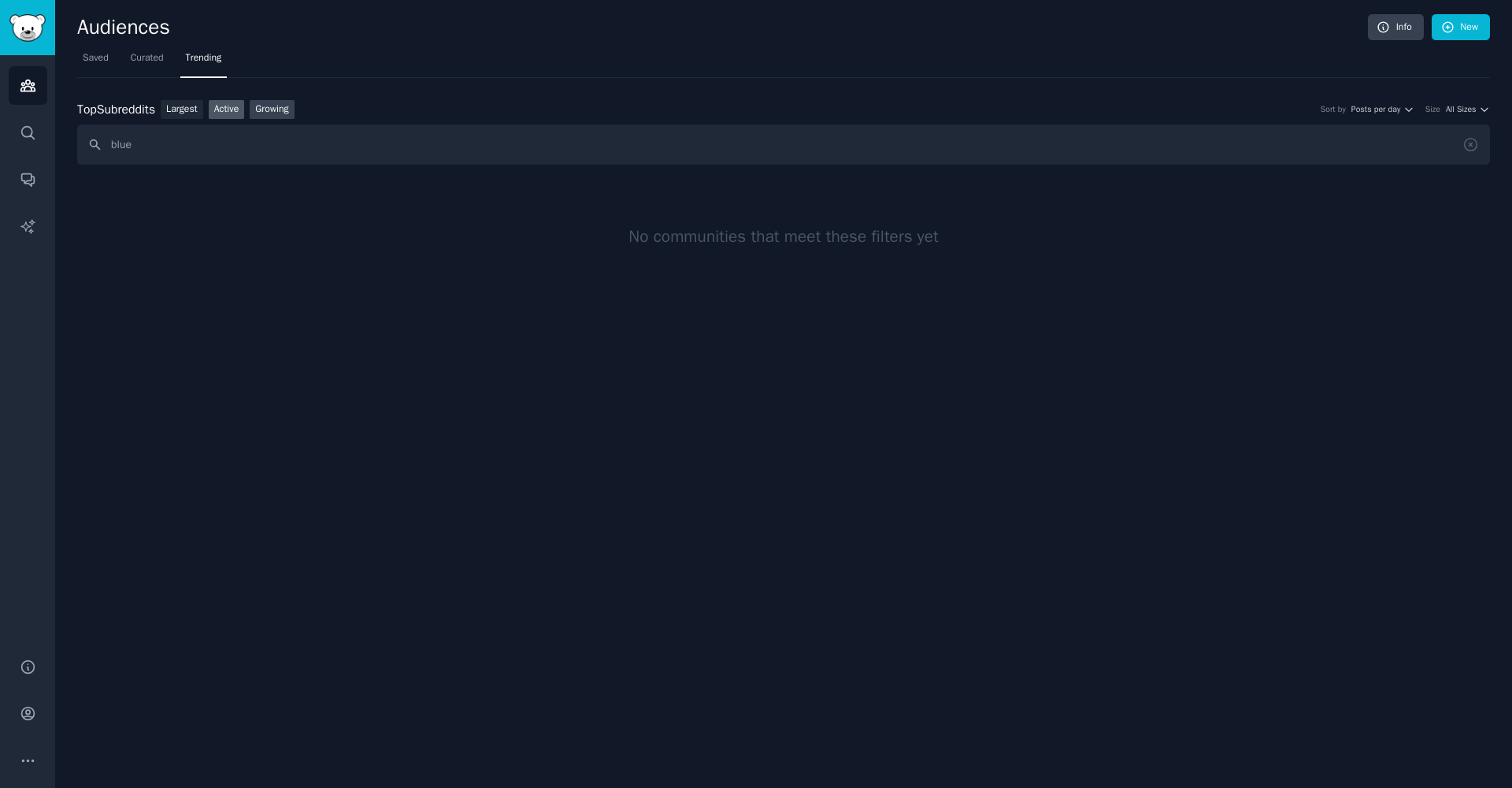 drag, startPoint x: 86, startPoint y: 1, endPoint x: 272, endPoint y: 111, distance: 216.0926 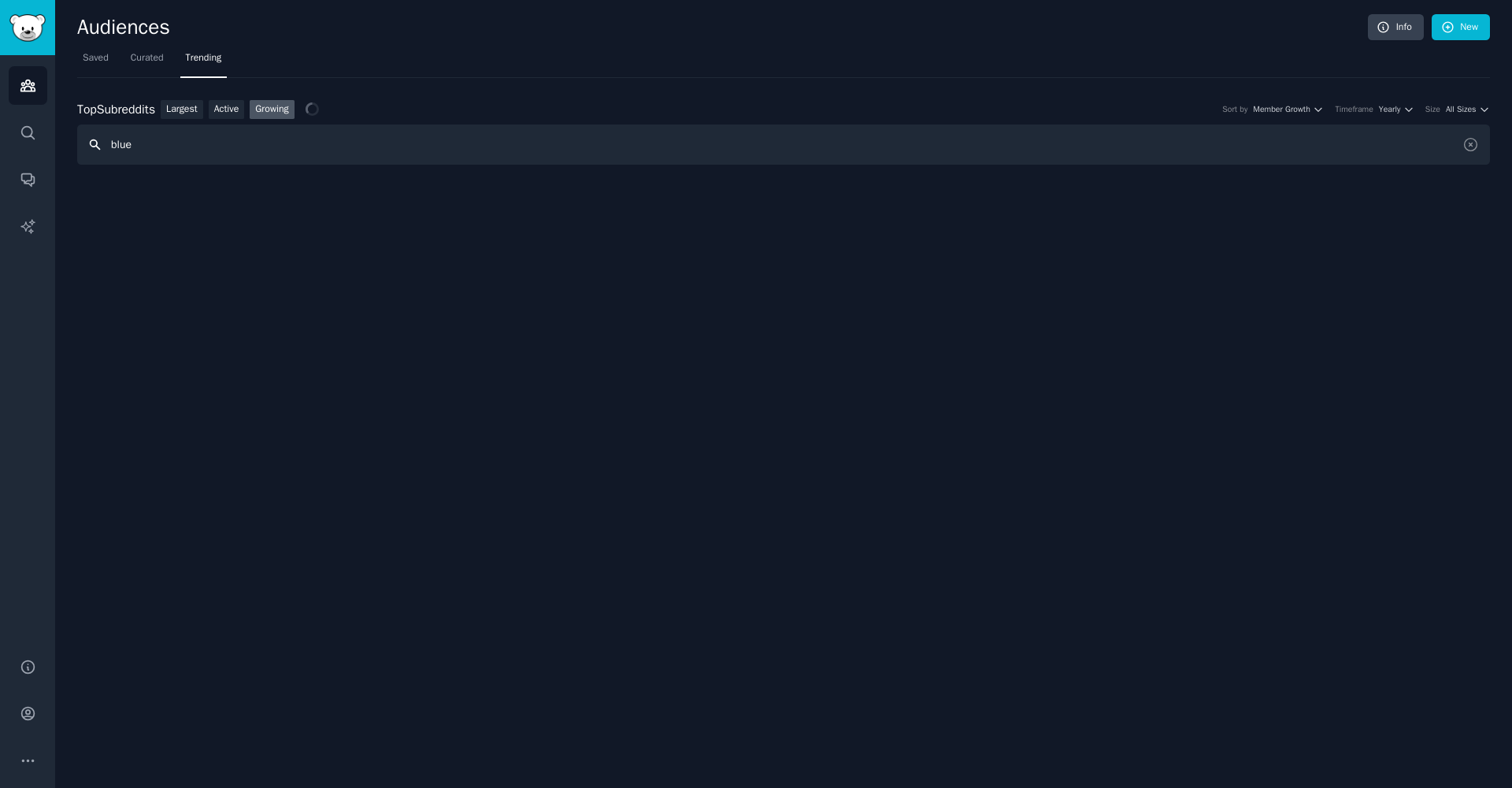 drag, startPoint x: 154, startPoint y: 142, endPoint x: 73, endPoint y: 143, distance: 81.0062 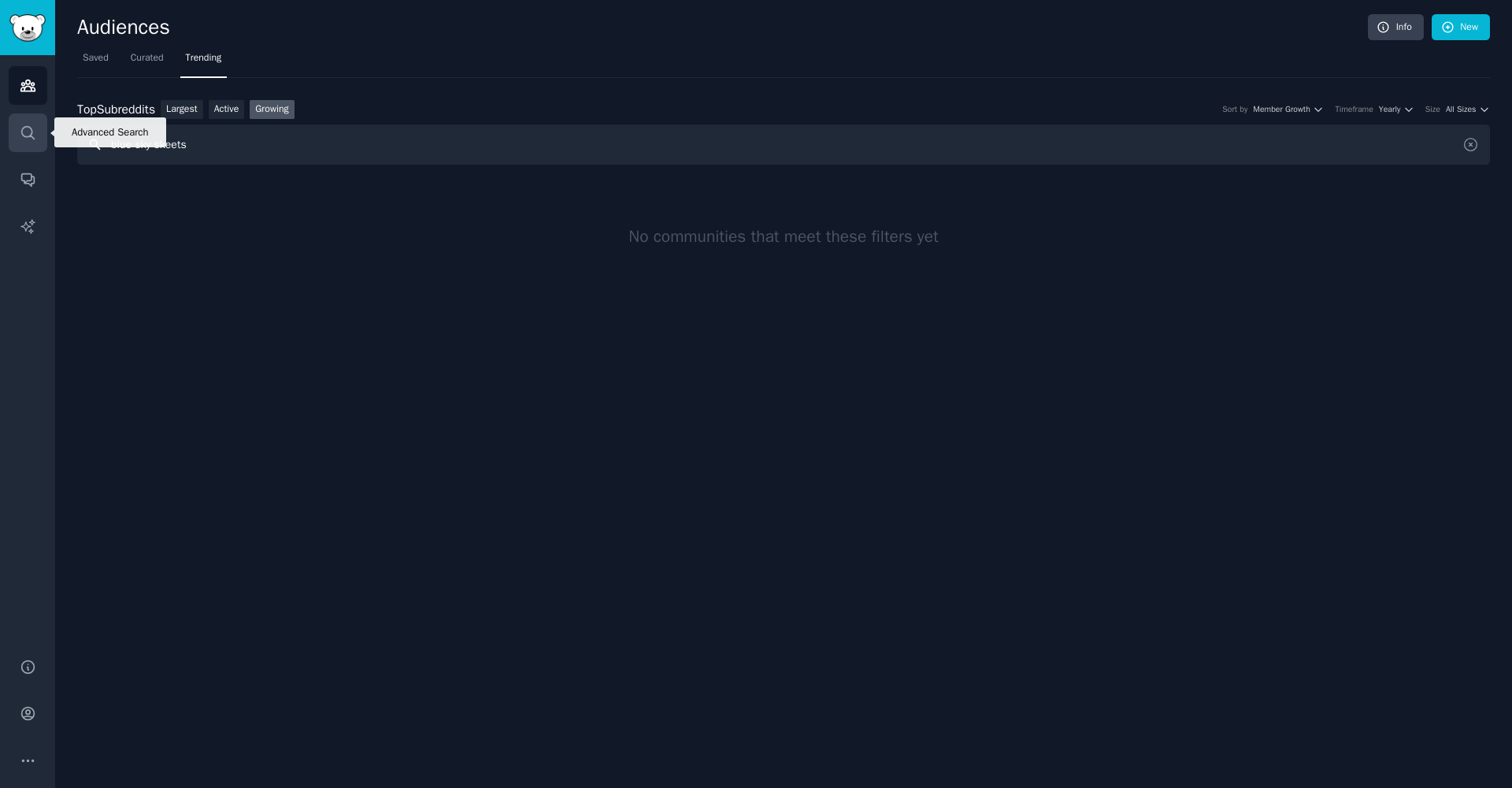 drag, startPoint x: 218, startPoint y: 151, endPoint x: 27, endPoint y: 143, distance: 191.16747 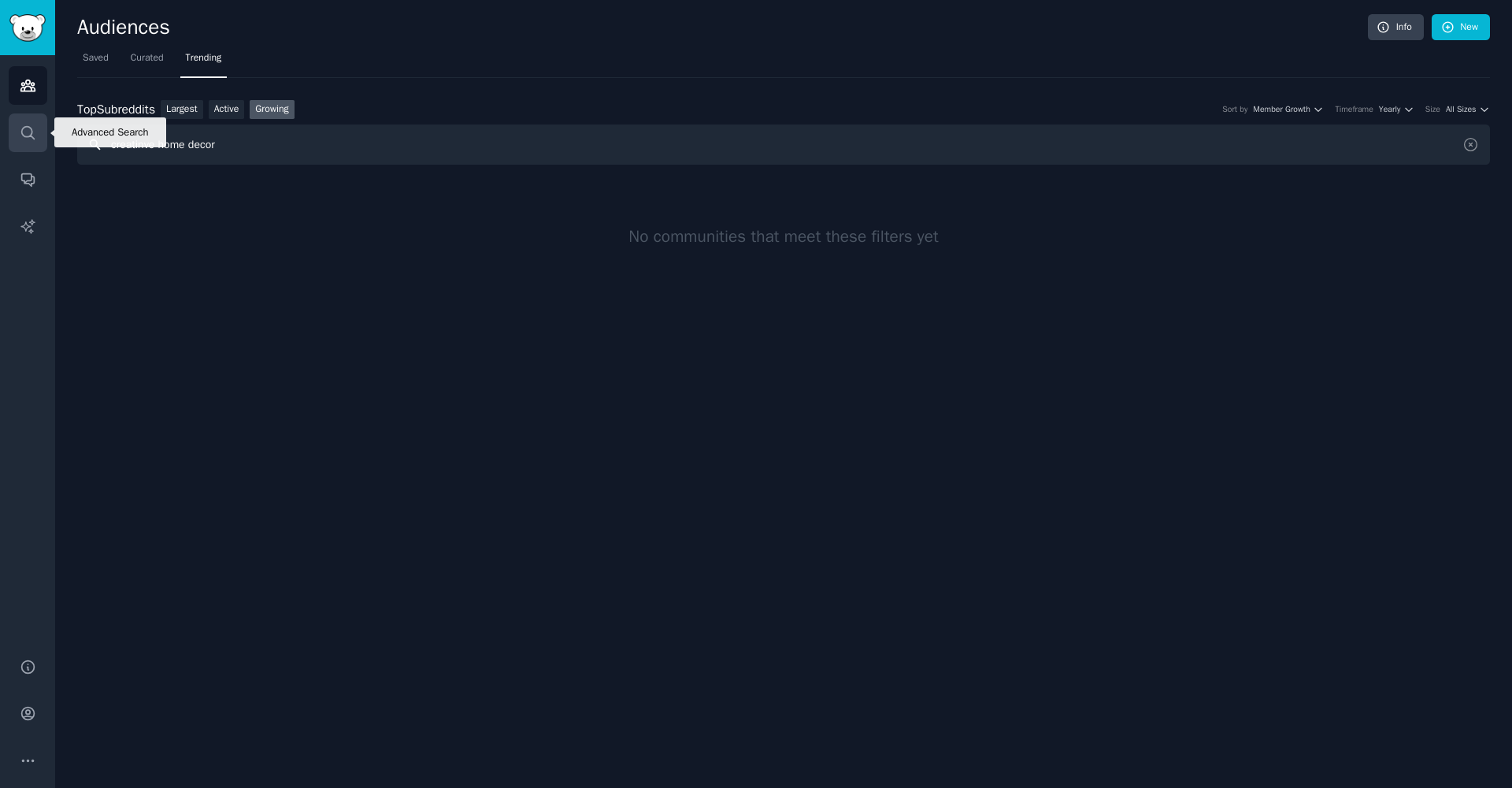 type on "creatinve home decor" 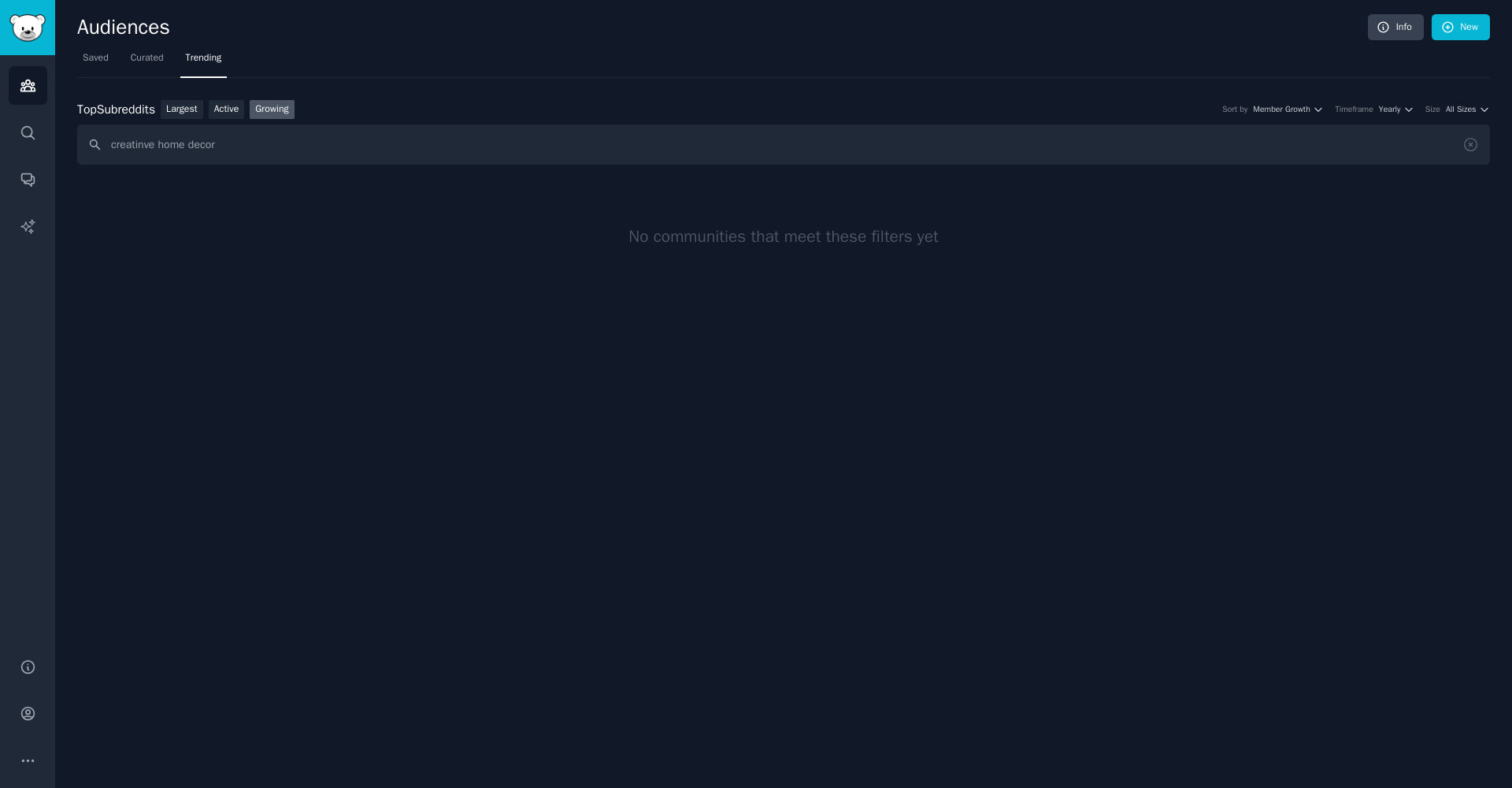 click on "Top   Subreddits" at bounding box center [116, 110] 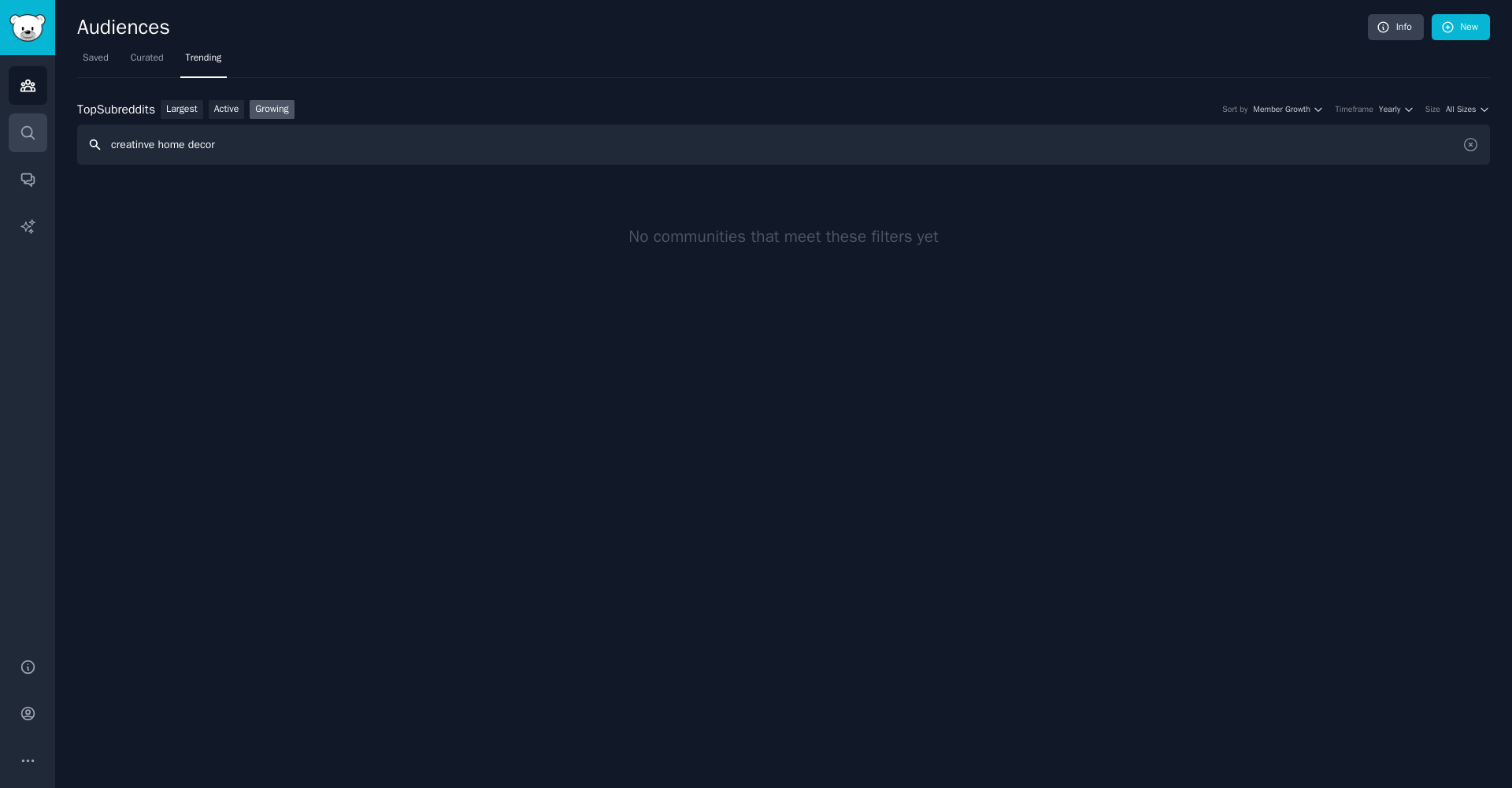 drag, startPoint x: 233, startPoint y: 147, endPoint x: 32, endPoint y: 144, distance: 201.02239 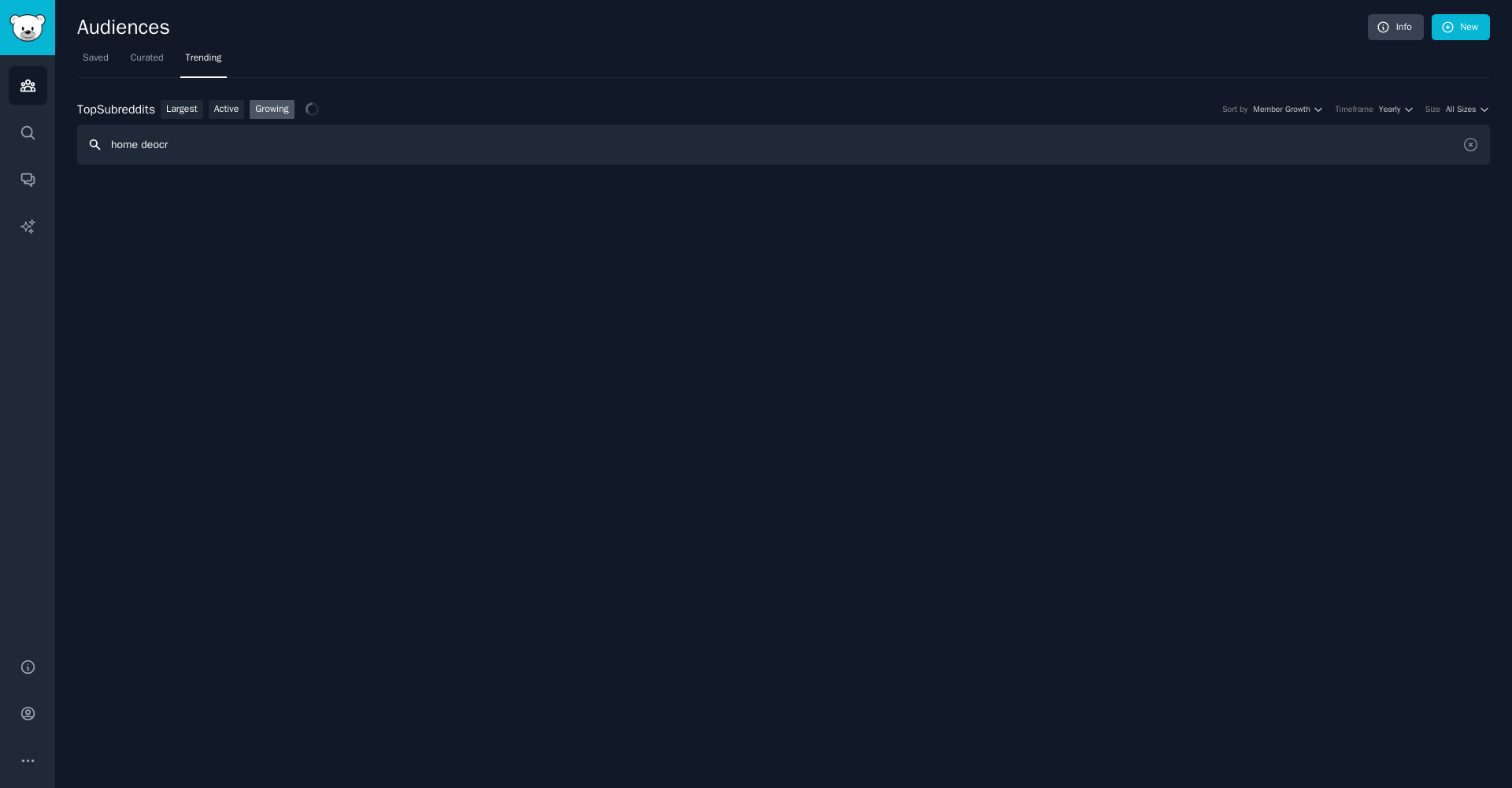 click on "home deocr" at bounding box center (784, 144) 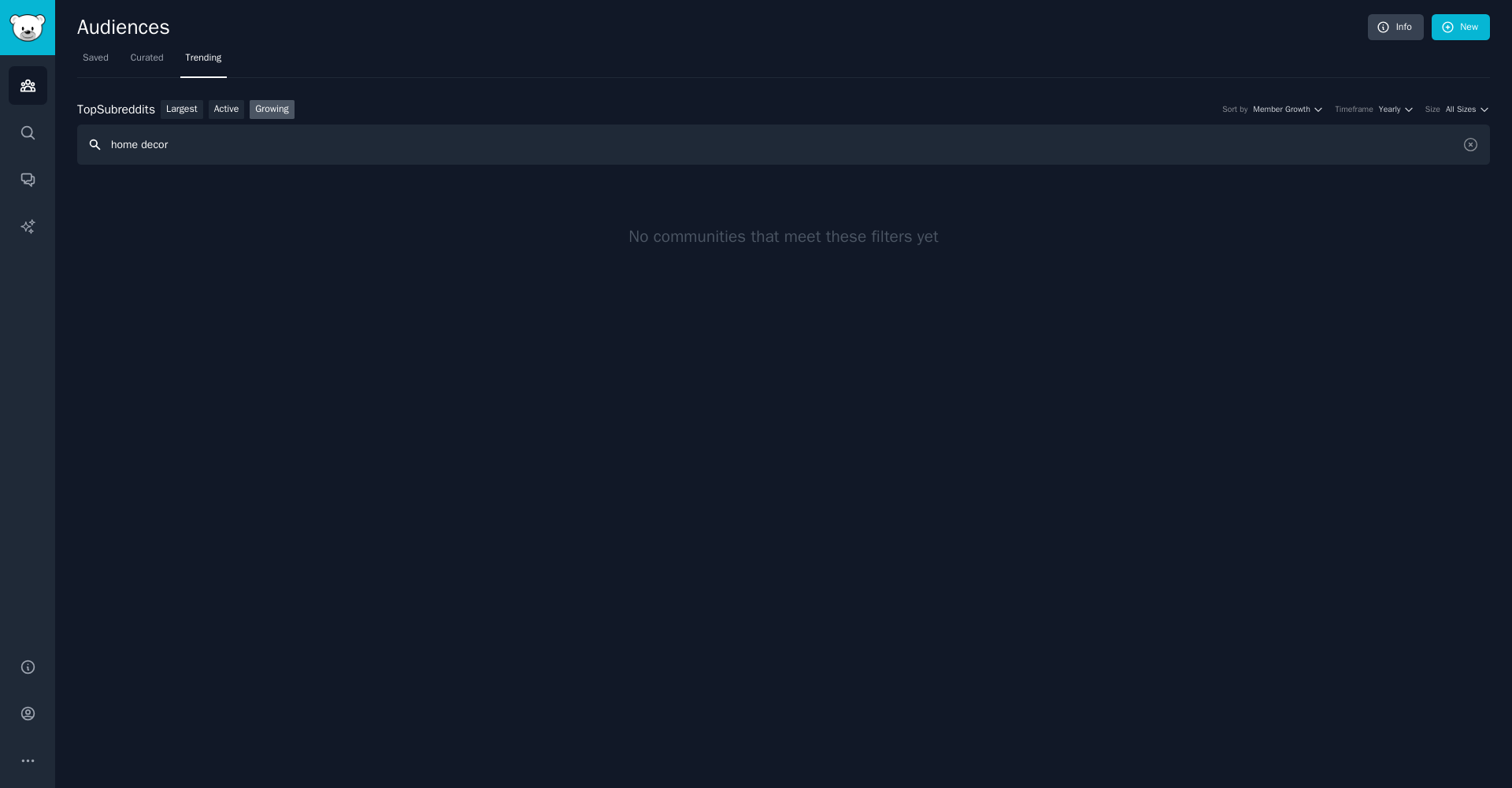 type on "home decor" 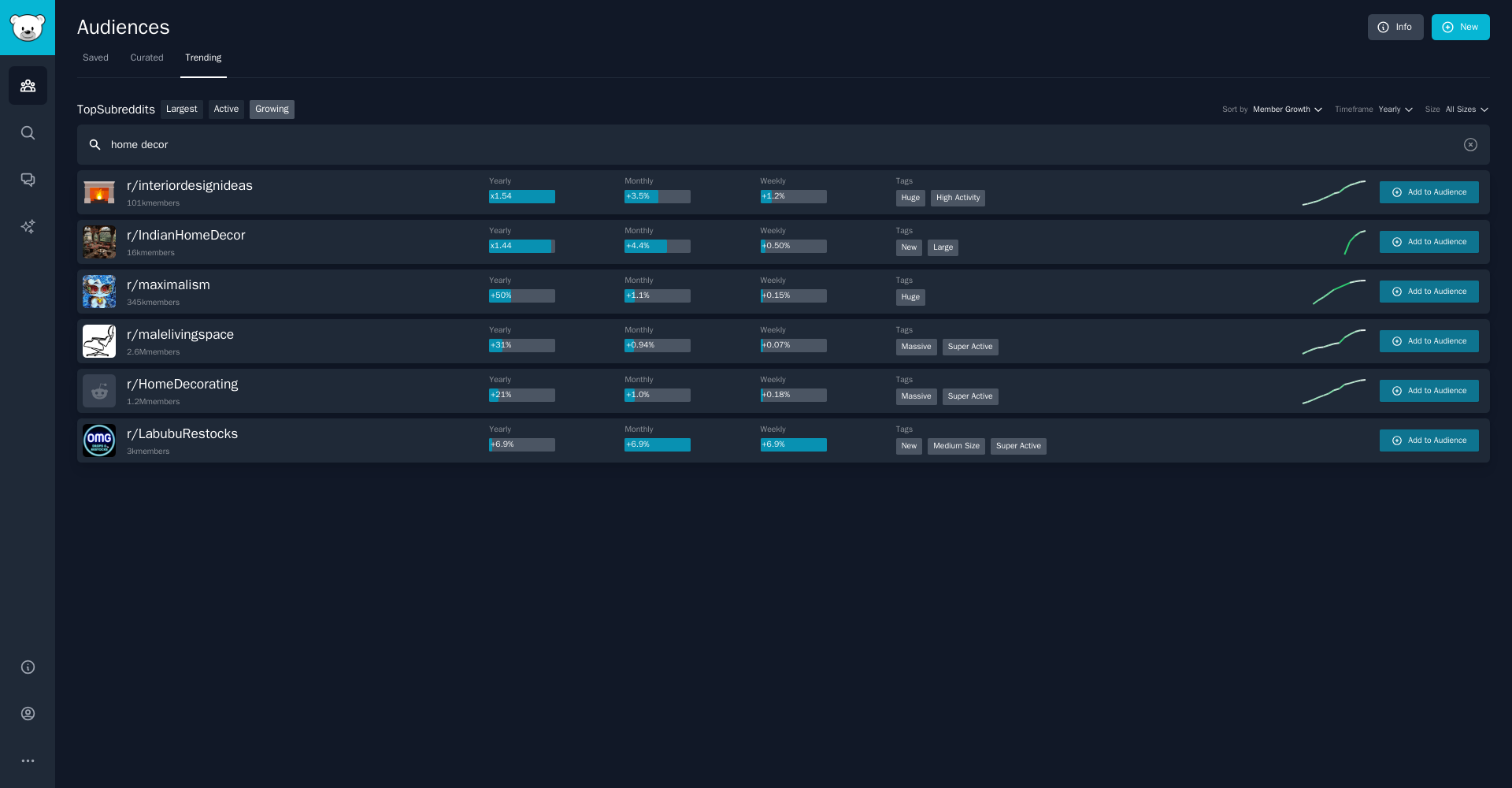 click 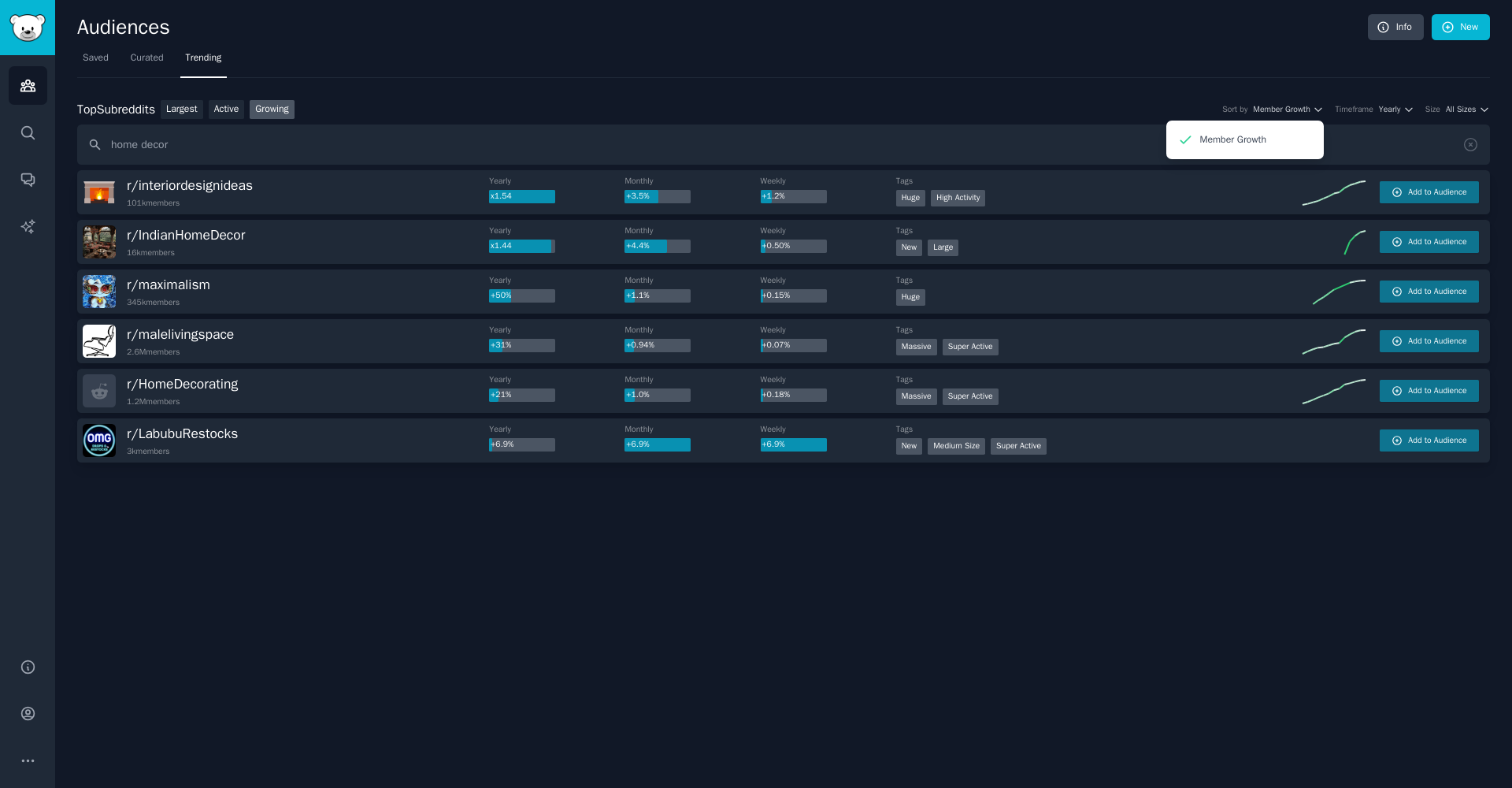 click on "Saved Curated Trending" at bounding box center (784, 61) 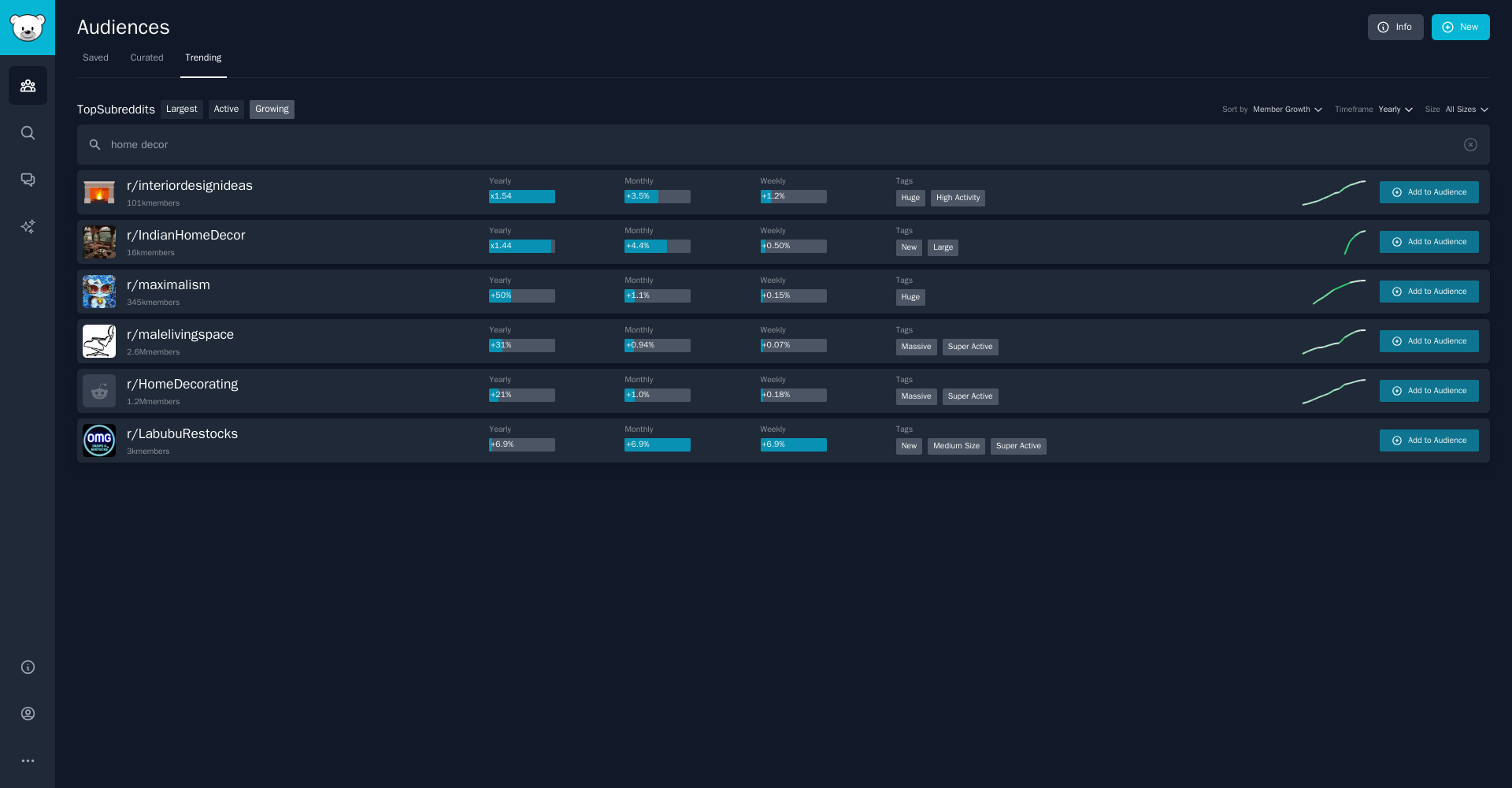 click 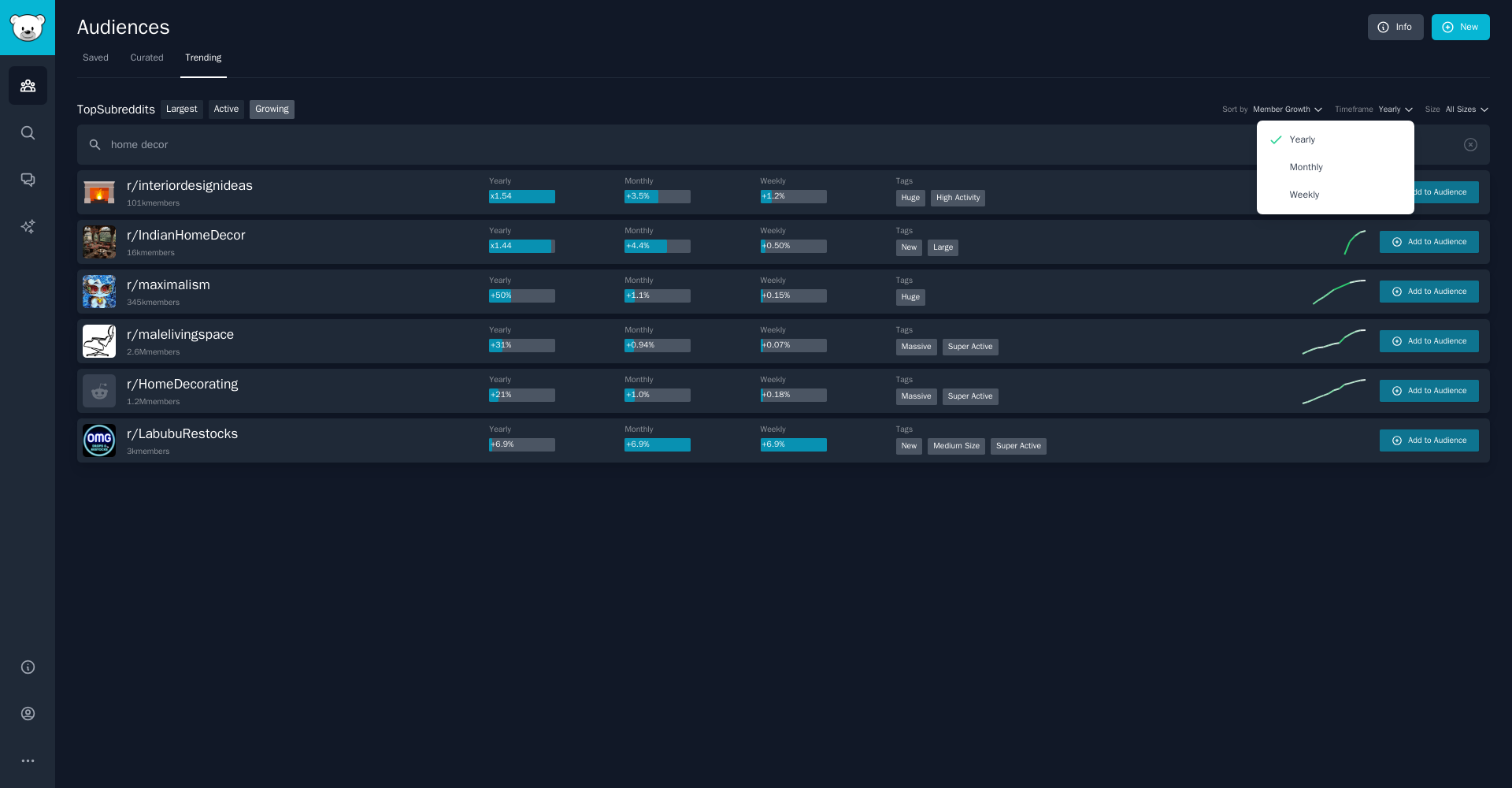 click on "Saved Curated Trending" at bounding box center [784, 61] 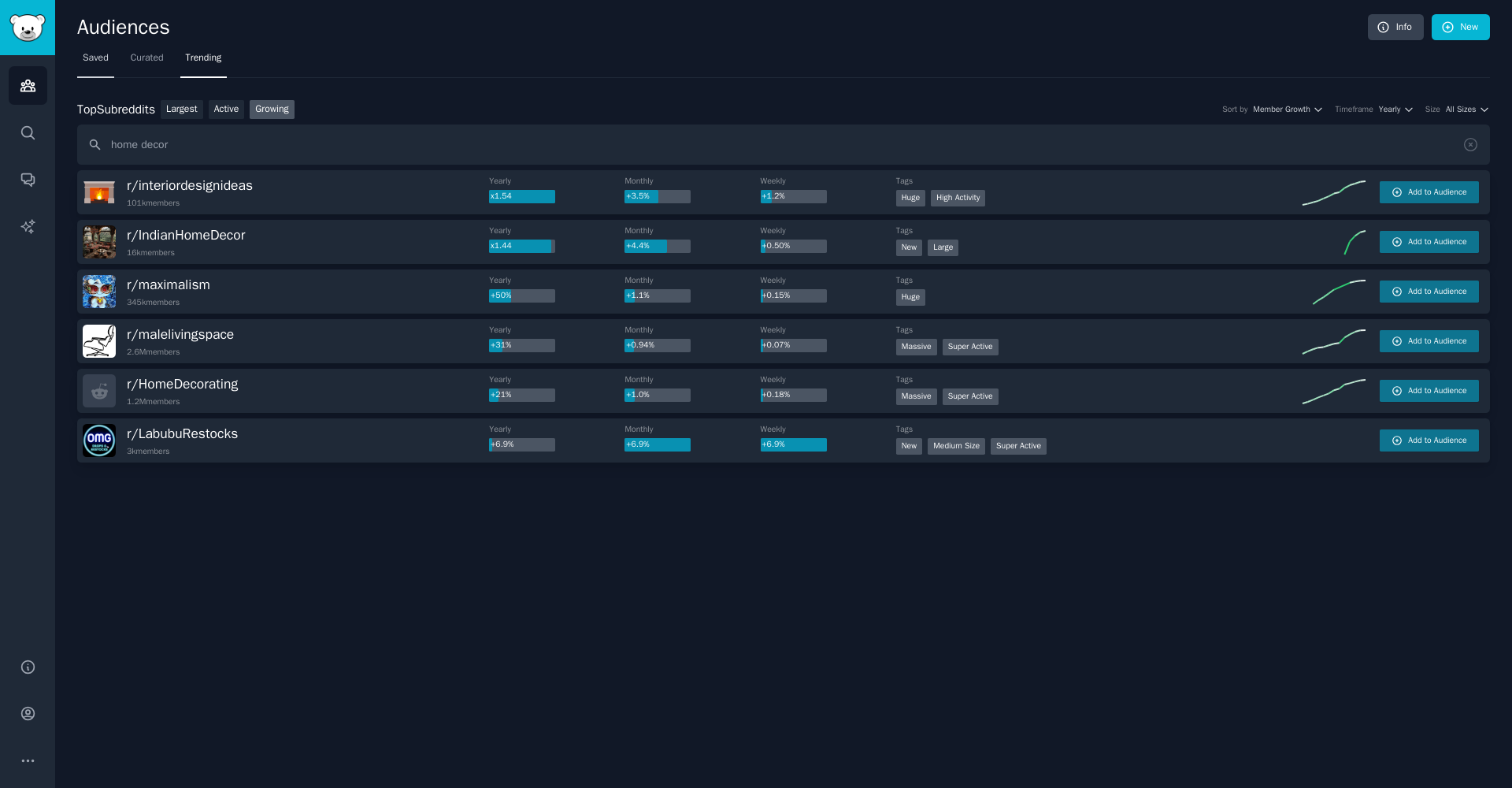click on "Saved" at bounding box center [95, 61] 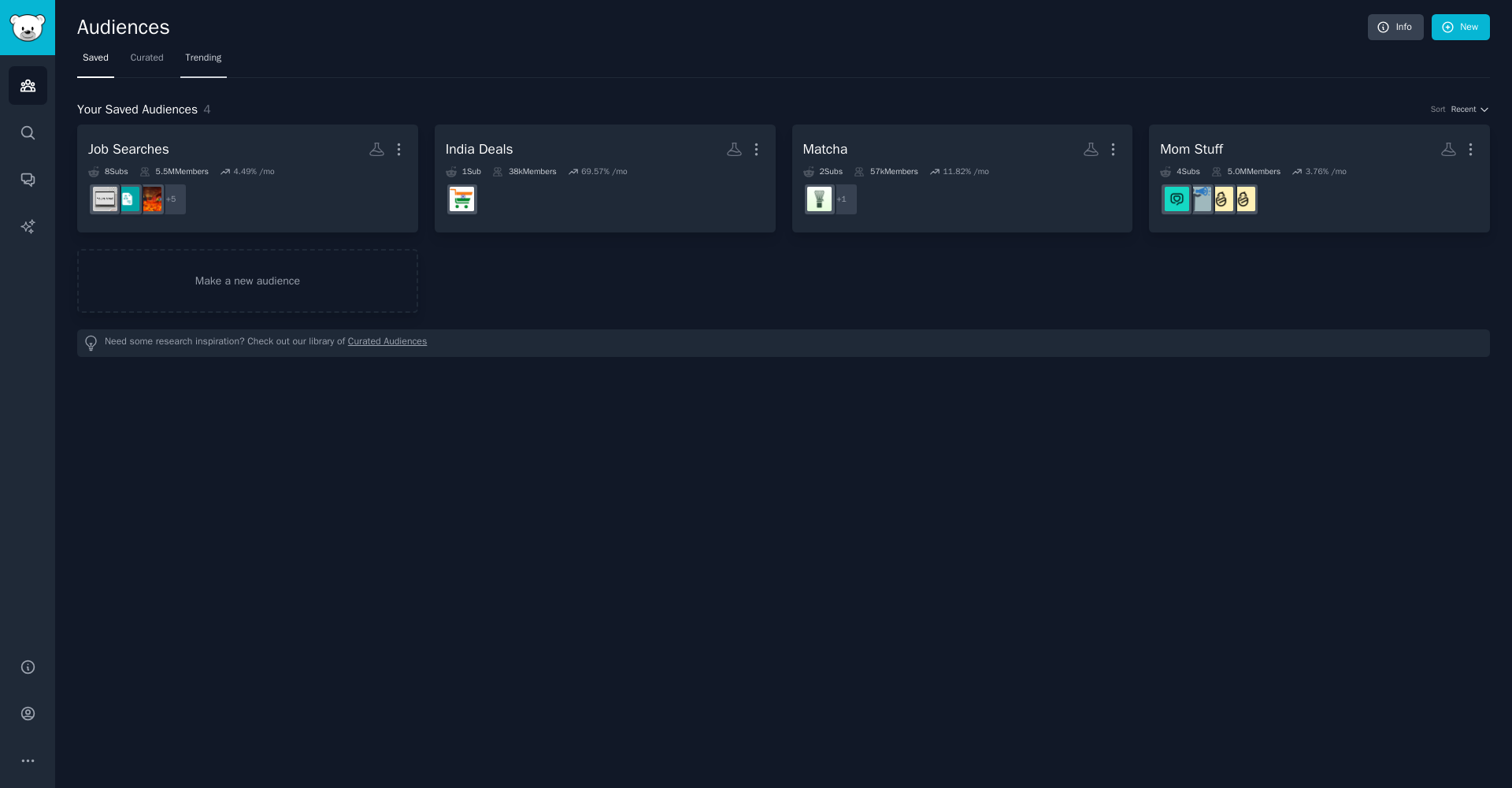 click on "Trending" at bounding box center [204, 58] 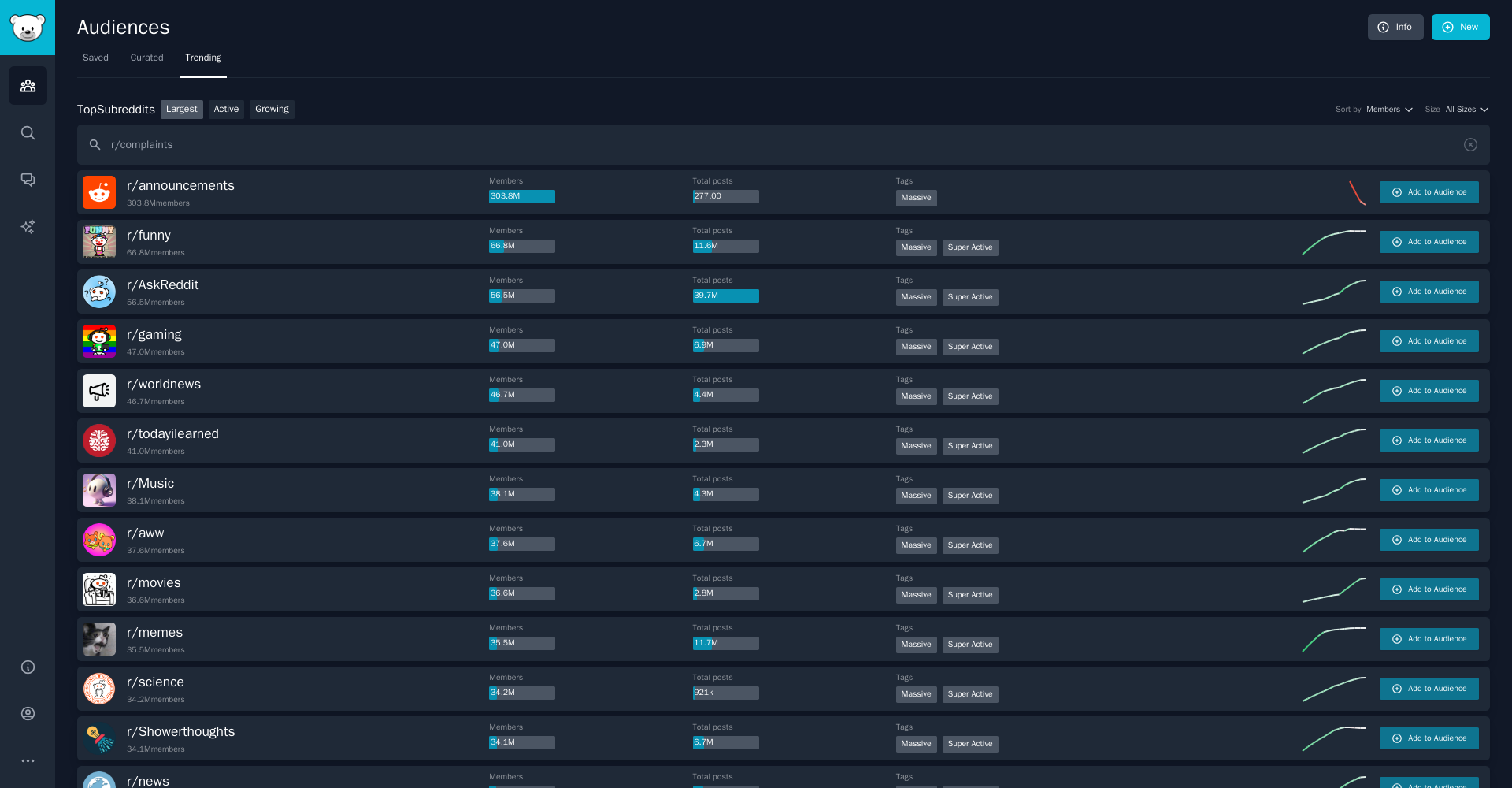 type on "r/complaints" 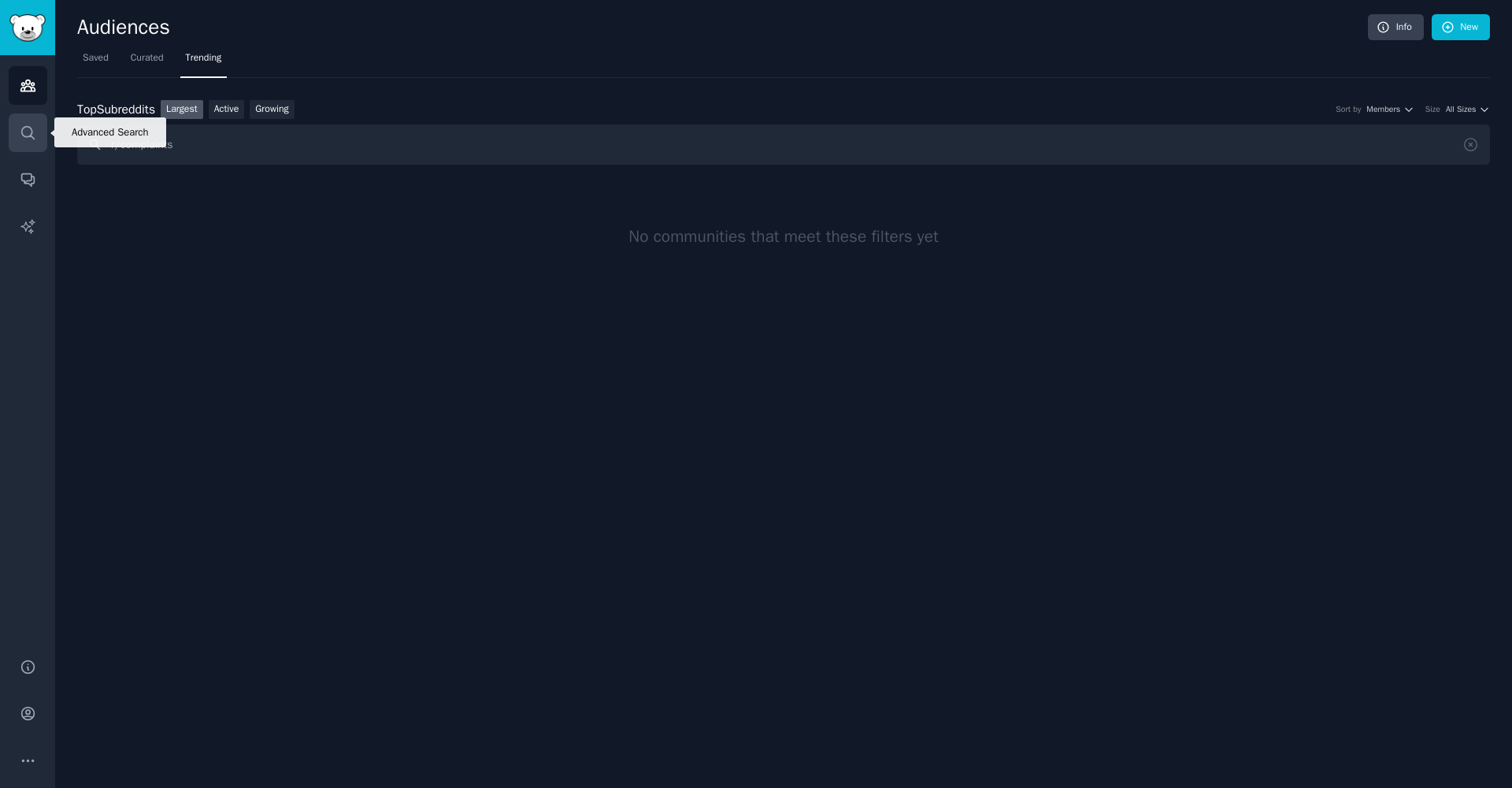 drag, startPoint x: 164, startPoint y: 148, endPoint x: 45, endPoint y: 150, distance: 119.01681 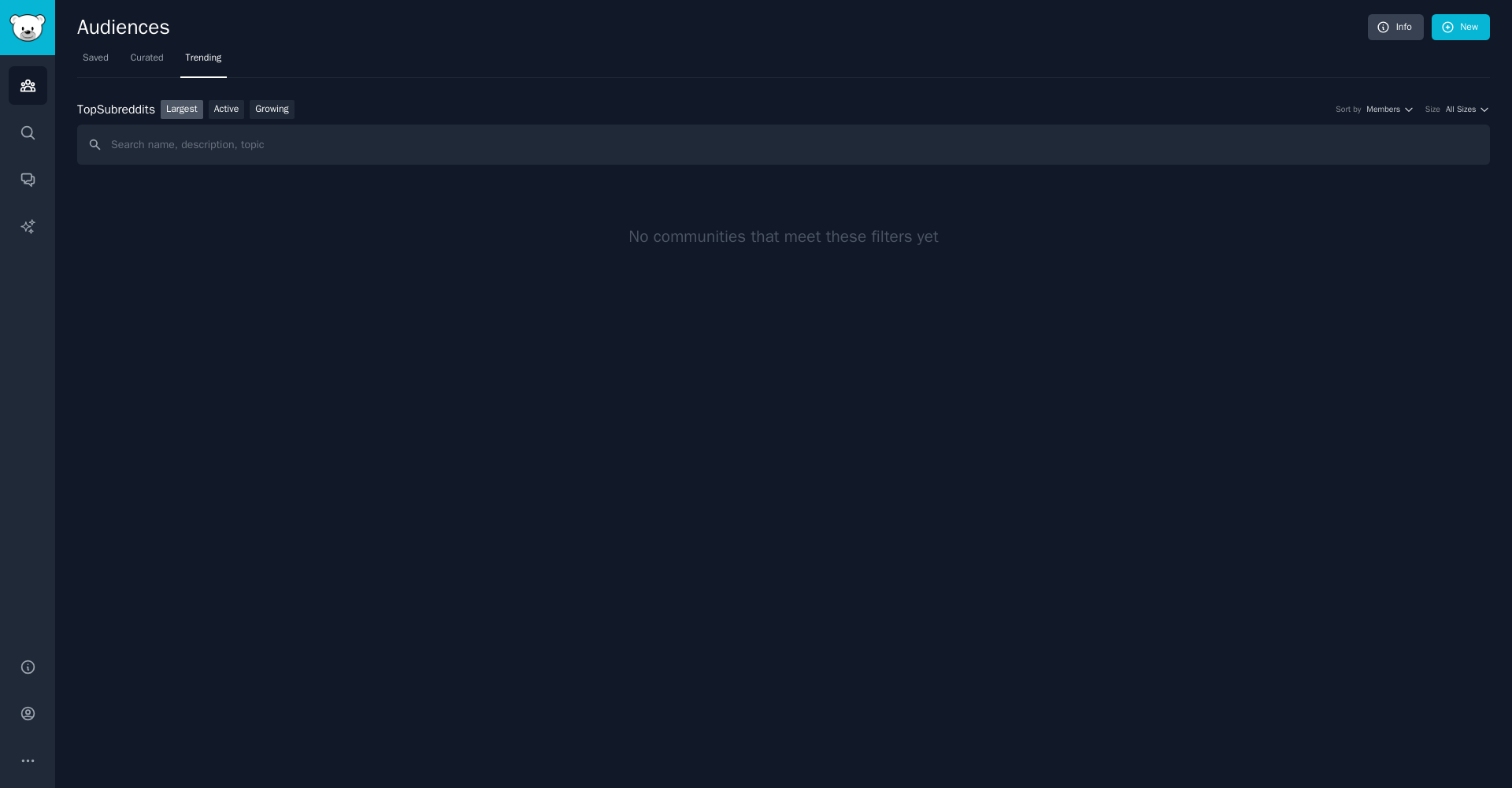 type 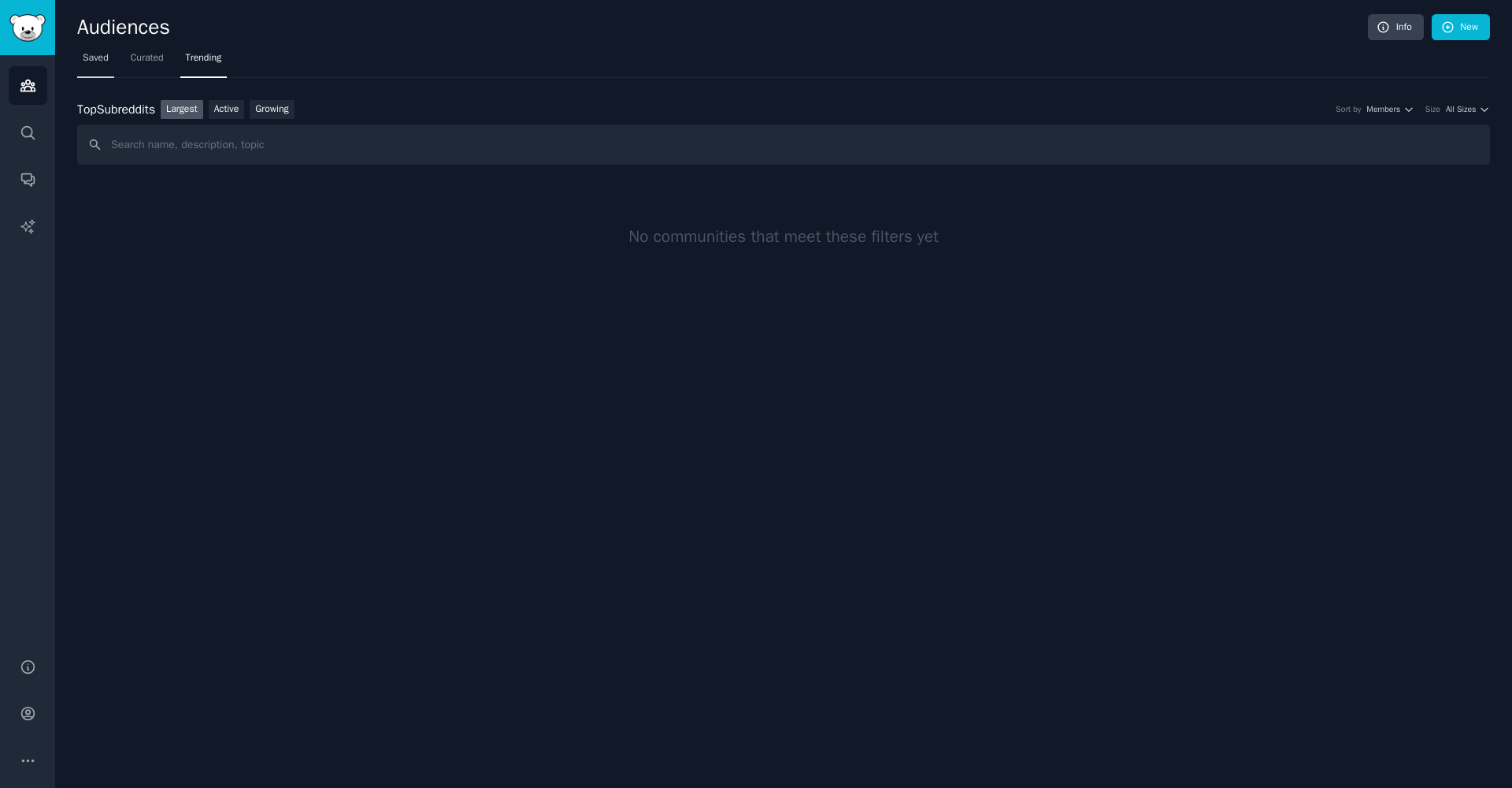 click on "Saved" at bounding box center [95, 58] 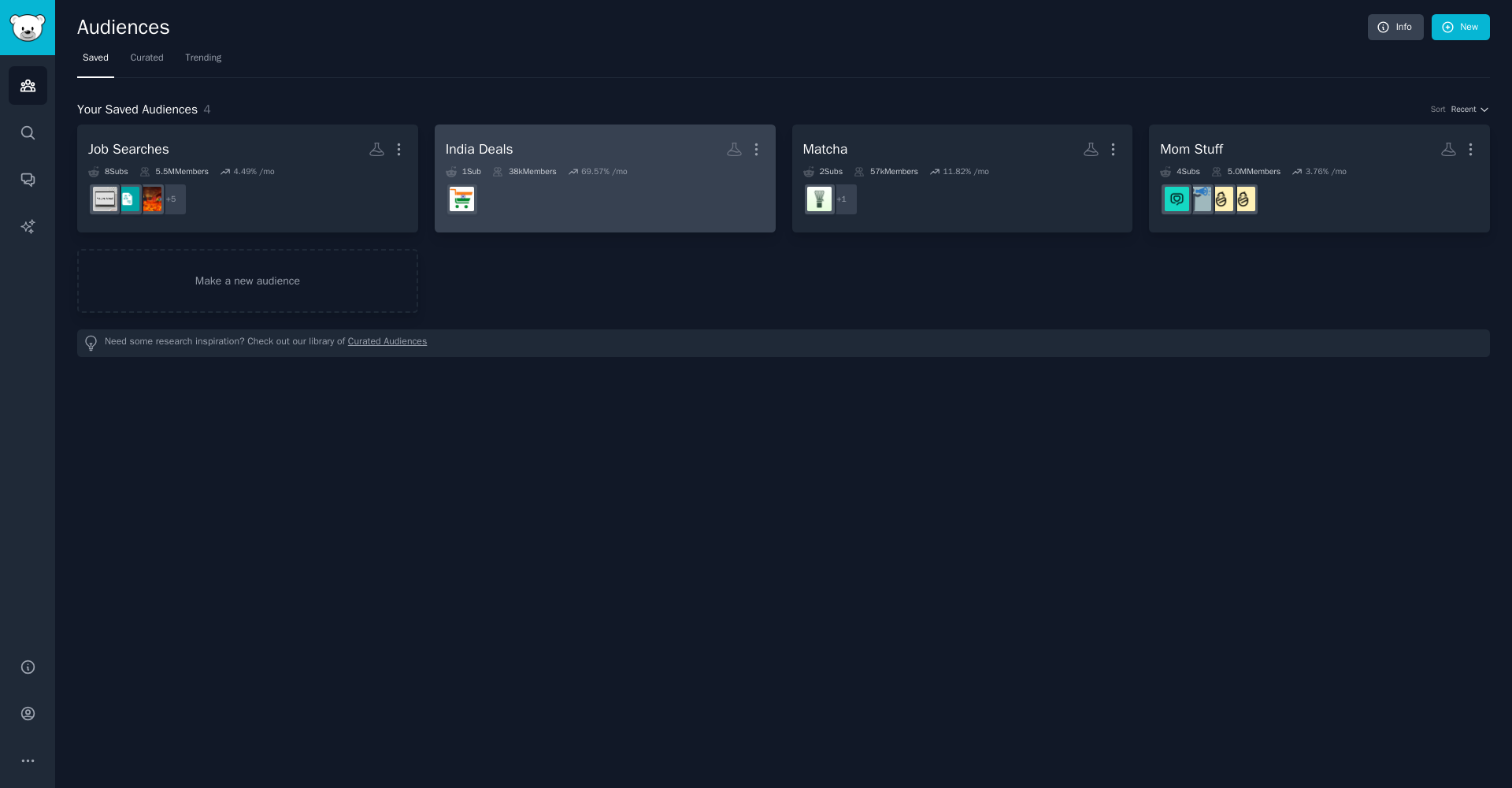 click on "1  Sub 38k  Members 69.57 % /mo" at bounding box center [605, 172] 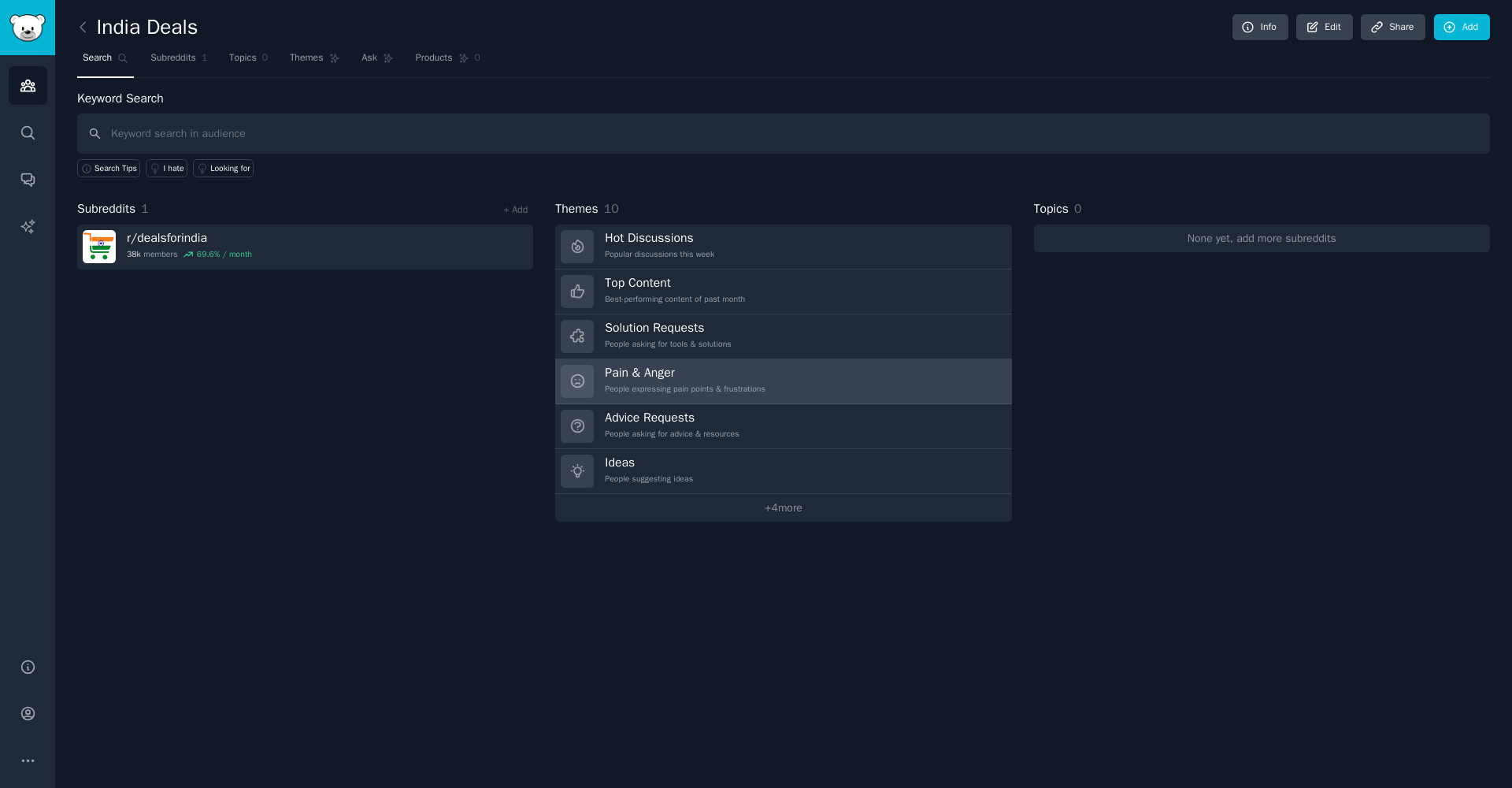 click on "Pain & Anger People expressing pain points & frustrations" at bounding box center [685, 381] 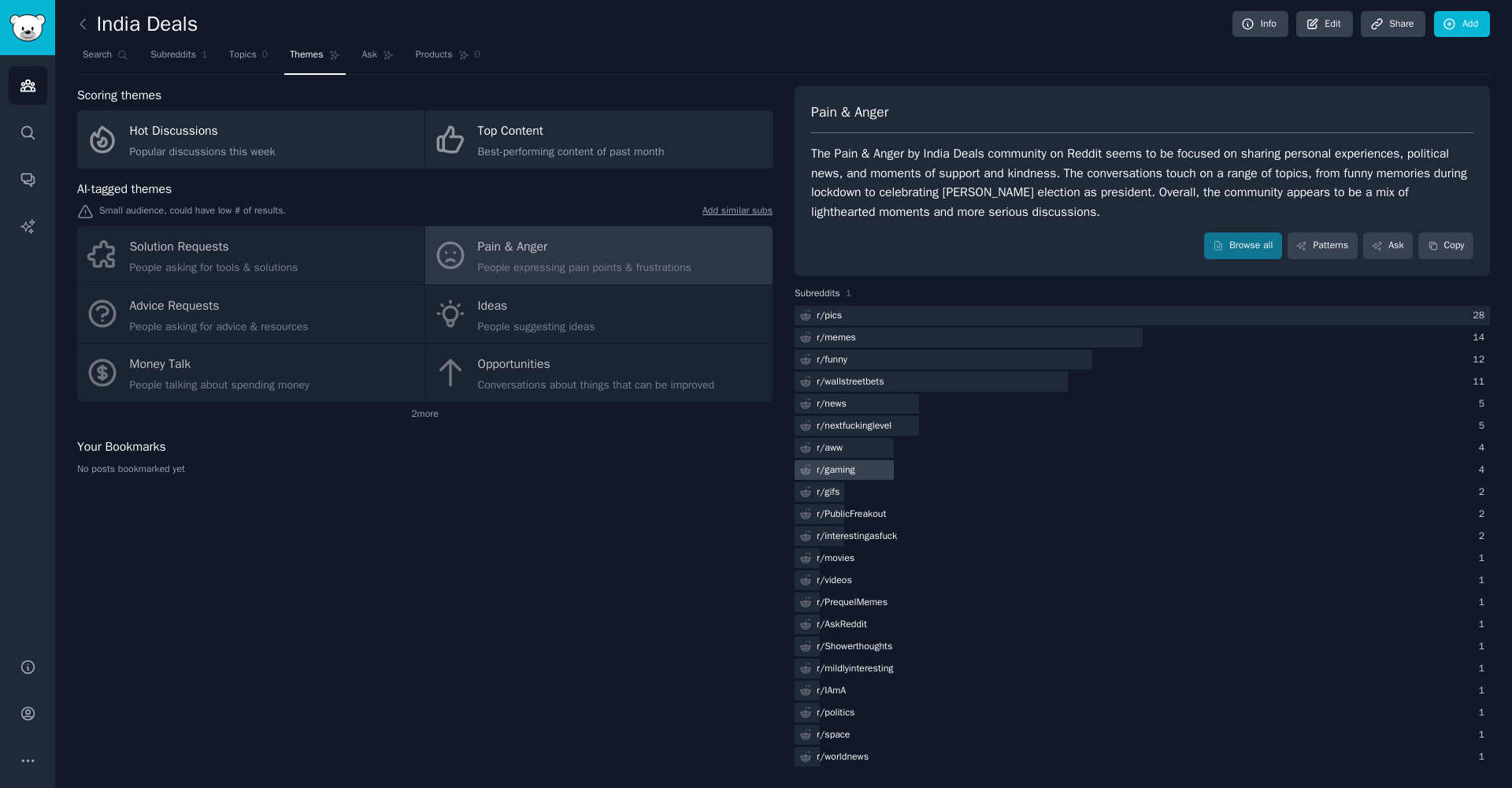 scroll, scrollTop: 0, scrollLeft: 0, axis: both 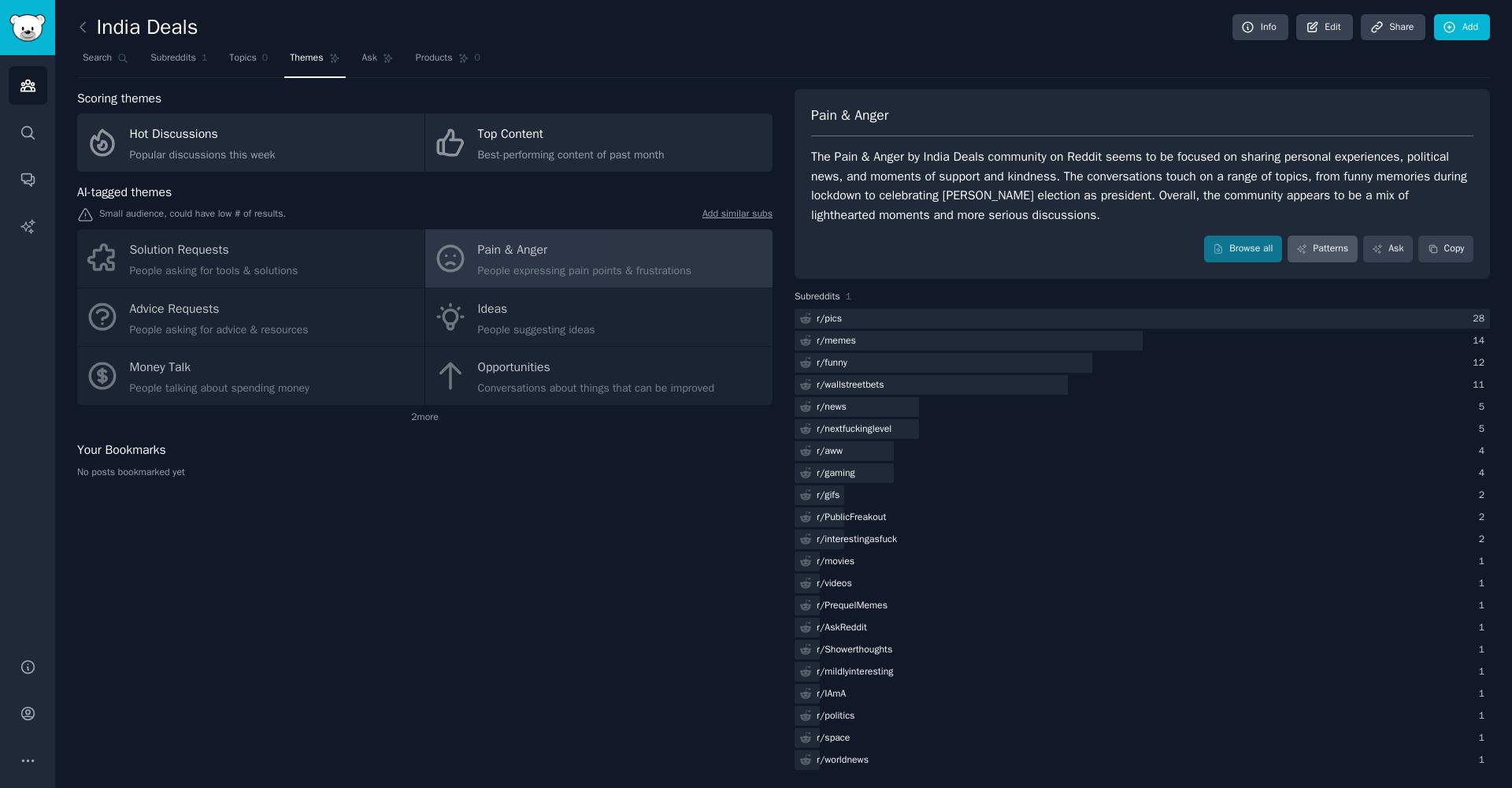 click on "Patterns" at bounding box center (1322, 249) 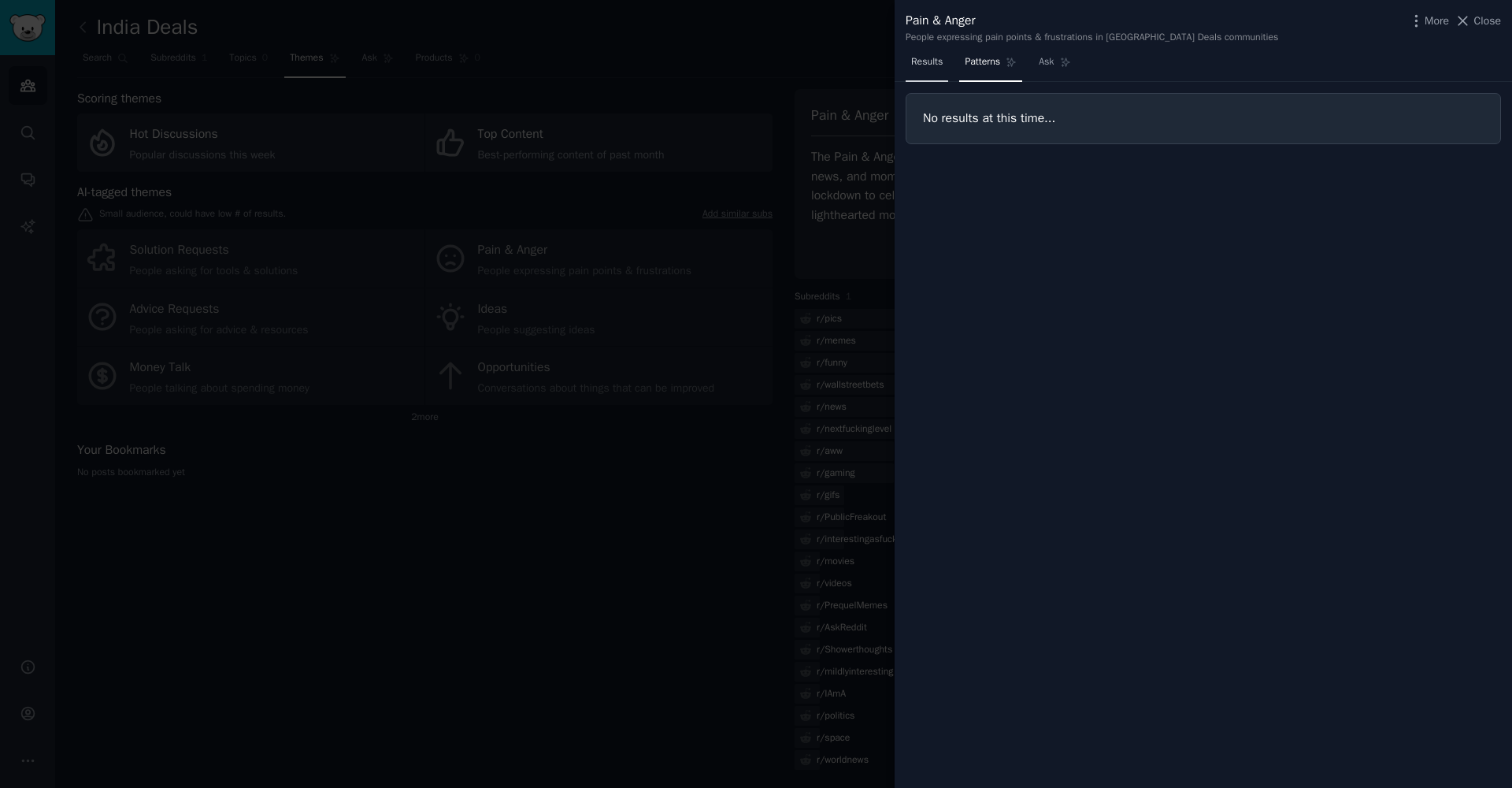 click on "Results" at bounding box center [927, 62] 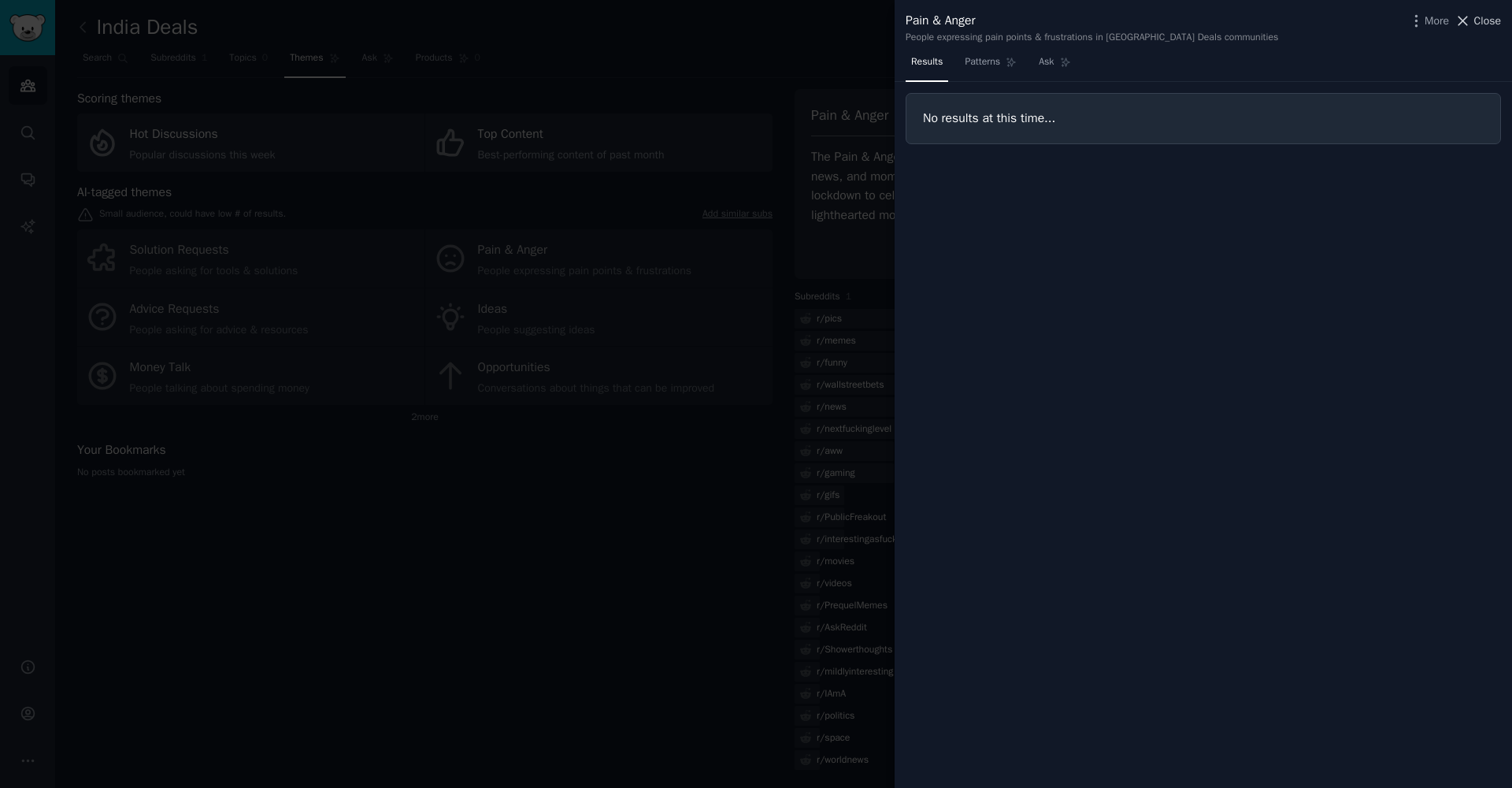 click on "Close" at bounding box center (1488, 20) 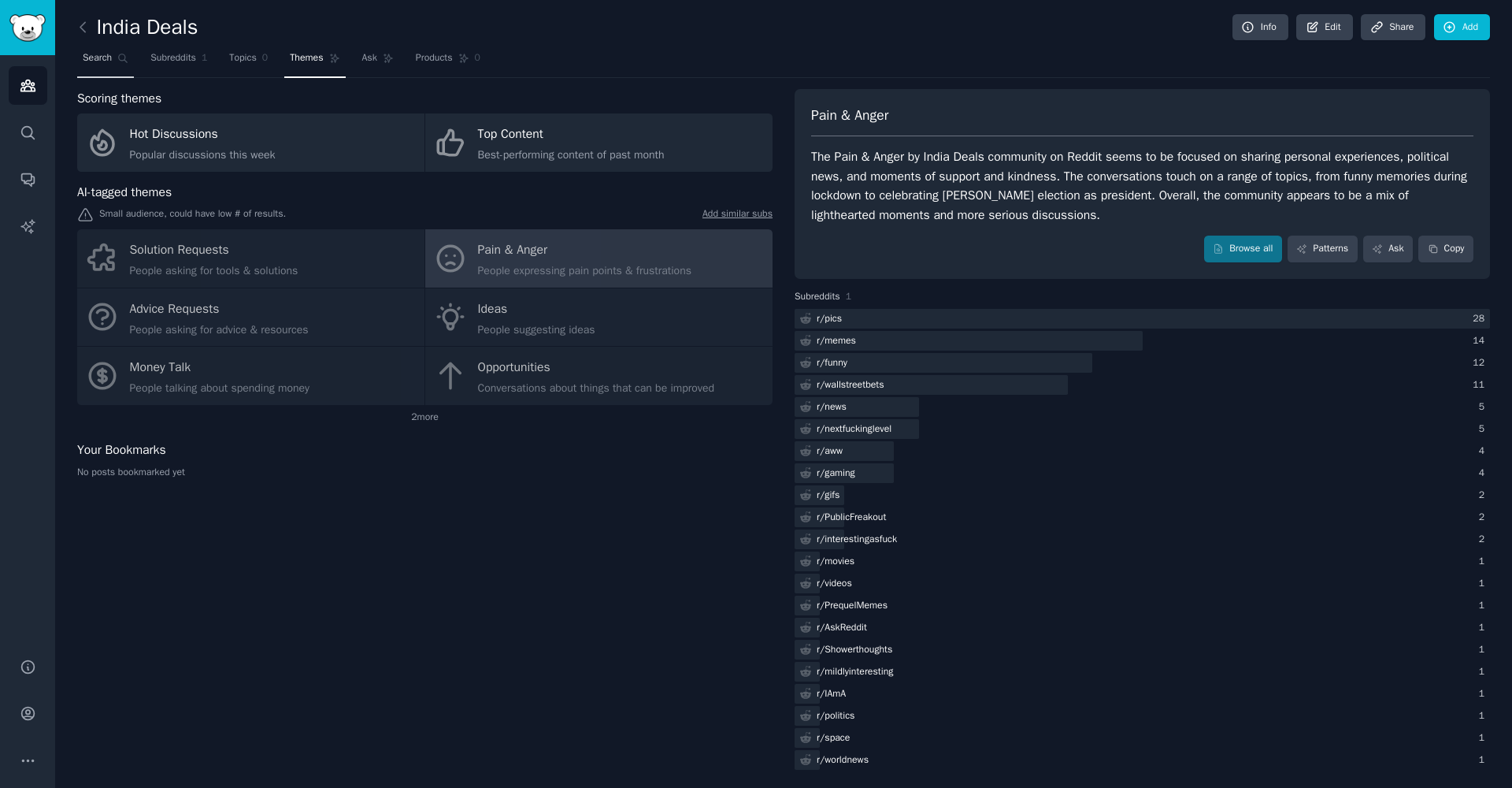 click on "Search" at bounding box center [106, 61] 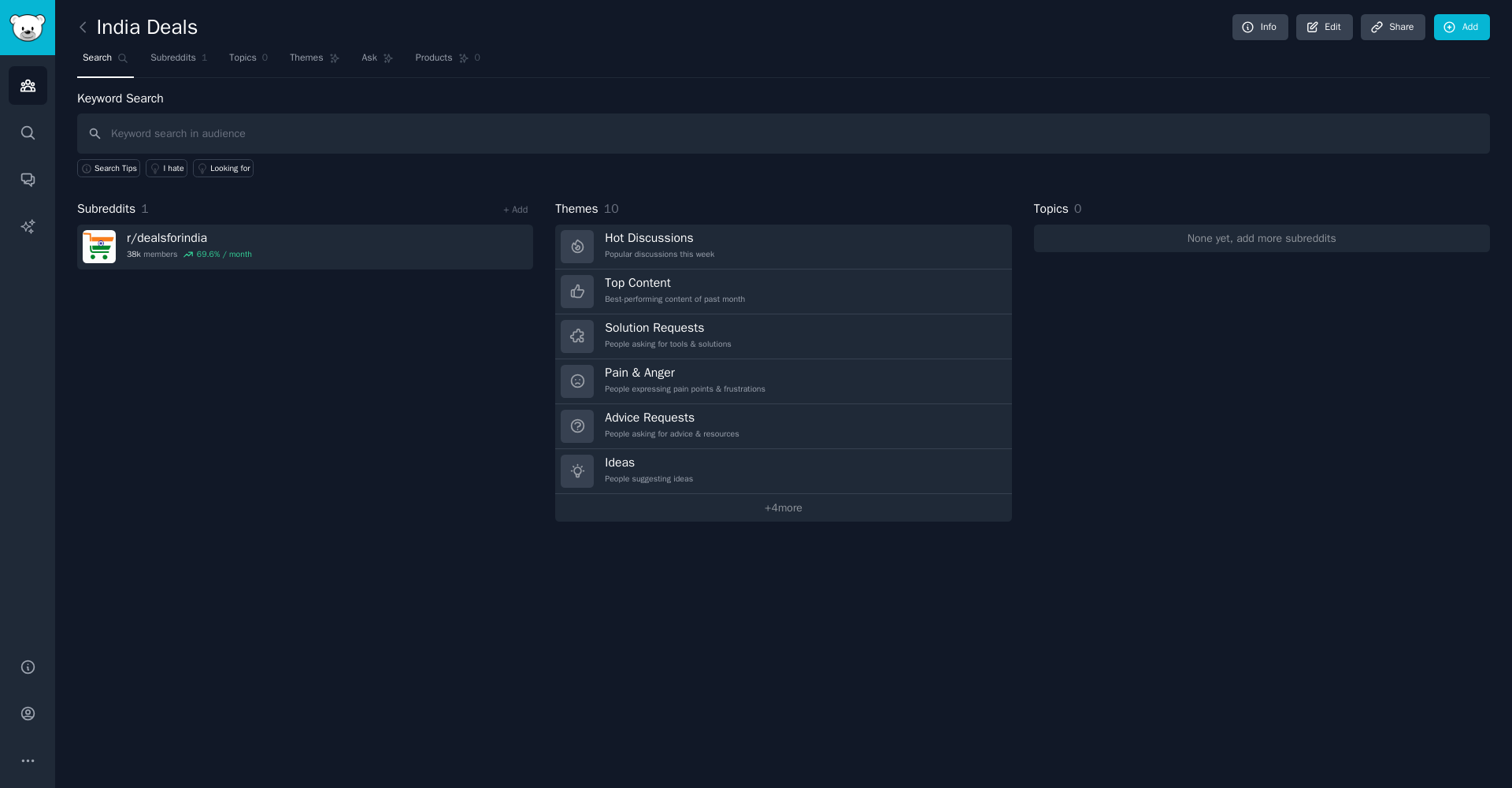click on "Search" at bounding box center [97, 58] 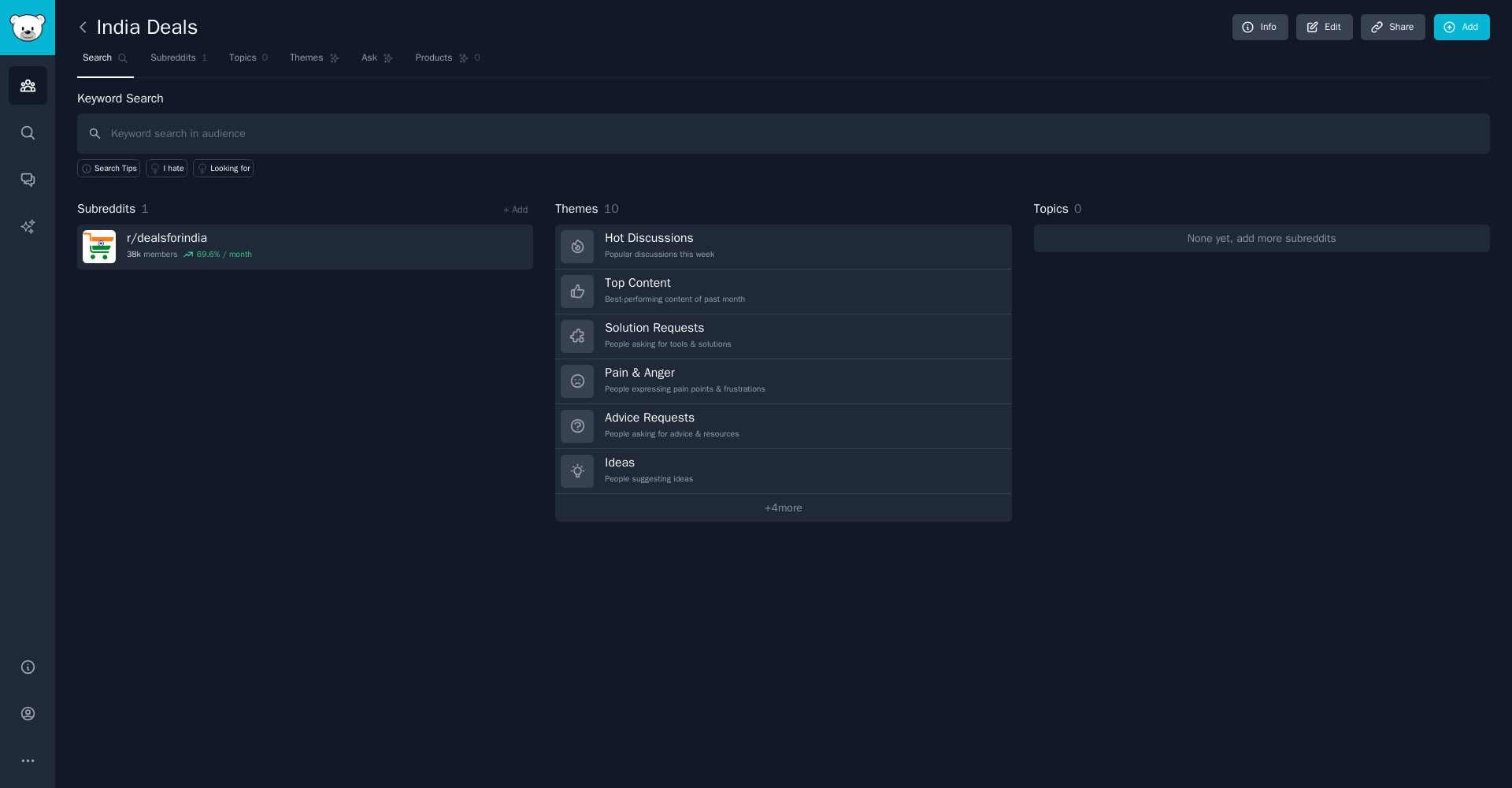 click 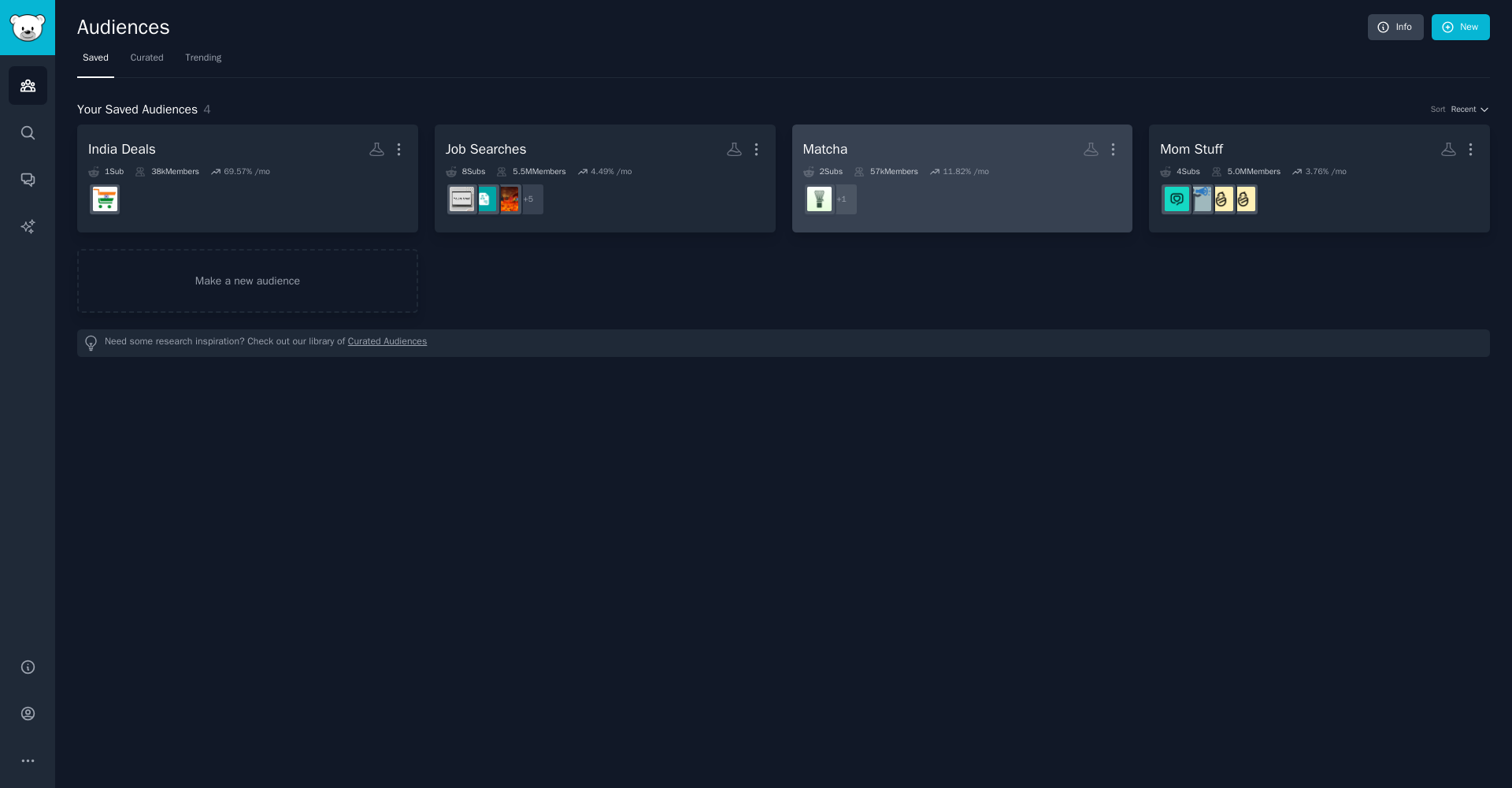 click on "Matcha More" at bounding box center (962, 149) 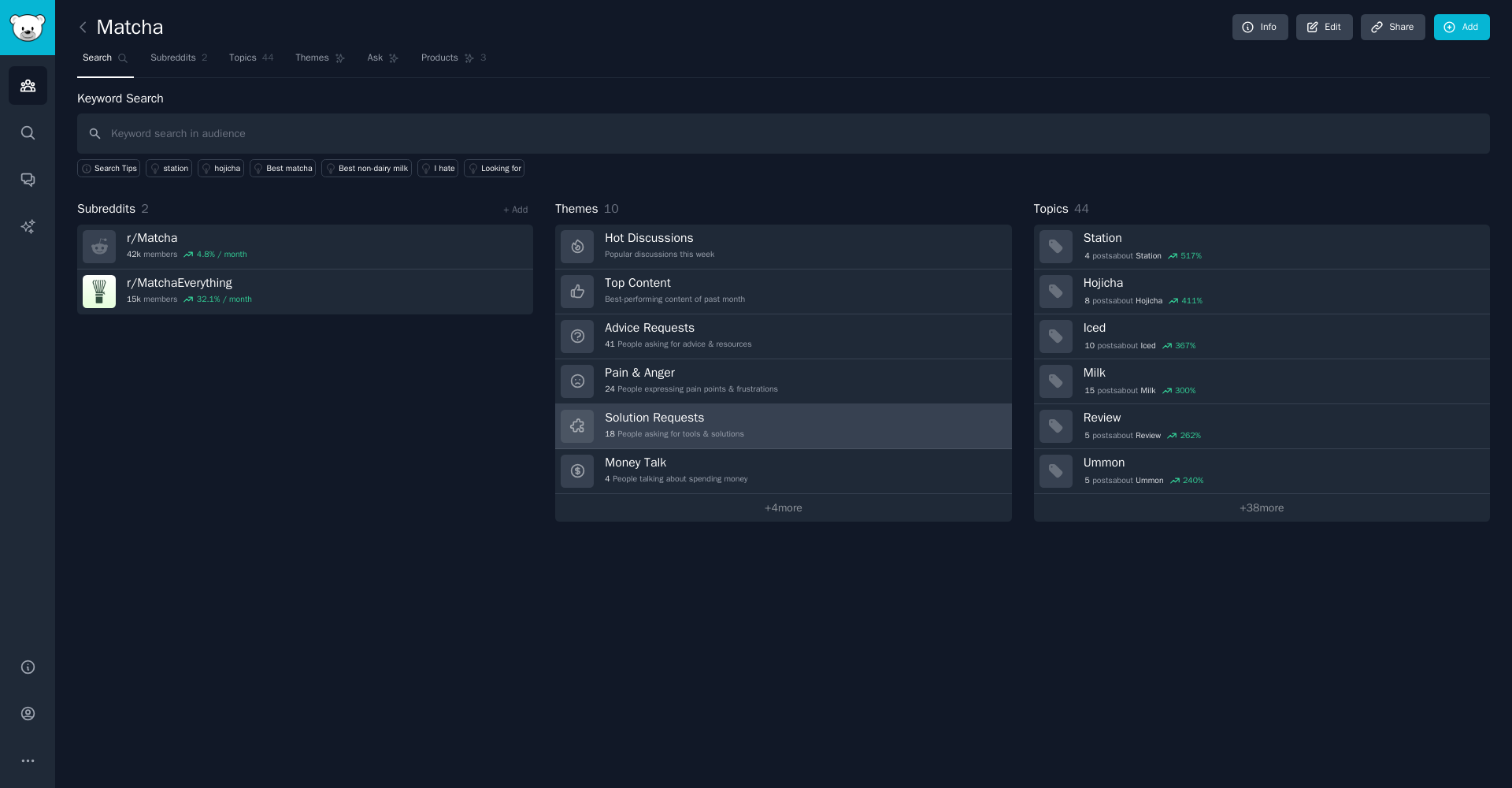 click on "18 People asking for tools & solutions" at bounding box center [674, 434] 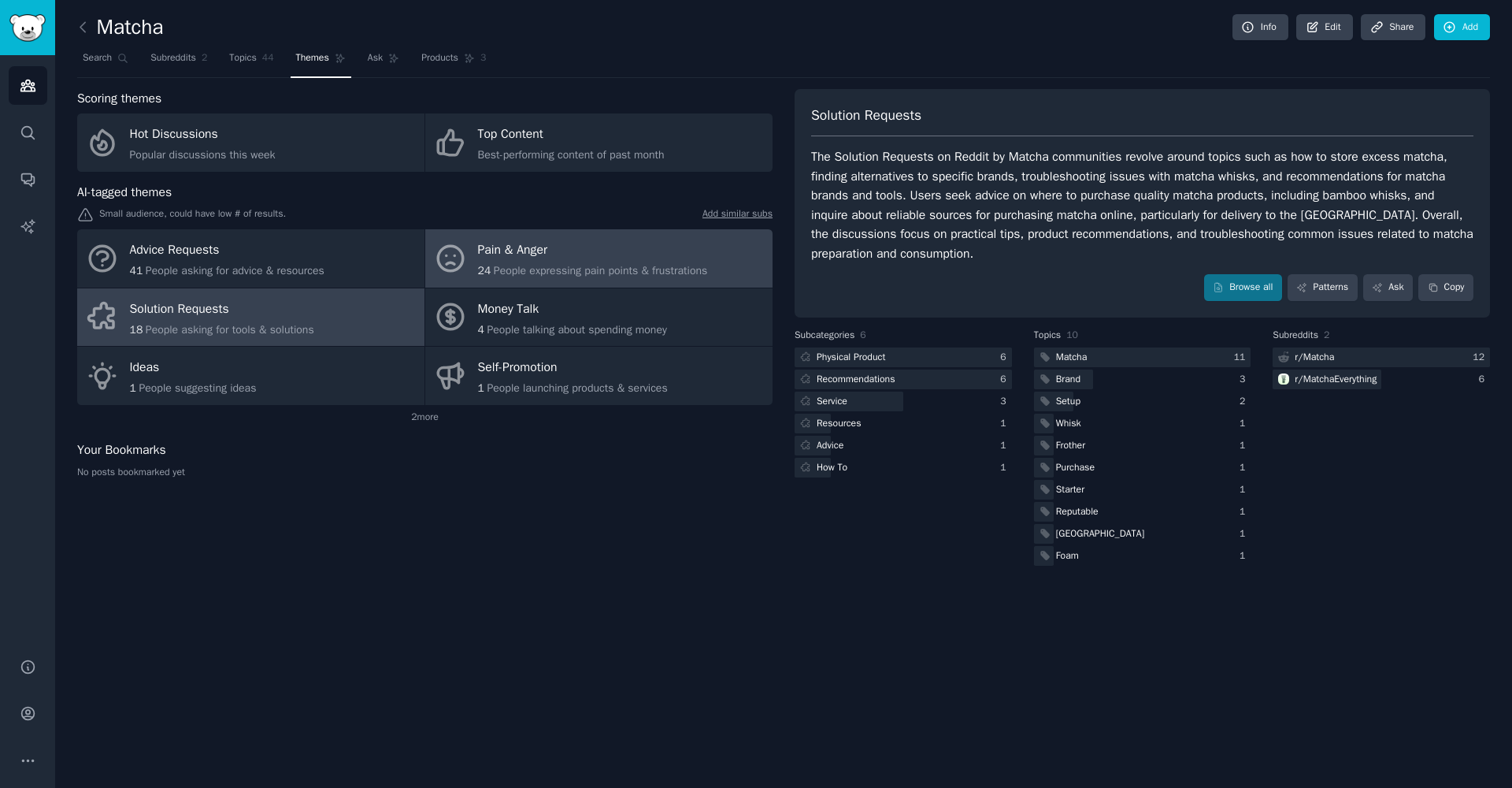 click on "Pain & Anger" at bounding box center [593, 251] 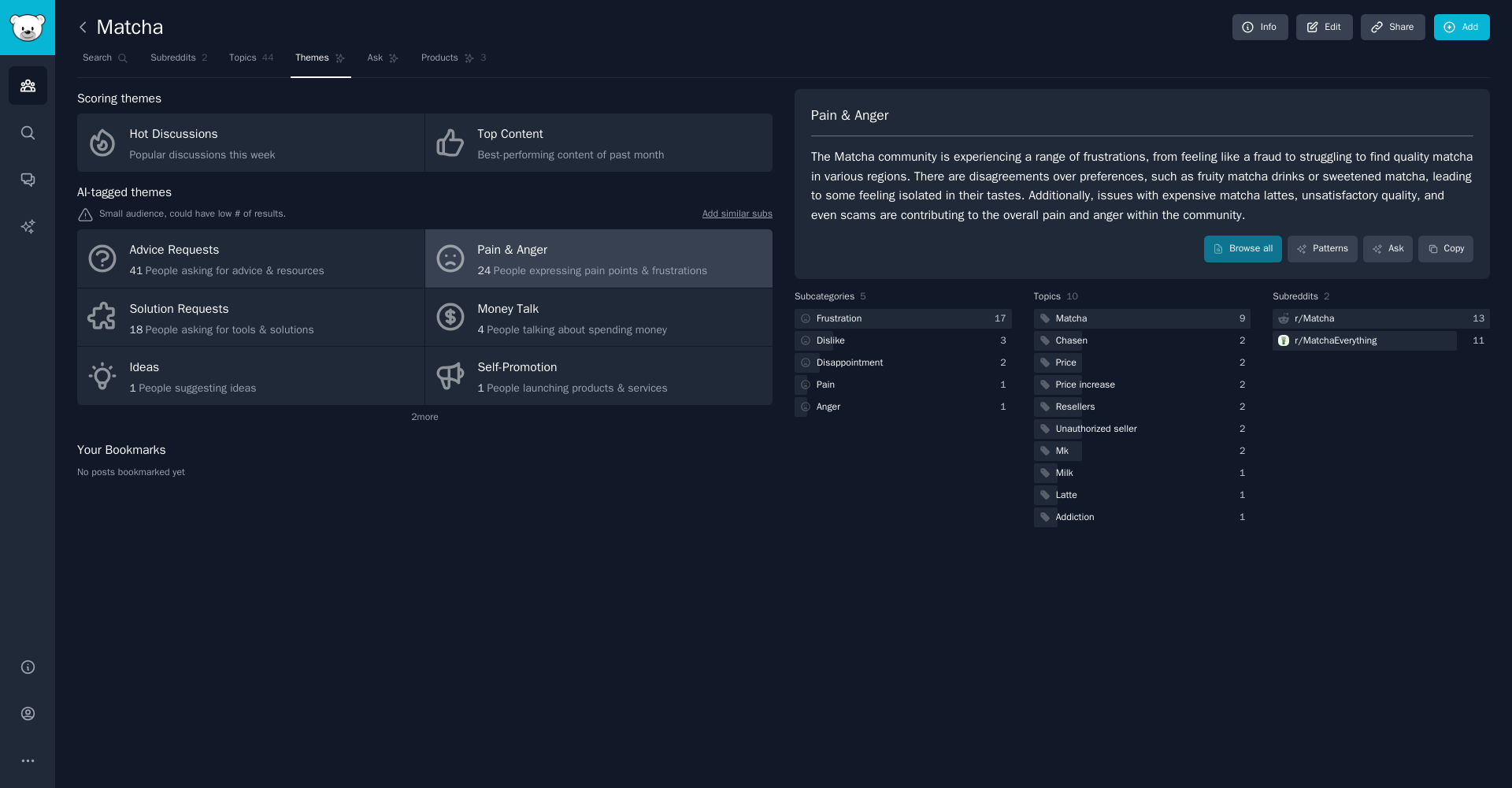 click 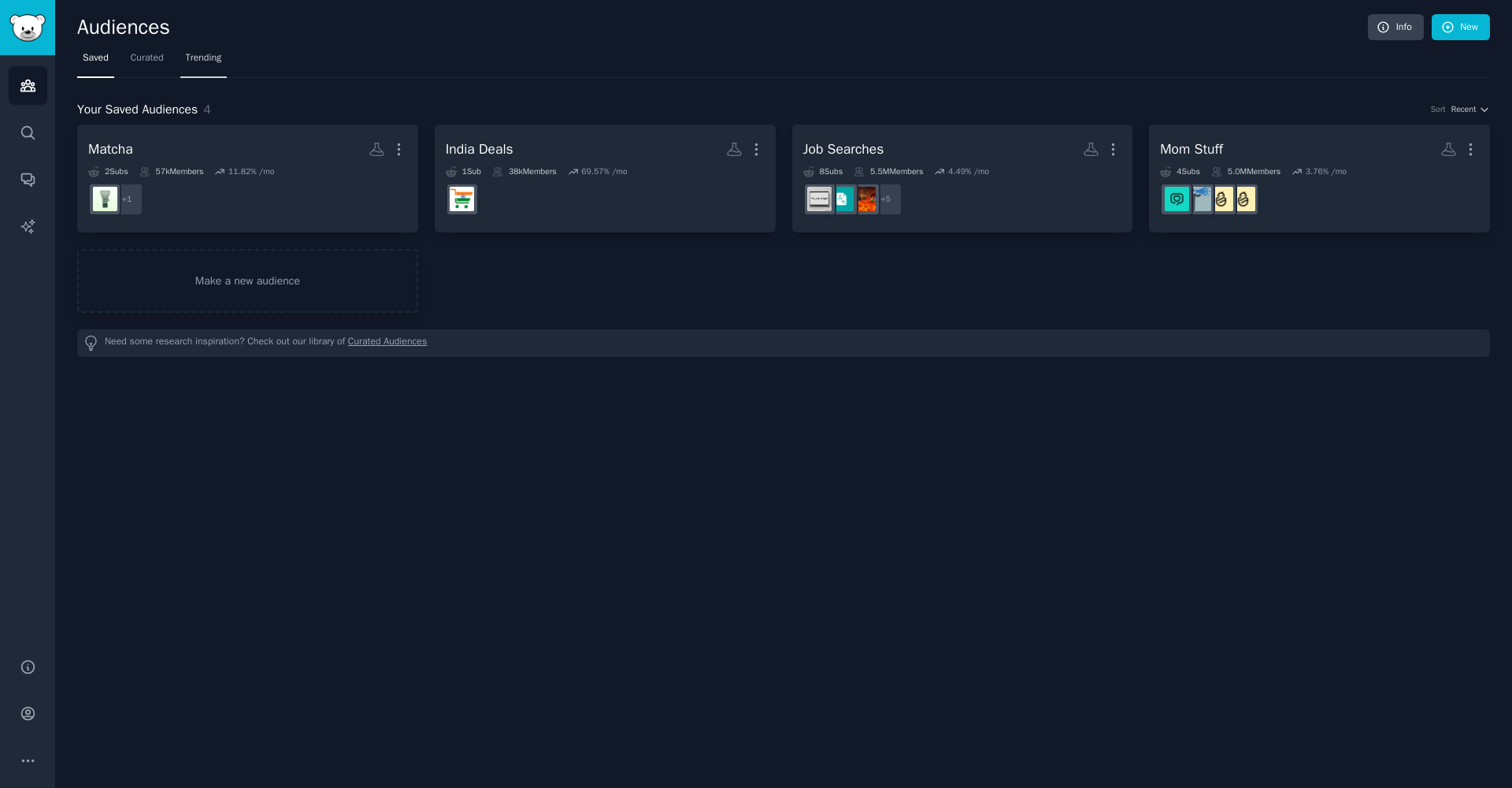 click on "Trending" at bounding box center (204, 58) 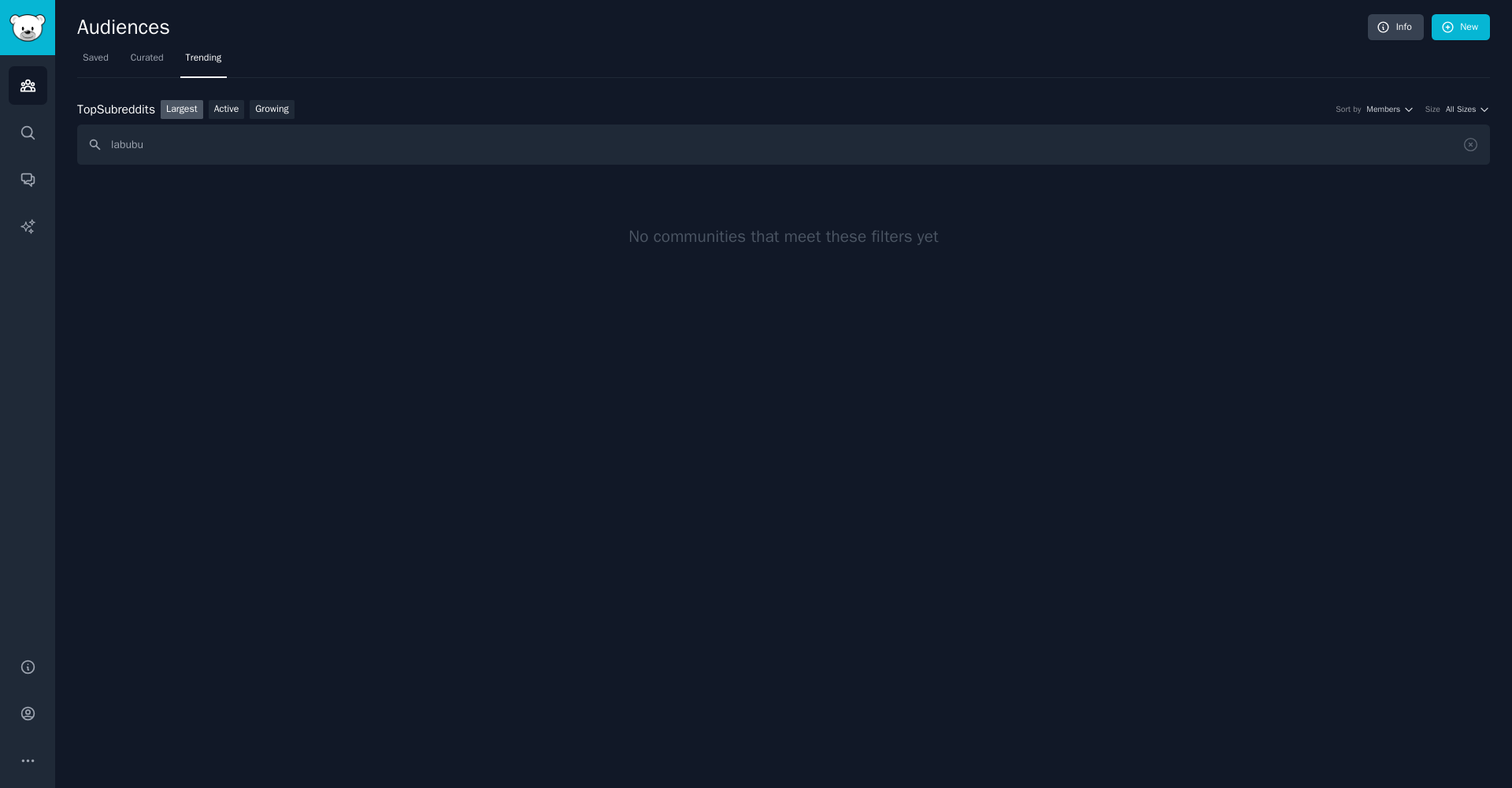 type on "labubu" 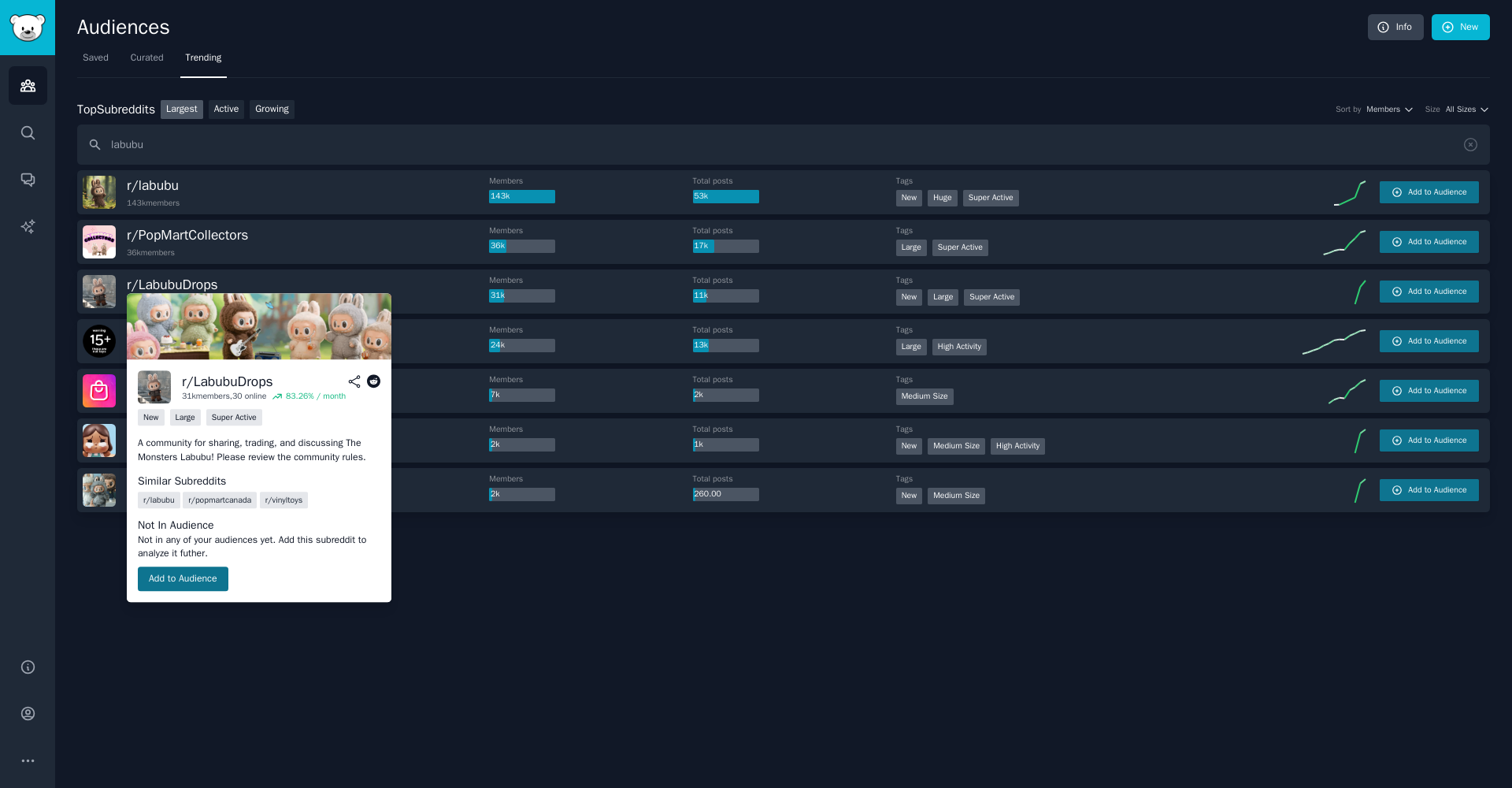 click on "Add to Audience" at bounding box center (183, 579) 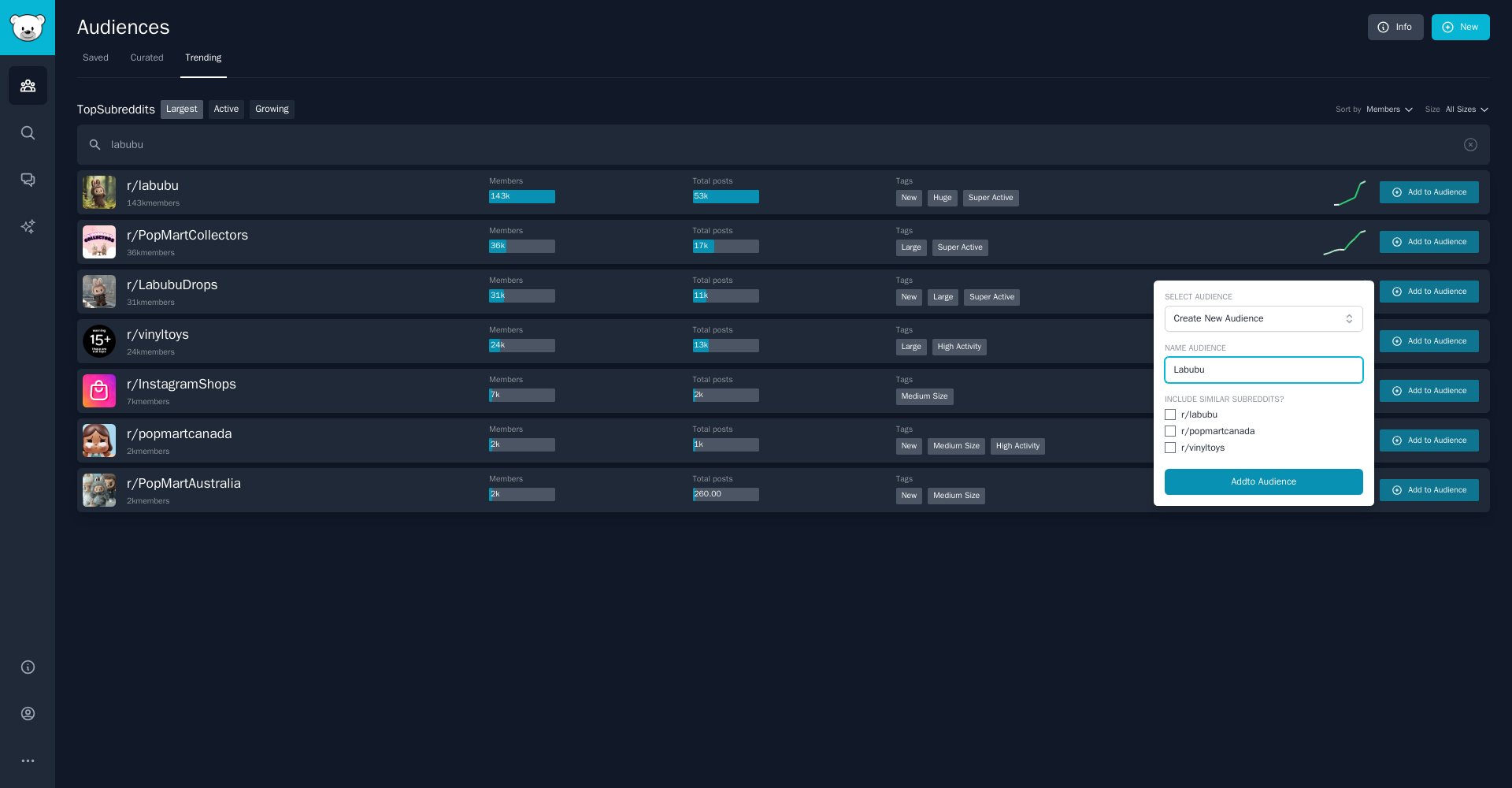 type on "Labubu" 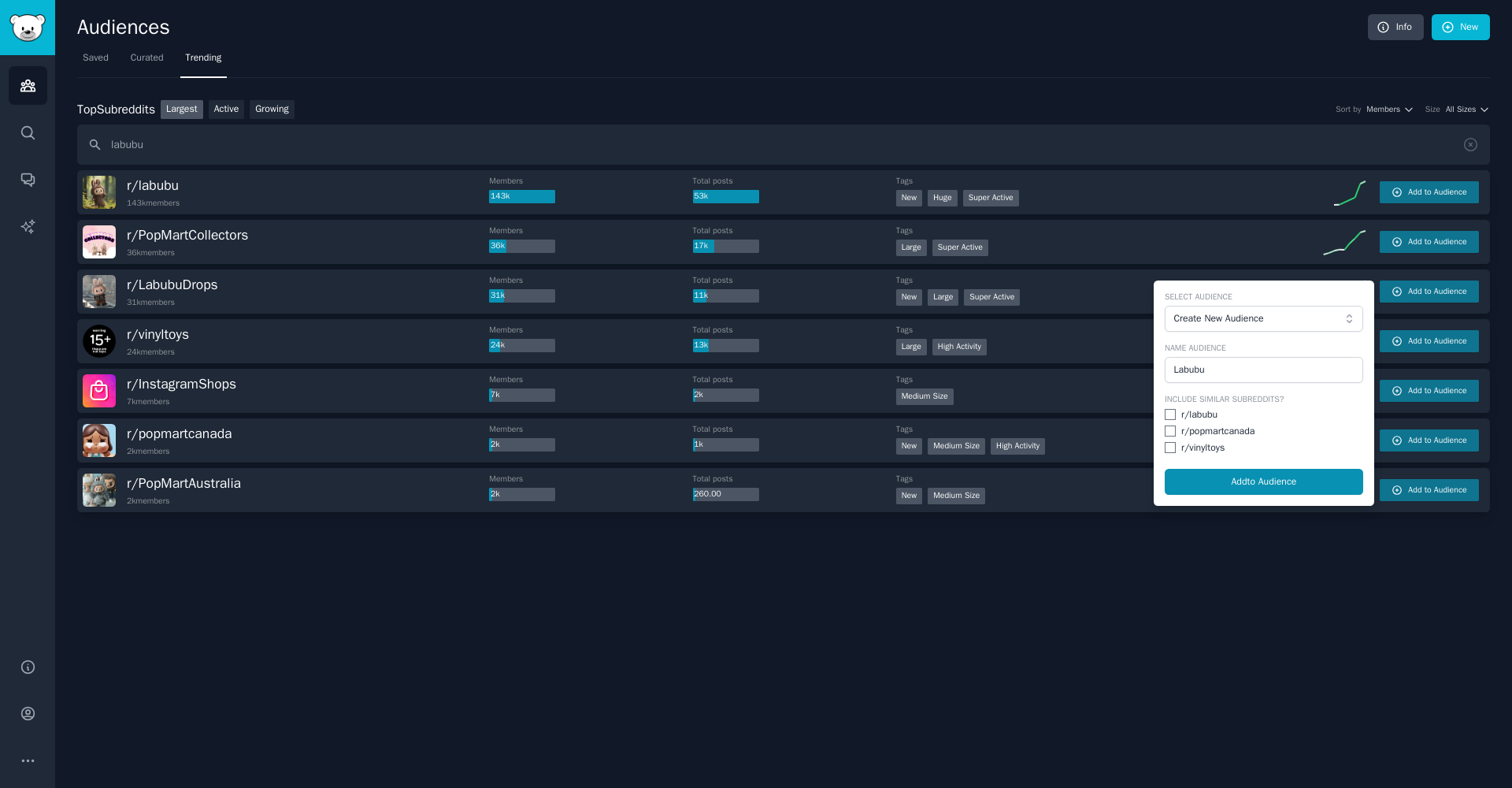 click at bounding box center (1170, 414) 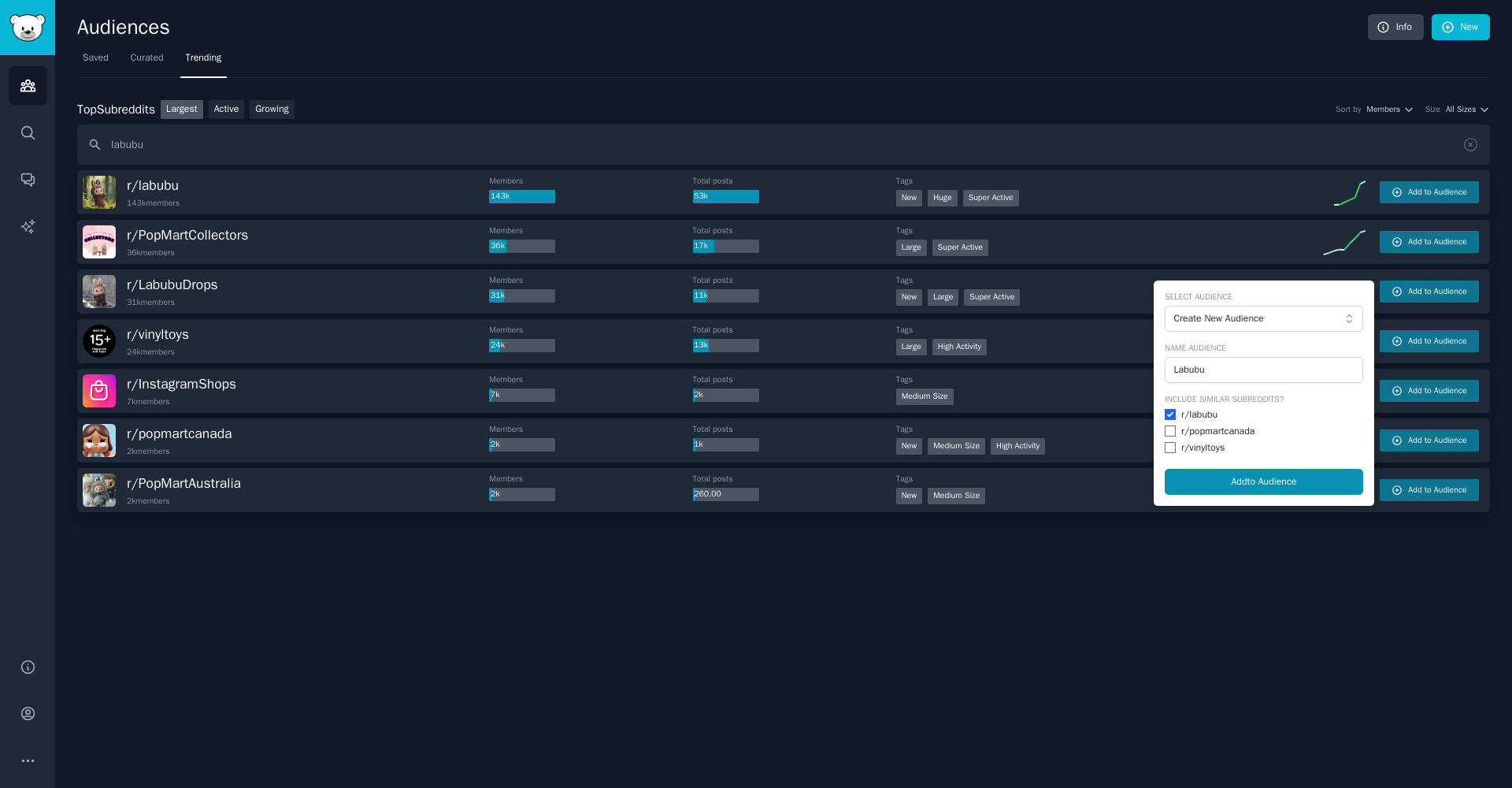 click on "r/ vinyltoys" at bounding box center (1264, 448) 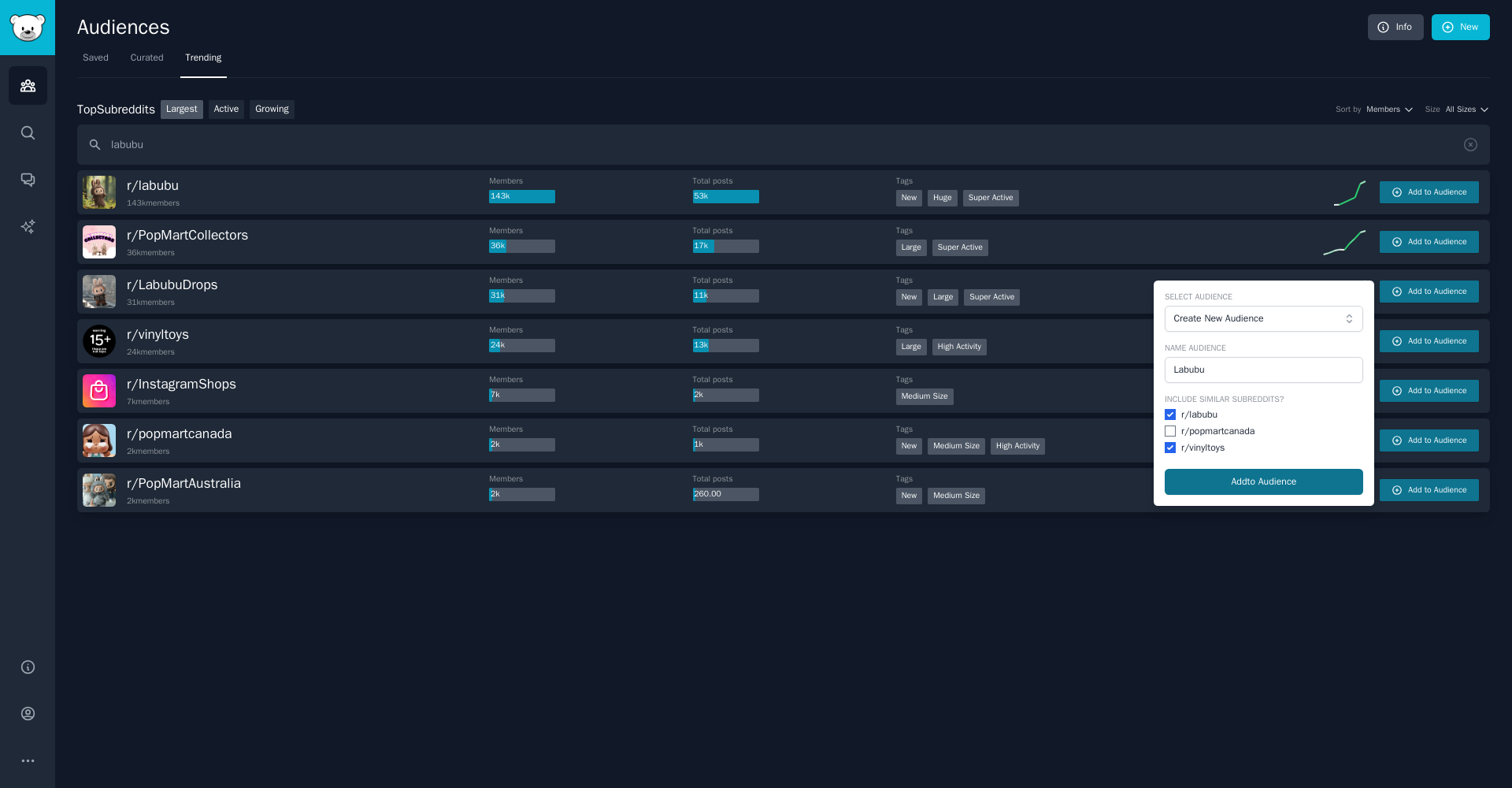 click on "Add  to Audience" at bounding box center (1264, 482) 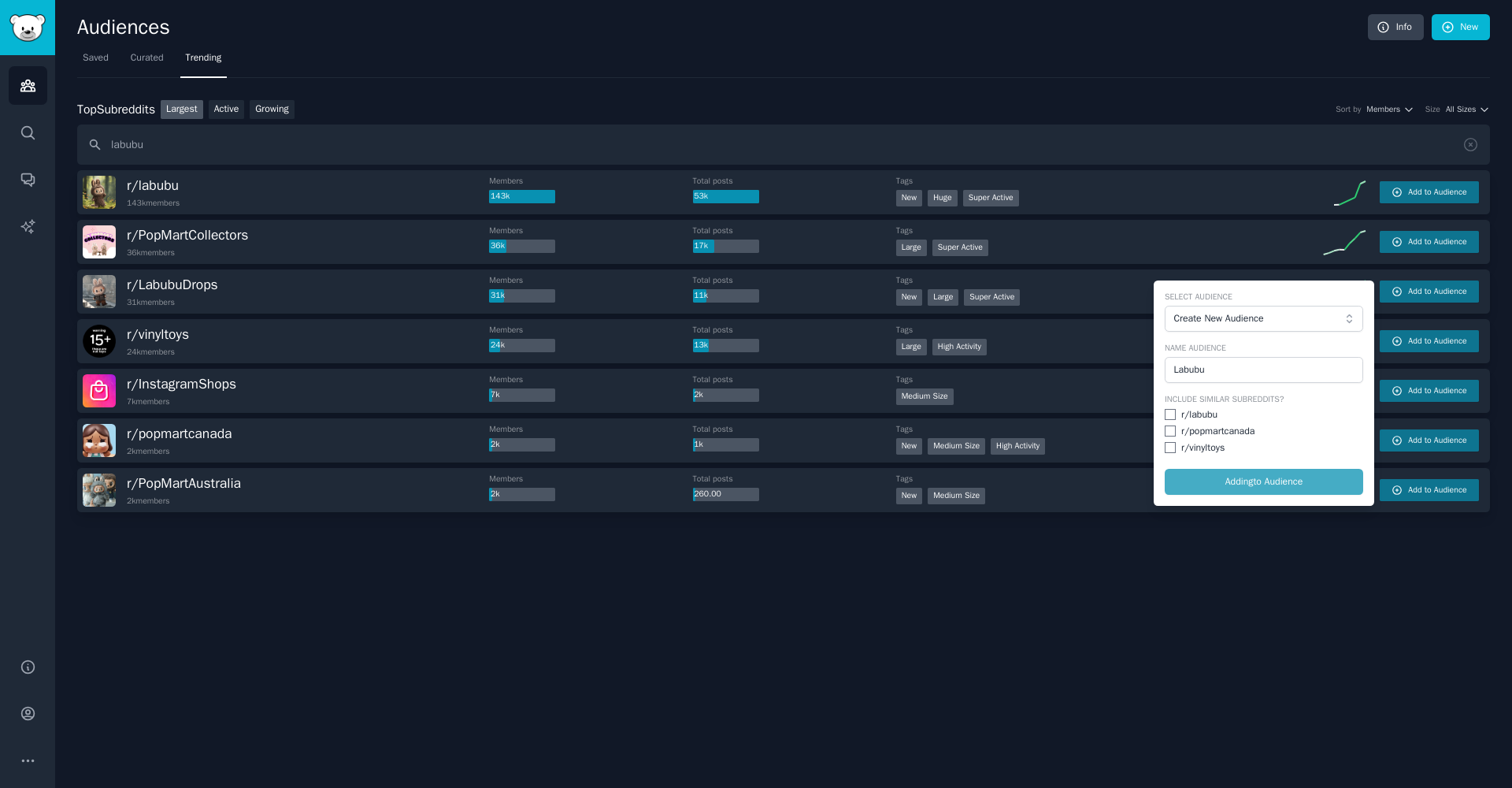 checkbox on "false" 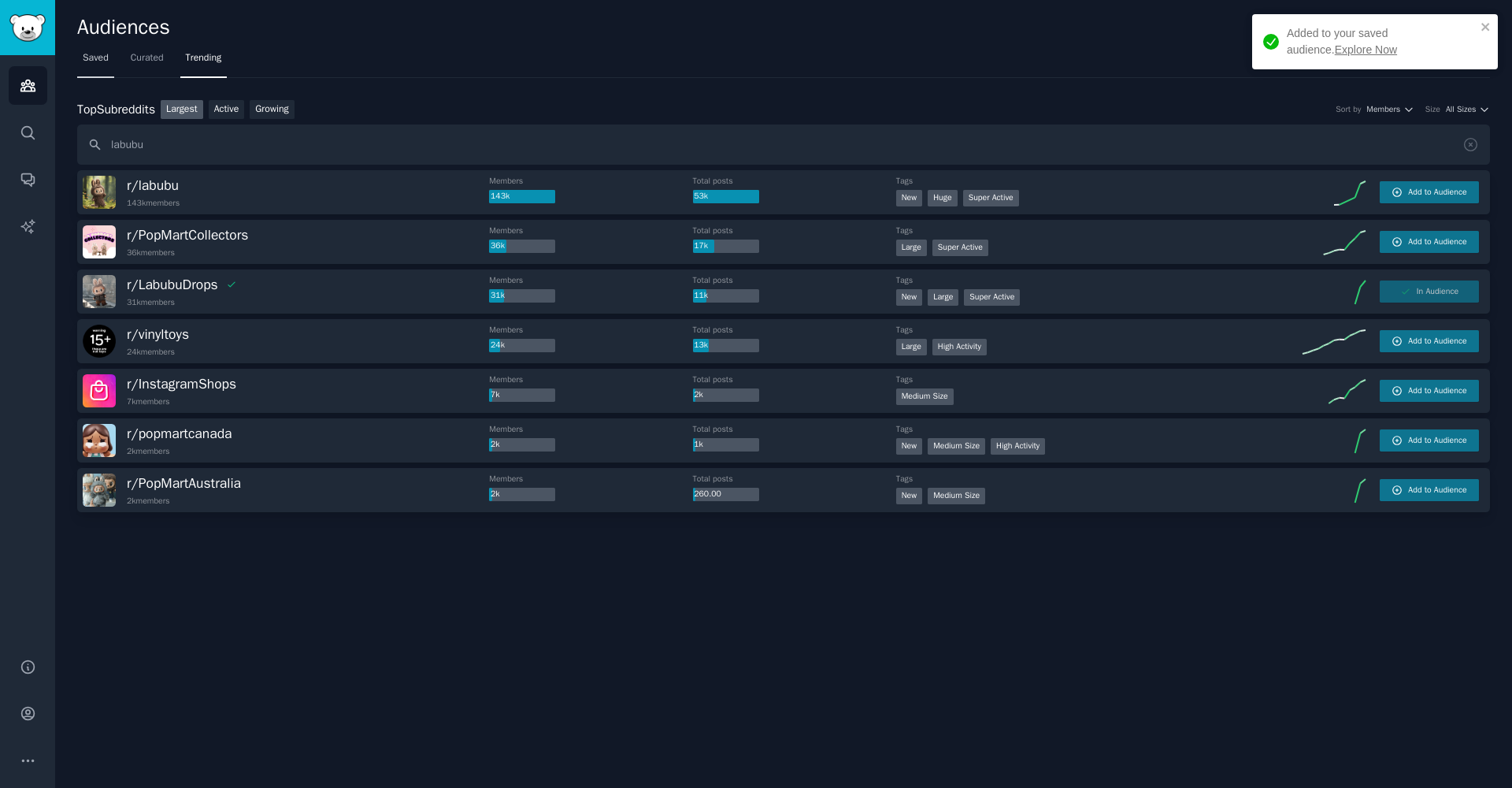 click on "Saved" at bounding box center (95, 58) 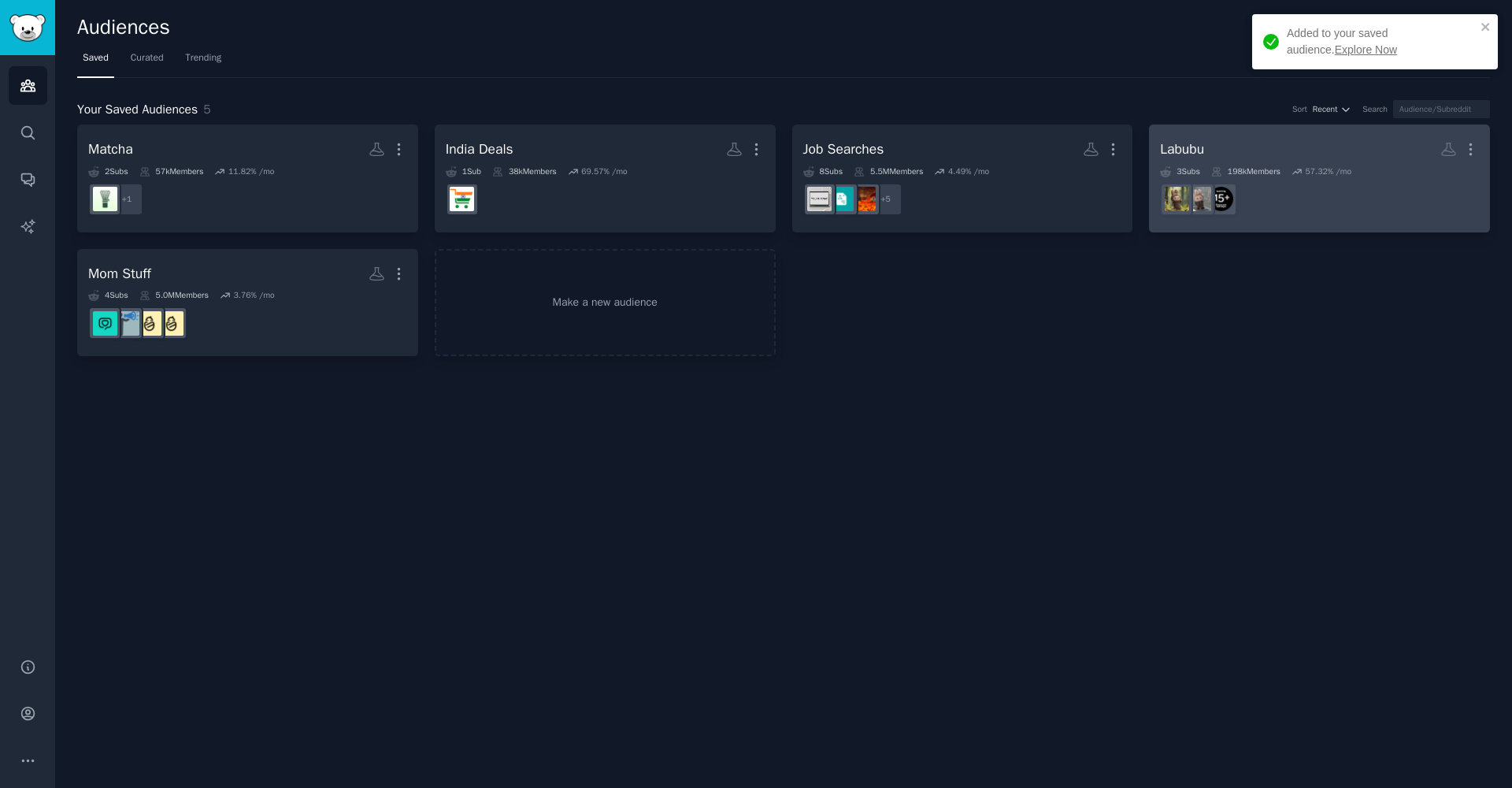click on "Labubu More 3  Sub s 198k  Members 57.32 % /mo" at bounding box center (1319, 178) 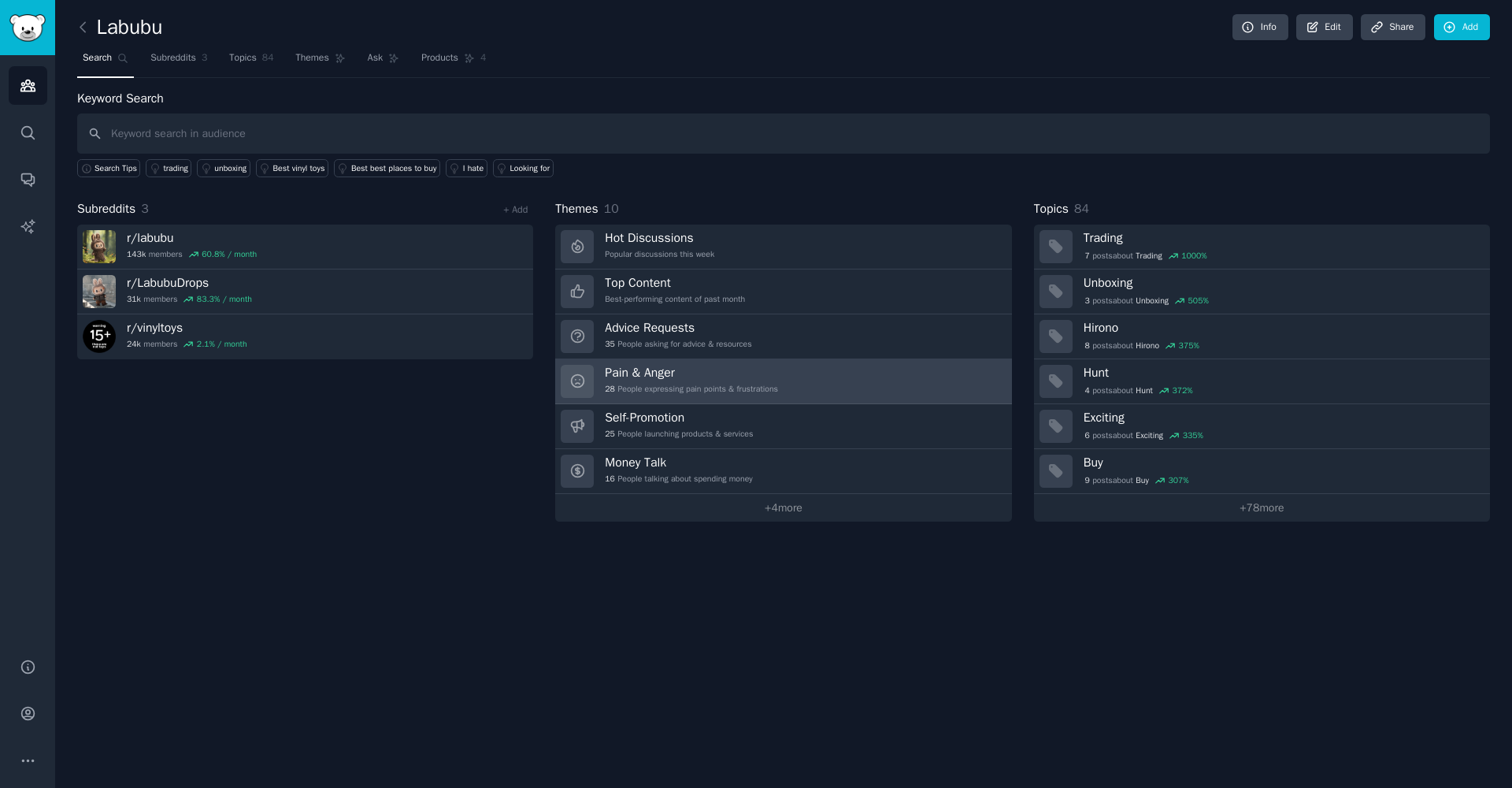 click on "Pain & Anger" at bounding box center [691, 373] 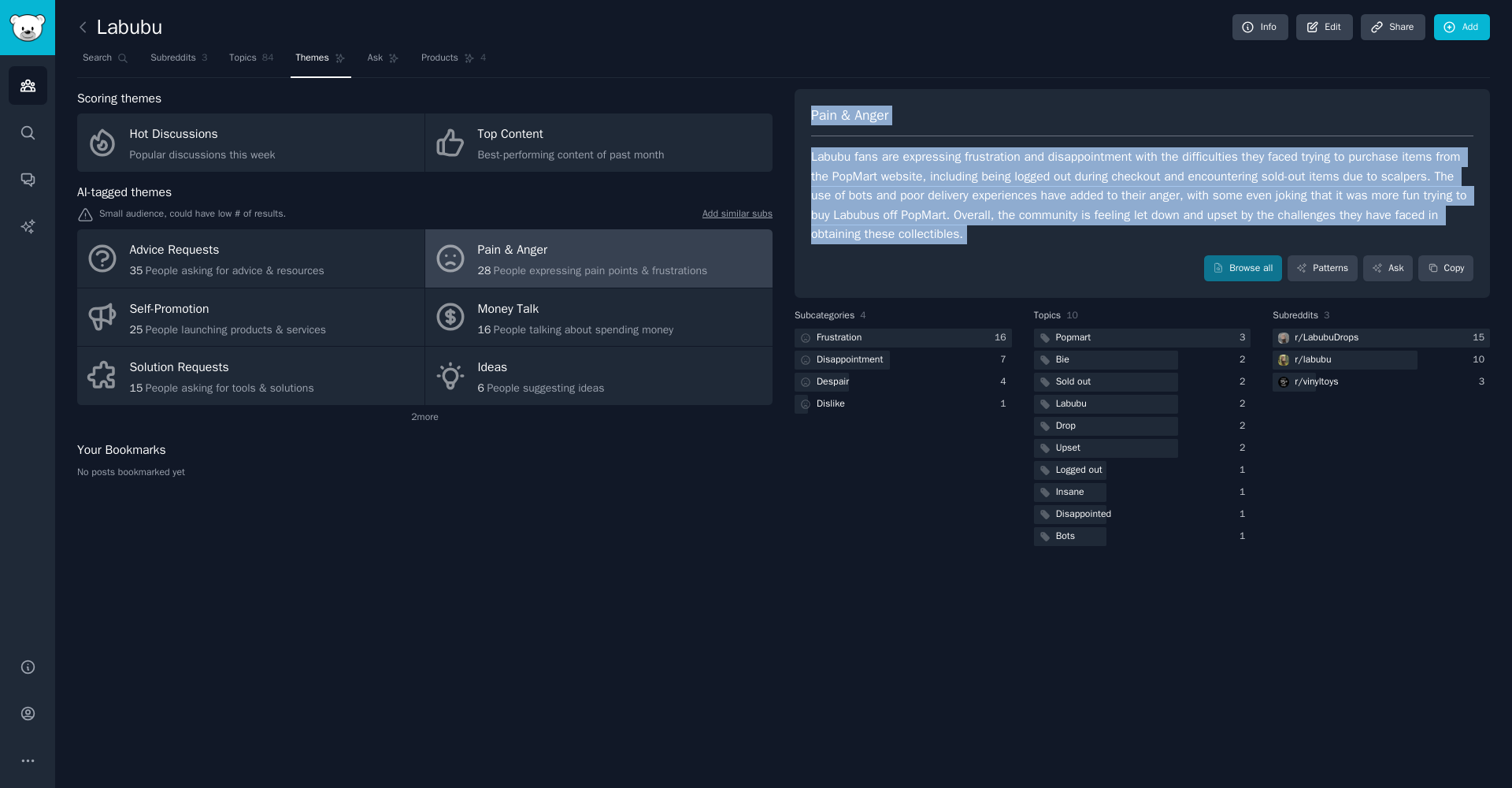 drag, startPoint x: 803, startPoint y: 110, endPoint x: 1092, endPoint y: 248, distance: 320.25771 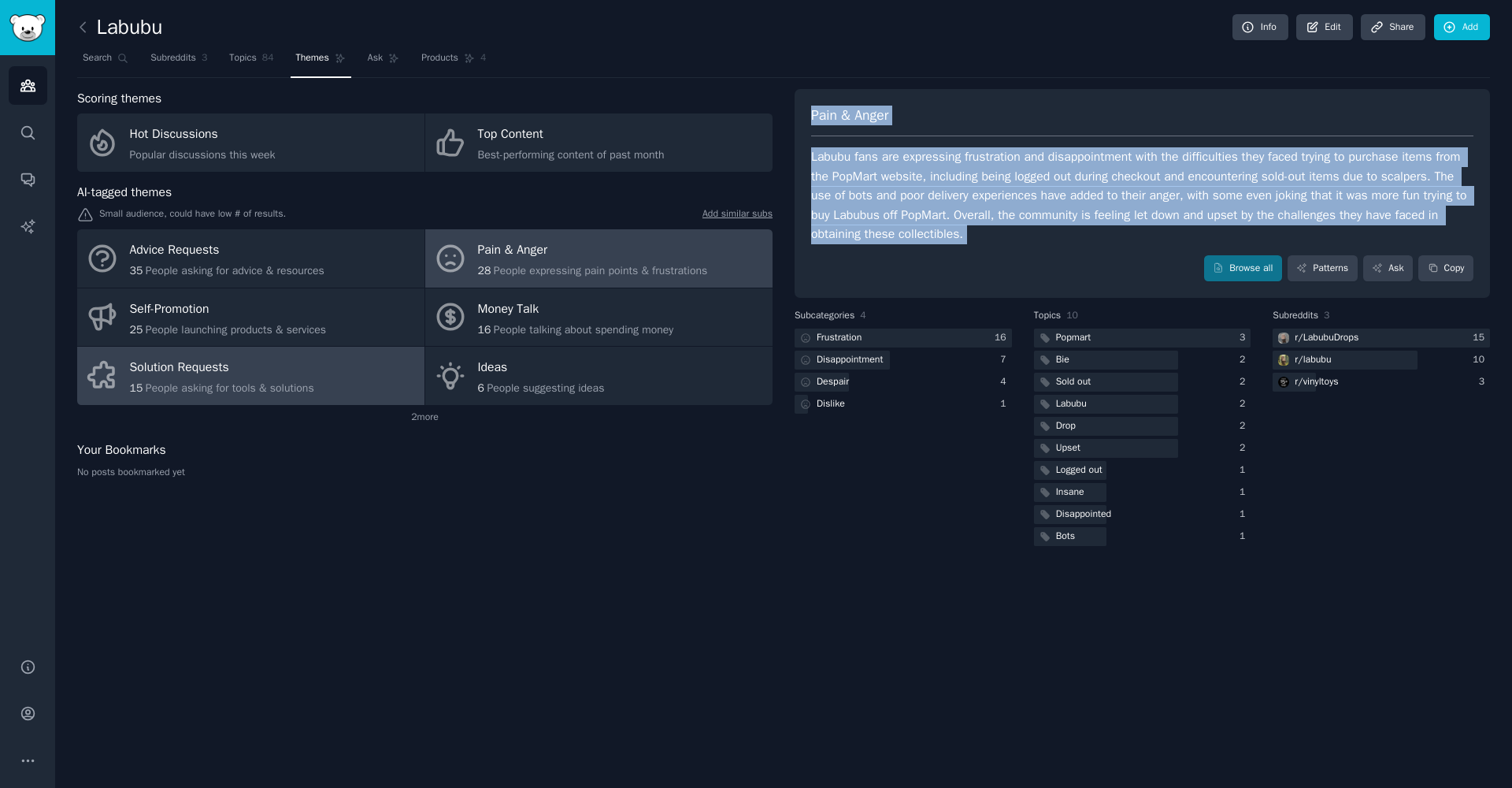 click on "People asking for tools & solutions" at bounding box center [230, 388] 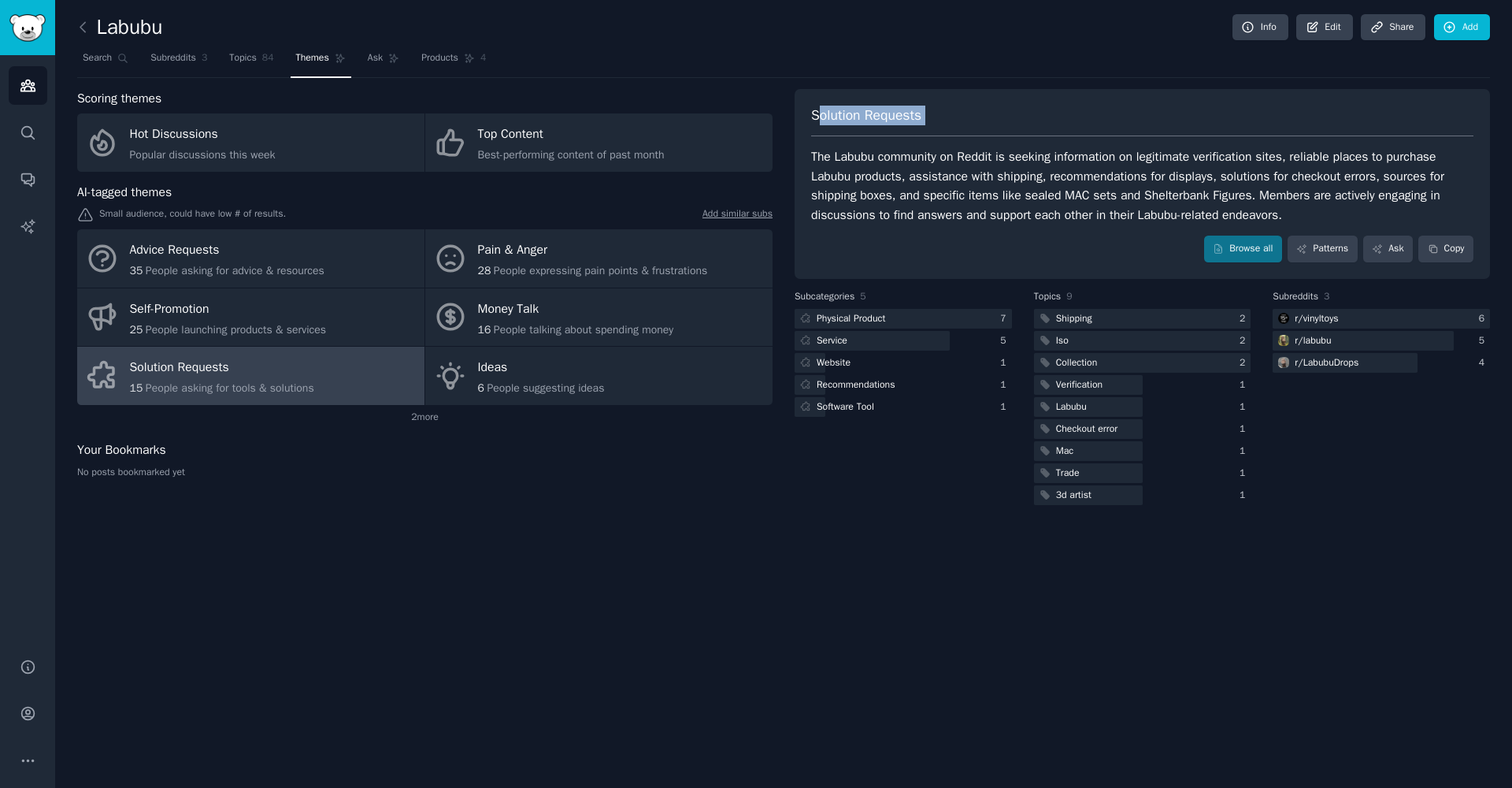 drag, startPoint x: 821, startPoint y: 117, endPoint x: 973, endPoint y: 135, distance: 153.06208 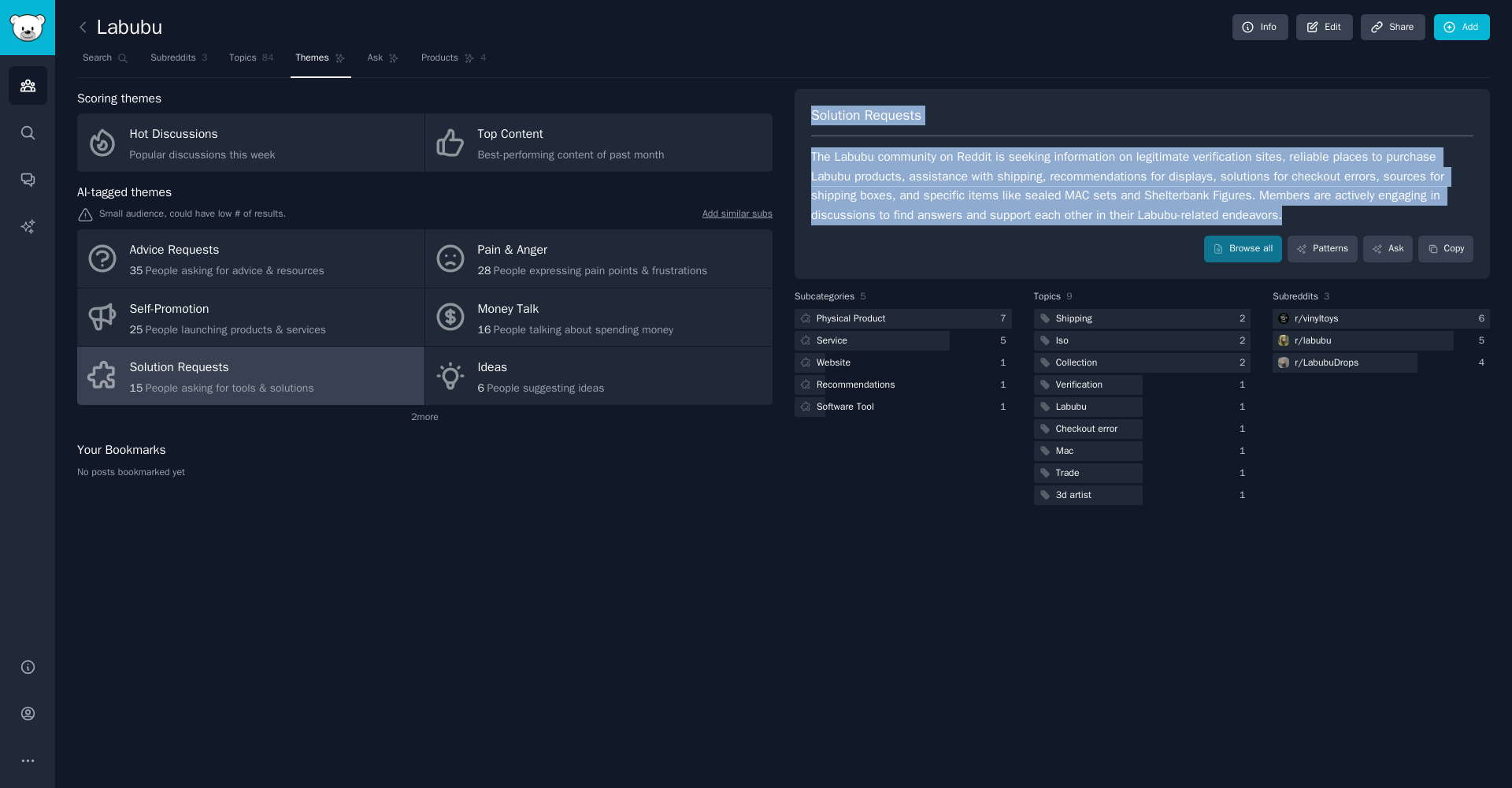 drag, startPoint x: 812, startPoint y: 113, endPoint x: 1304, endPoint y: 213, distance: 502.0598 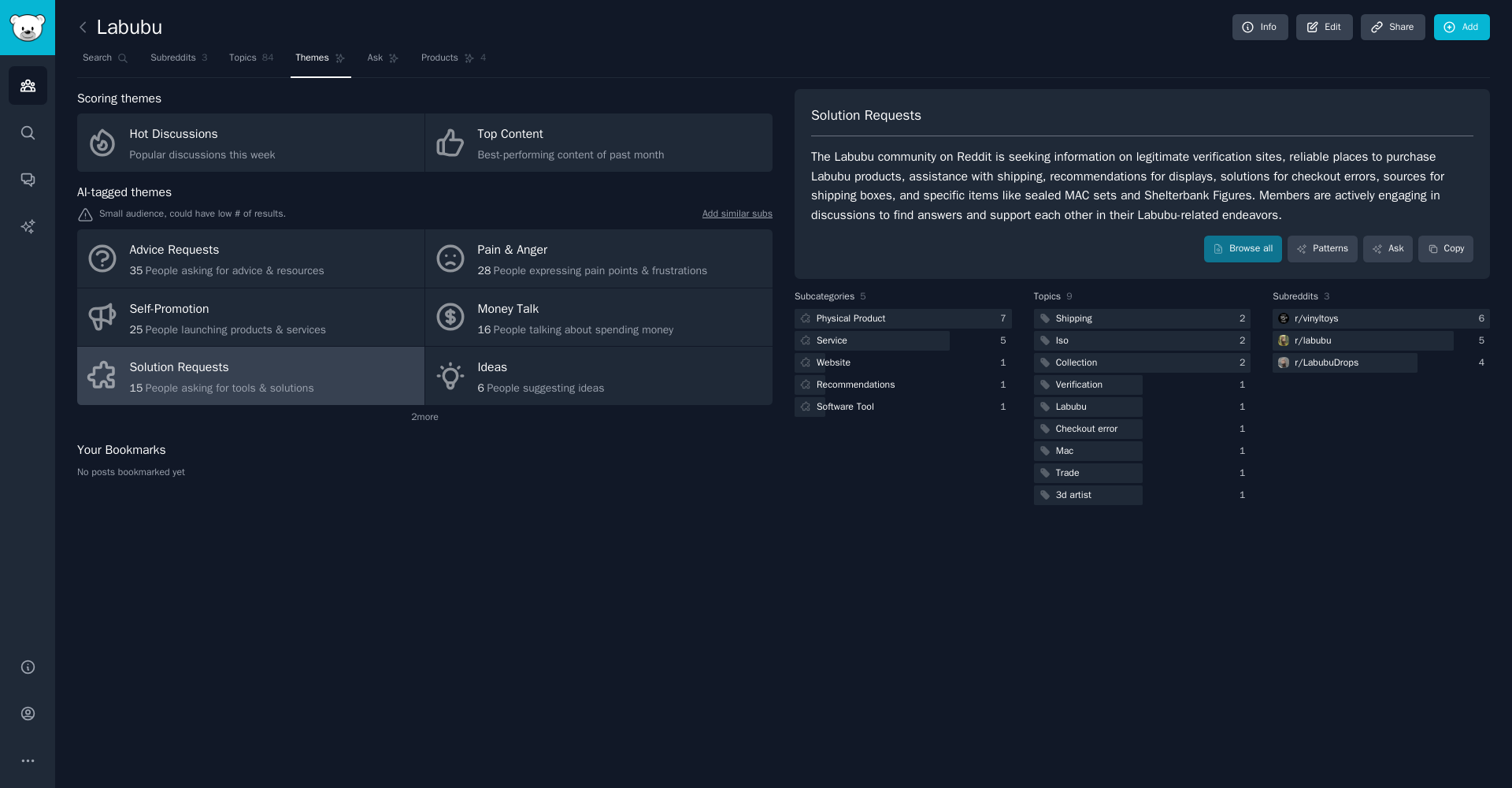 click on "Browse all Patterns Ask Copy" at bounding box center (1142, 249) 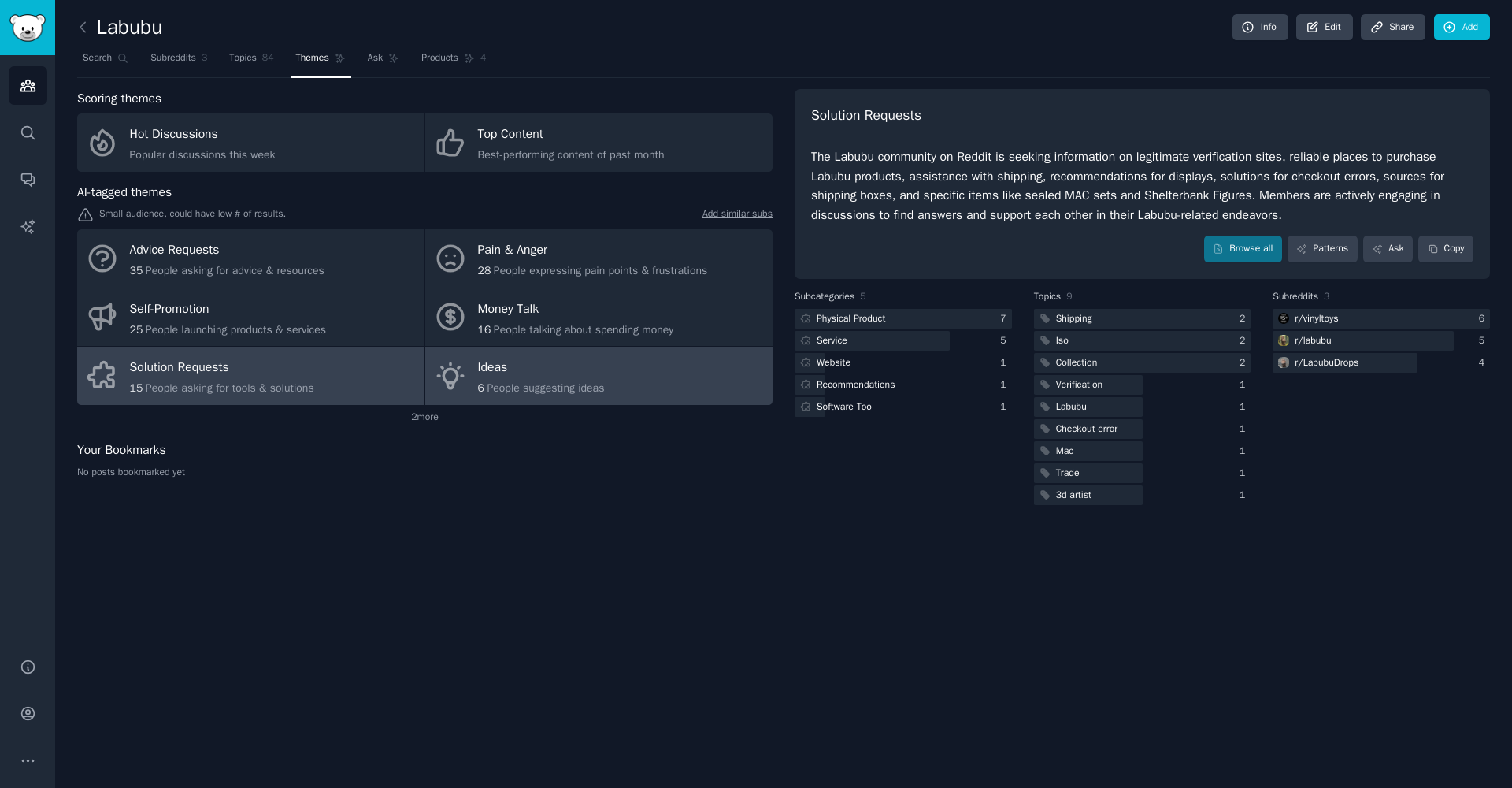 click on "People suggesting ideas" at bounding box center (545, 388) 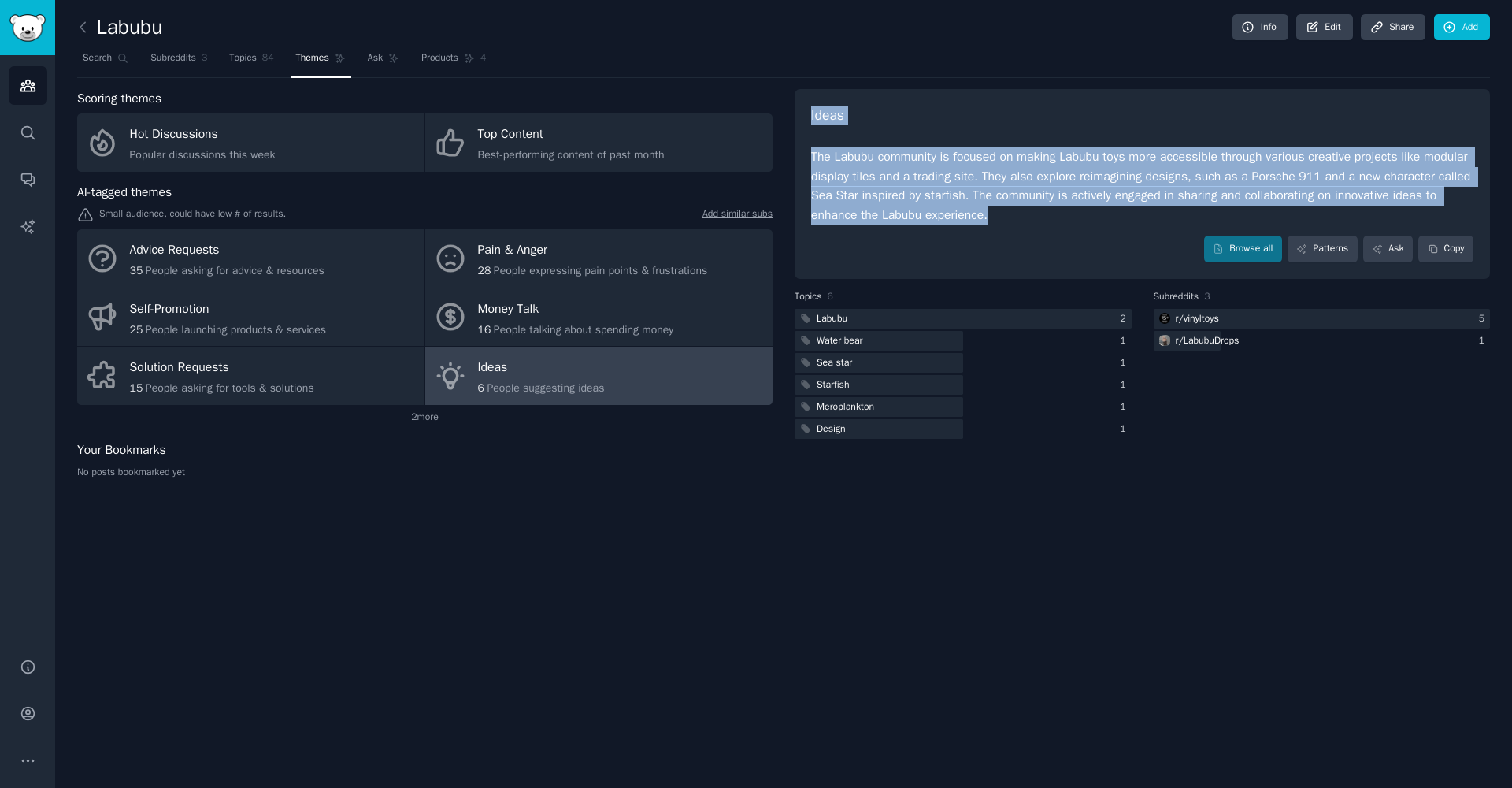 drag, startPoint x: 812, startPoint y: 113, endPoint x: 1141, endPoint y: 215, distance: 344.44884 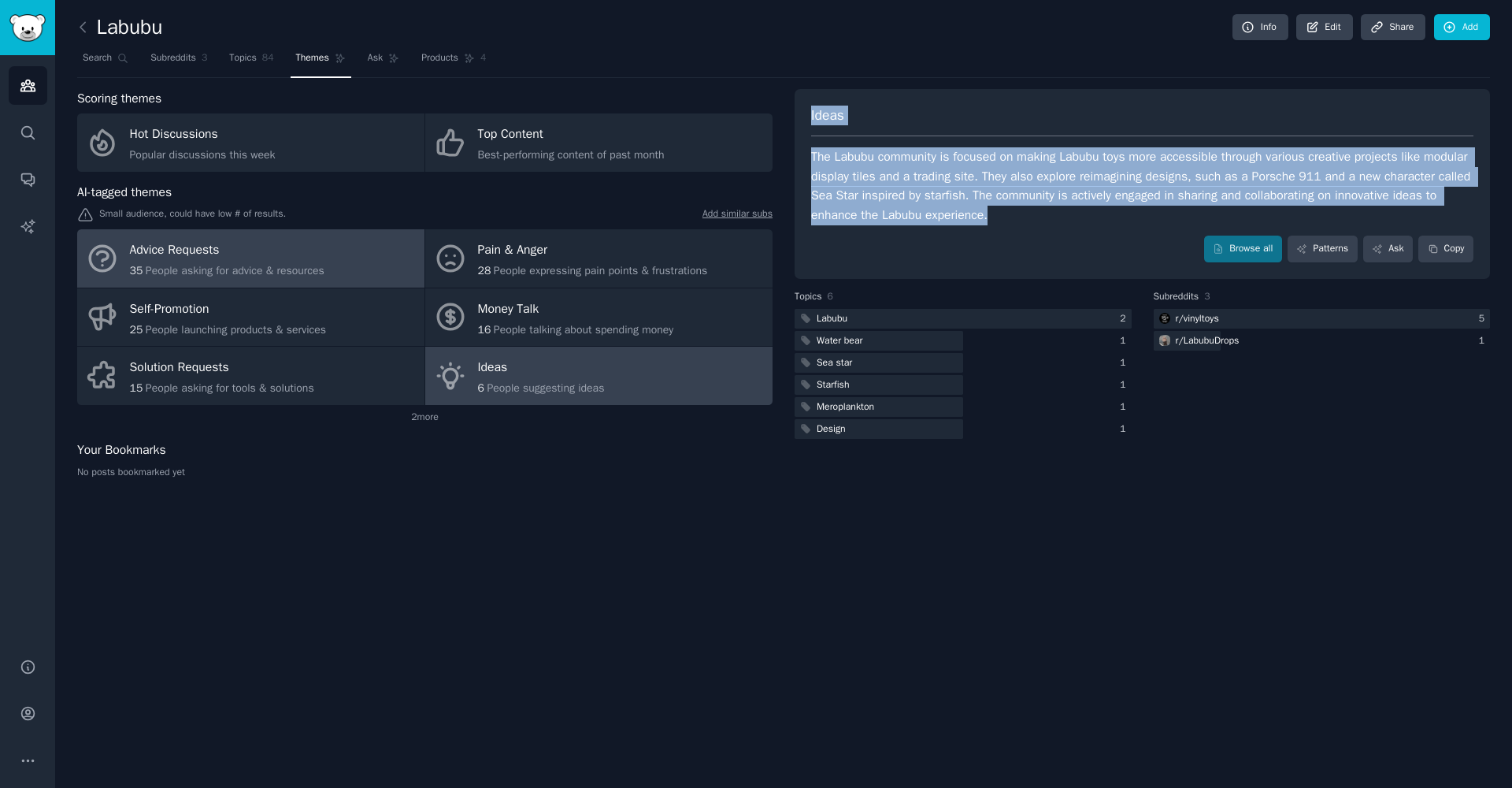 click on "People asking for advice & resources" at bounding box center [235, 270] 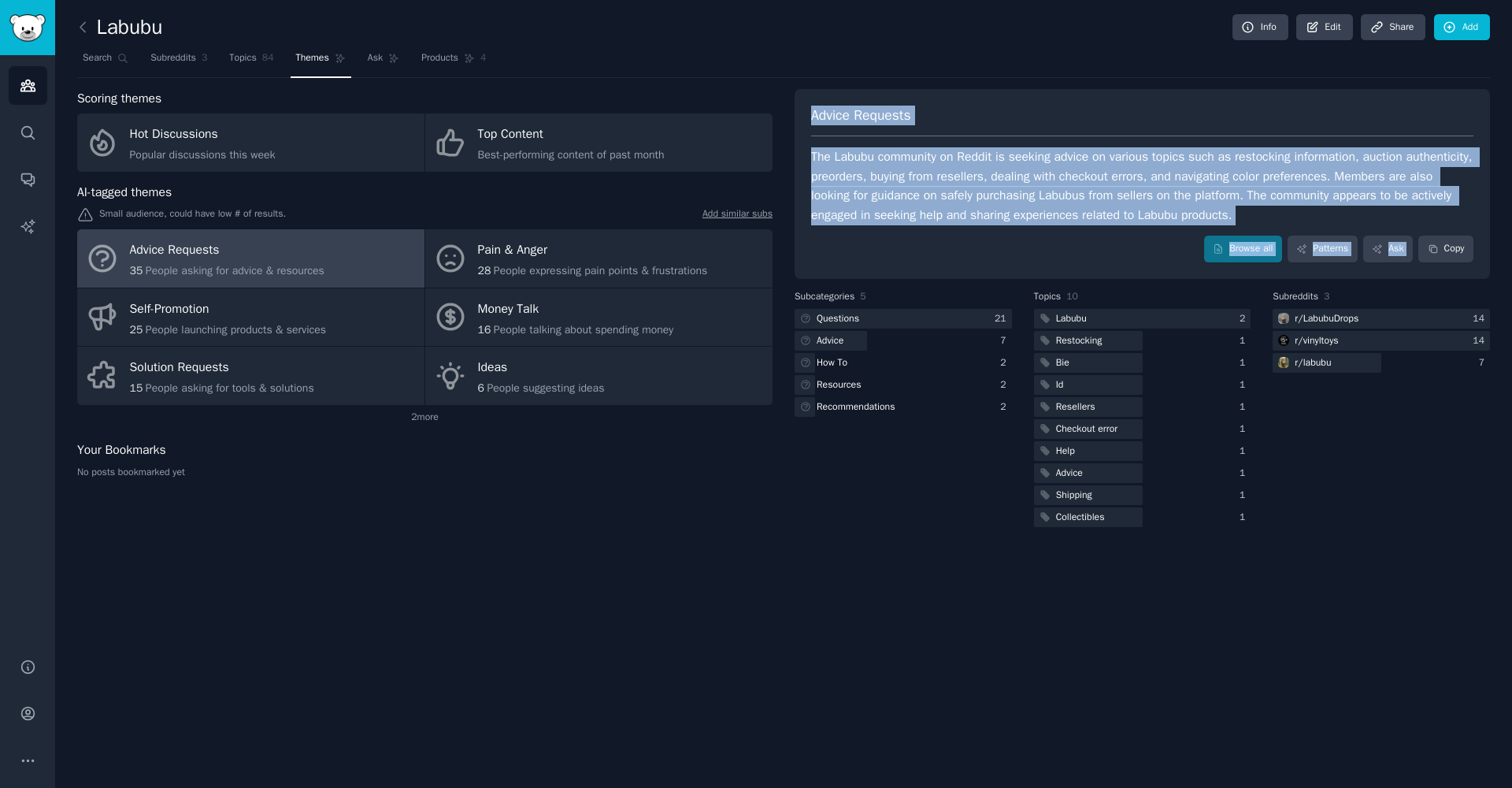 drag, startPoint x: 814, startPoint y: 113, endPoint x: 1418, endPoint y: 223, distance: 613.9348 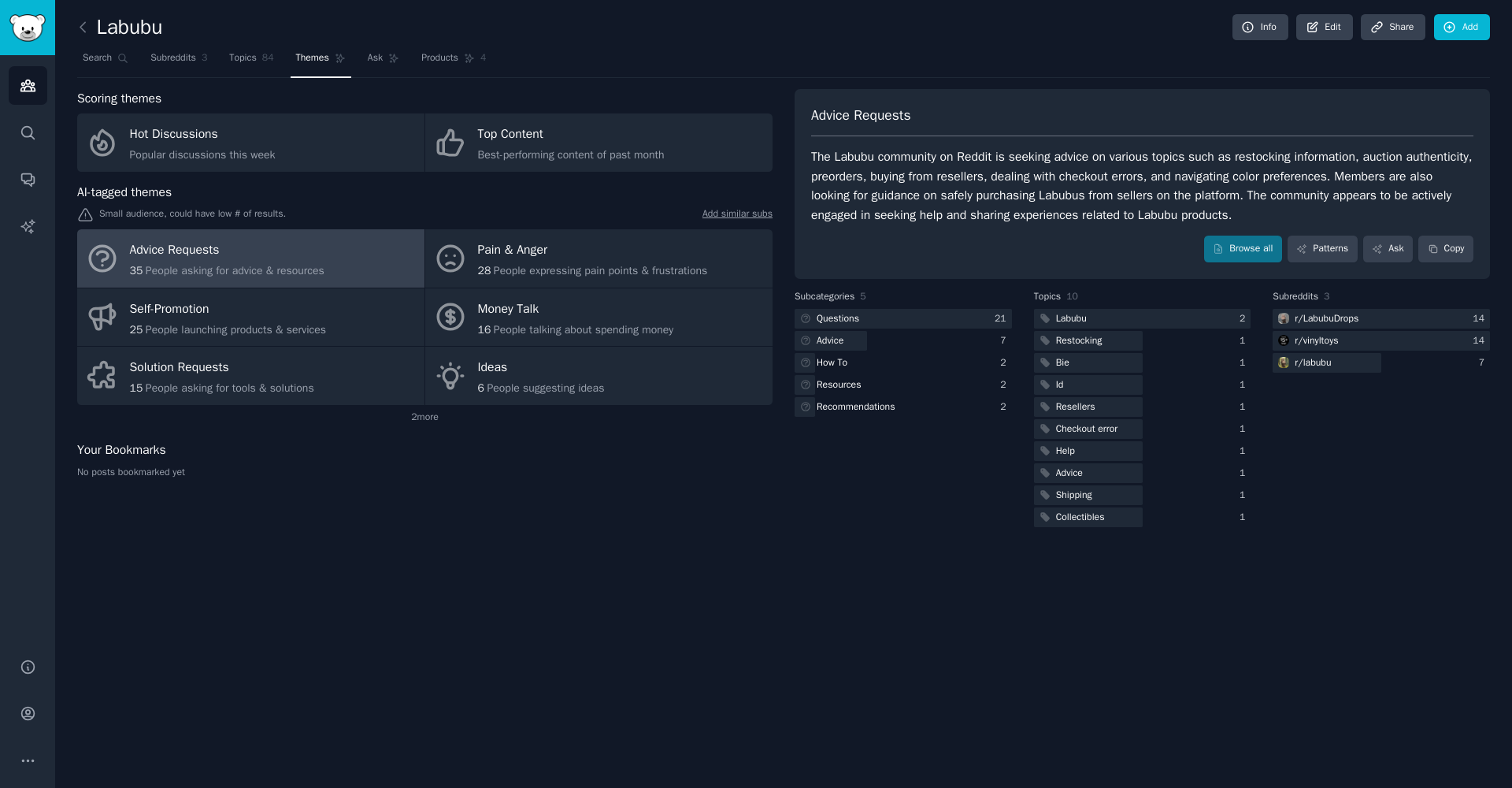 click on "Advice Requests The Labubu community on Reddit is seeking advice on various topics such as restocking information, auction authenticity, preorders, buying from resellers, dealing with checkout errors, and navigating color preferences. Members are also looking for guidance on safely purchasing Labubus from sellers on the platform. The community appears to be actively engaged in seeking help and sharing experiences related to Labubu products. Browse all Patterns Ask Copy" at bounding box center [1142, 184] 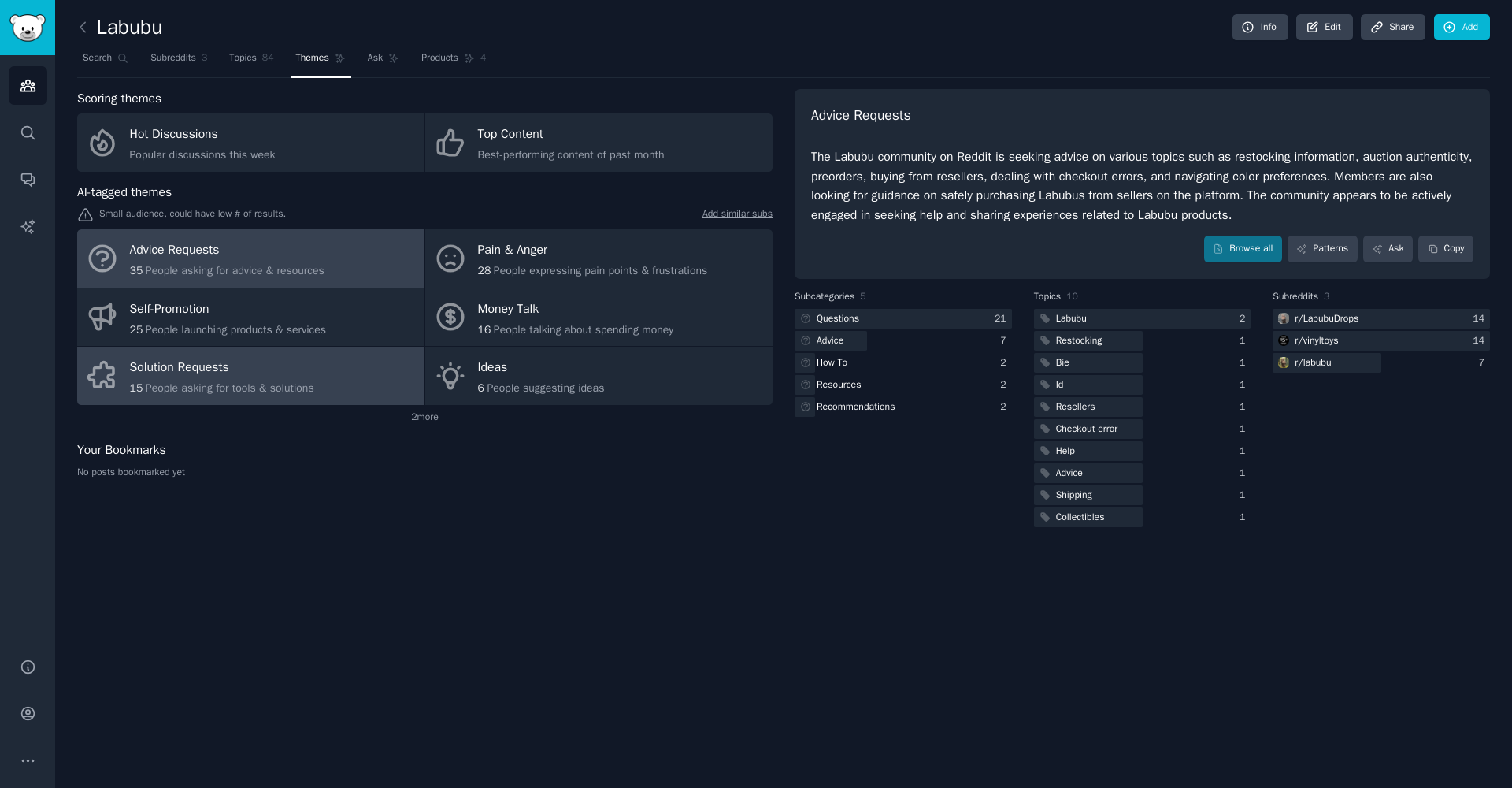 click on "15 People asking for tools & solutions" at bounding box center [222, 388] 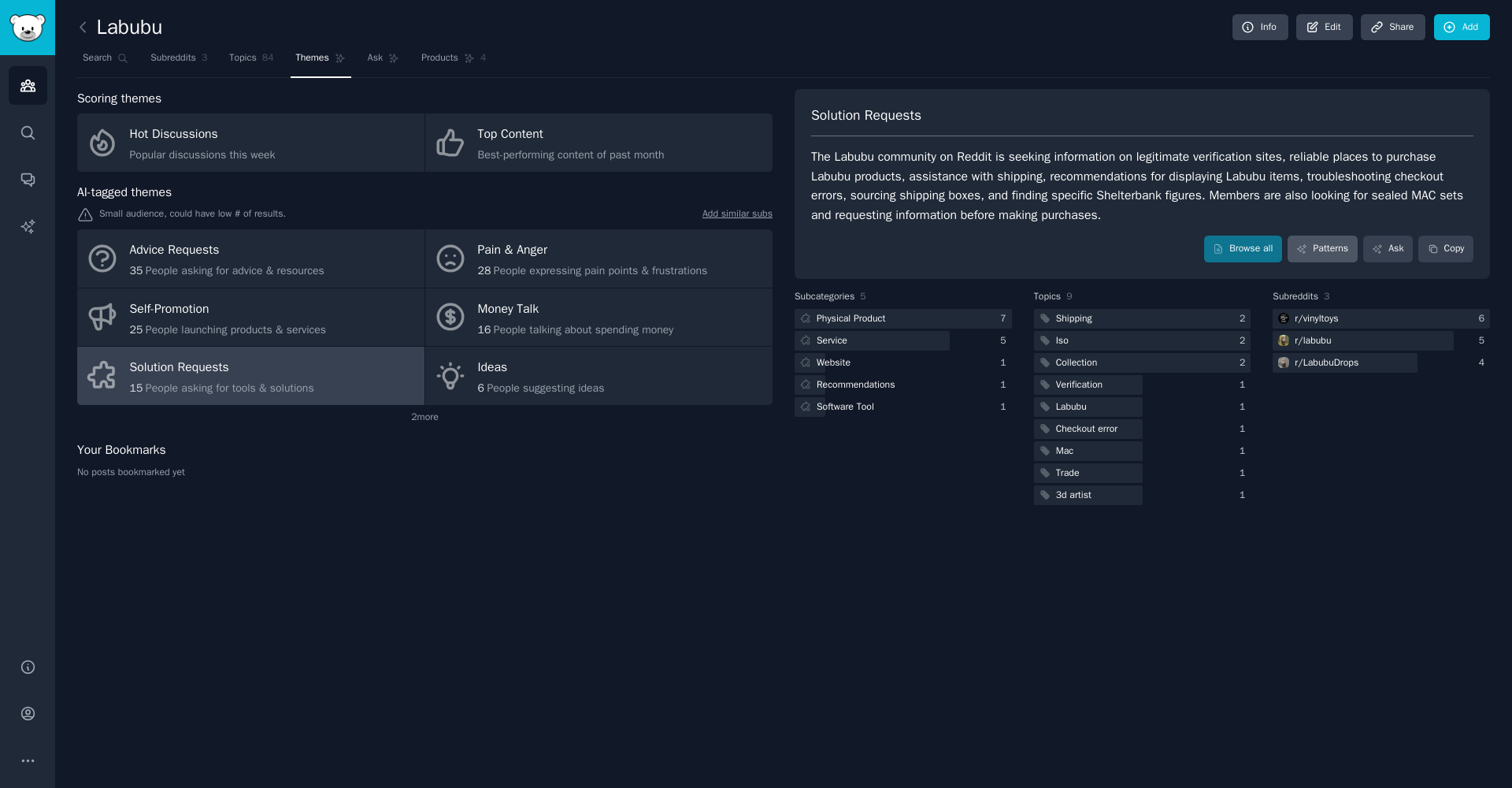 click on "Patterns" at bounding box center [1322, 249] 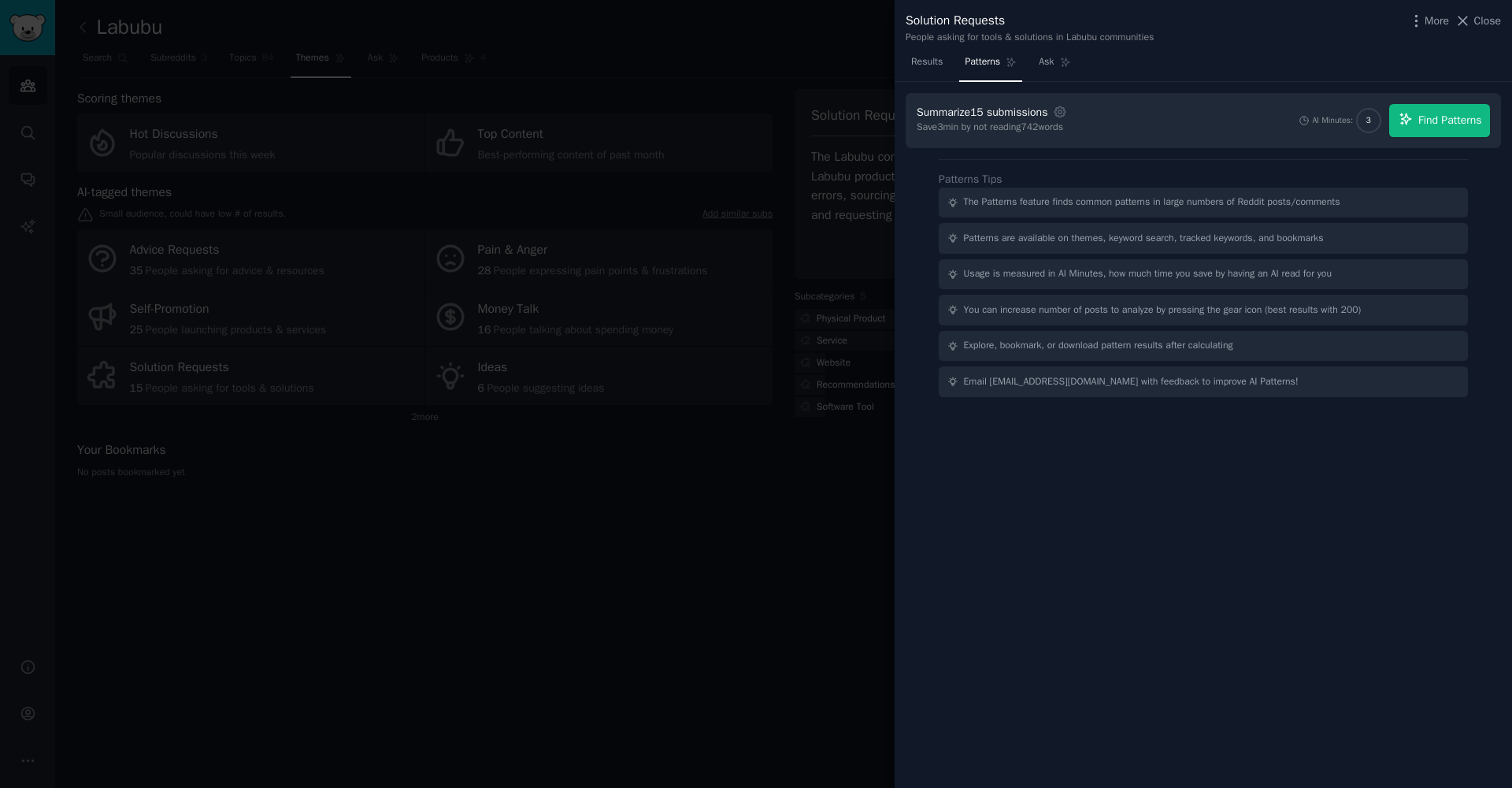 click on "Find Patterns" at bounding box center (1450, 120) 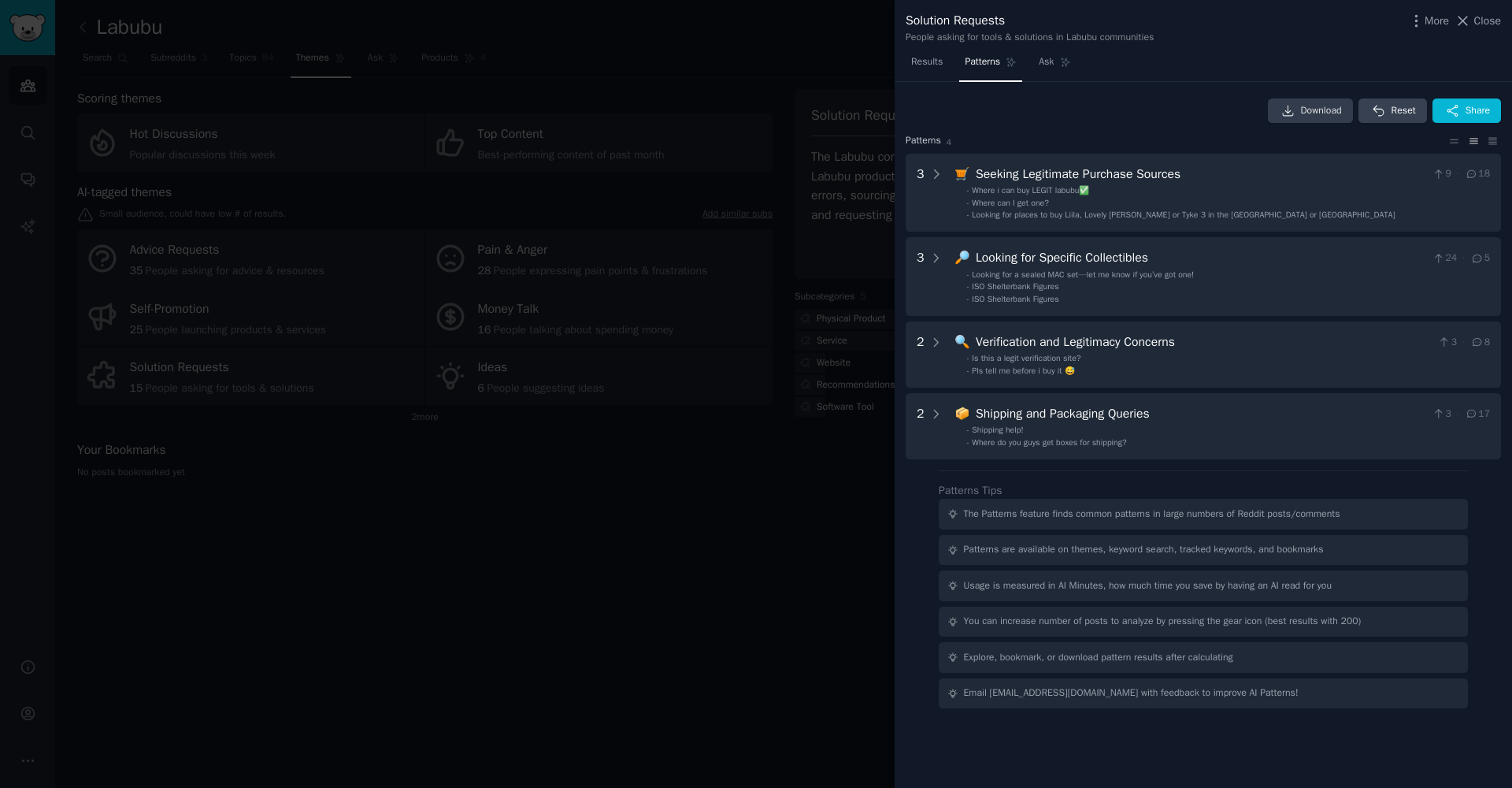 click on "Download" at bounding box center (1321, 111) 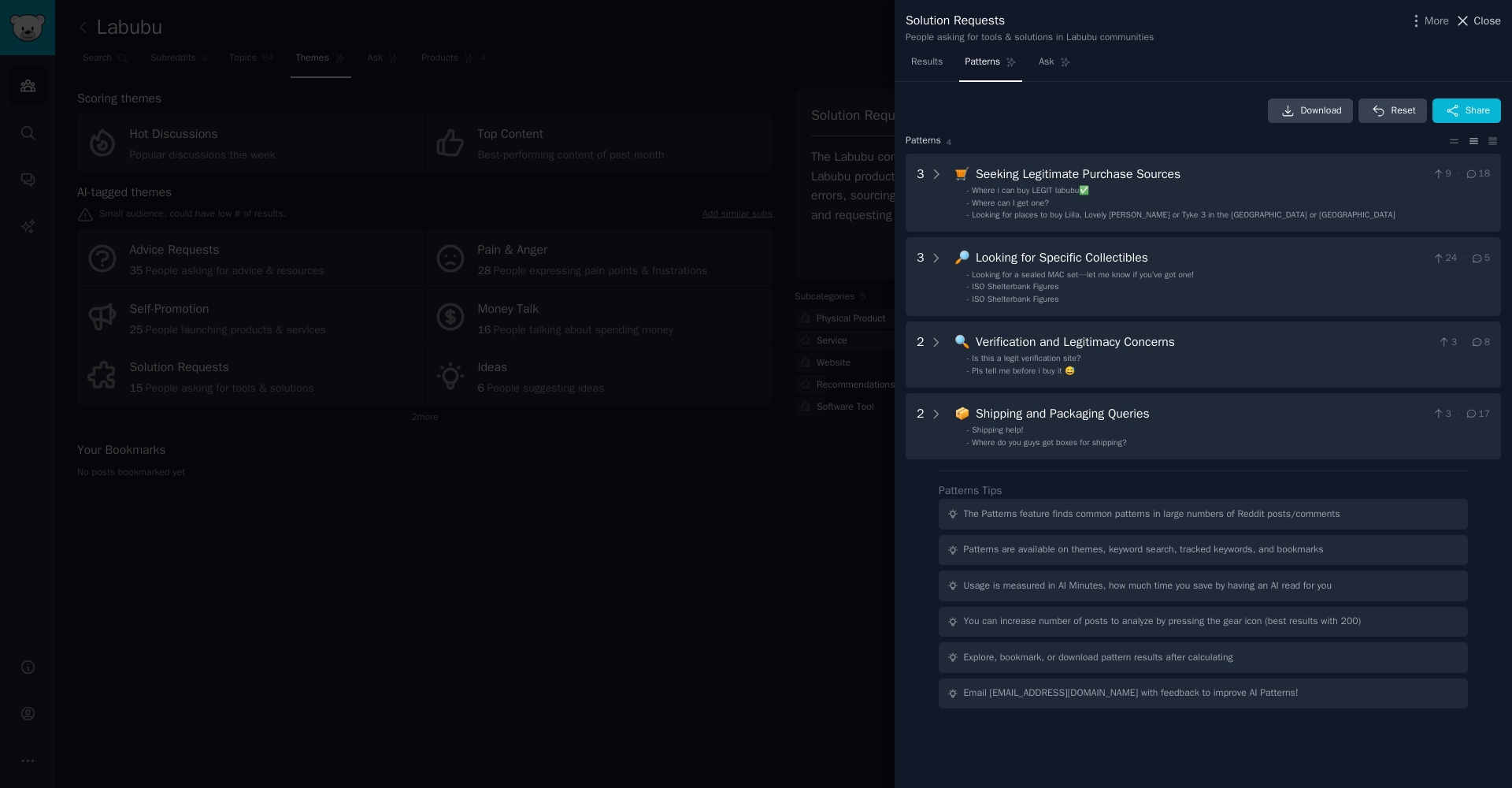 click on "Close" at bounding box center [1488, 20] 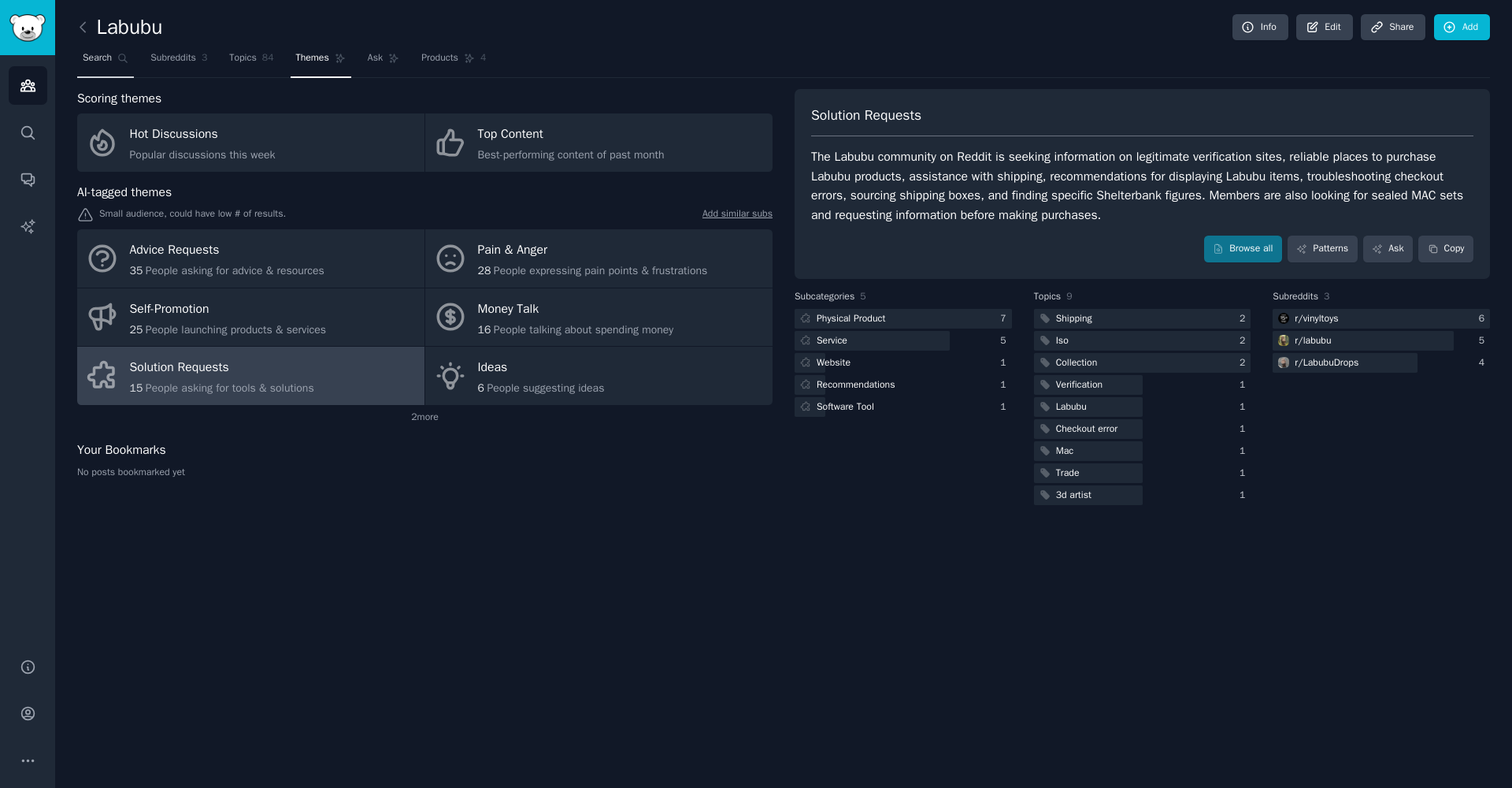 click on "Search" at bounding box center [106, 61] 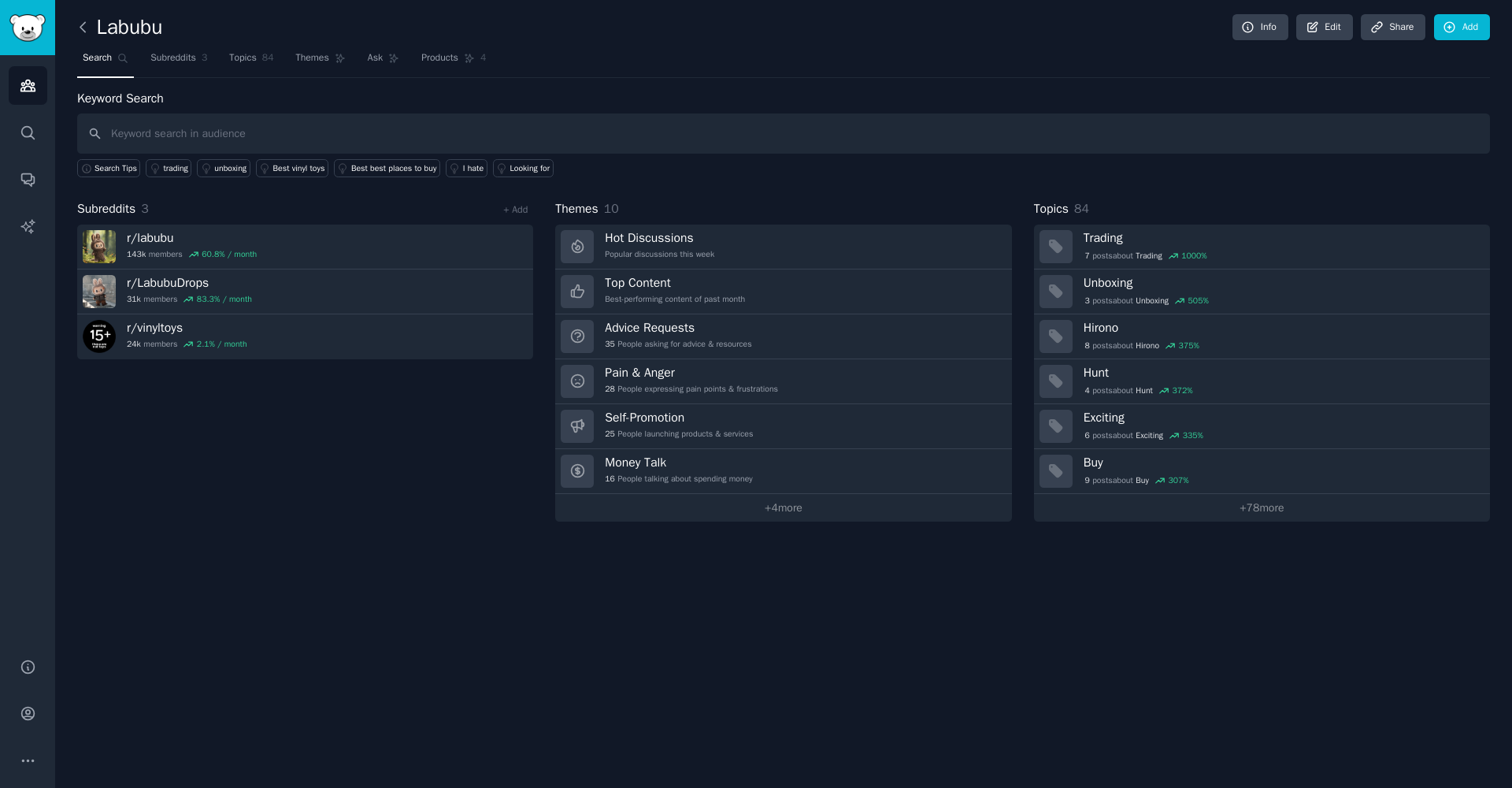 click 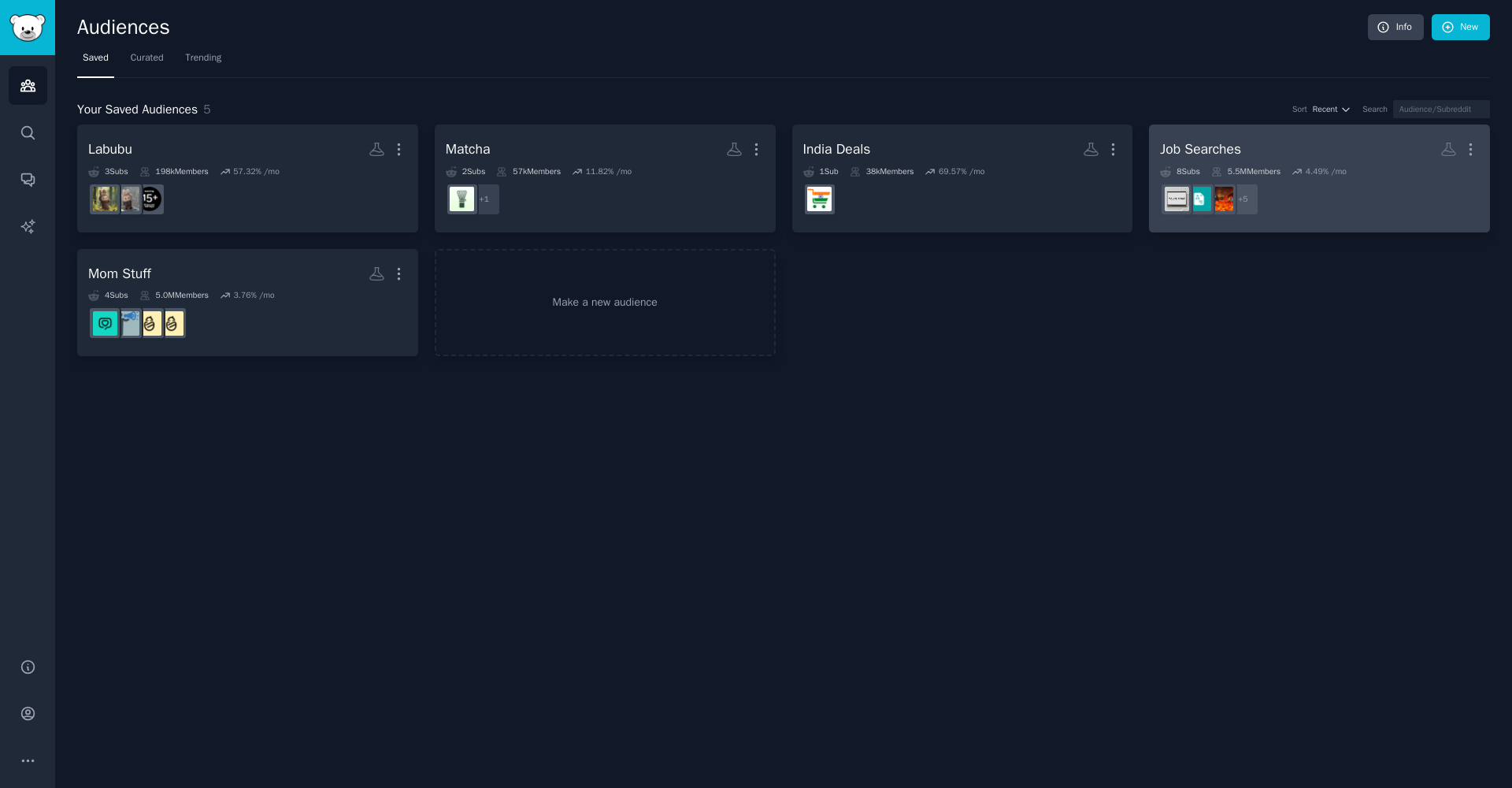 click on "8  Sub s 5.5M  Members 4.49 % /mo" at bounding box center (1319, 172) 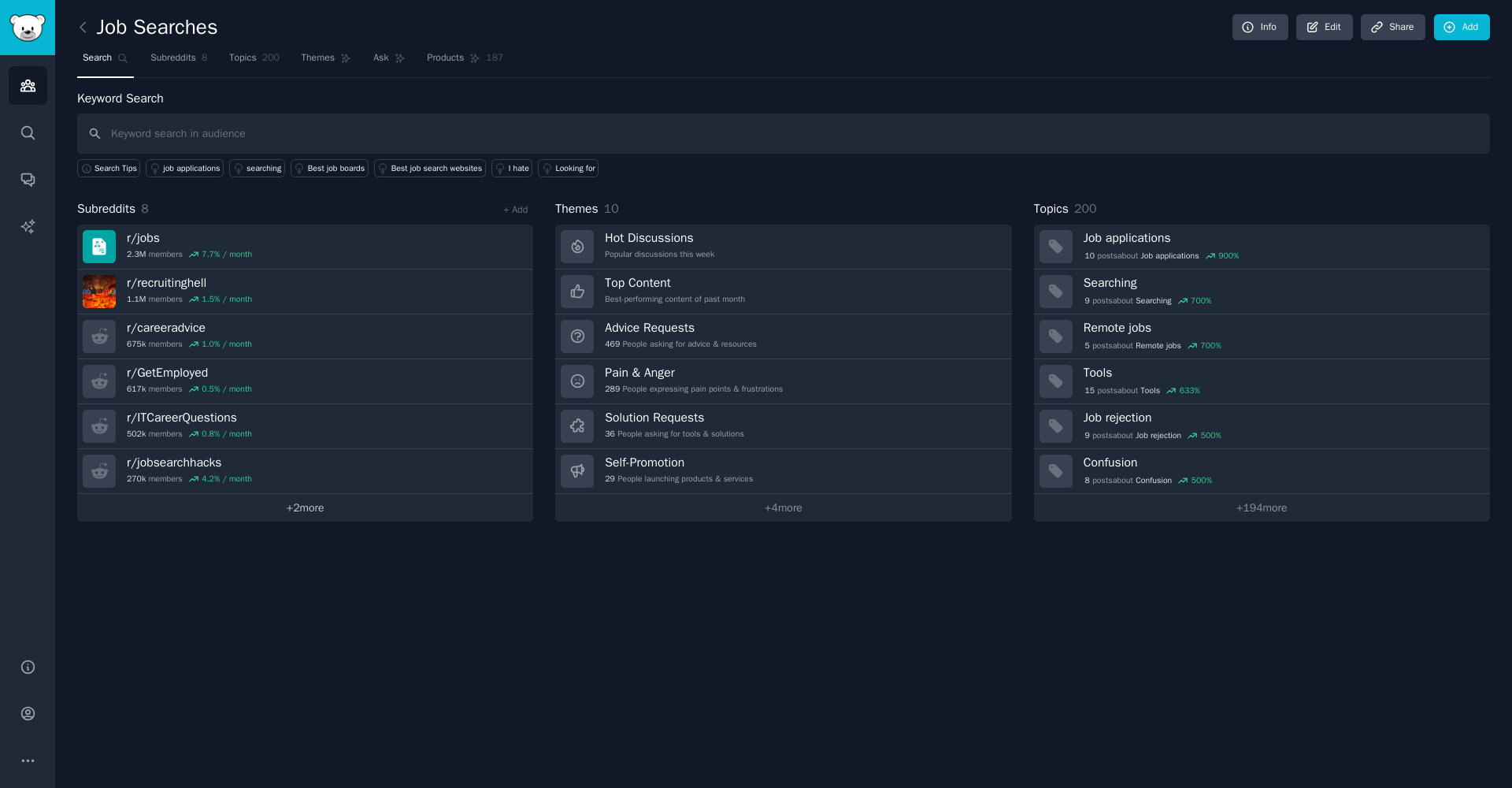click on "+  2  more" at bounding box center (305, 507) 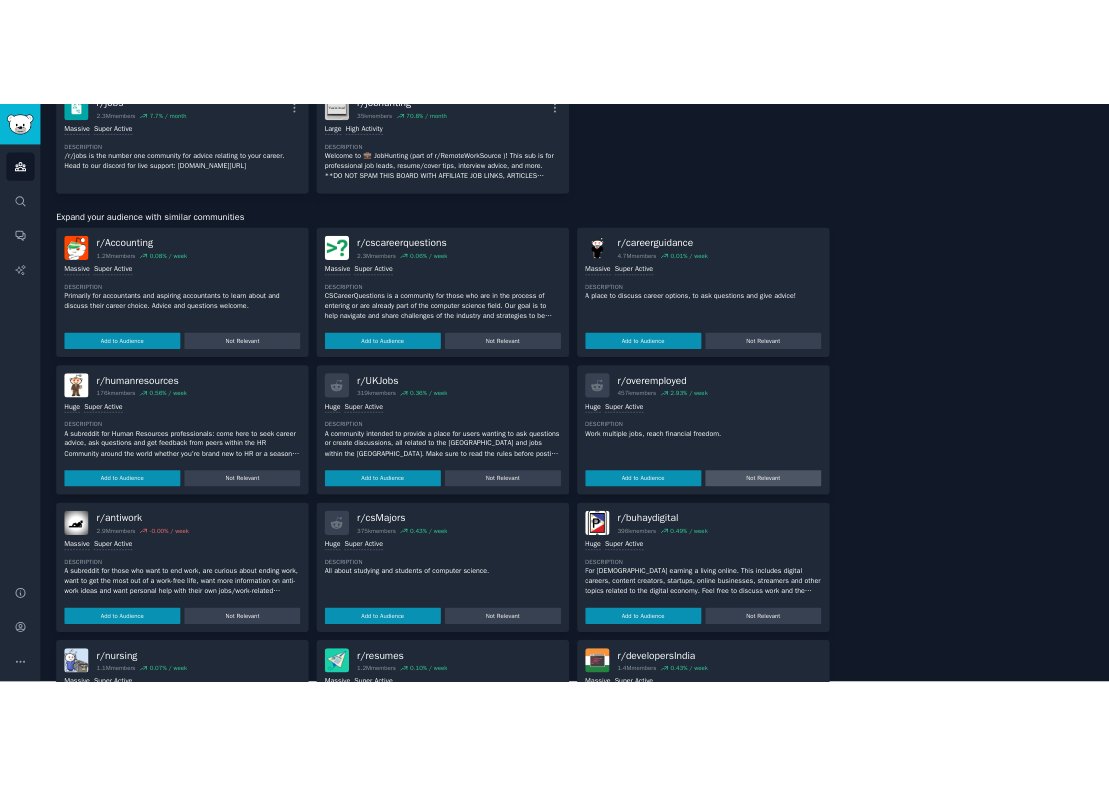 scroll, scrollTop: 0, scrollLeft: 0, axis: both 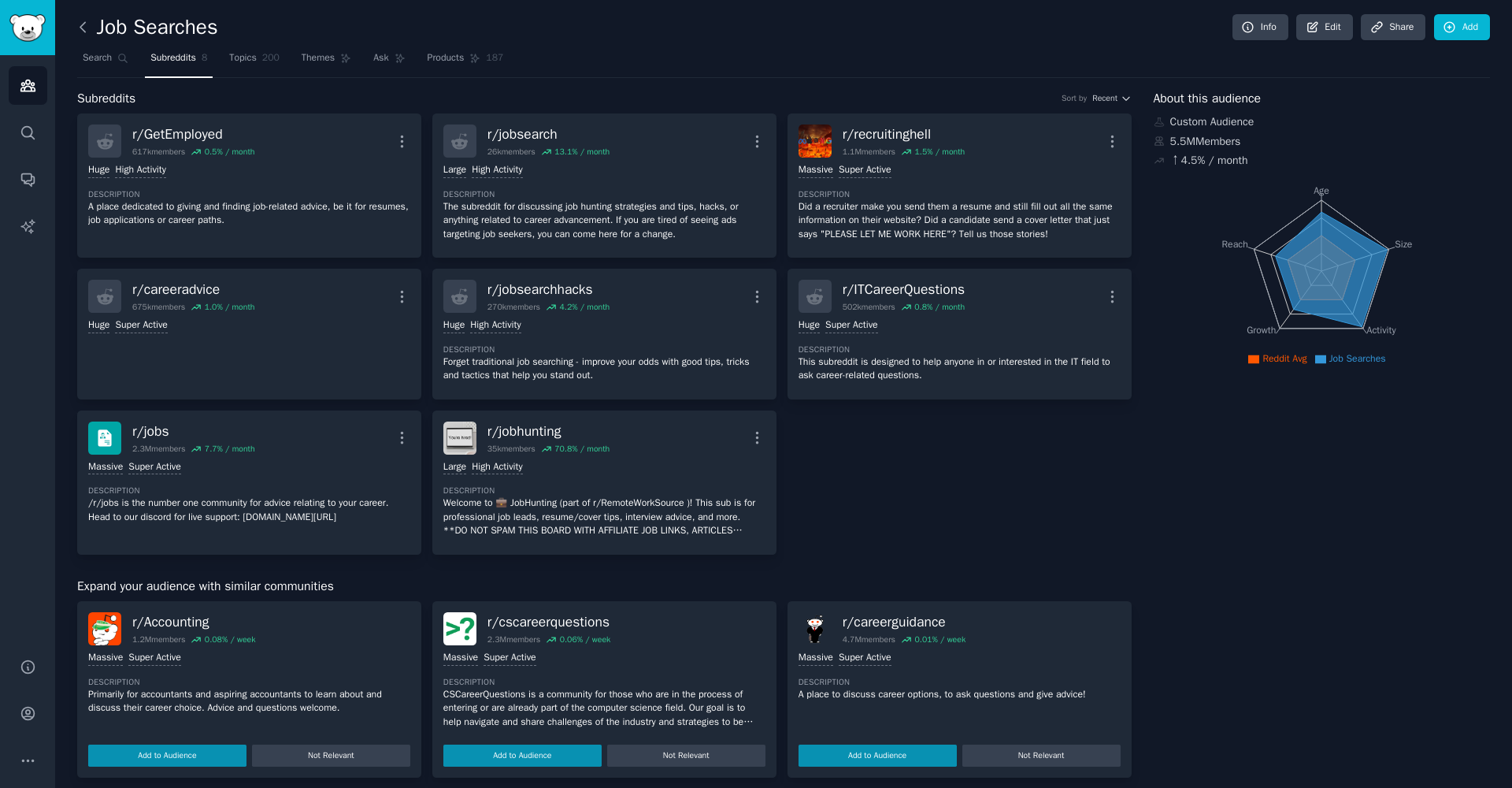 click 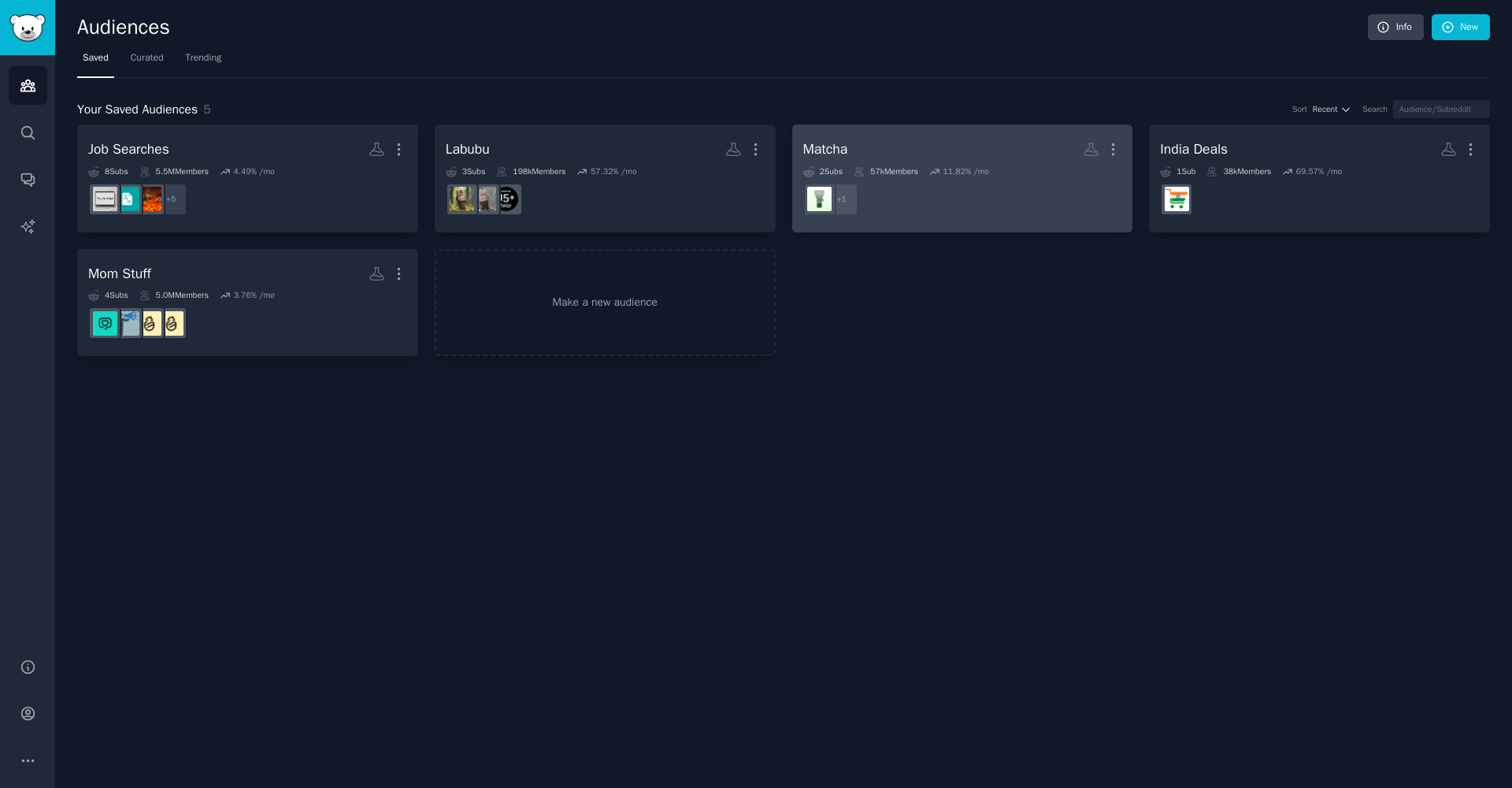 click on "Matcha More" at bounding box center [962, 149] 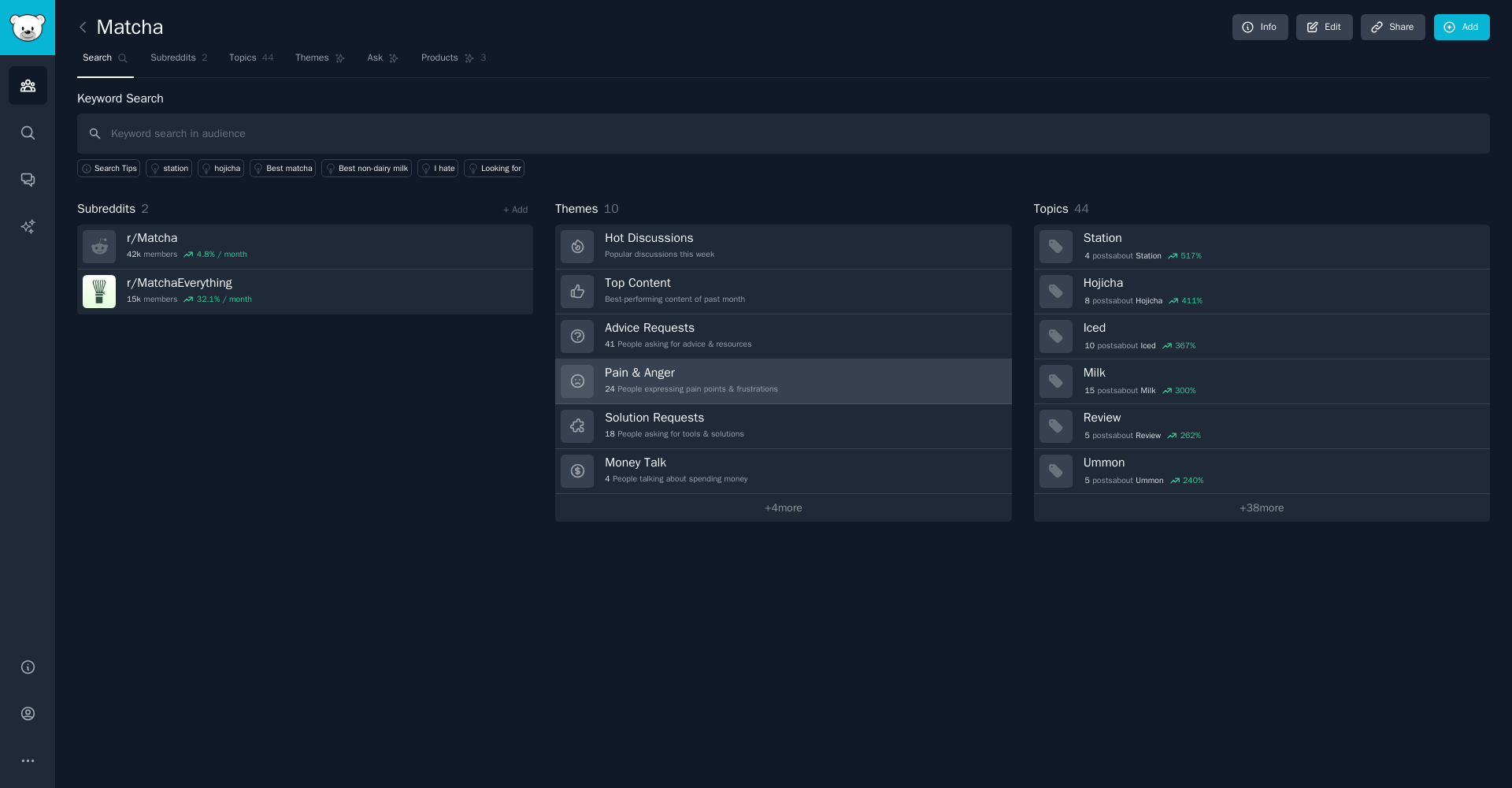click on "24 People expressing pain points & frustrations" at bounding box center [691, 389] 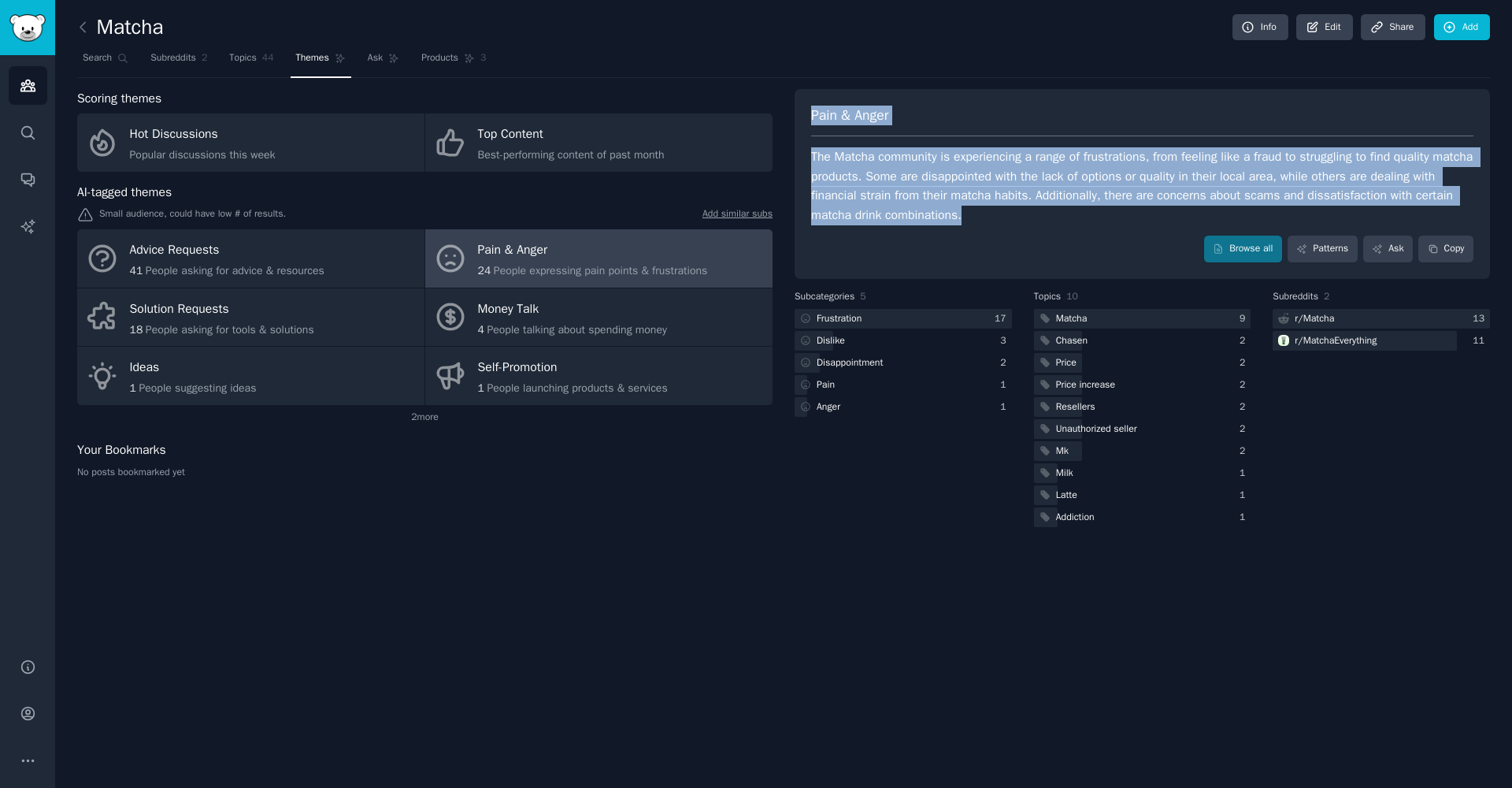 drag, startPoint x: 810, startPoint y: 113, endPoint x: 1060, endPoint y: 210, distance: 268.15854 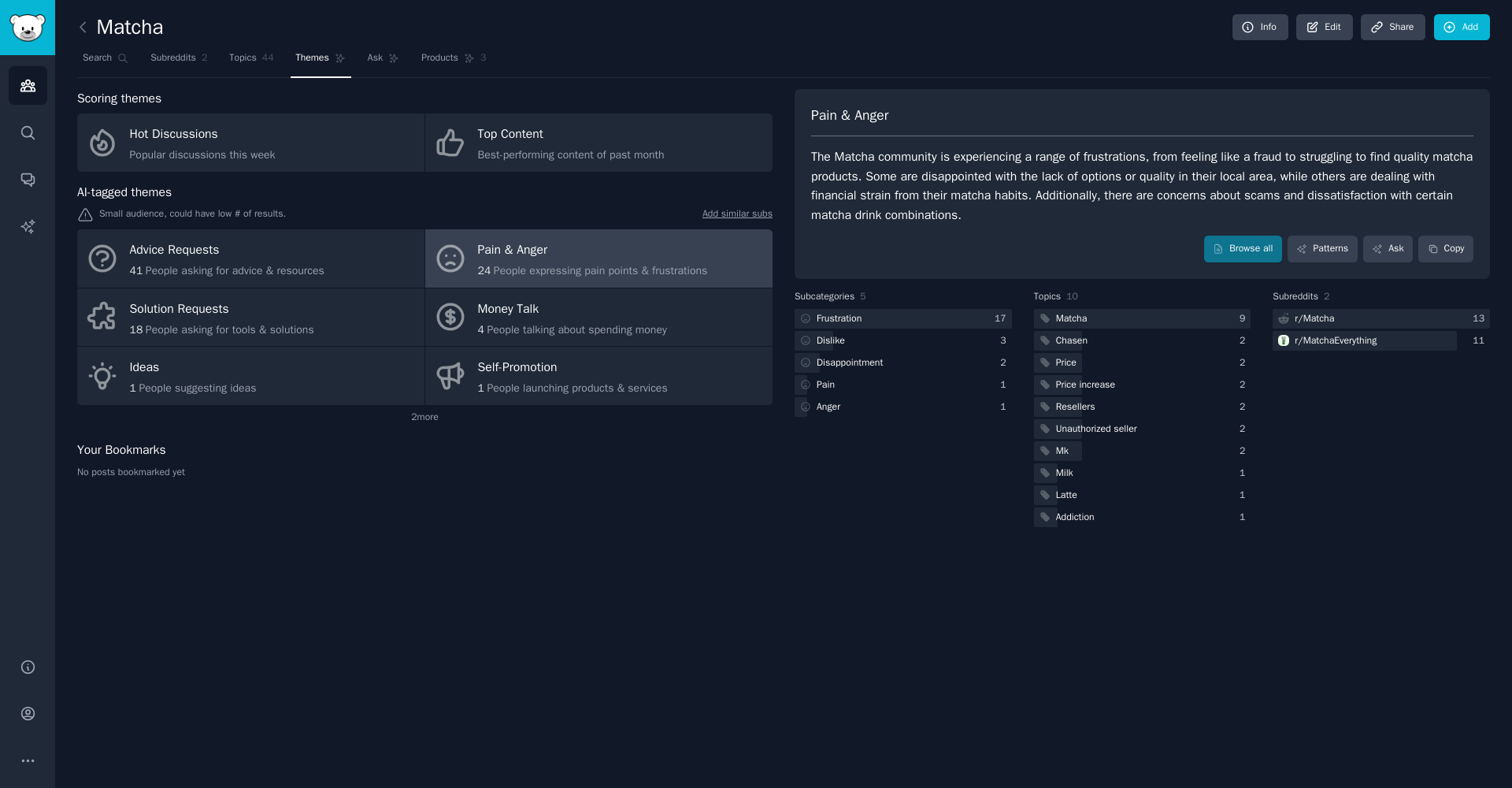 click on "Pain & Anger The Matcha community is experiencing a range of frustrations, from feeling like a fraud to struggling to find quality matcha products. Some are disappointed with the lack of options or quality in their local area, while others are dealing with financial strain from their matcha habits. Additionally, there are concerns about scams and dissatisfaction with certain matcha drink combinations. Browse all Patterns Ask Copy" at bounding box center (1142, 184) 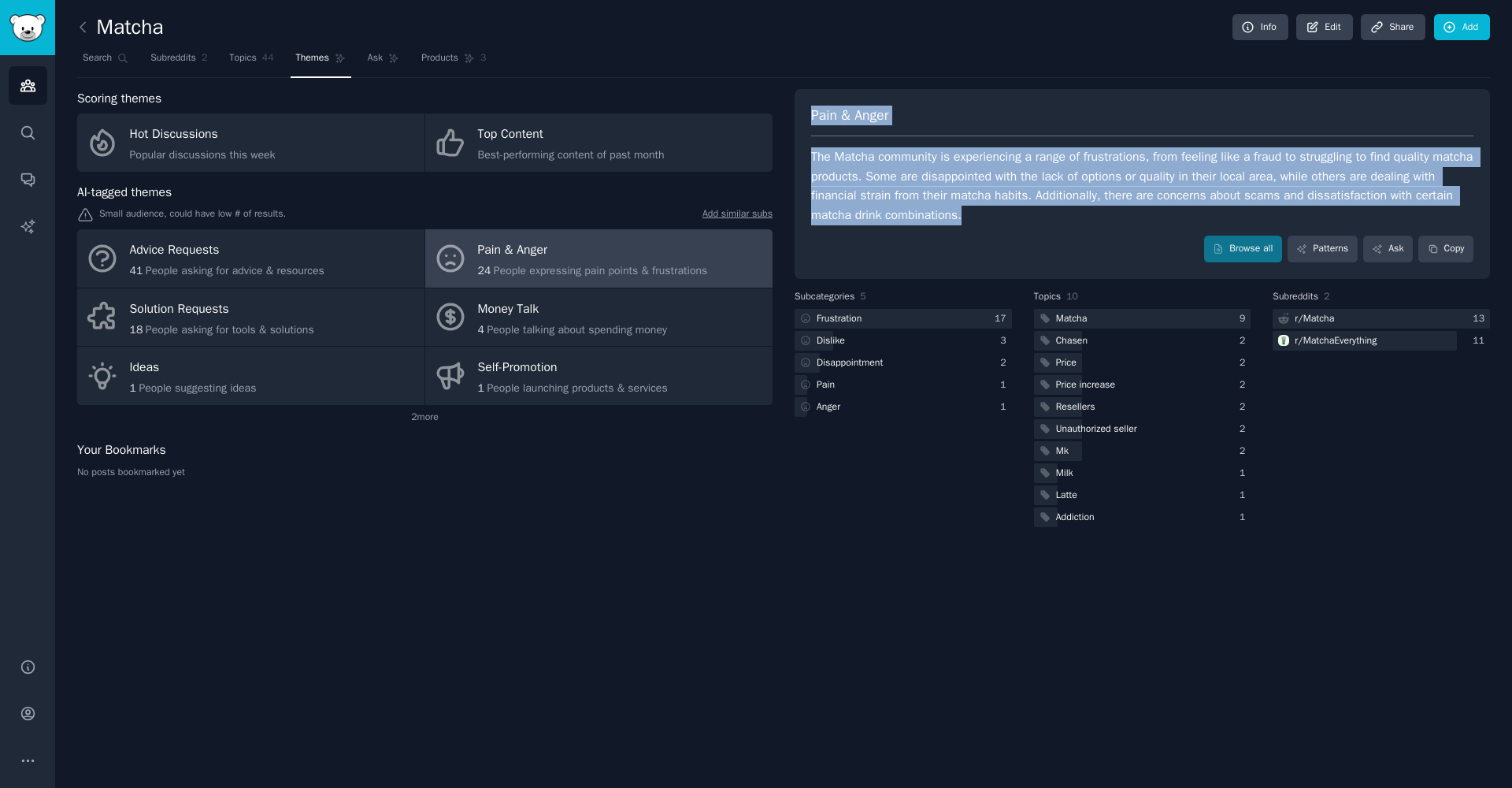 drag, startPoint x: 815, startPoint y: 116, endPoint x: 1064, endPoint y: 221, distance: 270.23323 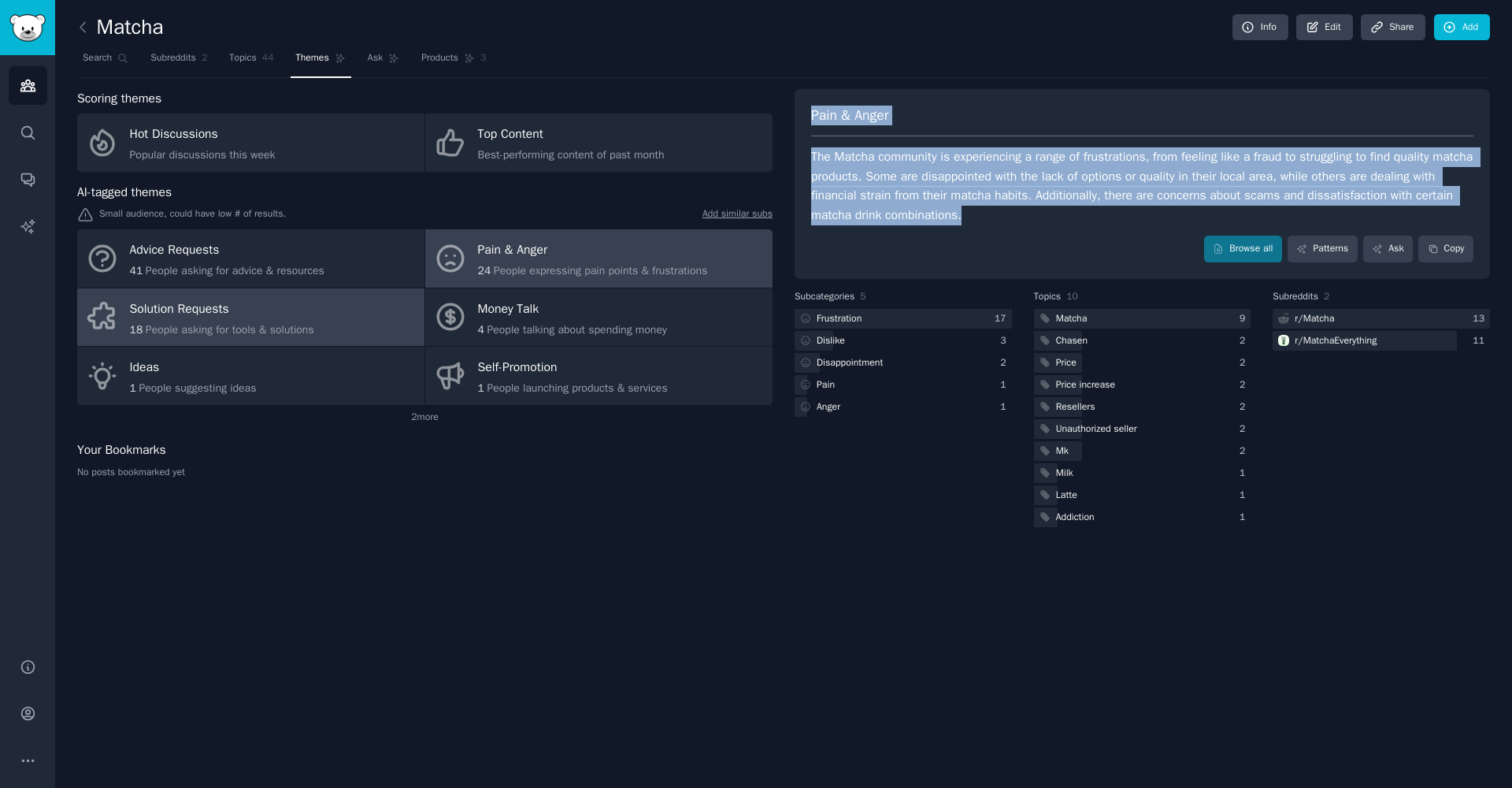 click on "People asking for tools & solutions" at bounding box center (230, 329) 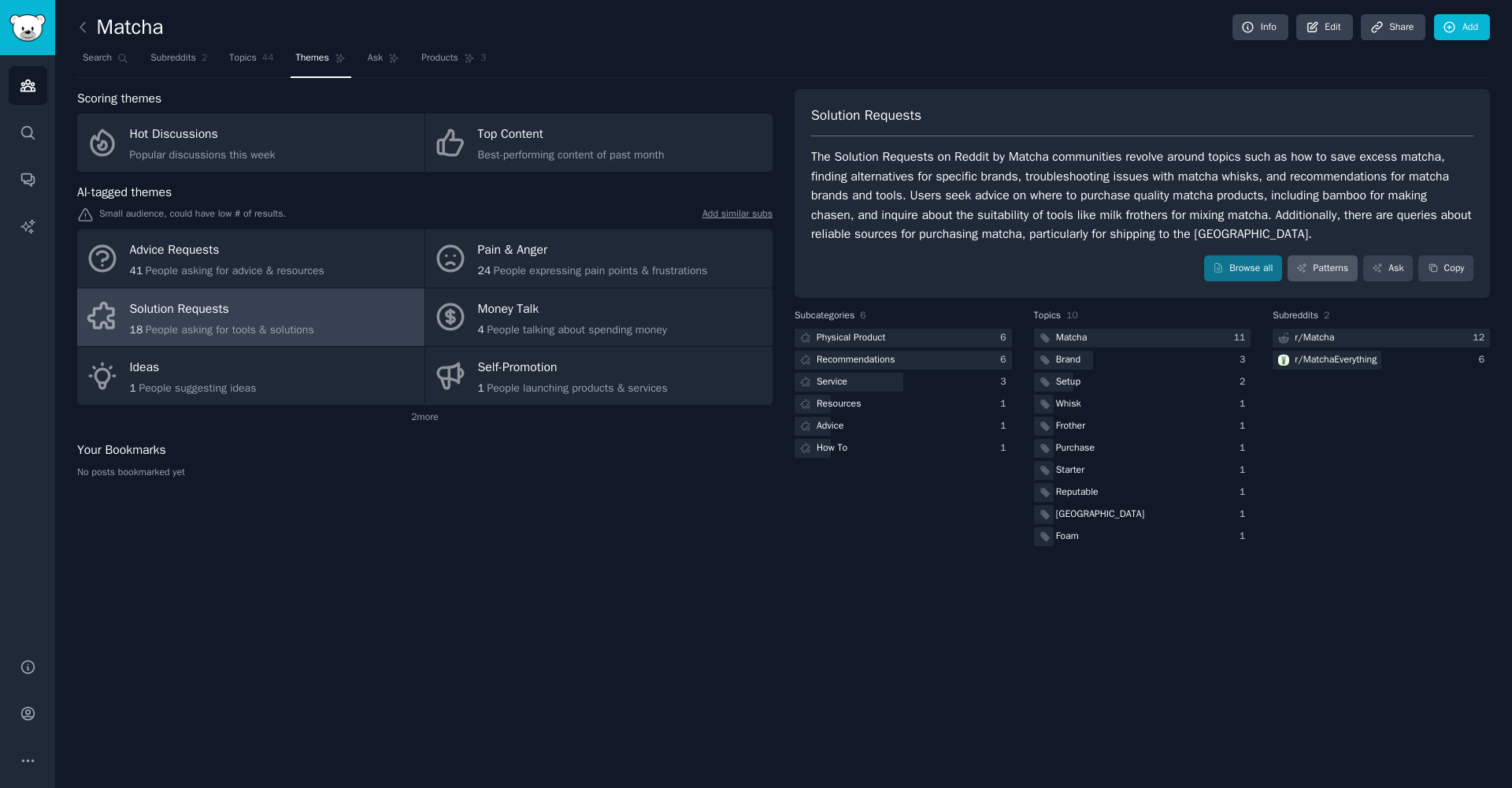 click on "Patterns" at bounding box center [1322, 269] 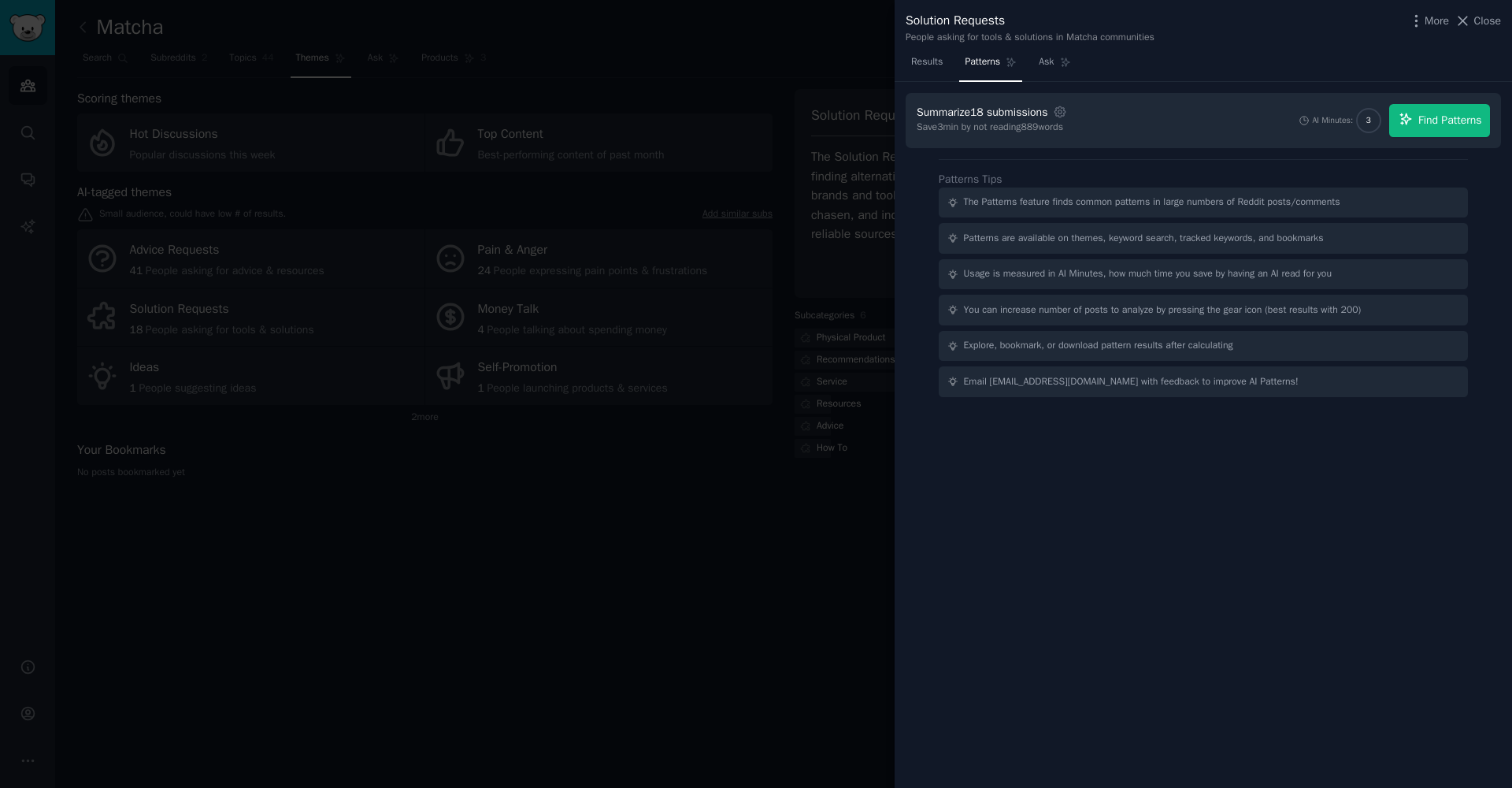click on "Find Patterns" at bounding box center [1450, 120] 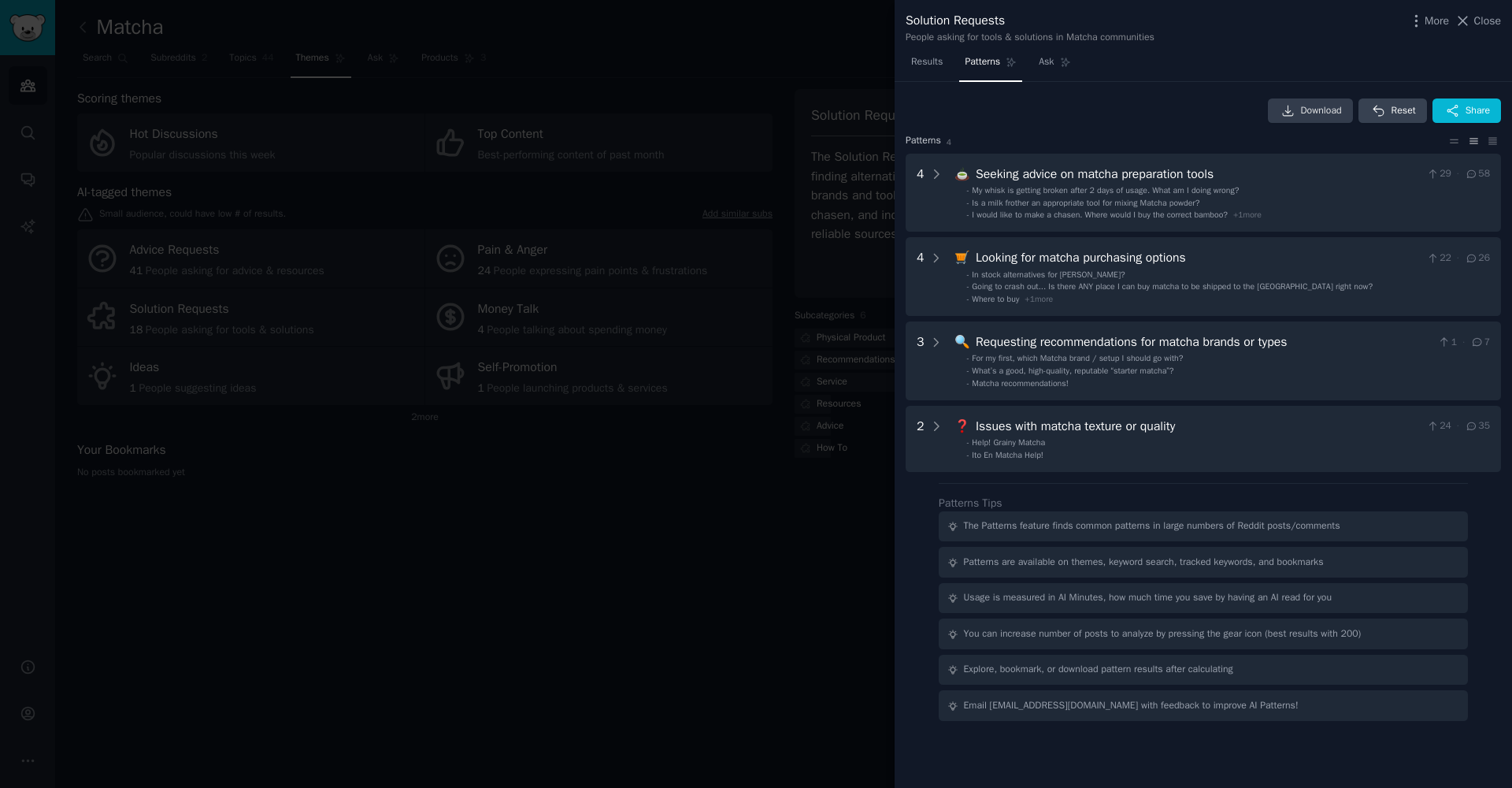 click on "Download" at bounding box center [1321, 111] 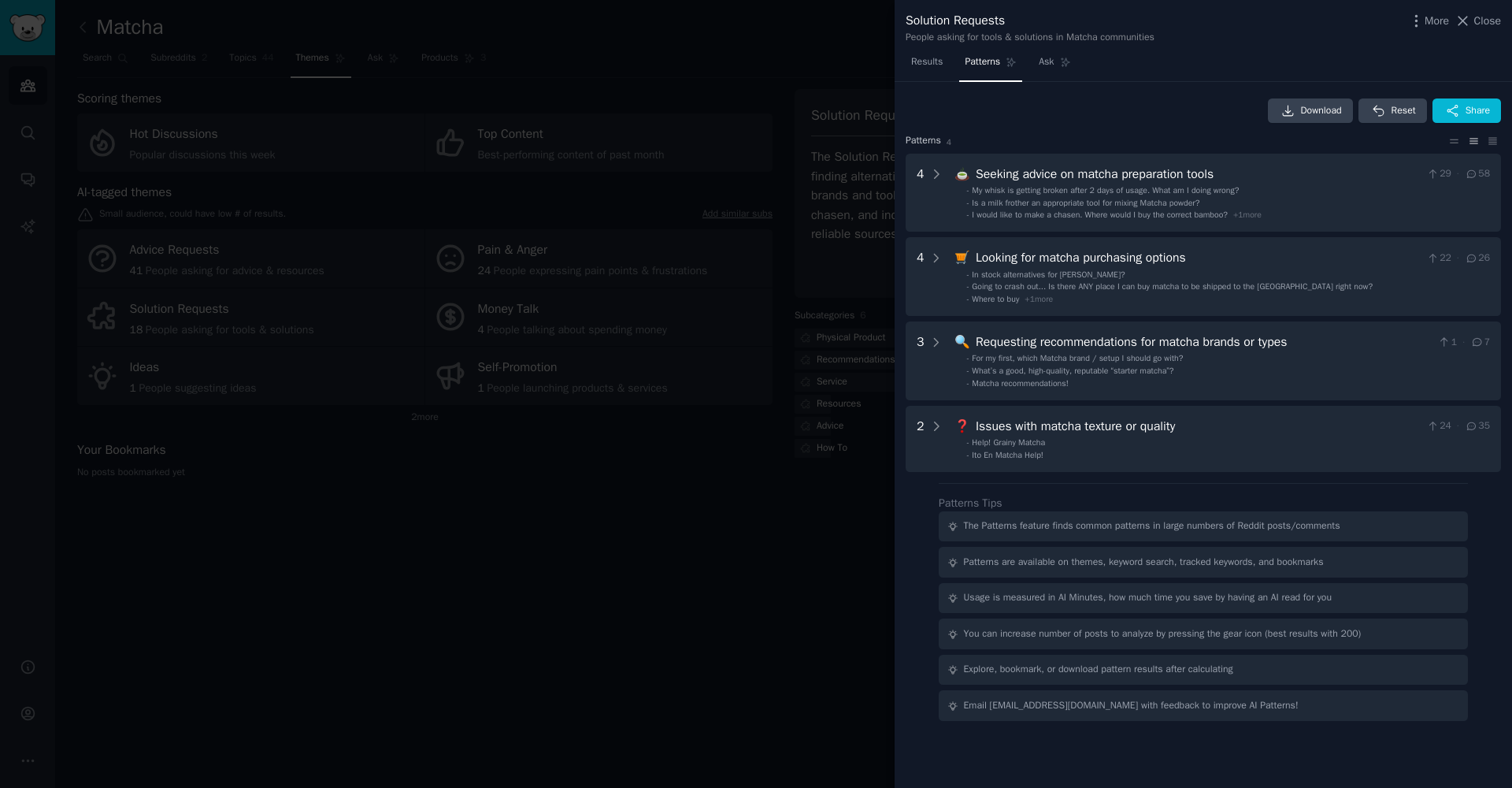 click at bounding box center [756, 394] 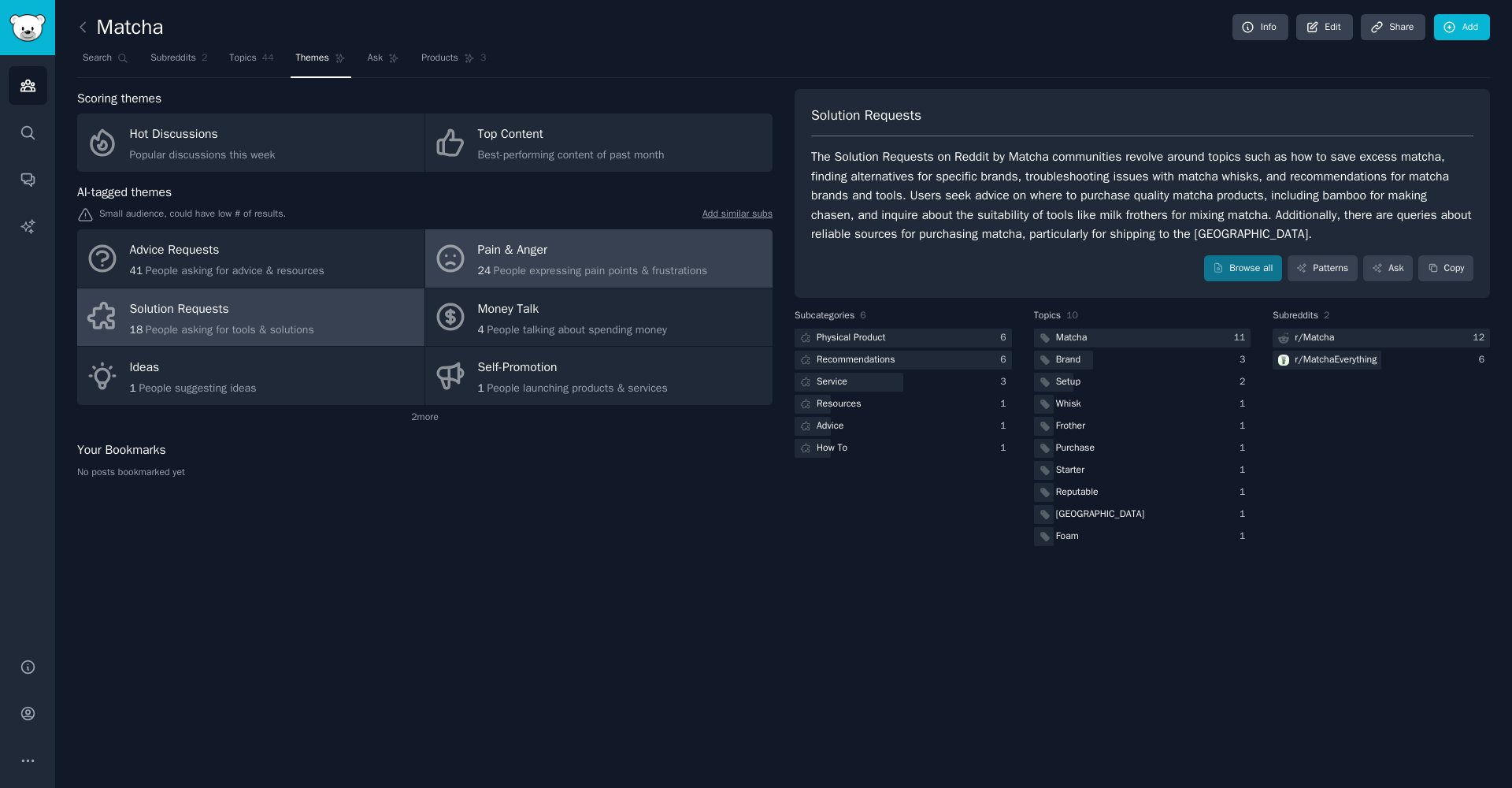 click on "24 People expressing pain points & frustrations" at bounding box center [593, 270] 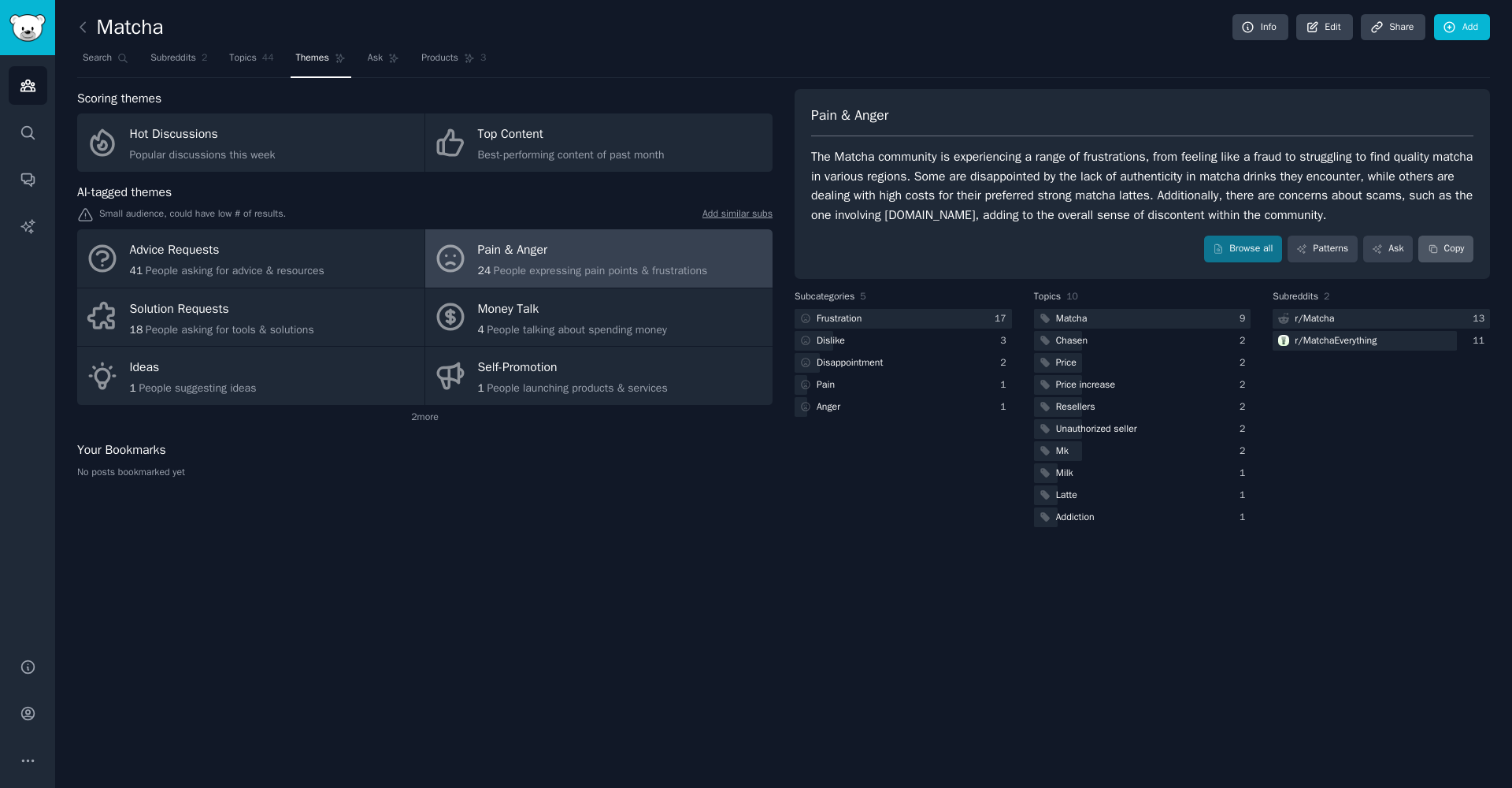 click on "Copy" at bounding box center (1446, 249) 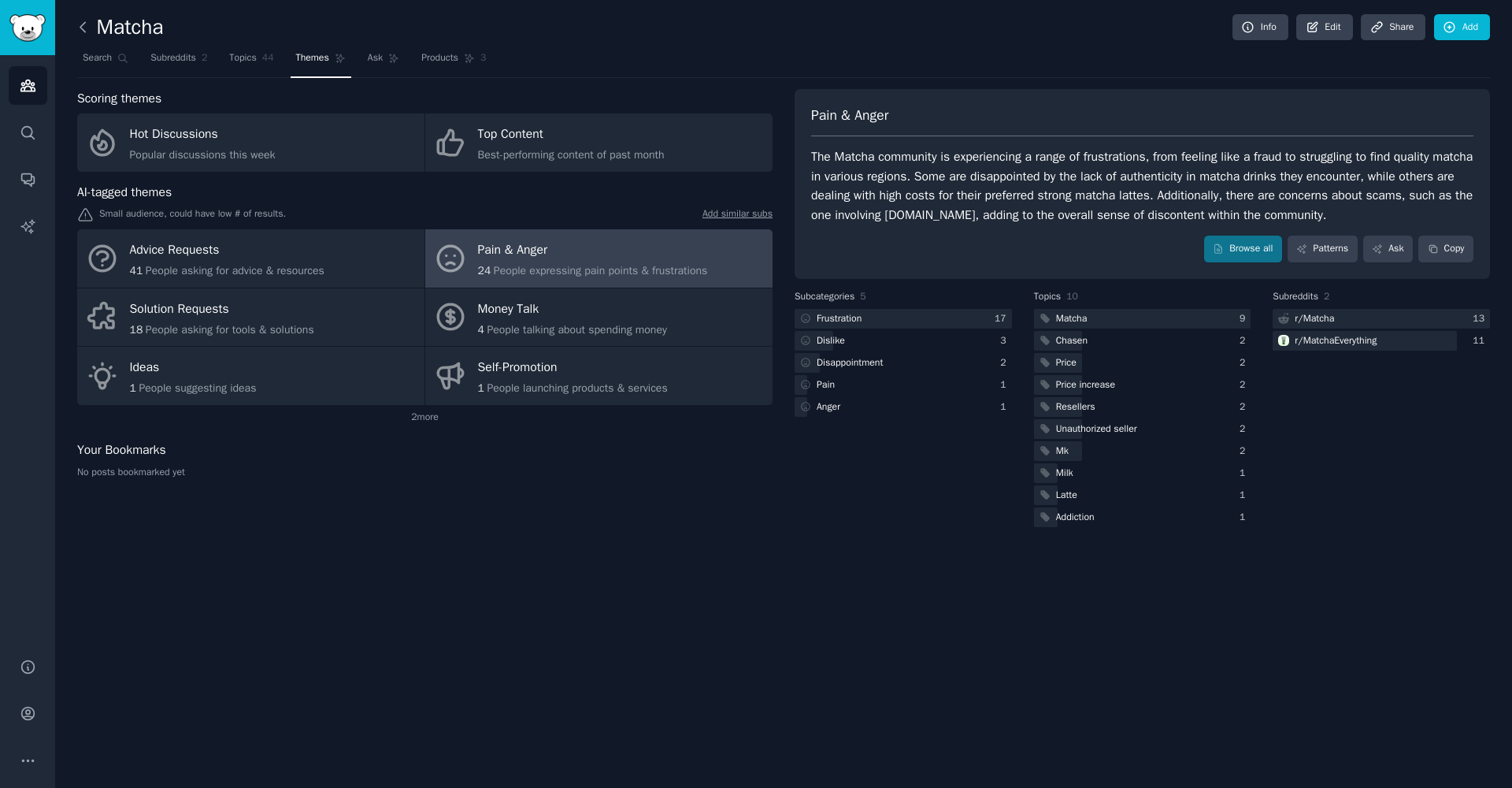 click 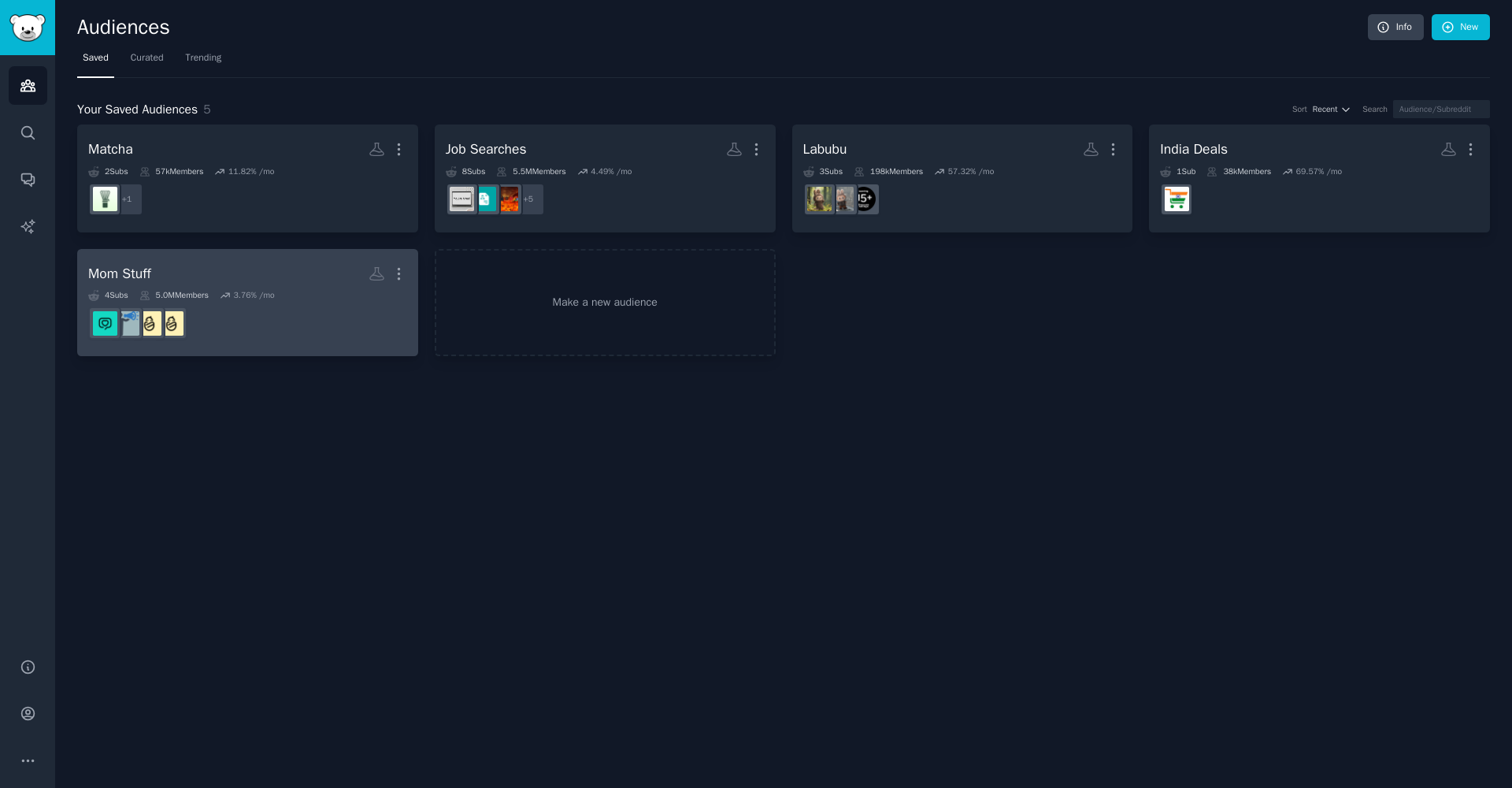 click on "Mom Stuff More" at bounding box center [247, 273] 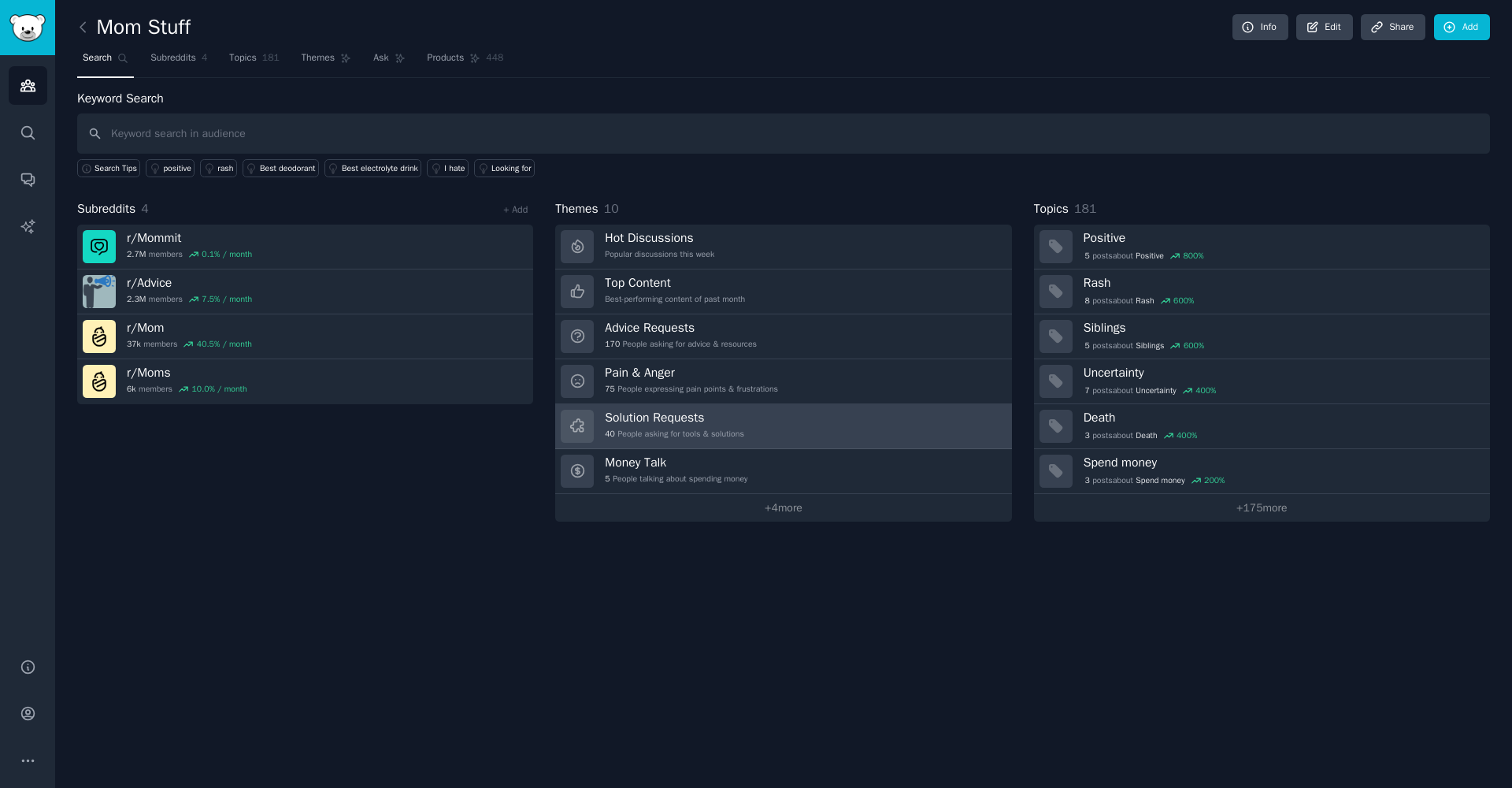 click on "40 People asking for tools & solutions" at bounding box center [674, 434] 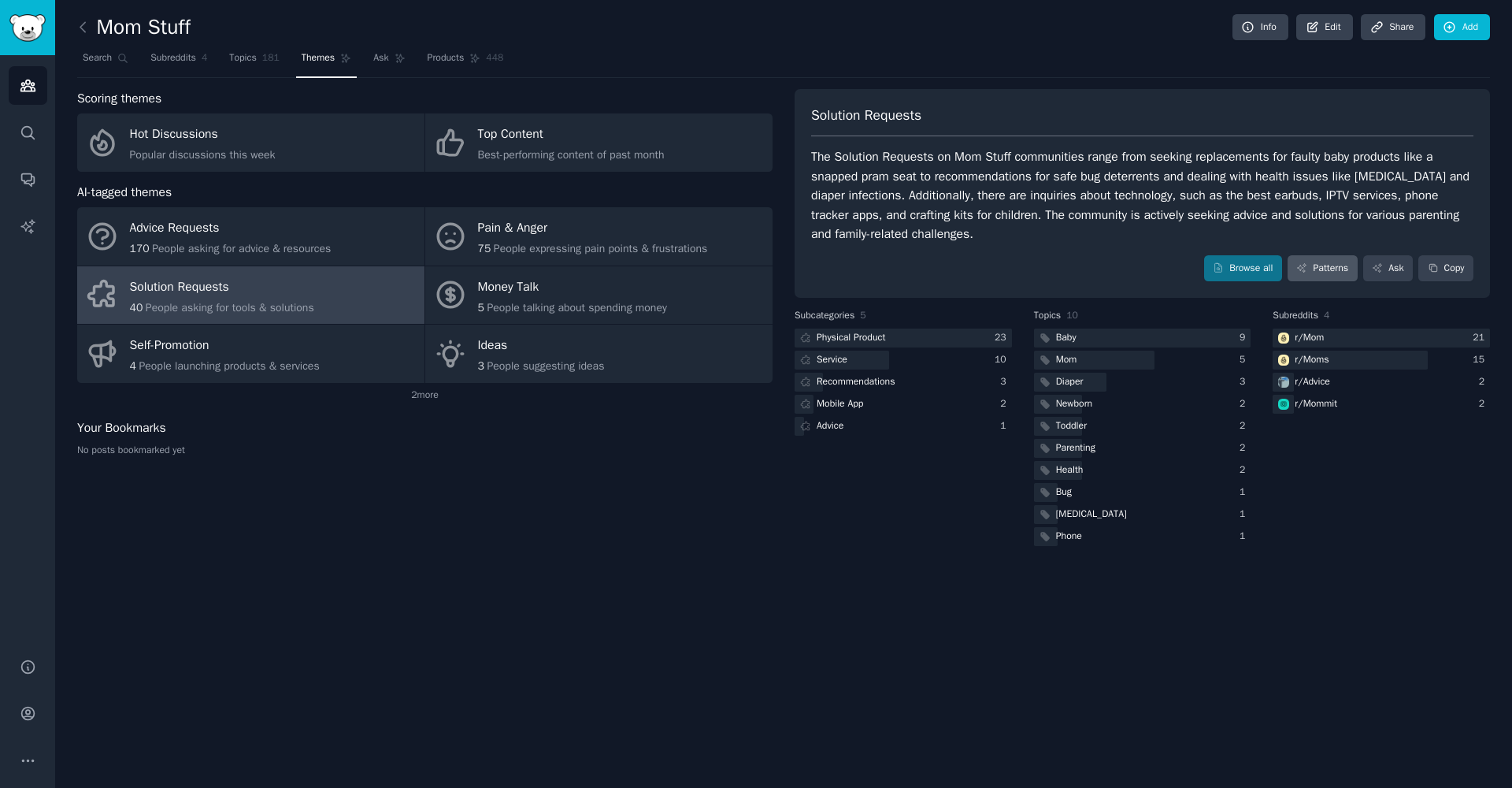 click on "Patterns" at bounding box center (1322, 269) 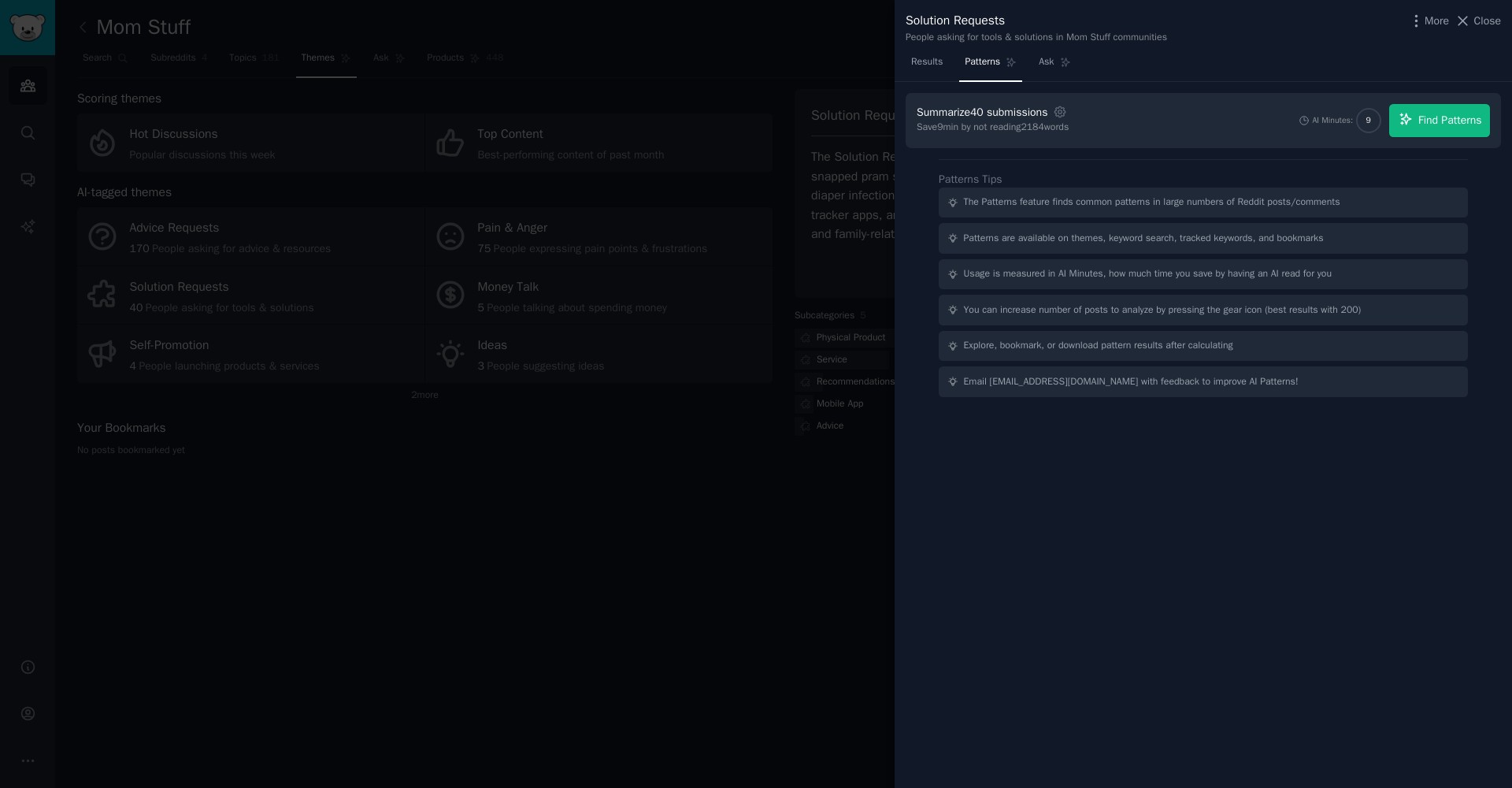click on "Find Patterns" at bounding box center (1450, 120) 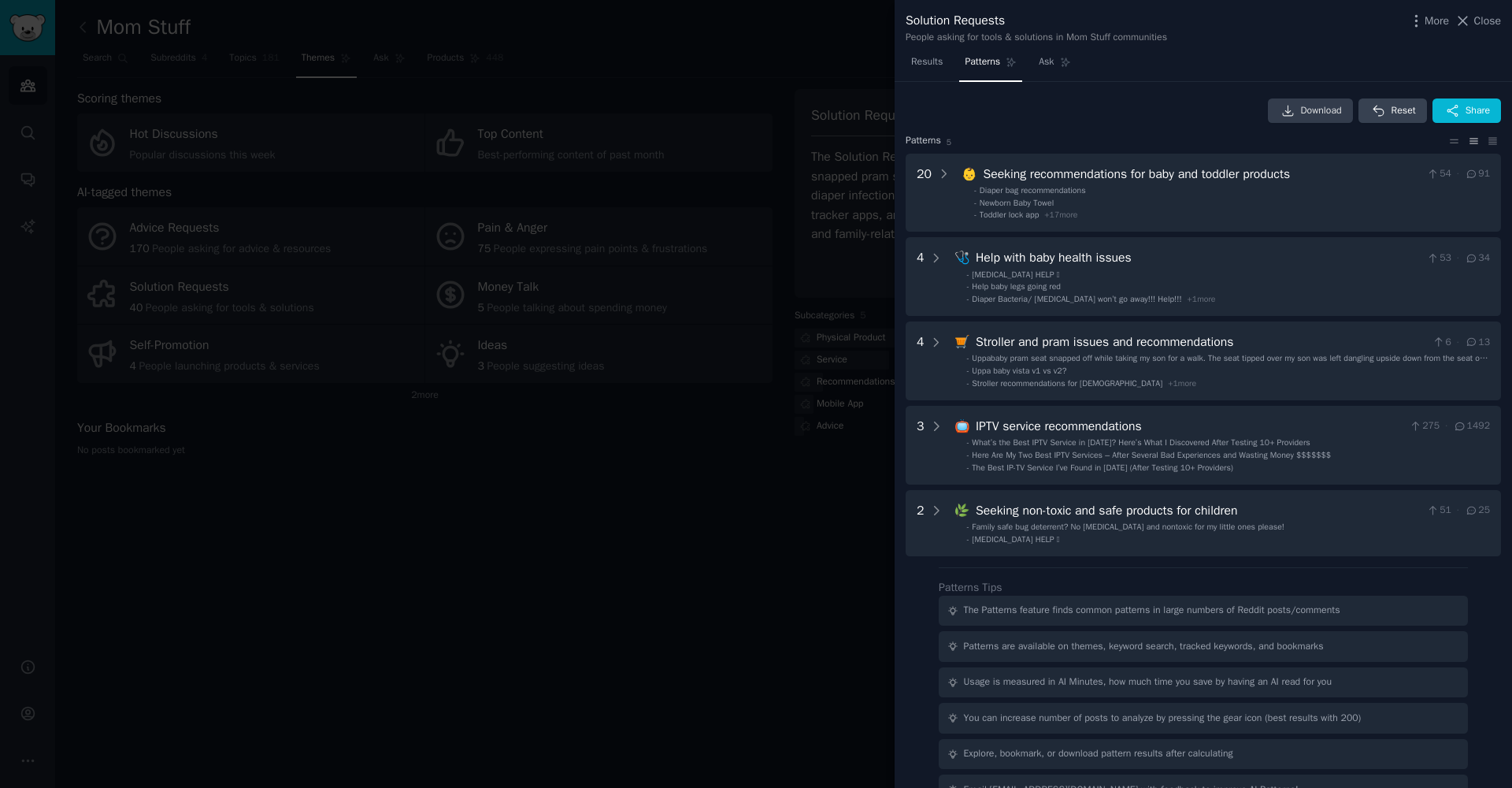 click on "Download" at bounding box center [1321, 111] 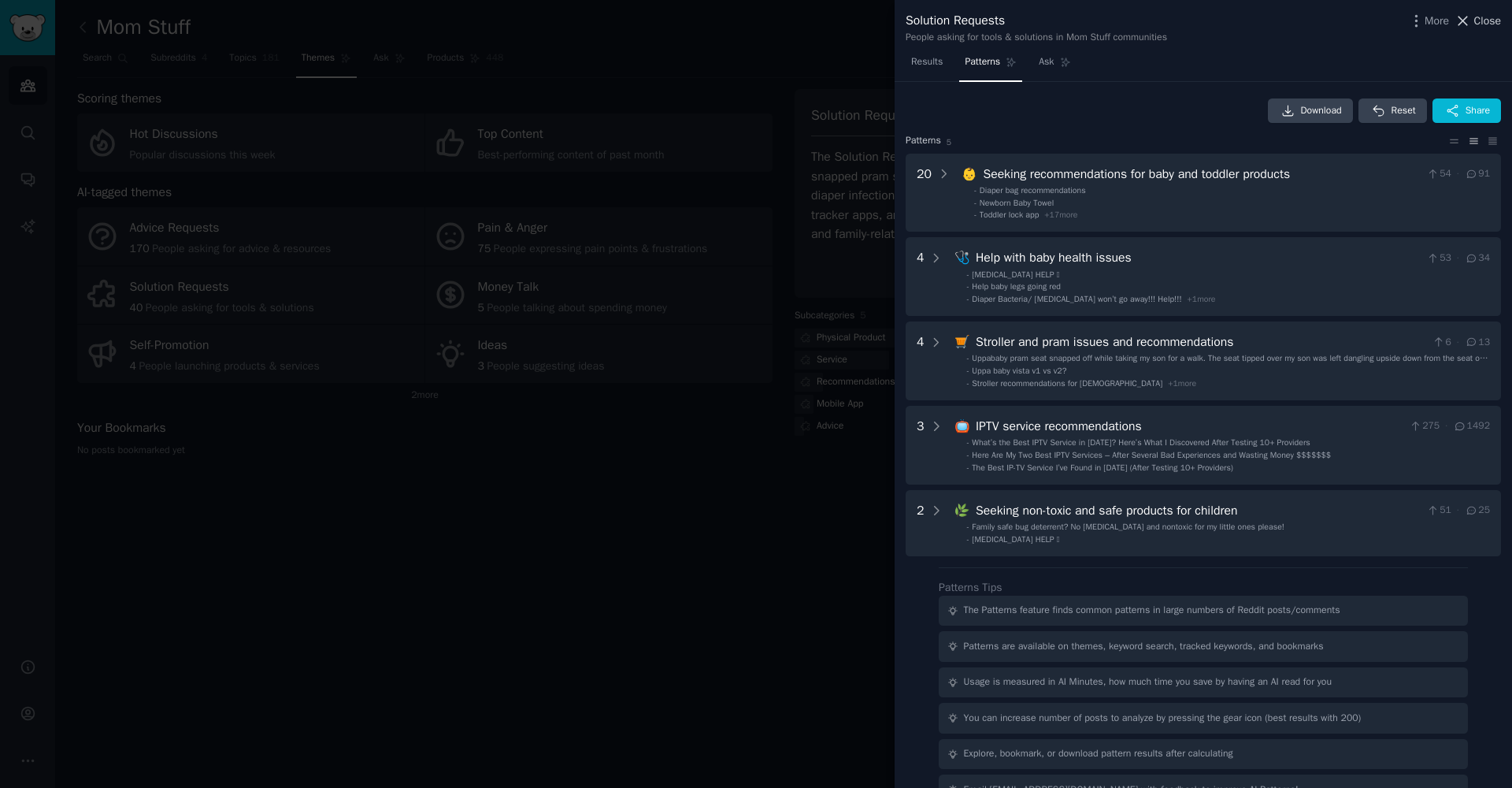click on "Close" at bounding box center (1488, 20) 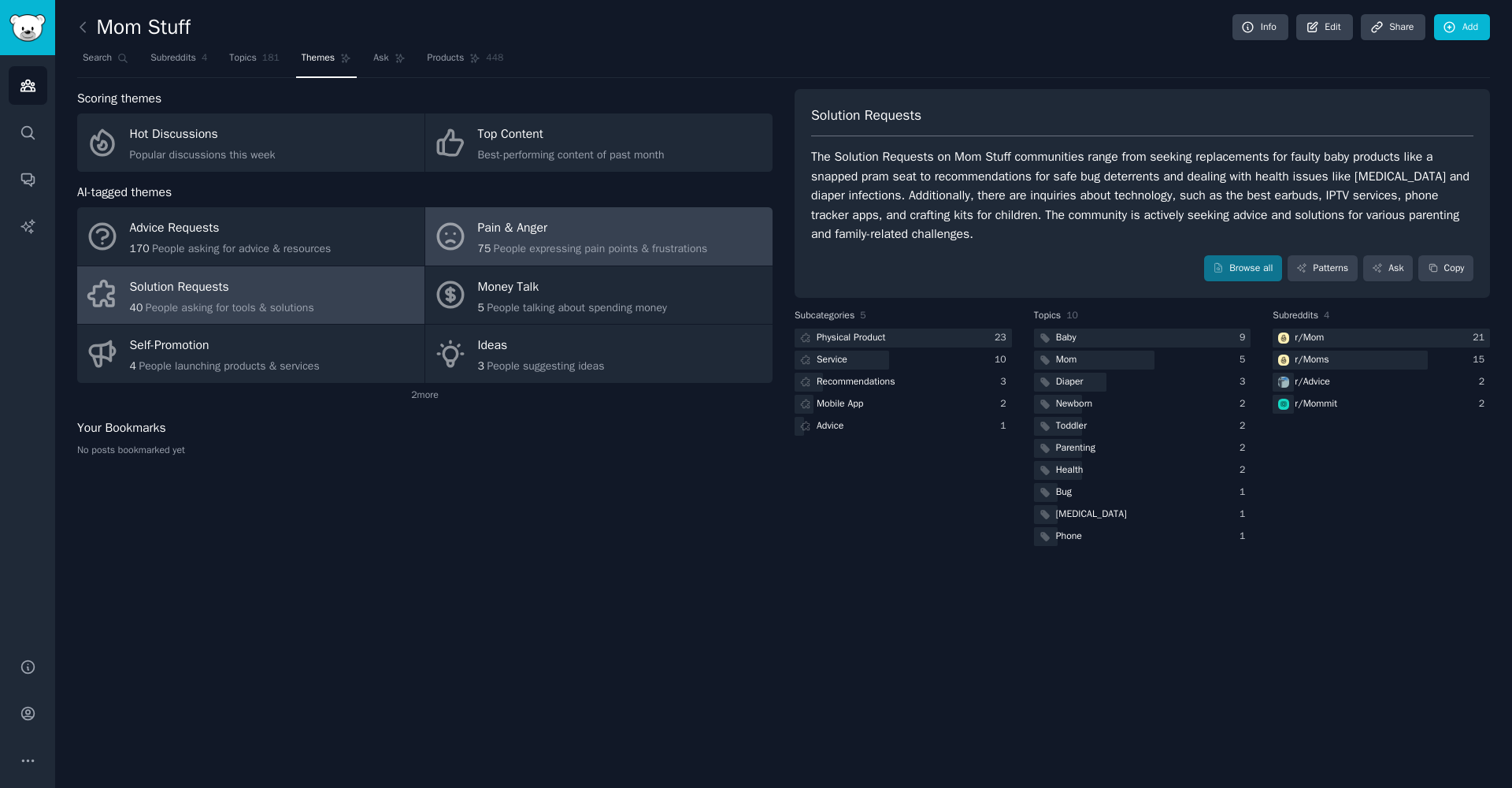 click on "Pain & Anger" at bounding box center (593, 229) 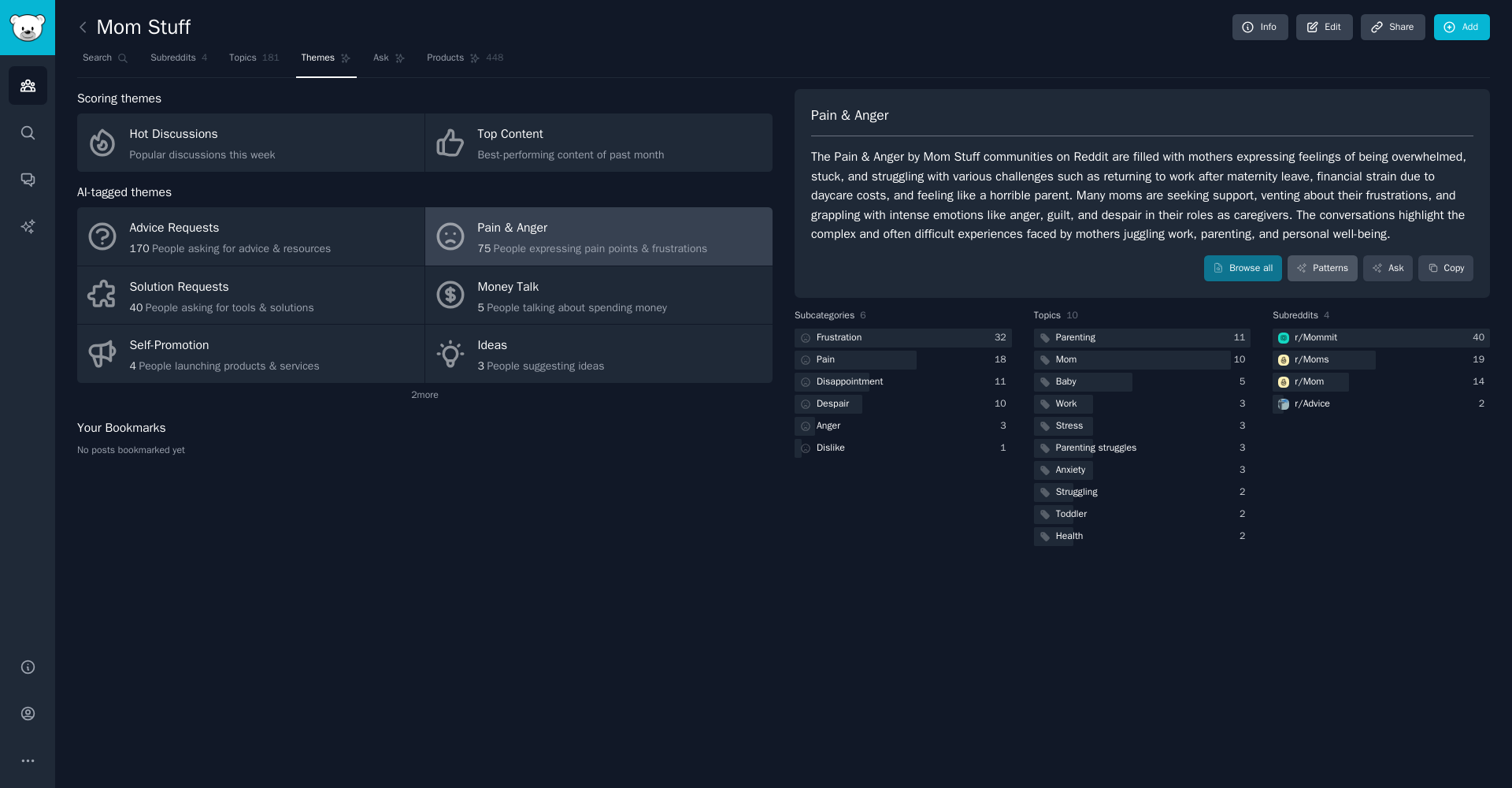 click on "Patterns" at bounding box center [1322, 269] 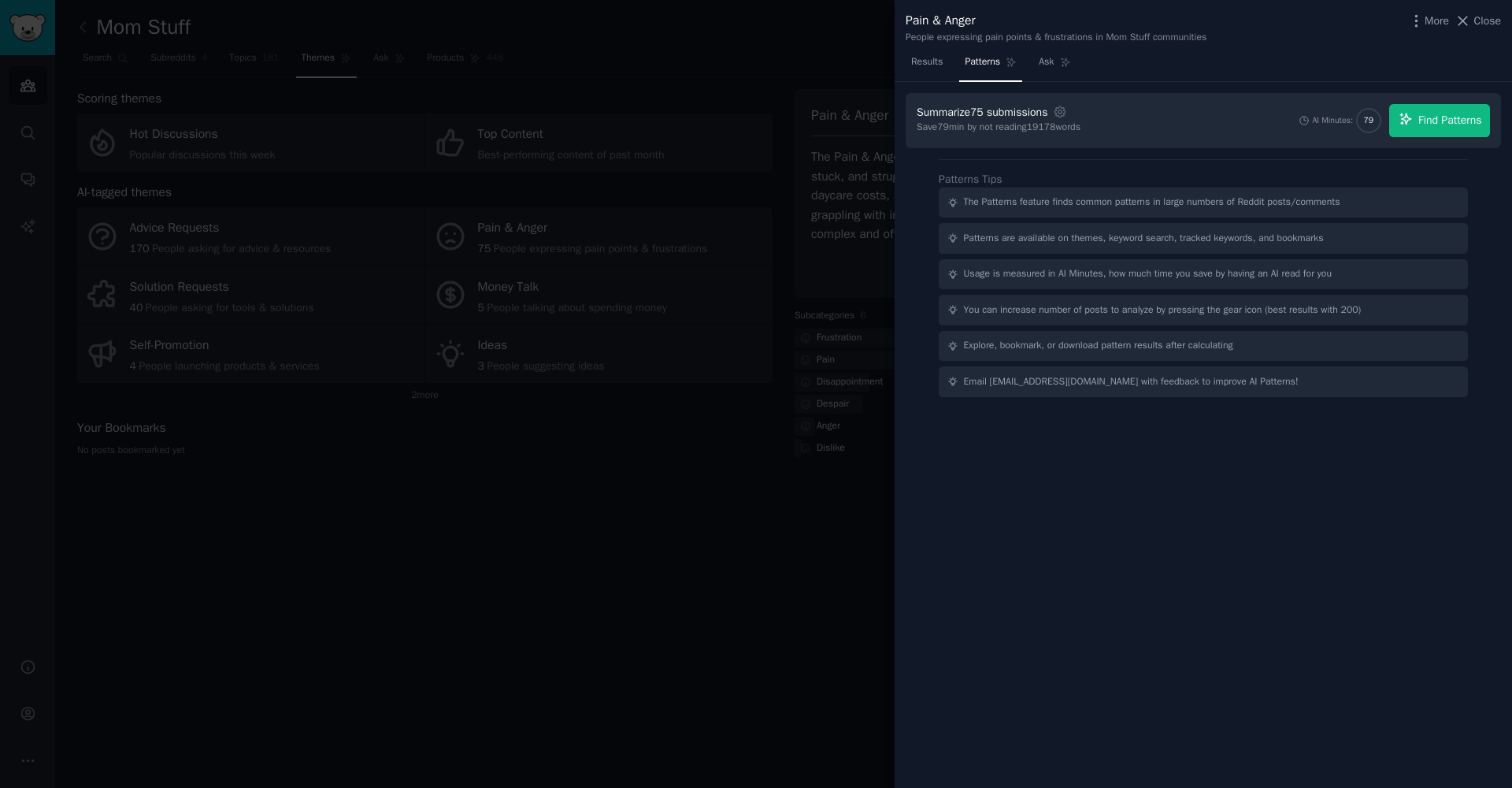 click on "Find Patterns" at bounding box center [1450, 120] 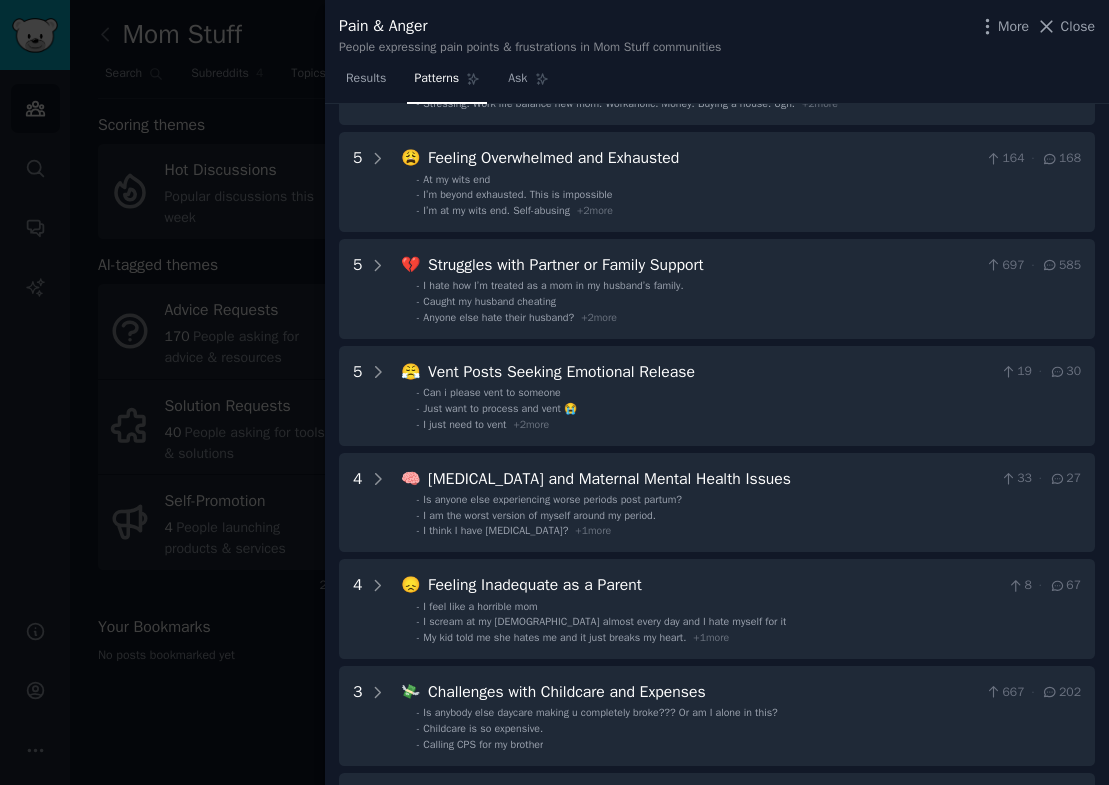 scroll, scrollTop: 0, scrollLeft: 0, axis: both 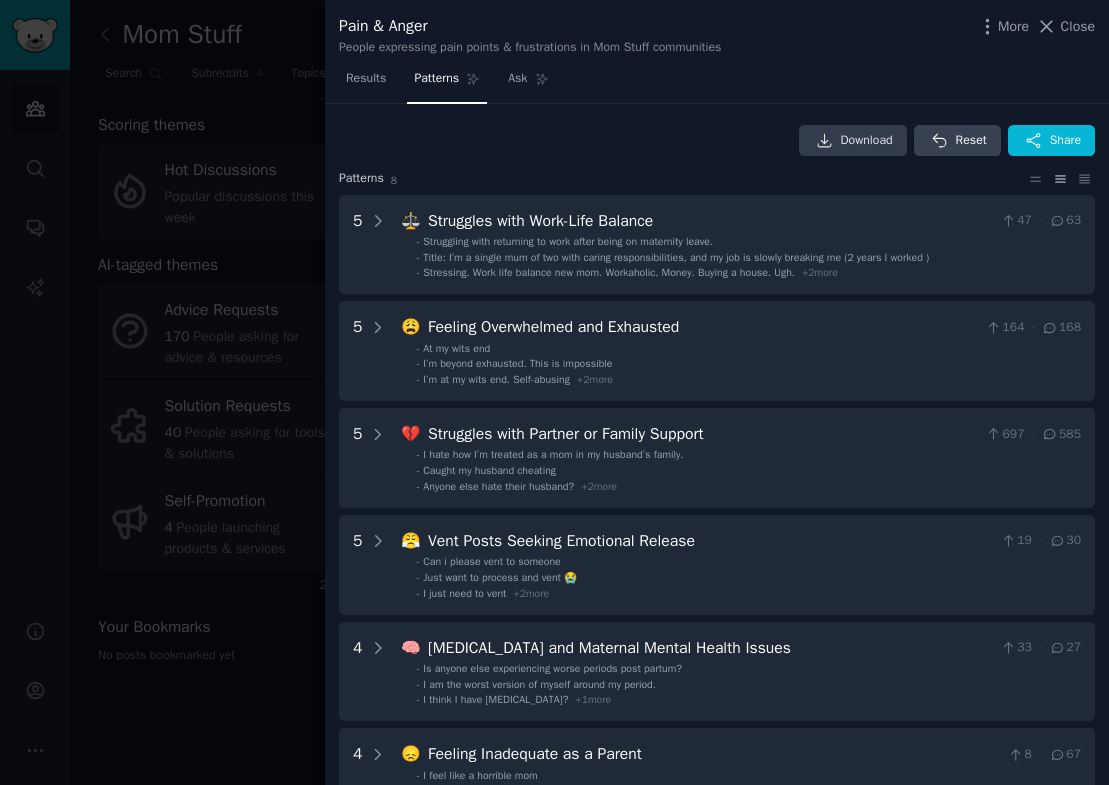 click on "Download" at bounding box center [867, 141] 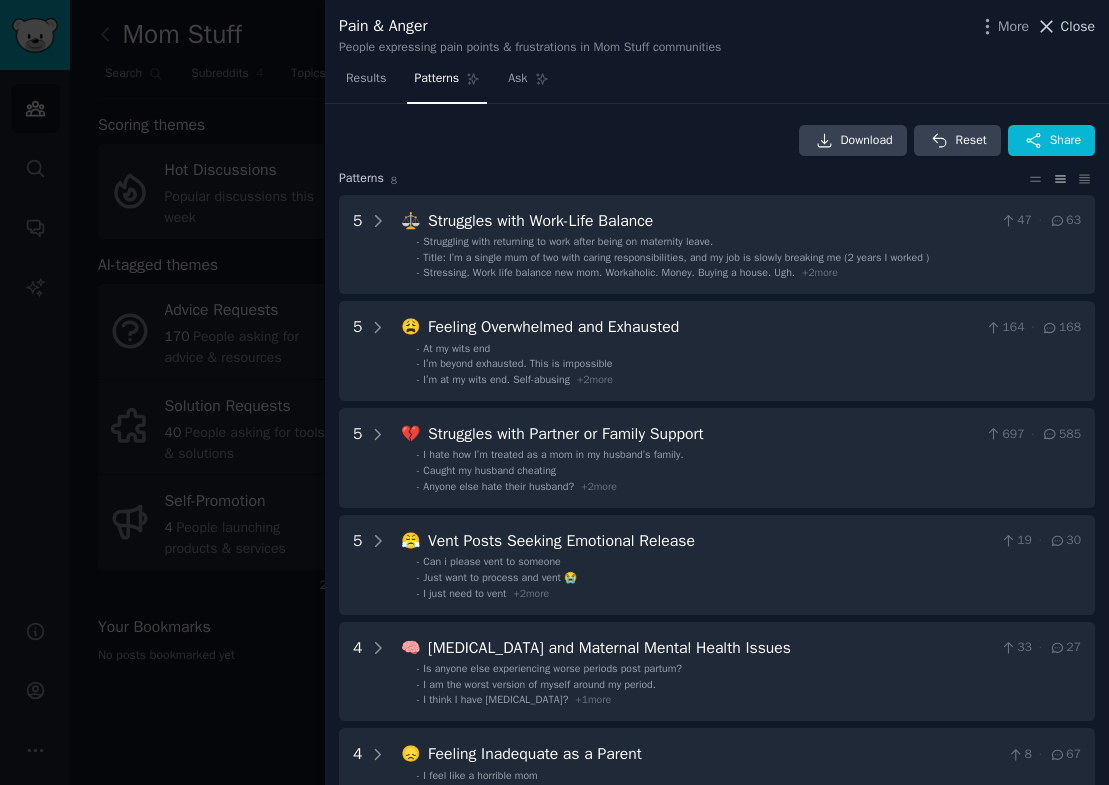 click on "Close" at bounding box center (1078, 26) 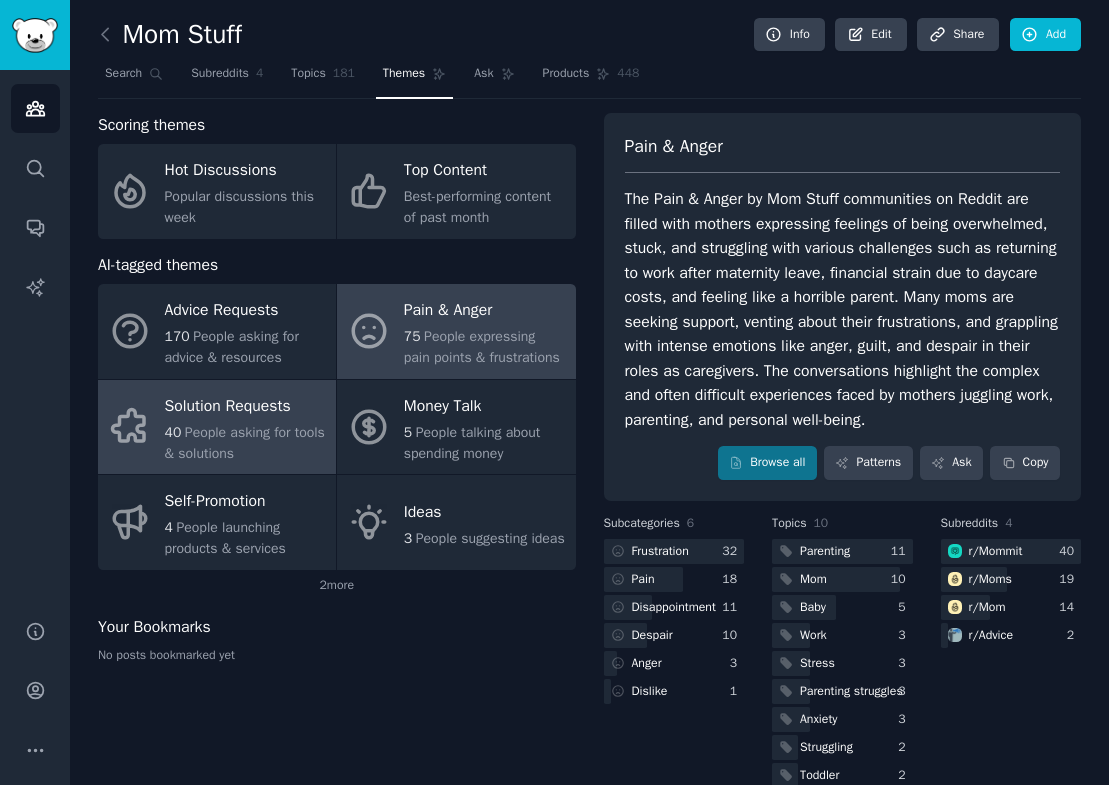 click on "People asking for tools & solutions" at bounding box center [245, 443] 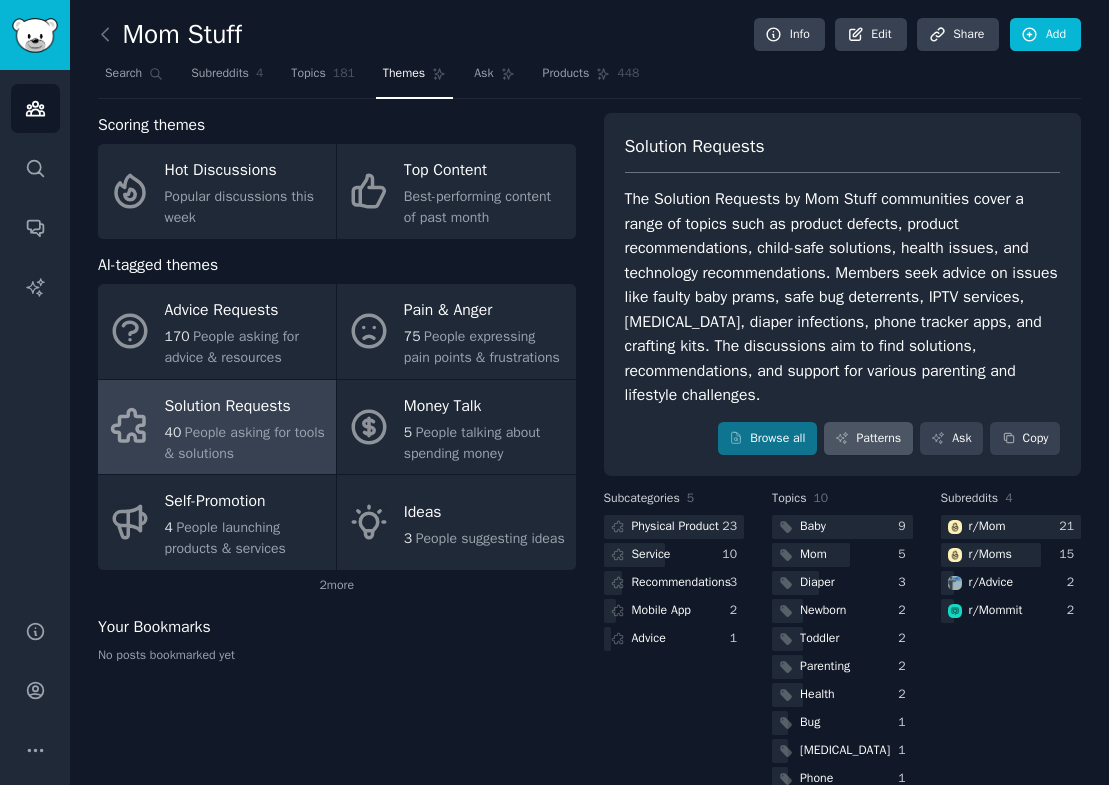 click on "Patterns" at bounding box center (868, 439) 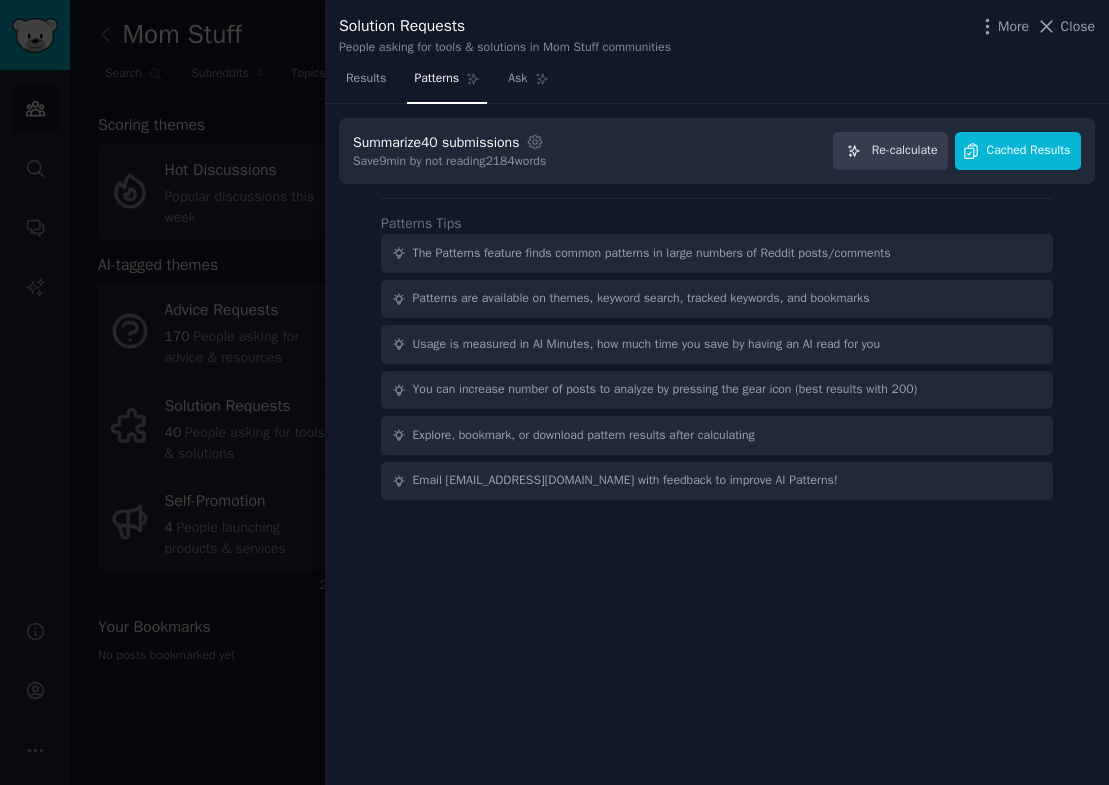 click on "Cached Results" at bounding box center [1029, 151] 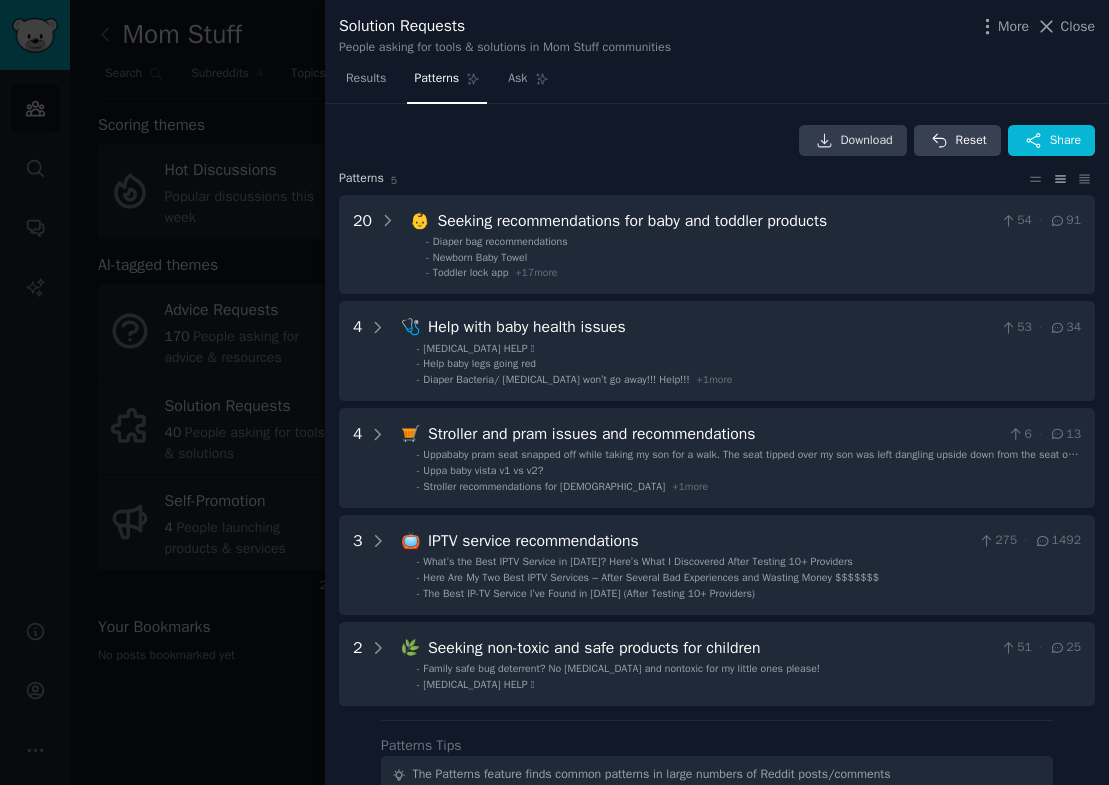 click on "Download" at bounding box center [867, 141] 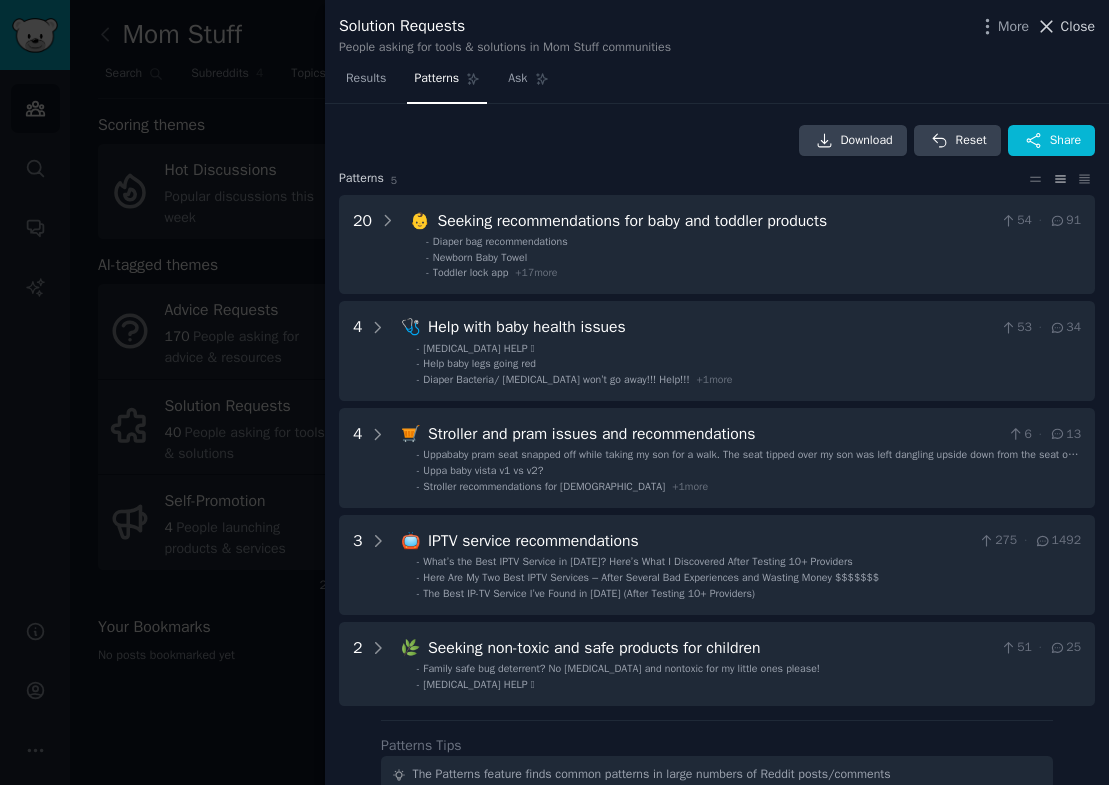 click on "Close" at bounding box center (1078, 26) 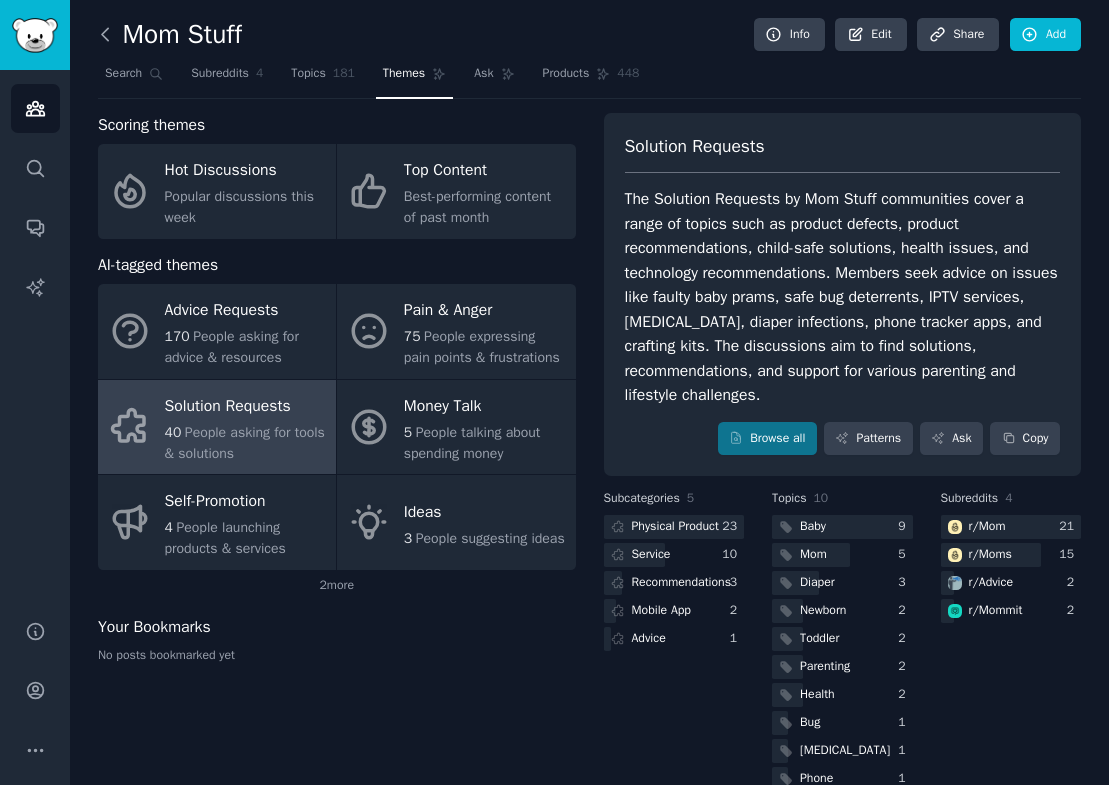 click 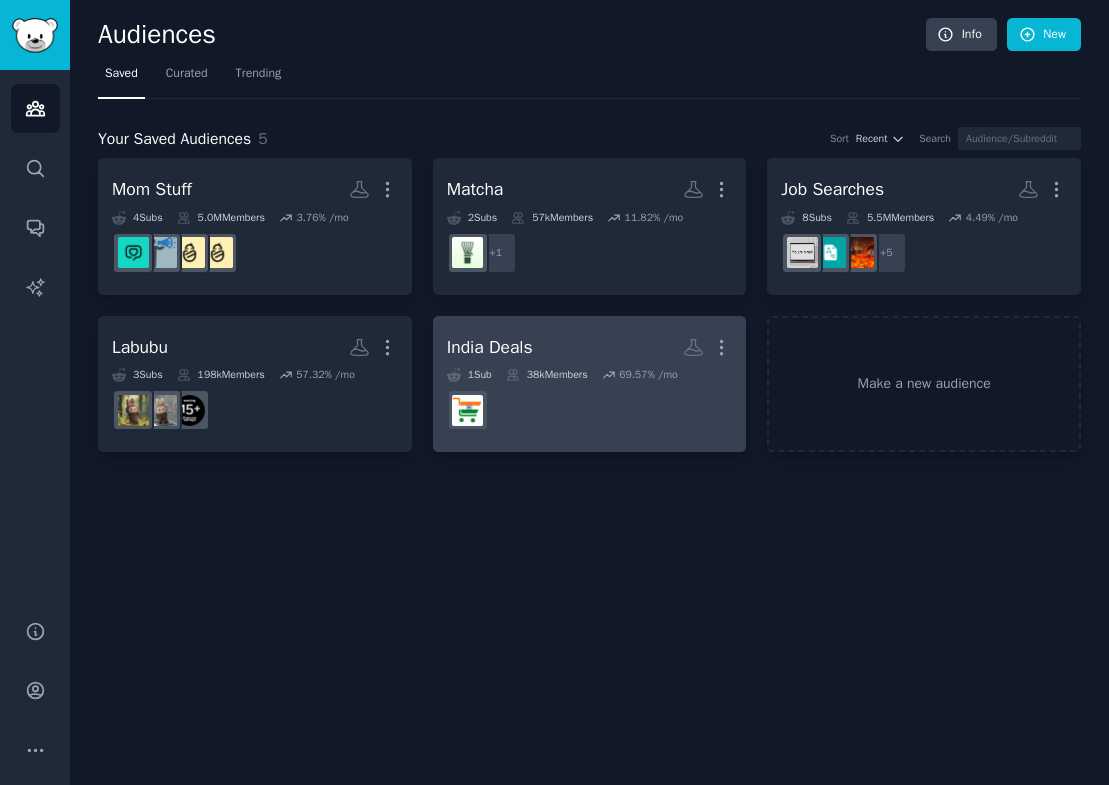 click on "India Deals Custom Audience More" at bounding box center [590, 347] 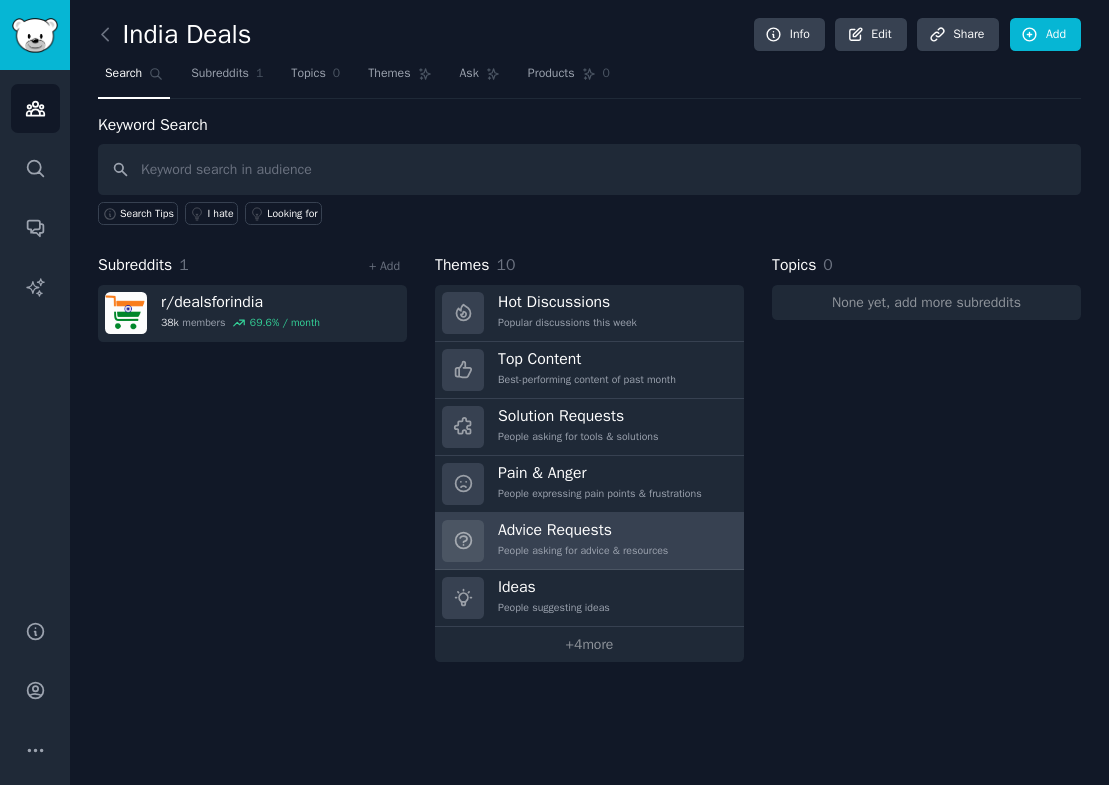 click on "Advice Requests People asking for advice & resources" at bounding box center [583, 541] 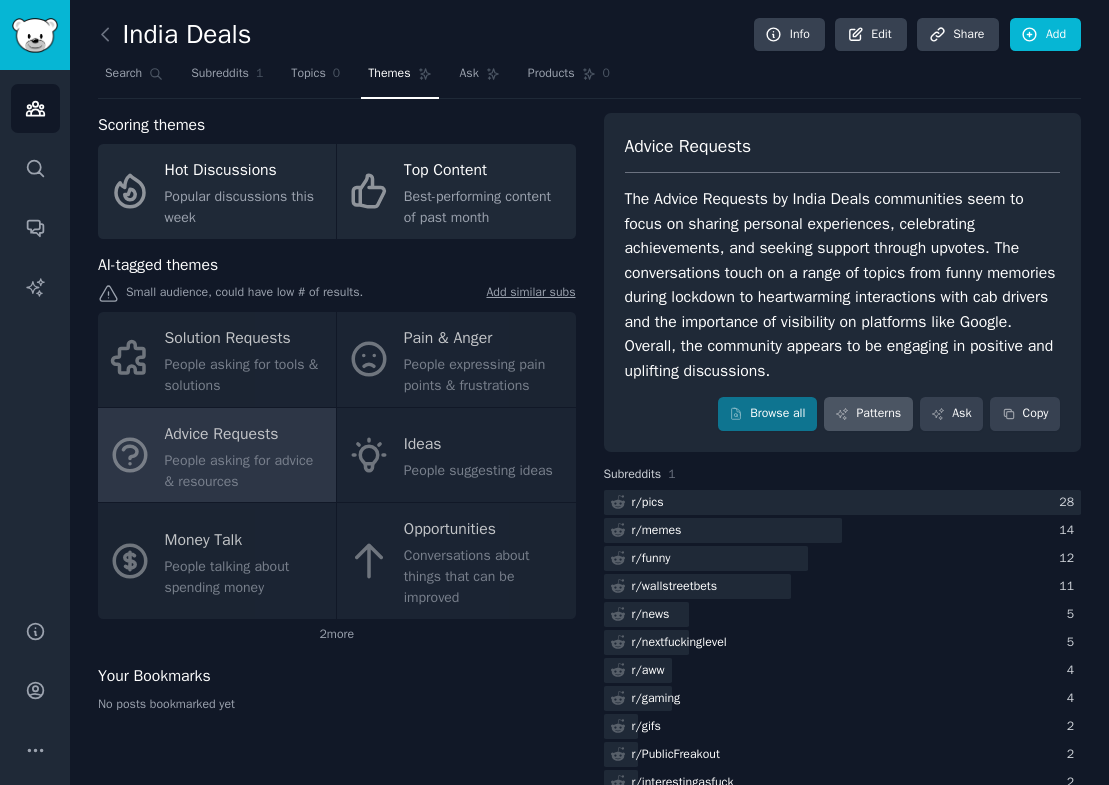 click on "Patterns" at bounding box center [868, 414] 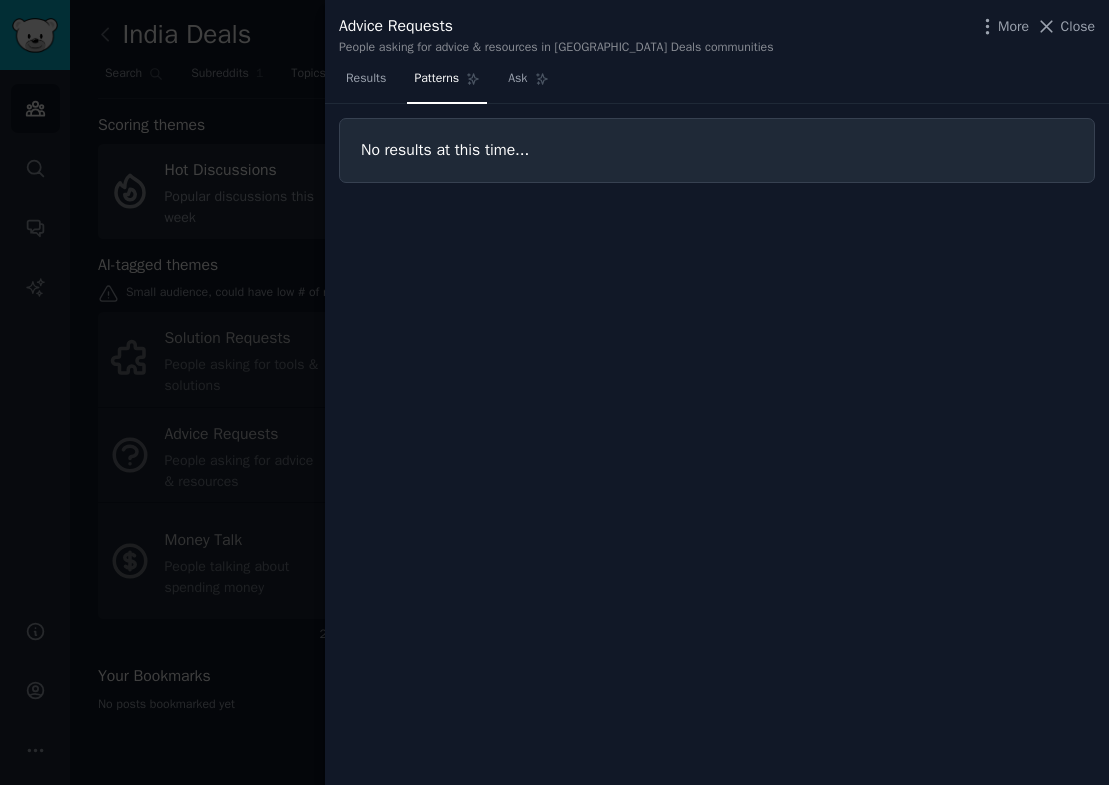 click at bounding box center [554, 392] 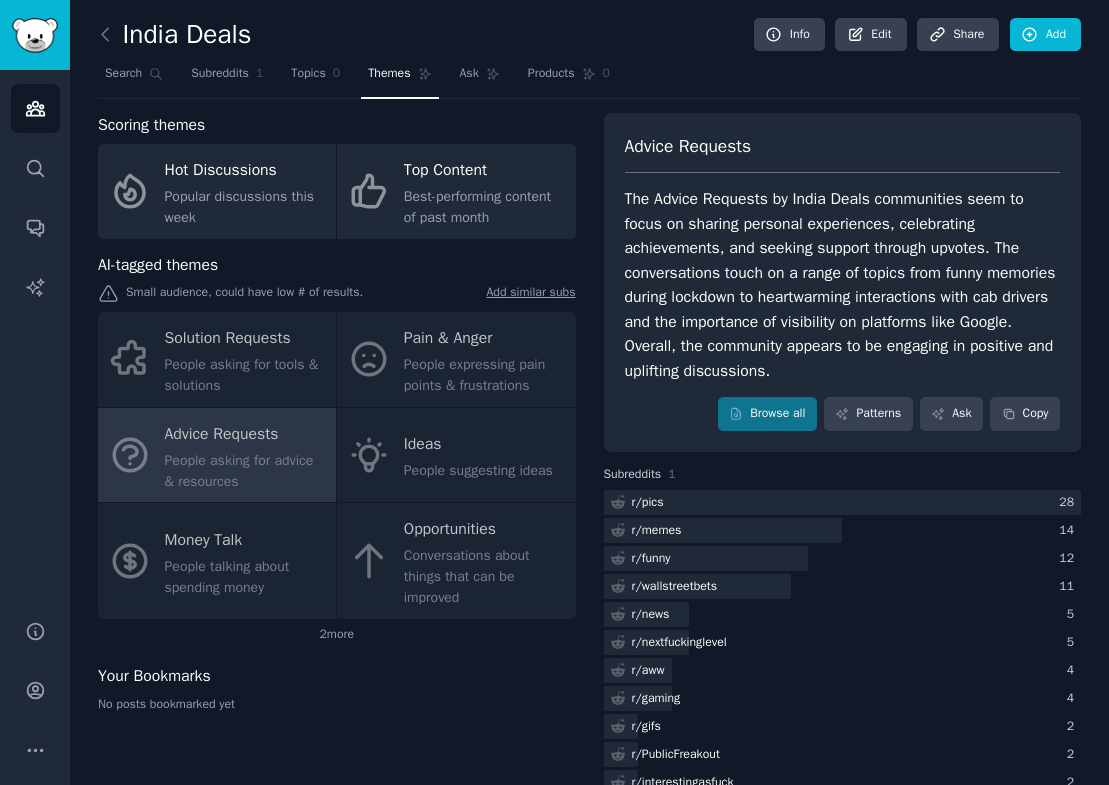 click on "Solution Requests People asking for tools & solutions Pain & Anger People expressing pain points & frustrations Advice Requests People asking for advice & resources Ideas People suggesting ideas Money Talk People talking about spending money Opportunities Conversations about things that can be improved" at bounding box center (337, 465) 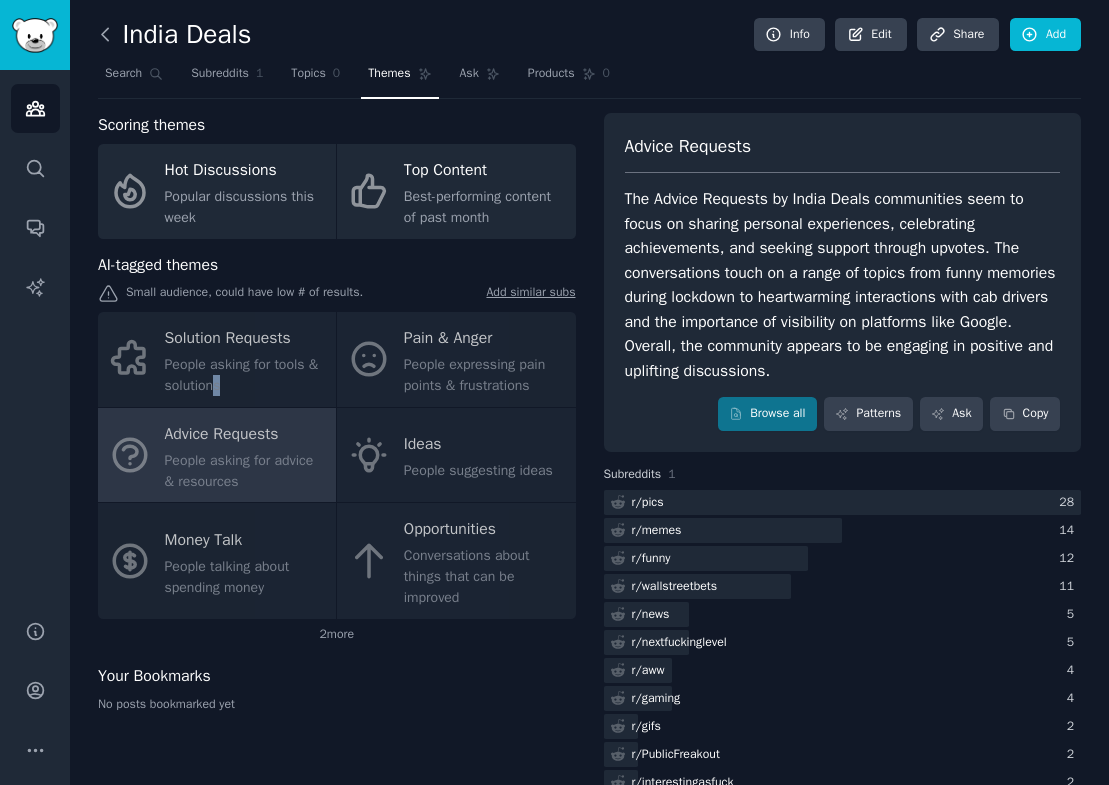 click 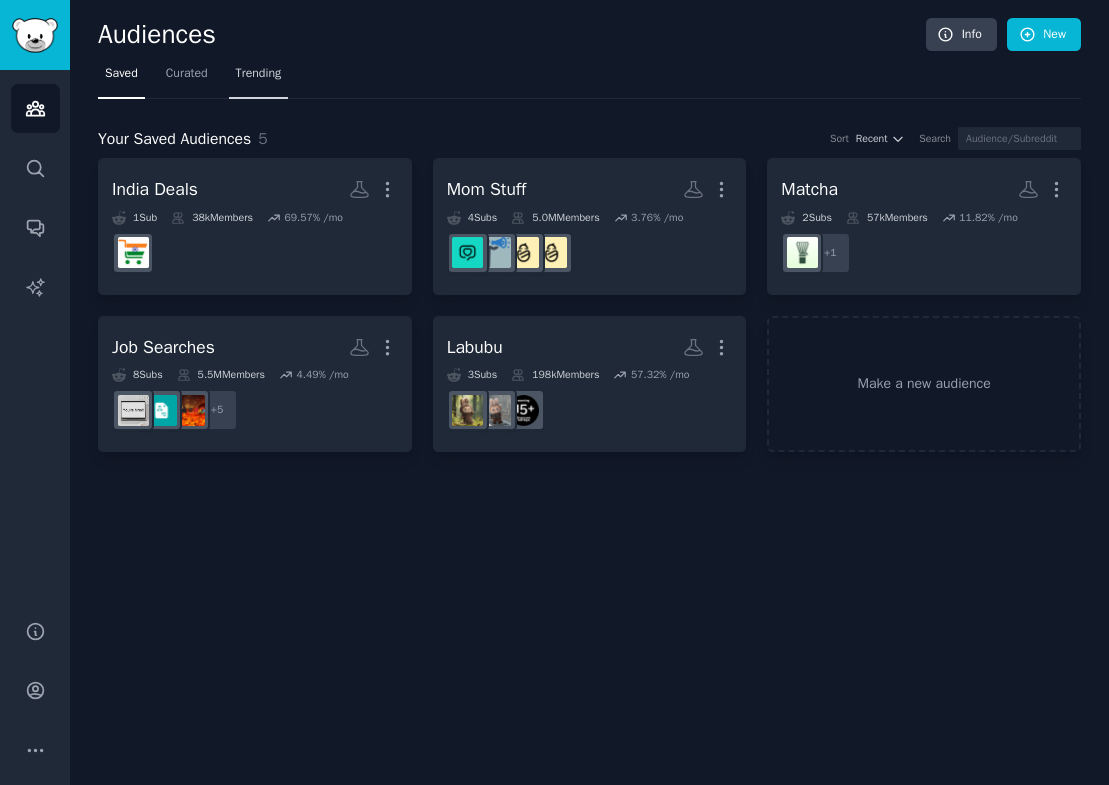 click on "Trending" at bounding box center (259, 78) 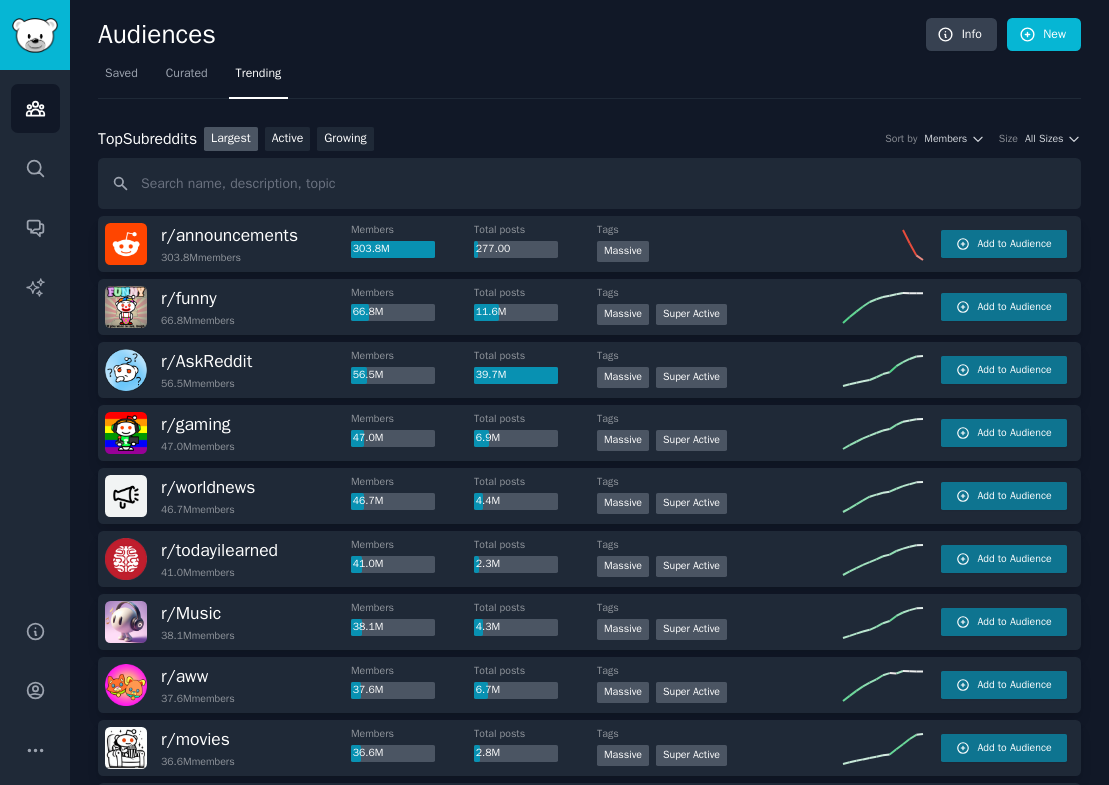click at bounding box center (589, 183) 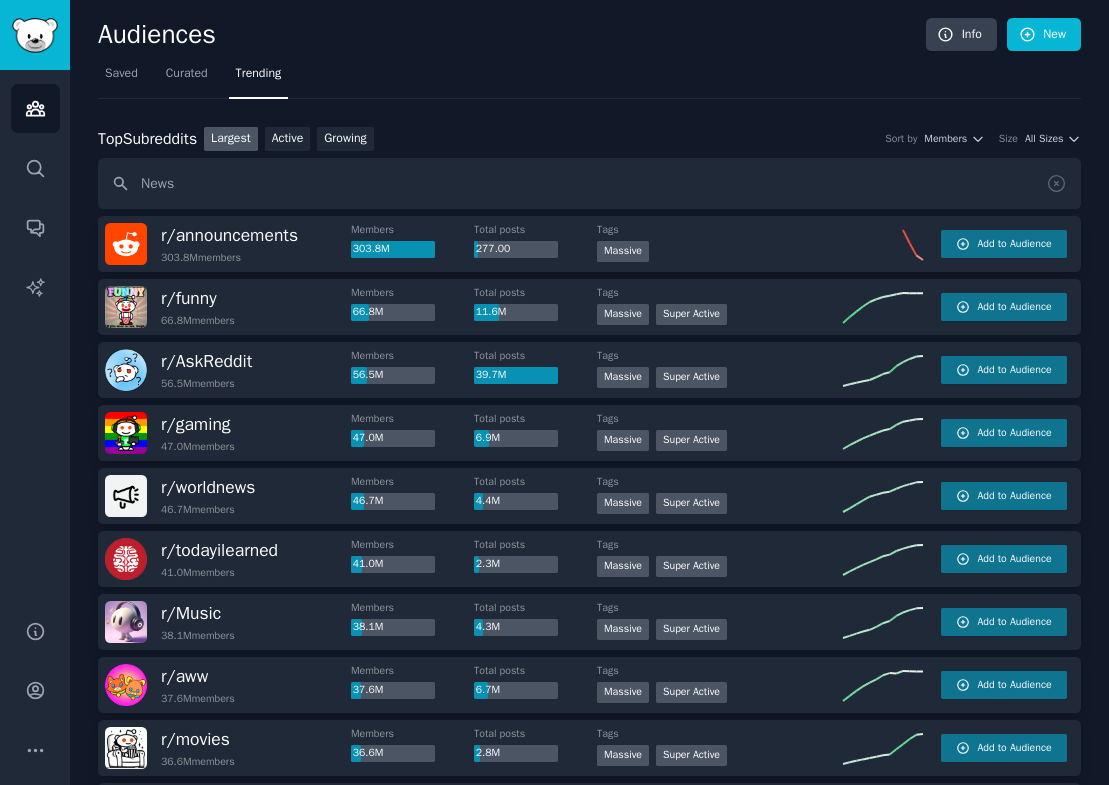 type on "News" 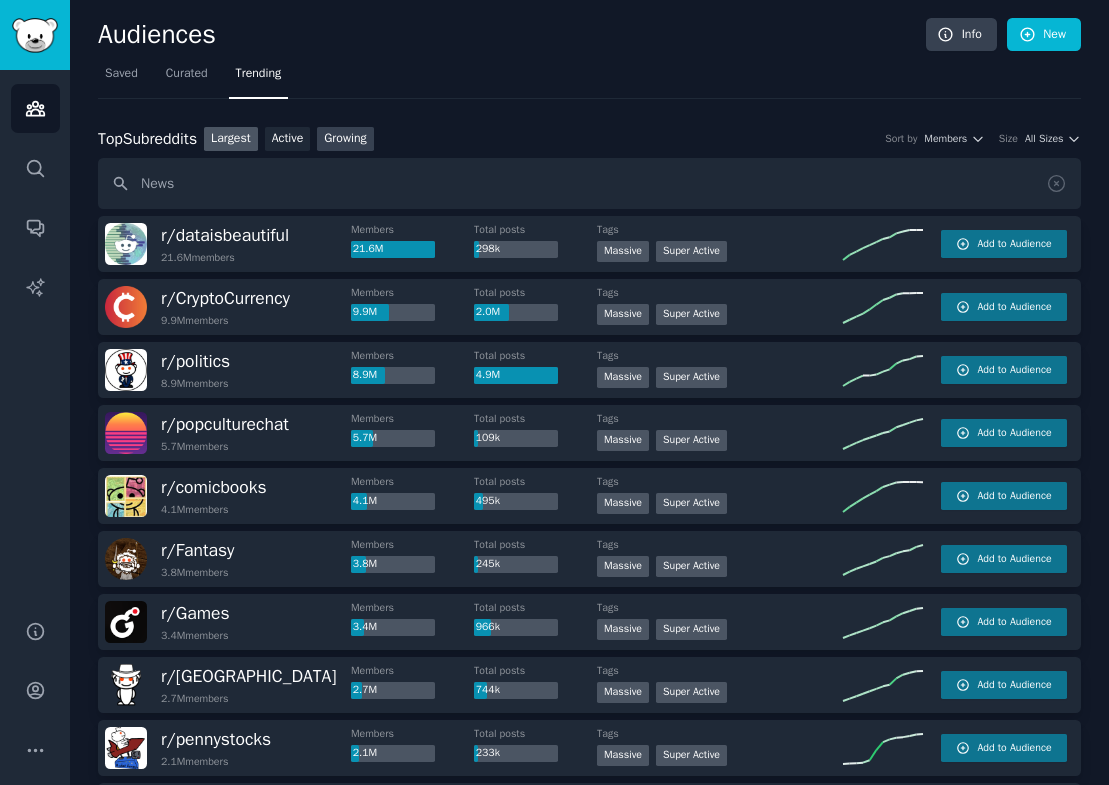 click on "Growing" at bounding box center (345, 139) 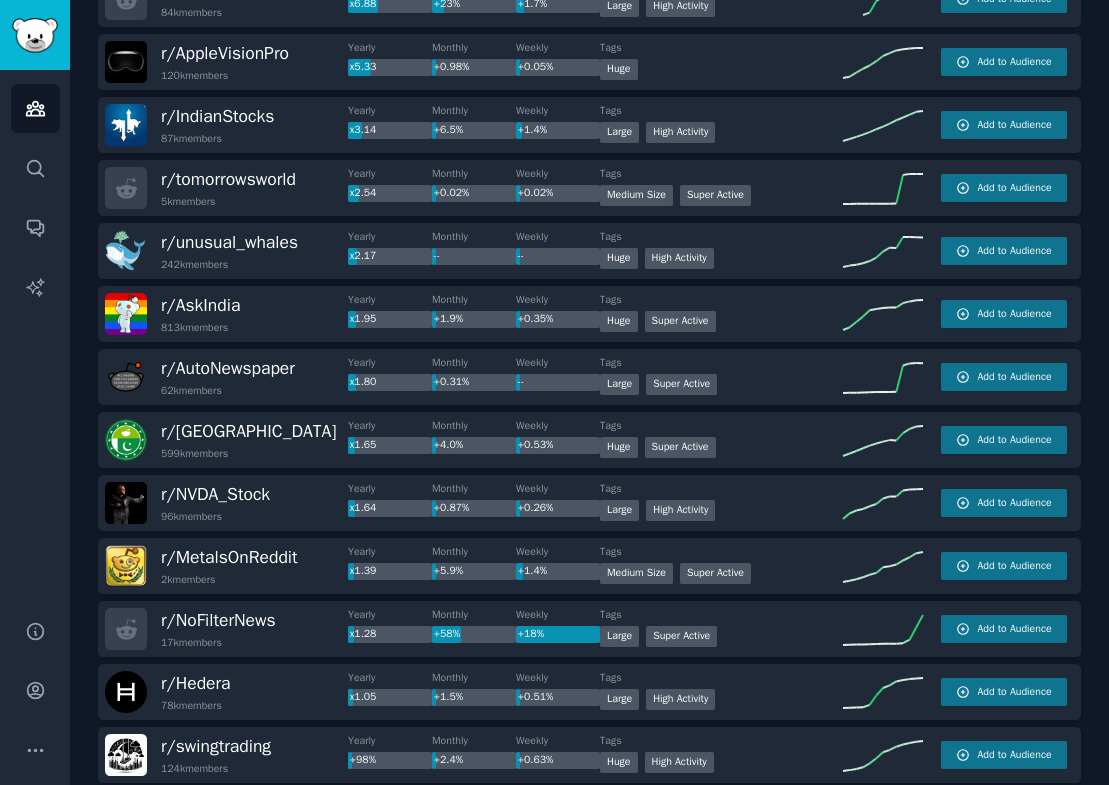 scroll, scrollTop: 0, scrollLeft: 0, axis: both 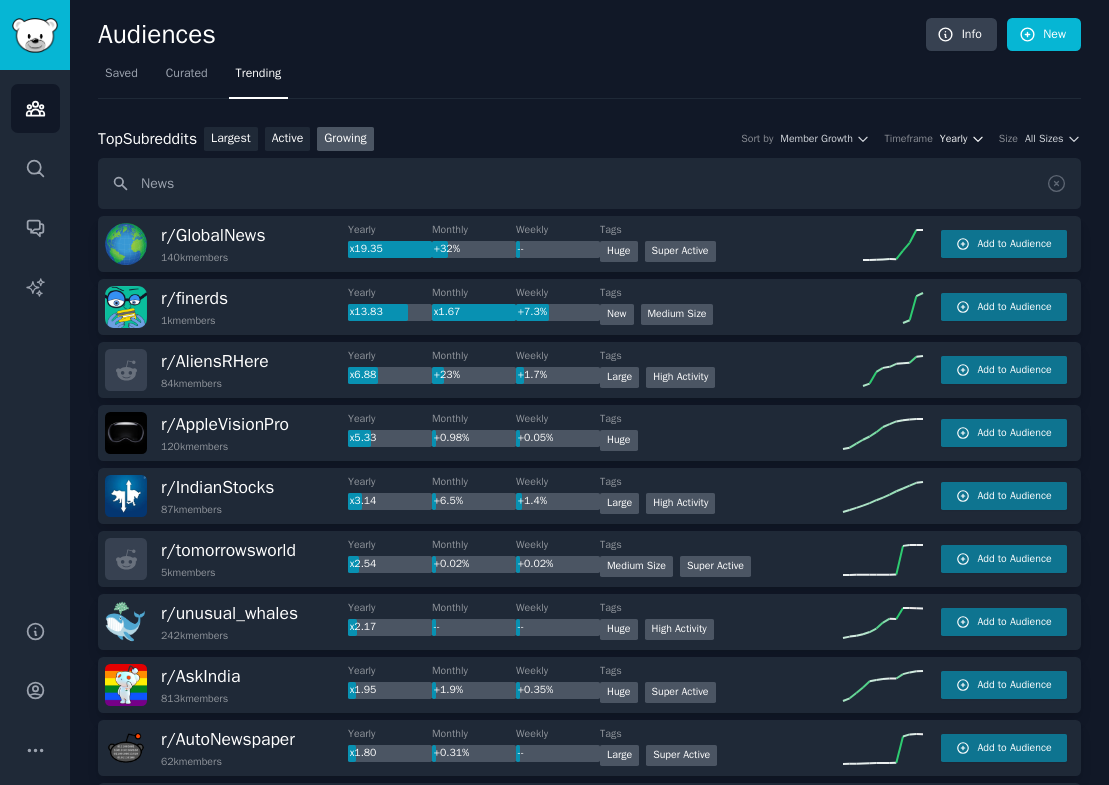 click 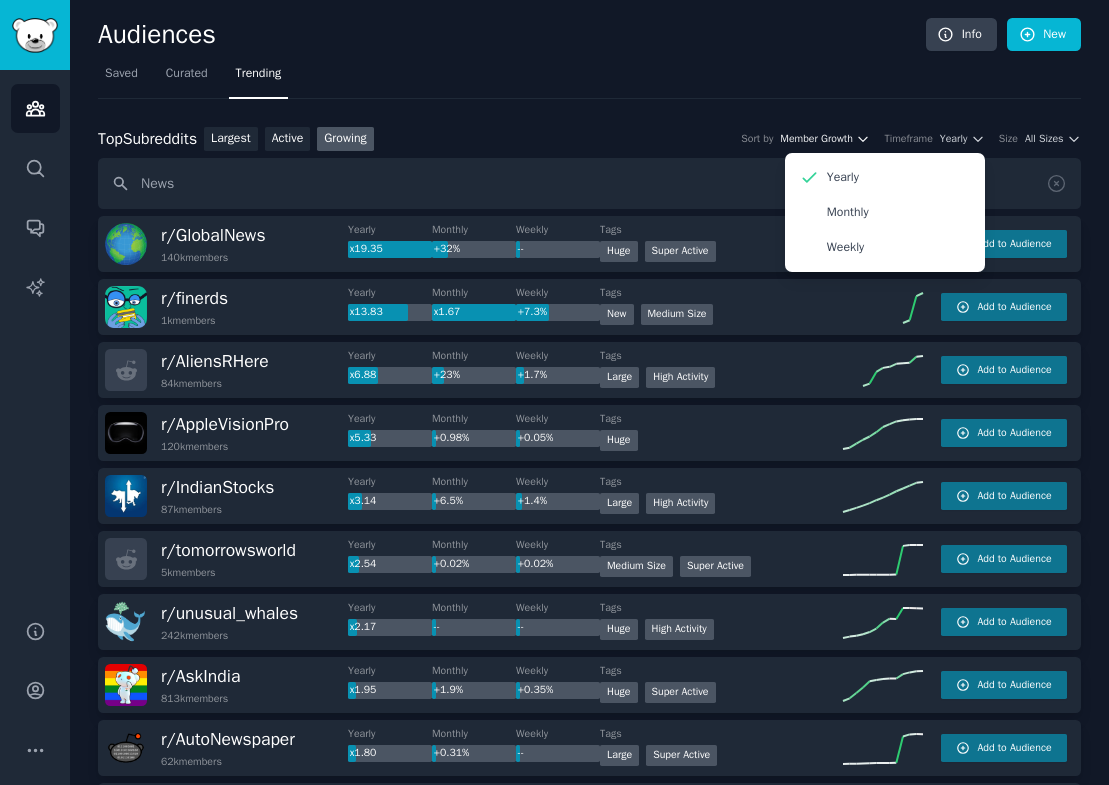 click 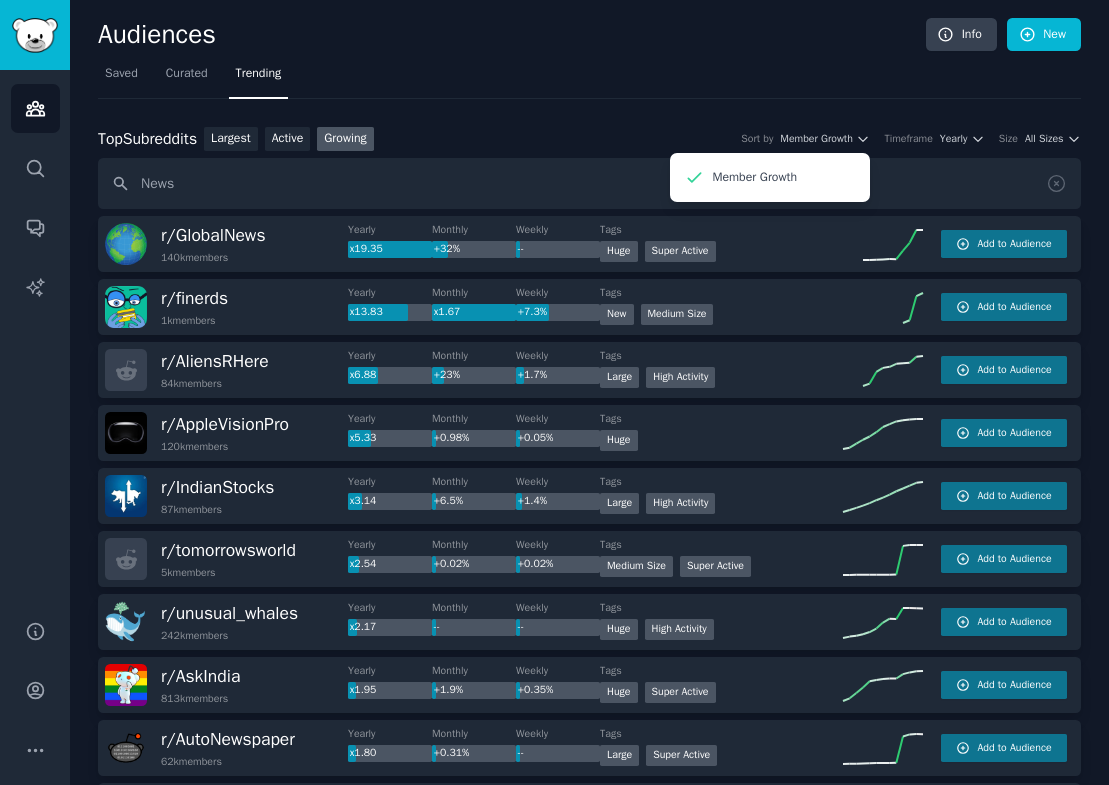 click on "Top   Subreddits Top Subreddits Largest Active Growing Sort by Member Growth Member Growth Timeframe Yearly Size All Sizes News r/ GlobalNews 140k  members Yearly x19.35 Monthly +32% Weekly -- Tags Huge Super Active Add to Audience r/ finerds 1k  members Yearly x13.83 Monthly x1.67 Weekly +7.3% Tags New Medium Size Add to Audience r/ AliensRHere 84k  members Yearly x6.88 Monthly +23% Weekly +1.7% Tags Large High Activity Add to Audience r/ AppleVisionPro 120k  members Yearly x5.33 Monthly +0.98% Weekly +0.05% Tags Huge Add to Audience r/ IndianStocks 87k  members Yearly x3.14 Monthly +6.5% Weekly +1.4% Tags Large High Activity Add to Audience r/ tomorrowsworld 5k  members Yearly x2.54 Monthly +0.02% Weekly +0.02% Tags Medium Size Super Active Add to Audience r/ unusual_whales 242k  members Yearly x2.17 Monthly -- Weekly -- Tags Huge High Activity Add to Audience r/ AskIndia 813k  members Yearly x1.95 Monthly +1.9% Weekly +0.35% Tags Huge Super Active Add to Audience r/ AutoNewspaper 62k  members Yearly x1.80" at bounding box center [589, 1783] 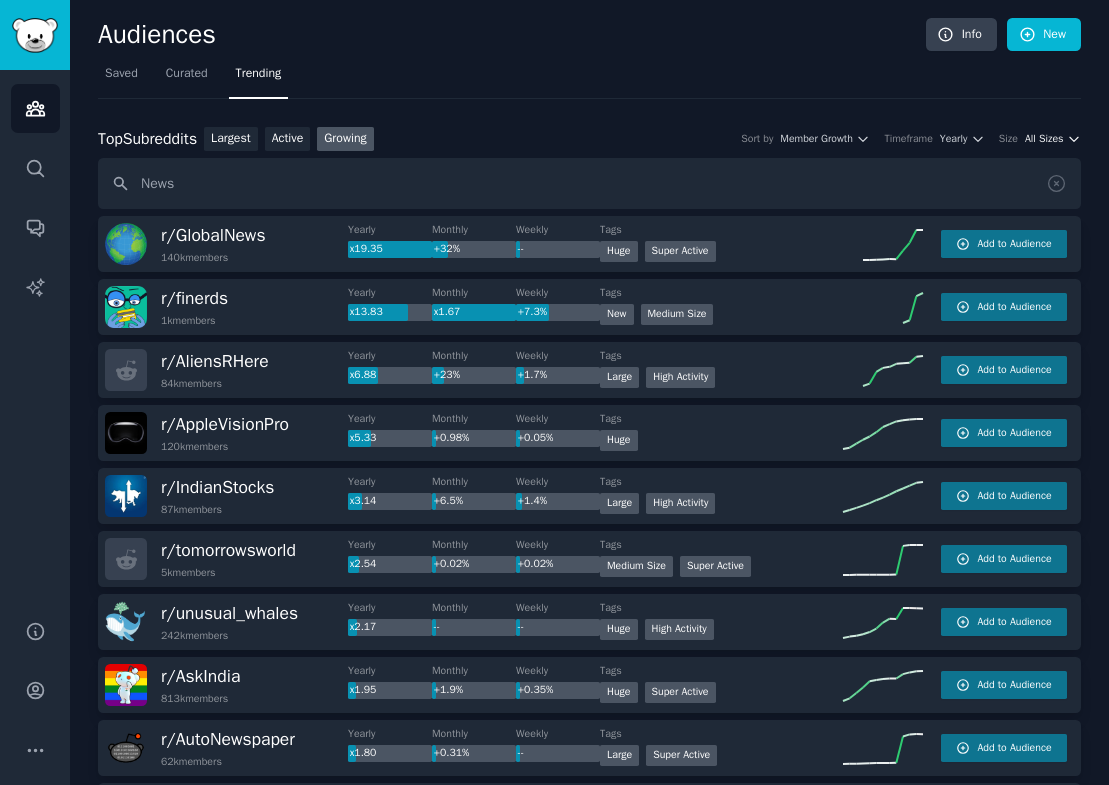 click 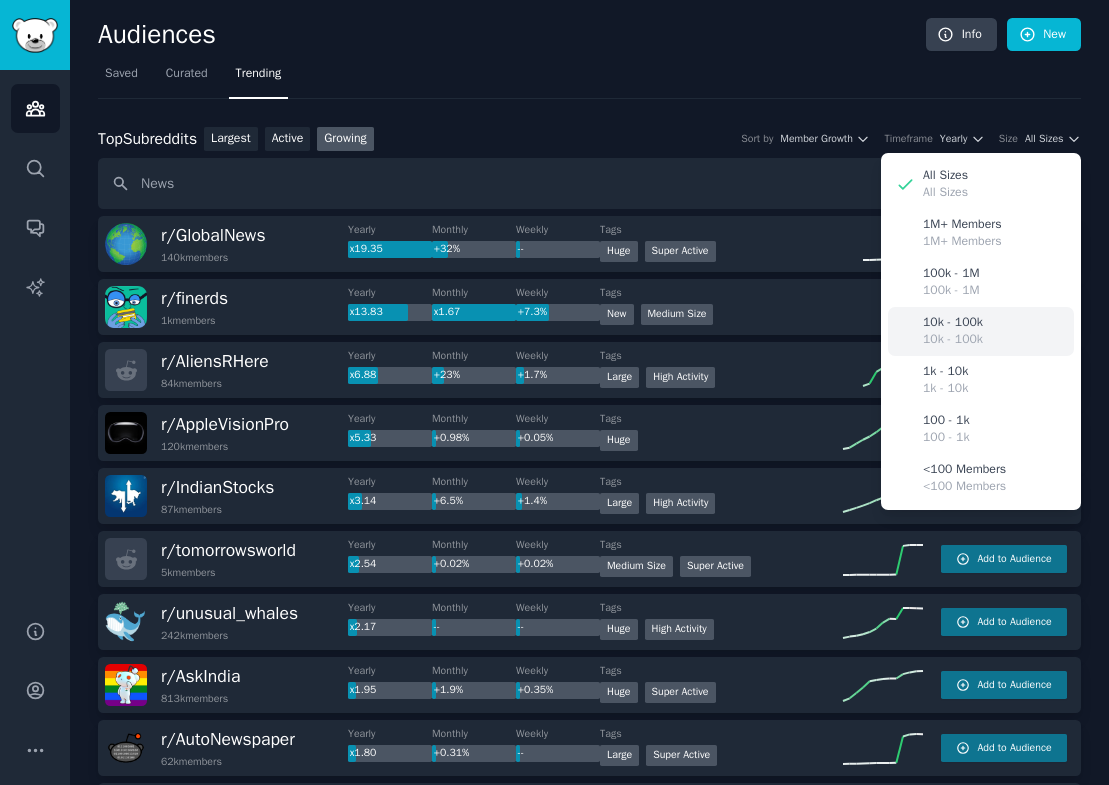 click on "10k - 100k 10k - 100k" at bounding box center [981, 331] 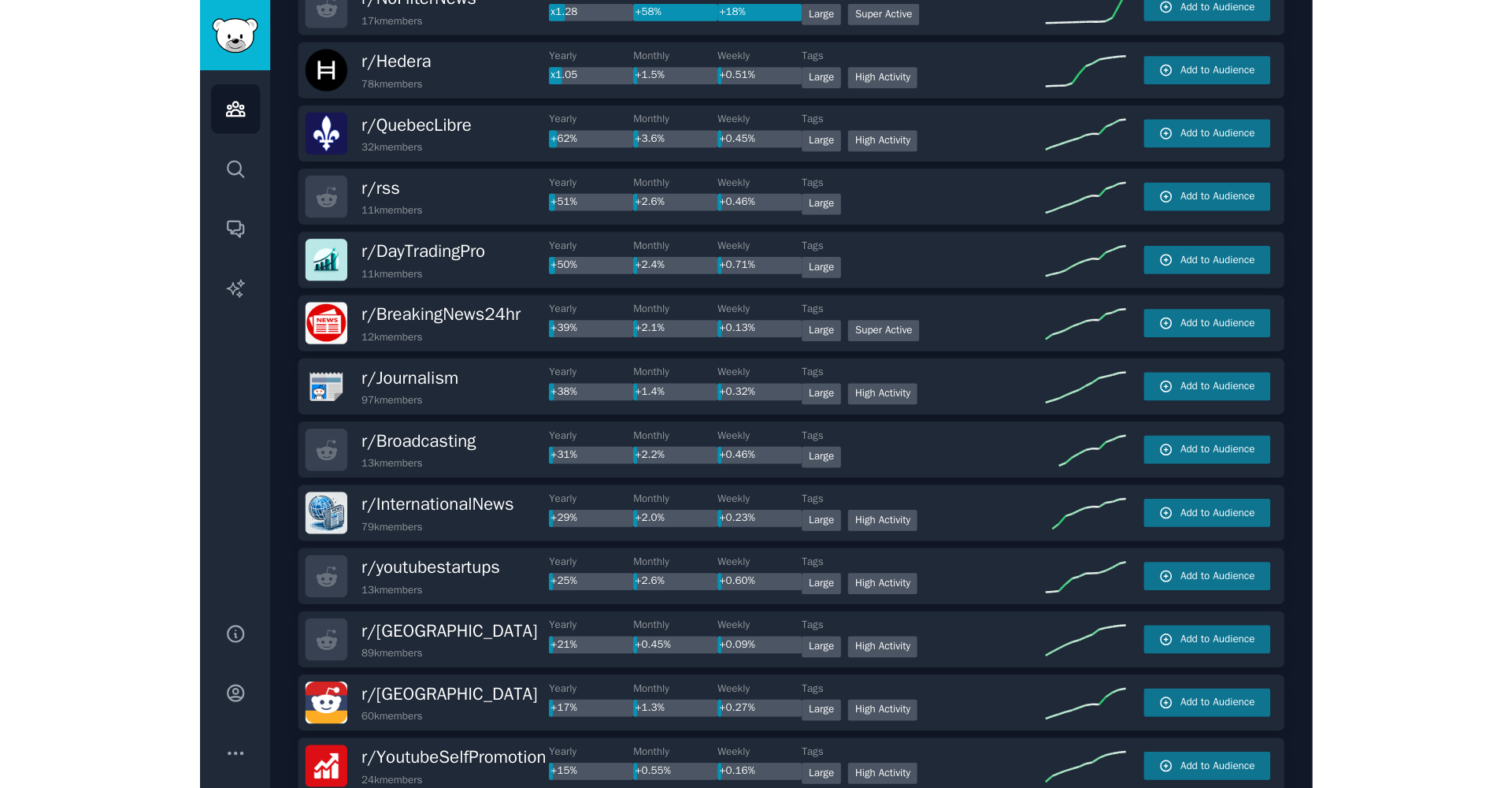 scroll, scrollTop: 0, scrollLeft: 0, axis: both 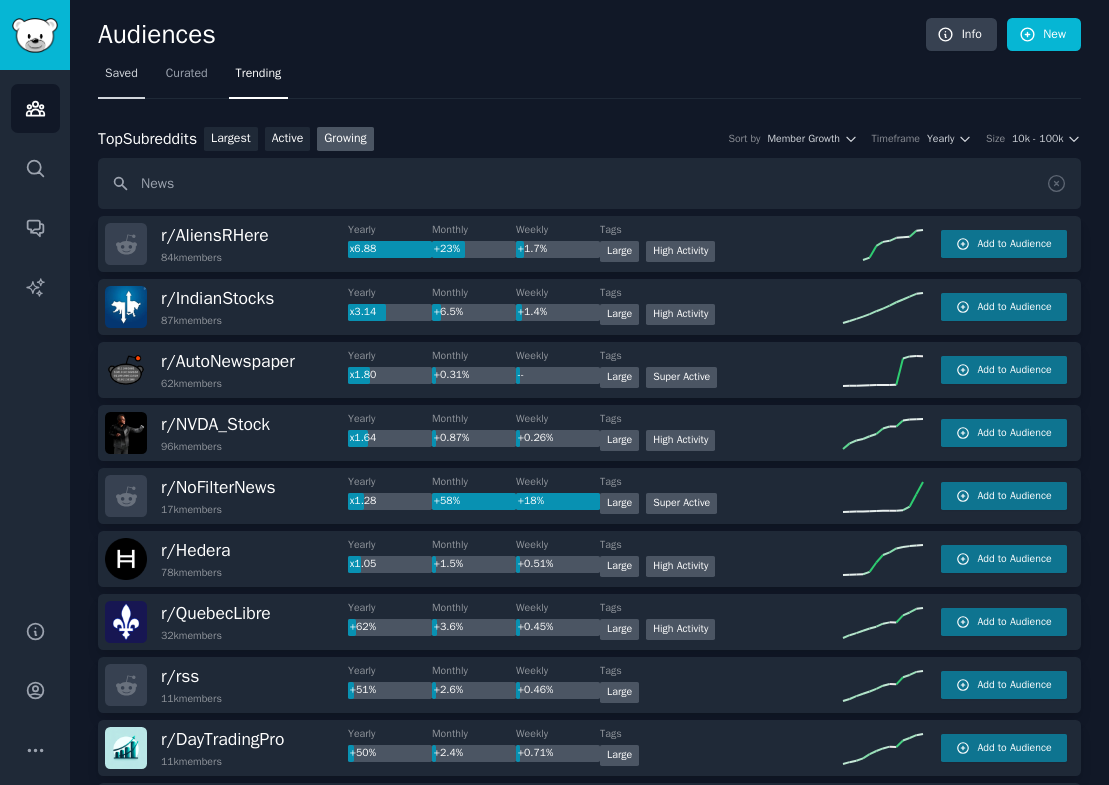 click on "Saved" at bounding box center (121, 74) 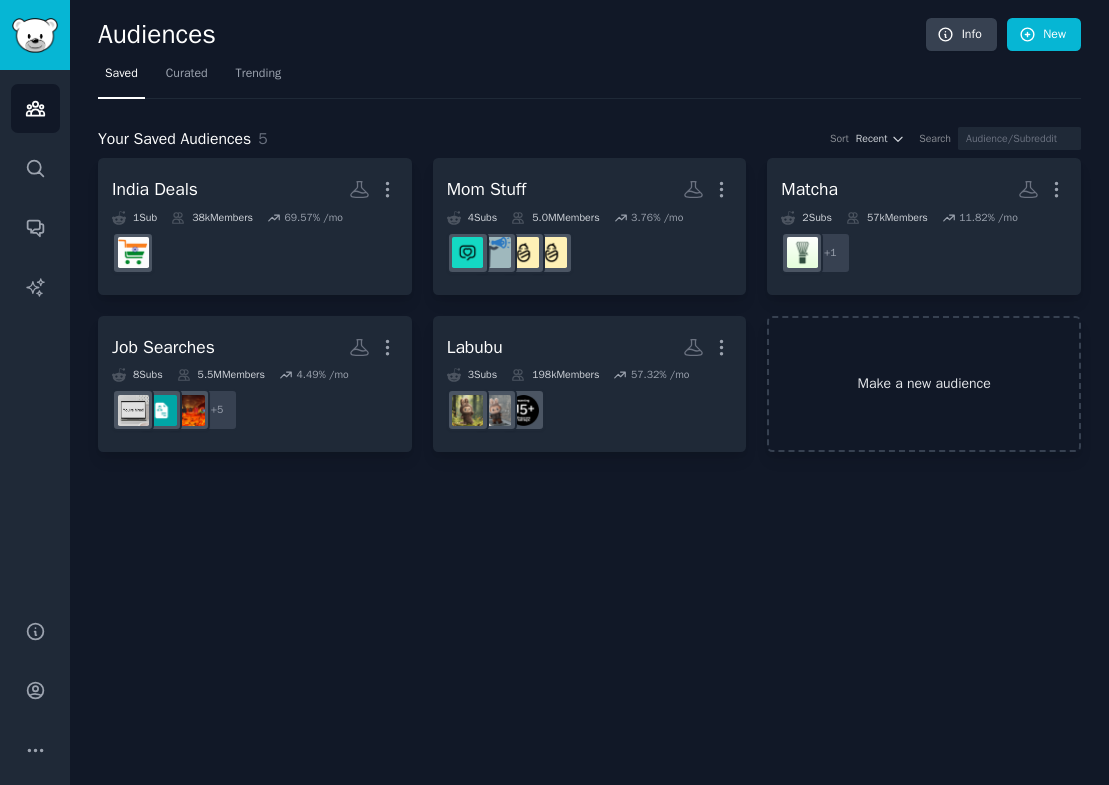 click on "Make a new audience" at bounding box center (924, 384) 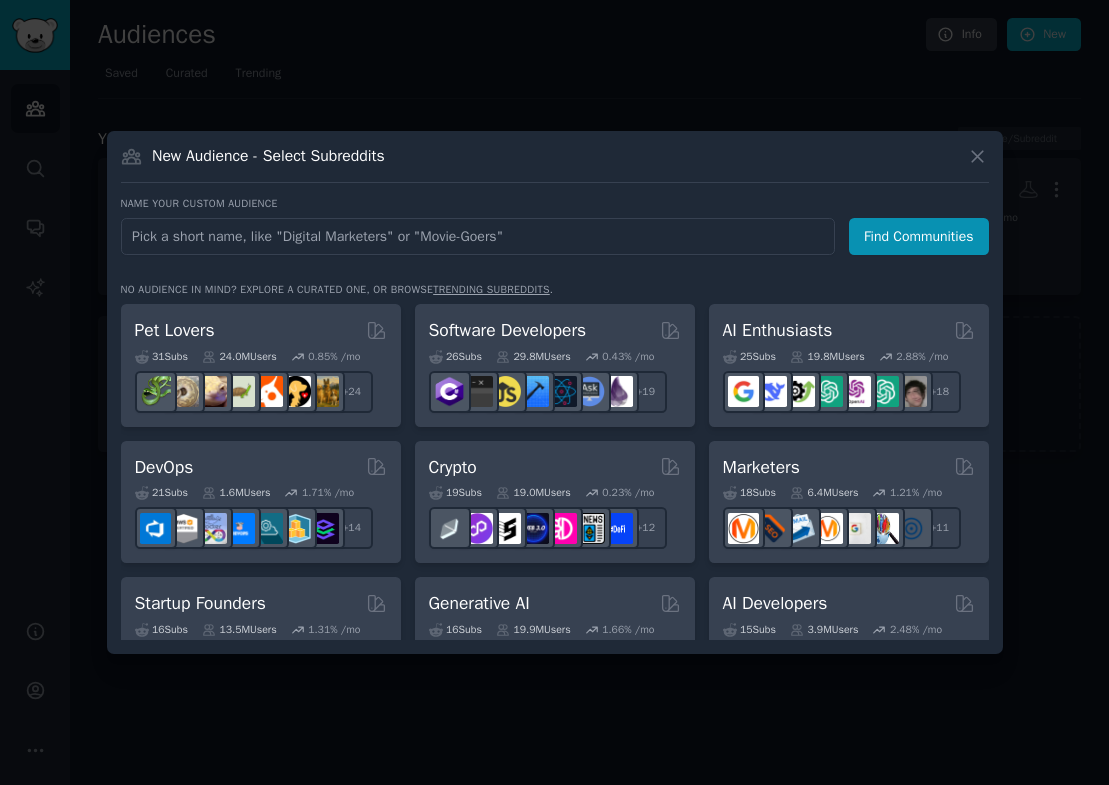 click at bounding box center [478, 236] 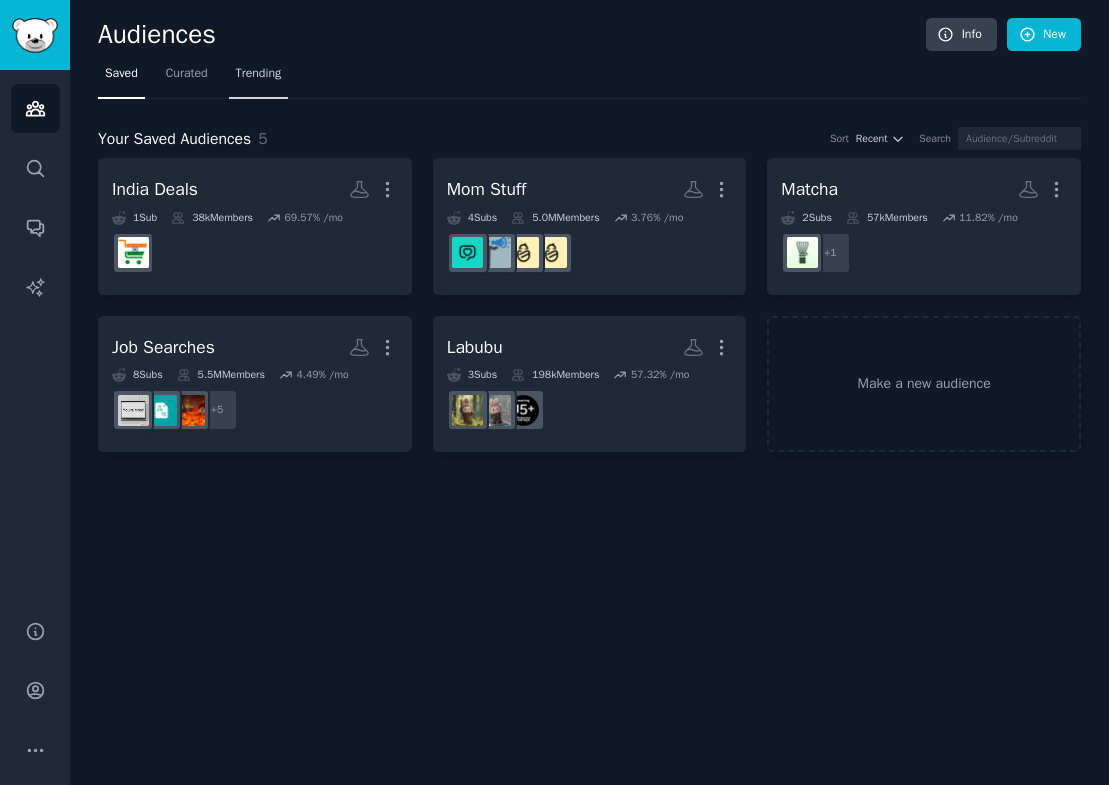 click on "Trending" at bounding box center (259, 78) 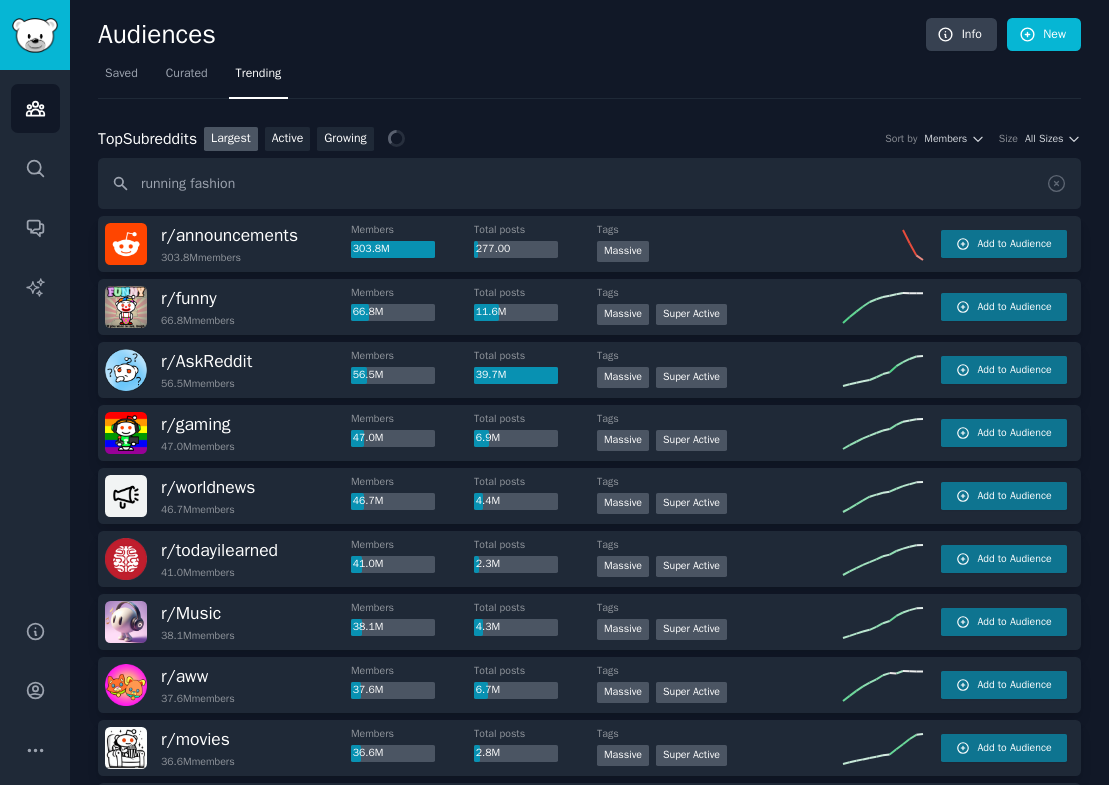 type on "running fashion" 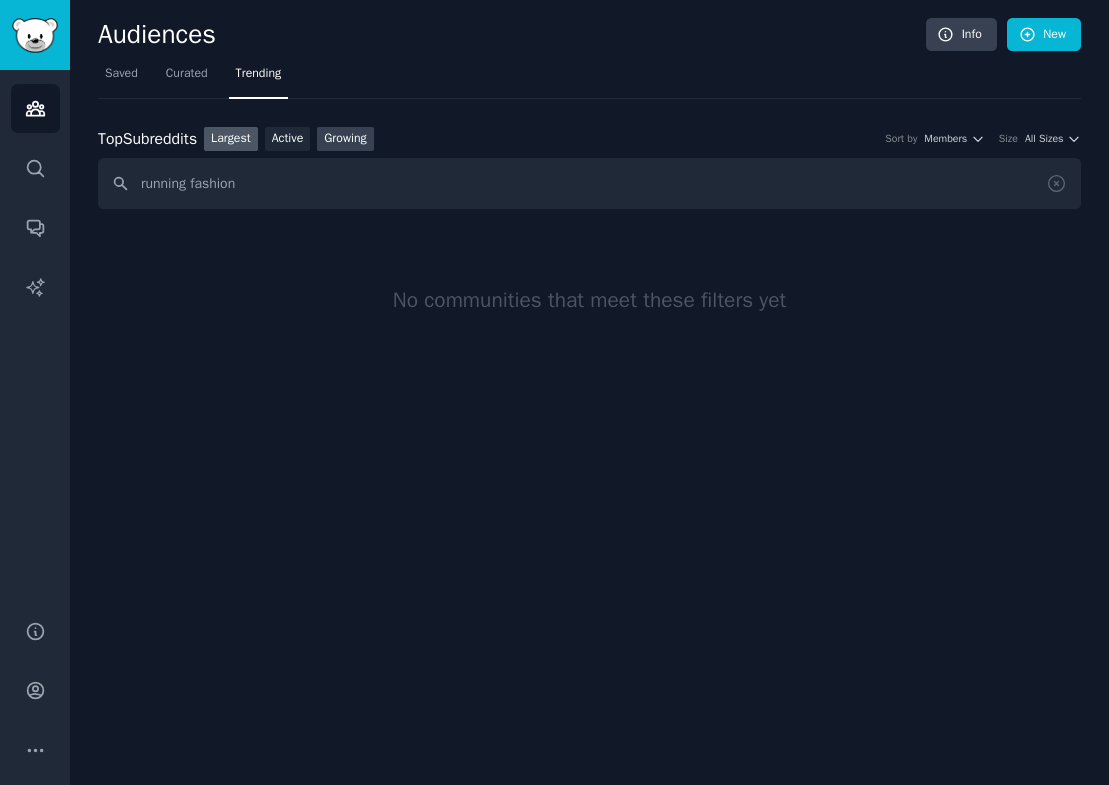 click on "Growing" at bounding box center [345, 139] 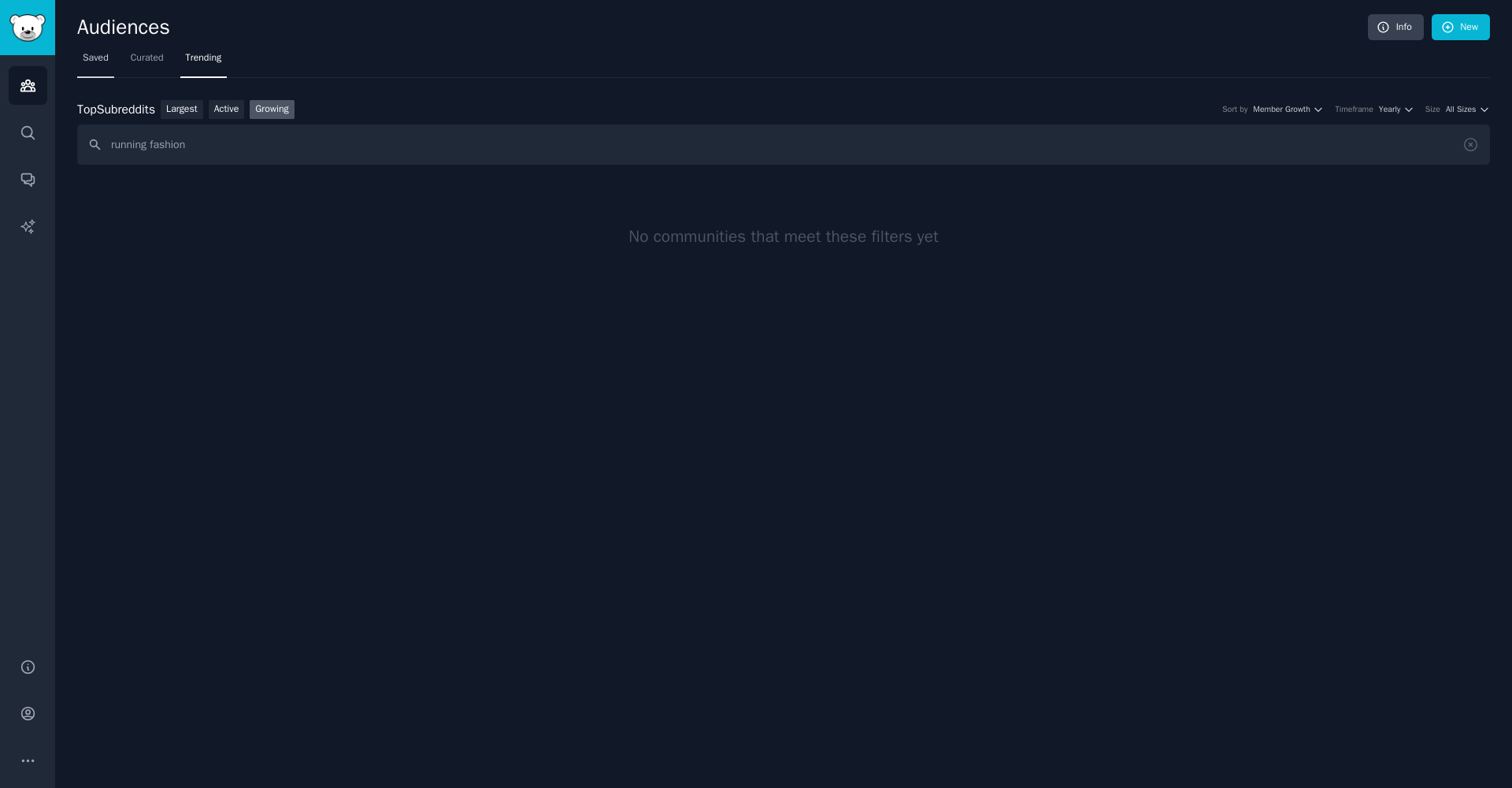 click on "Saved" at bounding box center [95, 58] 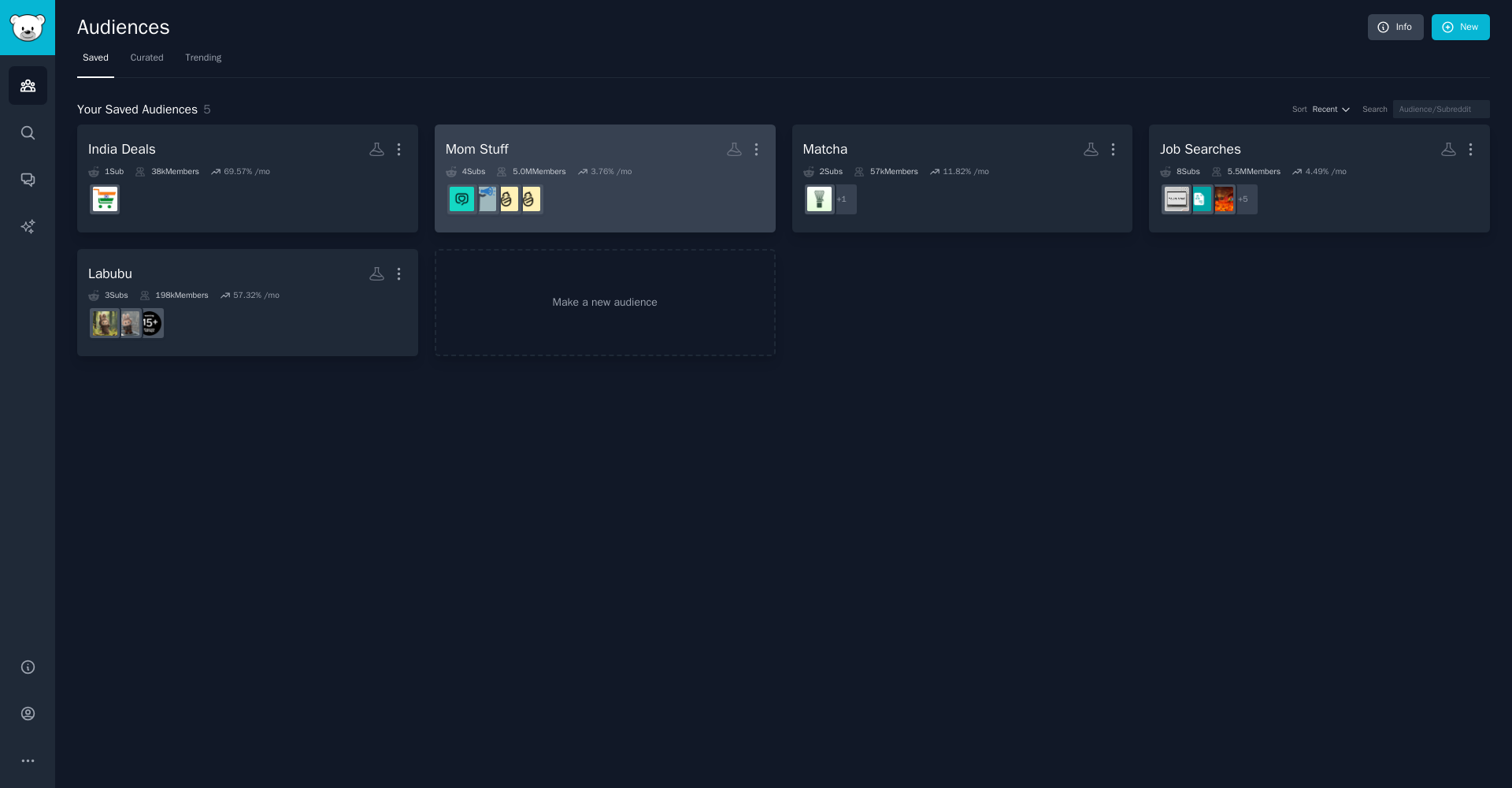 click on "Mom Stuff More" at bounding box center (605, 149) 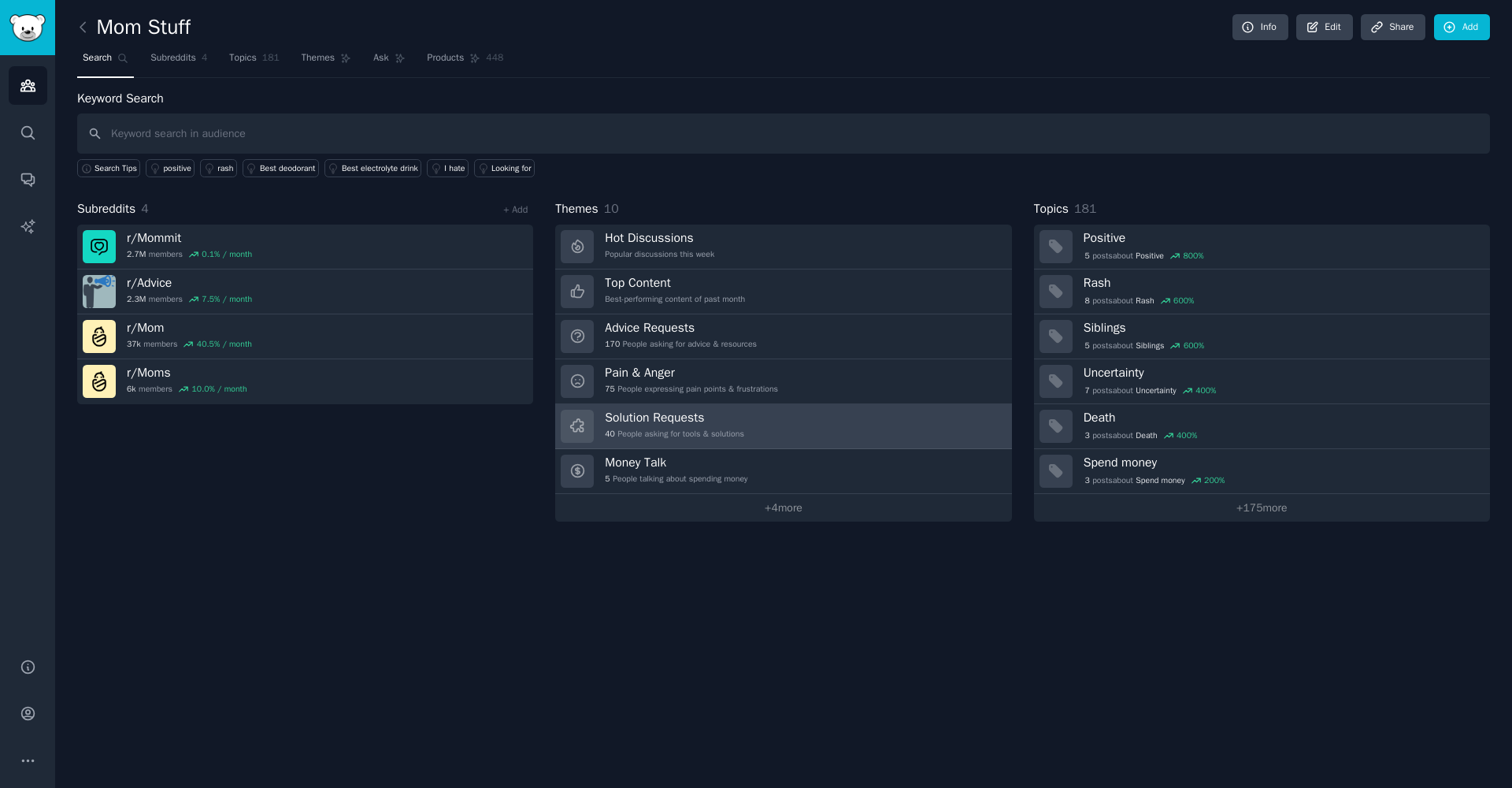click on "40 People asking for tools & solutions" at bounding box center [674, 434] 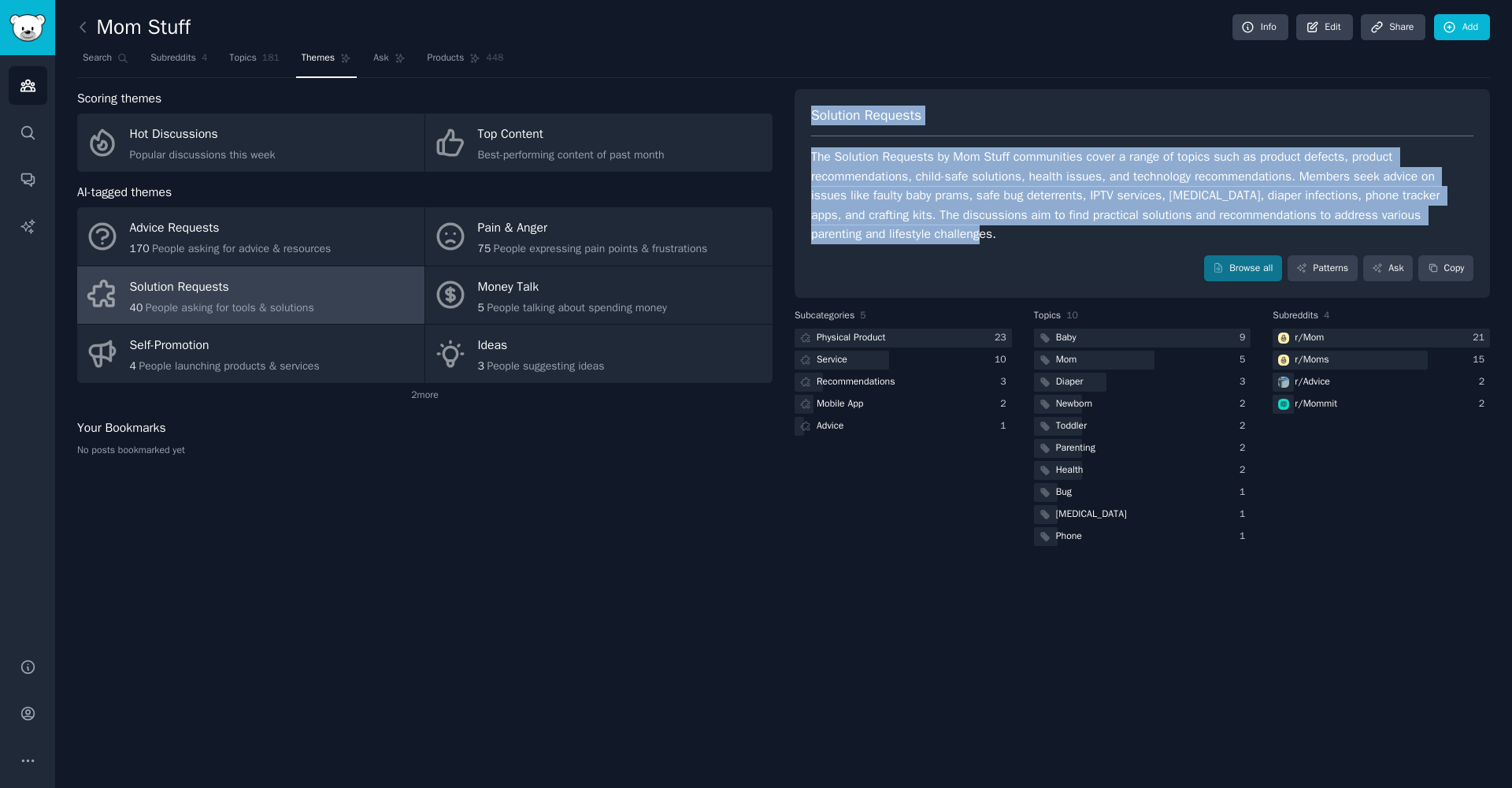 drag, startPoint x: 812, startPoint y: 112, endPoint x: 1058, endPoint y: 230, distance: 272.83695 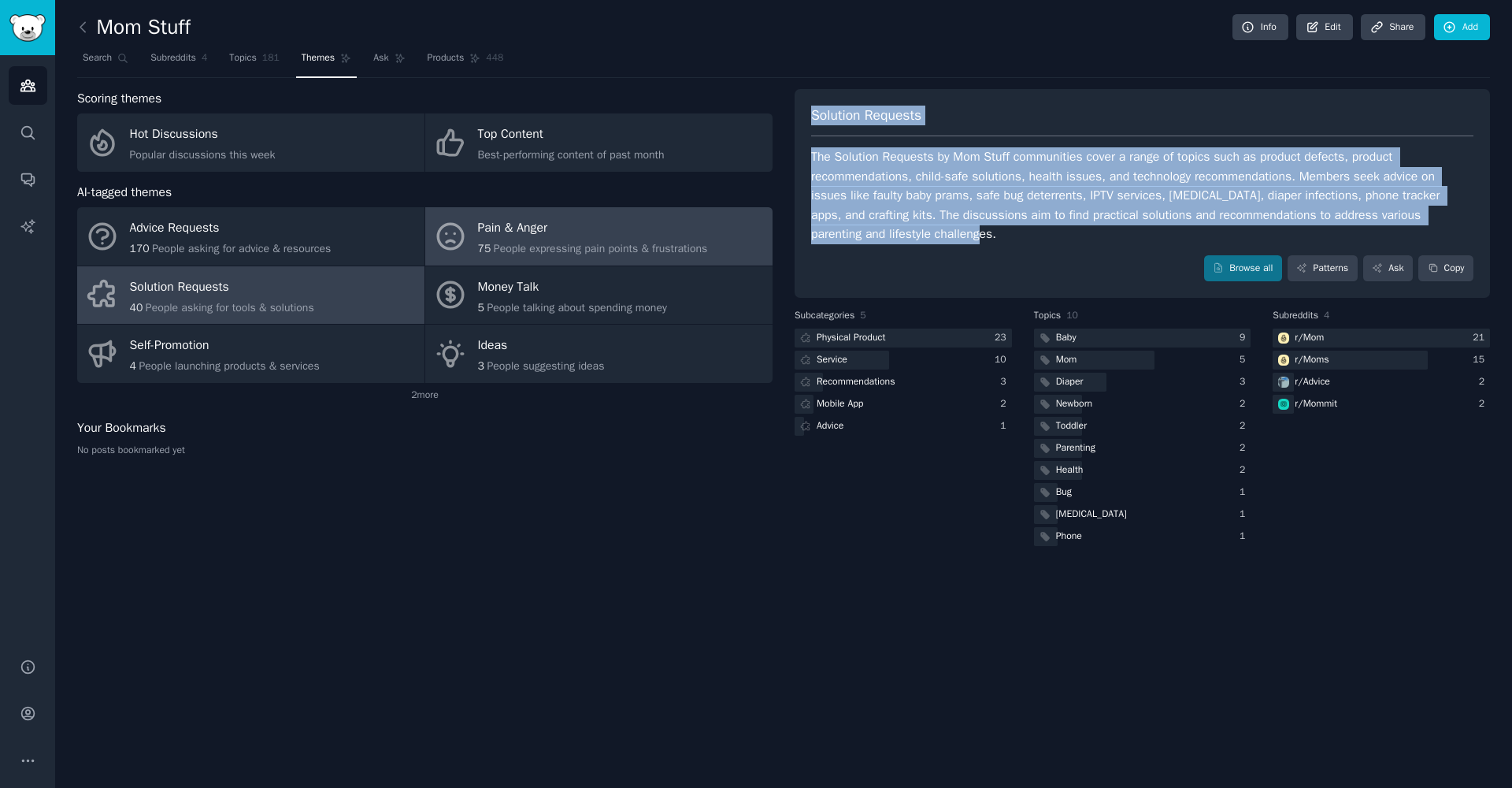 click on "Pain & Anger" at bounding box center (593, 229) 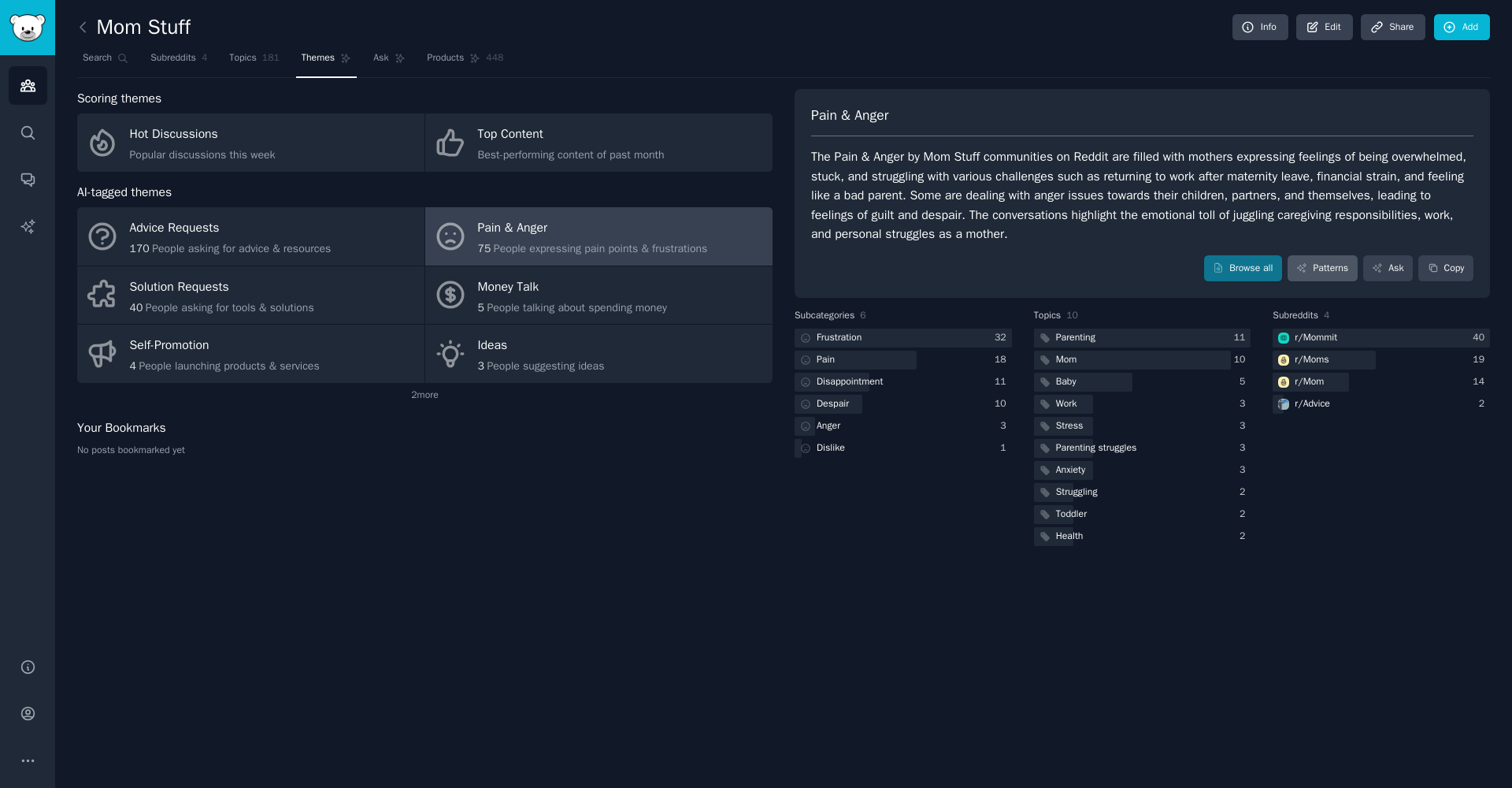click on "Patterns" at bounding box center (1322, 269) 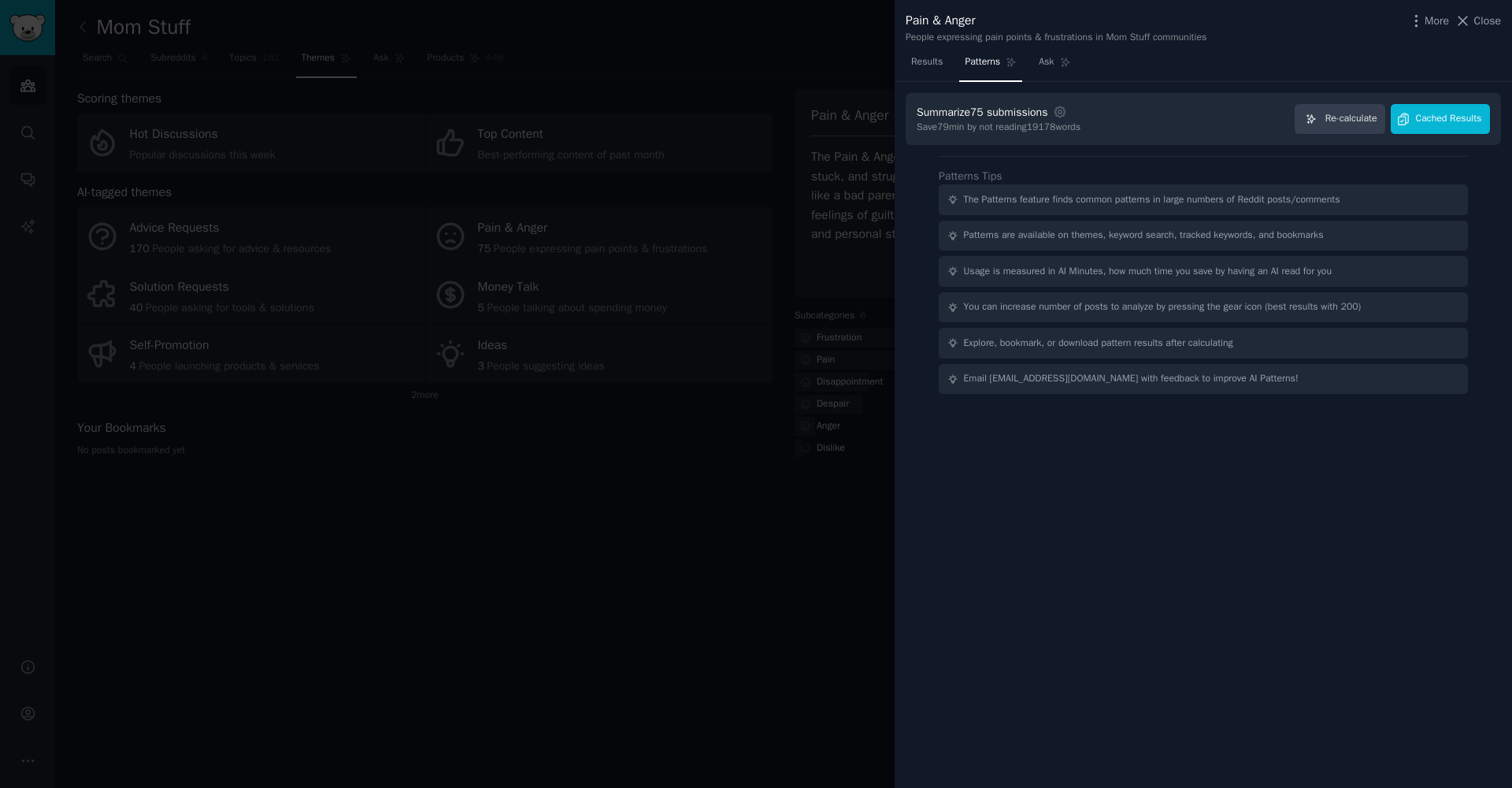 click on "Cached Results" at bounding box center (1440, 119) 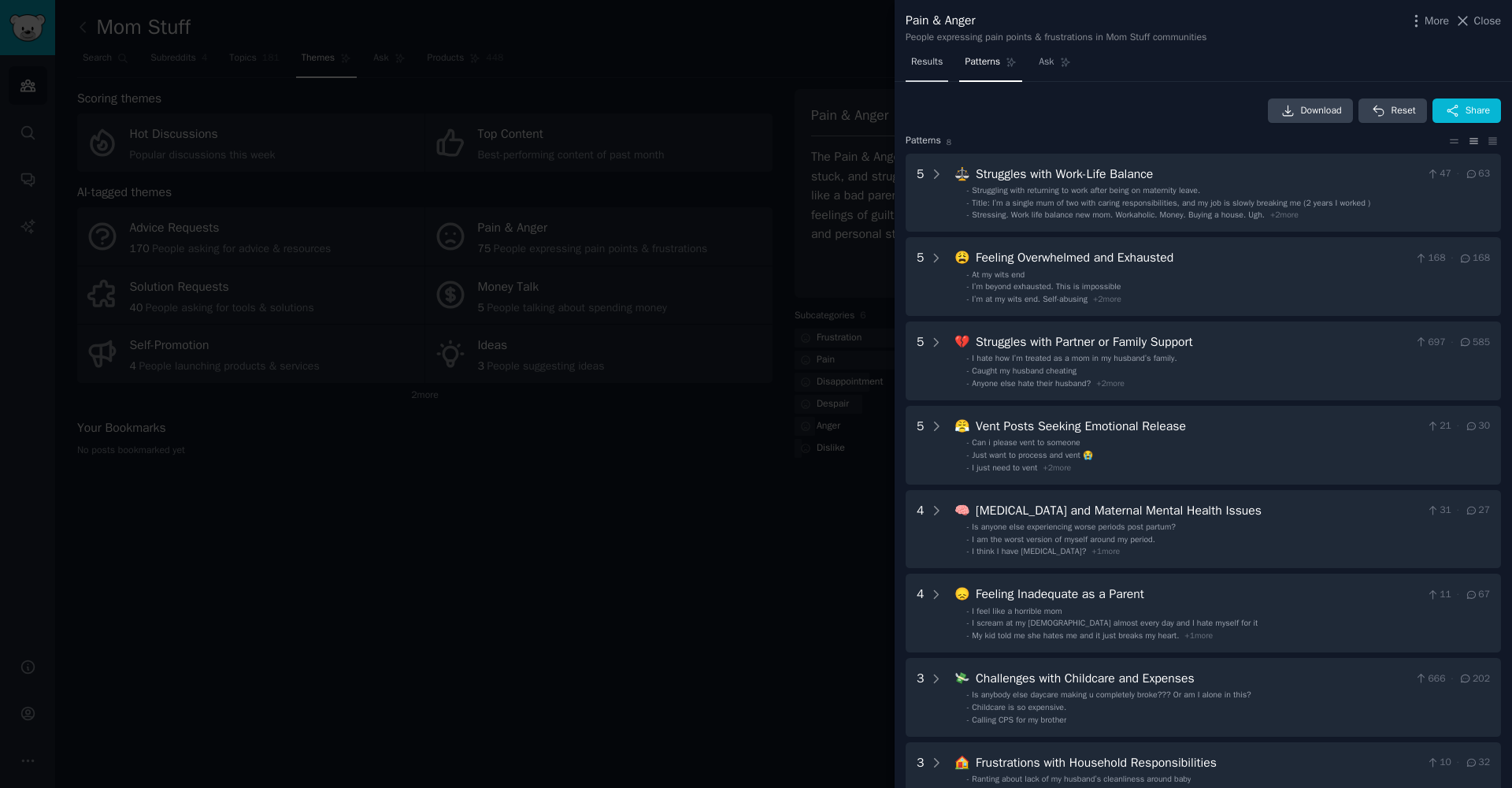 click on "Results" at bounding box center [927, 65] 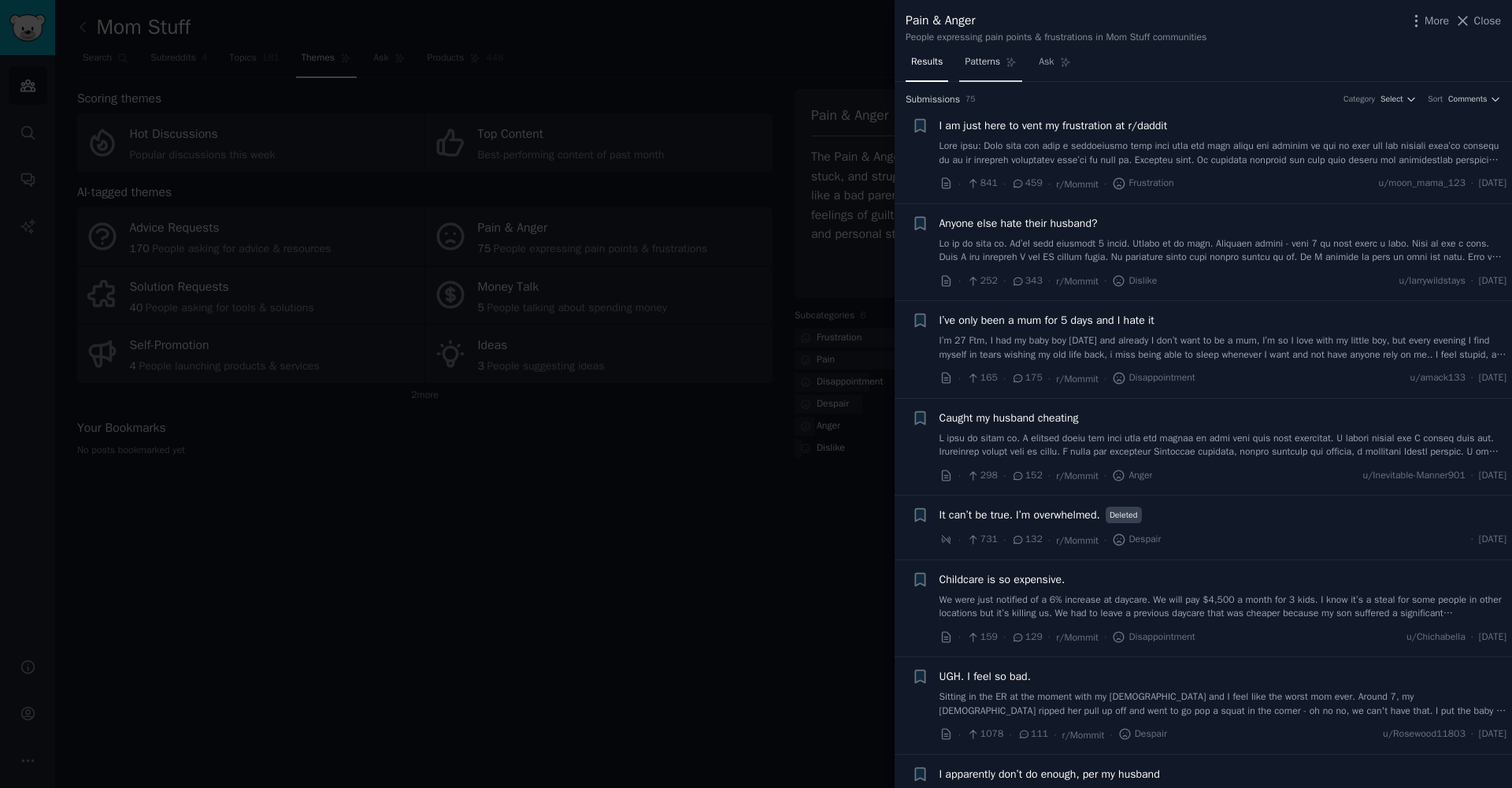 click on "Patterns" at bounding box center (991, 65) 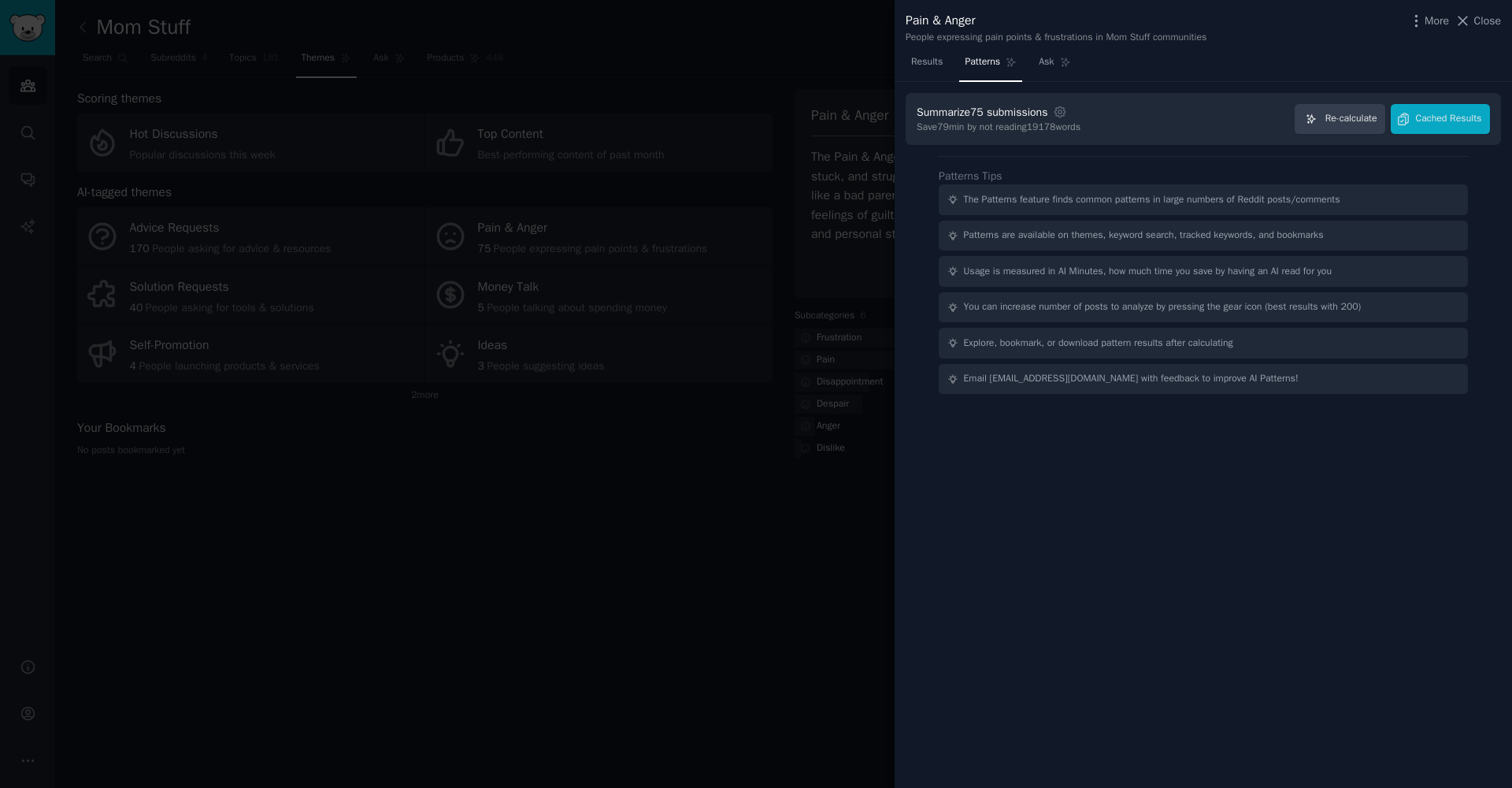 click on "Pain & Anger People expressing pain points & frustrations in Mom Stuff communities More Close" at bounding box center (1203, 28) 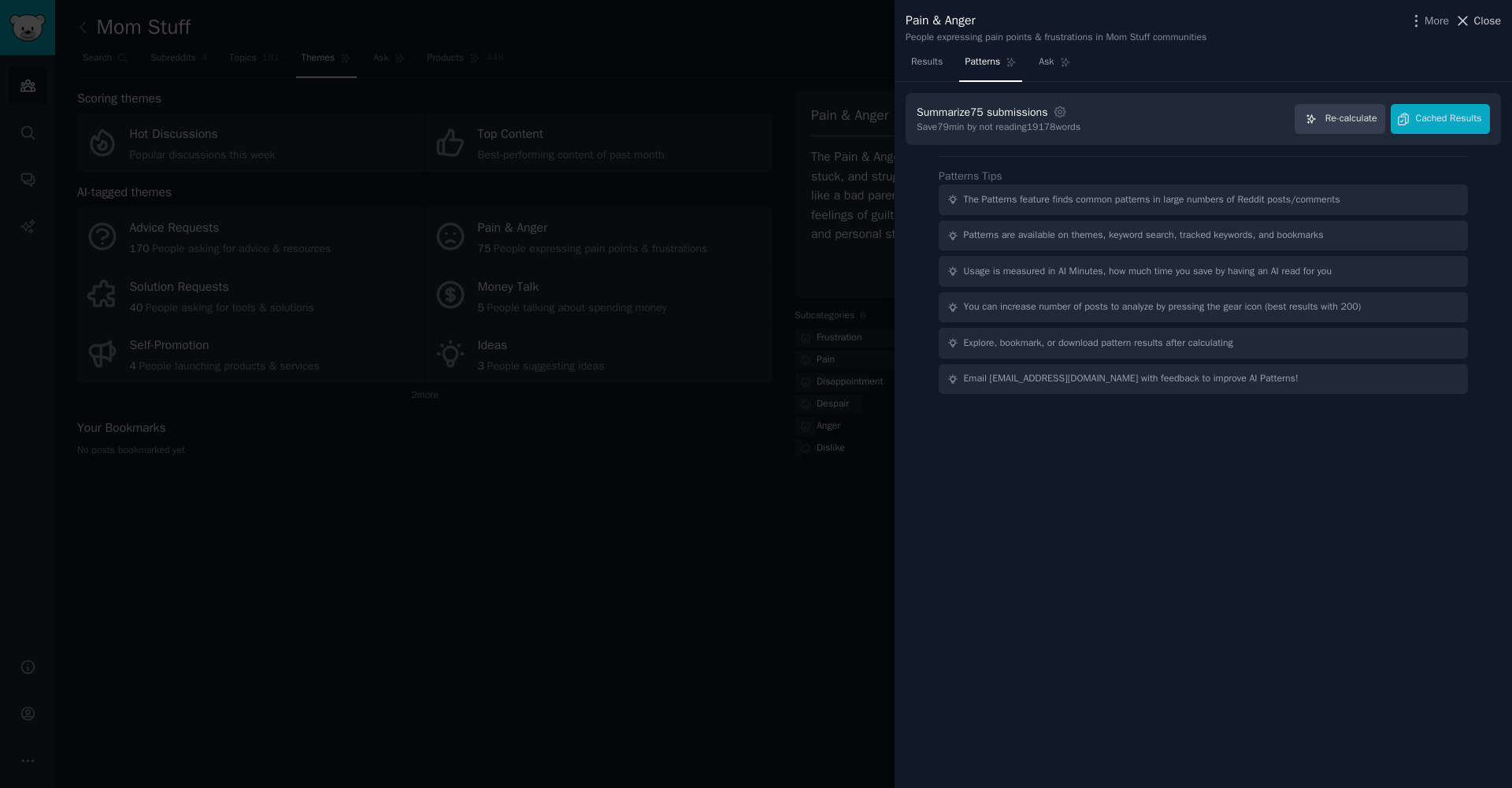 click on "Close" at bounding box center [1488, 20] 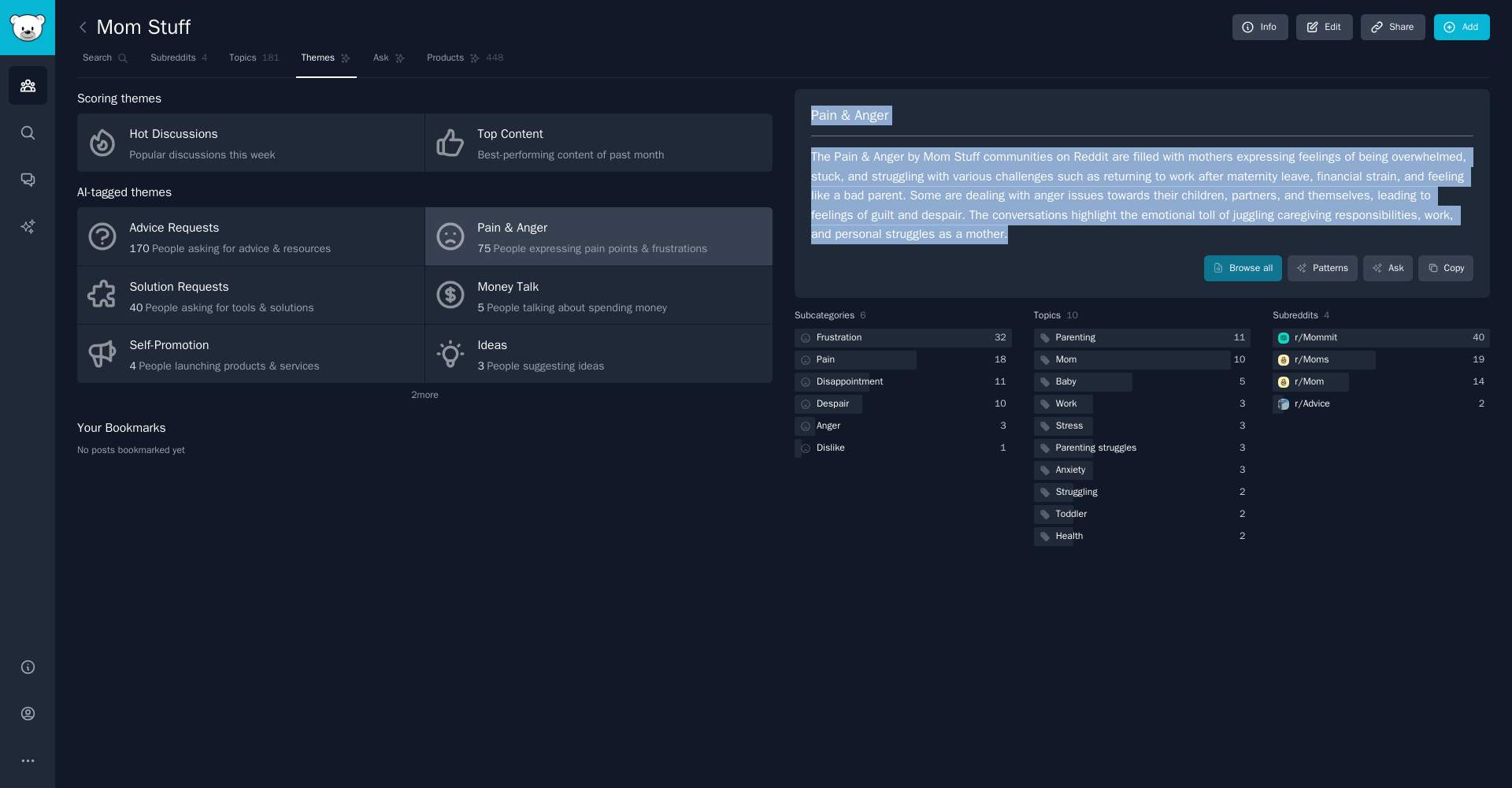 drag, startPoint x: 813, startPoint y: 113, endPoint x: 1224, endPoint y: 238, distance: 429.5882 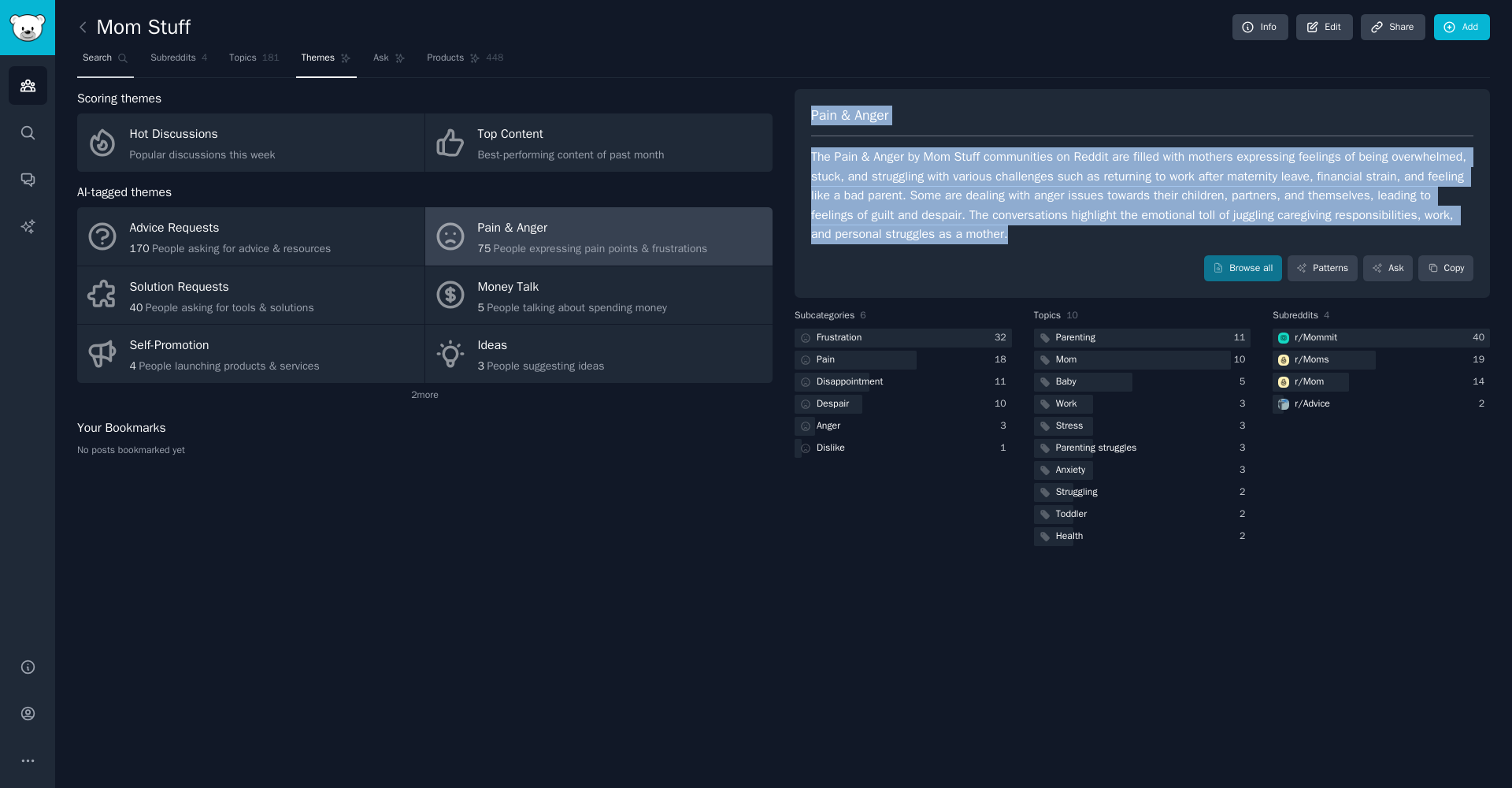 click on "Search" at bounding box center (106, 61) 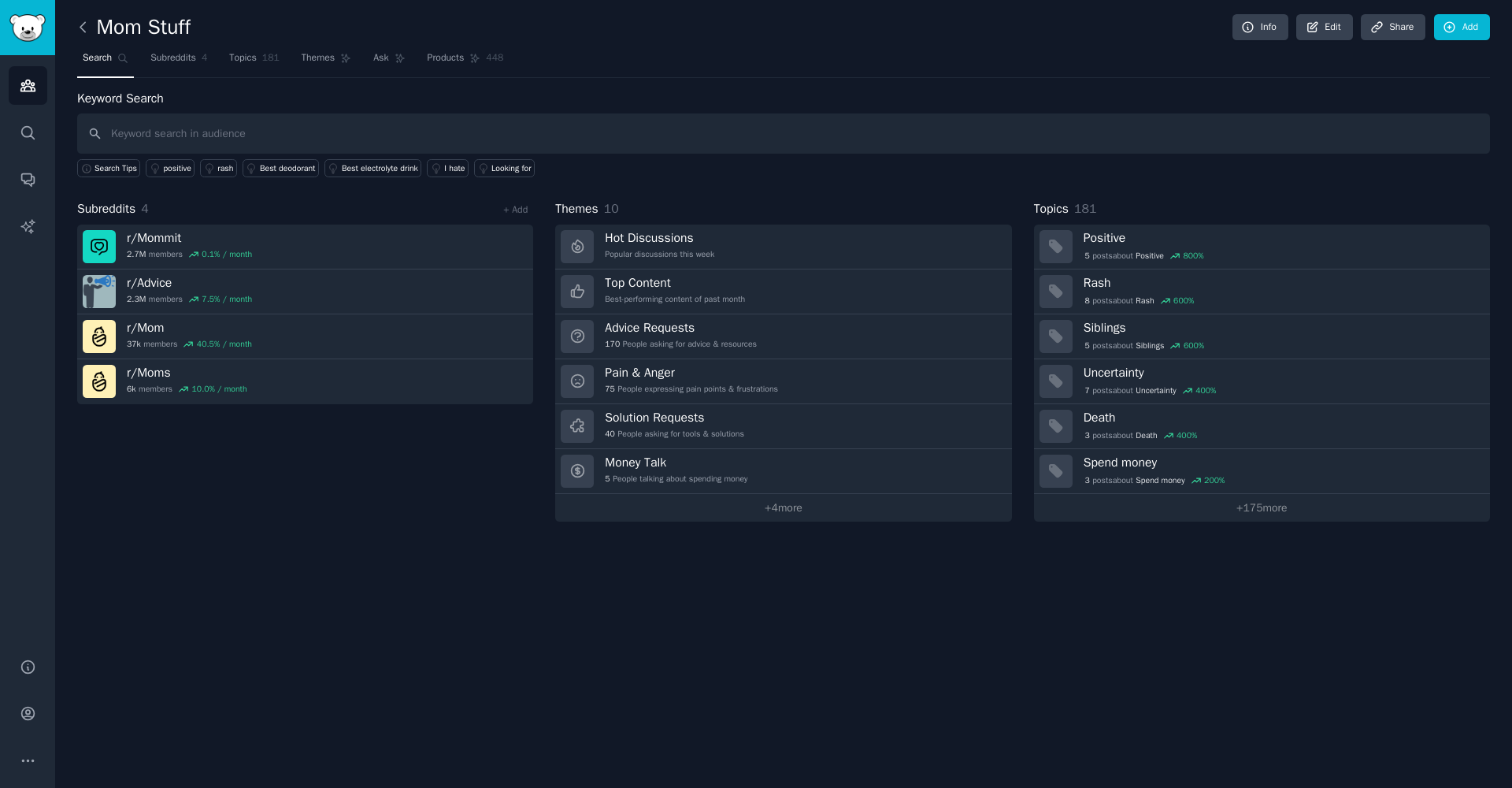 click 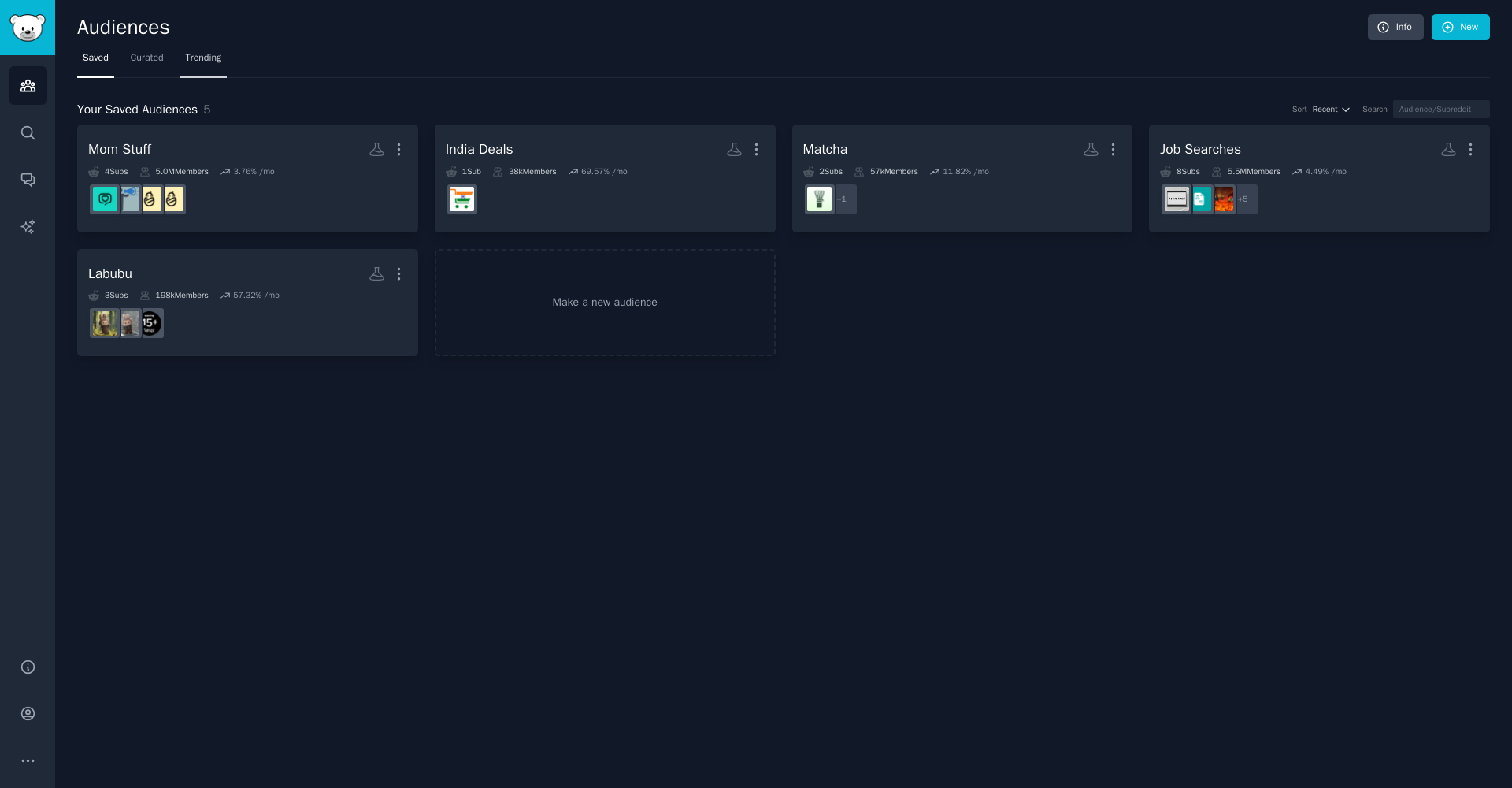 click on "Saved Curated Trending" at bounding box center (784, 61) 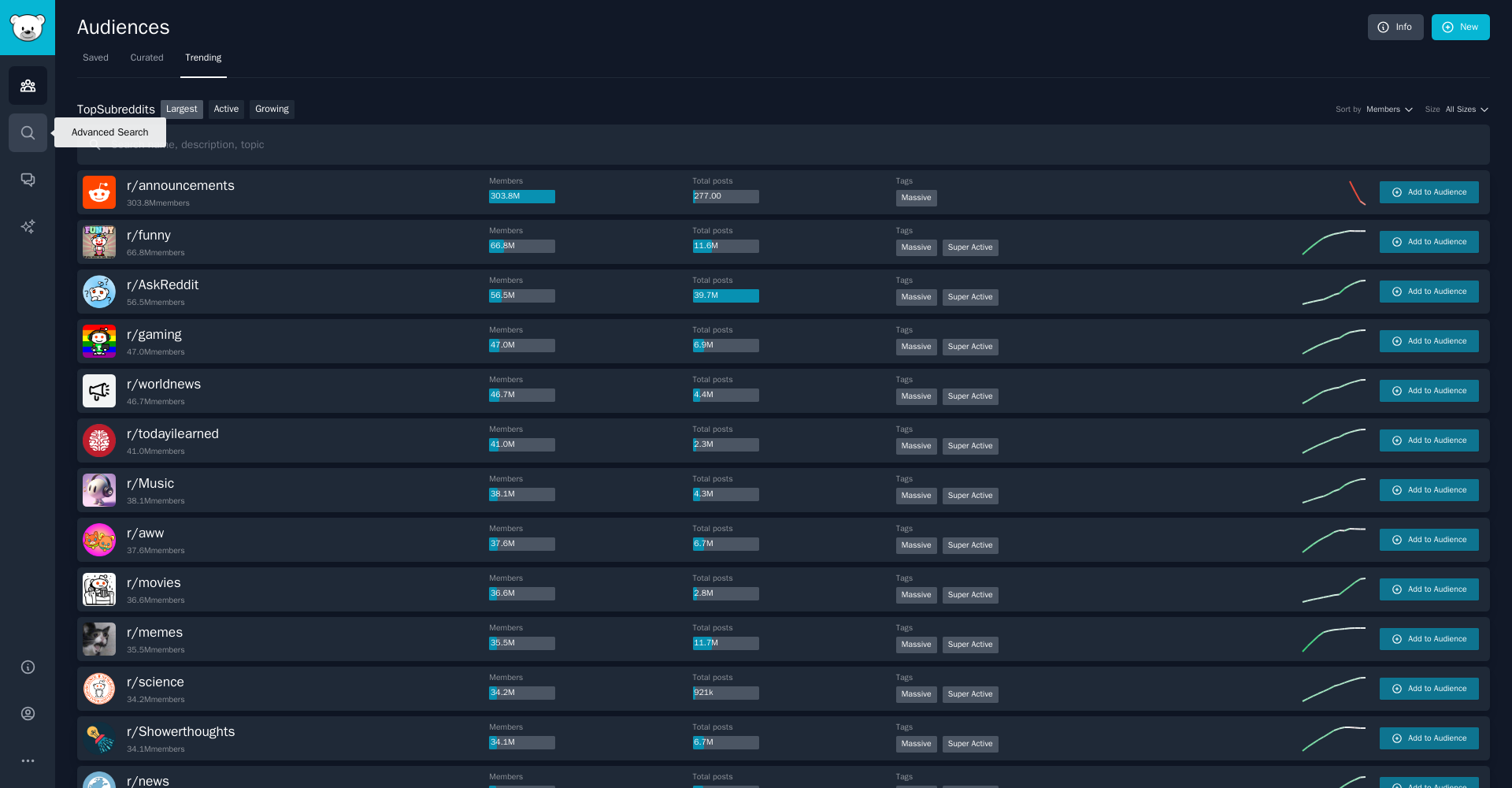 click 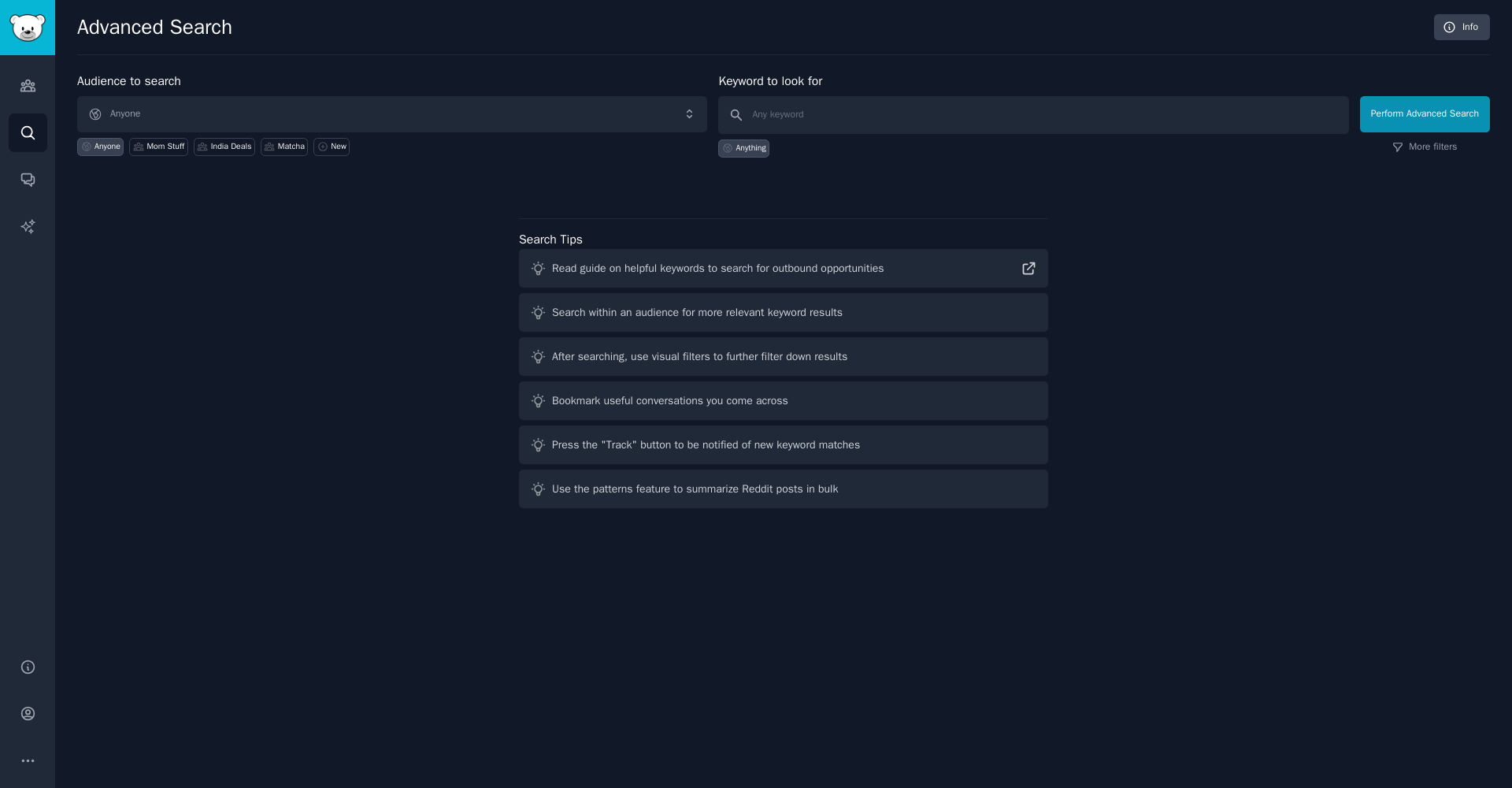 click on "Anyone" at bounding box center (392, 114) 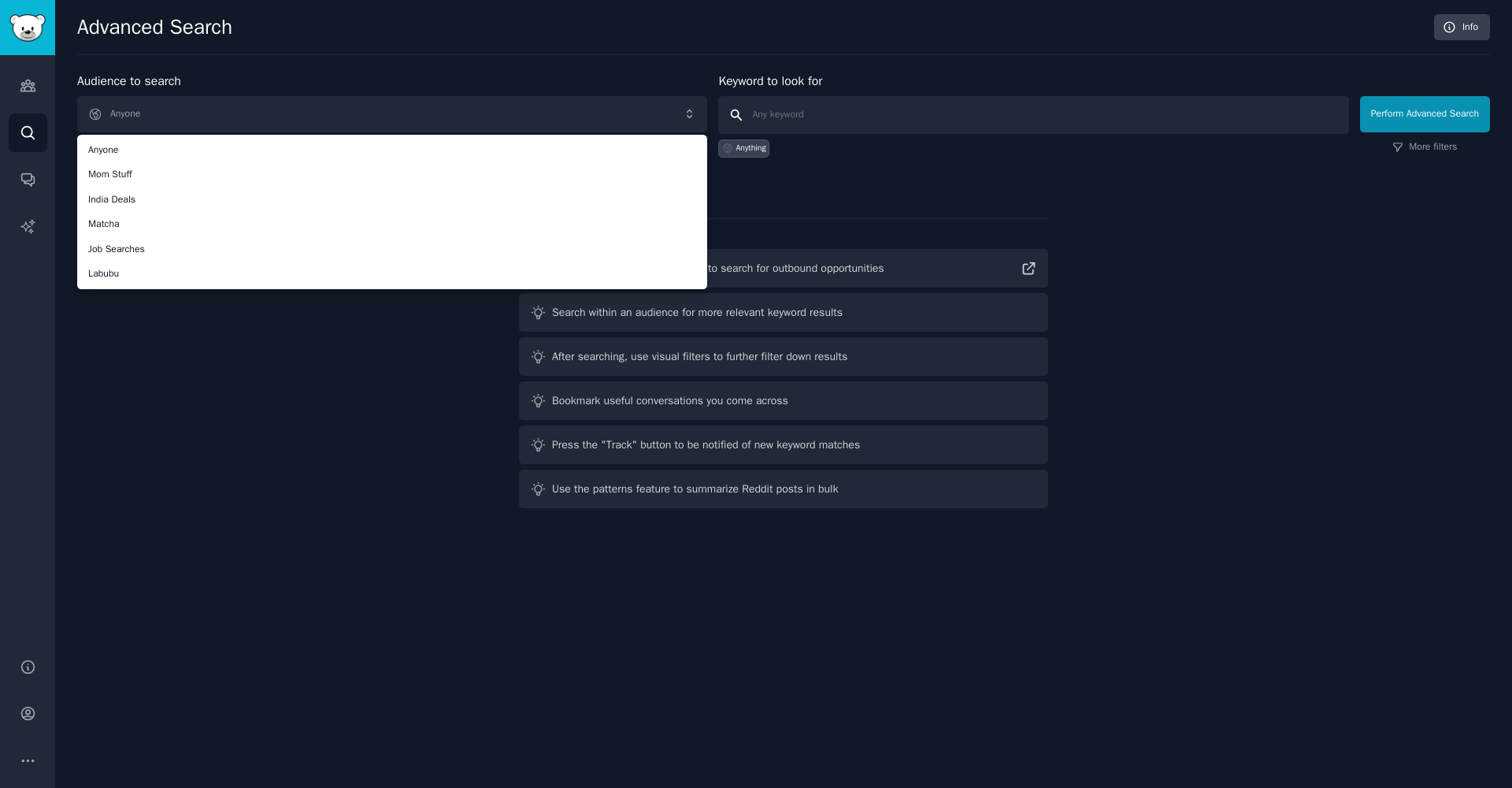 click at bounding box center [1033, 115] 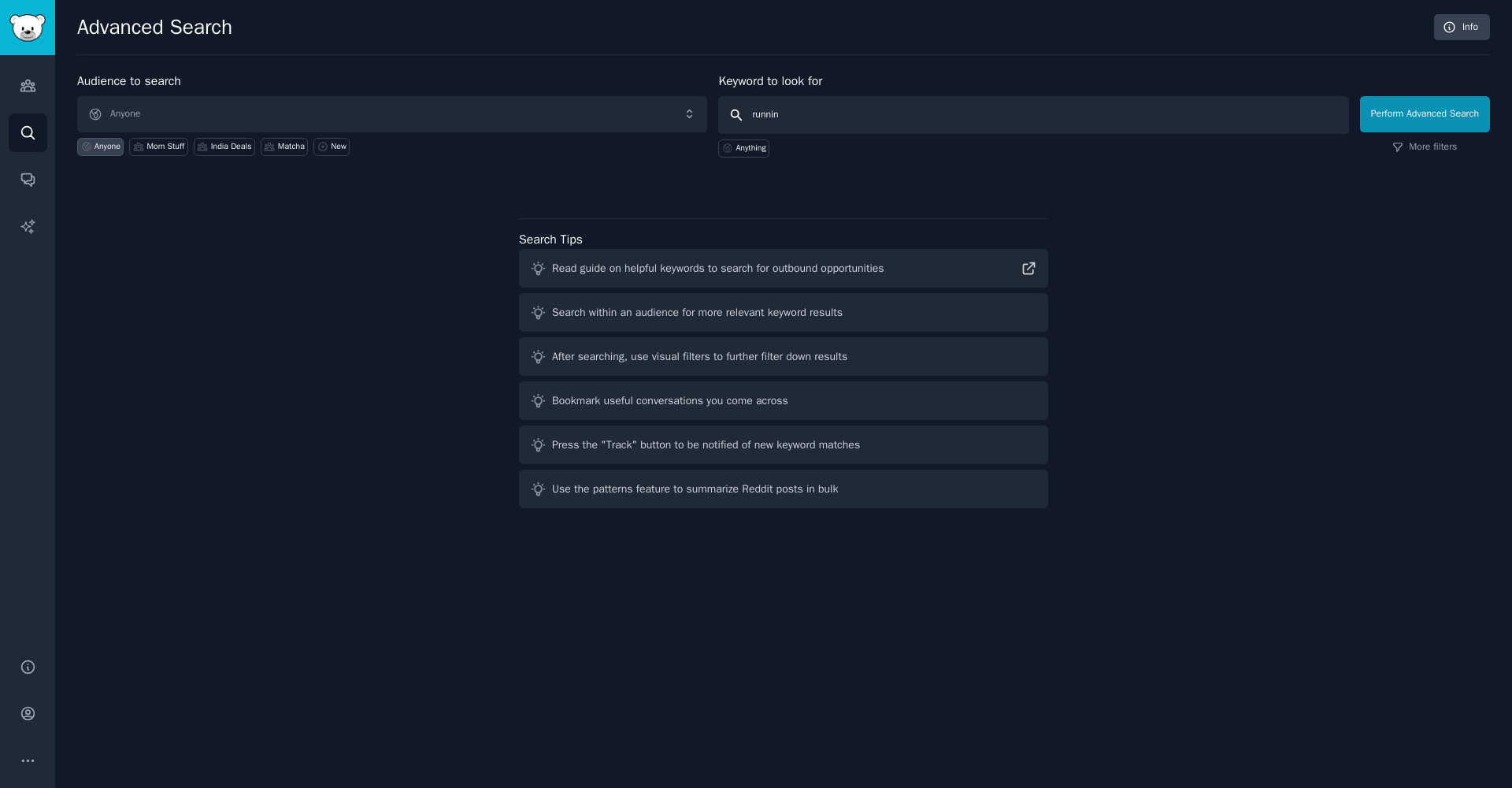 type on "running" 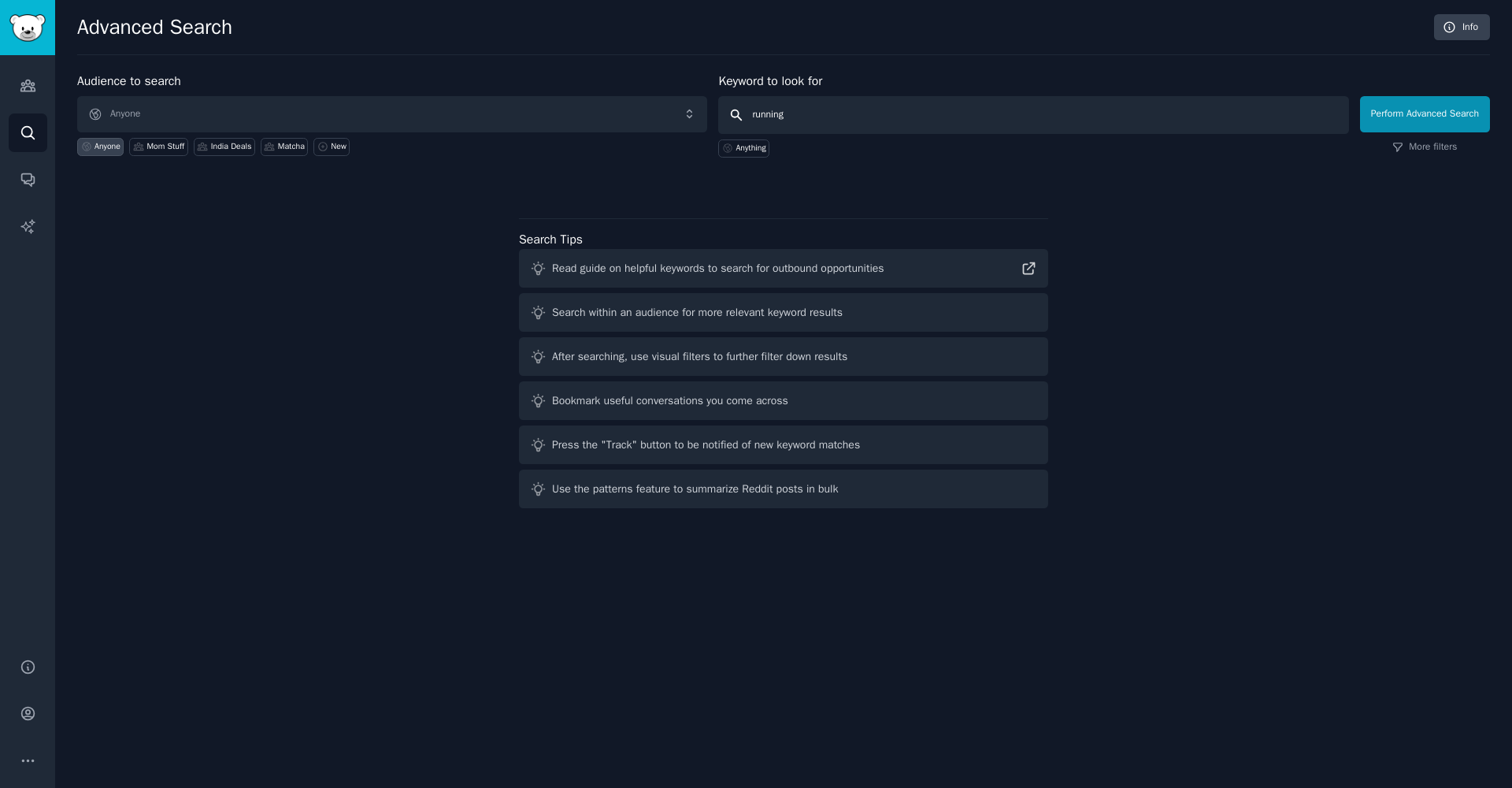 click on "Perform Advanced Search" at bounding box center [1425, 114] 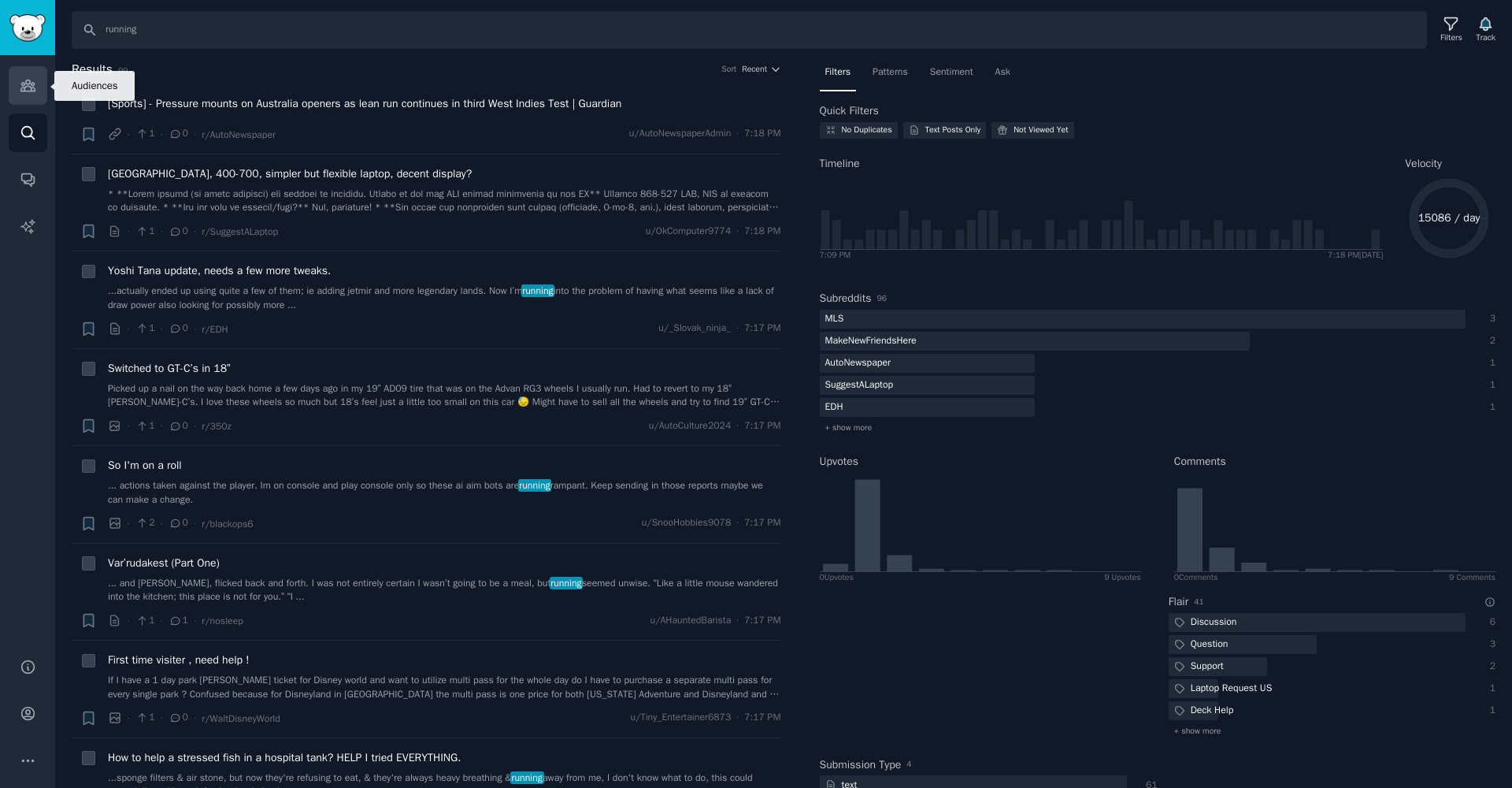 click 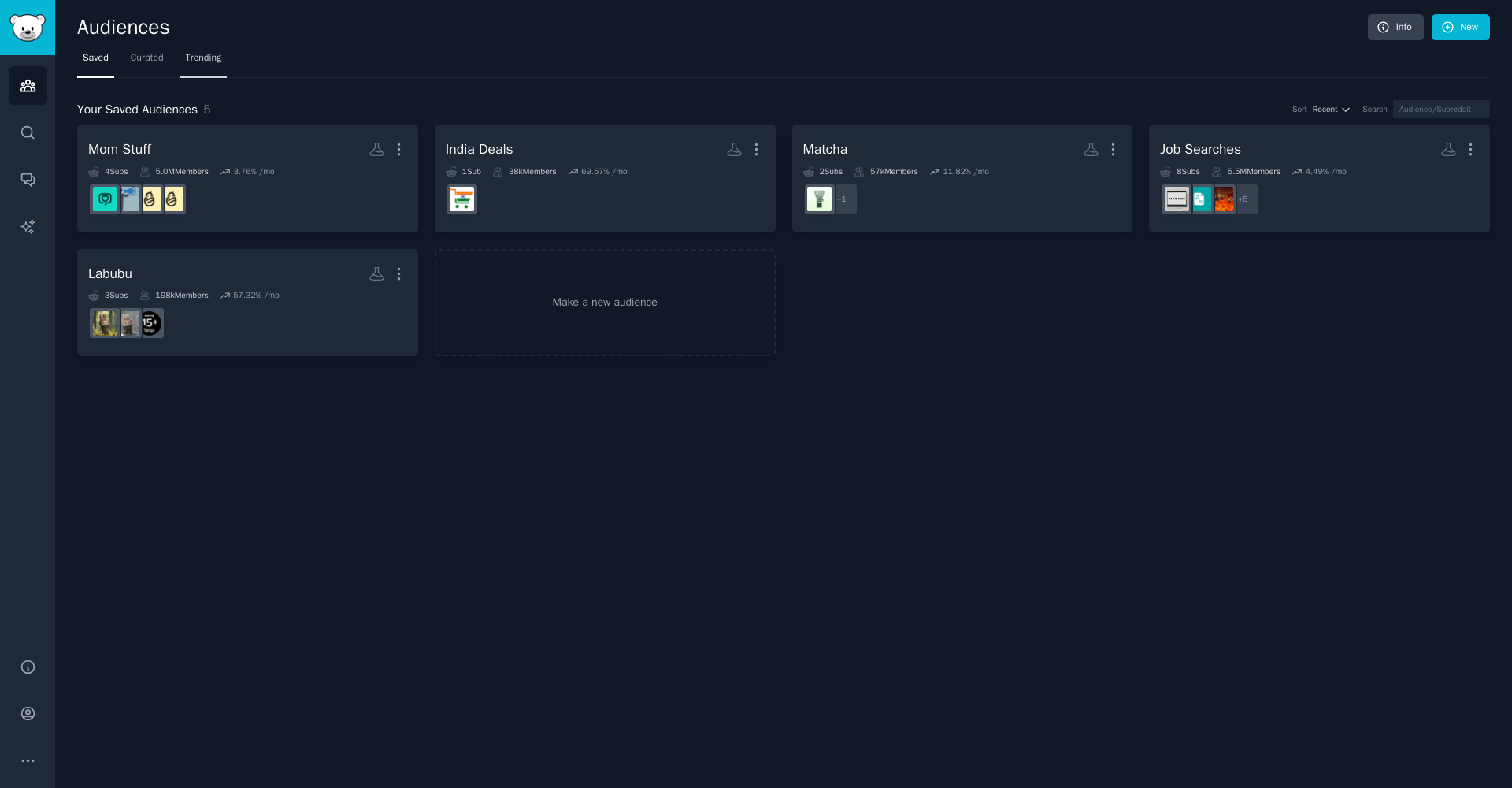 click on "Trending" at bounding box center [204, 58] 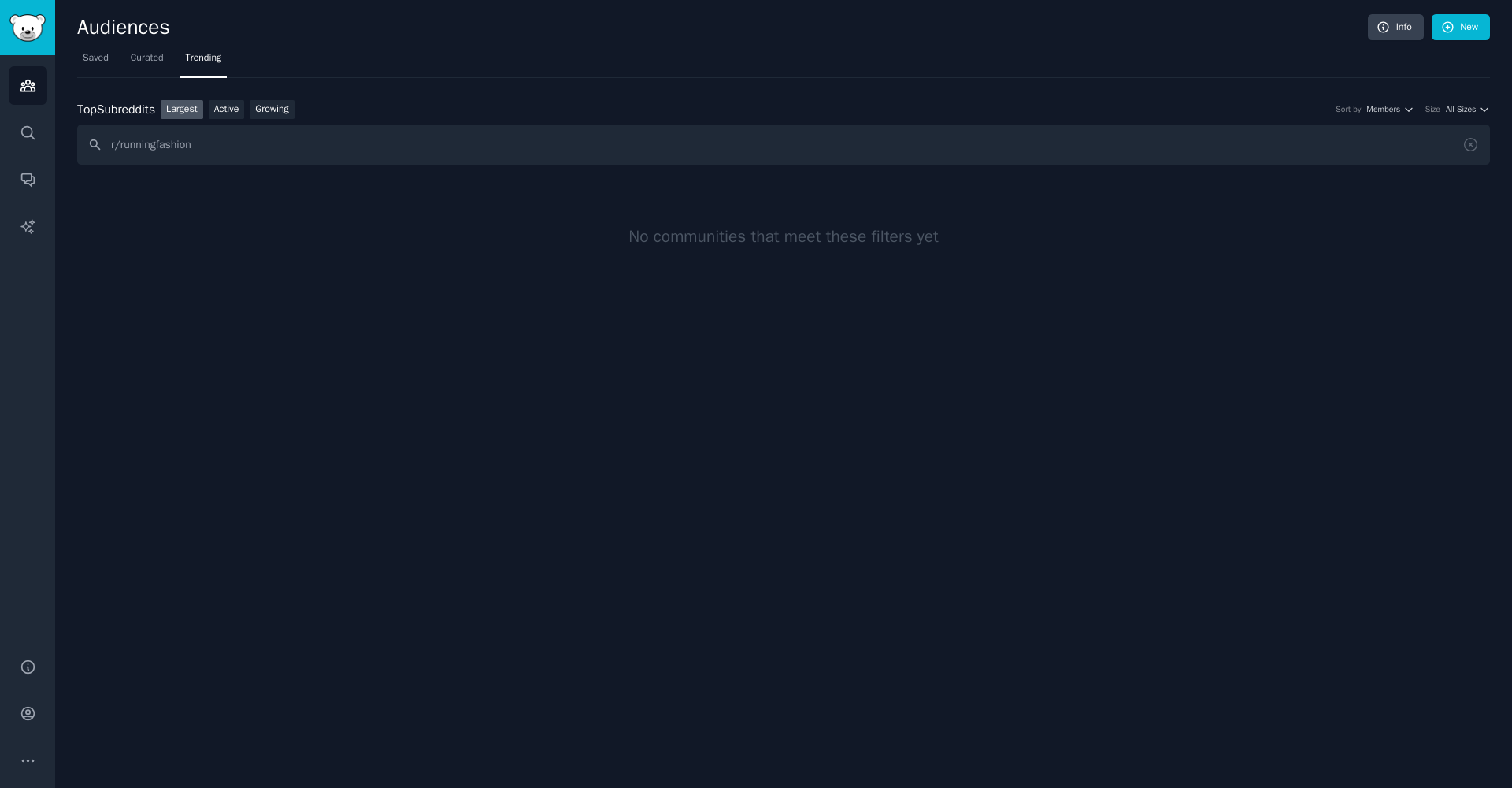 drag, startPoint x: 200, startPoint y: 144, endPoint x: 160, endPoint y: 144, distance: 40 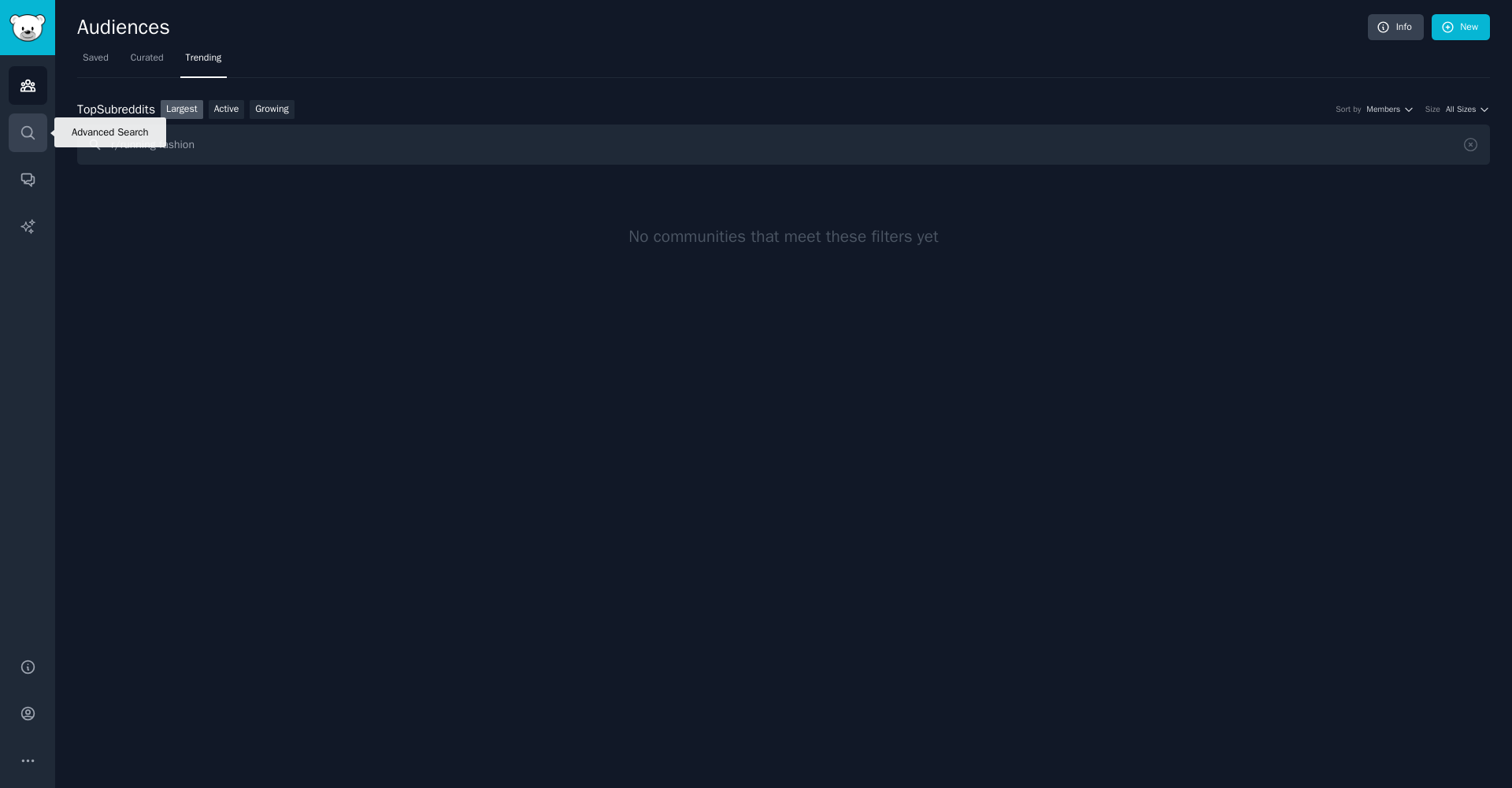drag, startPoint x: 230, startPoint y: 145, endPoint x: 30, endPoint y: 139, distance: 200.08998 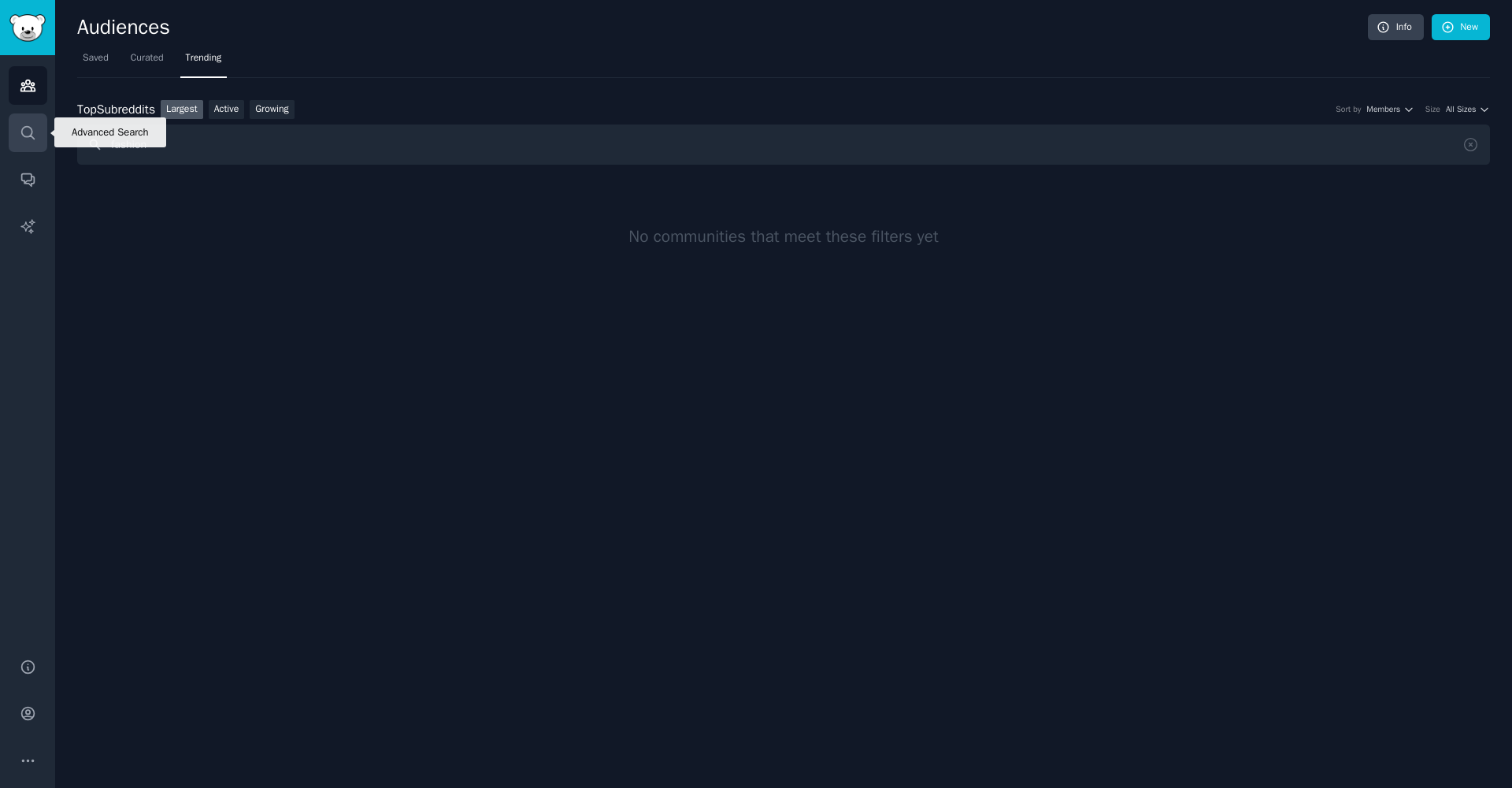 type on "fashion" 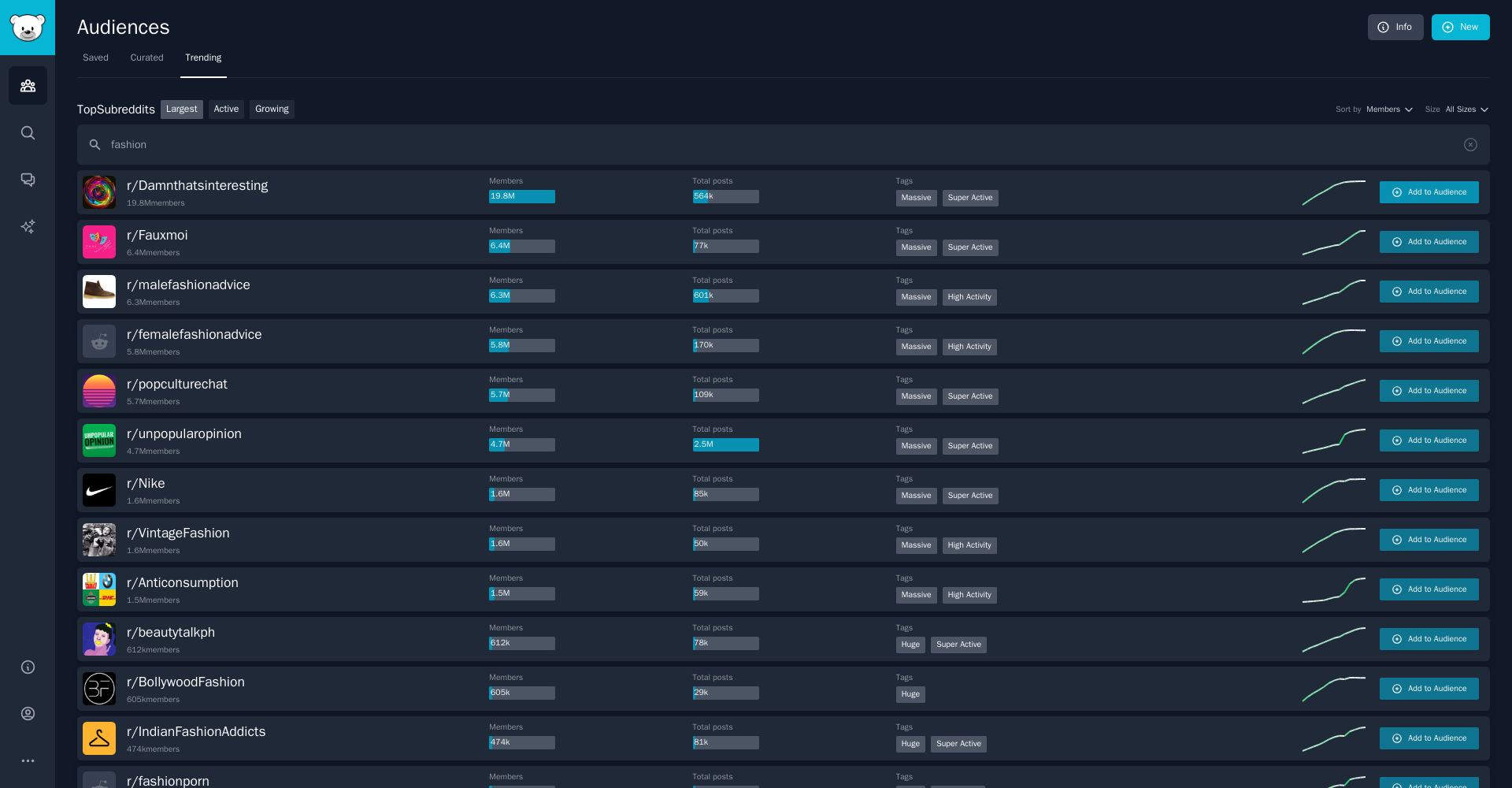 click on "Add to Audience" at bounding box center (1429, 192) 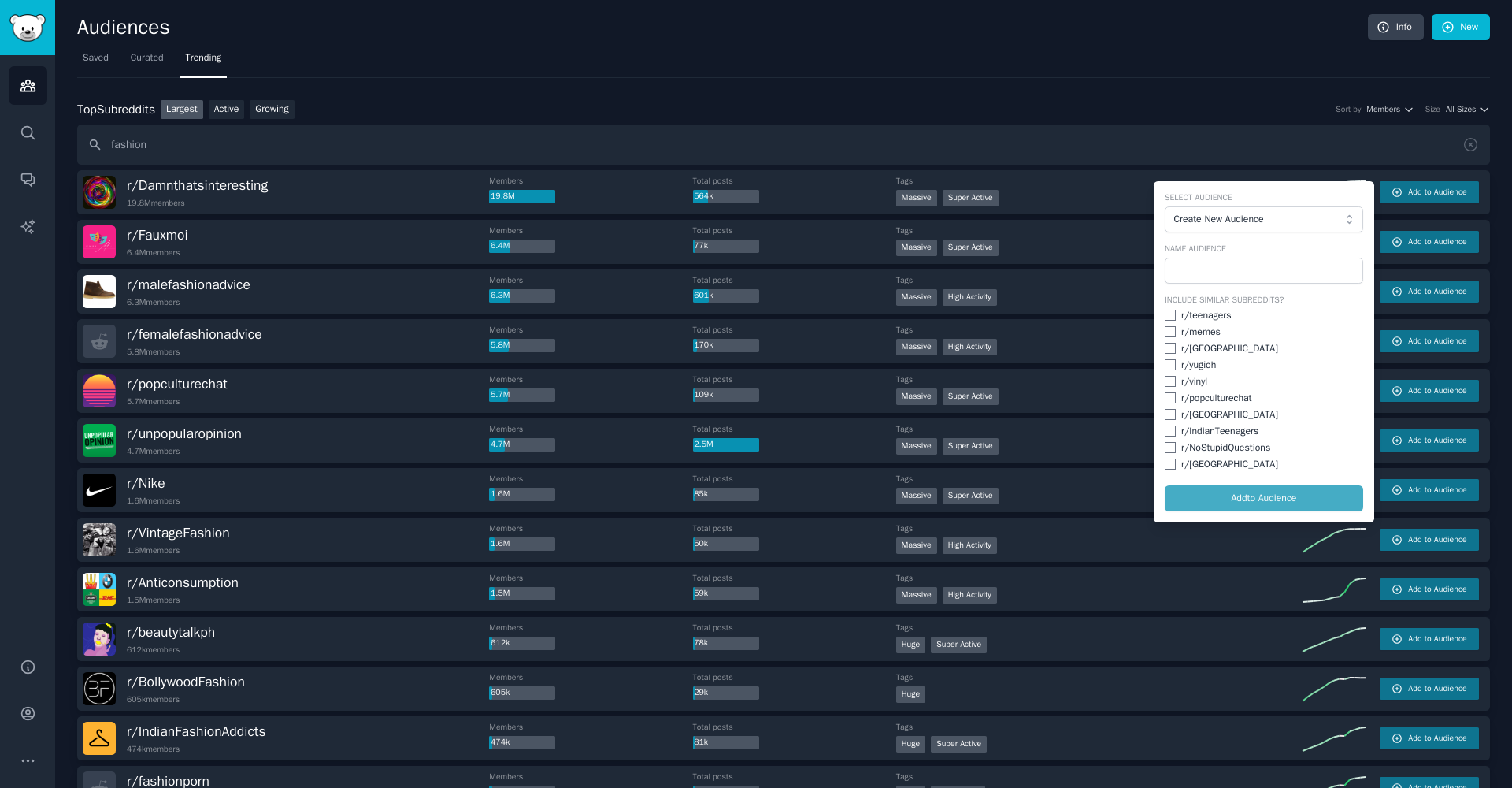 click at bounding box center [1170, 315] 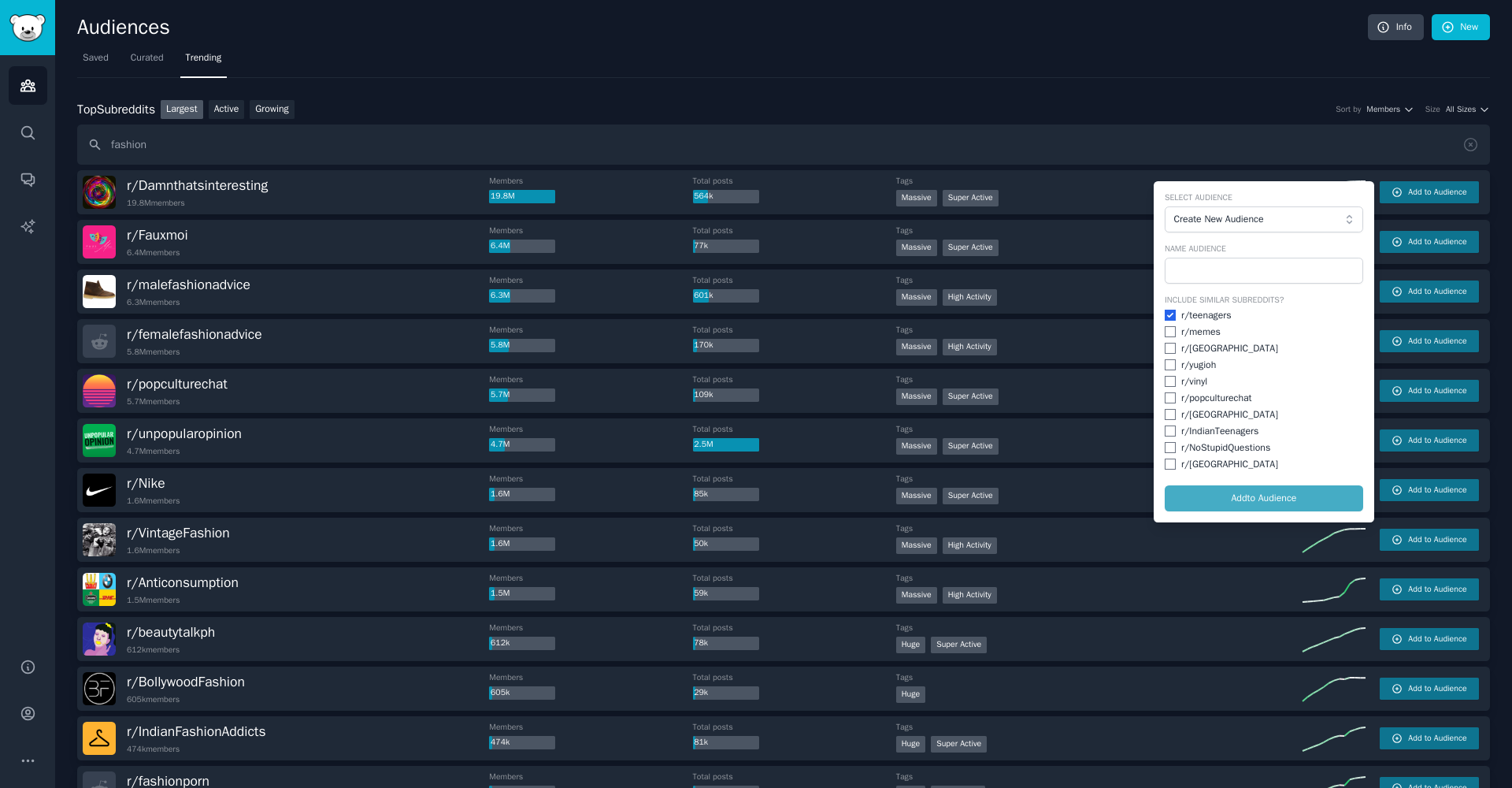 checkbox on "true" 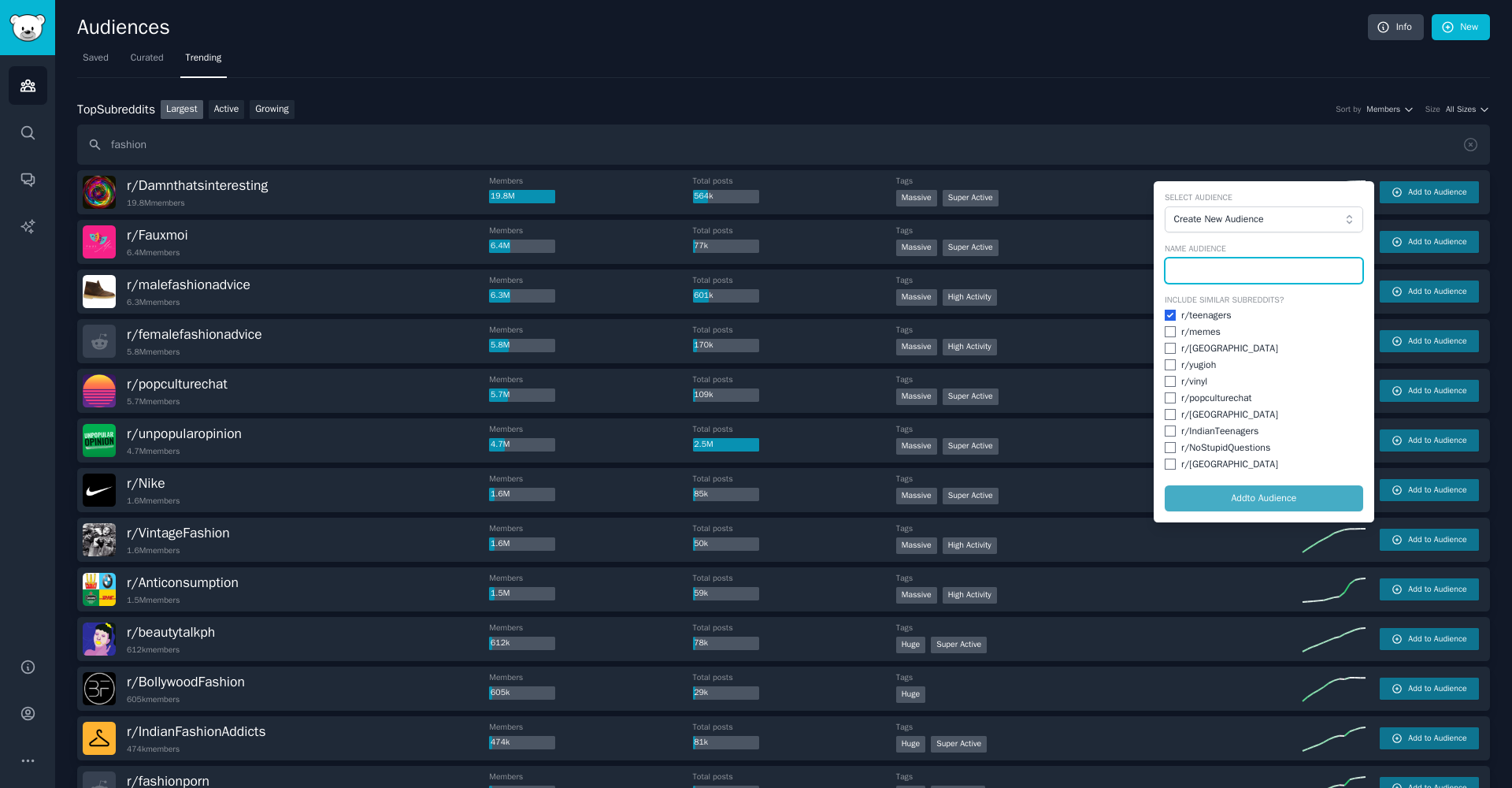 click at bounding box center (1264, 271) 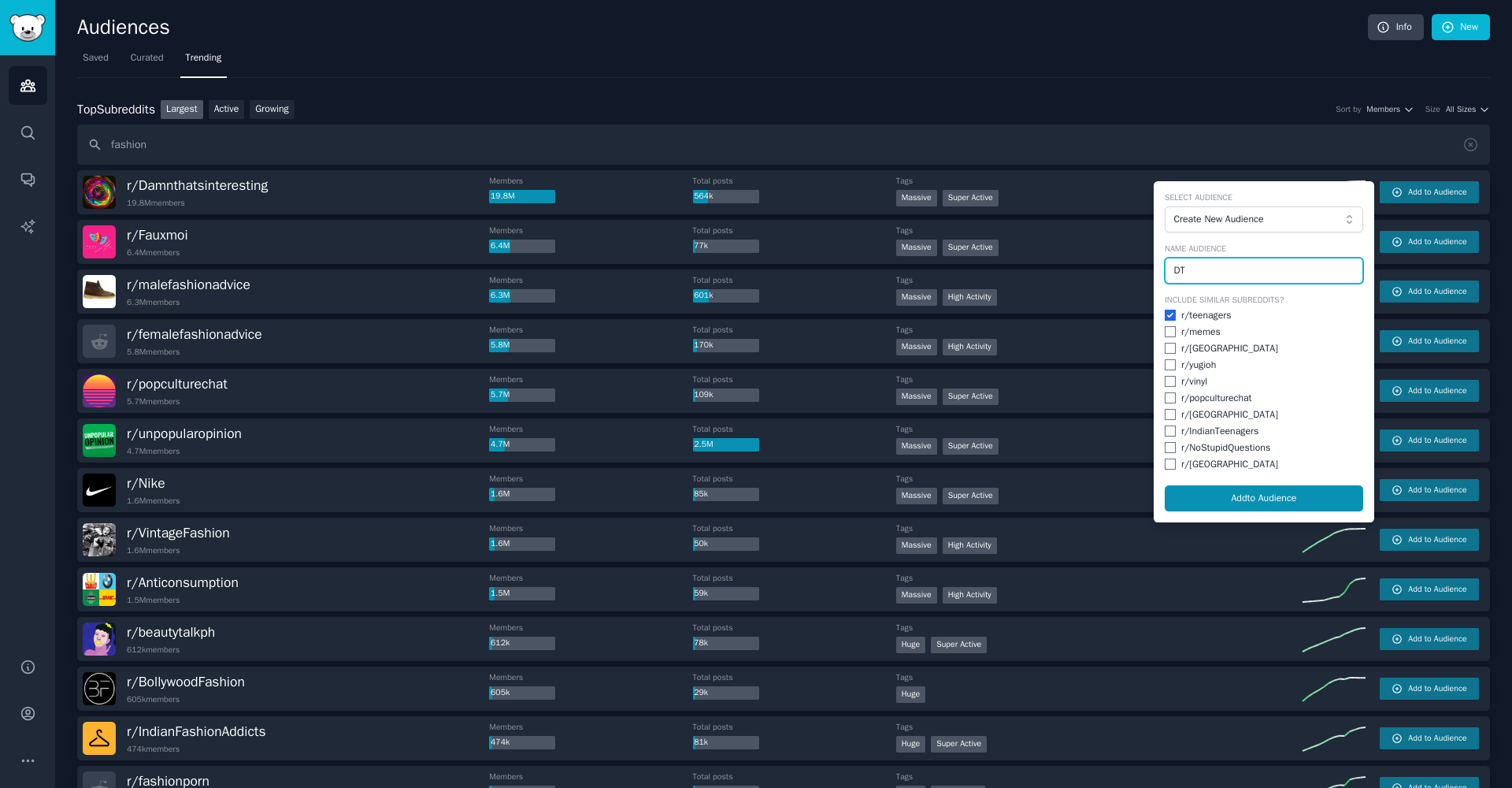 type on "D" 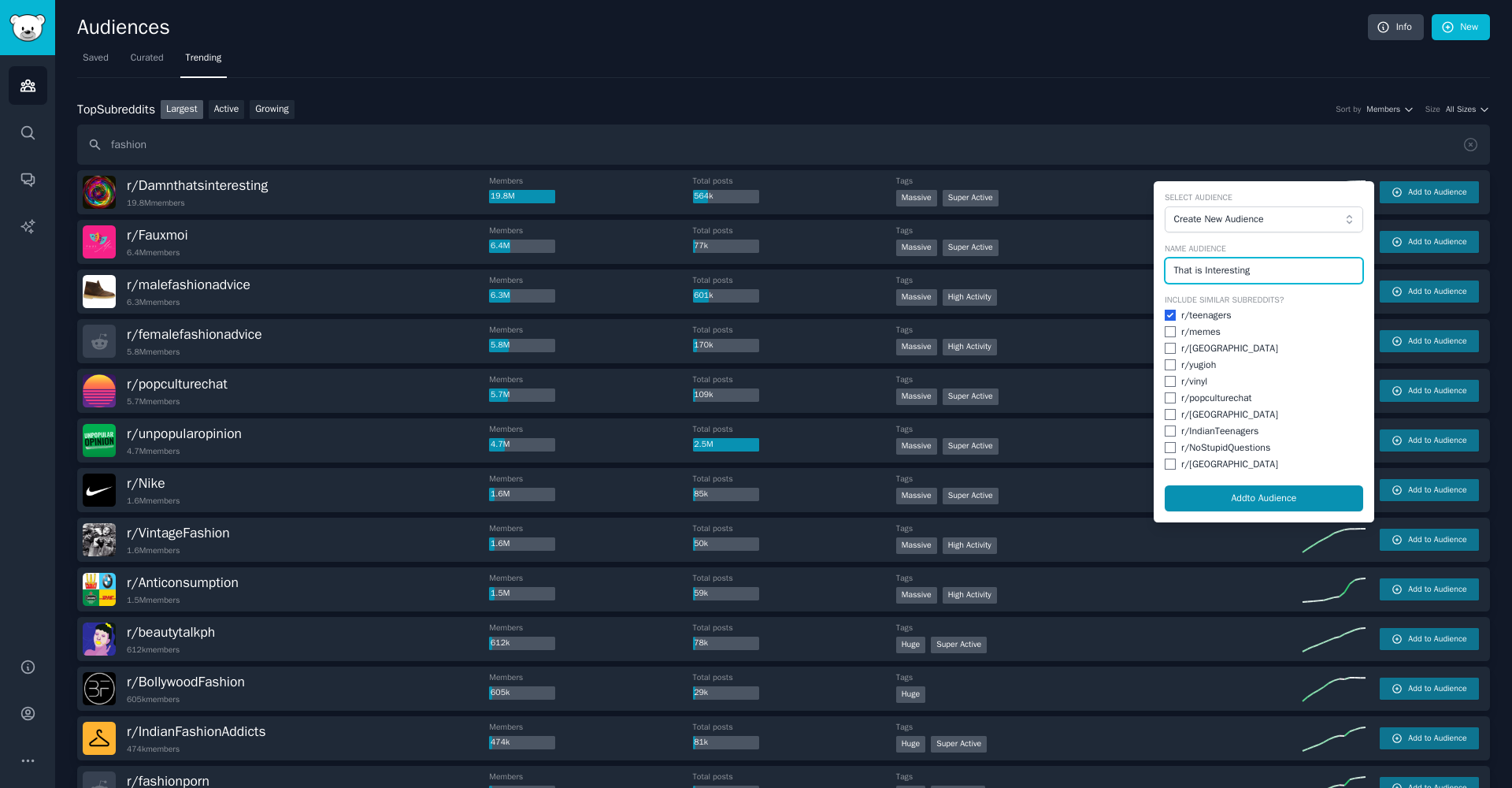 type on "That is Interesting" 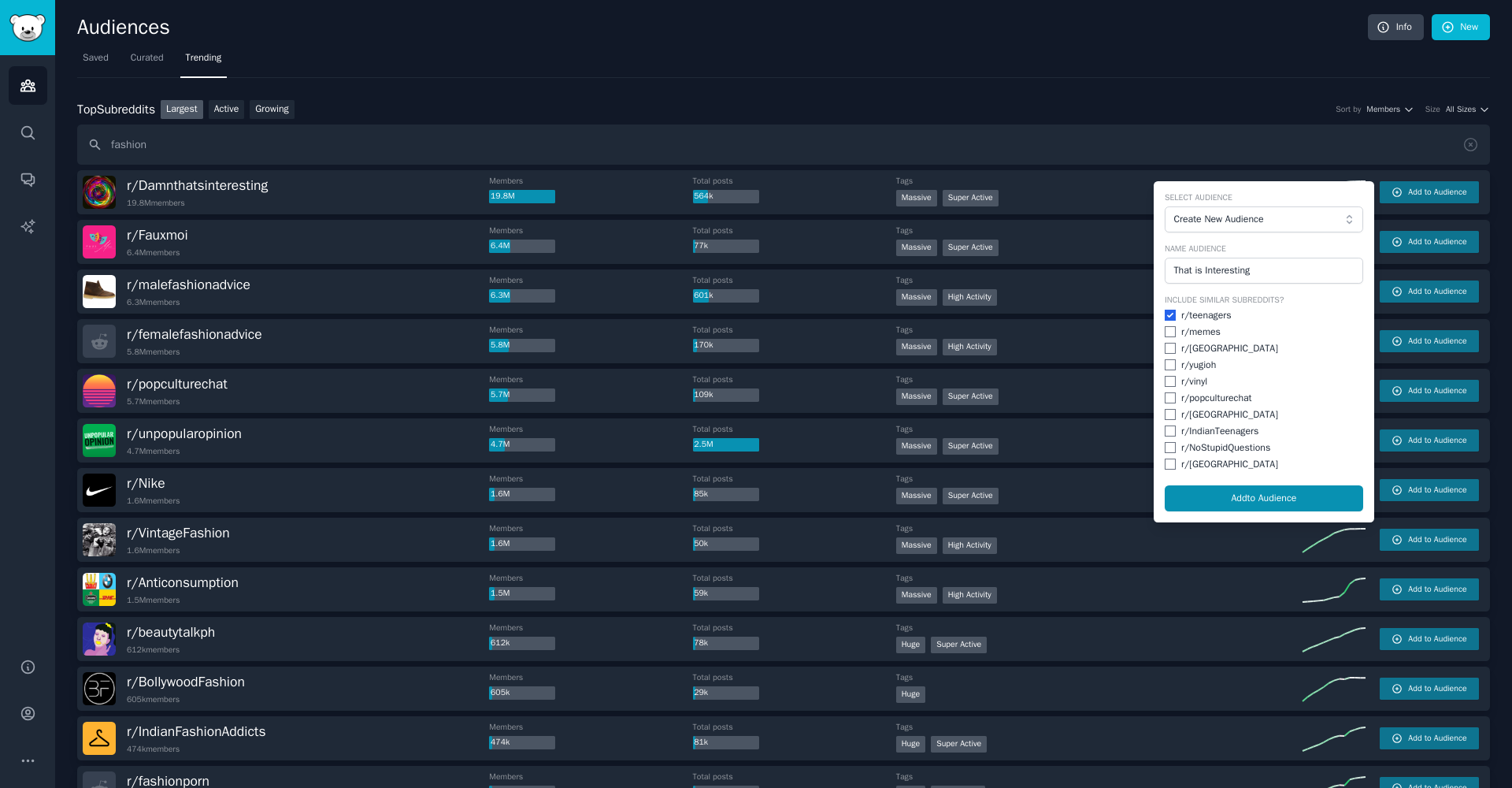 click at bounding box center [1170, 448] 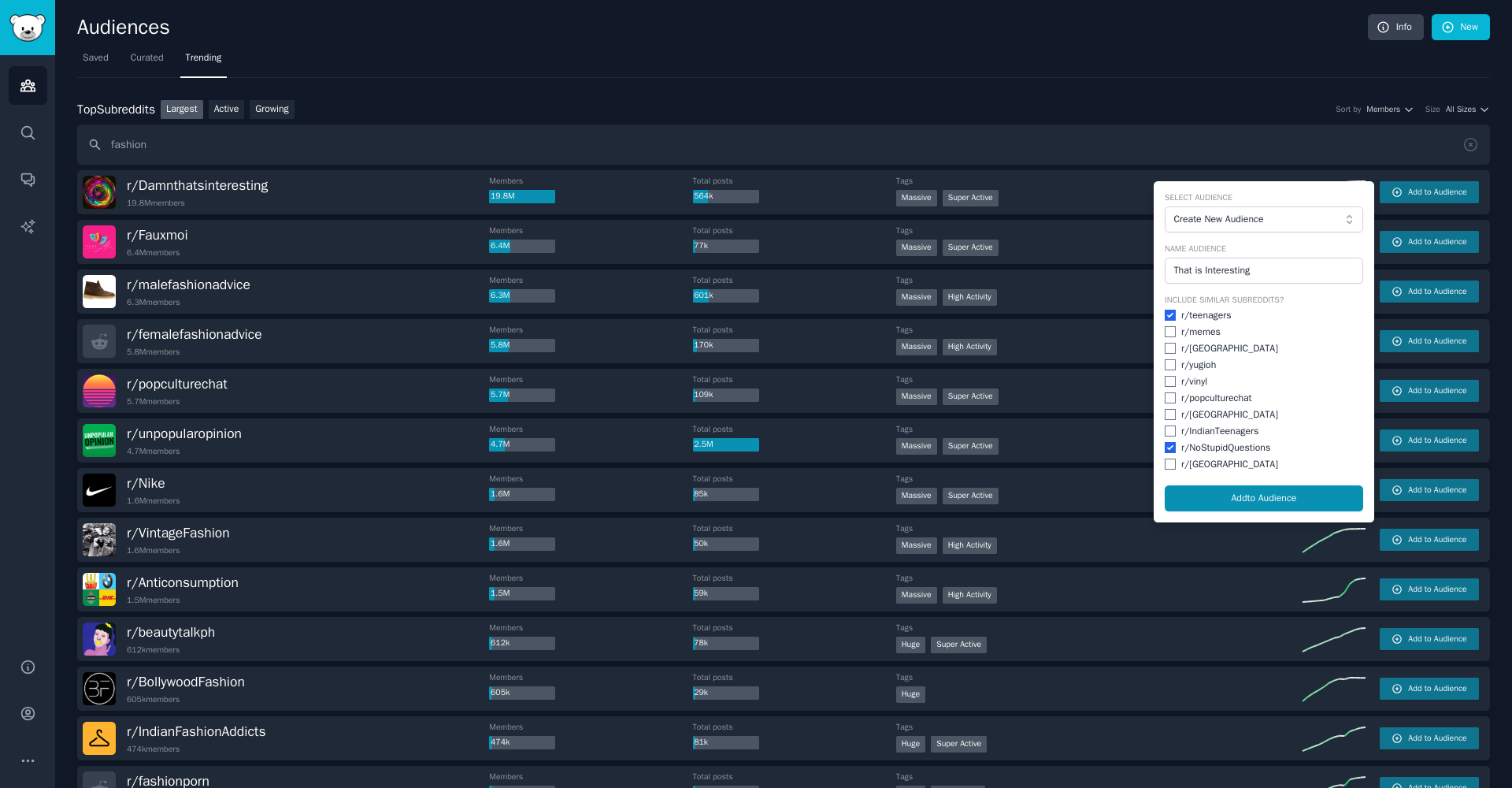 checkbox on "true" 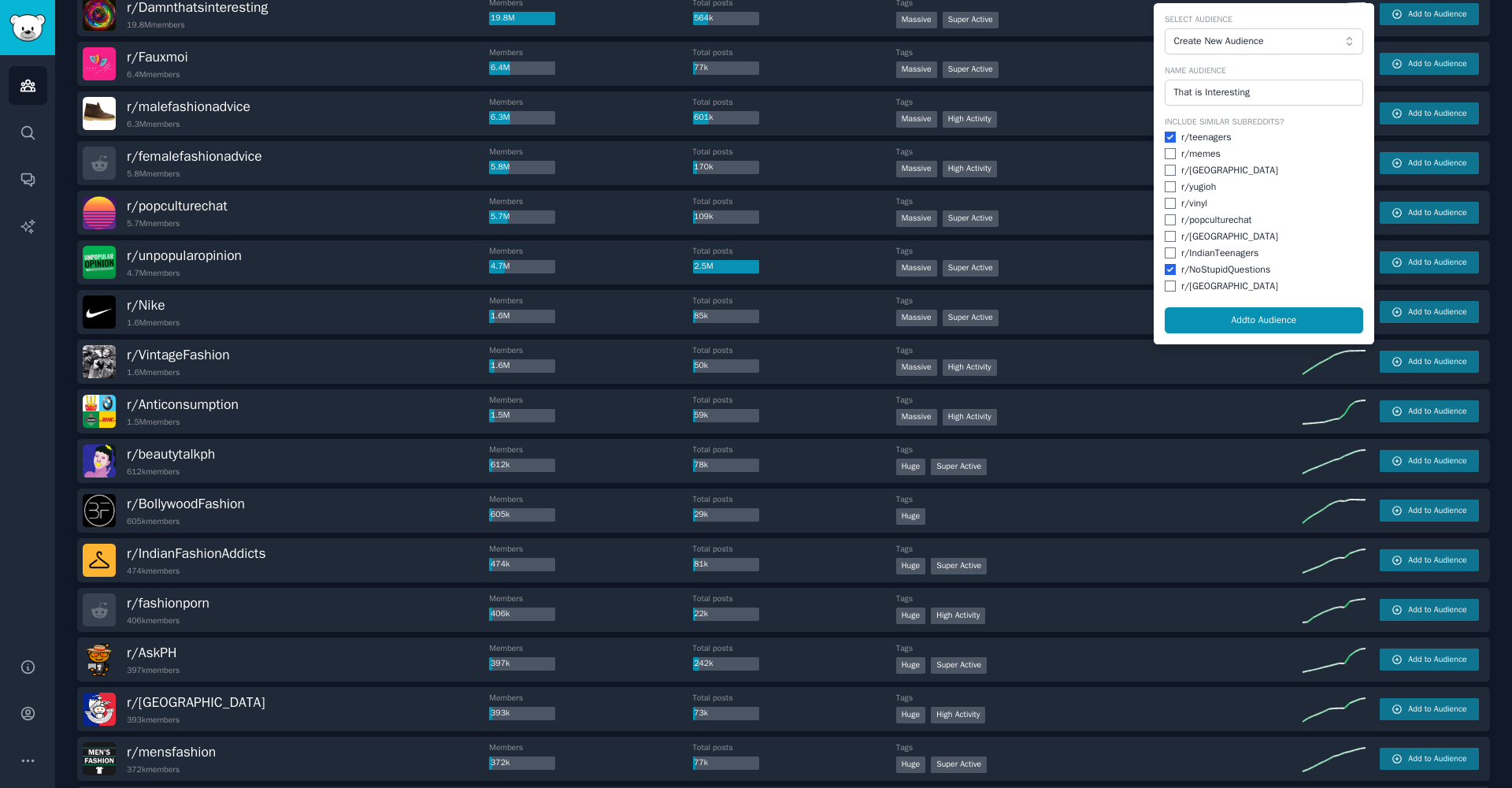 scroll, scrollTop: 117, scrollLeft: 0, axis: vertical 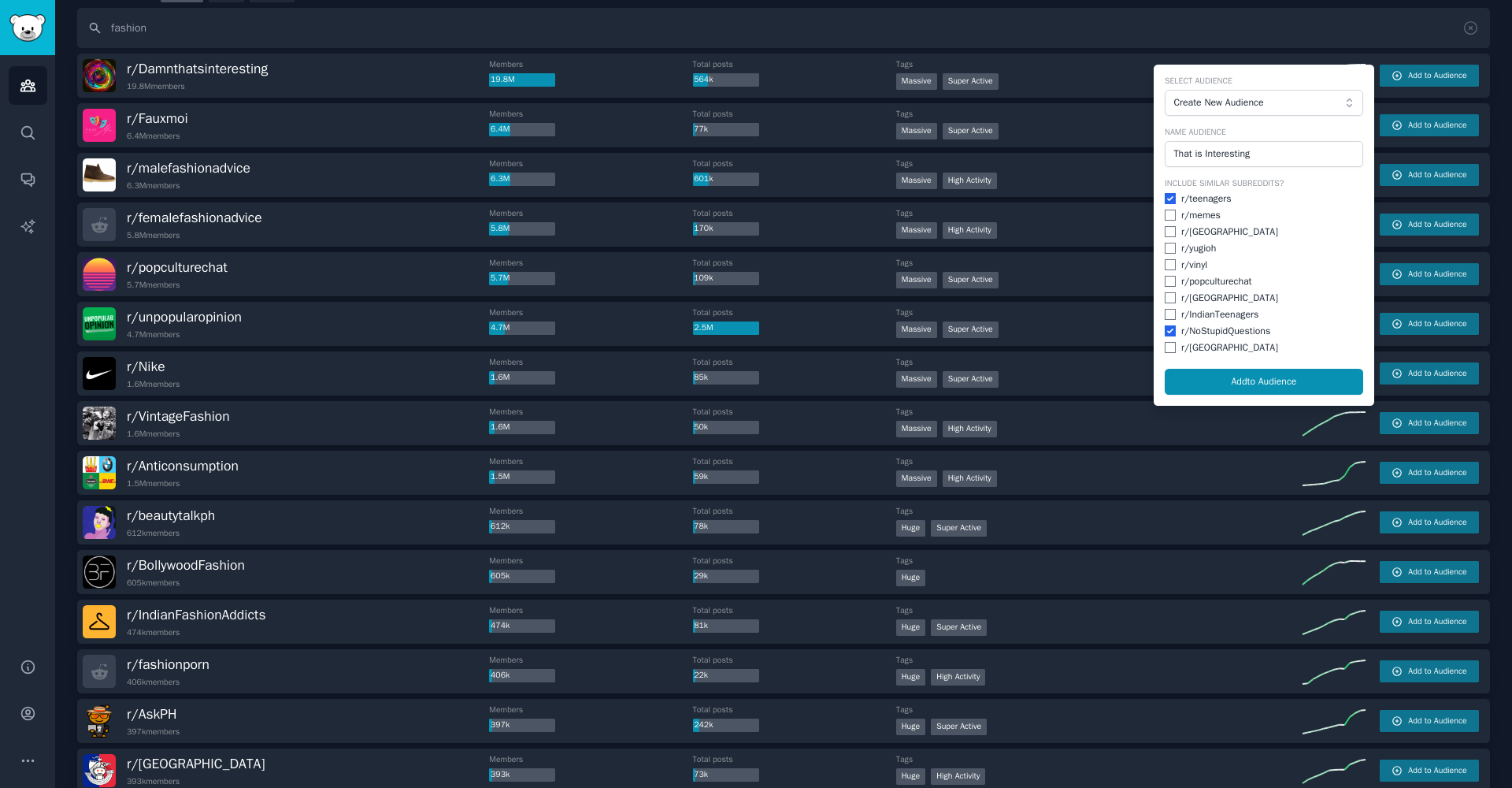 click at bounding box center [1170, 281] 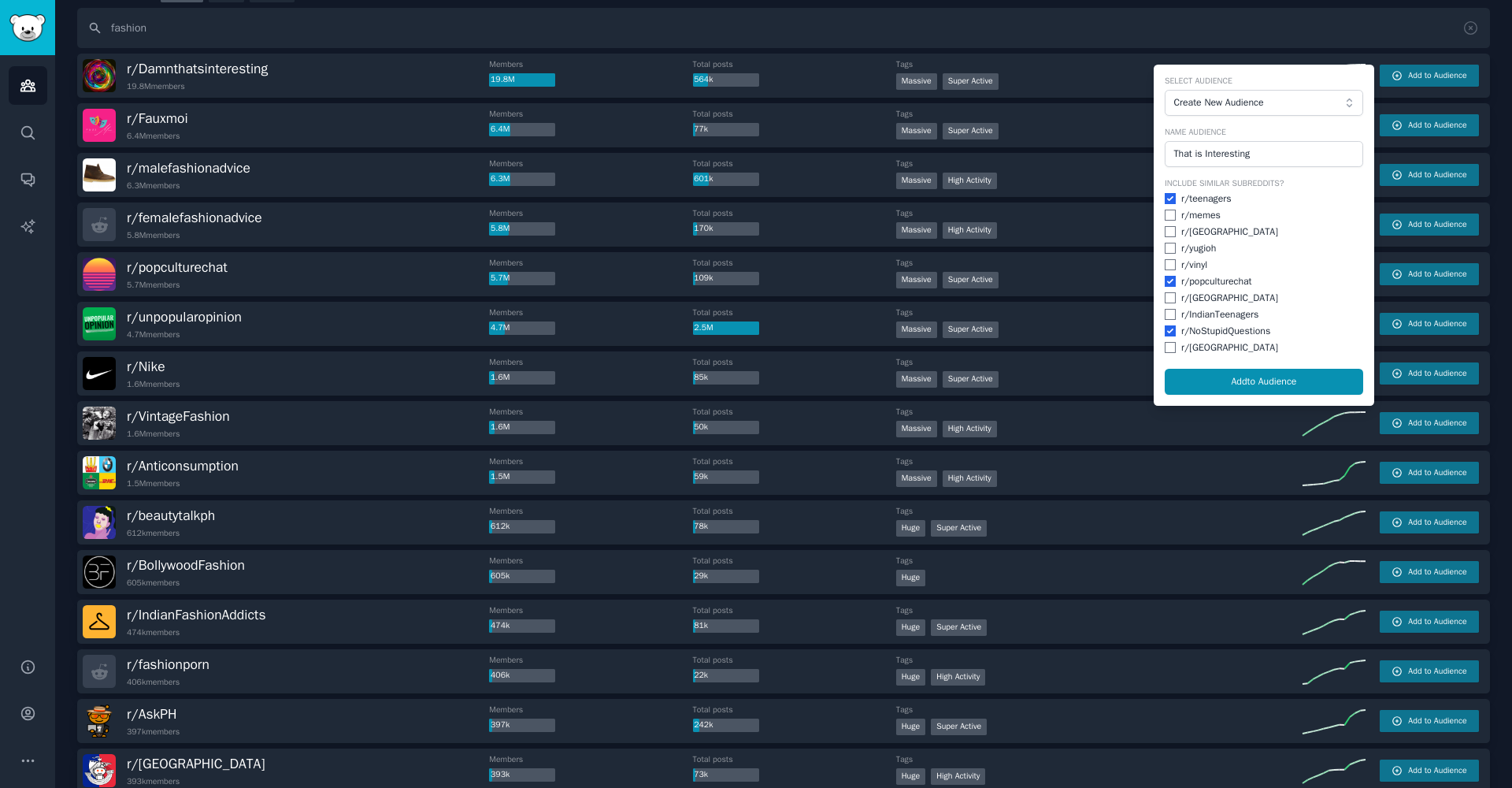 checkbox on "true" 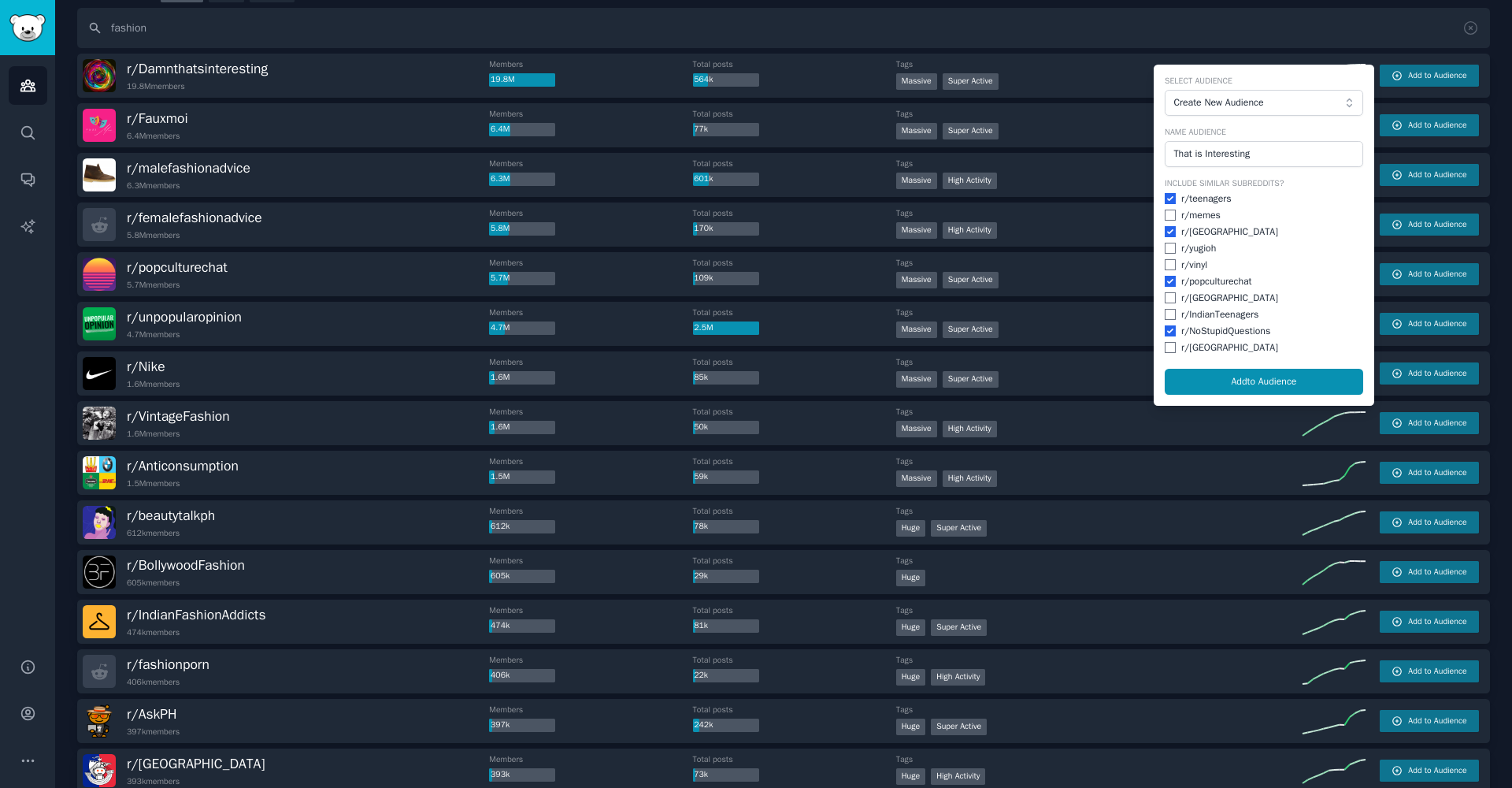 checkbox on "true" 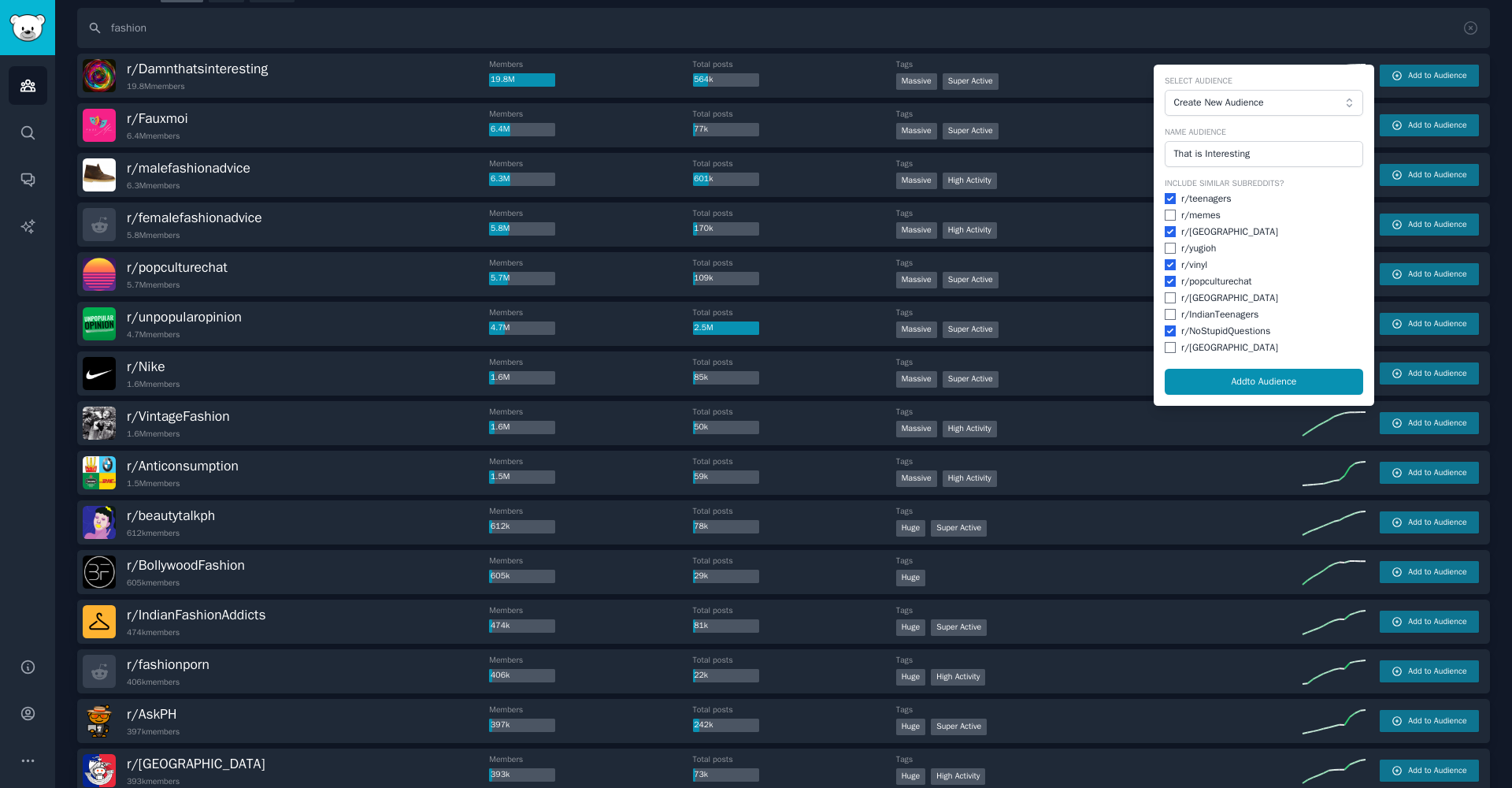 checkbox on "true" 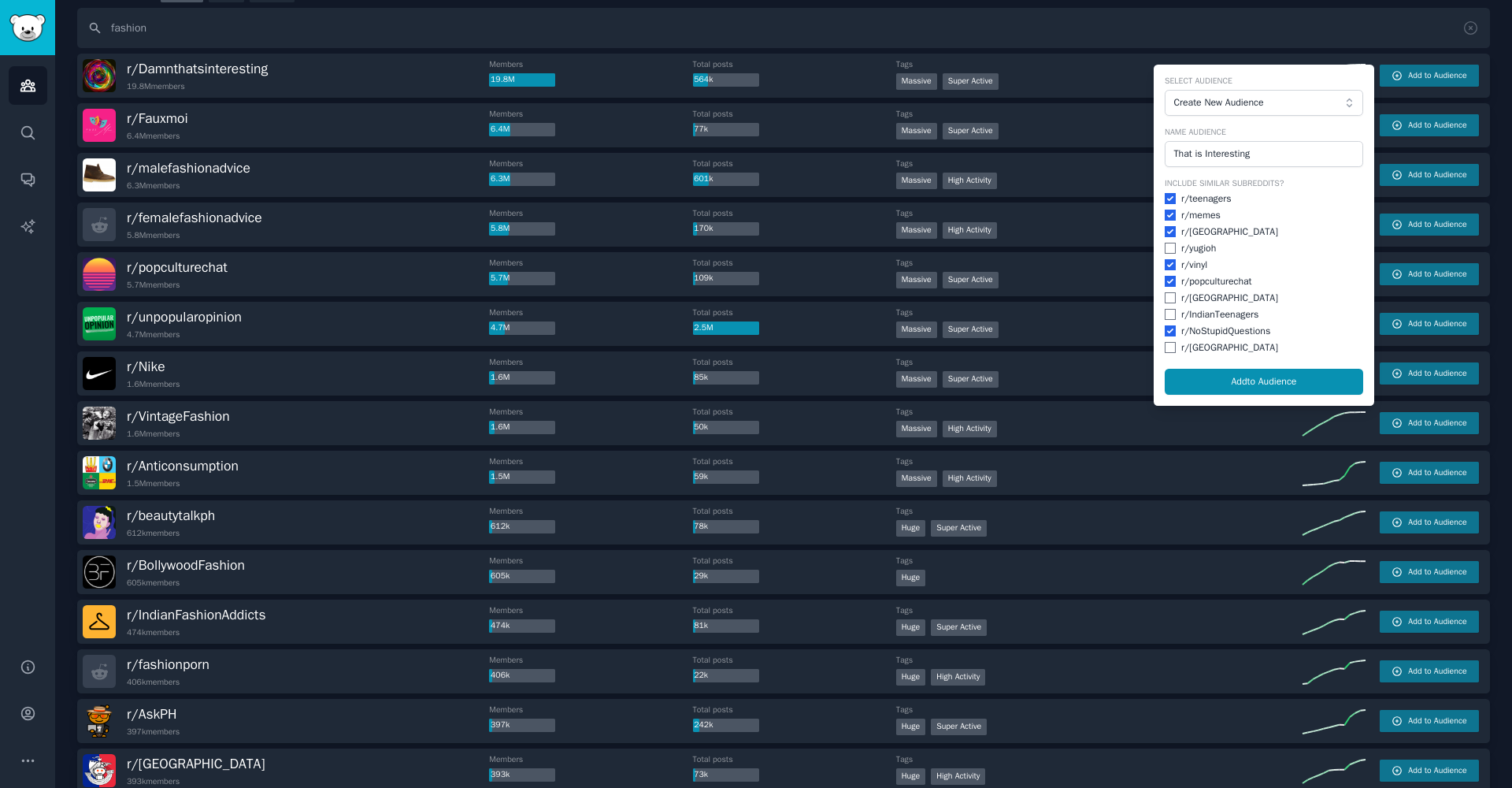 checkbox on "true" 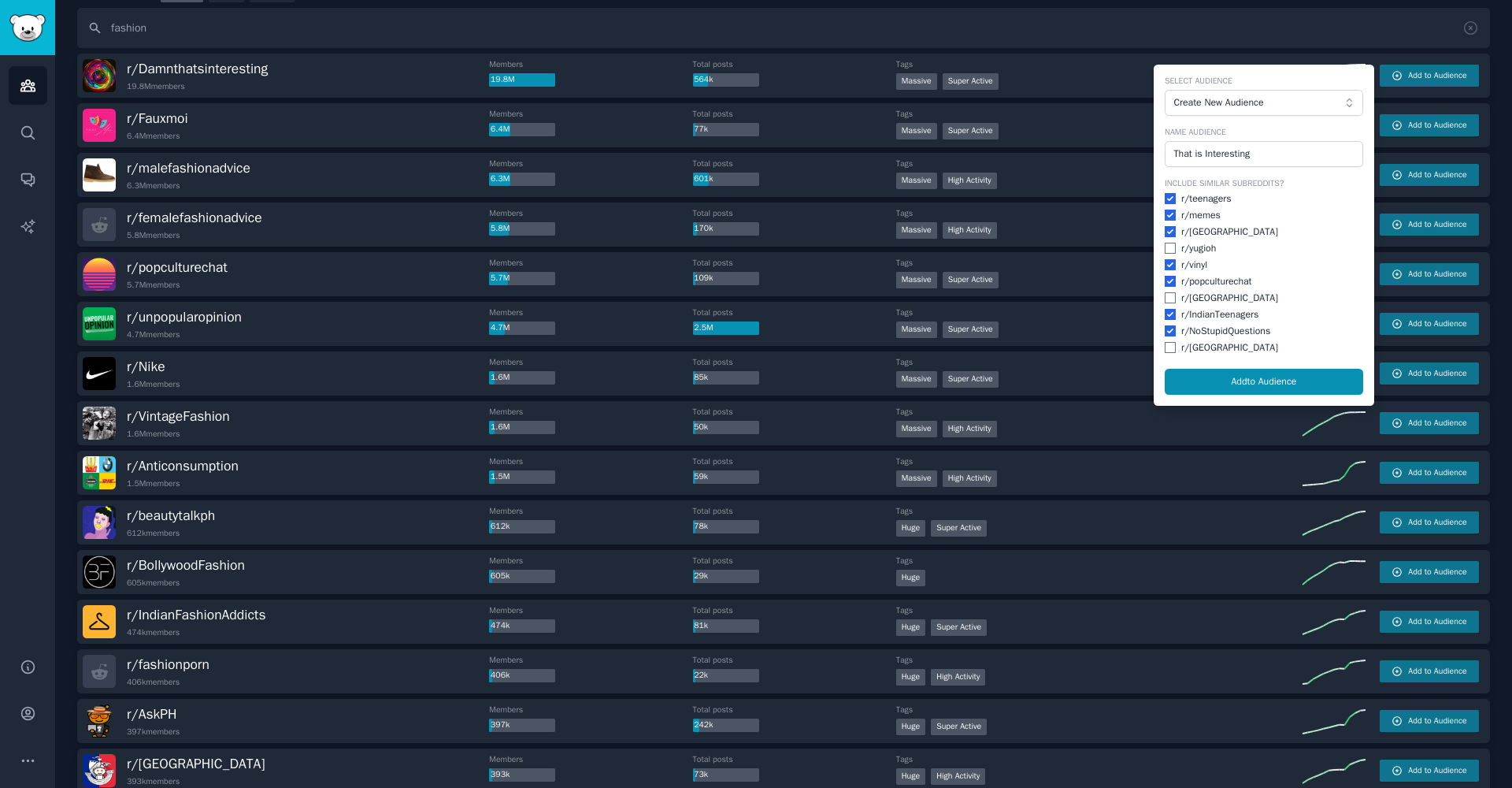 checkbox on "true" 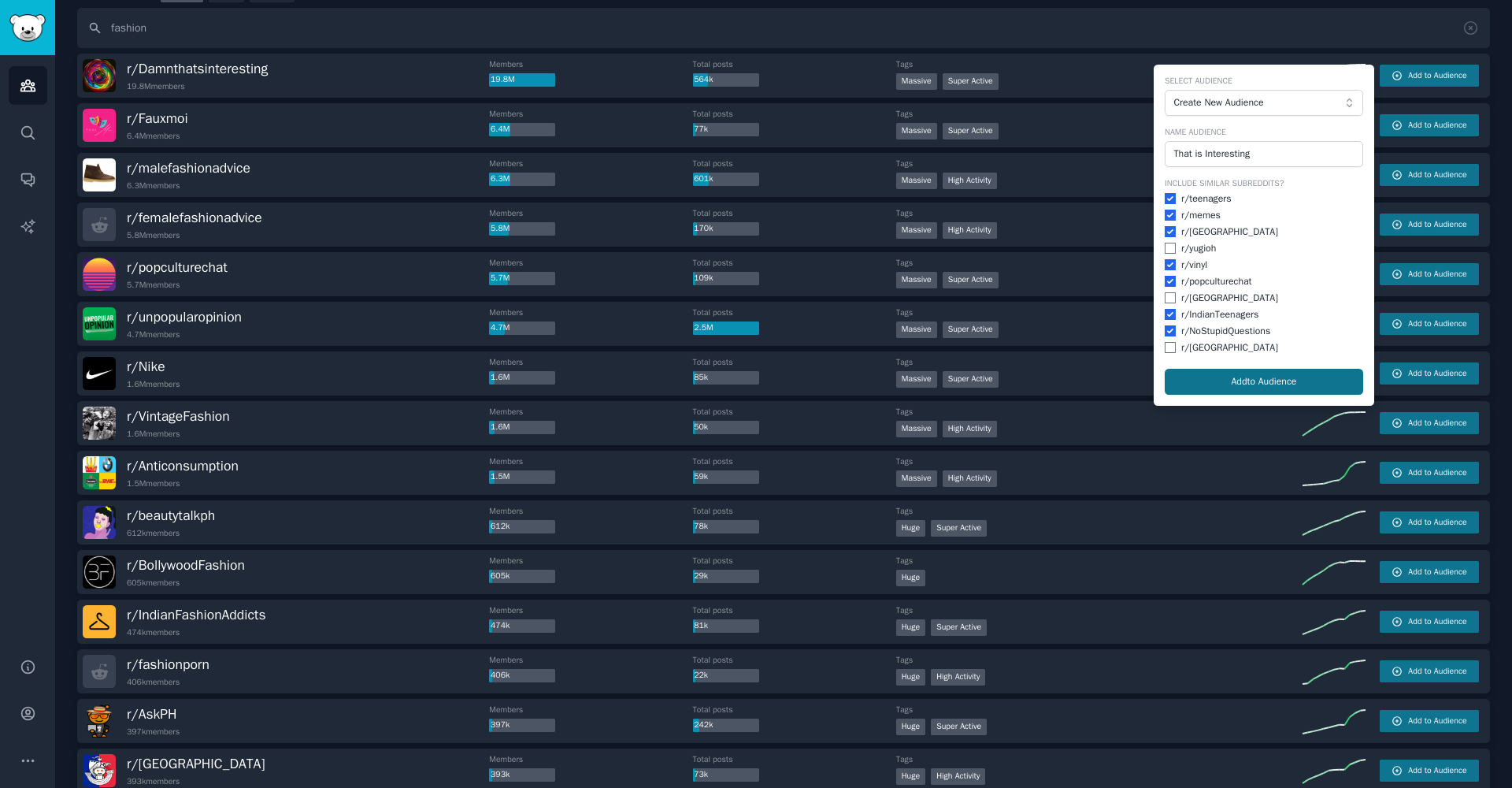 click on "Add  to Audience" at bounding box center (1264, 382) 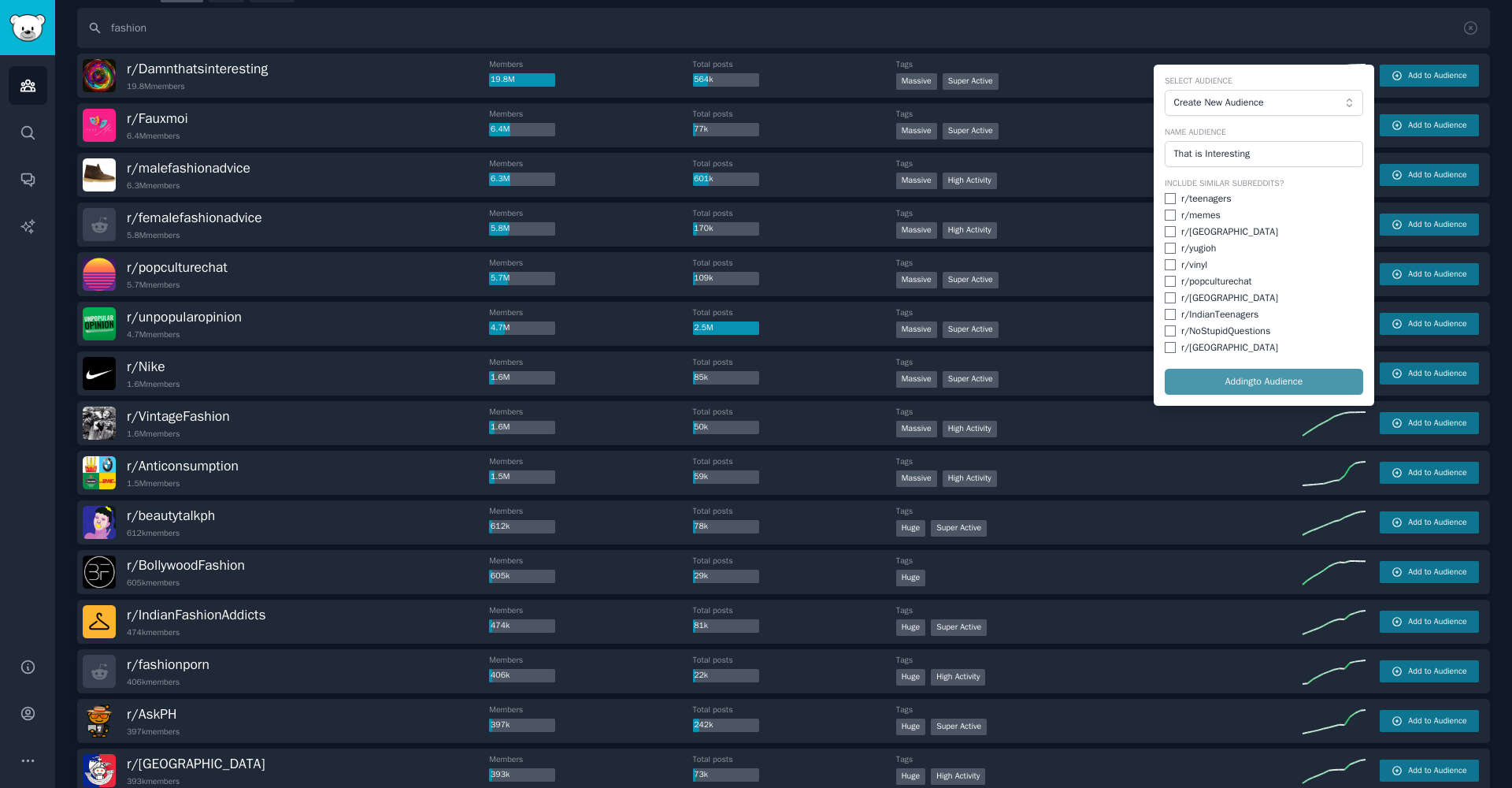 checkbox on "false" 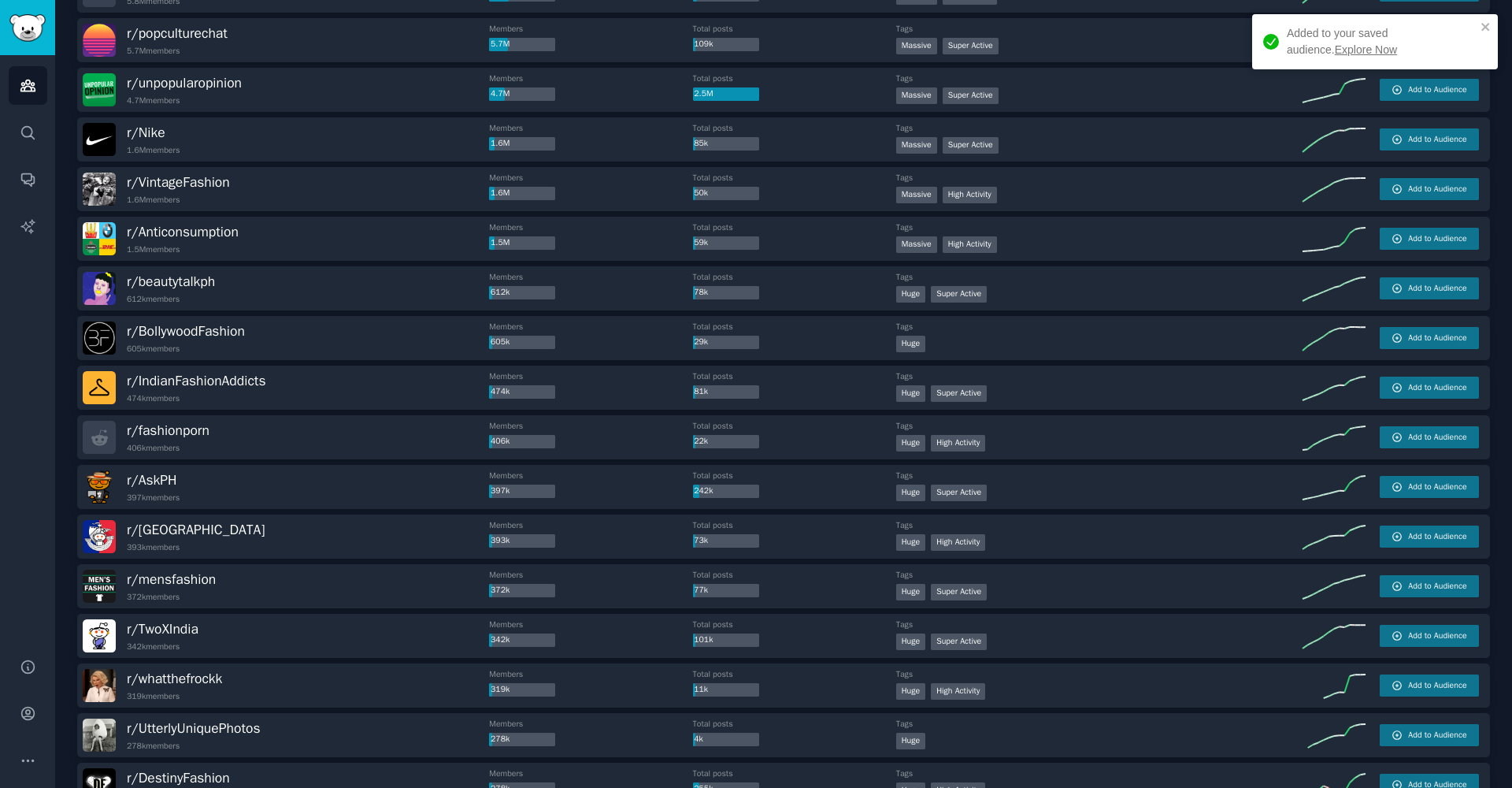 scroll, scrollTop: 0, scrollLeft: 0, axis: both 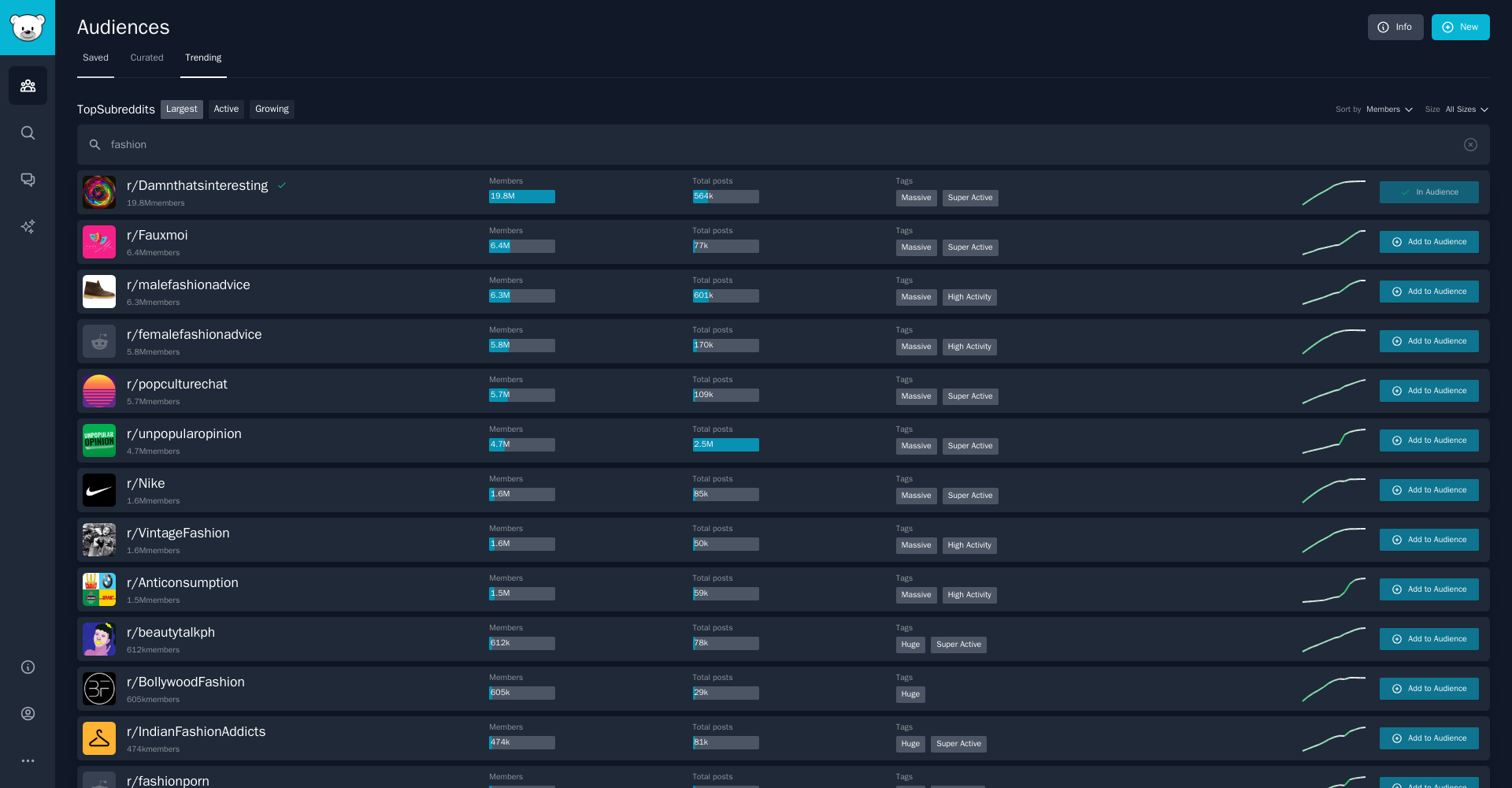 click on "Saved" at bounding box center (95, 58) 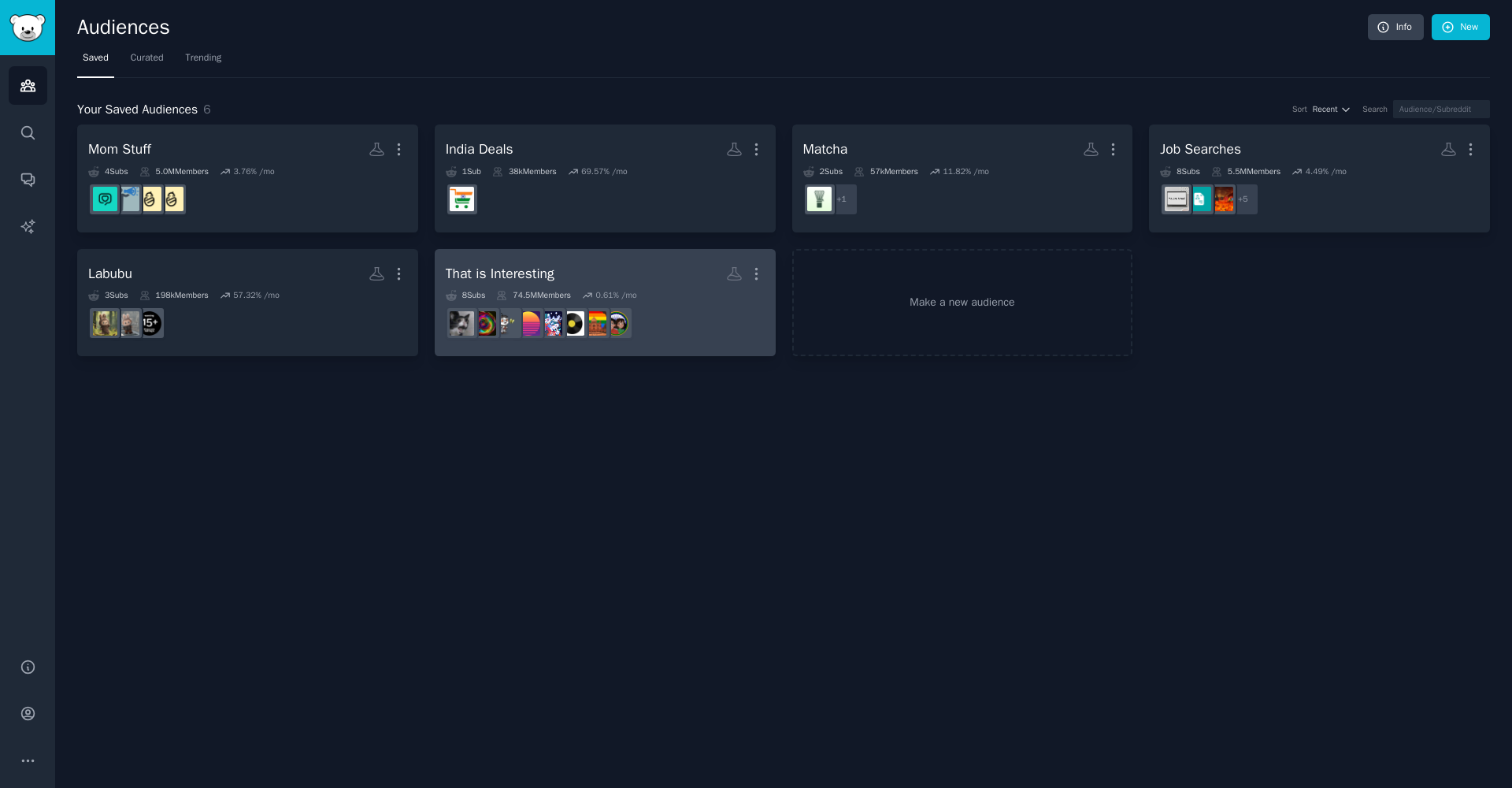 click on "That is Interesting More" at bounding box center (605, 273) 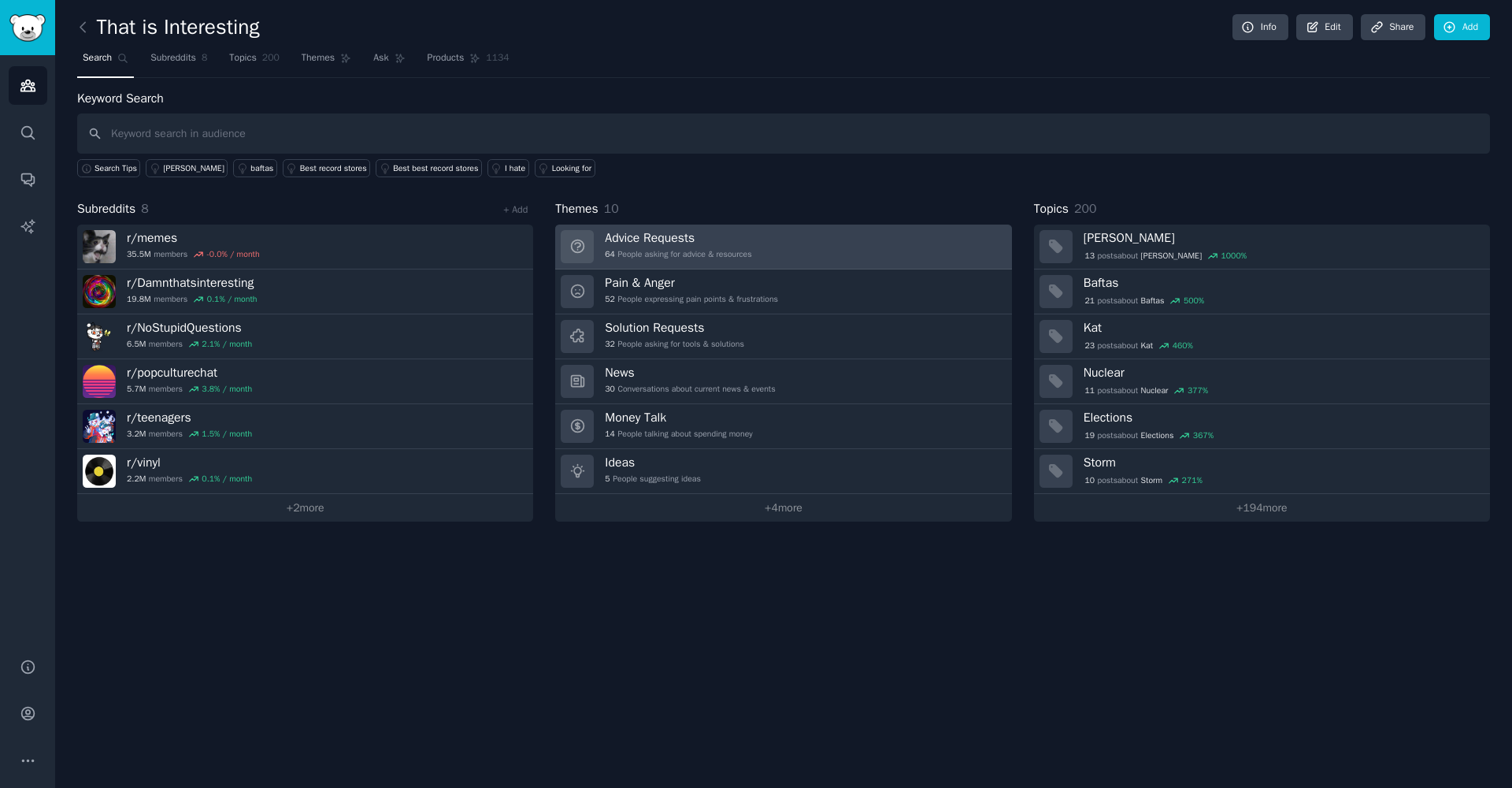 click on "Advice Requests 64 People asking for advice & resources" at bounding box center (678, 247) 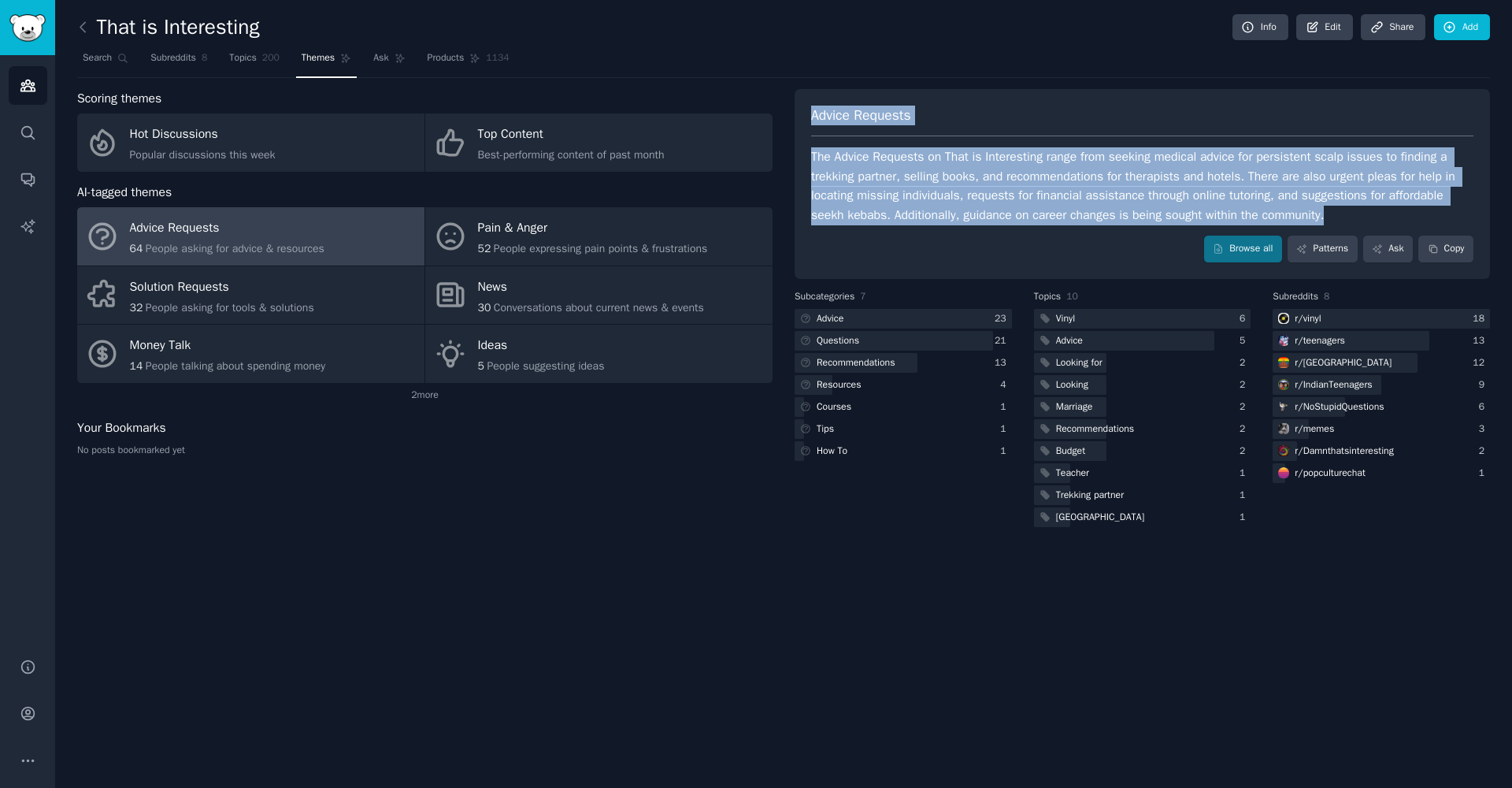 drag, startPoint x: 811, startPoint y: 112, endPoint x: 1351, endPoint y: 218, distance: 550.30537 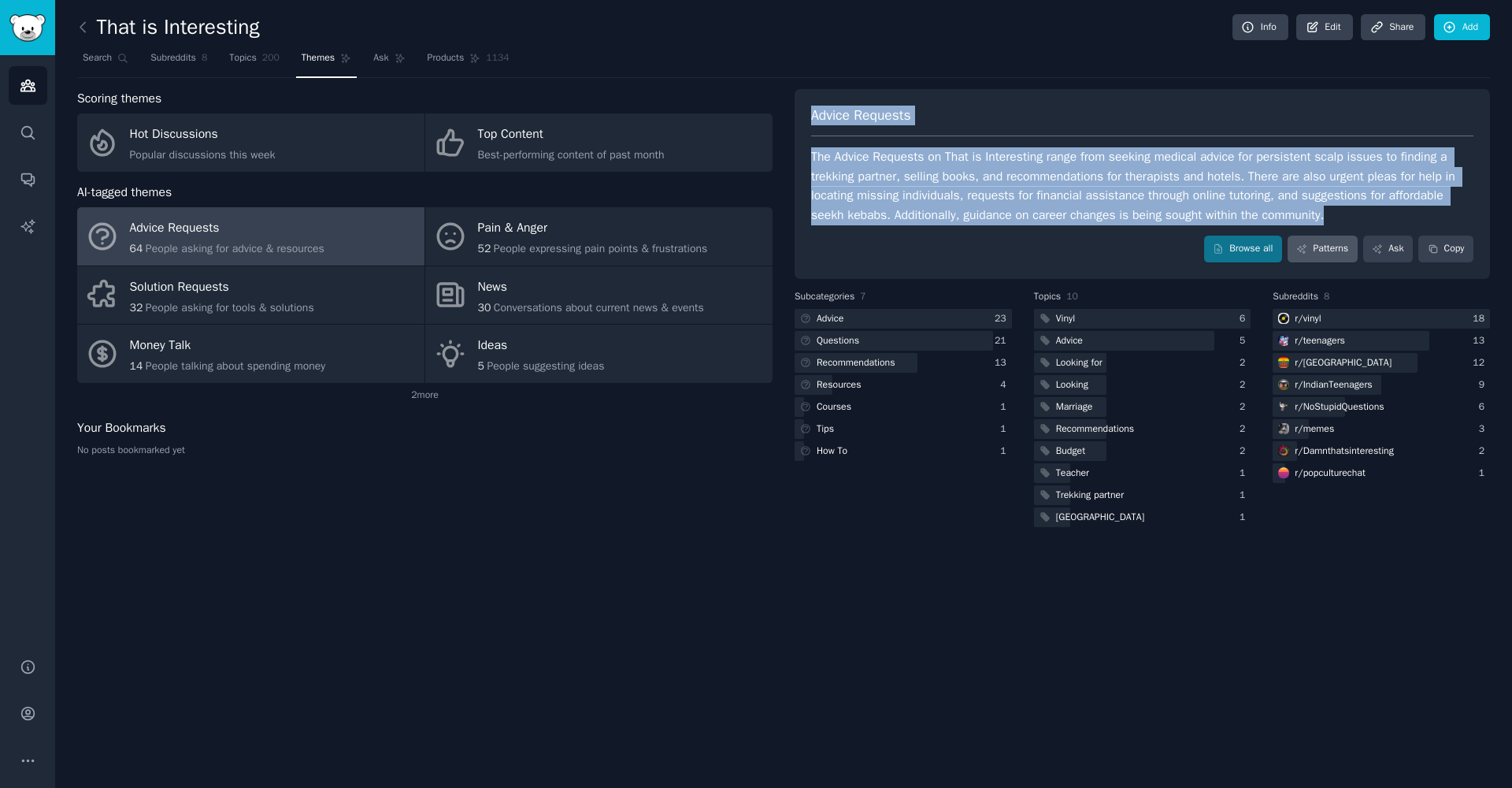 click on "Patterns" at bounding box center (1322, 249) 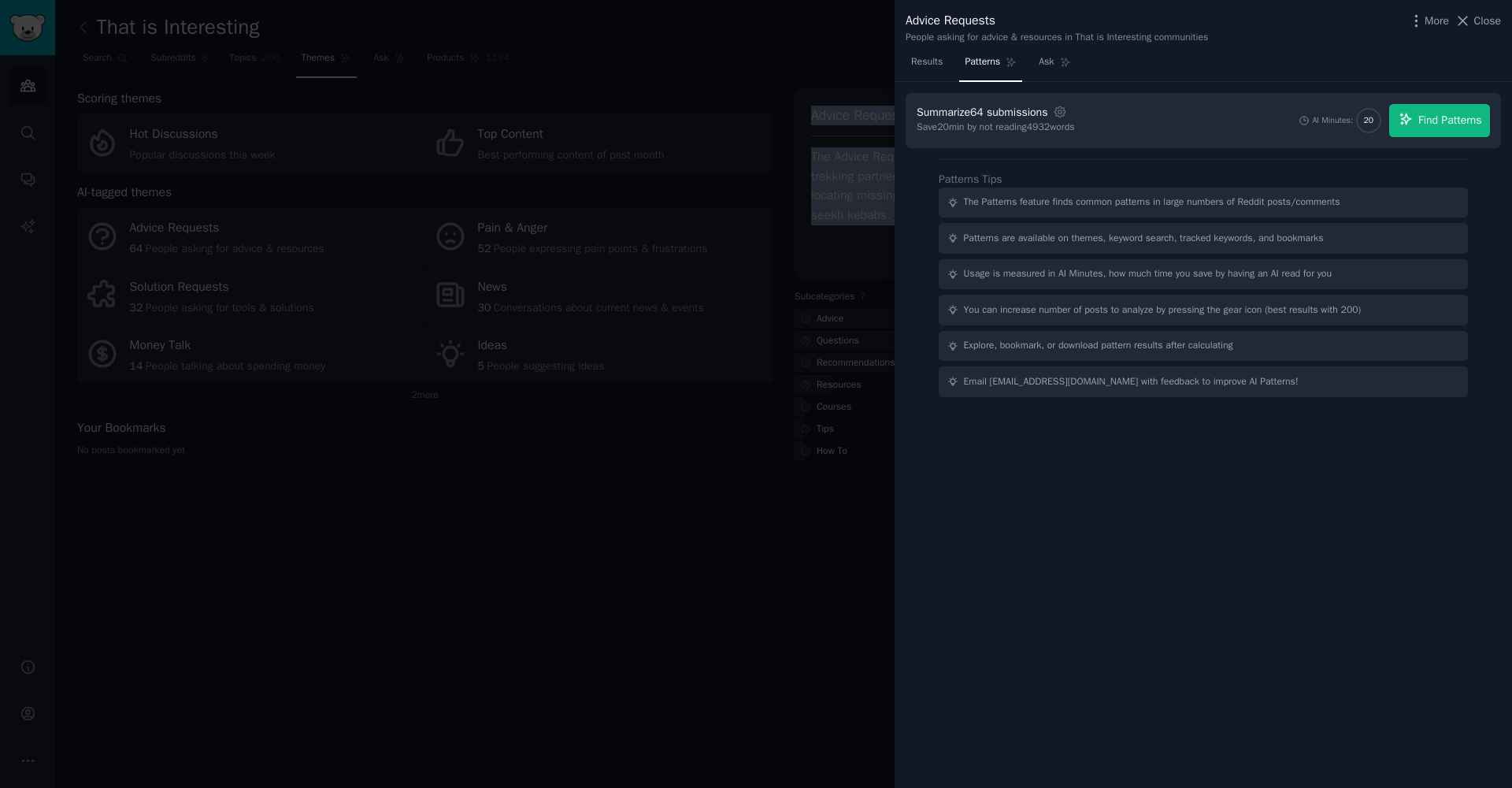 click on "Find Patterns" at bounding box center (1450, 120) 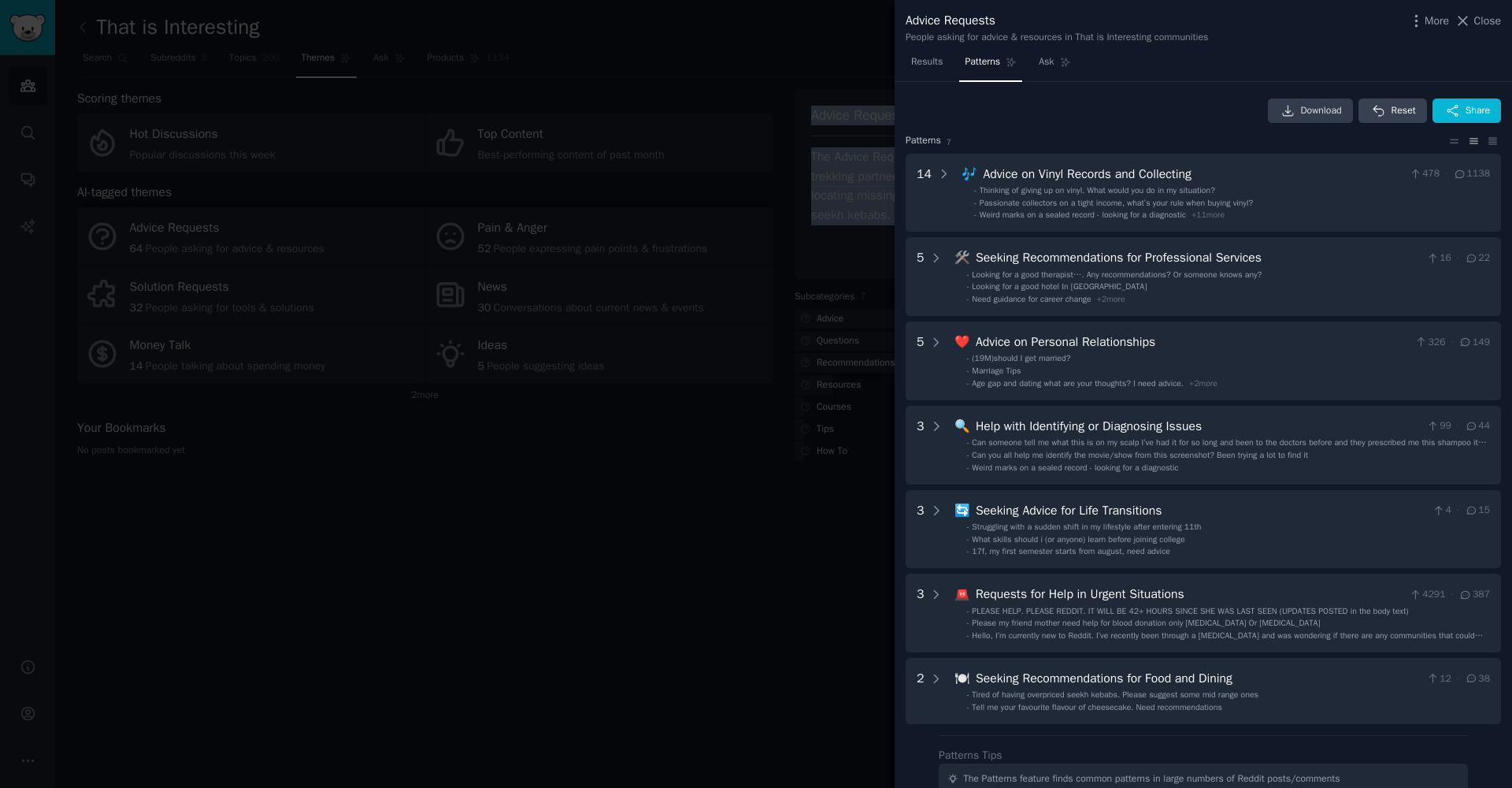 click on "Download" at bounding box center (1321, 111) 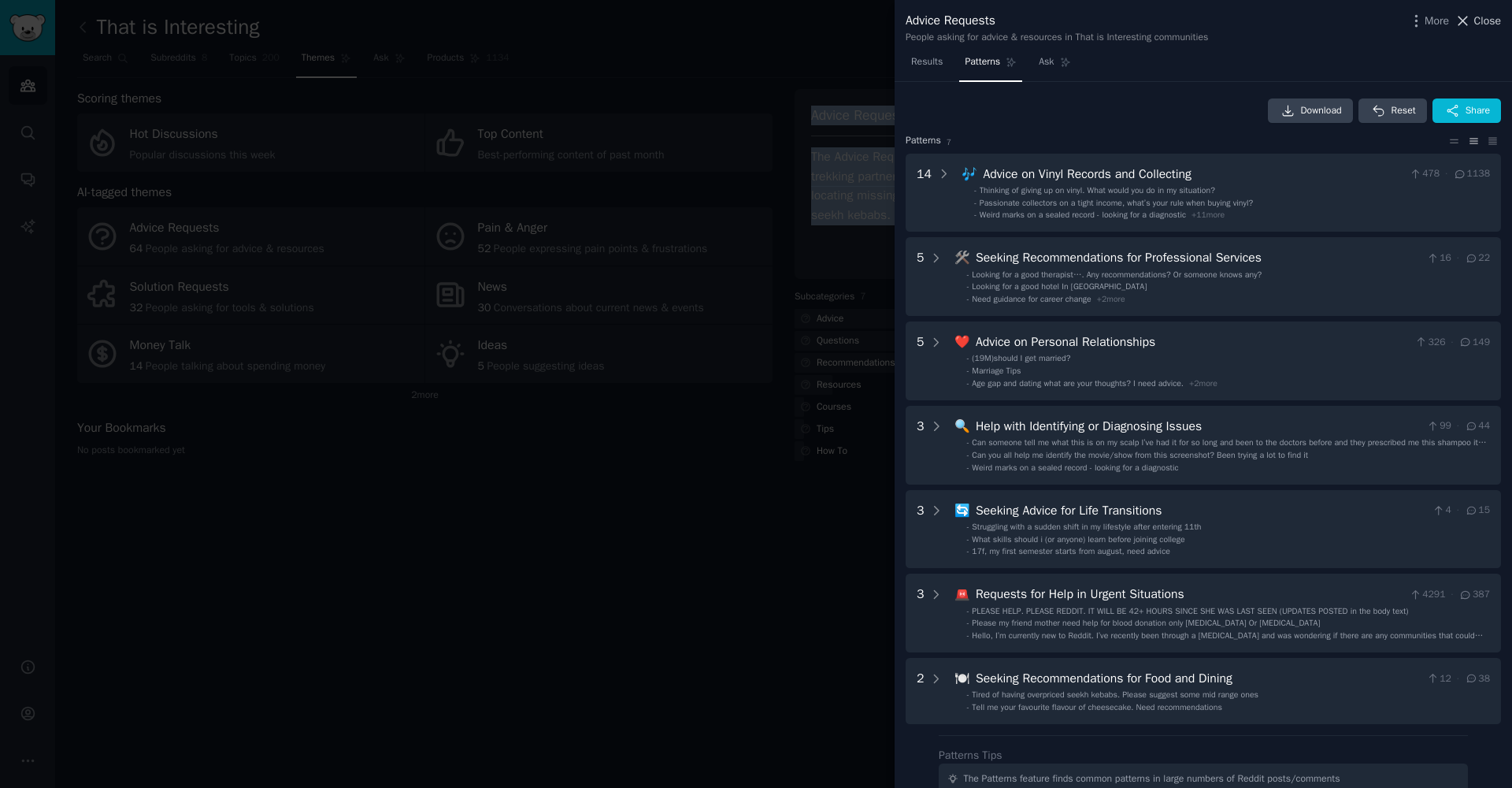 click on "Close" at bounding box center [1488, 20] 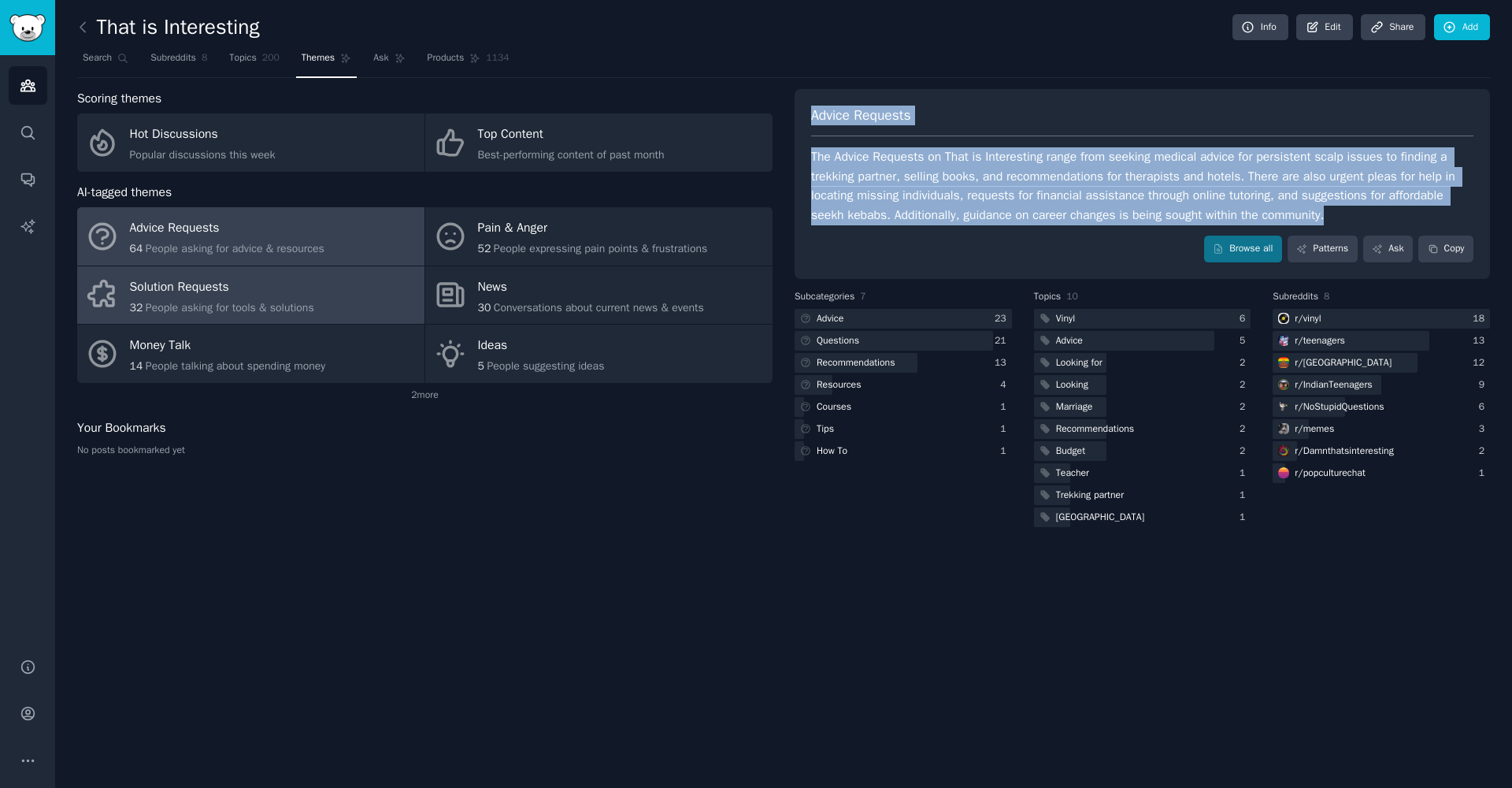 click on "People asking for tools & solutions" at bounding box center (230, 307) 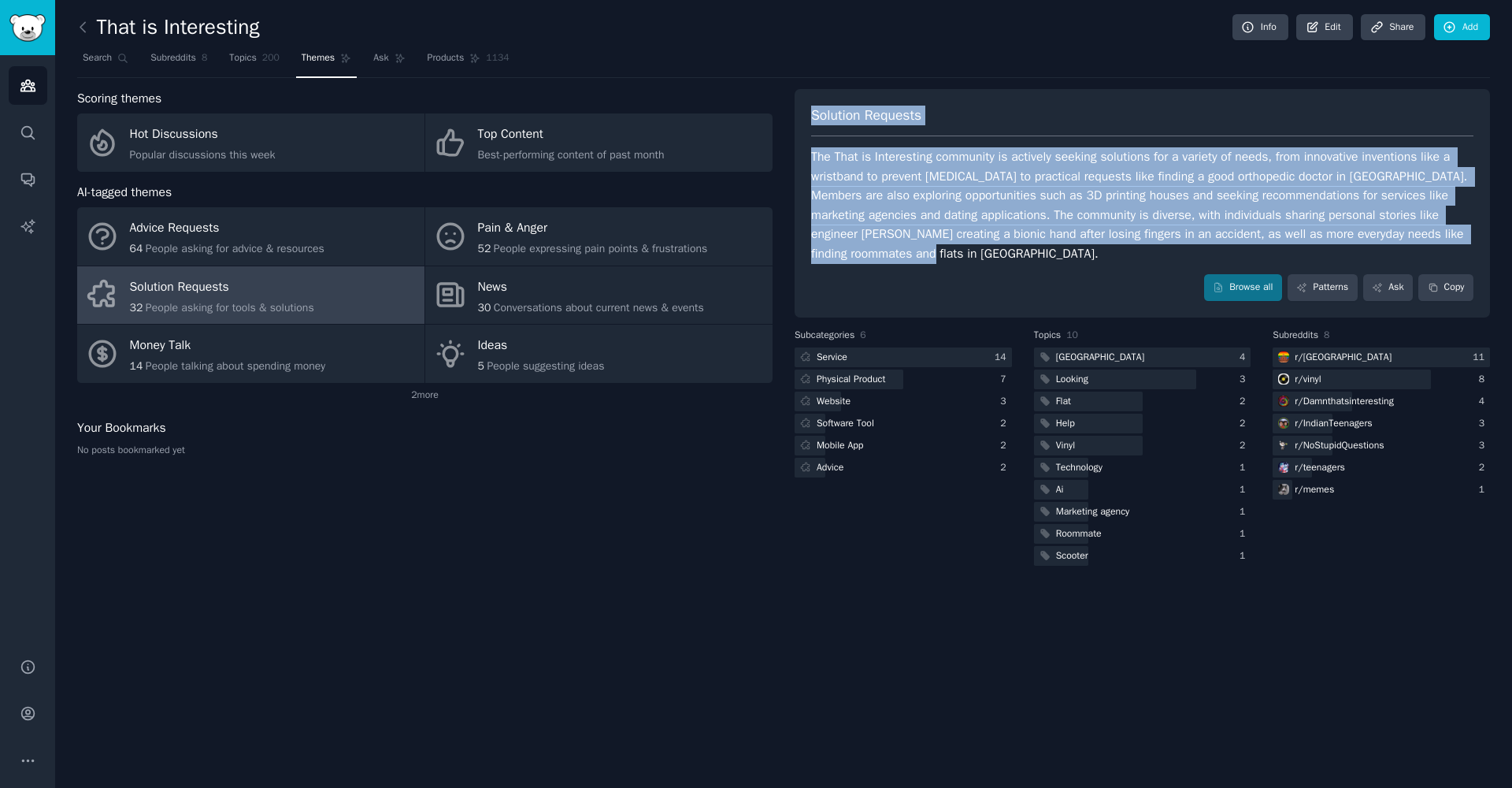 drag, startPoint x: 812, startPoint y: 112, endPoint x: 1146, endPoint y: 242, distance: 358.40759 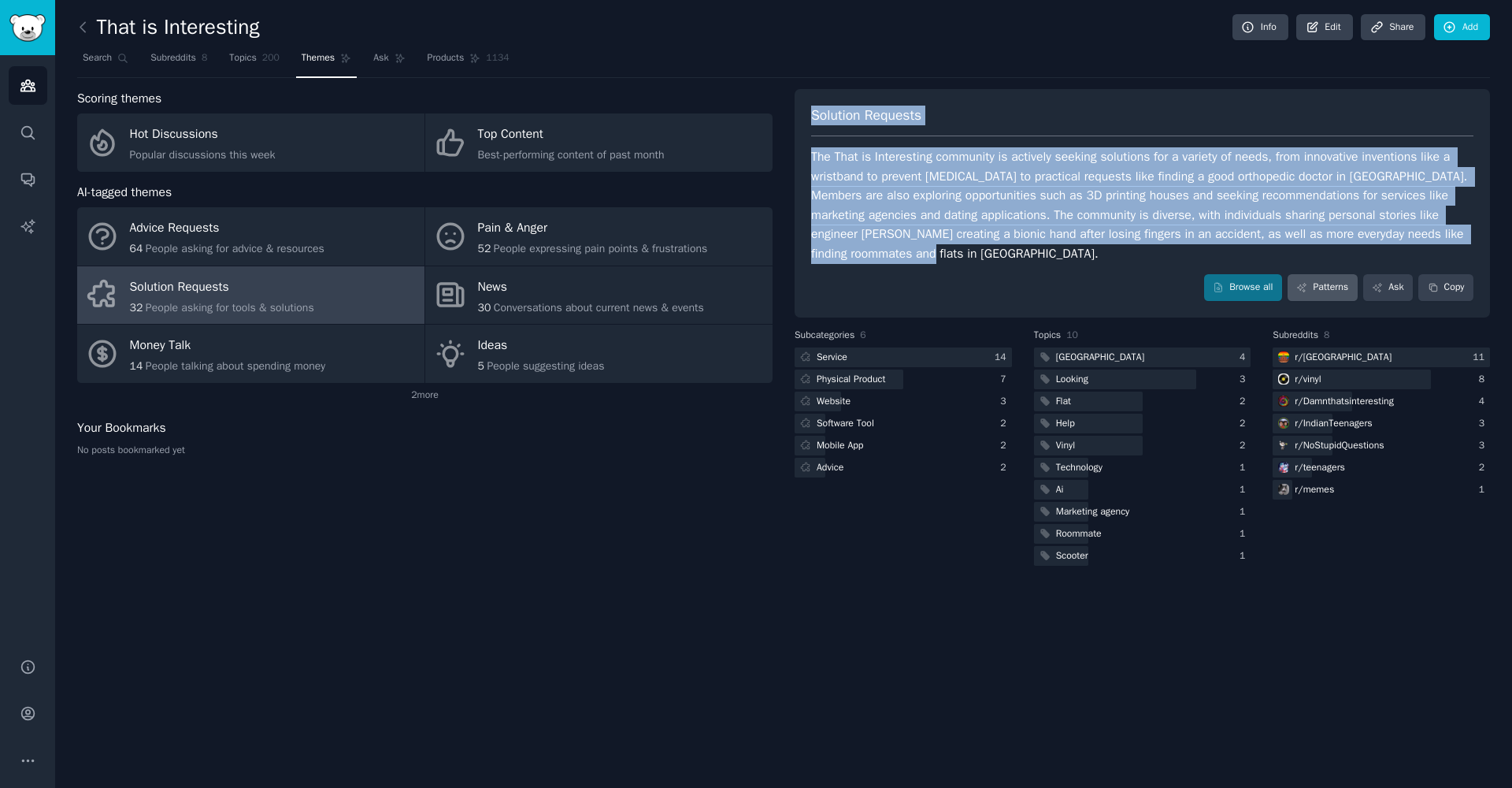 click on "Patterns" at bounding box center [1322, 288] 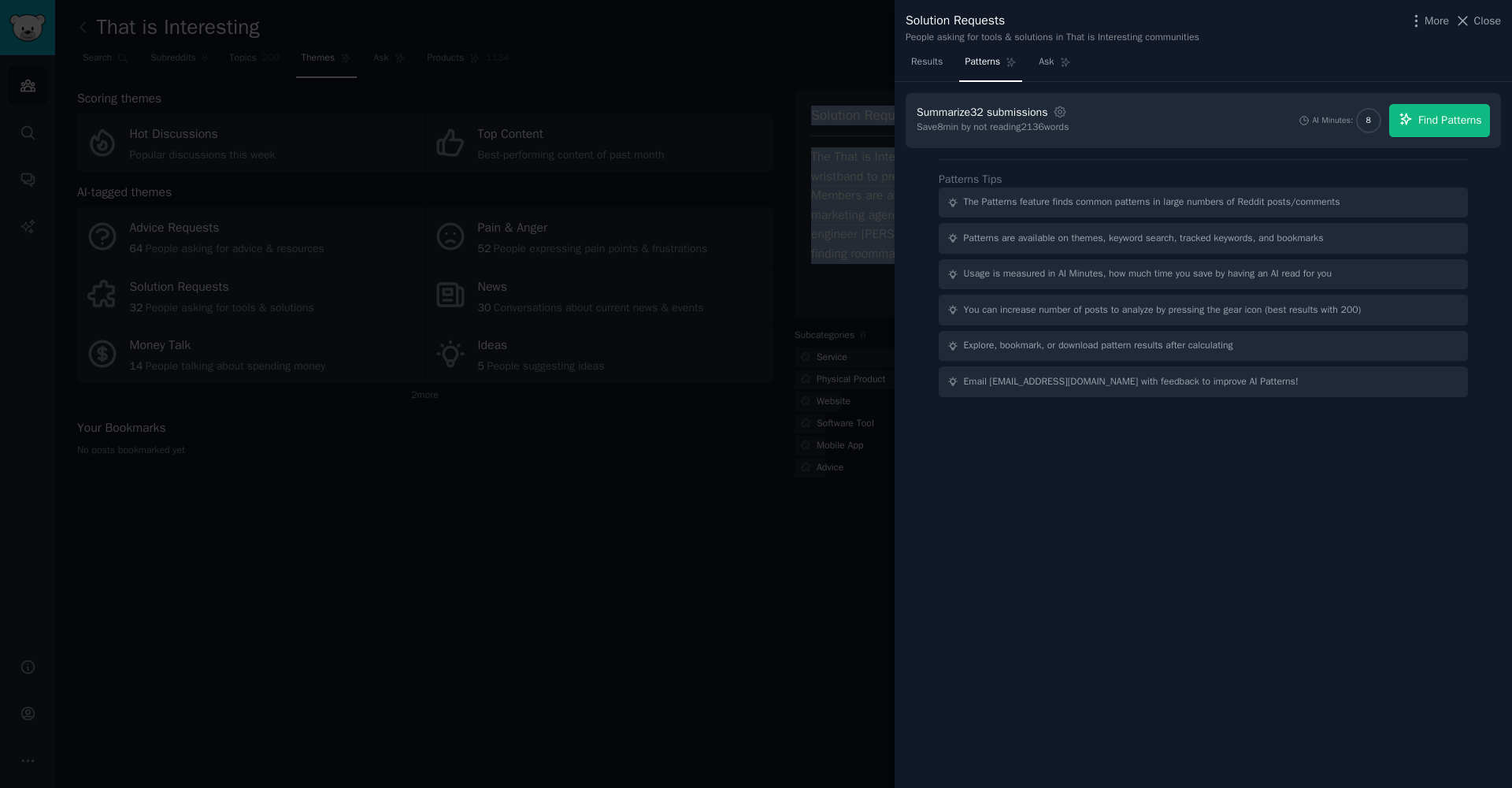 click on "Find Patterns" at bounding box center (1440, 121) 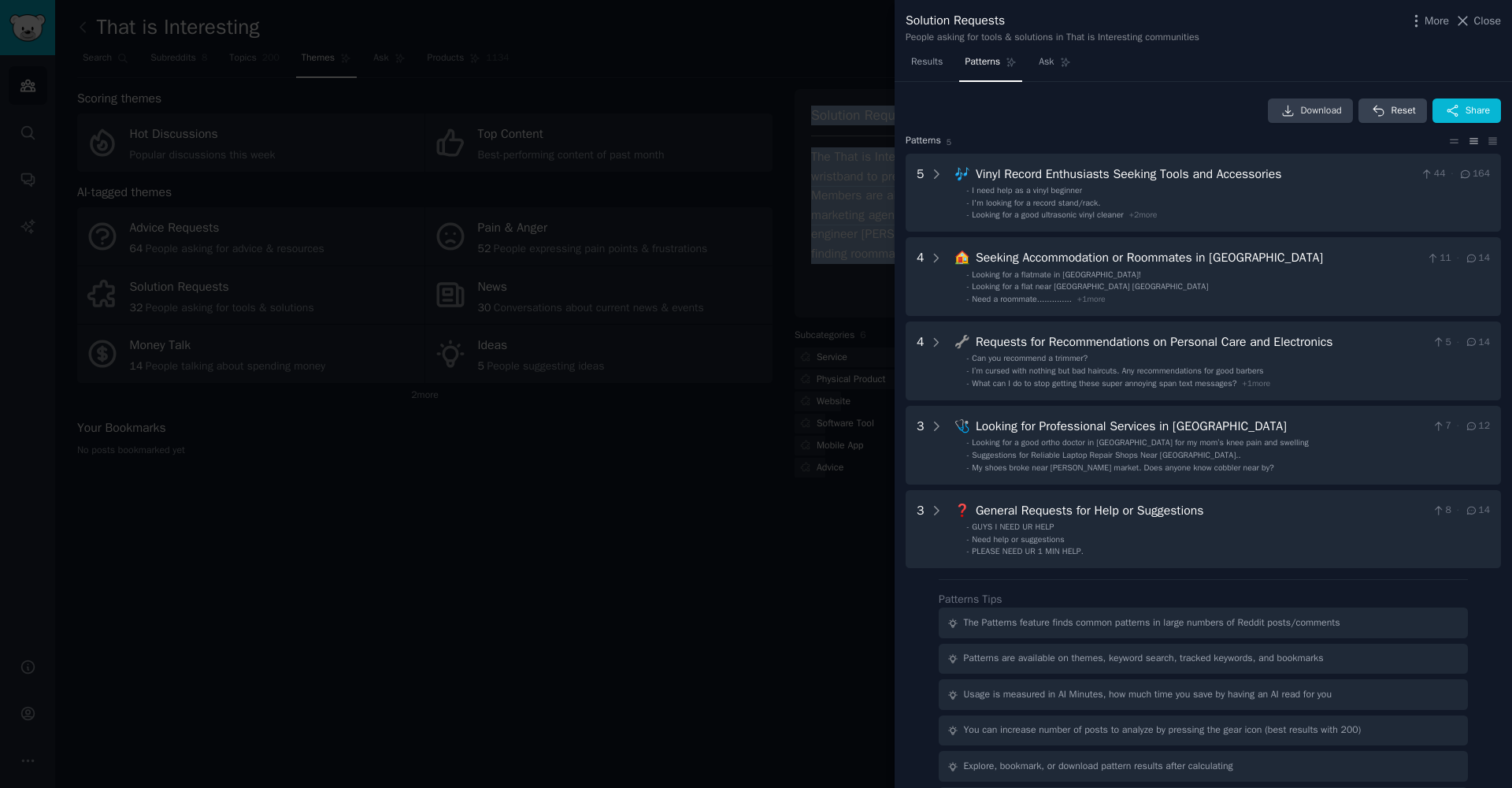 click on "Download" at bounding box center (1321, 111) 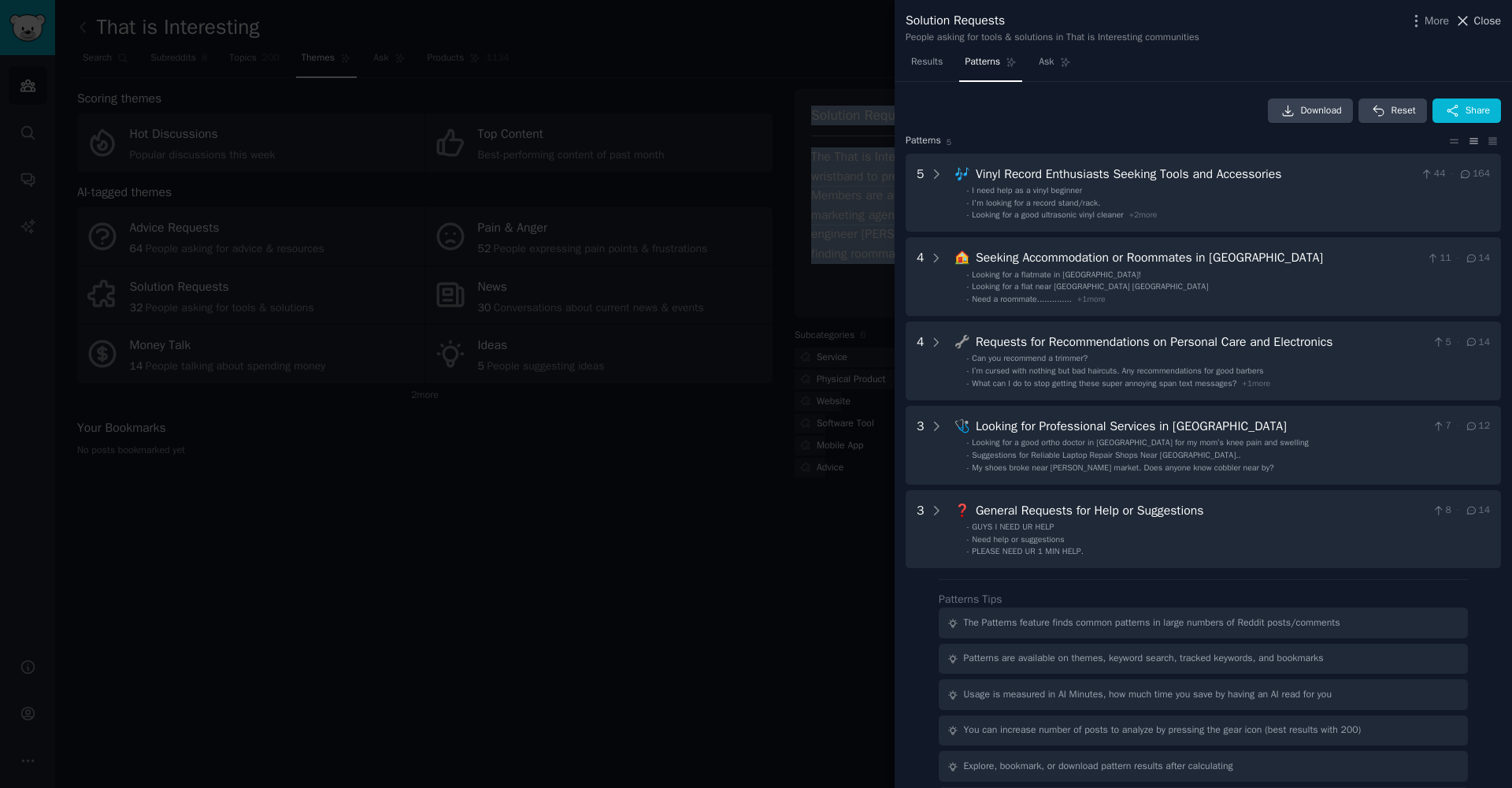 click on "Close" at bounding box center (1488, 20) 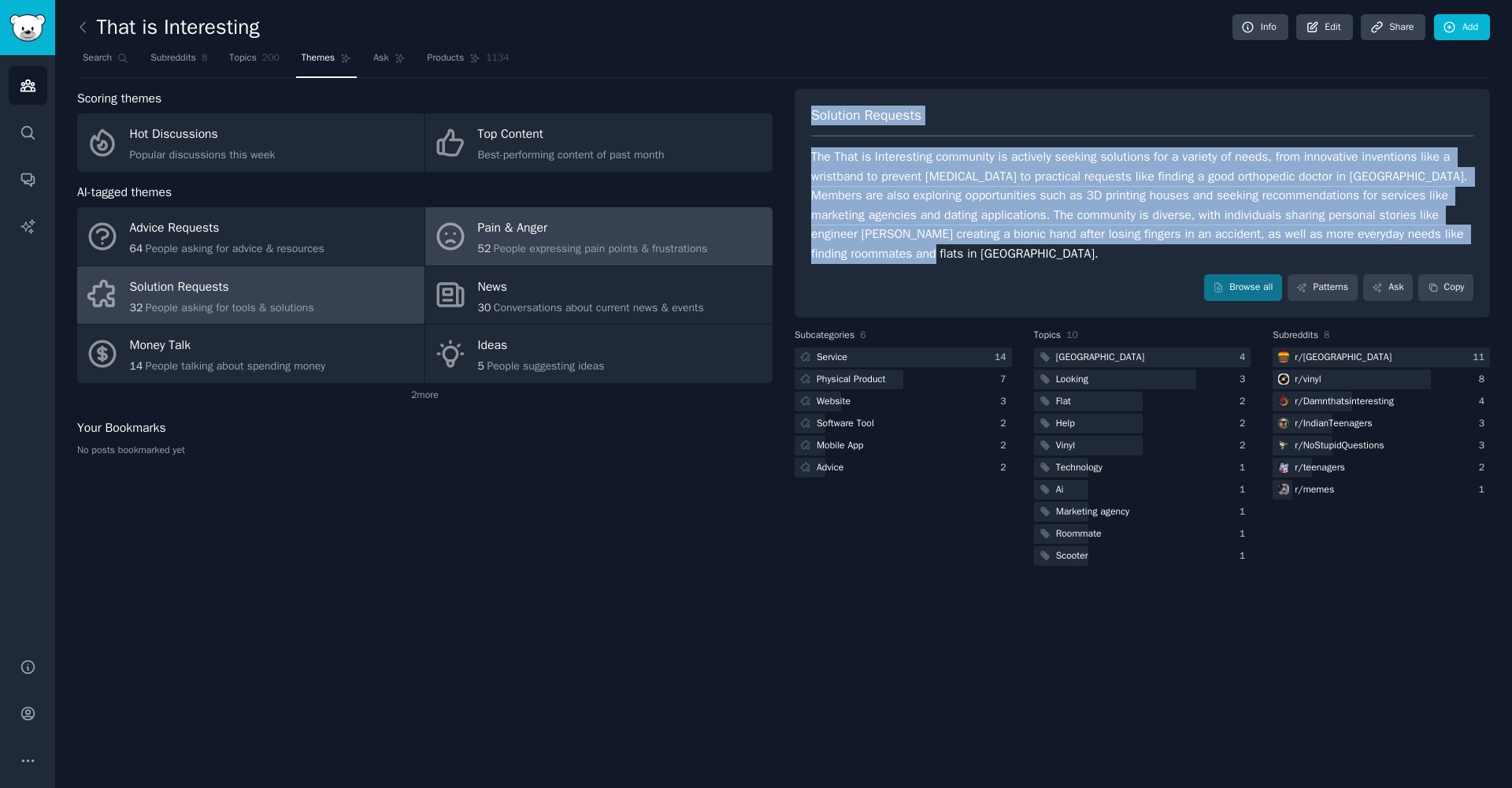click on "People expressing pain points & frustrations" at bounding box center [600, 248] 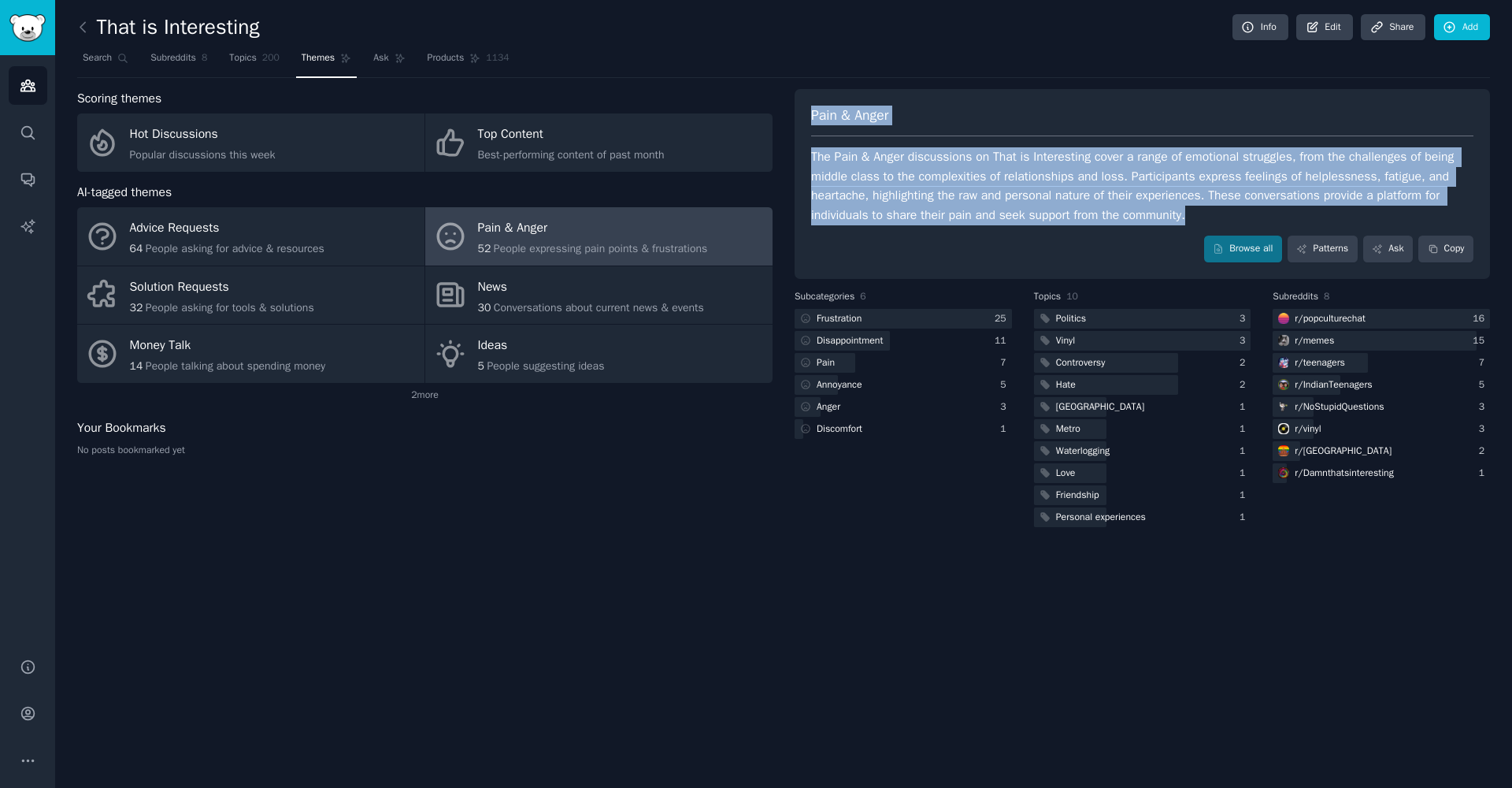 drag, startPoint x: 810, startPoint y: 114, endPoint x: 1220, endPoint y: 216, distance: 422.4973 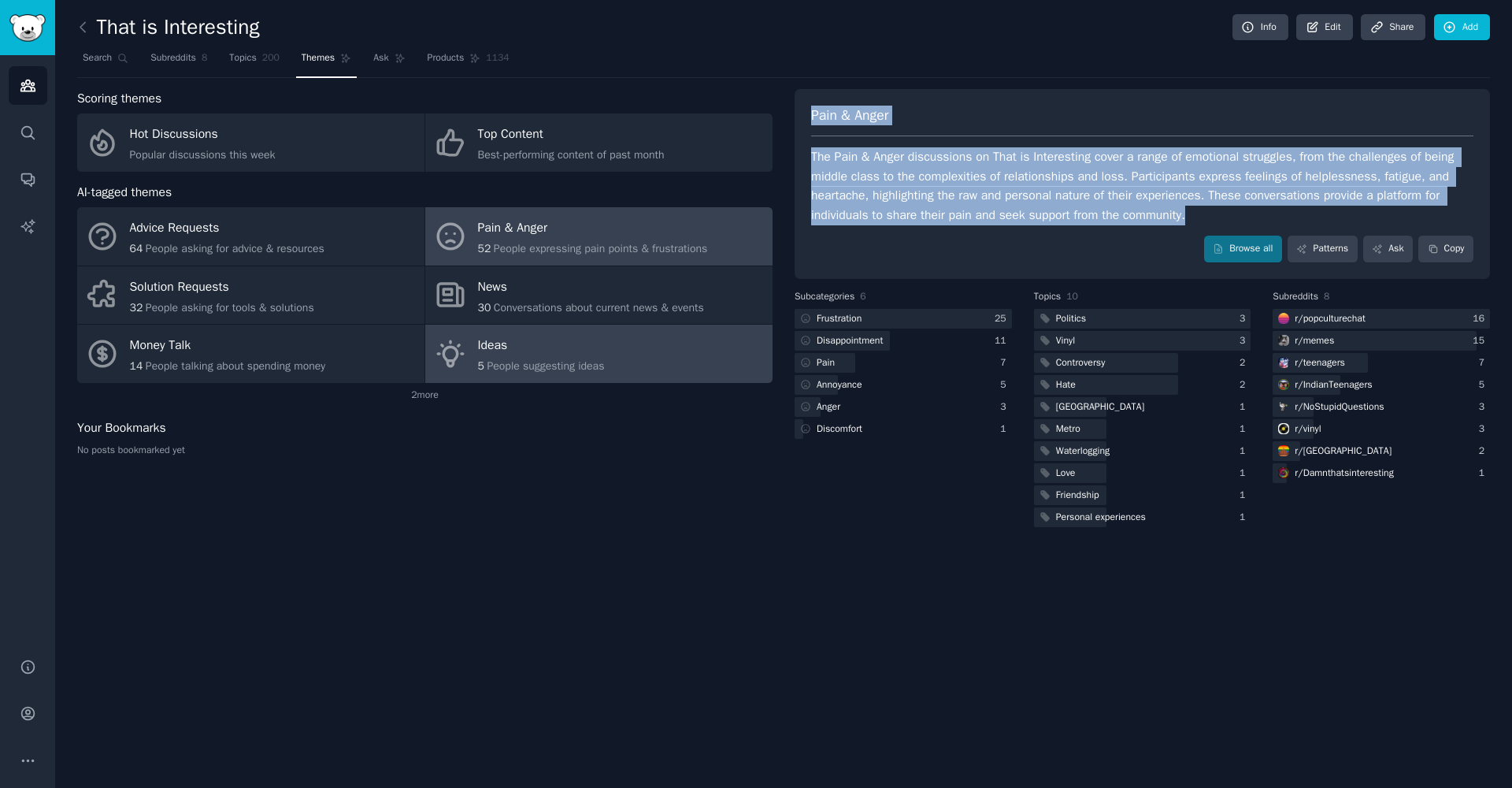 click on "5 People suggesting ideas" at bounding box center [541, 366] 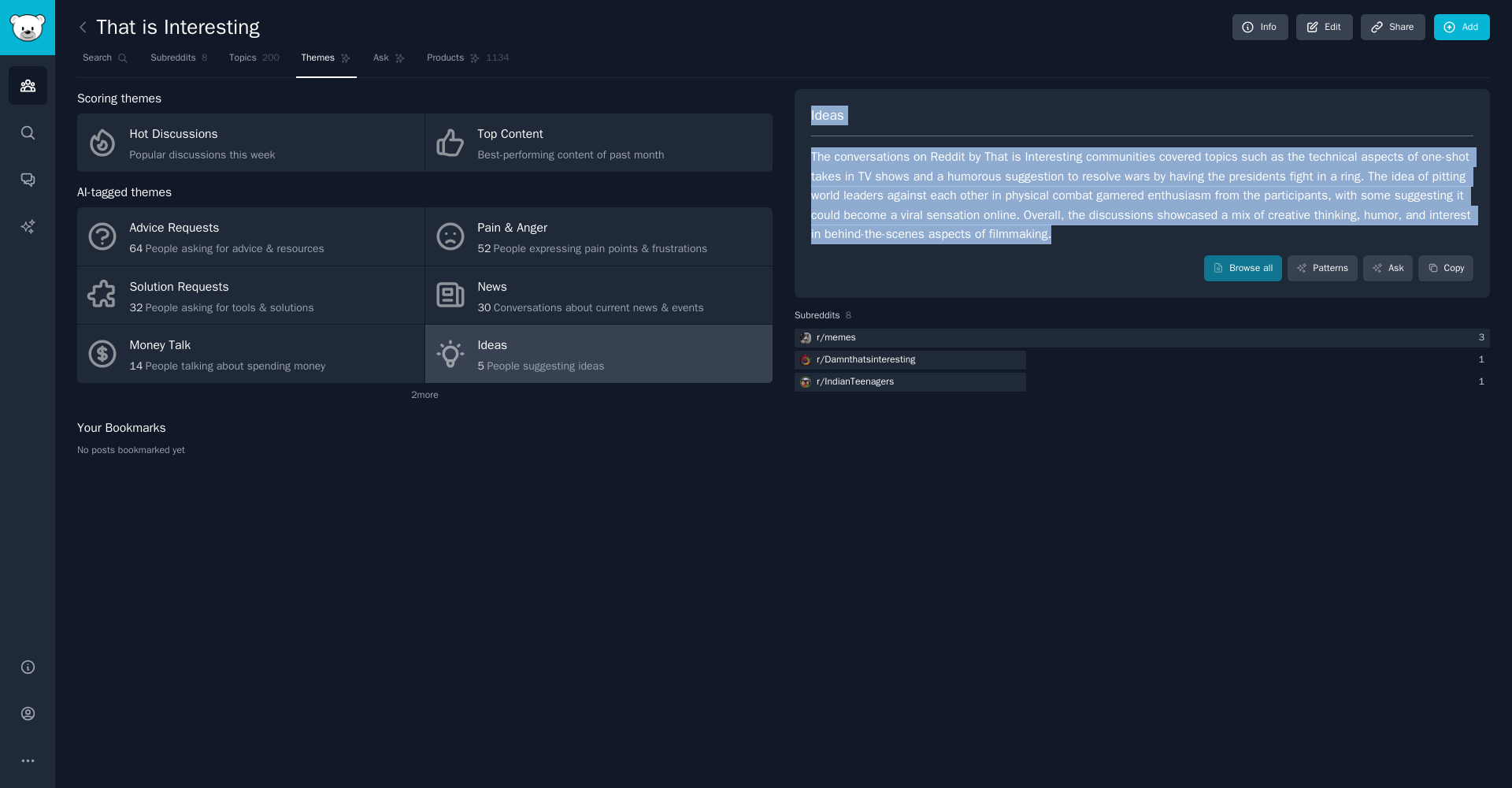 drag, startPoint x: 813, startPoint y: 113, endPoint x: 1188, endPoint y: 239, distance: 395.60207 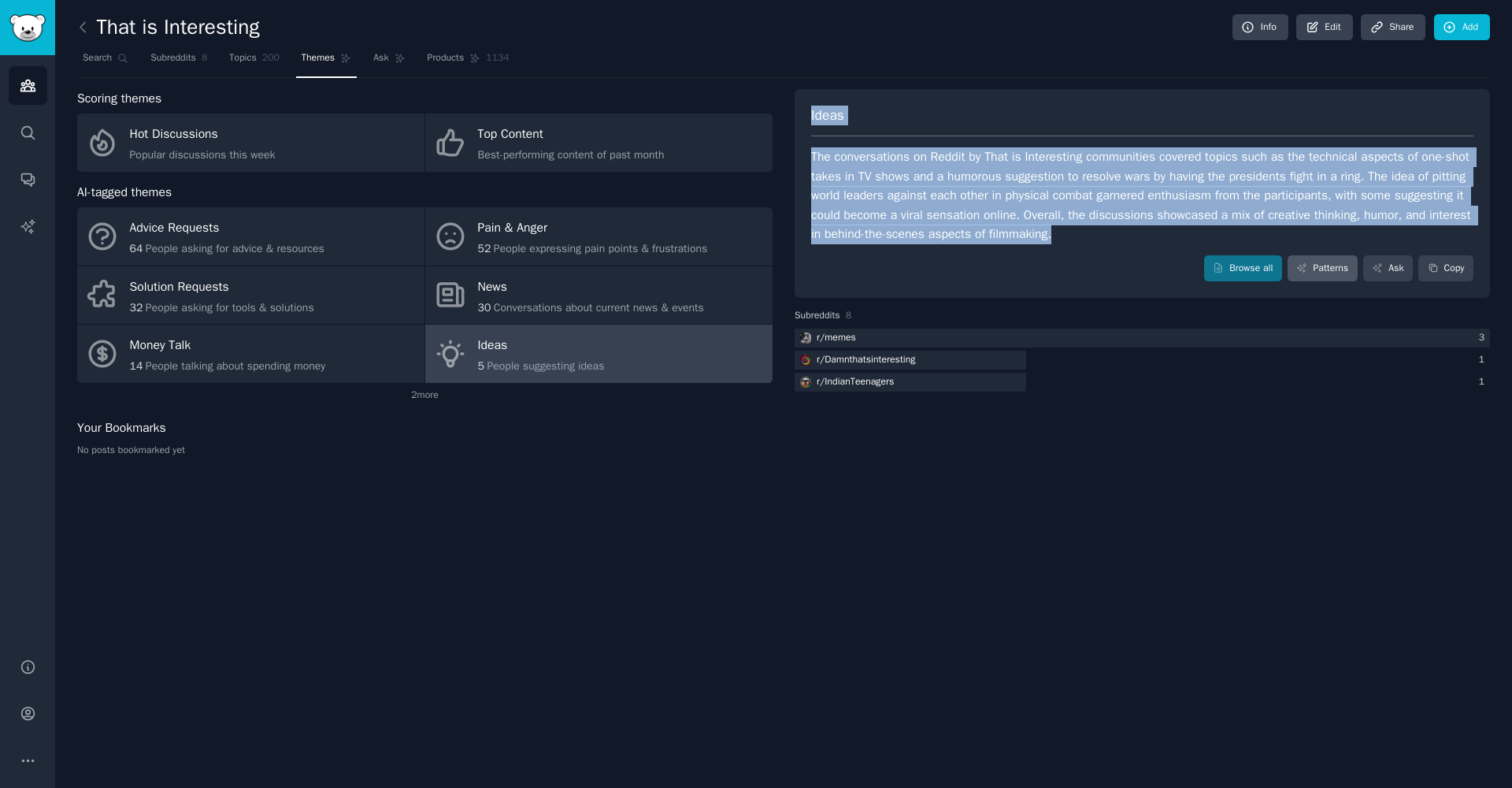 click on "Patterns" at bounding box center [1322, 269] 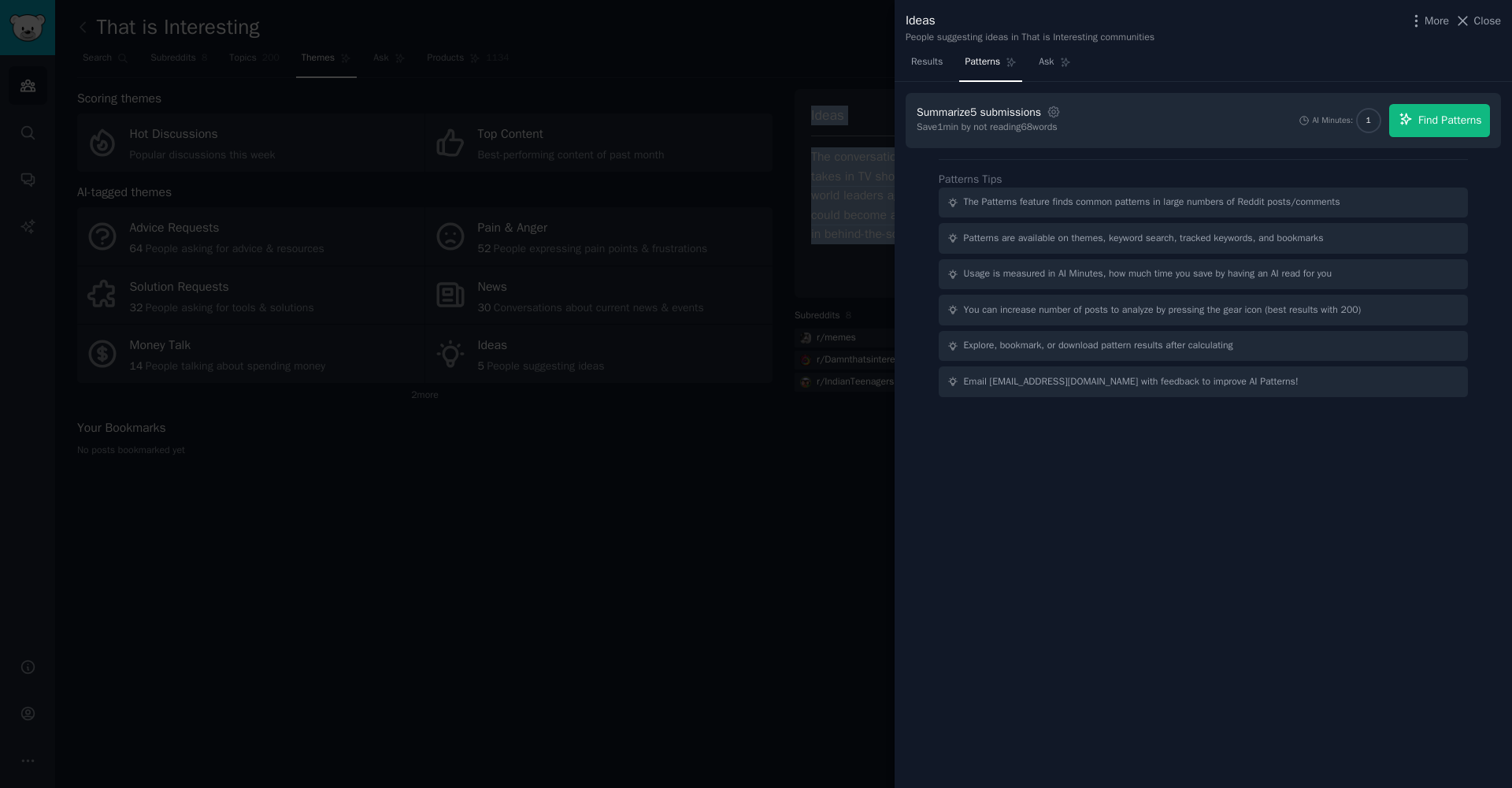 click on "Find Patterns" at bounding box center (1440, 121) 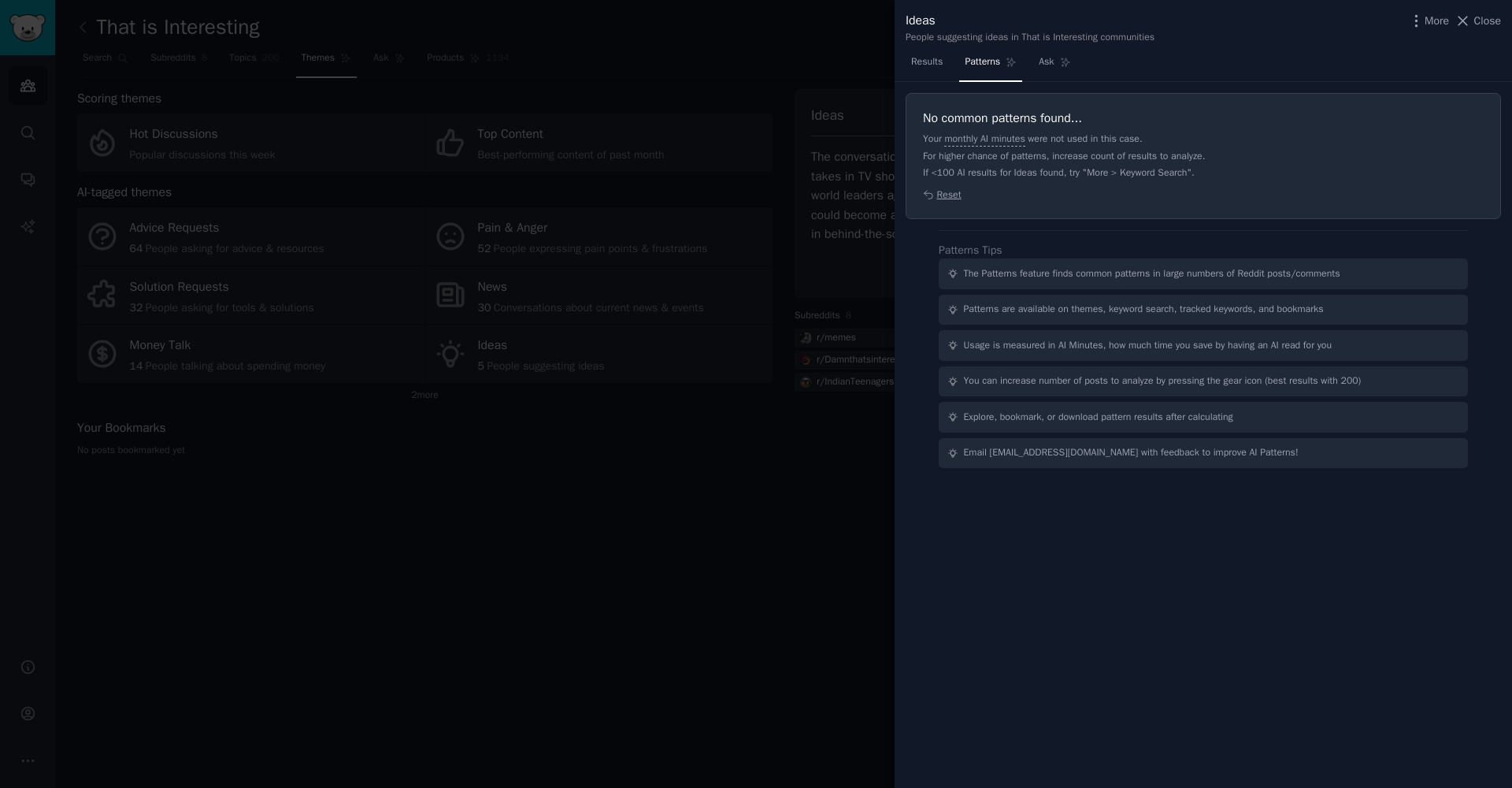 click on "Ideas People suggesting ideas in That is Interesting communities More Close" at bounding box center [1203, 24] 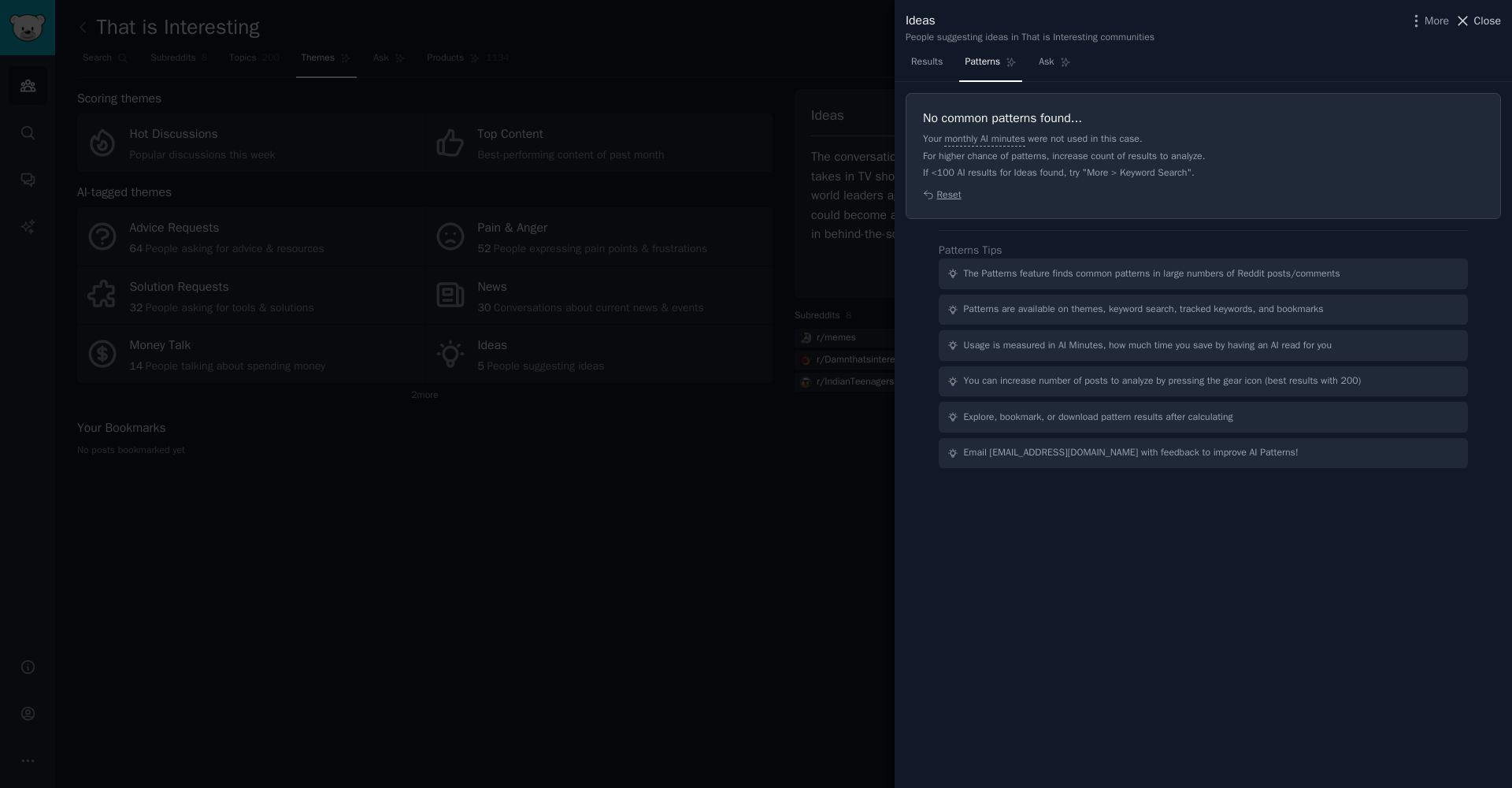 click on "Close" at bounding box center (1488, 20) 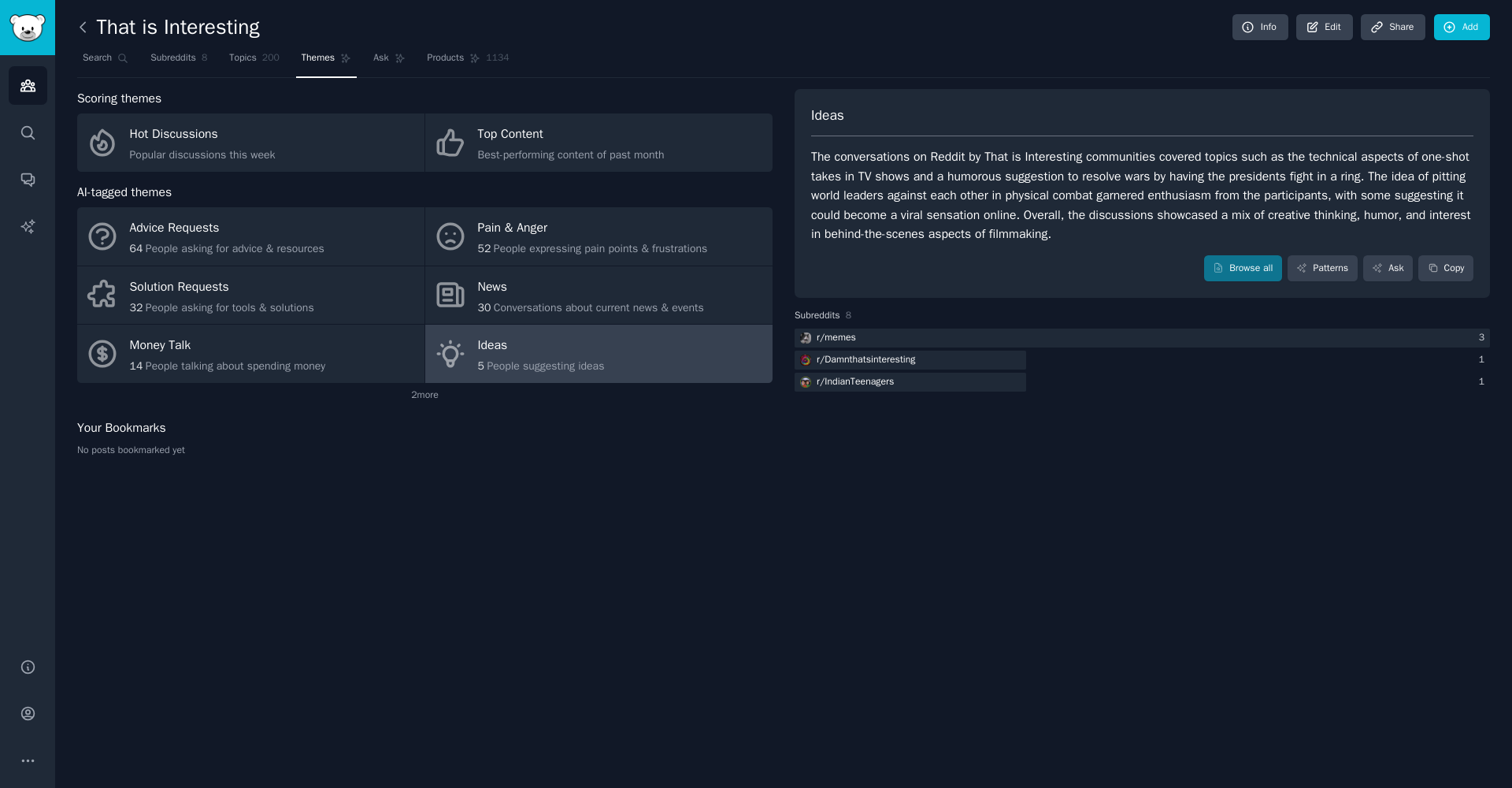 click 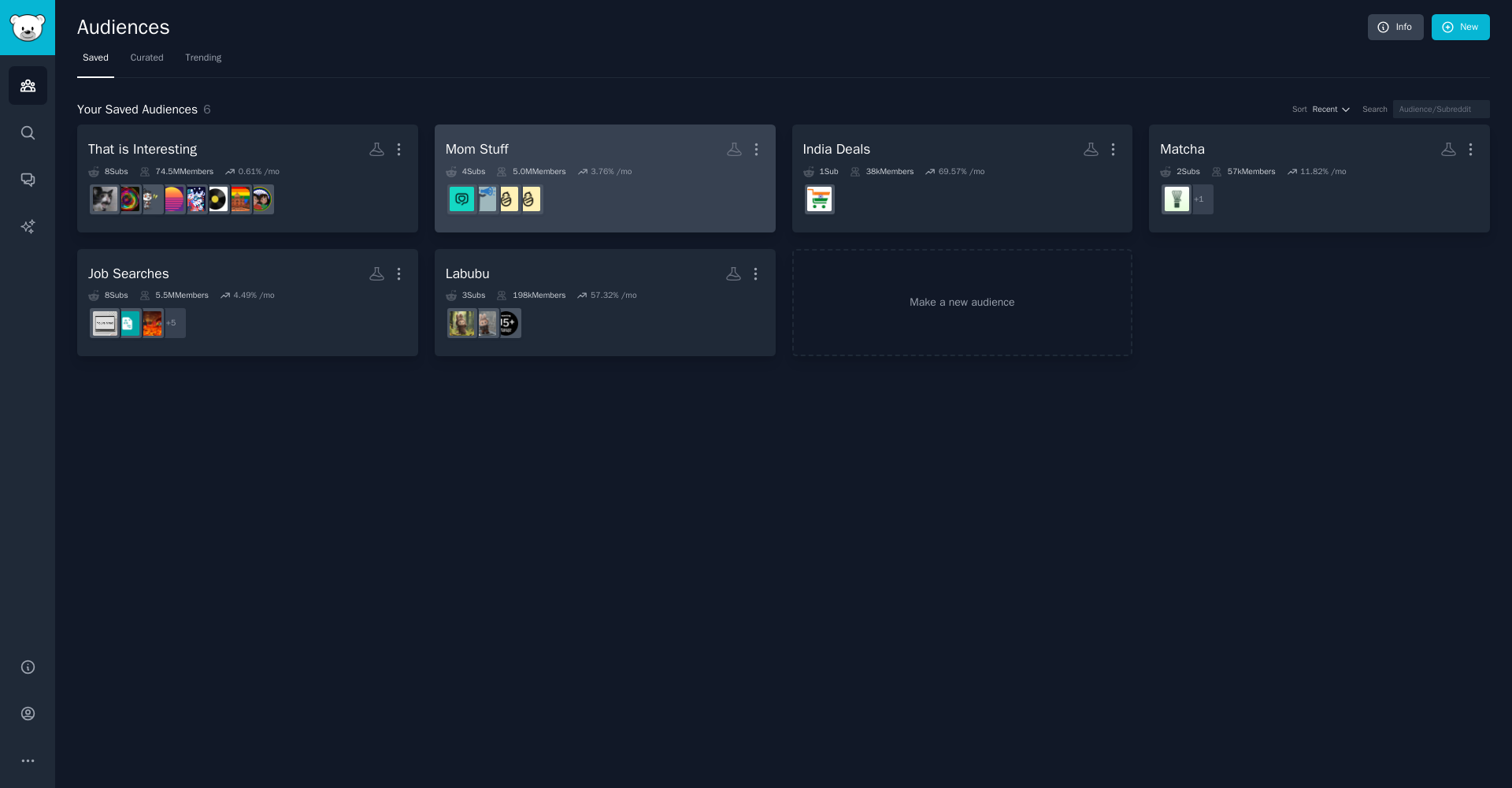 click on "Mom Stuff More" at bounding box center (605, 149) 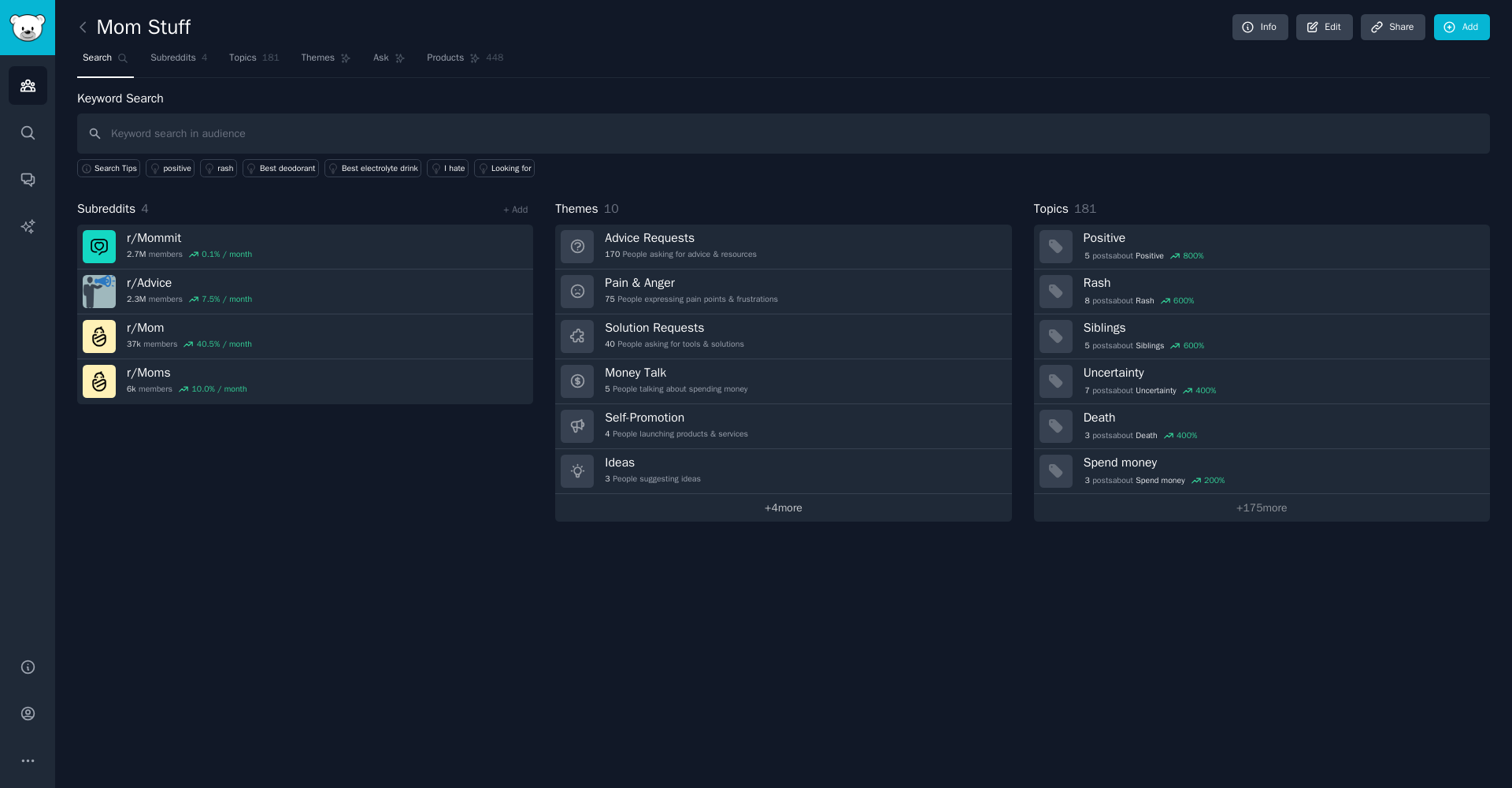 click on "+  4  more" at bounding box center [783, 507] 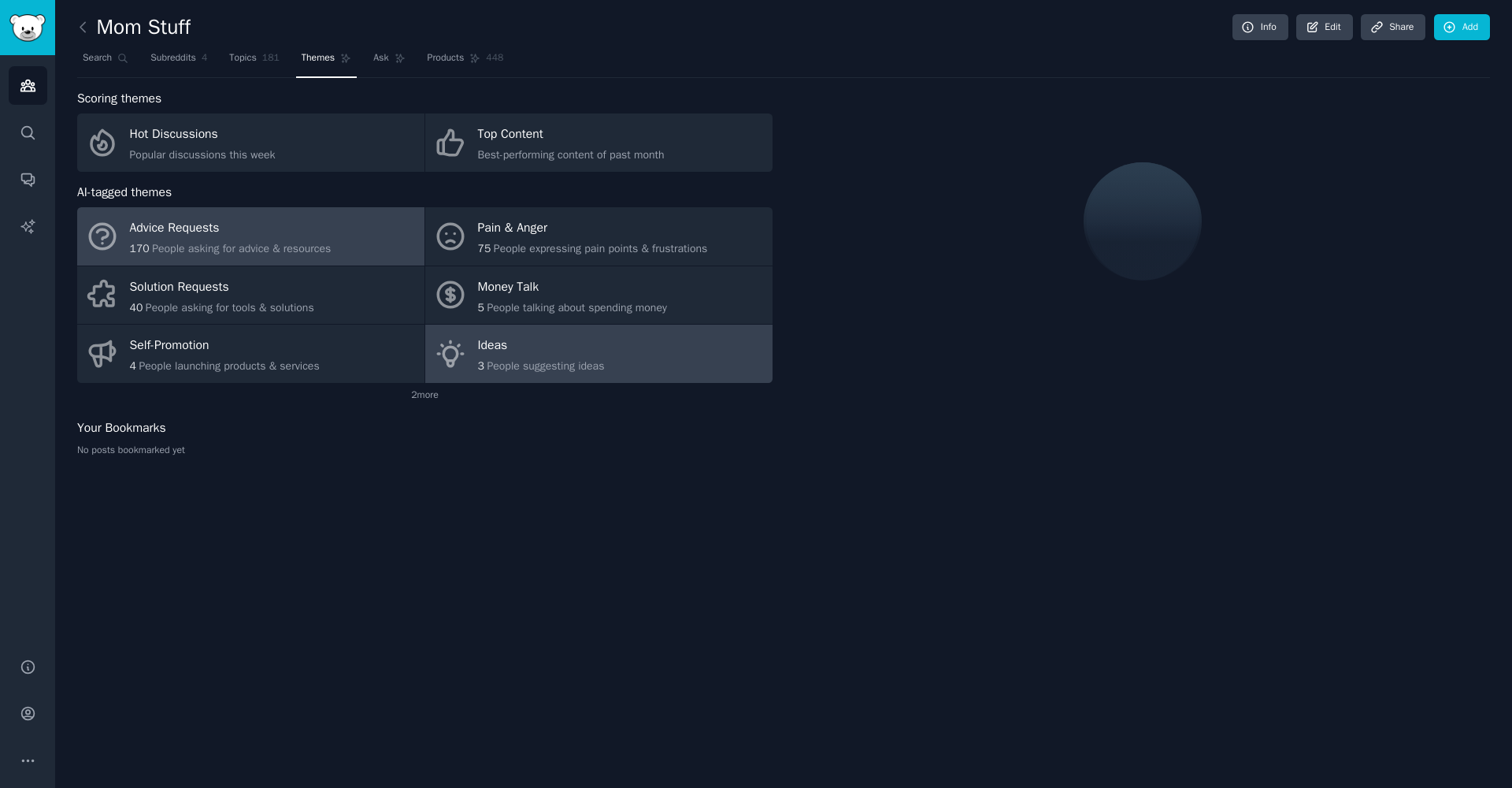 click on "People suggesting ideas" at bounding box center [545, 366] 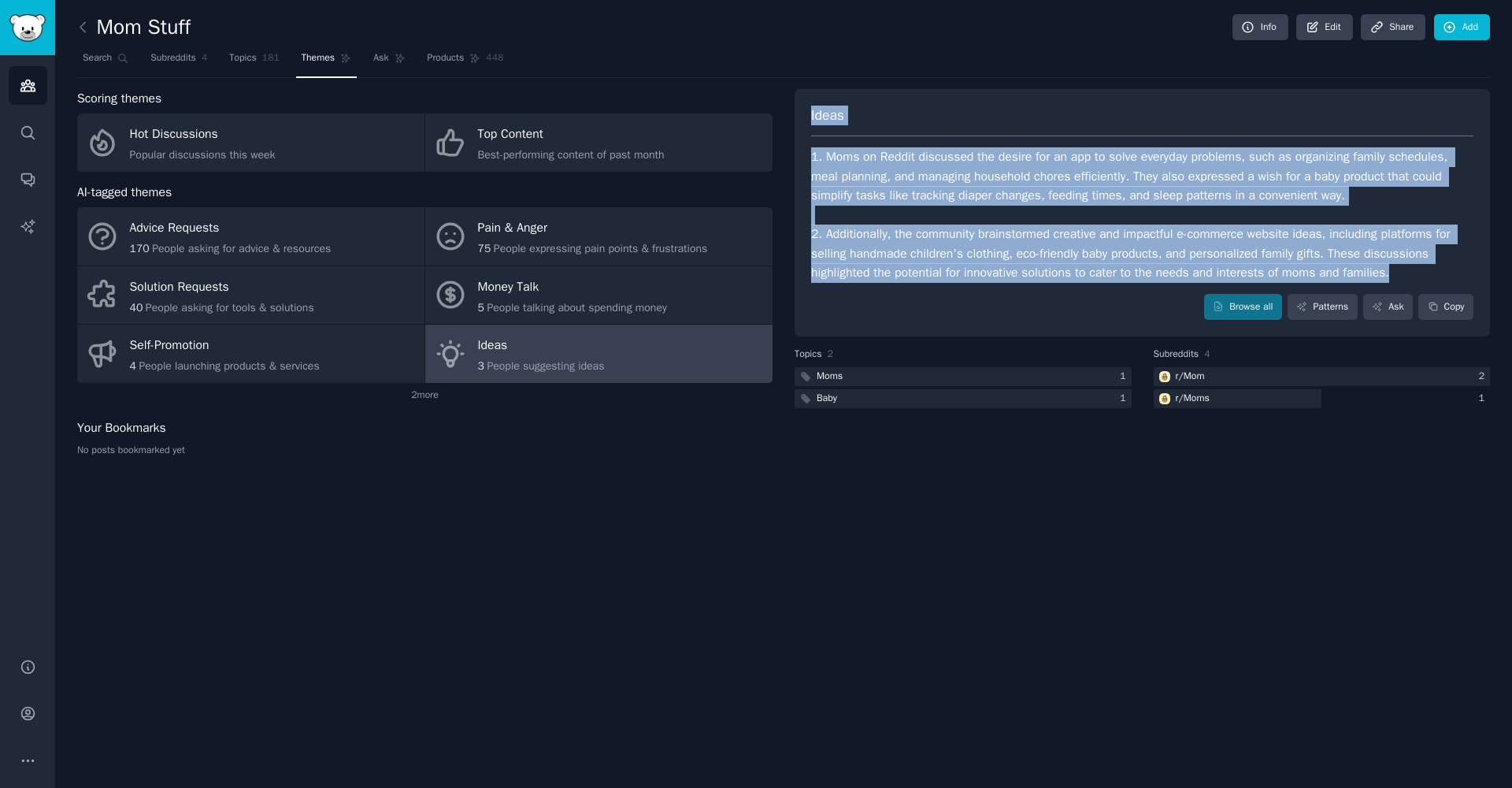 drag, startPoint x: 809, startPoint y: 113, endPoint x: 1443, endPoint y: 264, distance: 651.7338 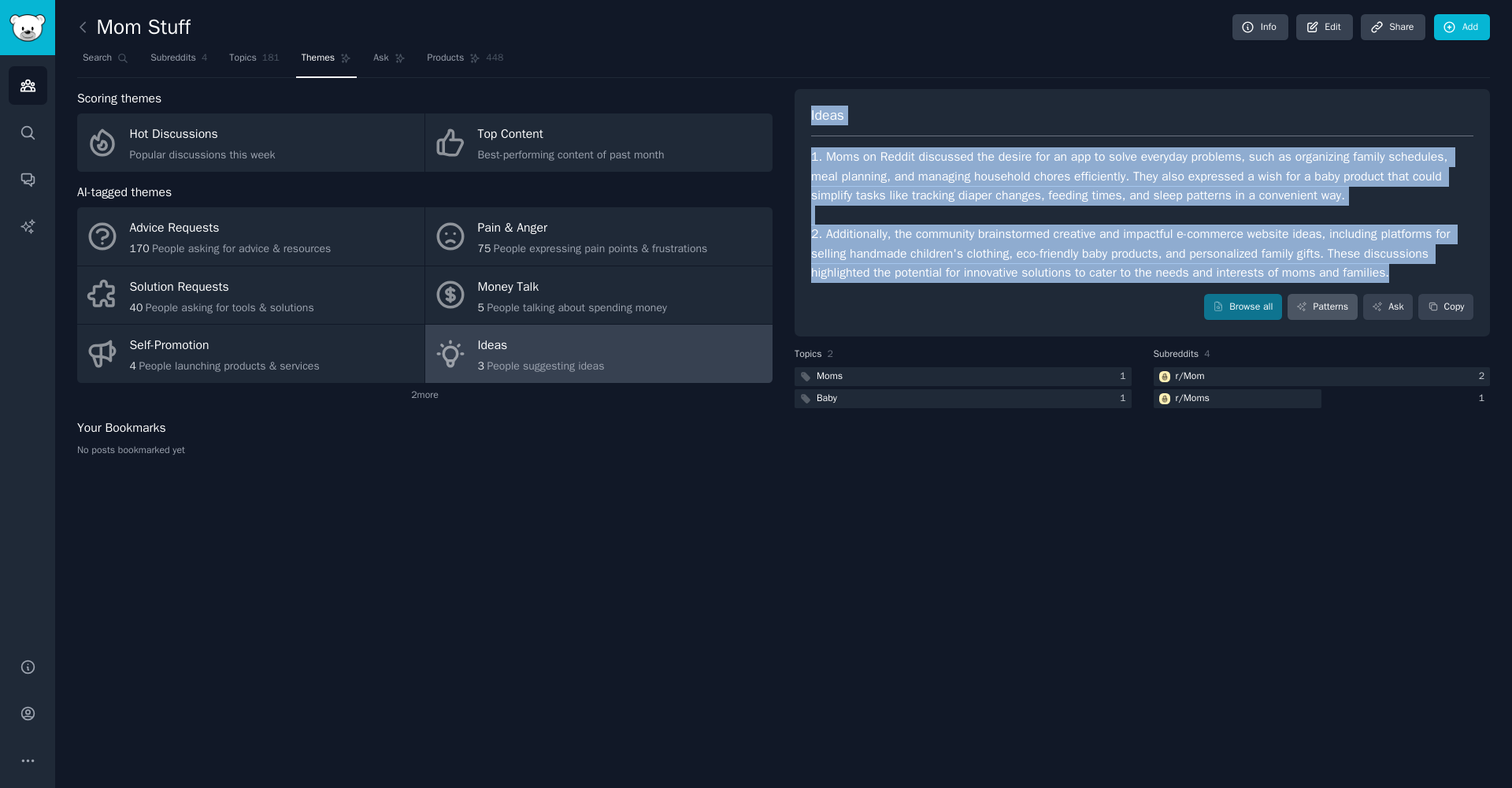 click on "Patterns" at bounding box center (1322, 307) 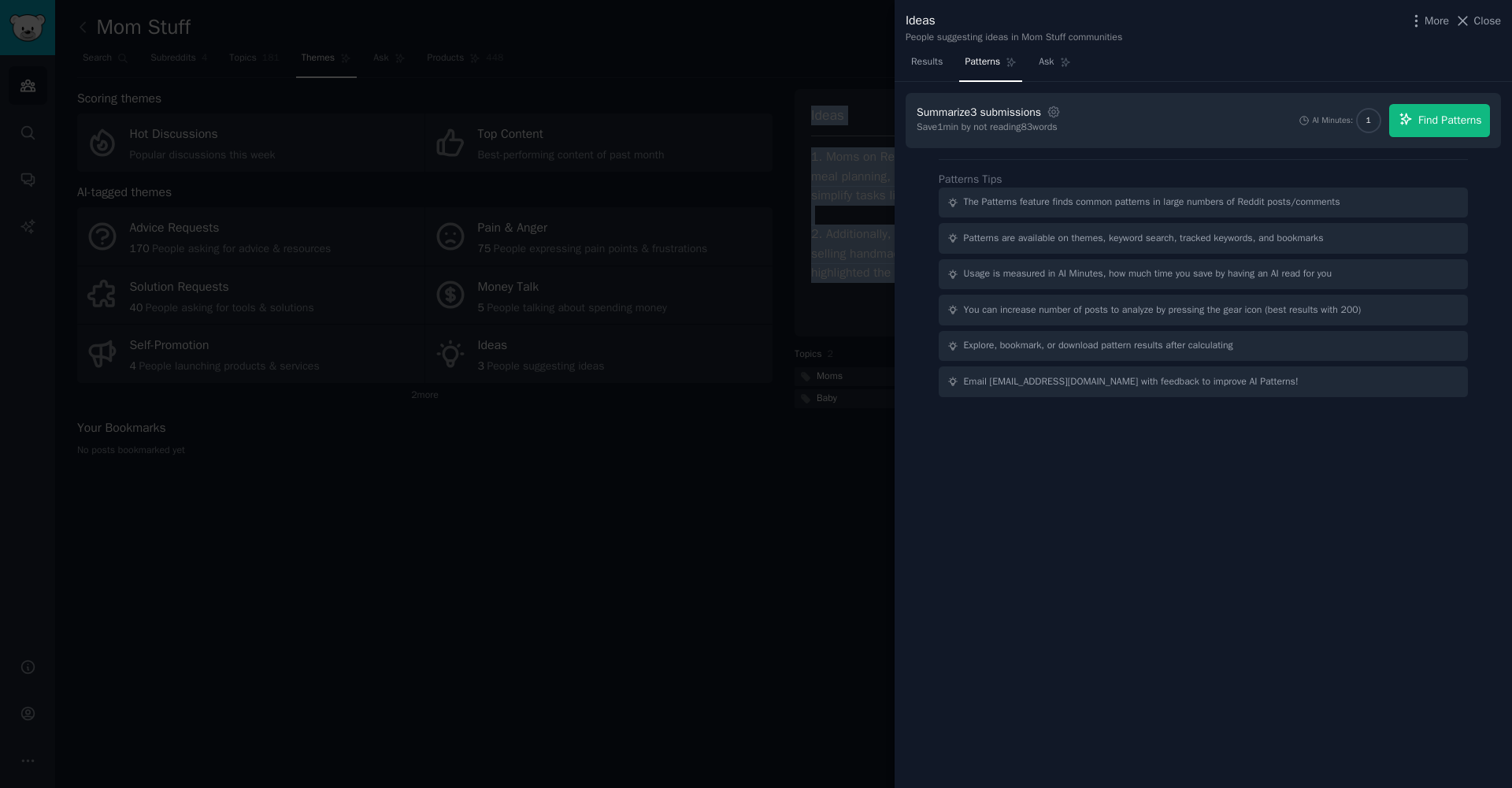 click on "Find Patterns" at bounding box center [1450, 120] 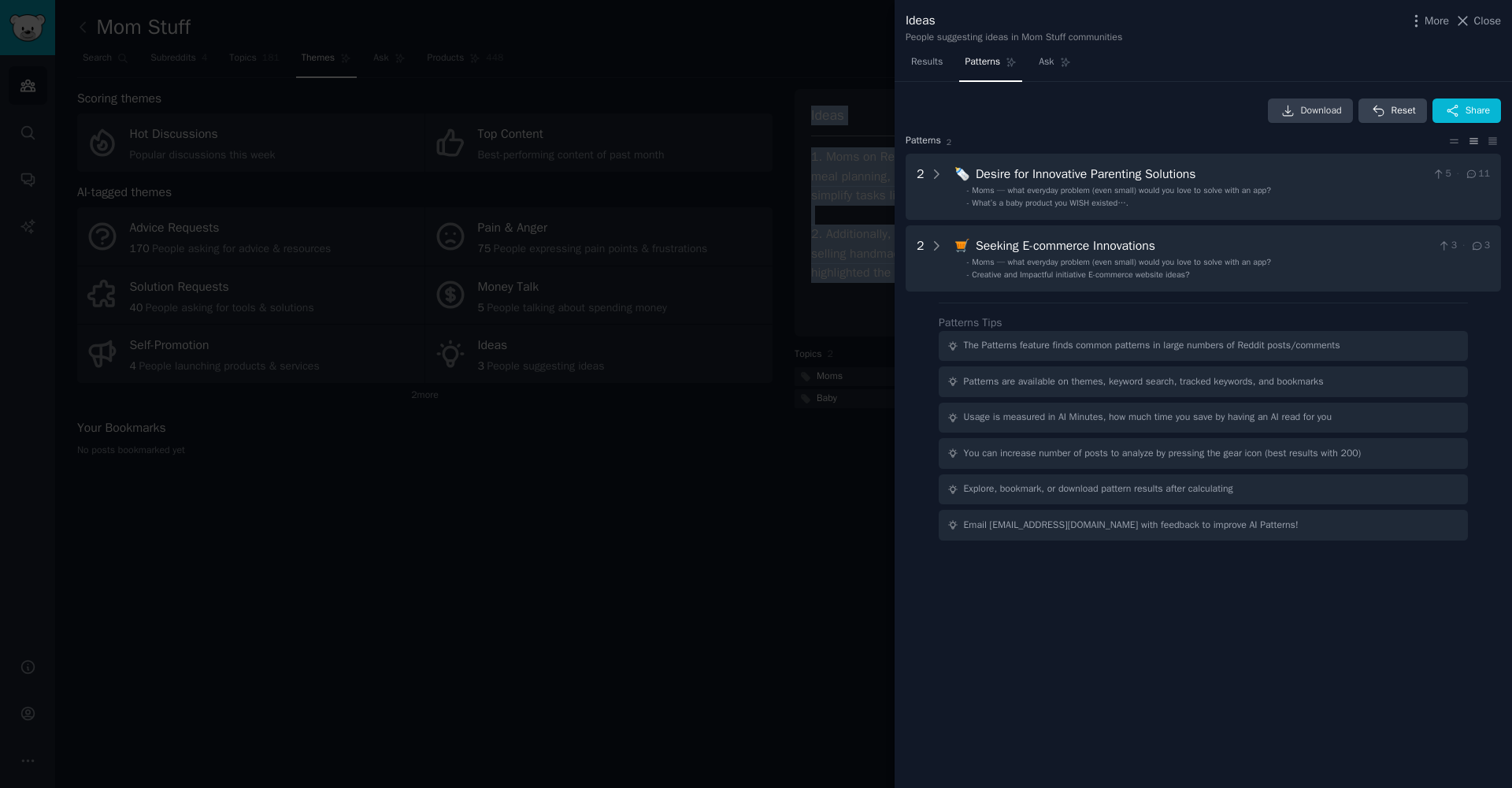 click on "Download" at bounding box center (1321, 111) 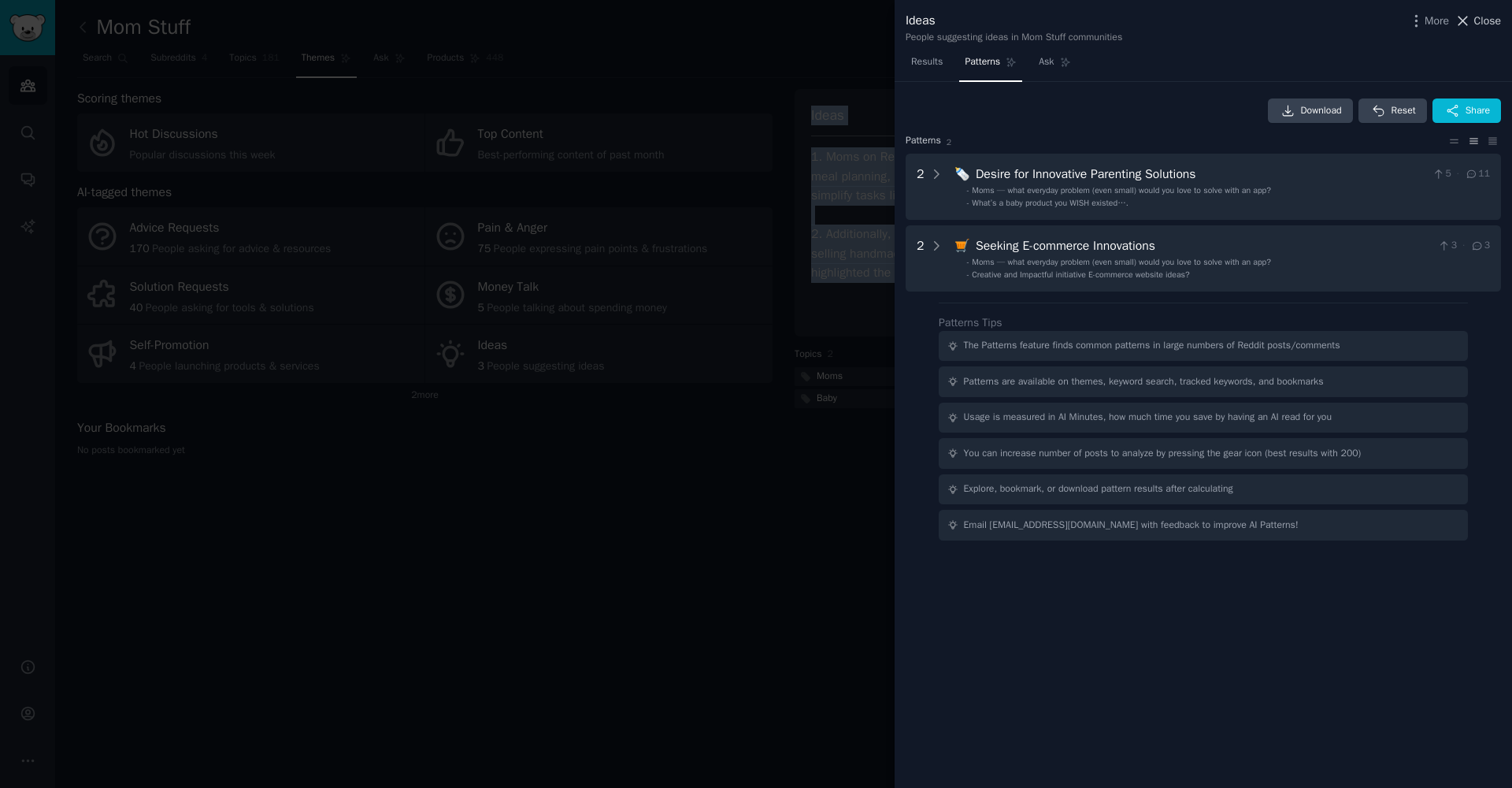 click on "Close" at bounding box center [1488, 20] 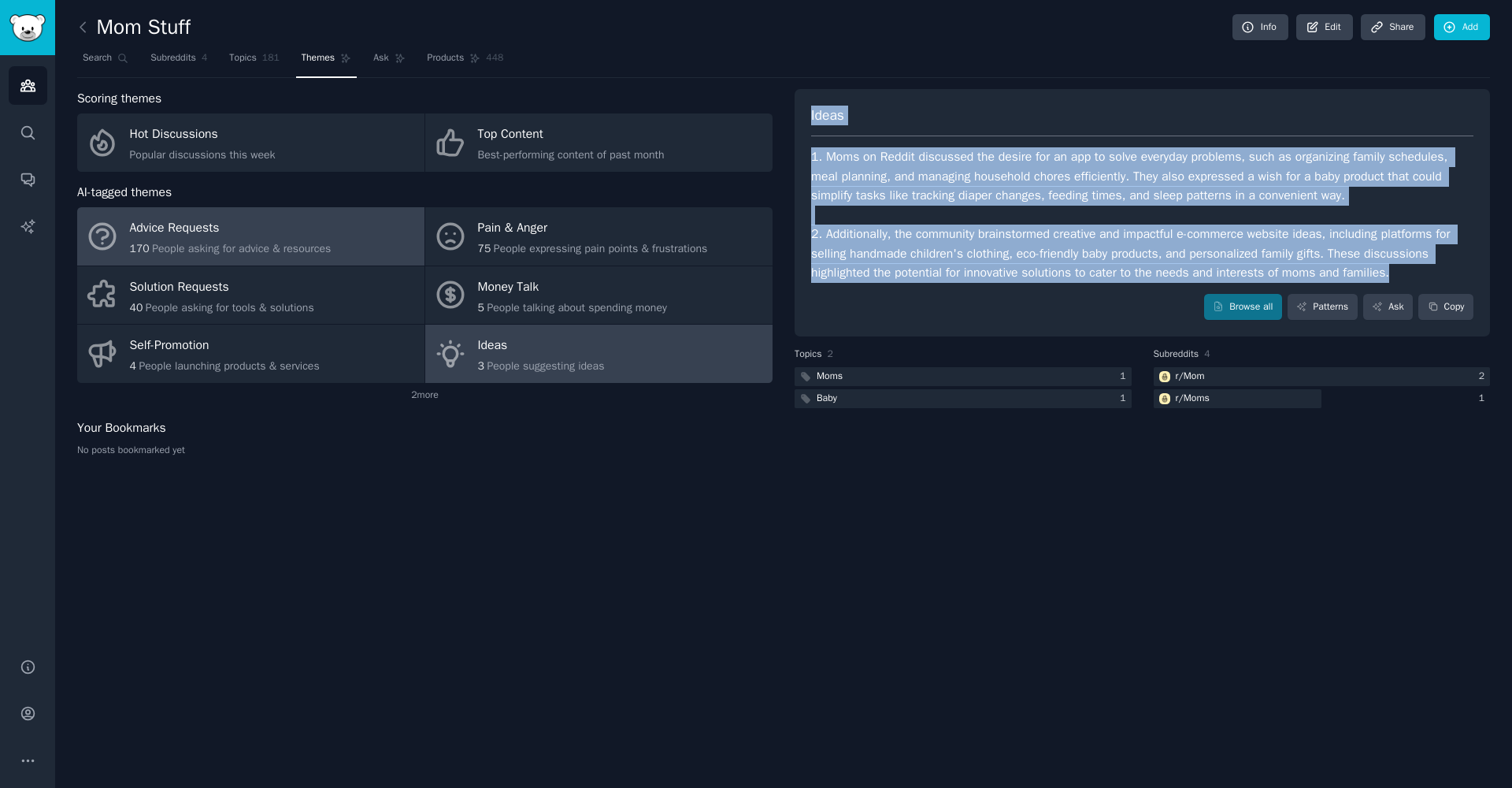 click on "People asking for advice & resources" at bounding box center (241, 248) 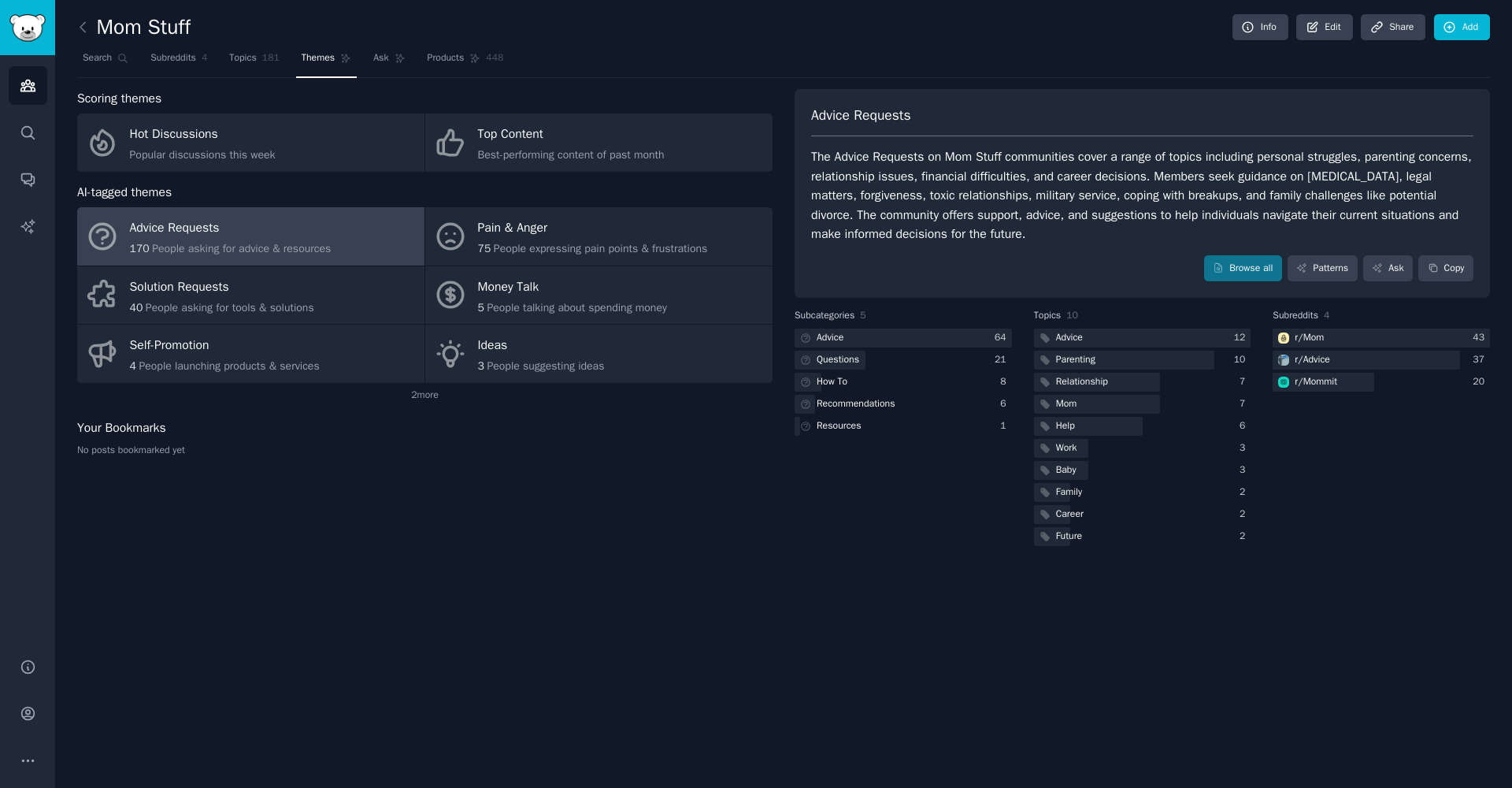 drag, startPoint x: 810, startPoint y: 113, endPoint x: 1212, endPoint y: 228, distance: 418.1256 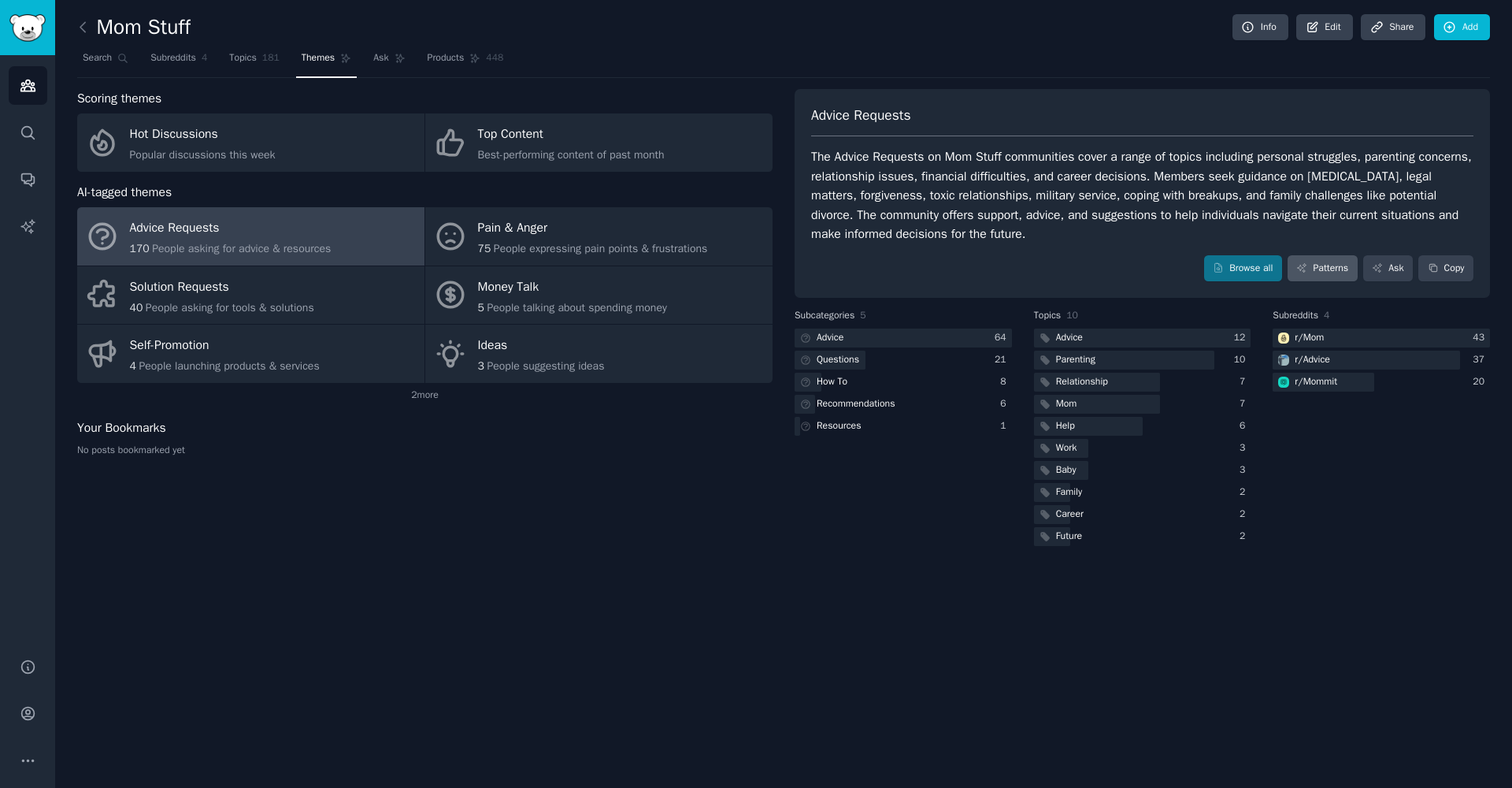 click on "Patterns" at bounding box center [1322, 269] 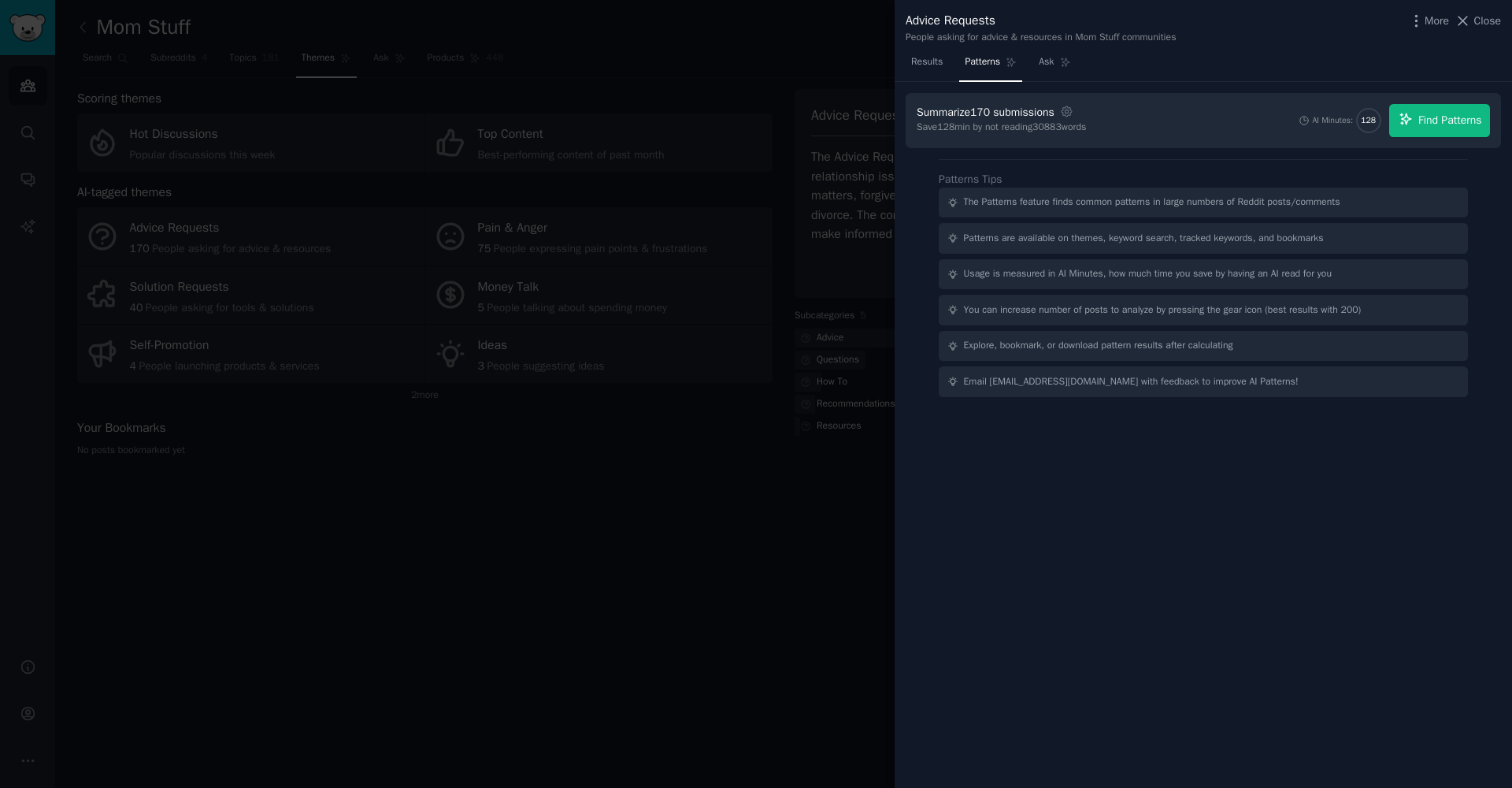 click on "Find Patterns" at bounding box center (1440, 121) 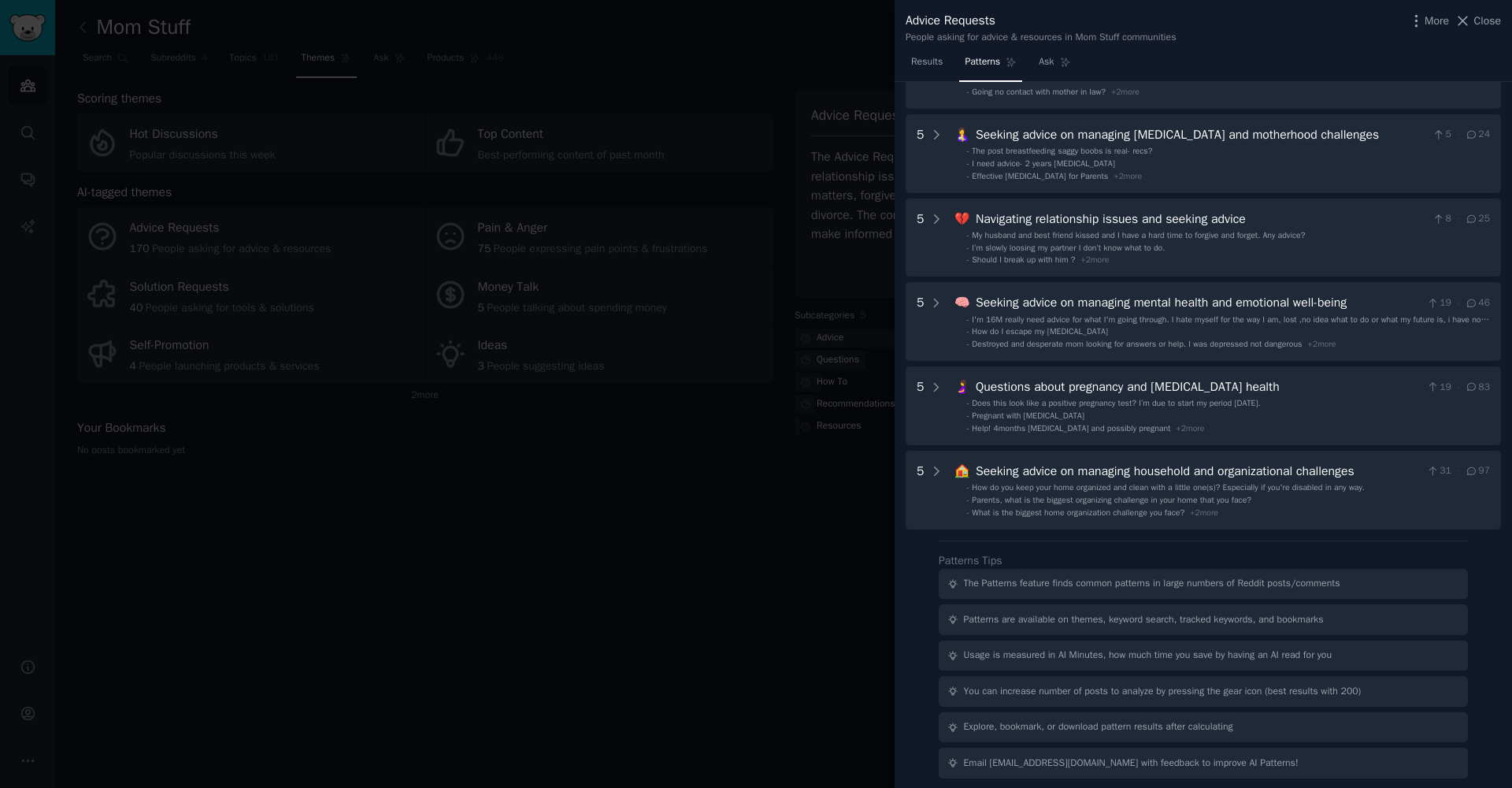 scroll, scrollTop: 0, scrollLeft: 0, axis: both 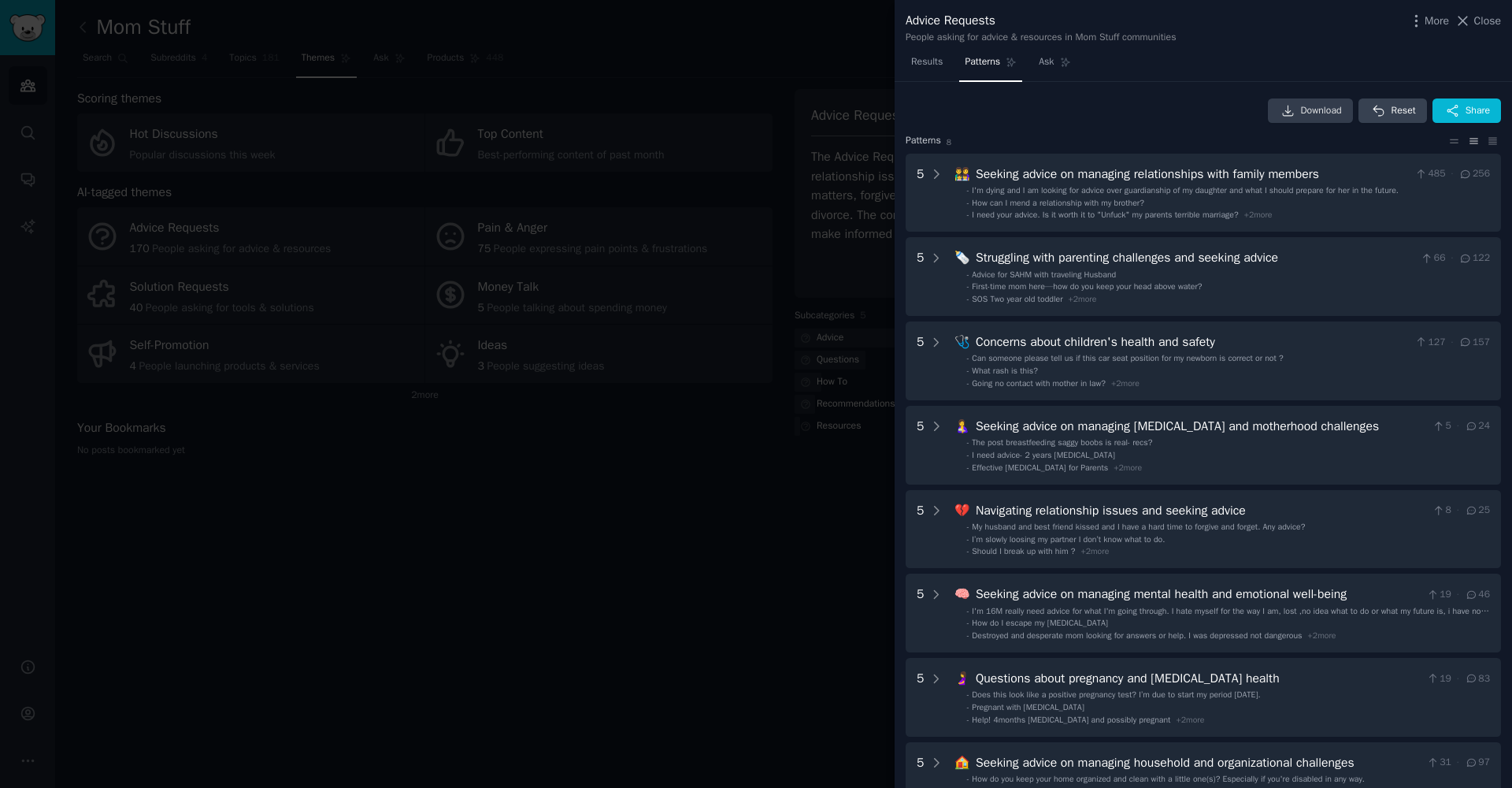 click on "Download" at bounding box center (1321, 111) 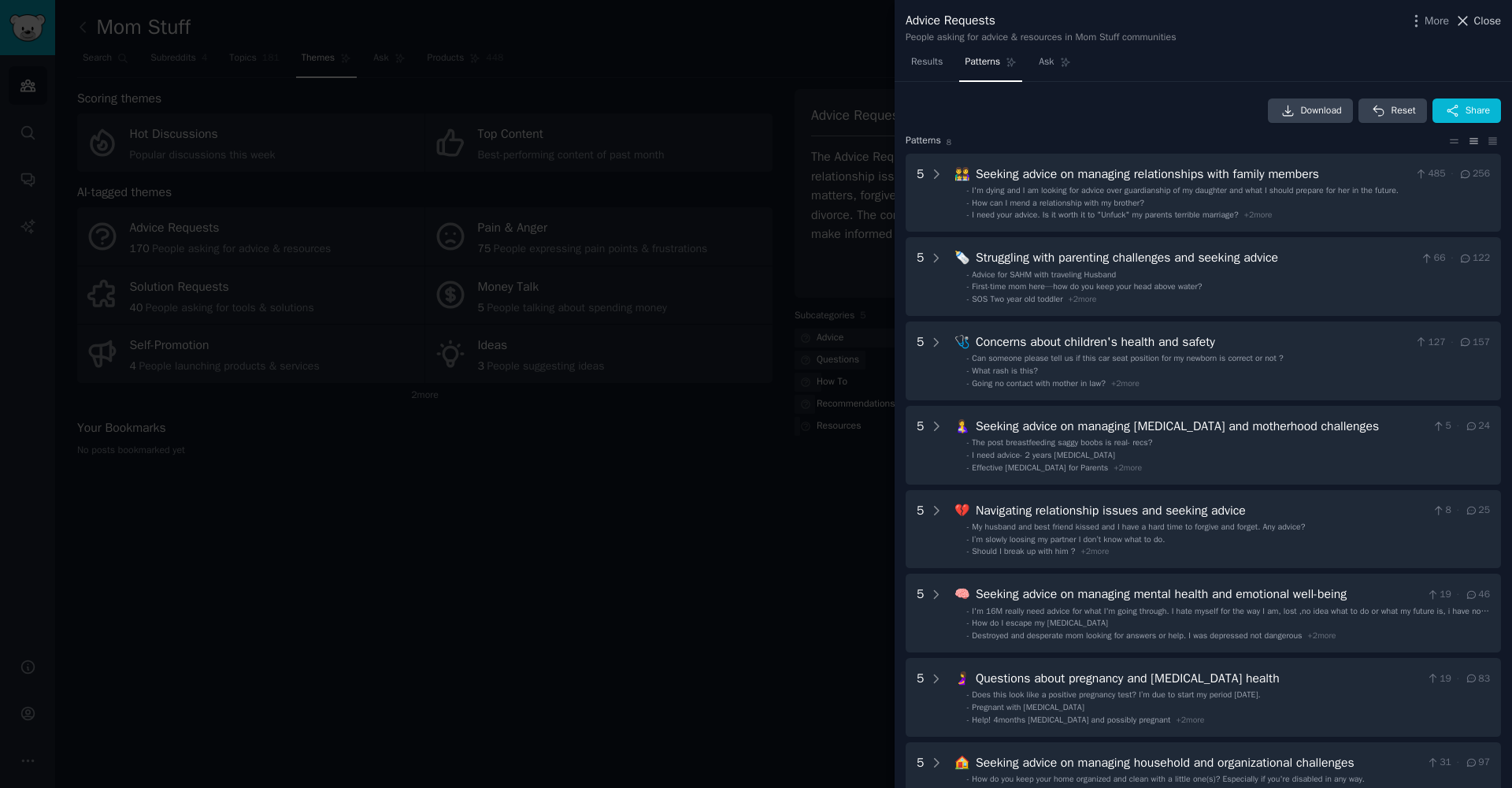 click on "Close" at bounding box center [1488, 20] 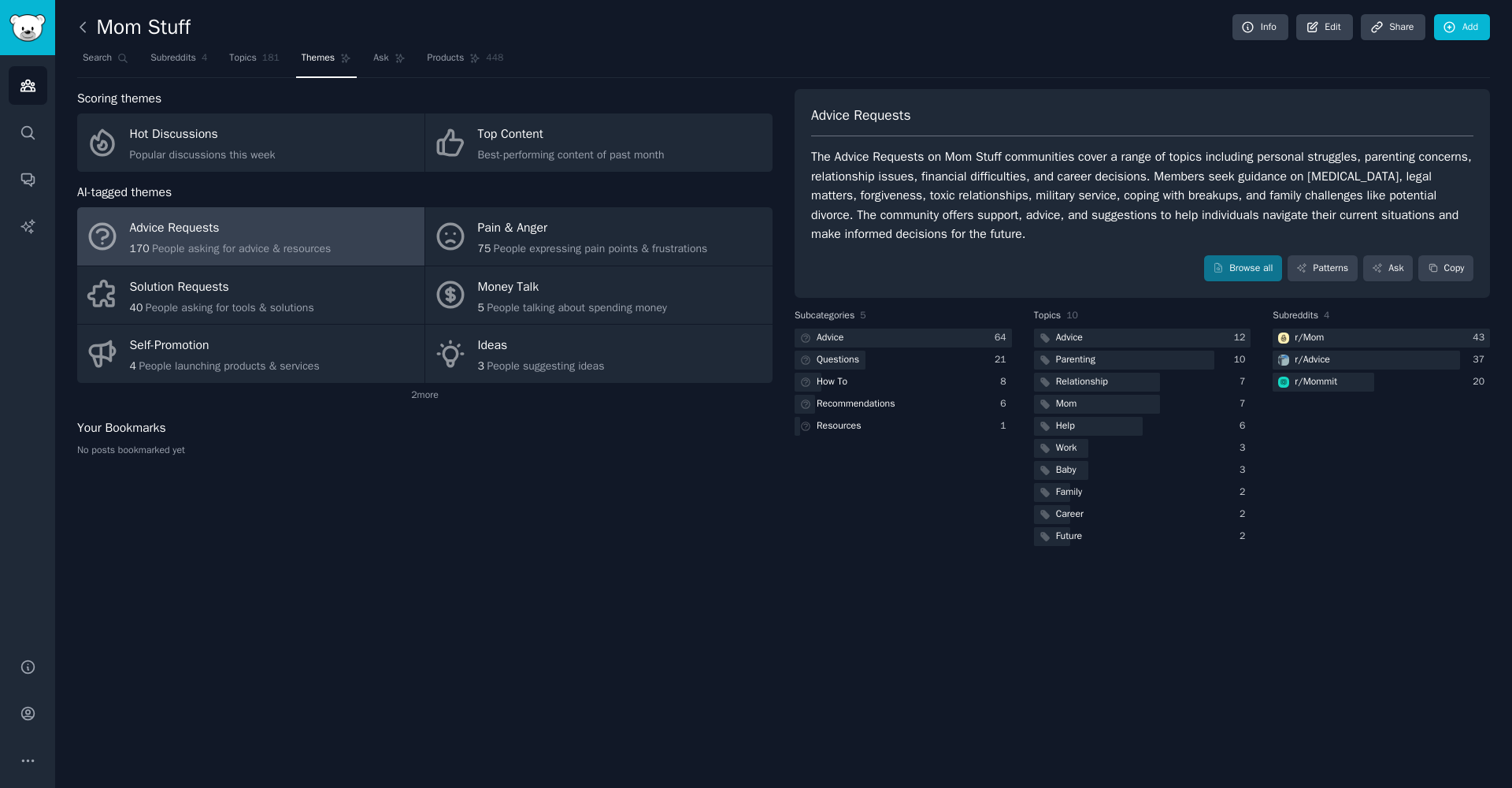 click 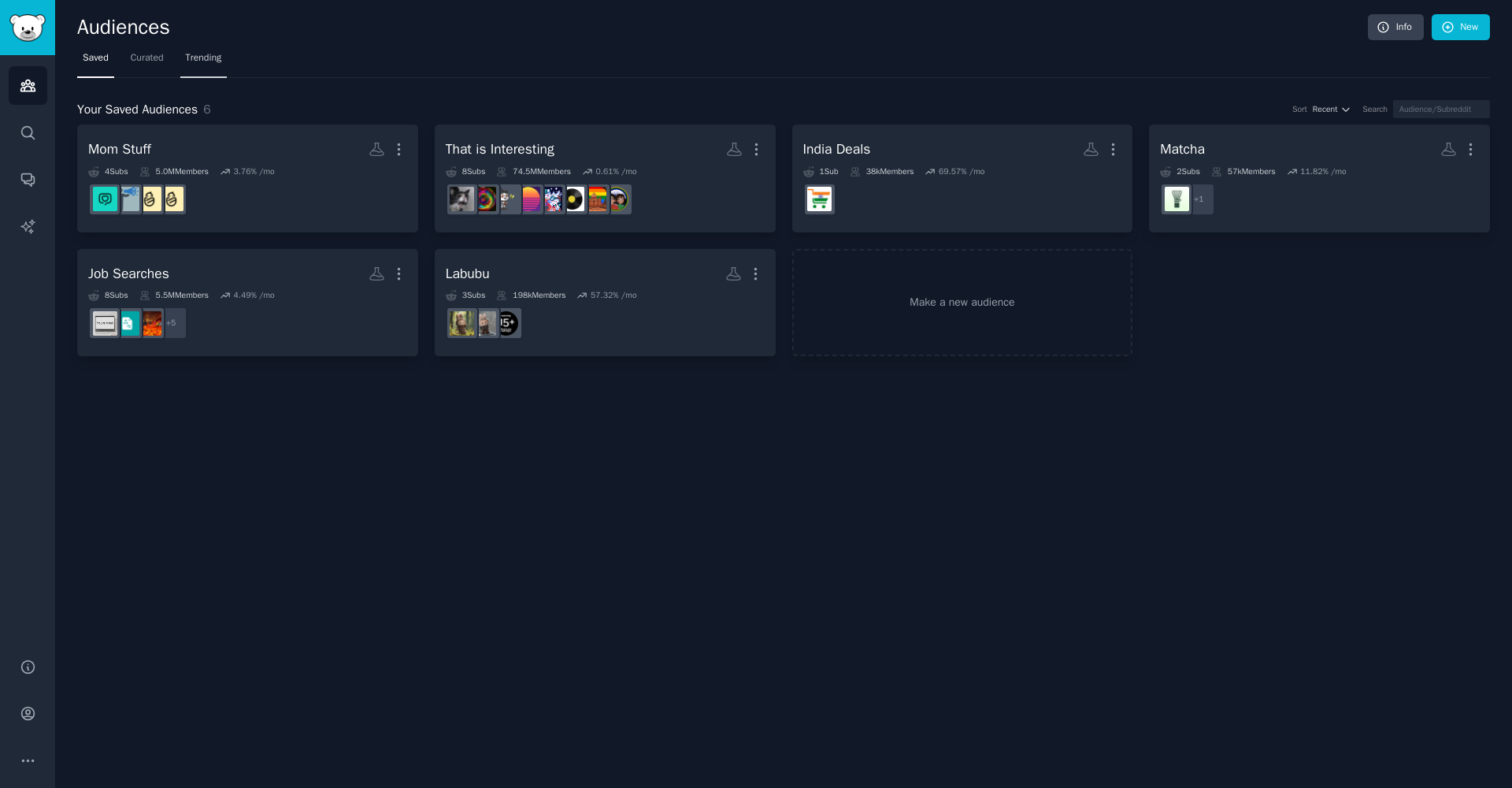 click on "Trending" at bounding box center (204, 61) 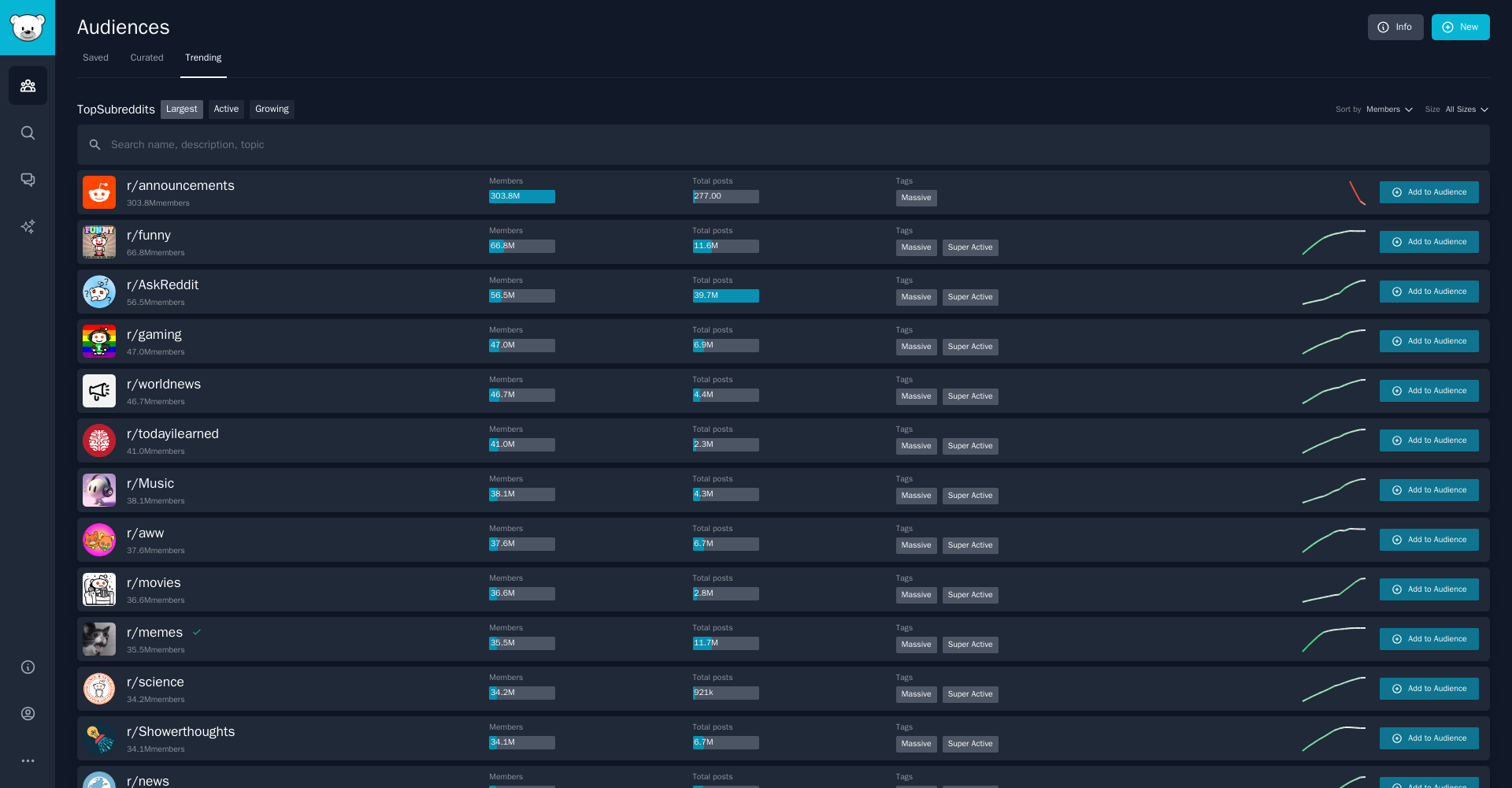 click at bounding box center [784, 144] 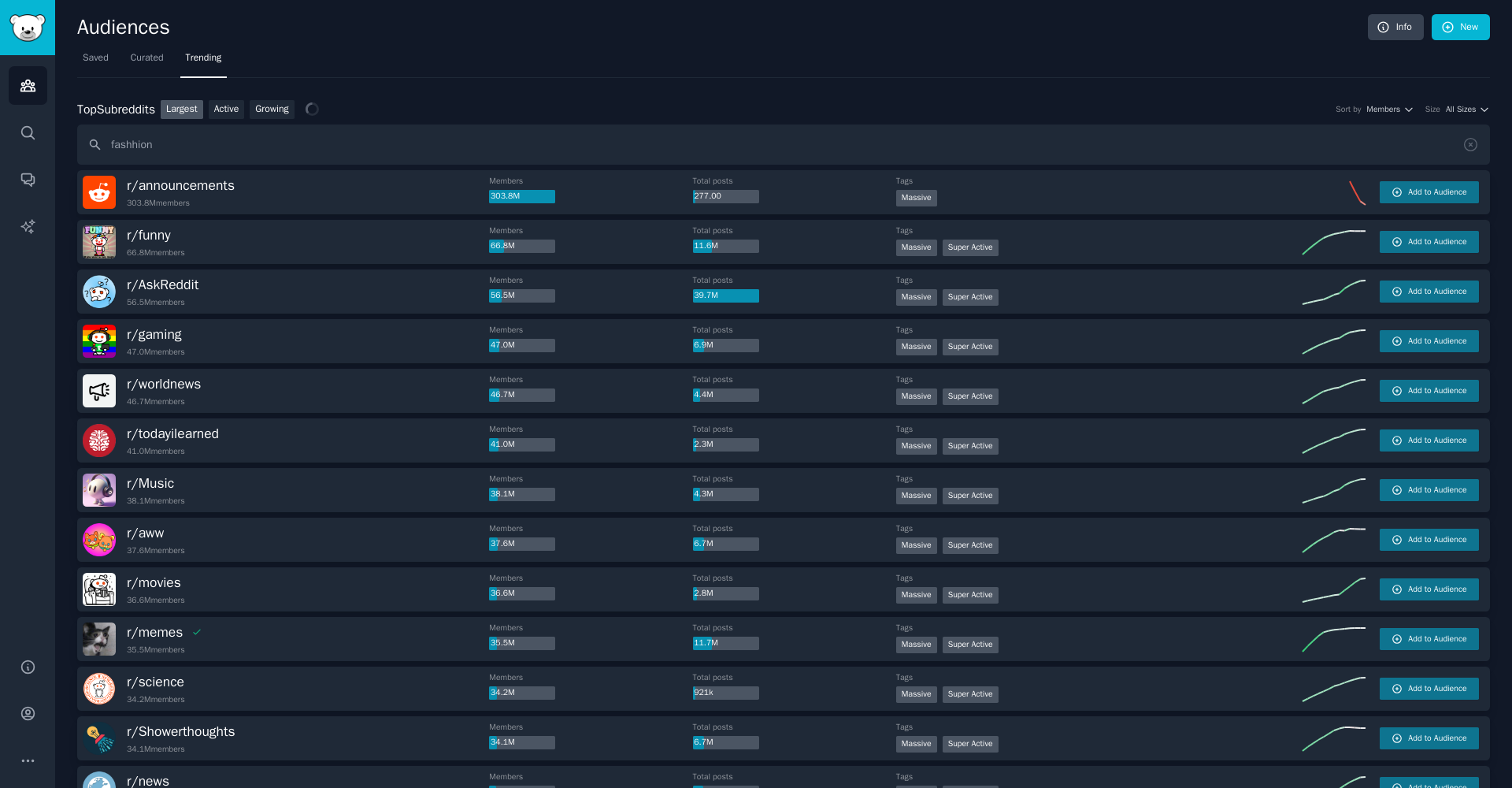 click on "fashhion" at bounding box center (784, 144) 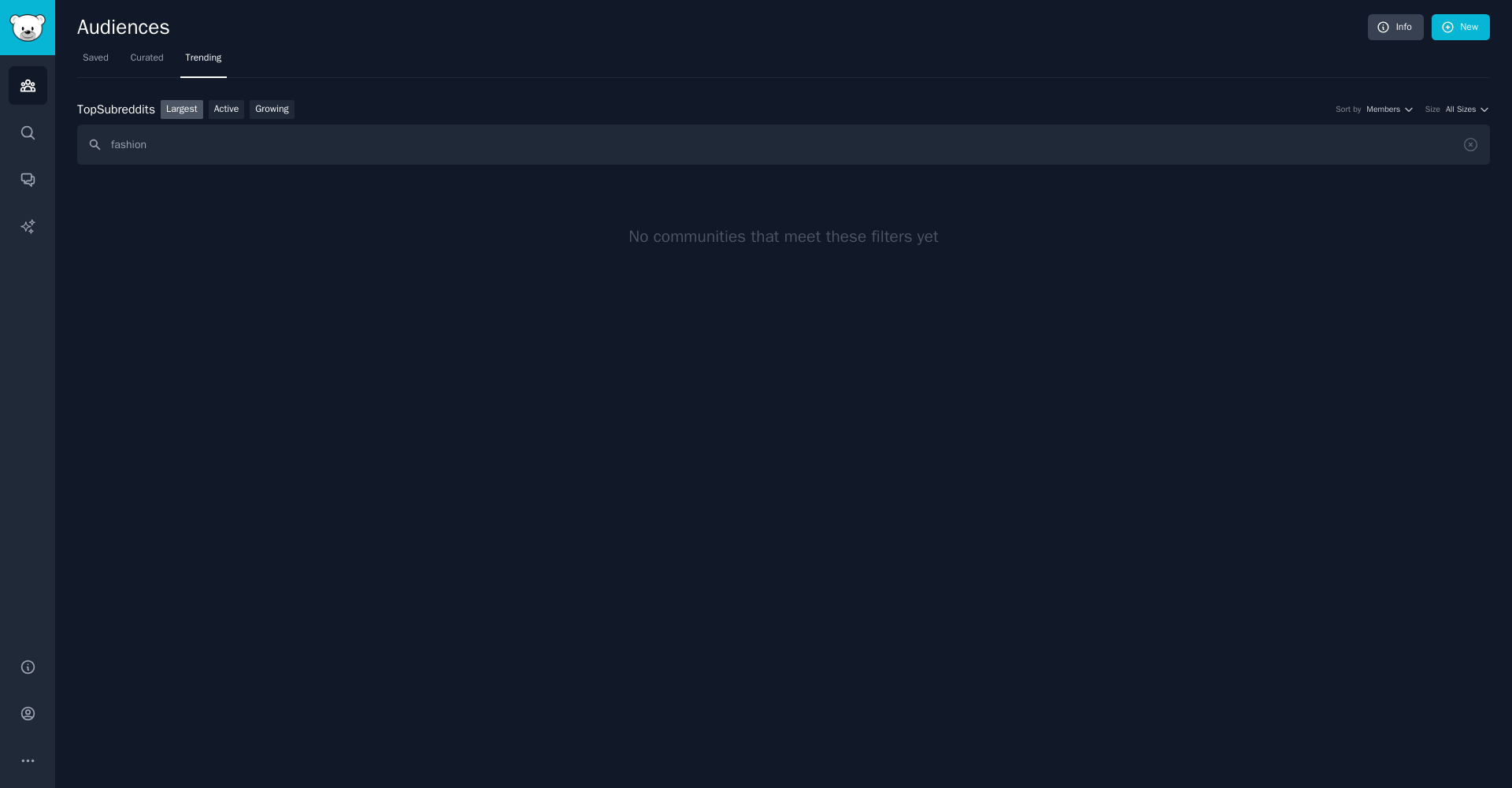 type on "fashion" 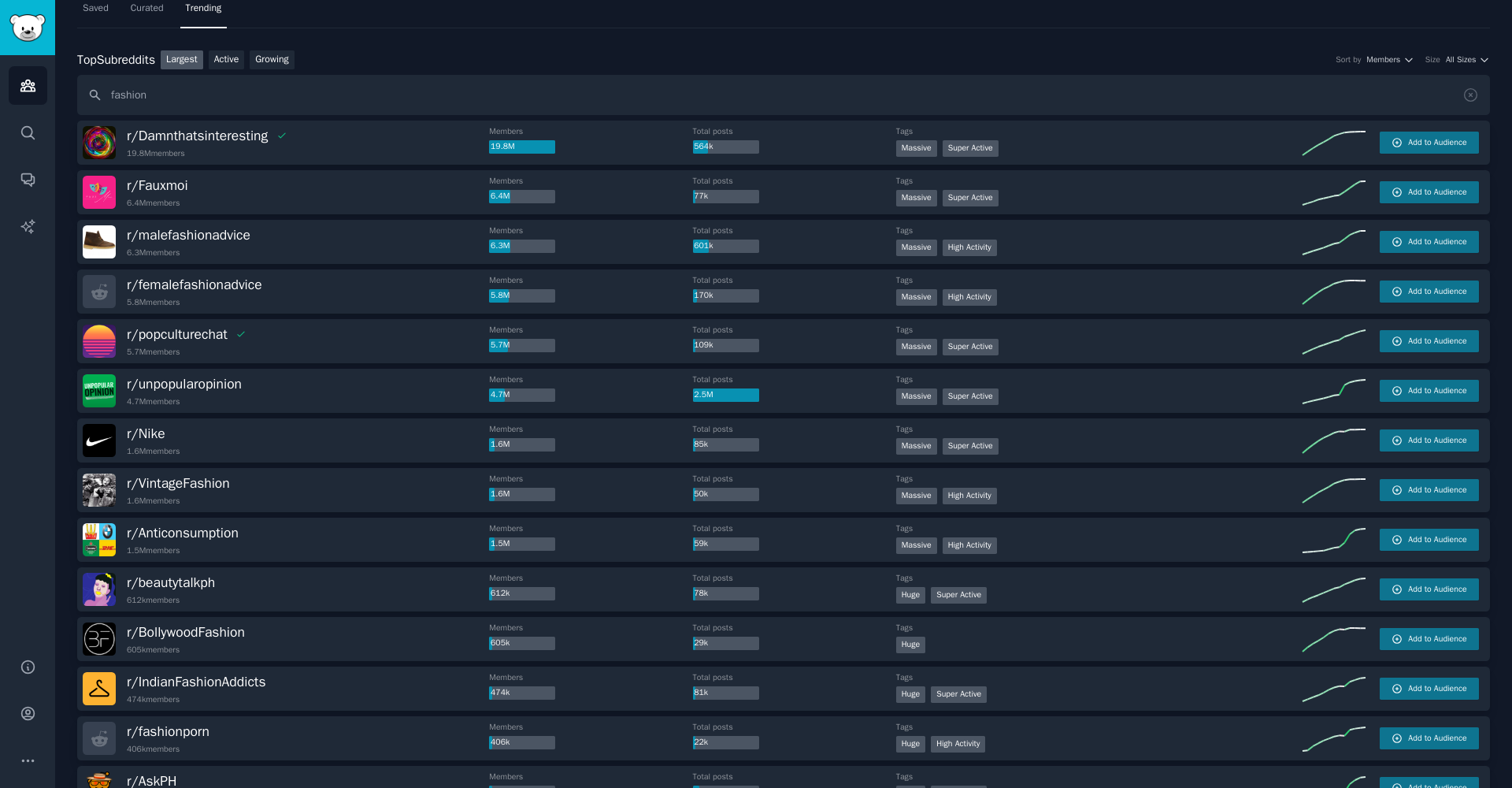 scroll, scrollTop: 0, scrollLeft: 0, axis: both 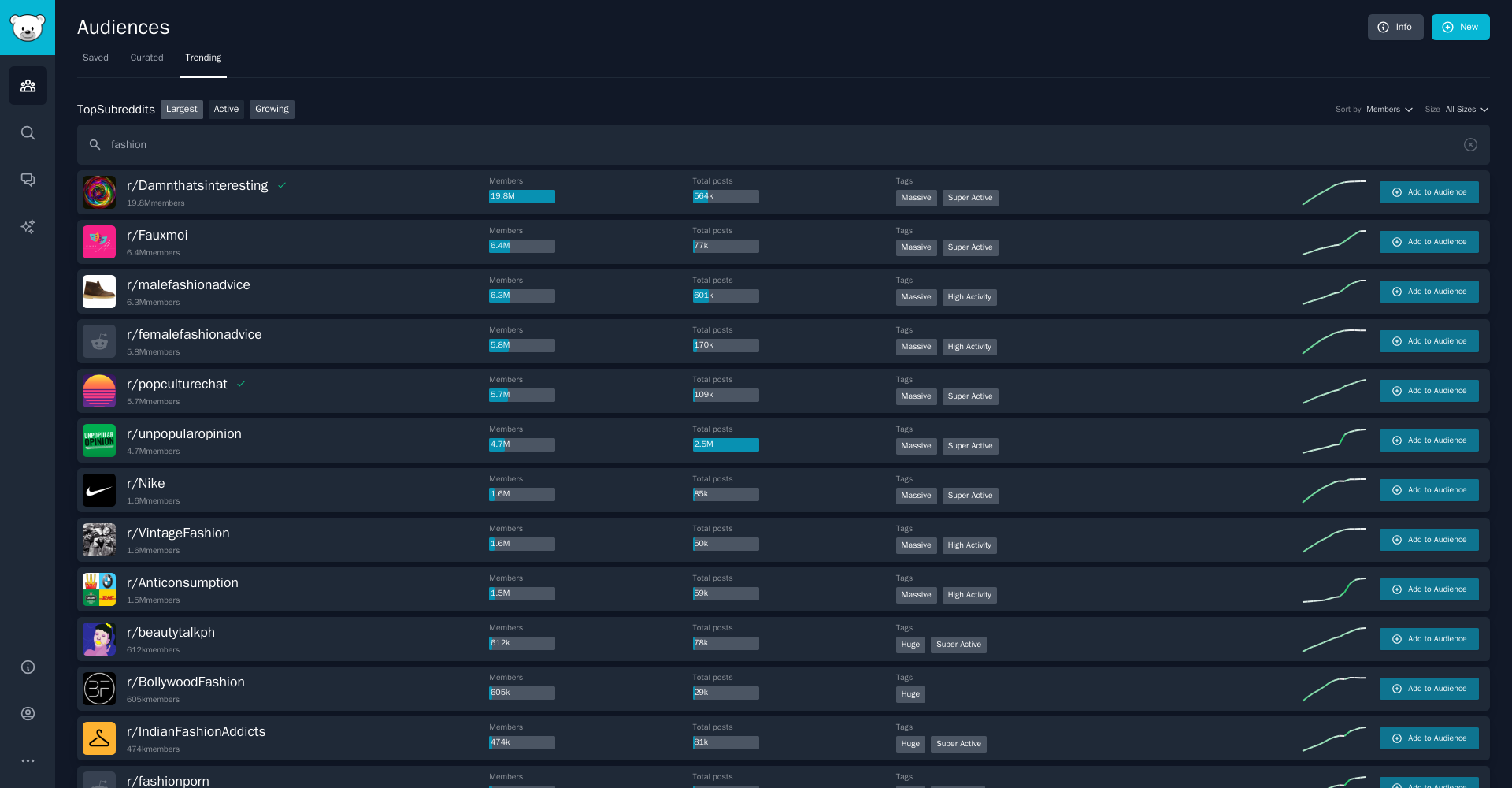 click on "Growing" at bounding box center (272, 110) 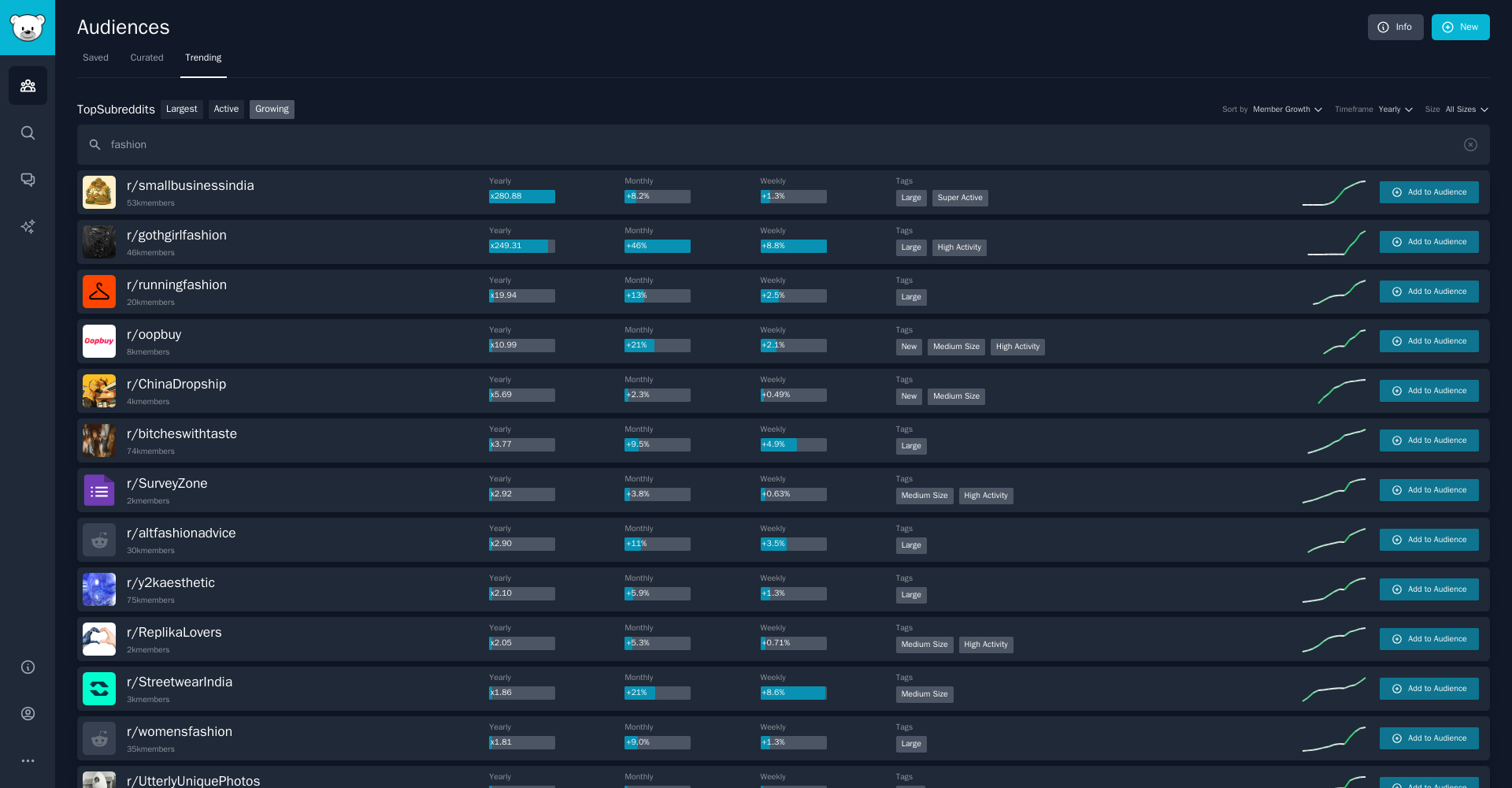 scroll, scrollTop: 0, scrollLeft: 0, axis: both 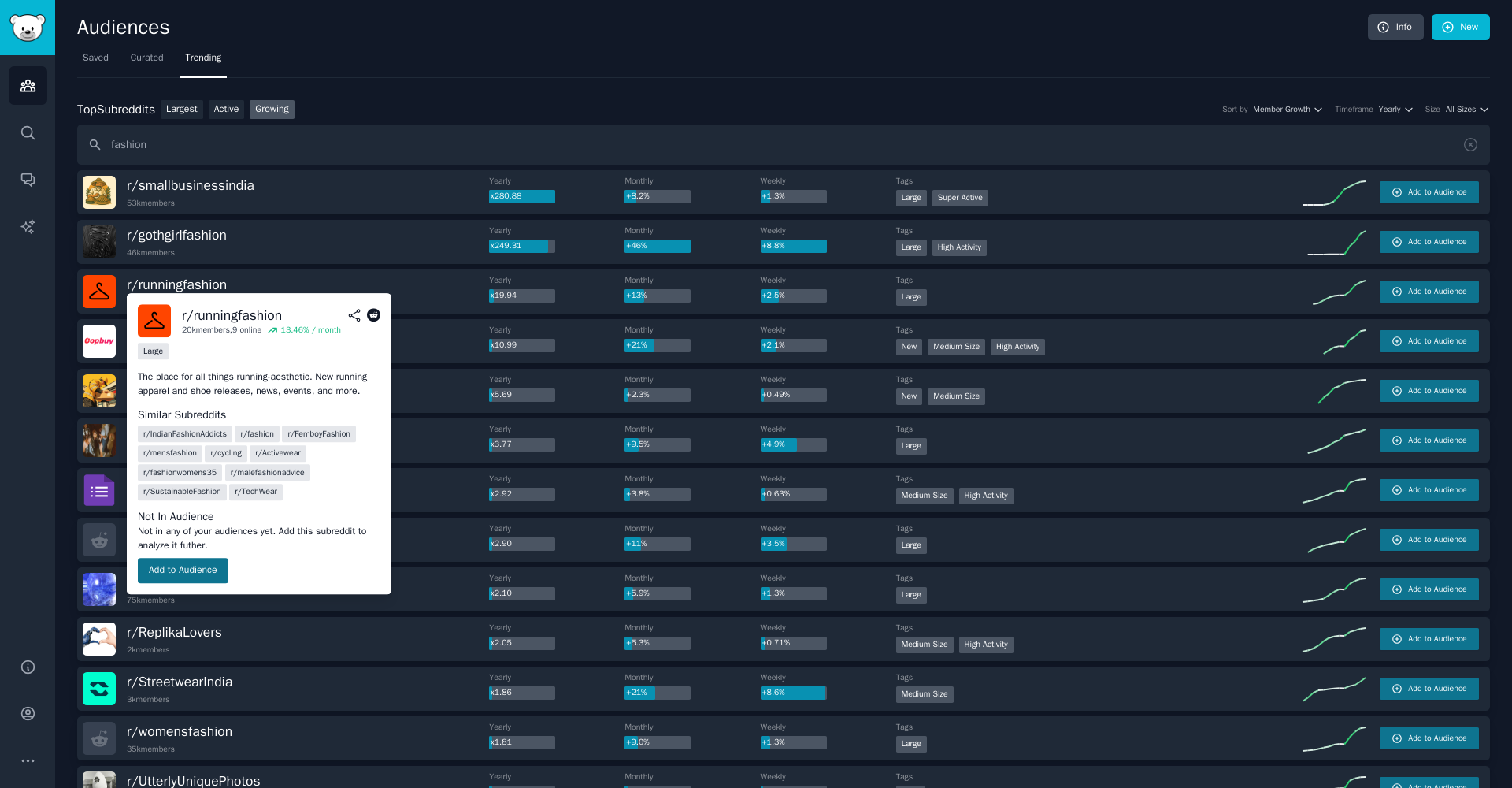 click on "Add to Audience" at bounding box center [183, 571] 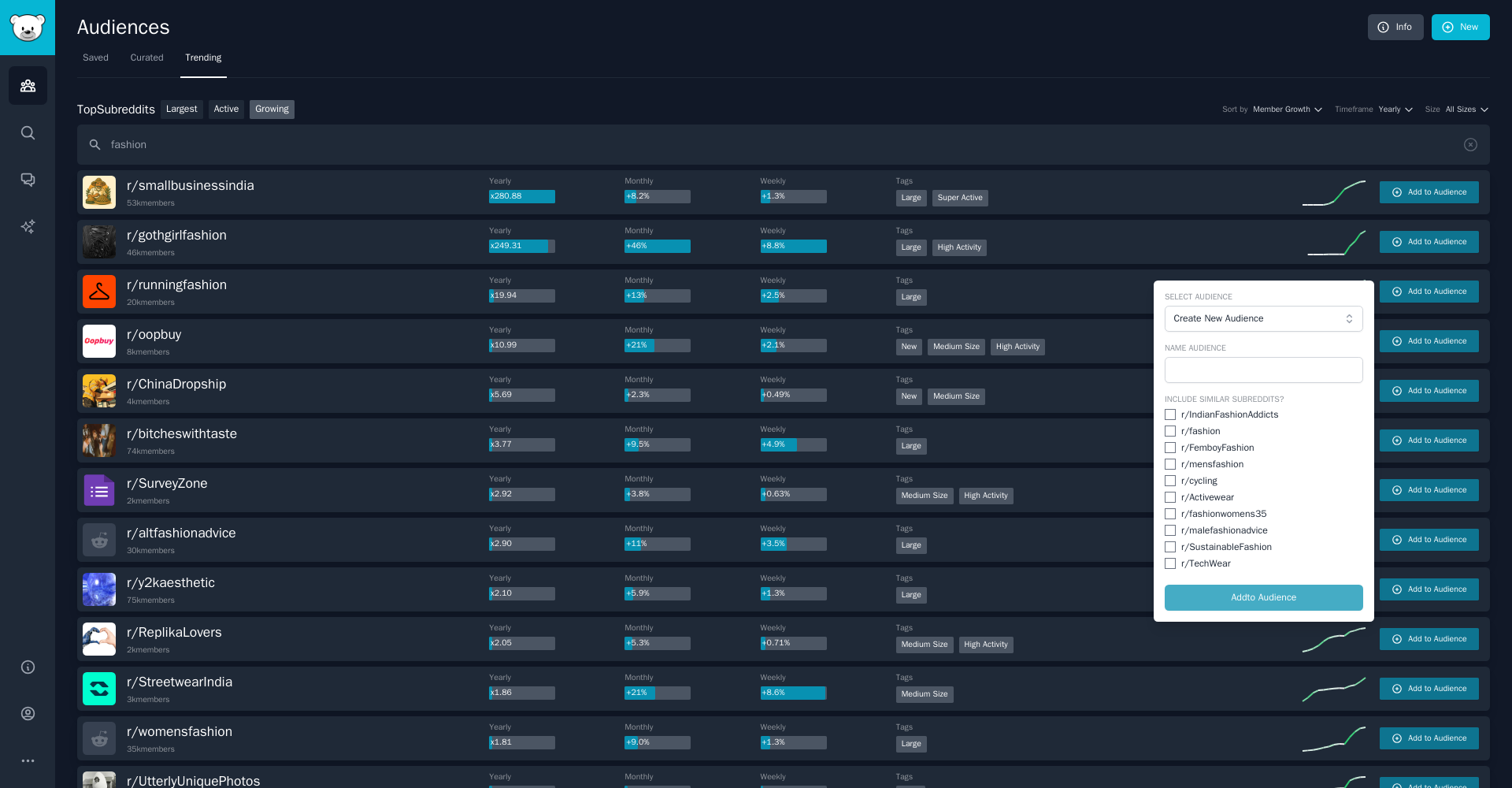 click at bounding box center (1170, 414) 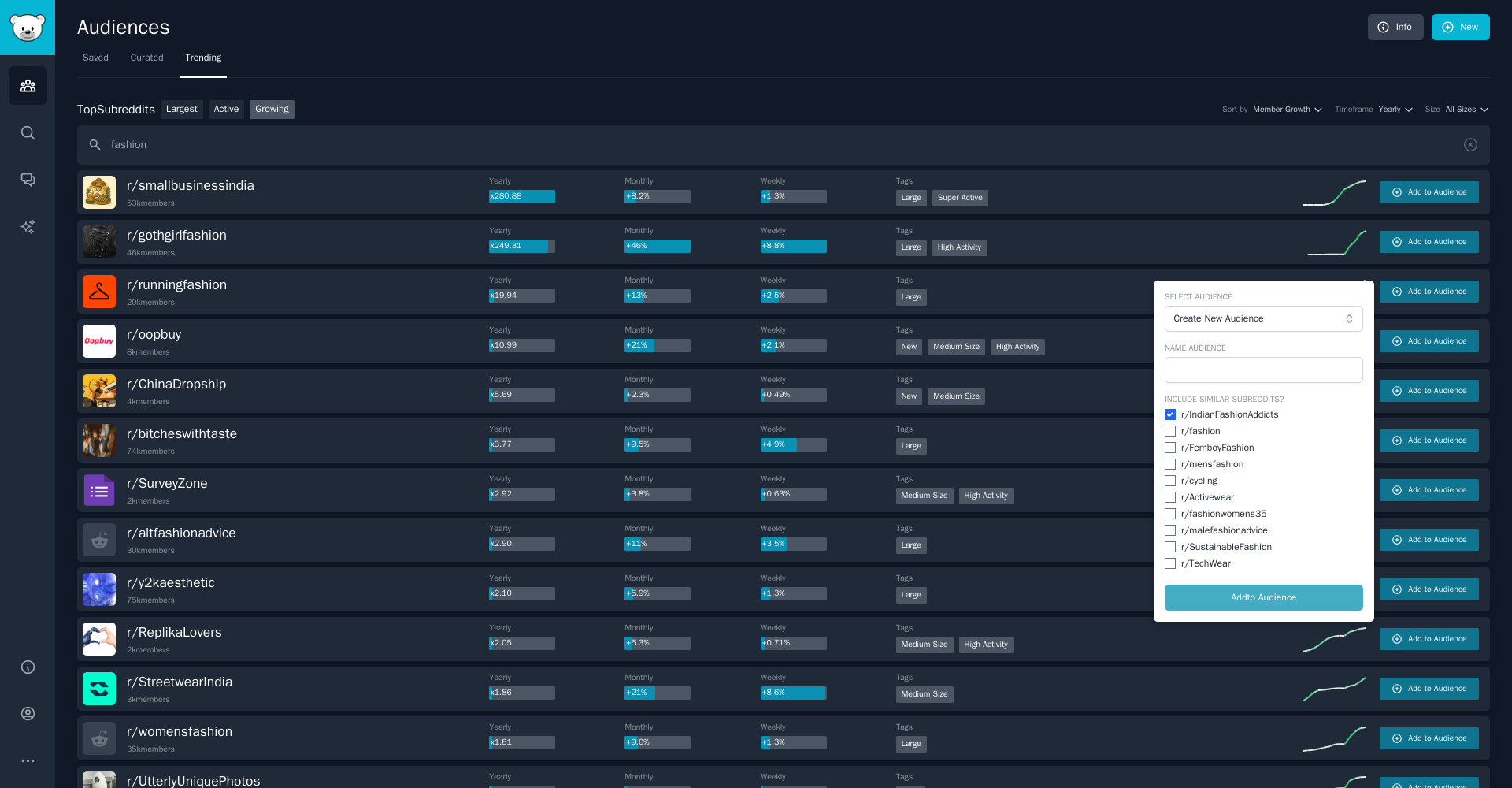 click at bounding box center (1170, 431) 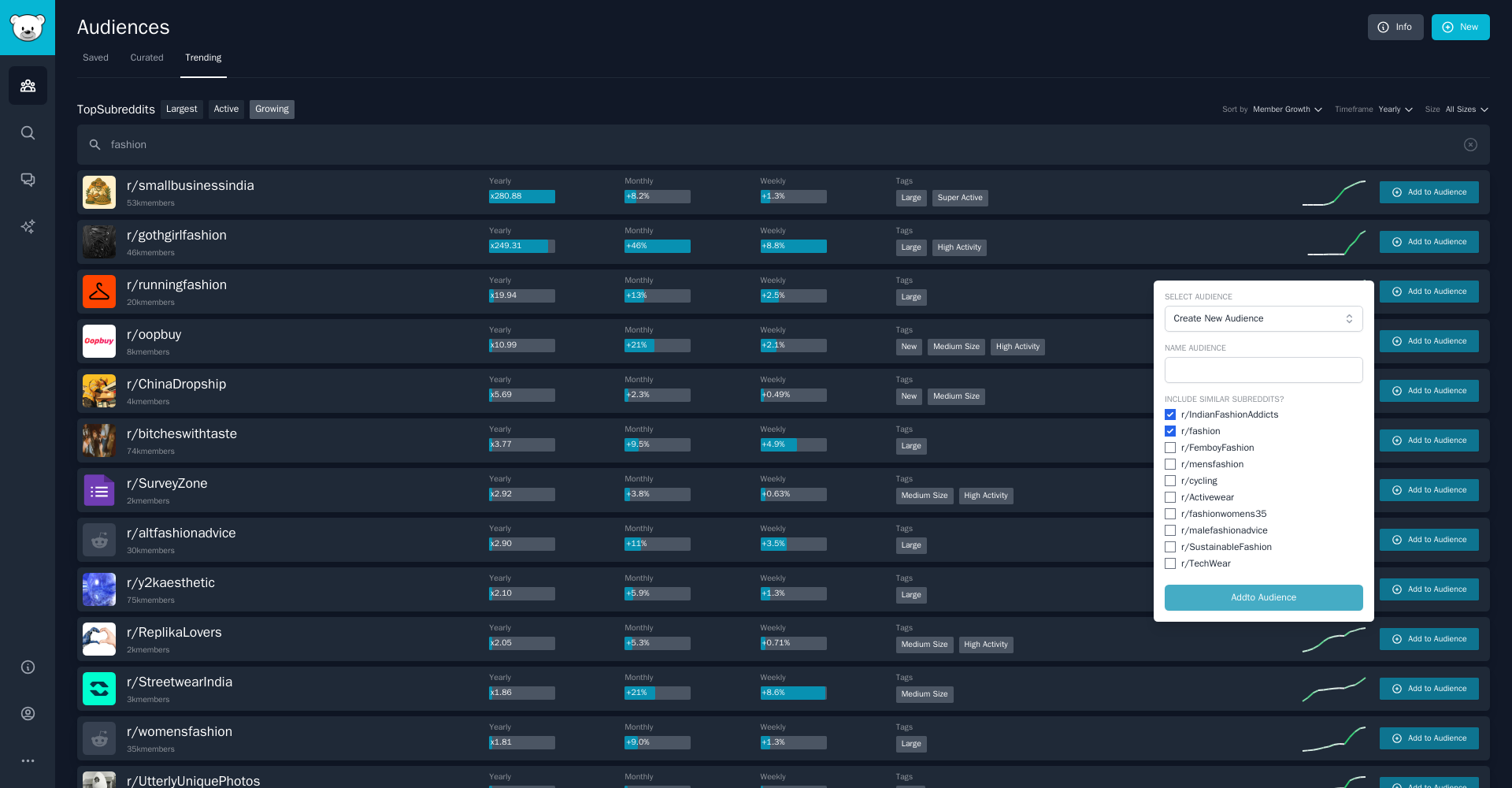 checkbox on "true" 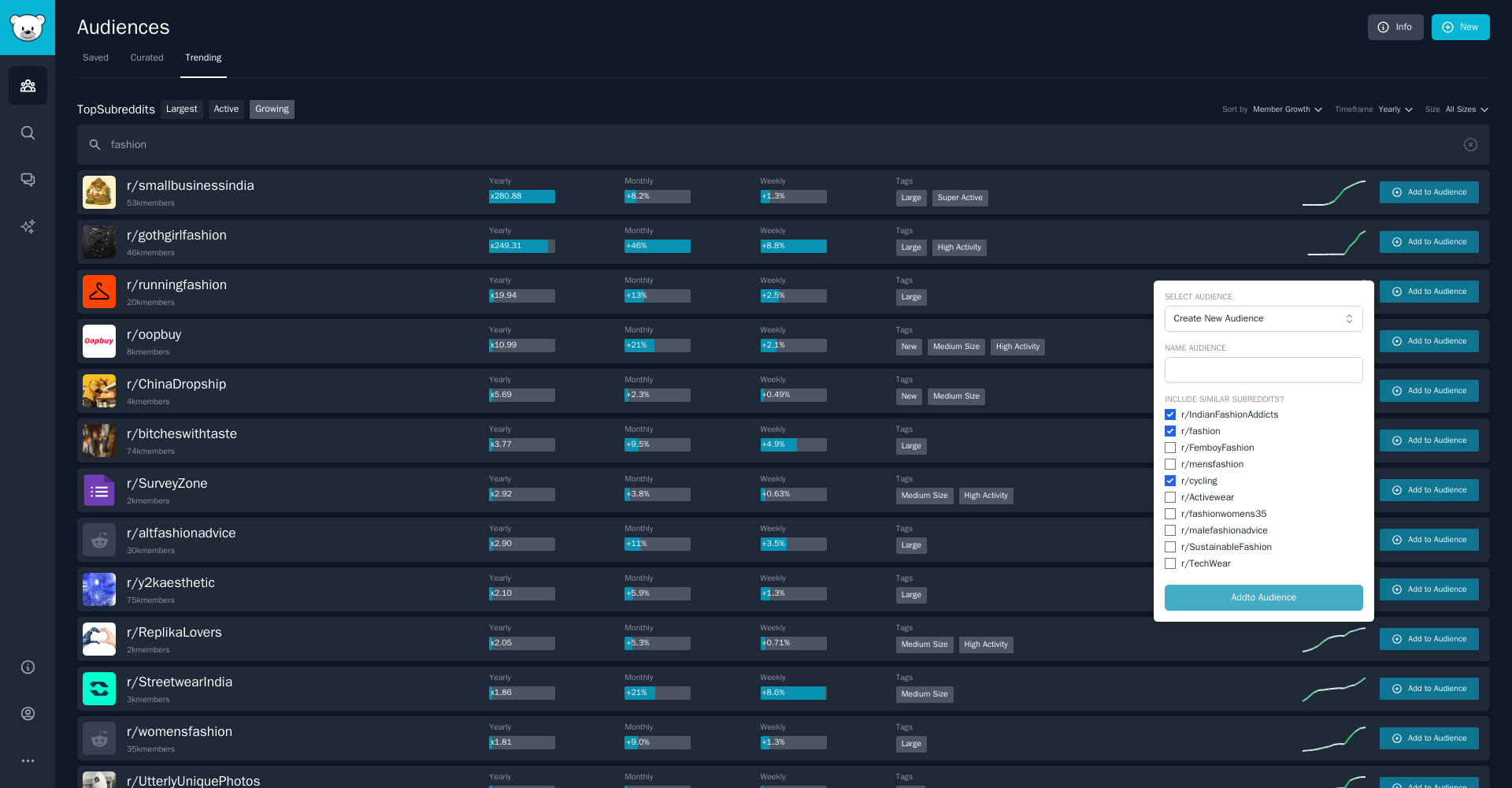 click at bounding box center [1170, 514] 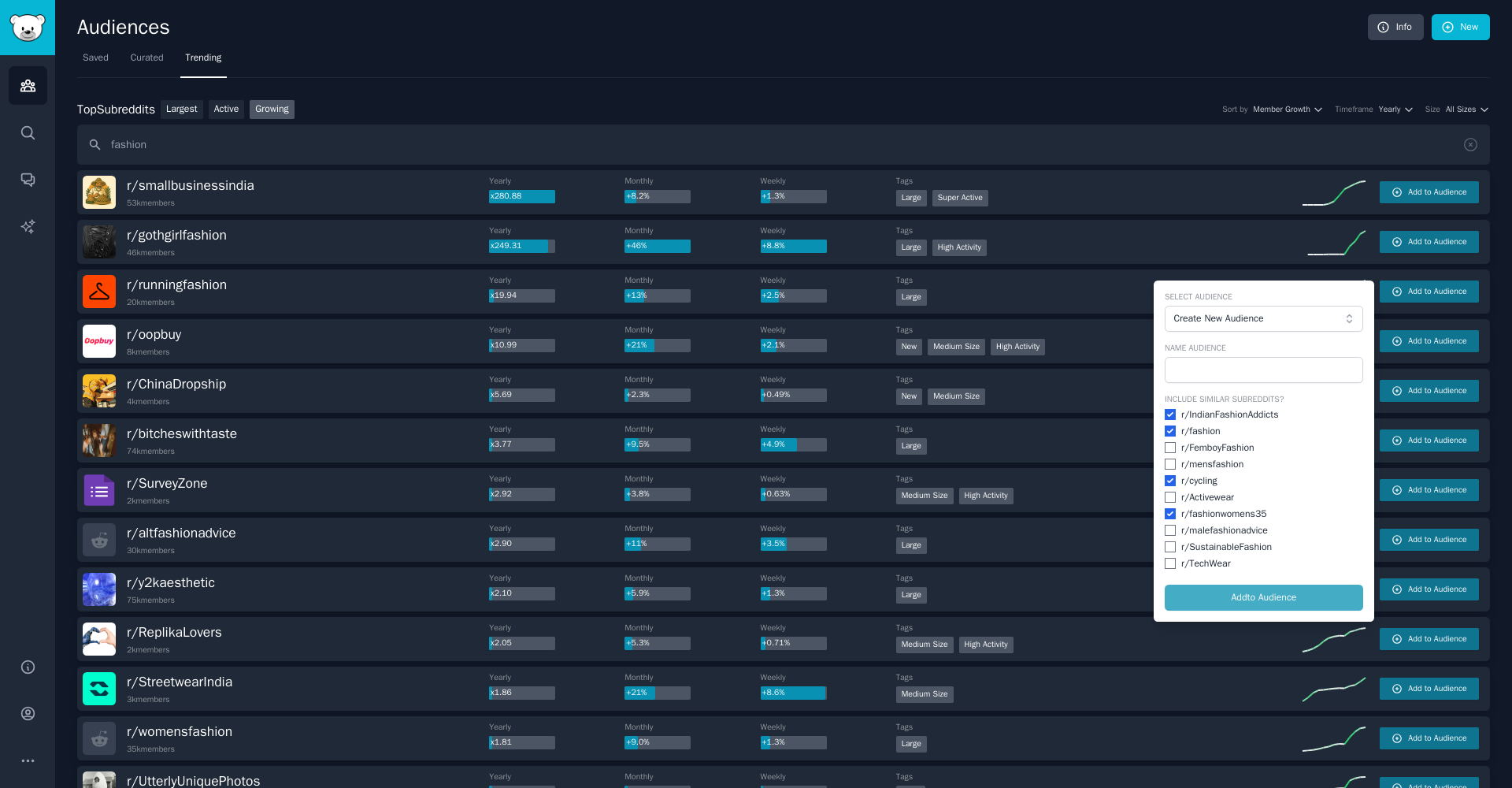 checkbox on "true" 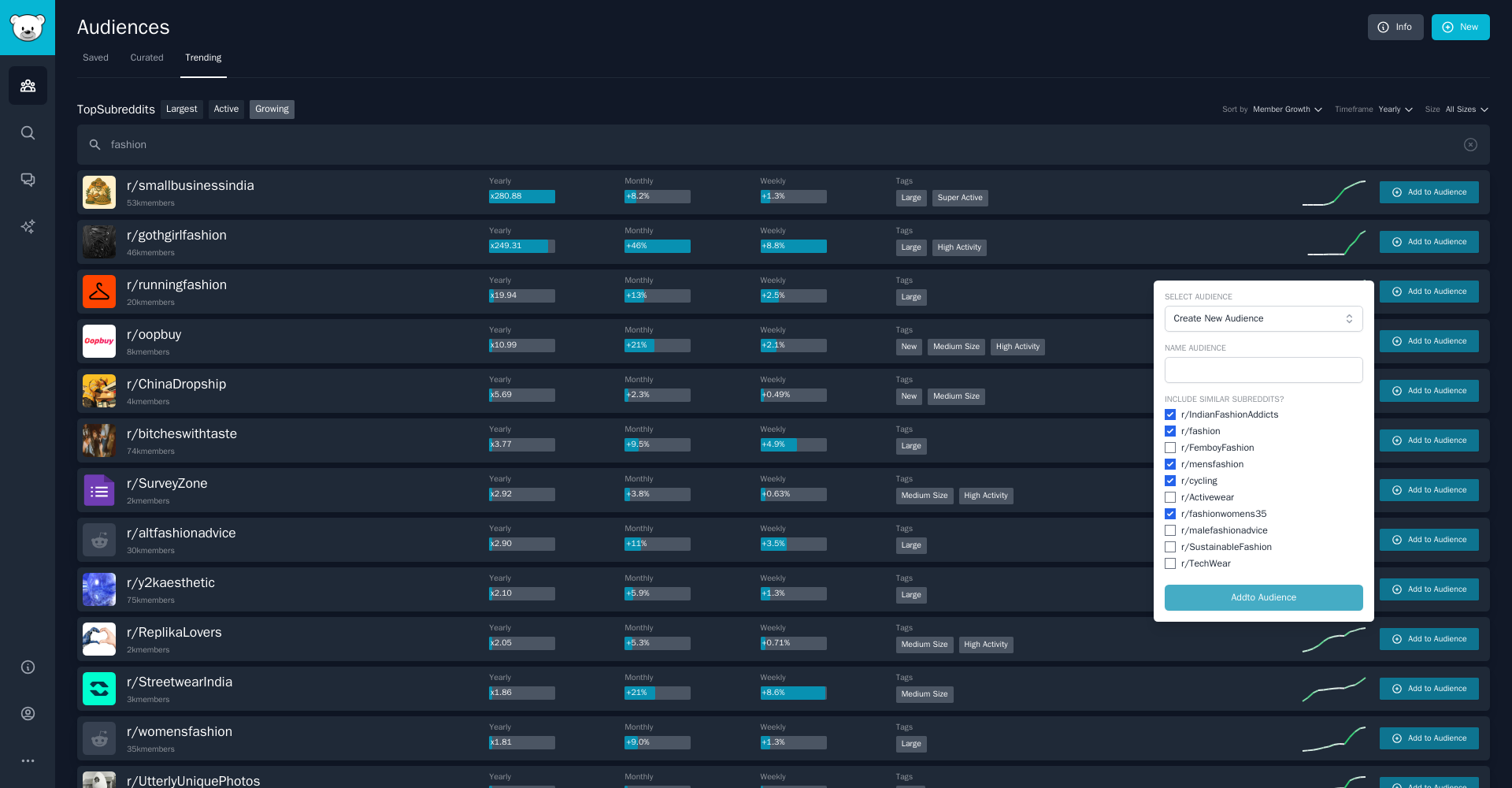 checkbox on "true" 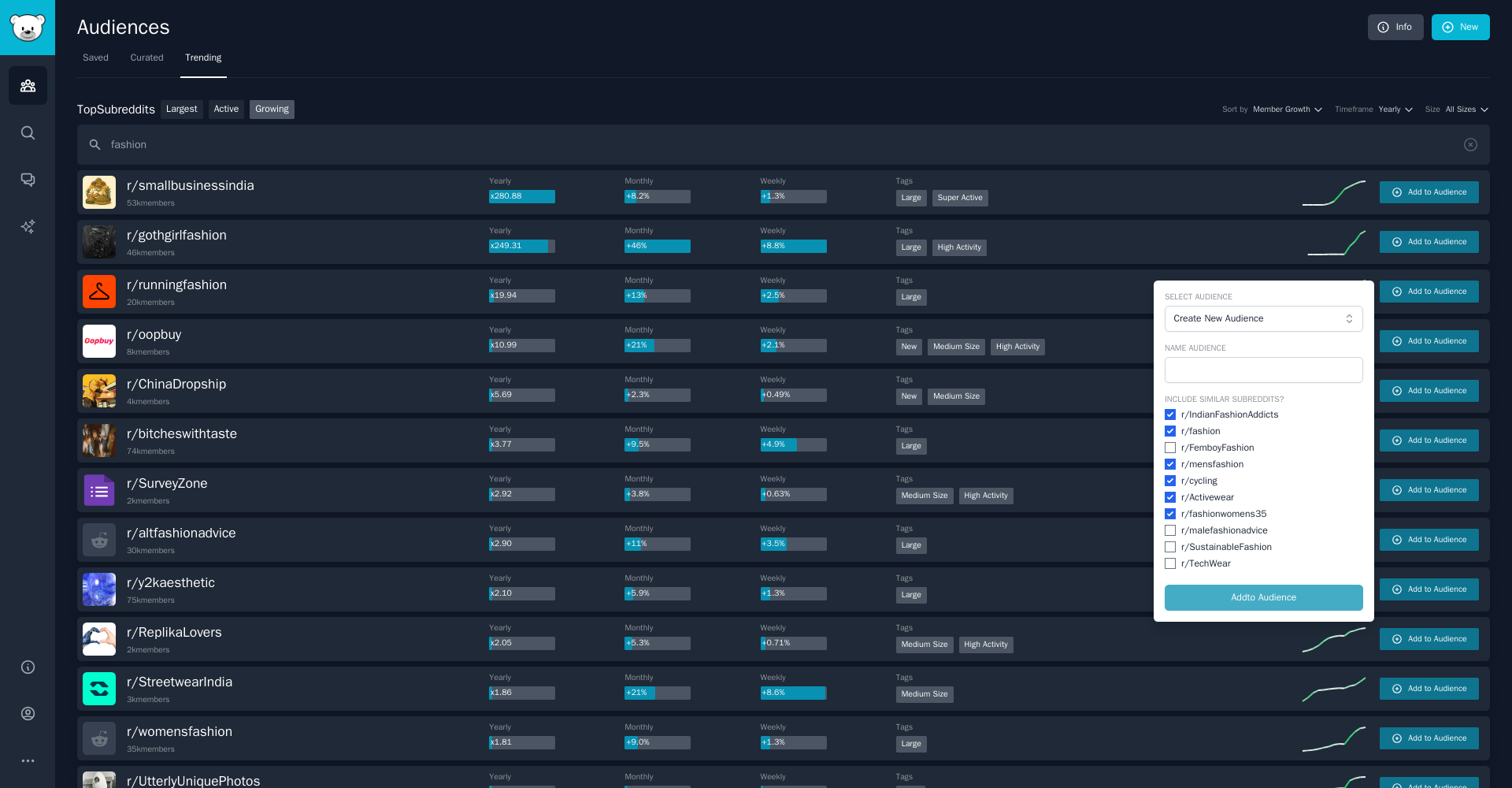 checkbox on "true" 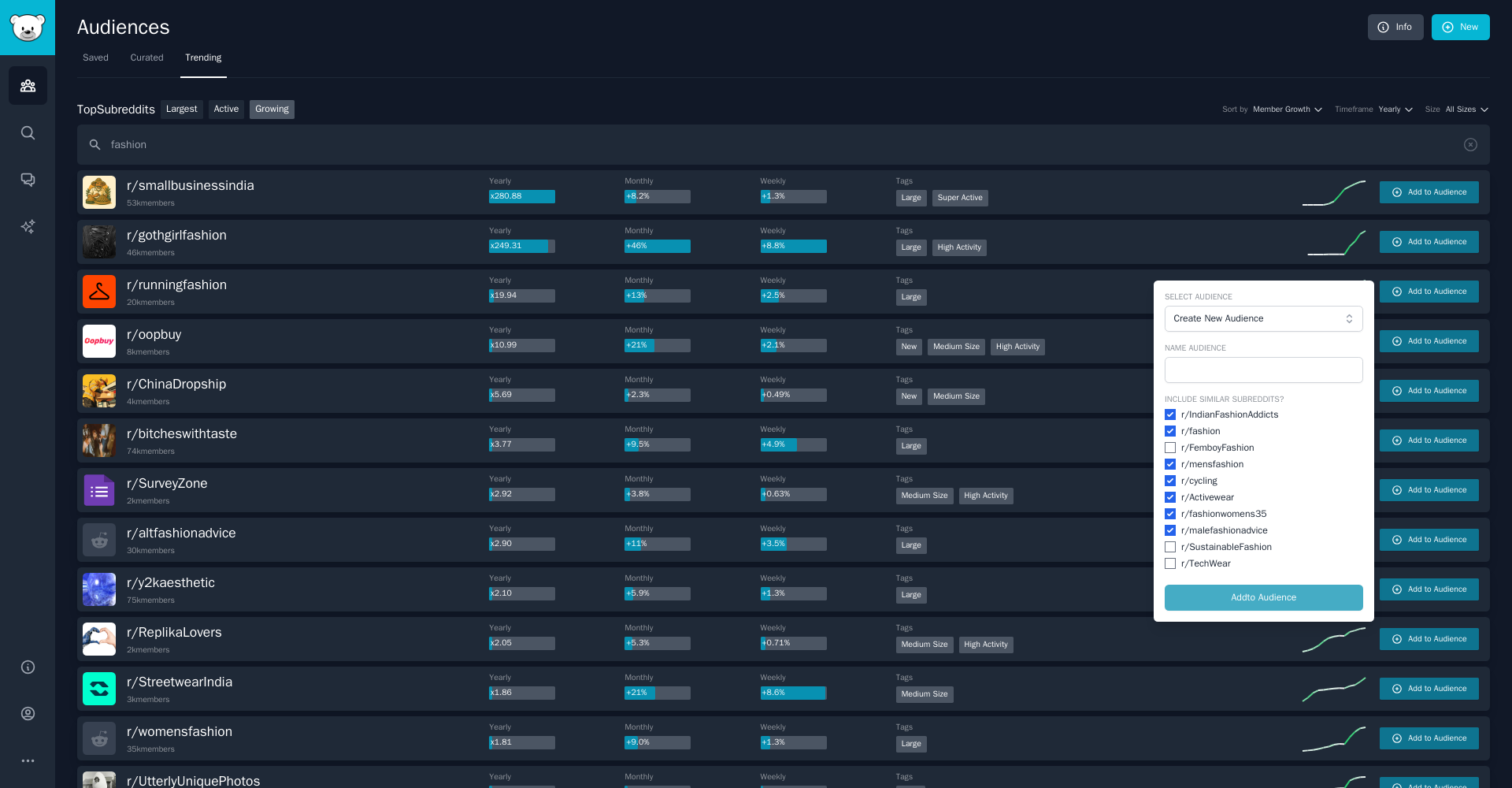 checkbox on "true" 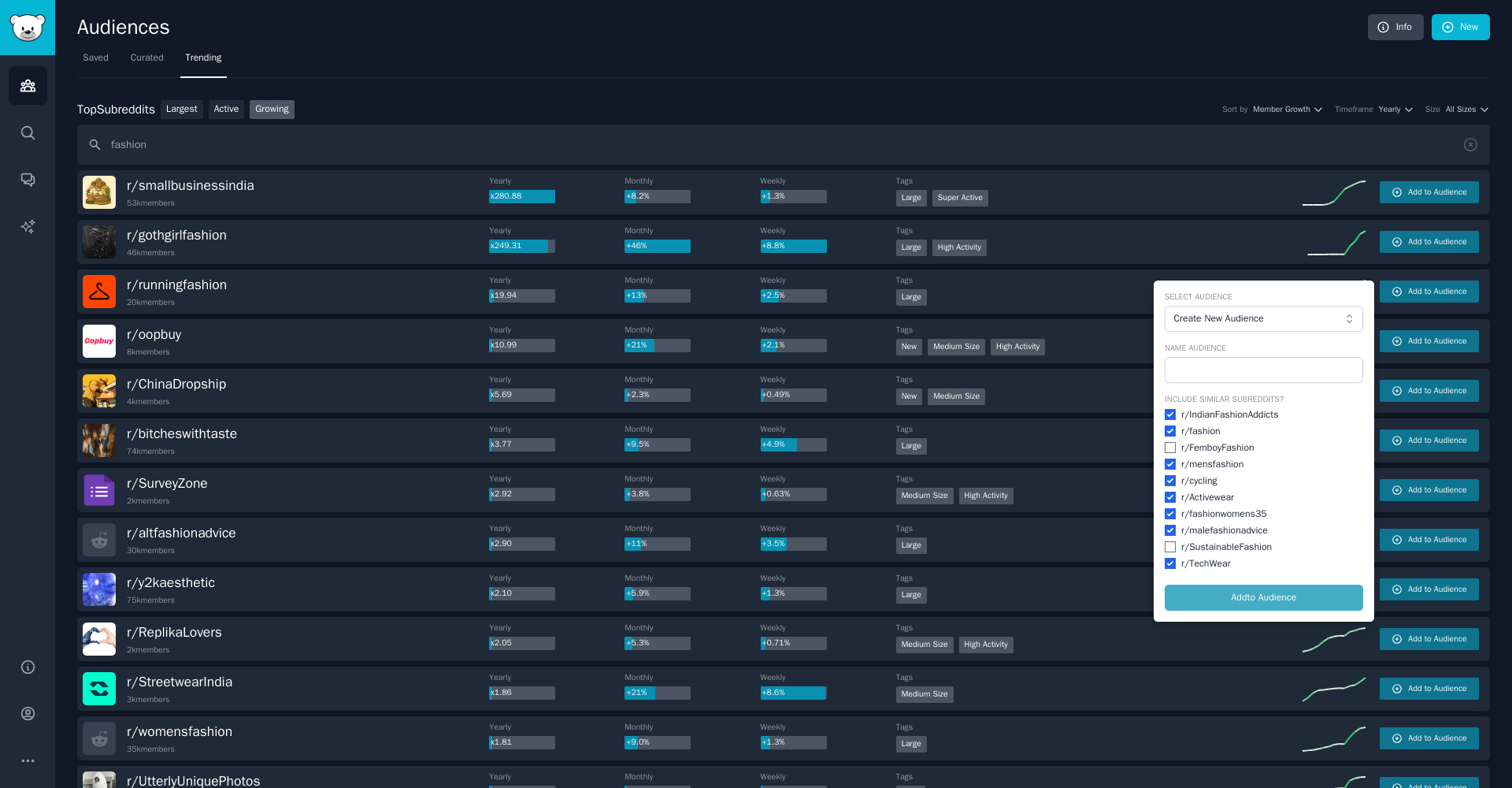 click at bounding box center (1170, 547) 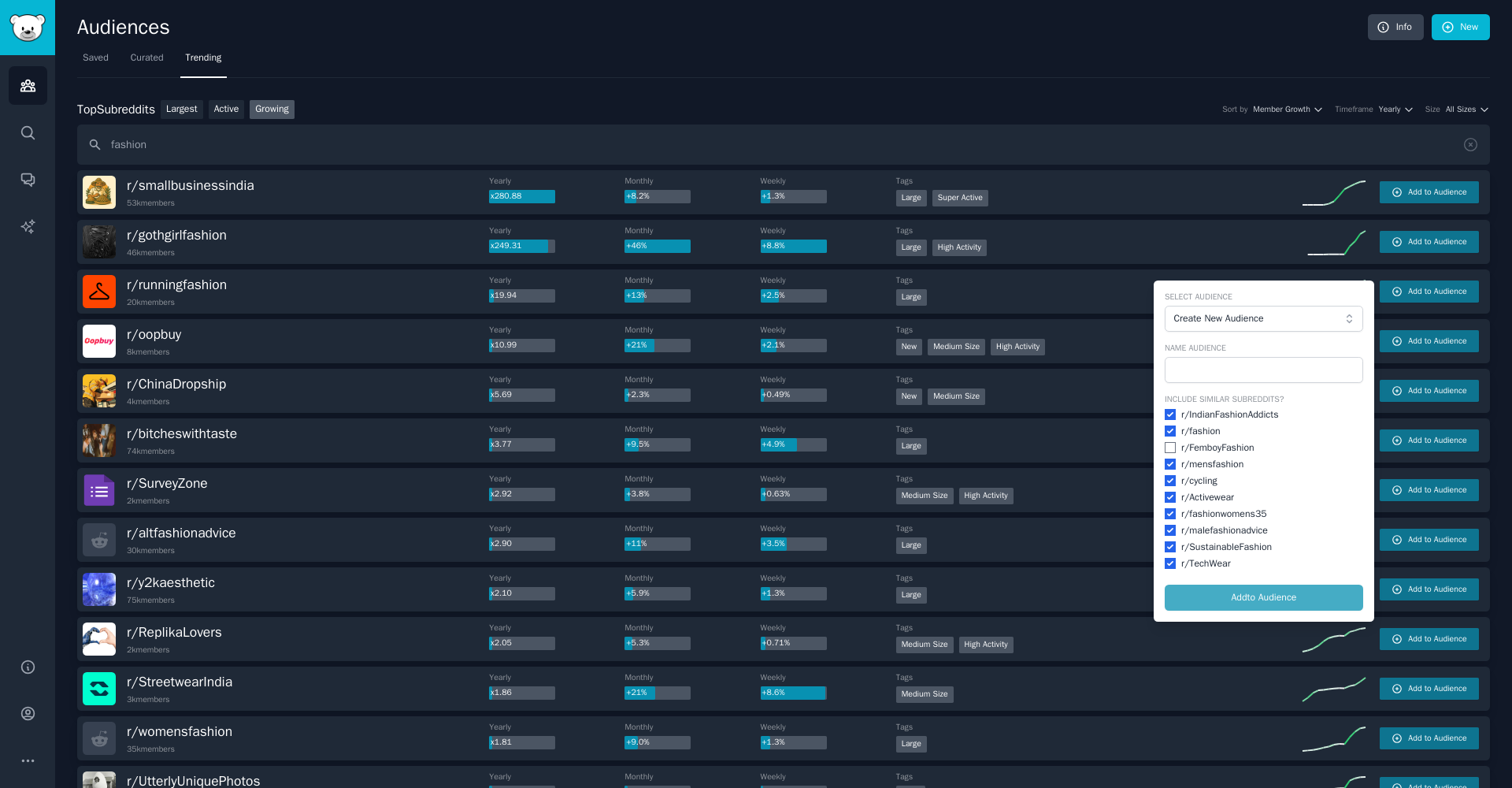 checkbox on "true" 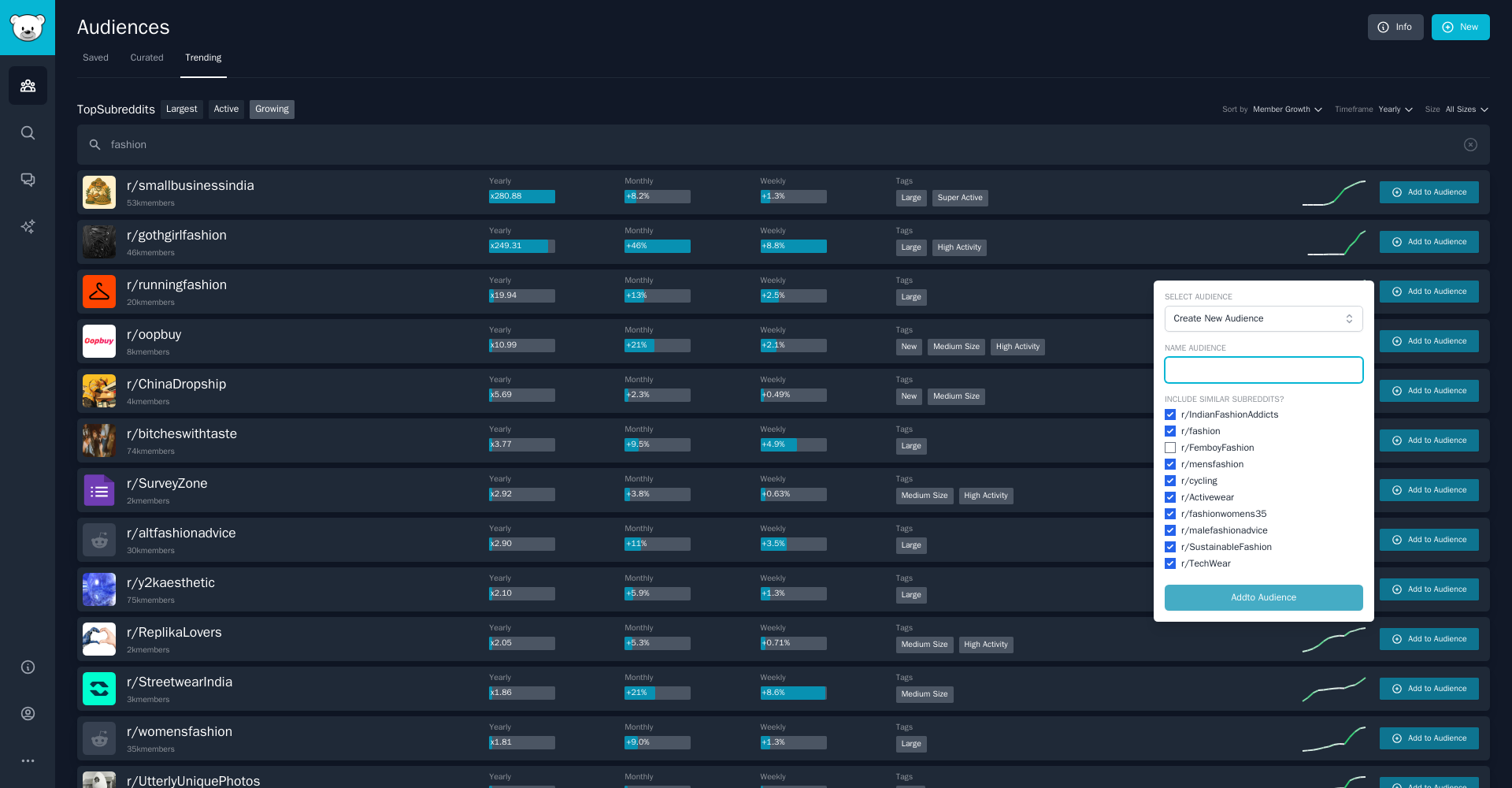 click at bounding box center [1264, 370] 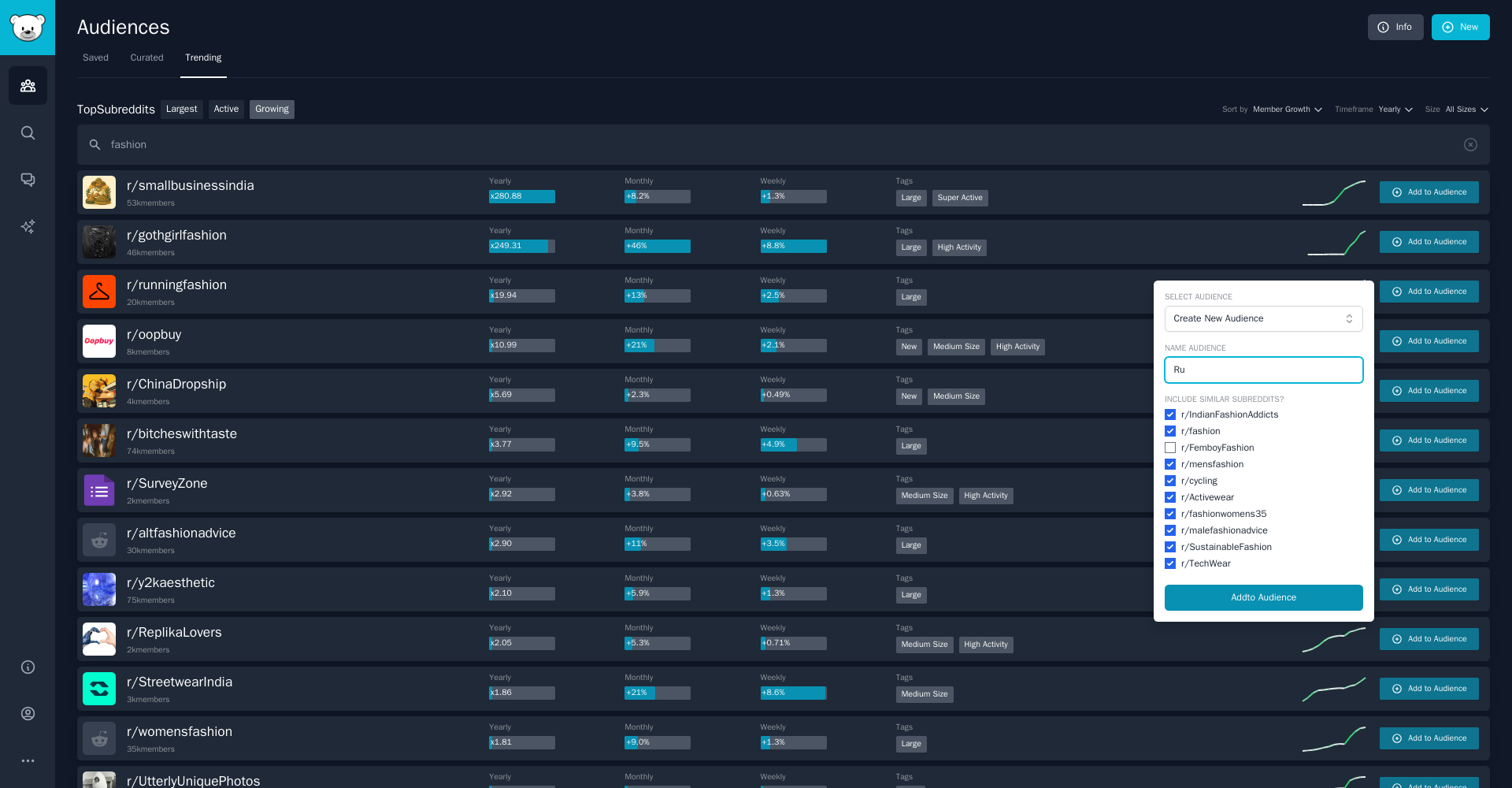 type on "R" 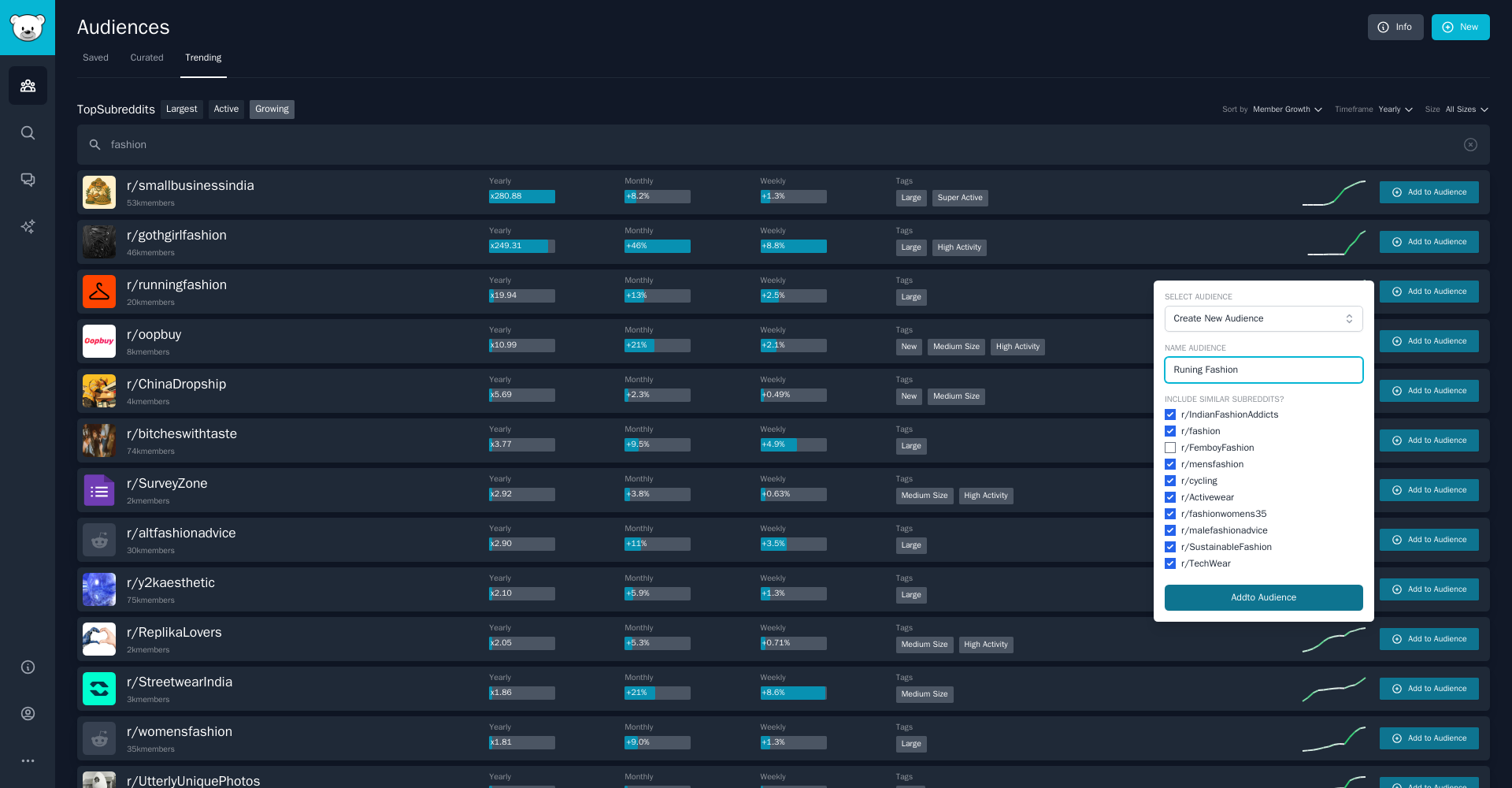 type on "Runing Fashion" 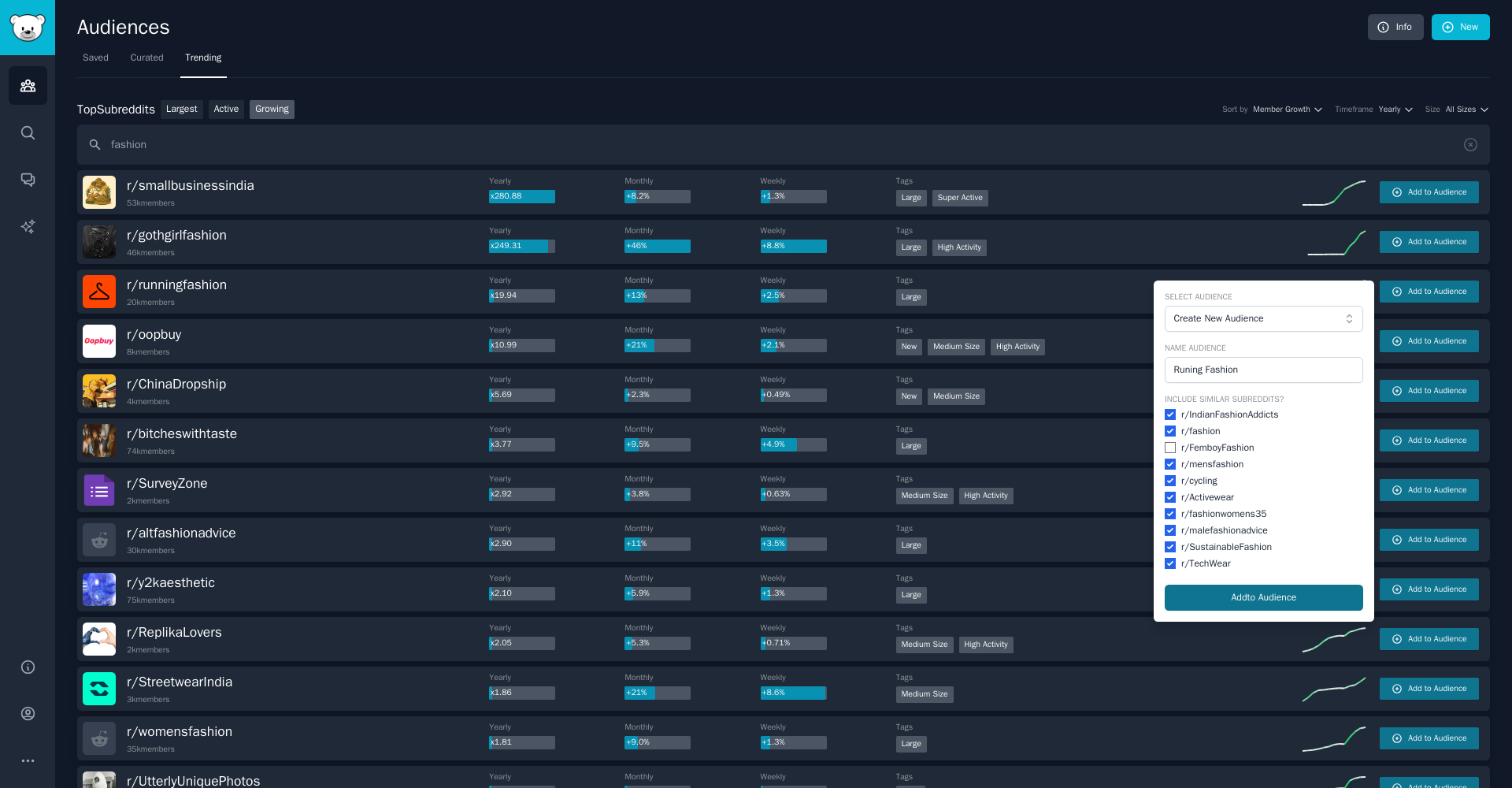 click on "Add  to Audience" at bounding box center [1264, 598] 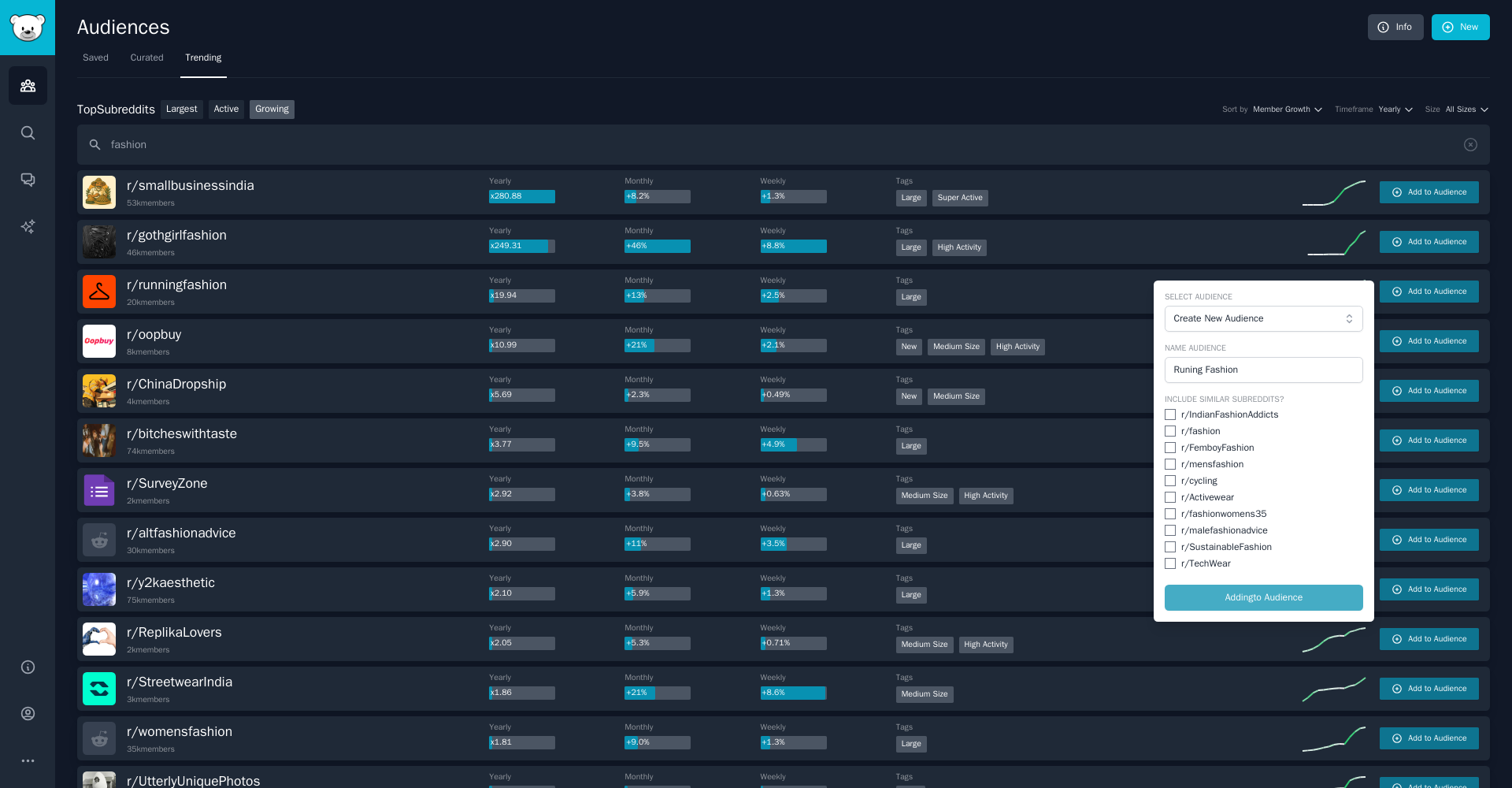 checkbox on "false" 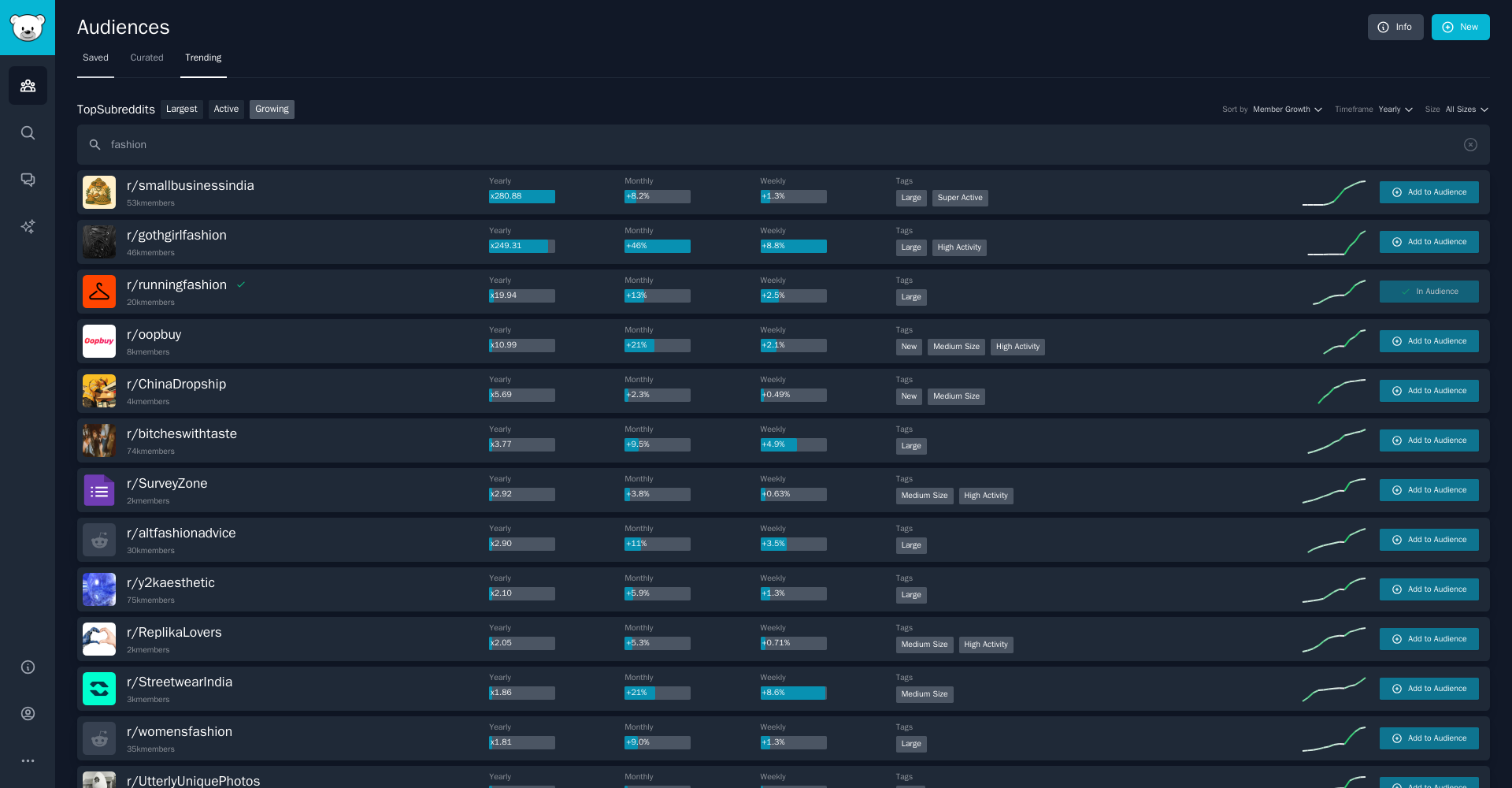 click on "Saved" at bounding box center [95, 61] 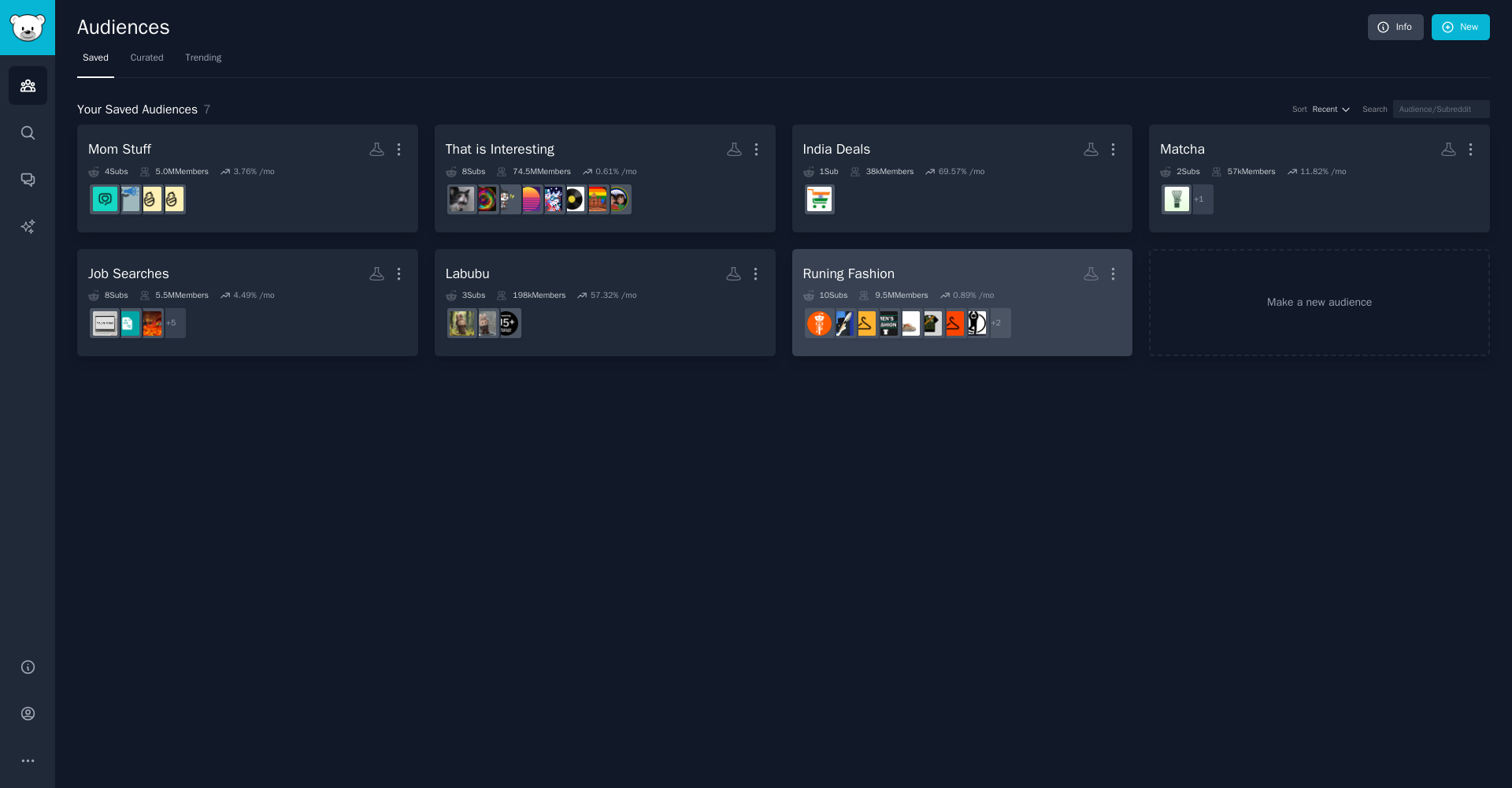 click on "Runing Fashion More" at bounding box center [962, 273] 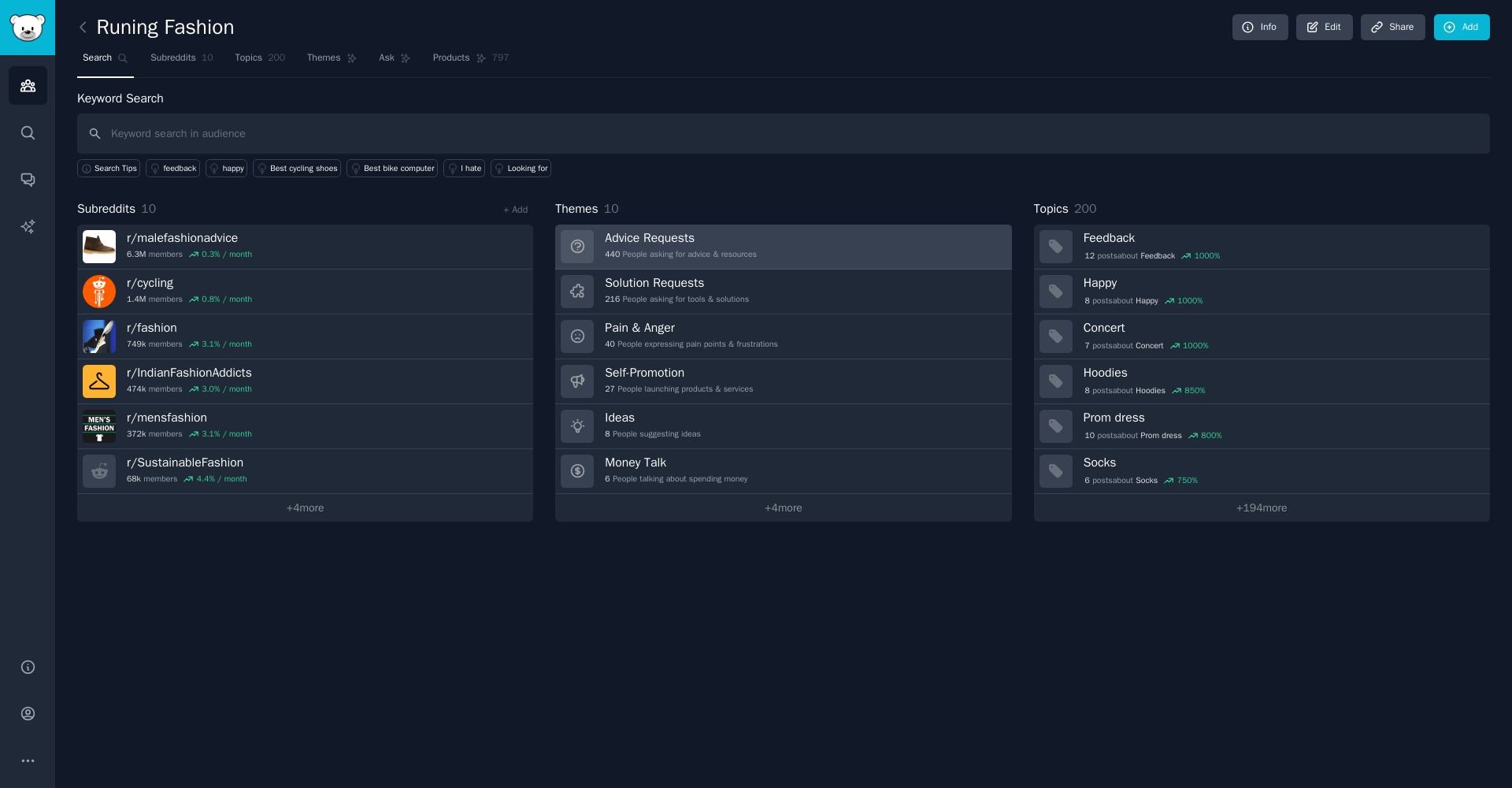 click on "Advice Requests 440 People asking for advice & resources" at bounding box center [680, 247] 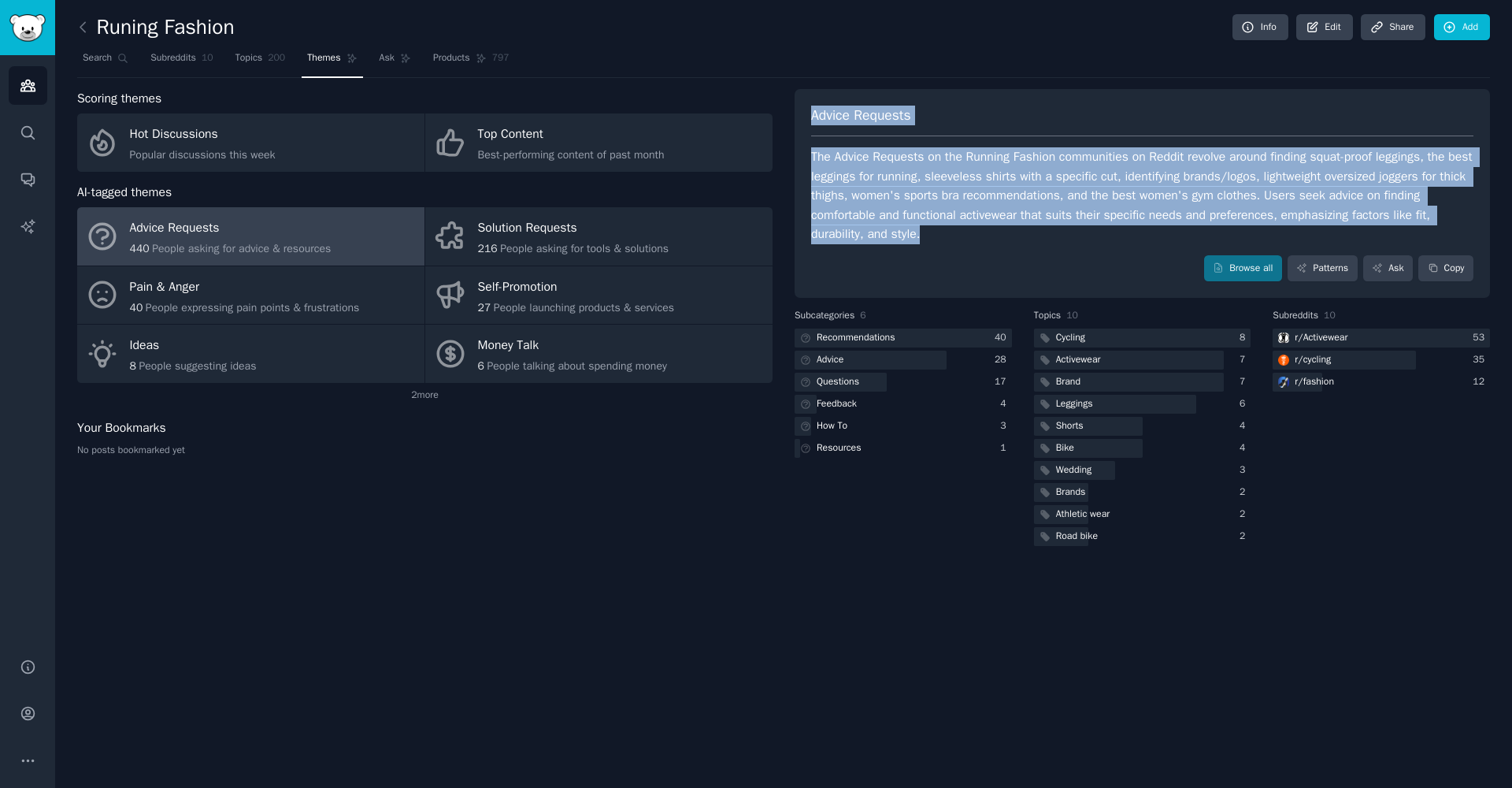 drag, startPoint x: 810, startPoint y: 115, endPoint x: 1039, endPoint y: 239, distance: 260.41697 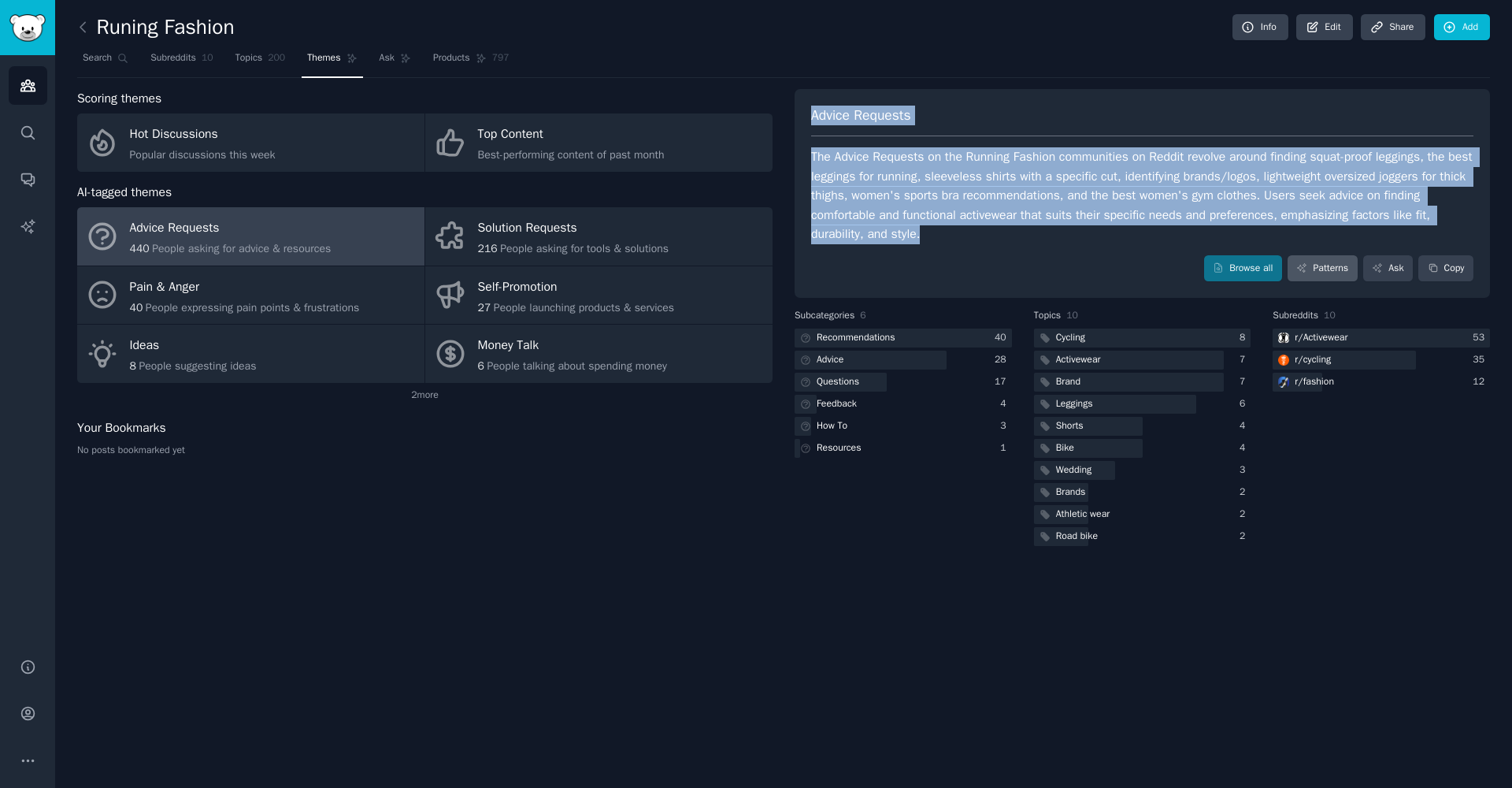 click on "Patterns" at bounding box center (1322, 269) 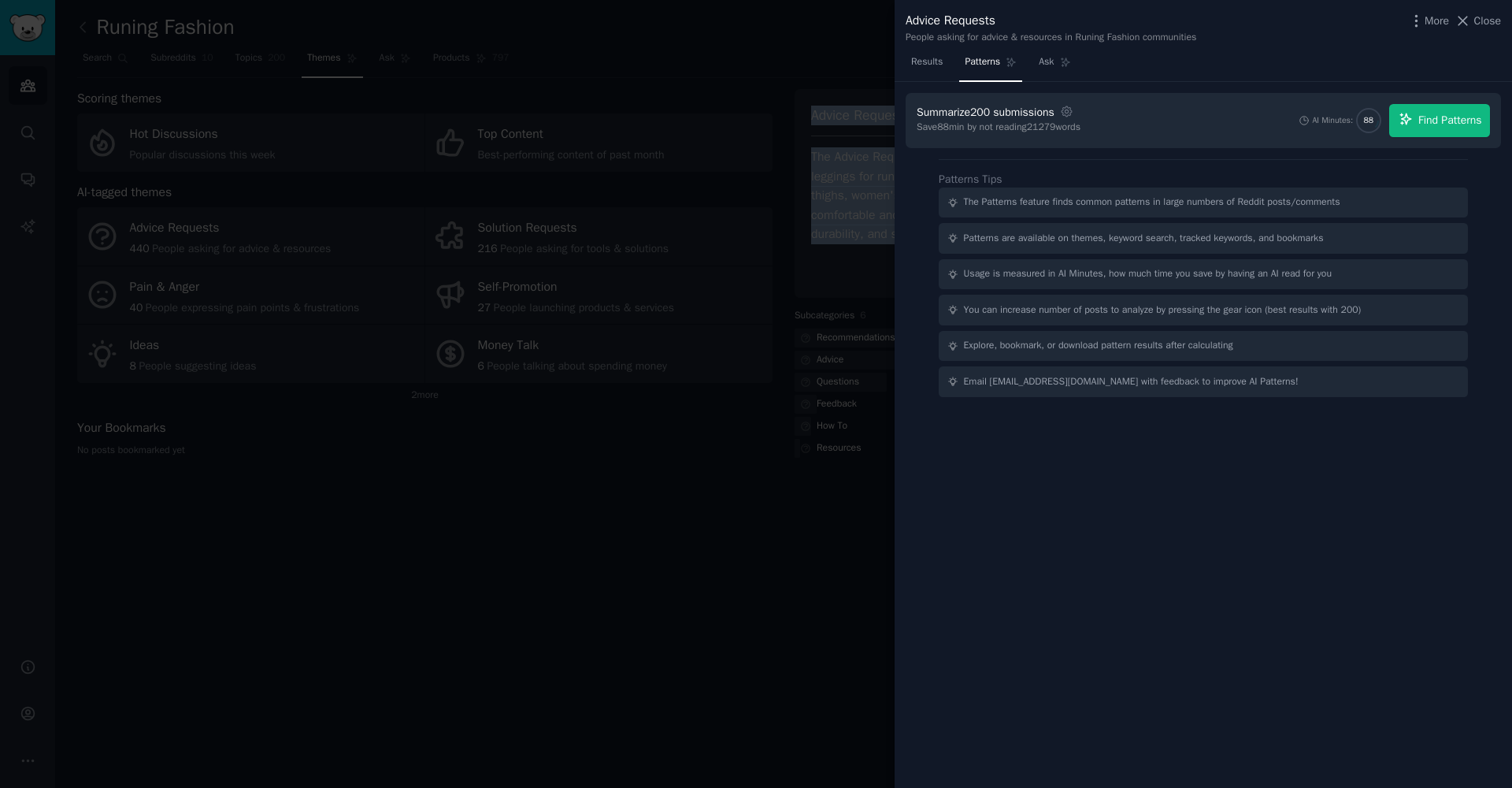 click on "Find Patterns" at bounding box center (1450, 120) 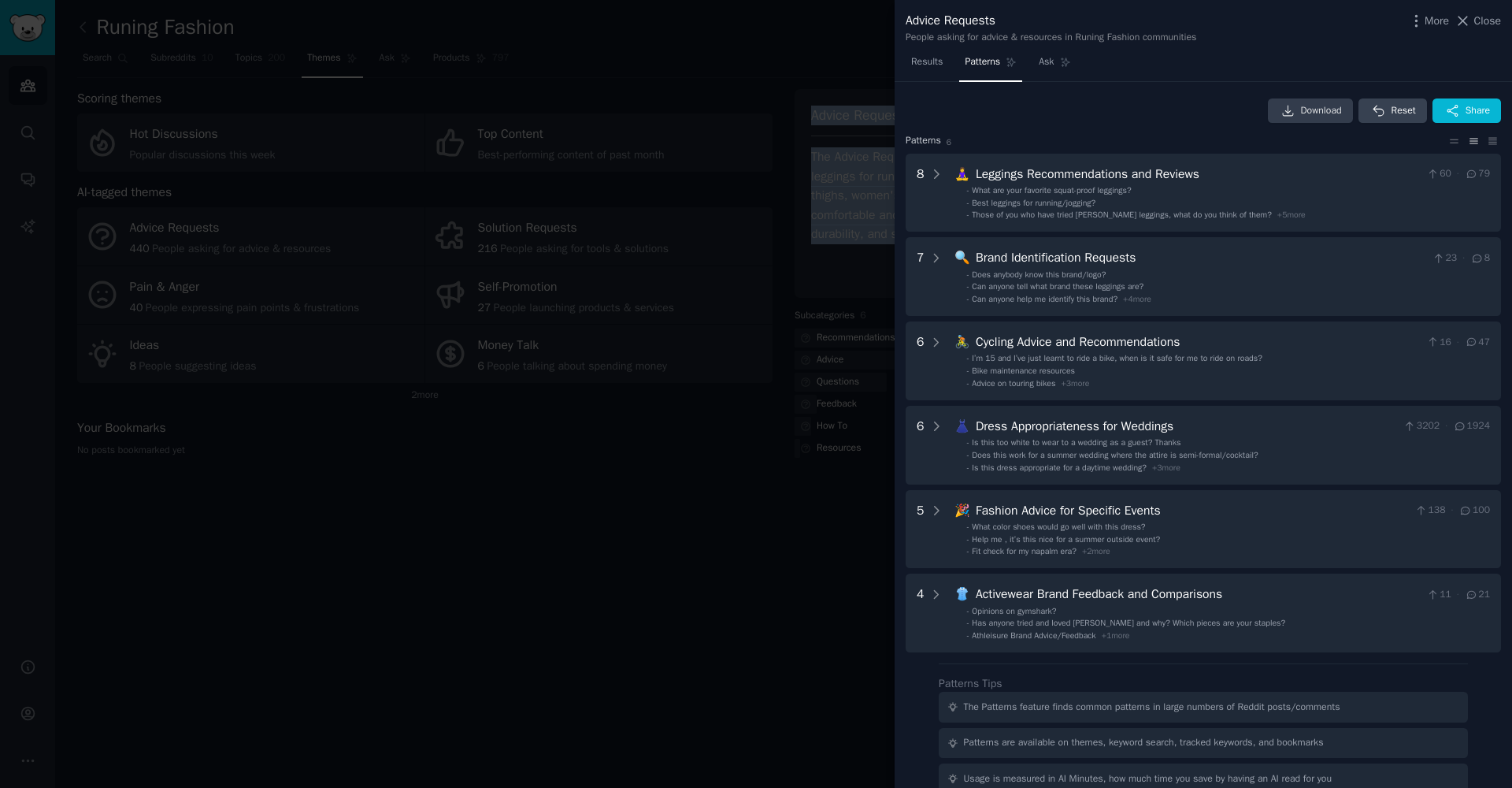 click on "Download" at bounding box center [1321, 111] 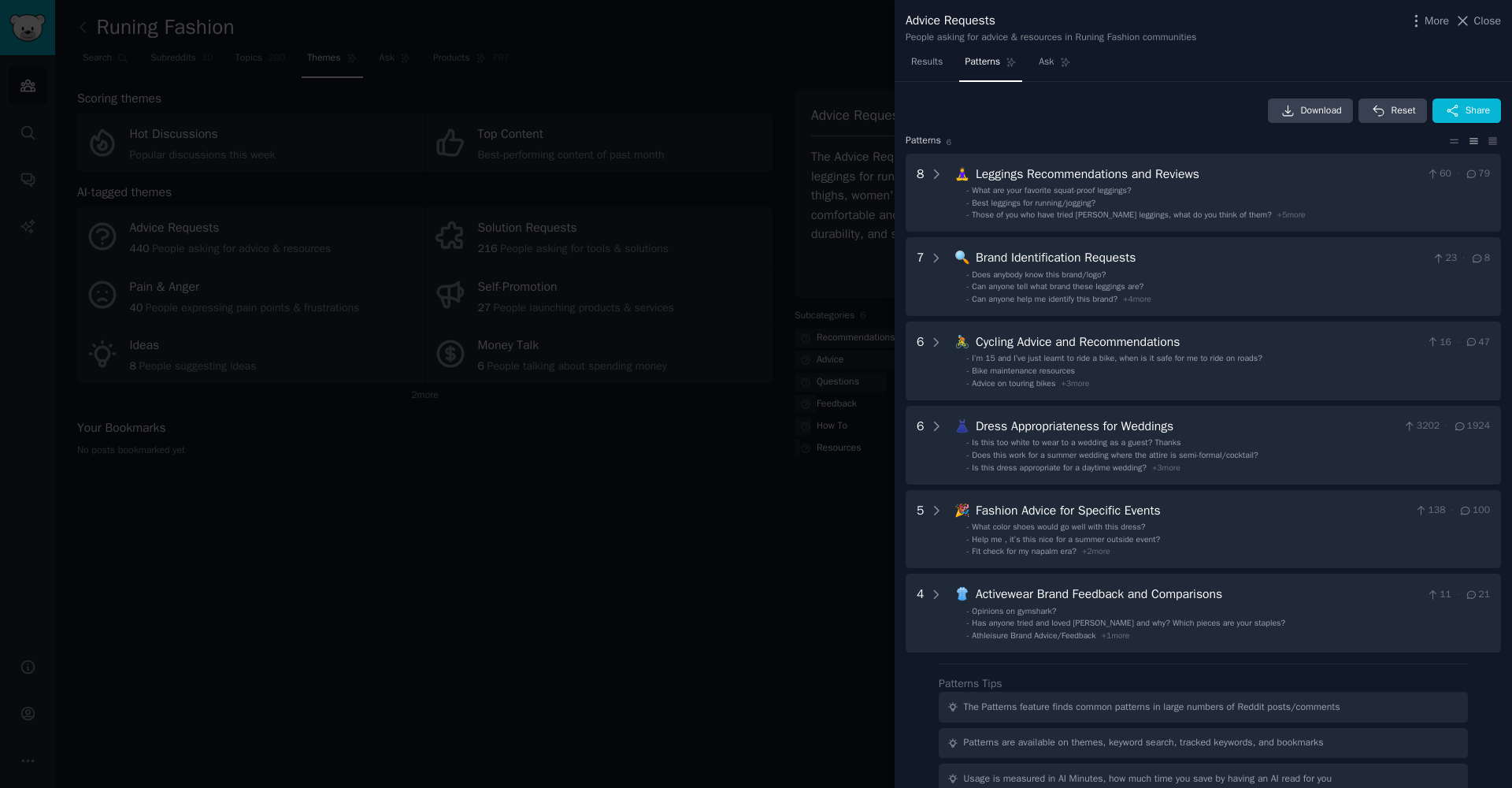 click at bounding box center (756, 394) 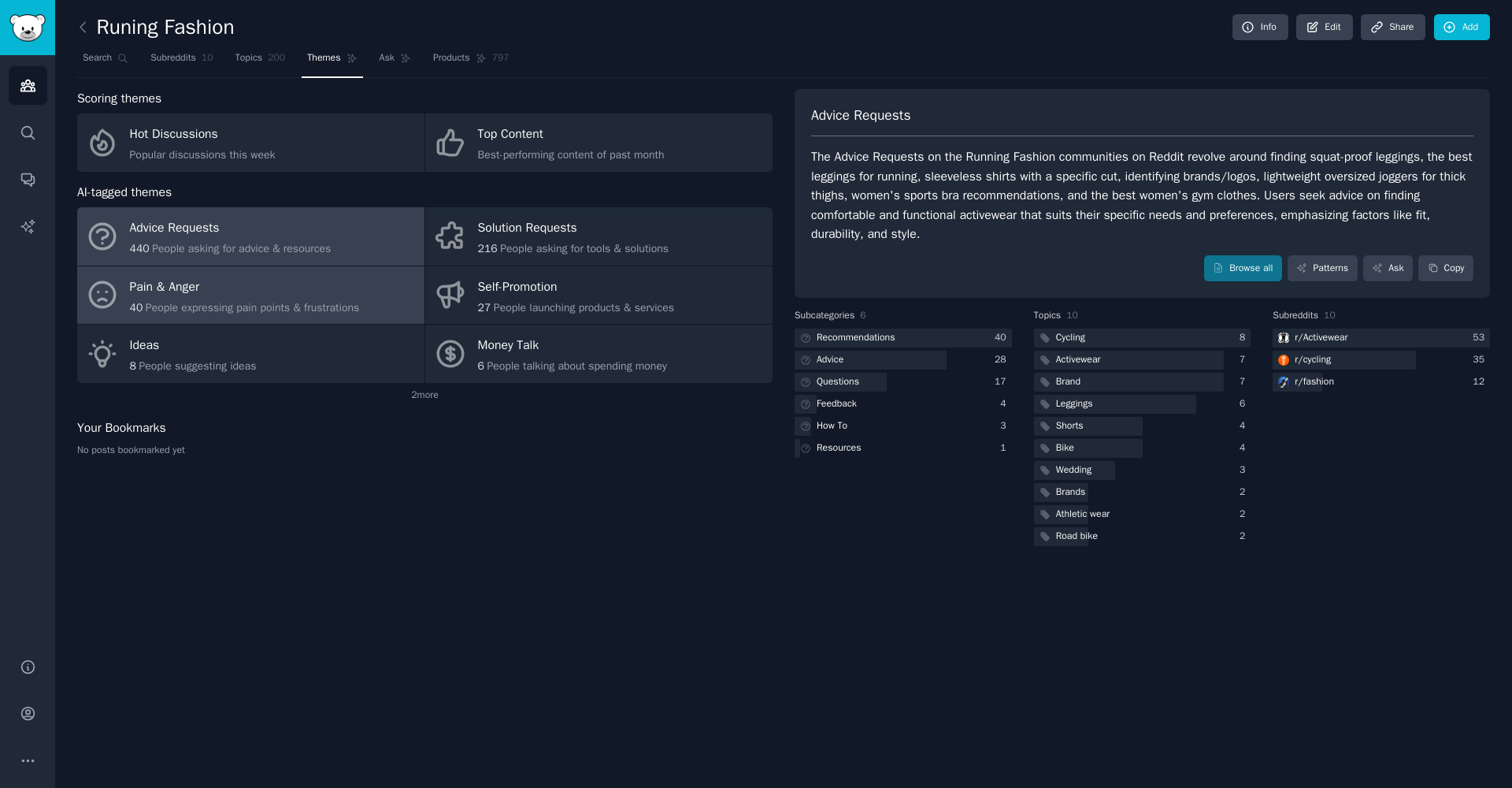 click on "Pain & Anger" at bounding box center (245, 287) 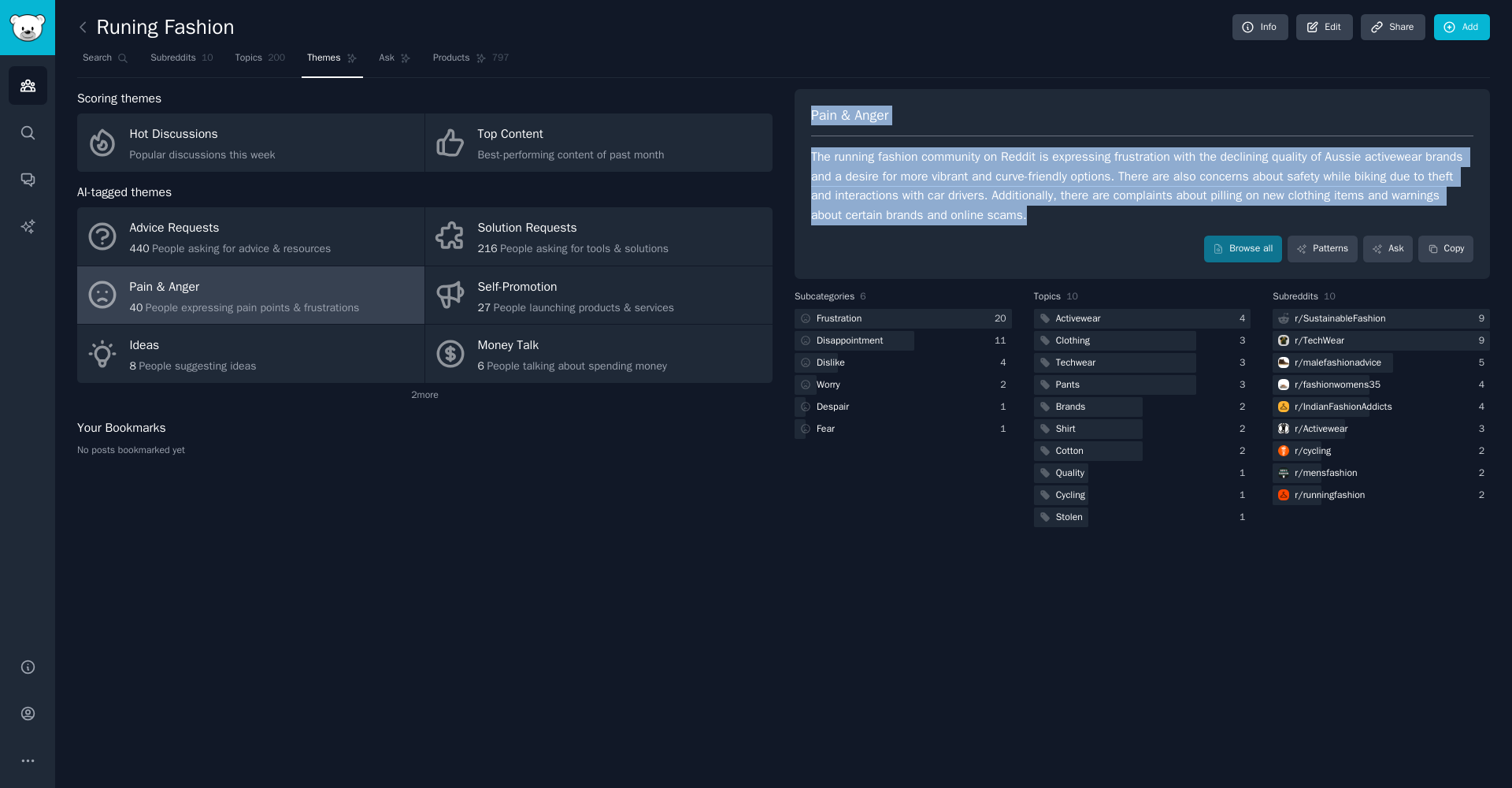 drag, startPoint x: 839, startPoint y: 109, endPoint x: 1121, endPoint y: 215, distance: 301.264 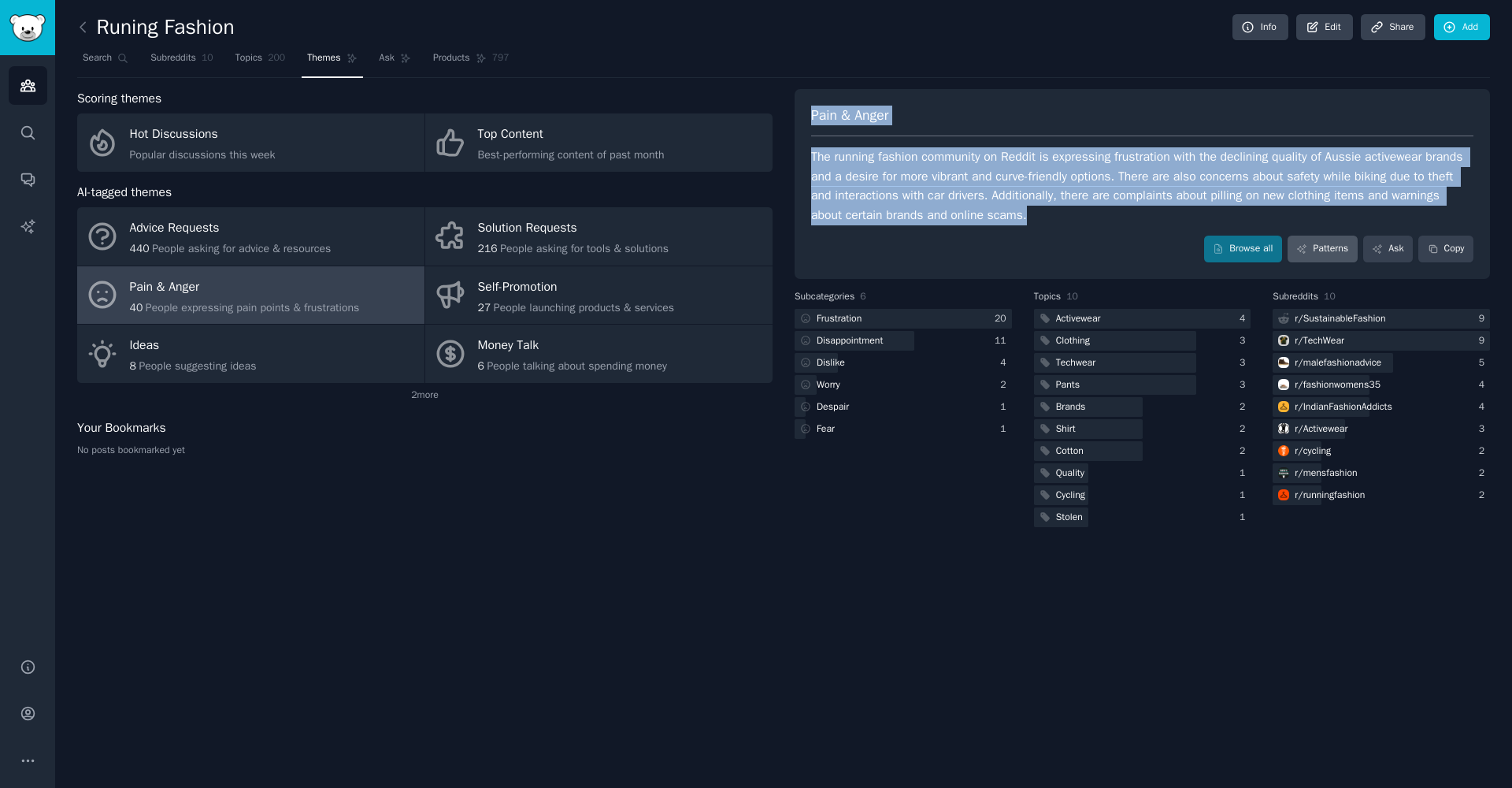 click on "Patterns" at bounding box center (1322, 249) 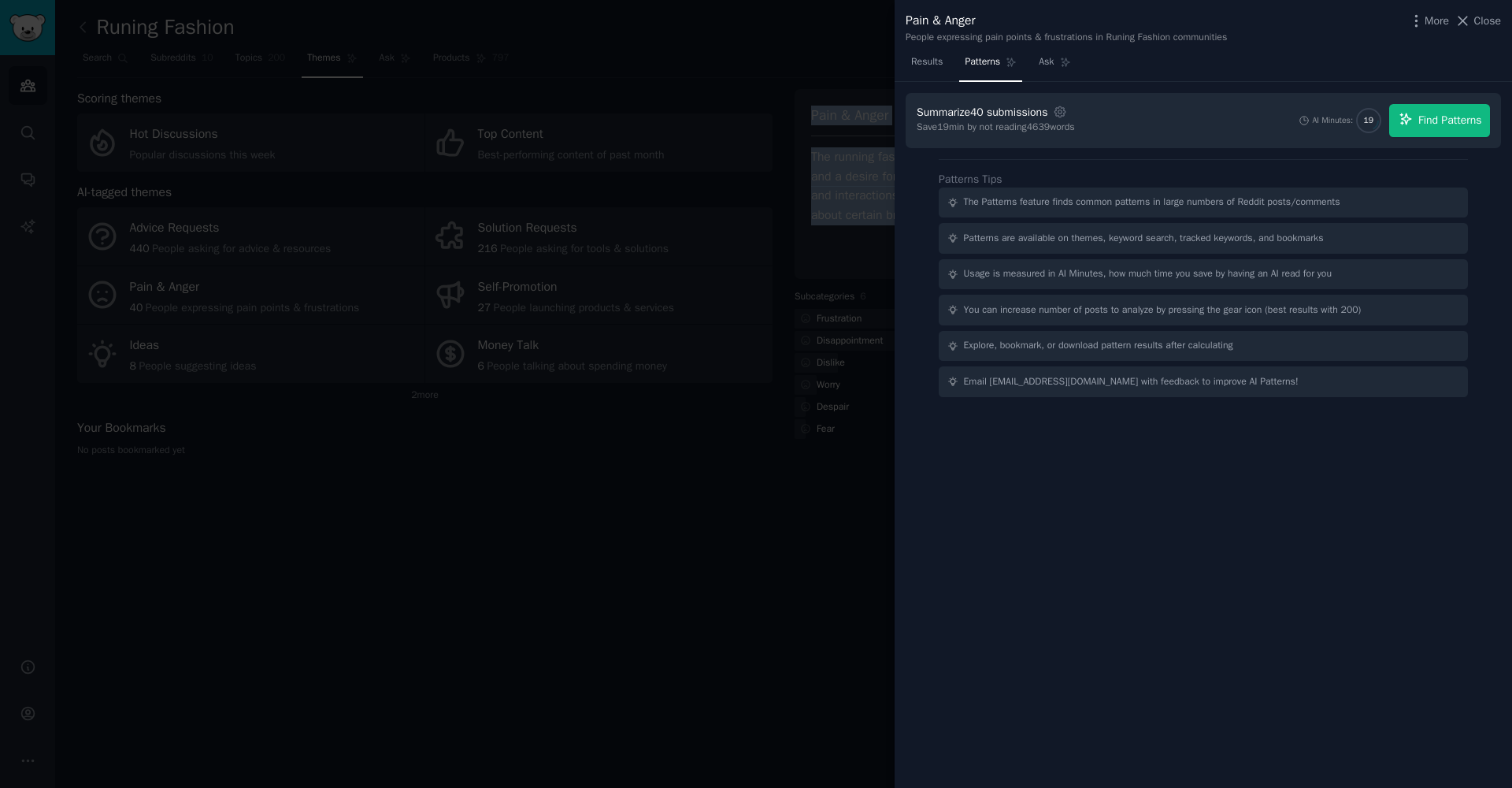 click on "Find Patterns" at bounding box center [1450, 120] 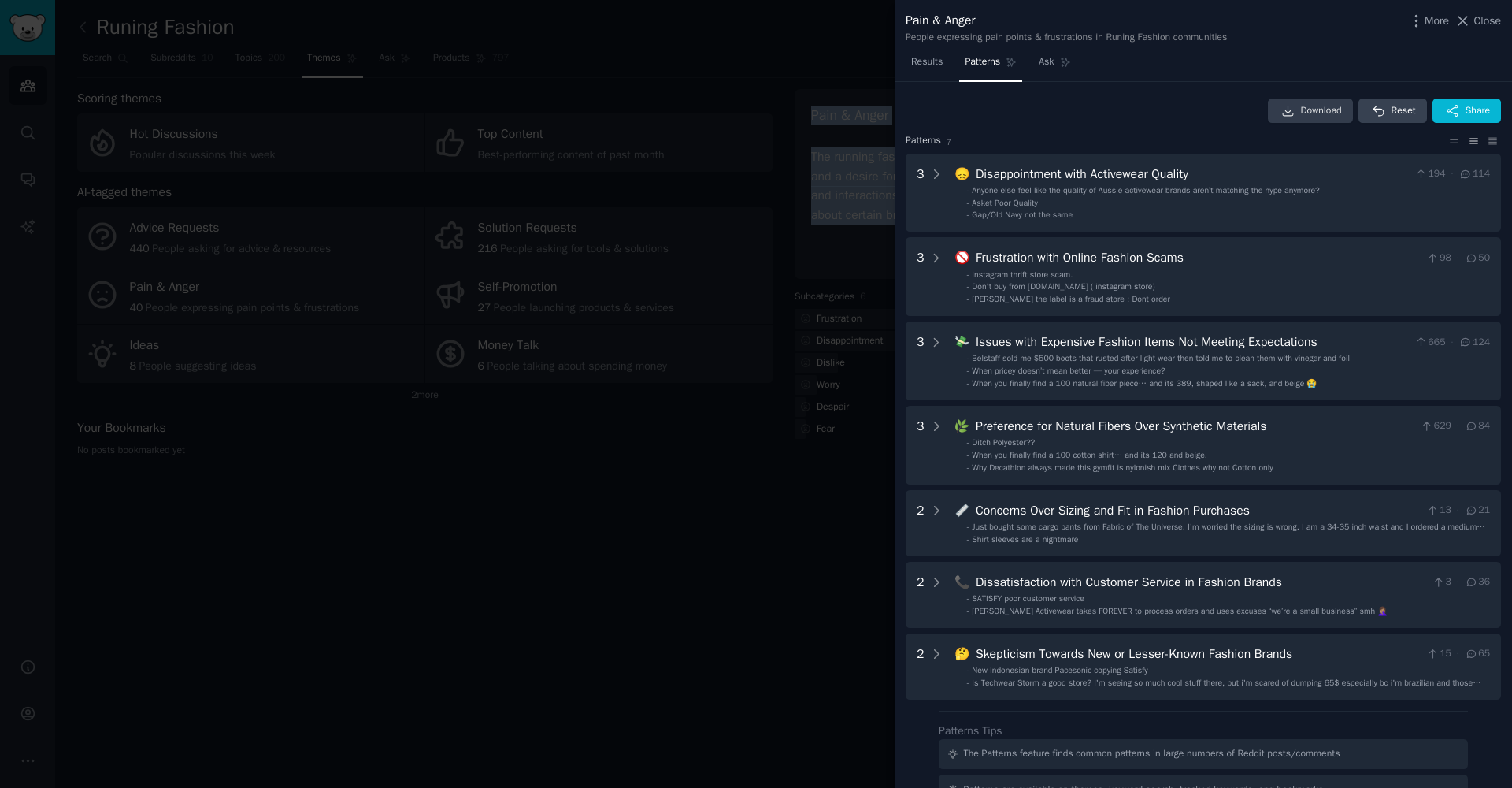 click on "Download" at bounding box center (1321, 111) 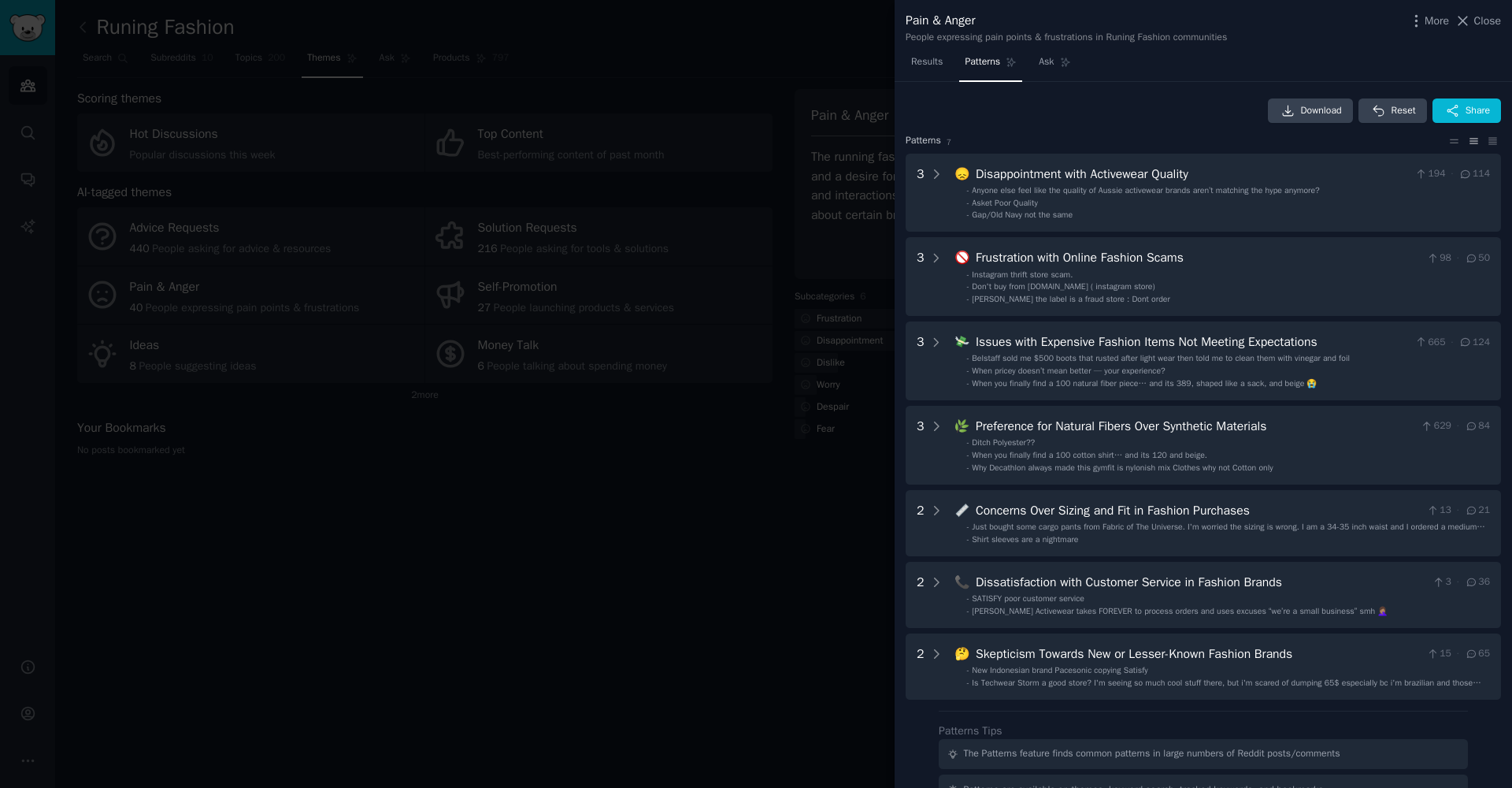 click at bounding box center [756, 394] 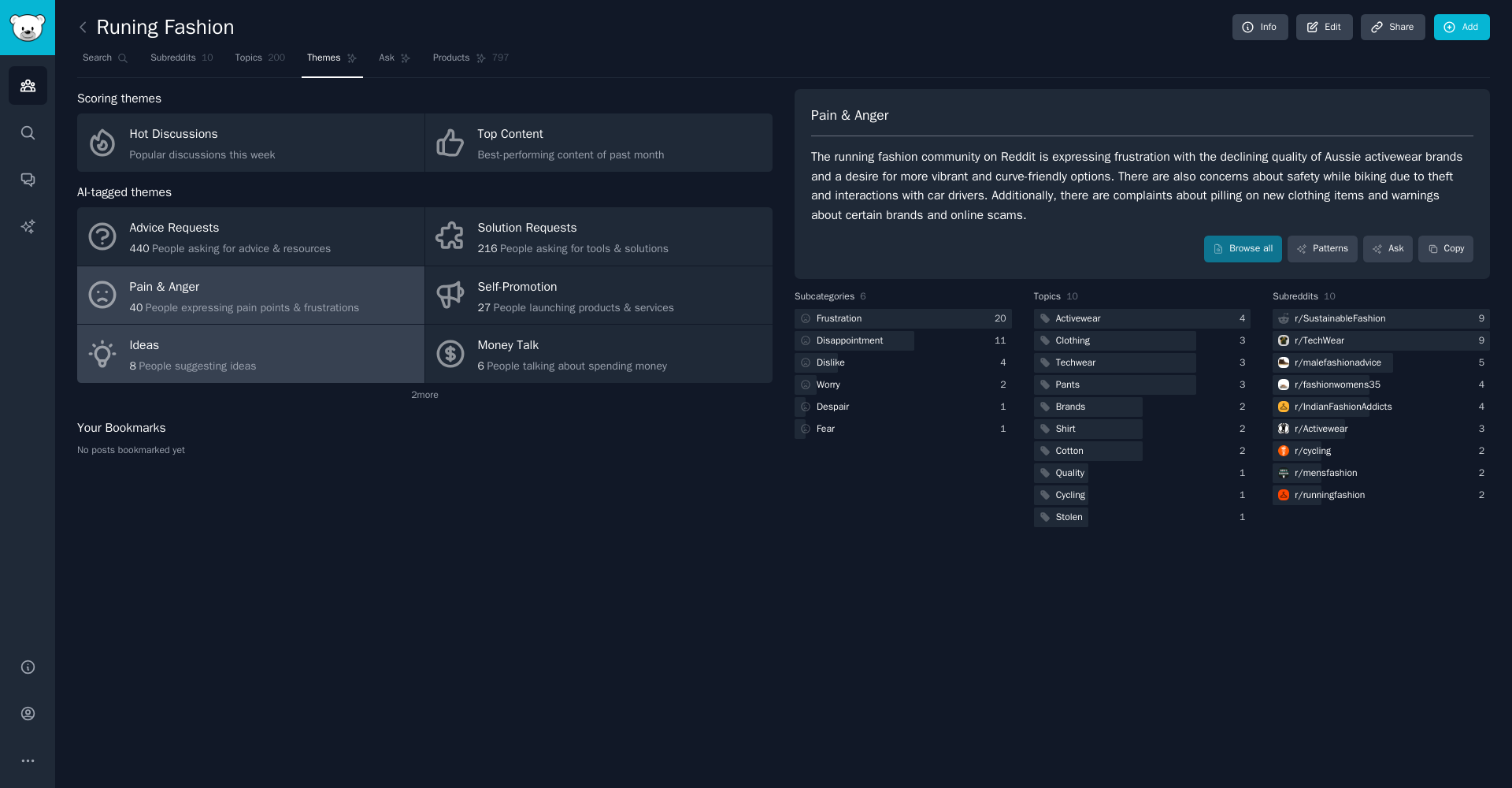 click on "People suggesting ideas" at bounding box center (197, 366) 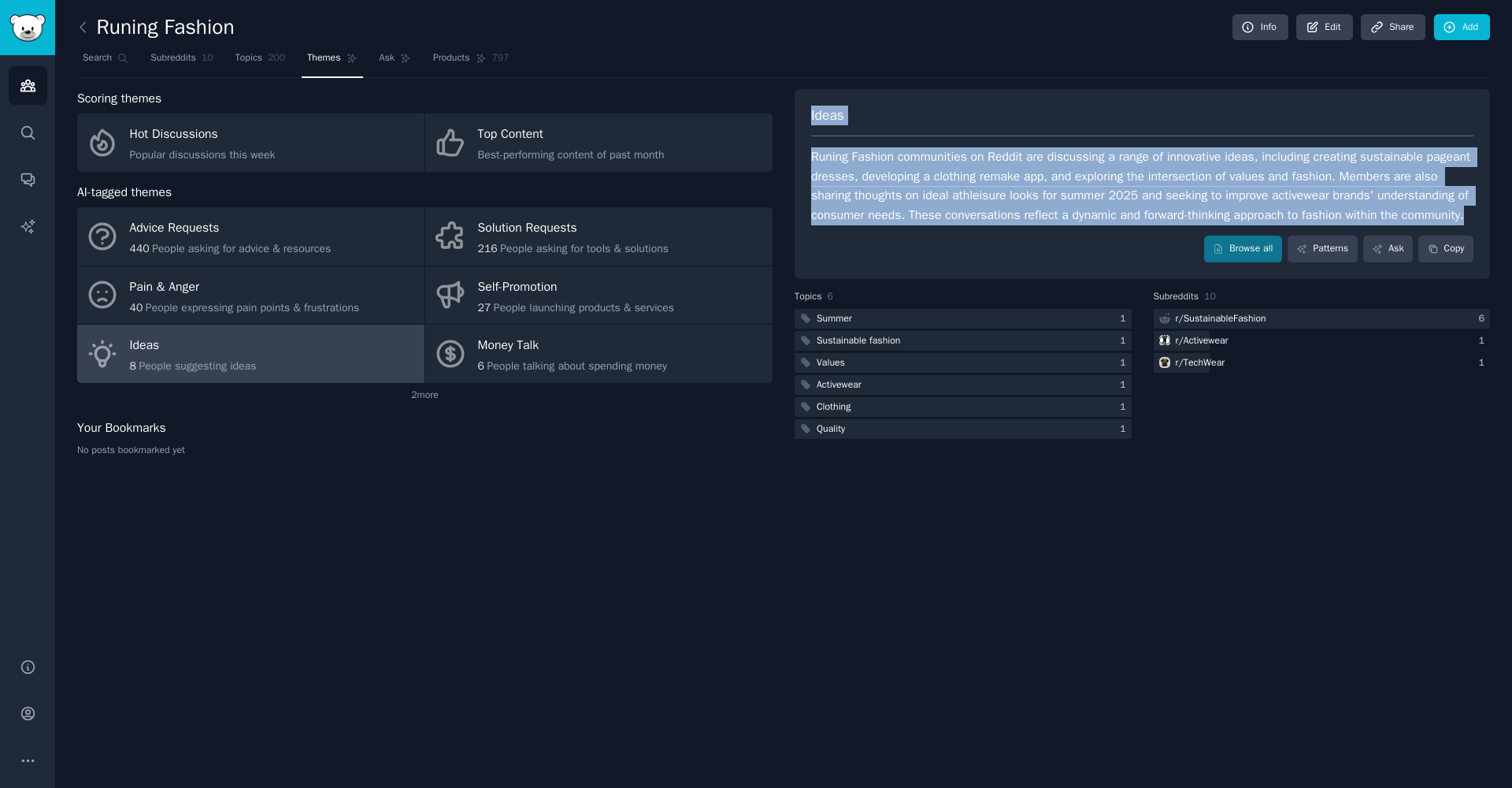 drag, startPoint x: 814, startPoint y: 113, endPoint x: 960, endPoint y: 228, distance: 185.85209 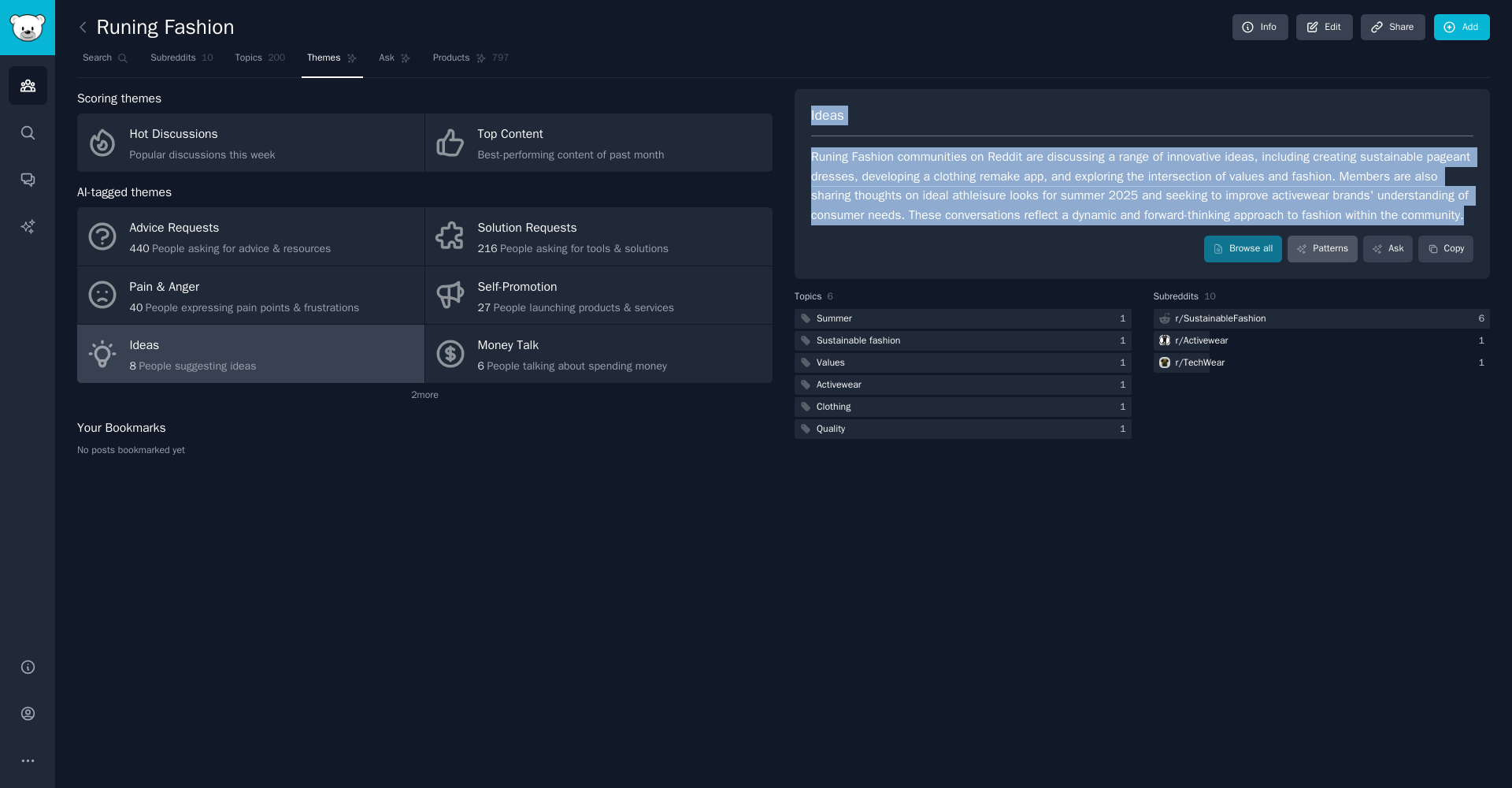 click on "Patterns" at bounding box center [1322, 249] 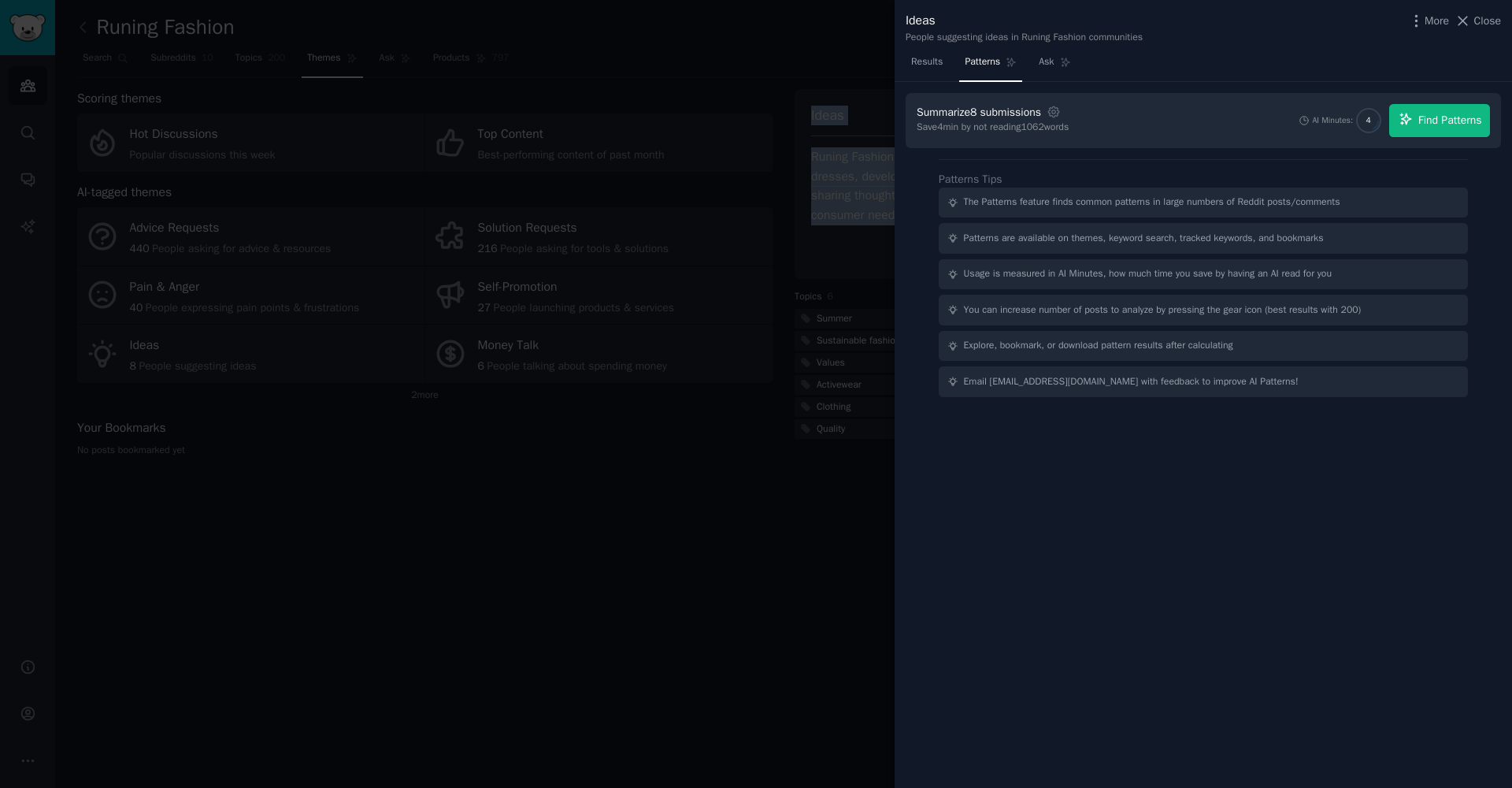 click on "Find Patterns" at bounding box center [1450, 120] 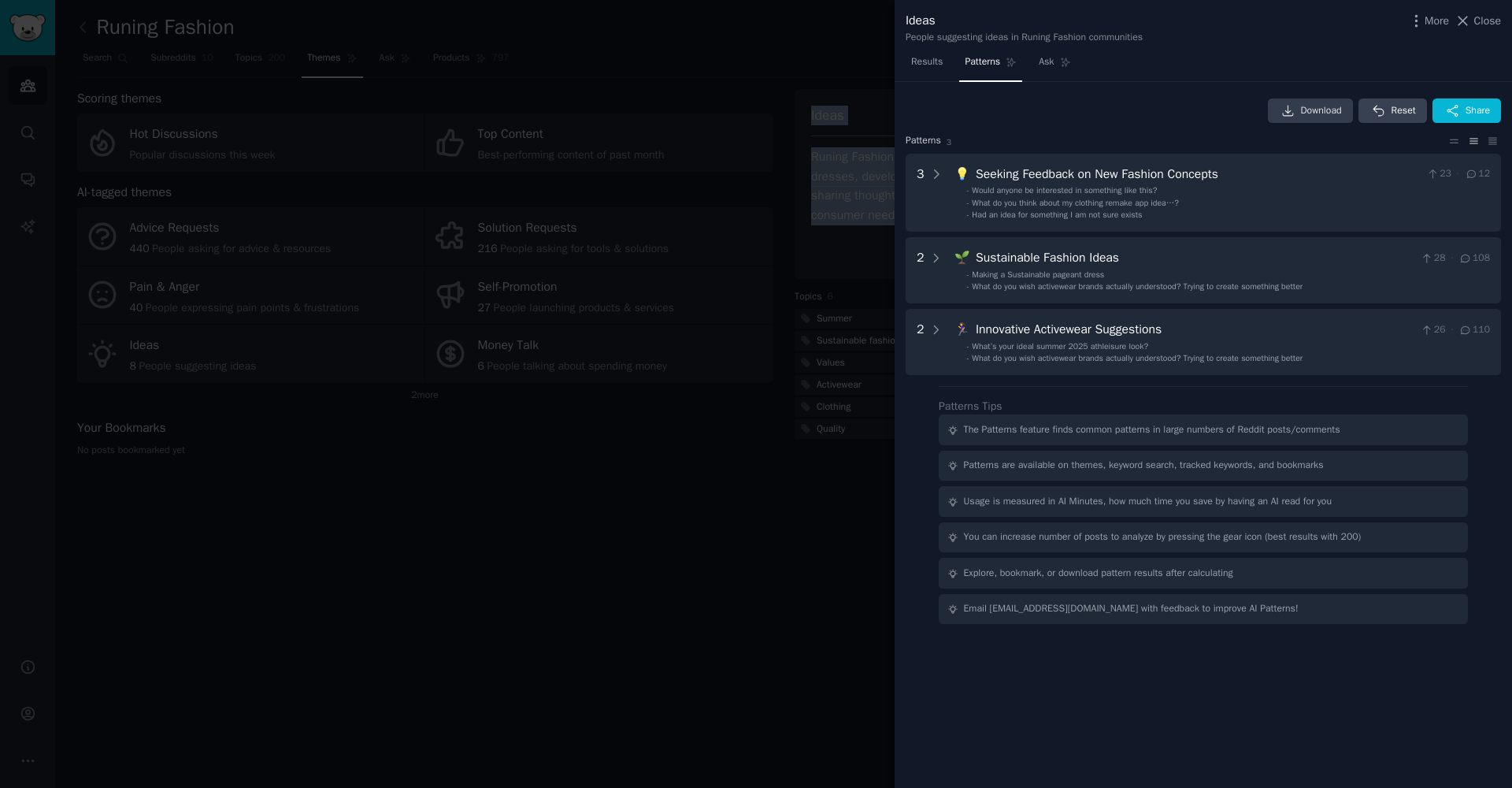 click on "Download" at bounding box center [1321, 111] 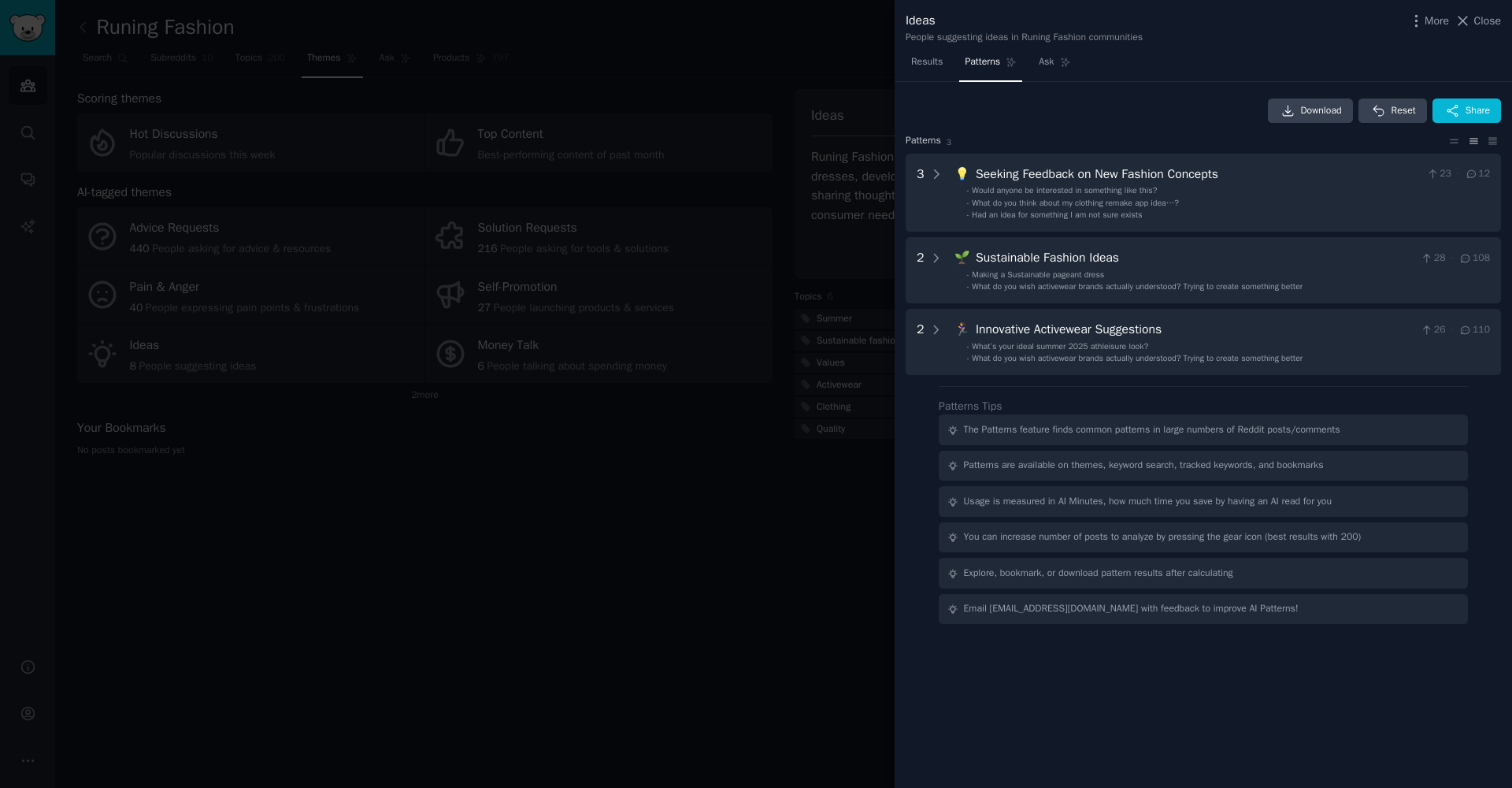 click at bounding box center (756, 394) 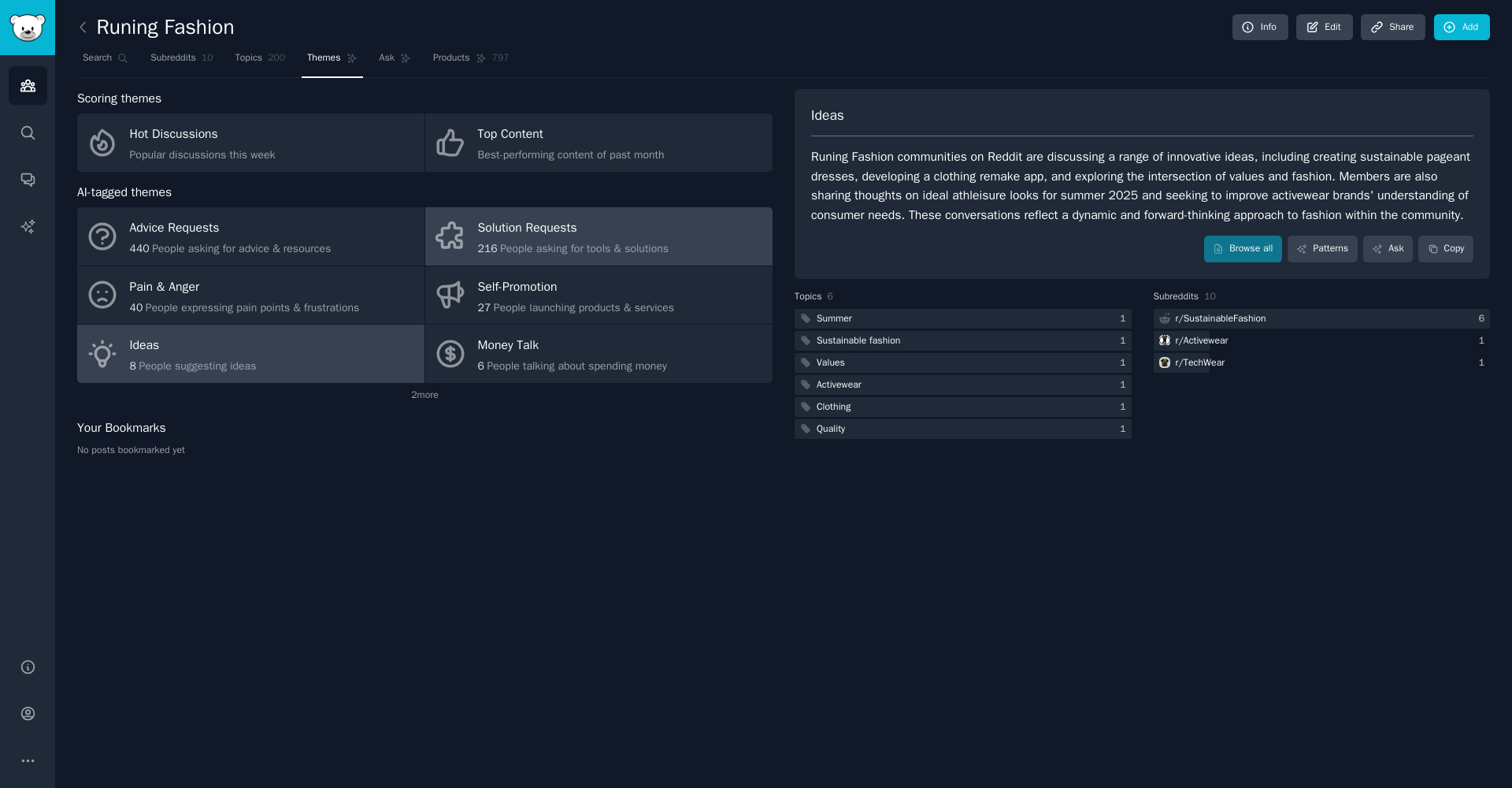 click on "People asking for tools & solutions" at bounding box center (584, 248) 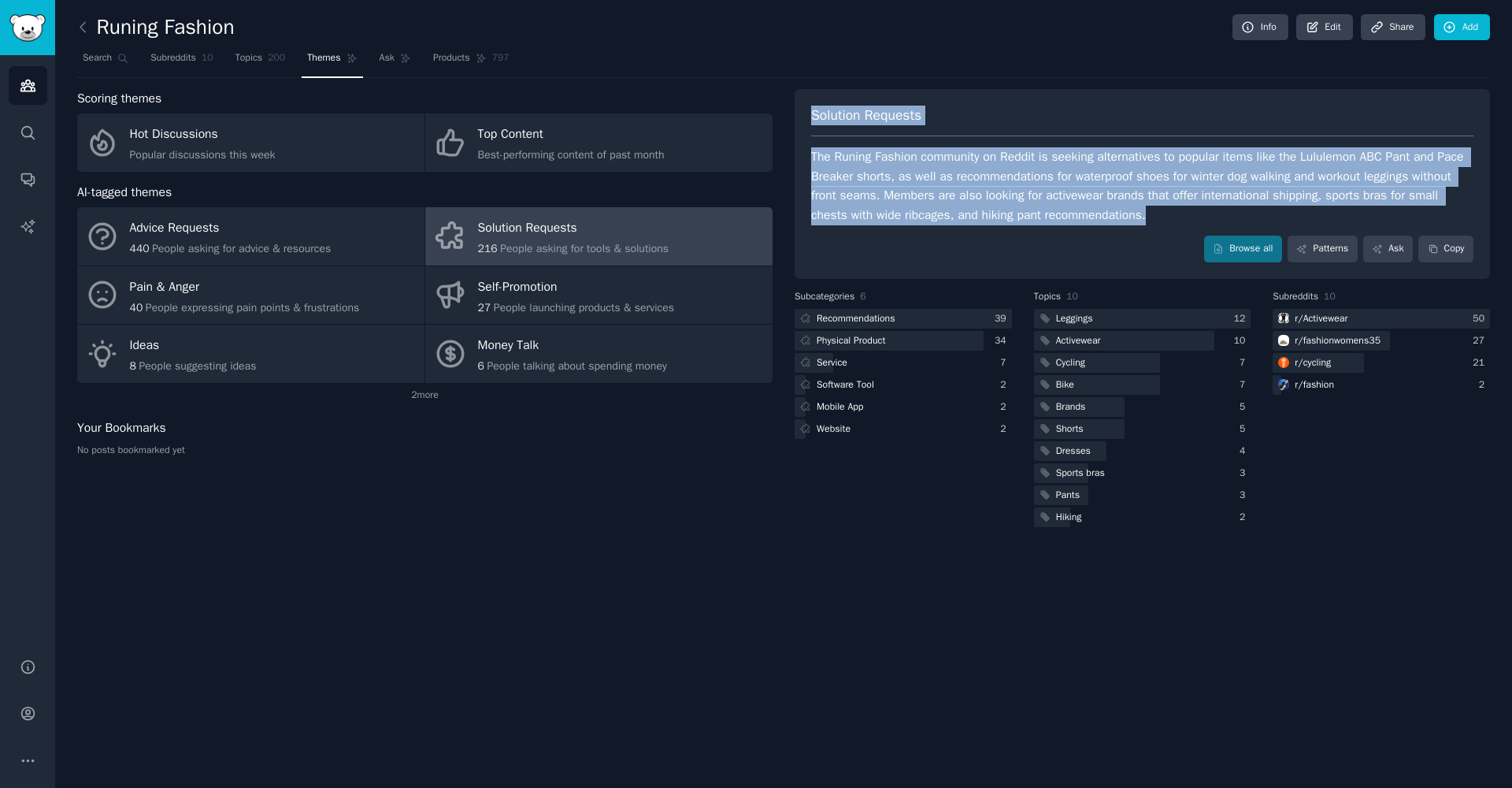 drag, startPoint x: 810, startPoint y: 112, endPoint x: 1210, endPoint y: 212, distance: 412.3106 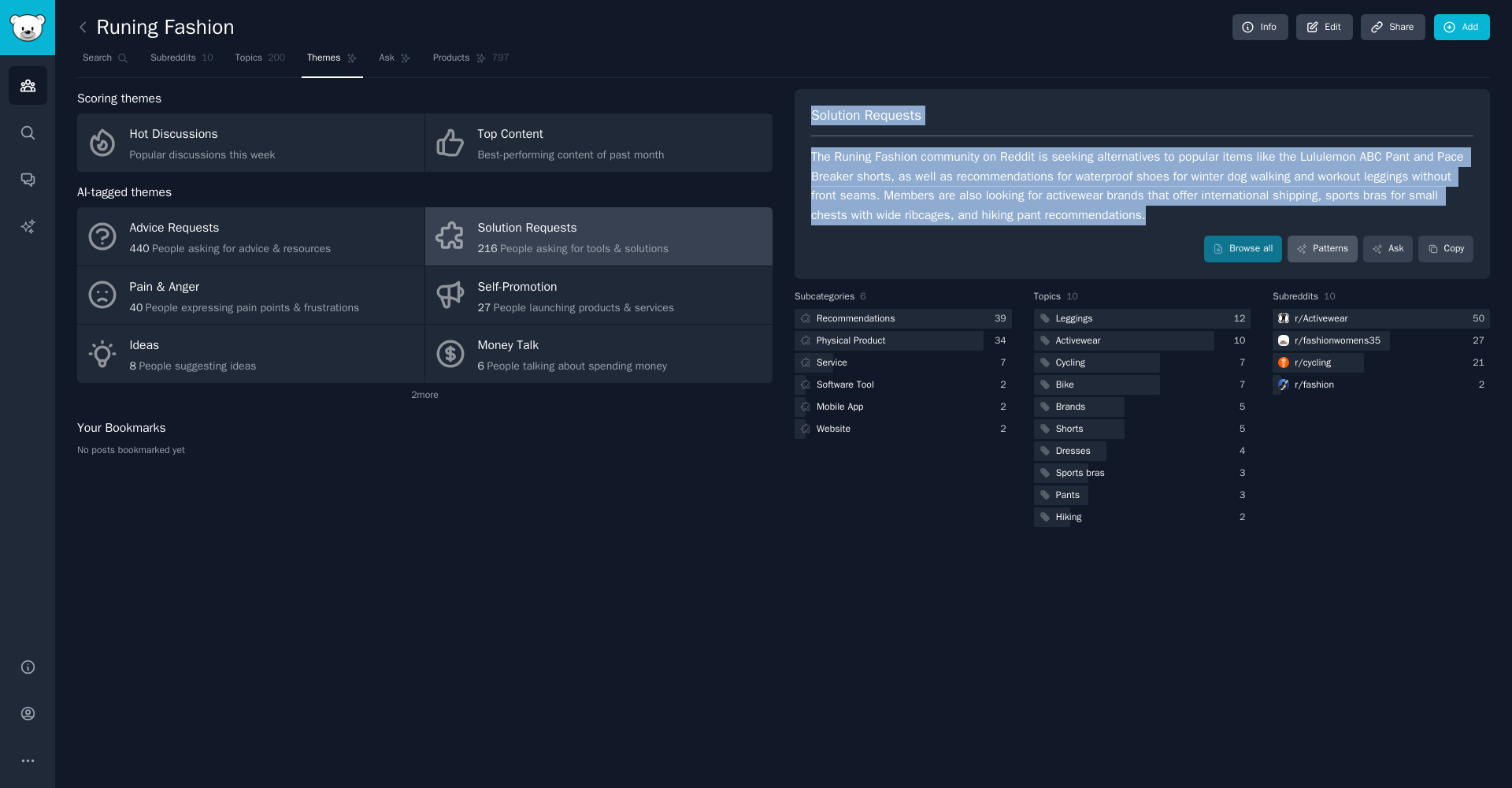 click on "Patterns" at bounding box center [1322, 249] 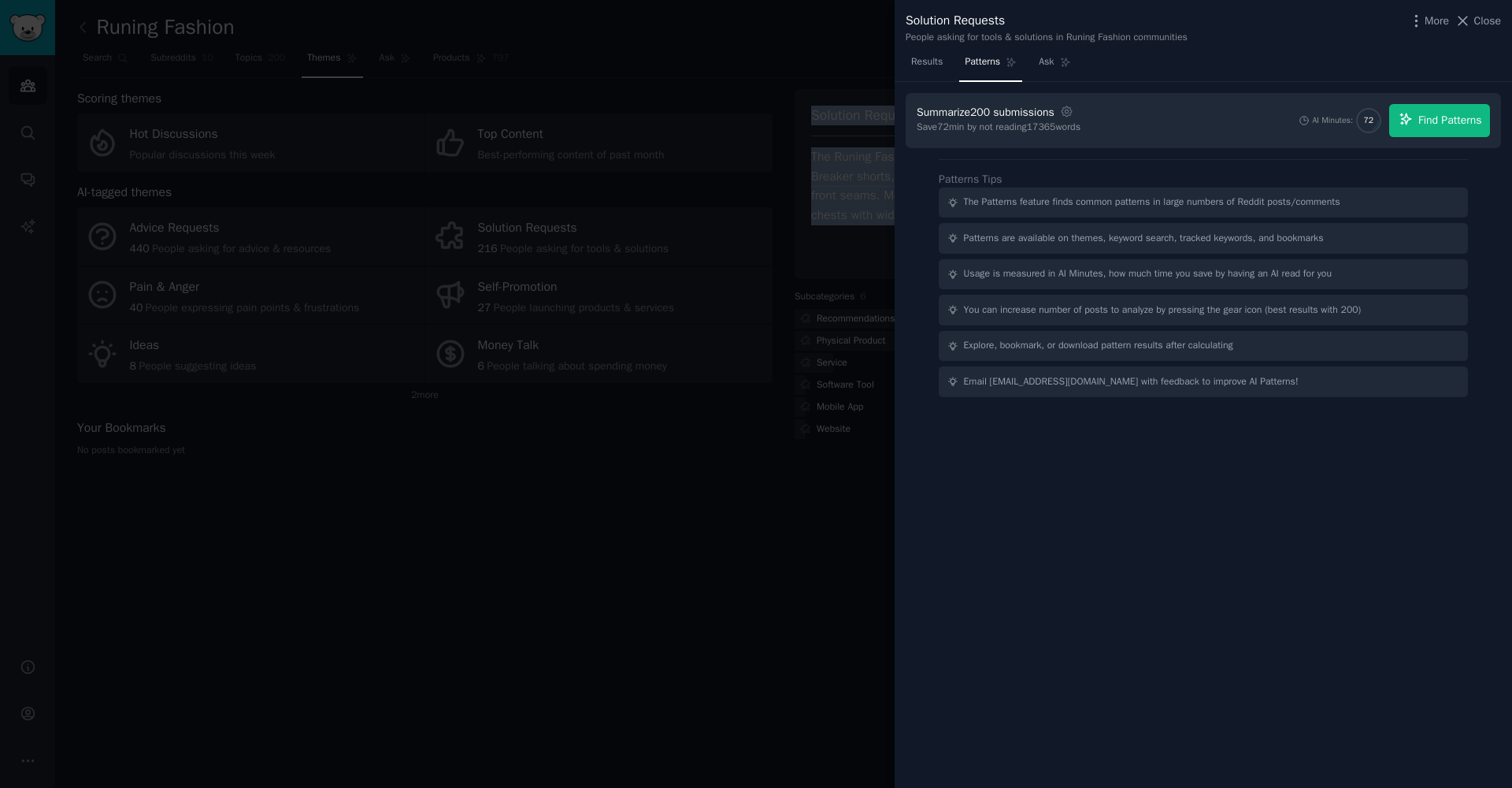 click on "Find Patterns" at bounding box center (1450, 120) 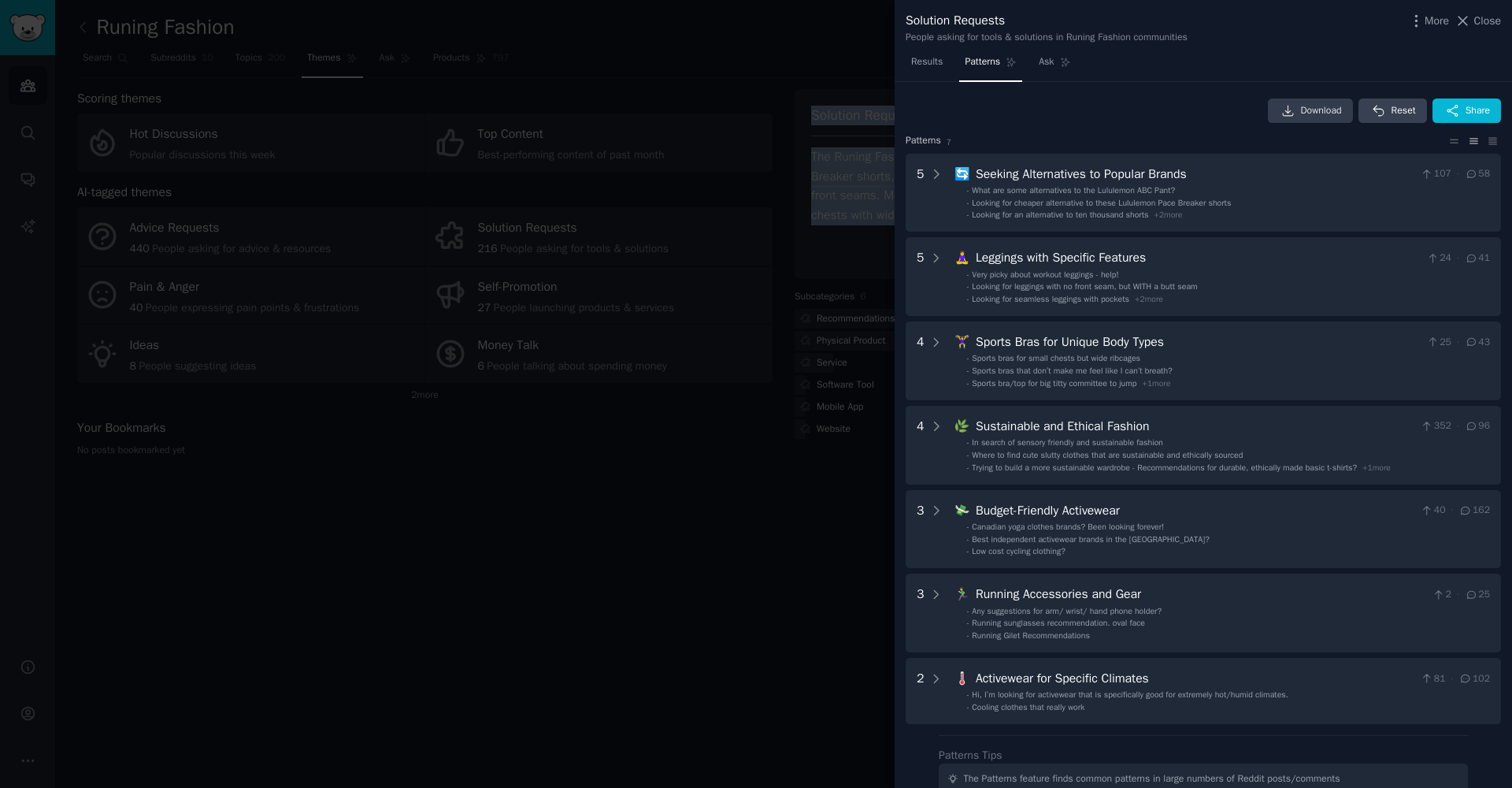 click on "Download" at bounding box center [1321, 111] 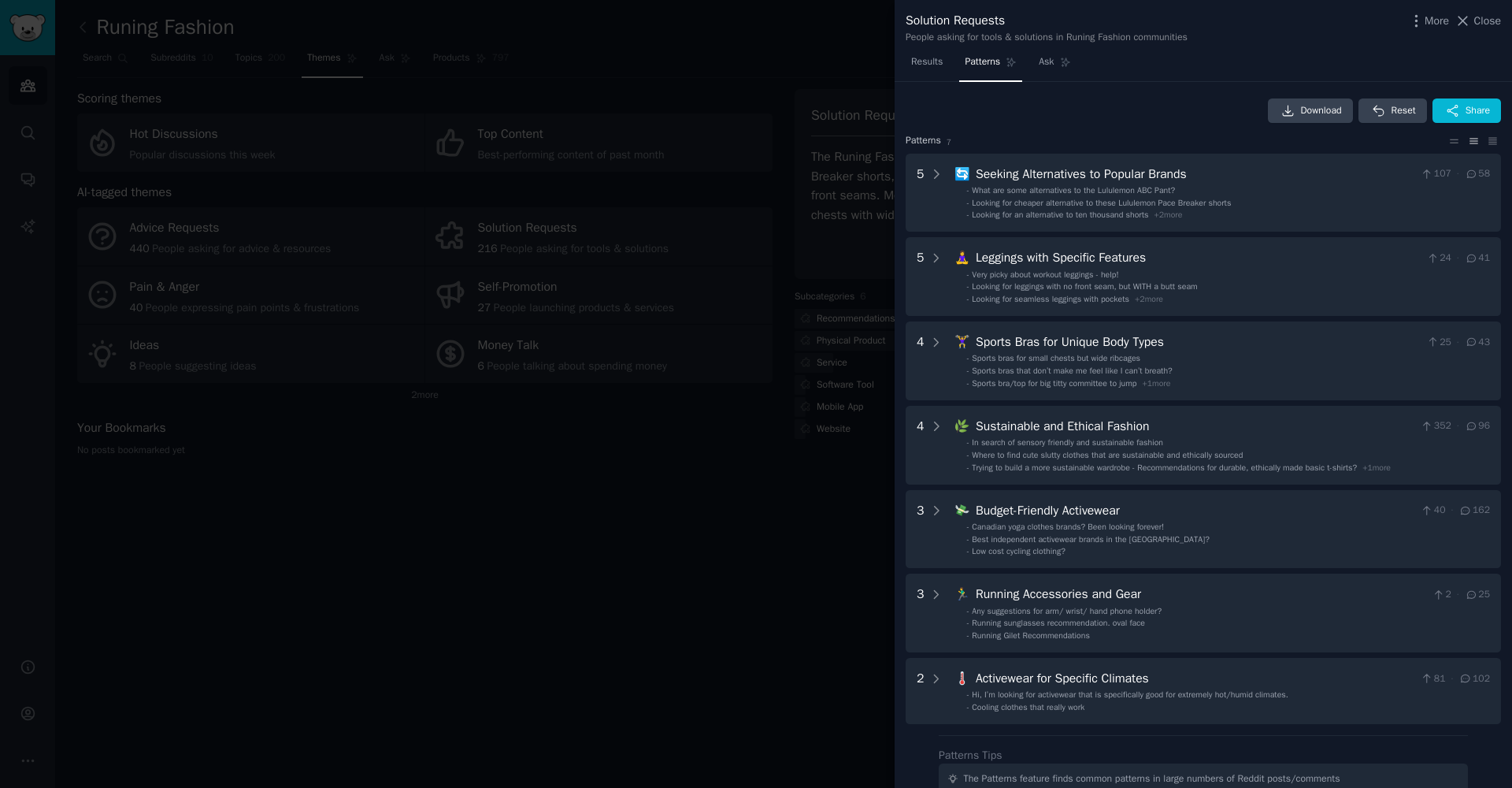 click at bounding box center [756, 394] 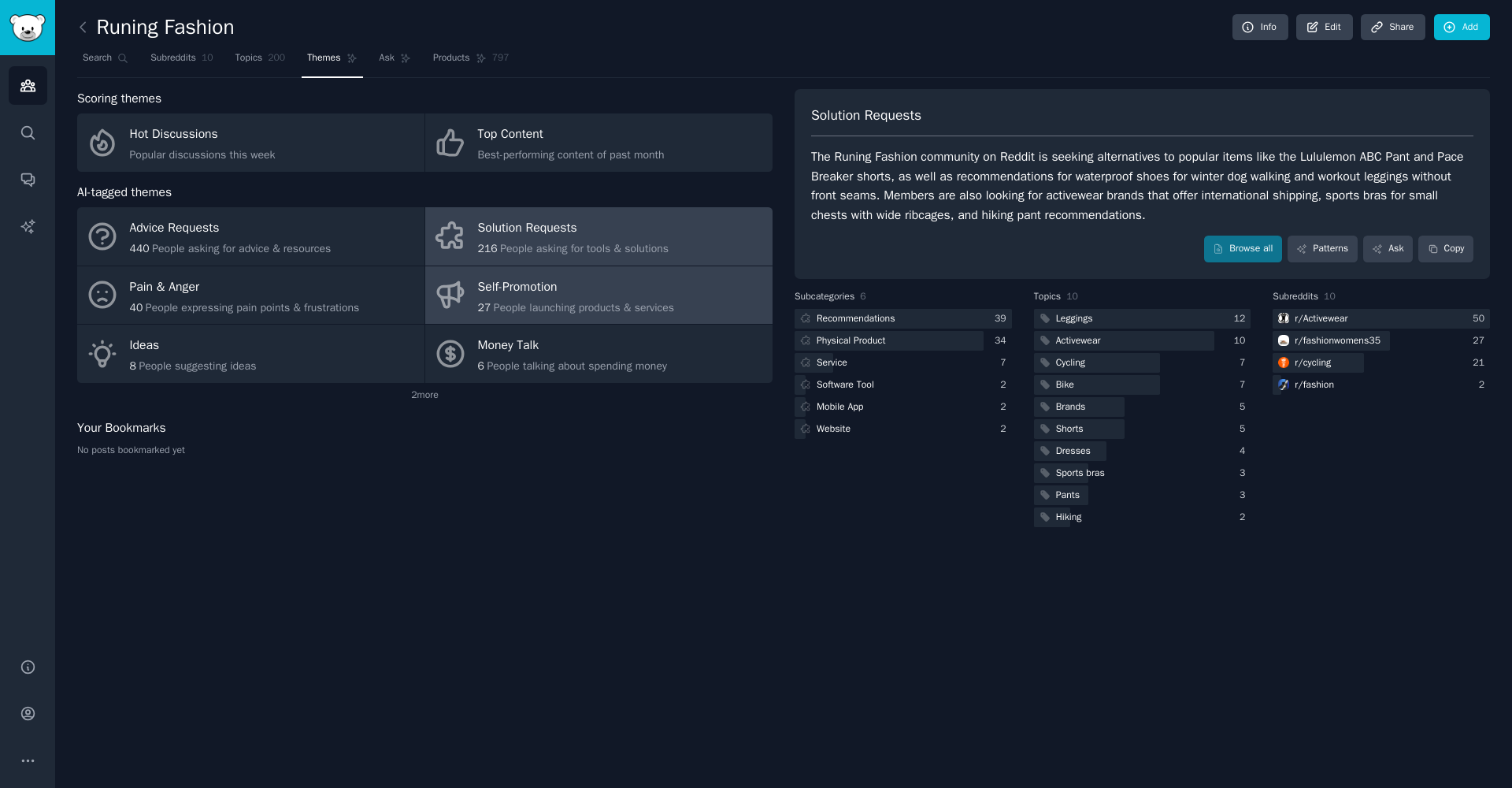 click on "Self-Promotion" at bounding box center [576, 287] 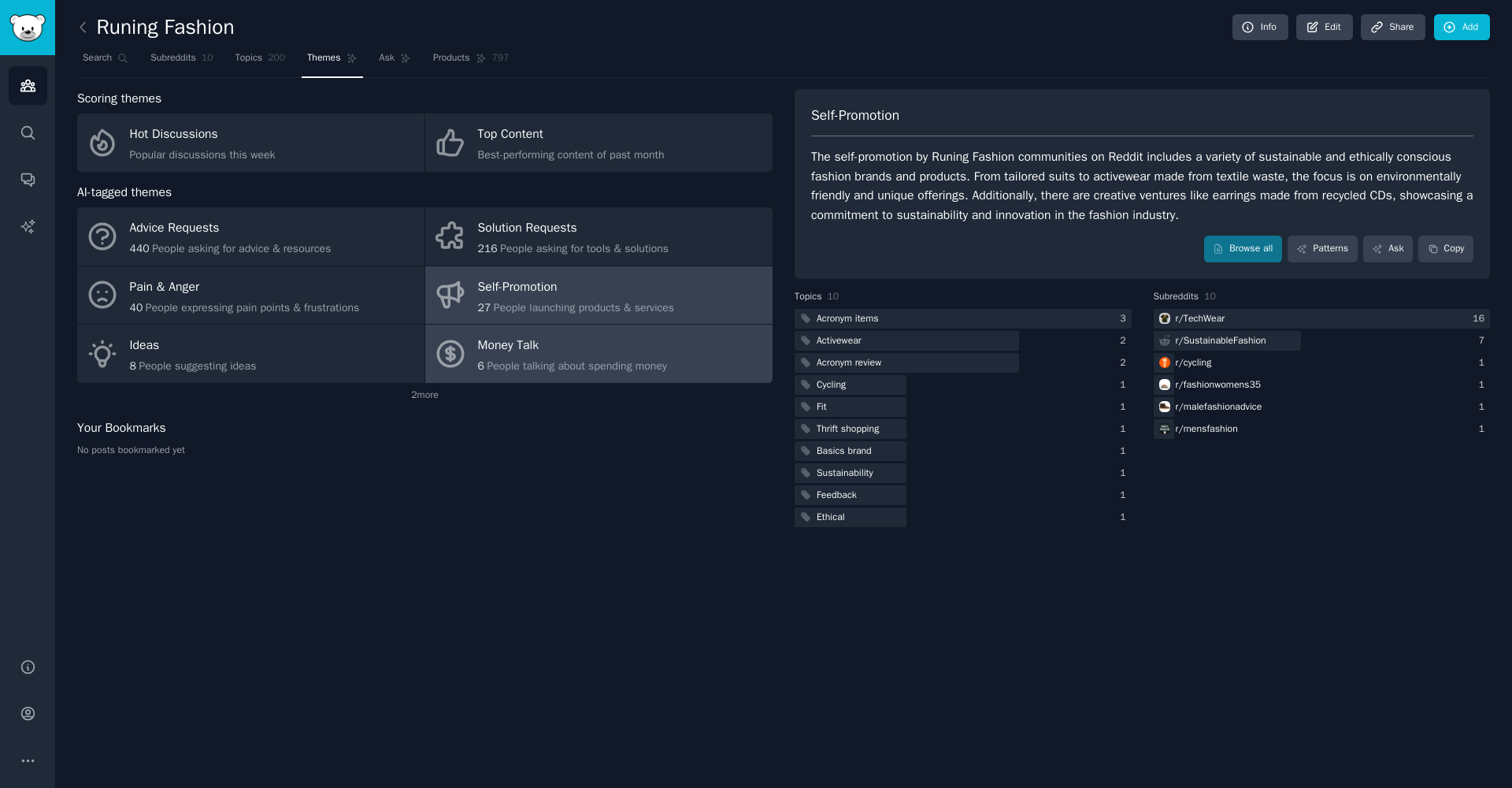 click on "People talking about spending money" at bounding box center (576, 366) 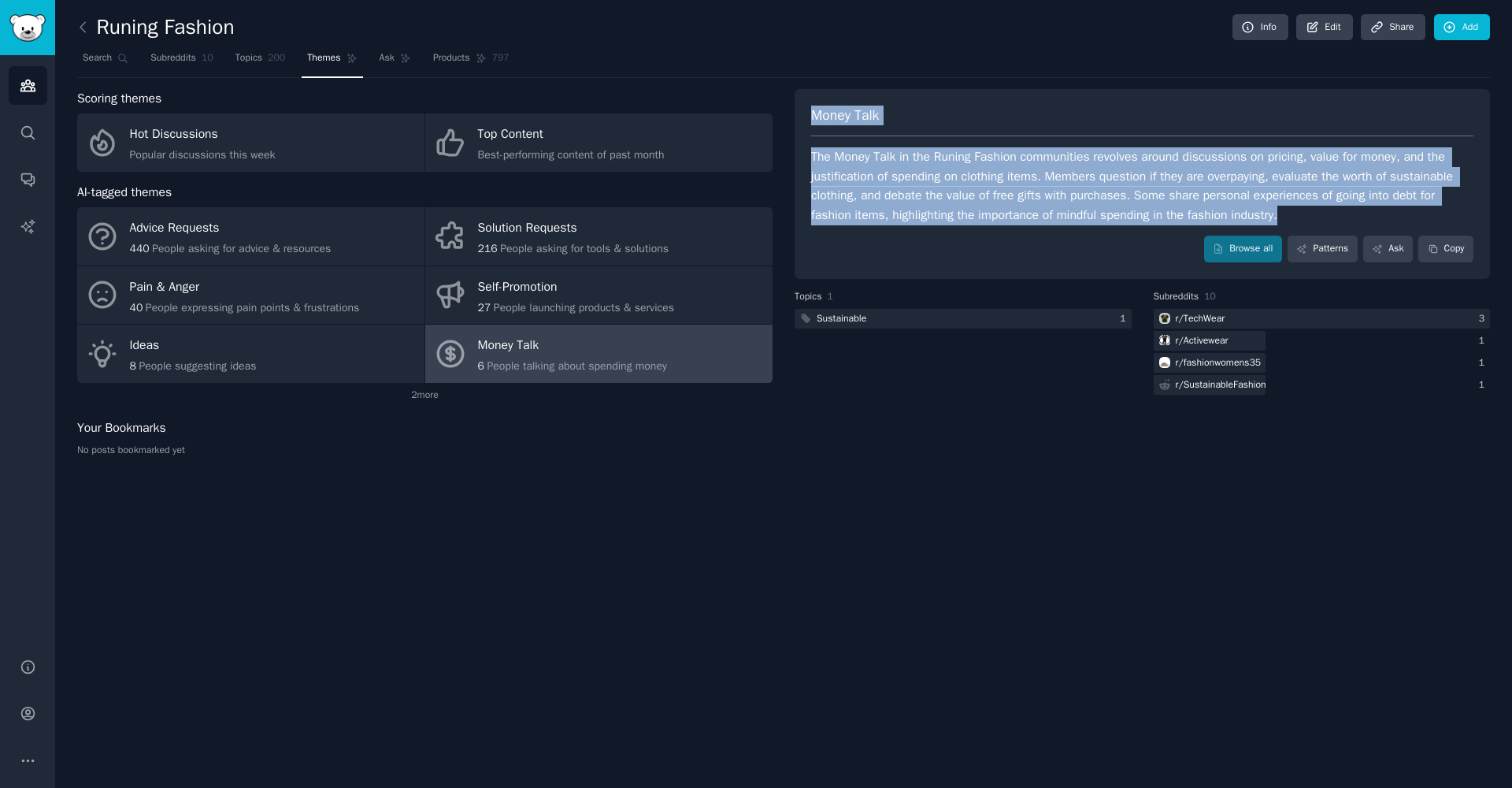 drag, startPoint x: 812, startPoint y: 113, endPoint x: 1380, endPoint y: 217, distance: 577.4426 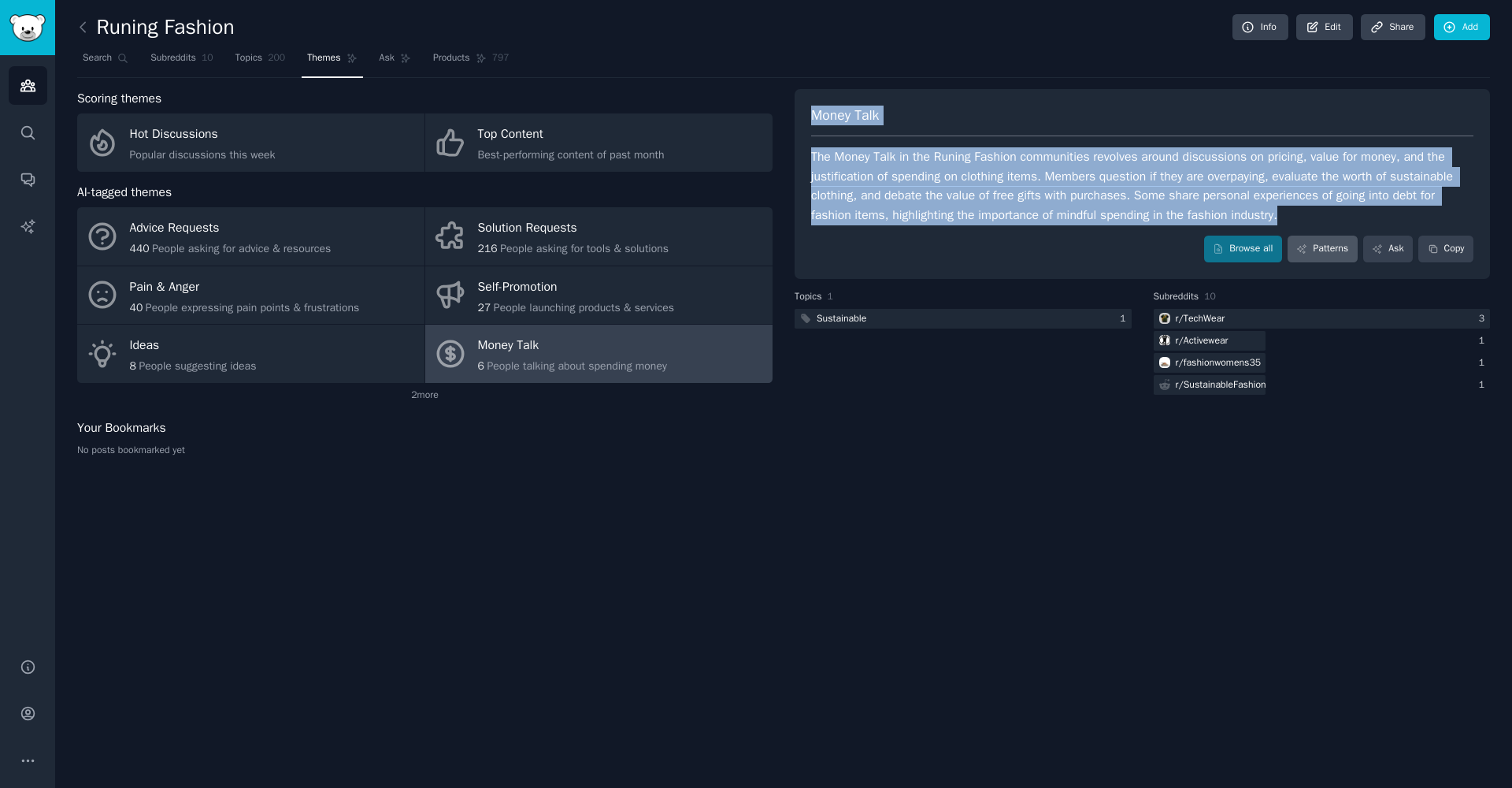 click on "Patterns" at bounding box center [1322, 249] 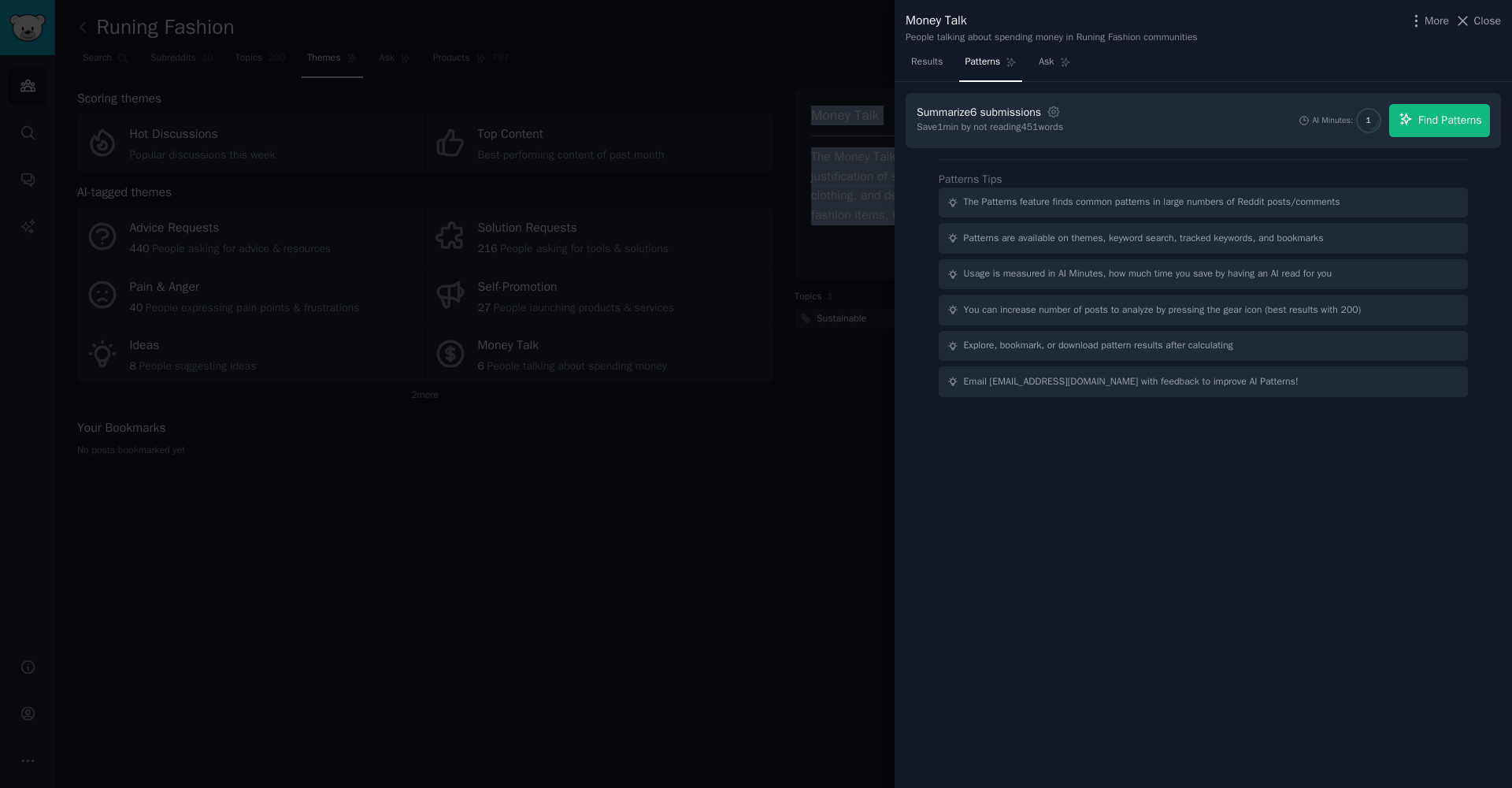click on "Find Patterns" at bounding box center (1450, 120) 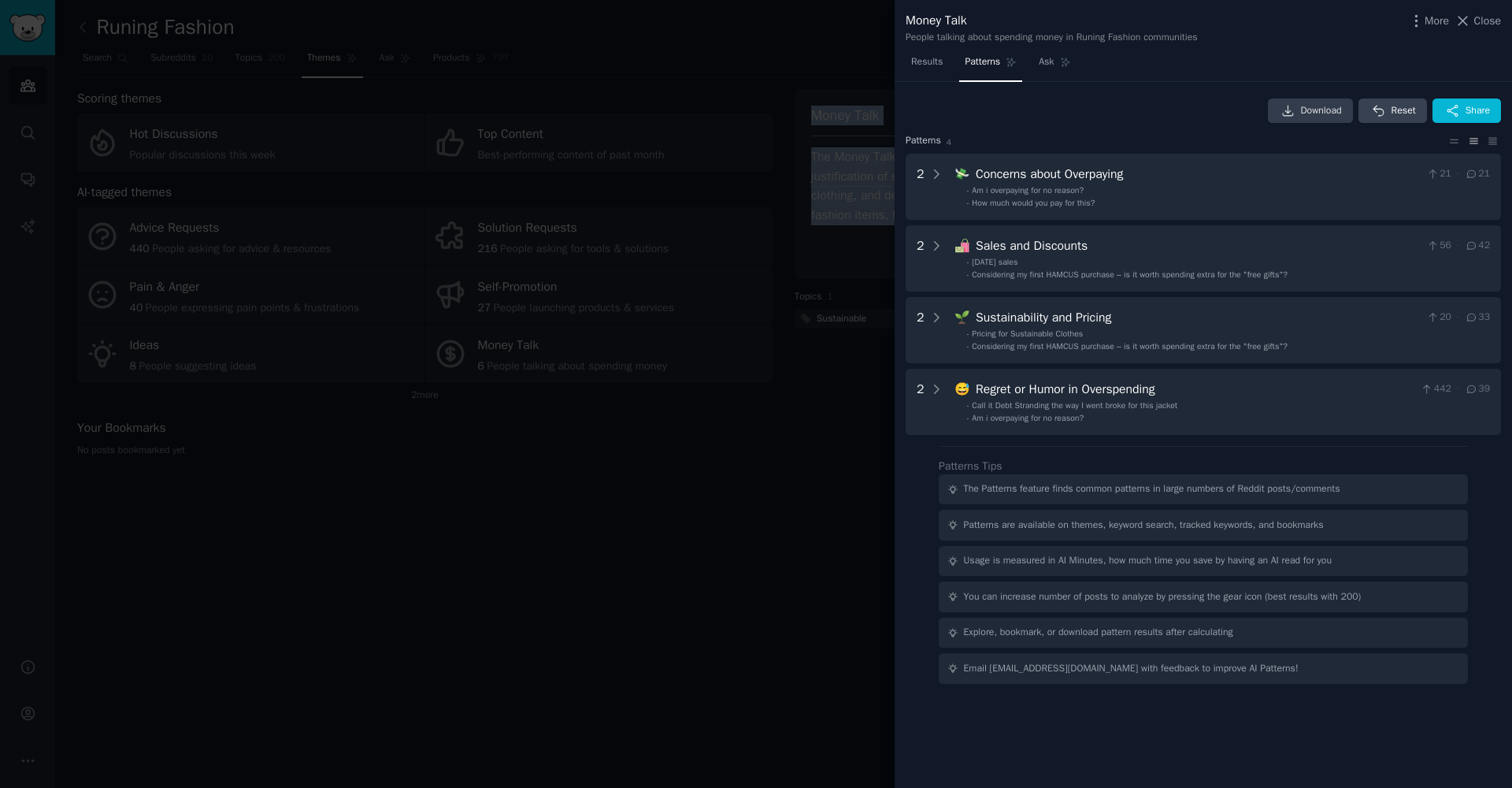click on "Download" at bounding box center (1321, 111) 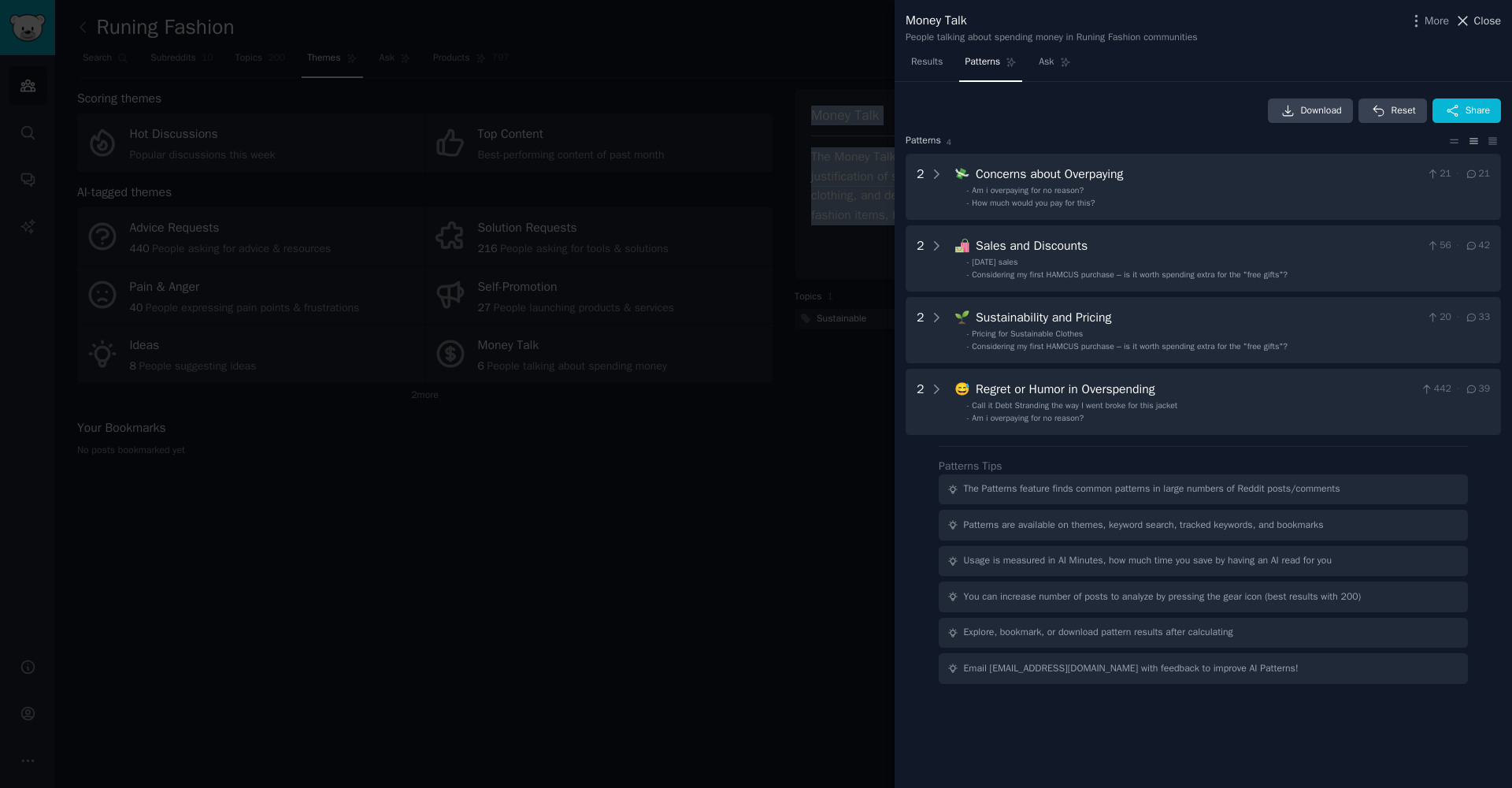 click on "Close" at bounding box center [1488, 20] 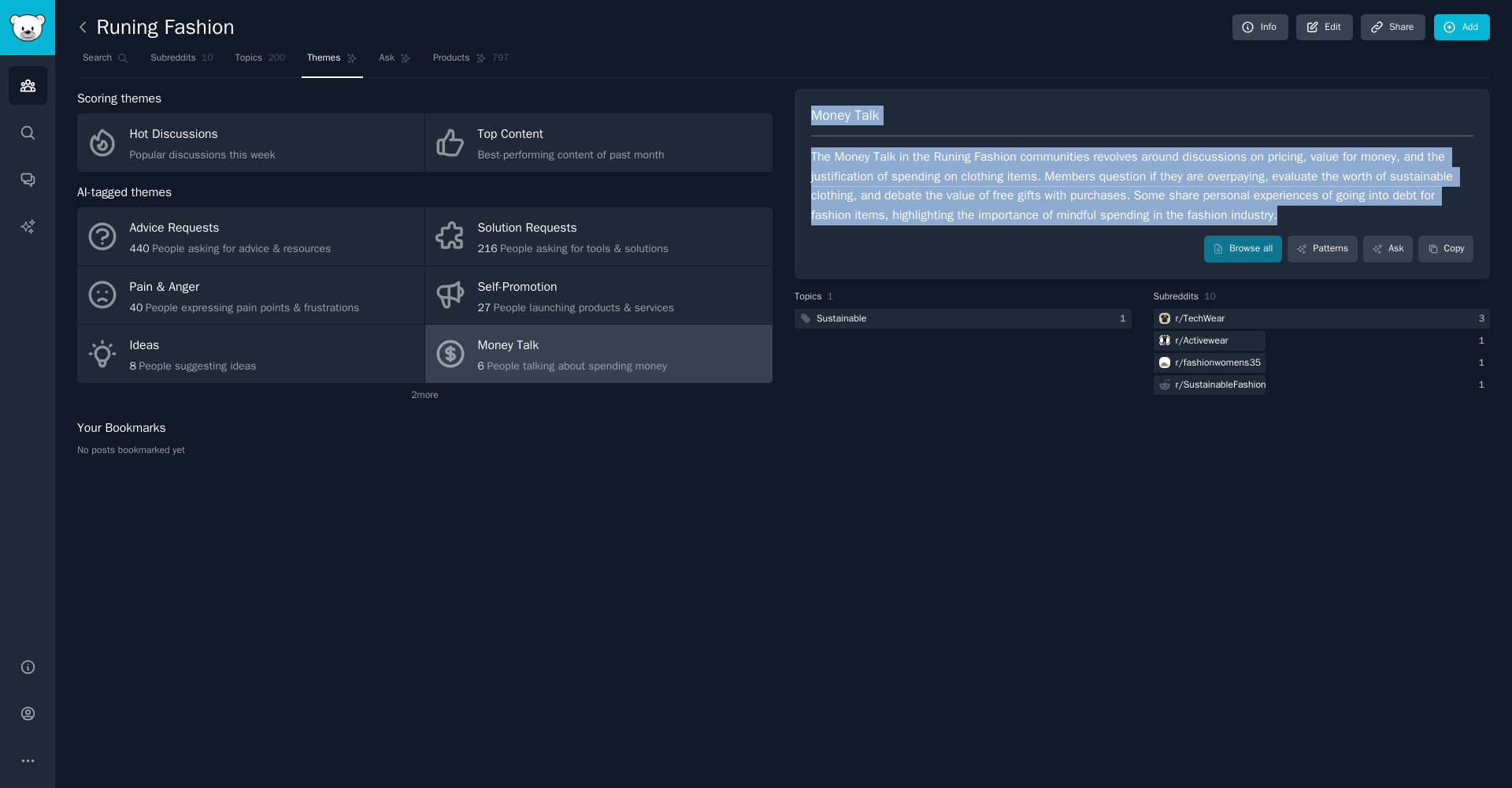 click 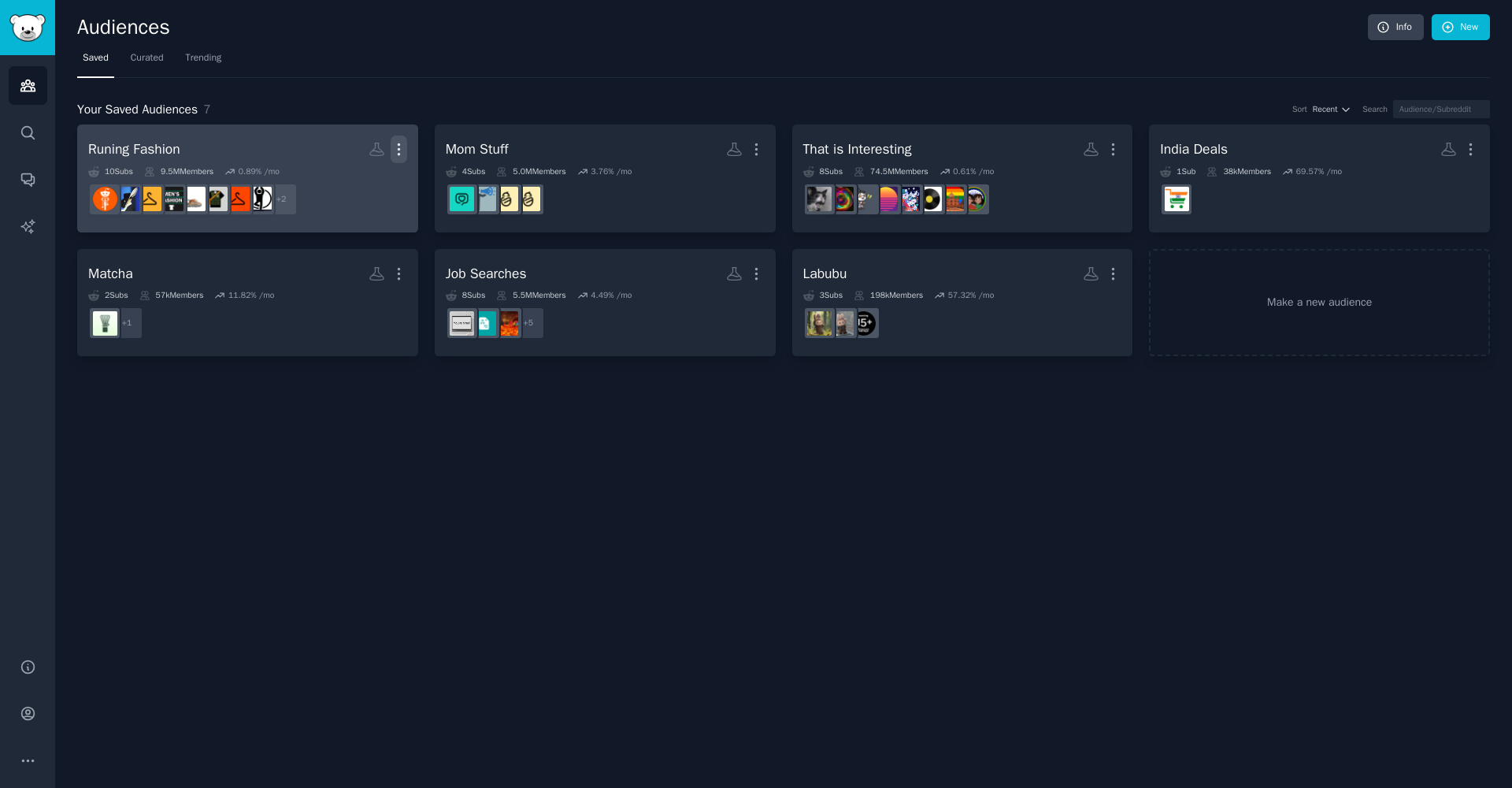 click 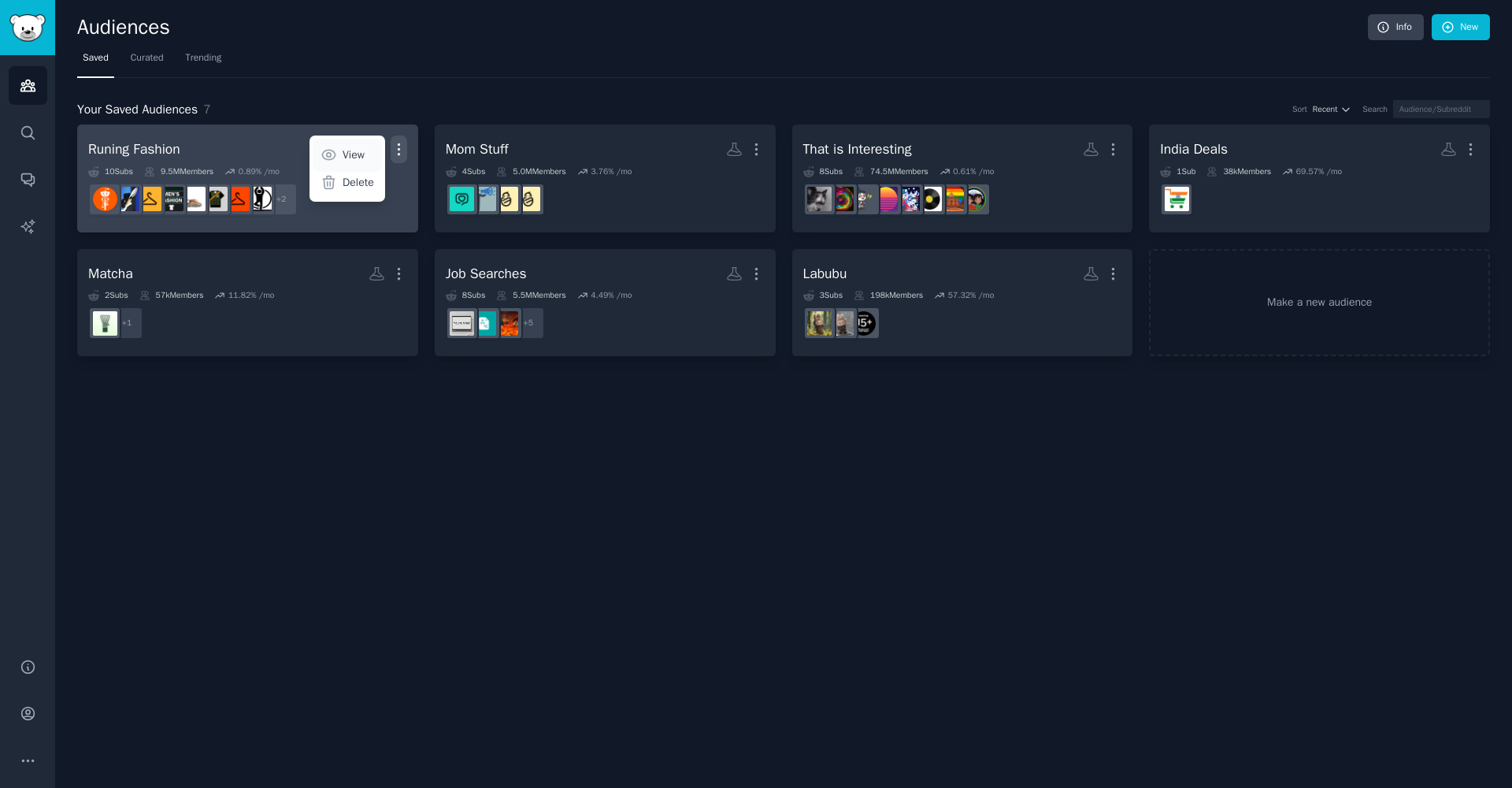 click 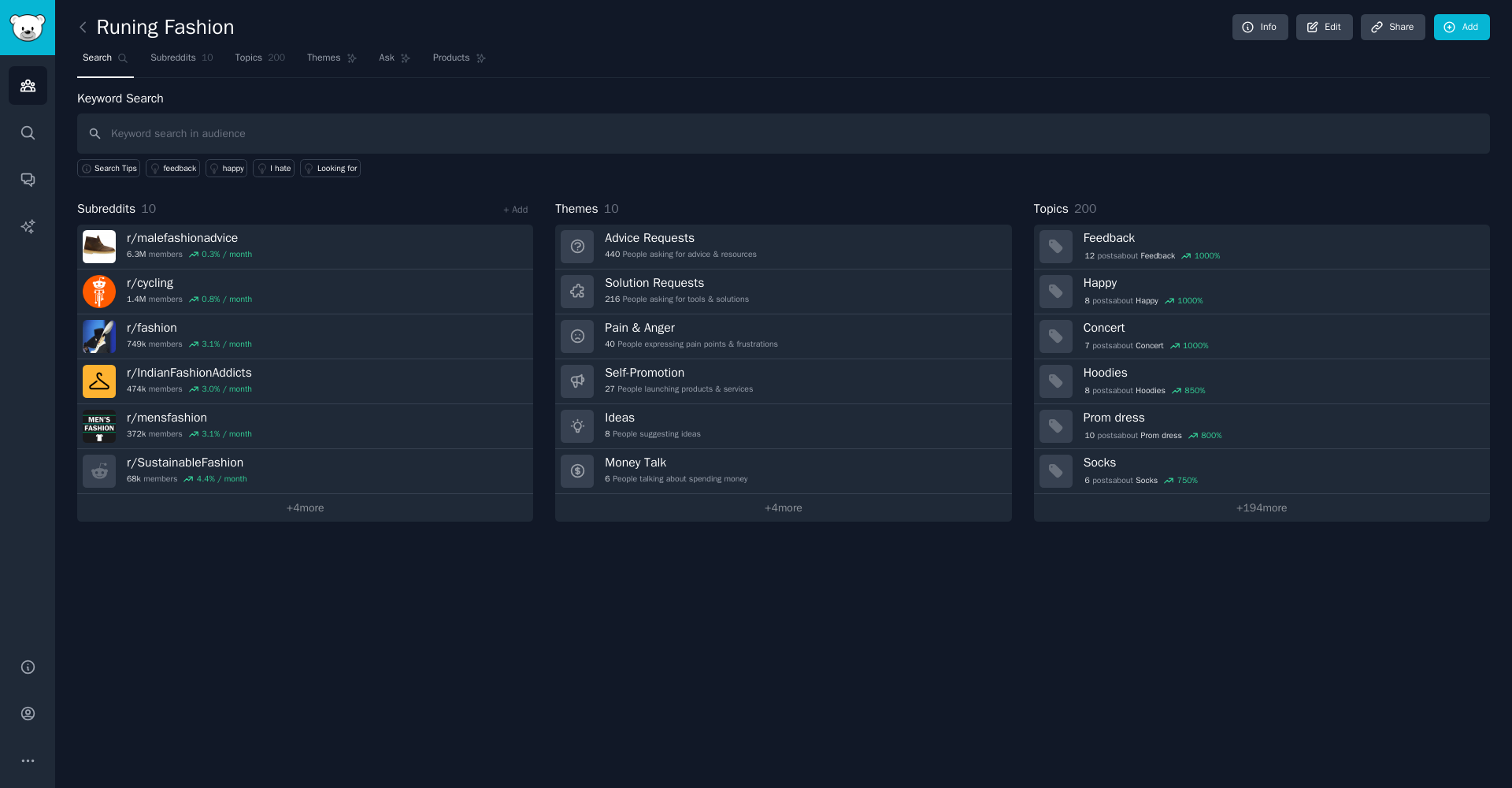 click on "Runing Fashion" at bounding box center [156, 28] 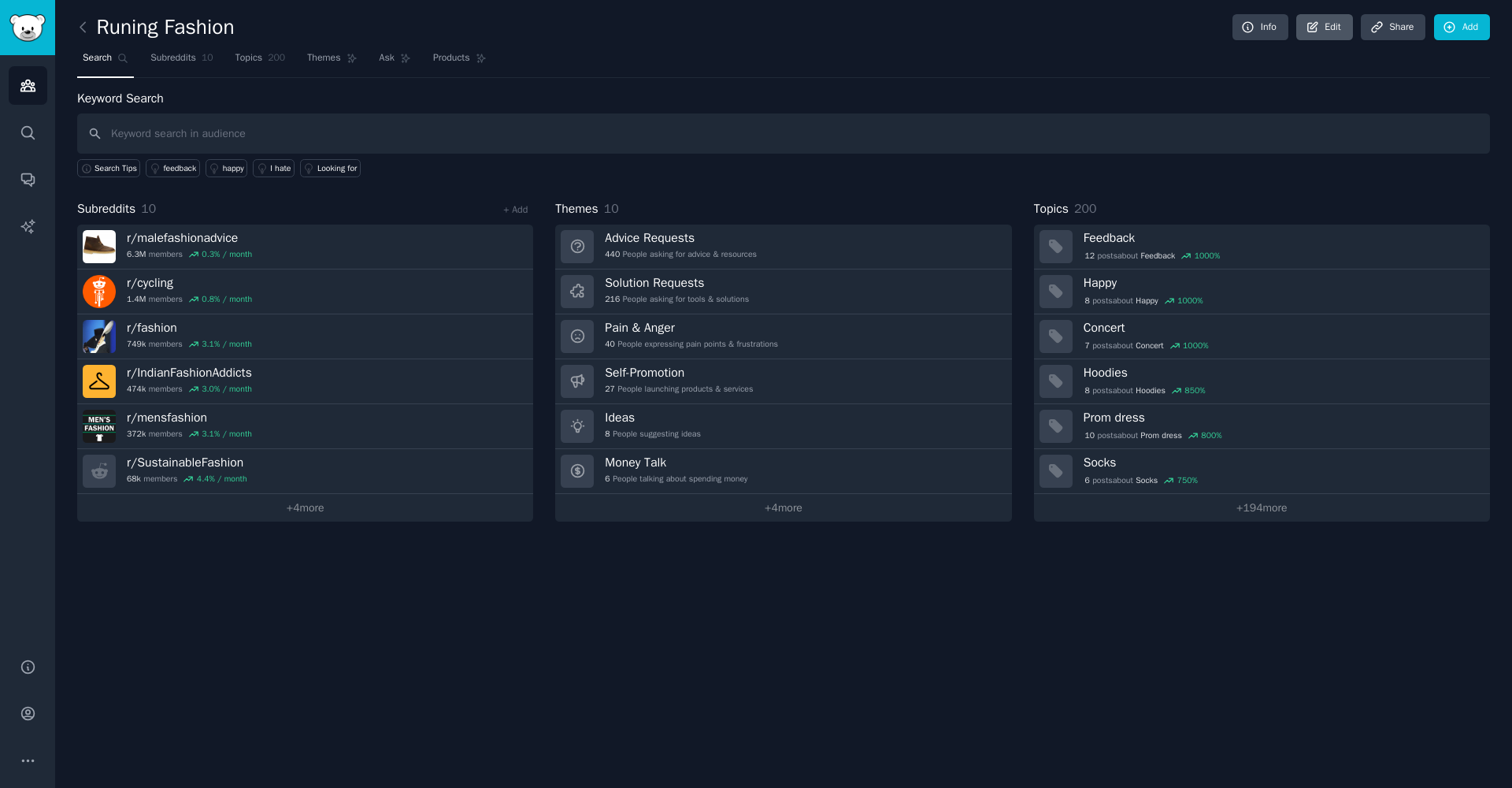 click on "Edit" at bounding box center (1324, 28) 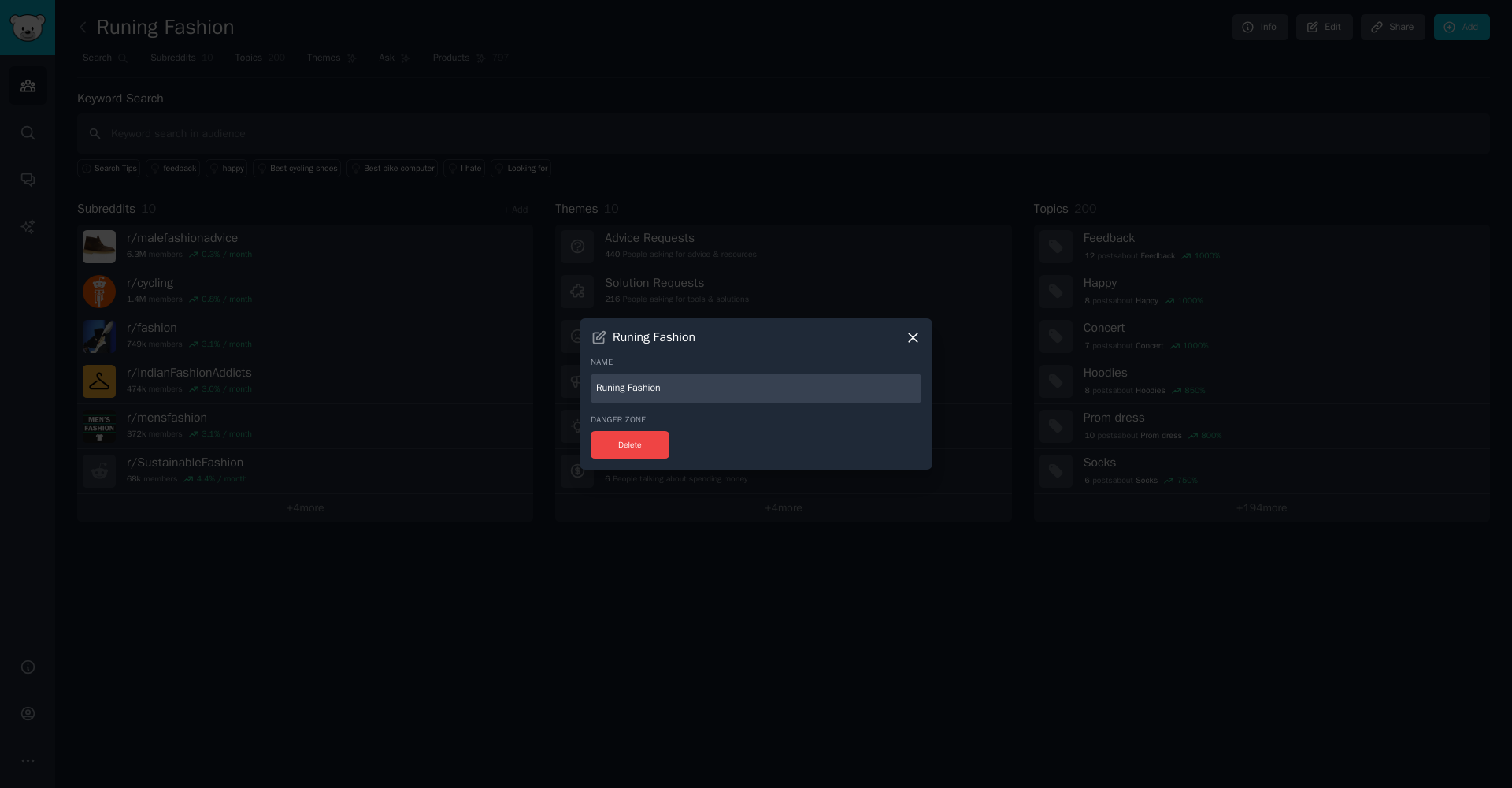 click on "Runing Fashion" at bounding box center (756, 388) 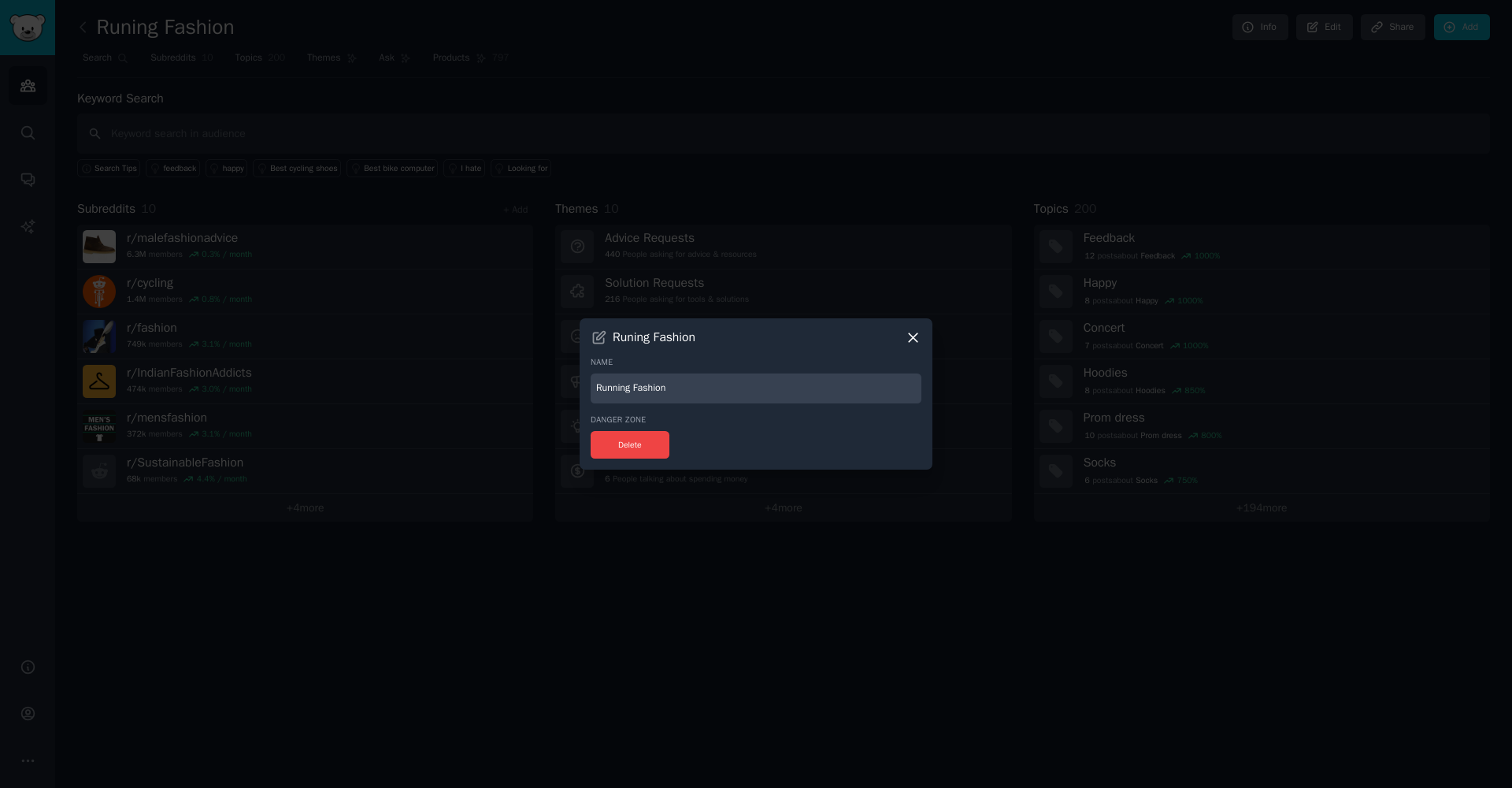 click on "Running Fashion" at bounding box center (756, 388) 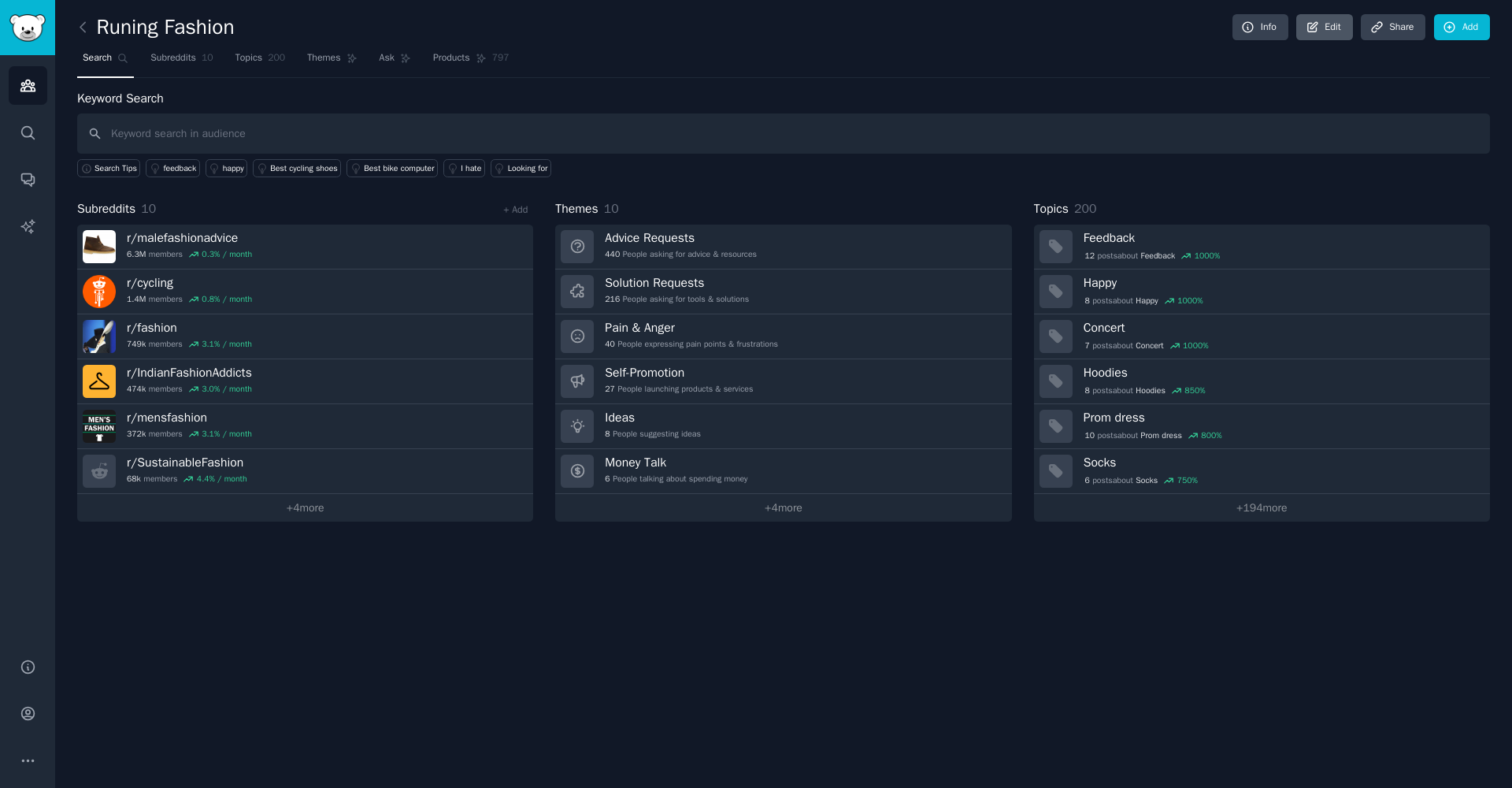 click on "Edit" at bounding box center [1324, 28] 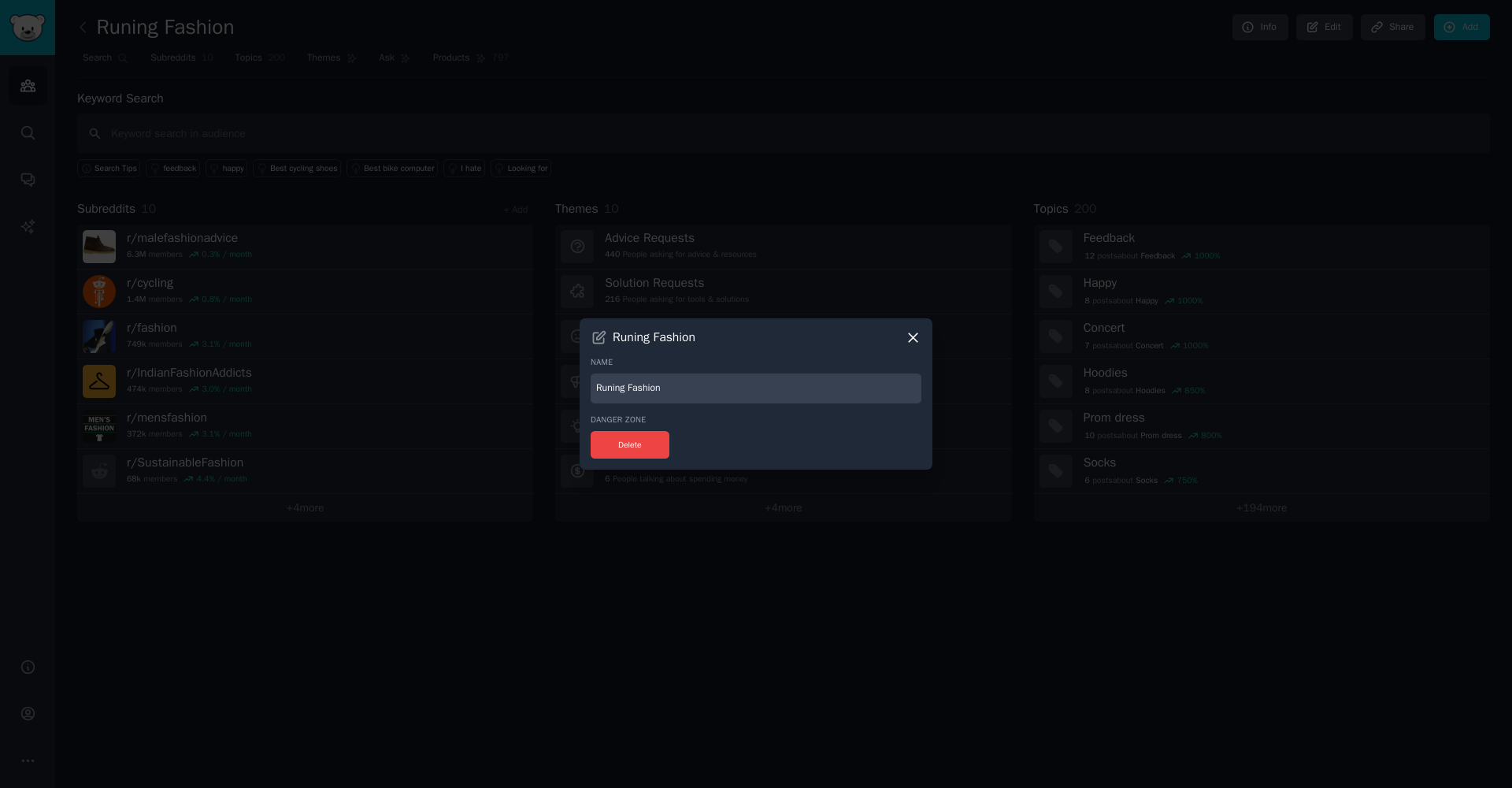 drag, startPoint x: 707, startPoint y: 393, endPoint x: 548, endPoint y: 374, distance: 160.1312 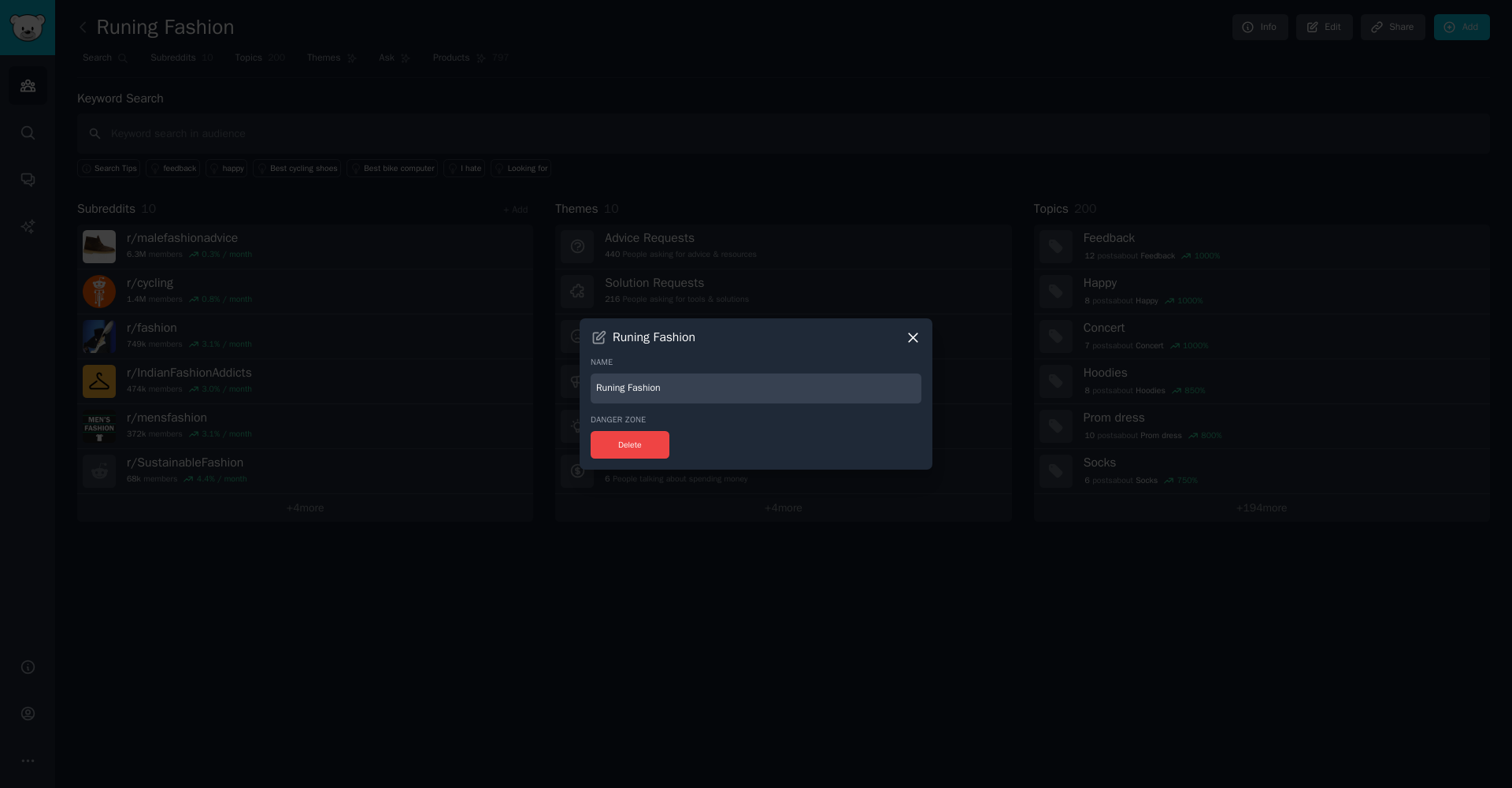click on "Runing Fashion" at bounding box center [756, 388] 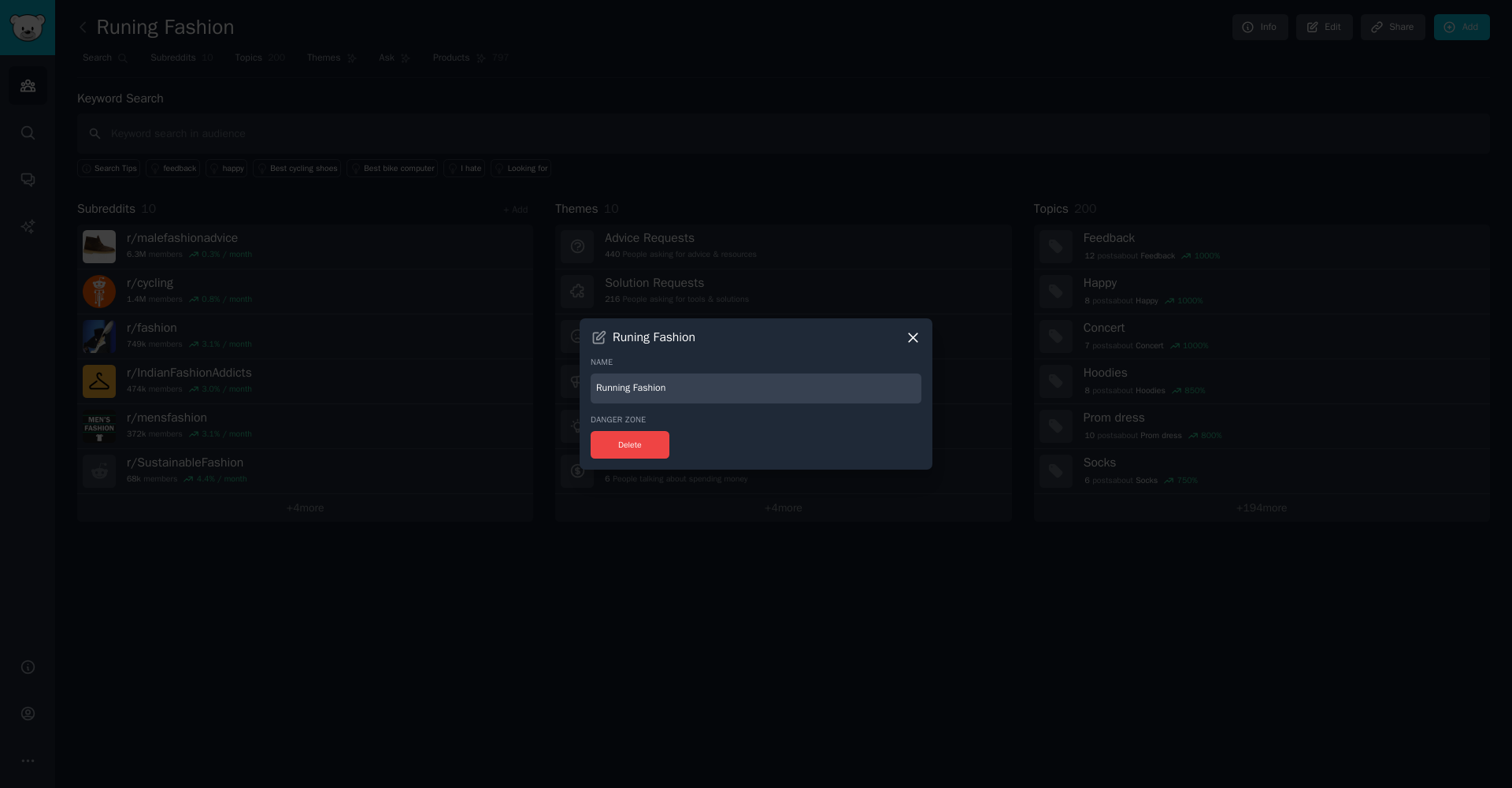type on "Running Fashion" 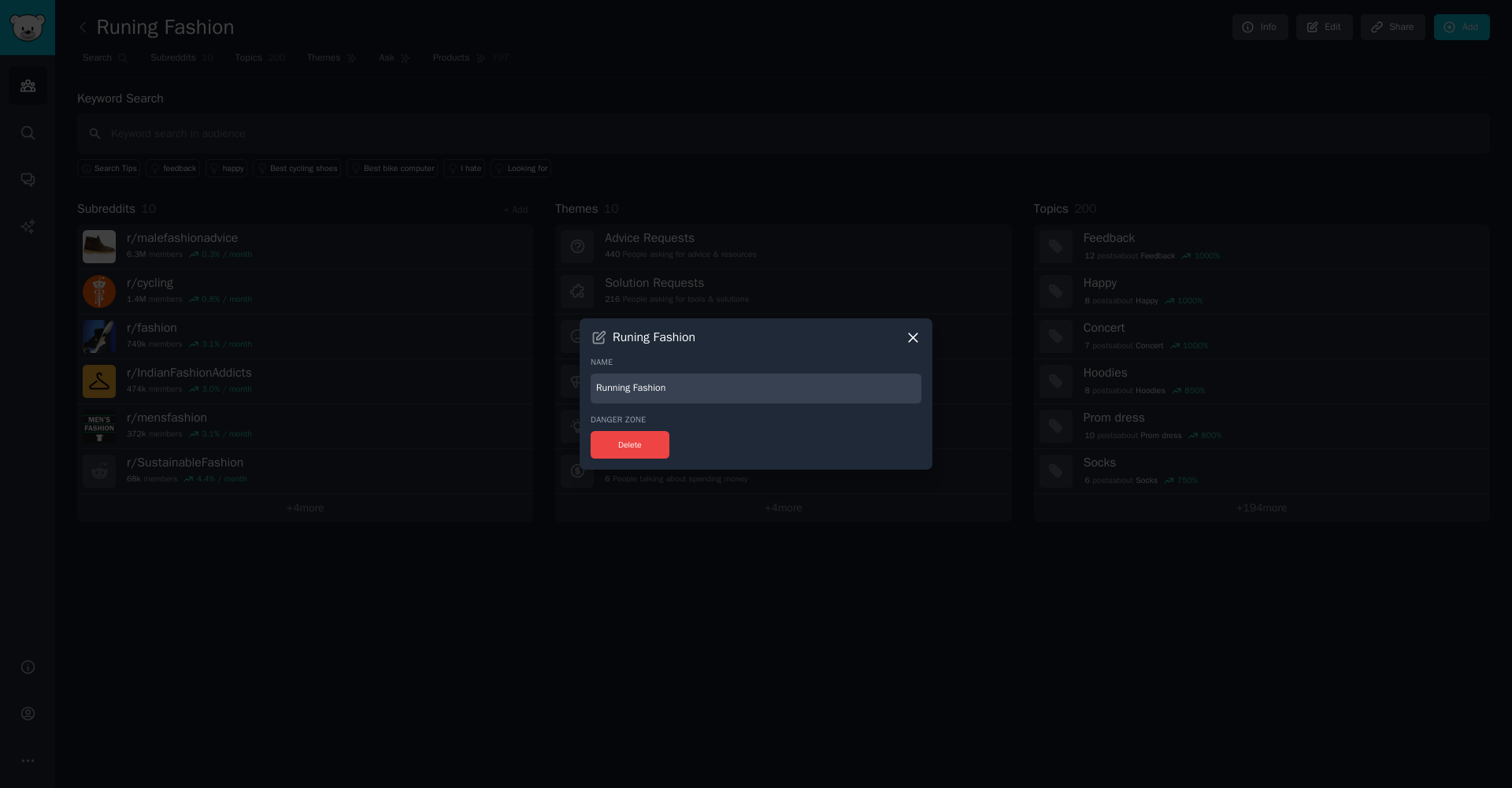 click on "Delete" at bounding box center [756, 444] 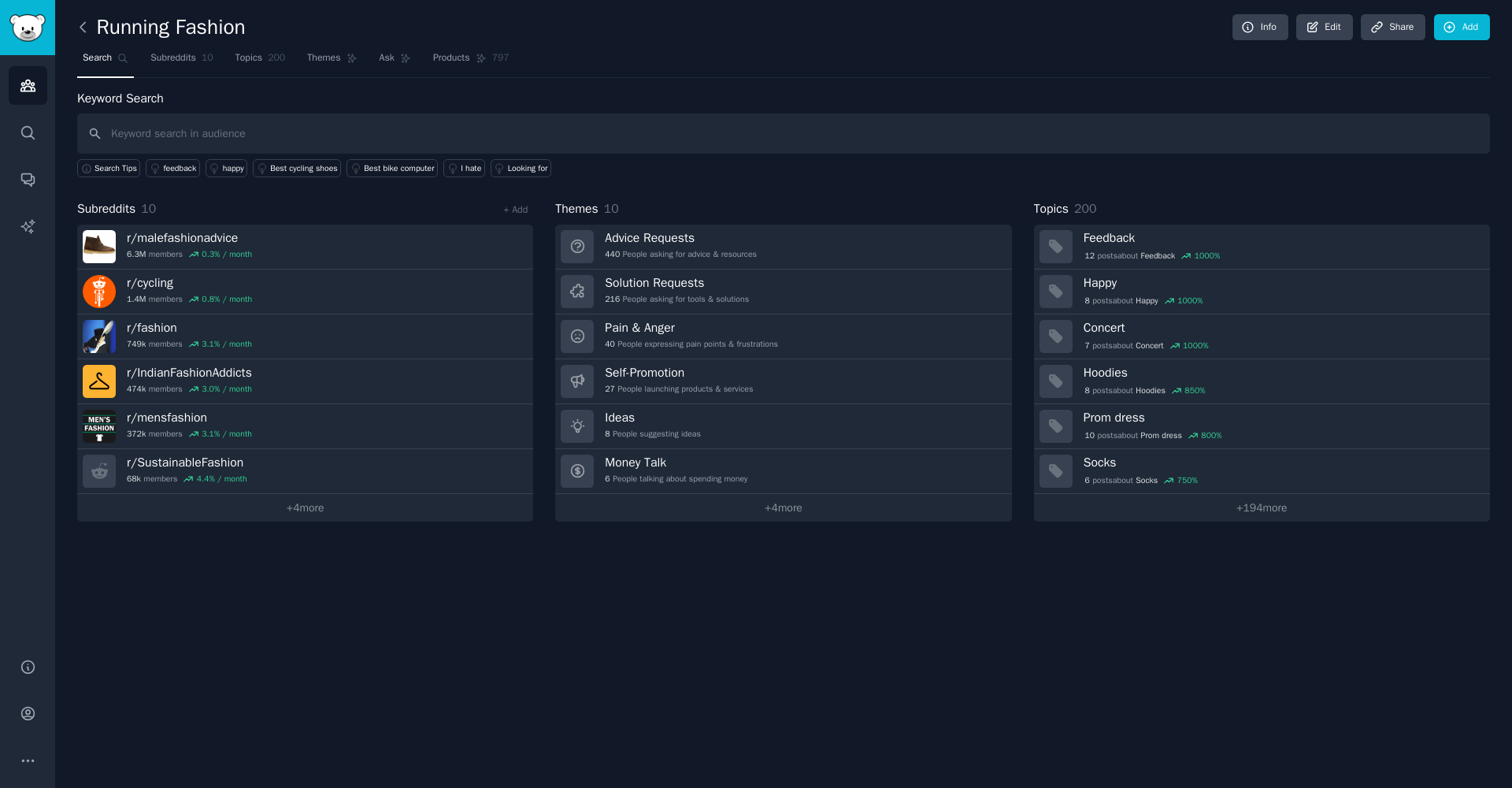 click 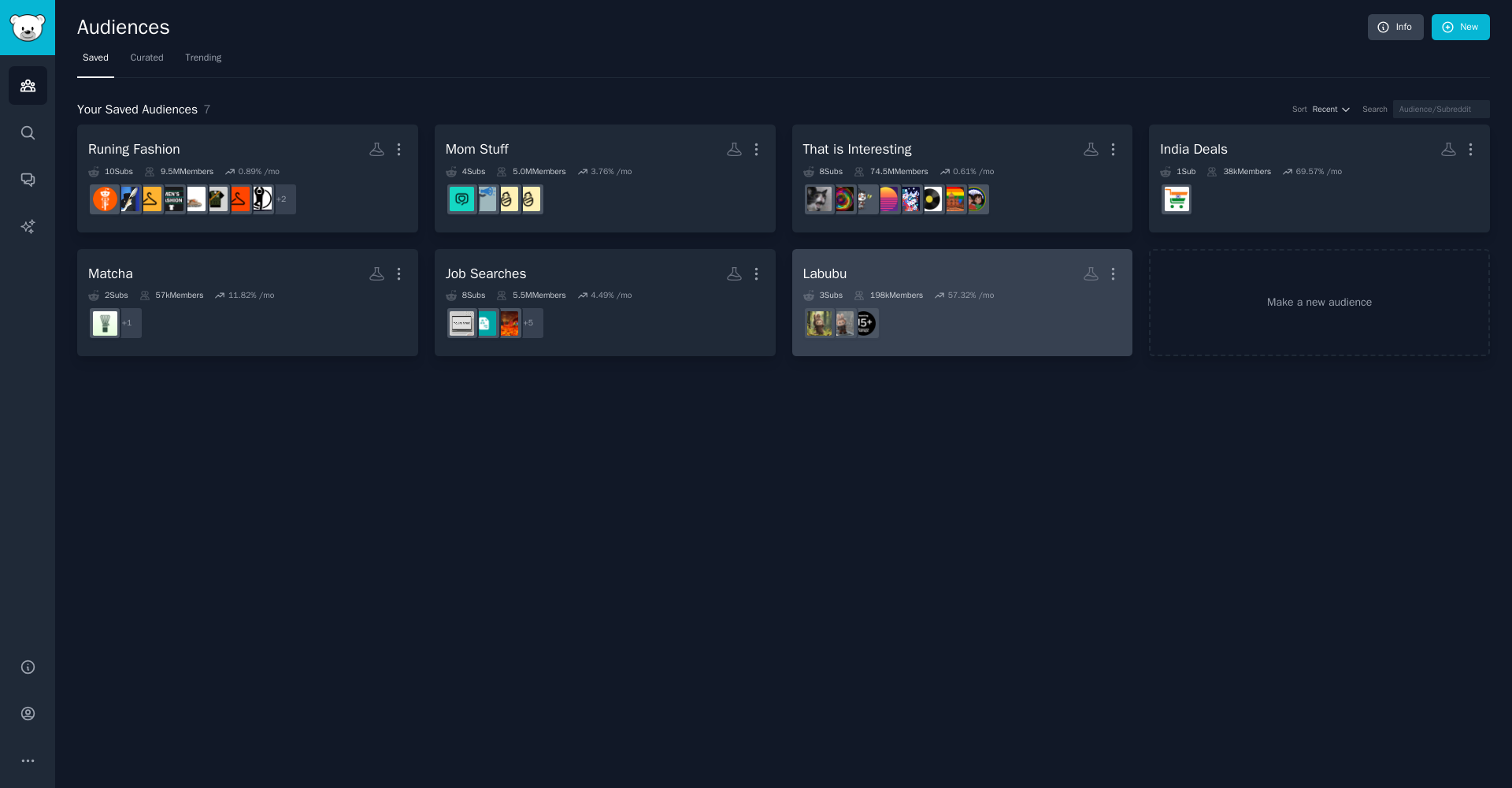 click on "Labubu More" at bounding box center (962, 273) 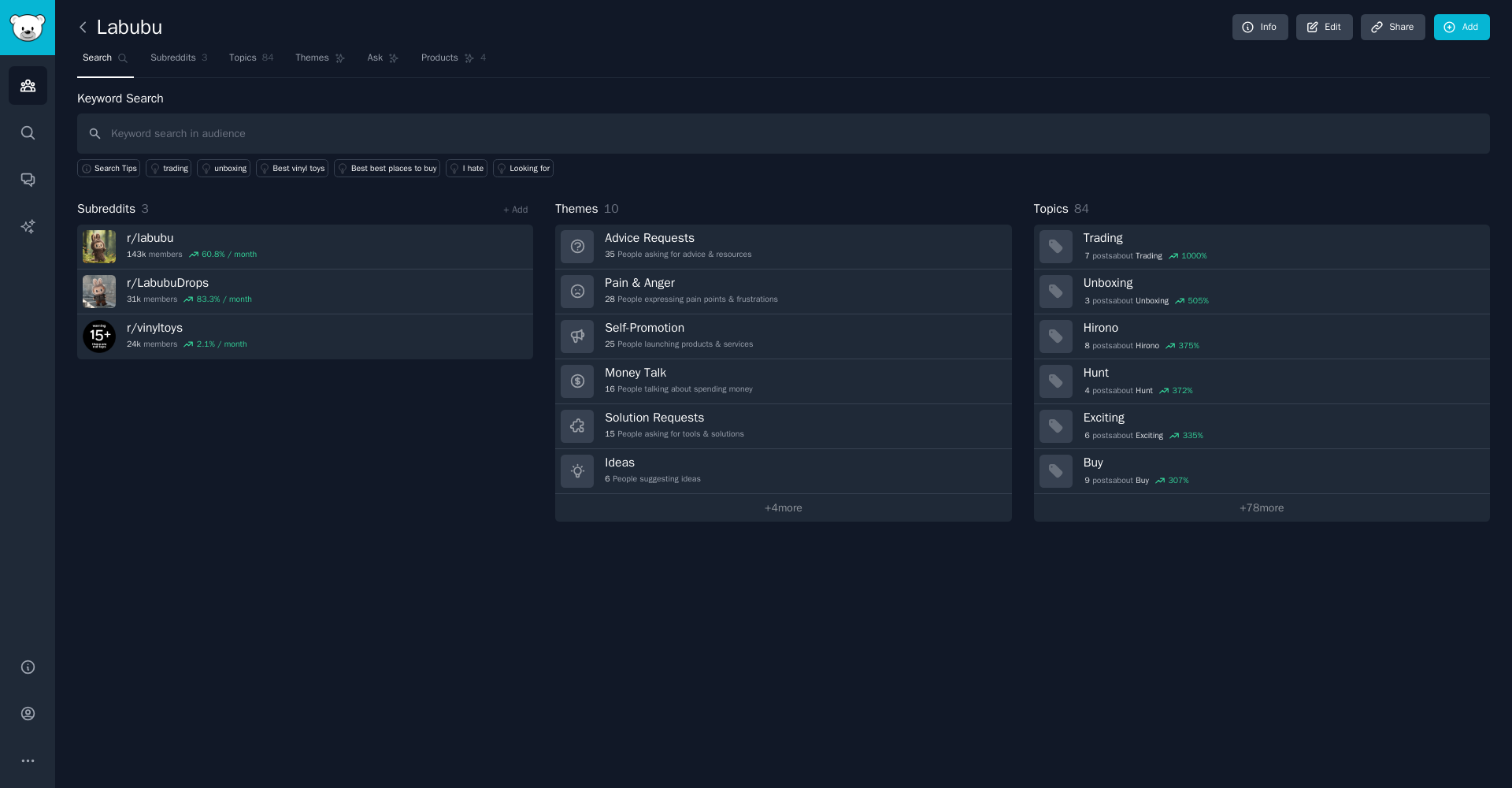 click 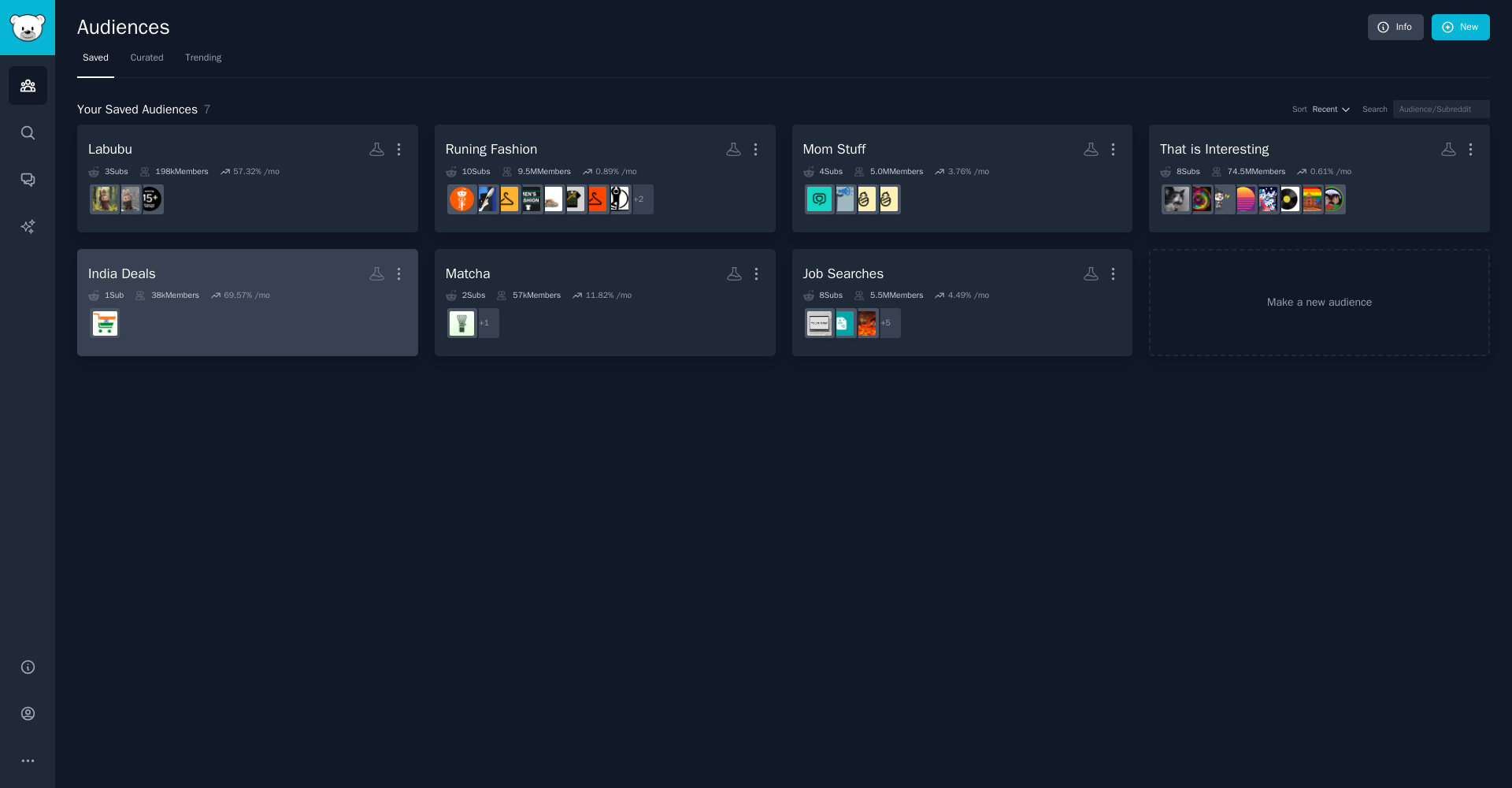 click on "India Deals Custom Audience More" at bounding box center [247, 273] 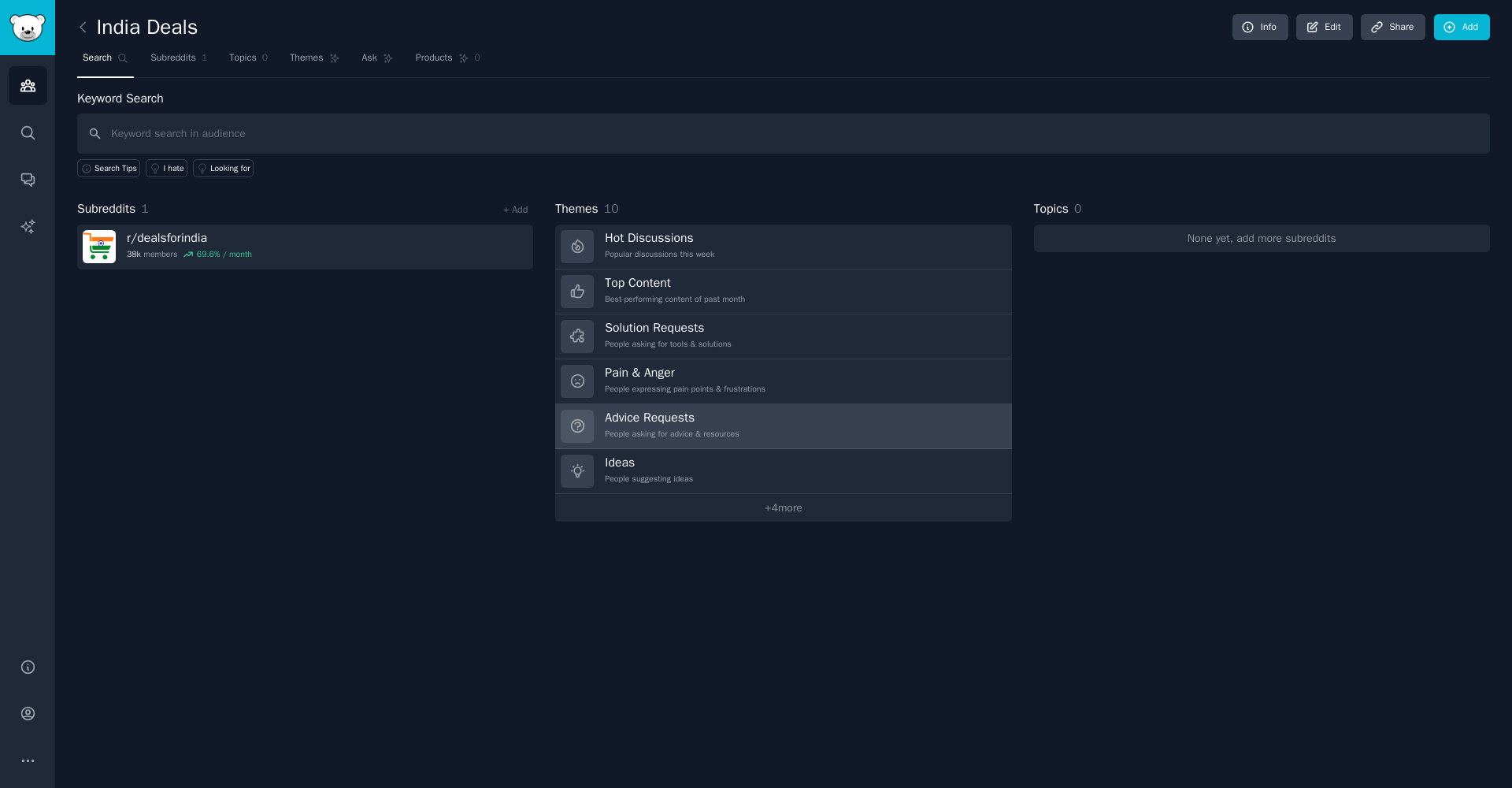 click on "People asking for advice & resources" at bounding box center [672, 434] 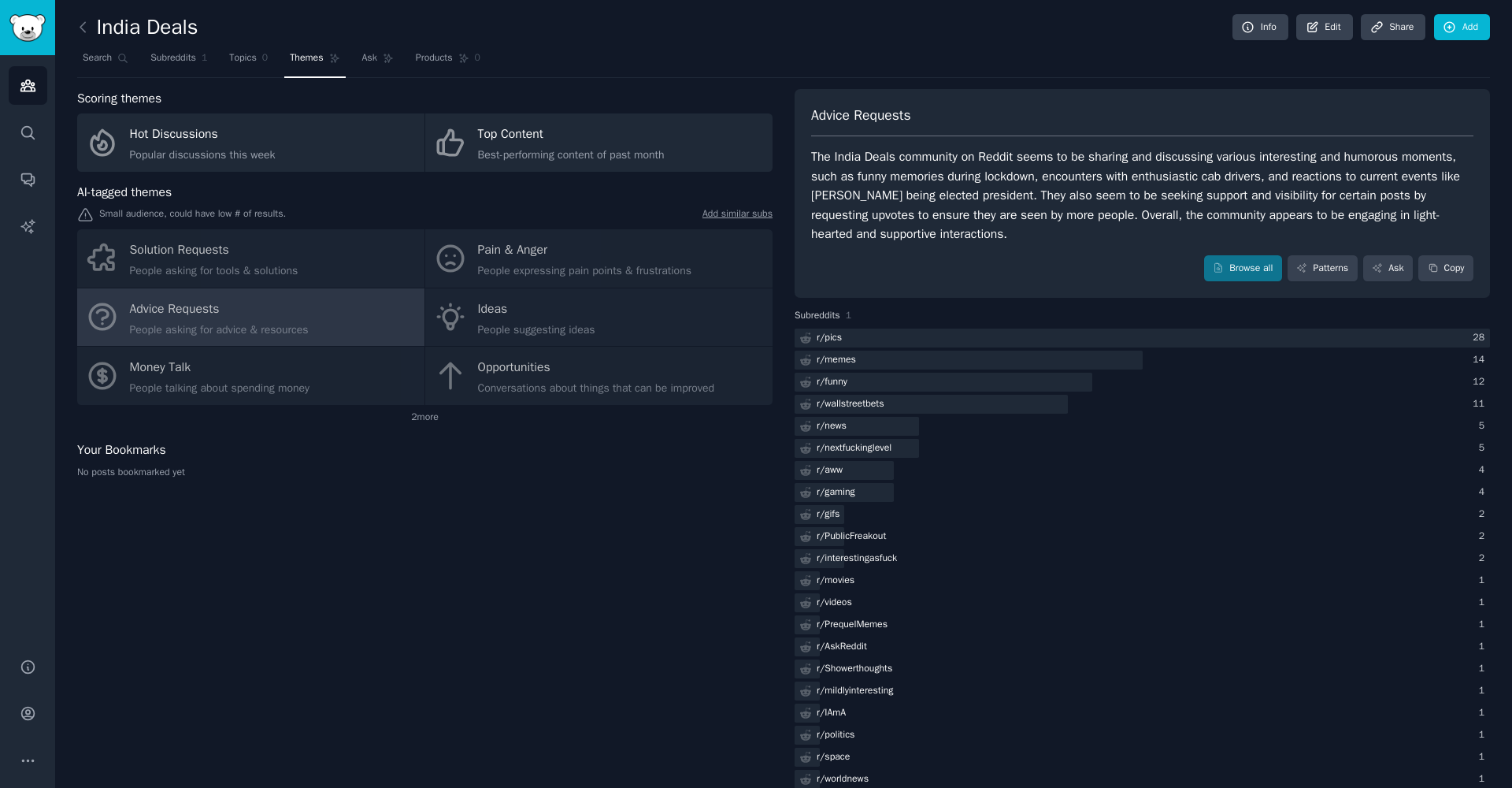 click on "Solution Requests People asking for tools & solutions Pain & Anger People expressing pain points & frustrations Advice Requests People asking for advice & resources Ideas People suggesting ideas Money Talk People talking about spending money Opportunities Conversations about things that can be improved" at bounding box center (424, 317) 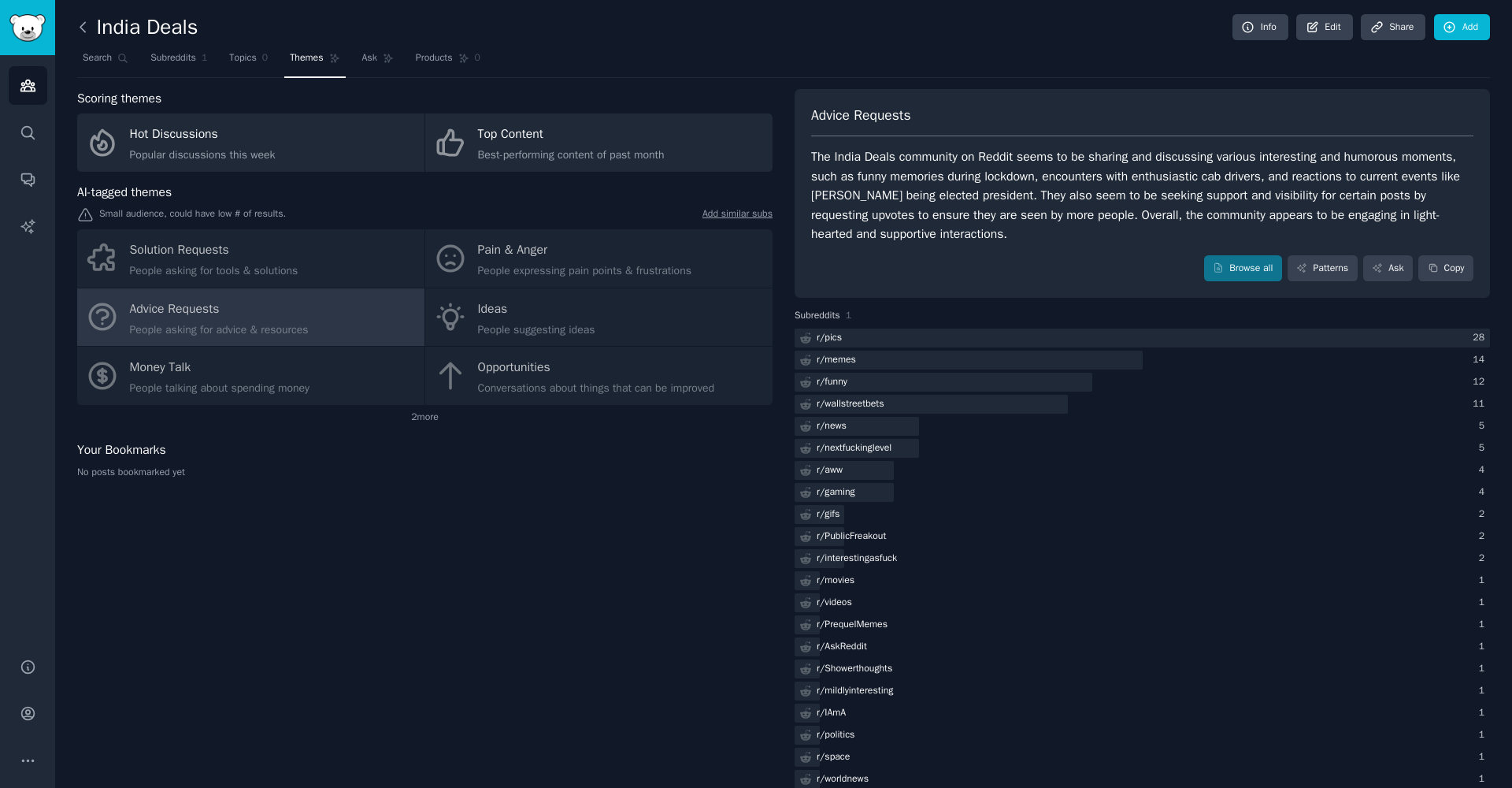 click 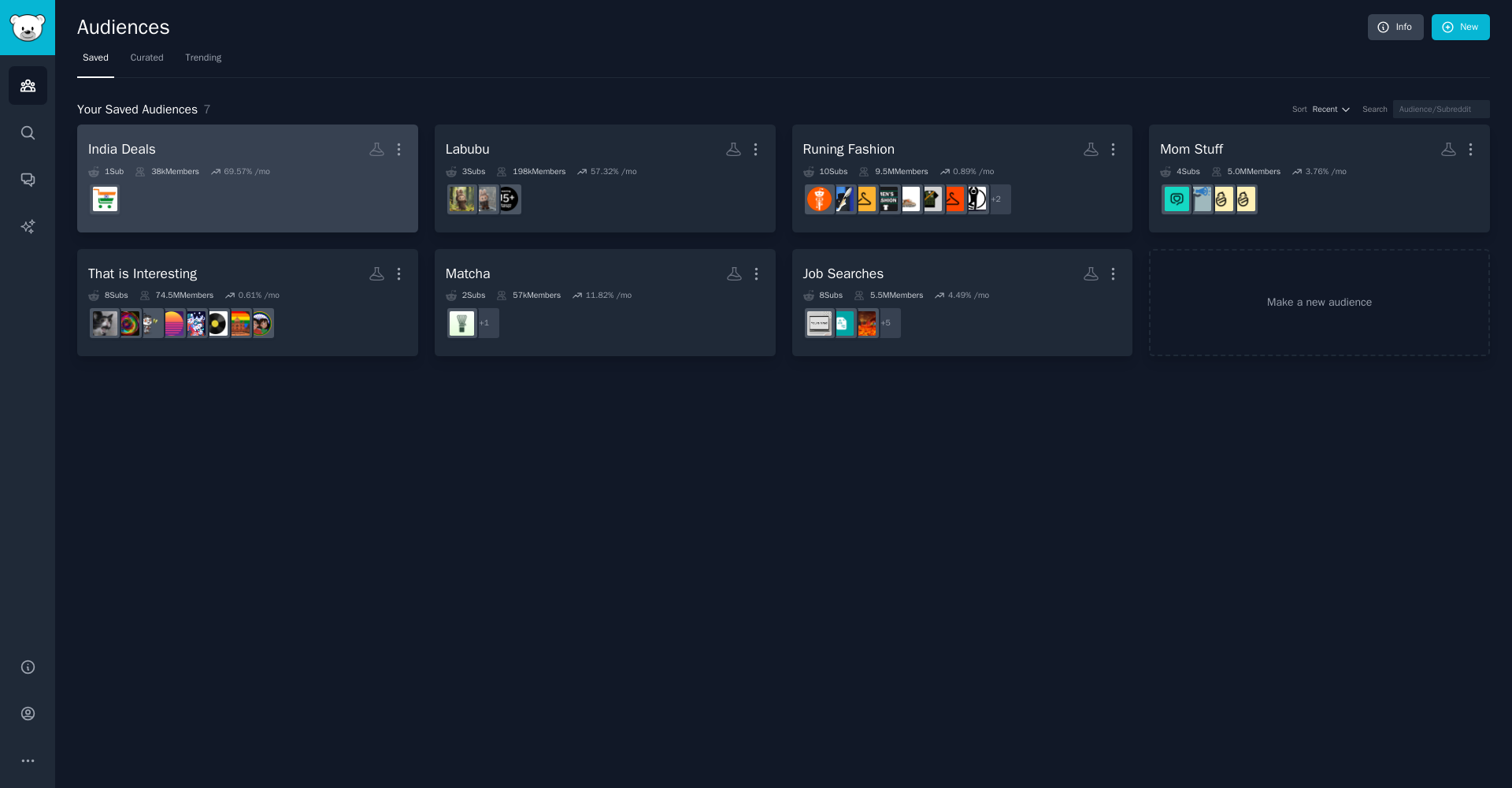 click on "India Deals More" at bounding box center [247, 149] 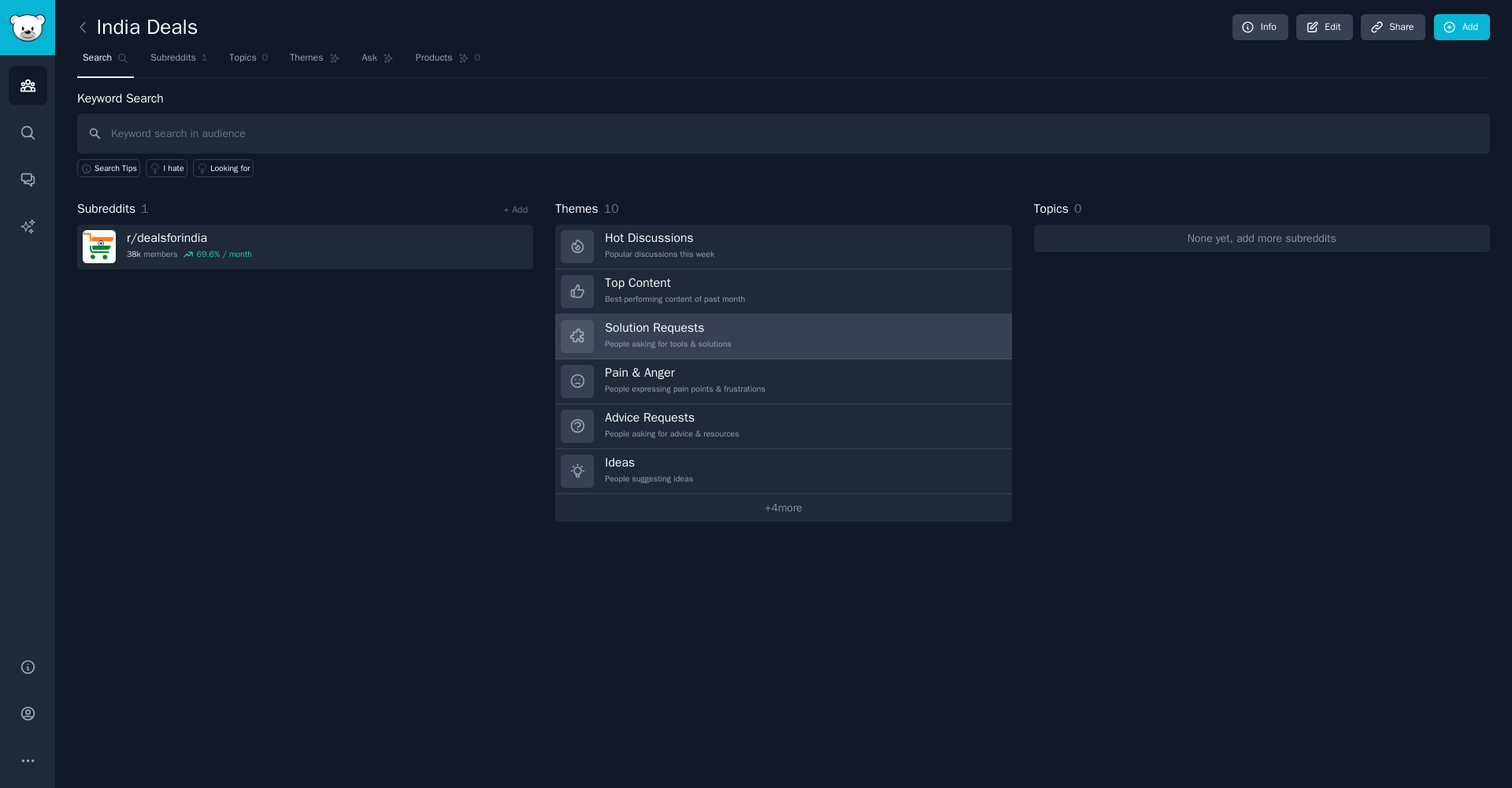 click on "People asking for tools & solutions" at bounding box center [668, 344] 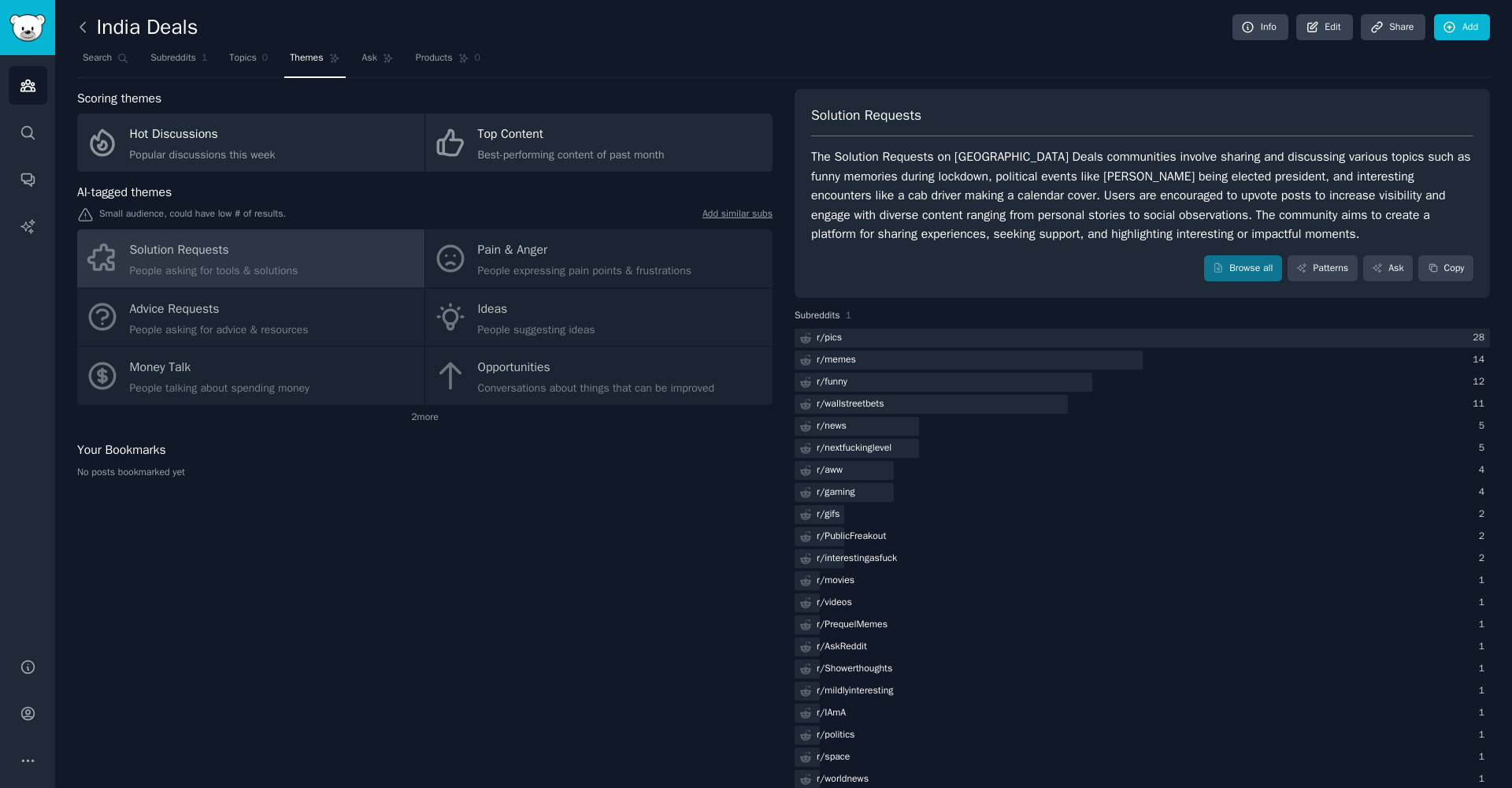 click 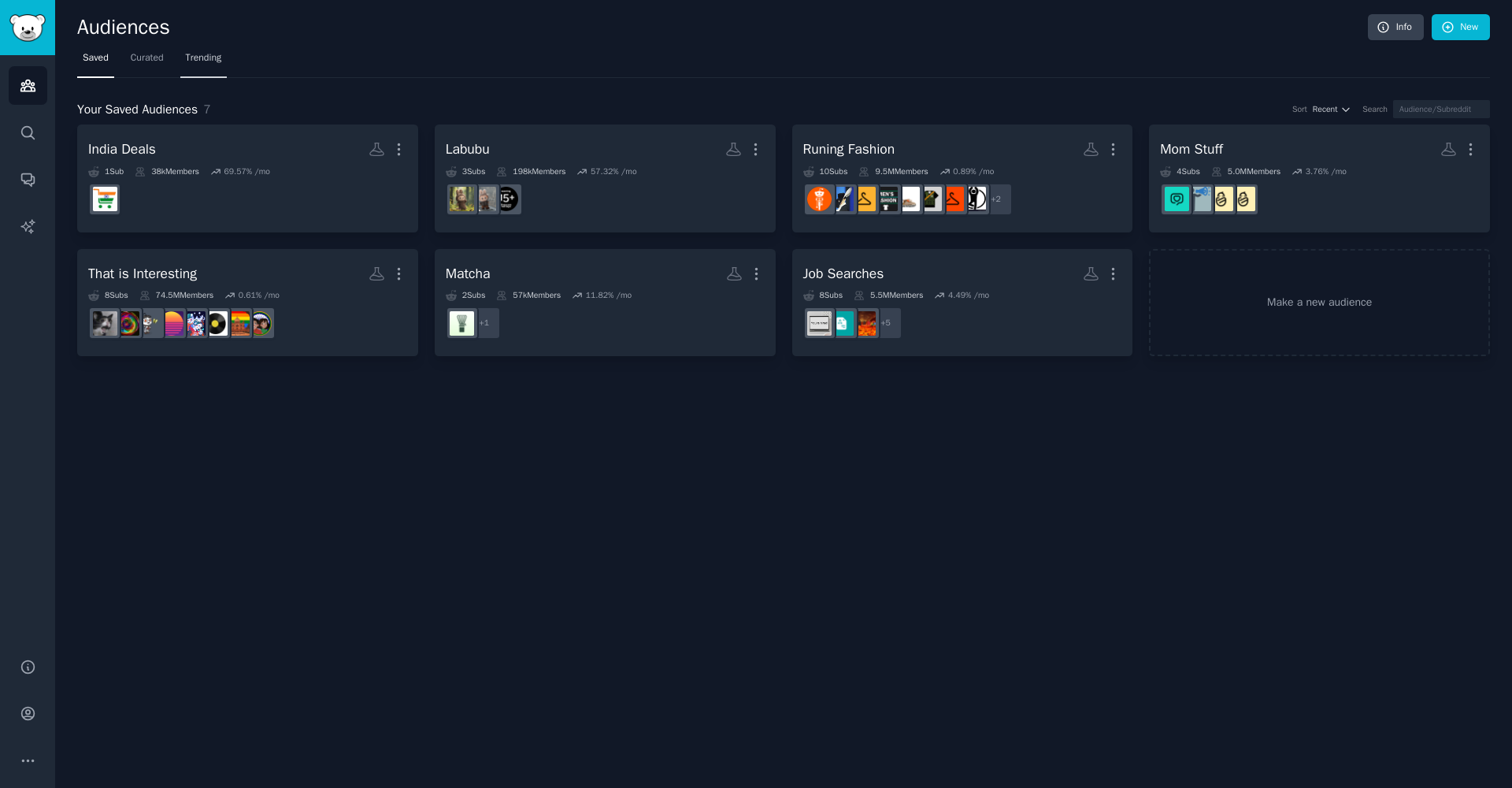 click on "Trending" at bounding box center (204, 58) 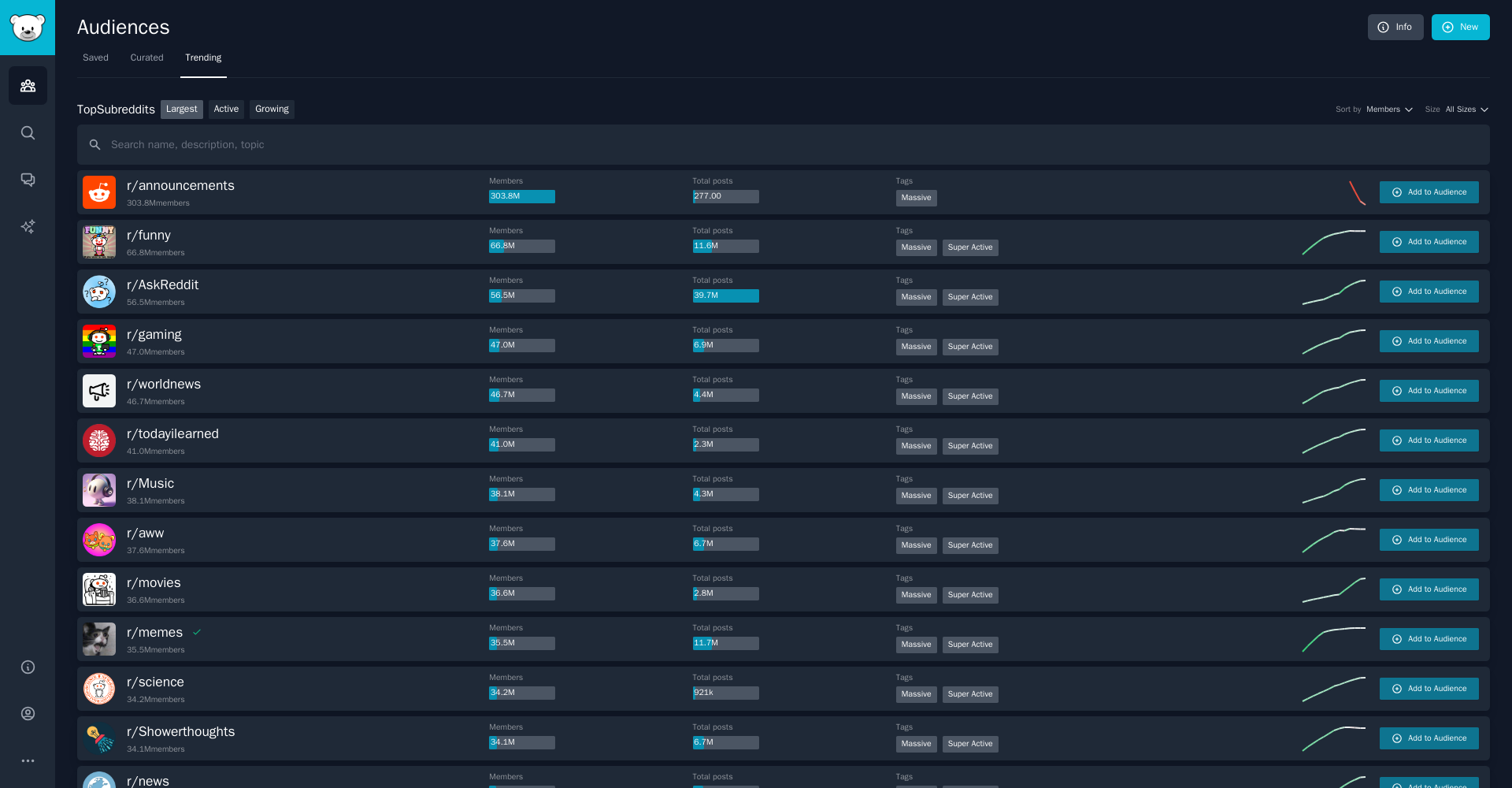 click at bounding box center [784, 144] 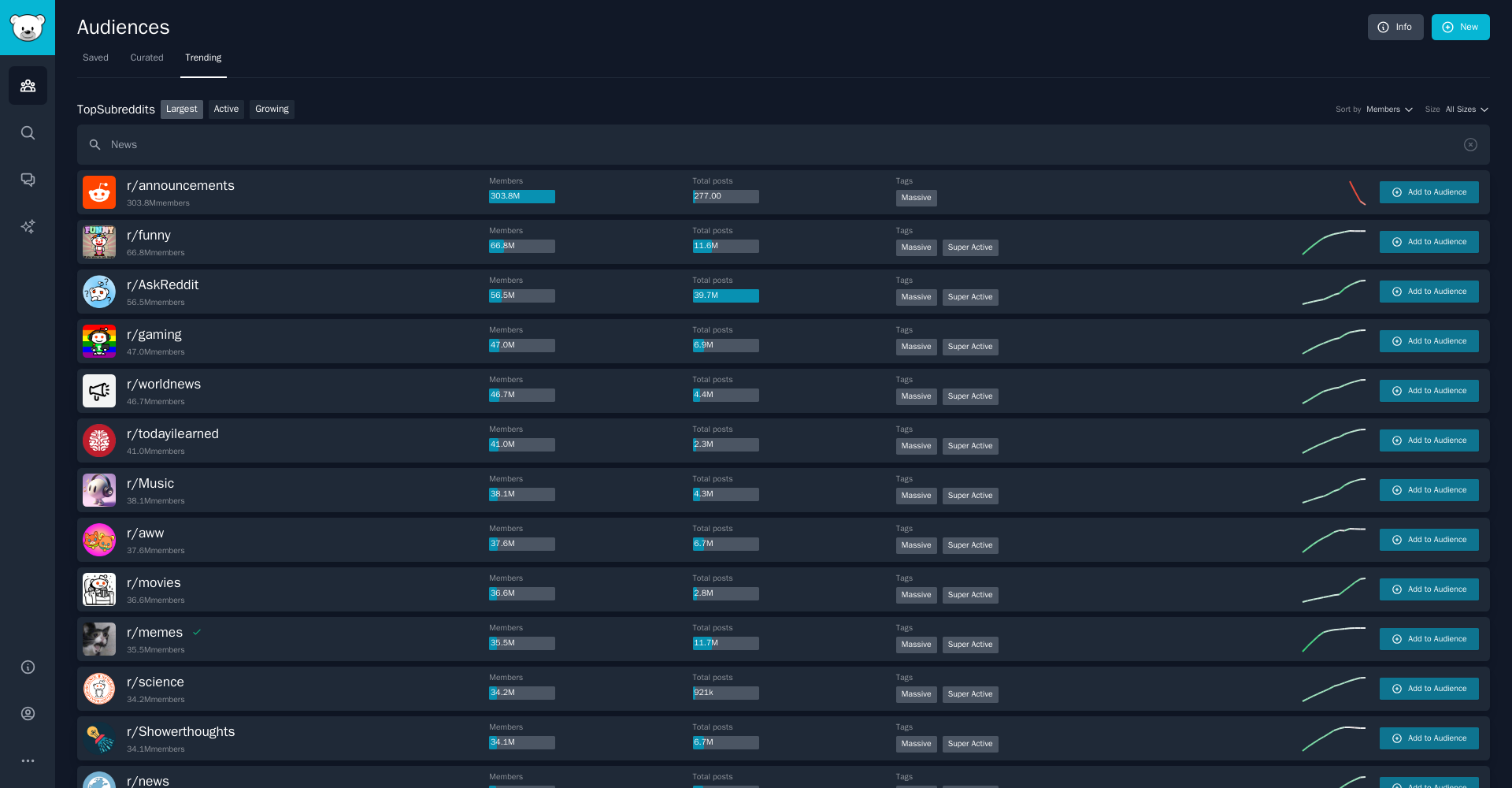 type on "News" 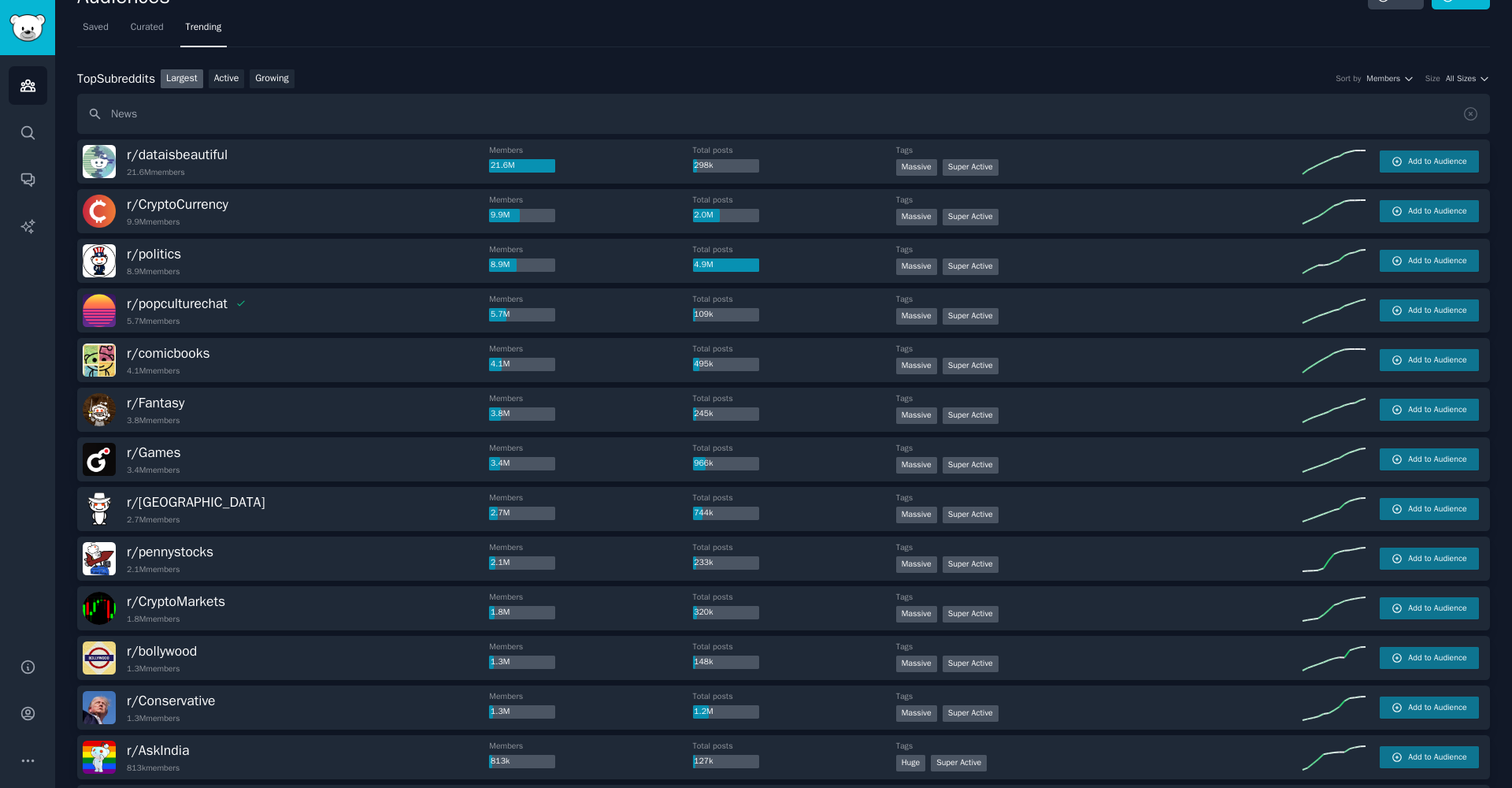 scroll, scrollTop: 140, scrollLeft: 0, axis: vertical 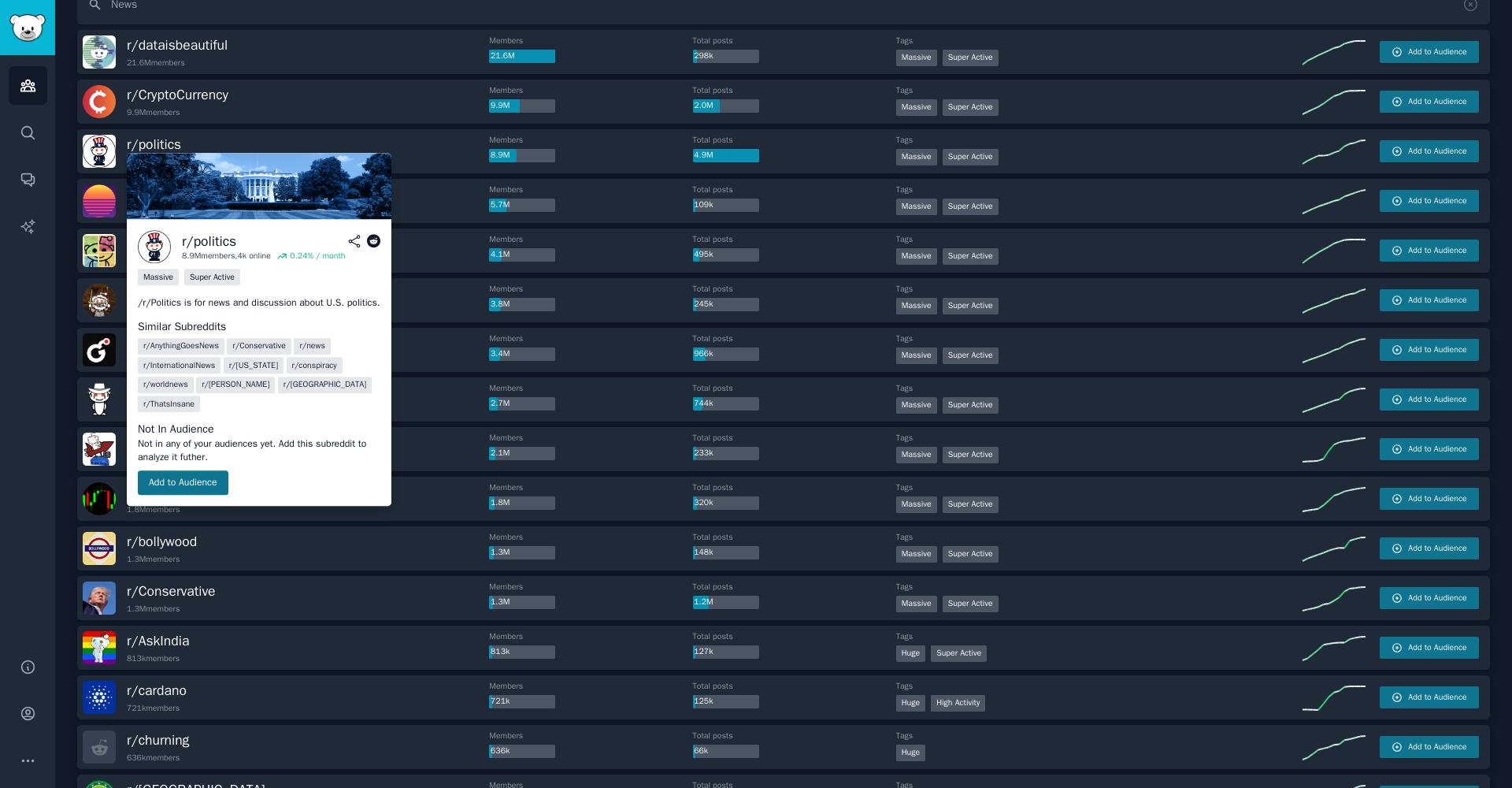 click on "Add to Audience" at bounding box center [183, 483] 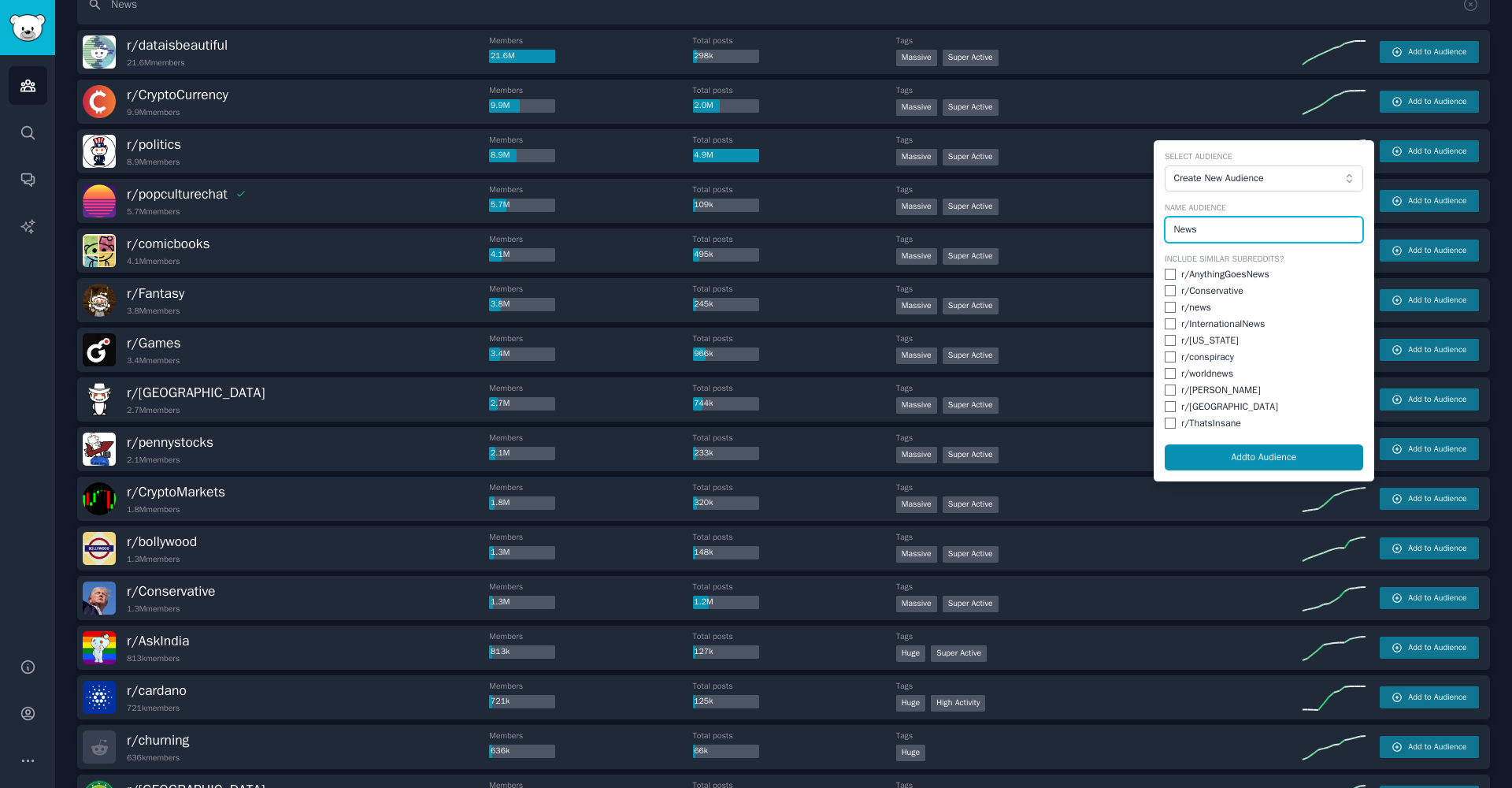 type on "News" 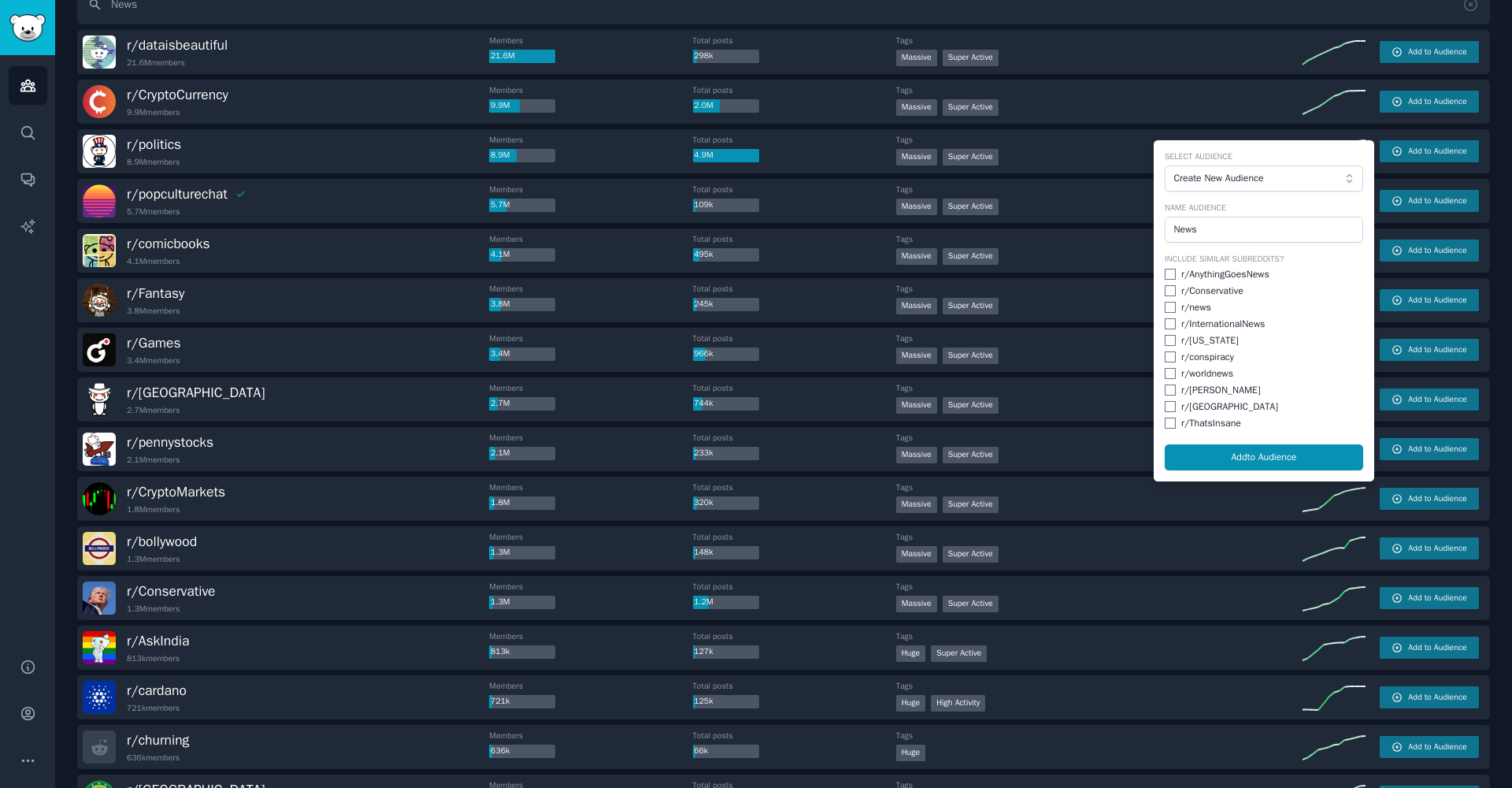 click at bounding box center (1170, 274) 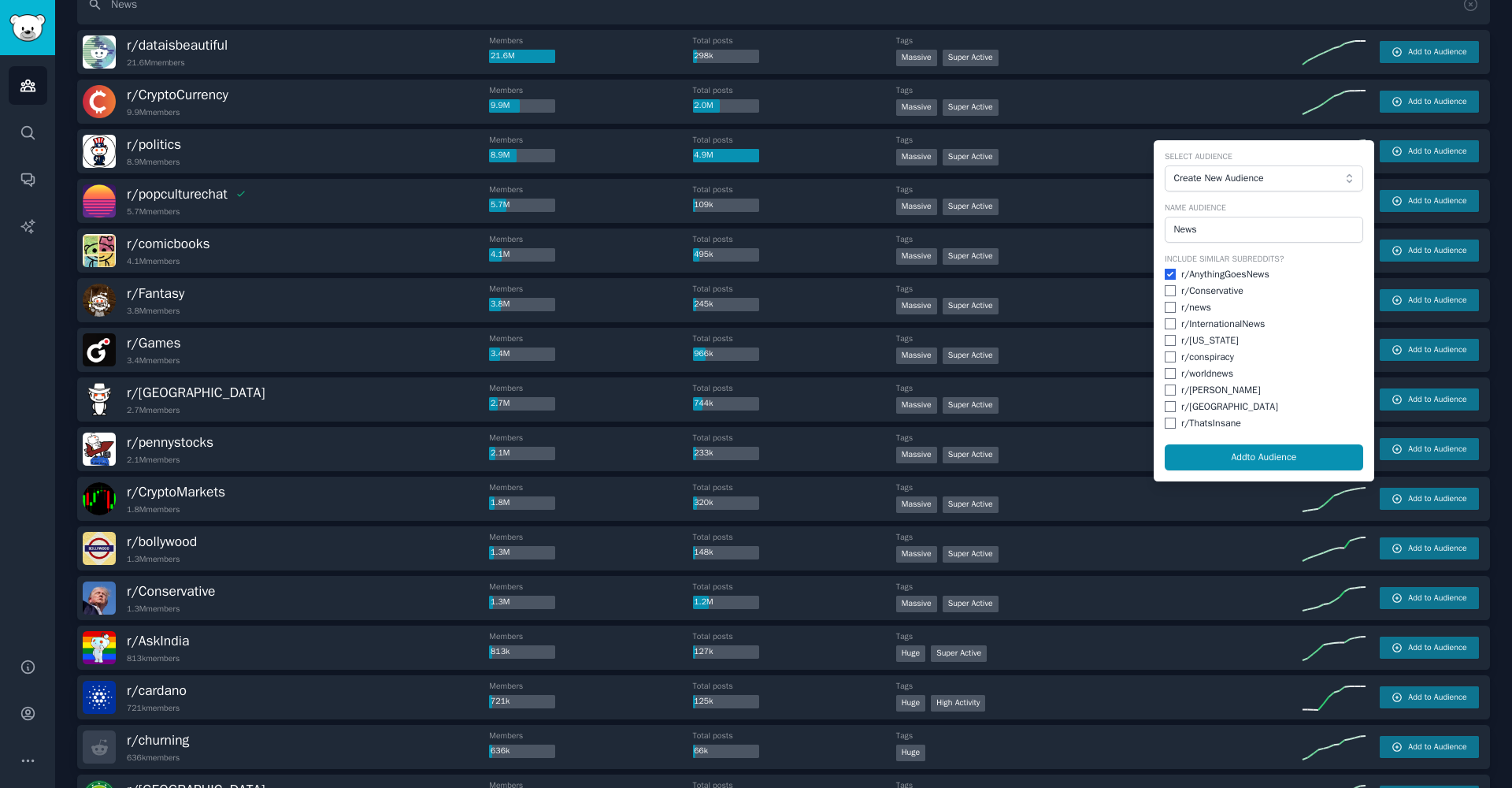 checkbox on "true" 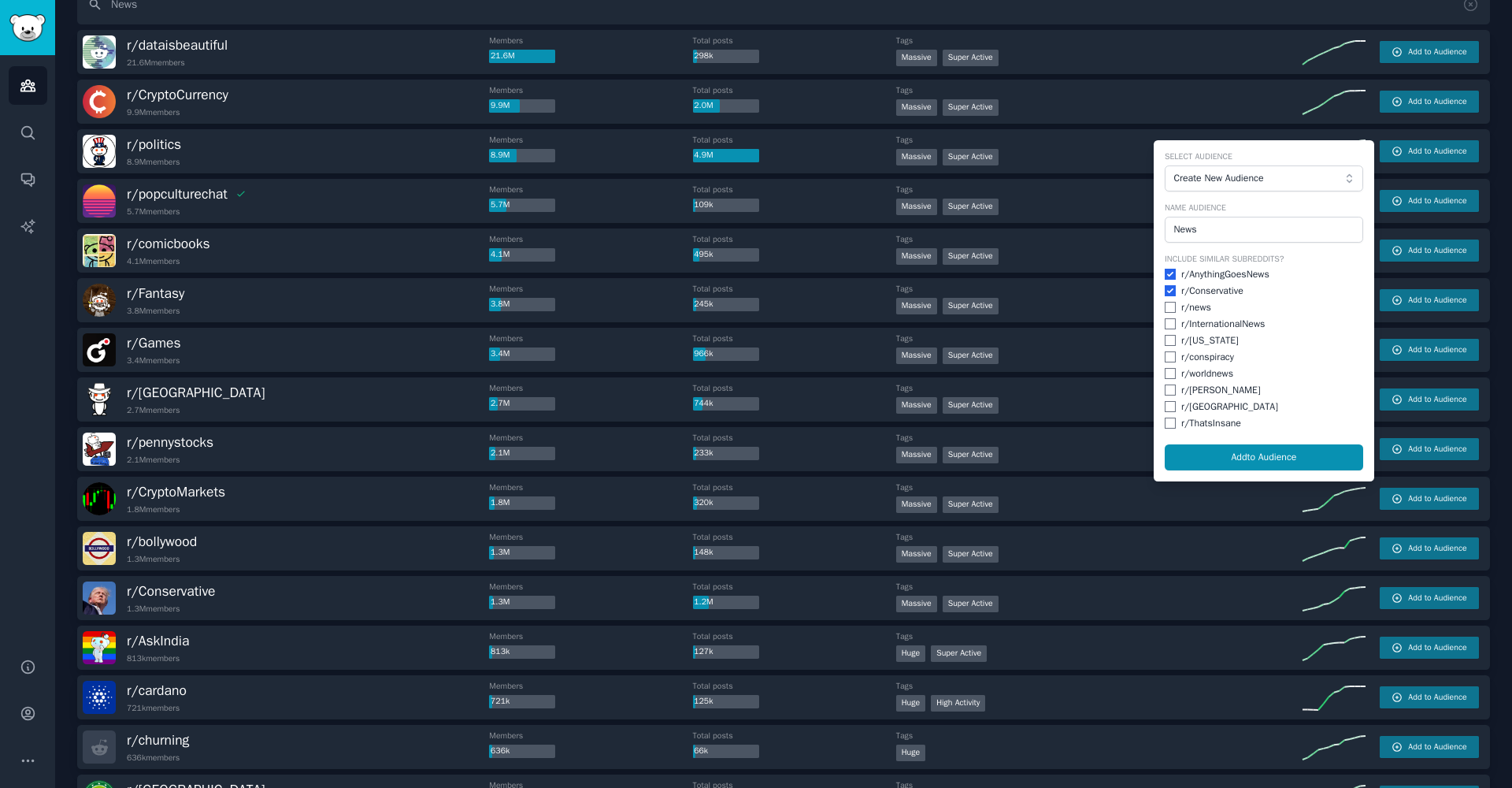 checkbox on "true" 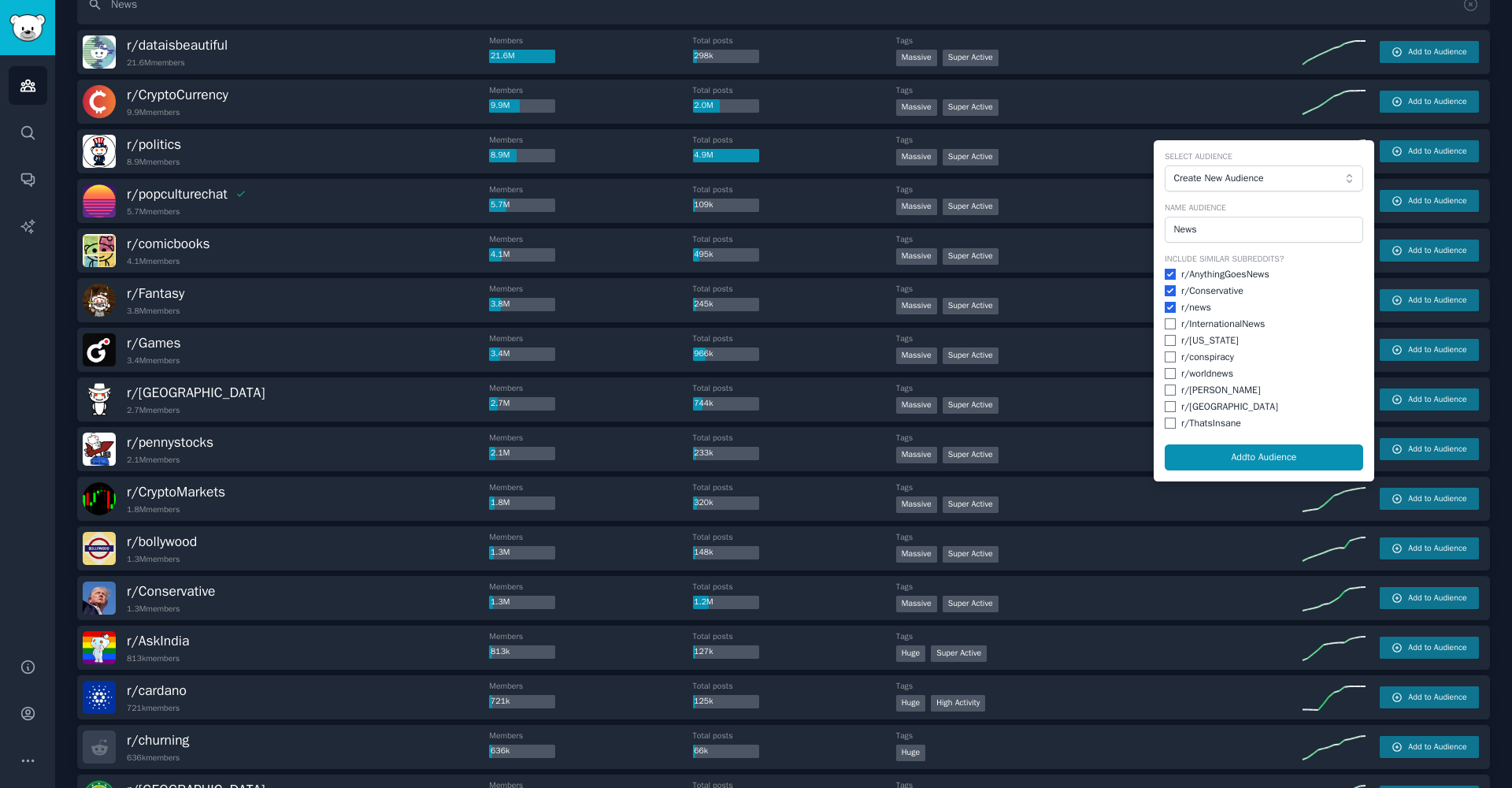checkbox on "true" 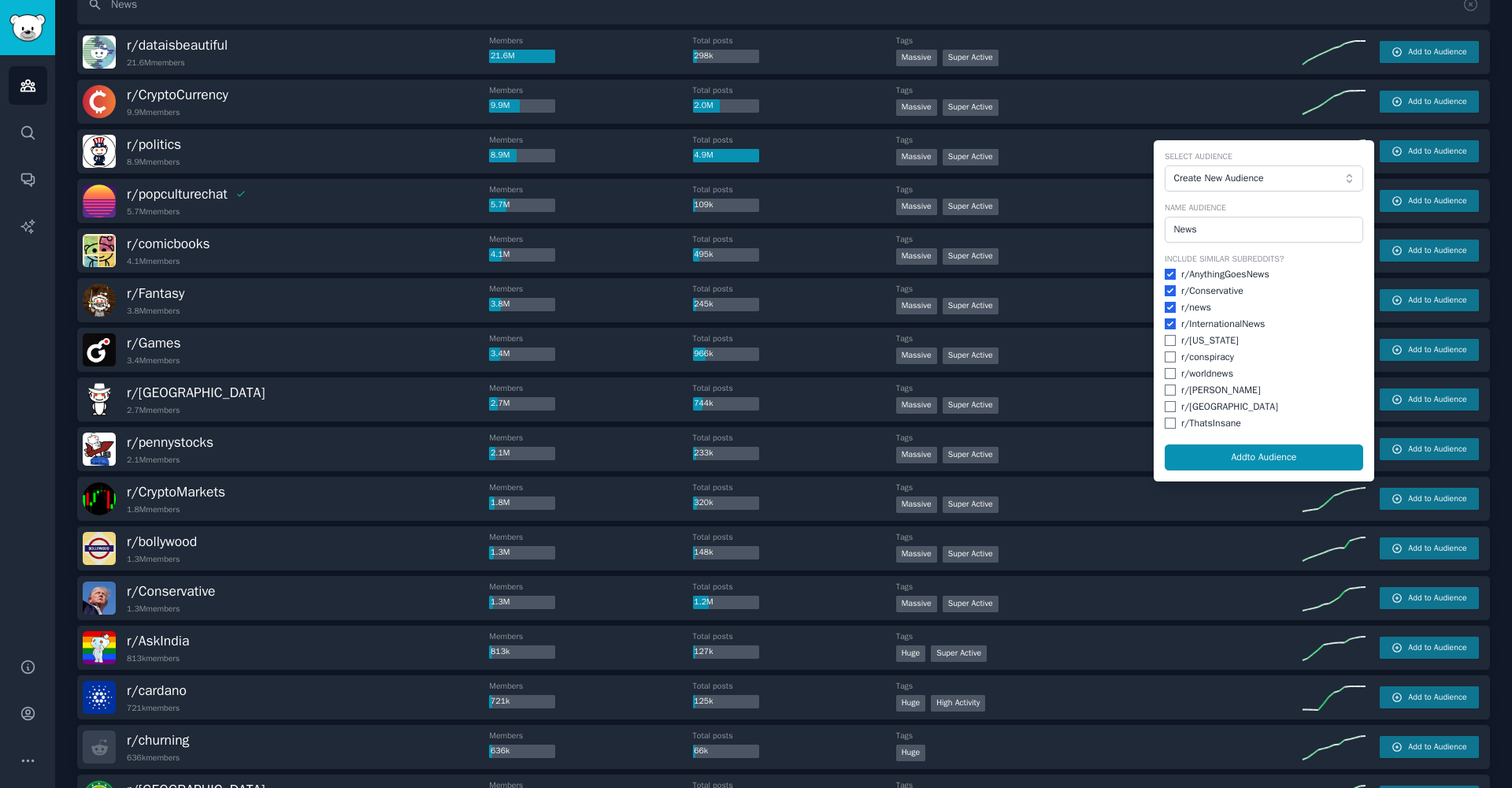 checkbox on "true" 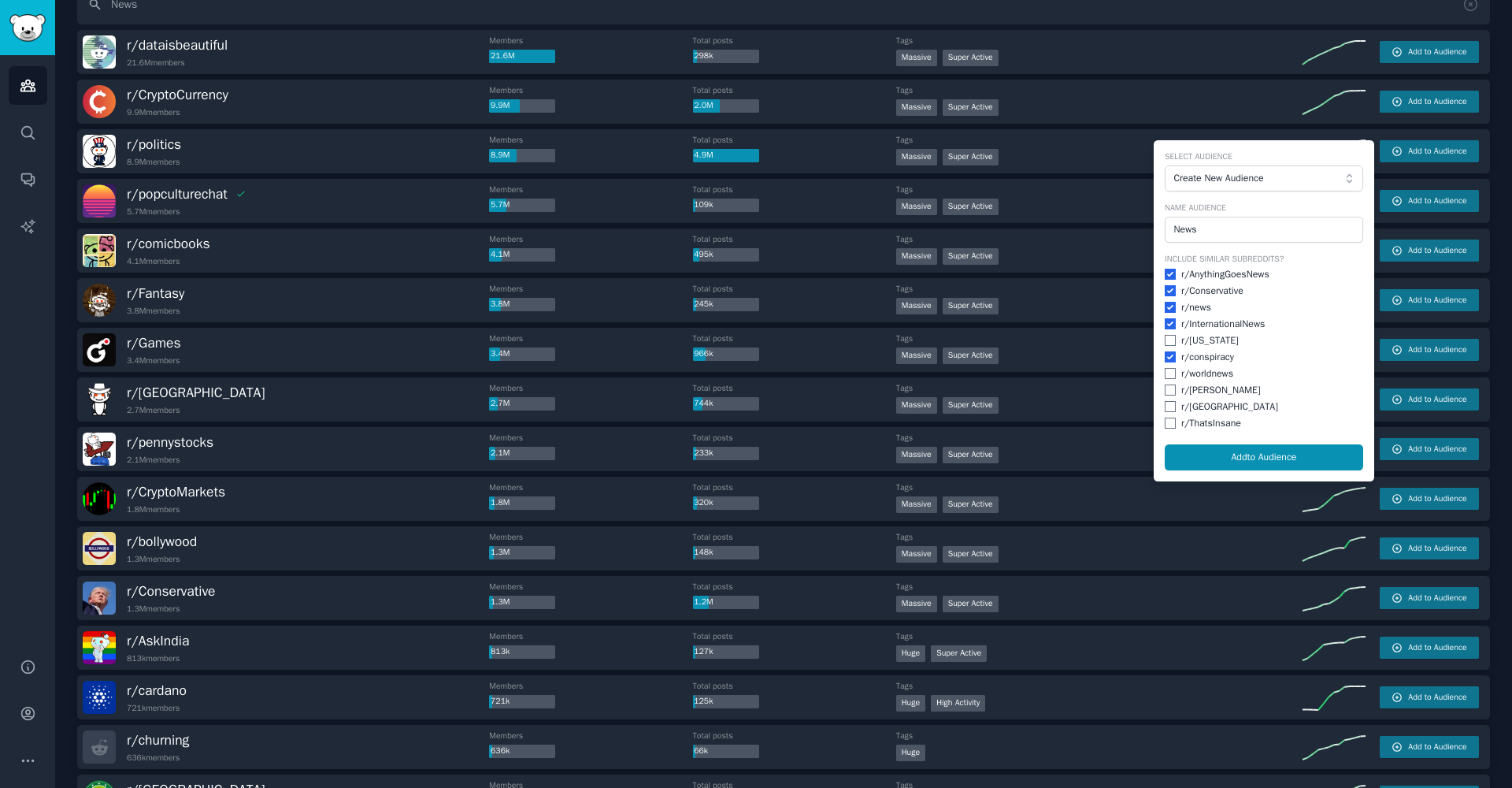 checkbox on "true" 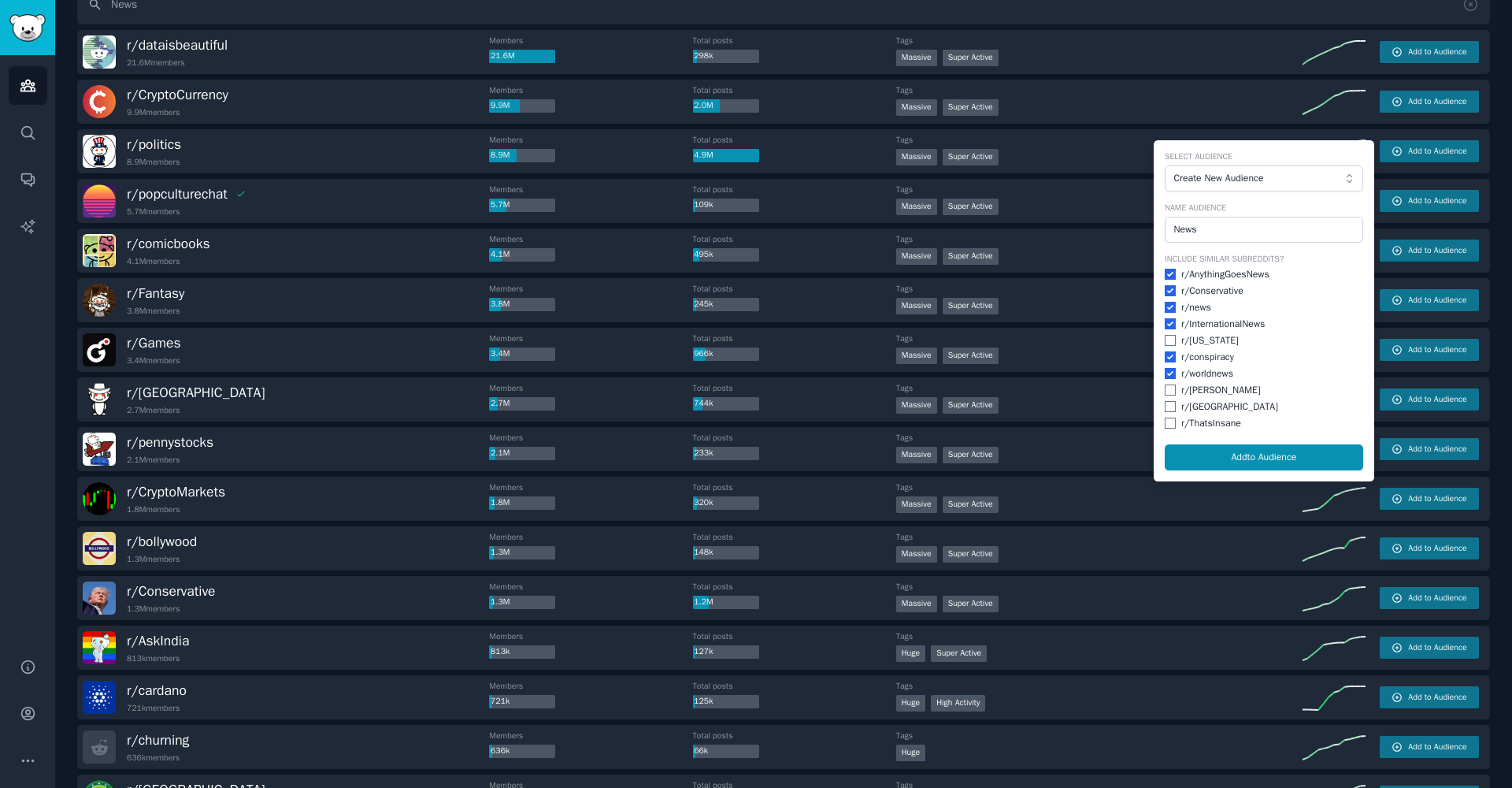 checkbox on "true" 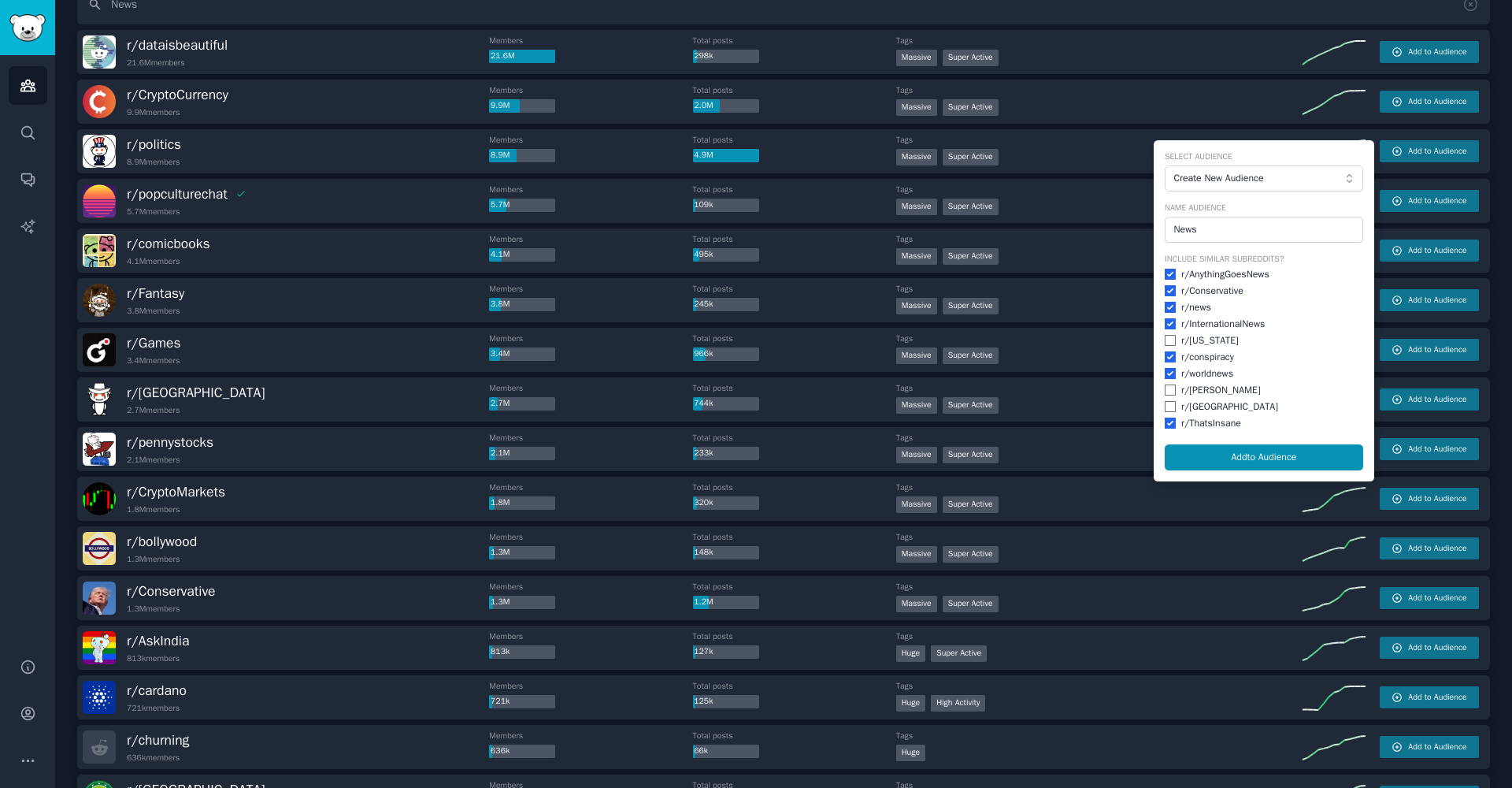 checkbox on "true" 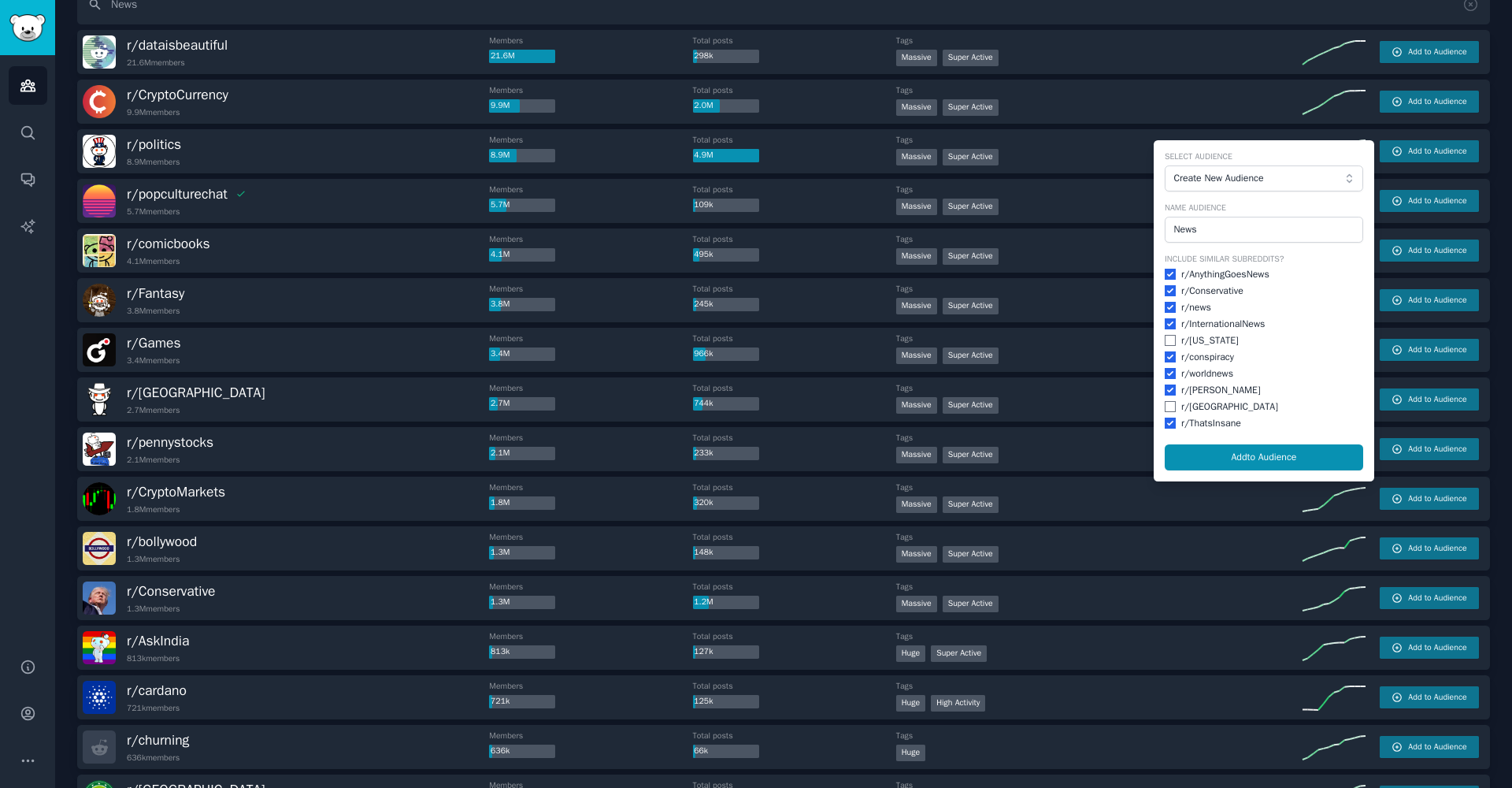 click at bounding box center [1170, 407] 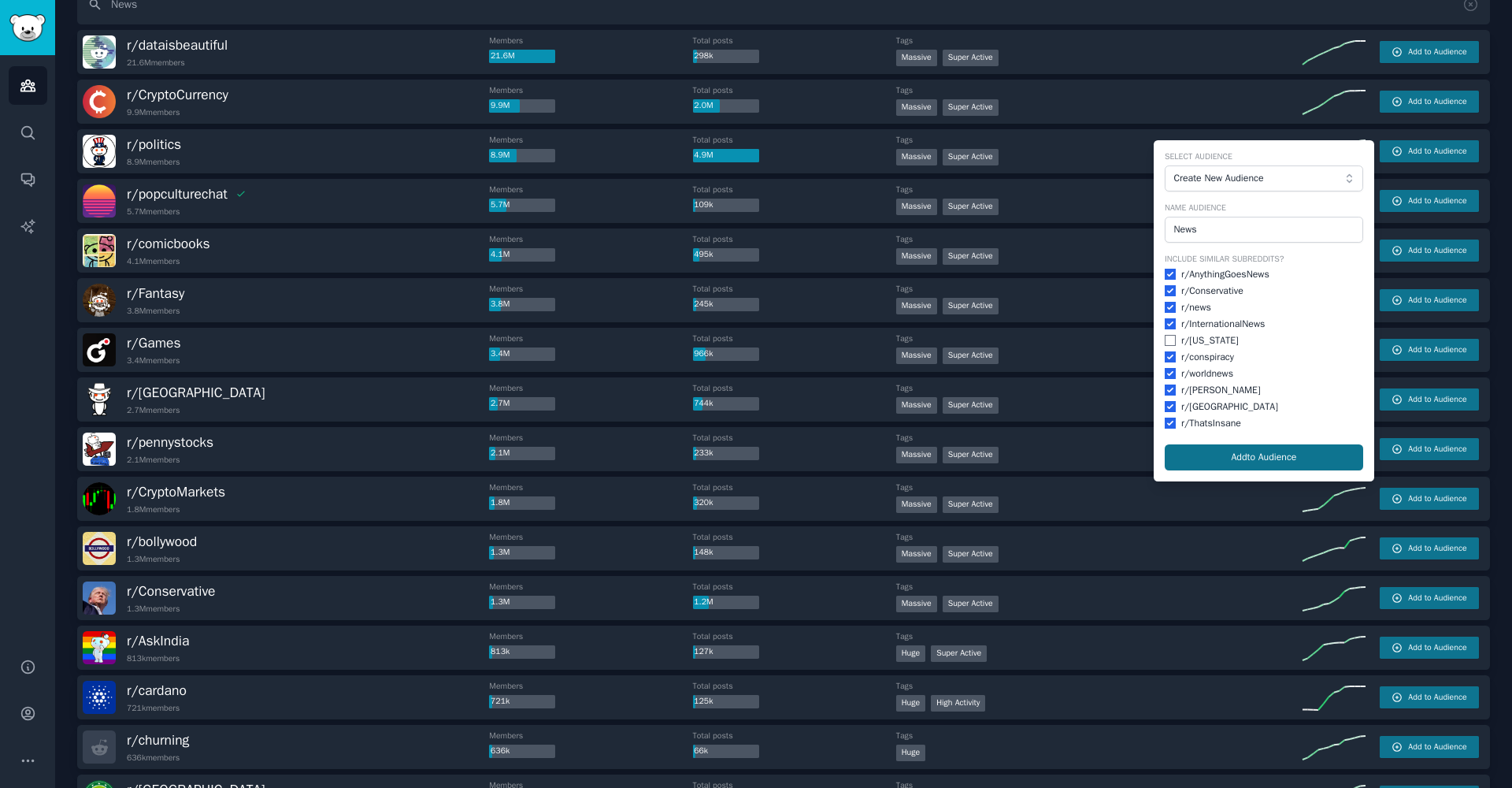 click on "Add  to Audience" at bounding box center [1264, 458] 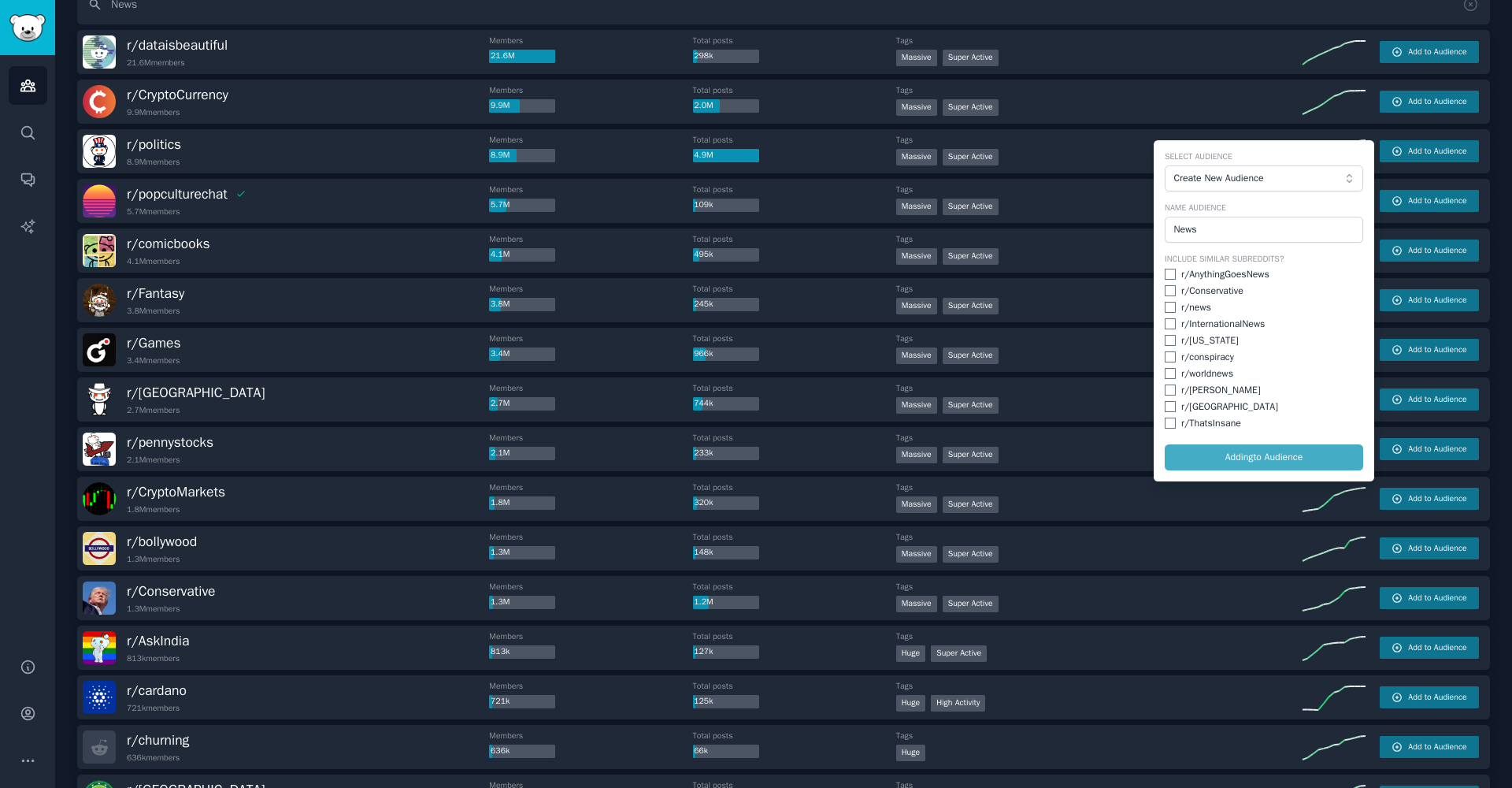 checkbox on "false" 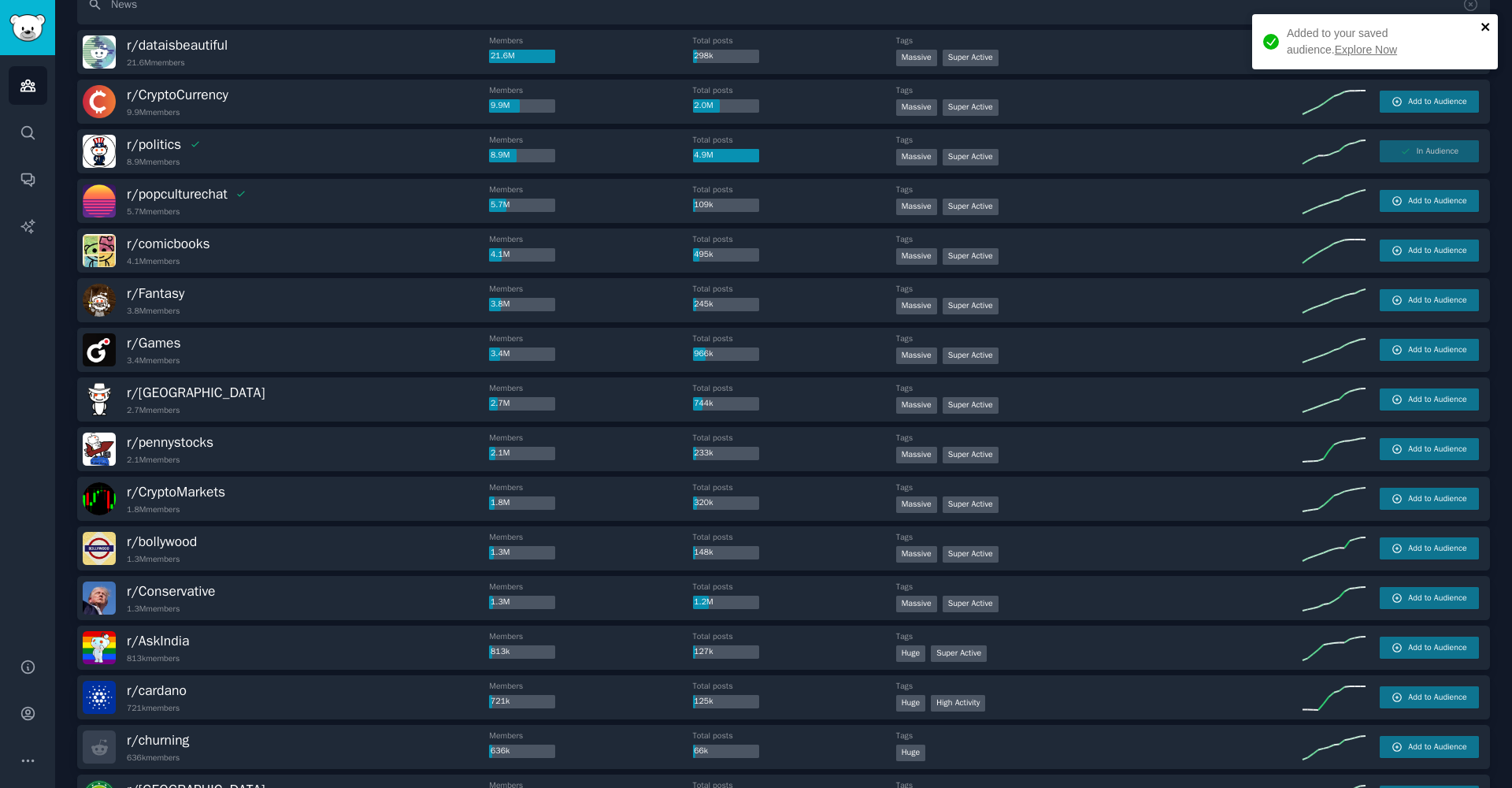 click 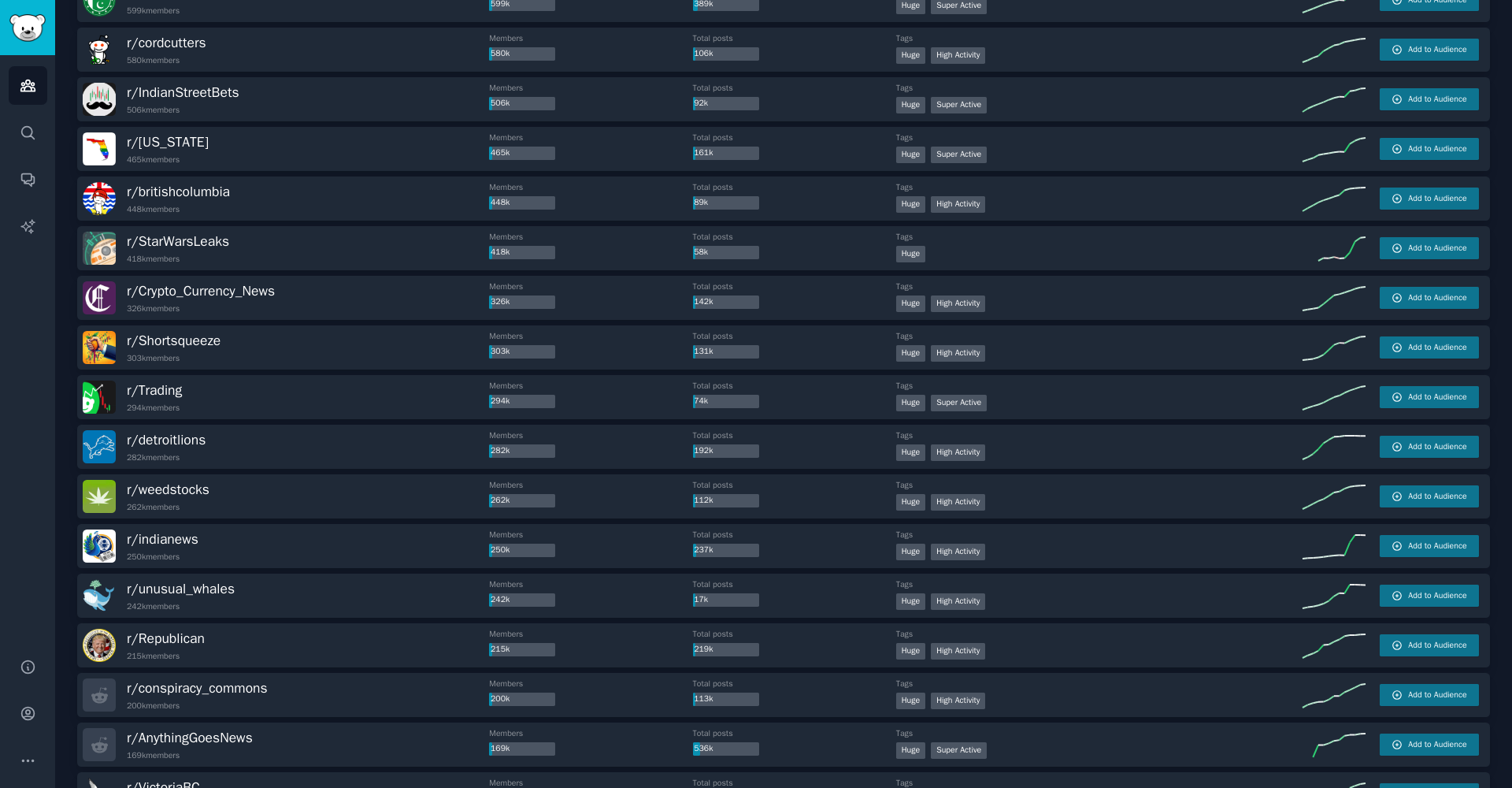 scroll, scrollTop: 0, scrollLeft: 0, axis: both 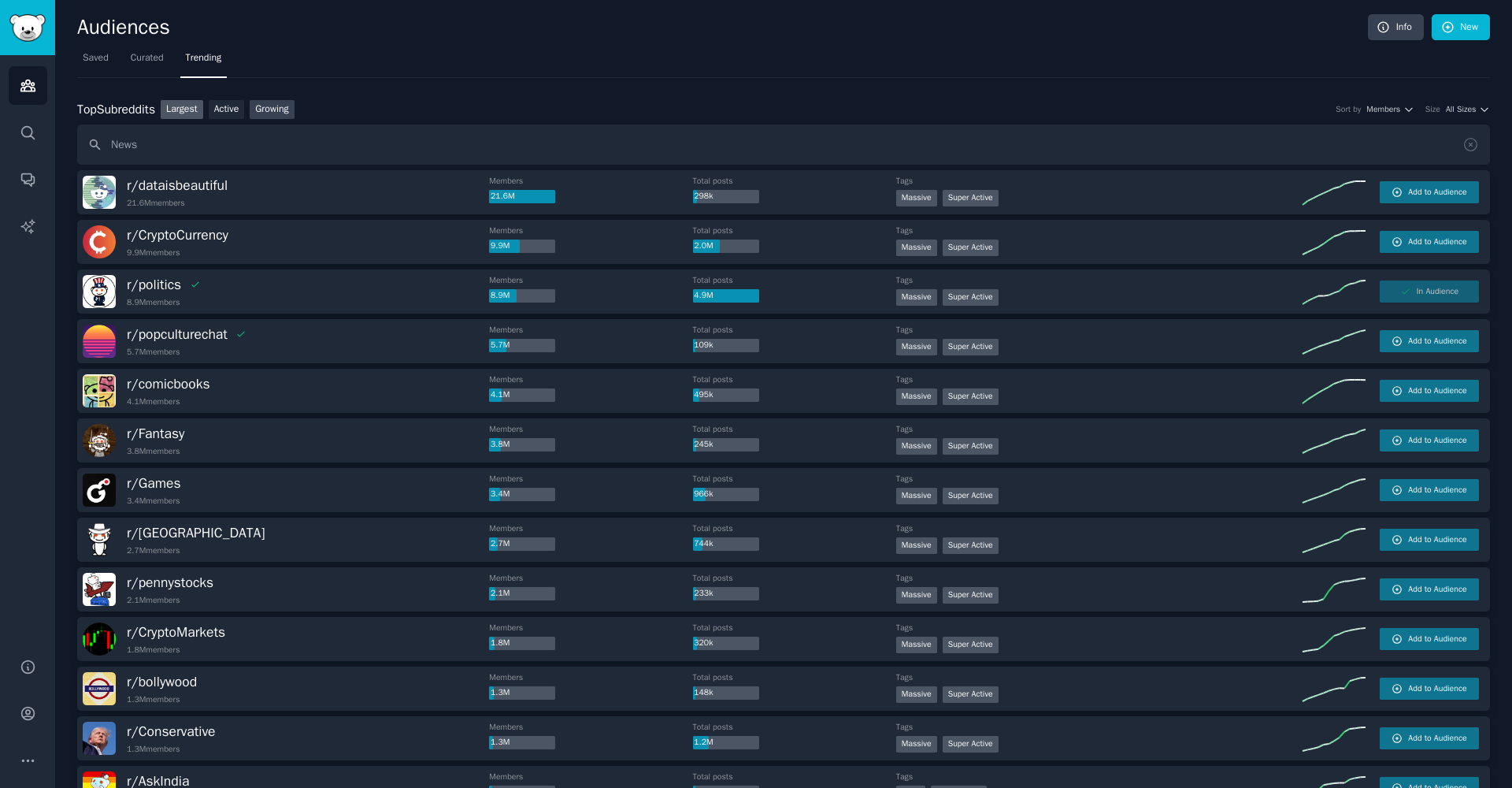 click on "Growing" at bounding box center (272, 110) 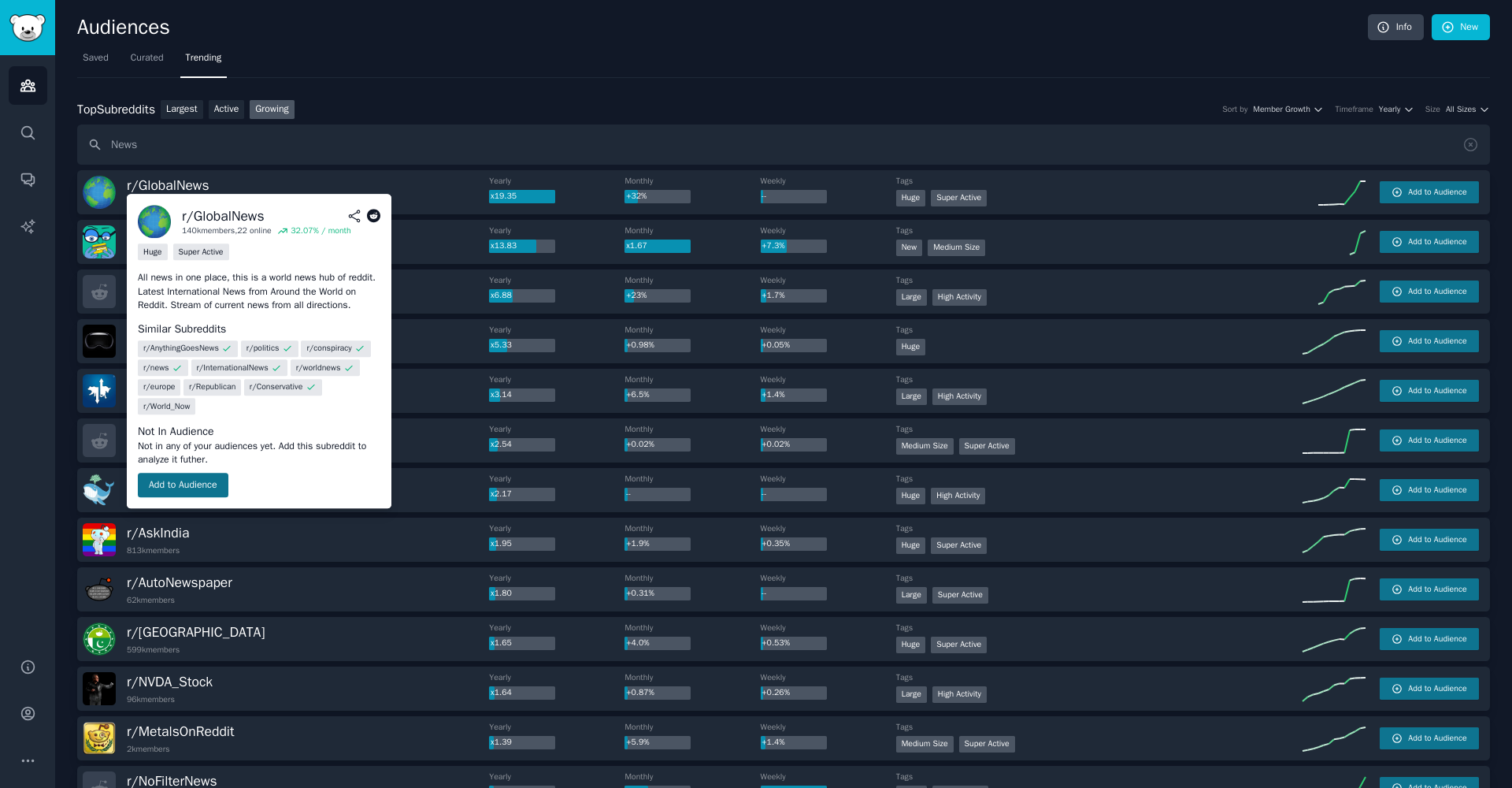 click on "Add to Audience" at bounding box center (183, 485) 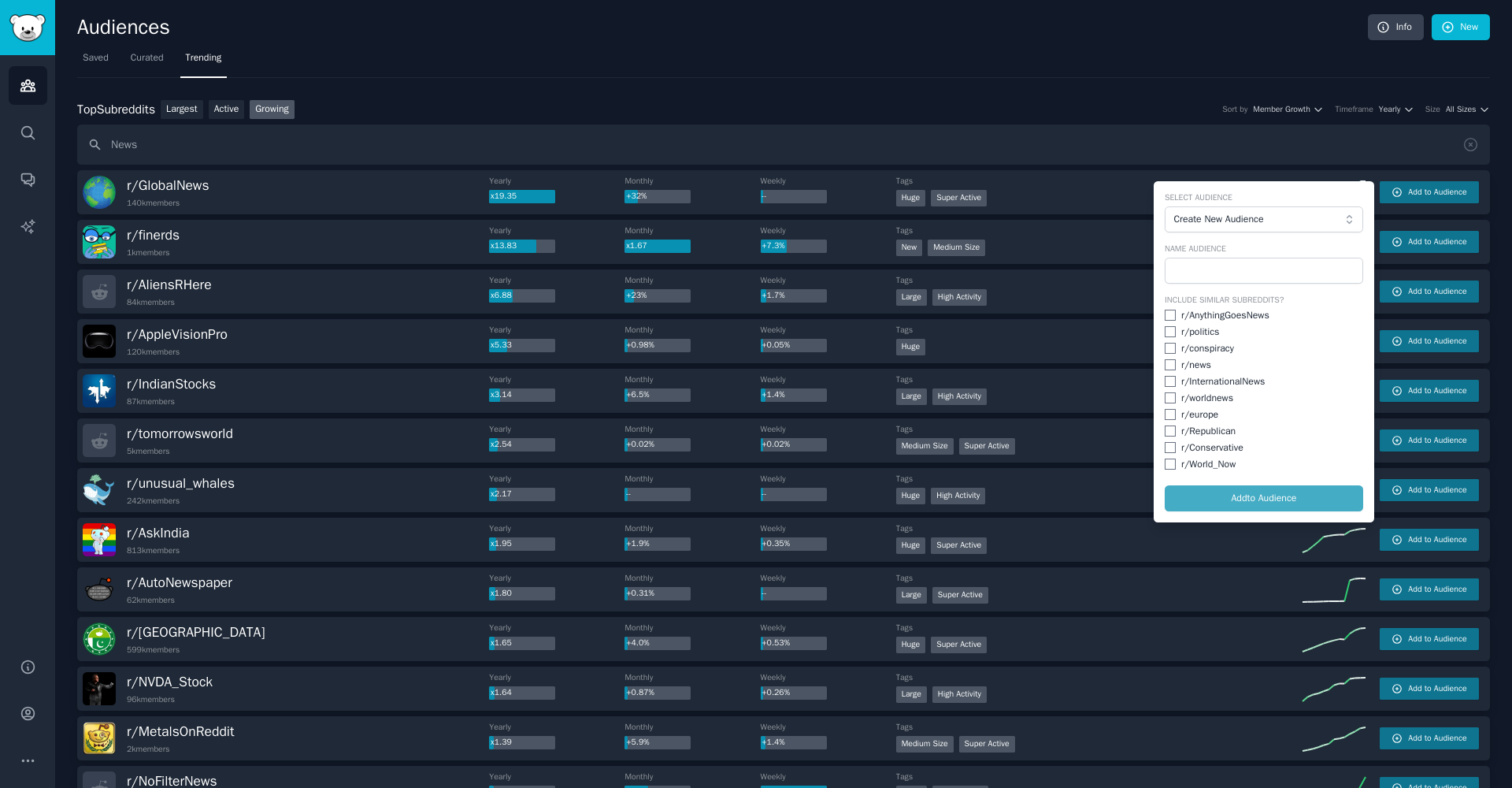 click on "Create New Audience" at bounding box center [1264, 220] 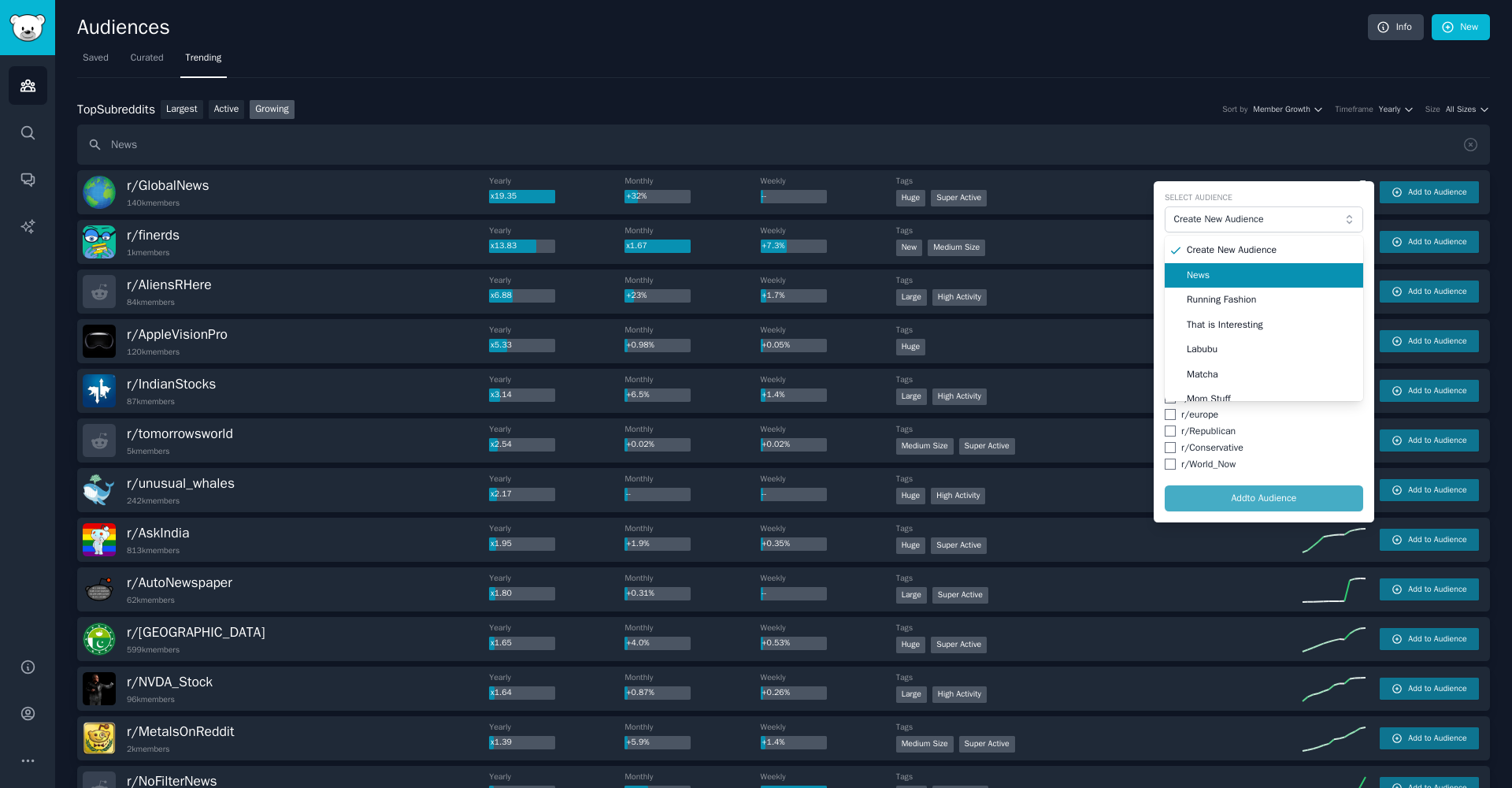 click on "News" at bounding box center [1269, 276] 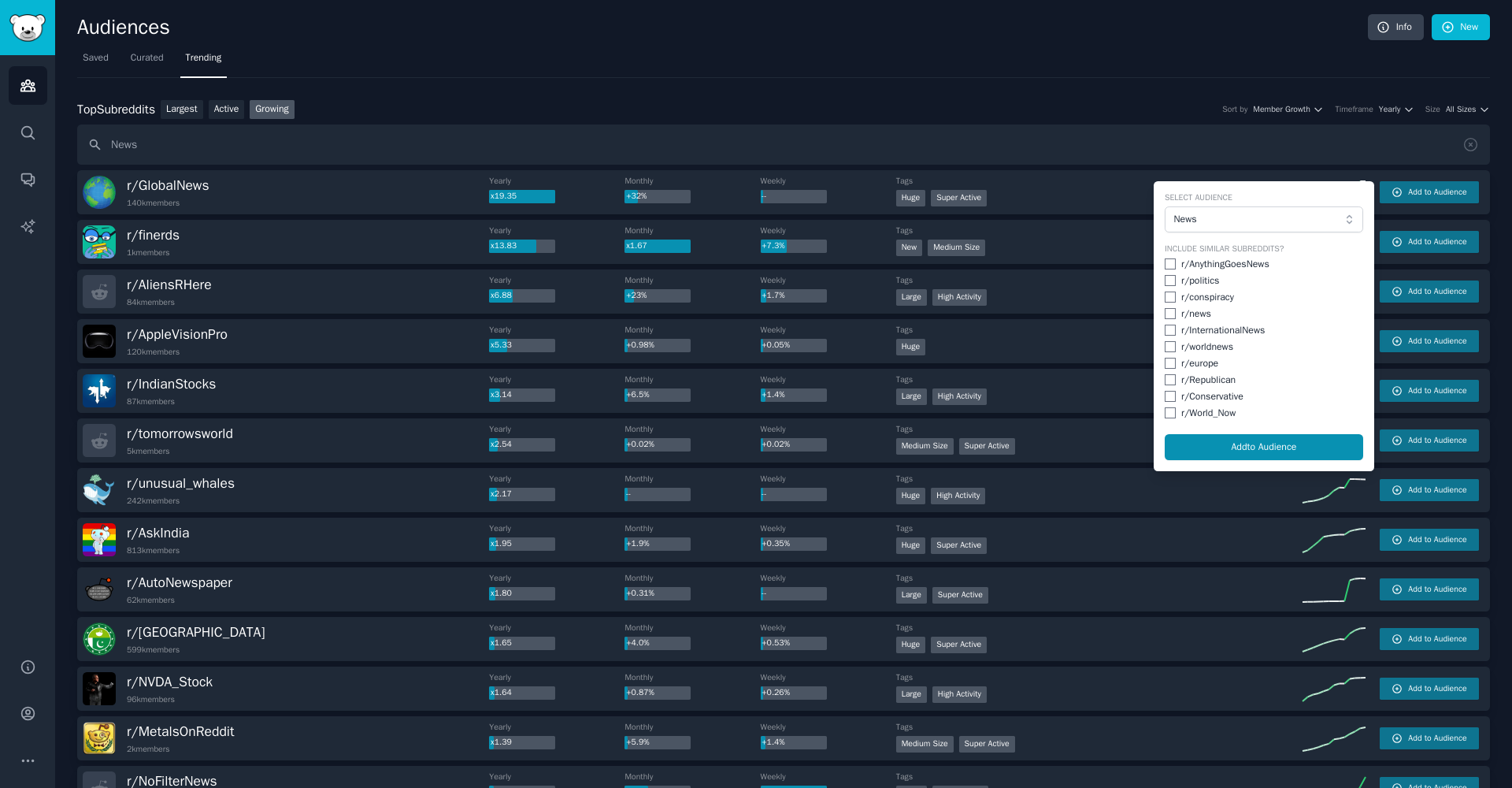 click at bounding box center (1170, 264) 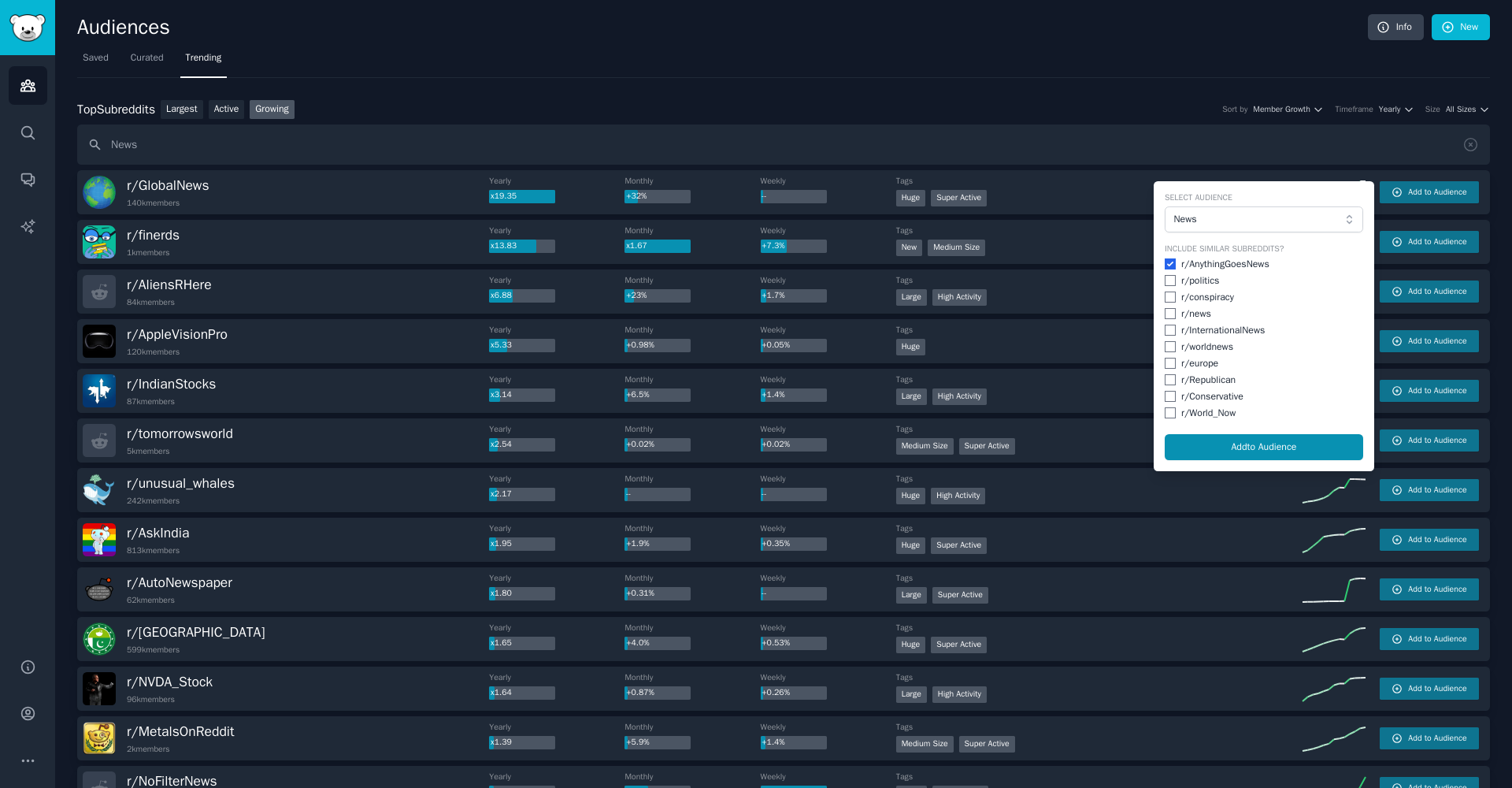 checkbox on "true" 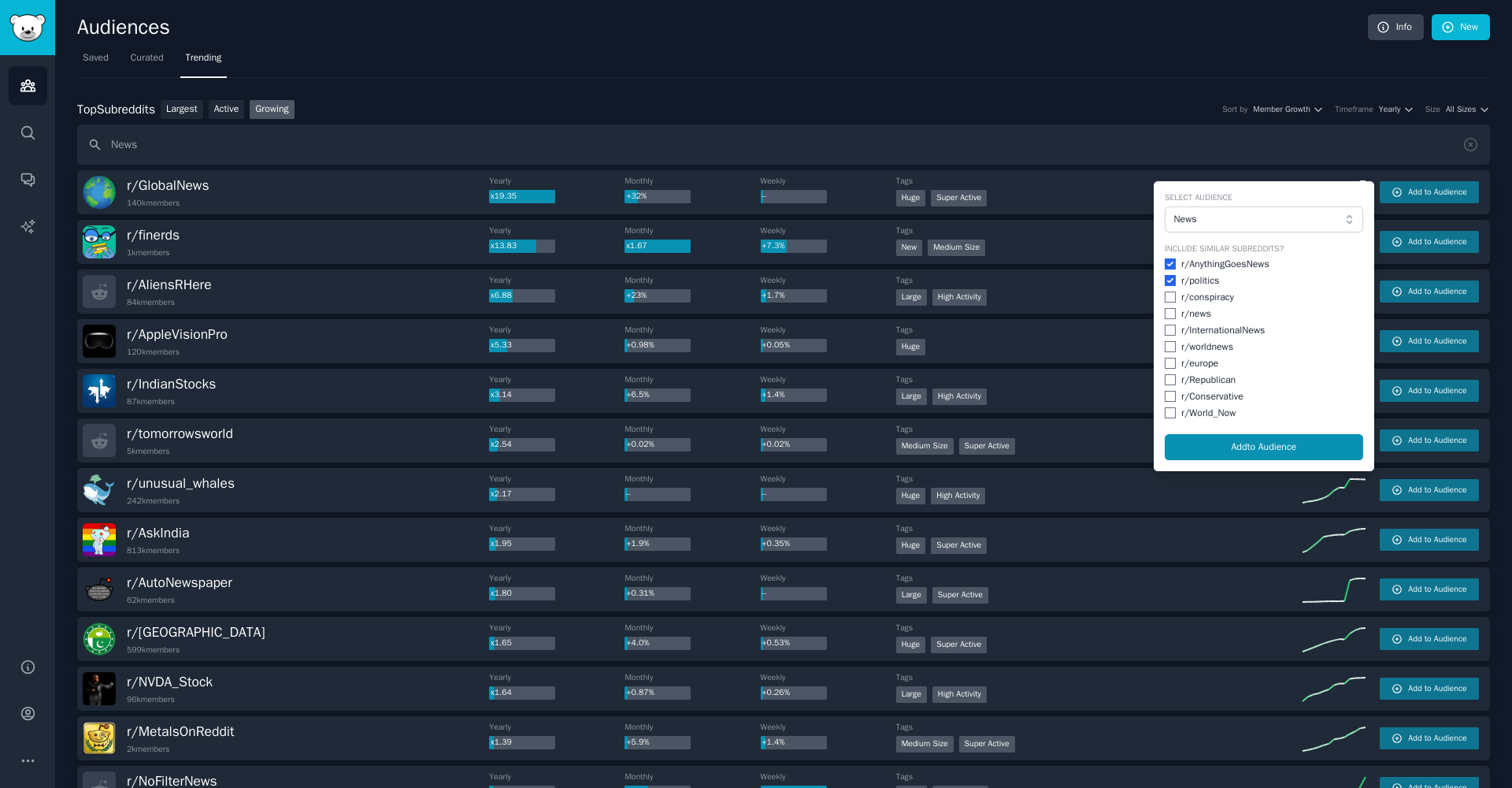 checkbox on "true" 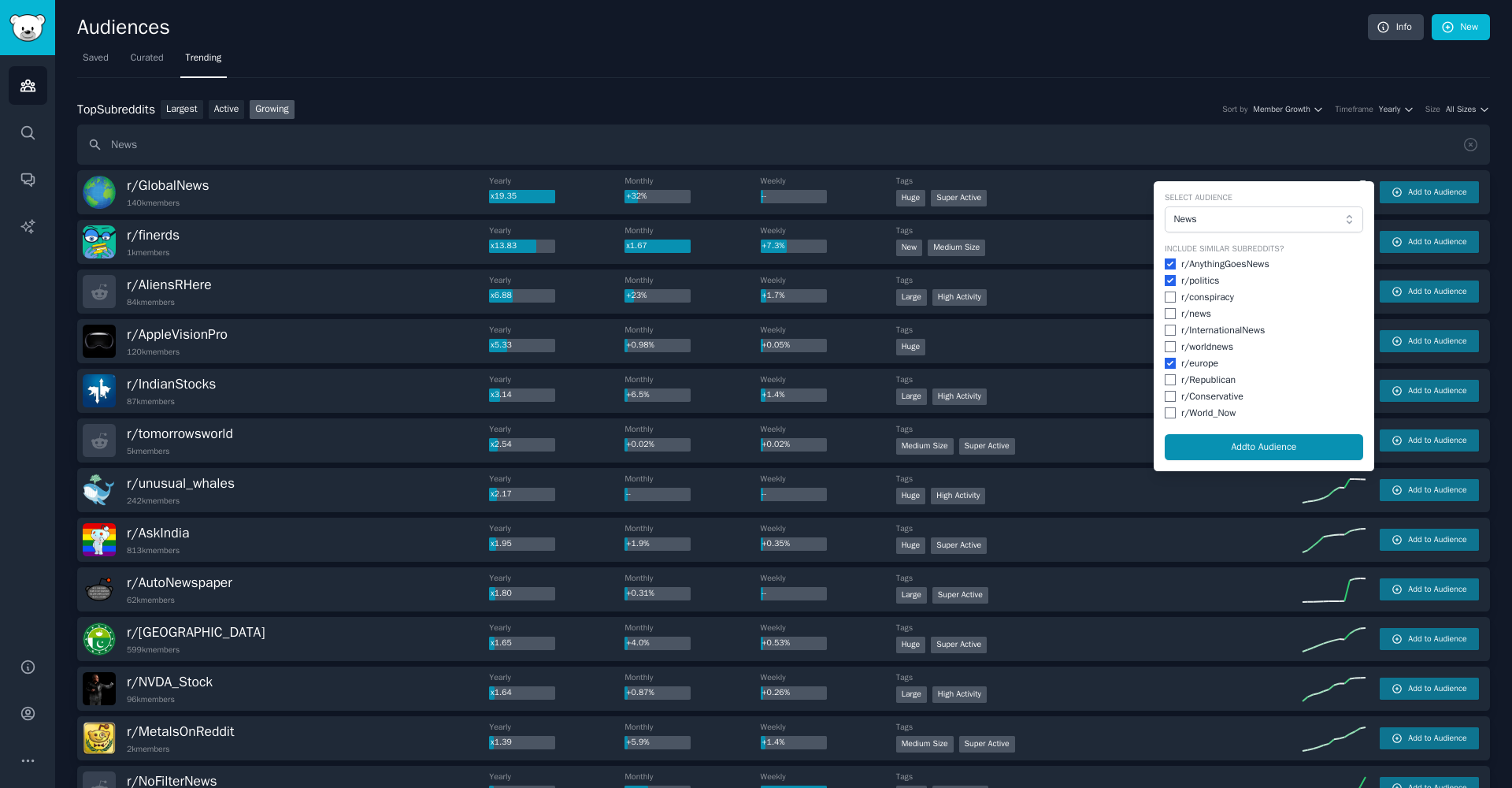 checkbox on "true" 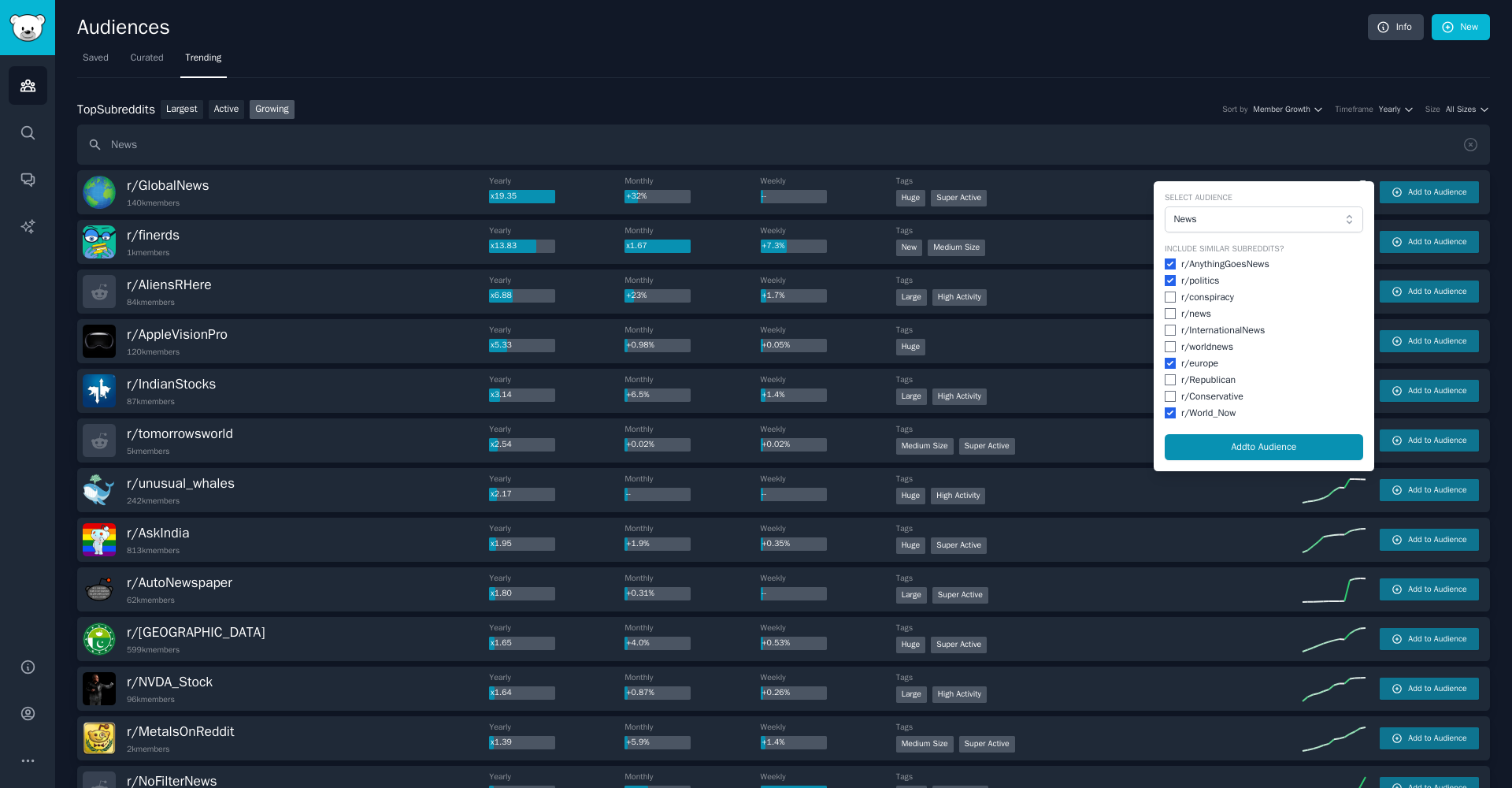 checkbox on "true" 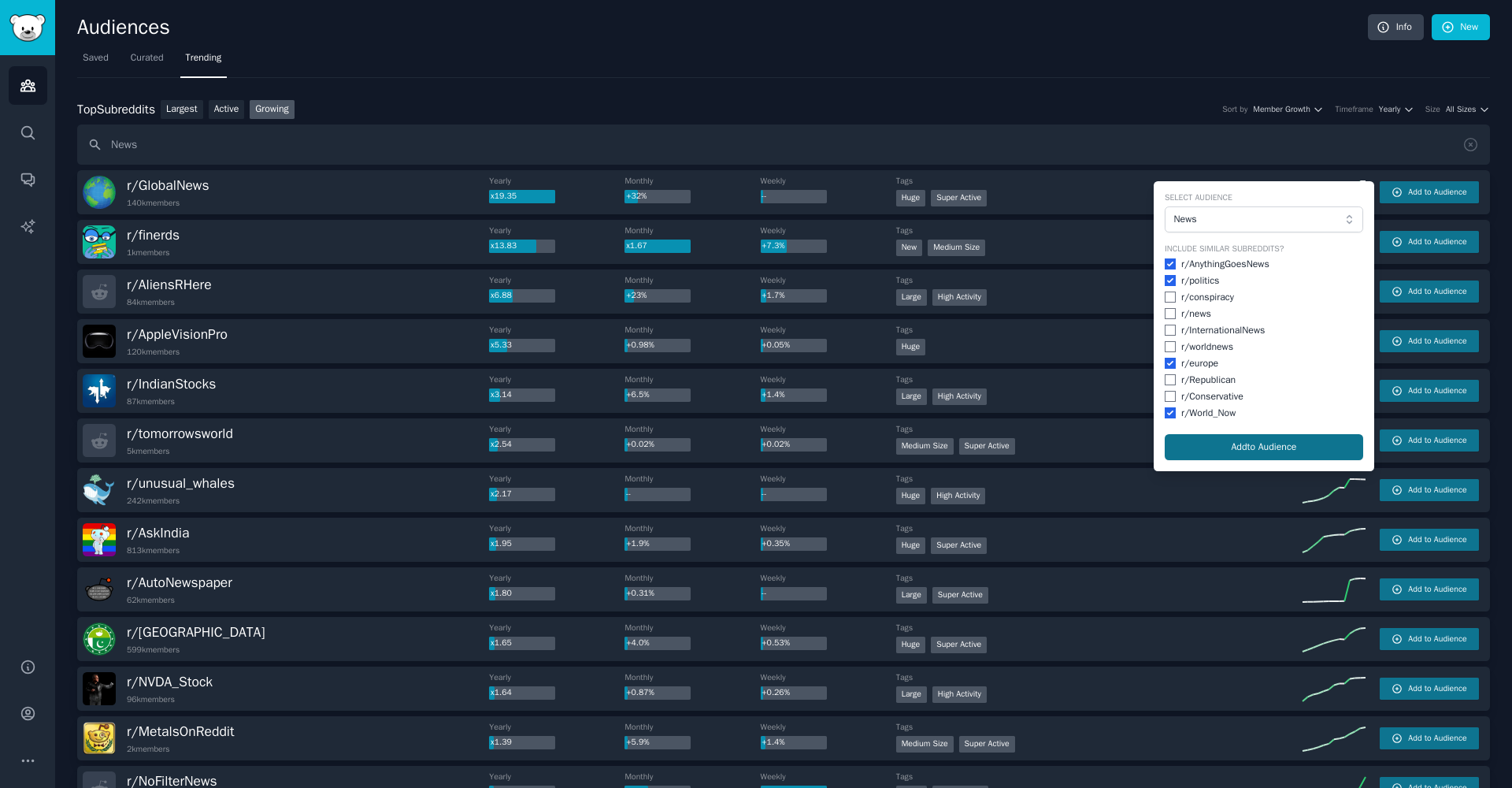 click on "Add  to Audience" 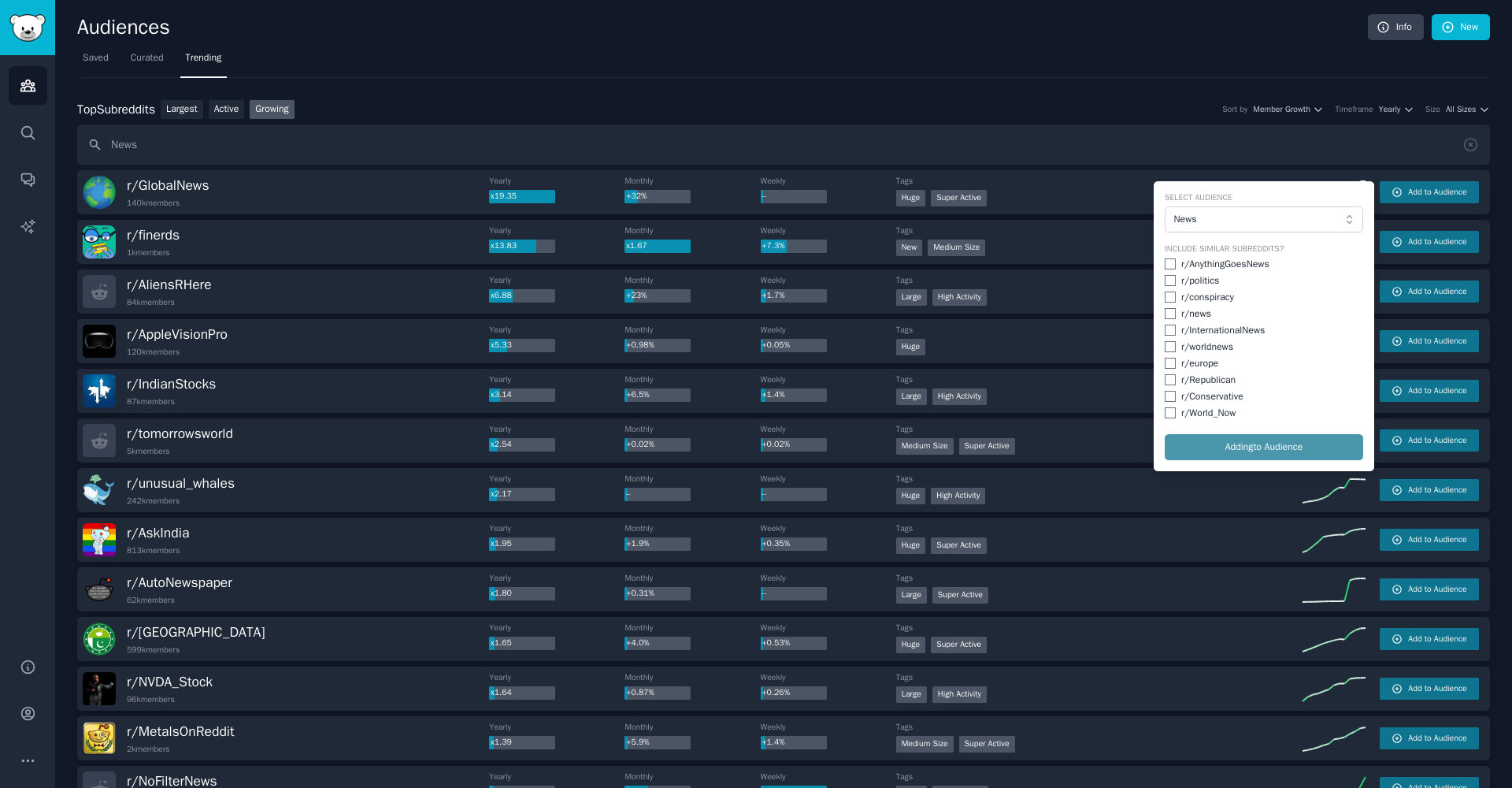 checkbox on "false" 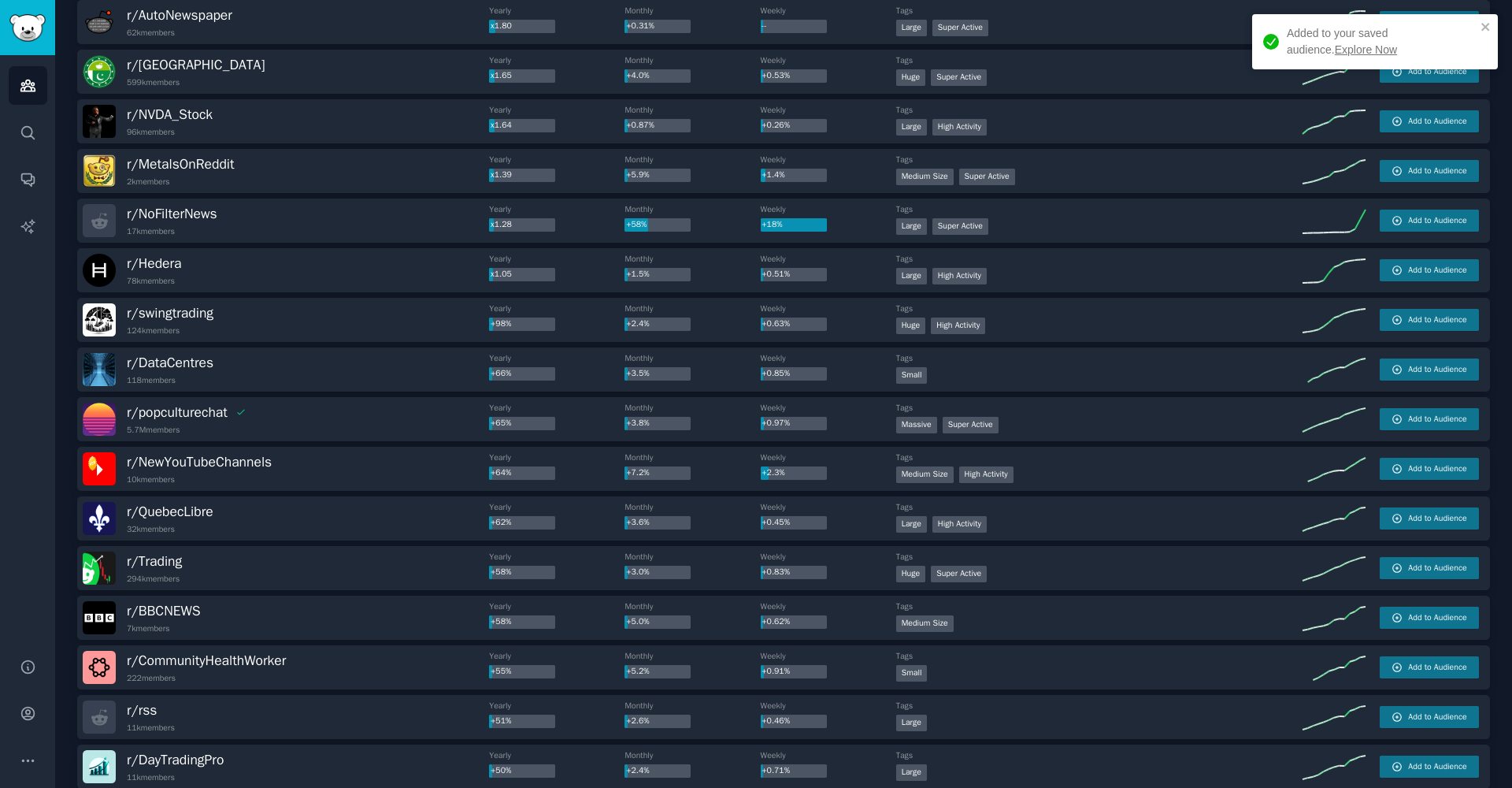 scroll, scrollTop: 0, scrollLeft: 0, axis: both 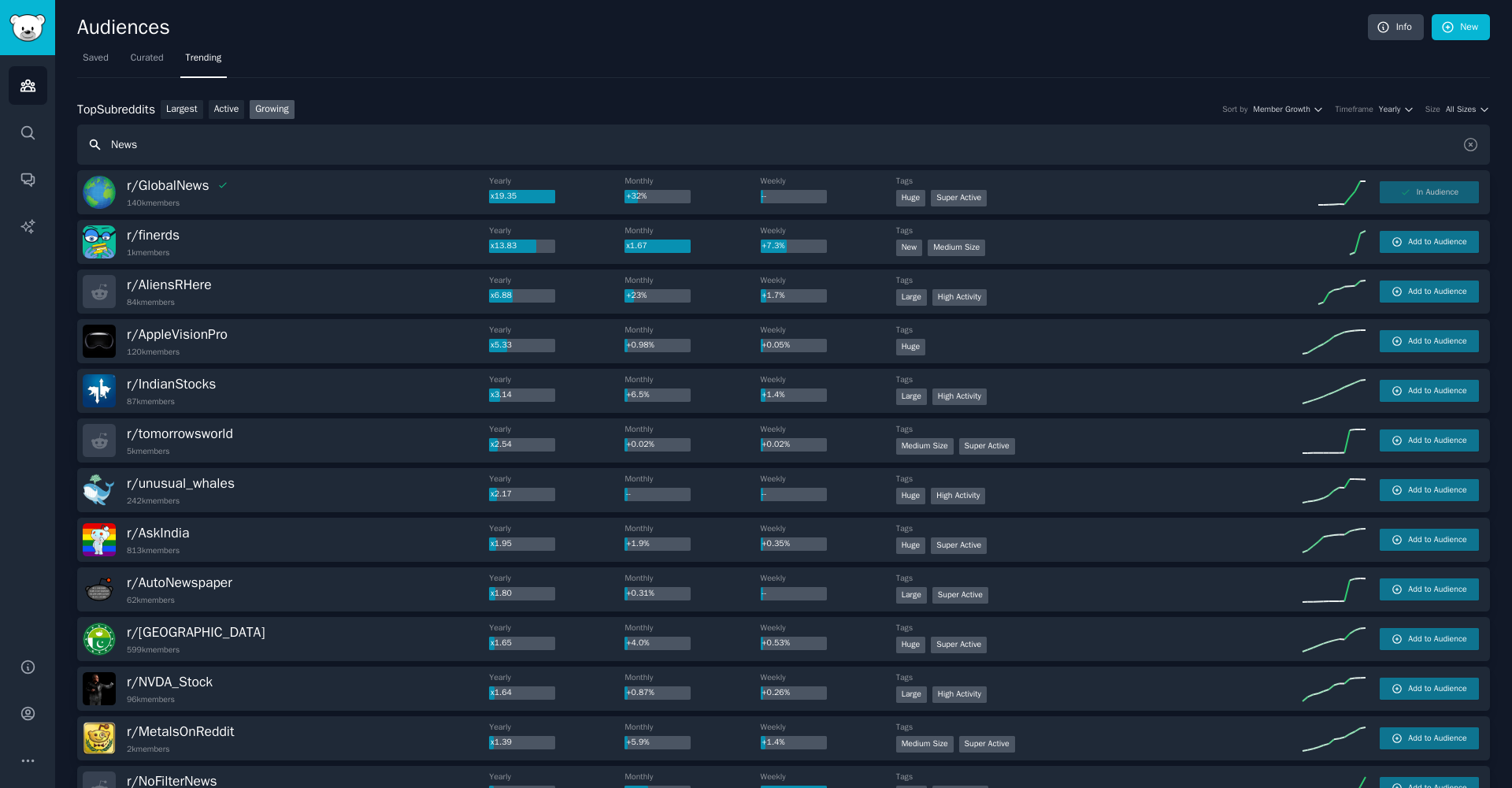 drag, startPoint x: 190, startPoint y: 149, endPoint x: 61, endPoint y: 147, distance: 129.0155 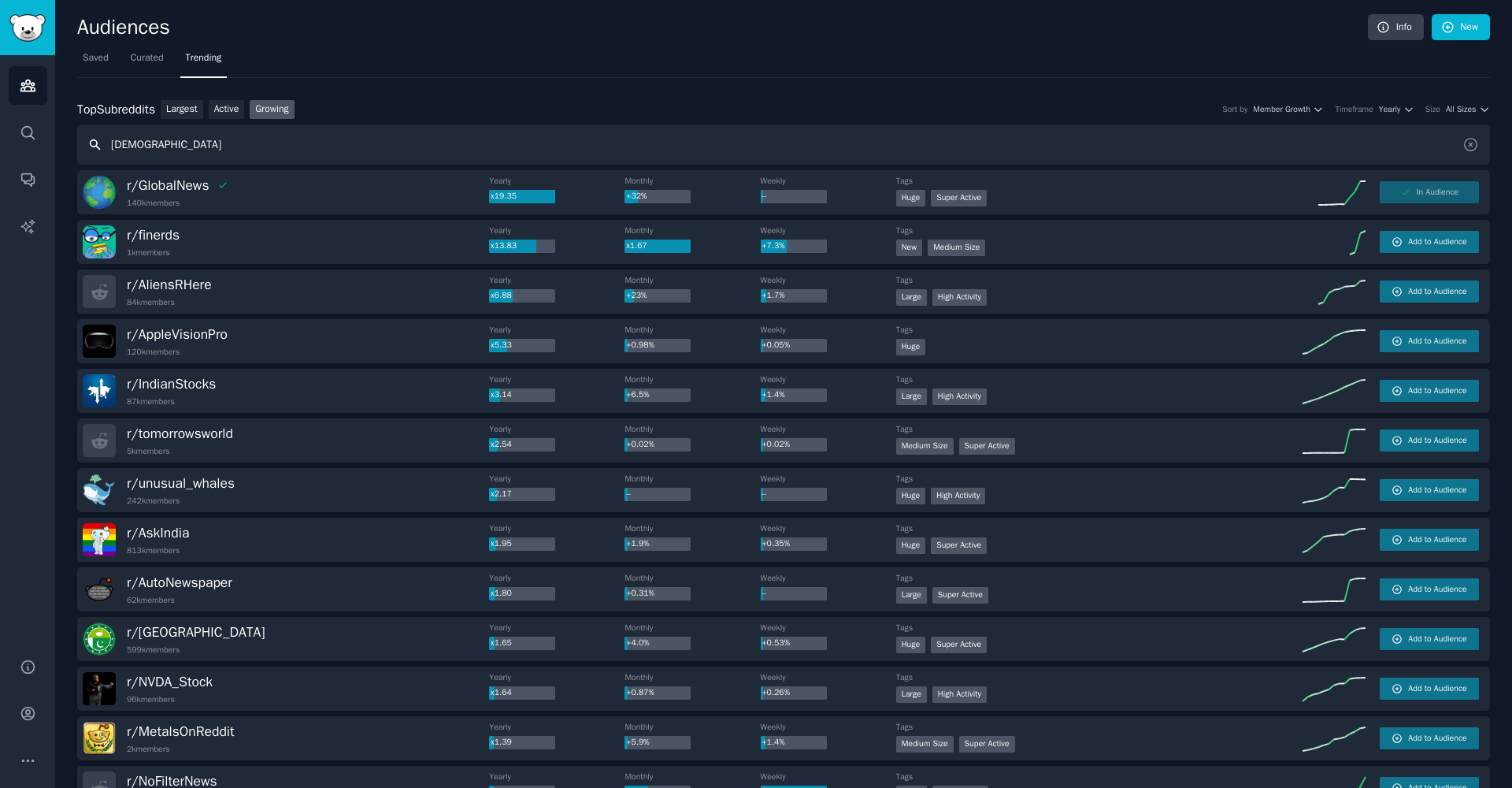 type on "Latino" 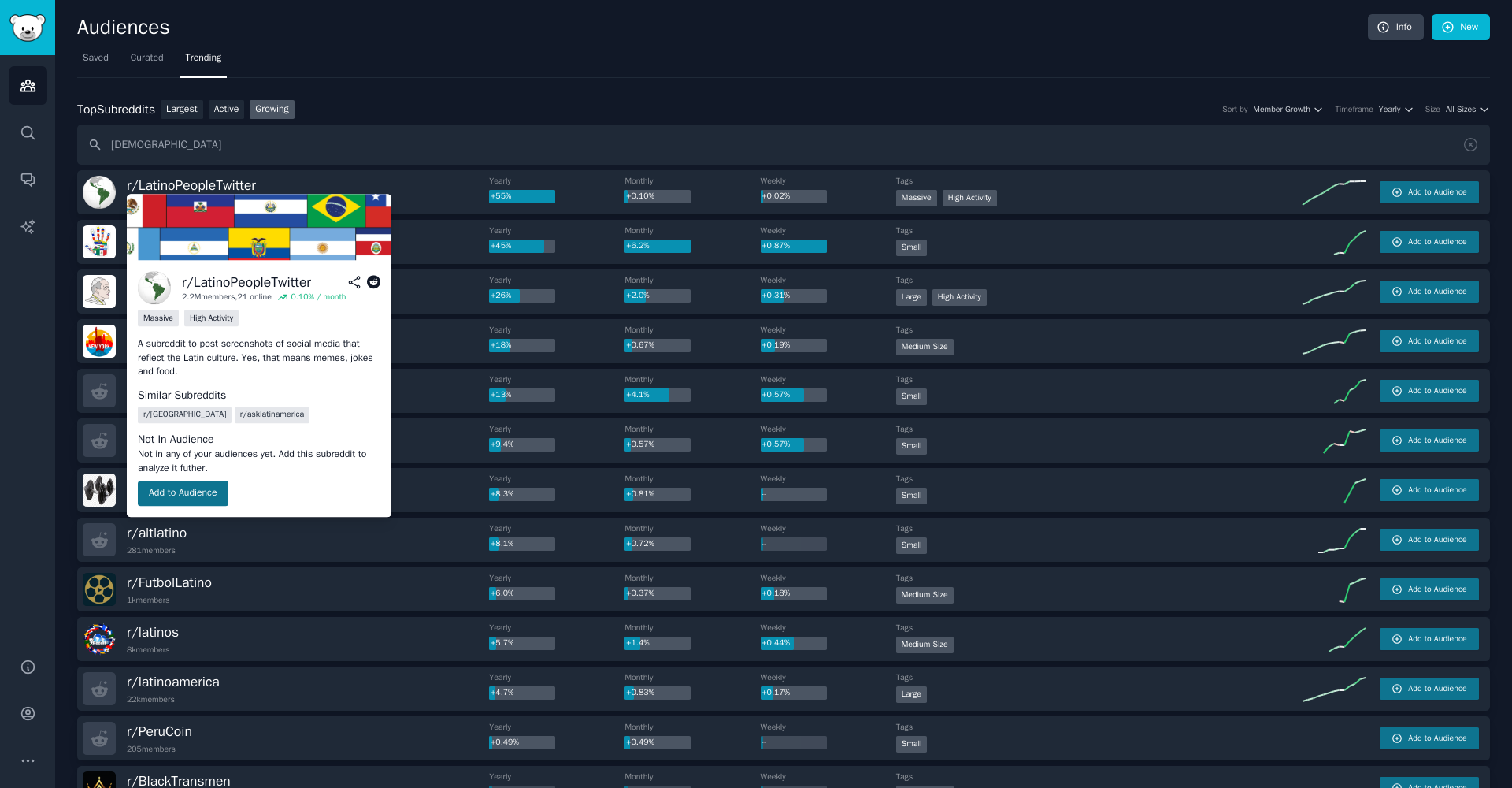 click on "Add to Audience" at bounding box center (183, 493) 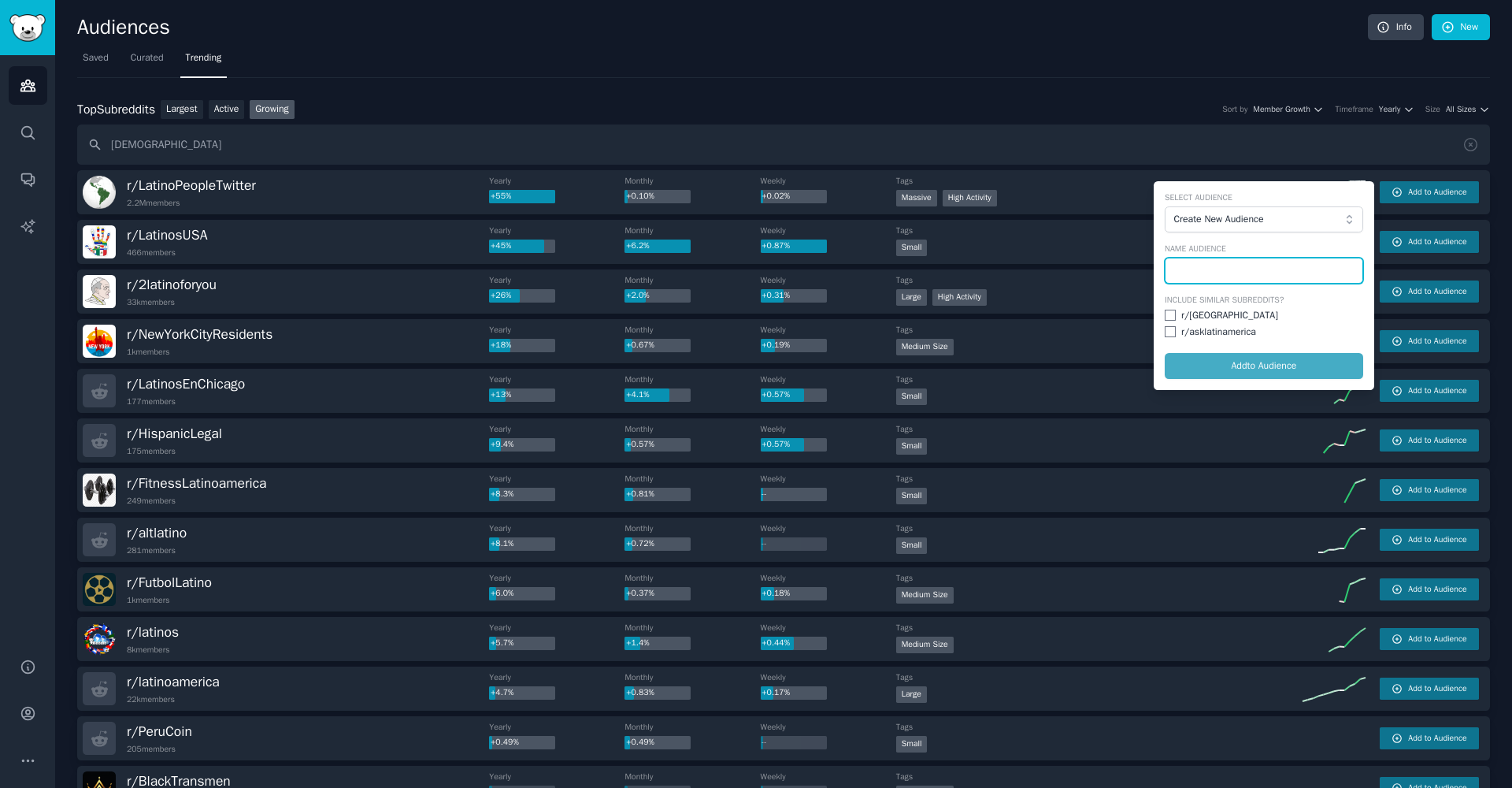 click at bounding box center (1264, 271) 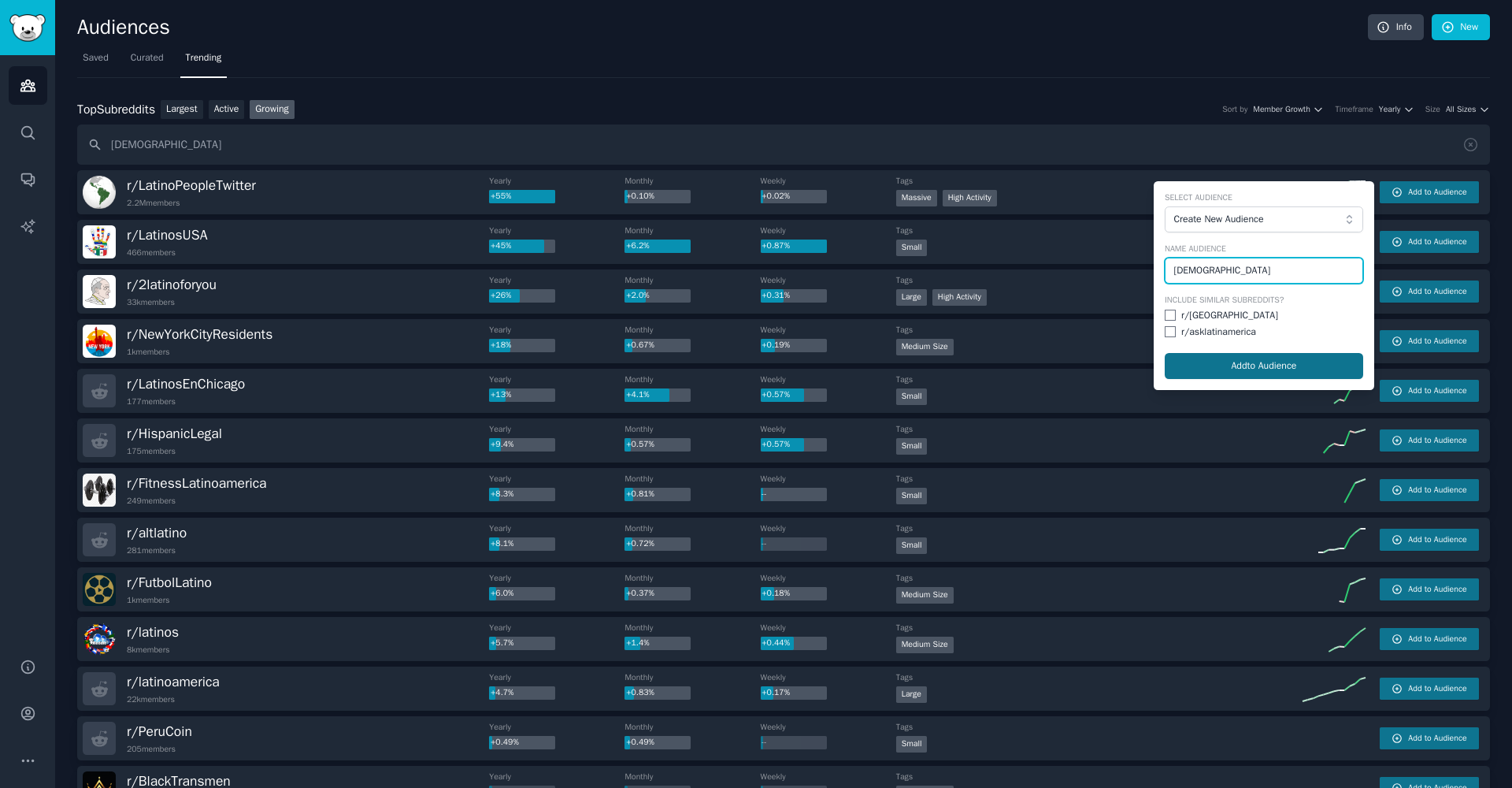 type on "Latino" 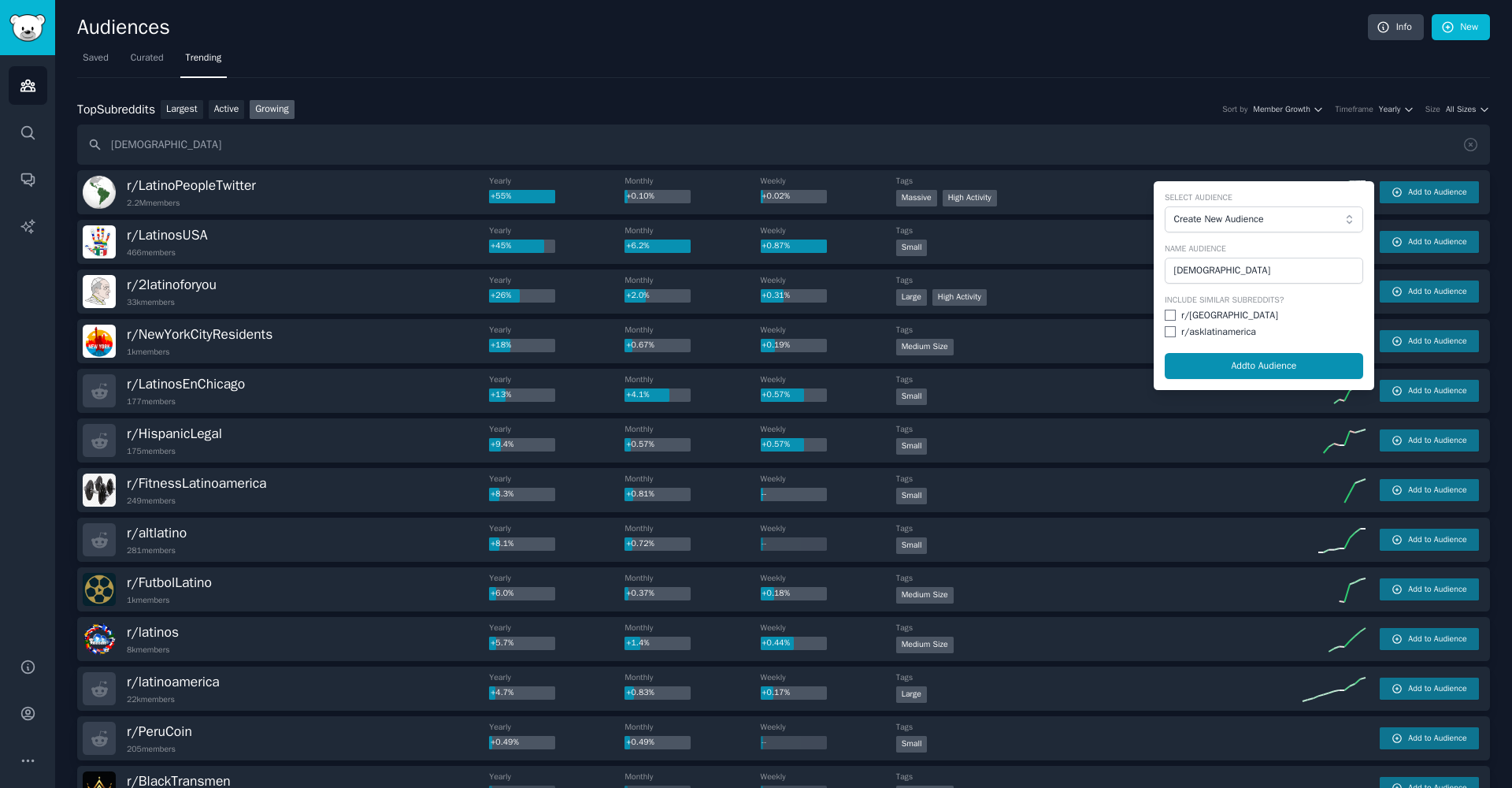 drag, startPoint x: 1247, startPoint y: 370, endPoint x: 1258, endPoint y: 300, distance: 70.859015 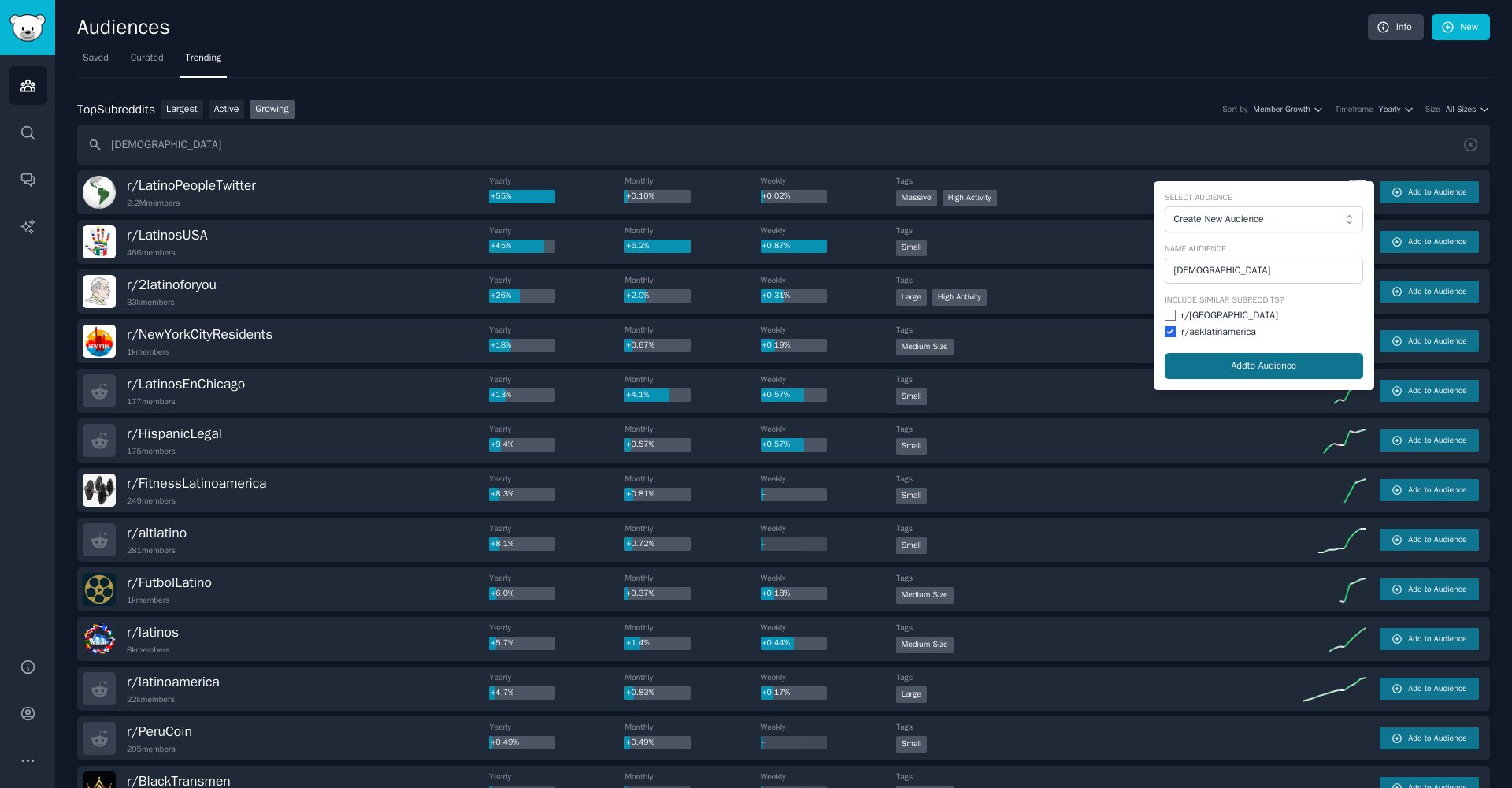click on "Add  to Audience" at bounding box center [1264, 366] 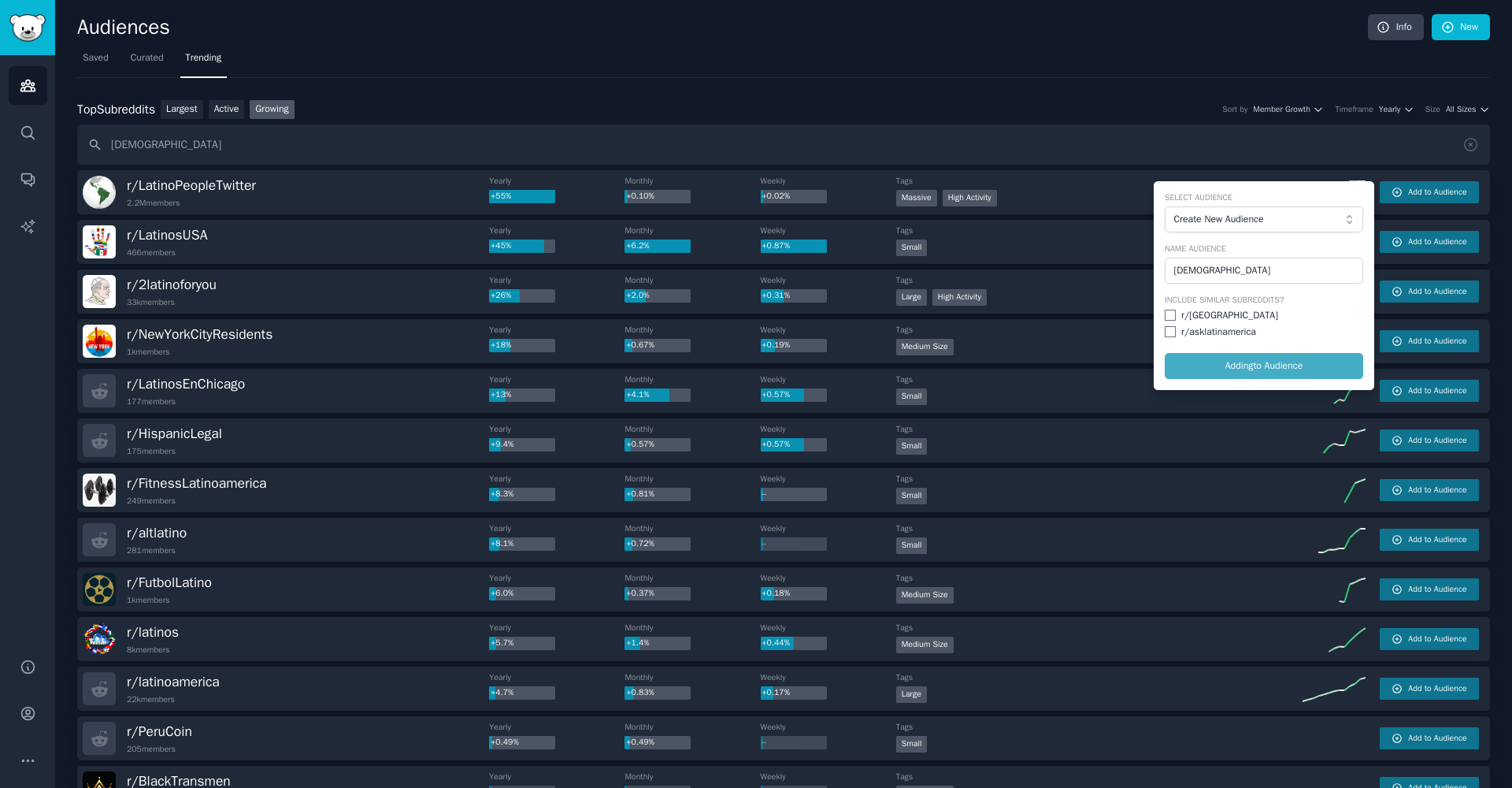 checkbox on "false" 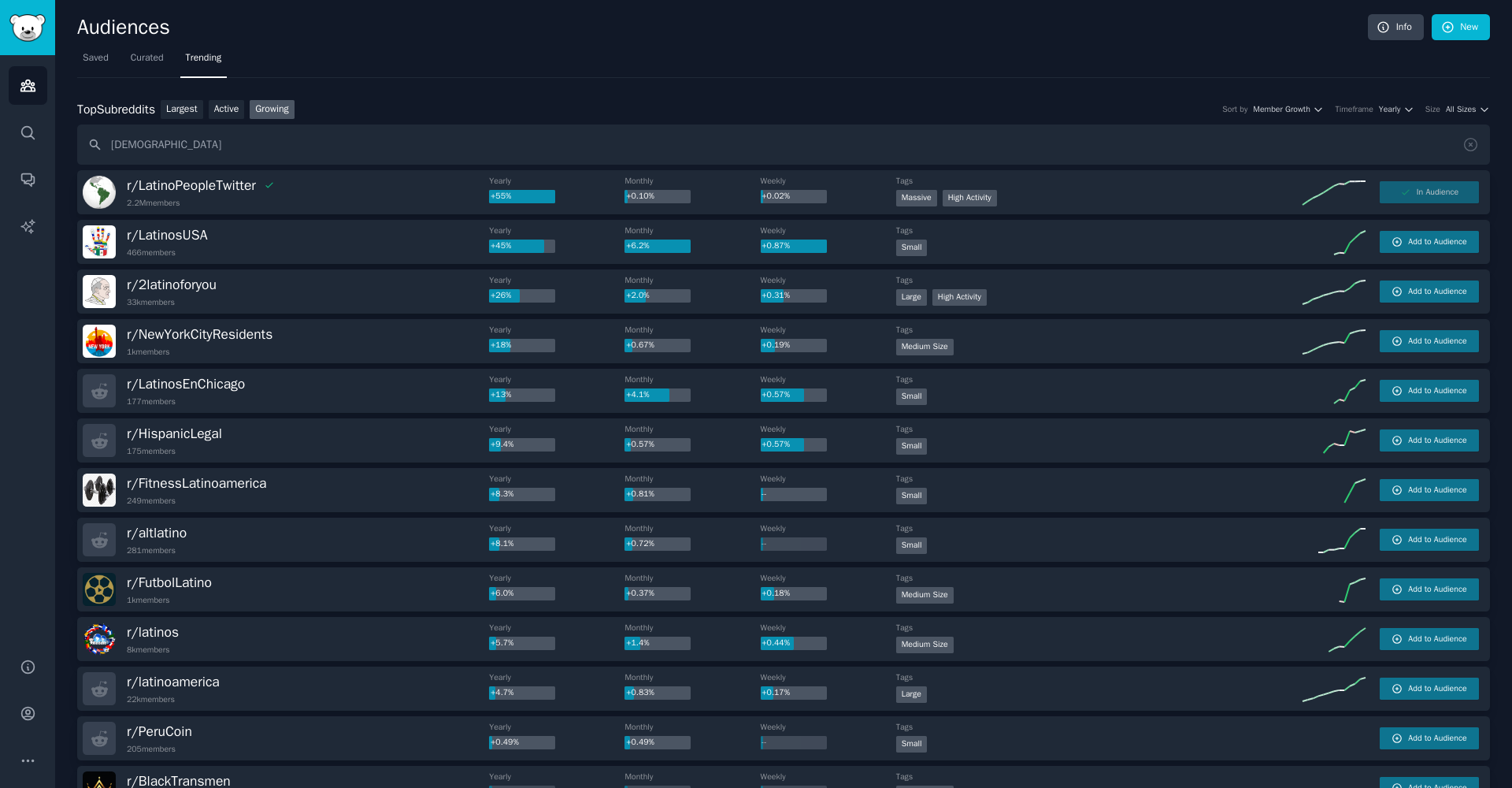 scroll, scrollTop: 132, scrollLeft: 0, axis: vertical 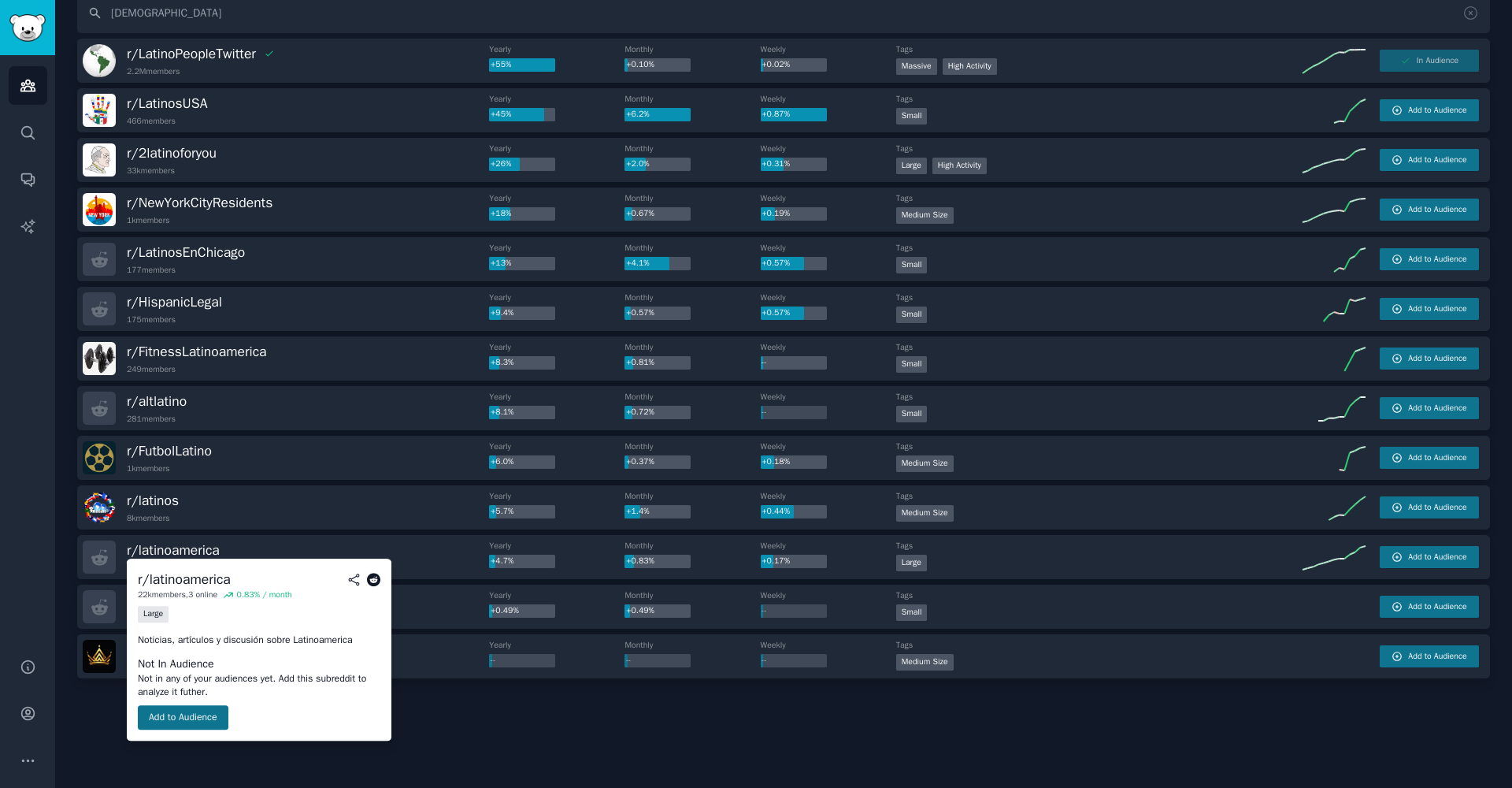 click on "Add to Audience" at bounding box center [183, 718] 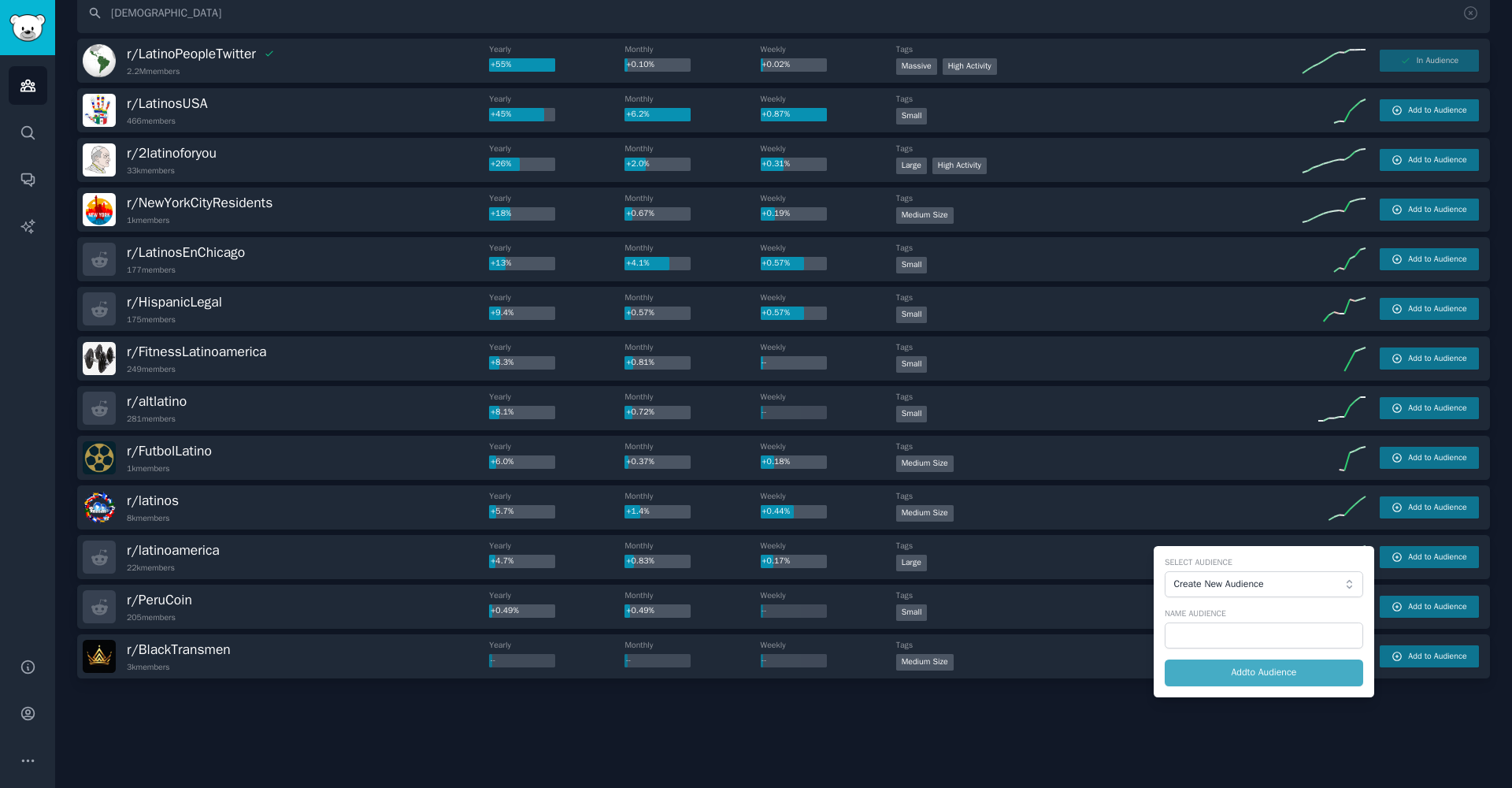 click on "Create New Audience" at bounding box center (1264, 585) 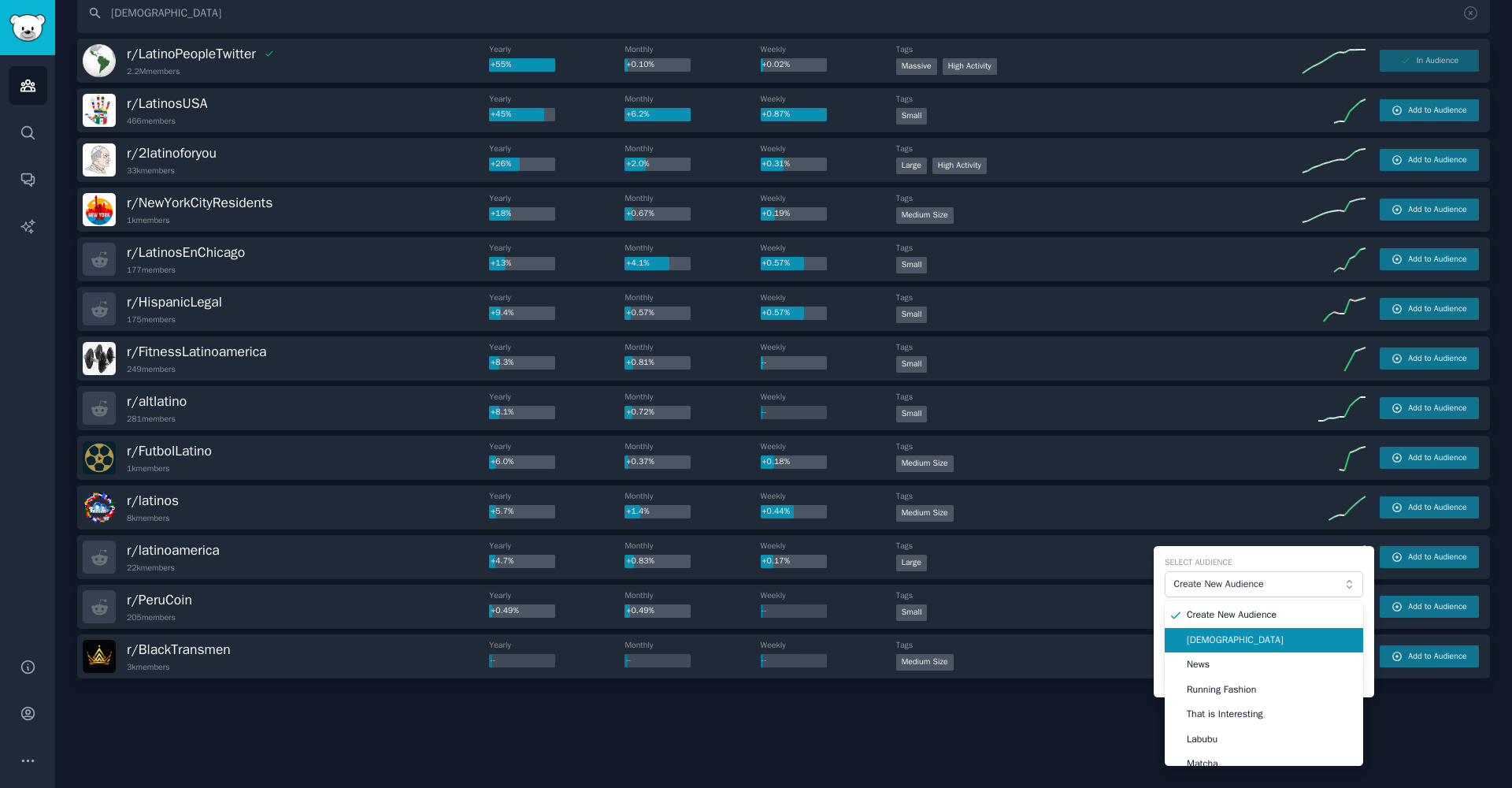 click on "Latino" at bounding box center (1269, 641) 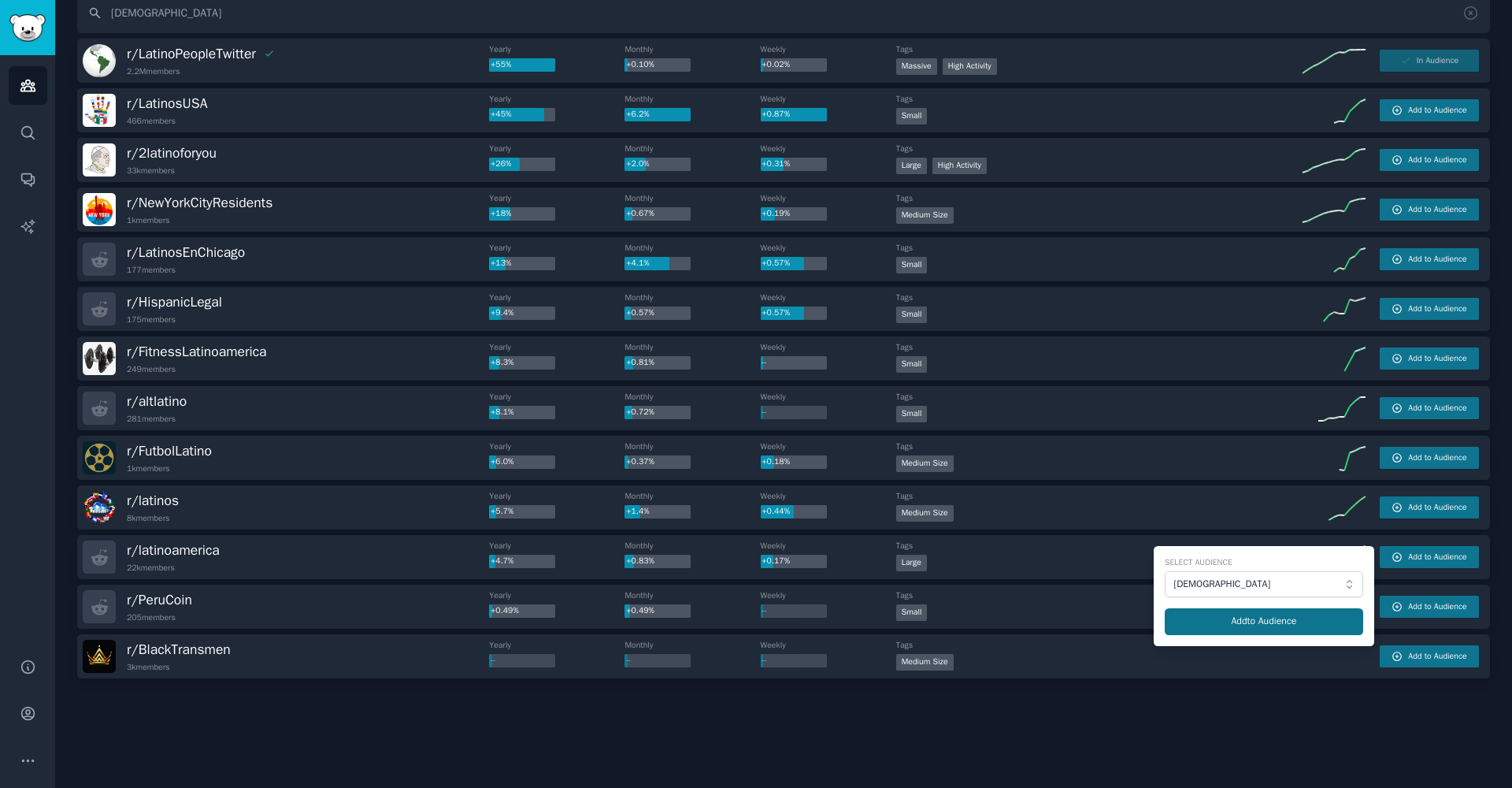click on "Add  to Audience" 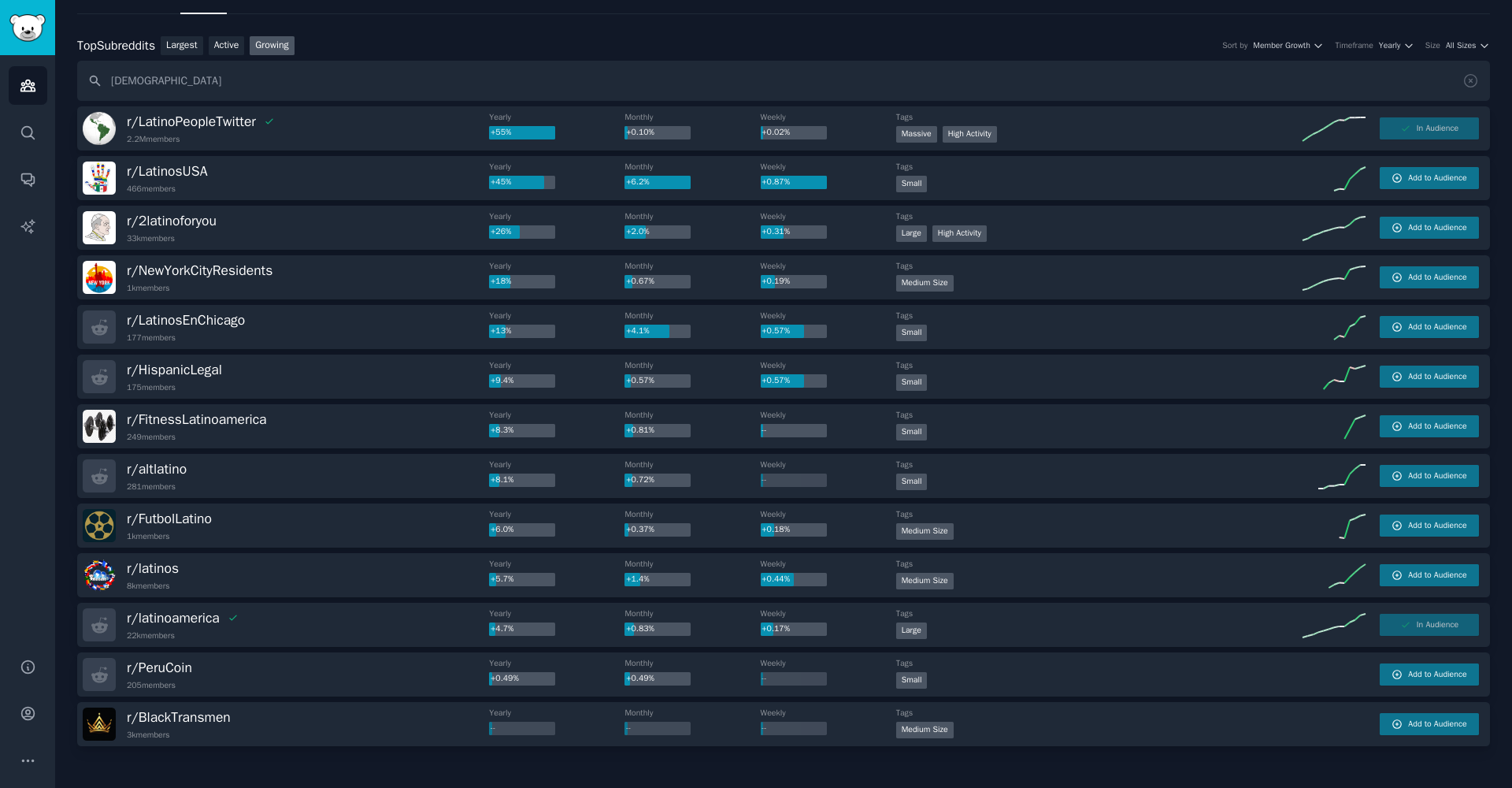 scroll, scrollTop: 0, scrollLeft: 0, axis: both 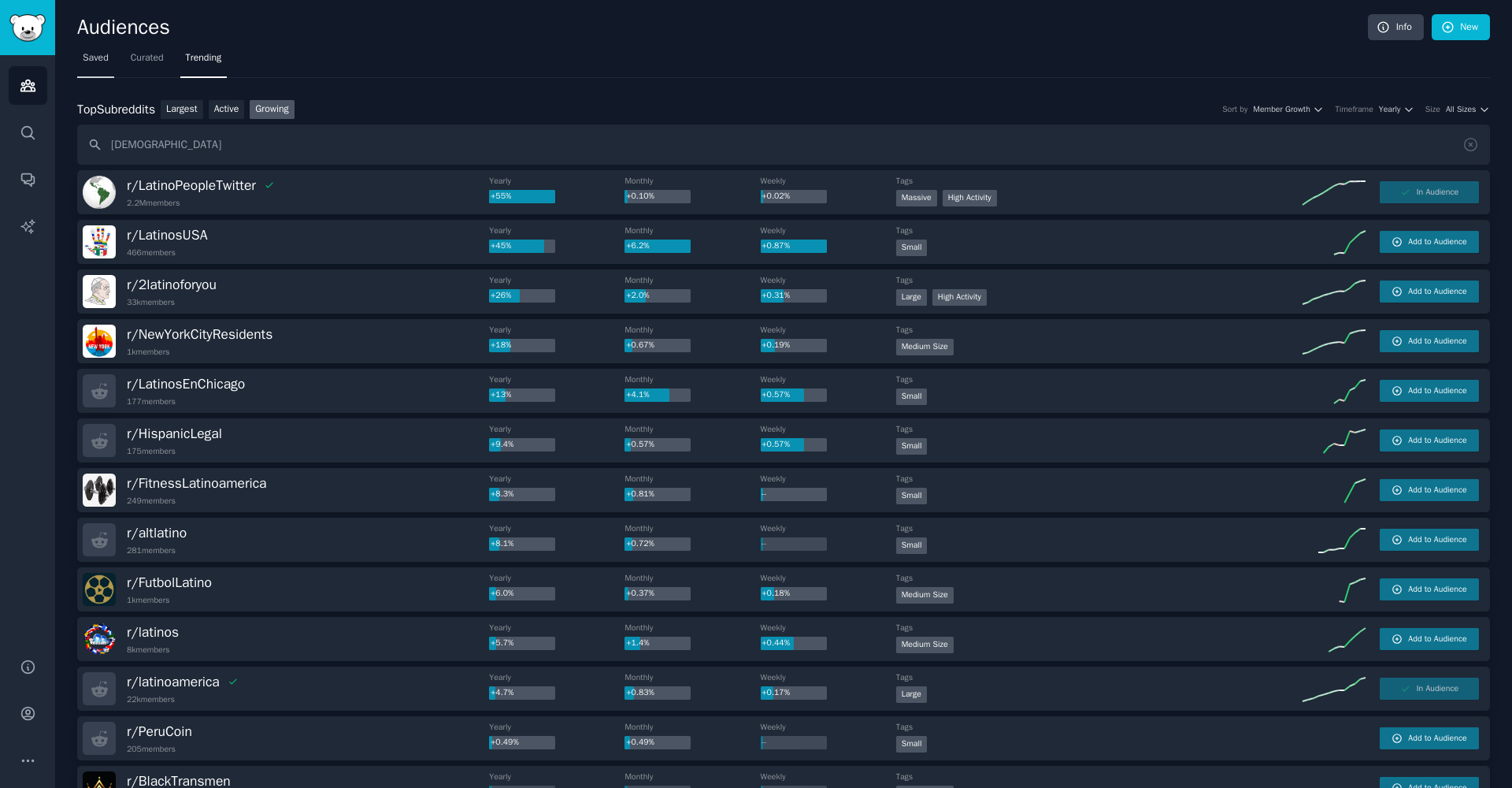 click on "Saved" at bounding box center (95, 58) 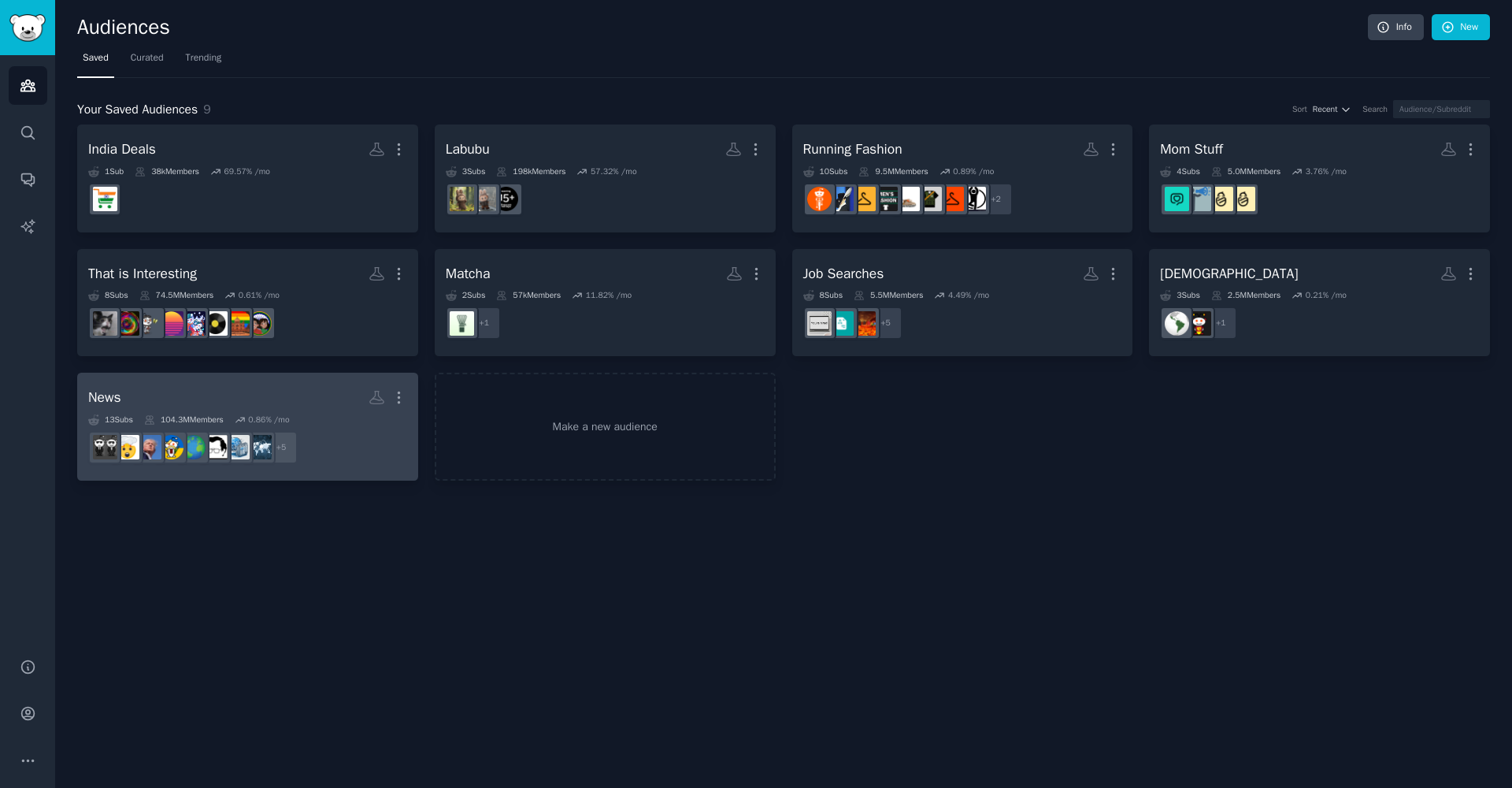 click on "News More" at bounding box center [247, 397] 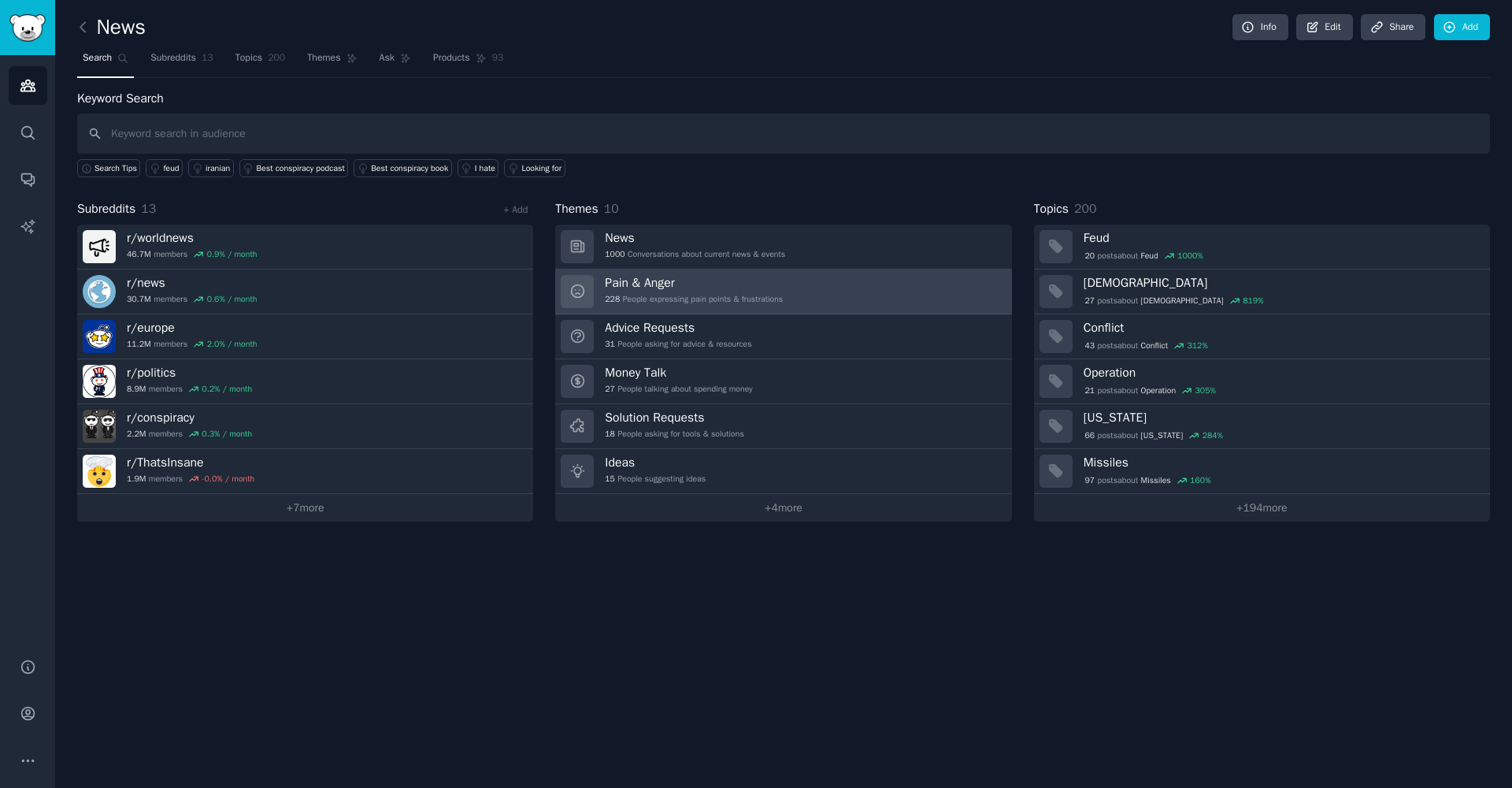click on "228 People expressing pain points & frustrations" at bounding box center [694, 299] 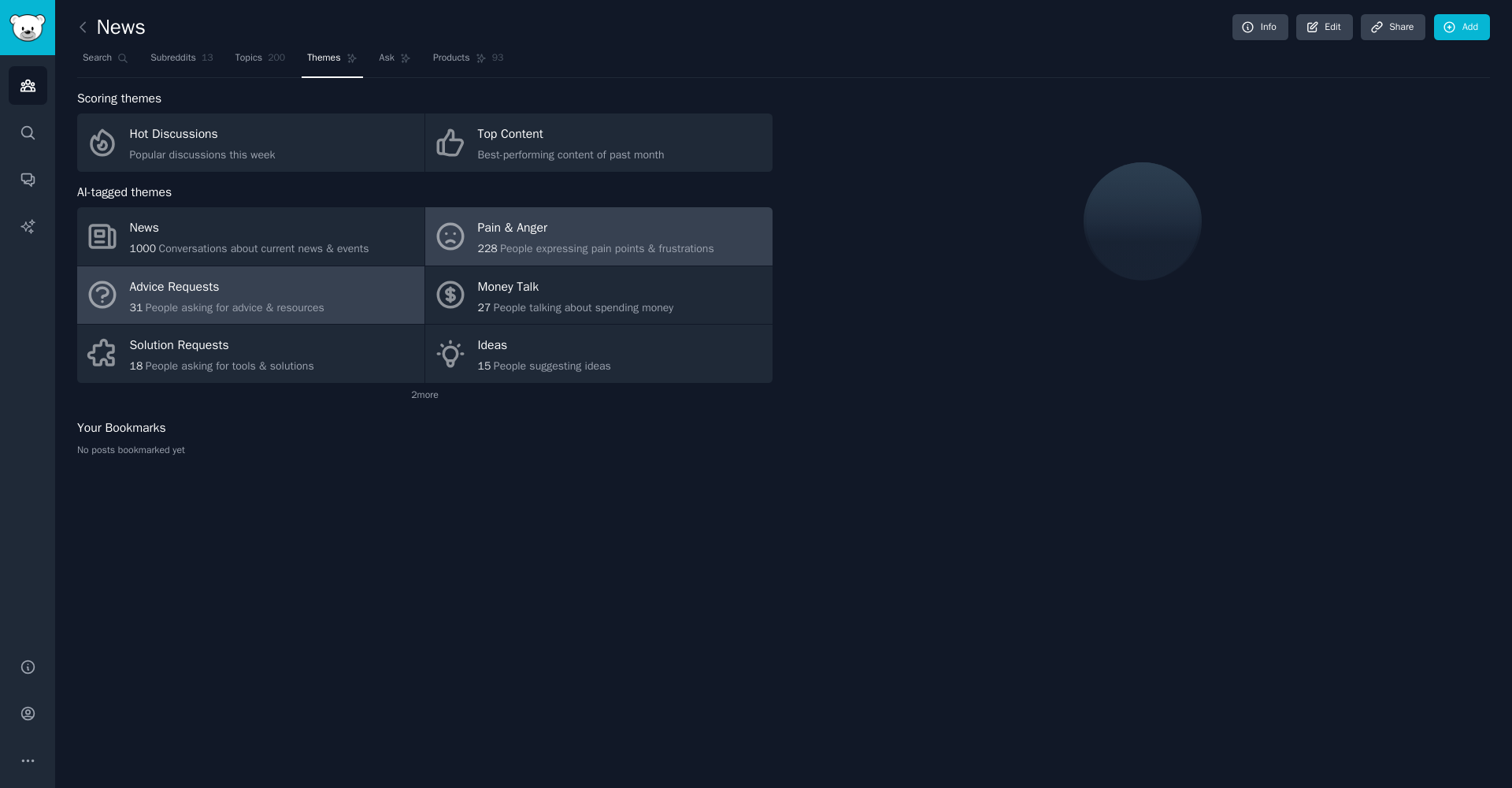 click on "Advice Requests" at bounding box center (227, 287) 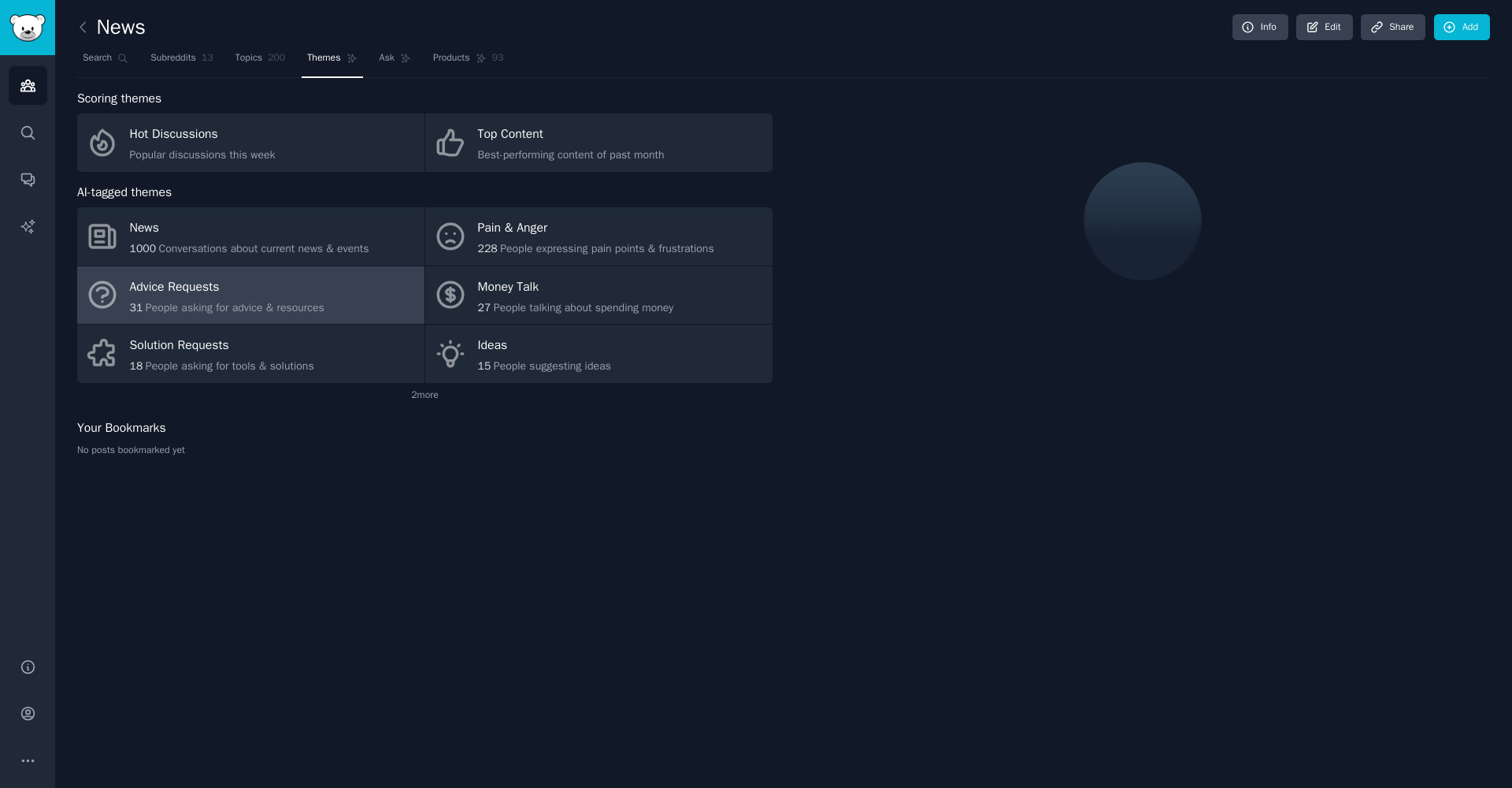 click on "Advice Requests" at bounding box center [227, 287] 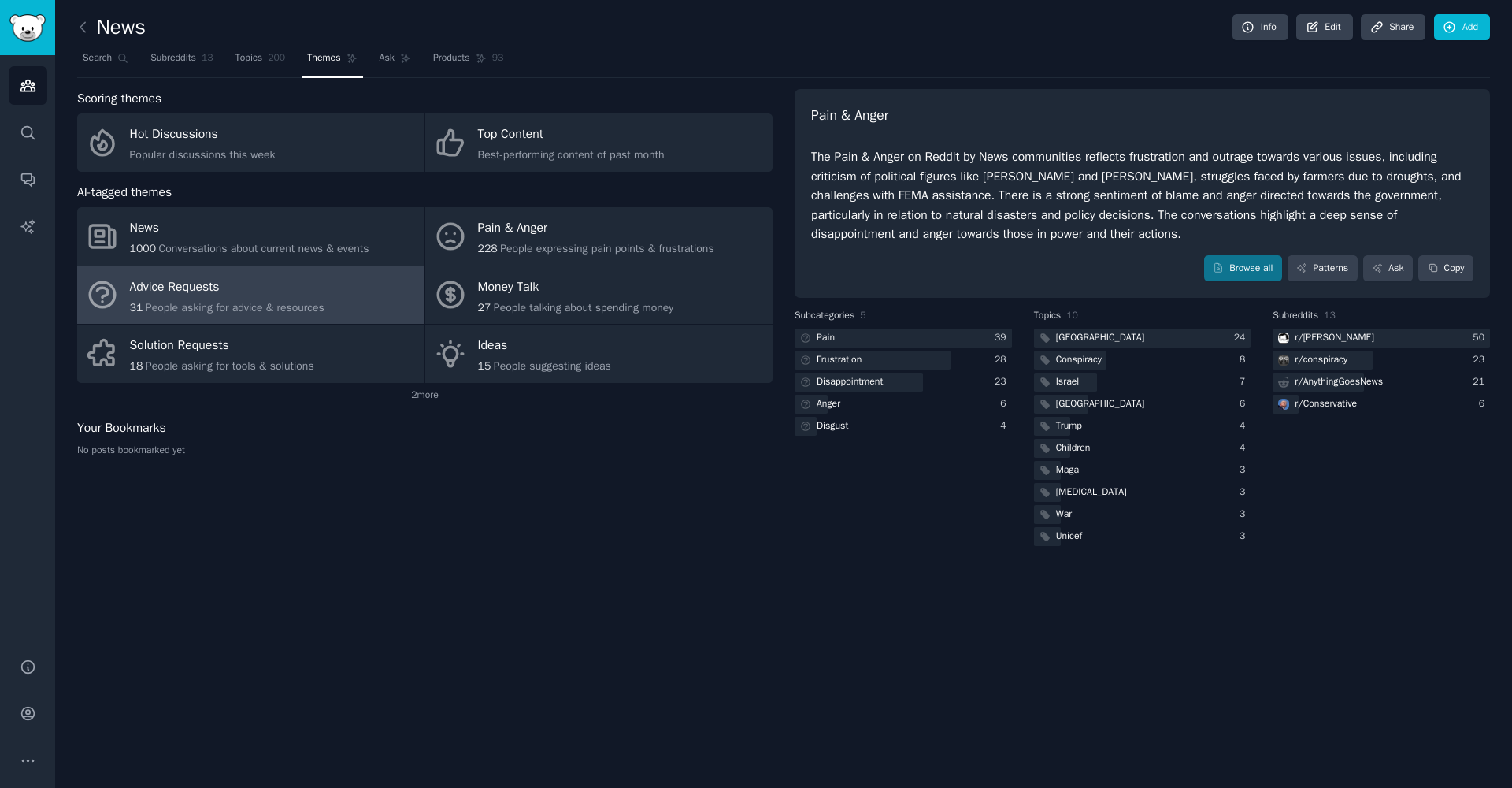 click on "People asking for advice & resources" at bounding box center (235, 307) 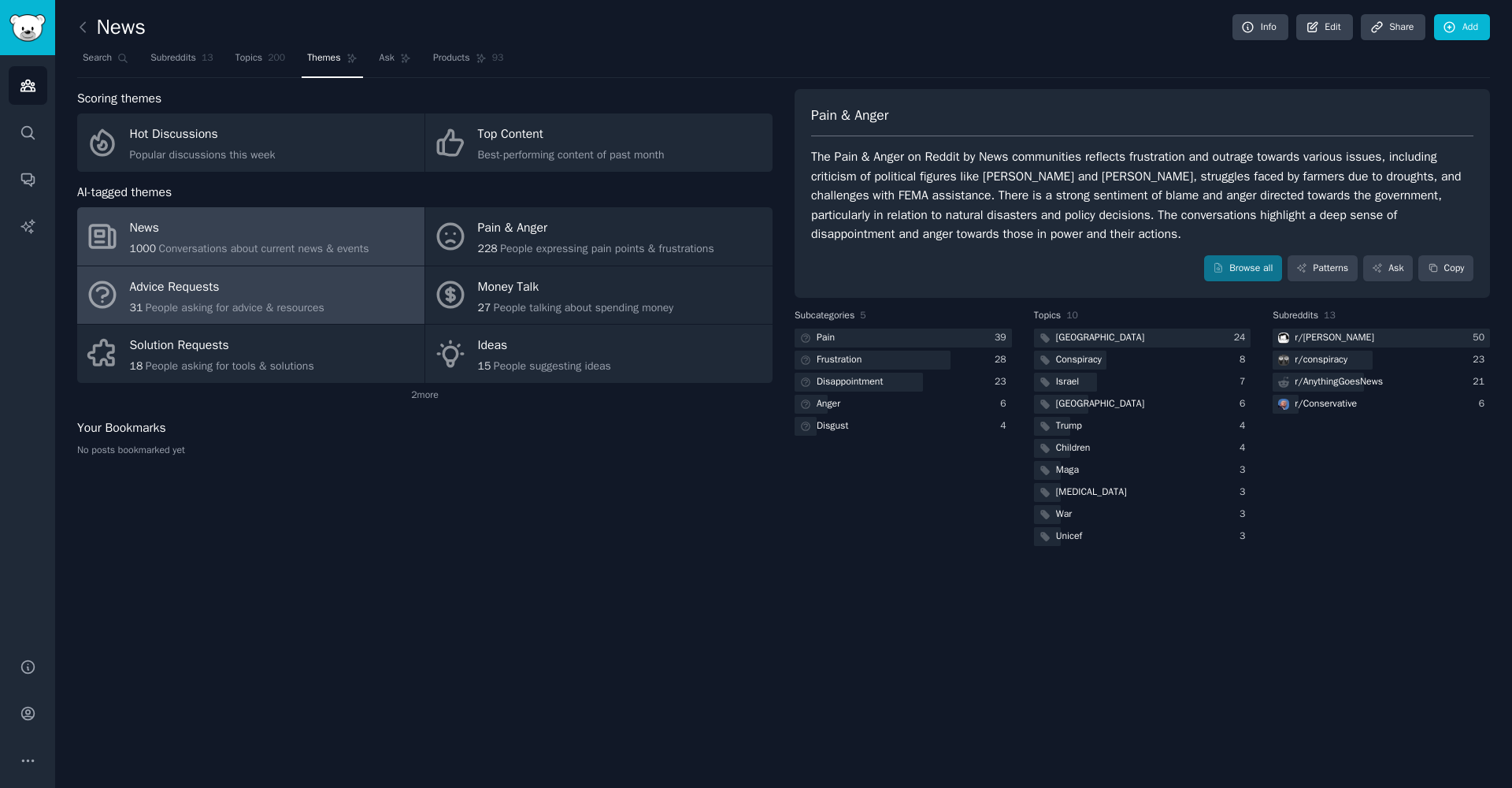 click on "News" at bounding box center [250, 229] 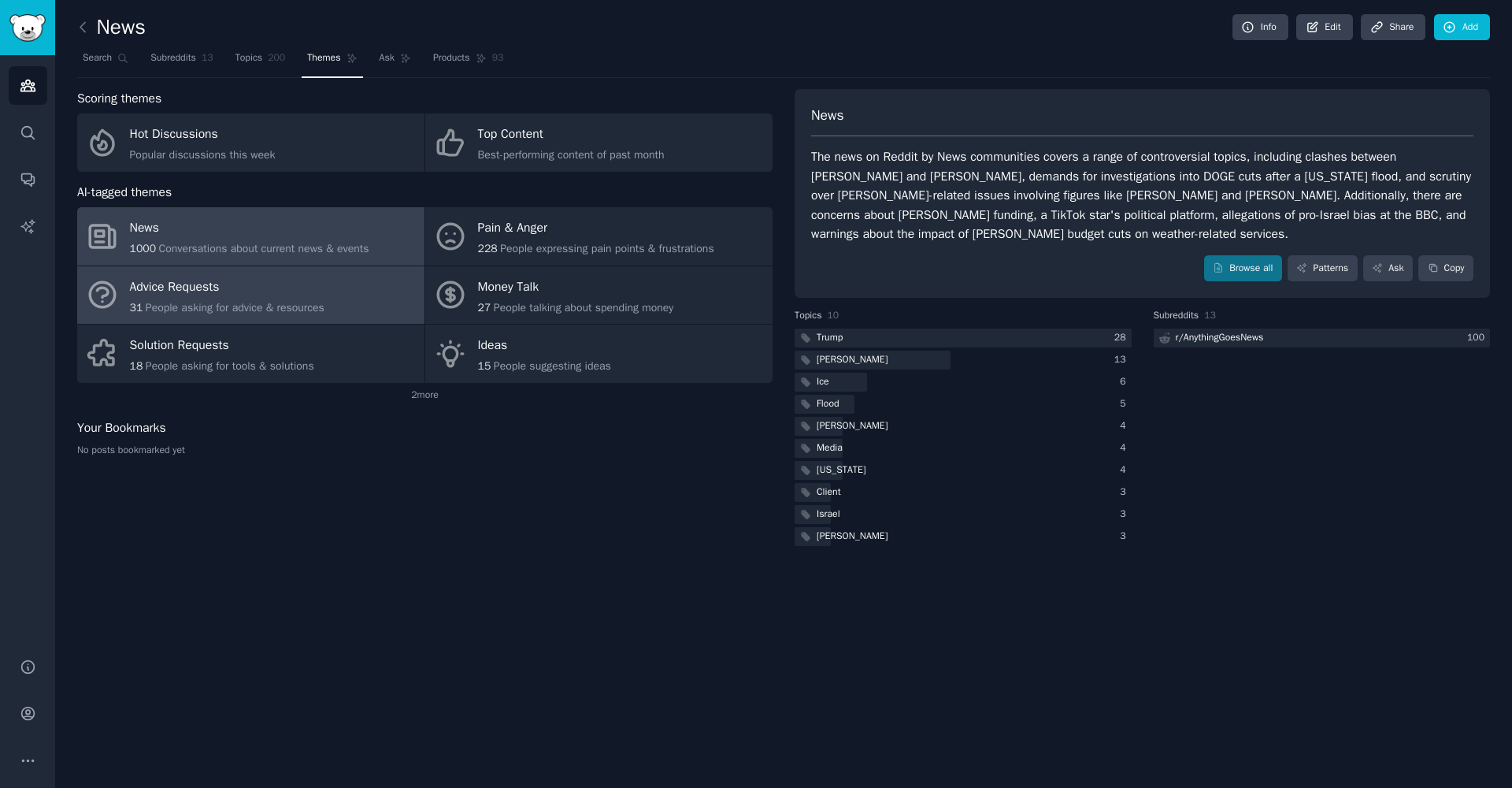 click on "People asking for advice & resources" at bounding box center (235, 307) 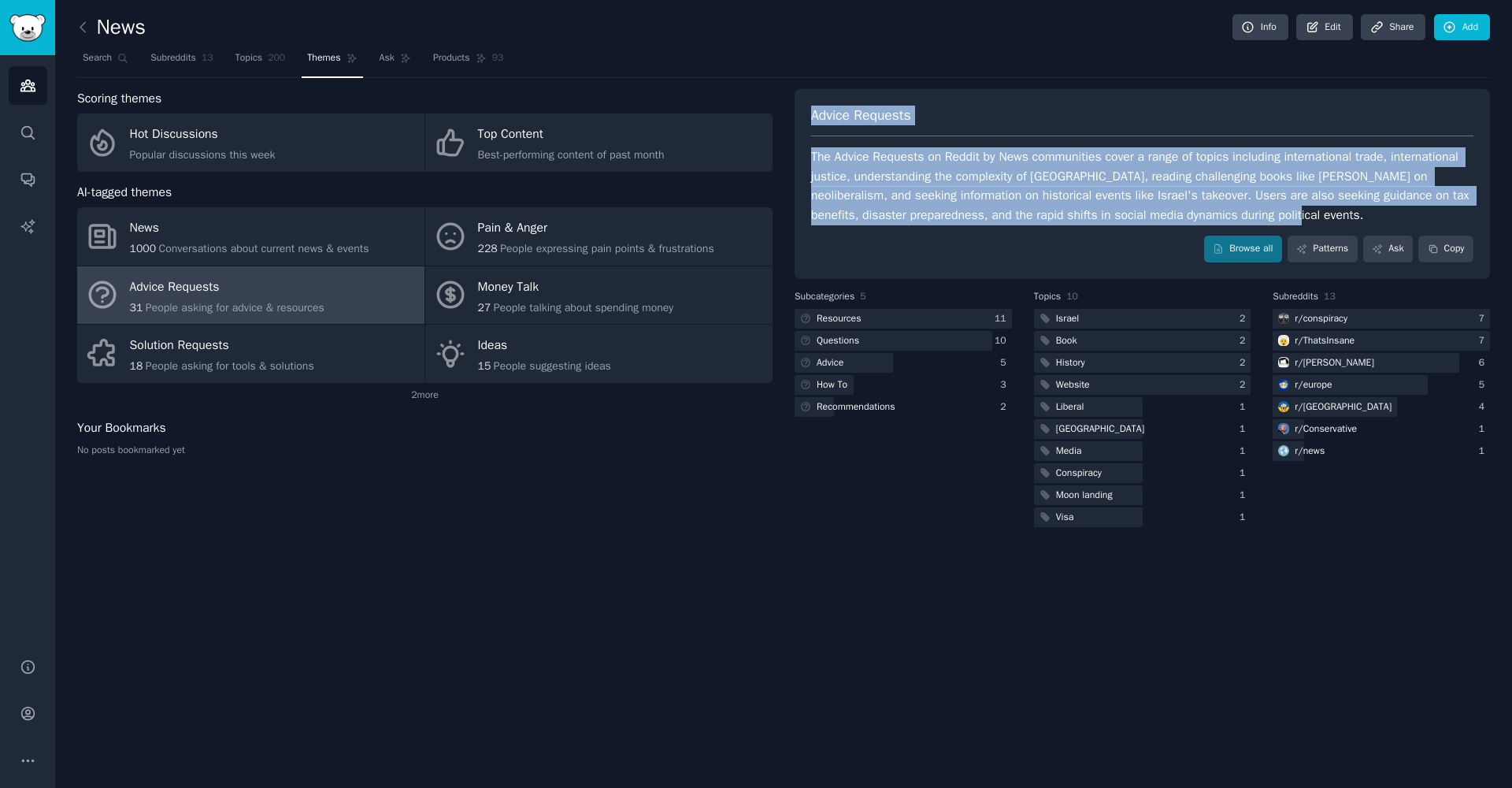 drag, startPoint x: 811, startPoint y: 116, endPoint x: 1409, endPoint y: 214, distance: 605.9769 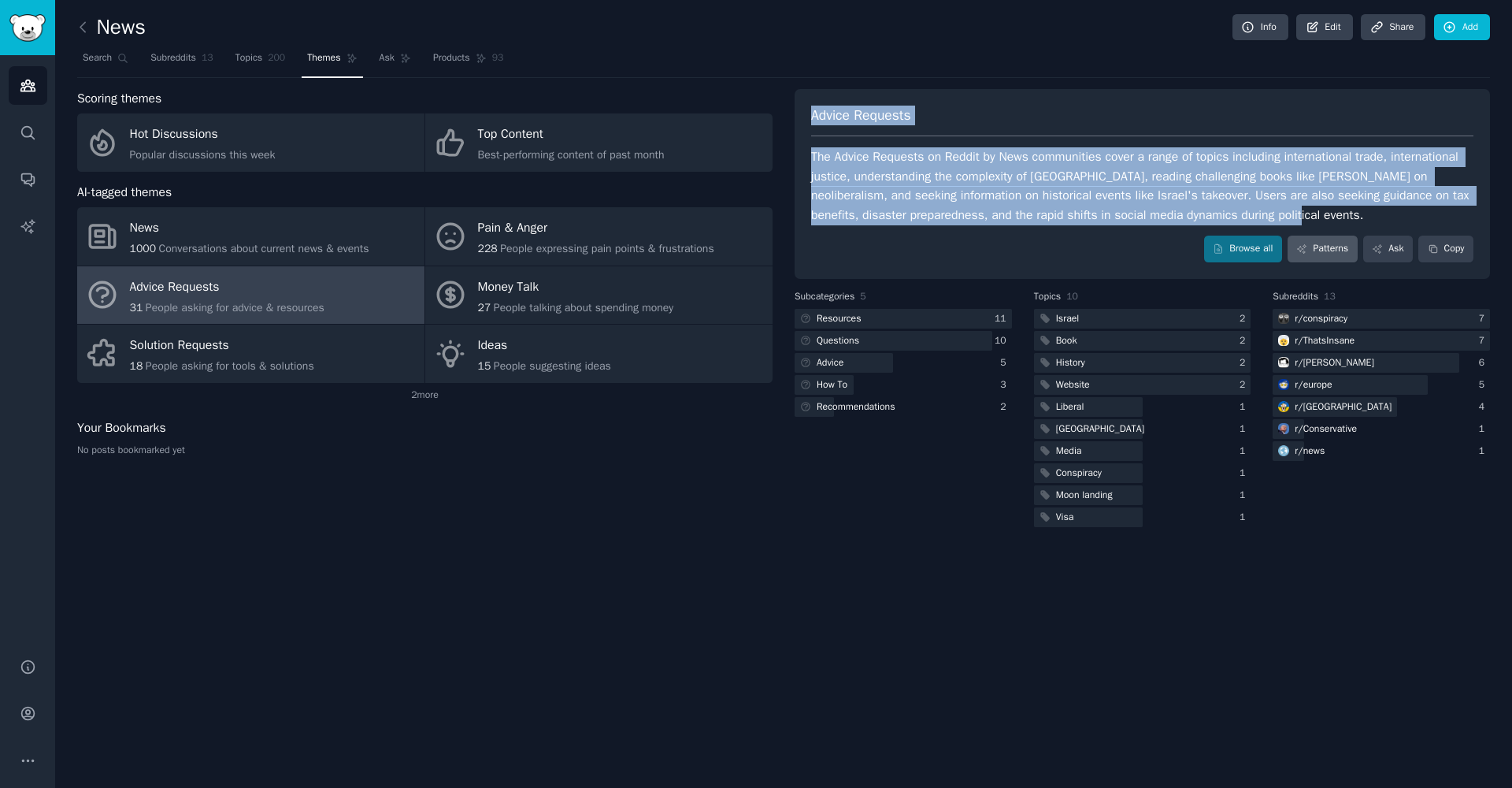 click on "Patterns" at bounding box center (1322, 249) 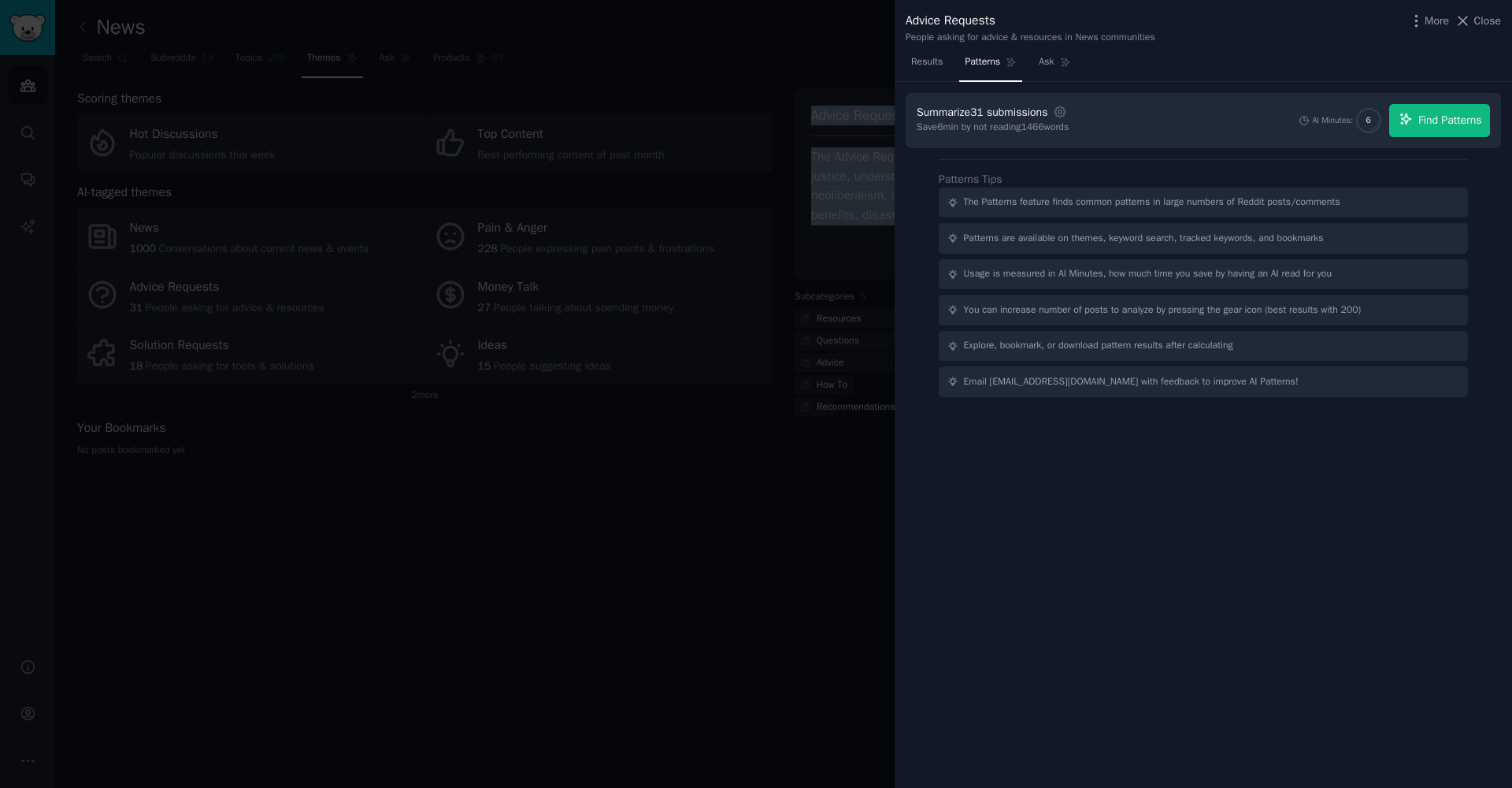 click on "Find Patterns" at bounding box center [1450, 120] 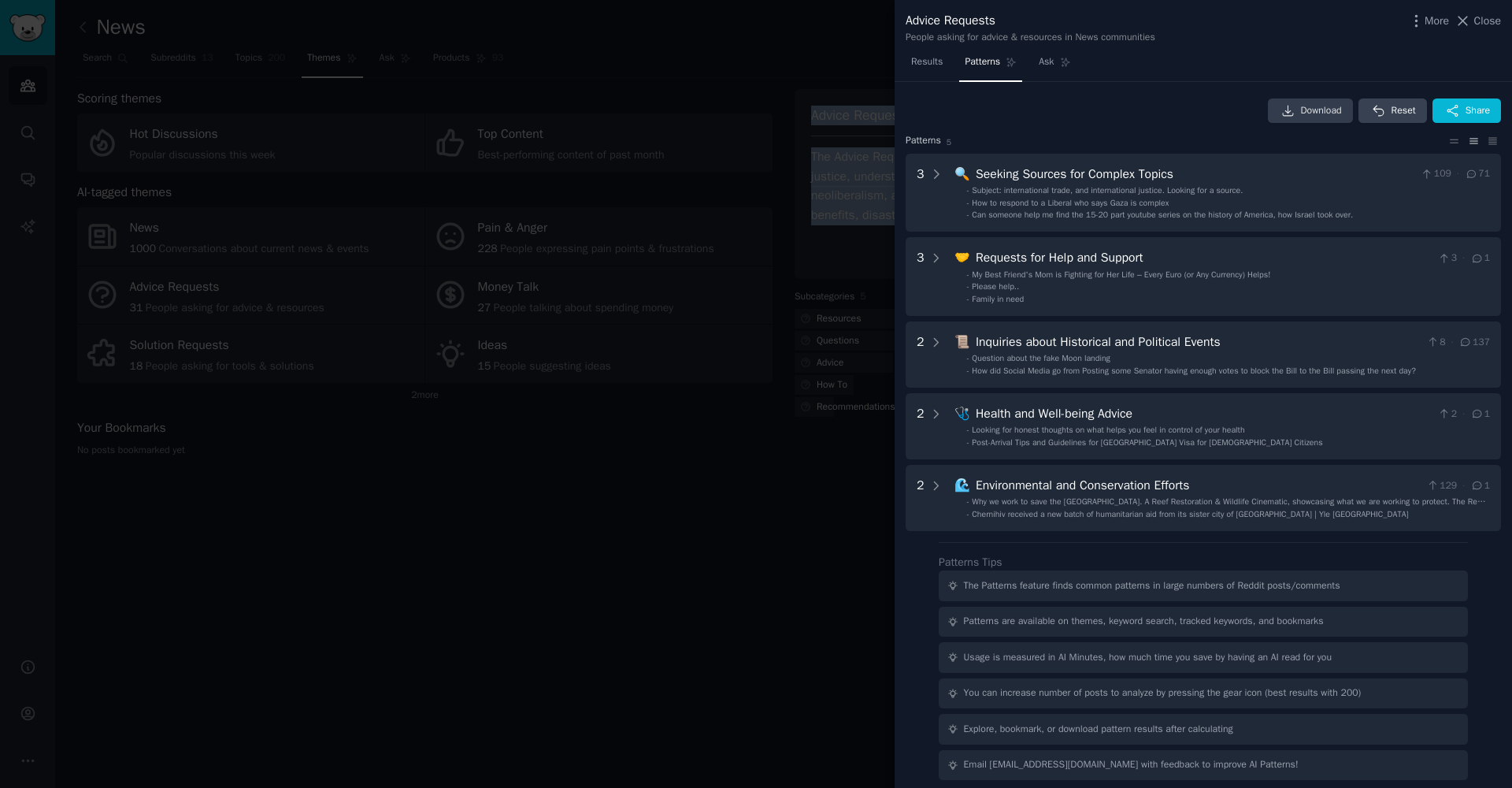 click on "Download" at bounding box center [1321, 111] 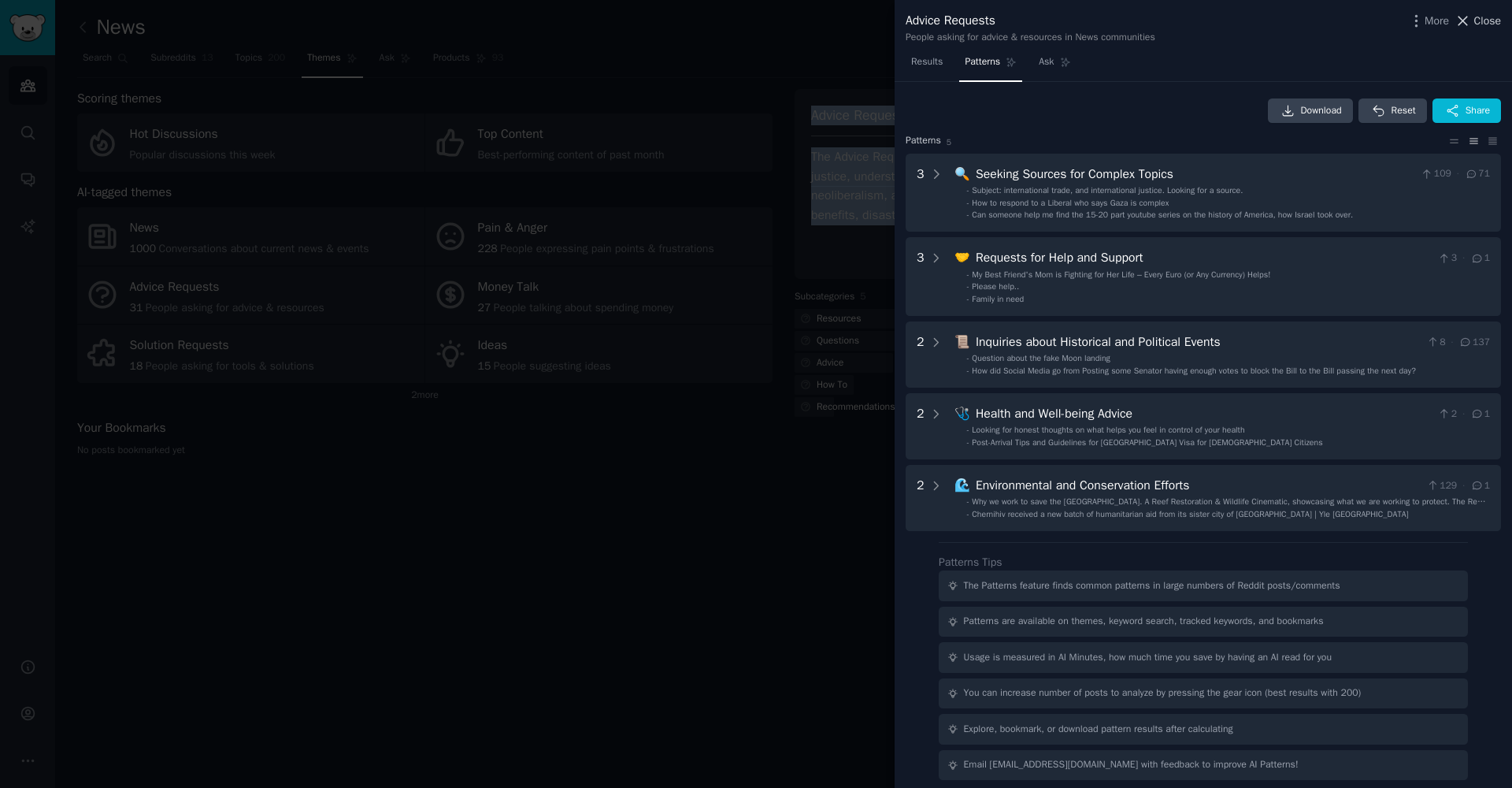 click on "Close" at bounding box center [1488, 20] 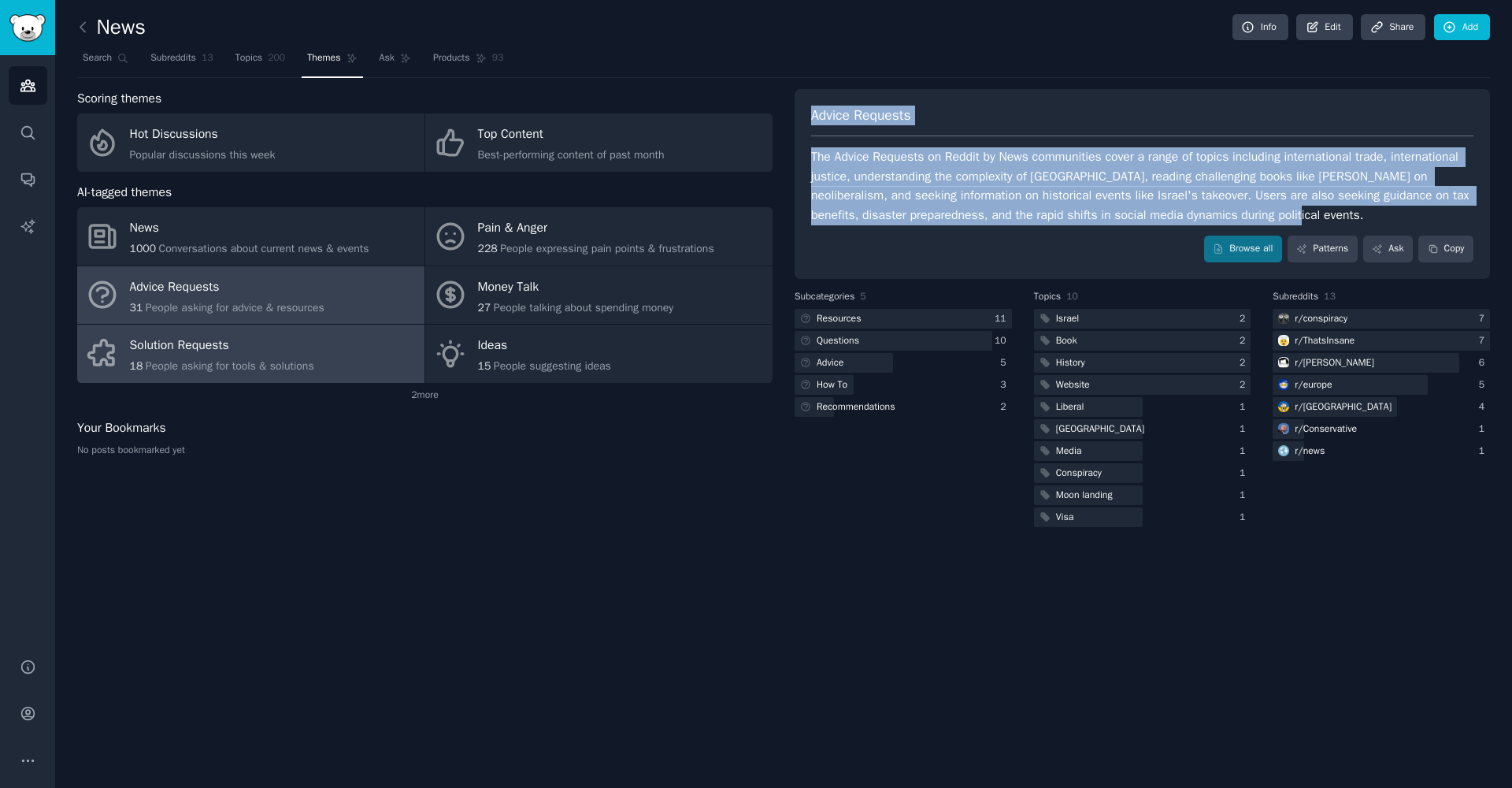 click on "People asking for tools & solutions" at bounding box center [230, 366] 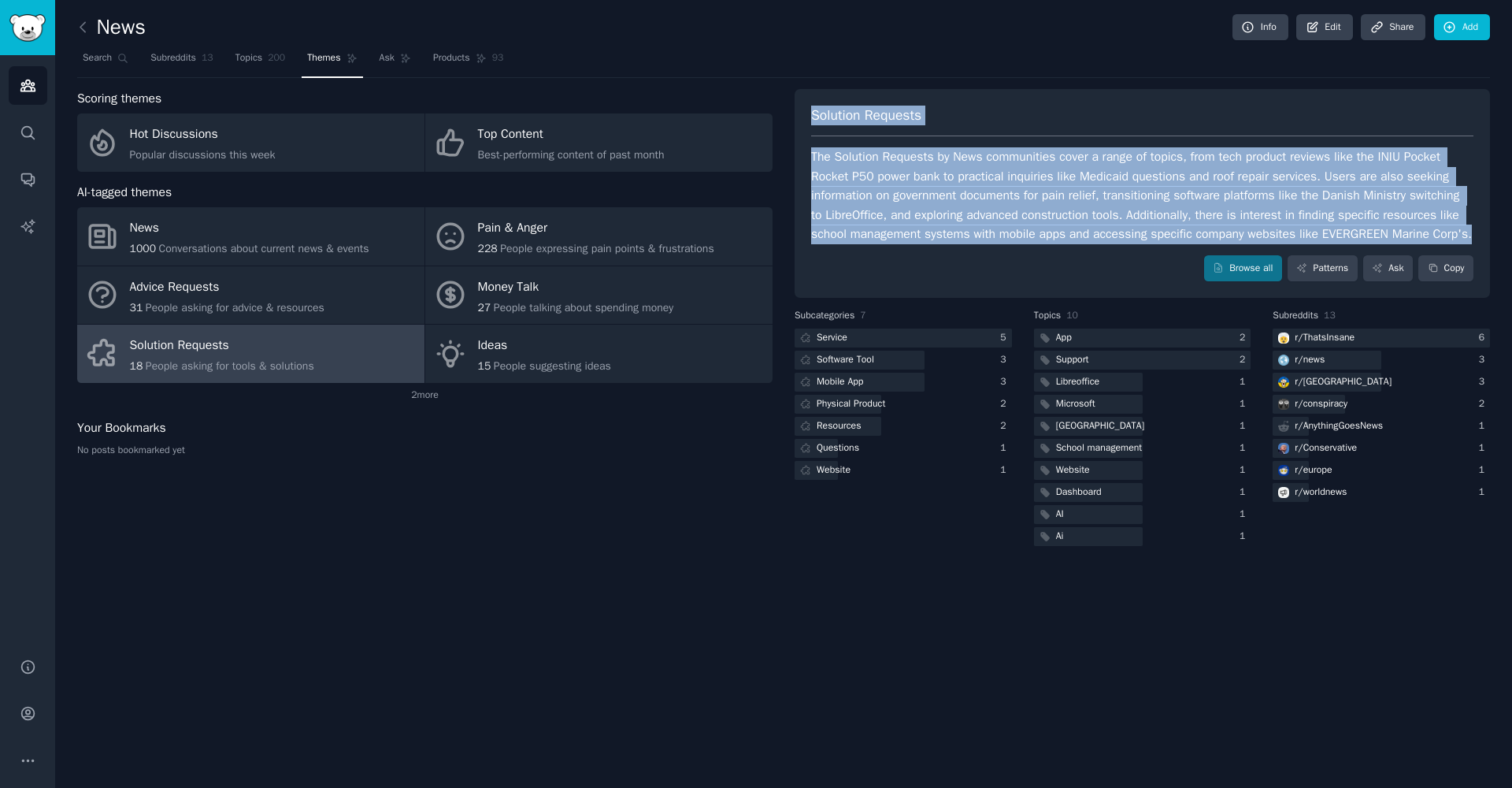 drag, startPoint x: 812, startPoint y: 112, endPoint x: 1035, endPoint y: 255, distance: 264.91131 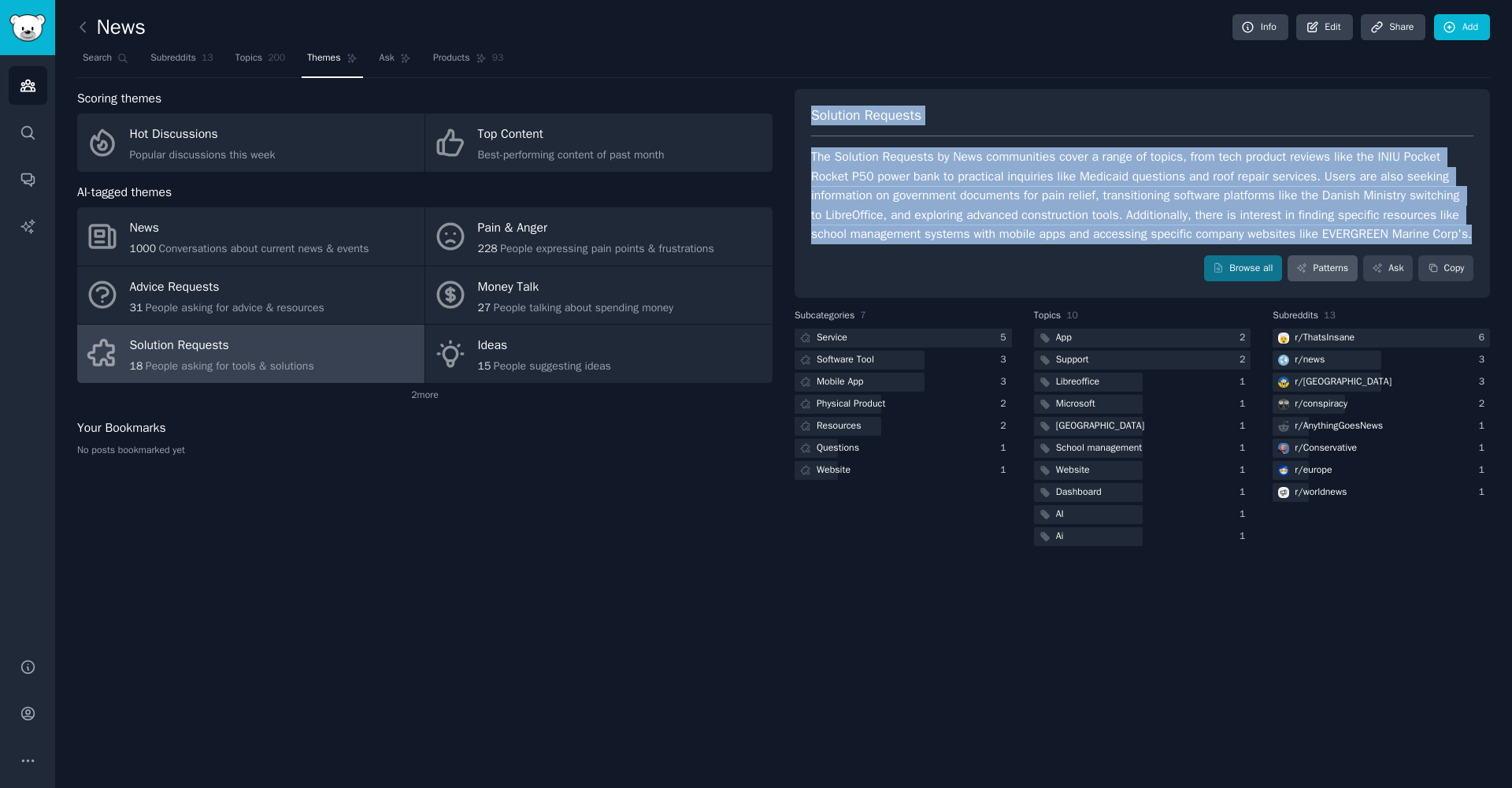 click on "Patterns" at bounding box center [1322, 269] 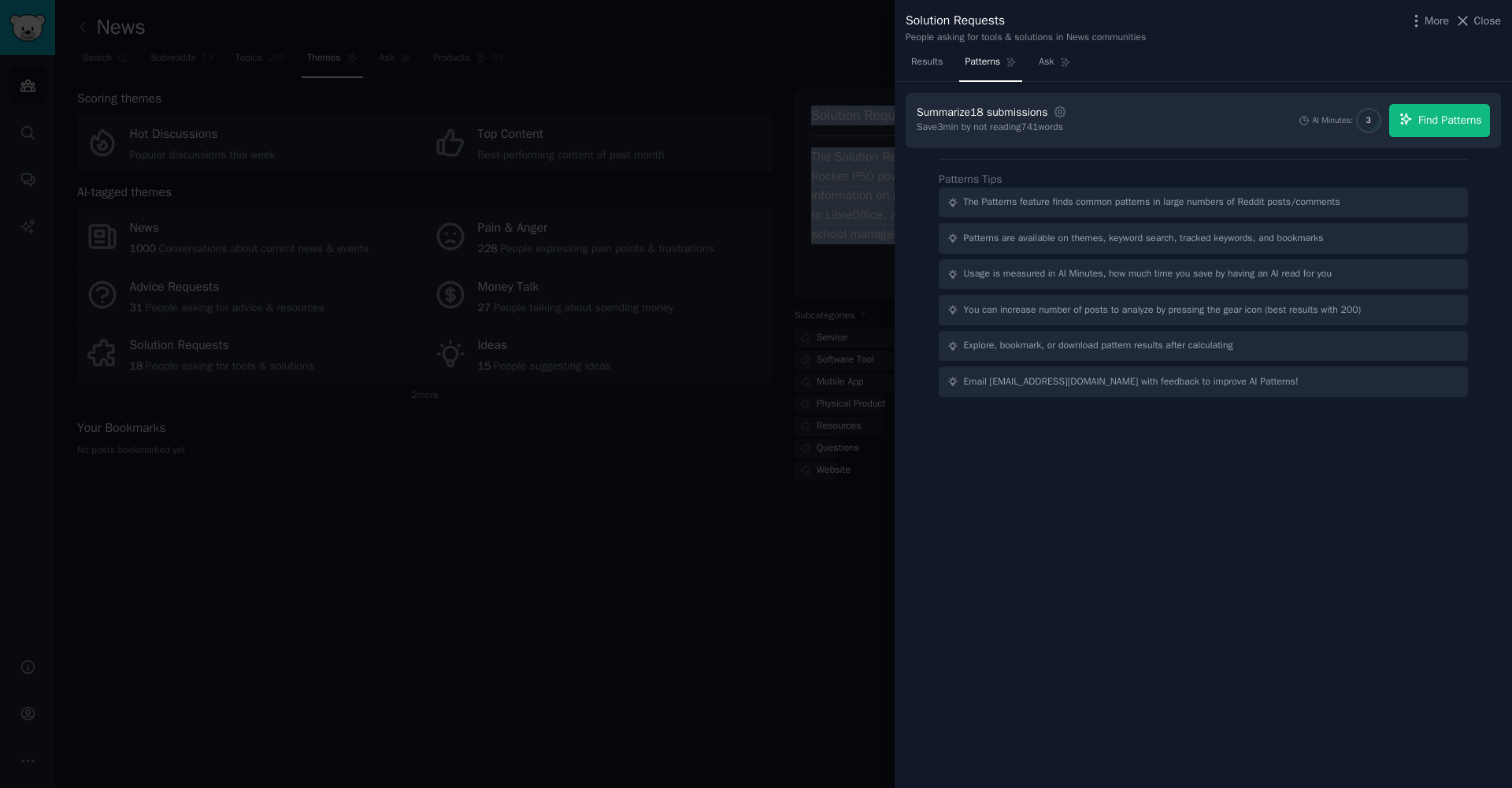 click on "Find Patterns" at bounding box center (1450, 120) 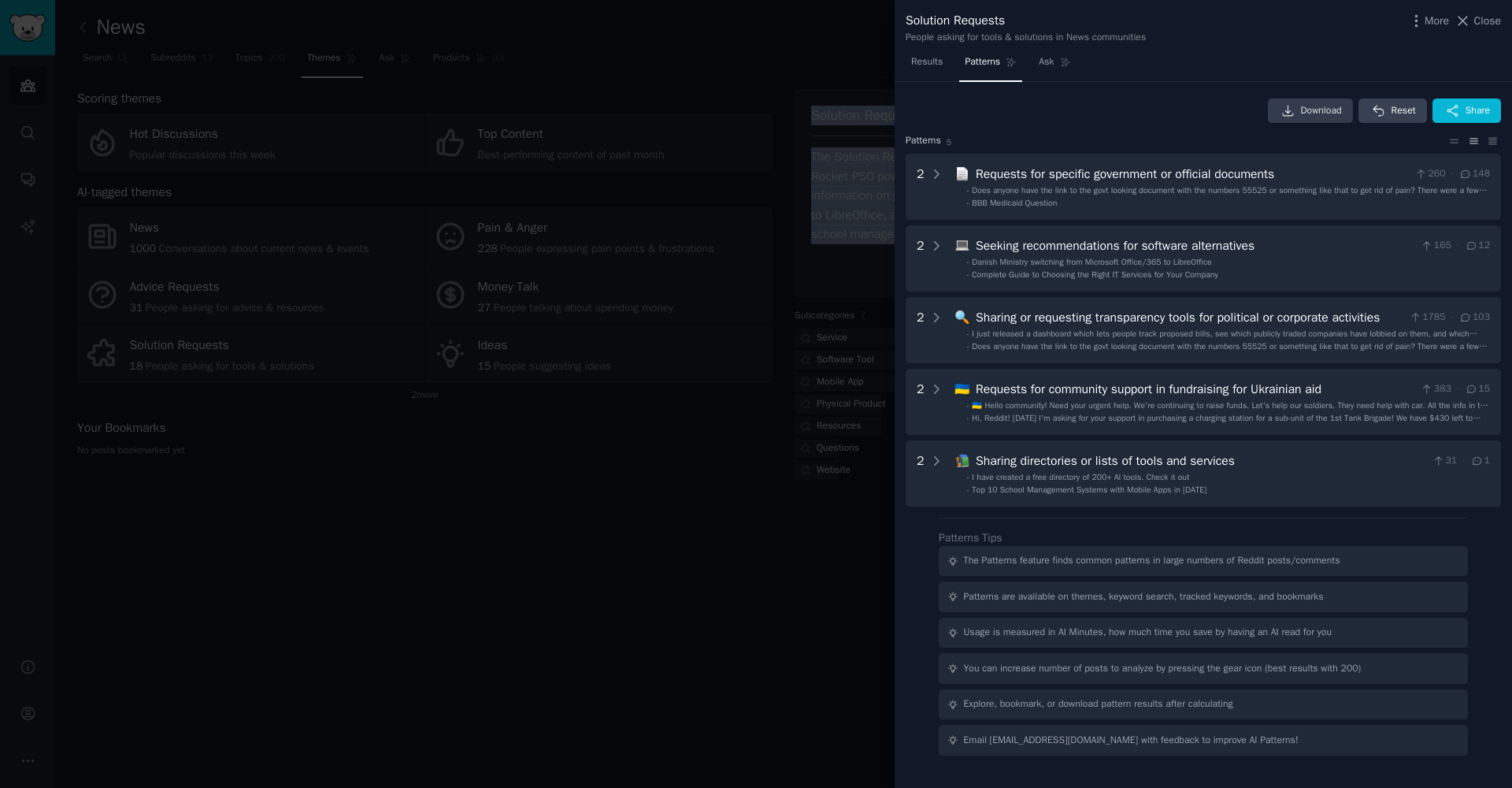 click on "Download" at bounding box center (1321, 111) 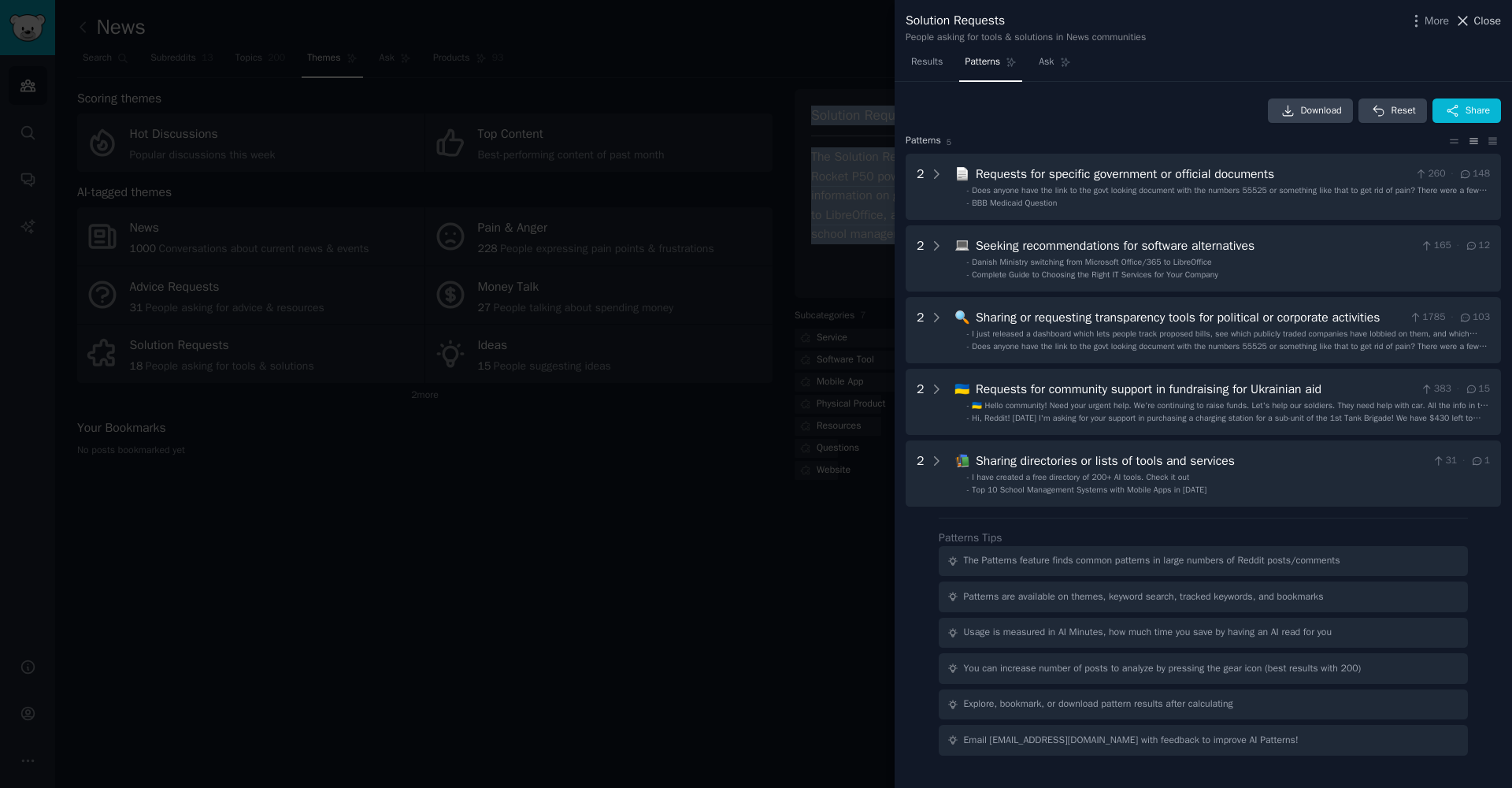 click on "Close" at bounding box center [1488, 20] 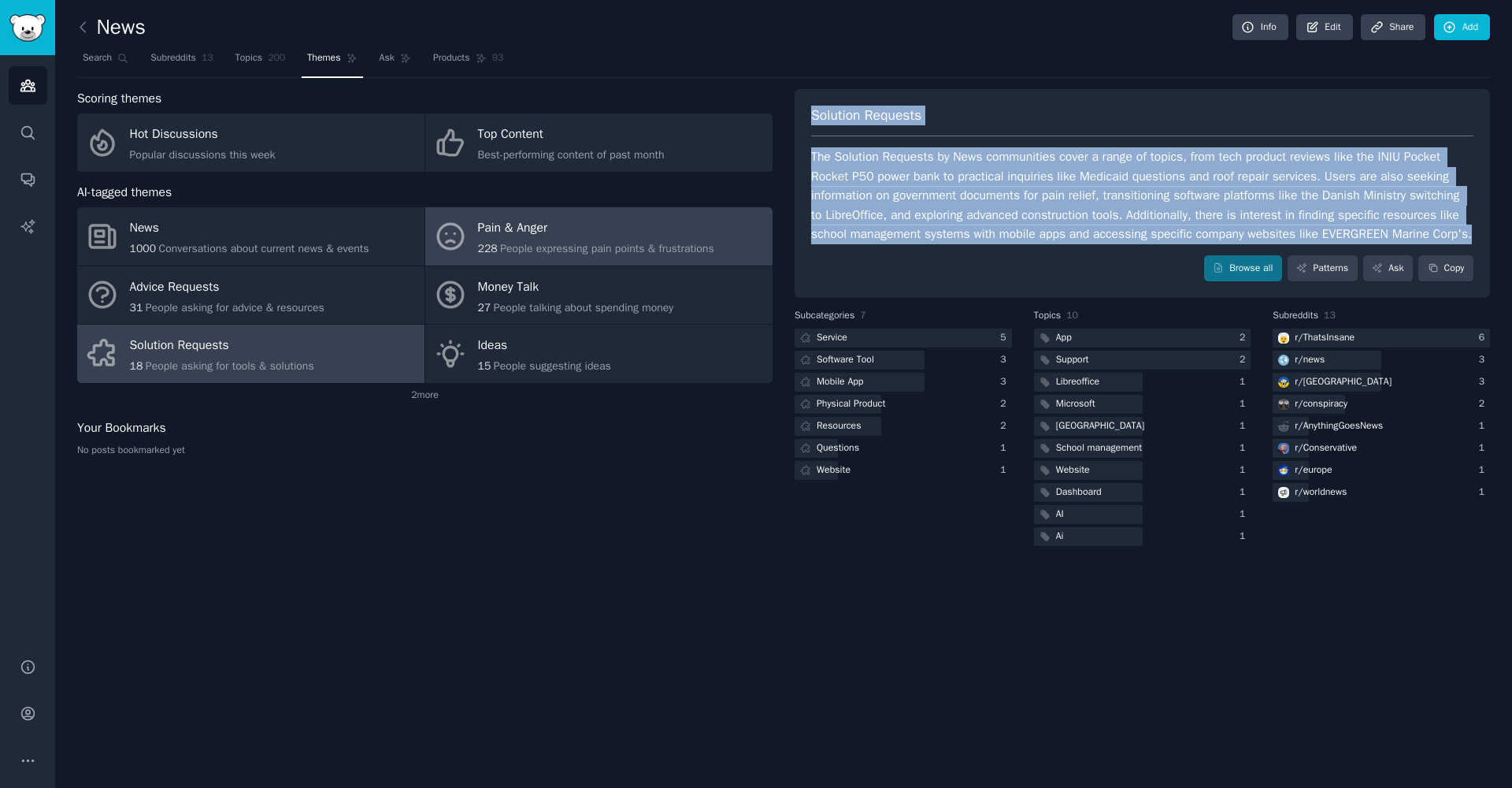 click on "228 People expressing pain points & frustrations" at bounding box center [596, 248] 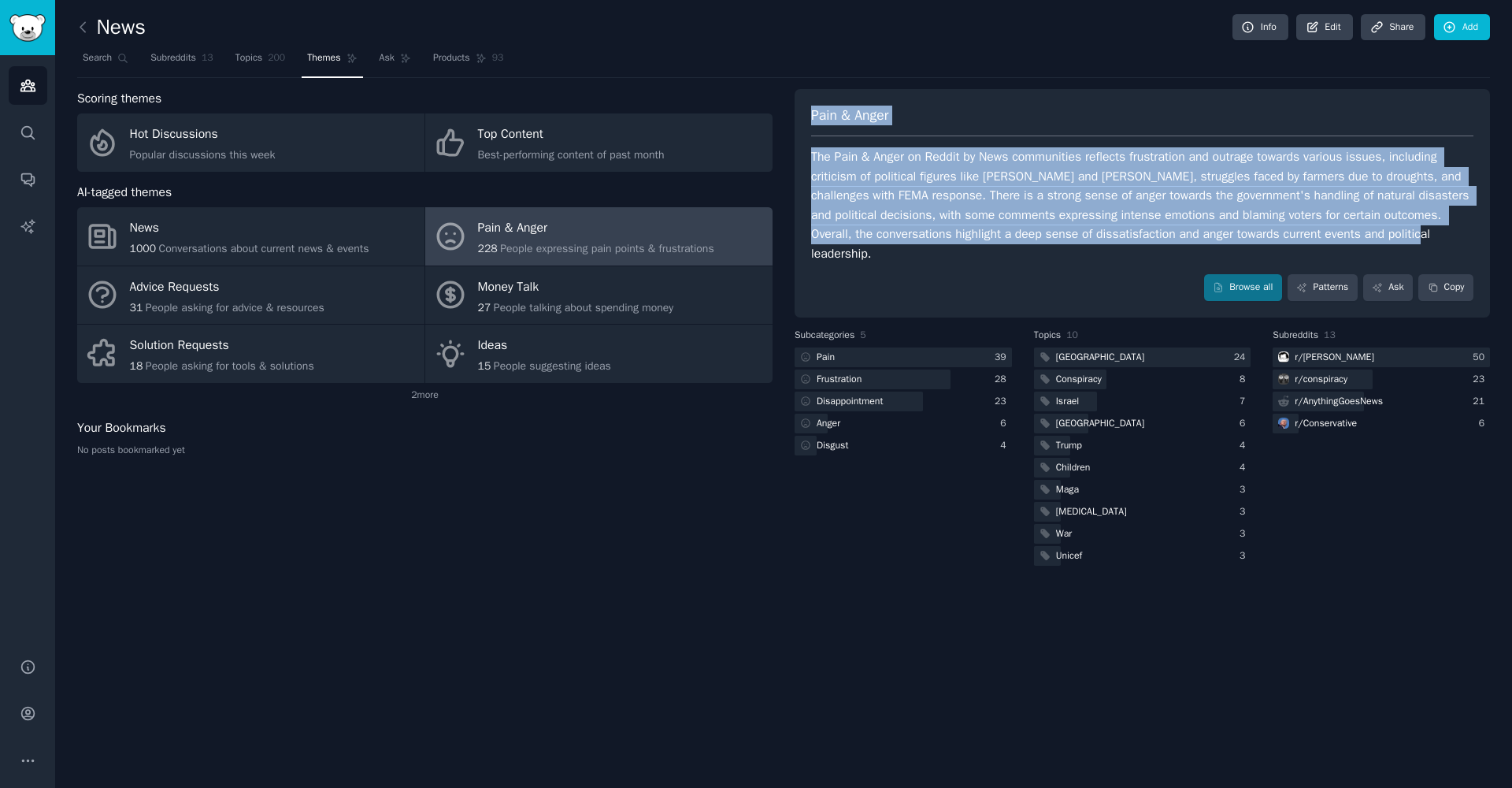 drag, startPoint x: 810, startPoint y: 113, endPoint x: 1460, endPoint y: 237, distance: 661.722 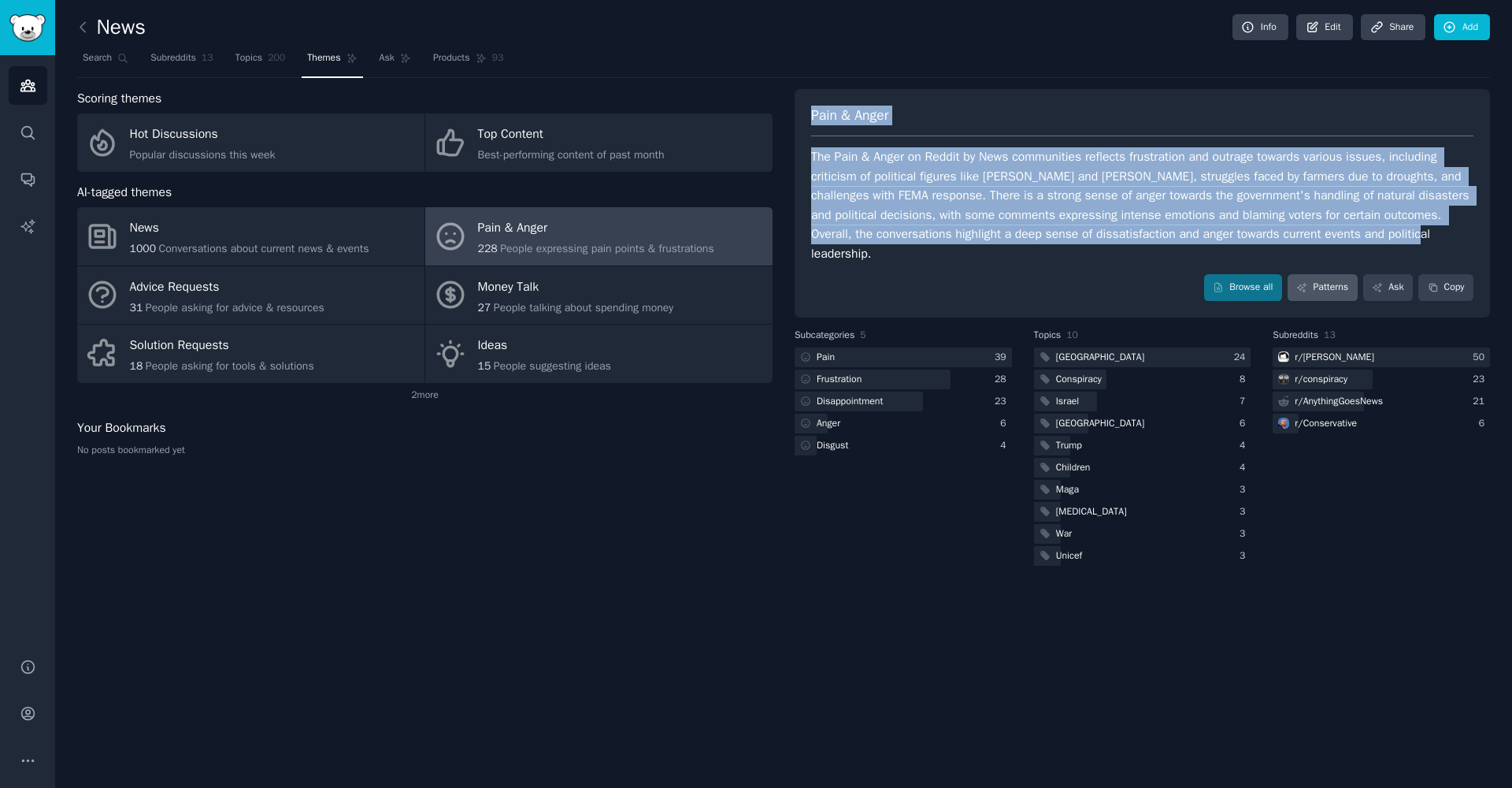 click on "Patterns" at bounding box center [1322, 288] 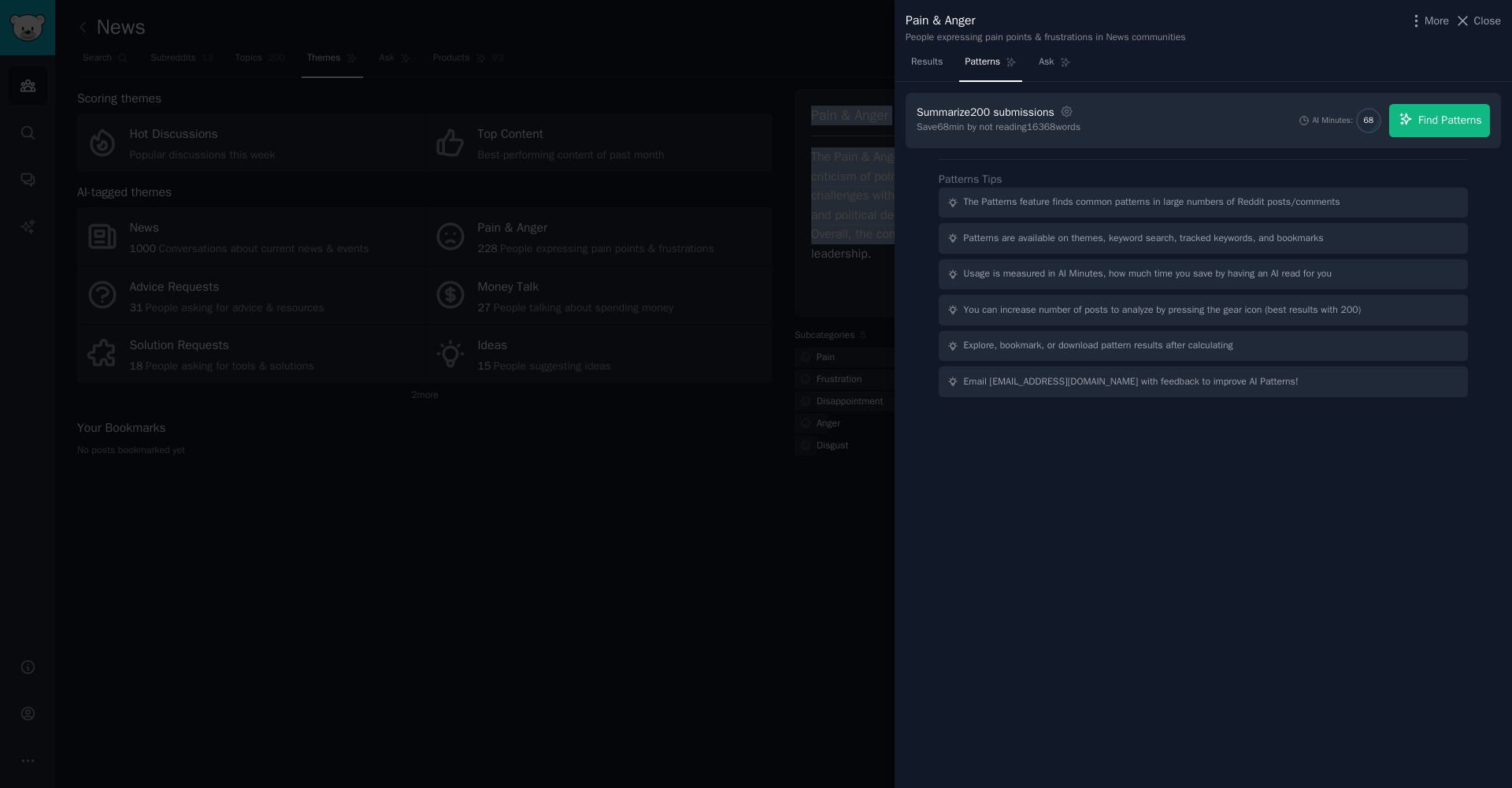 click on "Find Patterns" at bounding box center (1450, 120) 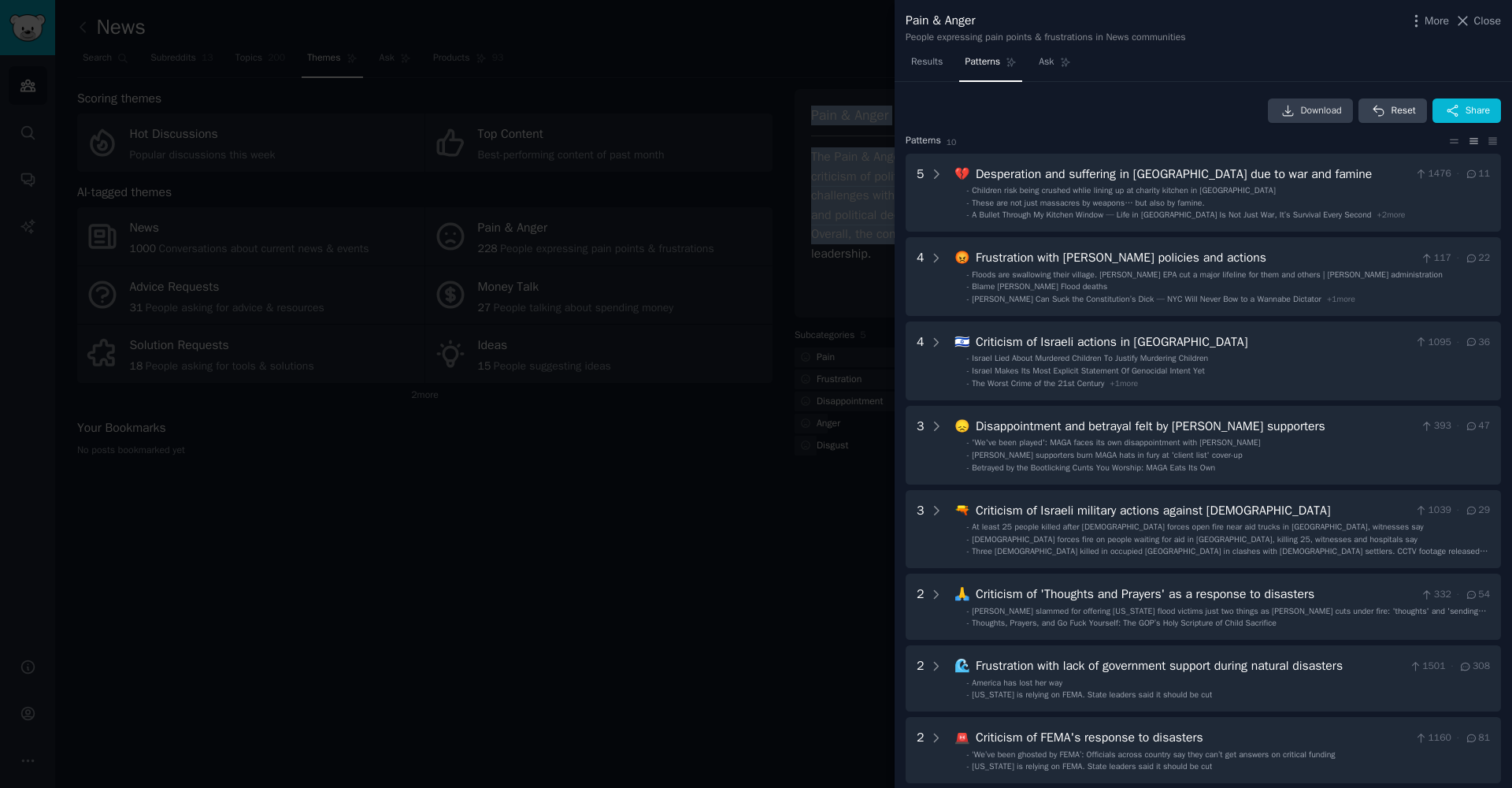 click on "Download" at bounding box center [1321, 111] 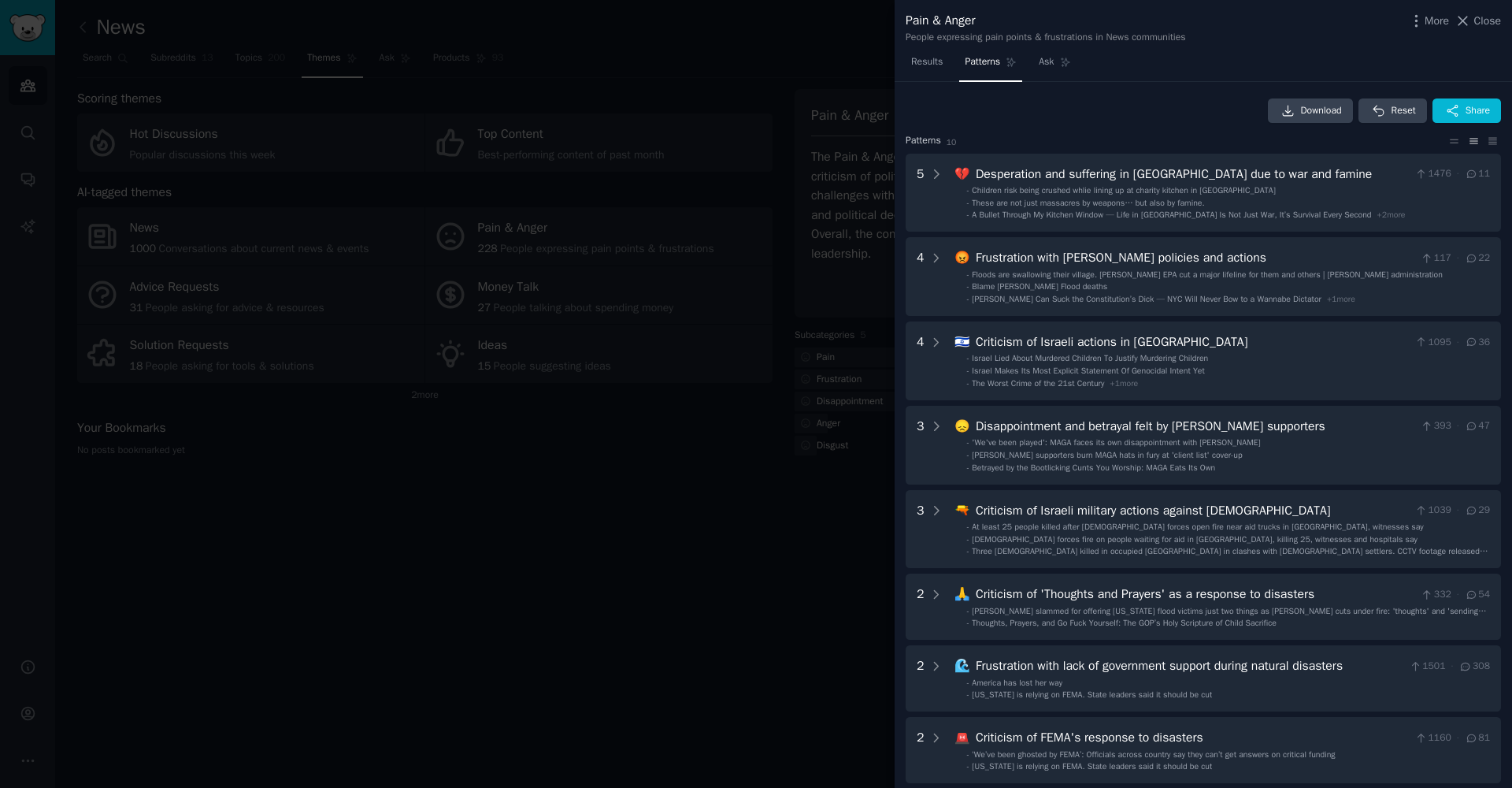 click on "Pain & Anger People expressing pain points & frustrations in News communities More Close" at bounding box center [1203, 24] 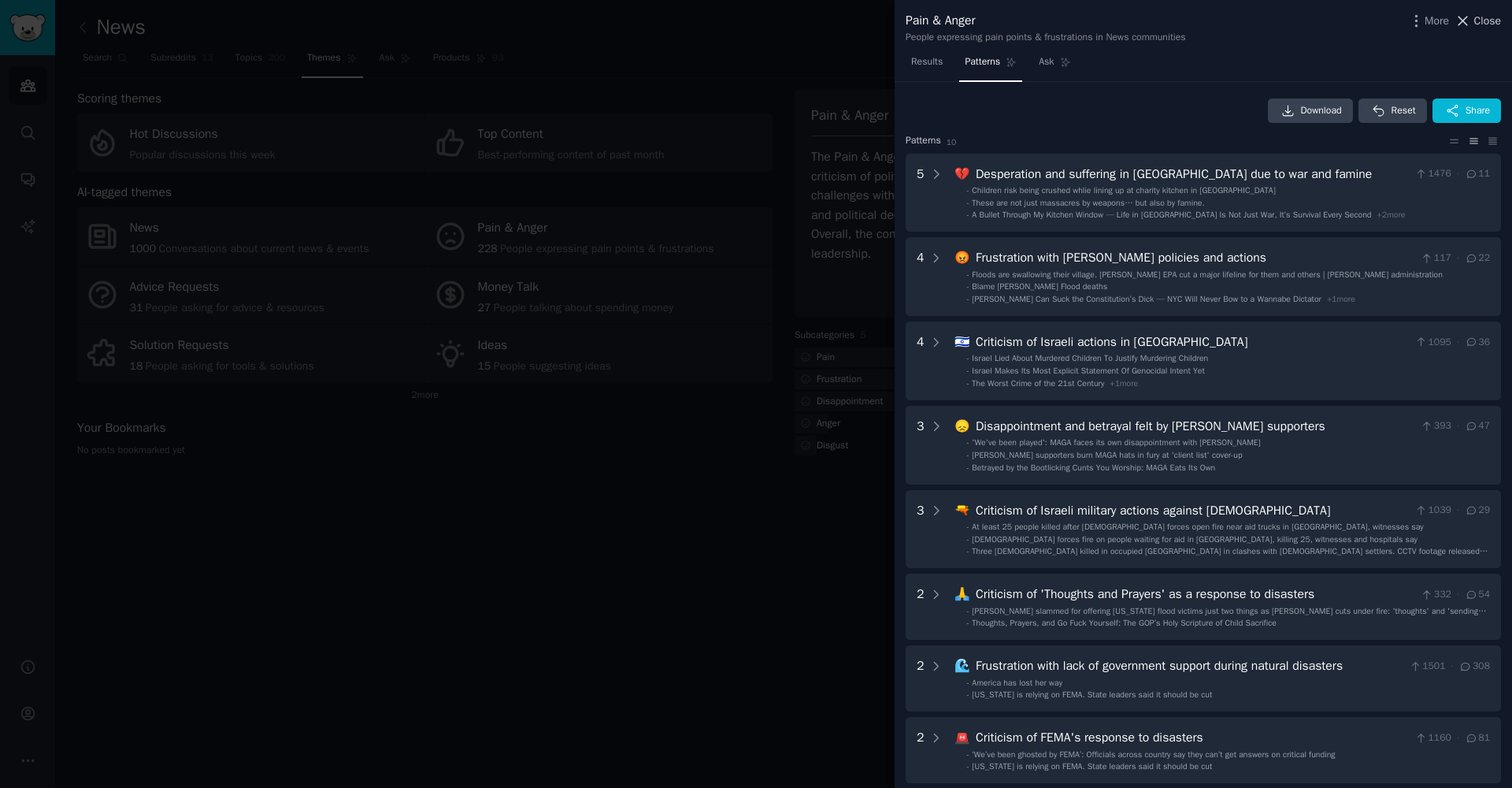 click on "Close" at bounding box center (1488, 20) 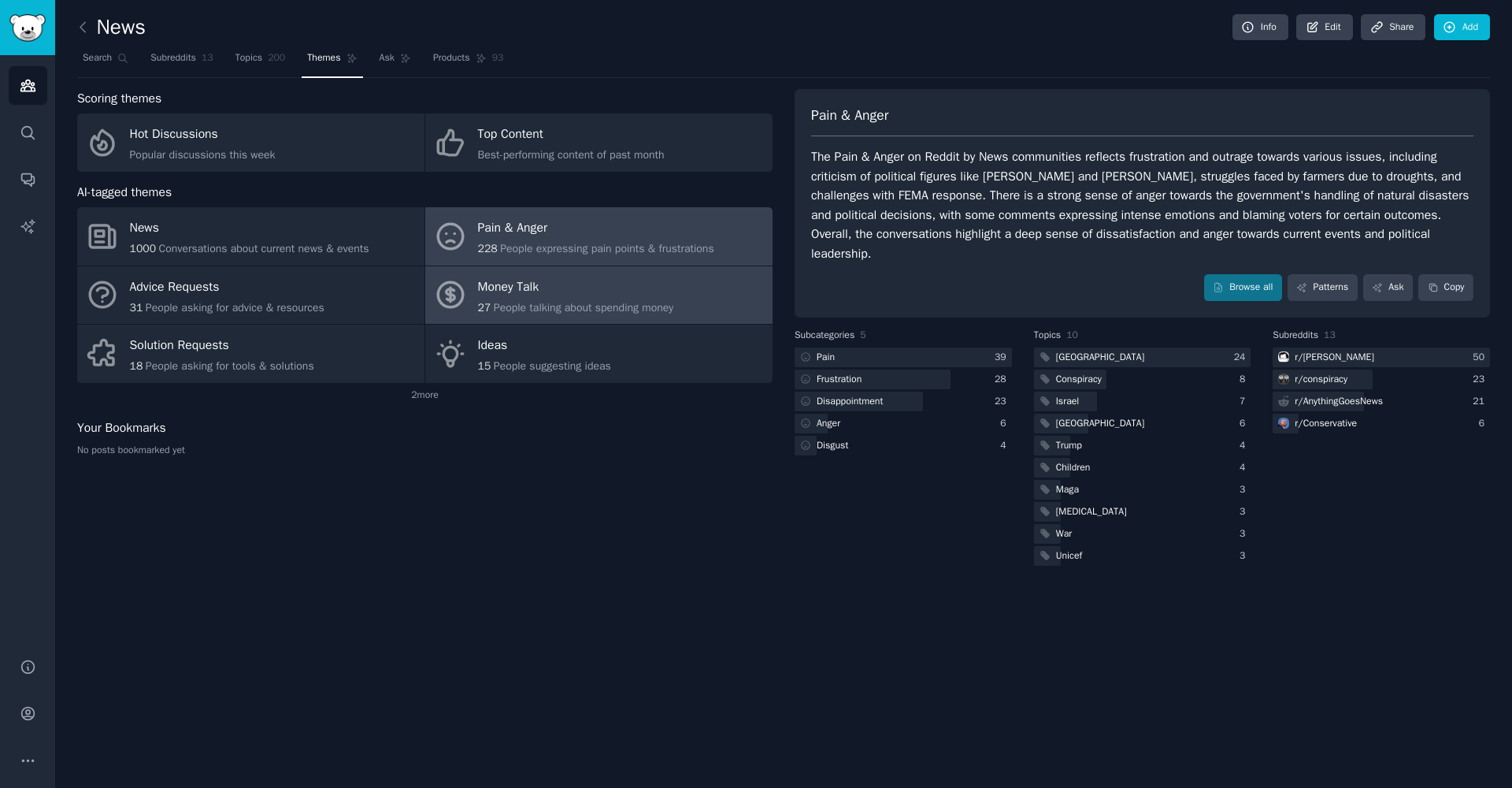 click on "People talking about spending money" at bounding box center [584, 307] 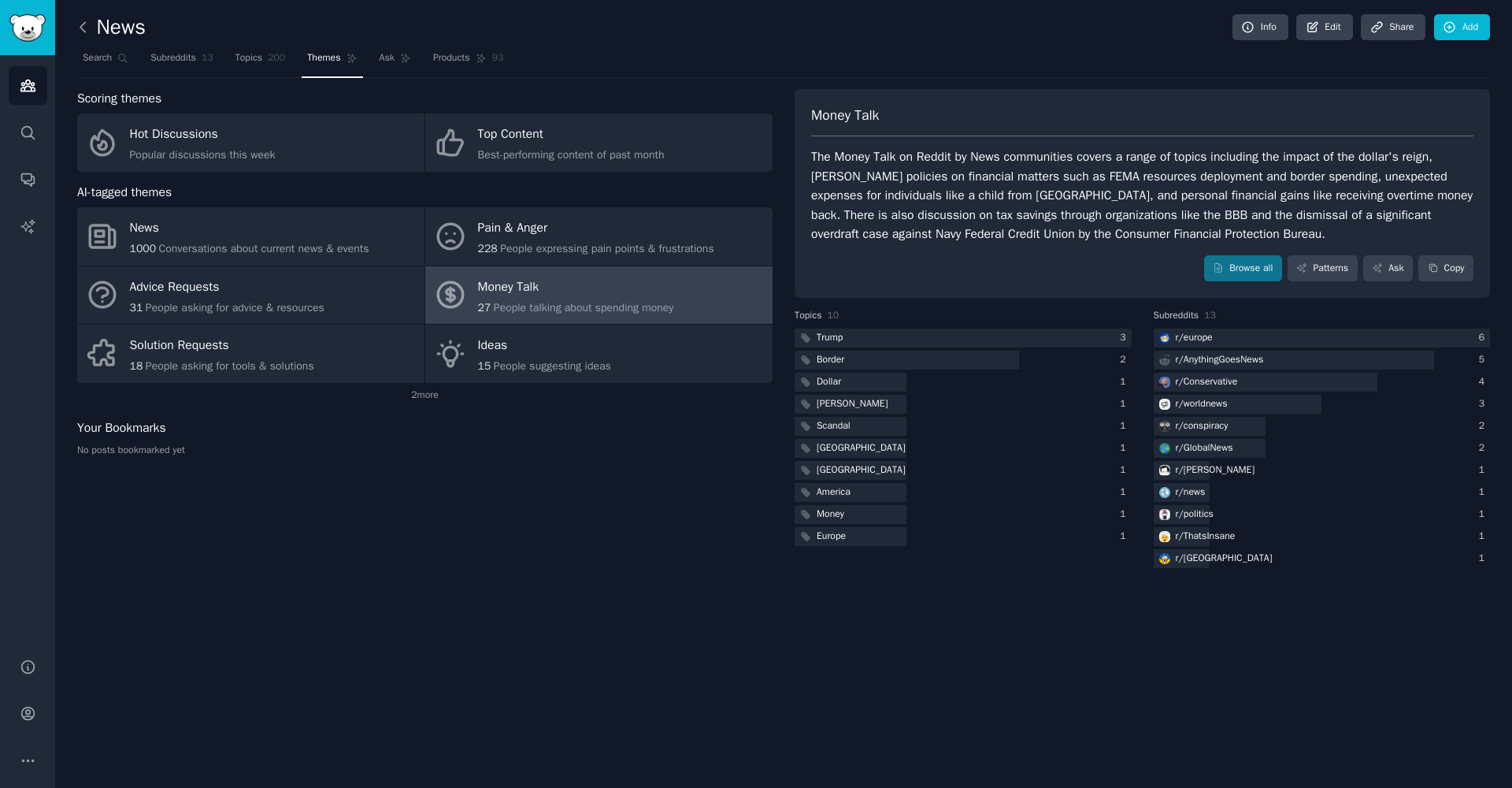 click 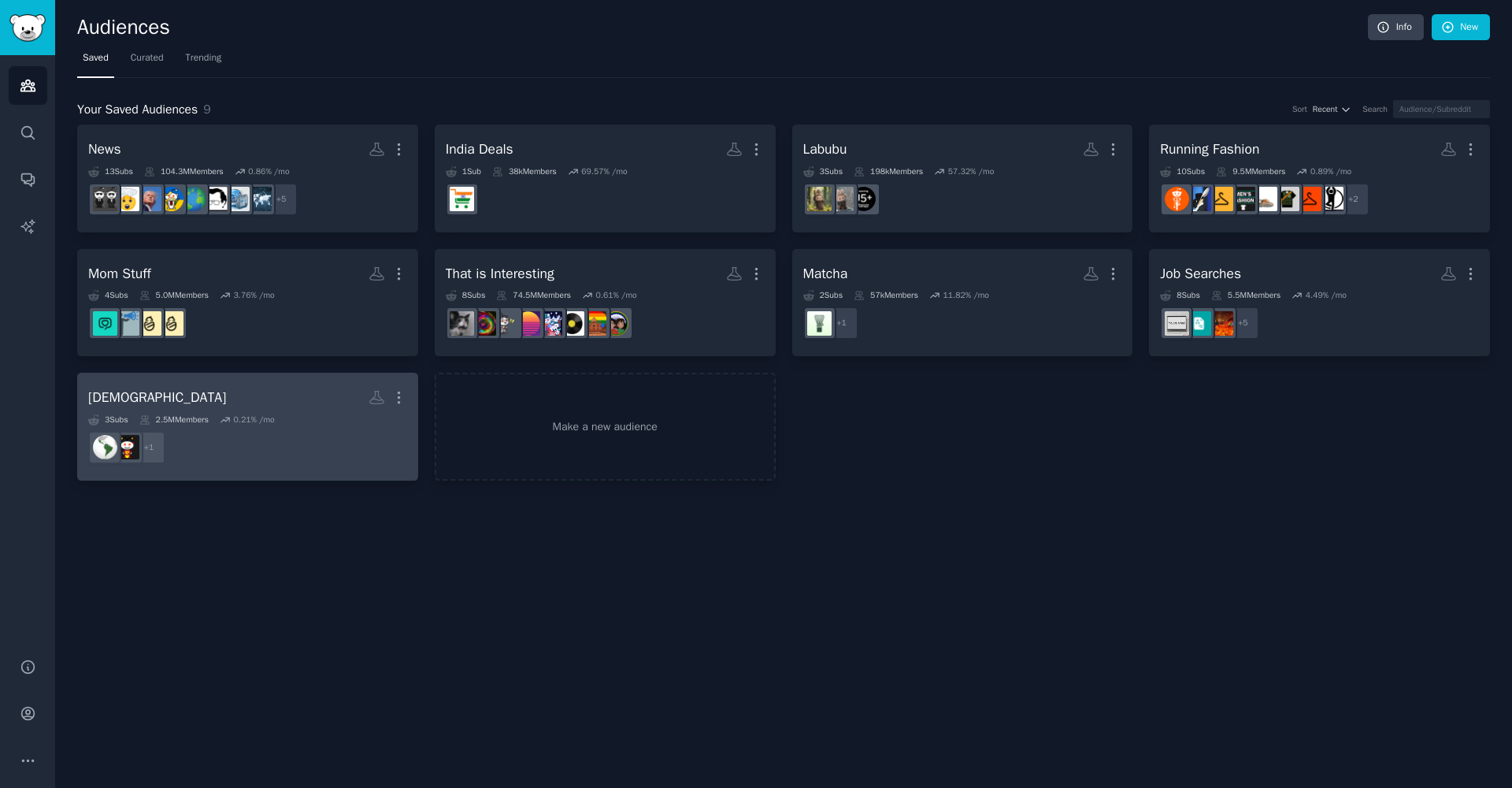 click on "Latino More" at bounding box center (247, 397) 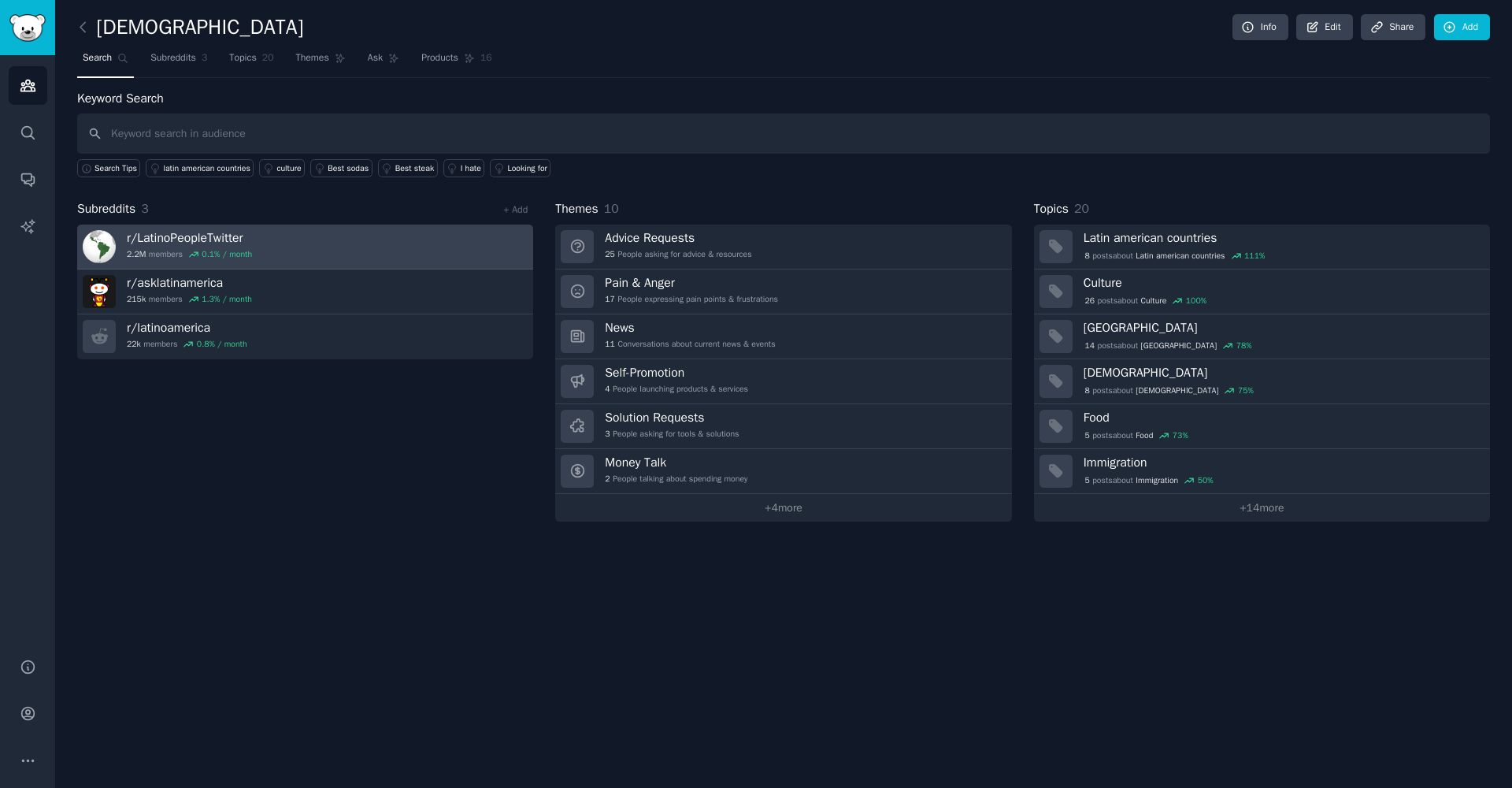 click on "r/ LatinoPeopleTwitter 2.2M  members 0.1 % / month" at bounding box center [305, 247] 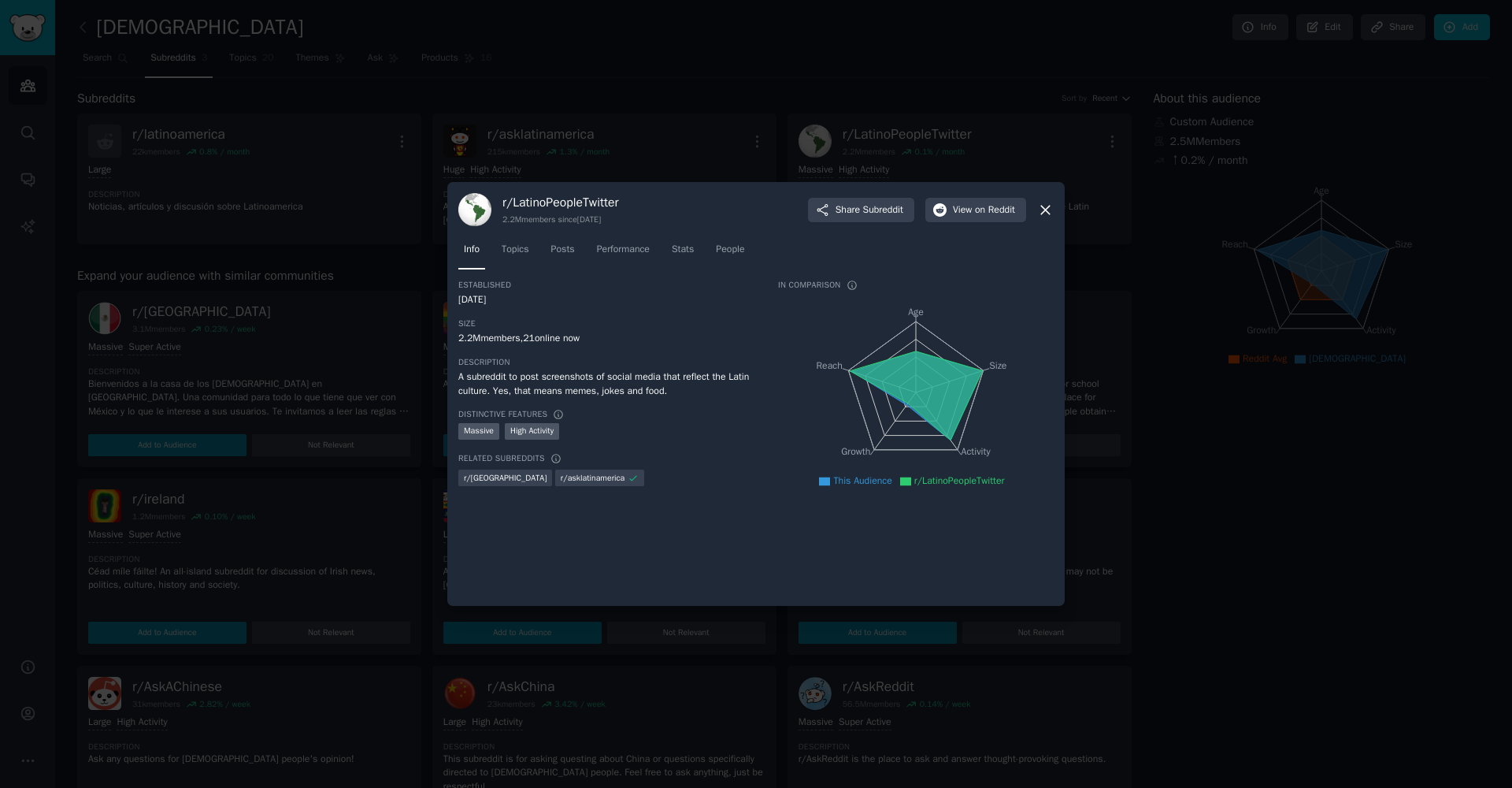 click 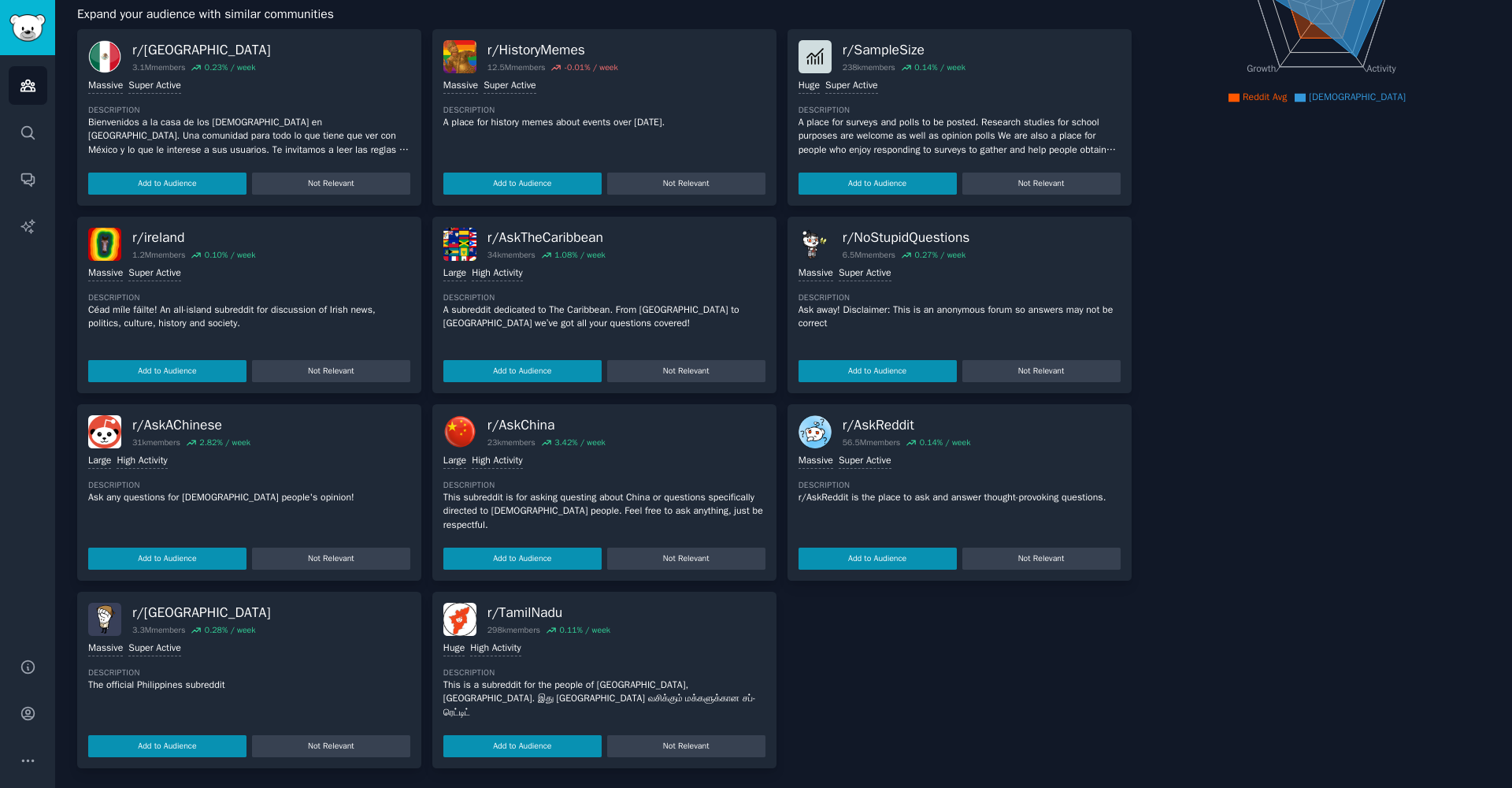 scroll, scrollTop: 0, scrollLeft: 0, axis: both 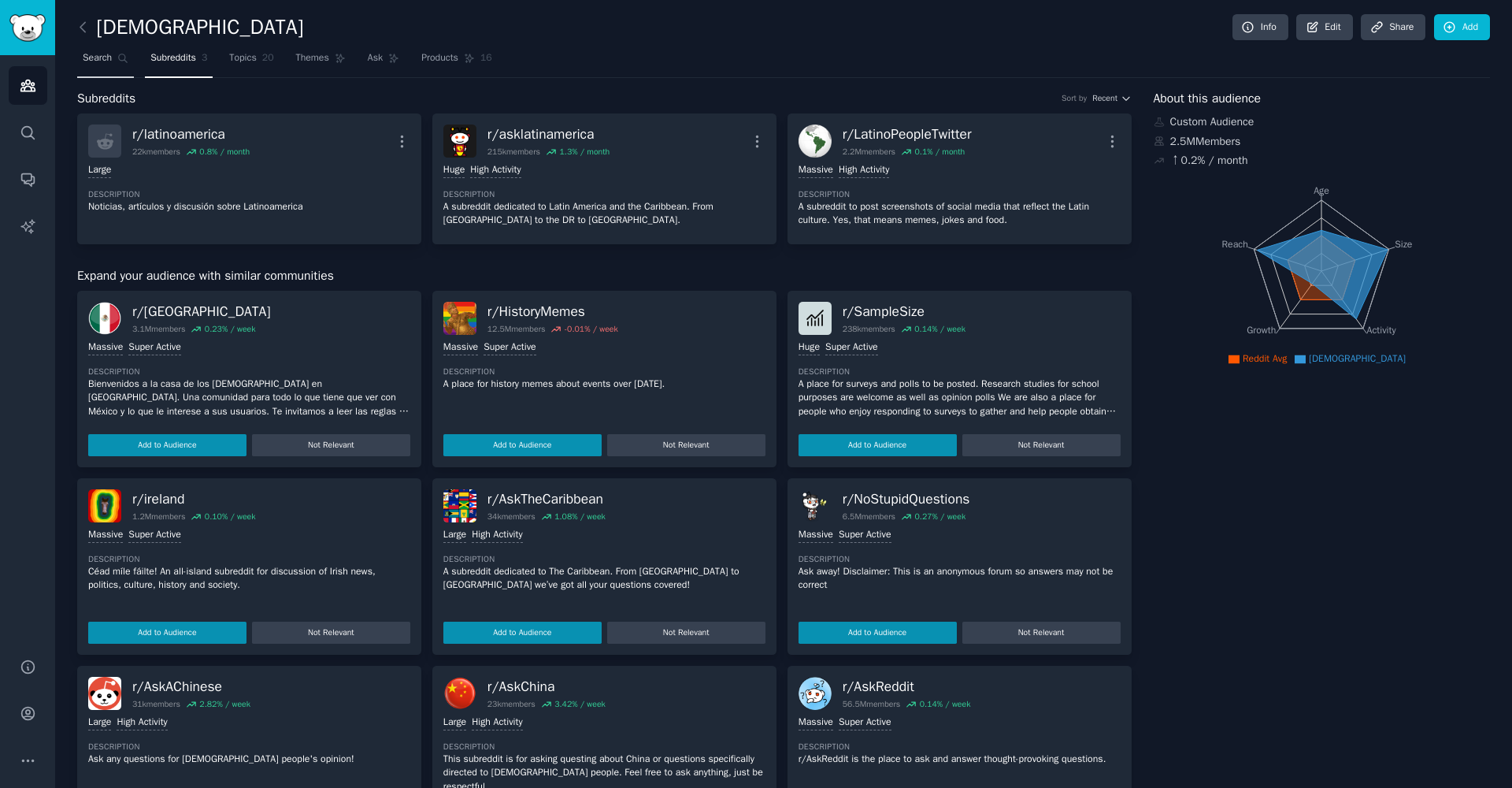 click on "Search" at bounding box center [97, 58] 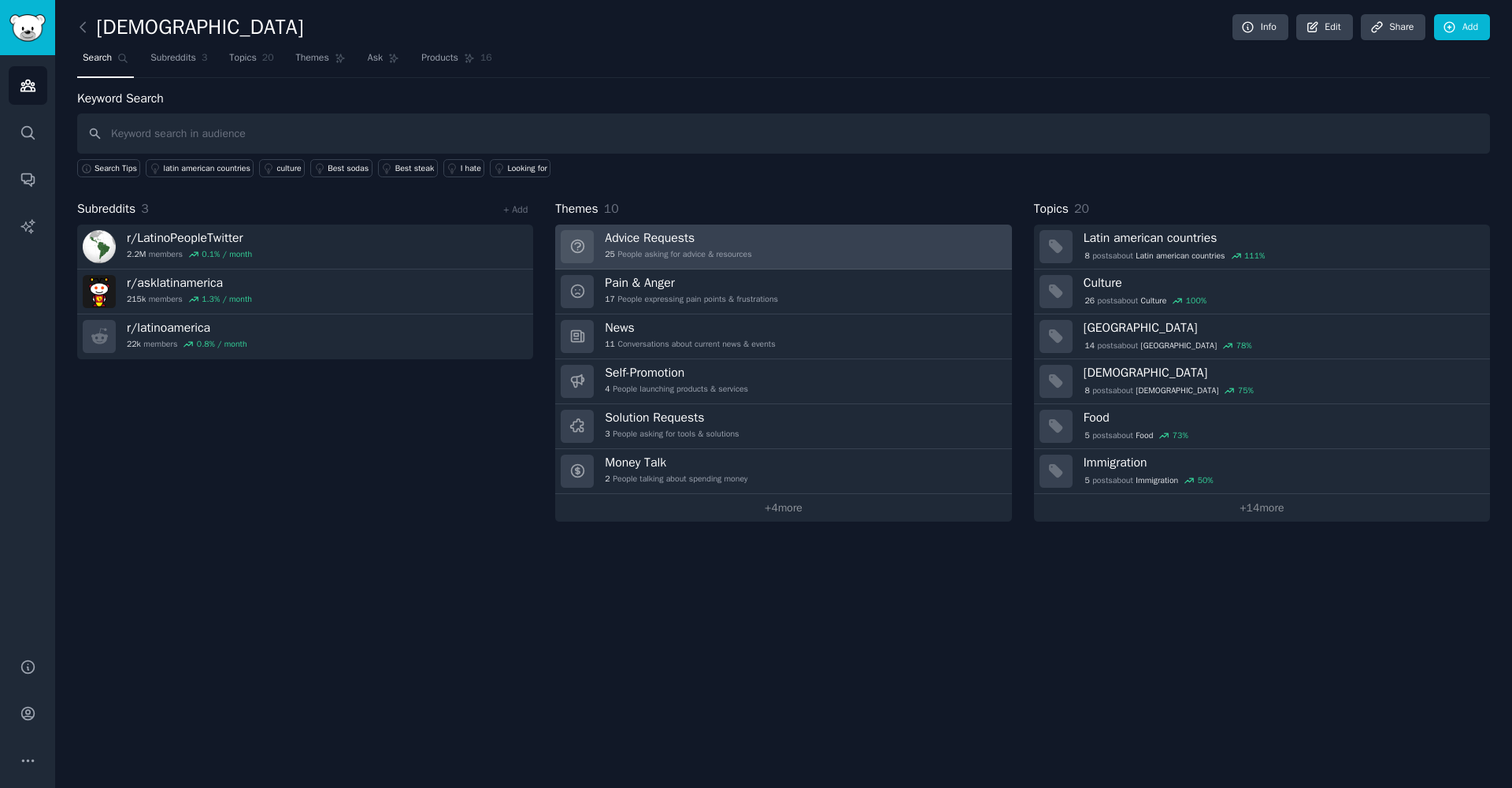 click on "25 People asking for advice & resources" at bounding box center (678, 255) 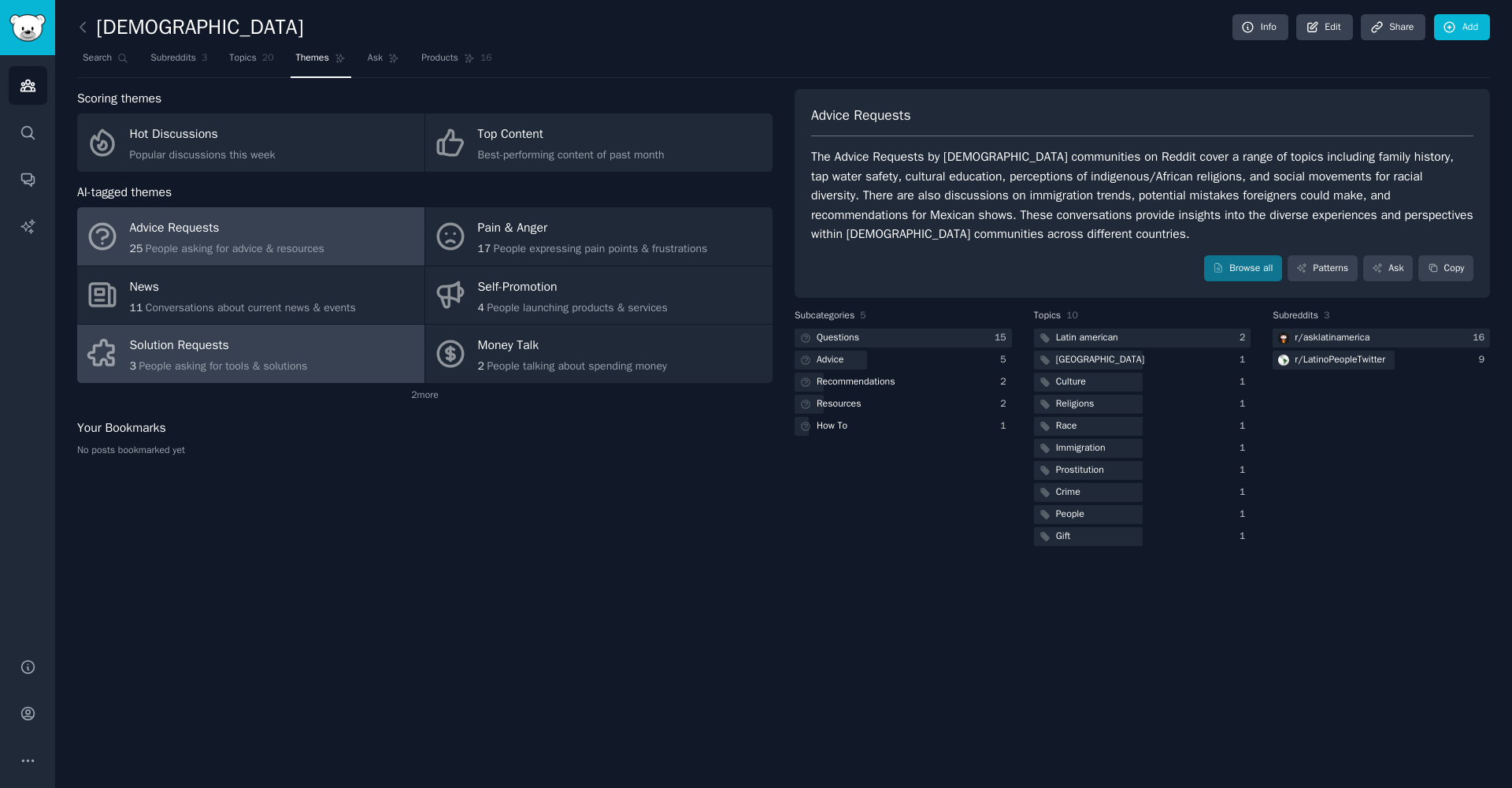 click on "People asking for tools & solutions" at bounding box center (223, 366) 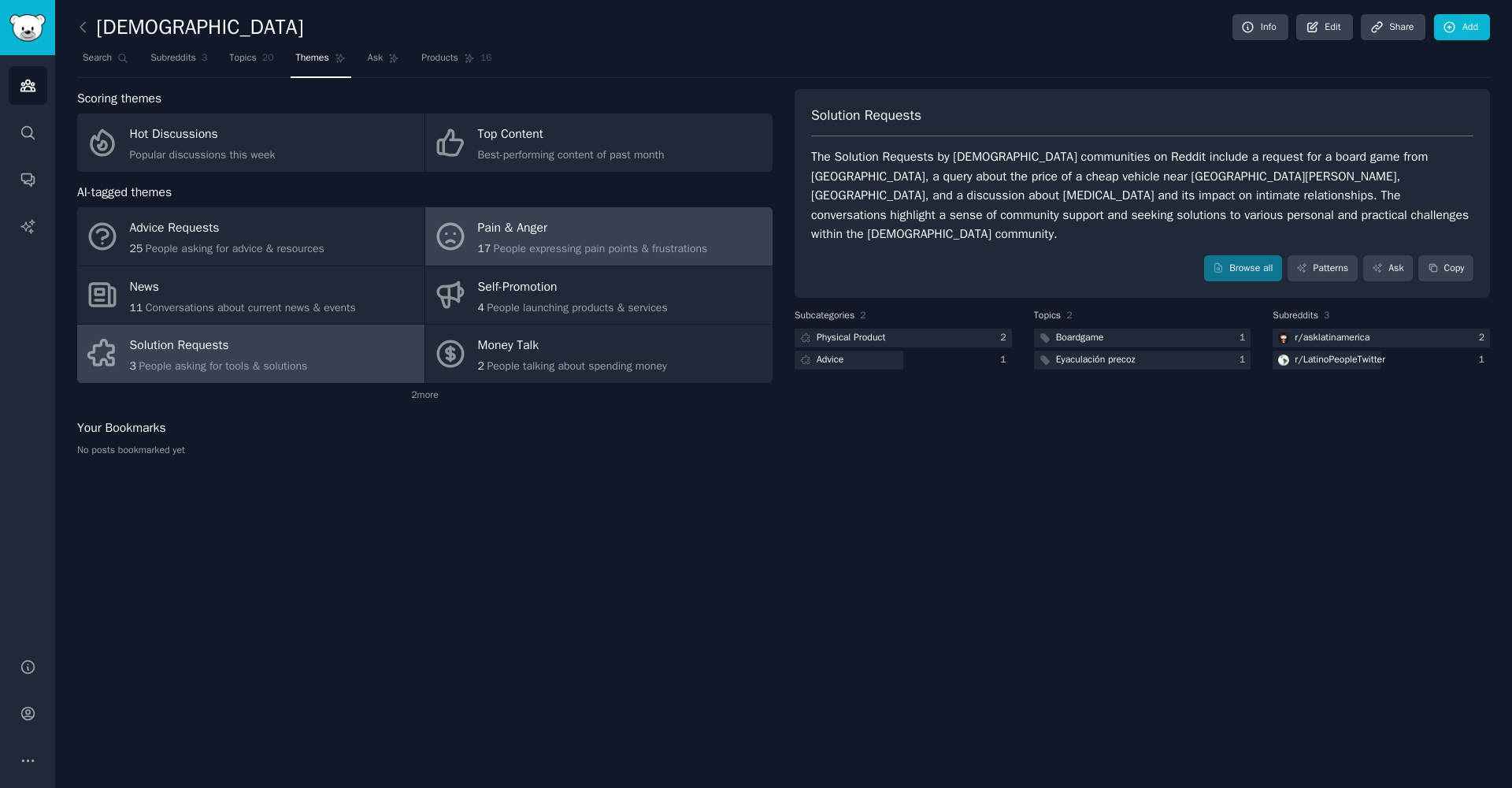click on "Pain & Anger" at bounding box center [593, 229] 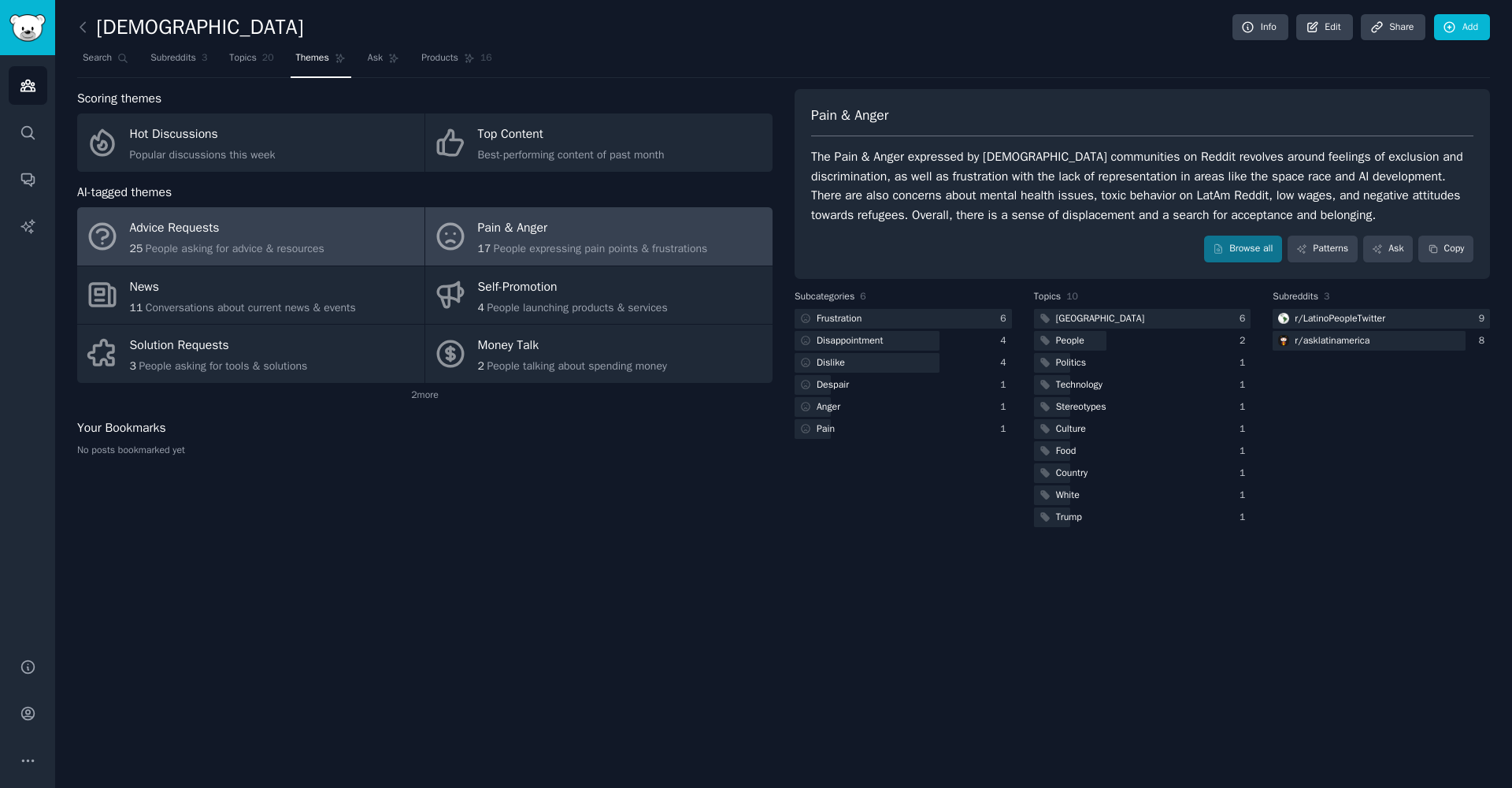click on "25 People asking for advice & resources" at bounding box center (227, 248) 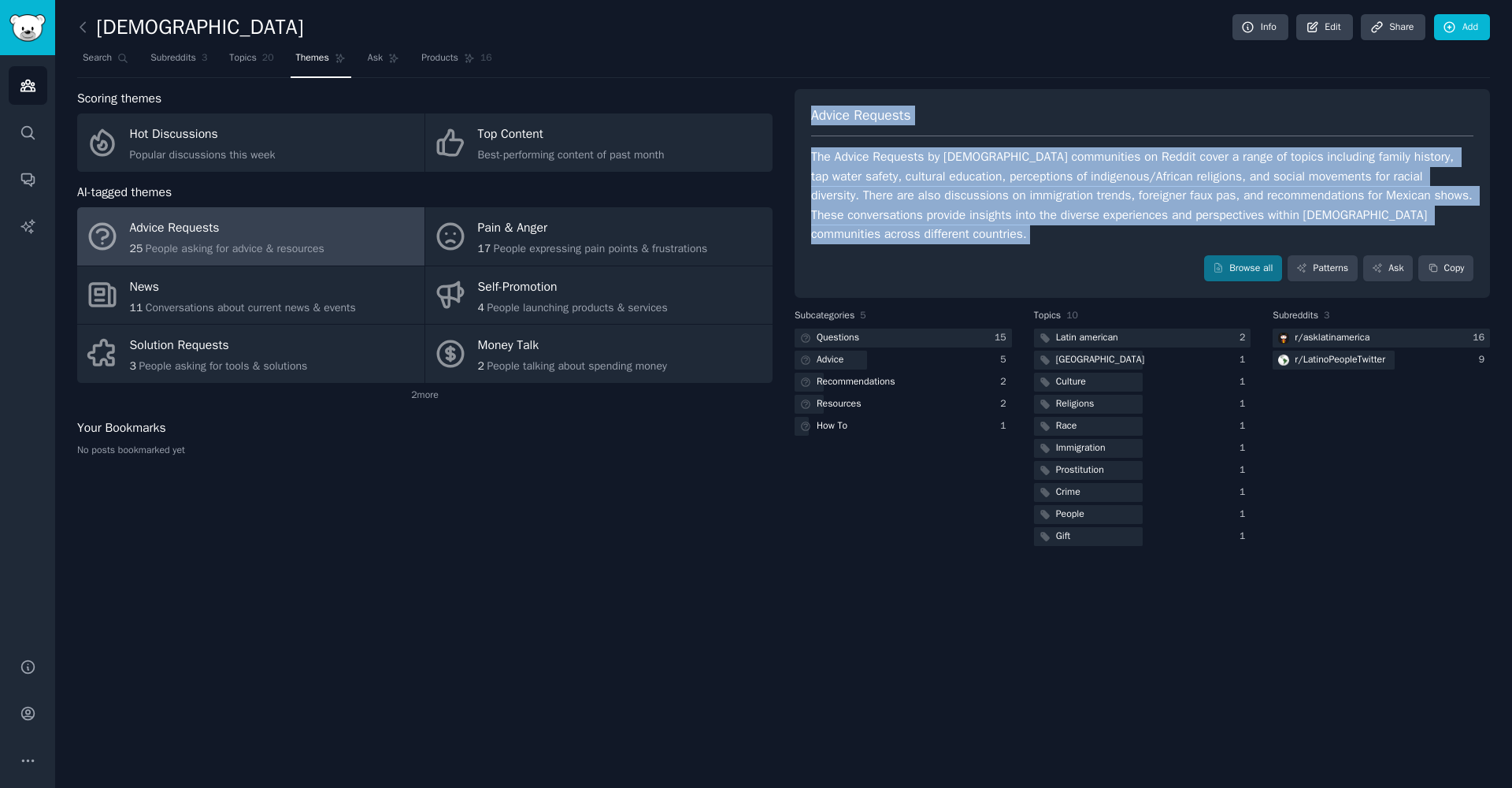 drag, startPoint x: 809, startPoint y: 110, endPoint x: 1180, endPoint y: 252, distance: 397.24677 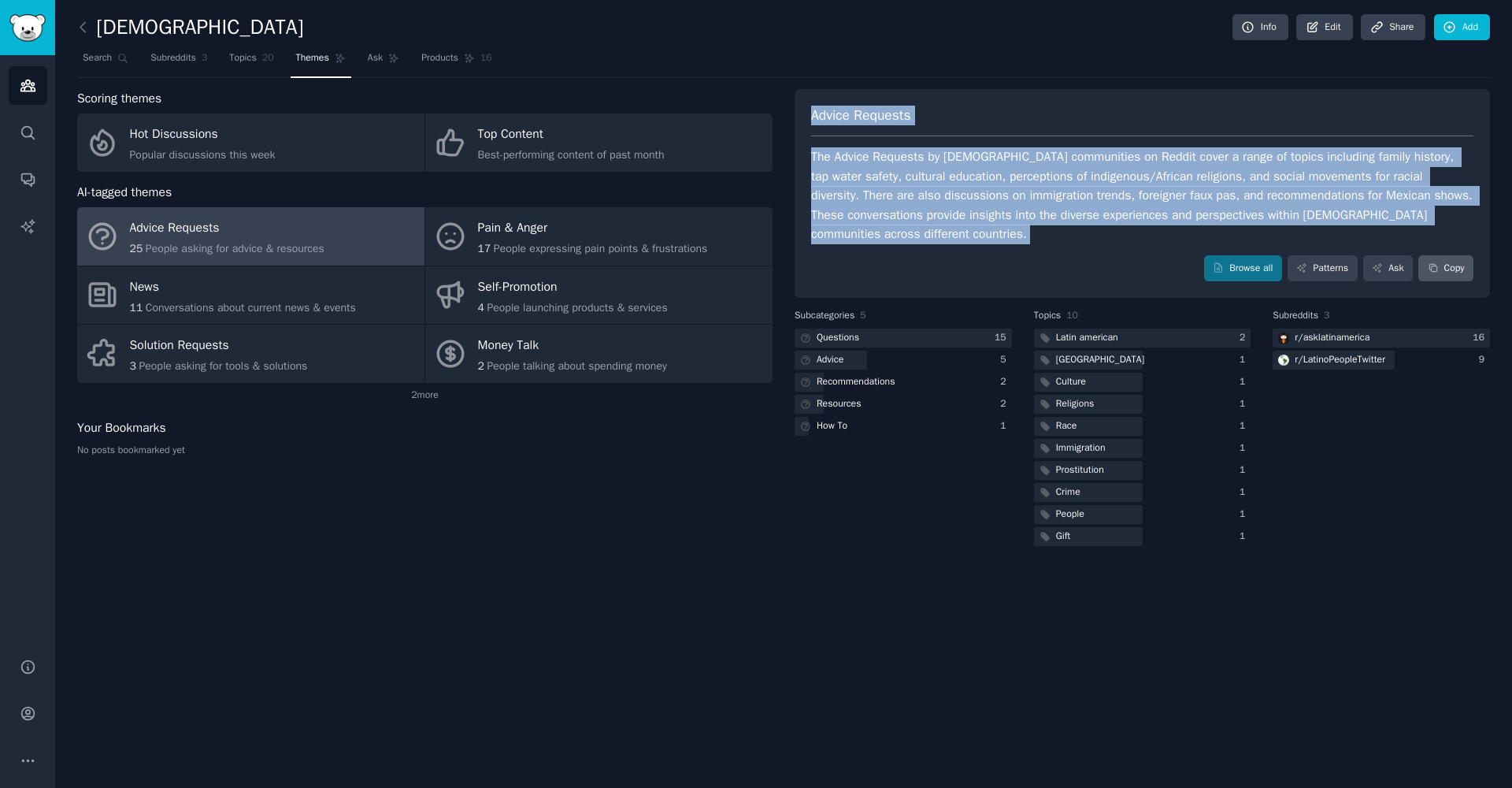 click on "Copy" at bounding box center [1446, 269] 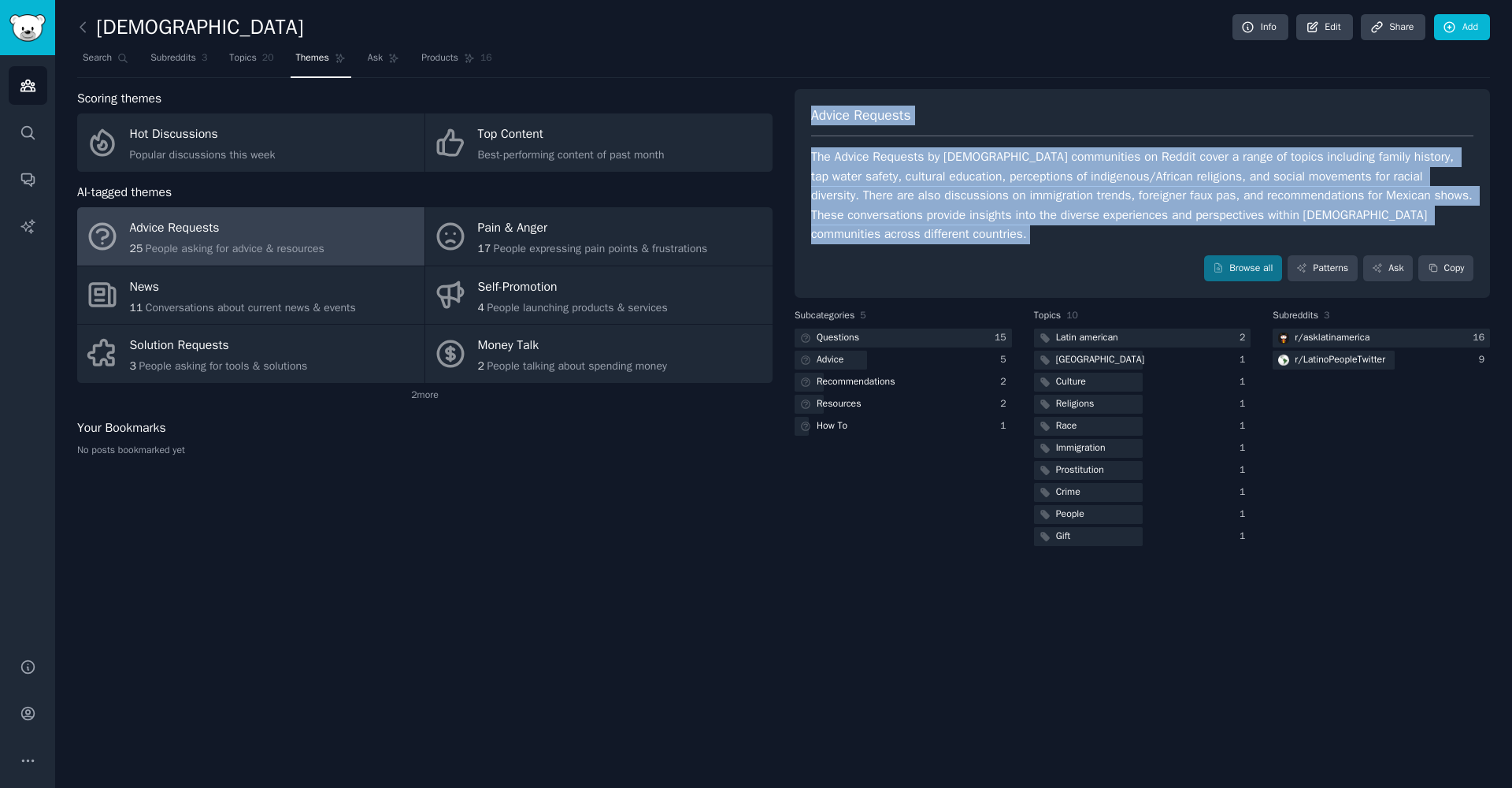 copy on "Advice Requests The Advice Requests by Latino communities on Reddit cover a range of topics including family history, tap water safety, cultural education, perceptions of indigenous/African religions, and social movements for racial diversity. There are also discussions on immigration trends, foreigner faux pas, and recommendations for Mexican shows. These conversations provide insights into the diverse experiences and perspectives within Latino communities across different countries." 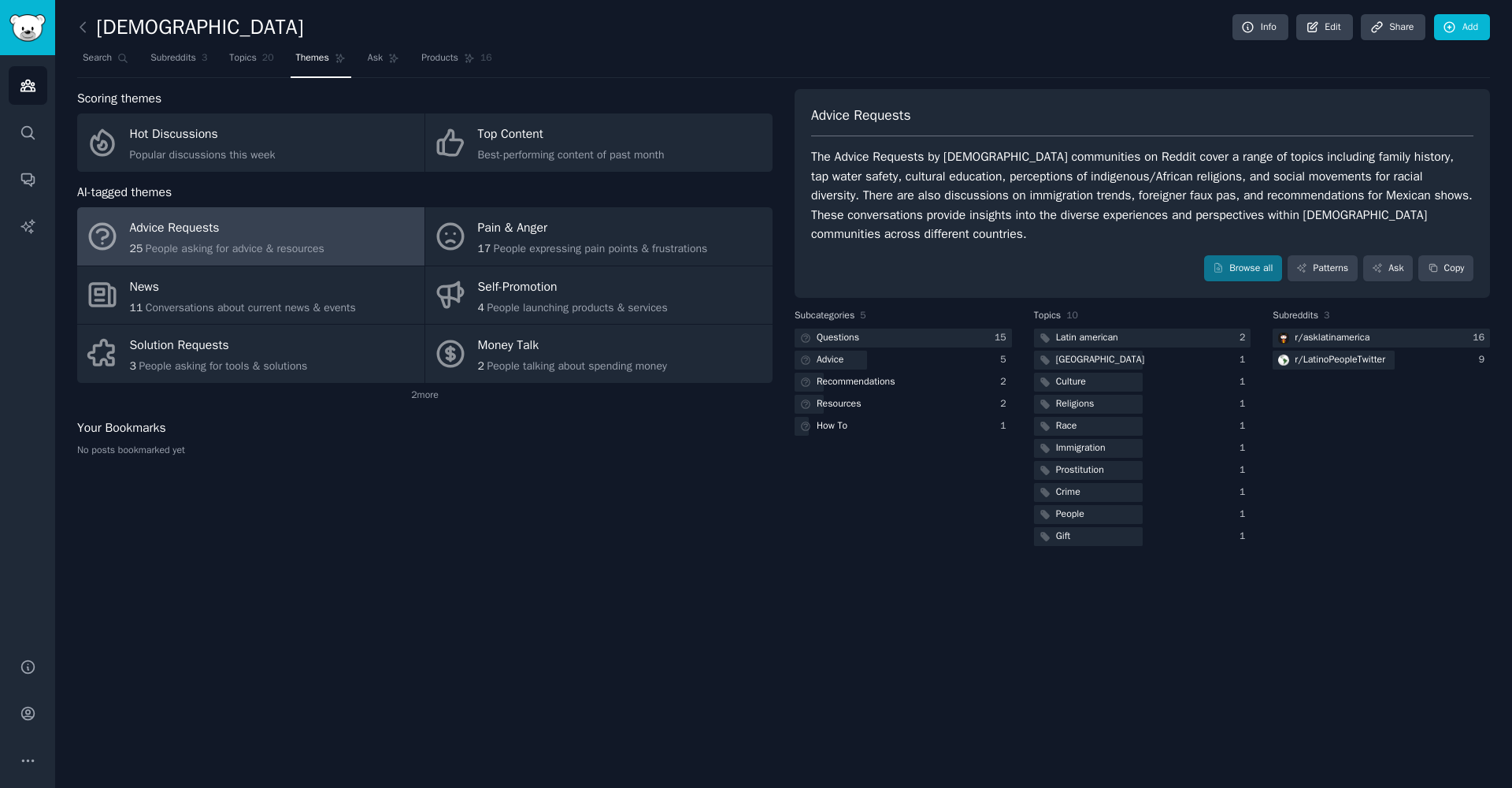 click on "Latino Info Edit Share Add Search Subreddits 3 Topics 20 Themes Ask Products 16 Scoring themes Hot Discussions Popular discussions this week Top Content Best-performing content of past month AI-tagged themes Advice Requests 25 People asking for advice & resources Pain & Anger 17 People expressing pain points & frustrations News 11 Conversations about current news & events Self-Promotion 4 People launching products & services Solution Requests 3 People asking for tools & solutions Money Talk 2 People talking about spending money 2  more Your Bookmarks No posts bookmarked yet Advice Requests Browse all Patterns Ask Copy Subcategories 5   Questions 15   Advice 5   Recommendations 2   Resources 2   How To 1 Topics 10   Latin american 2   Latin america 1   Culture 1   Religions 1   Race 1   Immigration 1   Prostitution 1   Crime 1   People 1   Gift 1 Subreddits 3  r/ asklatinamerica 16  r/ LatinoPeopleTwitter 9" 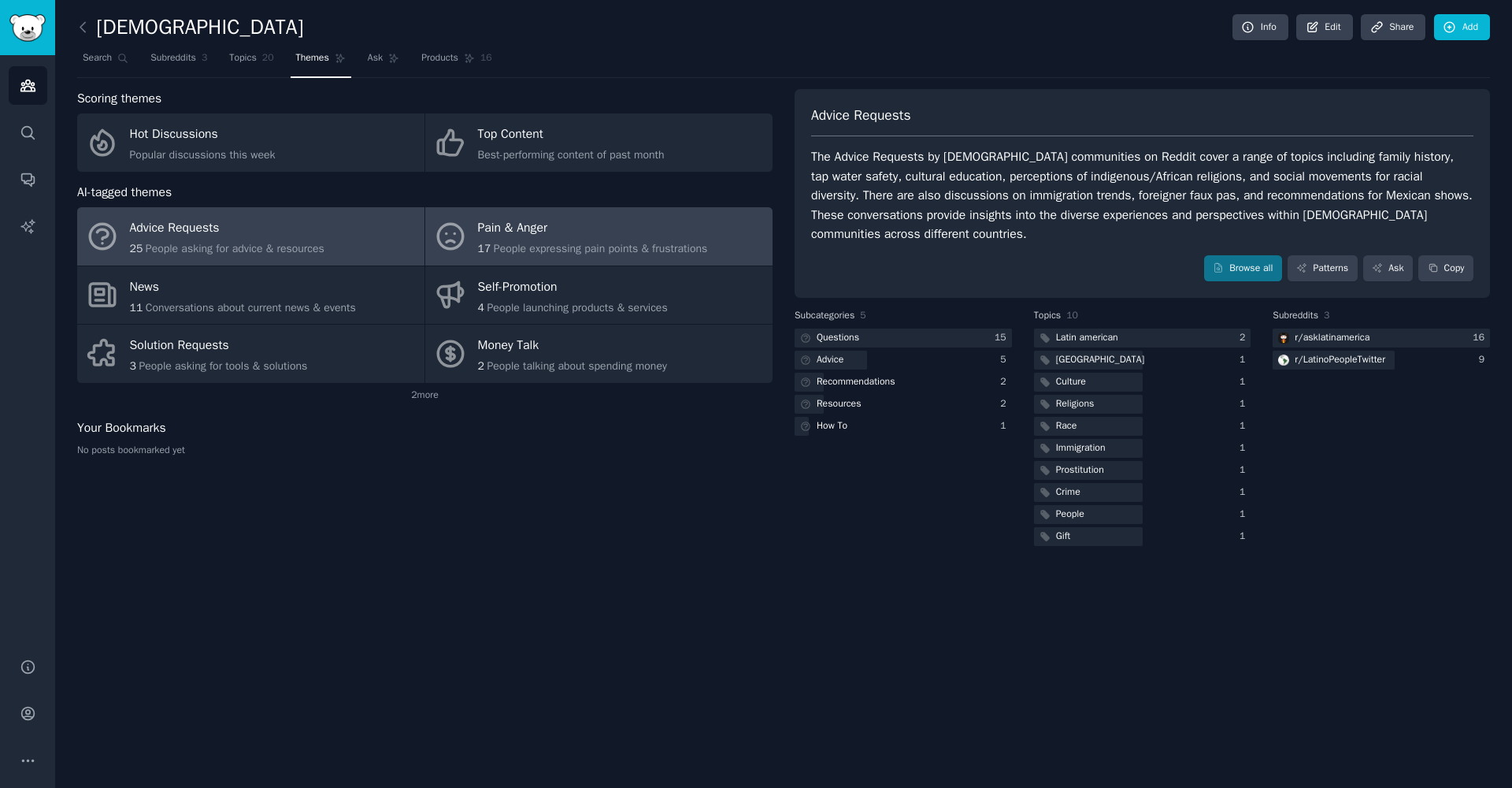 click on "Pain & Anger" at bounding box center (593, 229) 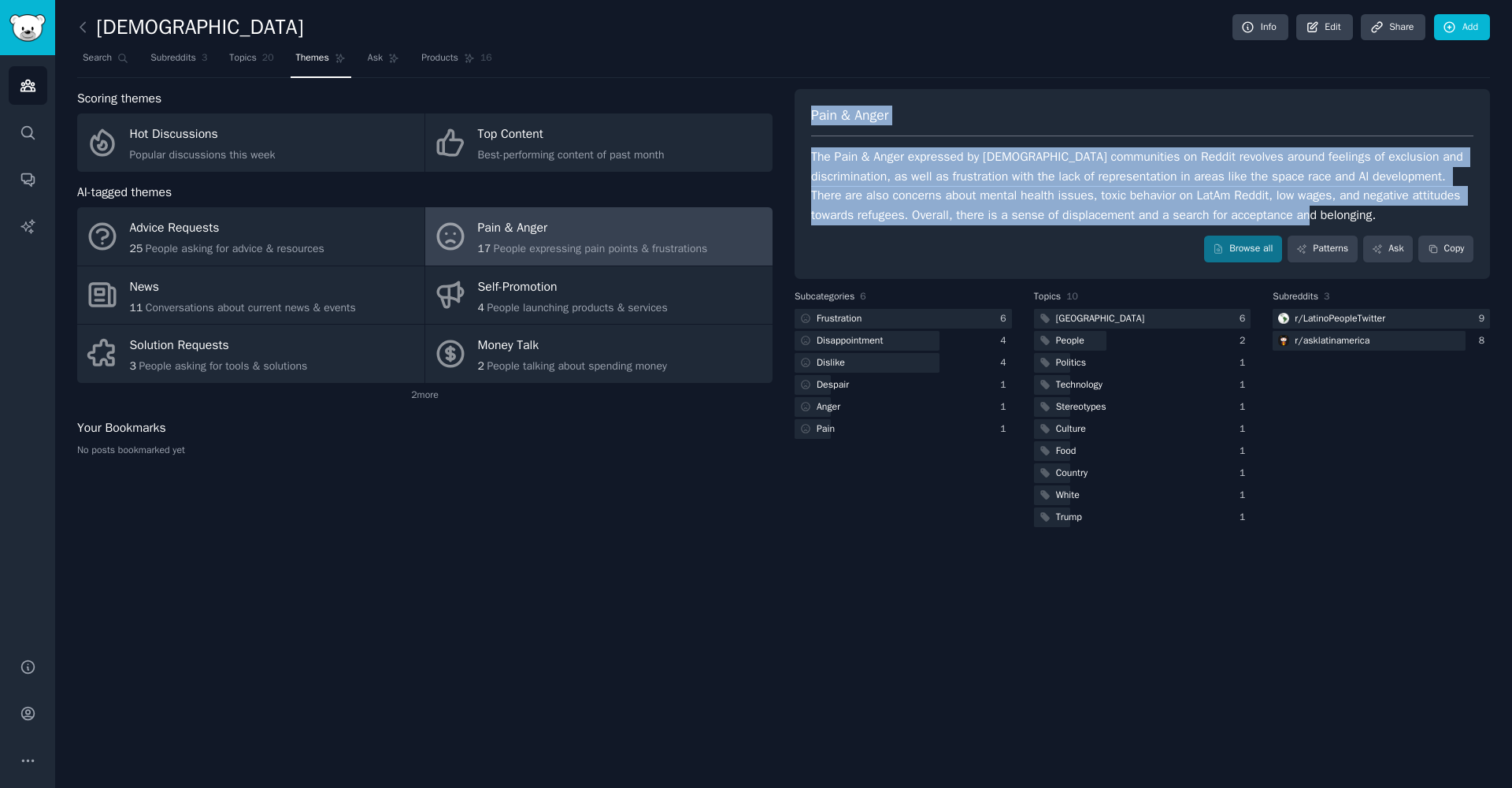 drag, startPoint x: 810, startPoint y: 110, endPoint x: 1447, endPoint y: 216, distance: 645.75924 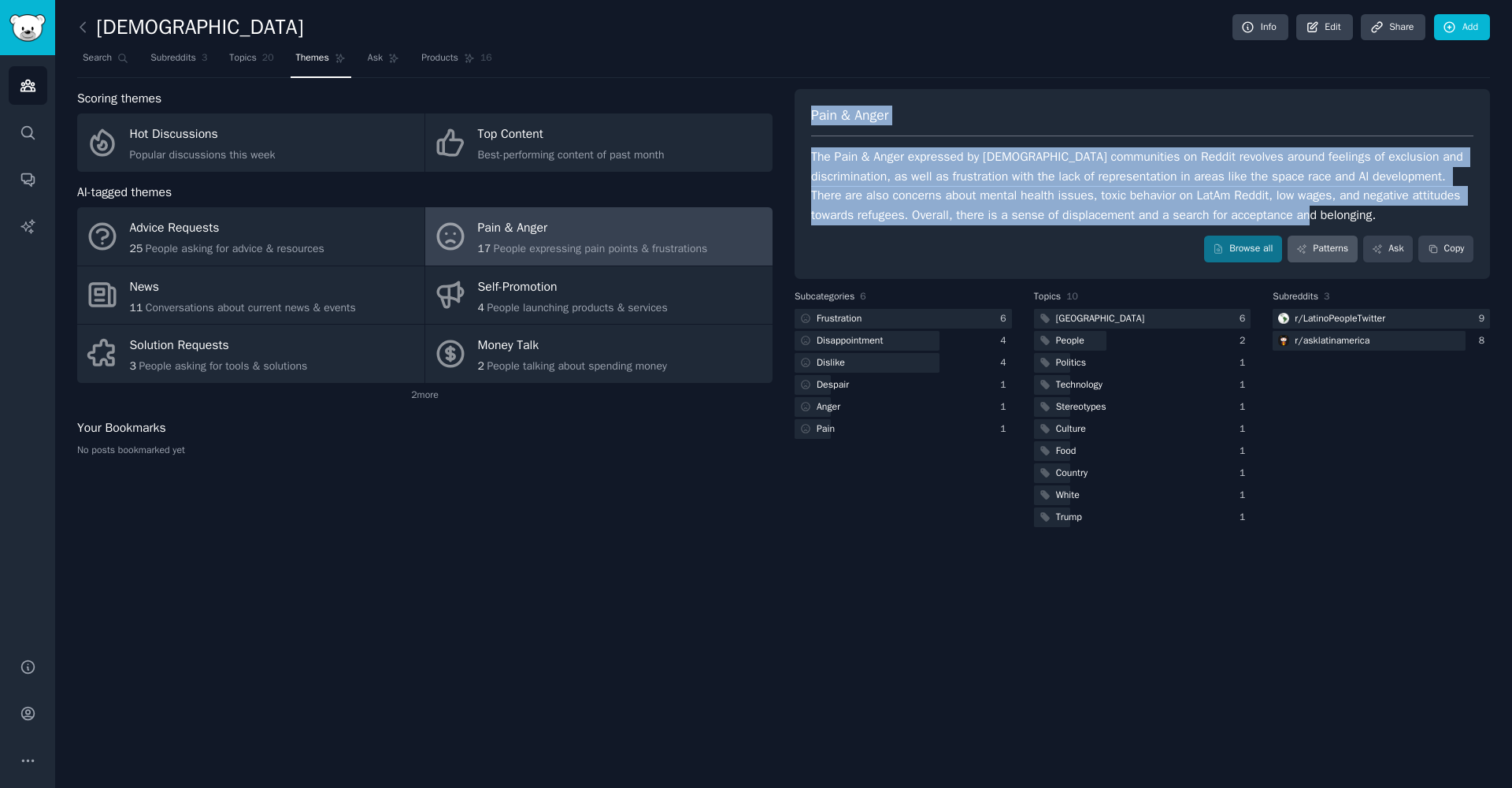 click on "Patterns" at bounding box center (1322, 249) 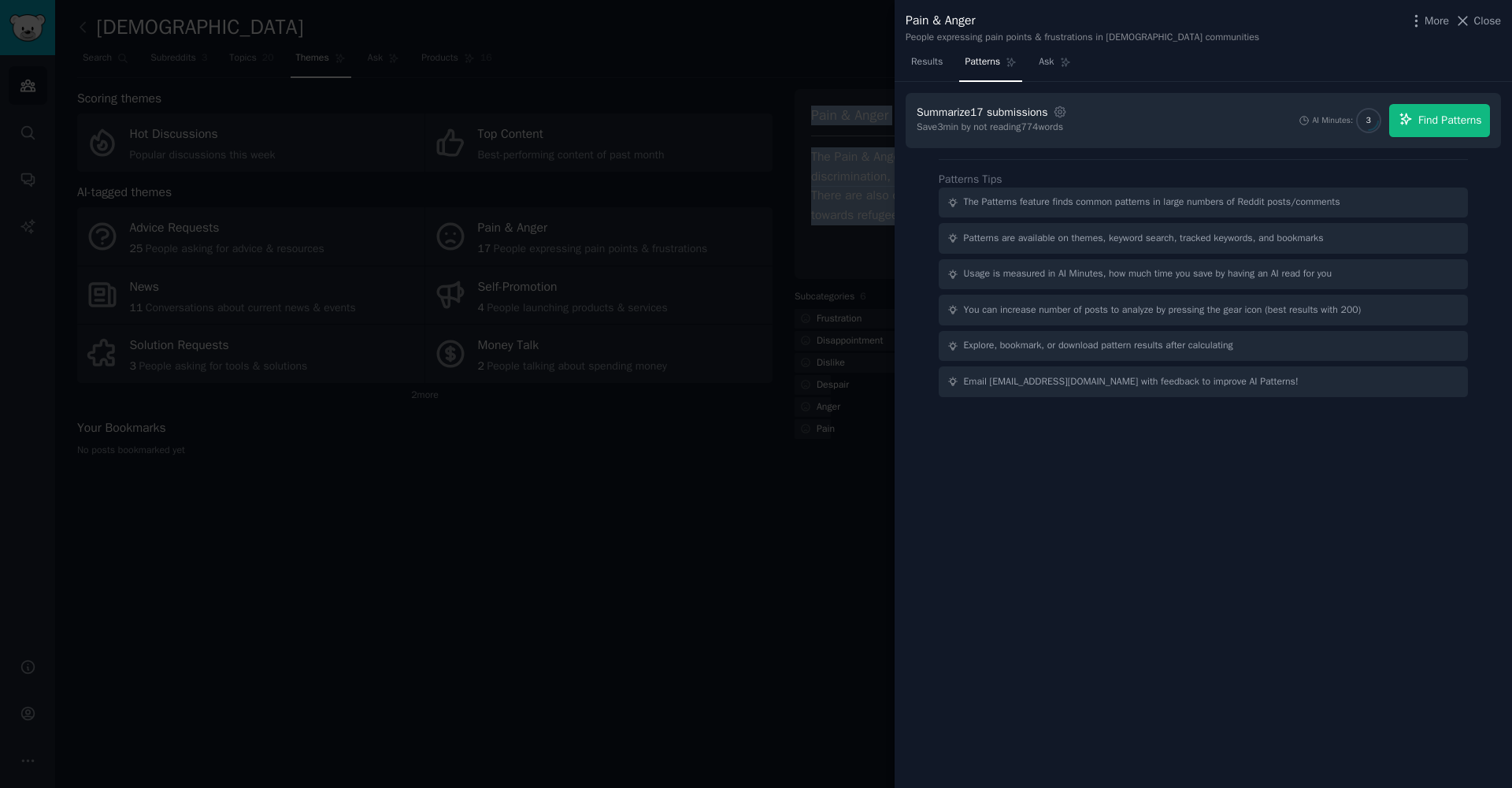 click on "Find Patterns" at bounding box center [1450, 120] 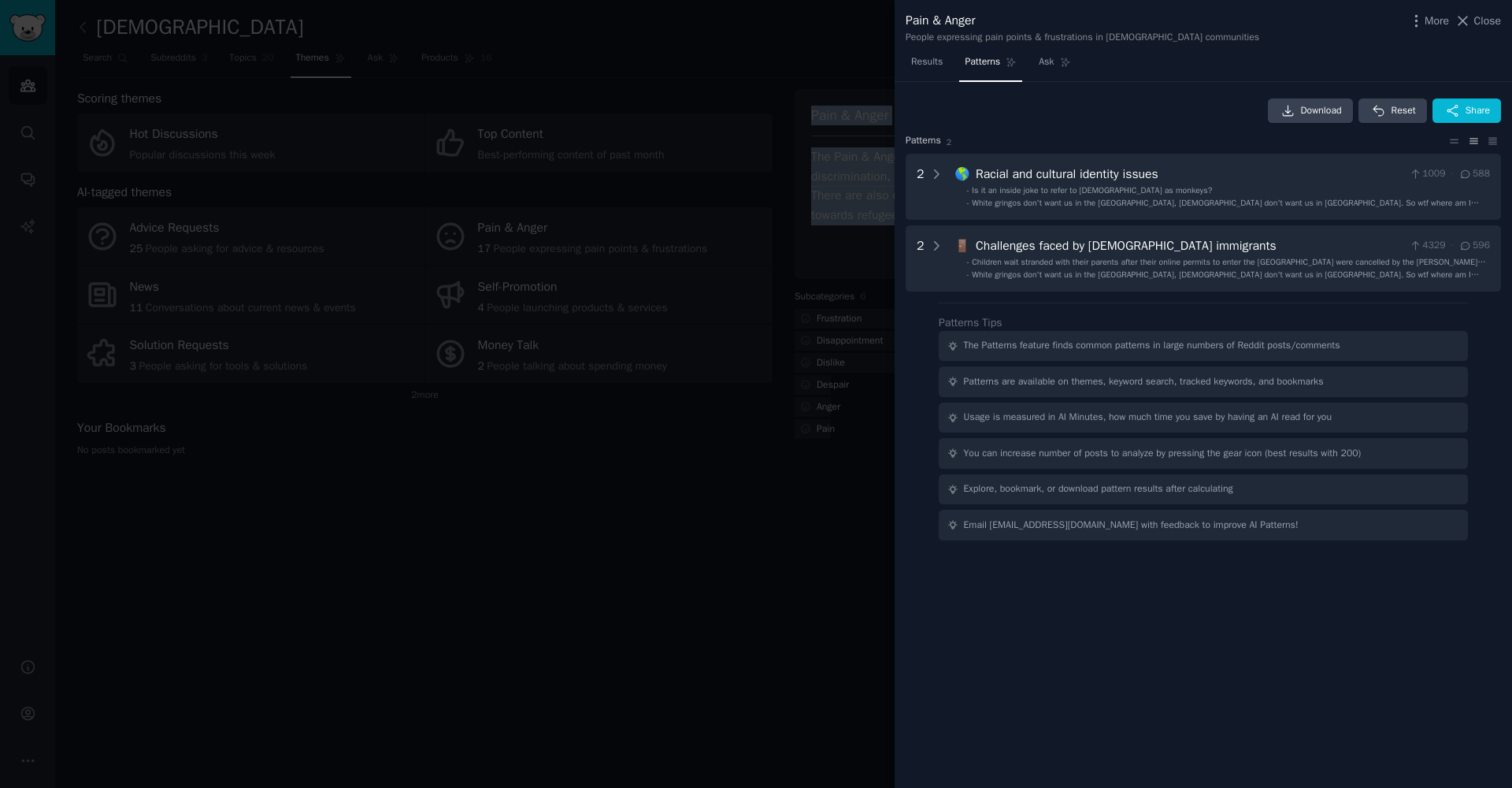 click on "Close" at bounding box center (1488, 20) 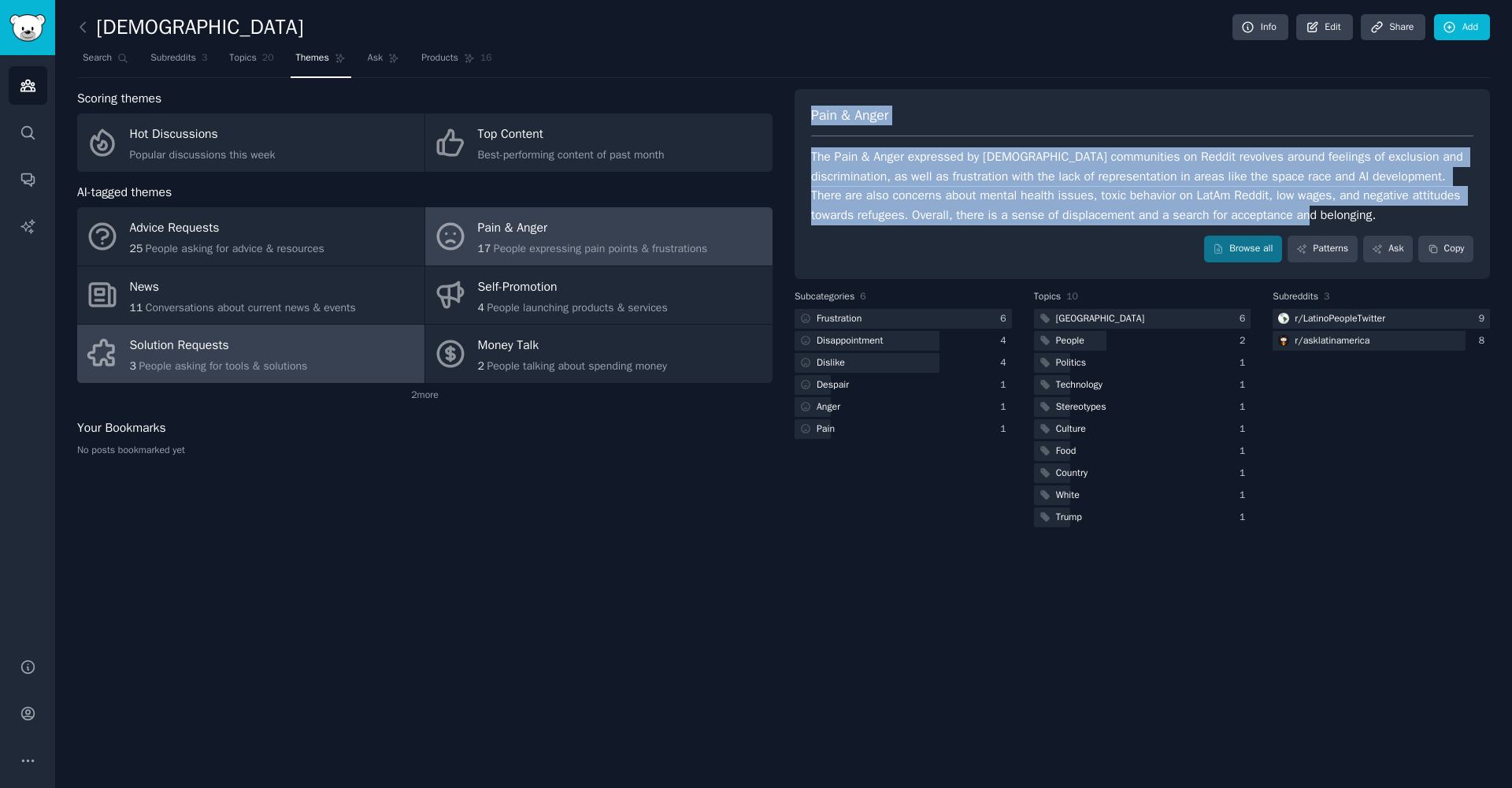 click on "3 People asking for tools & solutions" at bounding box center [219, 366] 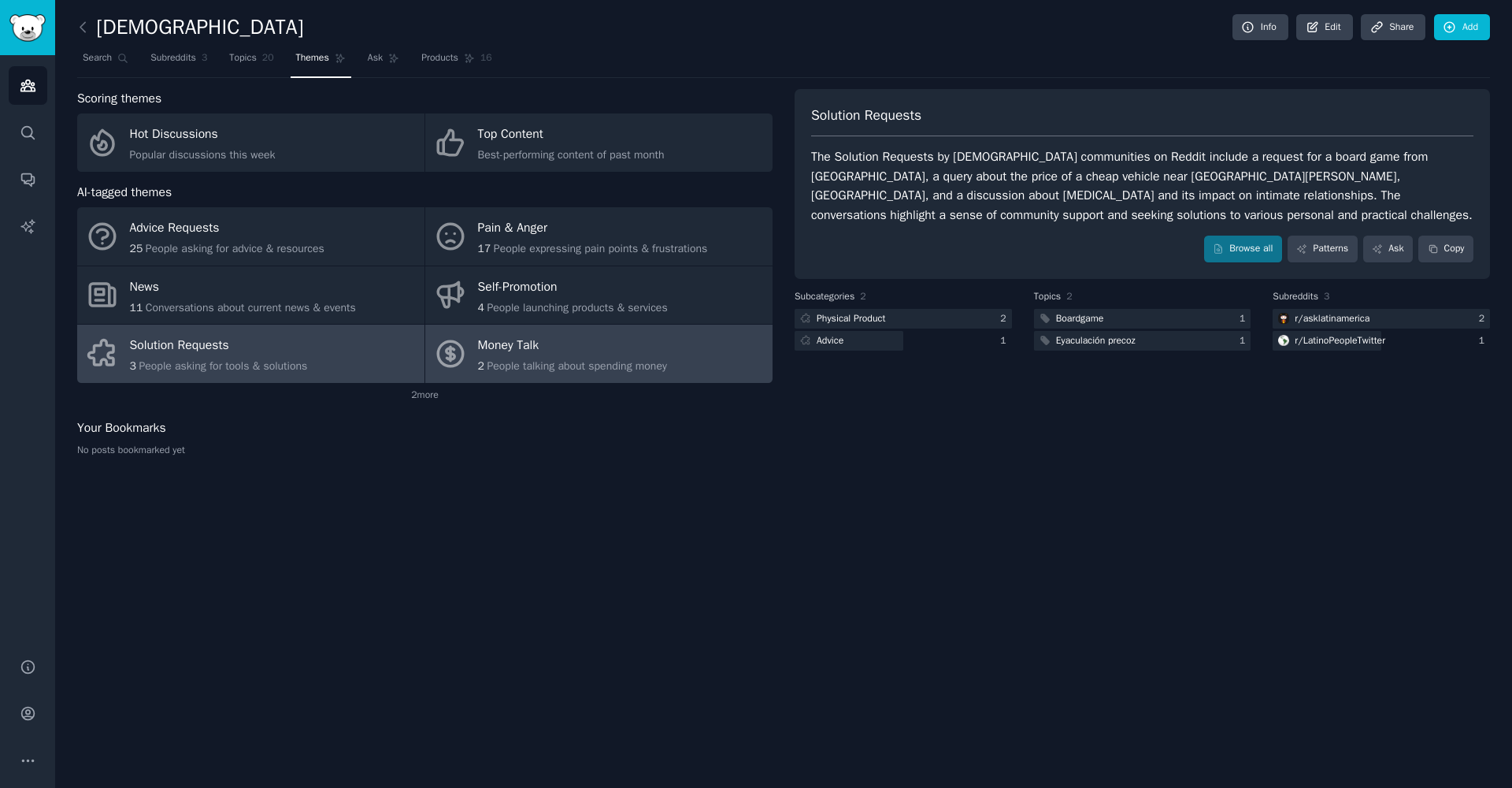 click on "Money Talk" at bounding box center [573, 346] 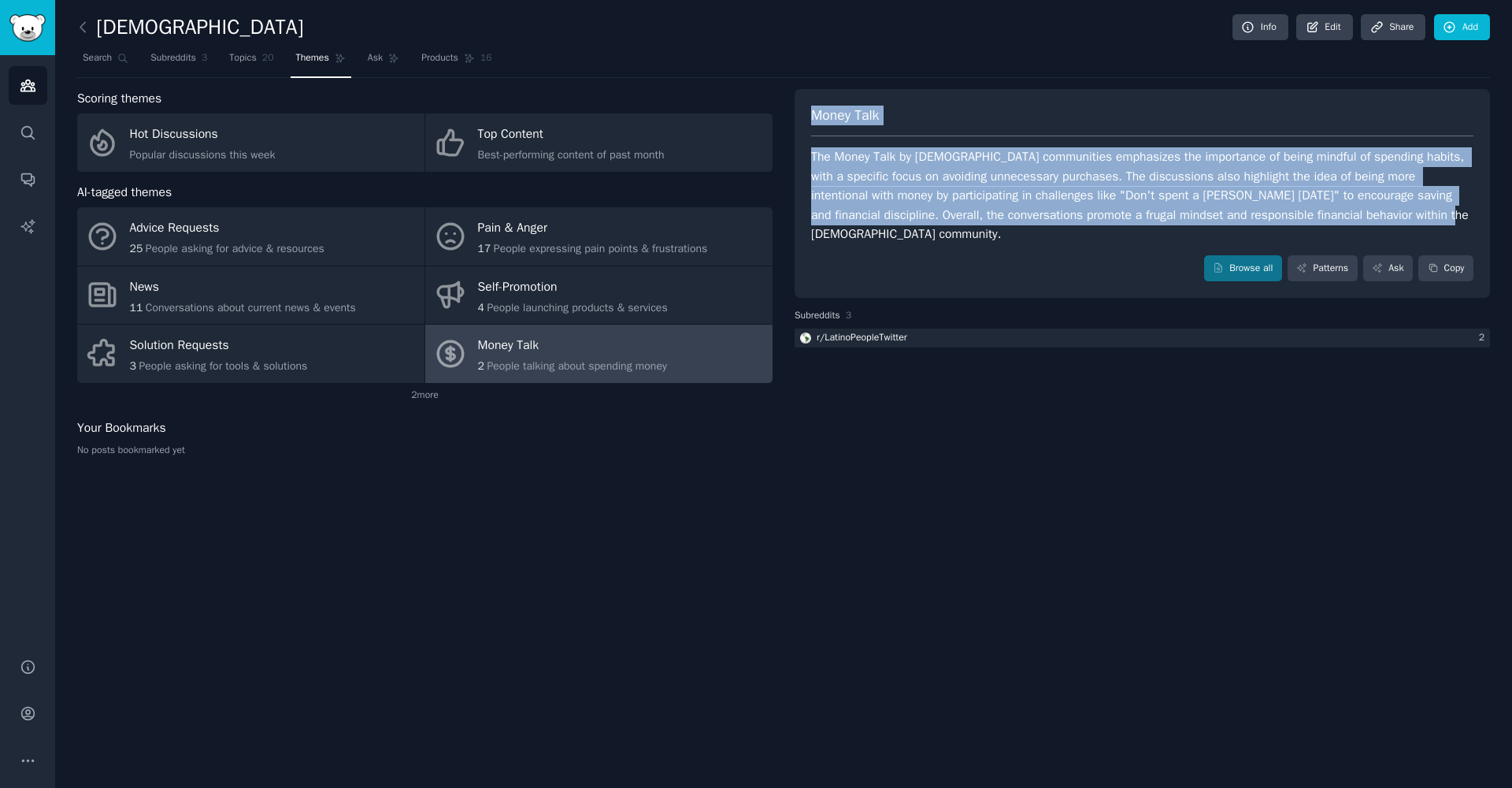 drag, startPoint x: 812, startPoint y: 116, endPoint x: 960, endPoint y: 204, distance: 172.18595 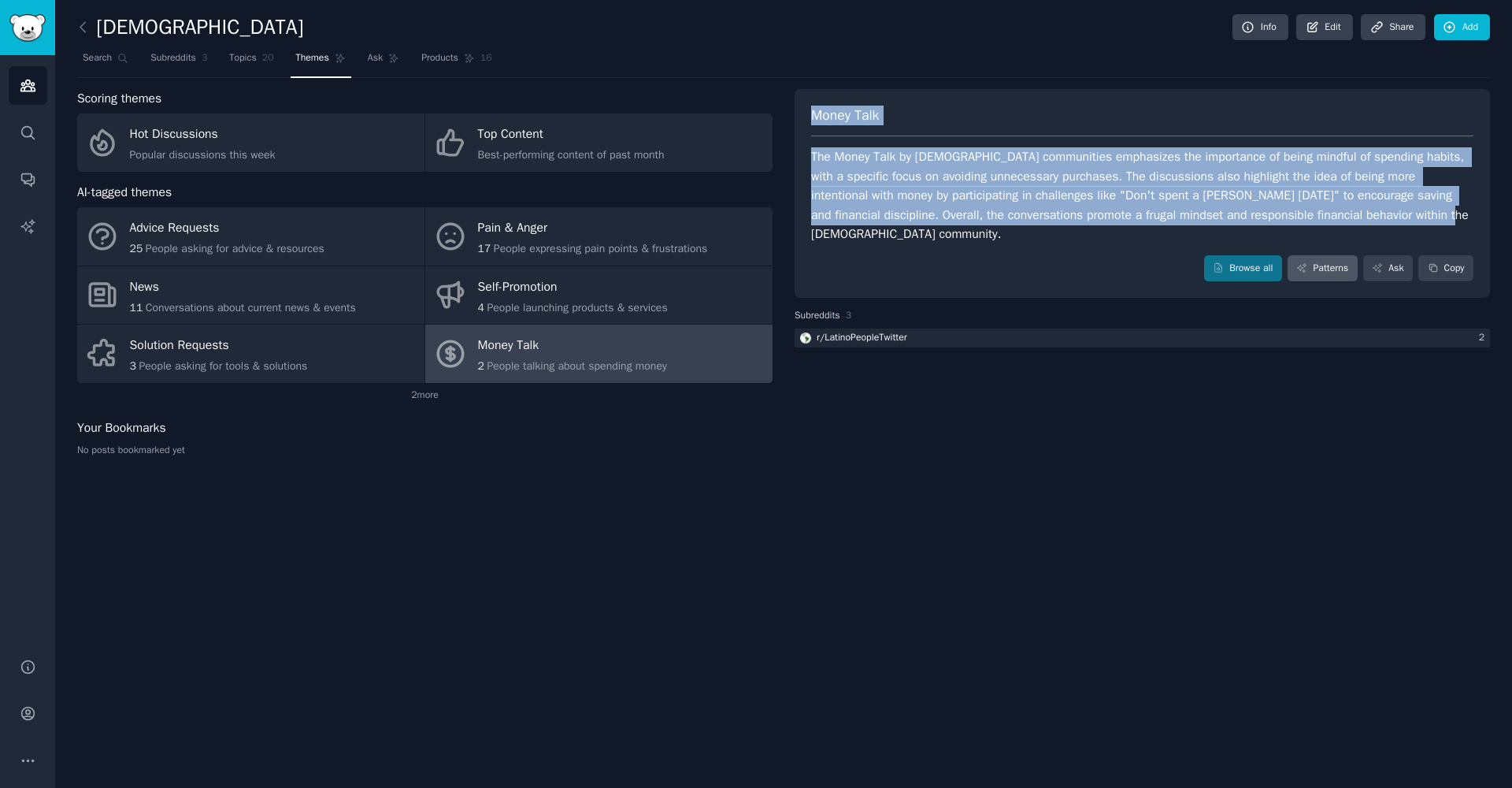 click on "Patterns" at bounding box center (1322, 269) 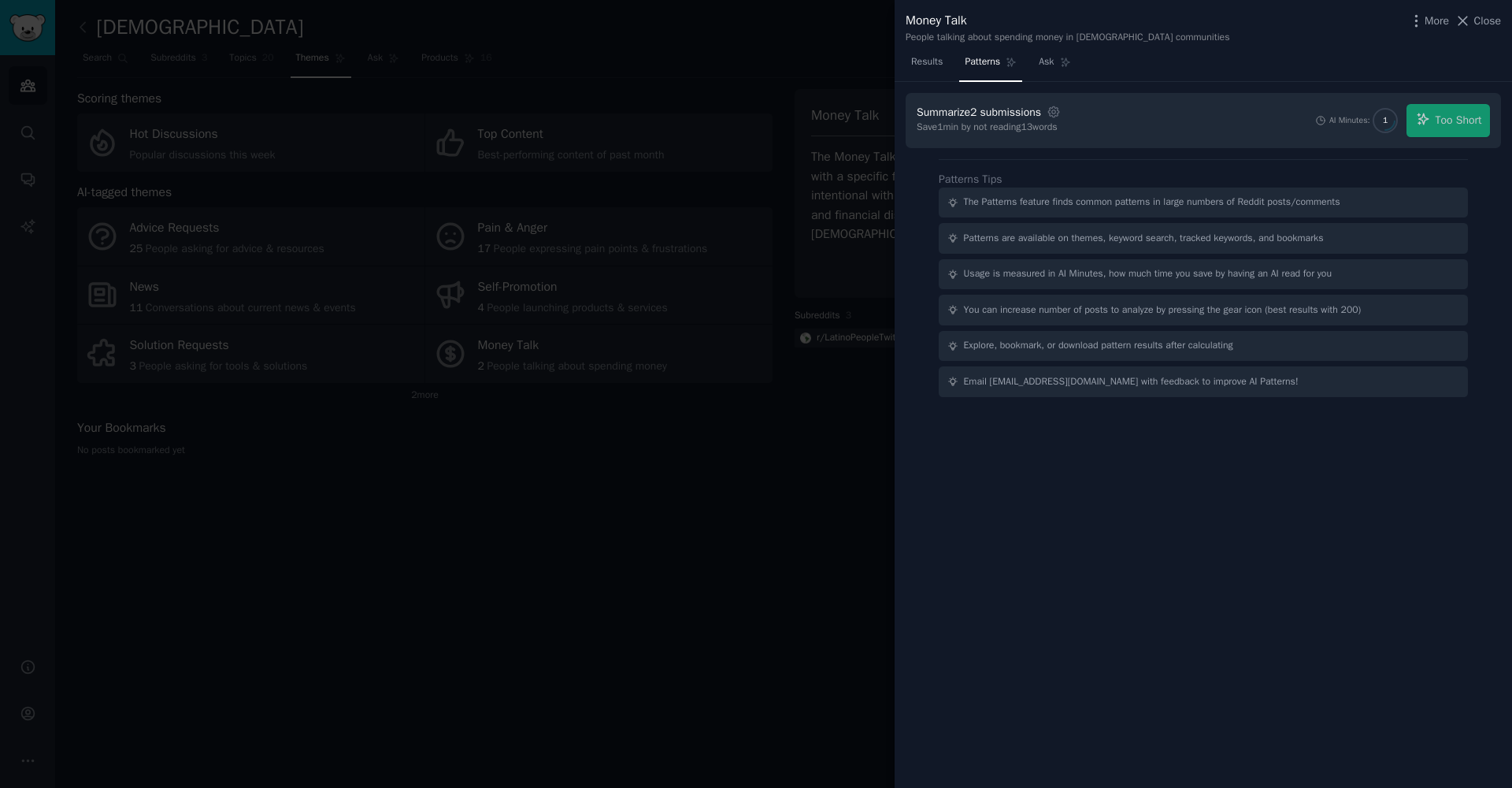 click on "AI Minutes:  1 Too Short" at bounding box center (1402, 121) 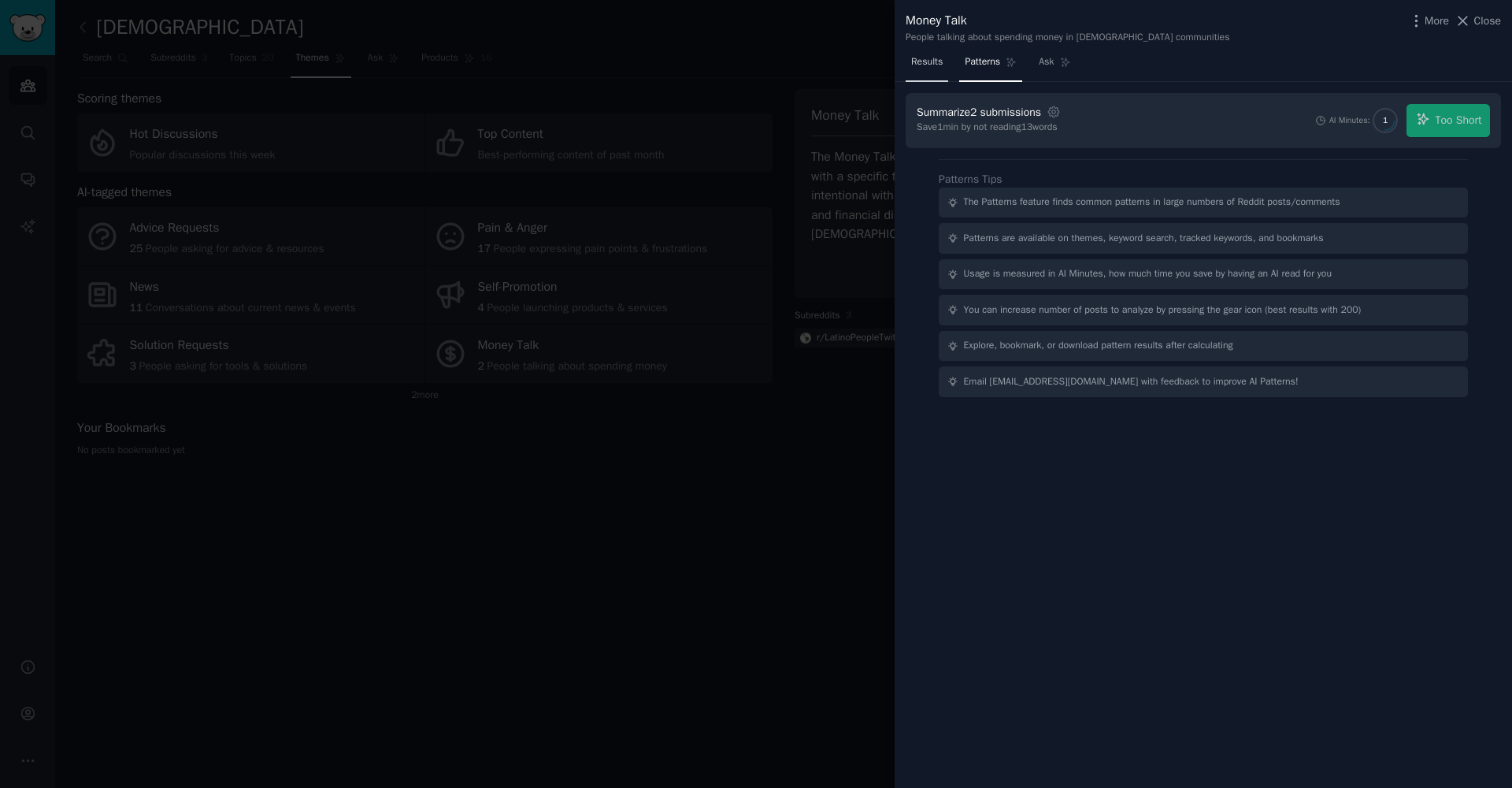 click on "Results" at bounding box center (927, 65) 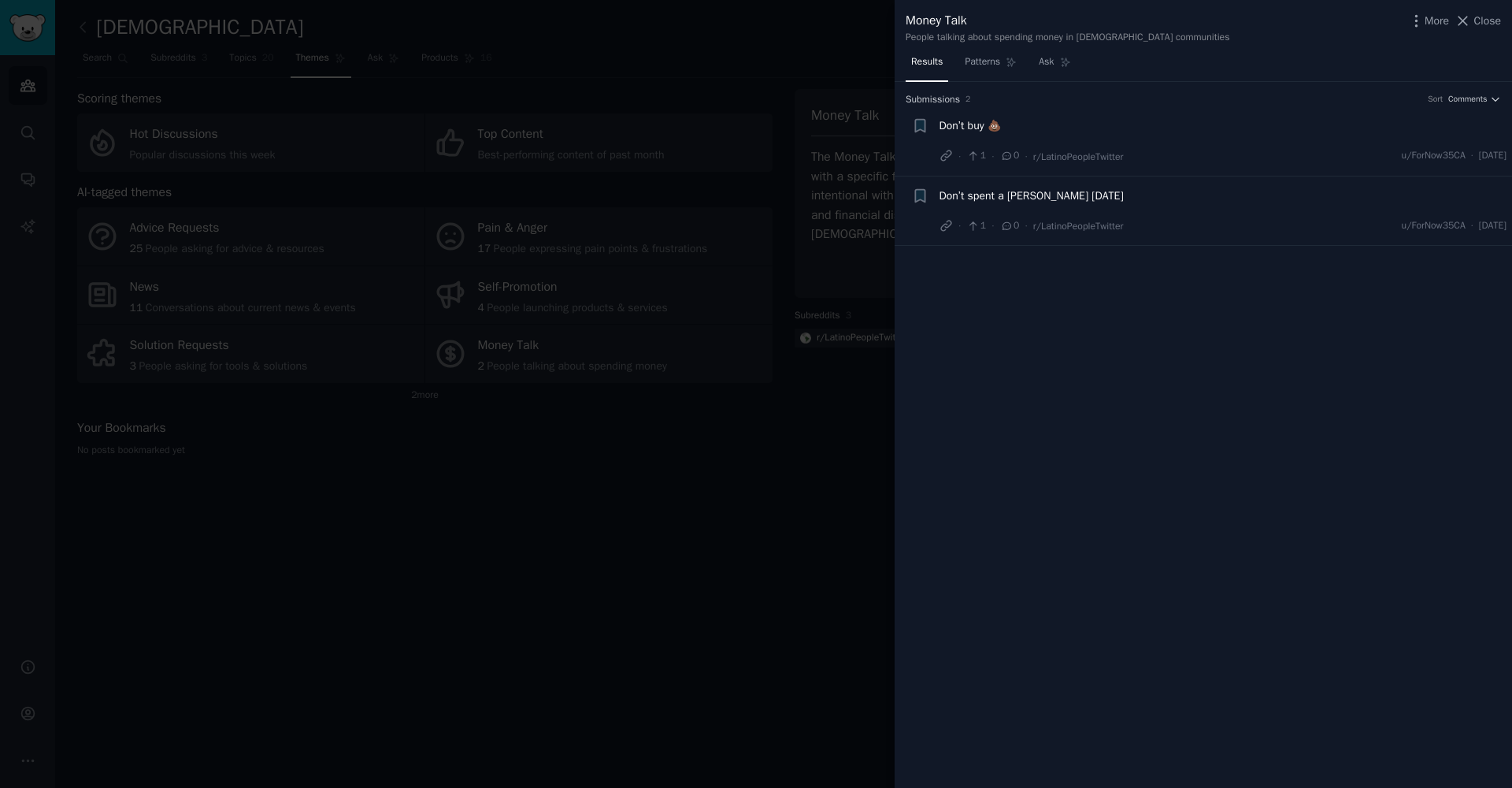 click on "Money Talk People talking about spending money in Latino communities More Close" at bounding box center (1203, 24) 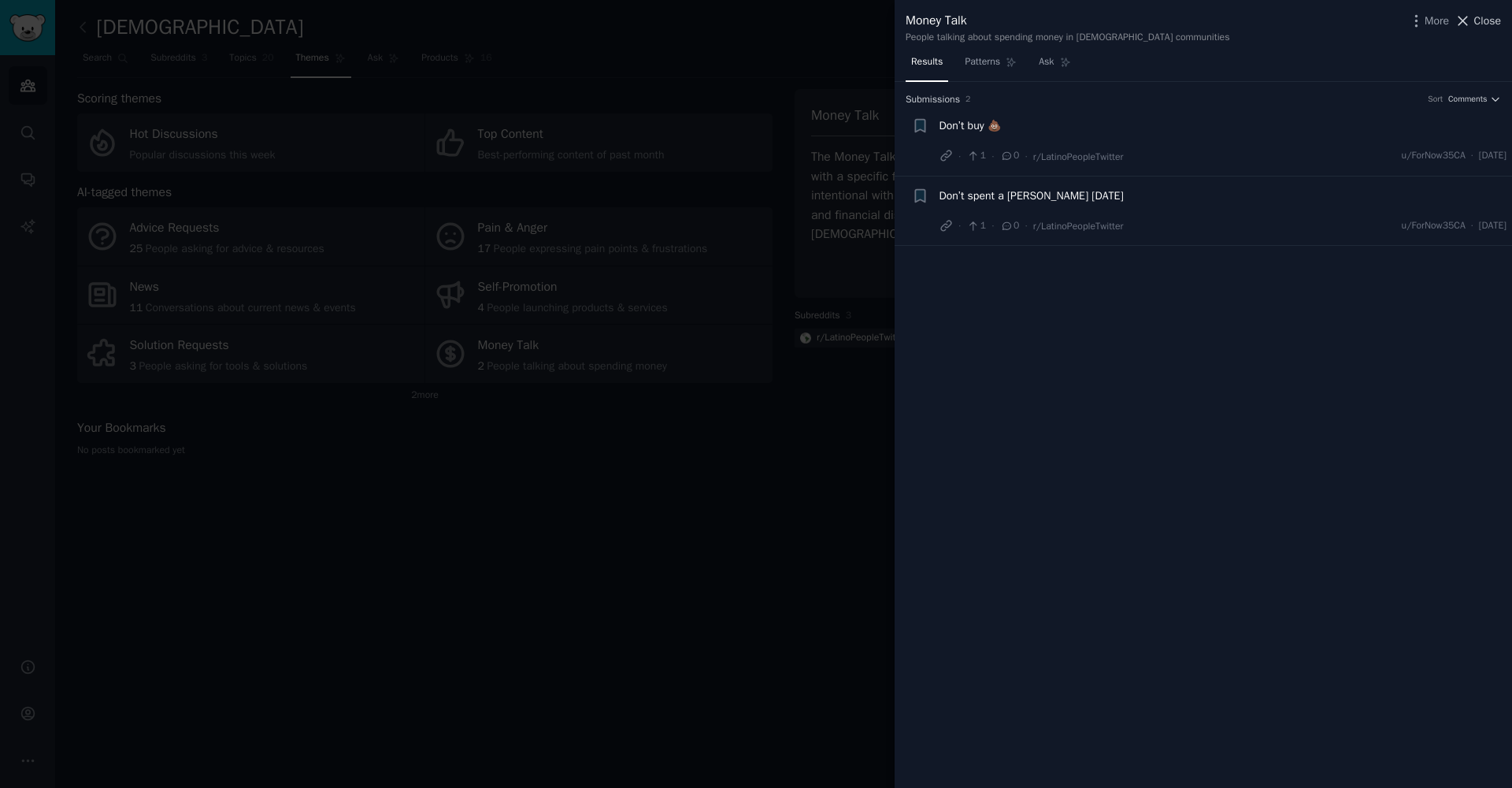 click on "Close" at bounding box center [1488, 20] 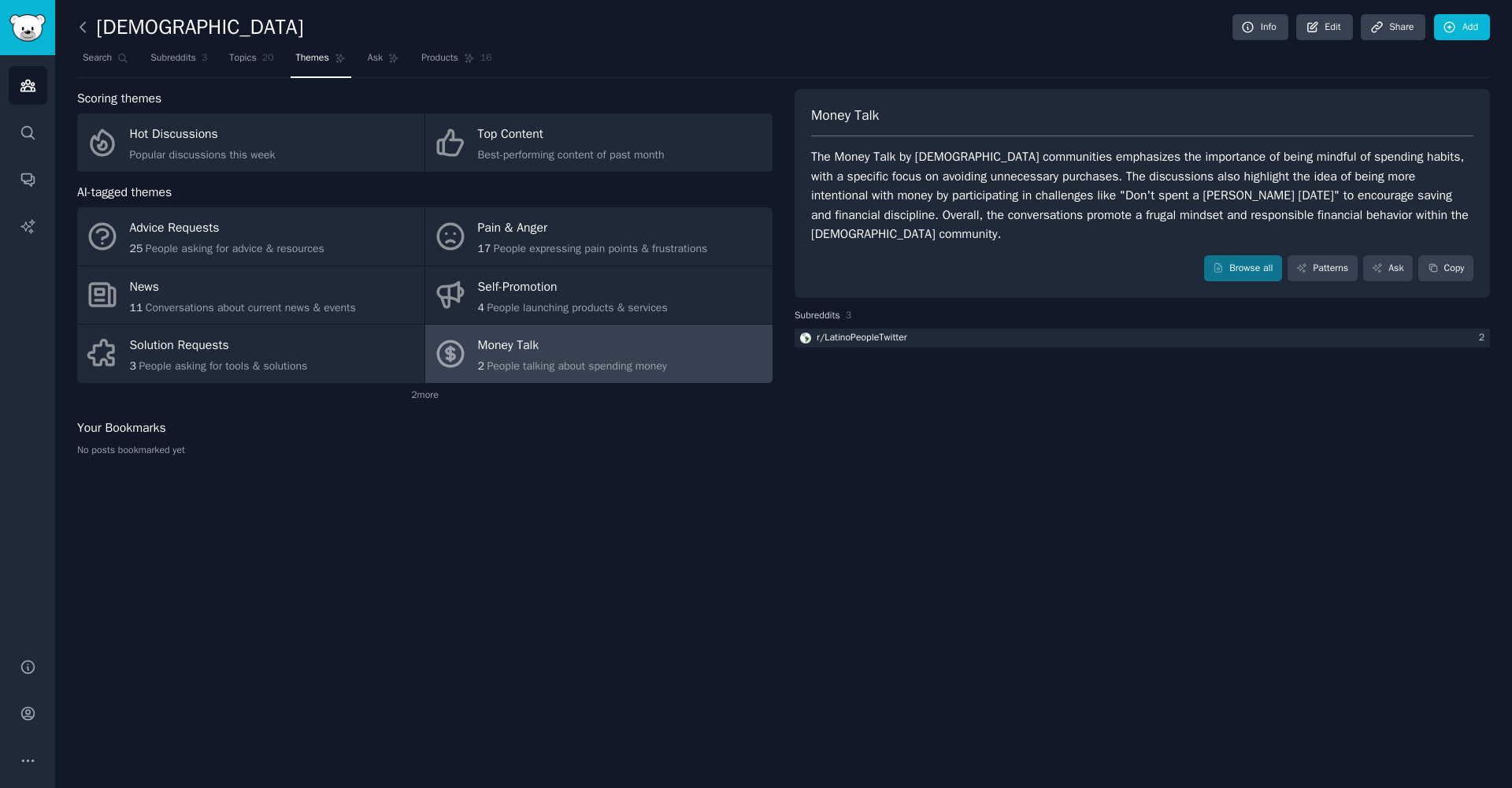 click 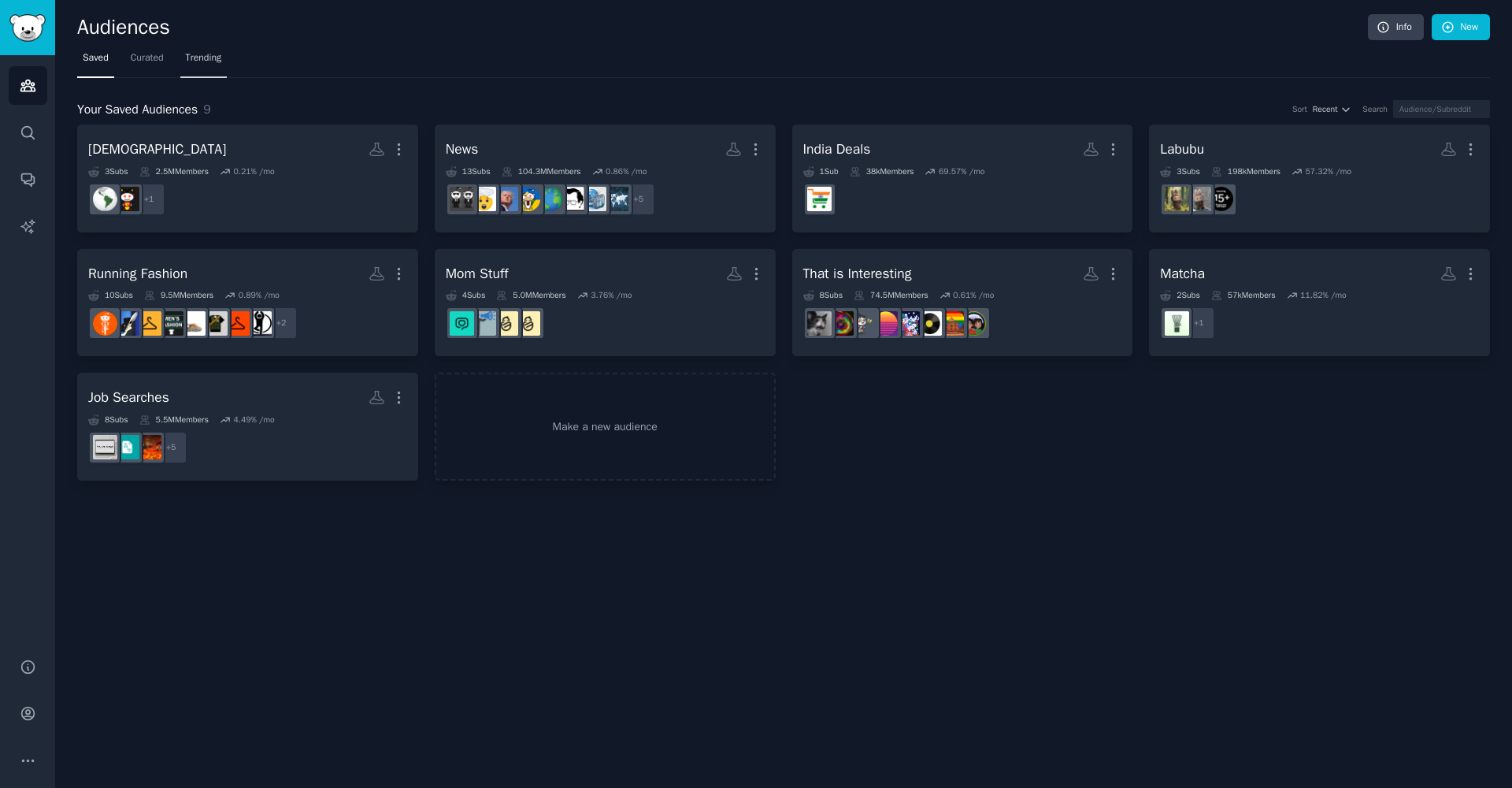 click on "Trending" at bounding box center (204, 58) 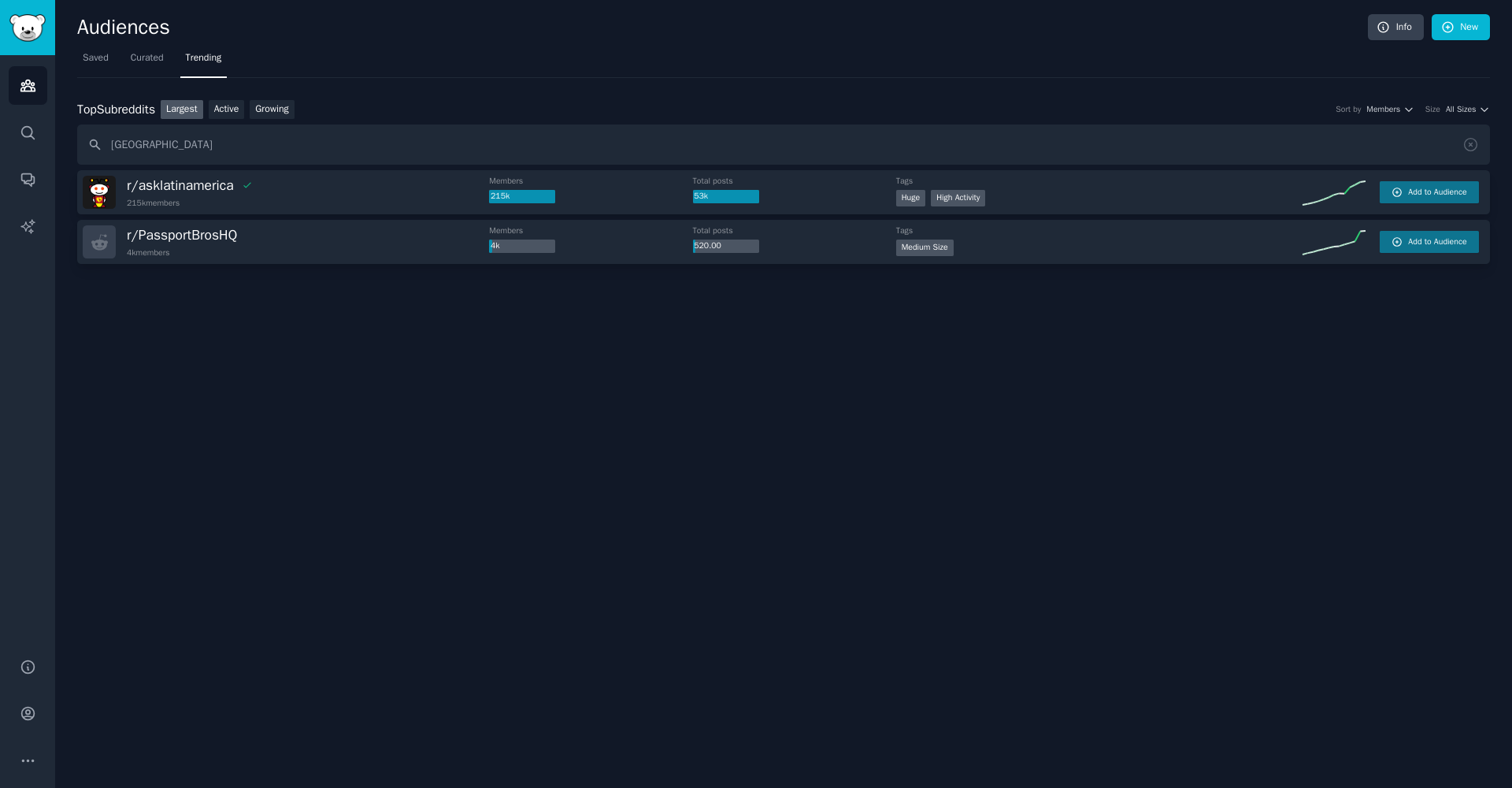 click on "Top   Subreddits Top Subreddits Largest Active Growing Sort by Members Size All Sizes Latin America" at bounding box center (784, 132) 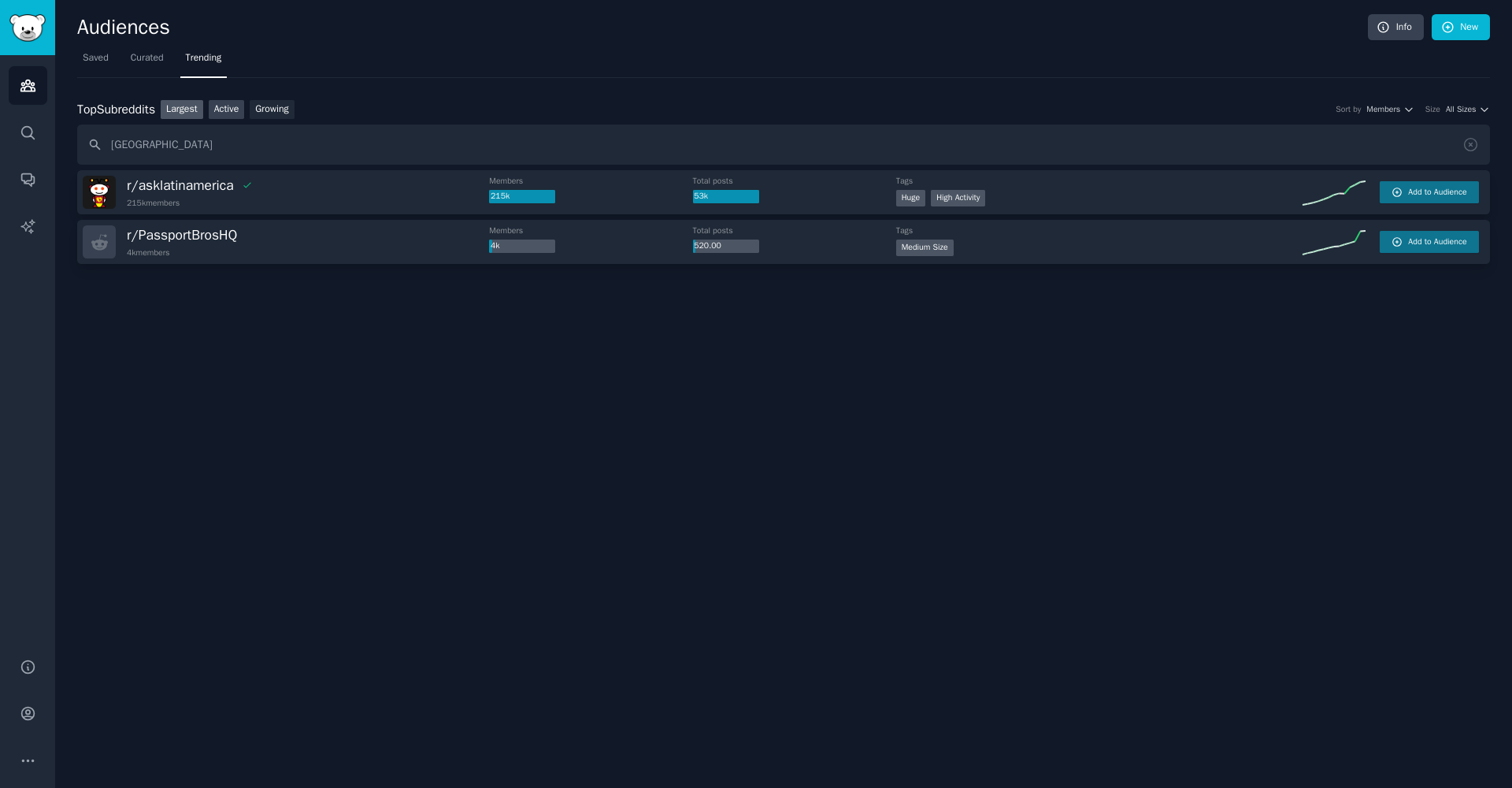click on "Active" at bounding box center (227, 110) 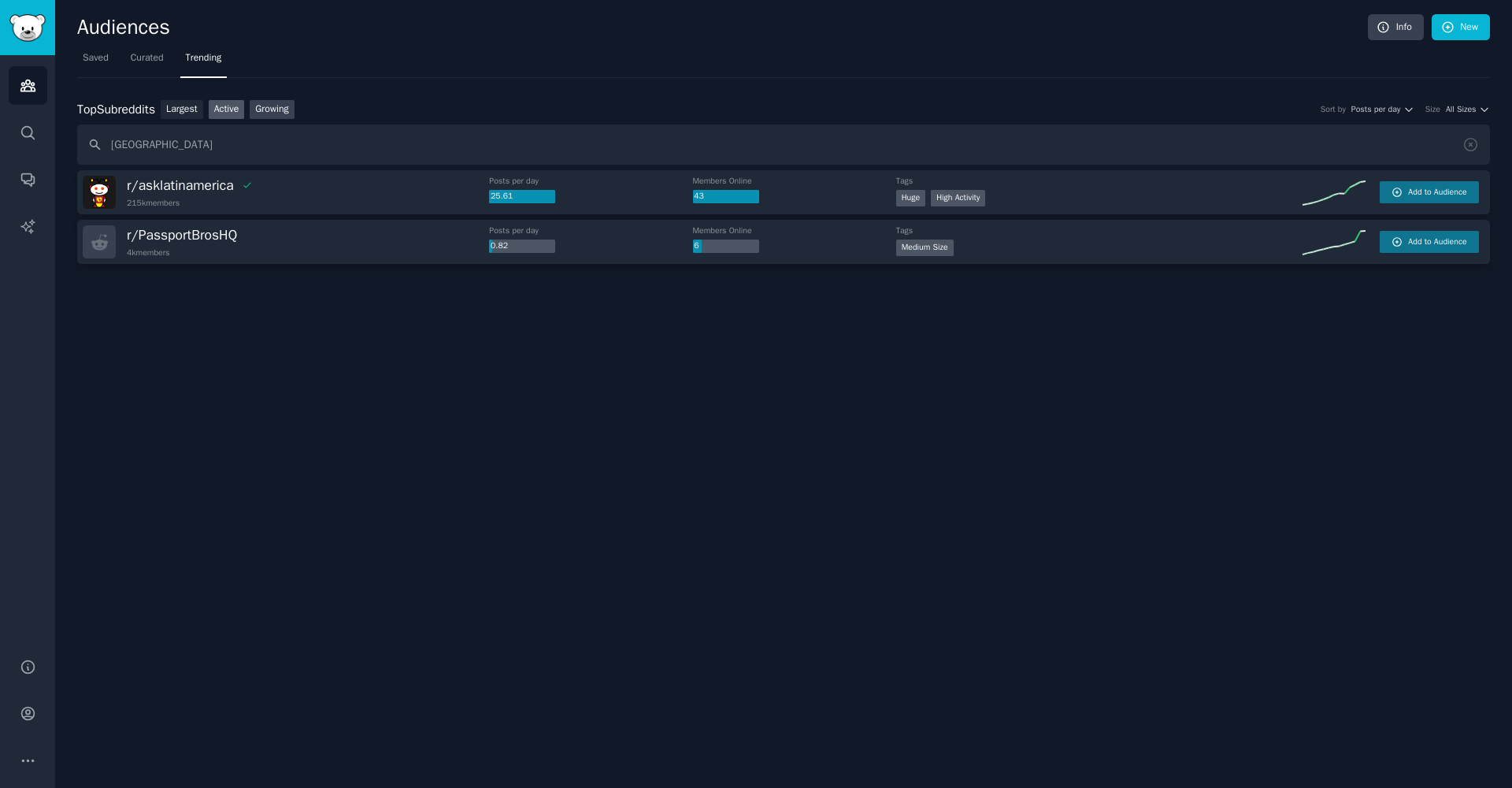click on "Growing" at bounding box center (272, 110) 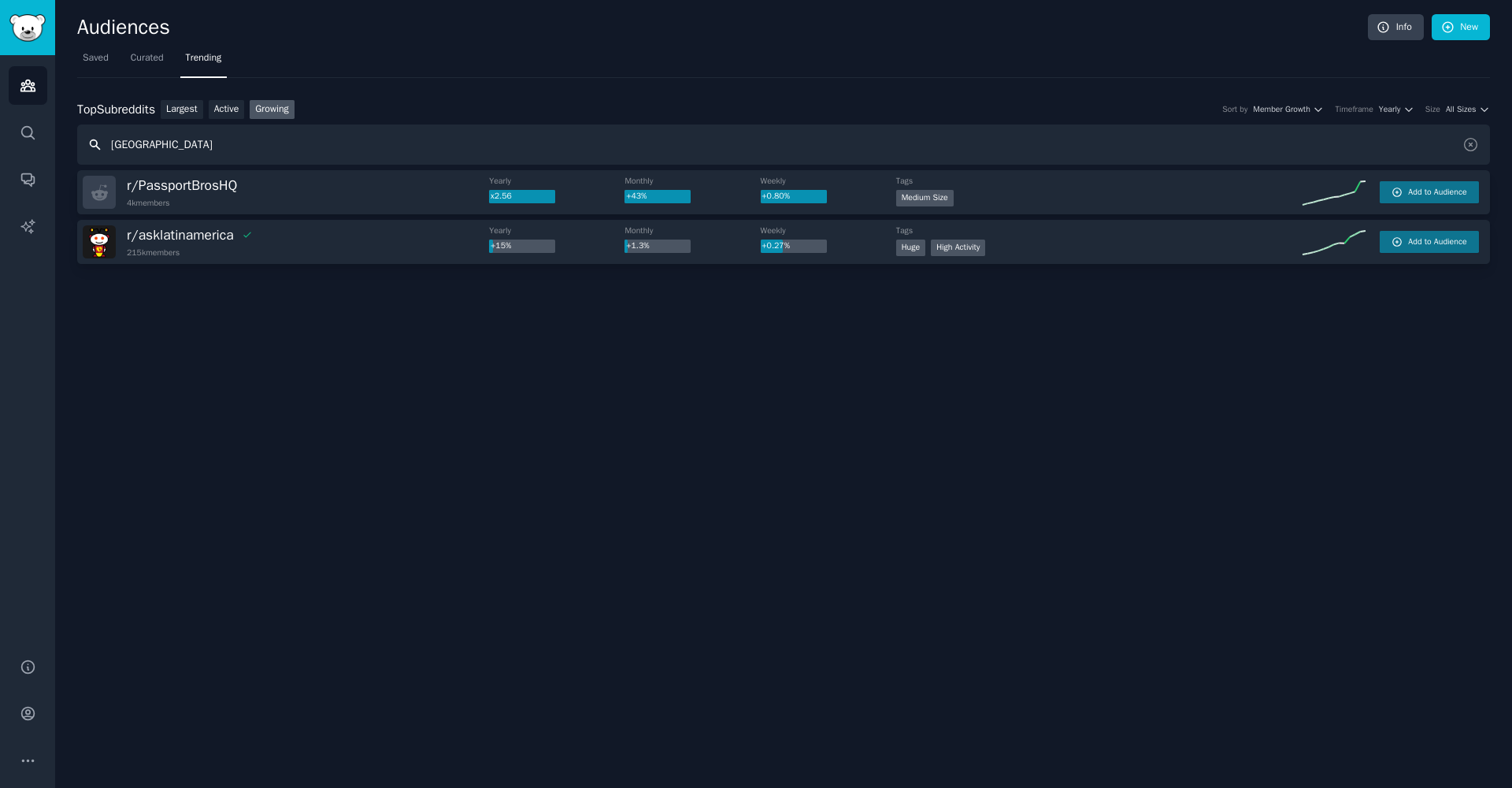drag, startPoint x: 192, startPoint y: 147, endPoint x: 2, endPoint y: 143, distance: 190.0421 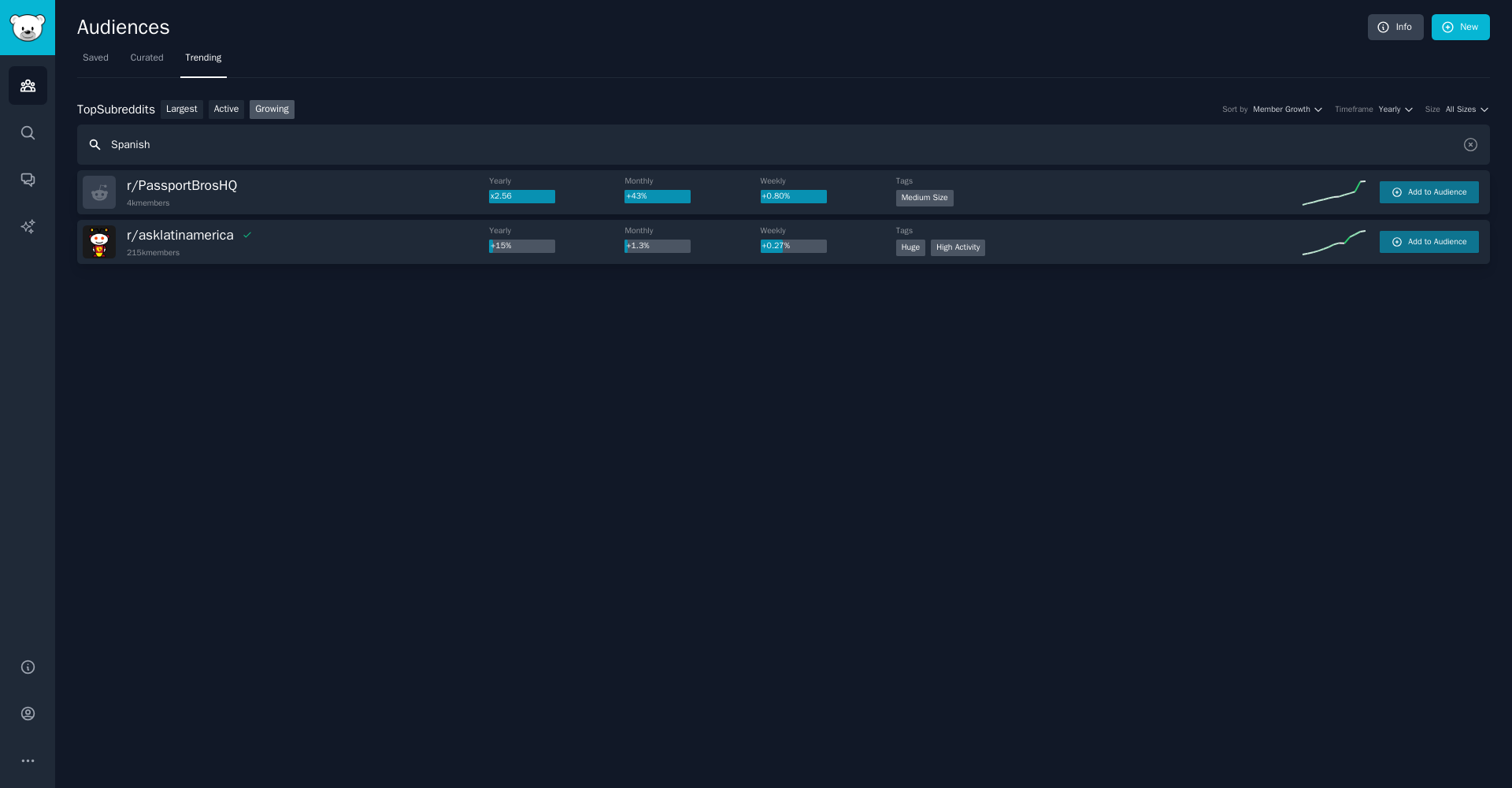 type on "Spanish" 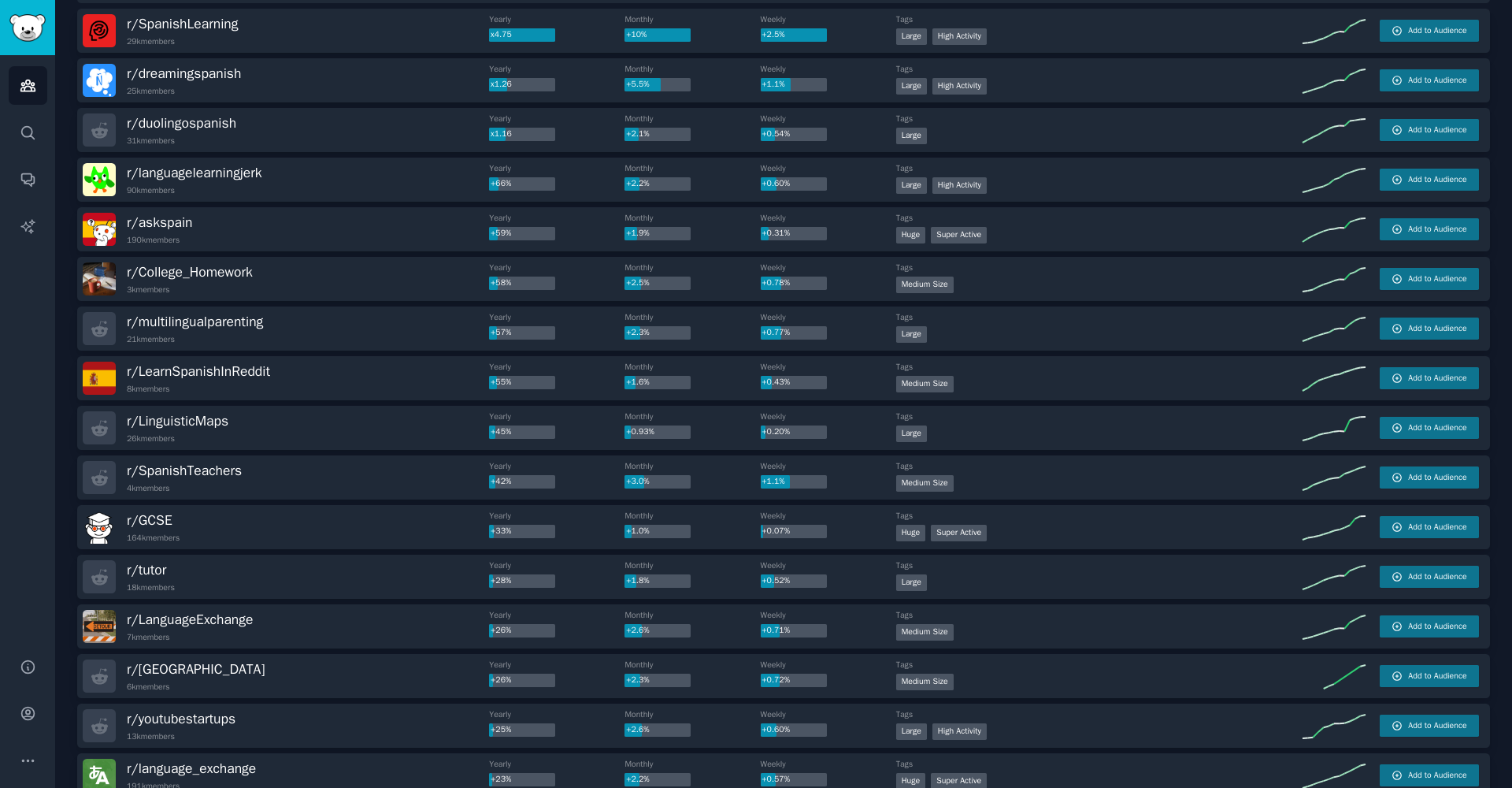 scroll, scrollTop: 0, scrollLeft: 0, axis: both 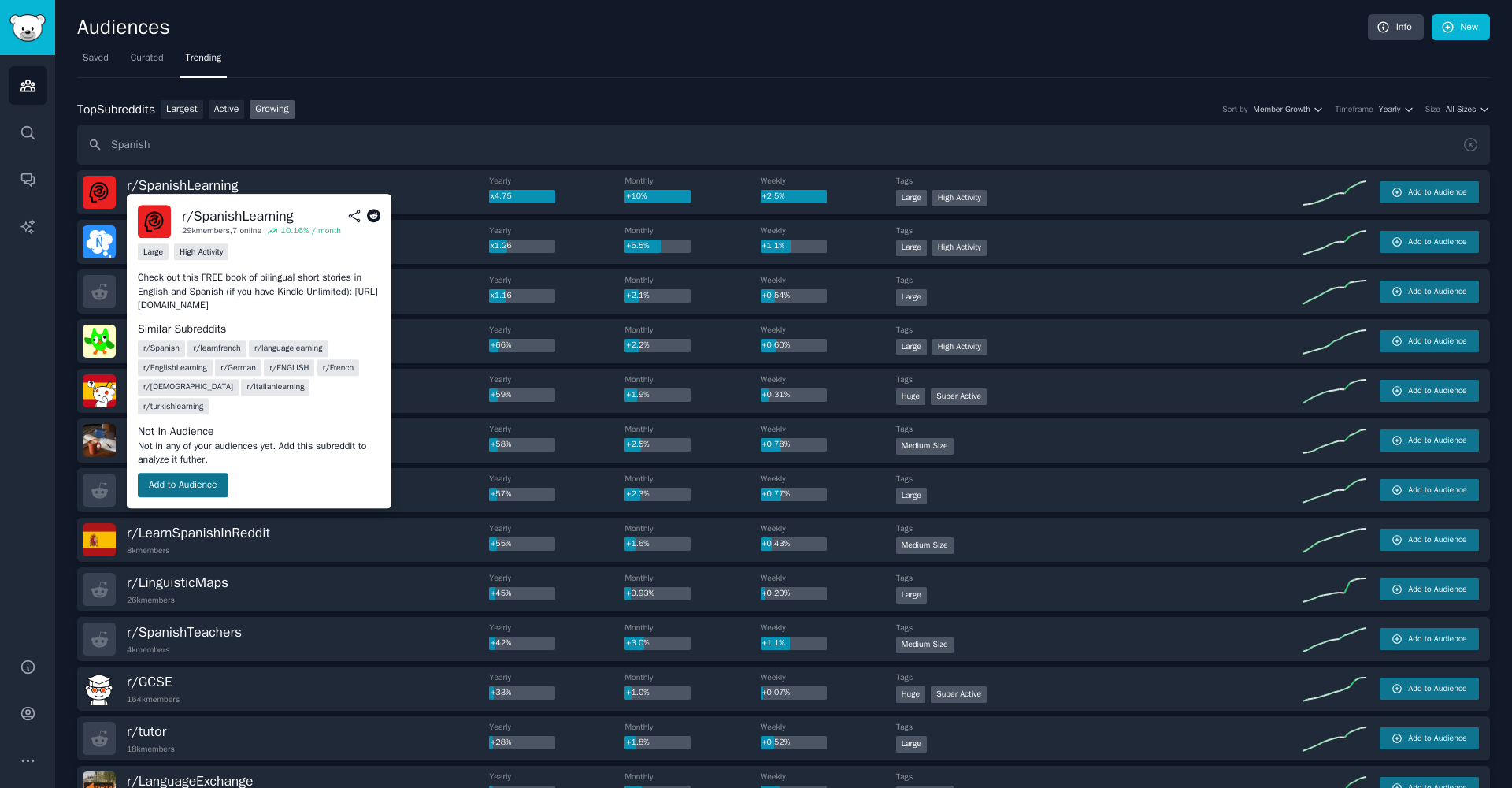 click on "Add to Audience" at bounding box center [183, 485] 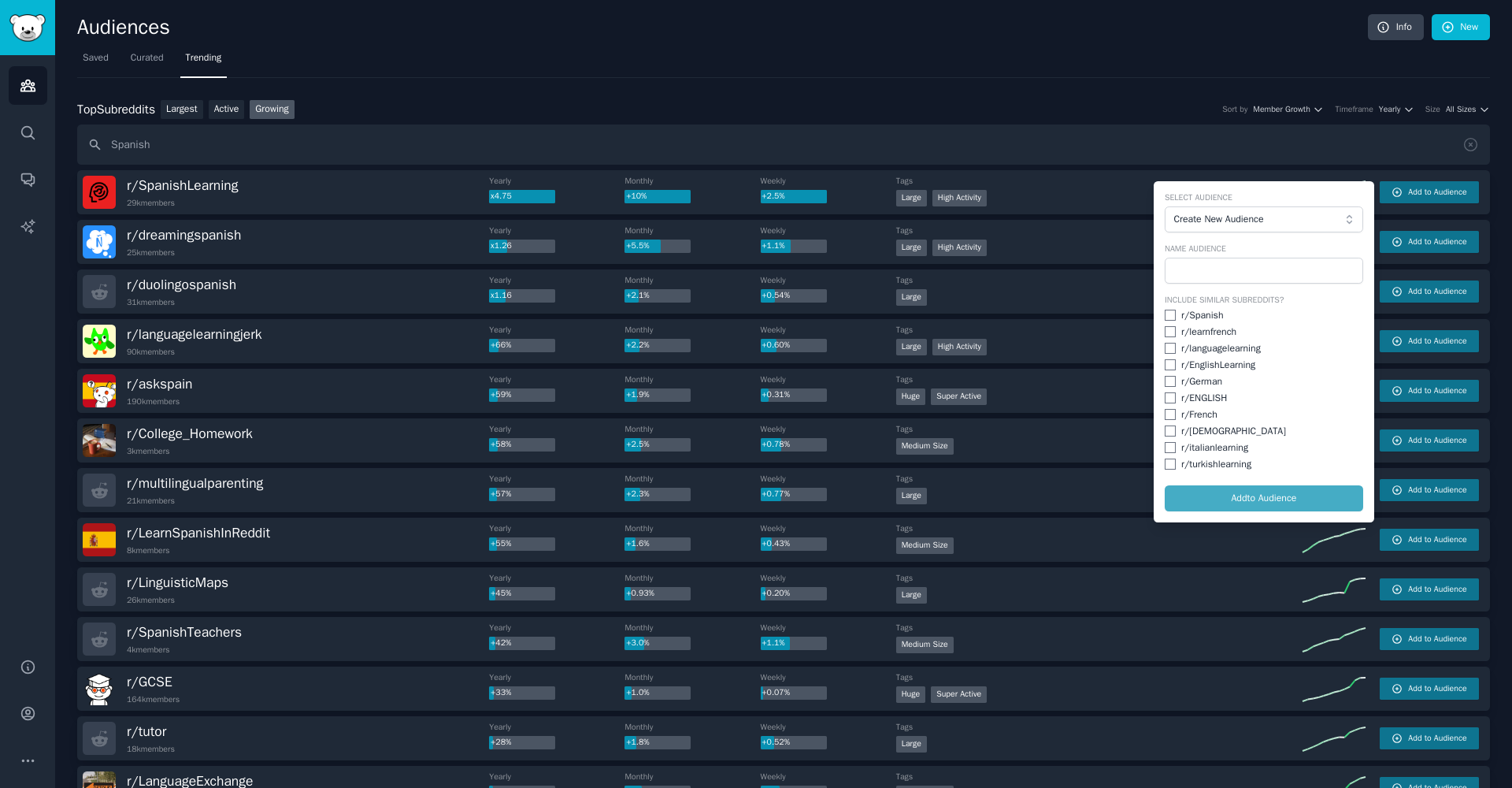 click at bounding box center [1170, 315] 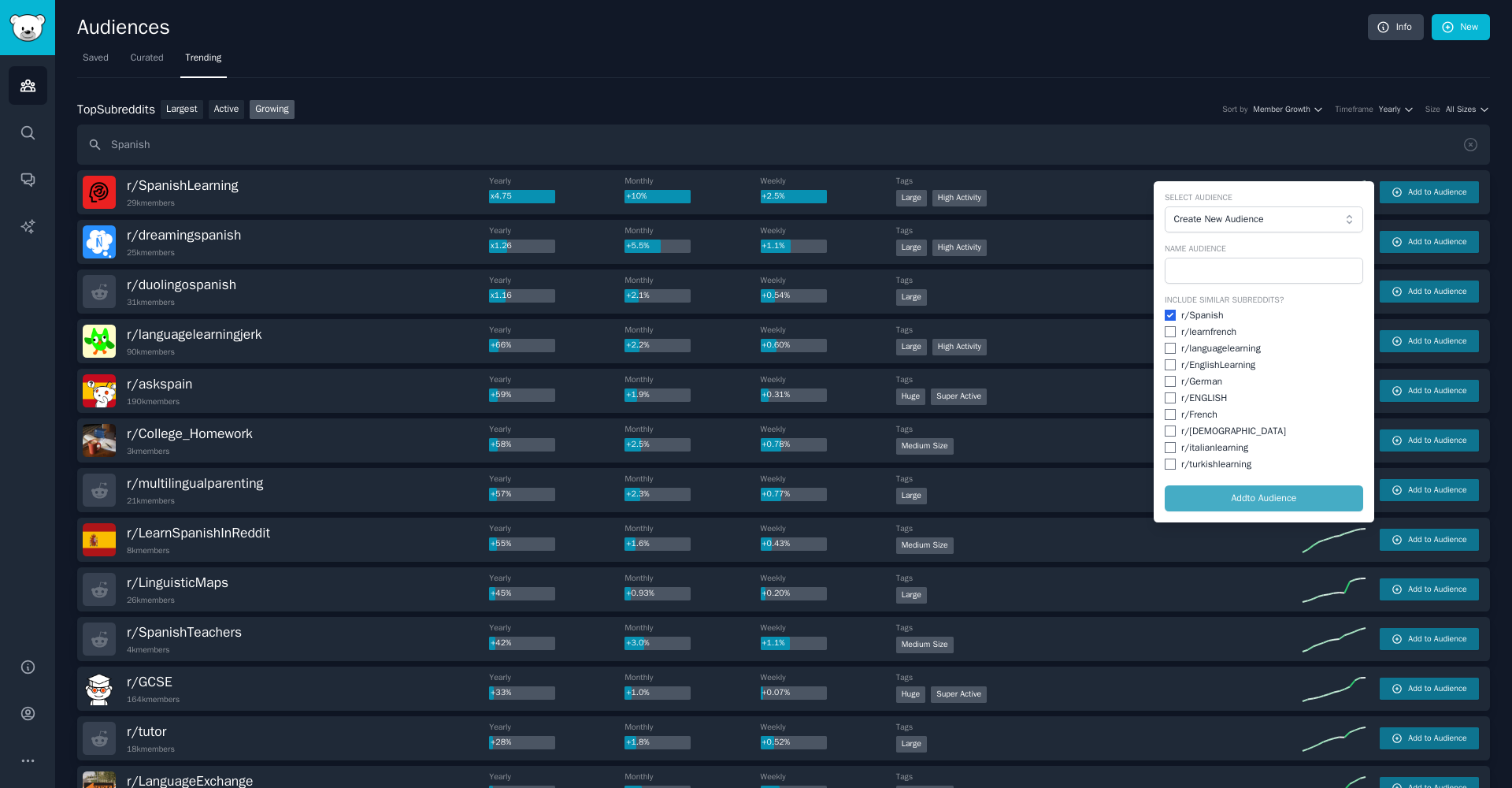 checkbox on "true" 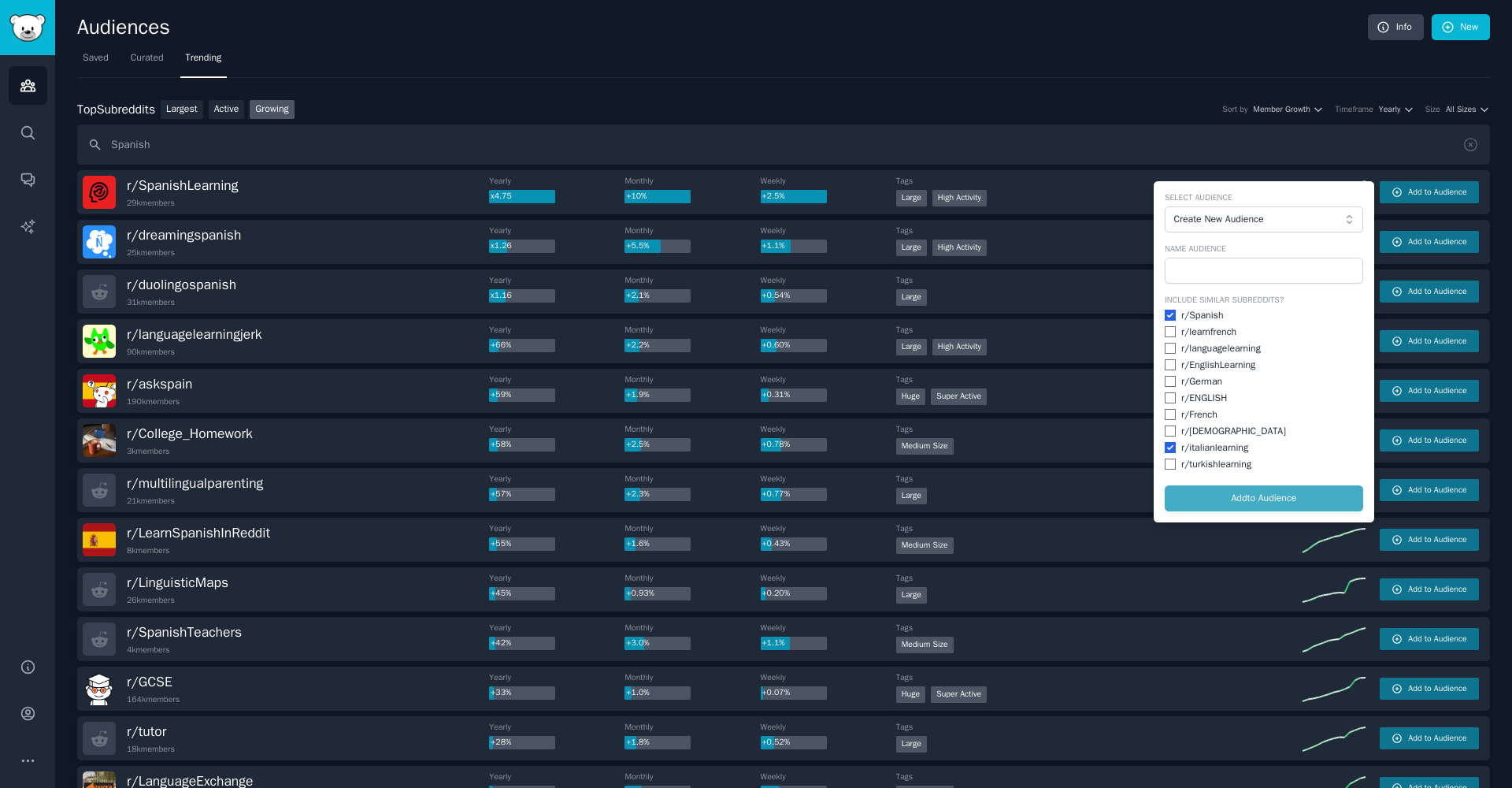 checkbox on "true" 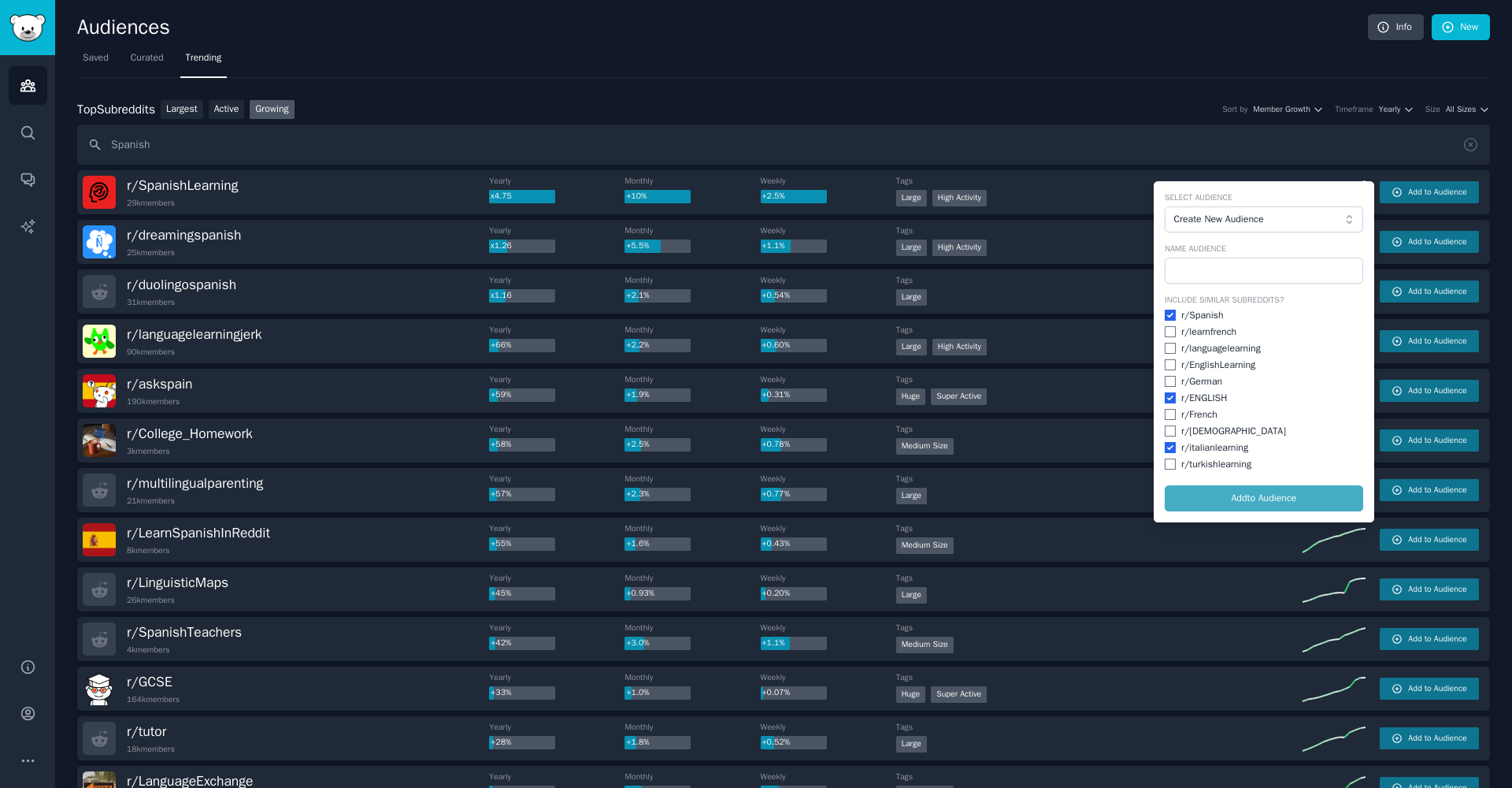checkbox on "true" 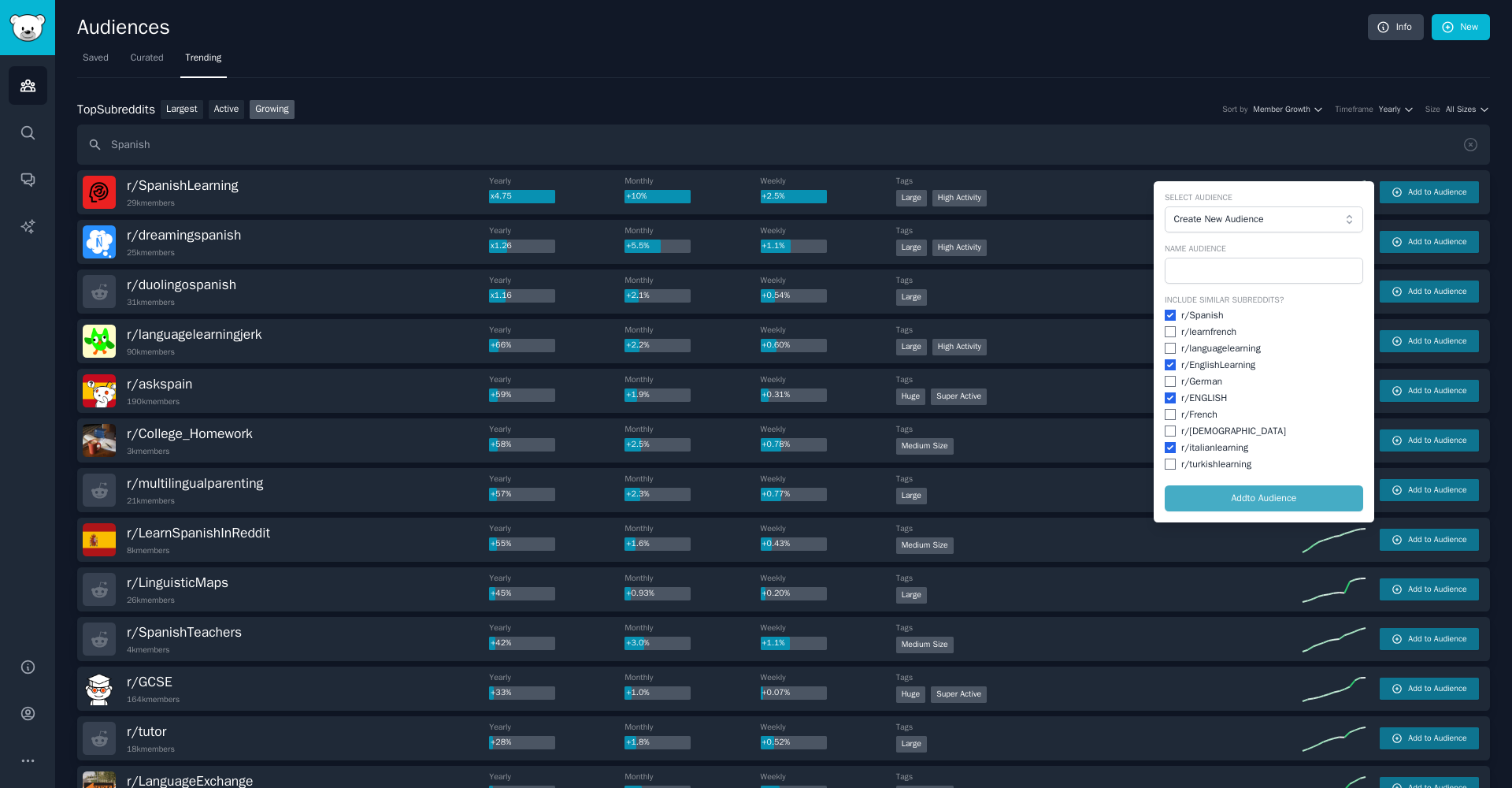 checkbox on "true" 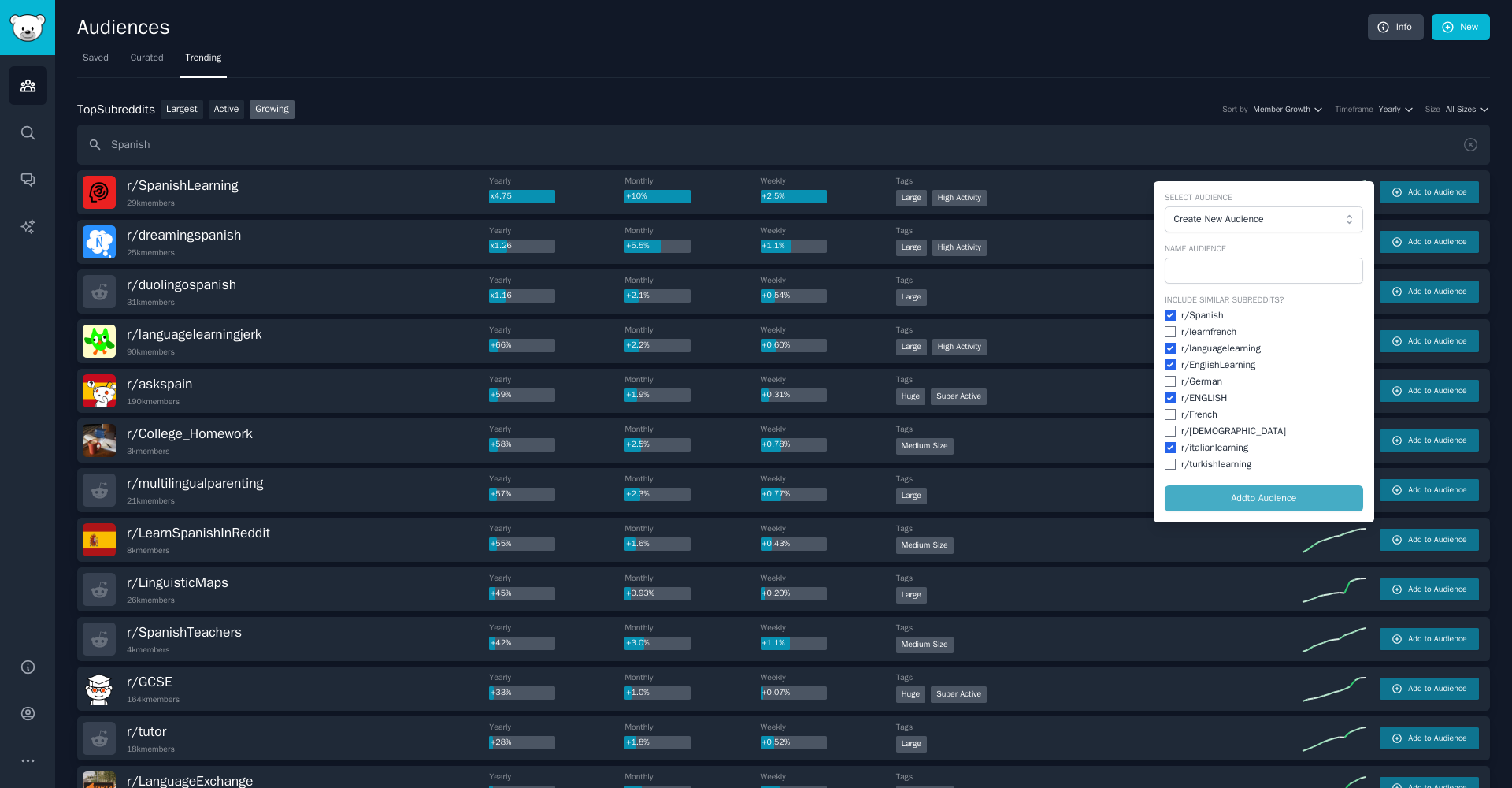 checkbox on "true" 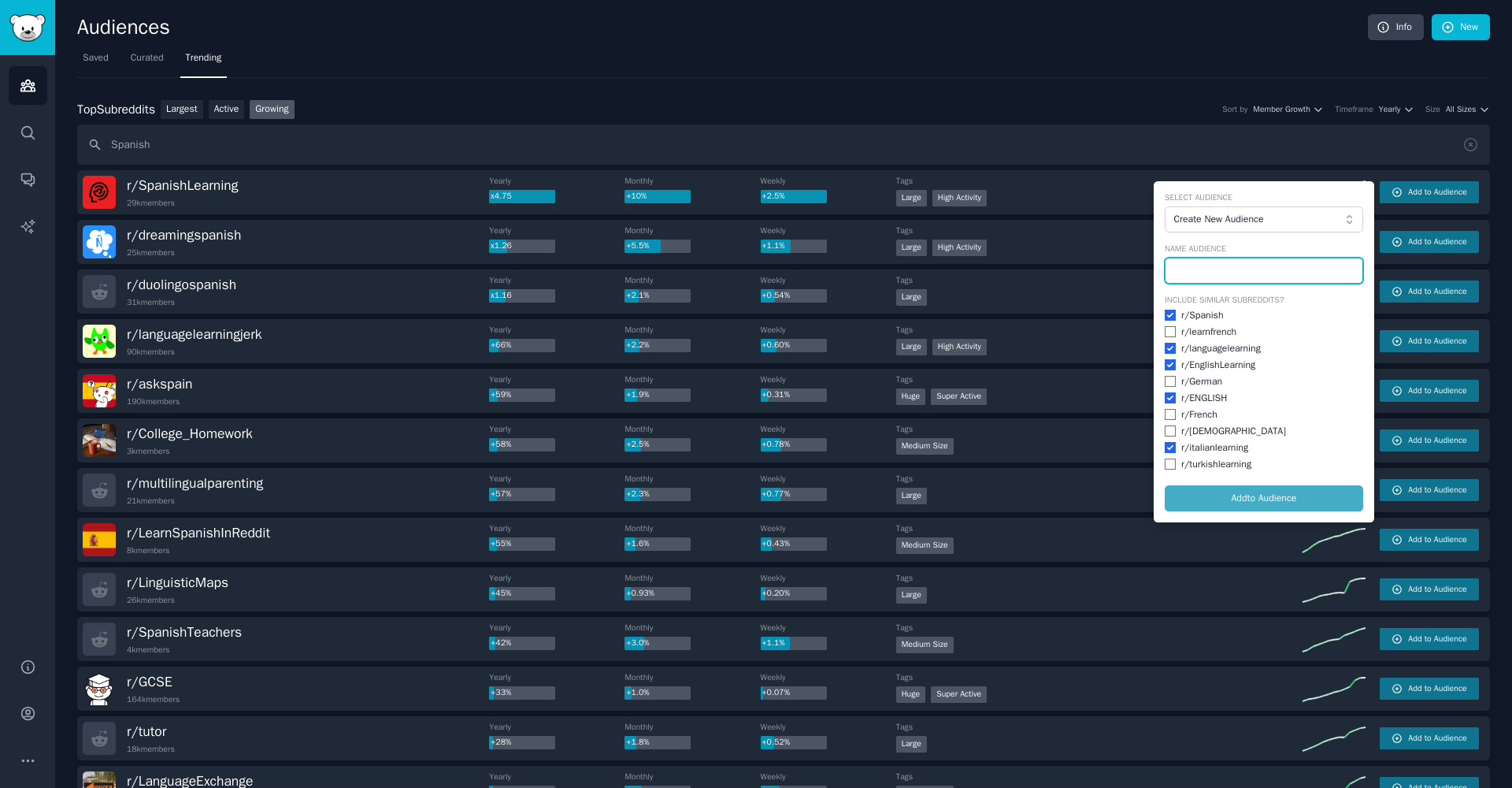 click at bounding box center (1264, 271) 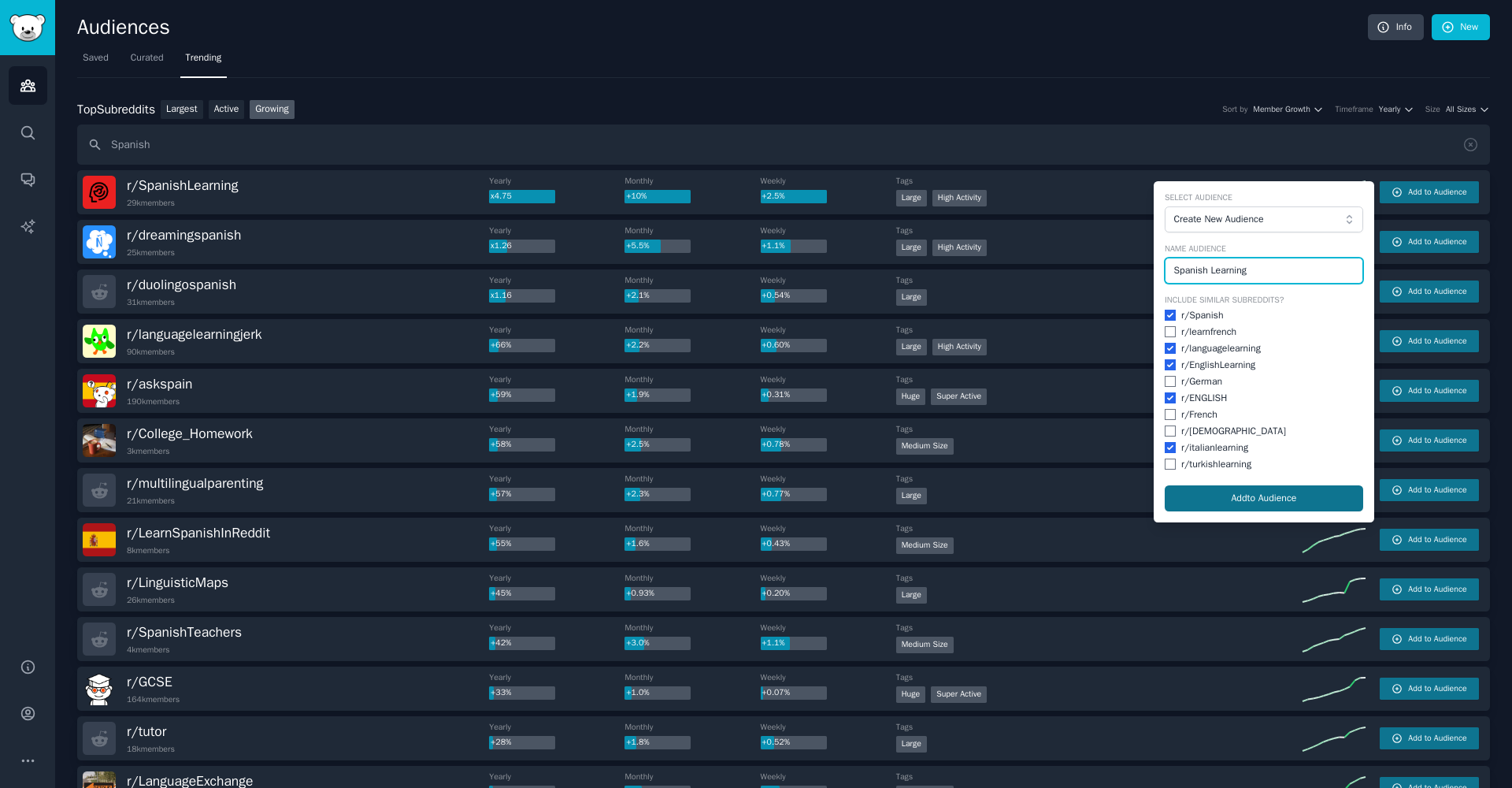 type on "Spanish Learning" 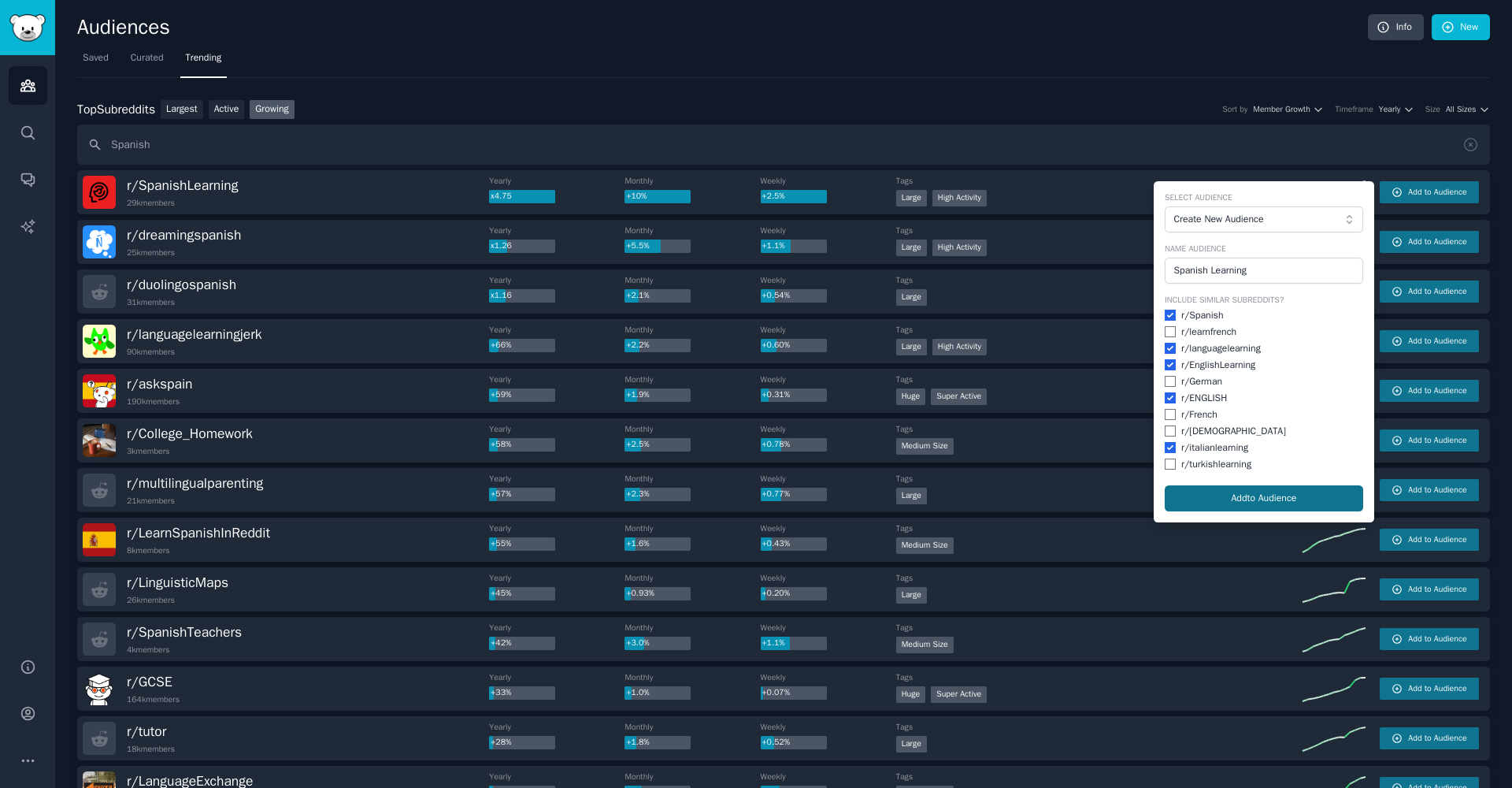 click on "Add  to Audience" at bounding box center [1264, 499] 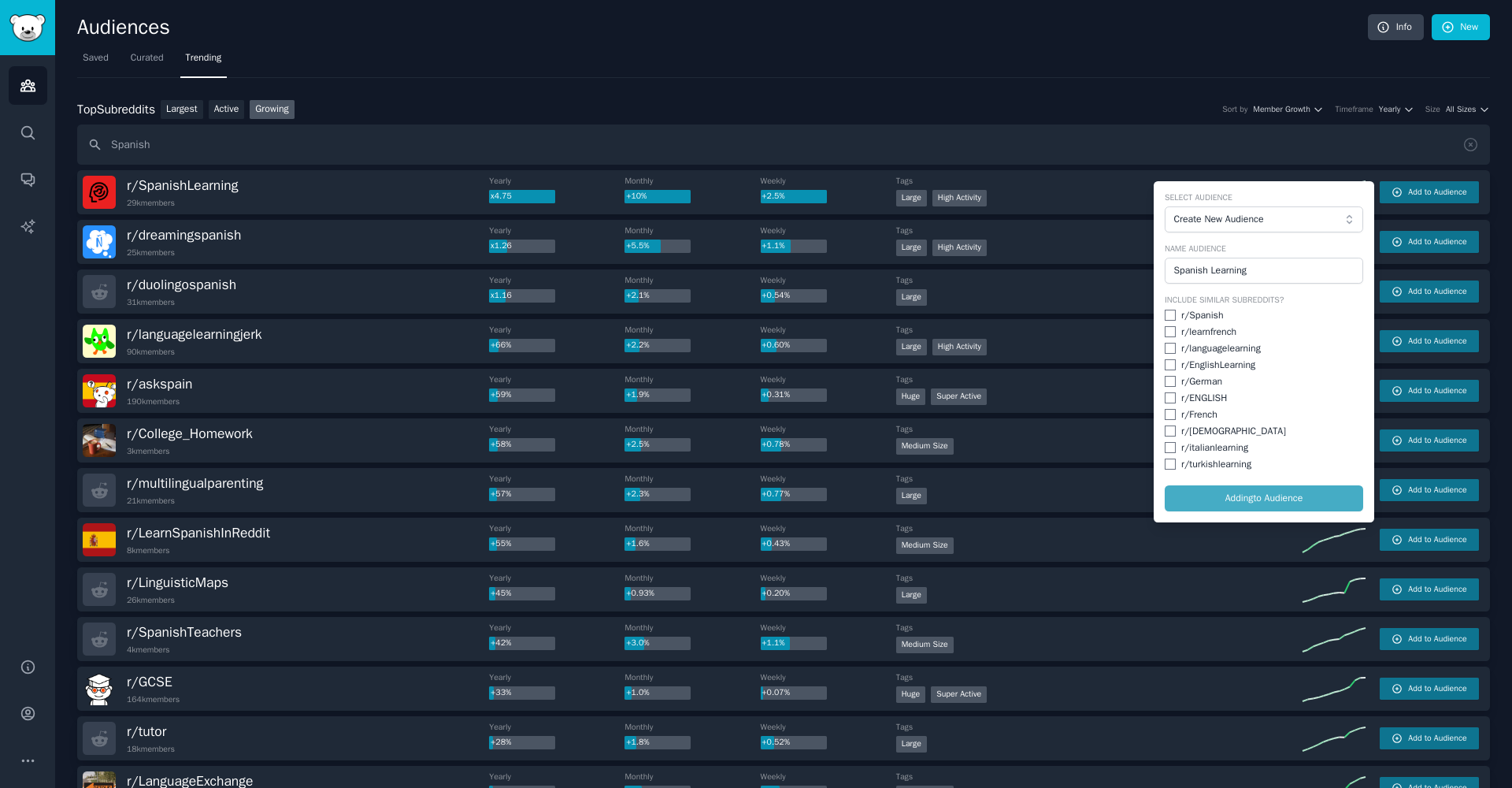 checkbox on "false" 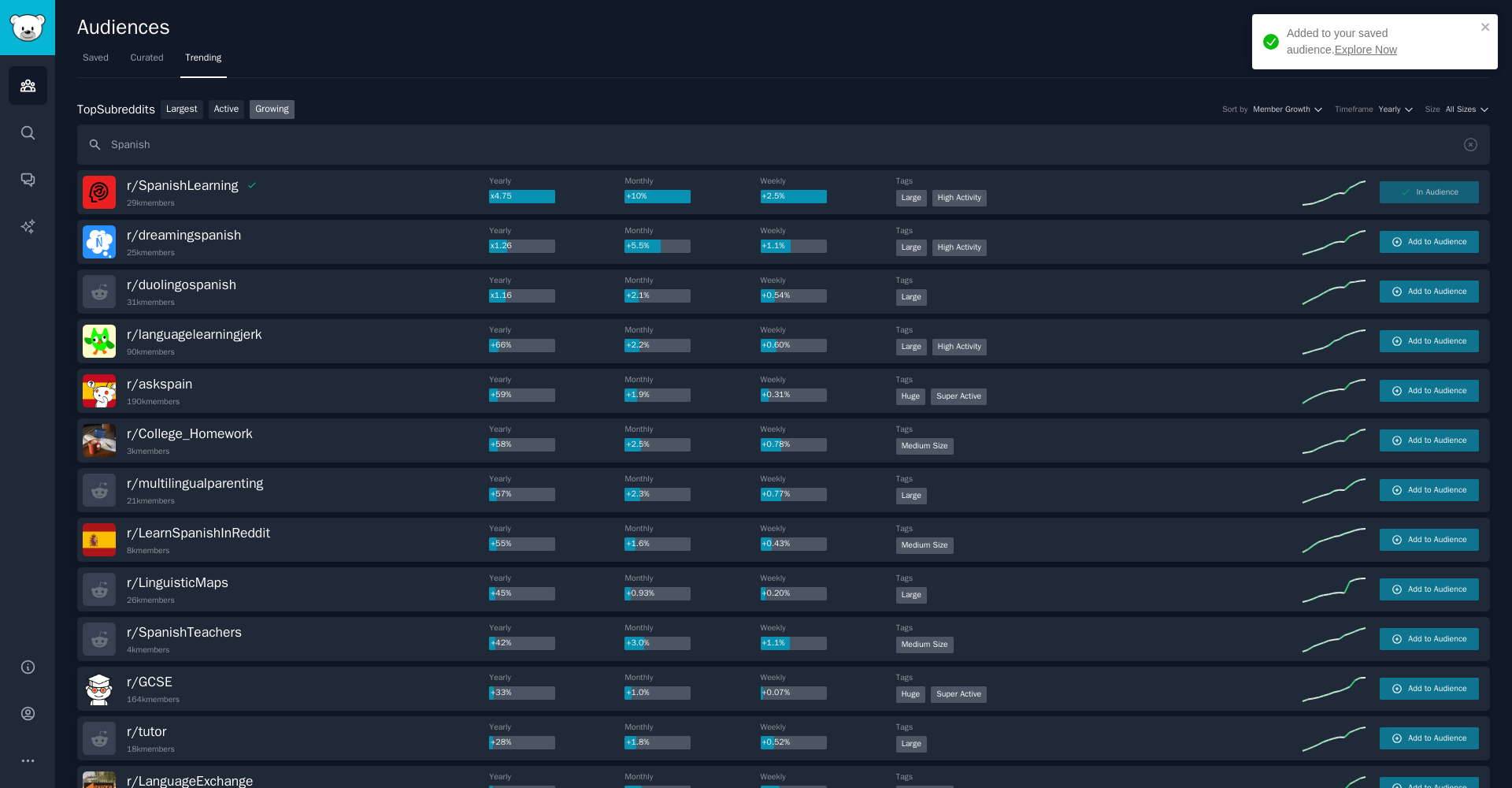 click on "Explore Now" at bounding box center [1366, 50] 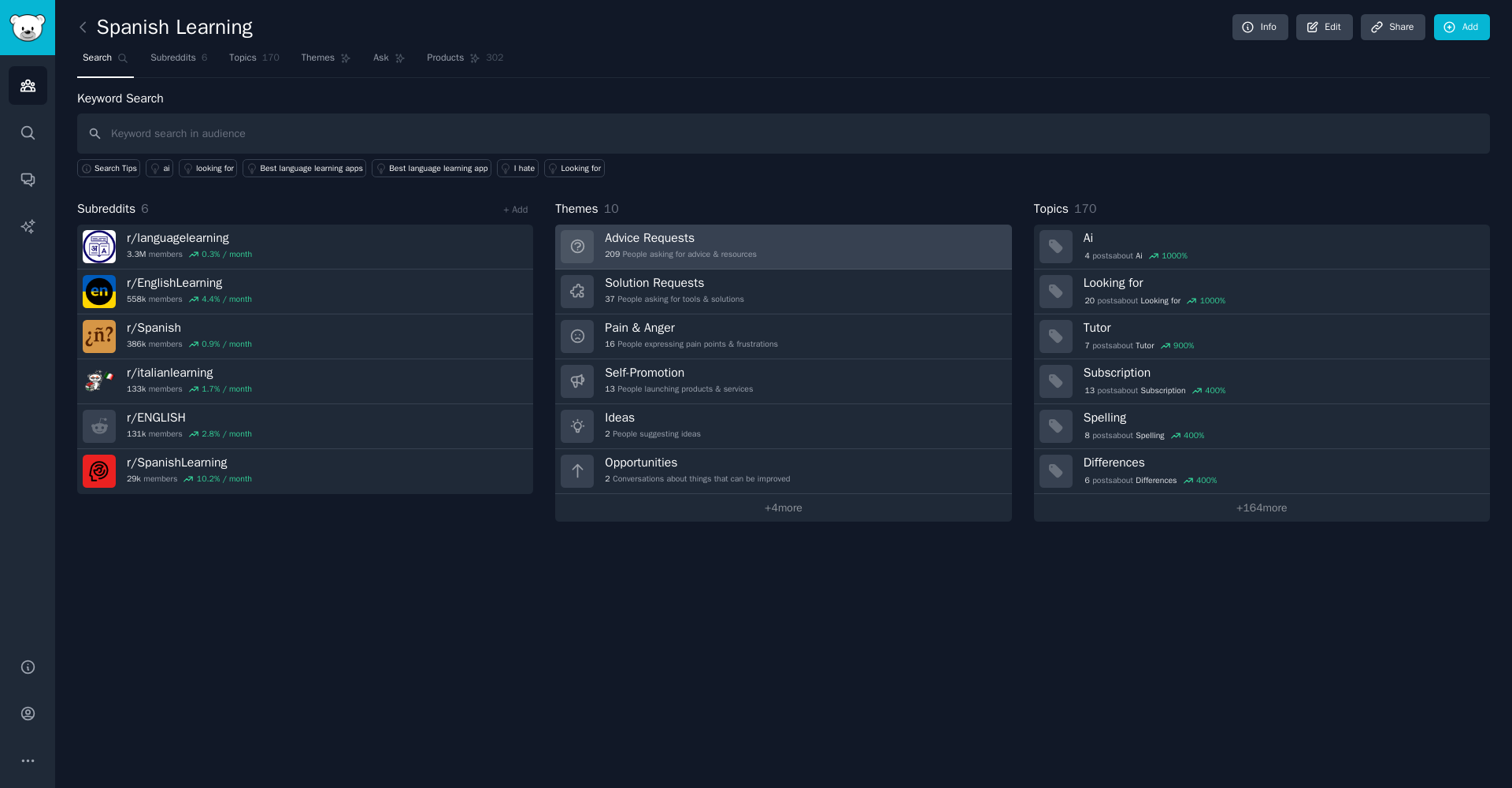 click on "Advice Requests 209 People asking for advice & resources" at bounding box center [680, 247] 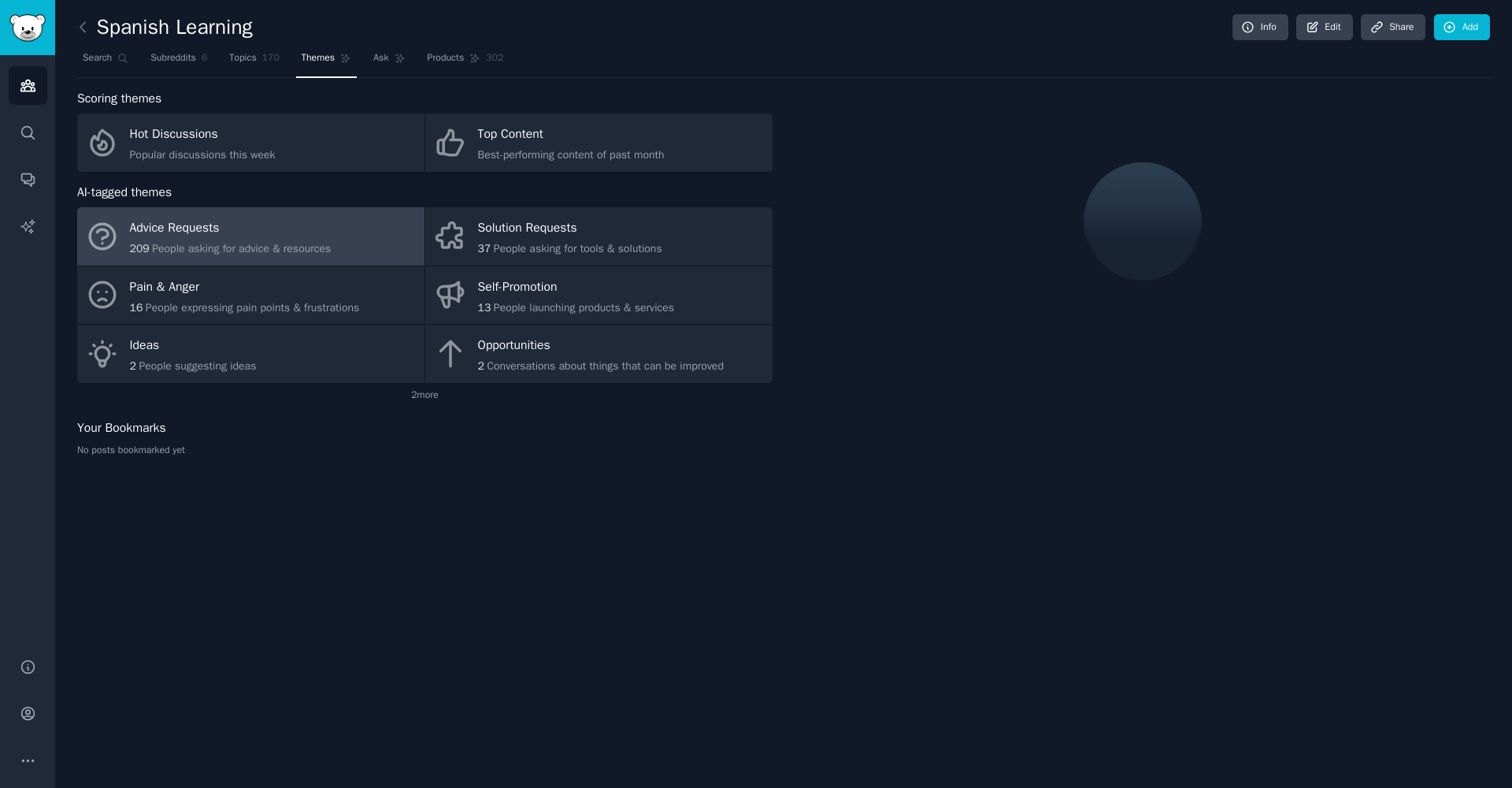 click on "People asking for advice & resources" at bounding box center [241, 248] 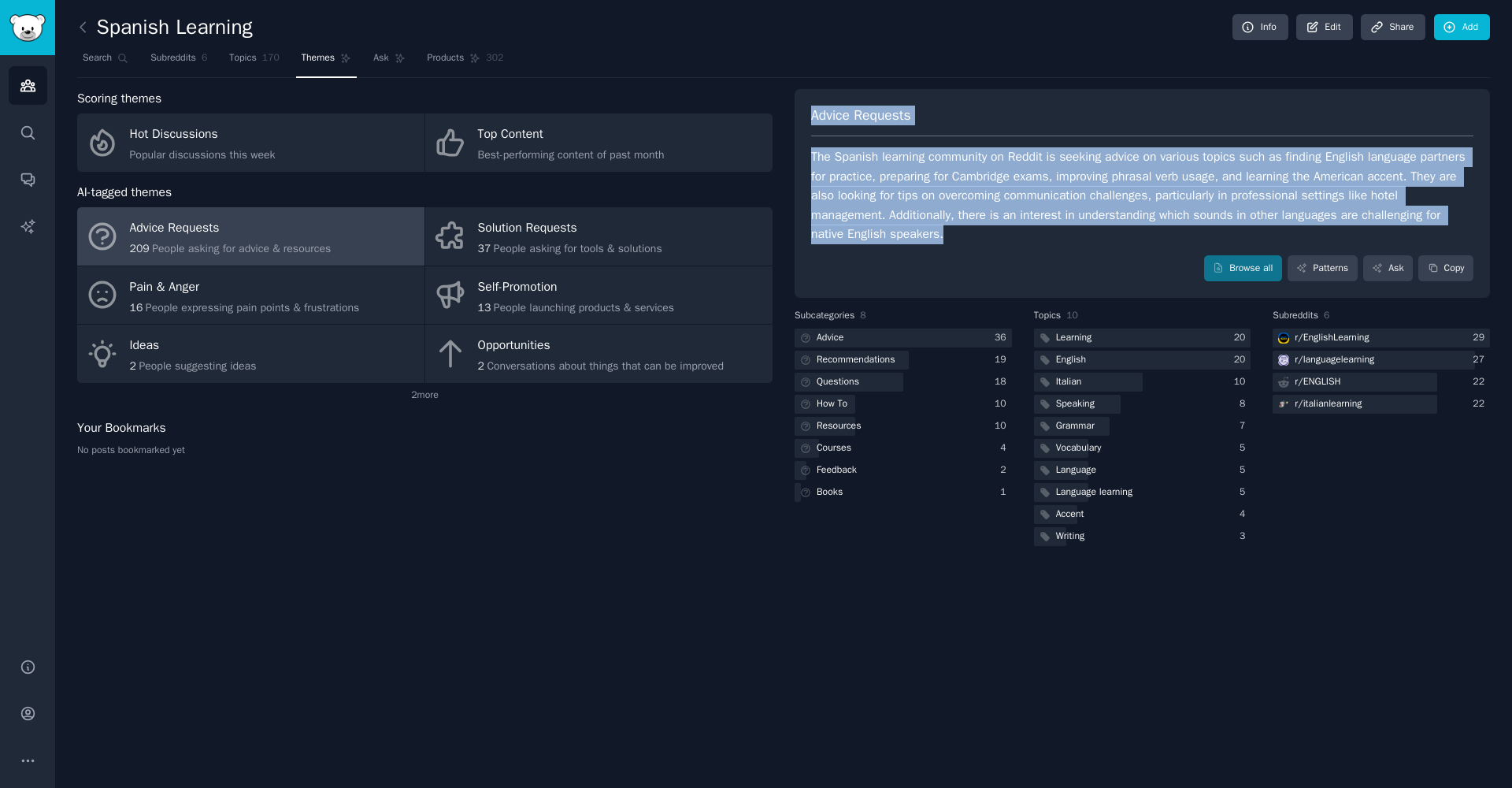 drag, startPoint x: 806, startPoint y: 113, endPoint x: 1085, endPoint y: 232, distance: 303.31831 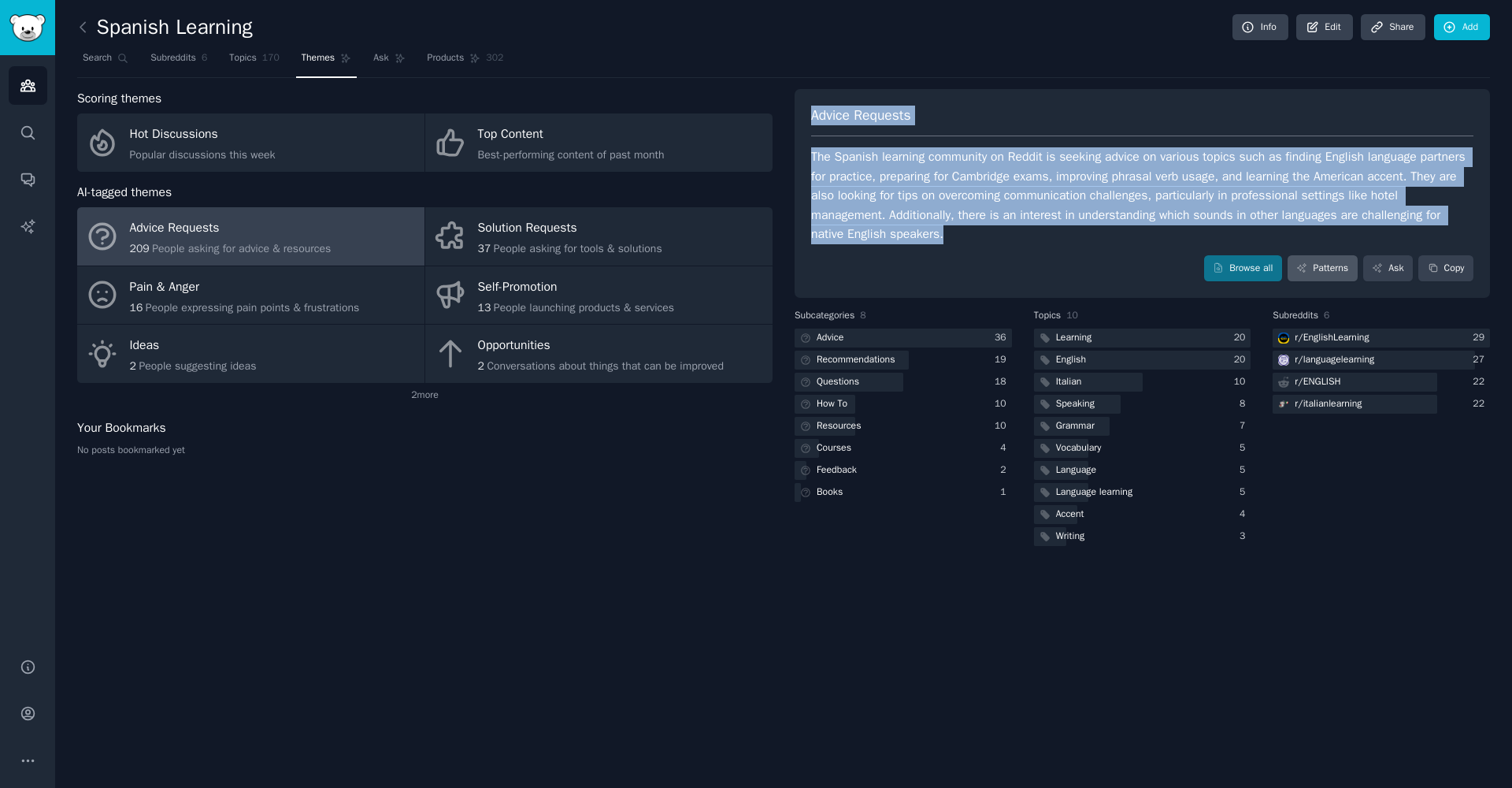 click on "Patterns" at bounding box center [1322, 269] 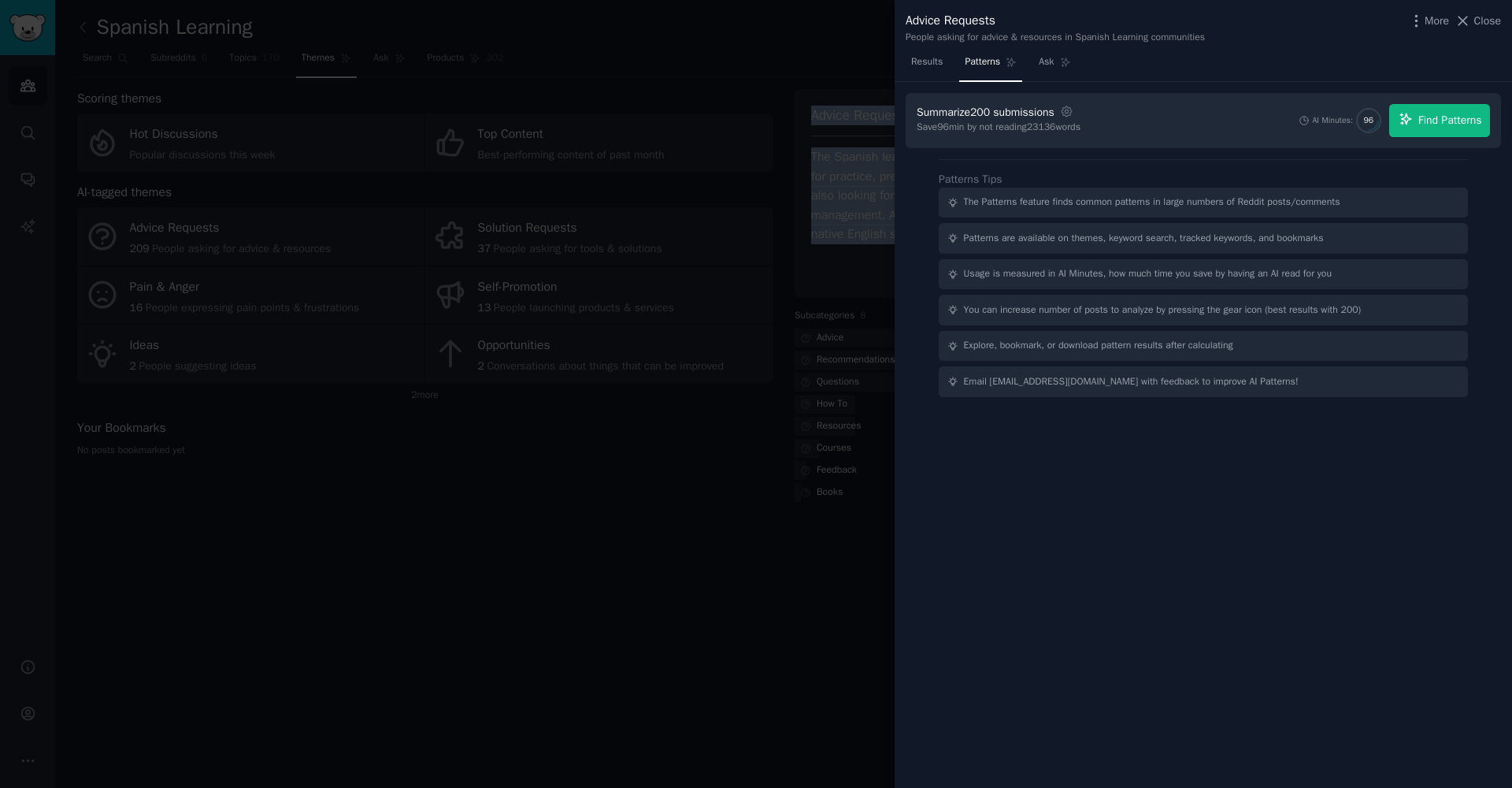 click on "Find Patterns" at bounding box center [1450, 120] 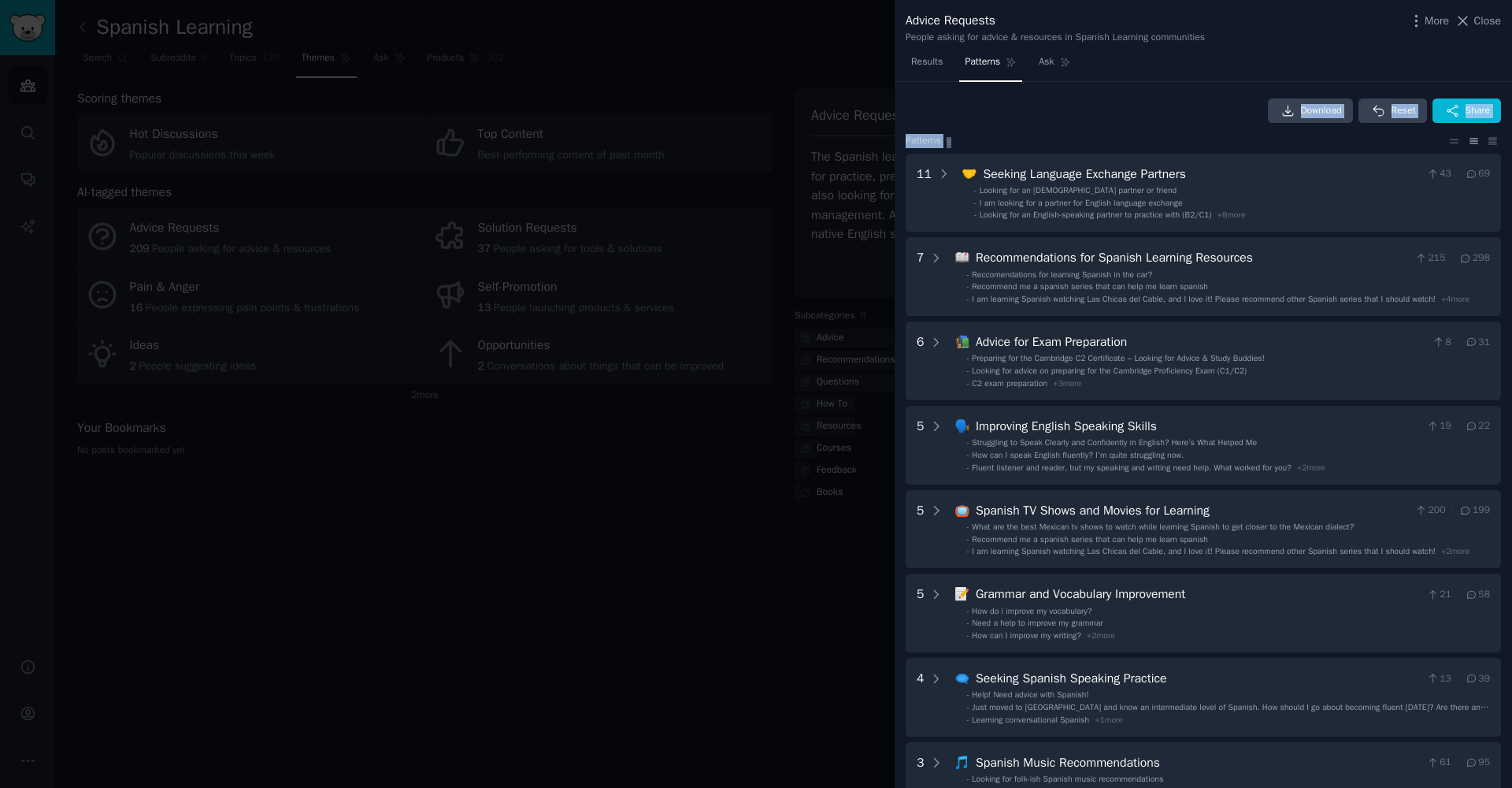 drag, startPoint x: 1507, startPoint y: 132, endPoint x: 1499, endPoint y: 54, distance: 78.40918 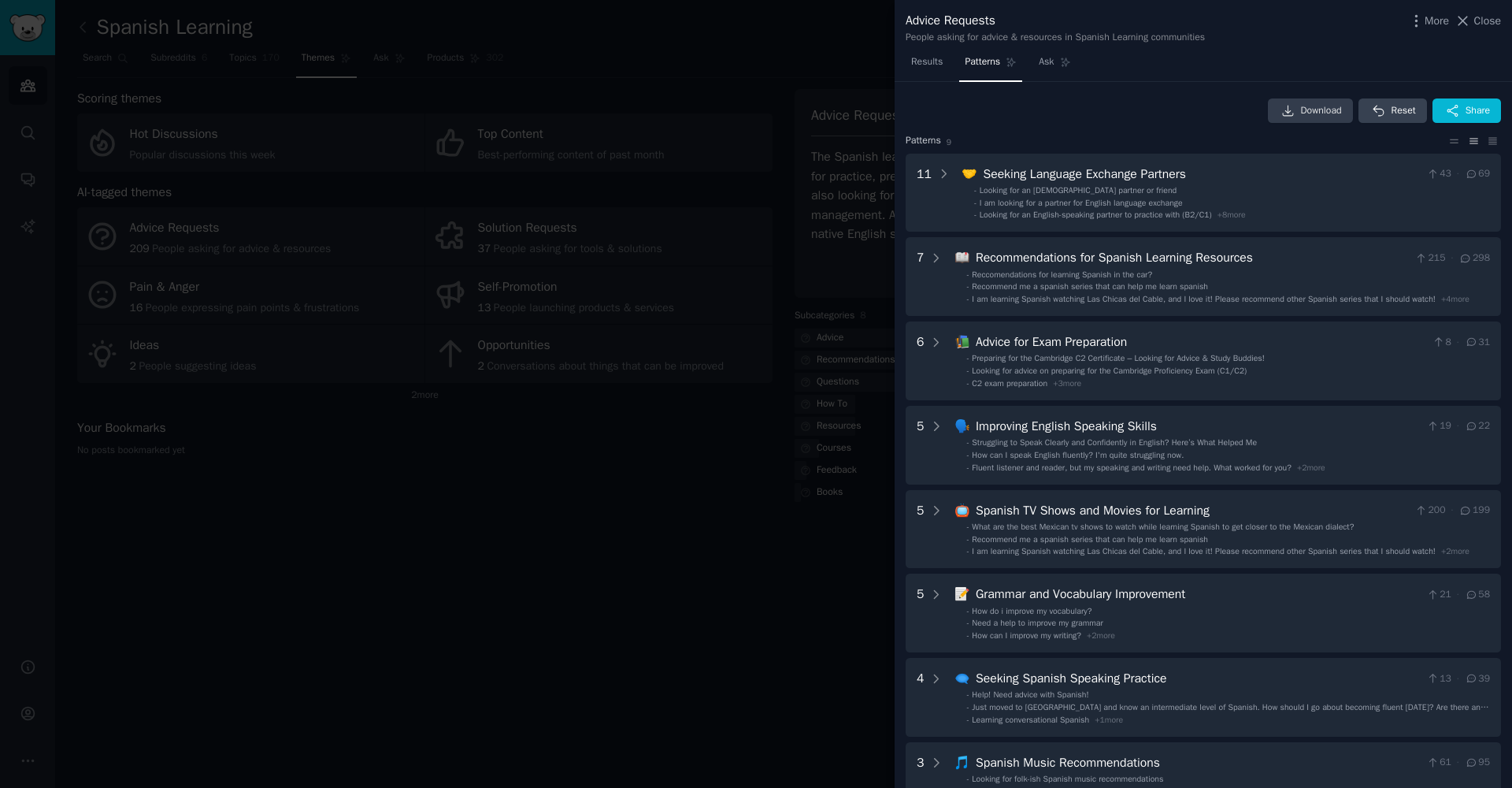 click on "Download" at bounding box center (1321, 111) 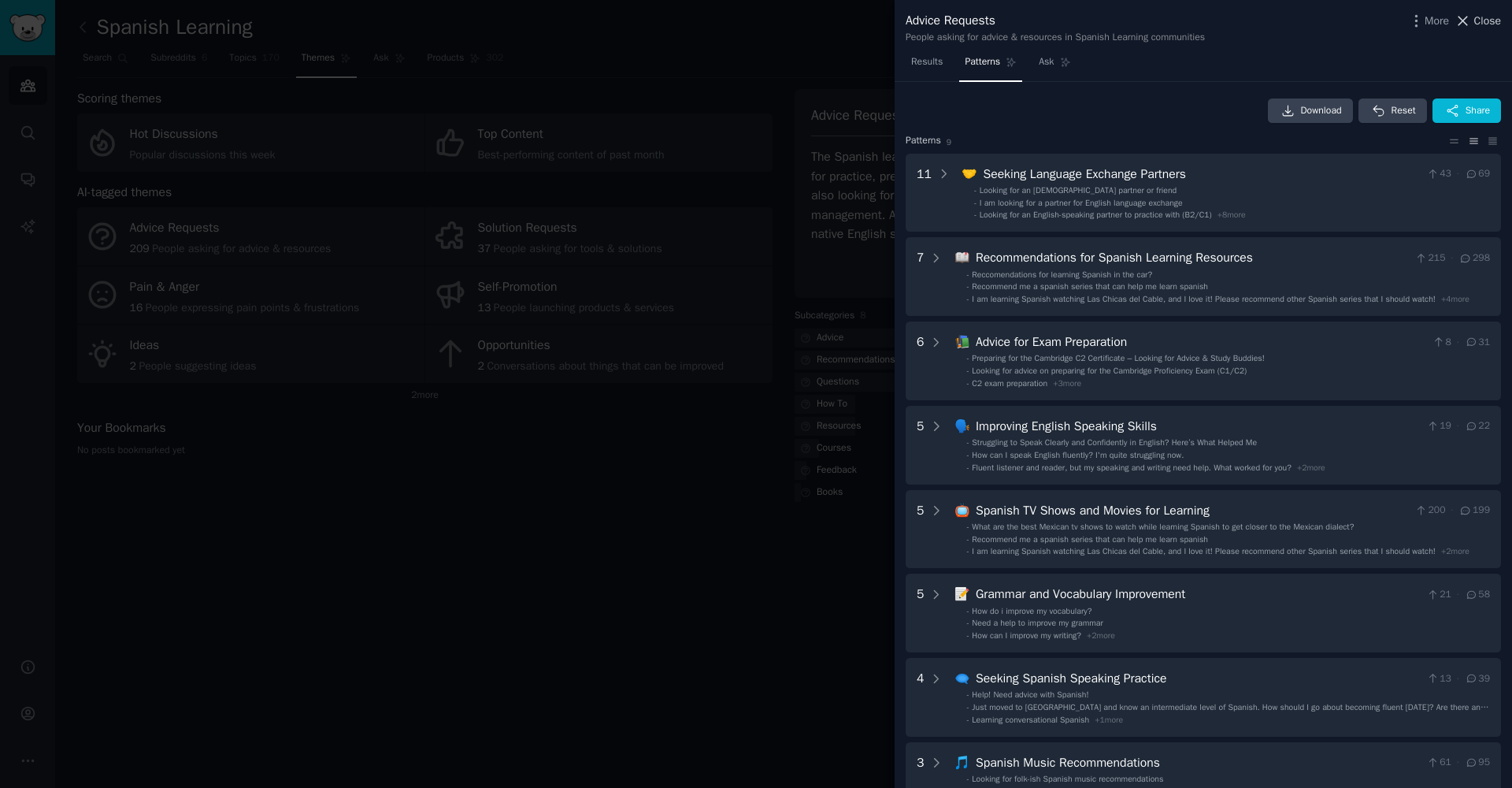 click on "Close" at bounding box center (1488, 20) 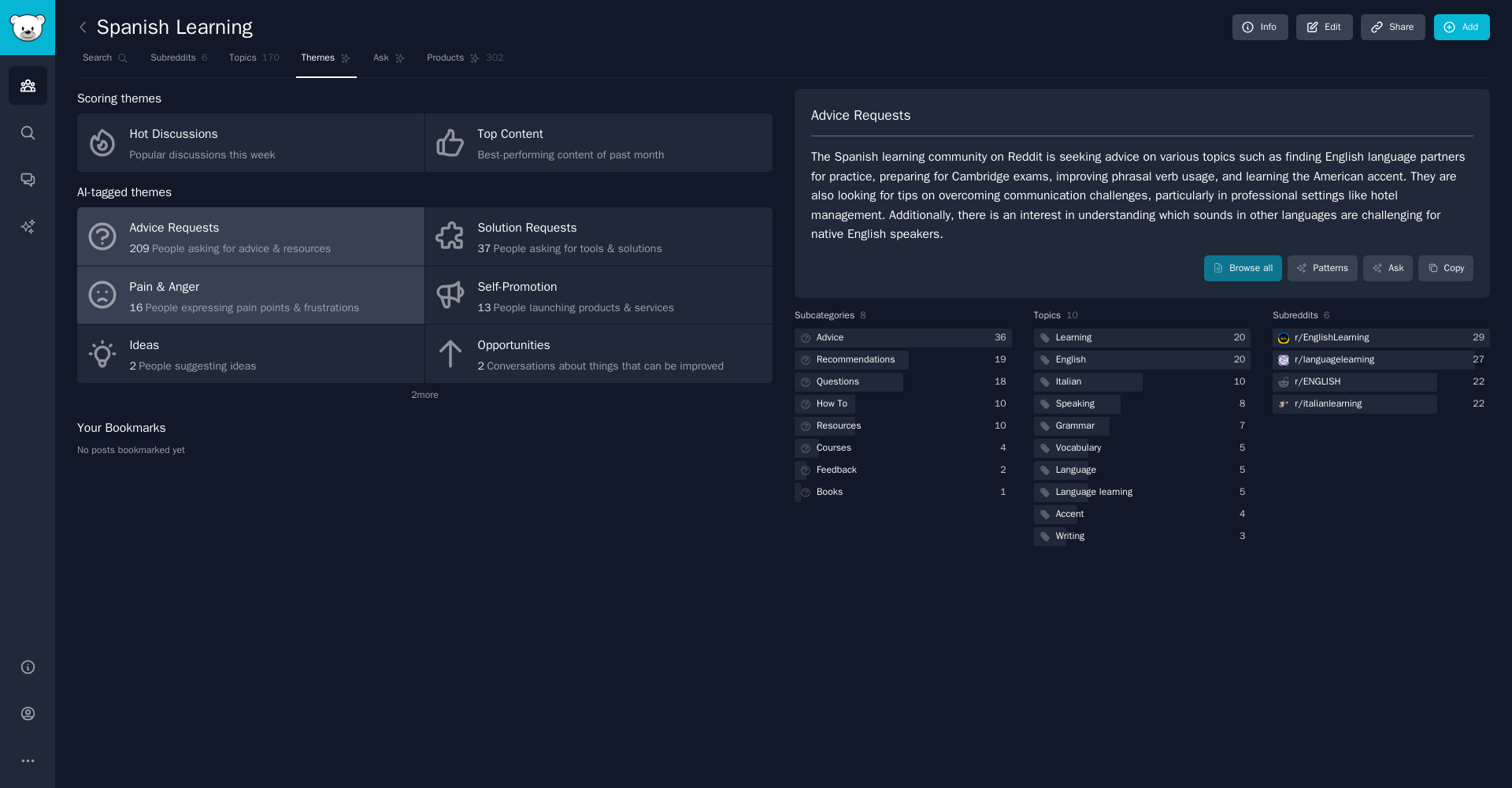 click on "Pain & Anger" at bounding box center (245, 287) 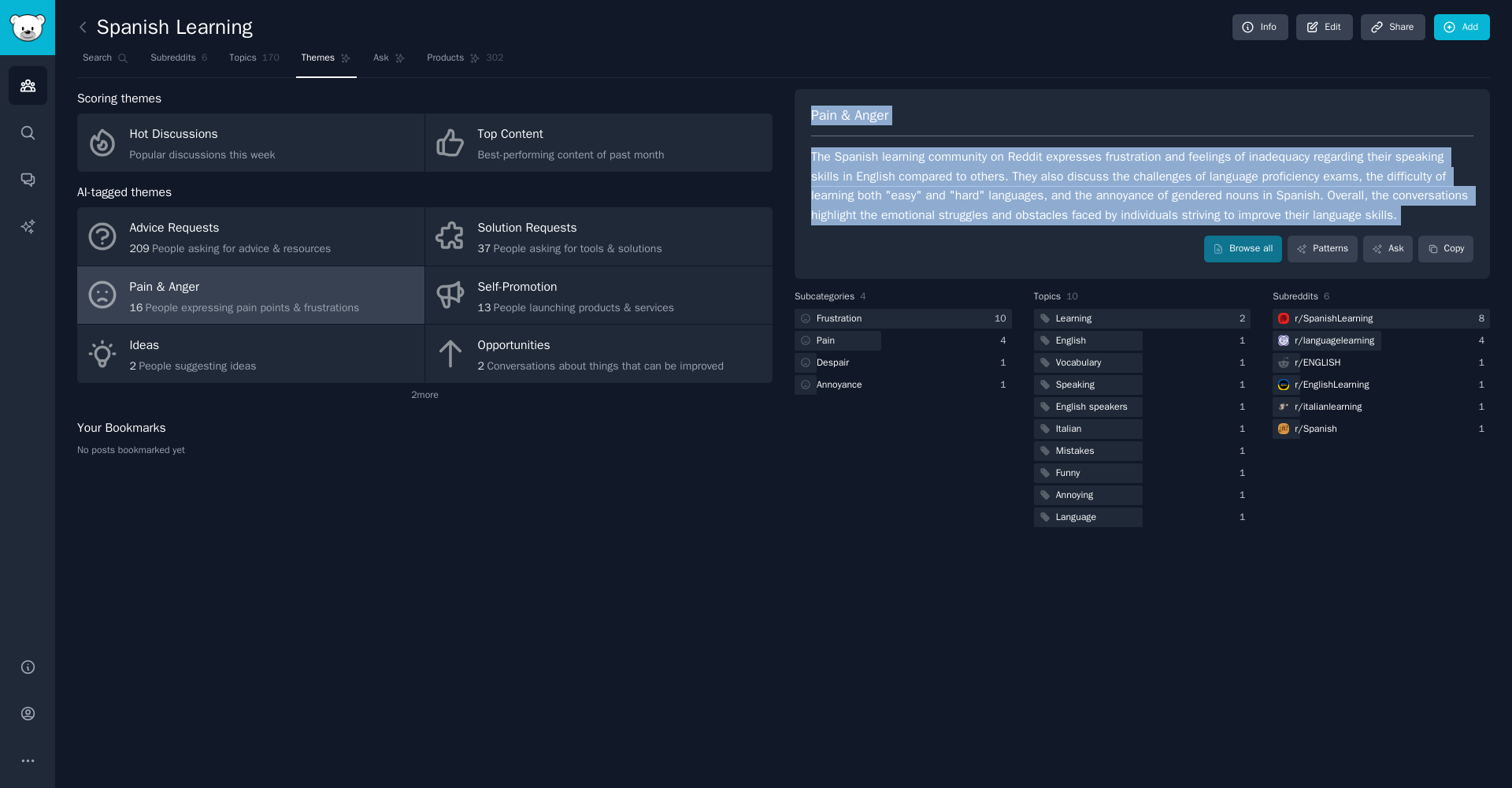 drag, startPoint x: 812, startPoint y: 114, endPoint x: 983, endPoint y: 258, distance: 223.555 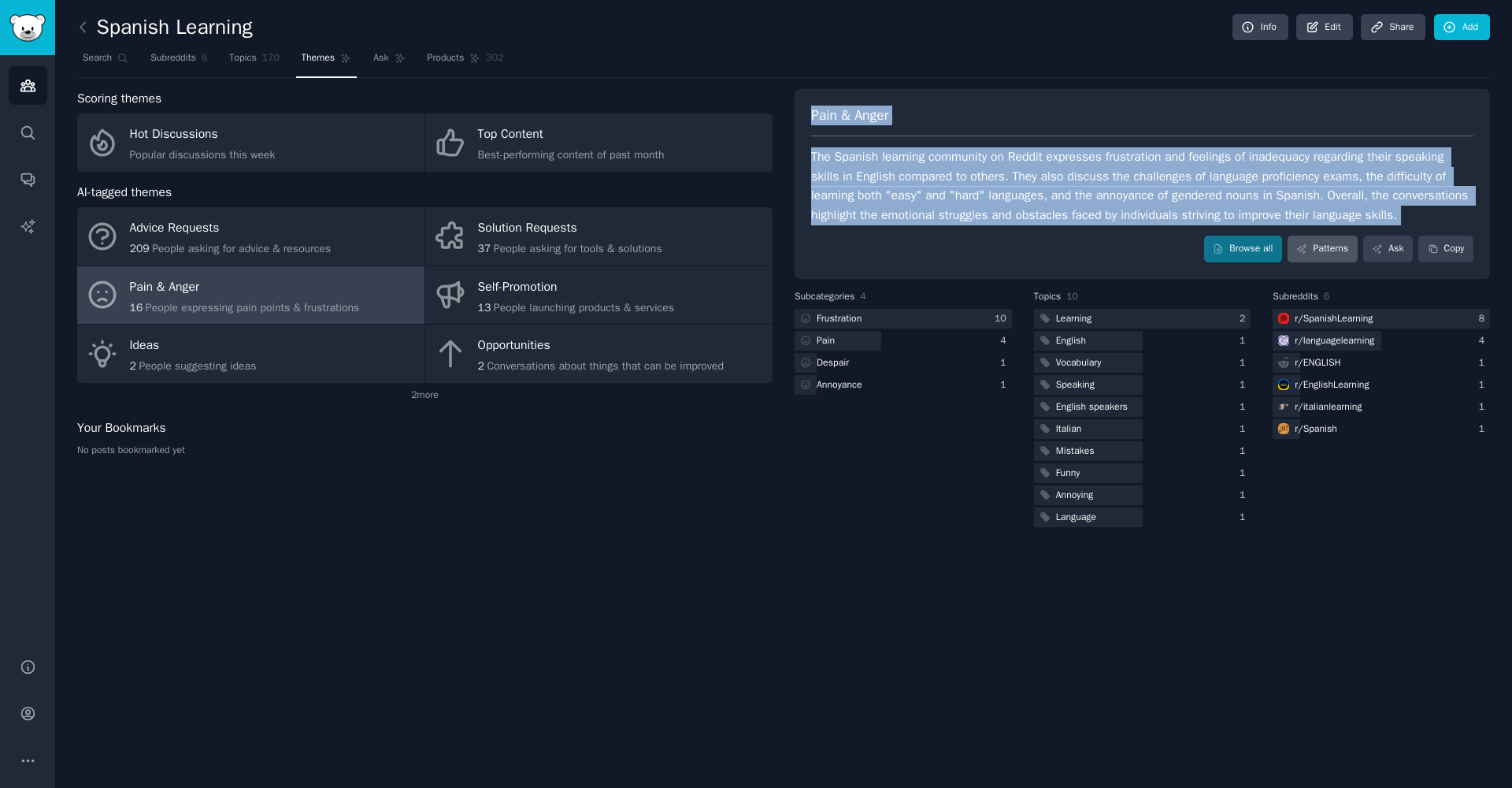 click on "Patterns" at bounding box center (1322, 249) 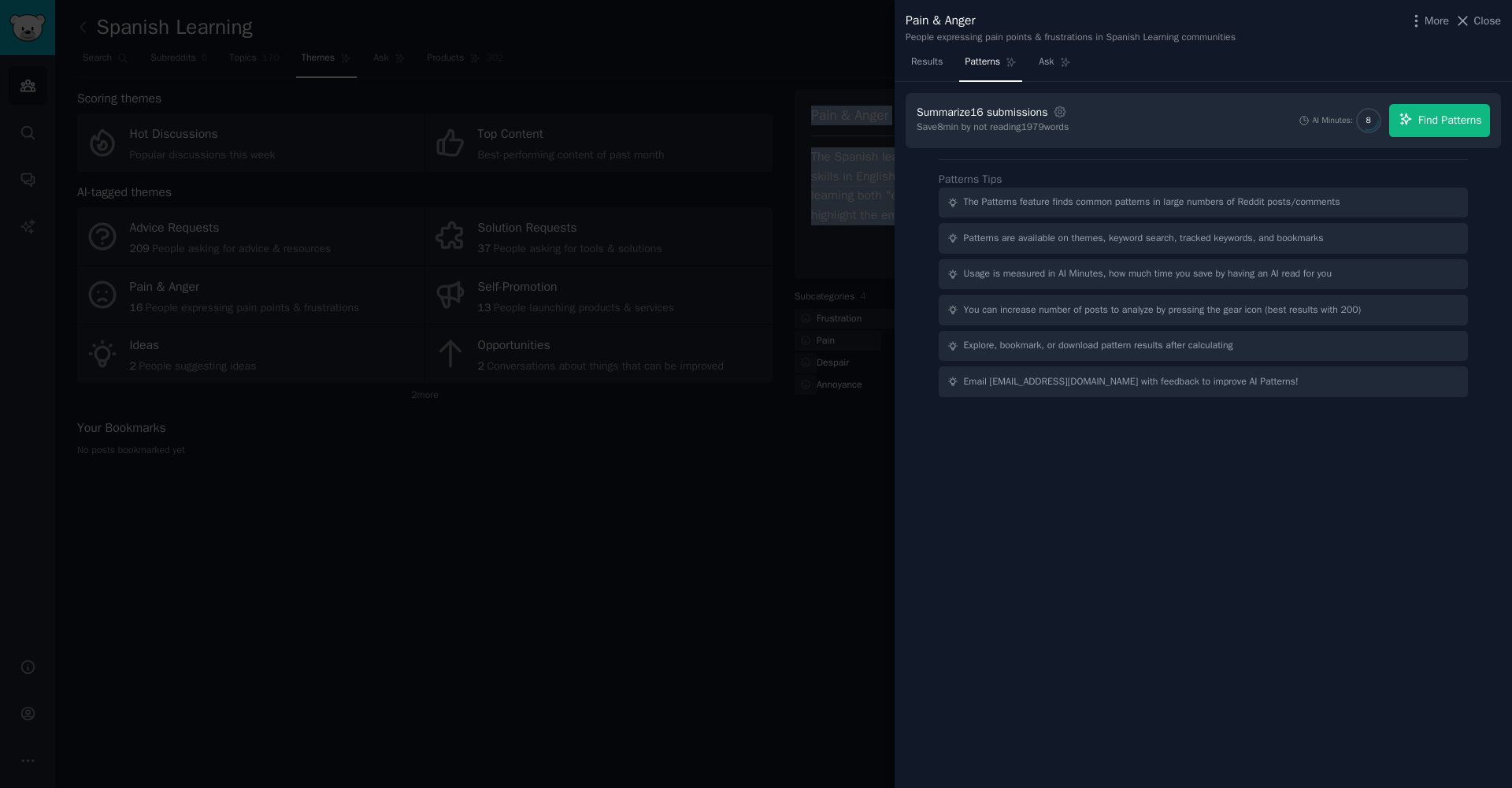 click on "Find Patterns" at bounding box center (1440, 121) 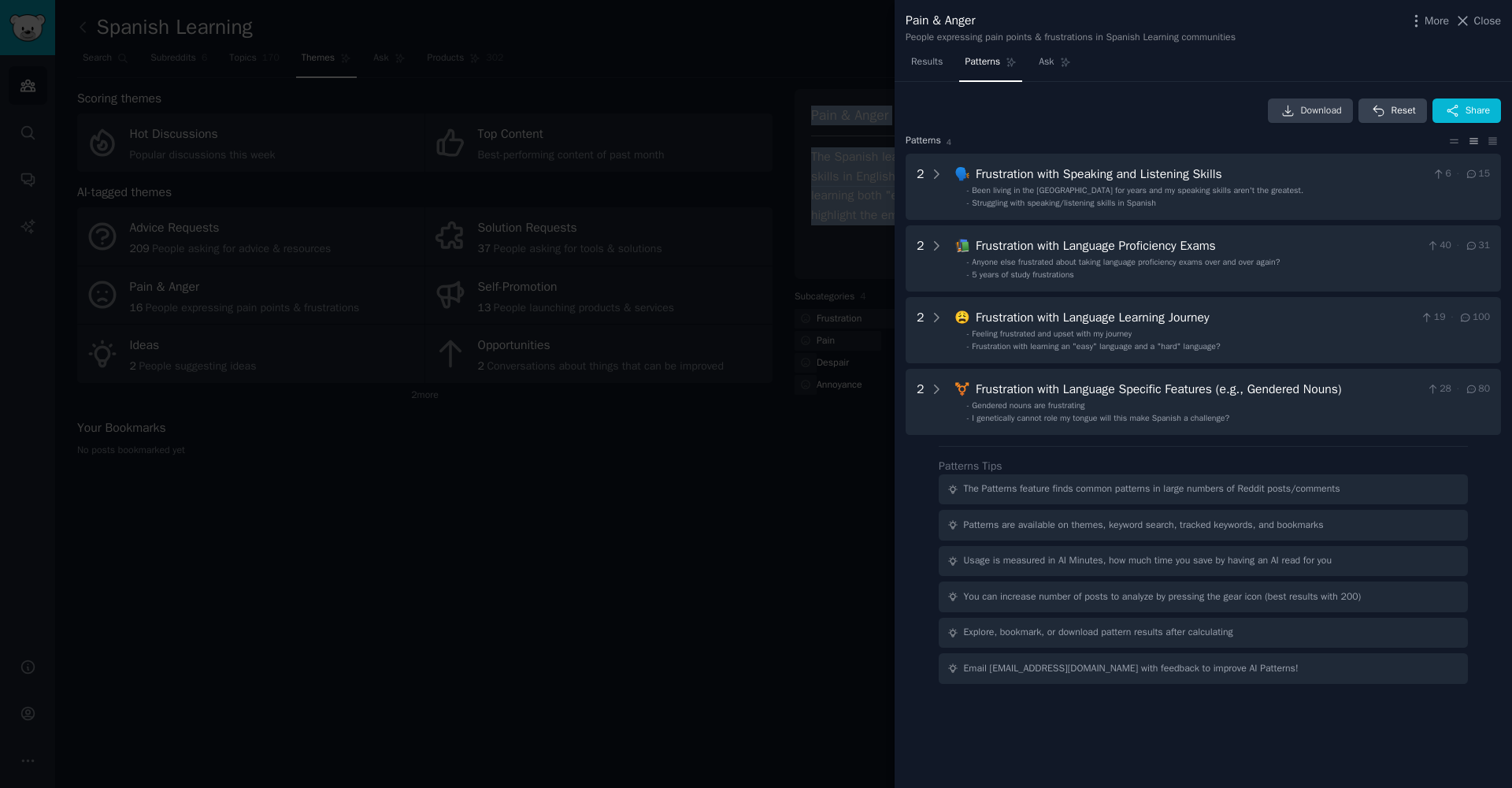 click on "Download" at bounding box center [1321, 111] 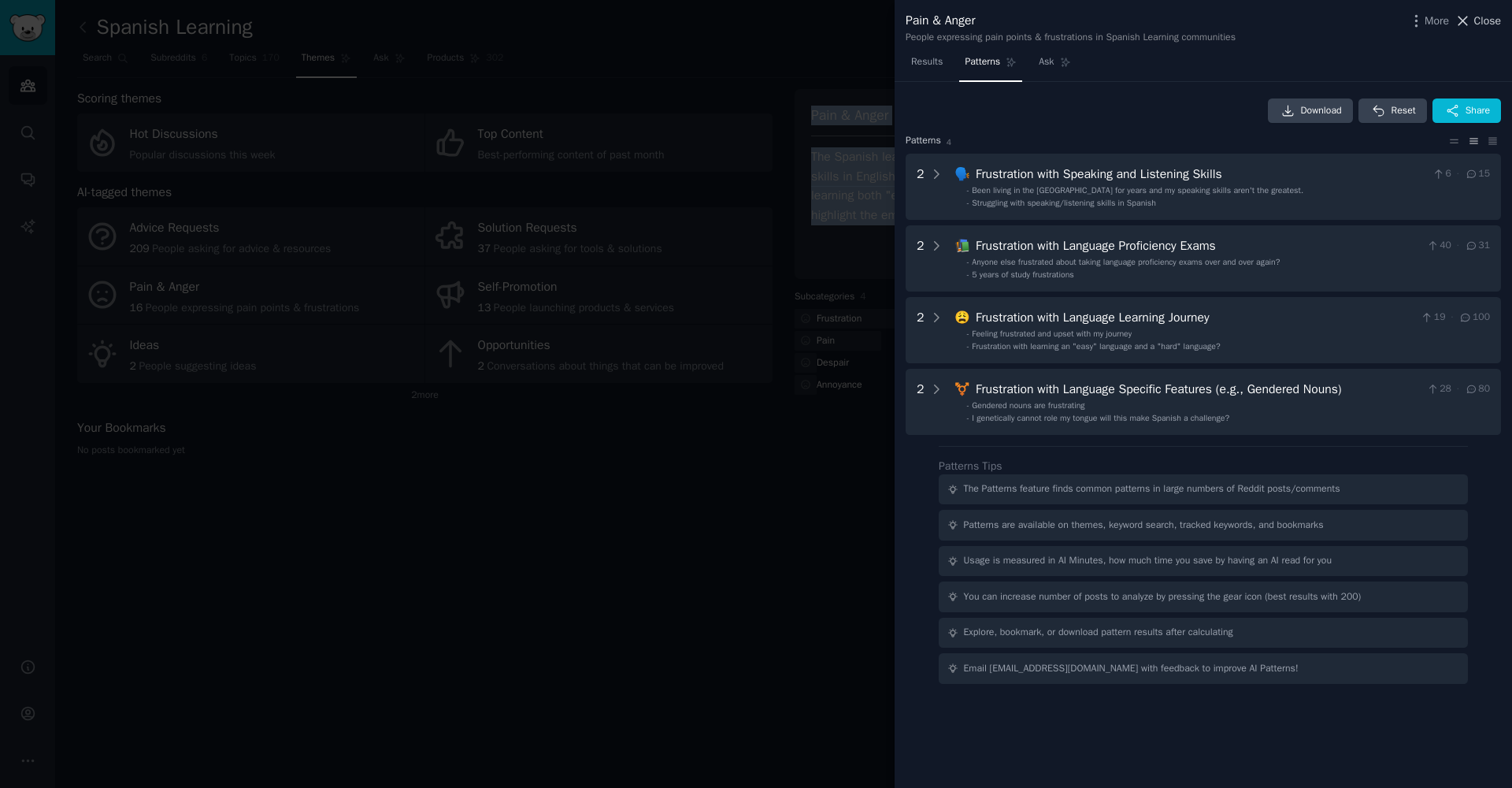 click on "Close" at bounding box center [1488, 20] 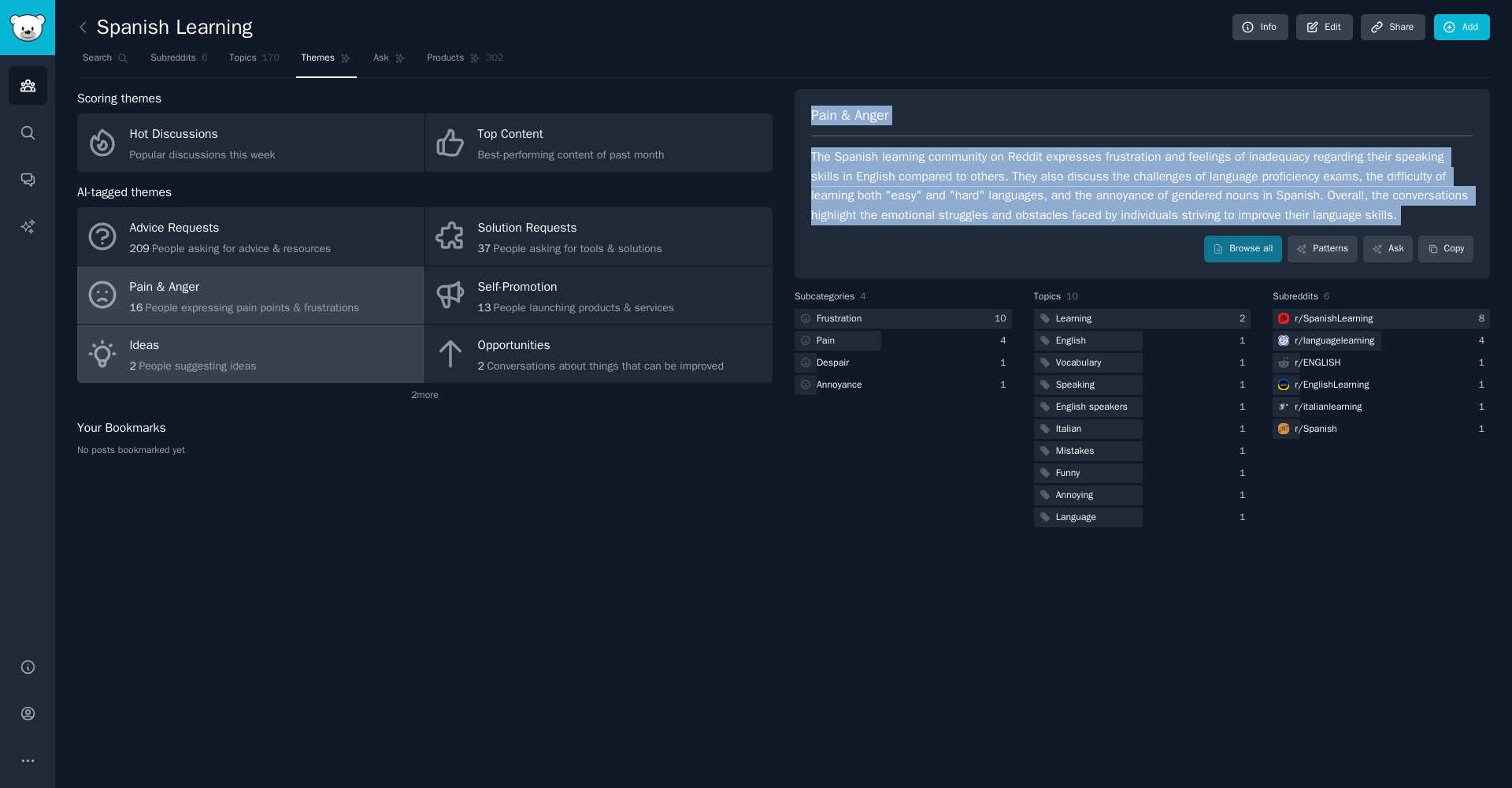 click on "People suggesting ideas" at bounding box center [197, 366] 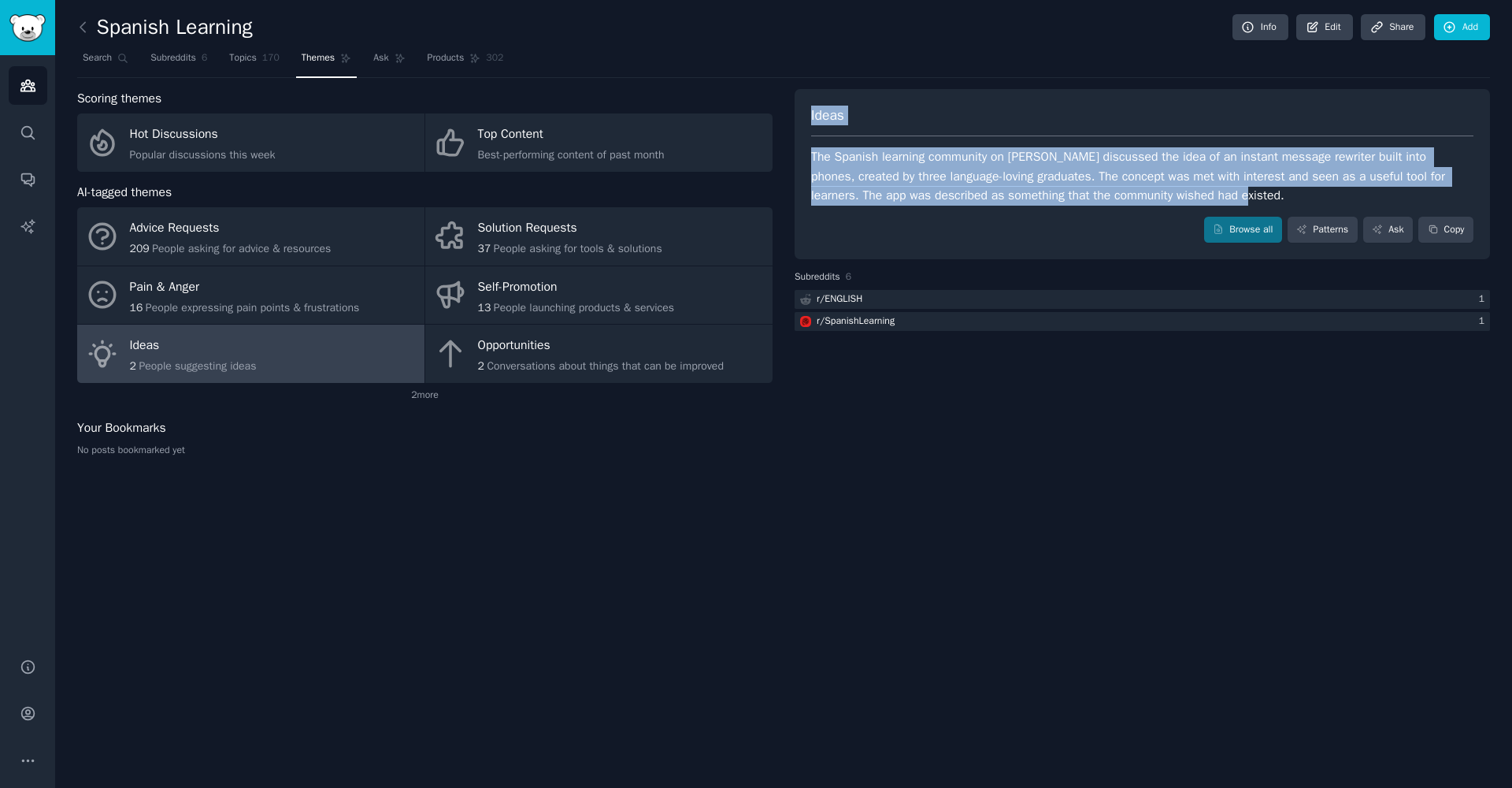 drag, startPoint x: 809, startPoint y: 108, endPoint x: 1280, endPoint y: 203, distance: 480.4852 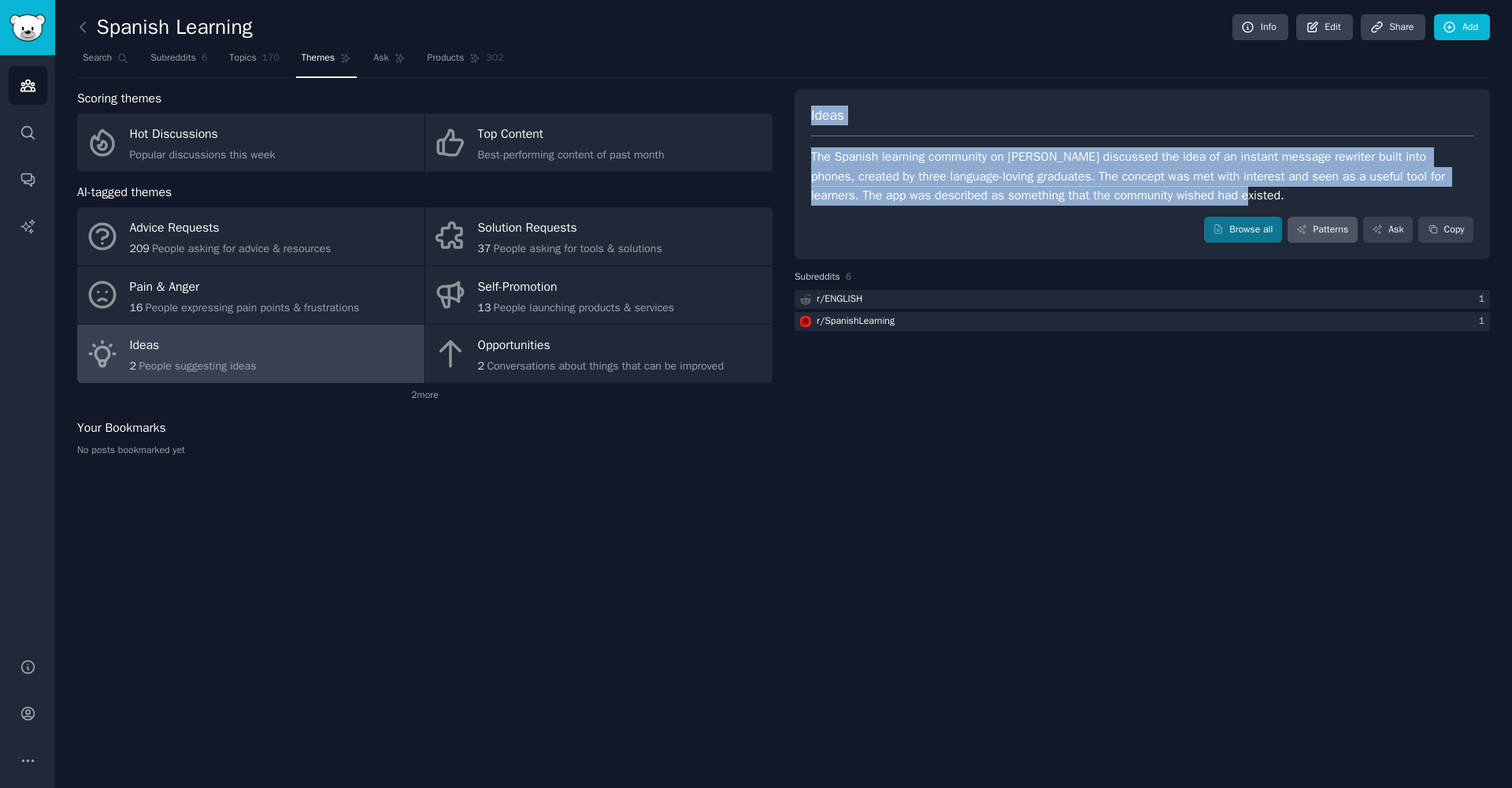 click on "Patterns" at bounding box center [1322, 230] 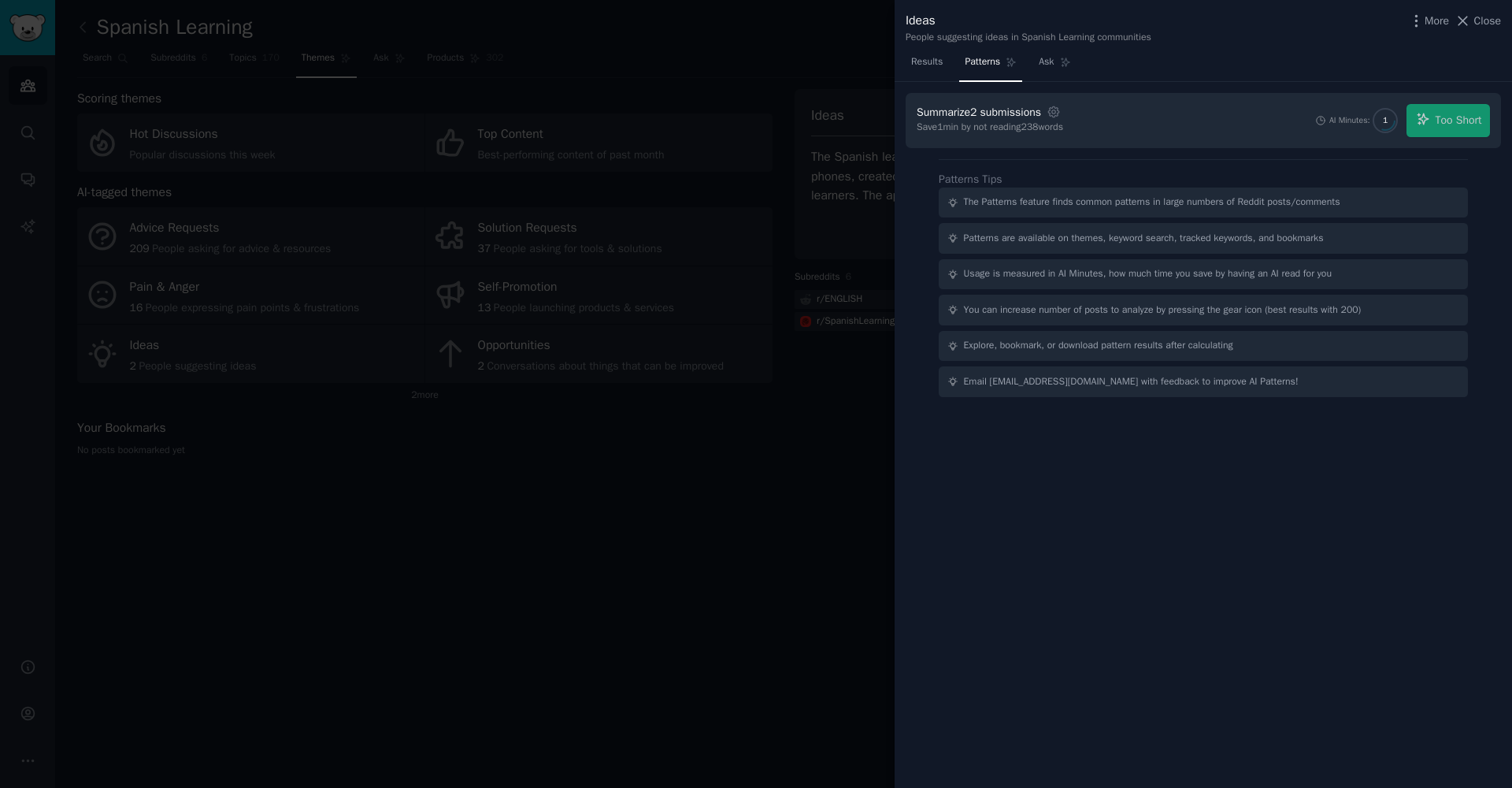 click on "AI Minutes:  1 Too Short" at bounding box center (1402, 121) 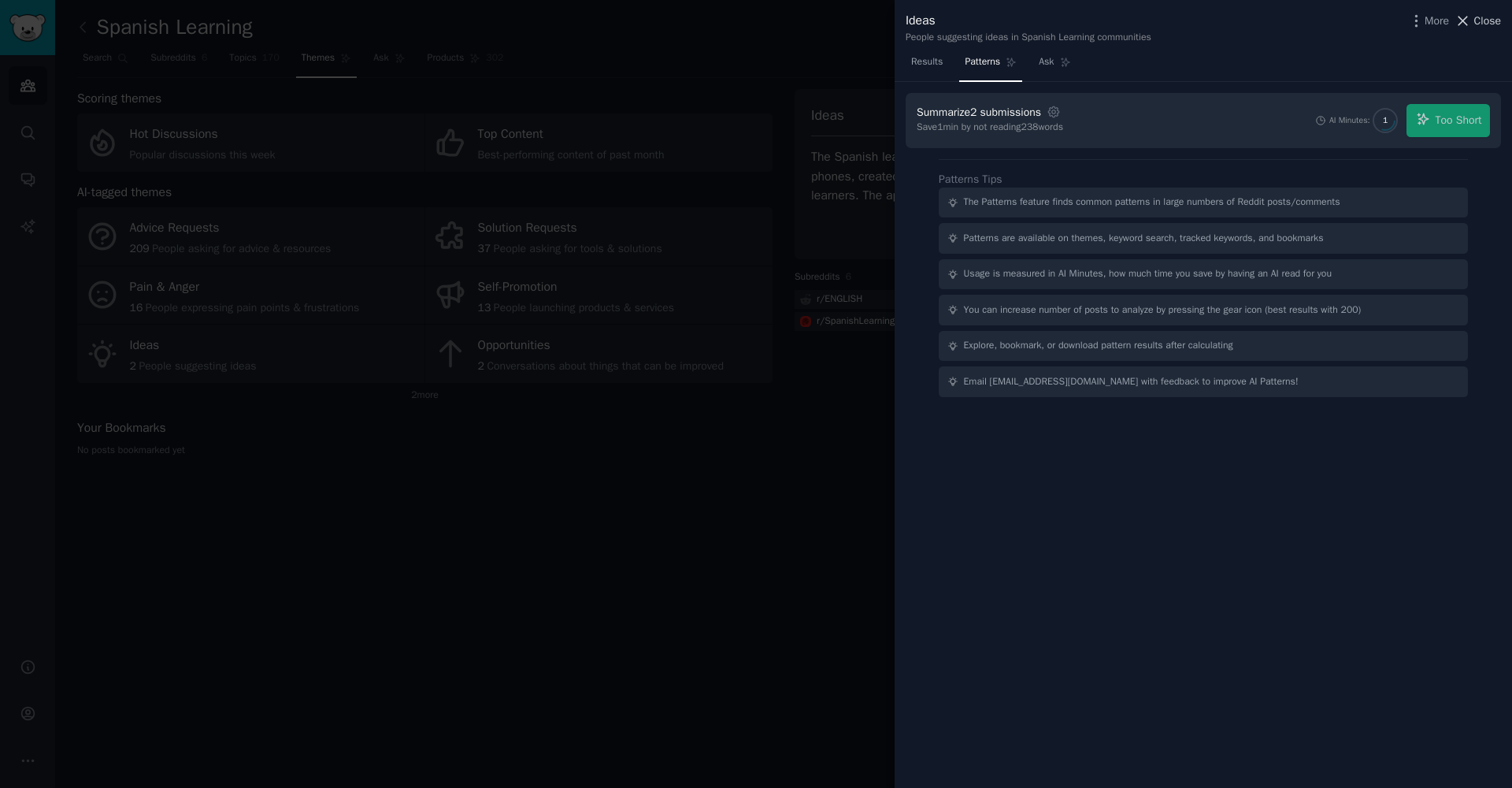 click on "Close" at bounding box center (1488, 20) 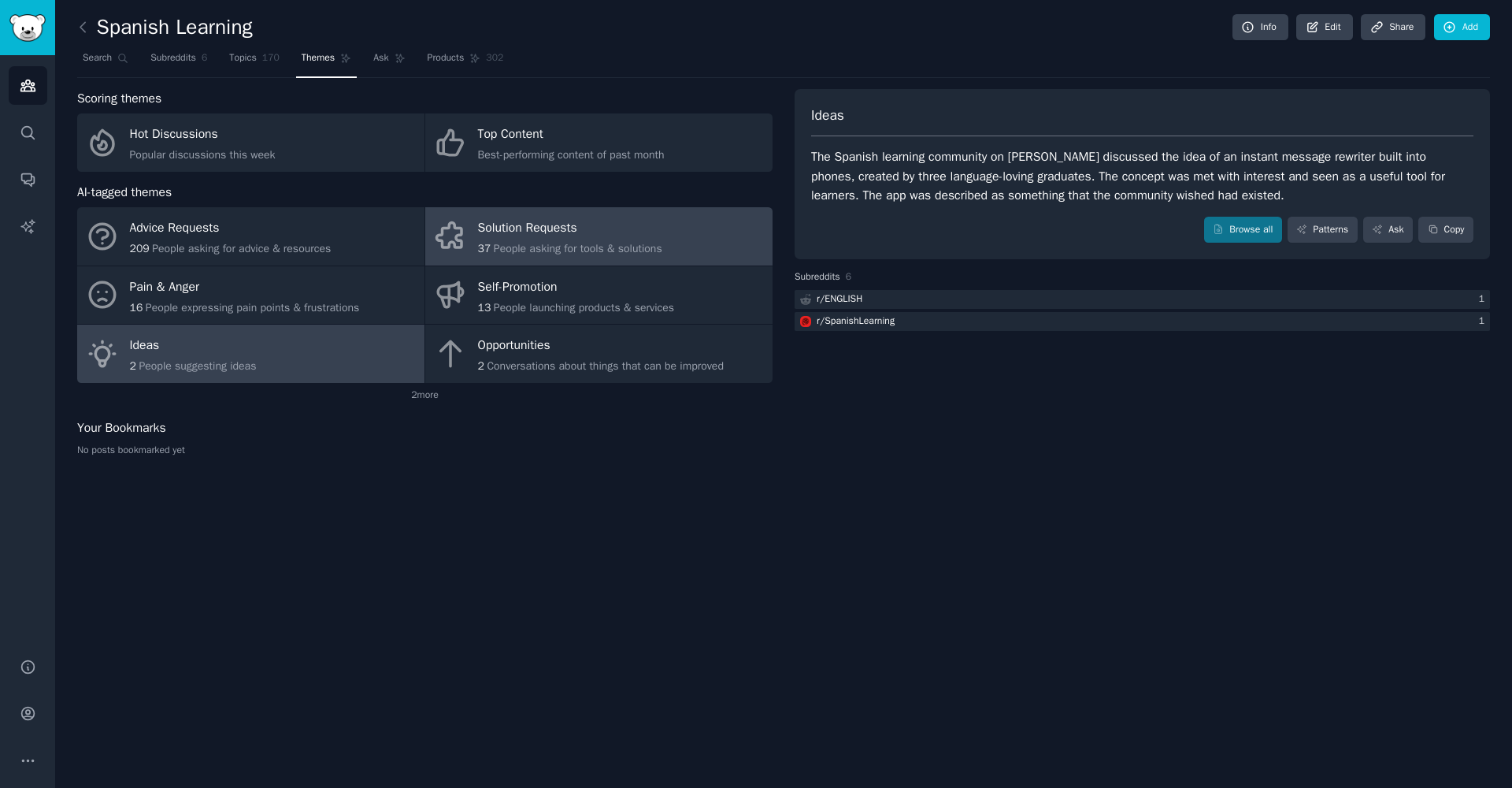 click on "People asking for tools & solutions" at bounding box center (578, 248) 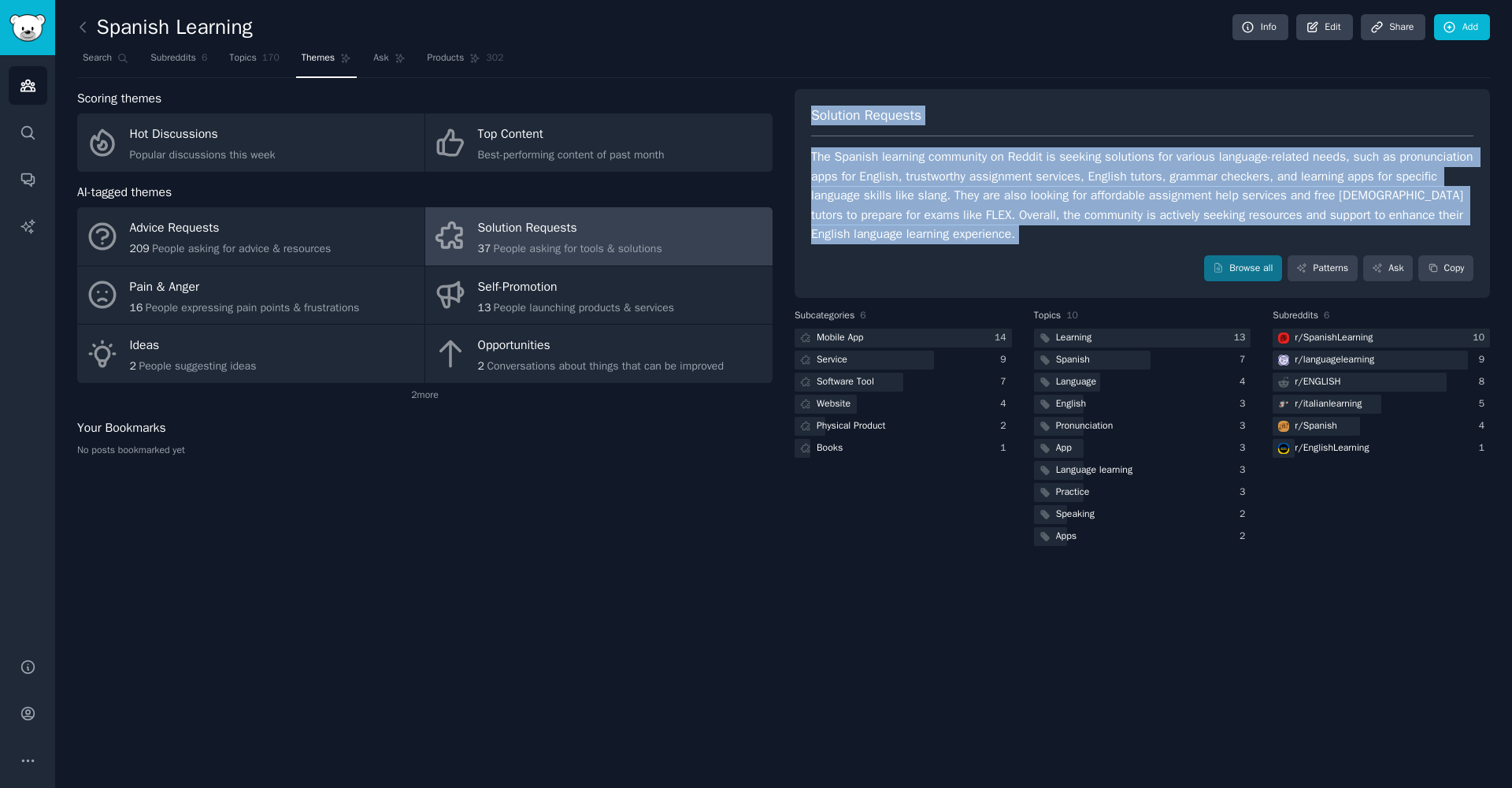 drag, startPoint x: 859, startPoint y: 116, endPoint x: 1138, endPoint y: 247, distance: 308.2239 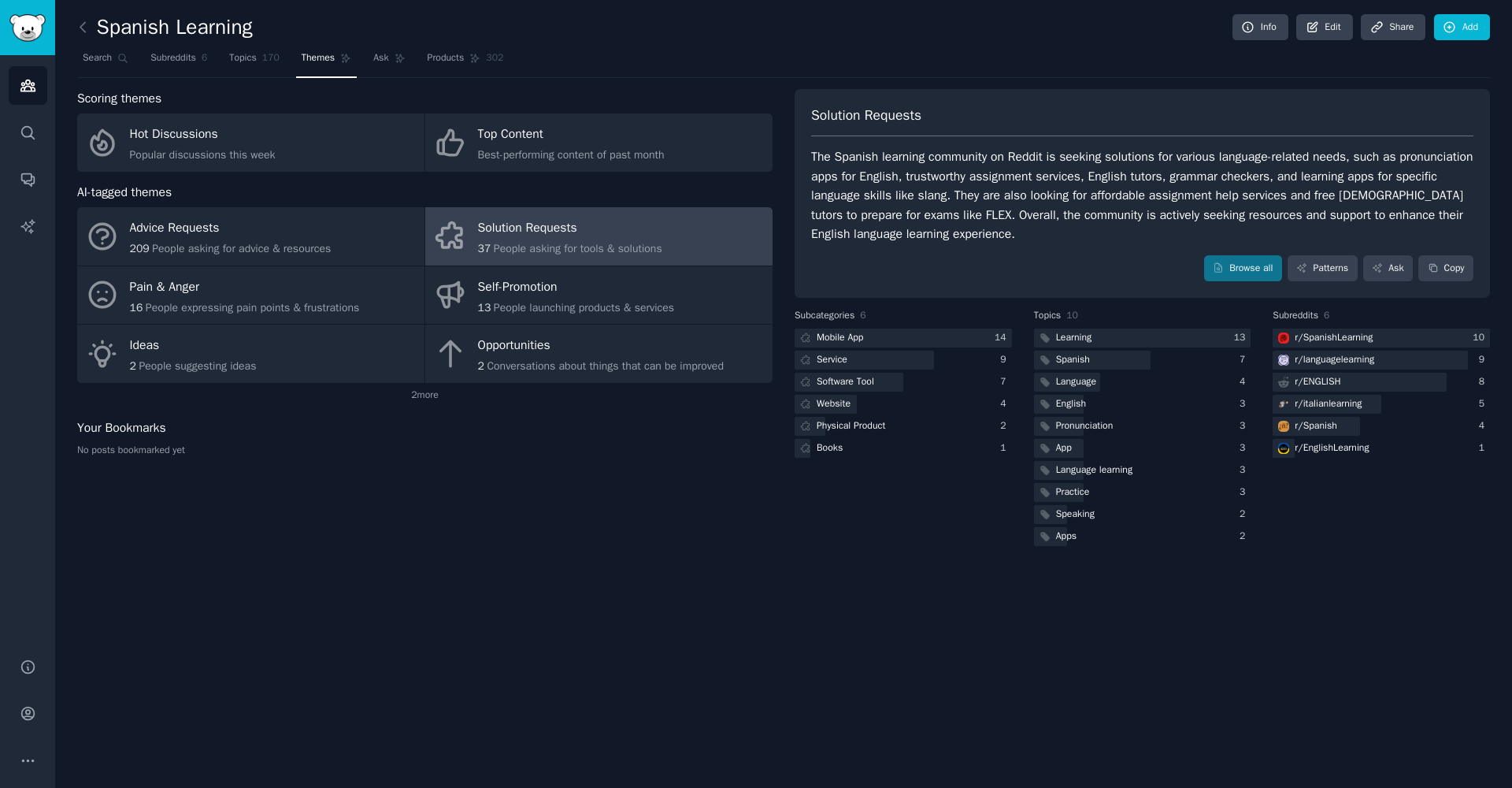 click on "Spanish Learning Info Edit Share Add Search Subreddits 6 Topics 170 Themes Ask Products 302 Scoring themes Hot Discussions Popular discussions this week Top Content Best-performing content of past month AI-tagged themes Advice Requests 209 People asking for advice & resources Solution Requests 37 People asking for tools & solutions Pain & Anger 16 People expressing pain points & frustrations Self-Promotion 13 People launching products & services Ideas 2 People suggesting ideas Opportunities 2 Conversations about things that can be improved 2  more Your Bookmarks No posts bookmarked yet Solution Requests Browse all Patterns Ask Copy Subcategories 6   Mobile App 14   Service 9   Software Tool 7   Website 4   Physical Product 2   Books 1 Topics 10   Learning 13   Spanish 7   Language 4   English 3   Pronunciation 3   App 3   Language learning 3   Practice 3   Speaking 2   Apps 2 Subreddits 6  r/ SpanishLearning 10  r/ languagelearning 9  r/ ENGLISH 8  r/ italianlearning 5  r/ Spanish 4  r/ EnglishLearning 1" 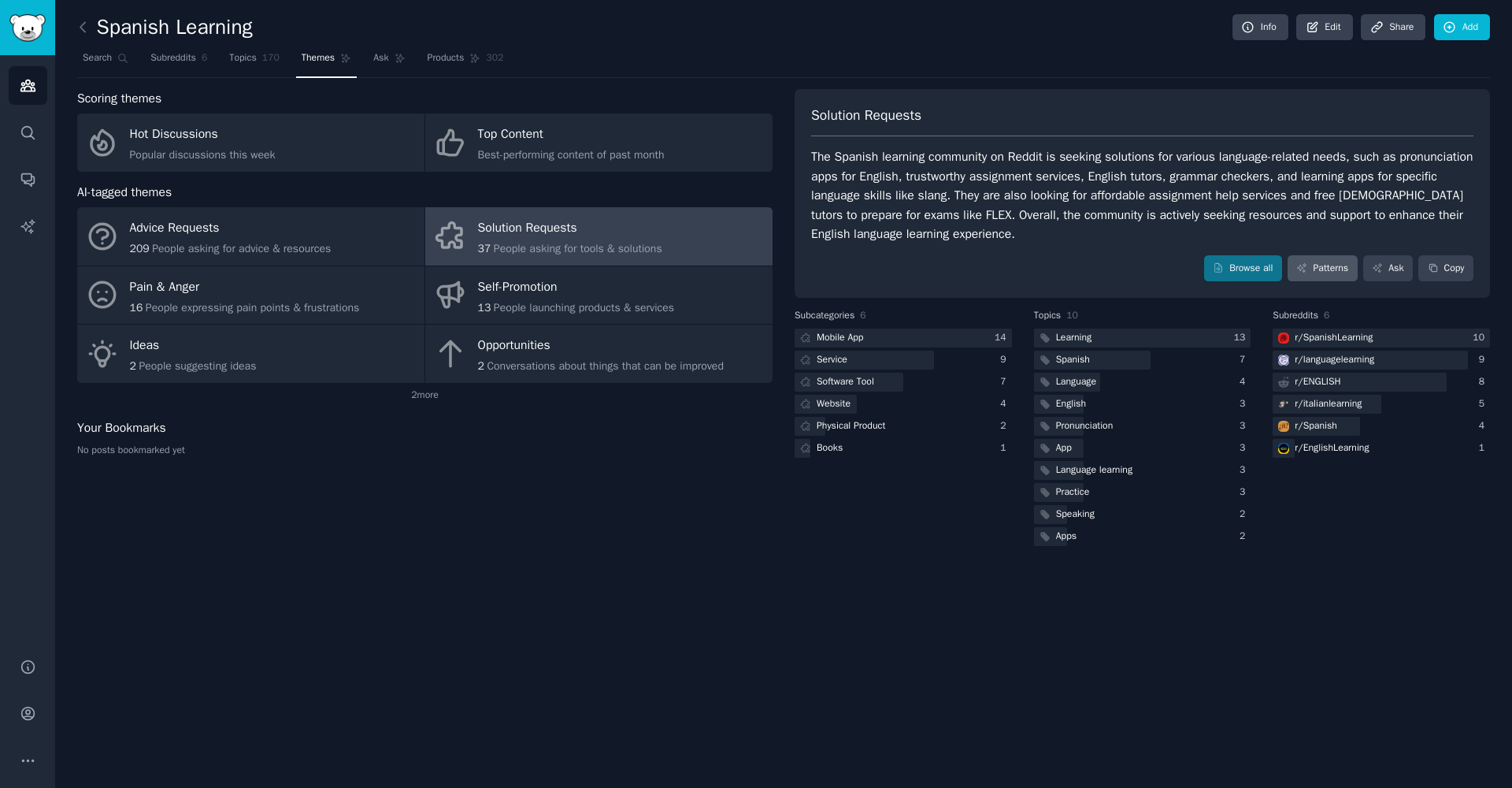 click on "Patterns" at bounding box center [1322, 269] 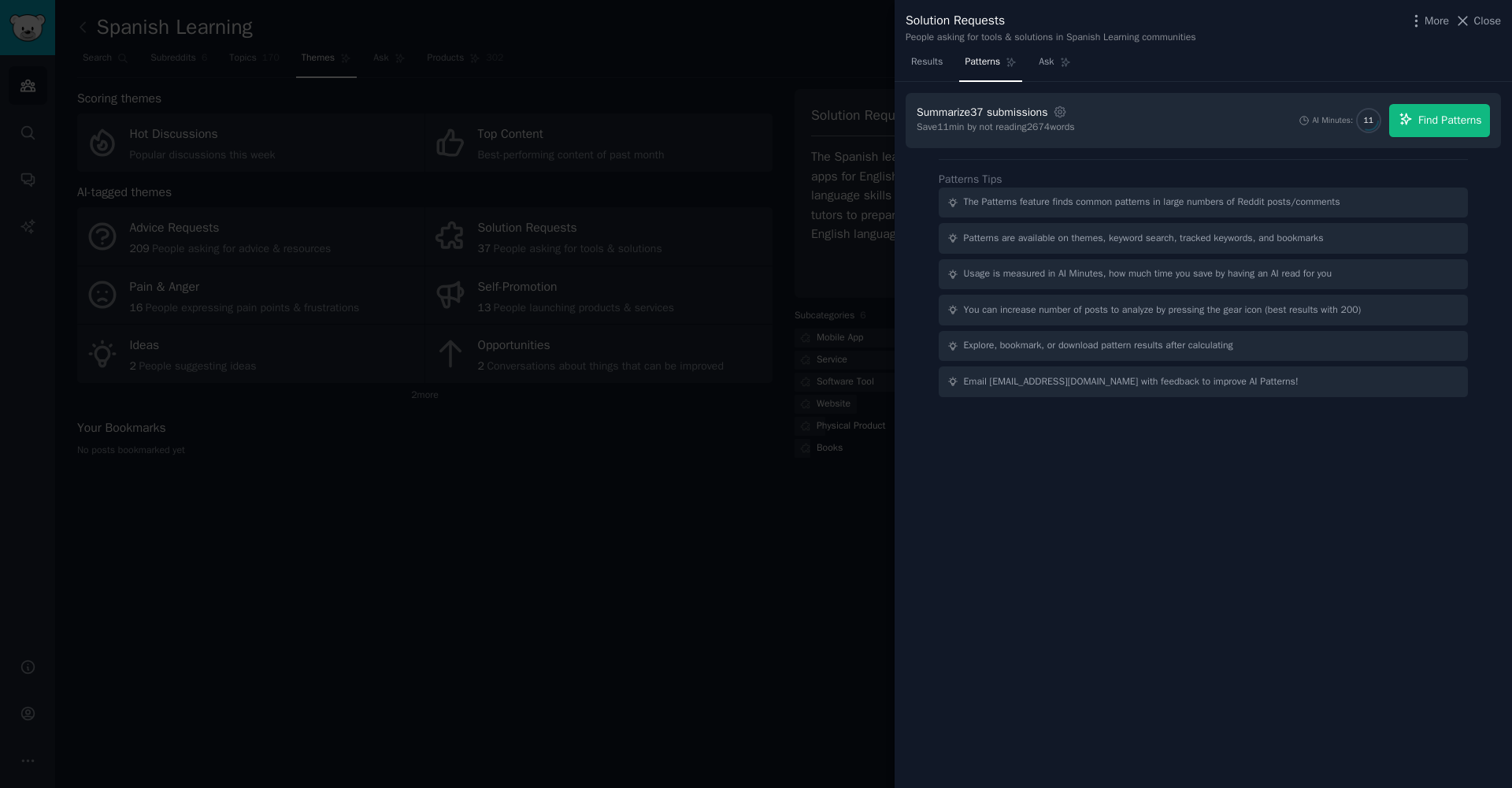 click on "Find Patterns" at bounding box center [1450, 120] 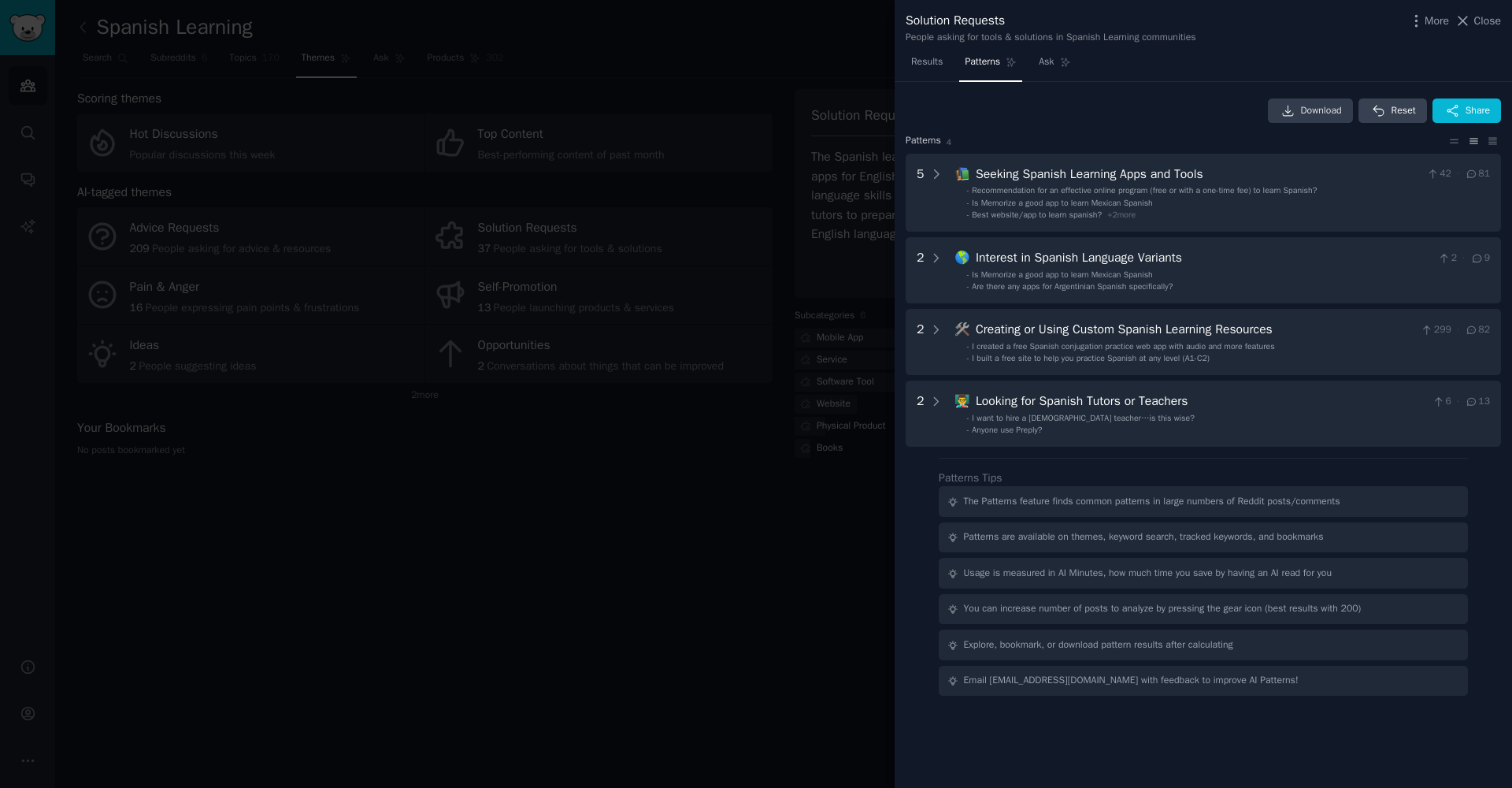 click on "Download" at bounding box center (1321, 111) 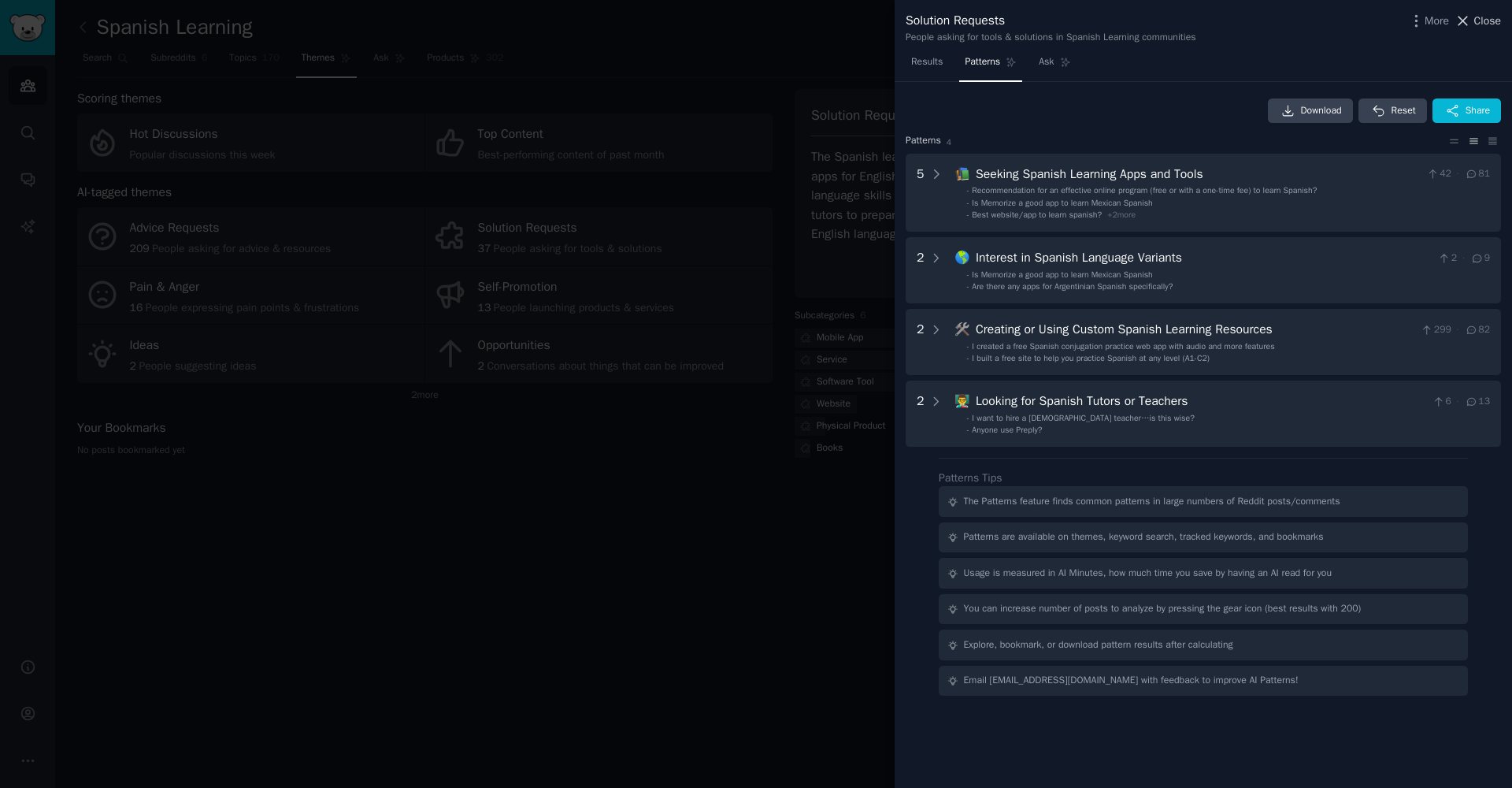 click on "Close" at bounding box center [1488, 20] 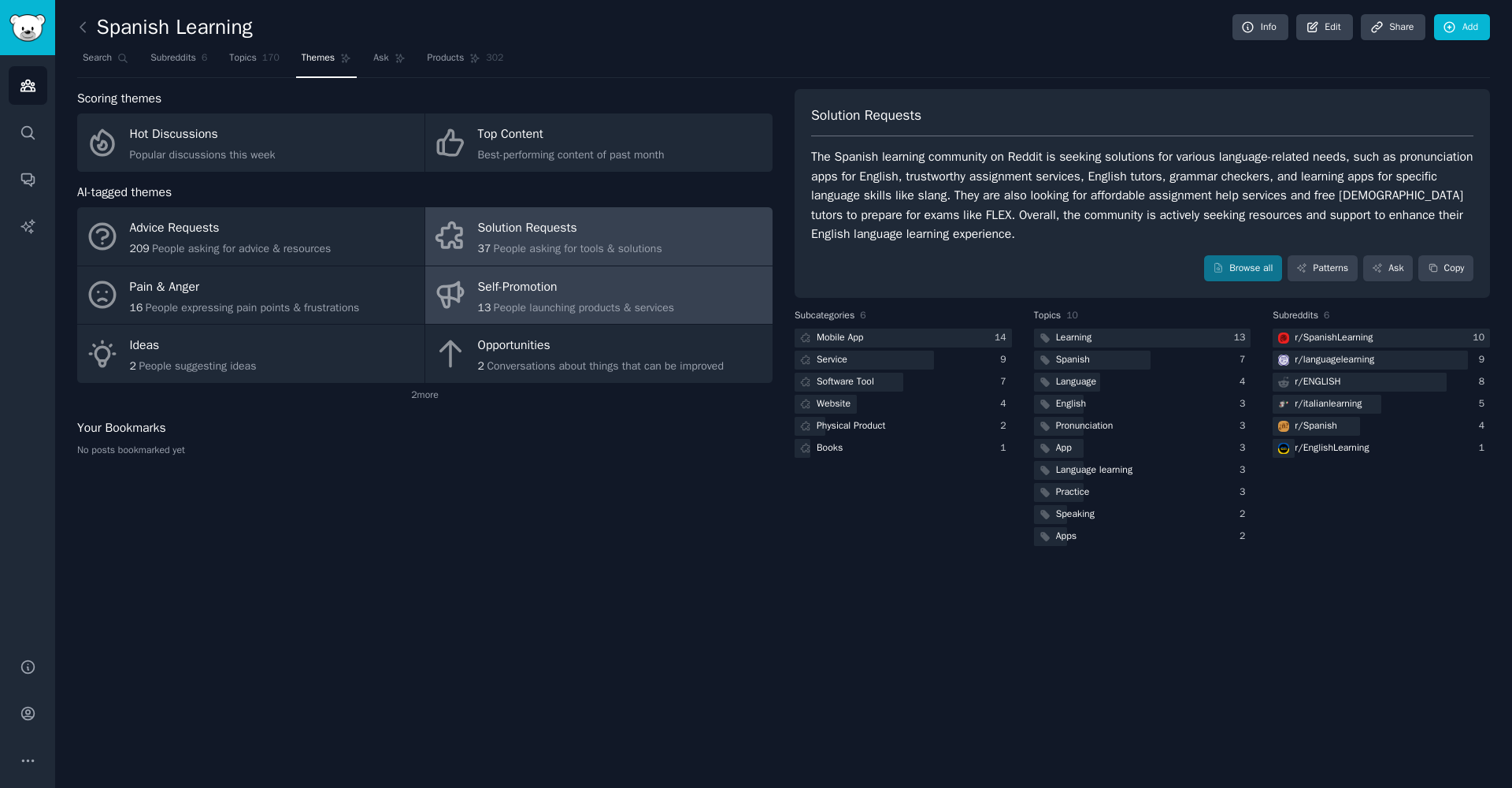 click on "Self-Promotion" at bounding box center [576, 287] 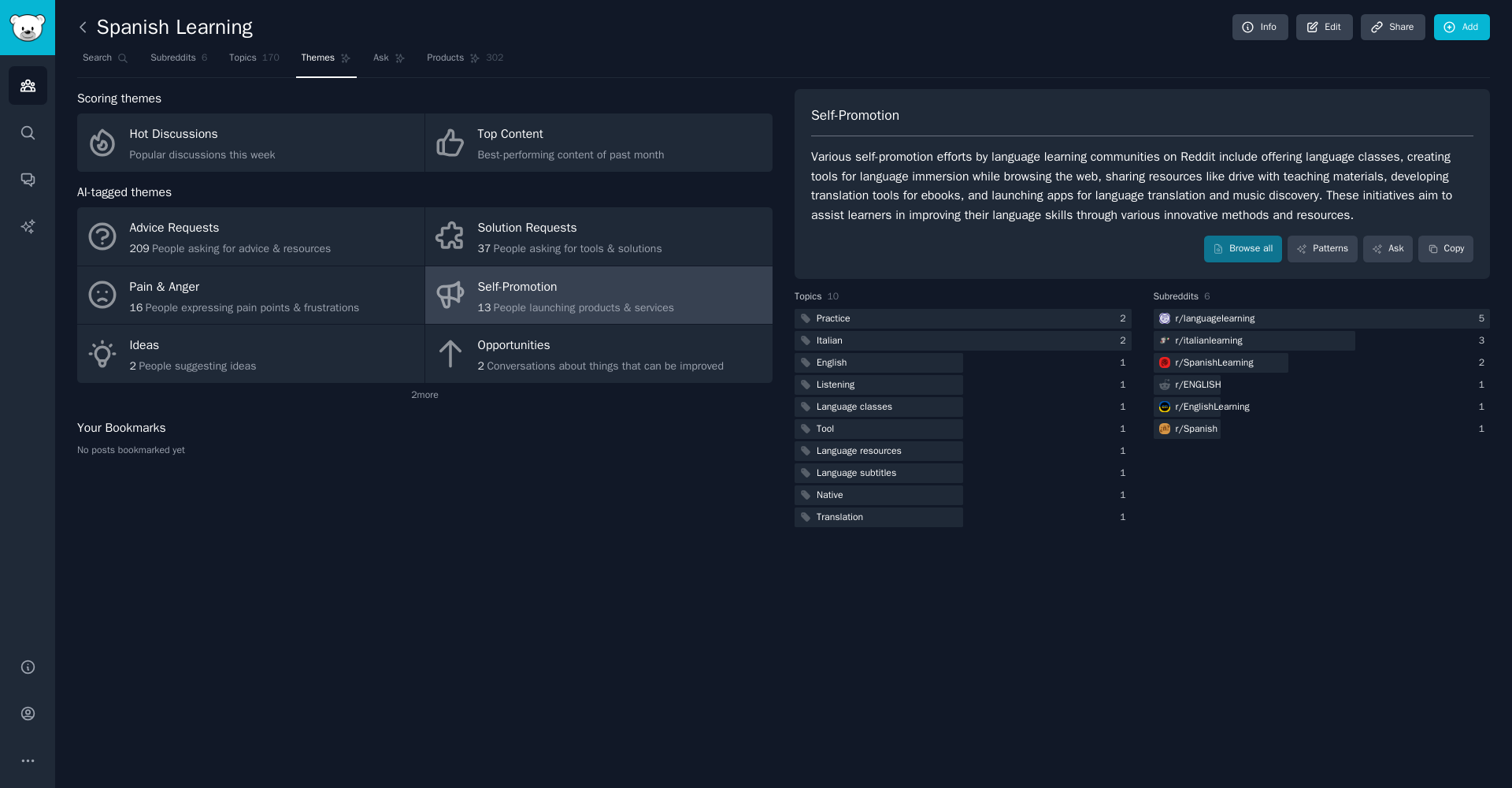 click 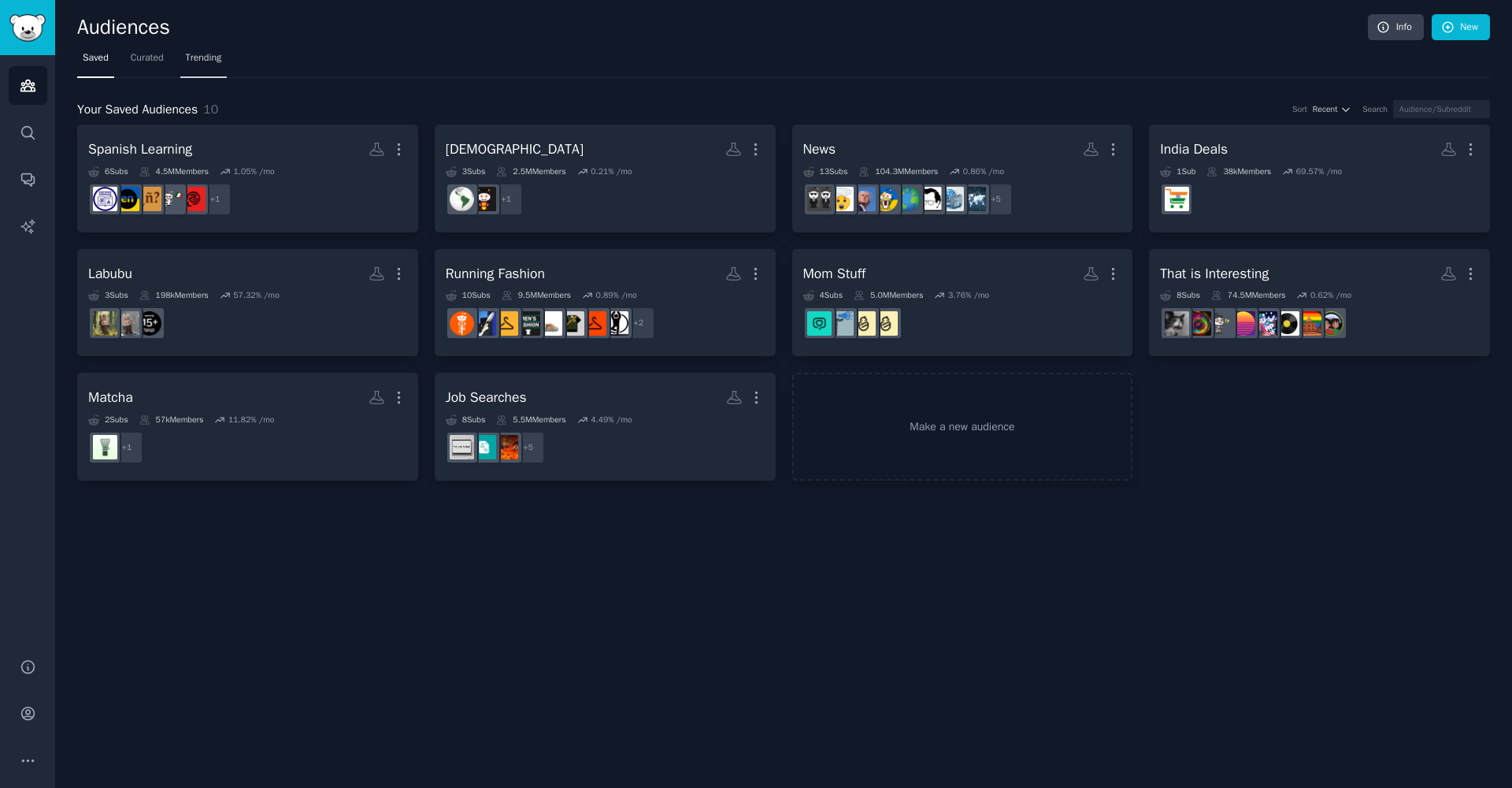 click on "Trending" at bounding box center (204, 61) 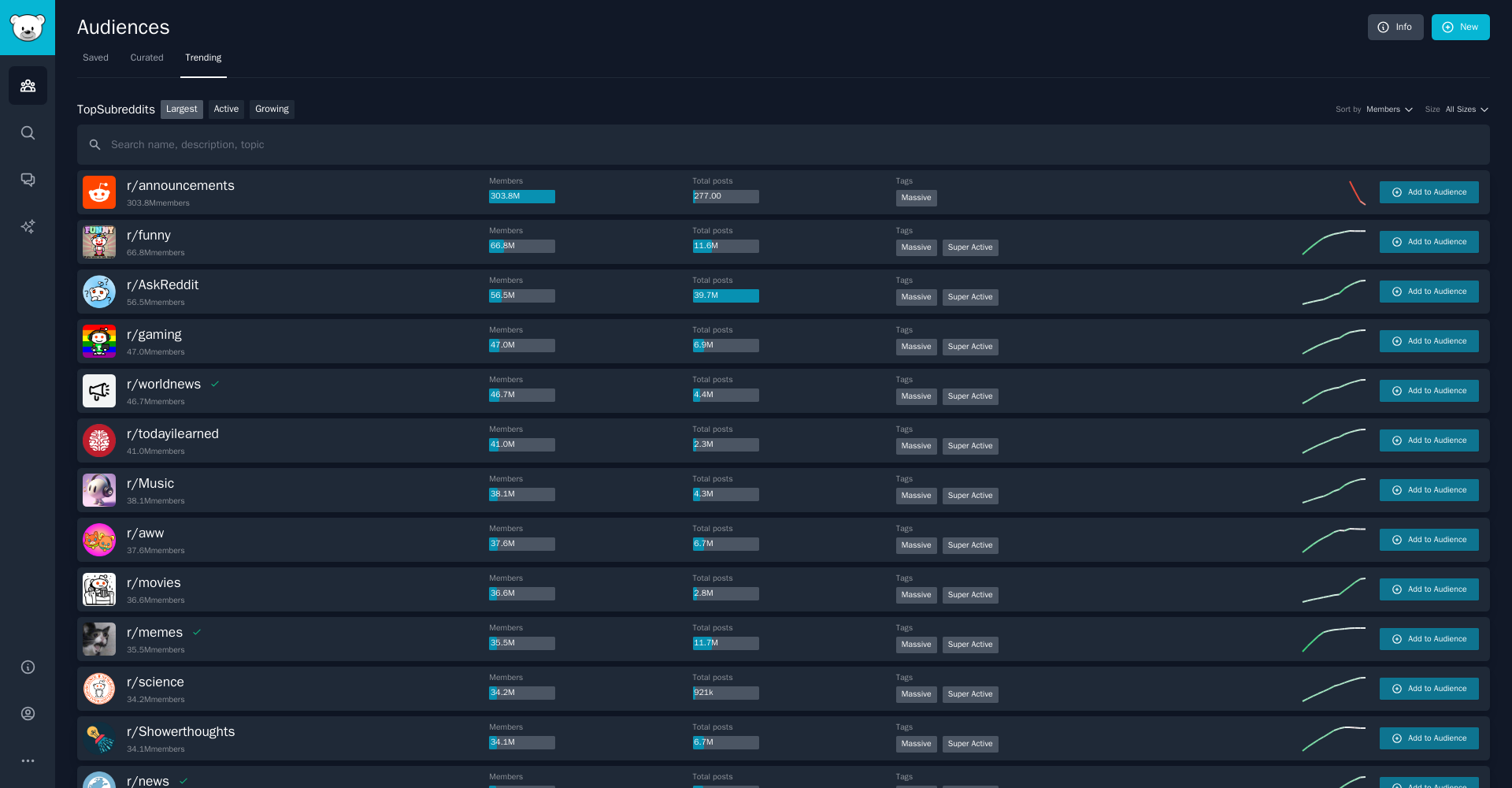 click at bounding box center [784, 144] 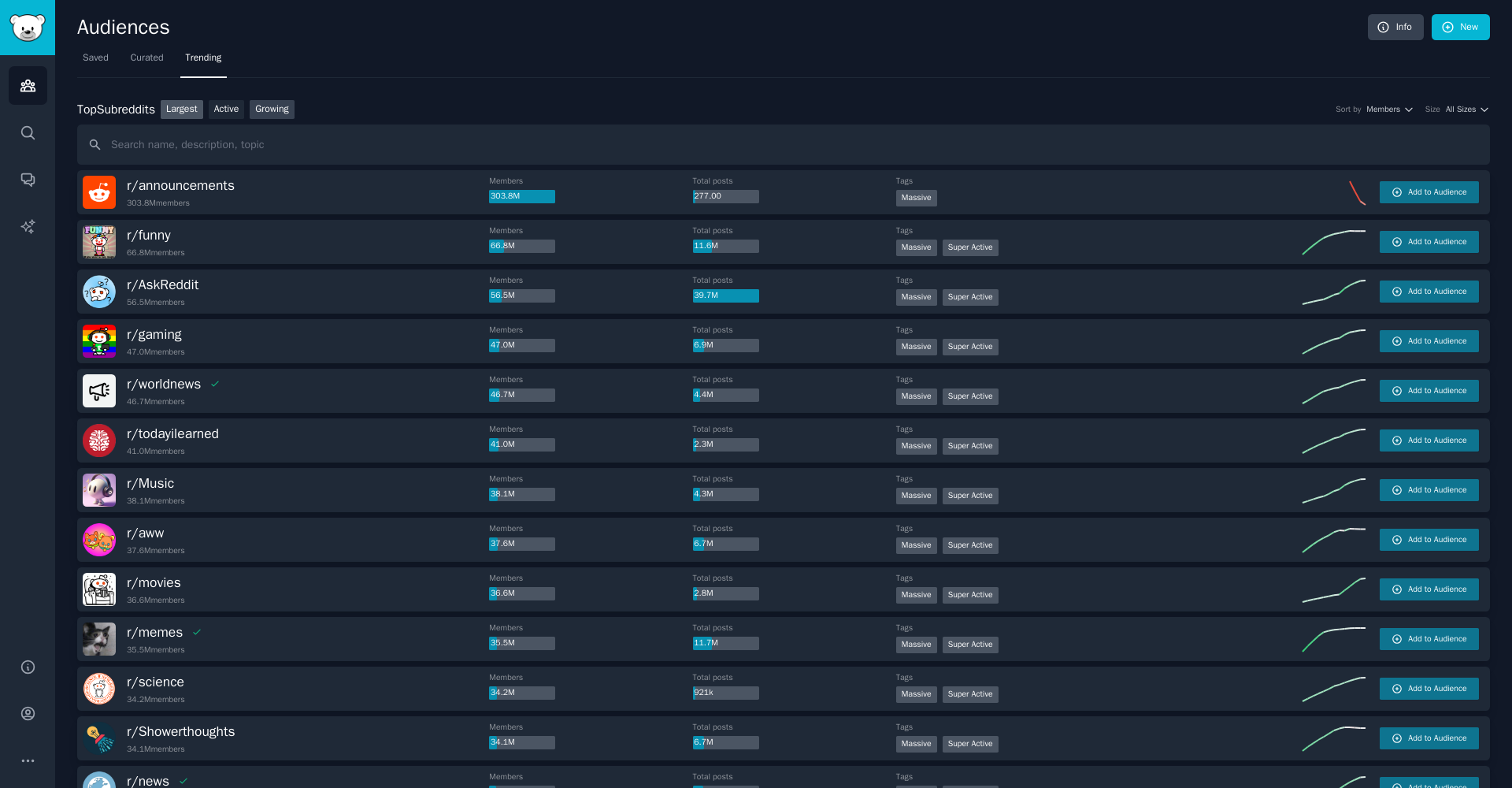 click on "Growing" at bounding box center [272, 110] 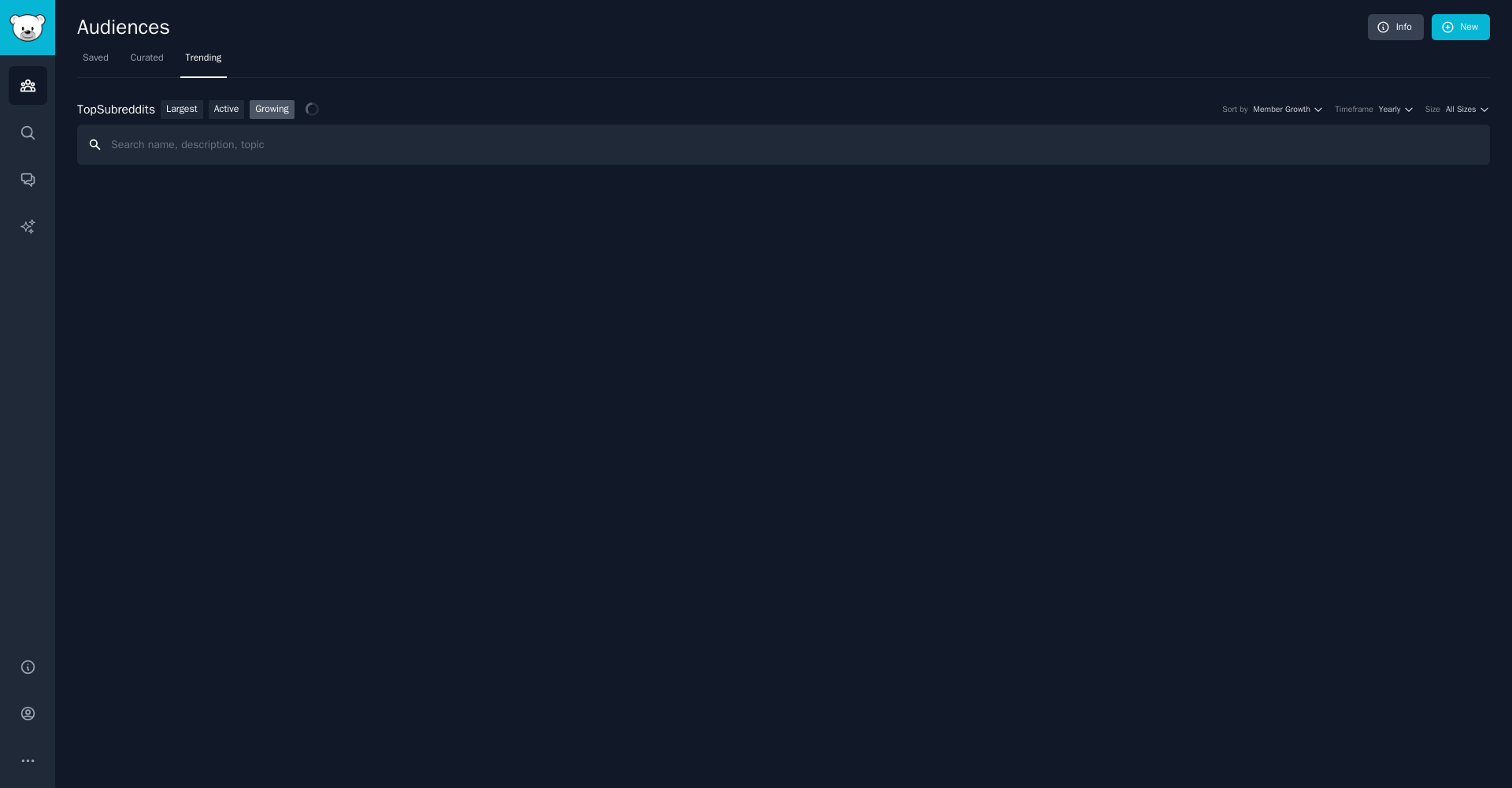 click at bounding box center (784, 144) 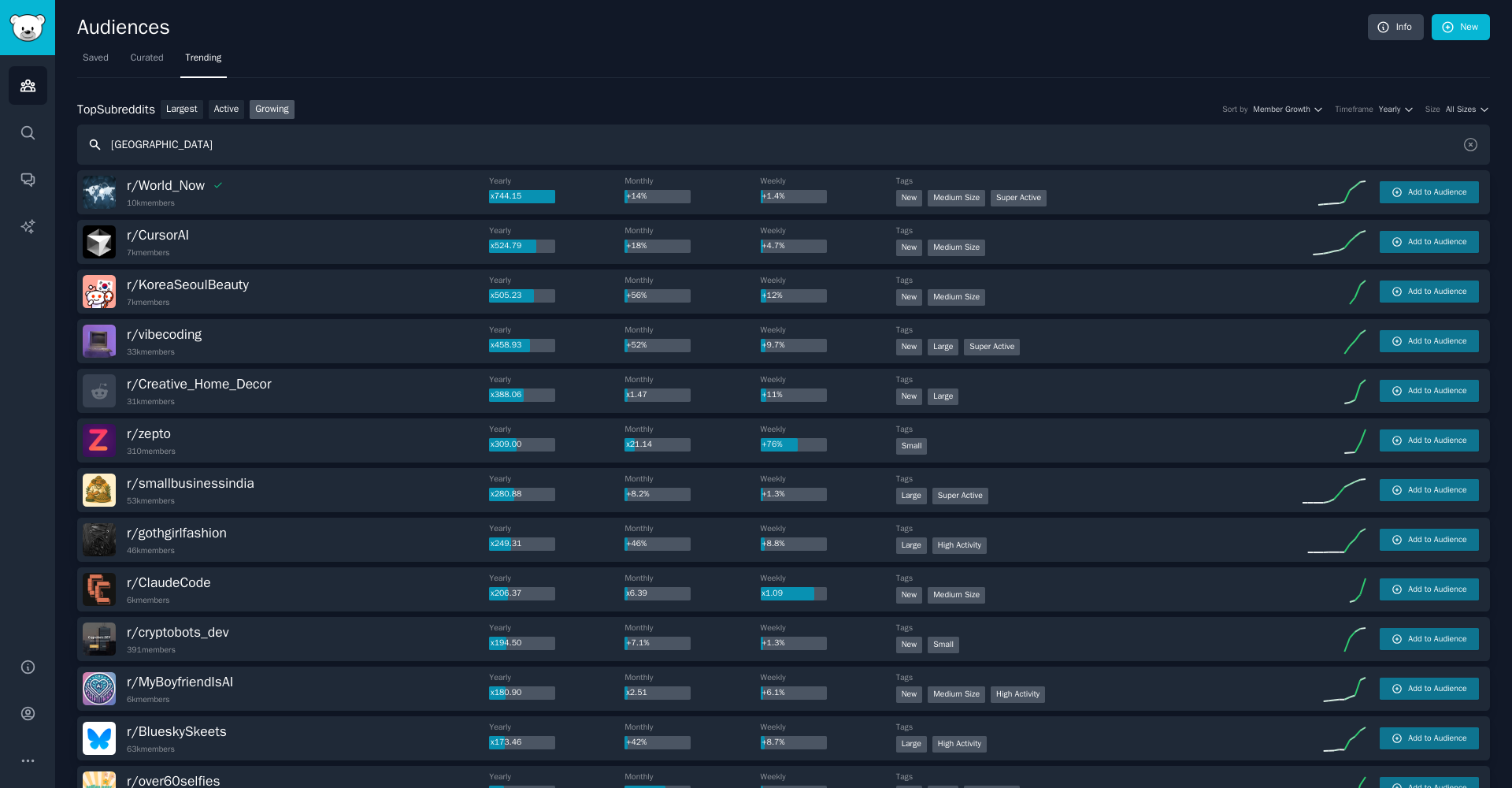 type on "South America" 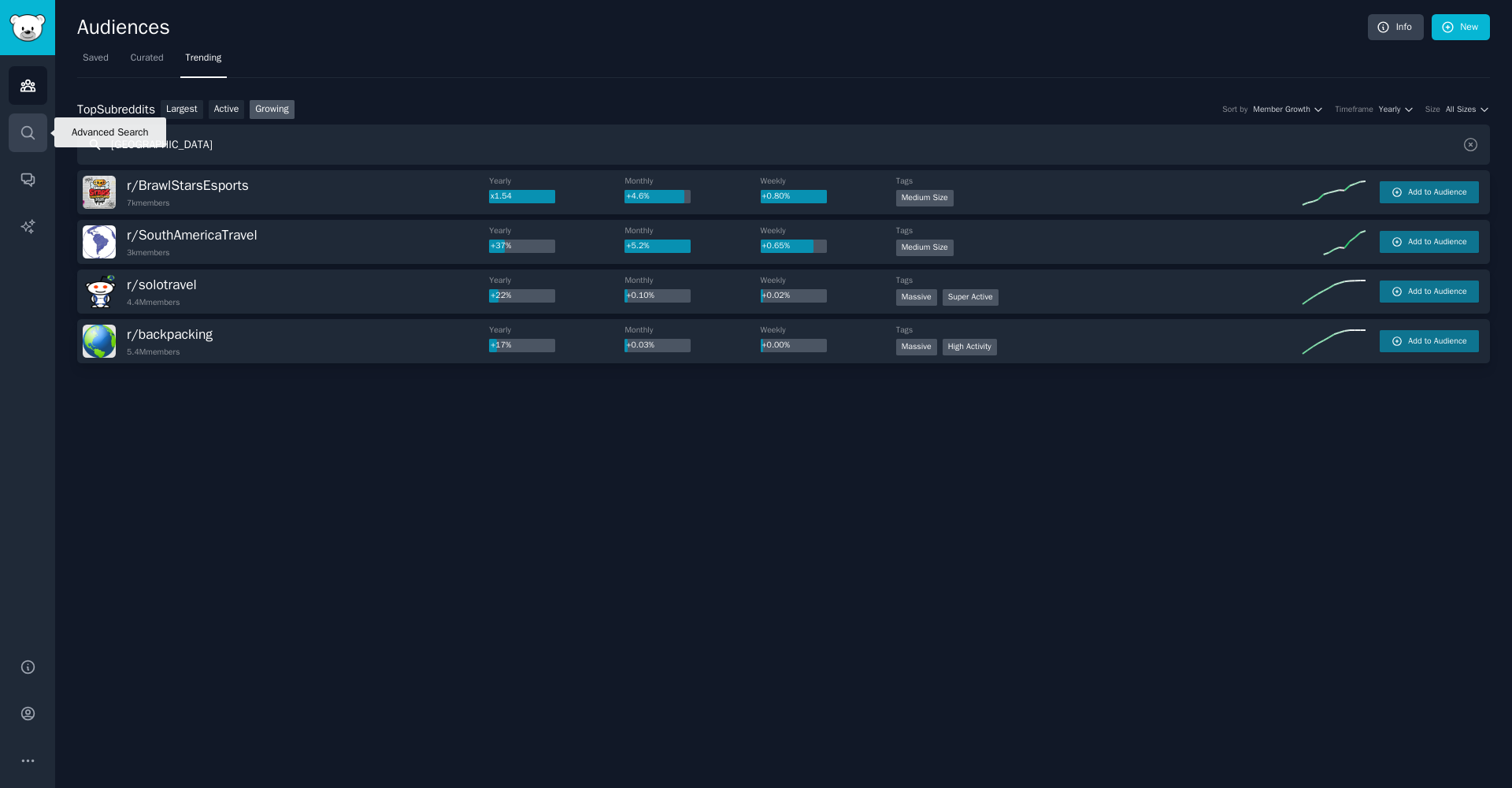 drag, startPoint x: 214, startPoint y: 149, endPoint x: 39, endPoint y: 141, distance: 175.18276 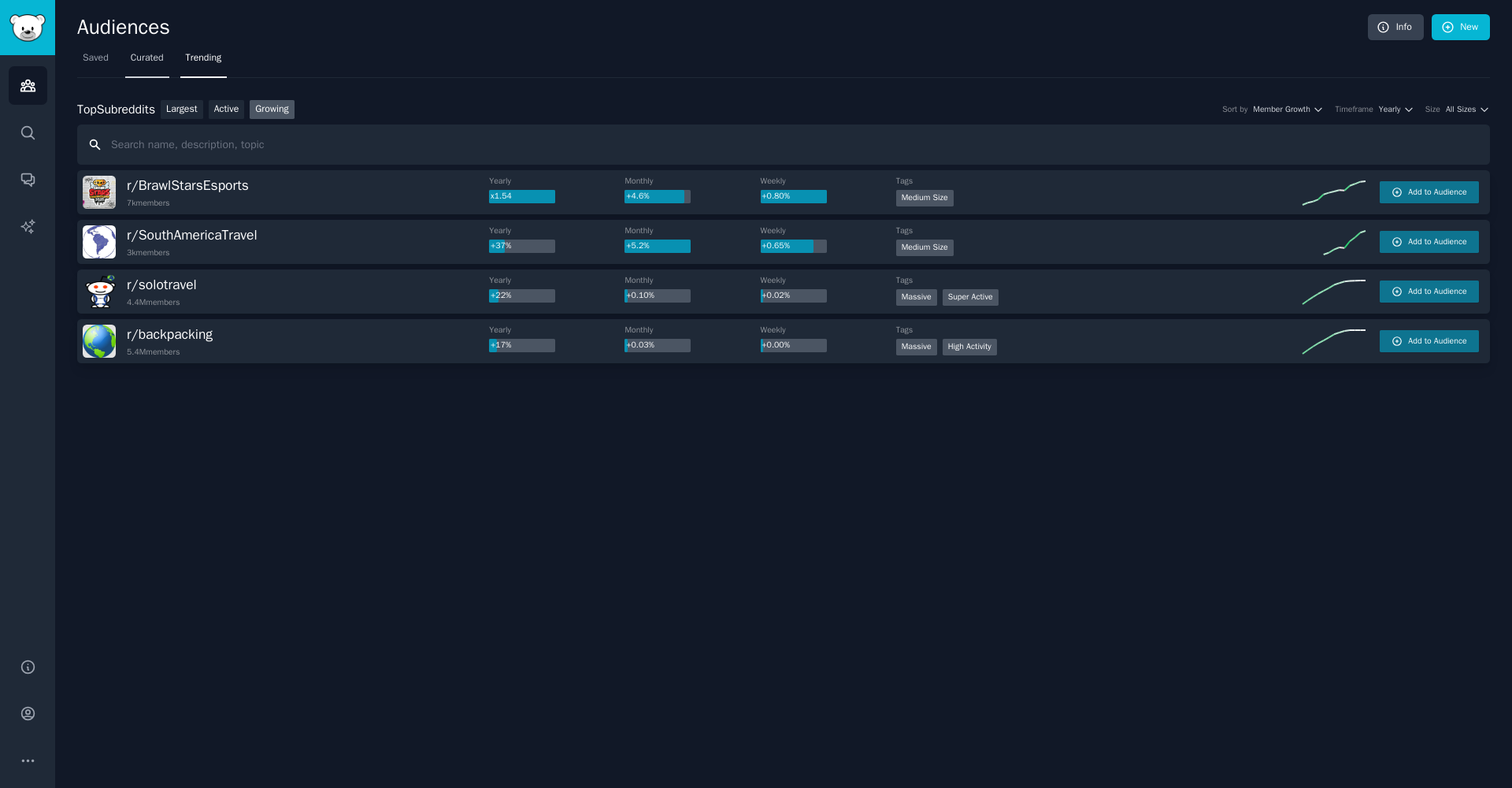 type 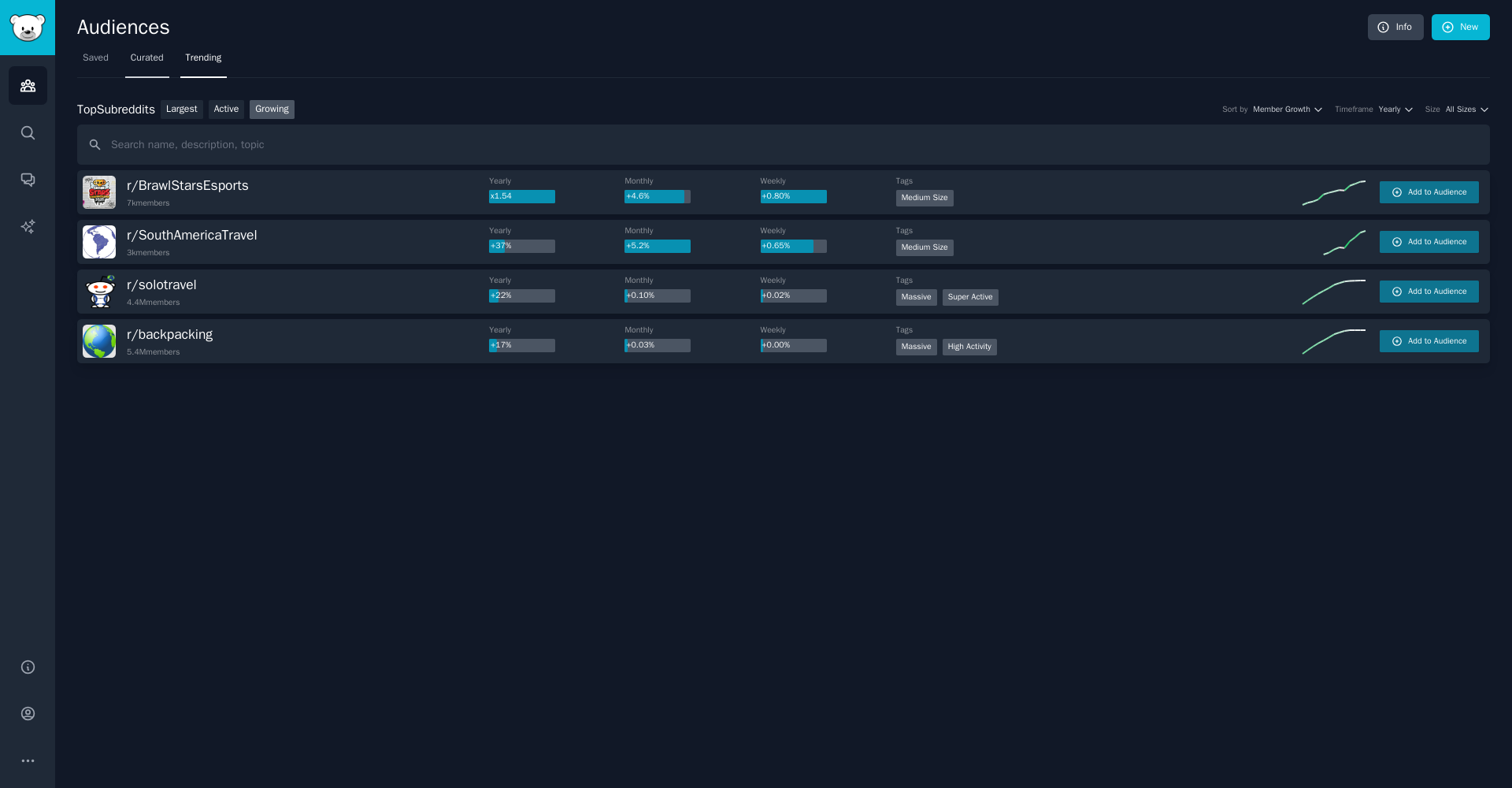 click on "Curated" at bounding box center (147, 61) 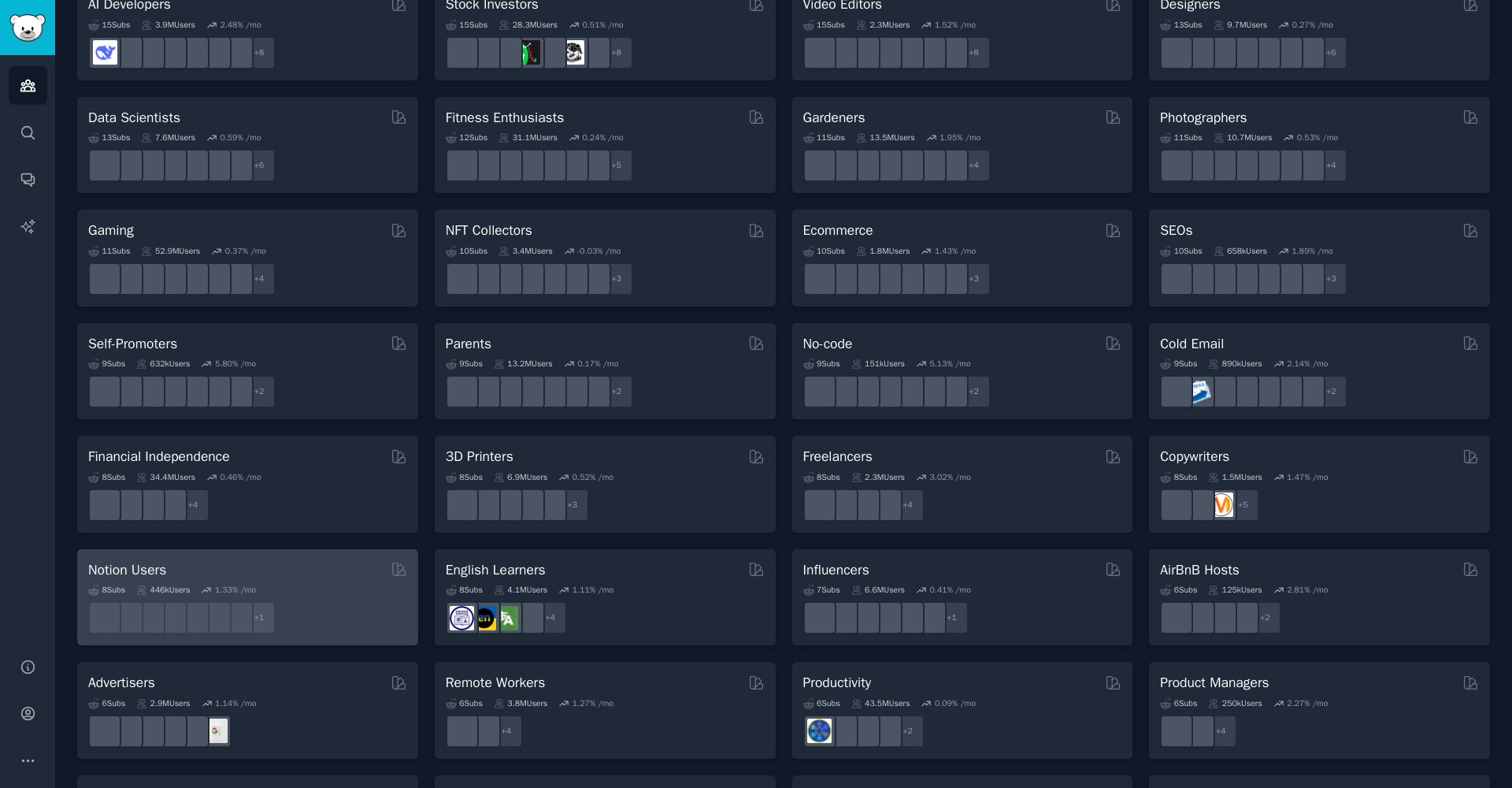 scroll, scrollTop: 468, scrollLeft: 0, axis: vertical 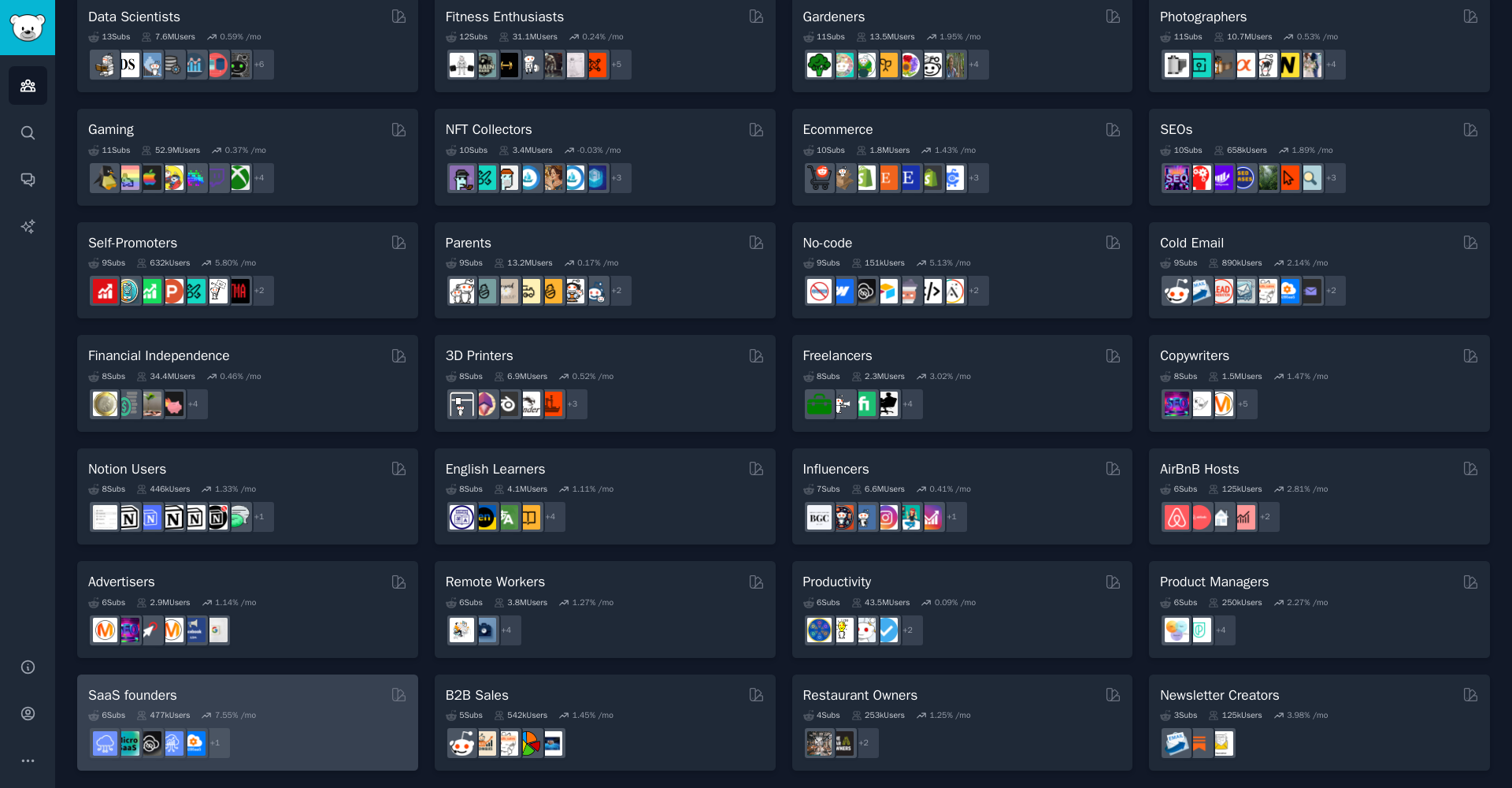 click on "6  Sub s 477k  Users 7.55 % /mo + 1" at bounding box center (247, 732) 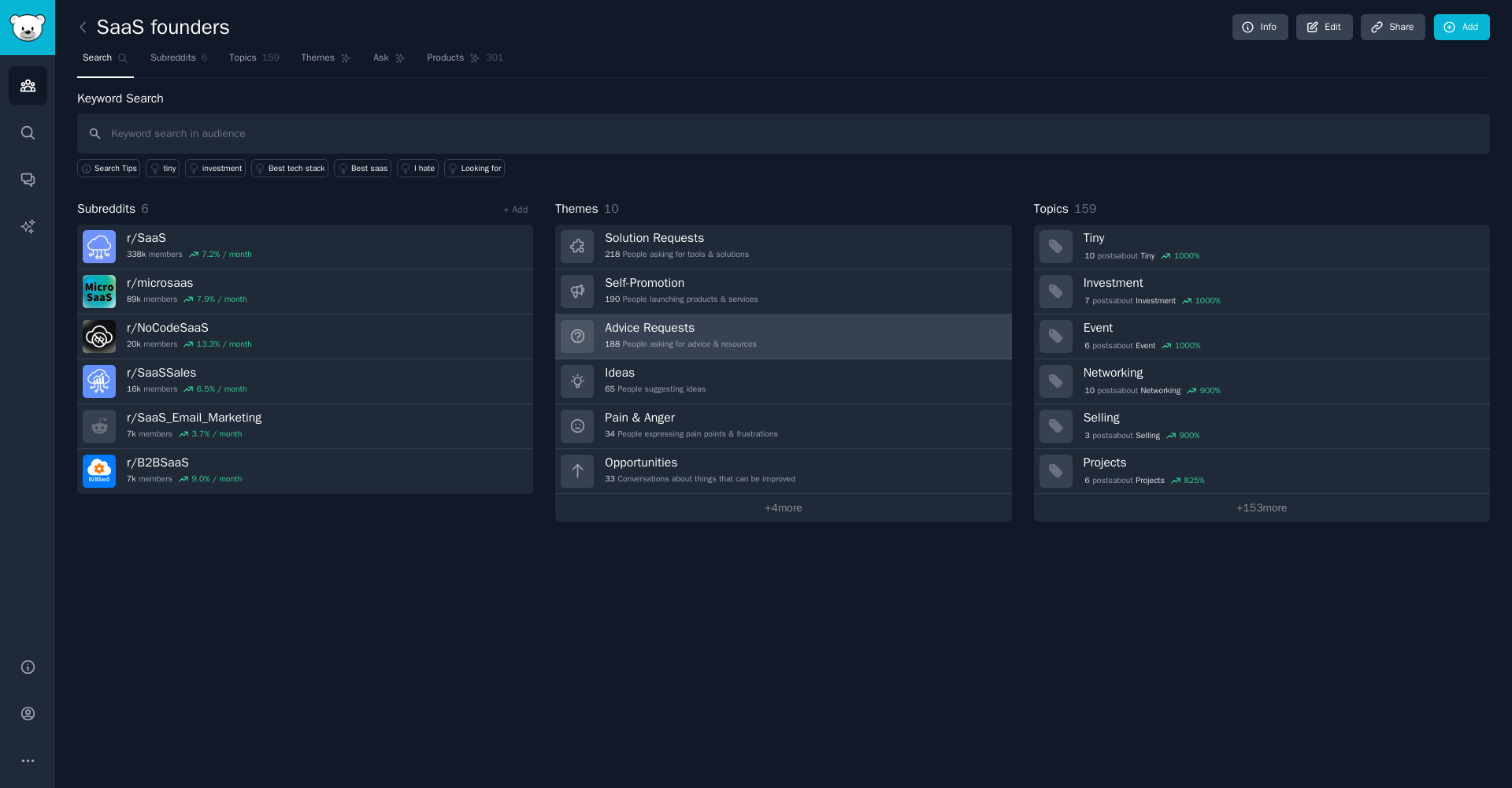 click on "Advice Requests 188 People asking for advice & resources" at bounding box center (680, 336) 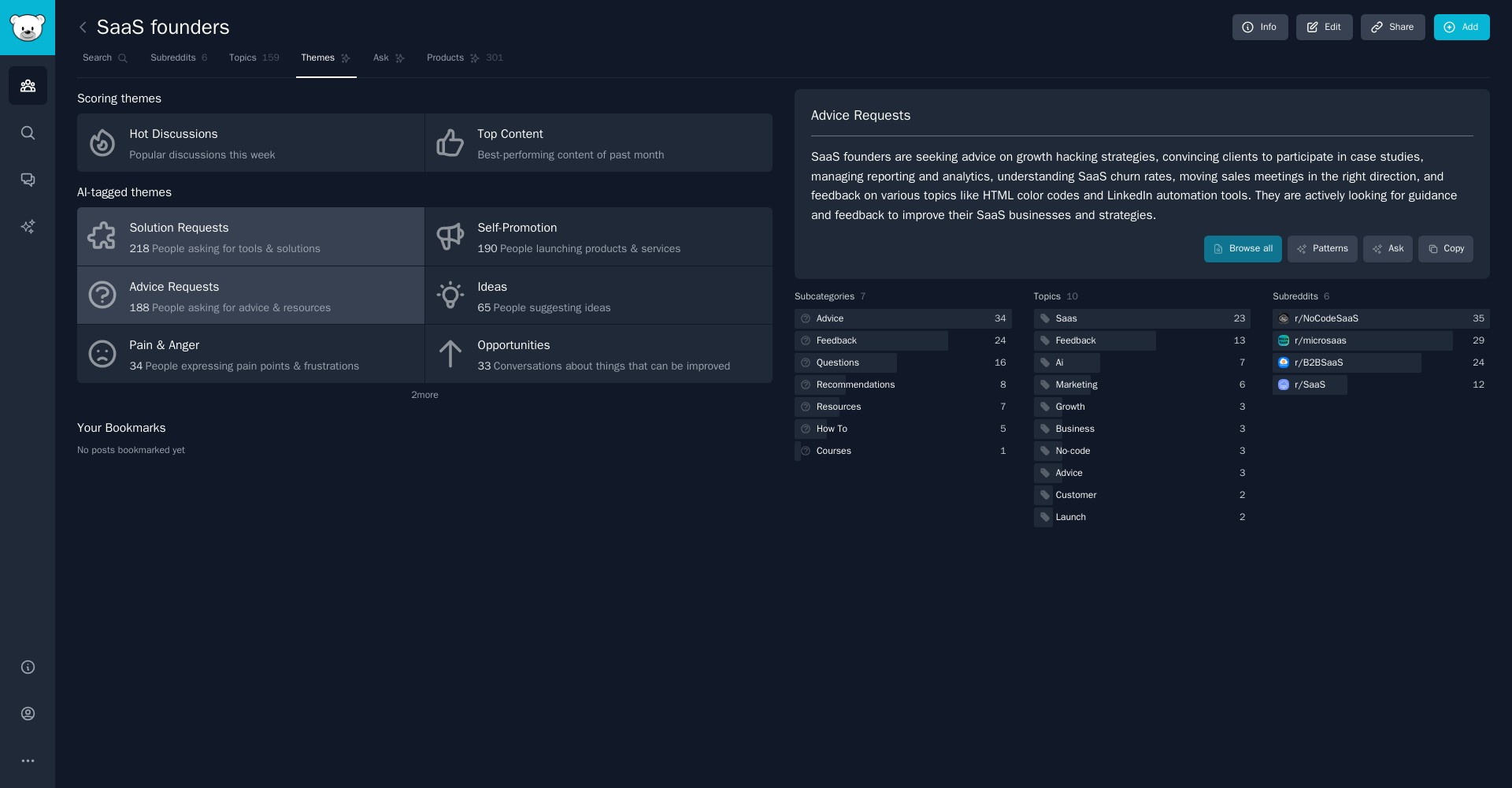 click on "Solution Requests" at bounding box center (225, 229) 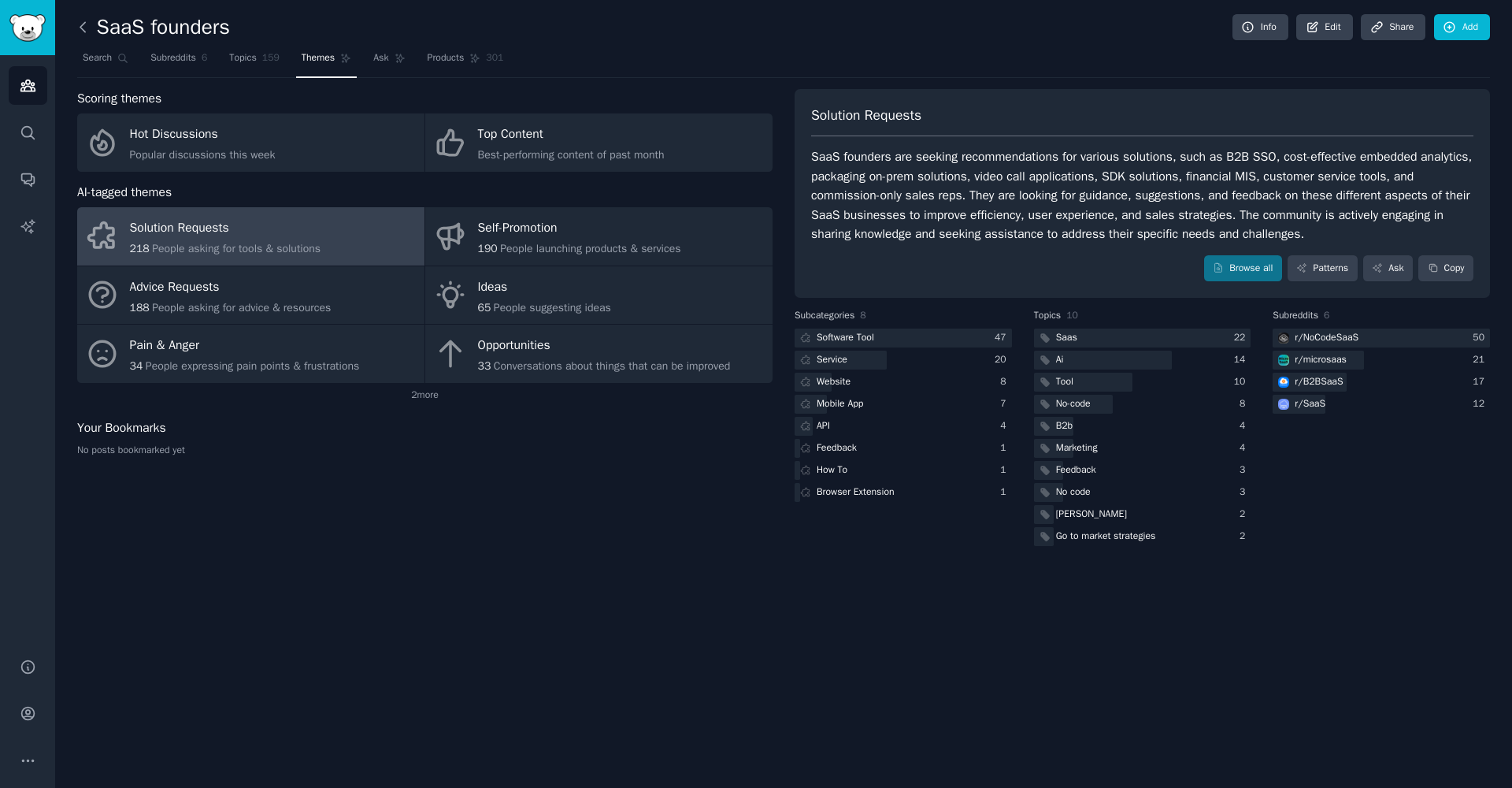 click 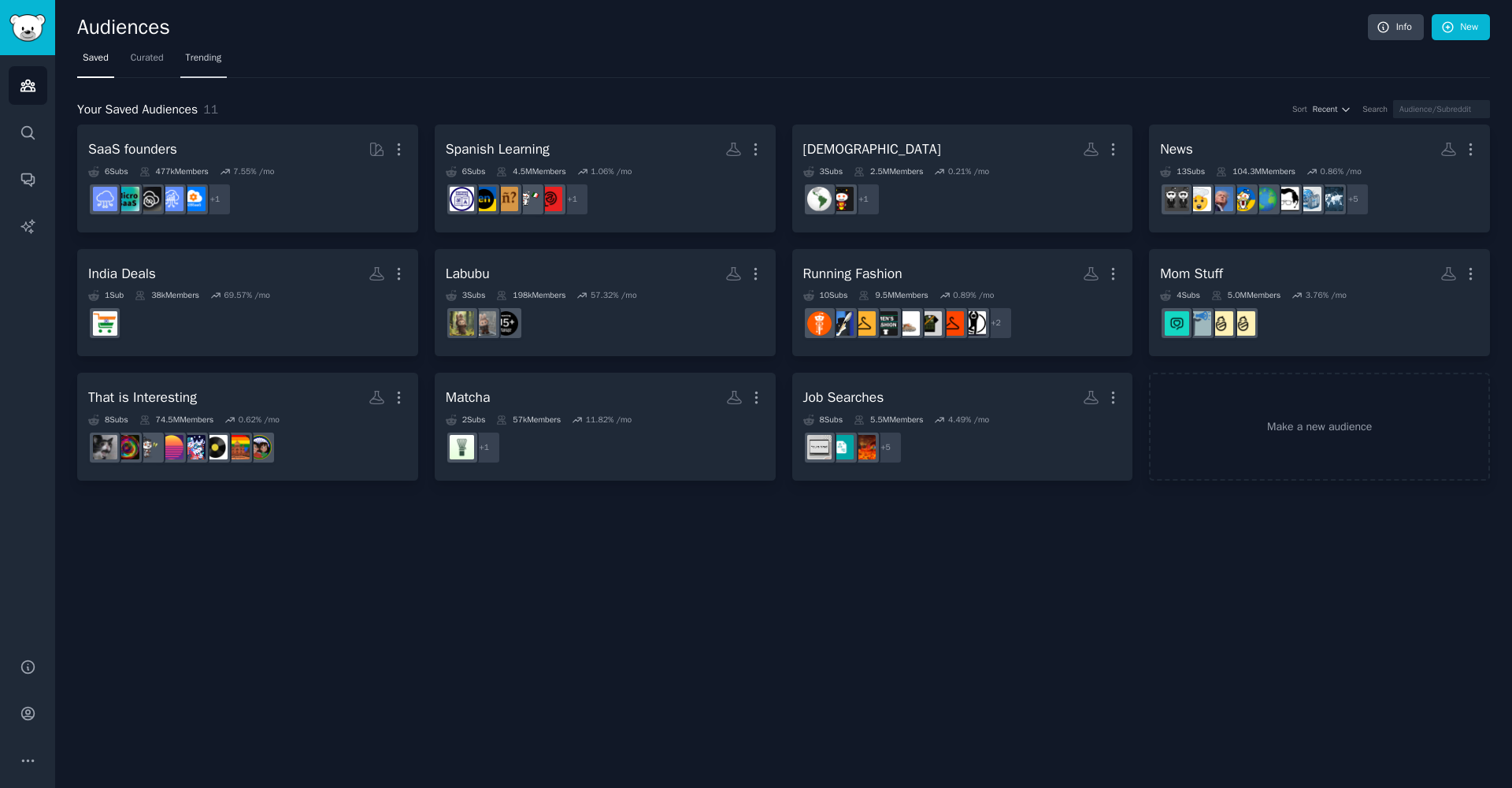 click on "Trending" at bounding box center (204, 61) 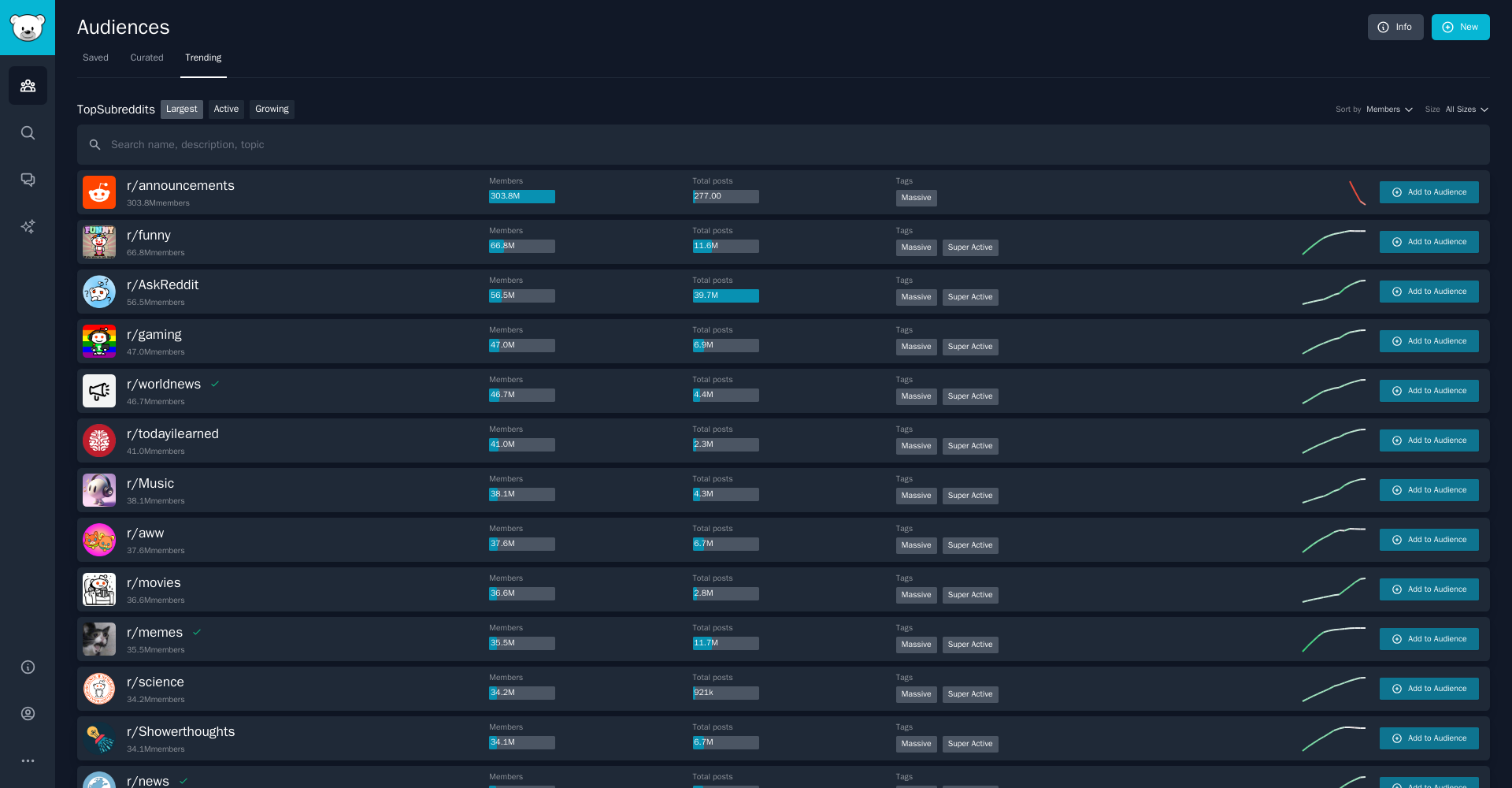 click at bounding box center [784, 144] 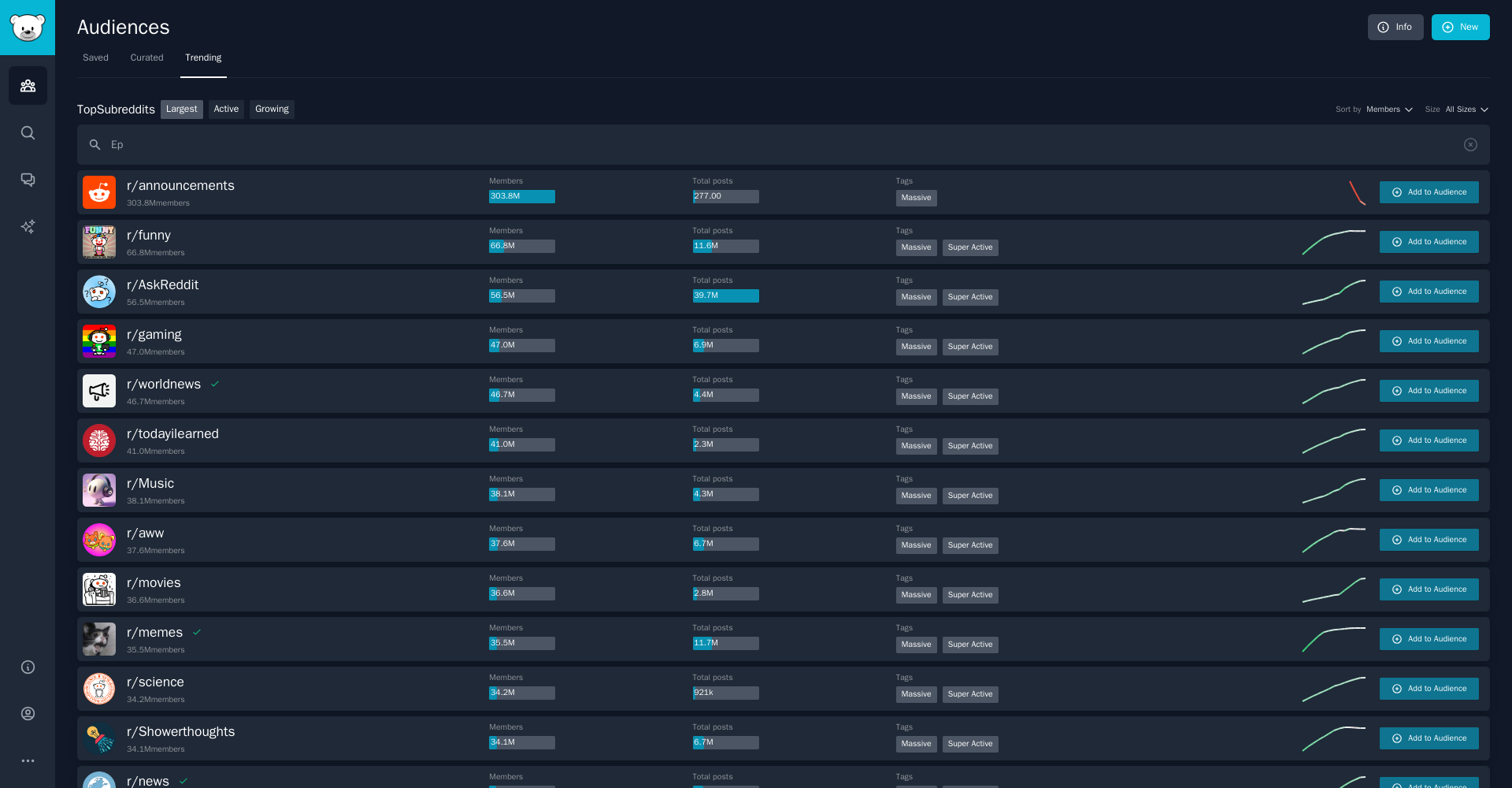 type on "E" 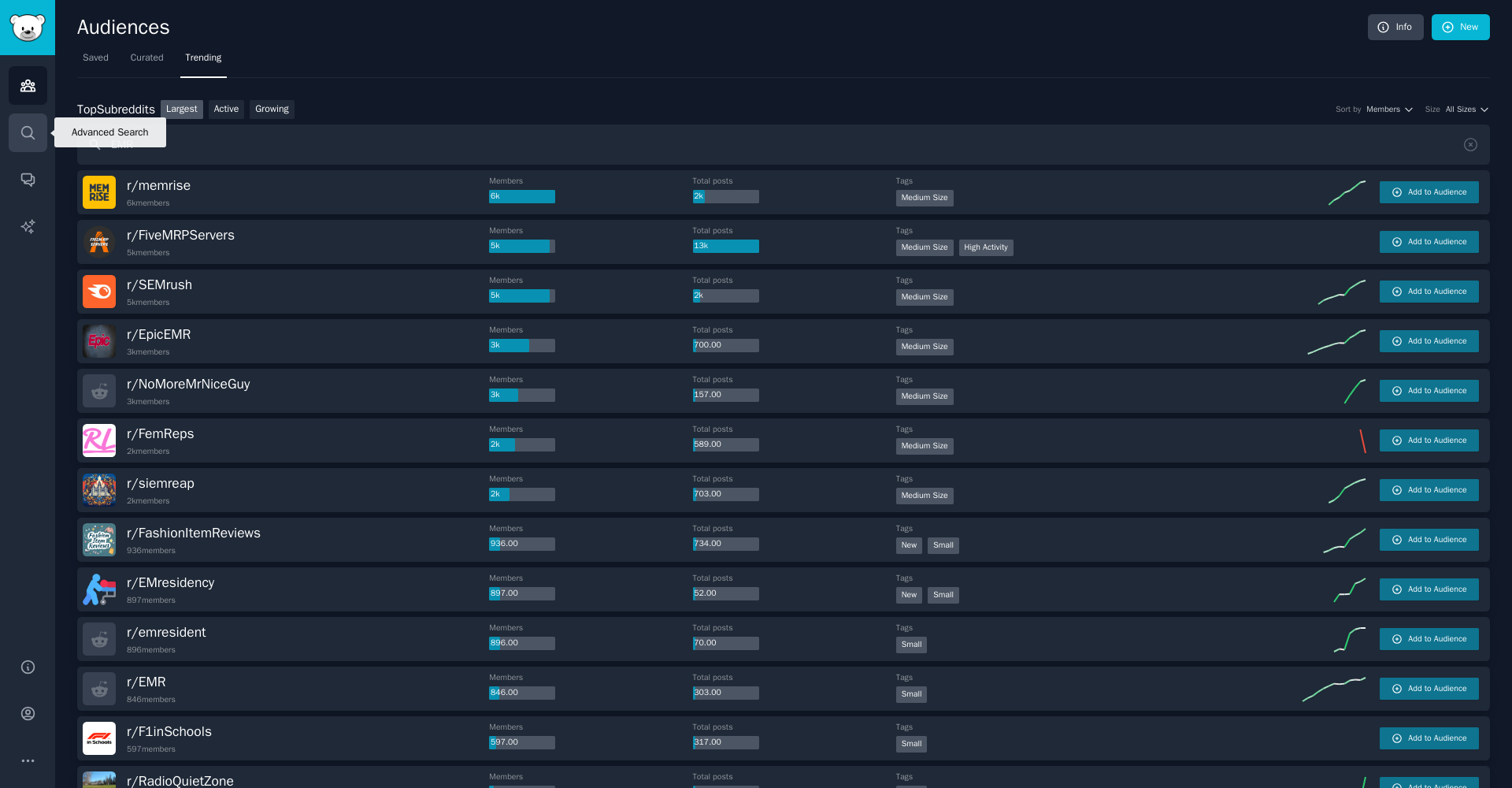 drag, startPoint x: 166, startPoint y: 145, endPoint x: 25, endPoint y: 147, distance: 141.01418 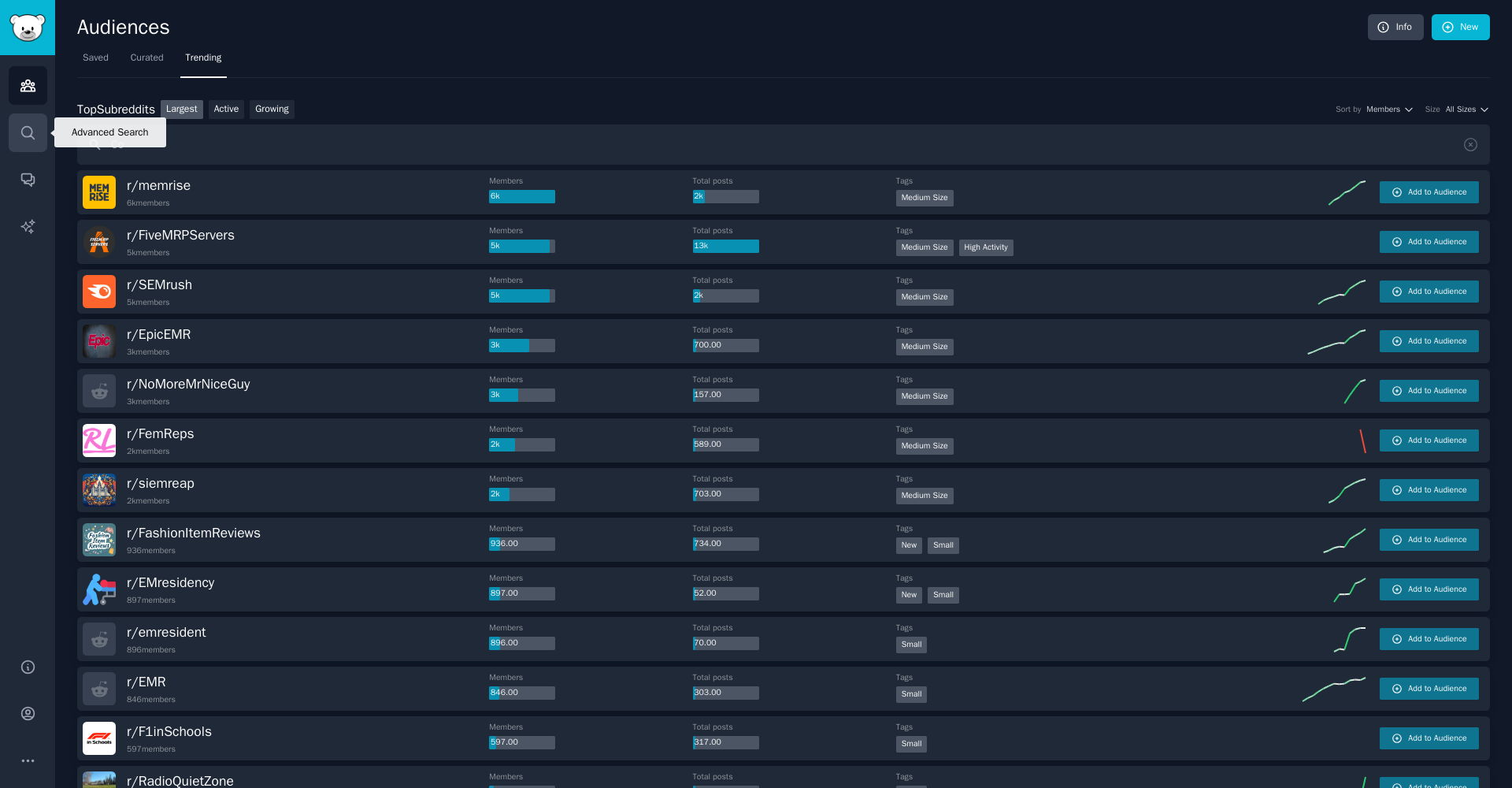 type on "C" 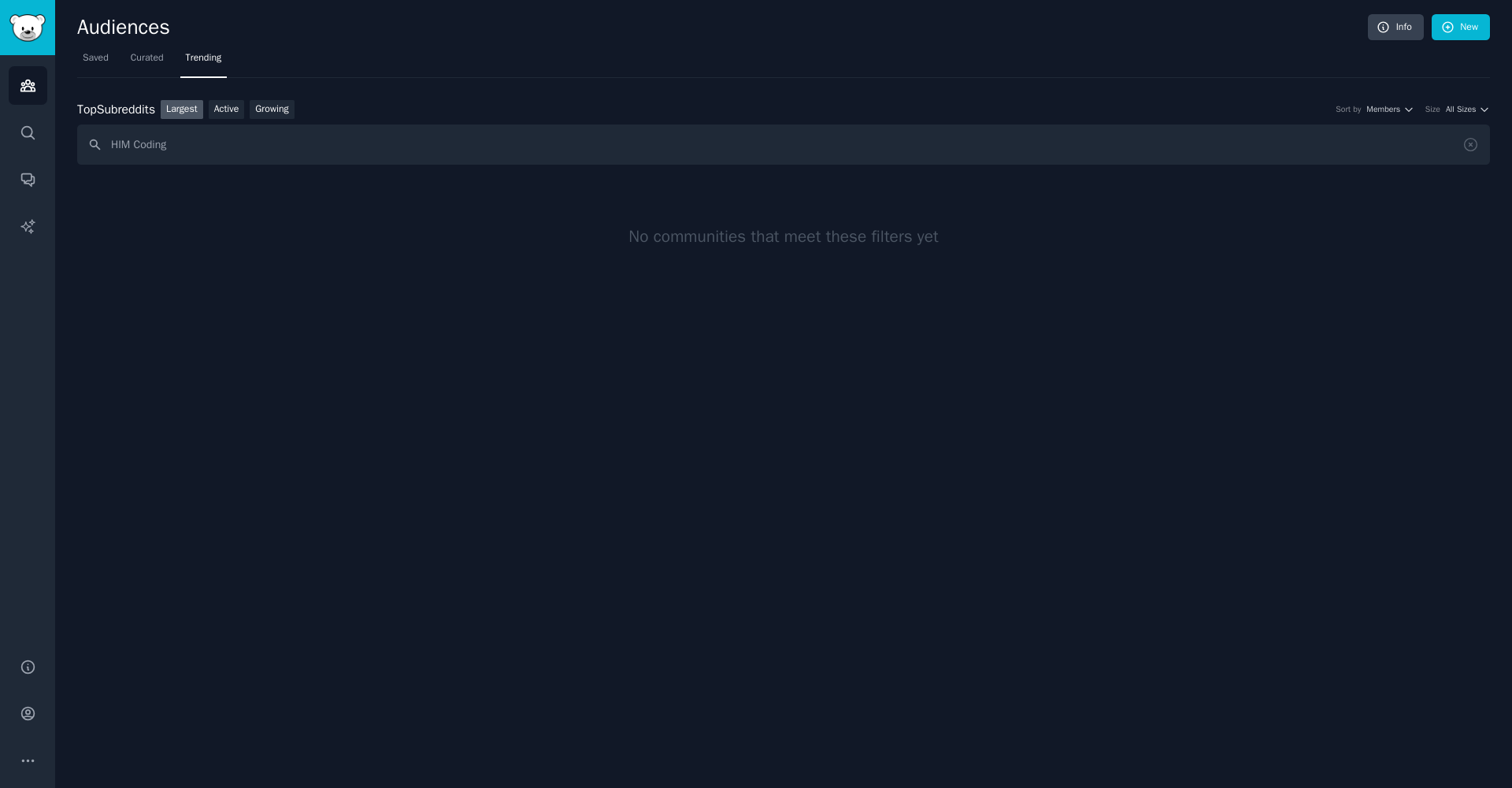 drag, startPoint x: 190, startPoint y: 147, endPoint x: 0, endPoint y: 154, distance: 190.1289 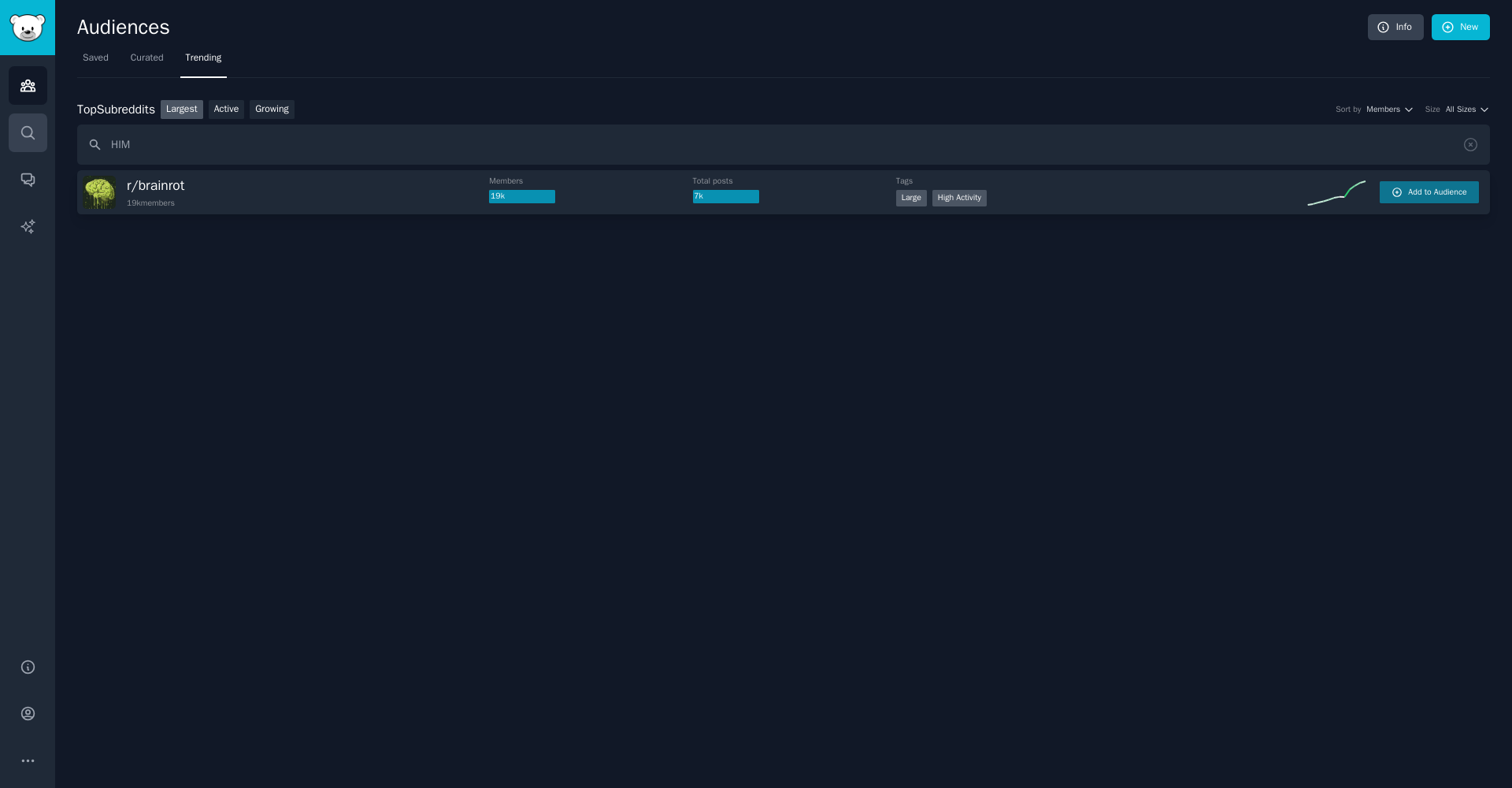 drag, startPoint x: 106, startPoint y: 139, endPoint x: 34, endPoint y: 146, distance: 72.339477 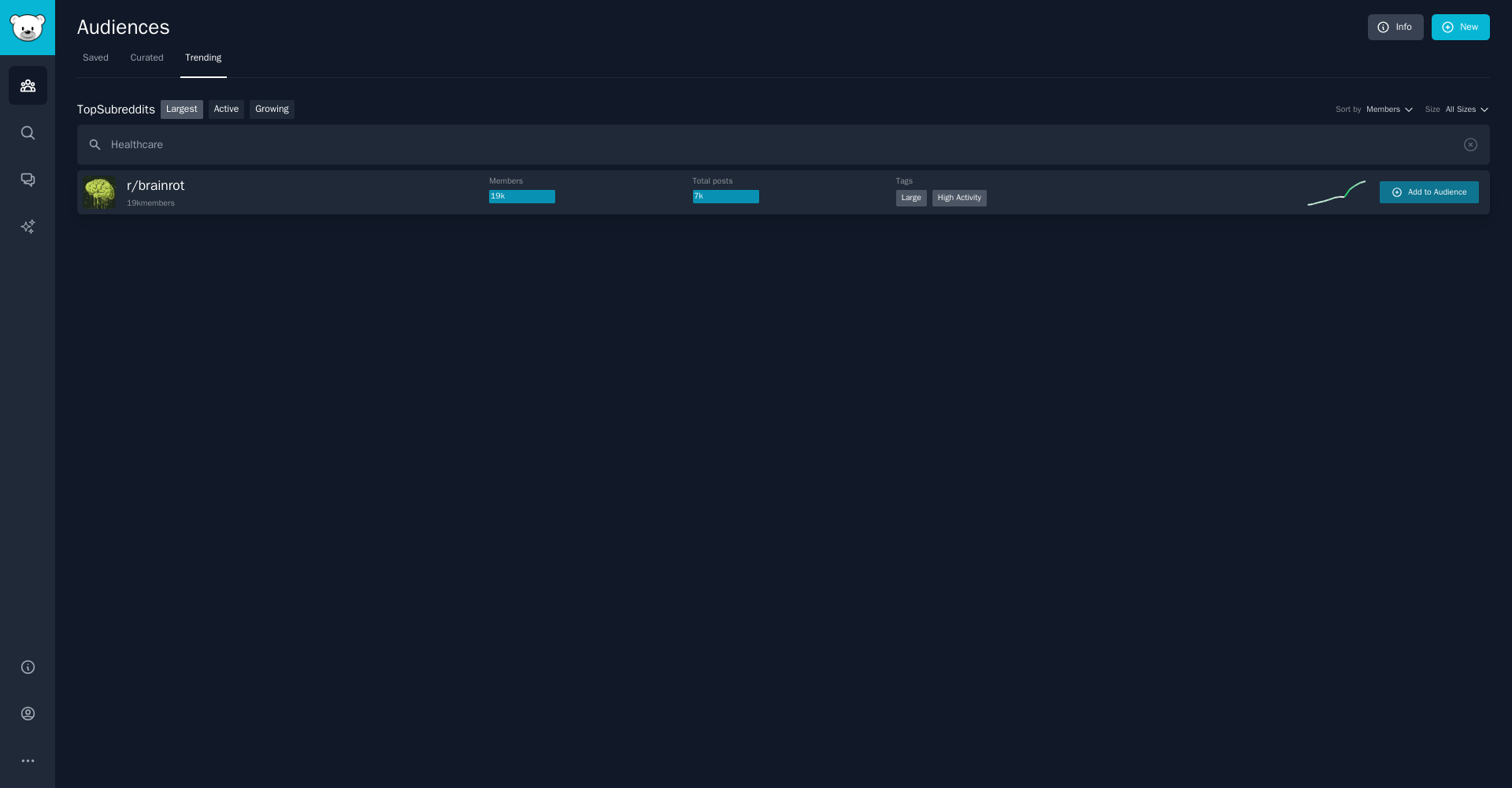 type on "Healthcare" 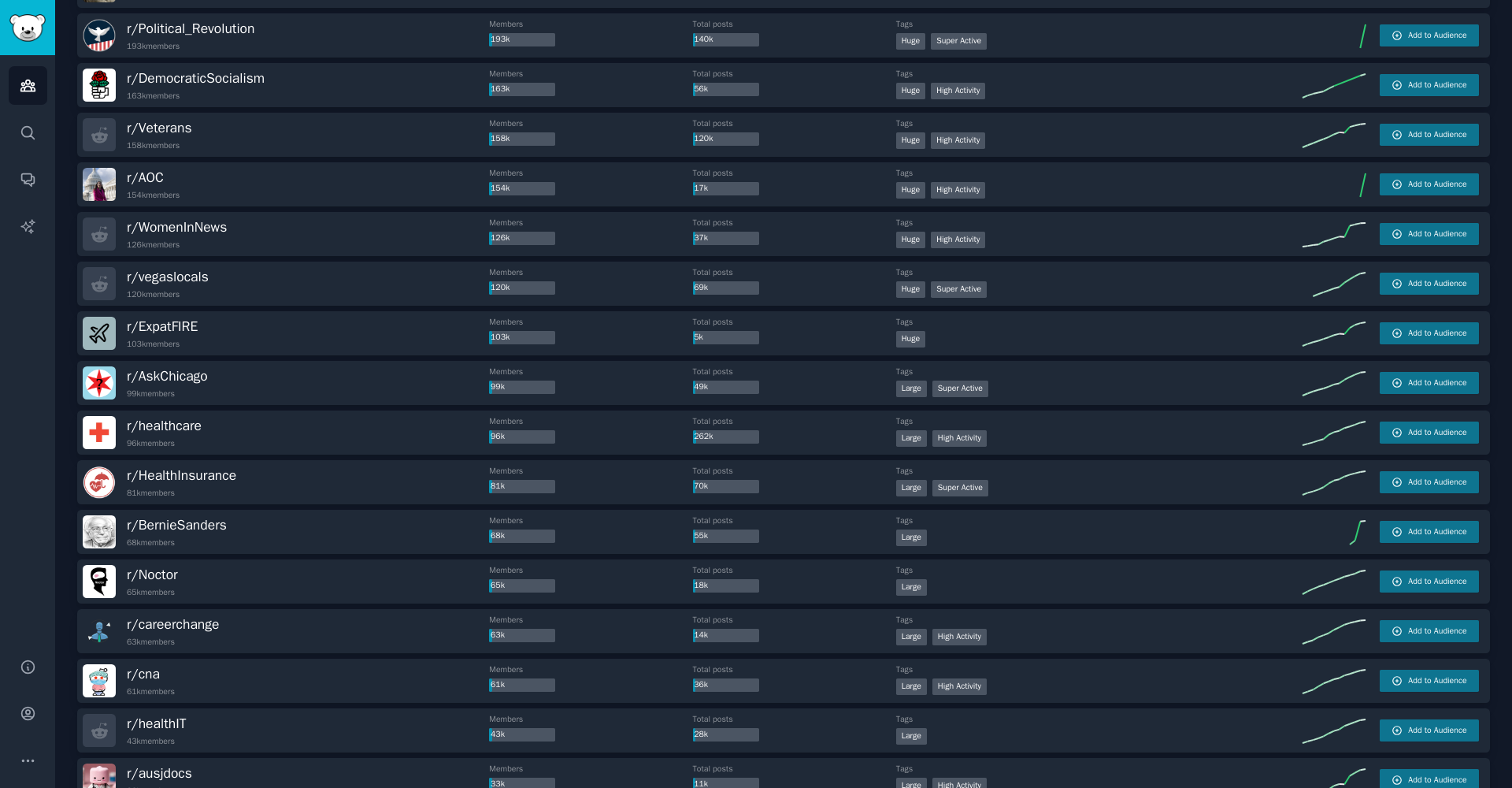 scroll, scrollTop: 1044, scrollLeft: 0, axis: vertical 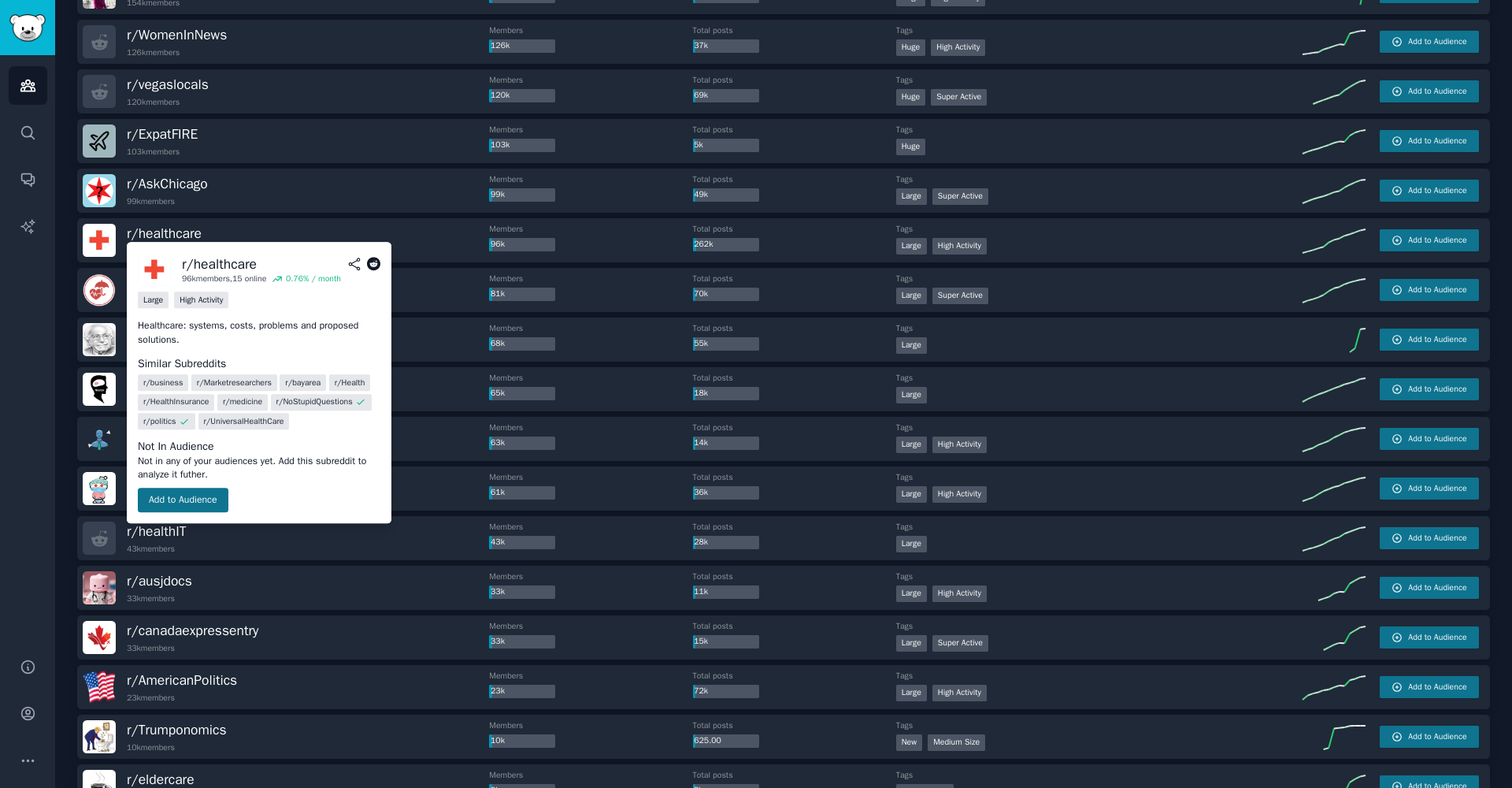 click on "Add to Audience" at bounding box center [183, 500] 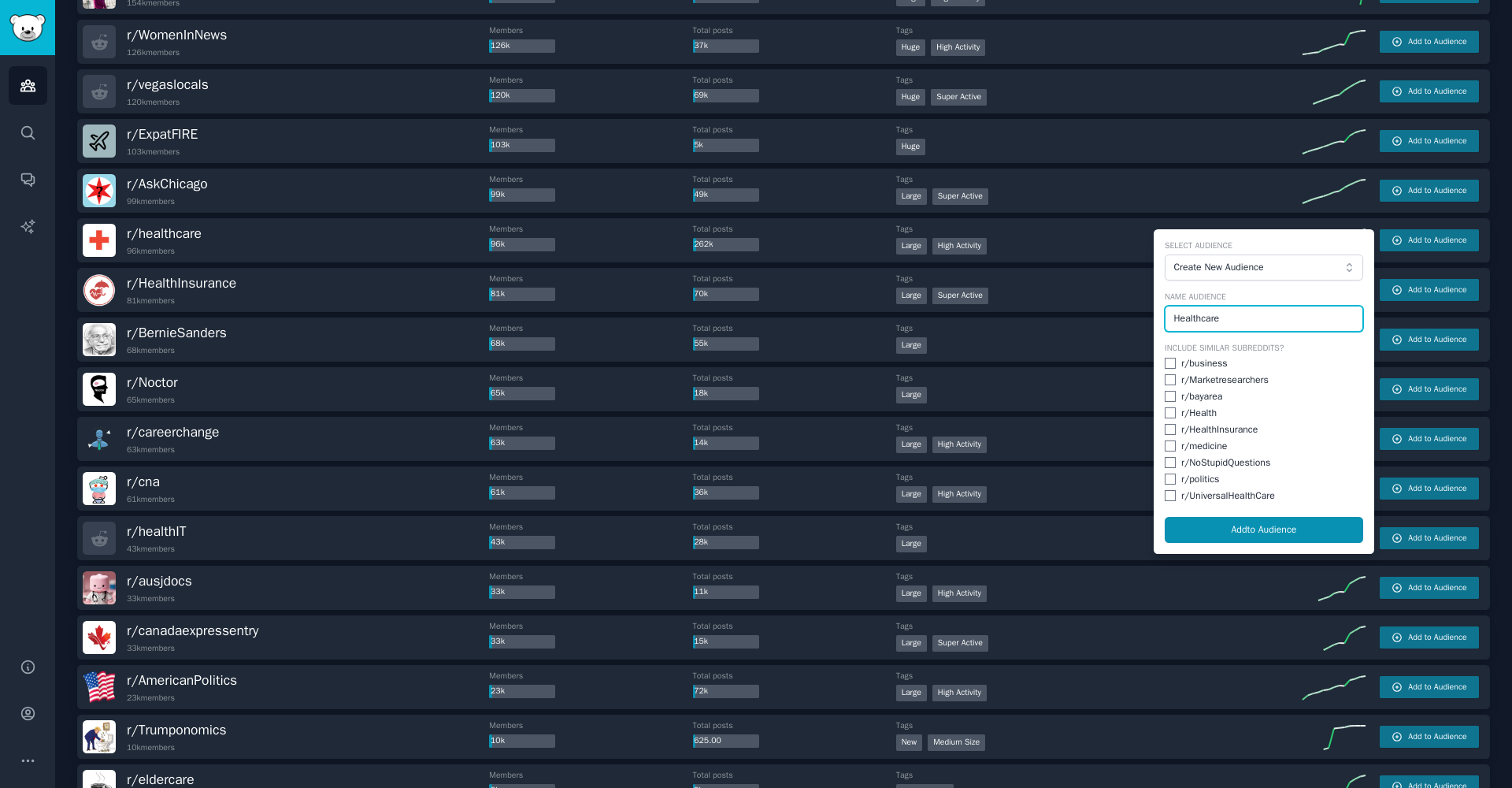 type on "Healthcare" 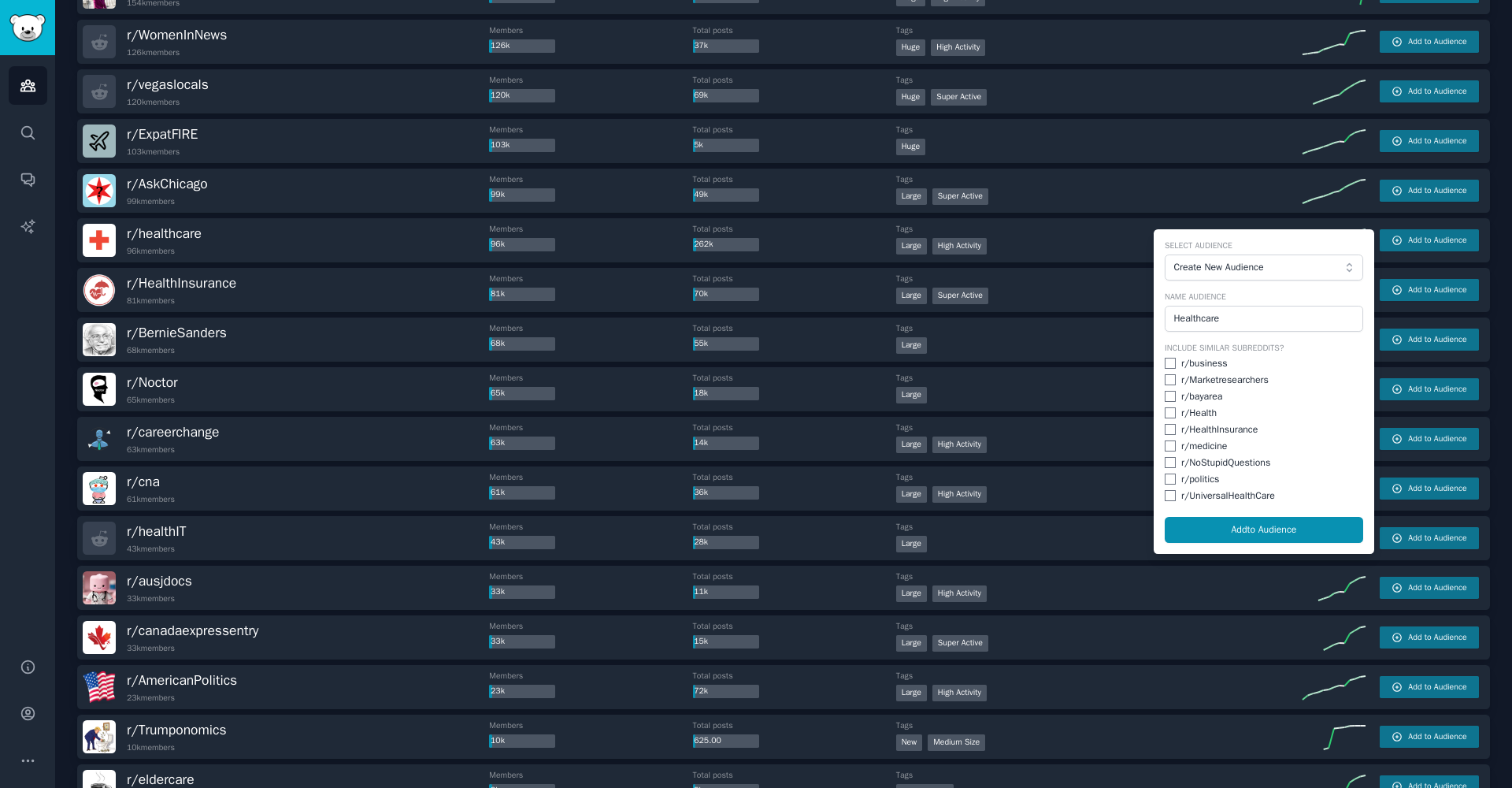 click at bounding box center [1170, 413] 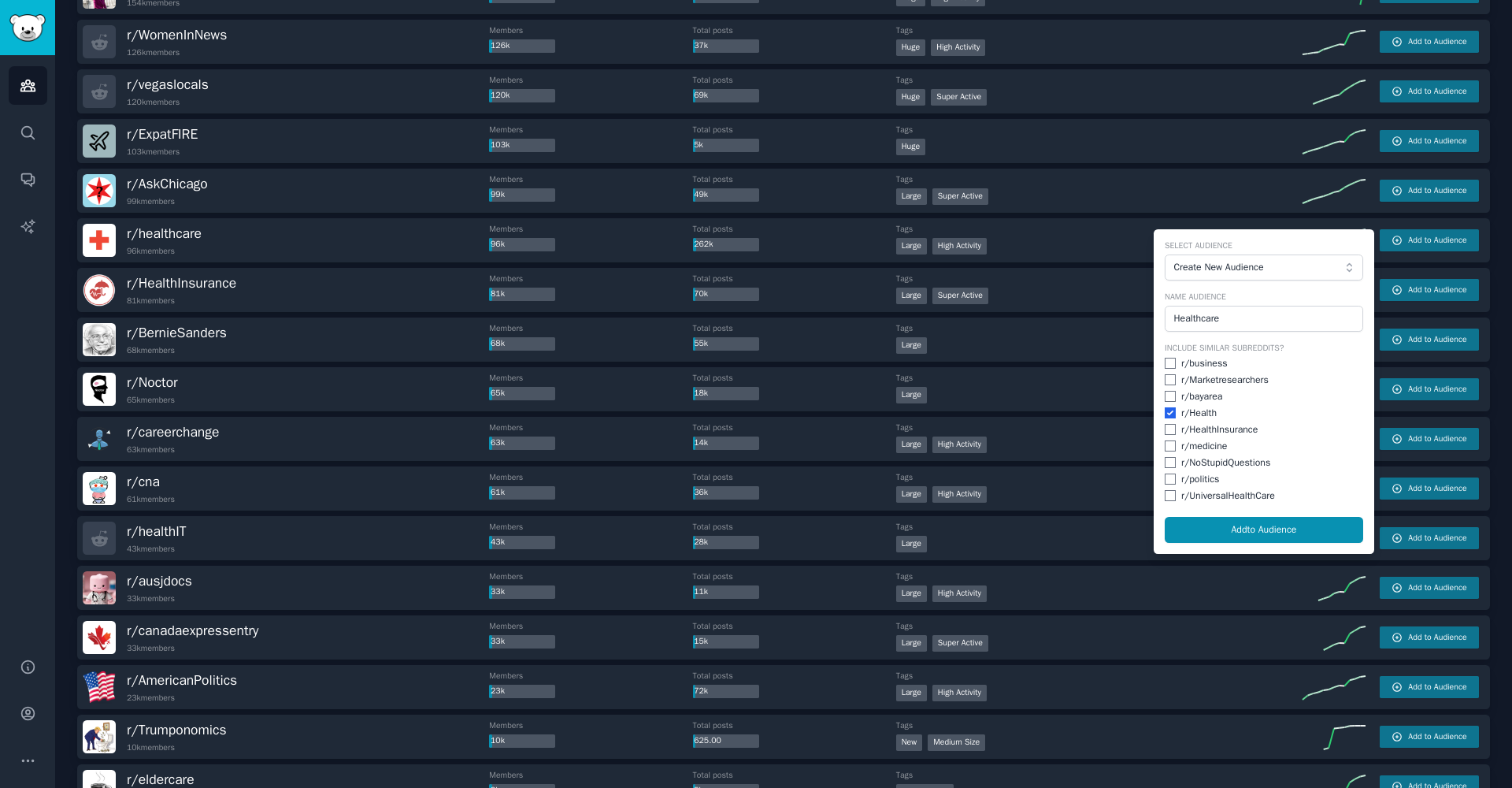 checkbox on "true" 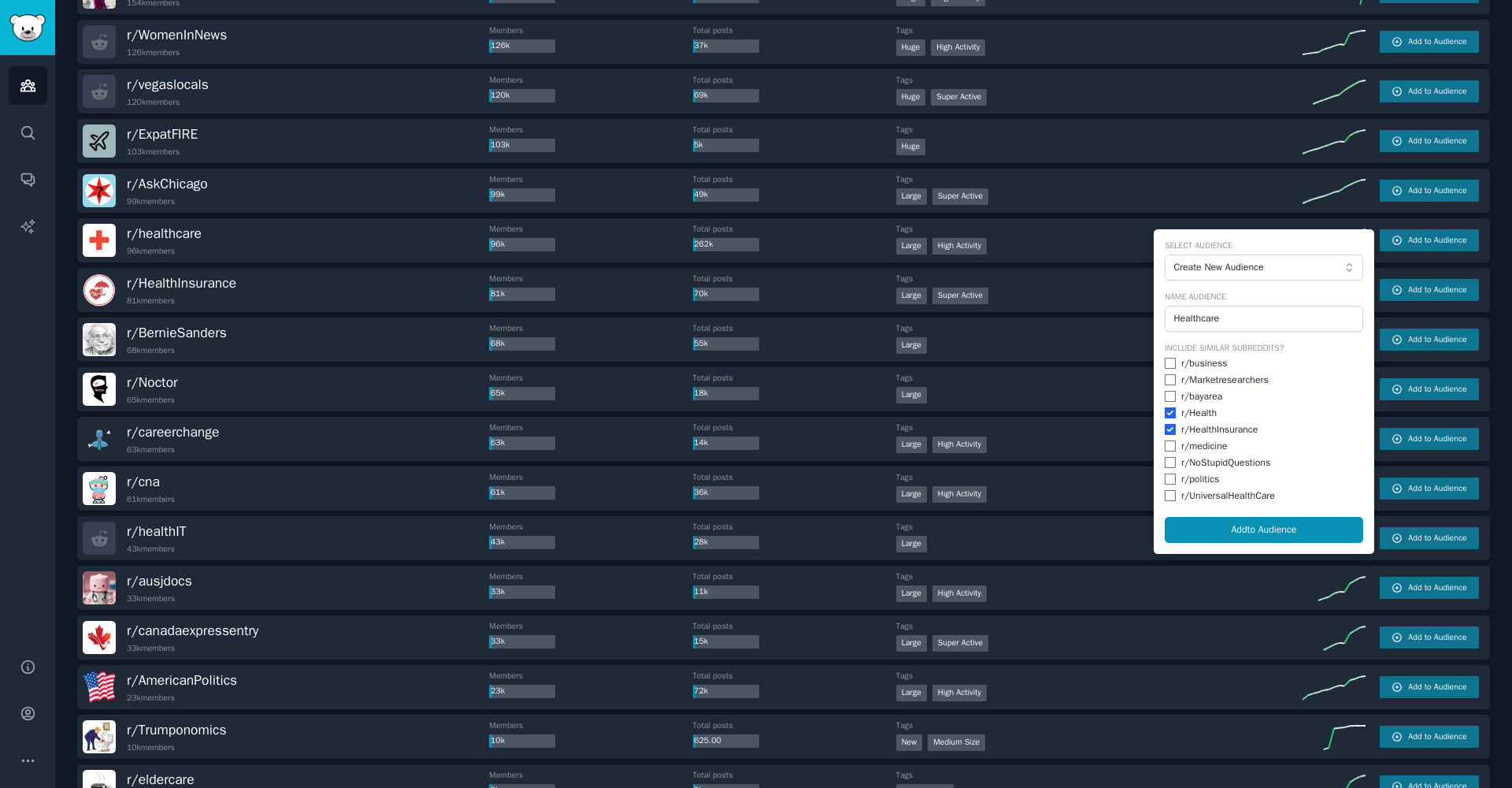 checkbox on "true" 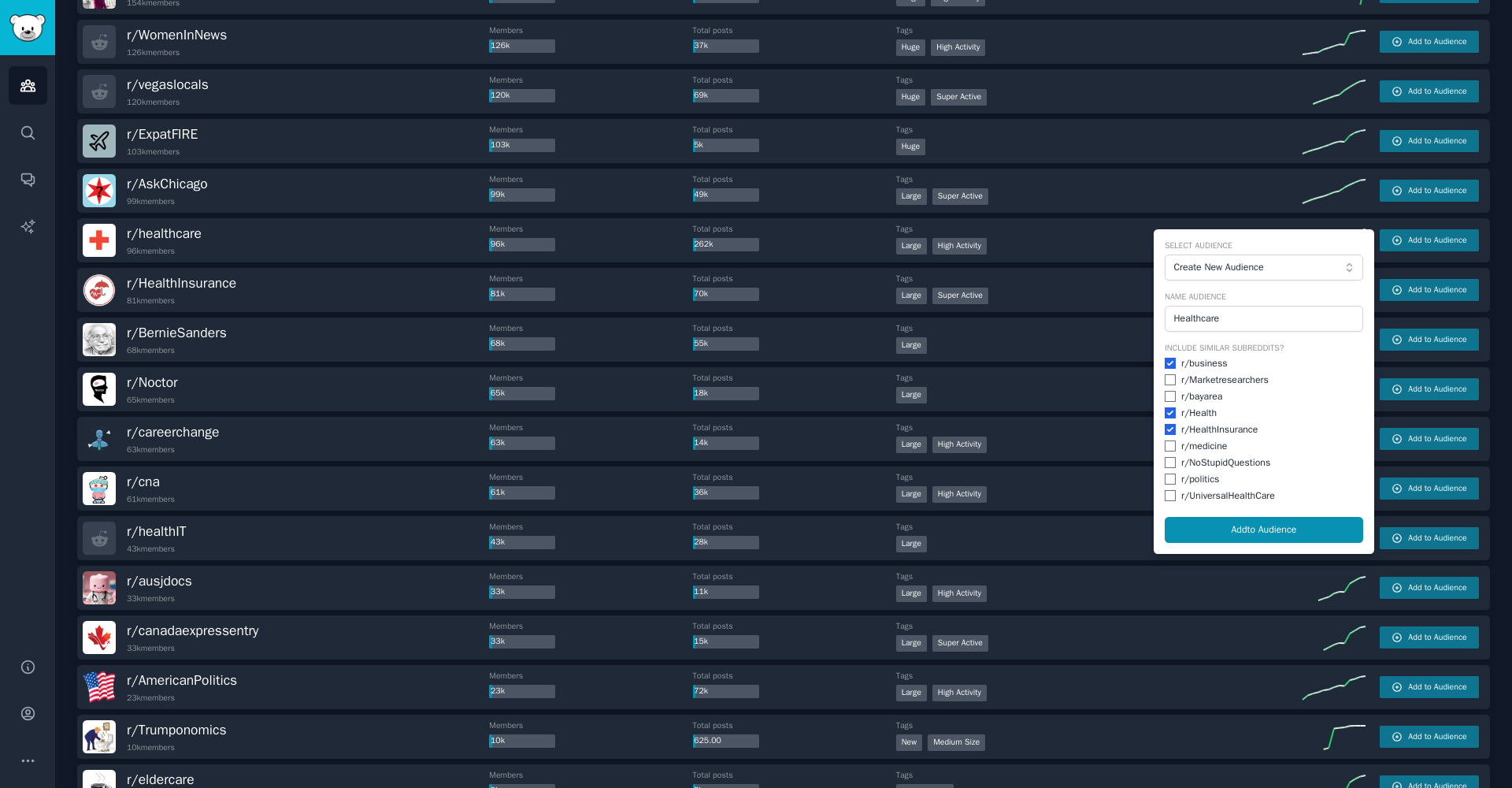 checkbox on "true" 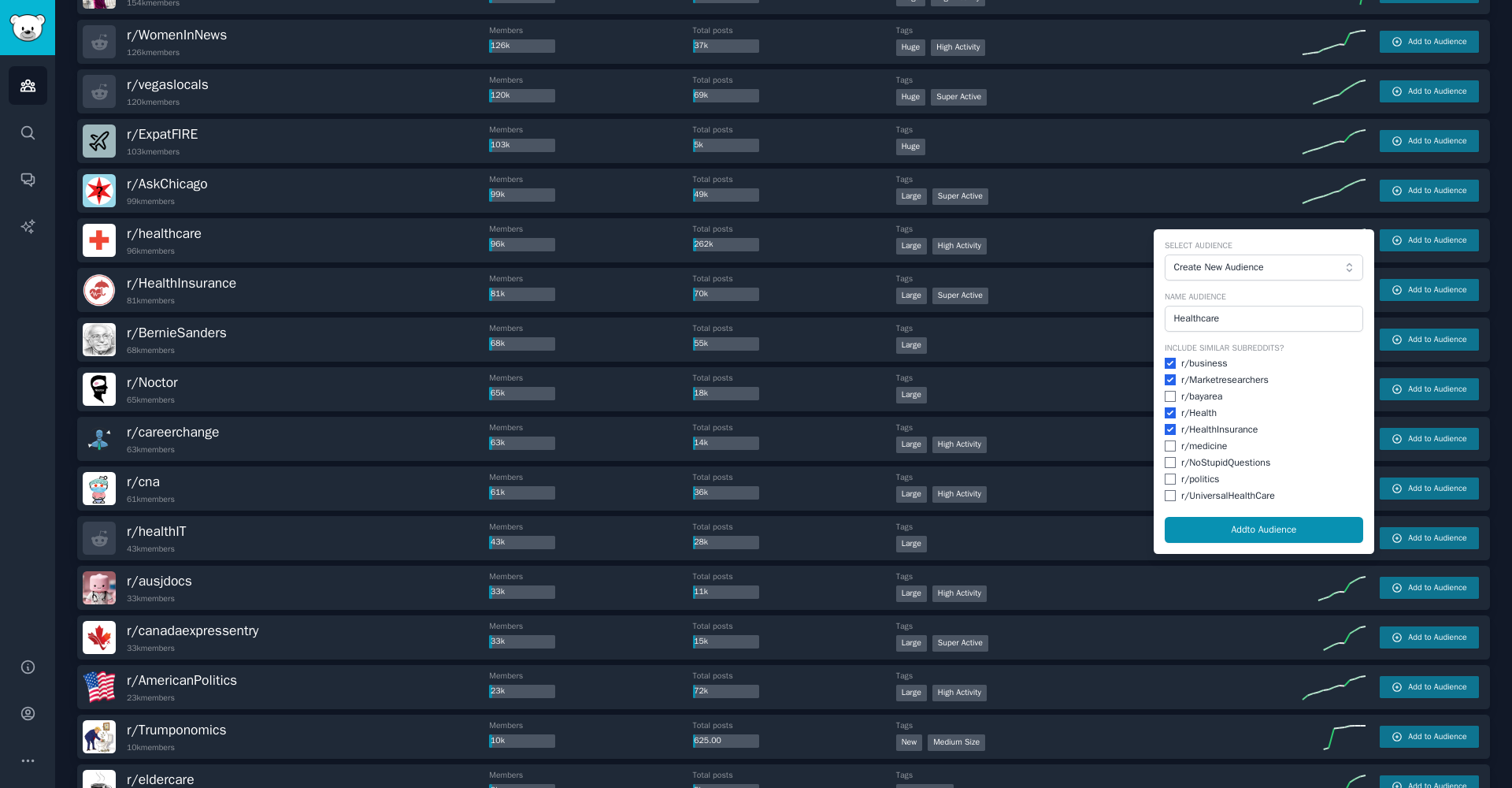 checkbox on "true" 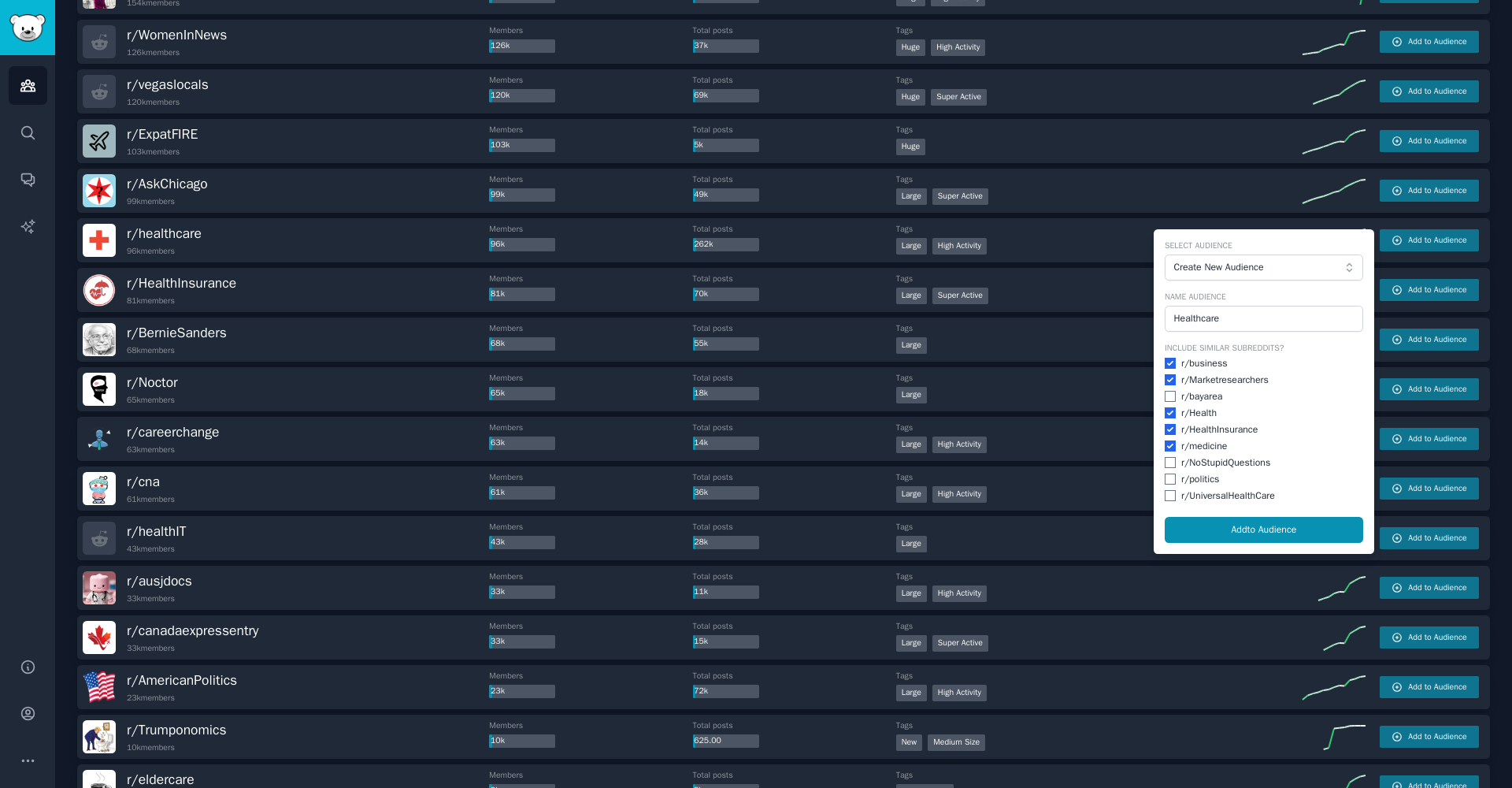 checkbox on "true" 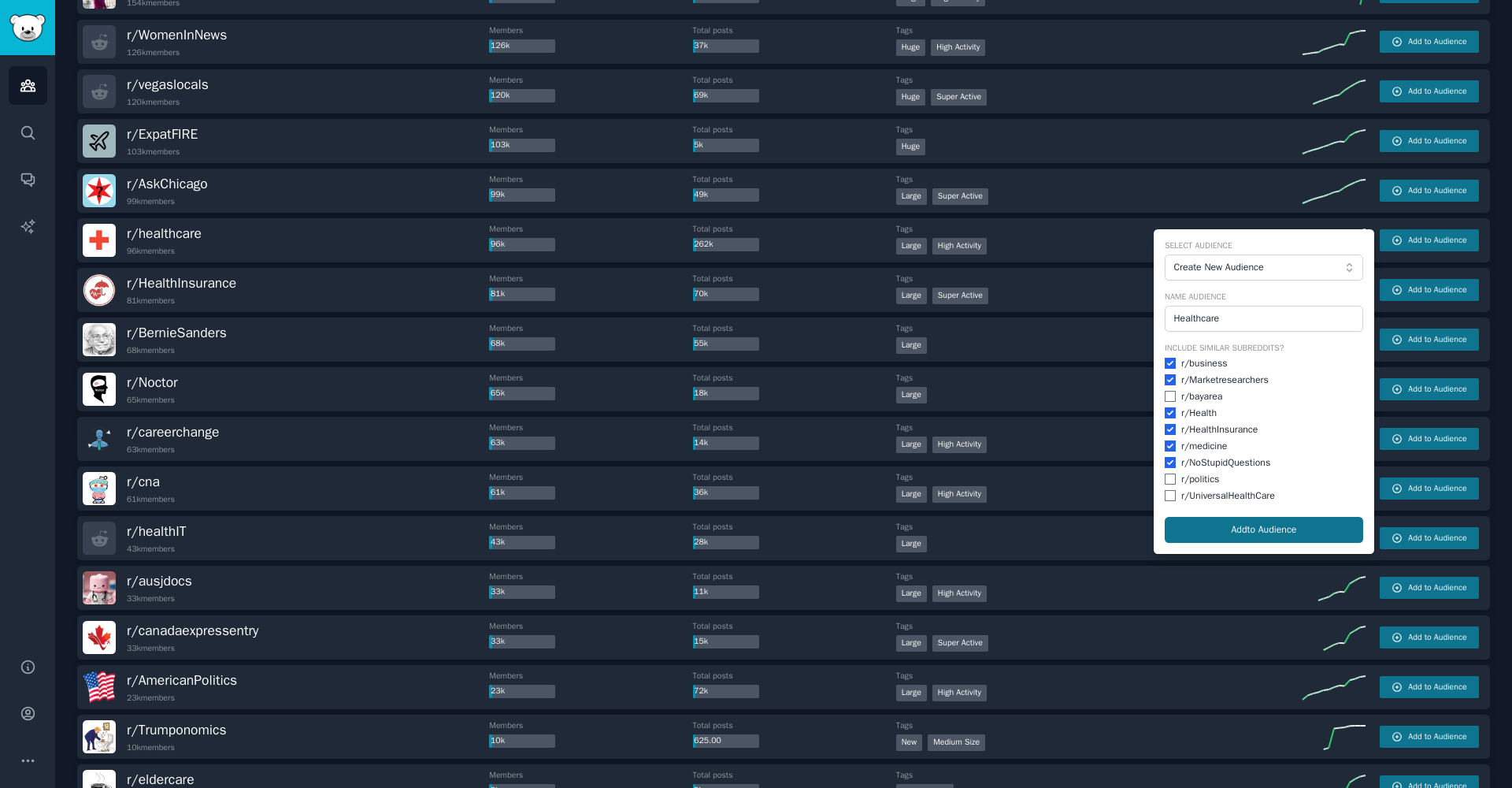 click on "Add  to Audience" at bounding box center (1264, 530) 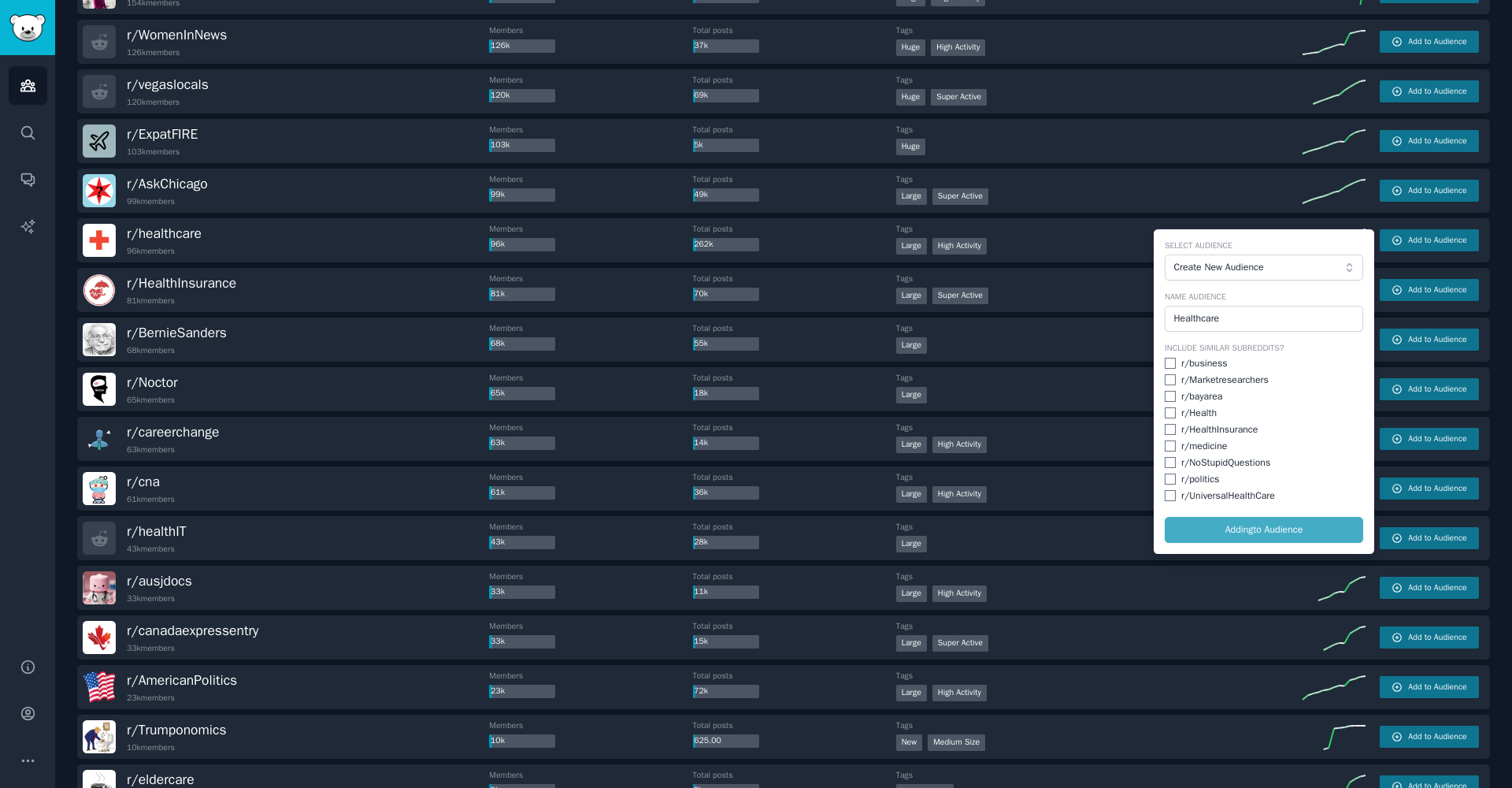 checkbox on "false" 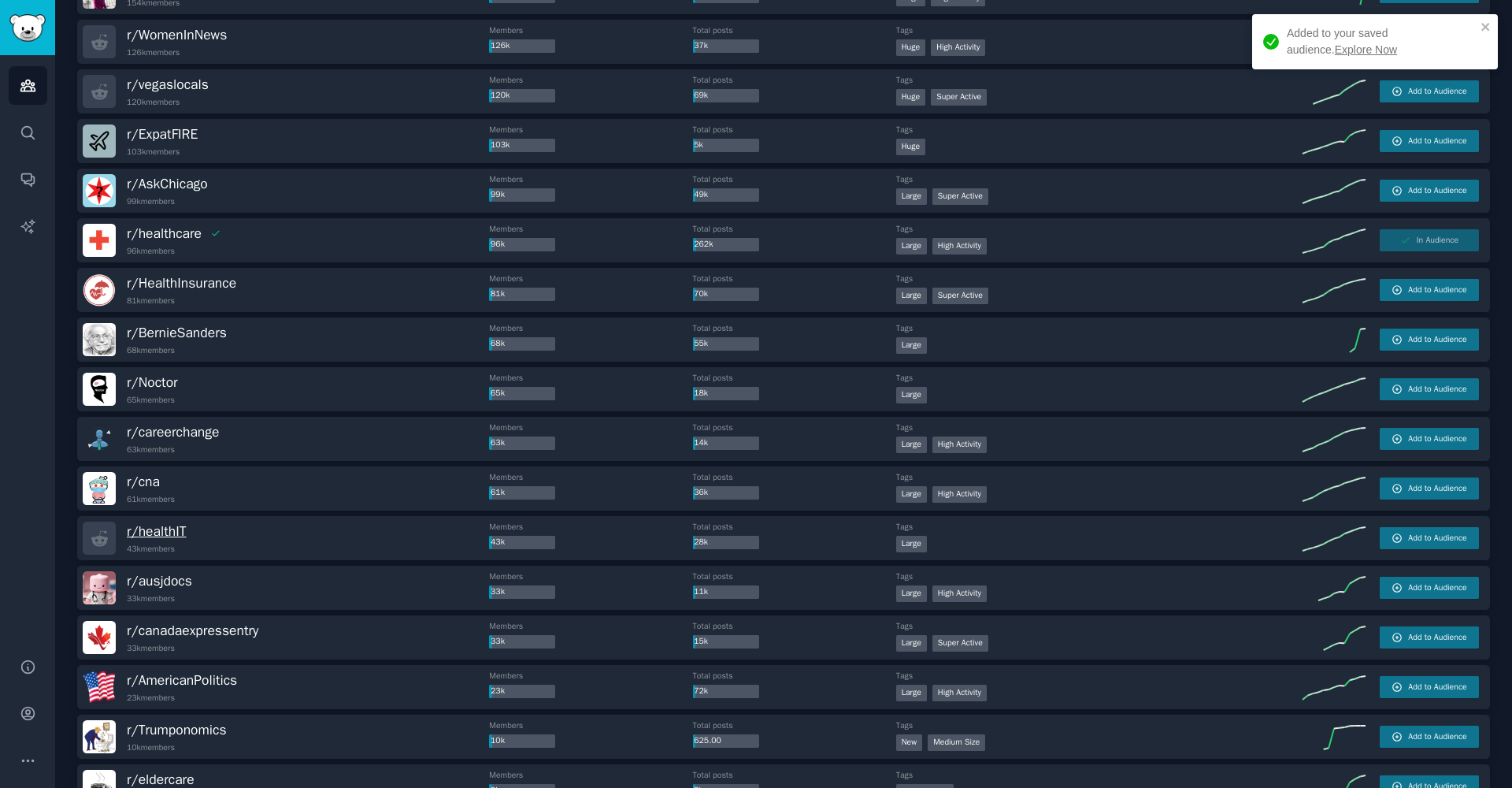 click on "r/ healthIT" at bounding box center [157, 531] 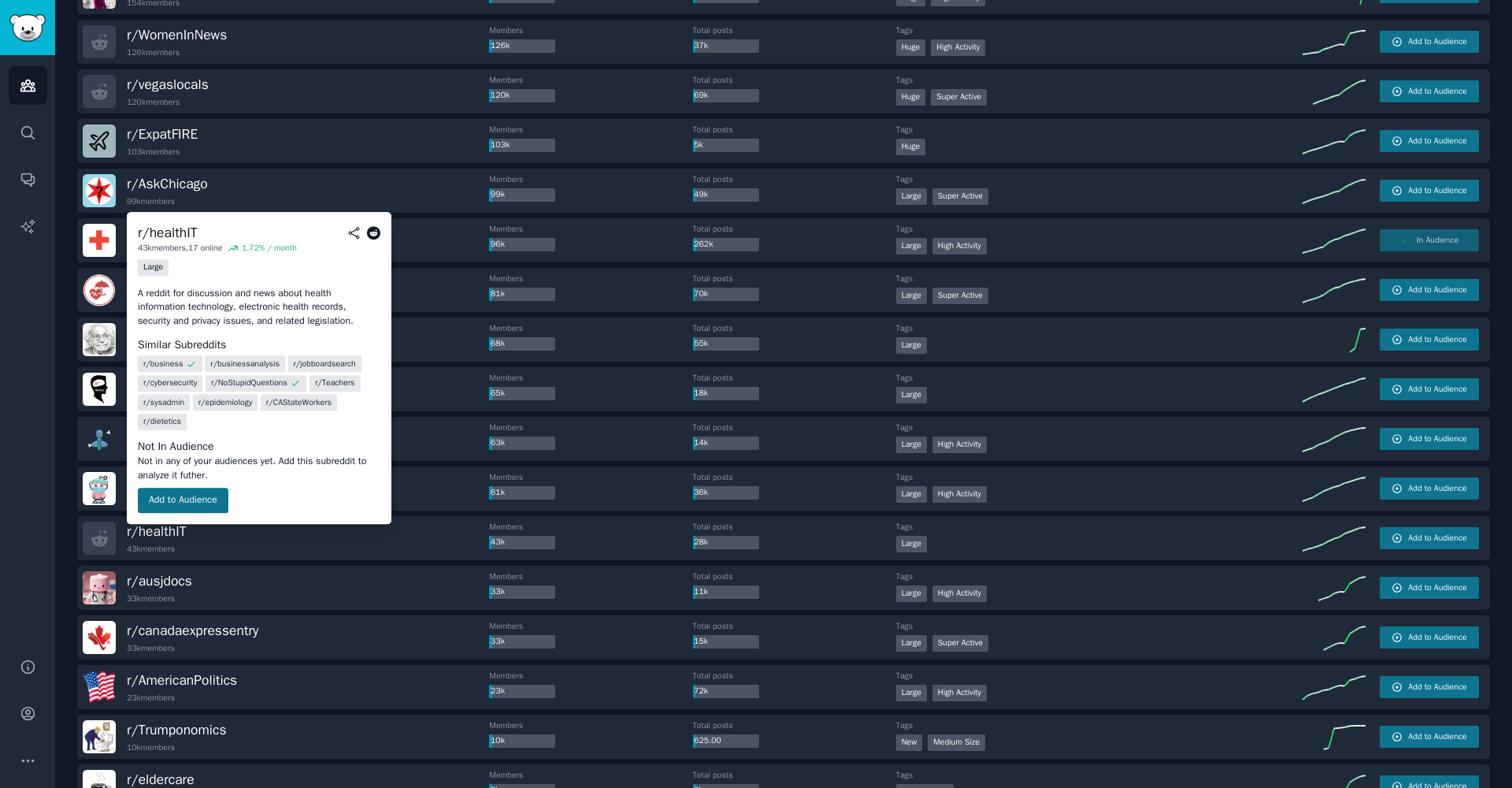click on "Add to Audience" at bounding box center [183, 500] 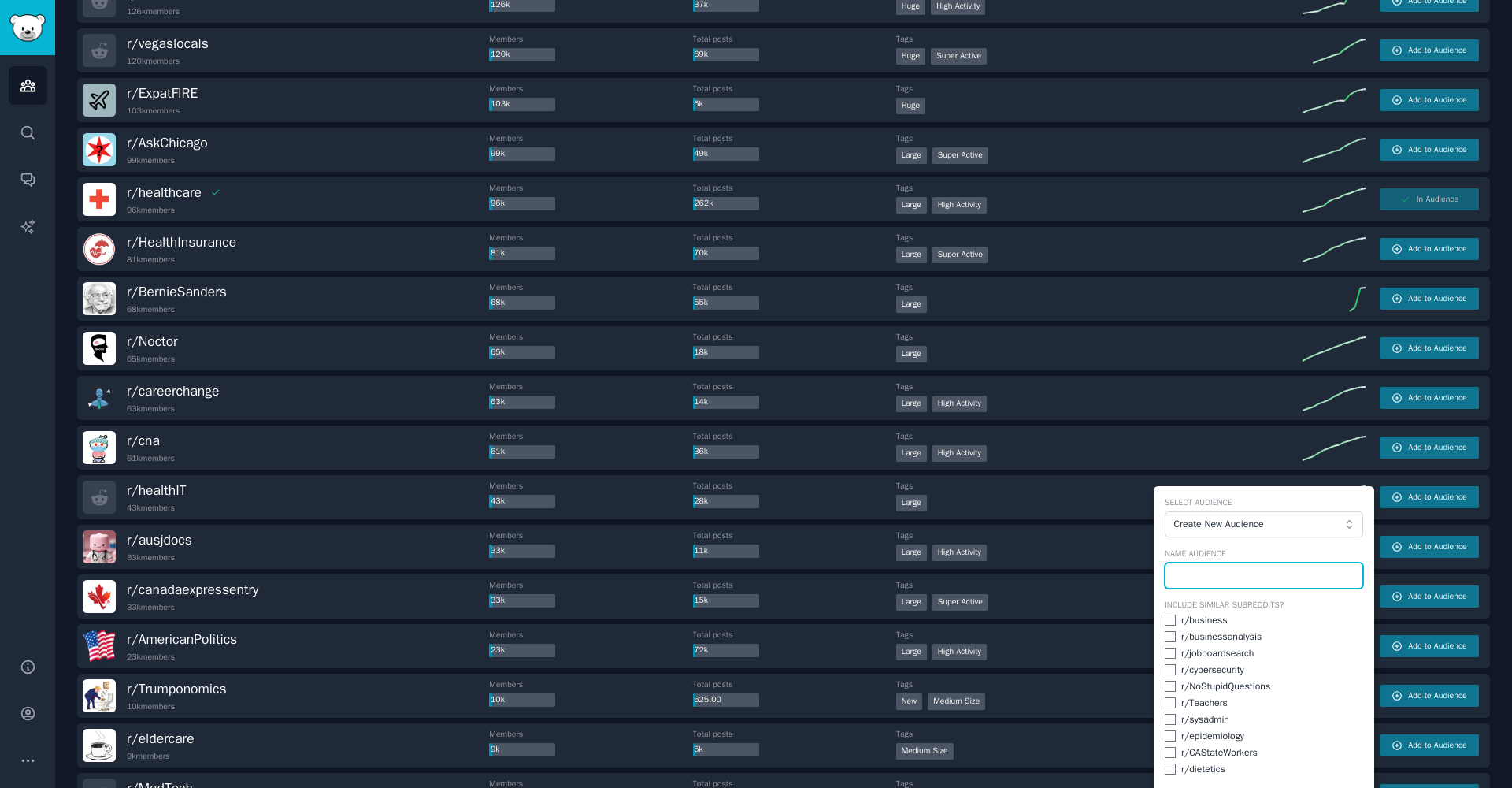 scroll, scrollTop: 1120, scrollLeft: 0, axis: vertical 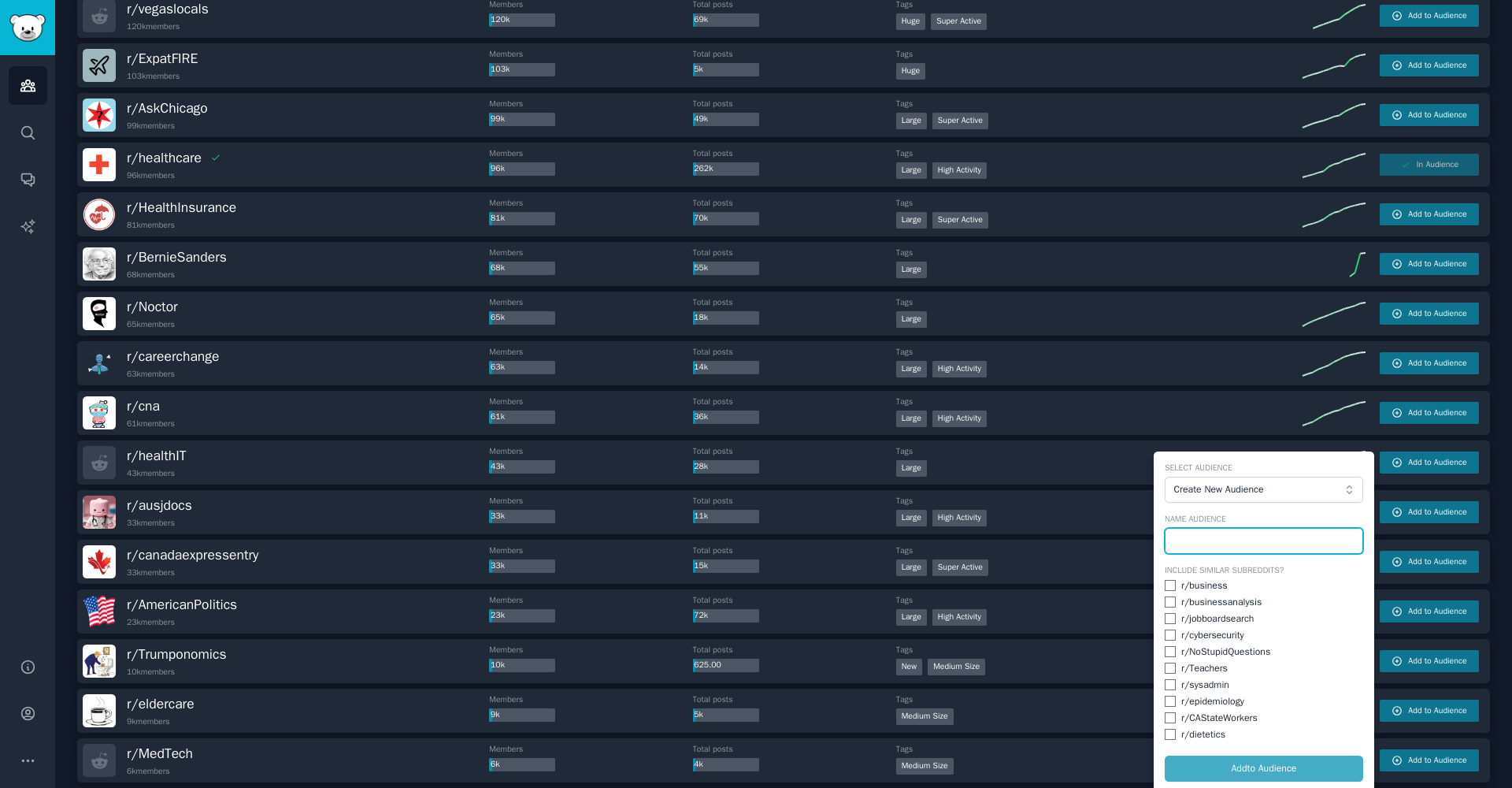 click at bounding box center (1264, 541) 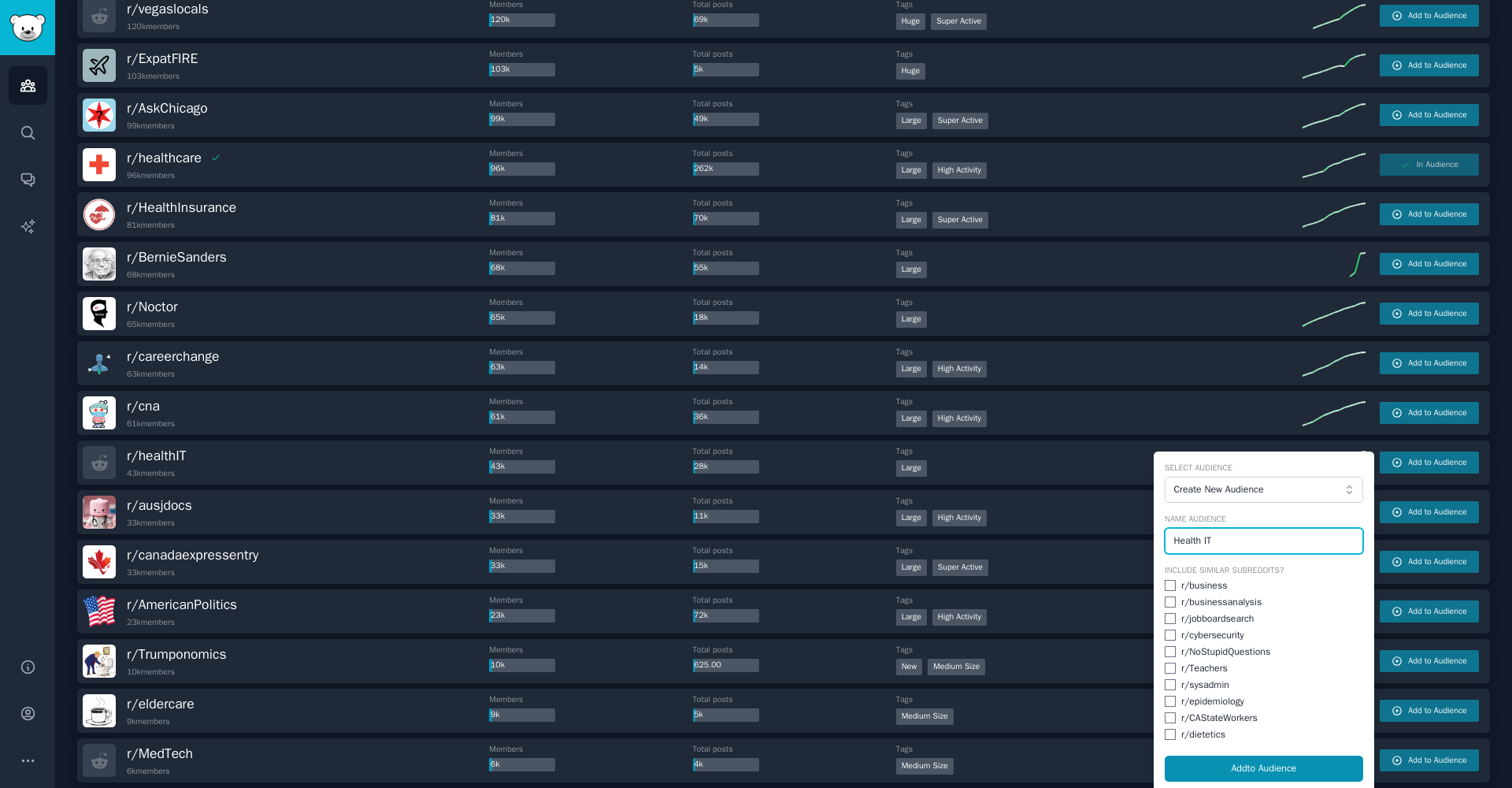 type on "Health IT" 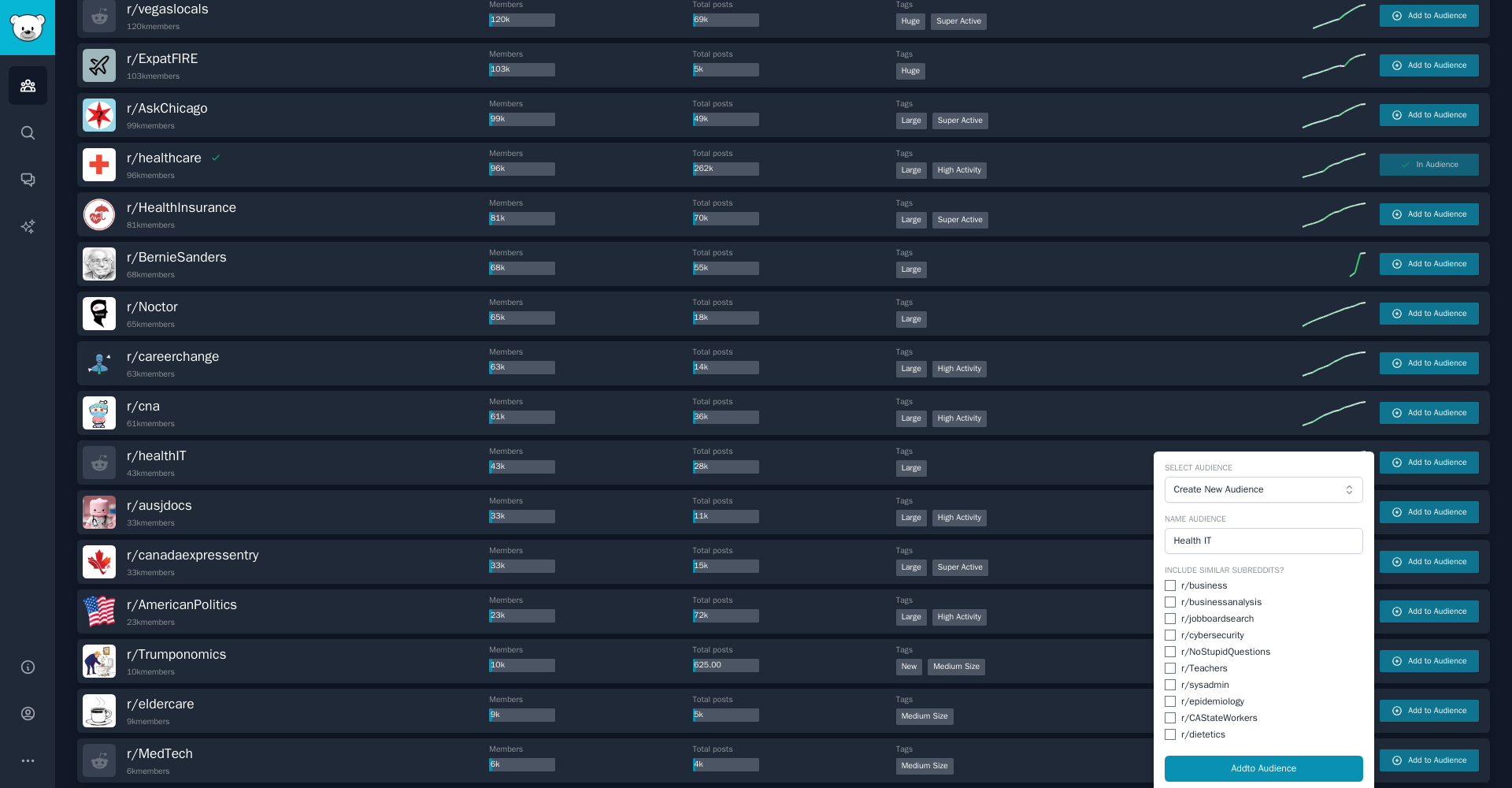 click at bounding box center (1170, 585) 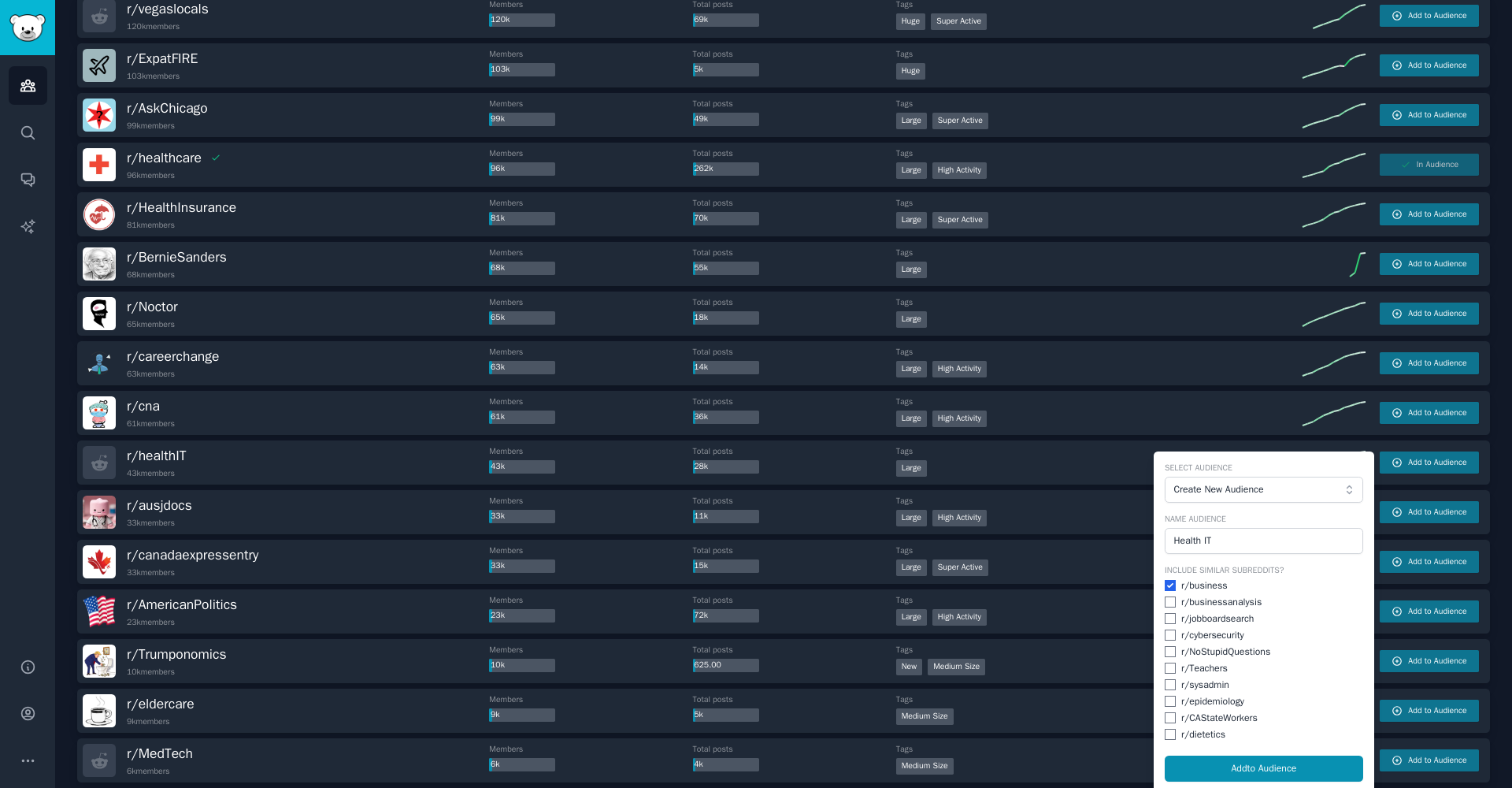 click at bounding box center (1170, 602) 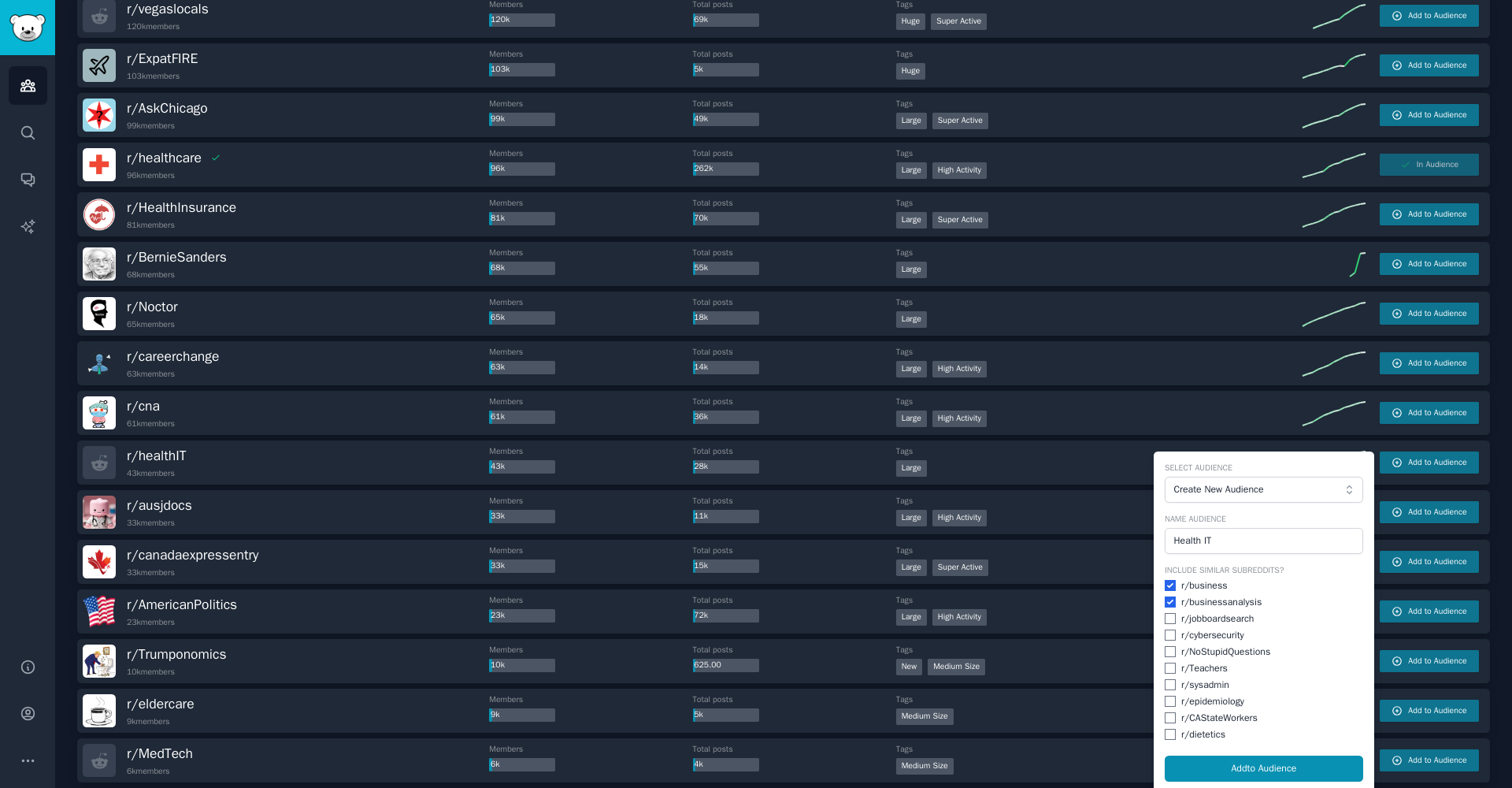 checkbox on "true" 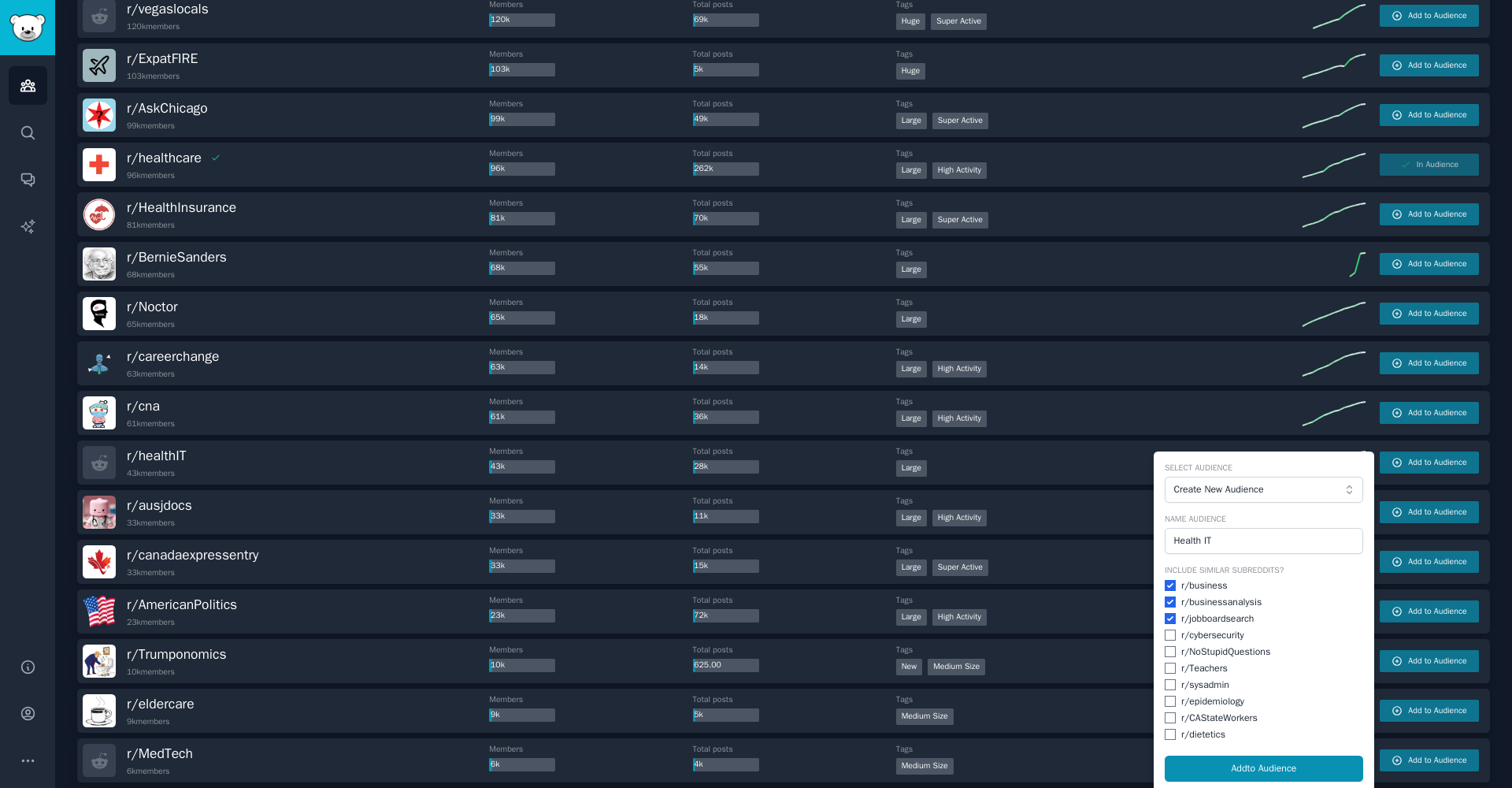 checkbox on "true" 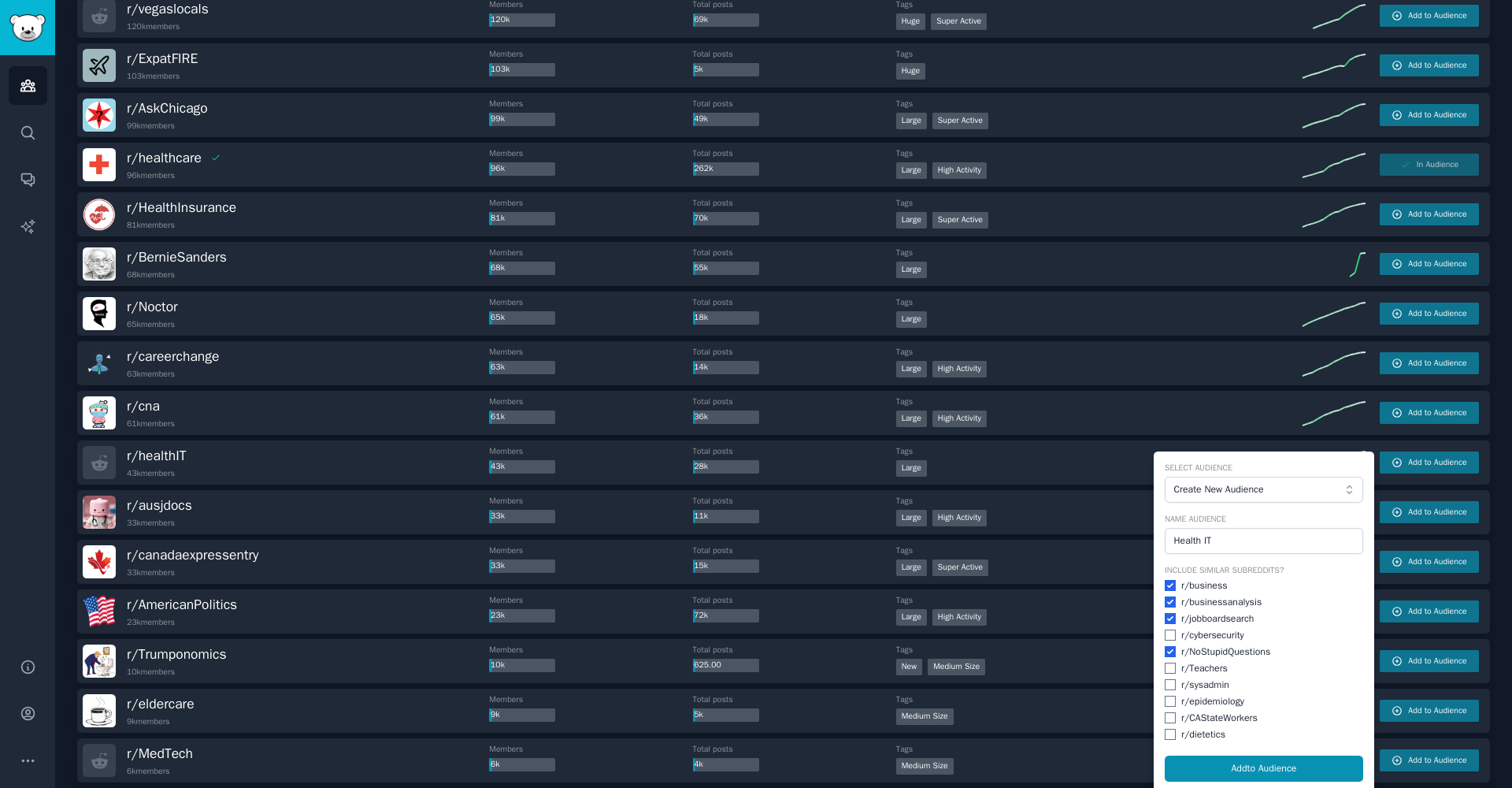 checkbox on "true" 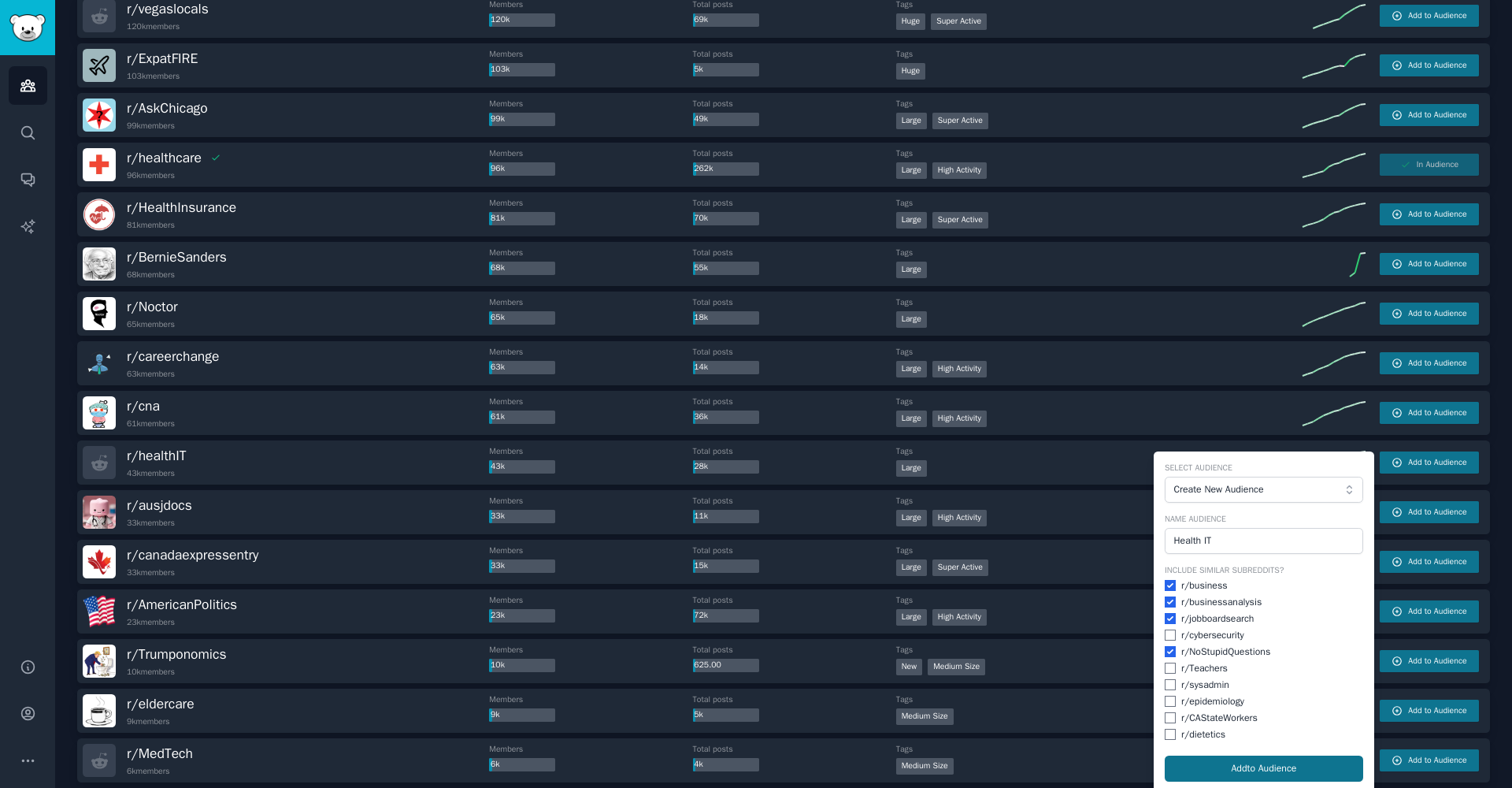 click on "Add  to Audience" at bounding box center (1264, 769) 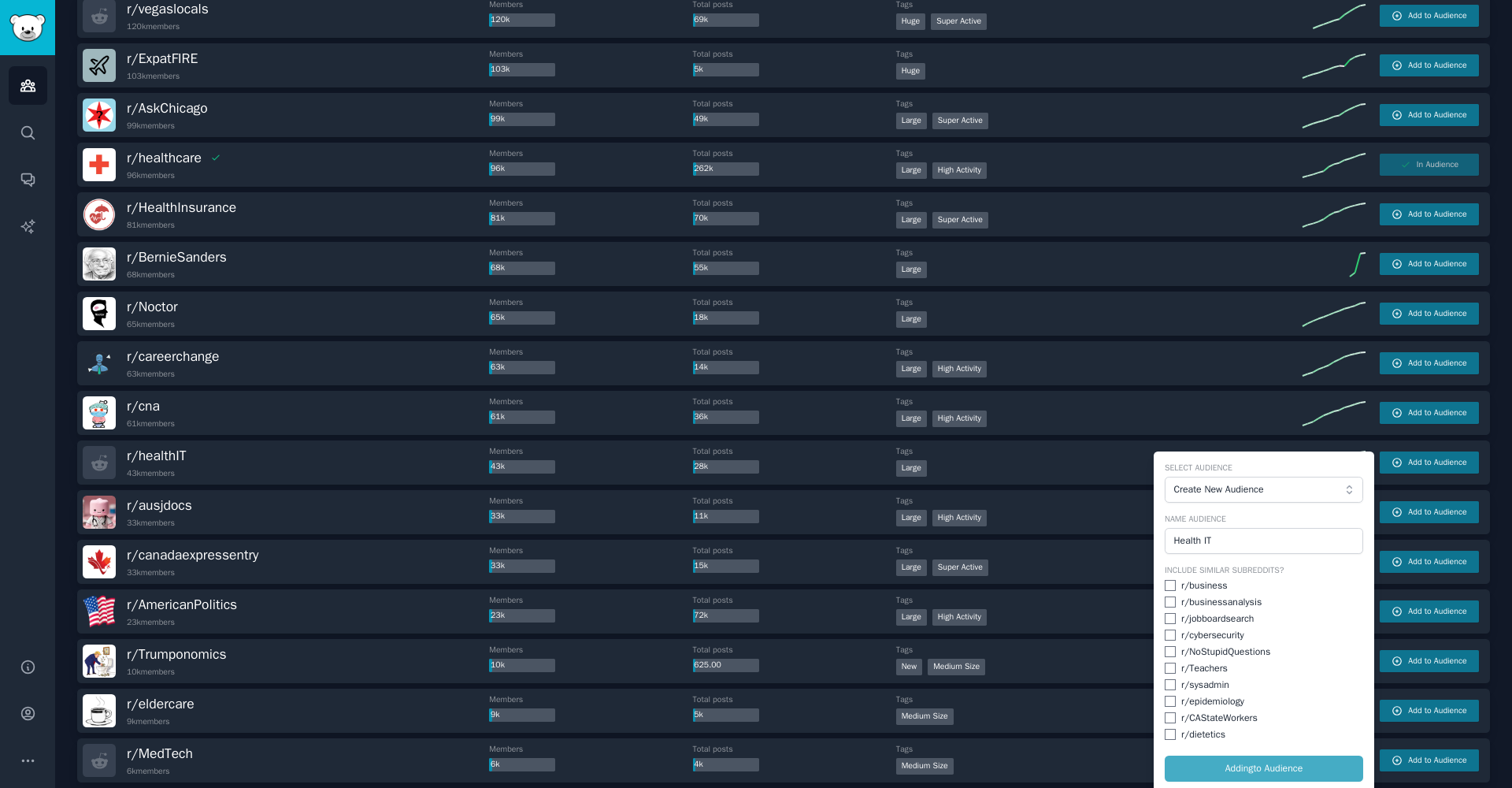 checkbox on "false" 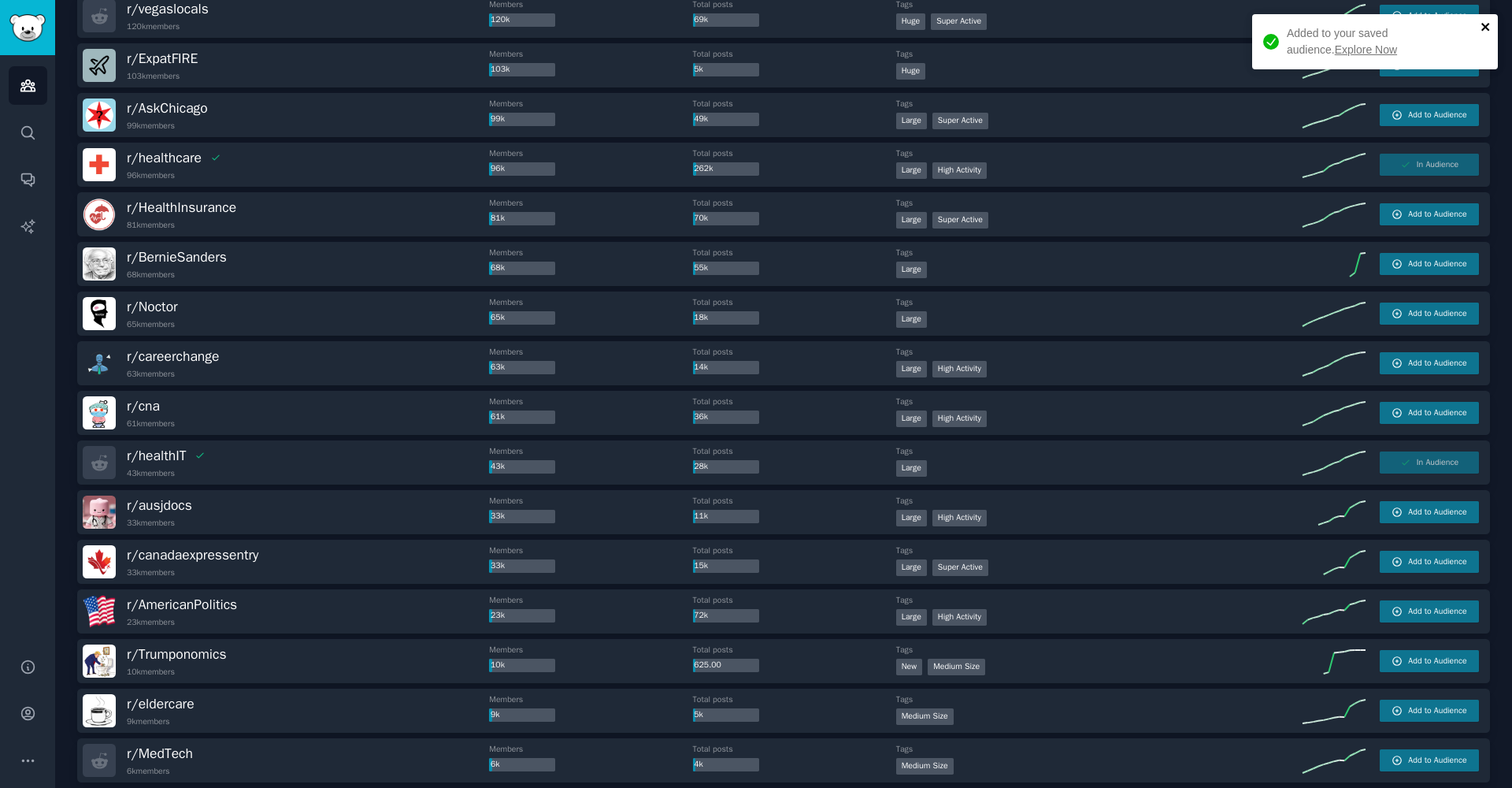 click 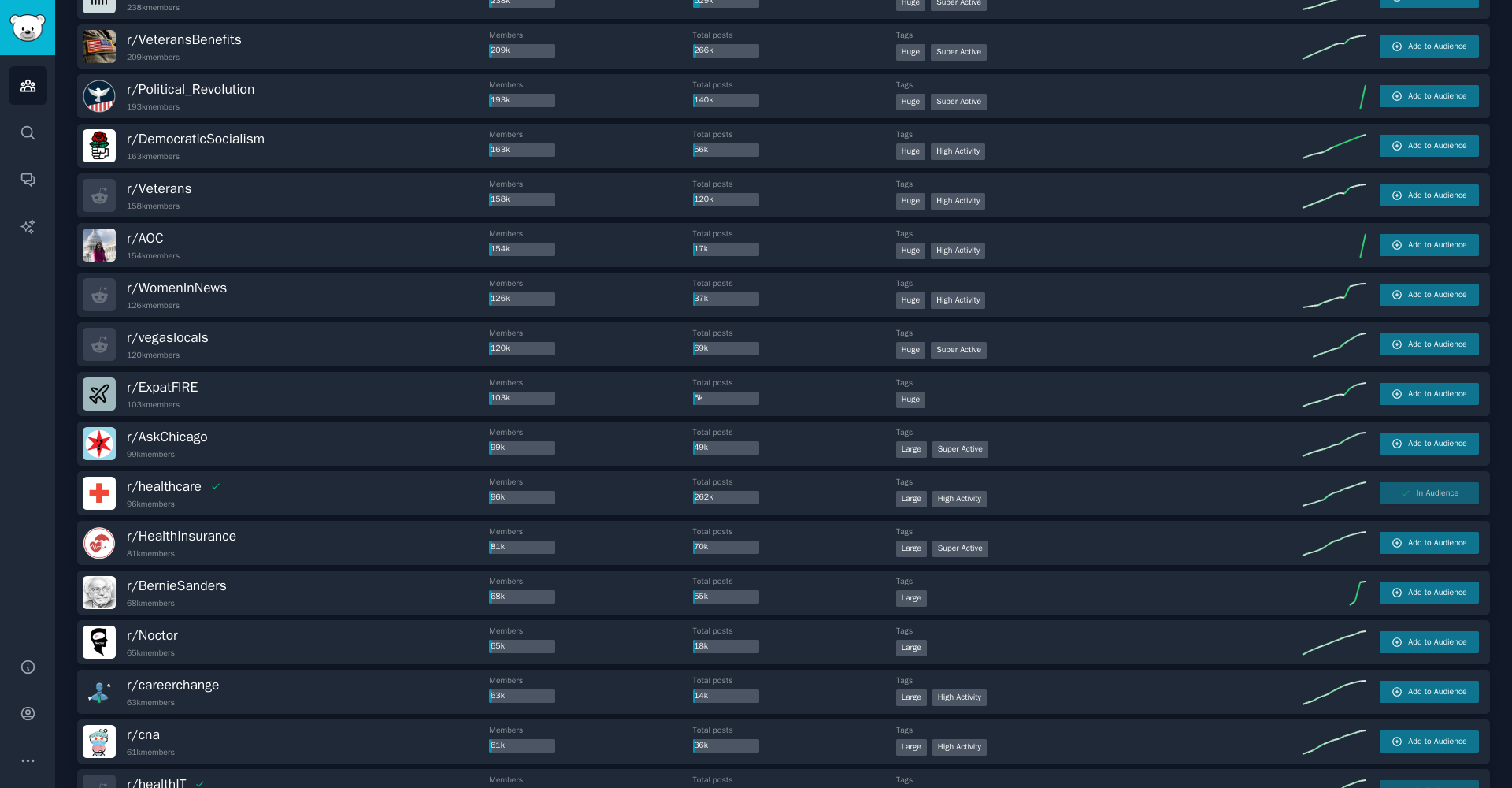 scroll, scrollTop: 0, scrollLeft: 0, axis: both 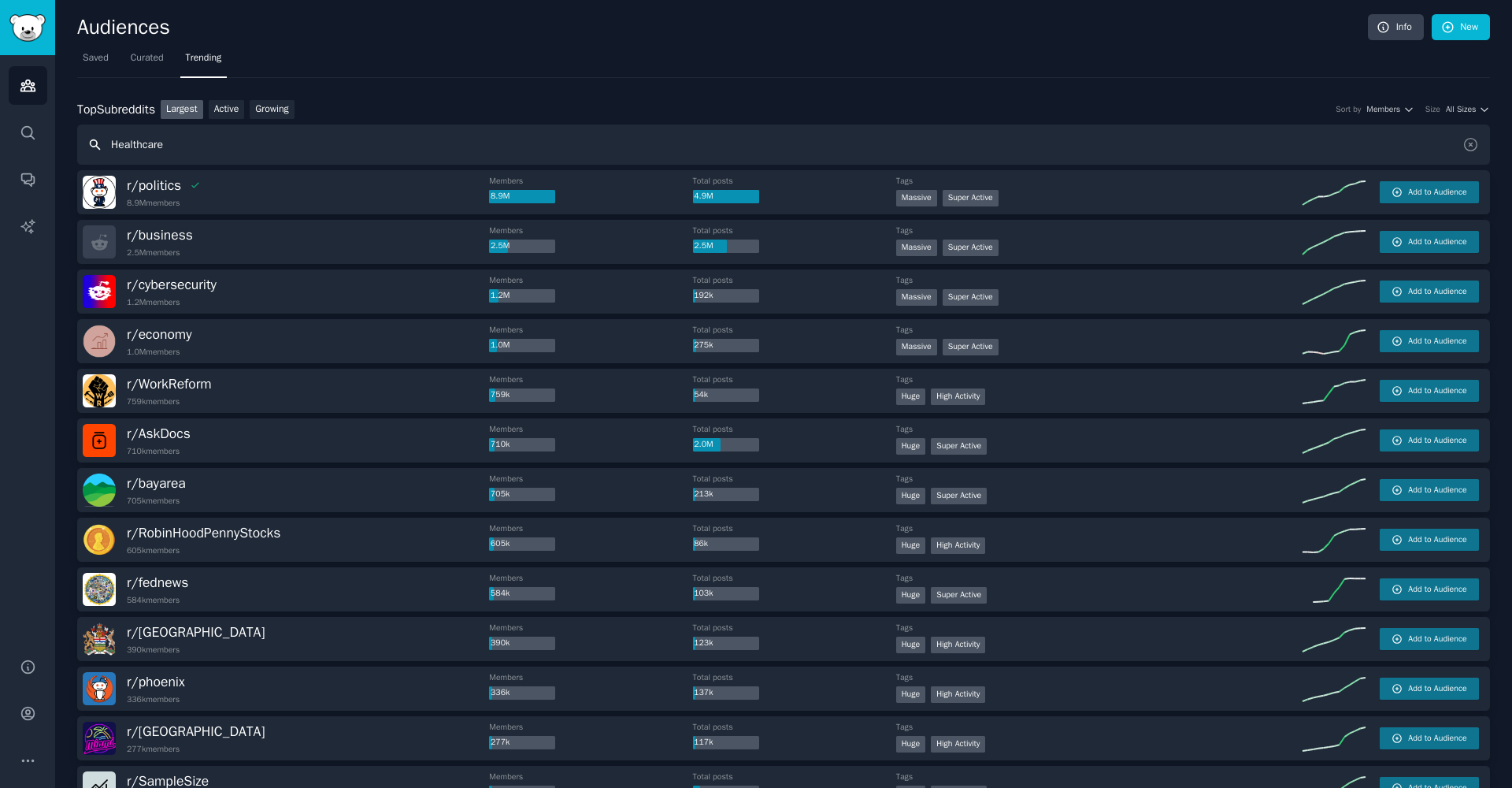 drag, startPoint x: 186, startPoint y: 136, endPoint x: 57, endPoint y: 140, distance: 129.062 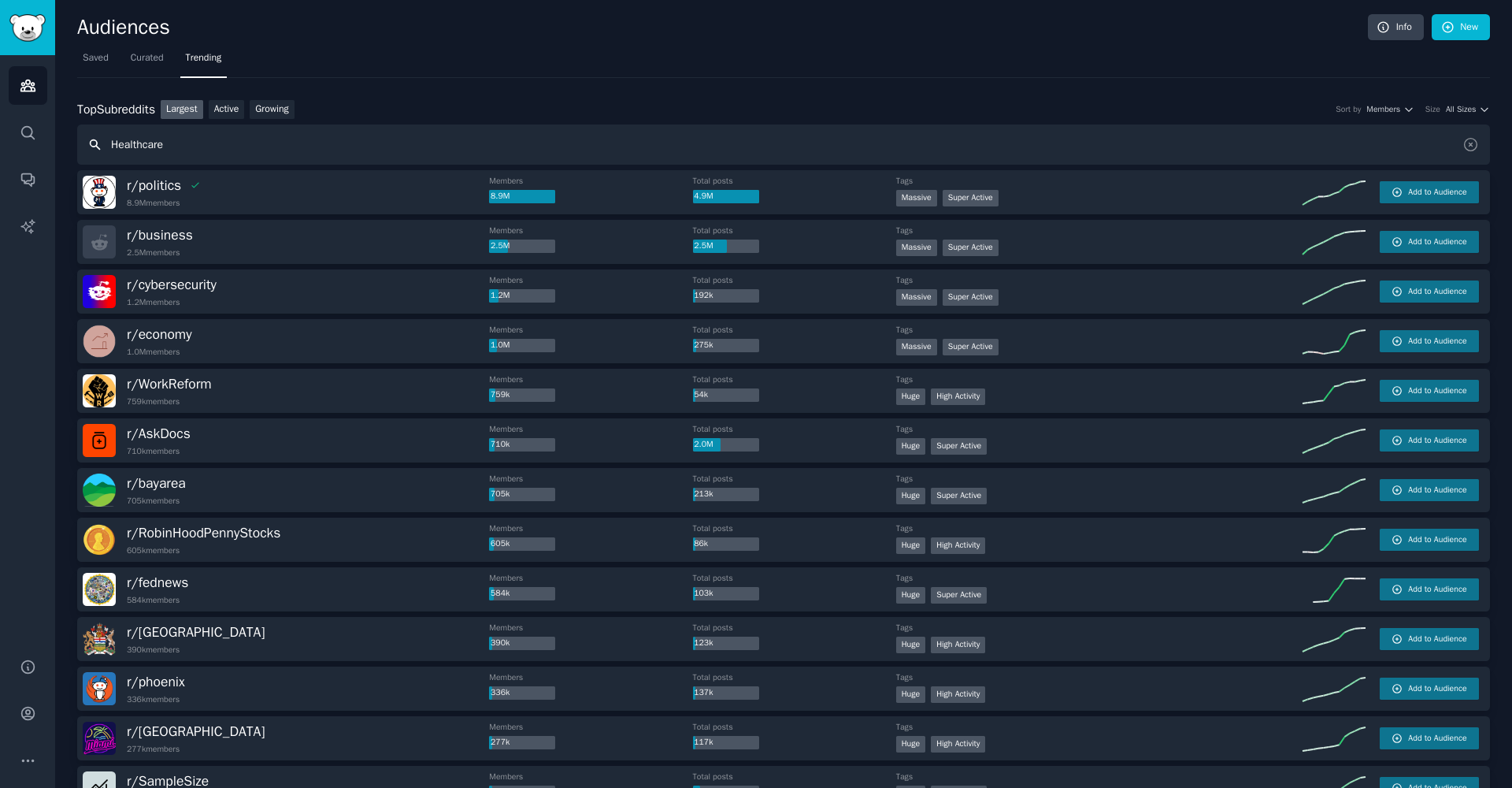 click on "Audiences Info New Saved Curated Trending Top   Subreddits Top Subreddits Largest Active Growing Sort by Members Size All Sizes Healthcare r/ politics 8.9M  members Members 8.9M Total posts 4.9M Tags Massive Super Active Add to Audience r/ business 2.5M  members Members 2.5M Total posts 2.5M Tags Massive Super Active Add to Audience r/ cybersecurity 1.2M  members Members 1.2M Total posts 192k Tags Massive Super Active Add to Audience r/ economy 1.0M  members Members 1.0M Total posts 275k Tags Massive Super Active Add to Audience r/ WorkReform 759k  members Members 759k Total posts 54k Tags Huge High Activity Add to Audience r/ AskDocs 710k  members Members 710k Total posts 2.0M Tags Huge Super Active Add to Audience r/ bayarea 705k  members Members 705k Total posts 213k Tags Huge Super Active Add to Audience r/ RobinHoodPennyStocks 605k  members Members 605k Total posts 86k Tags Huge High Activity Add to Audience r/ fednews 584k  members Members 584k Total posts 103k Tags Huge Super Active Add to Audience r/" 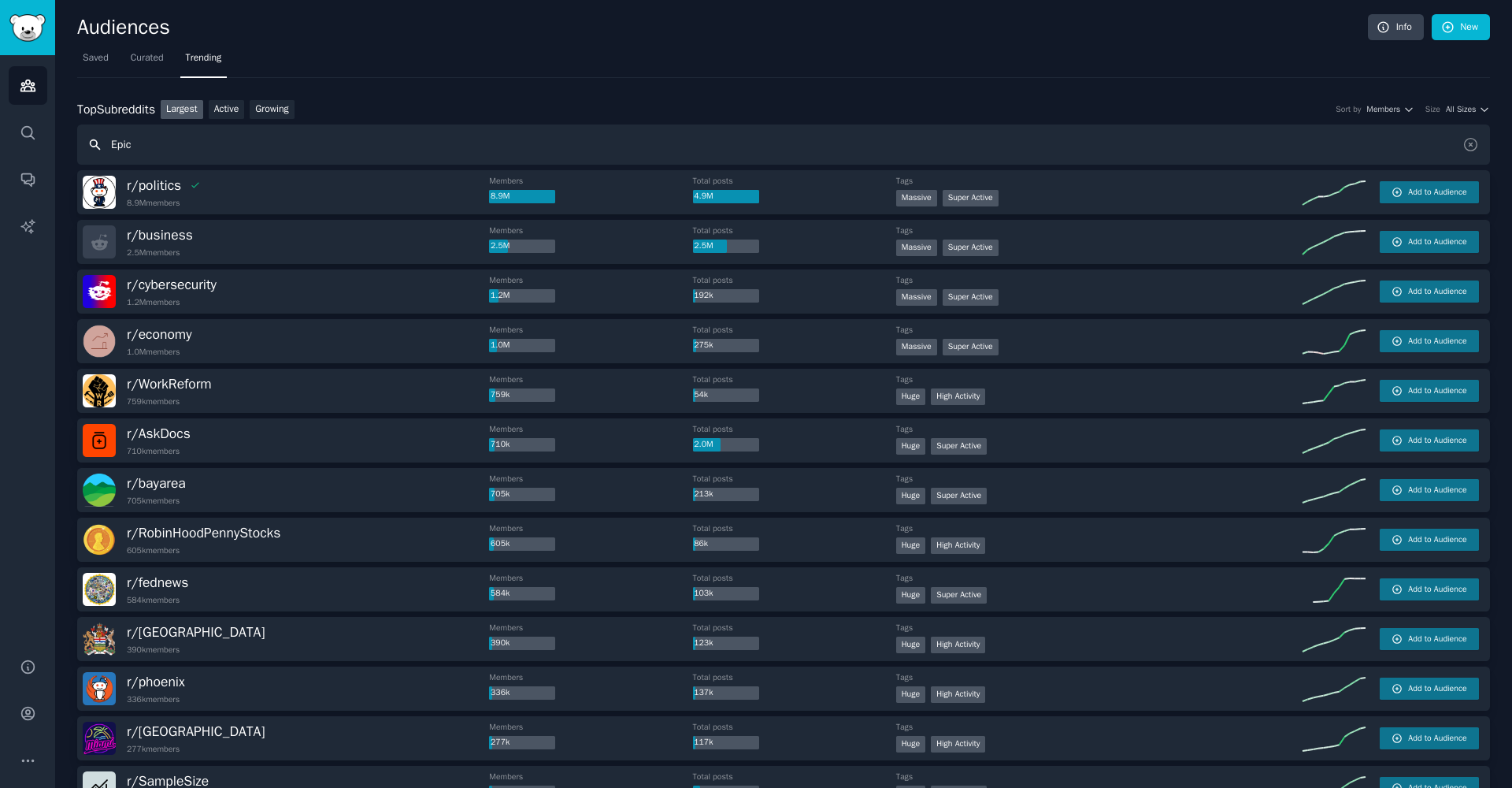 type on "Epic" 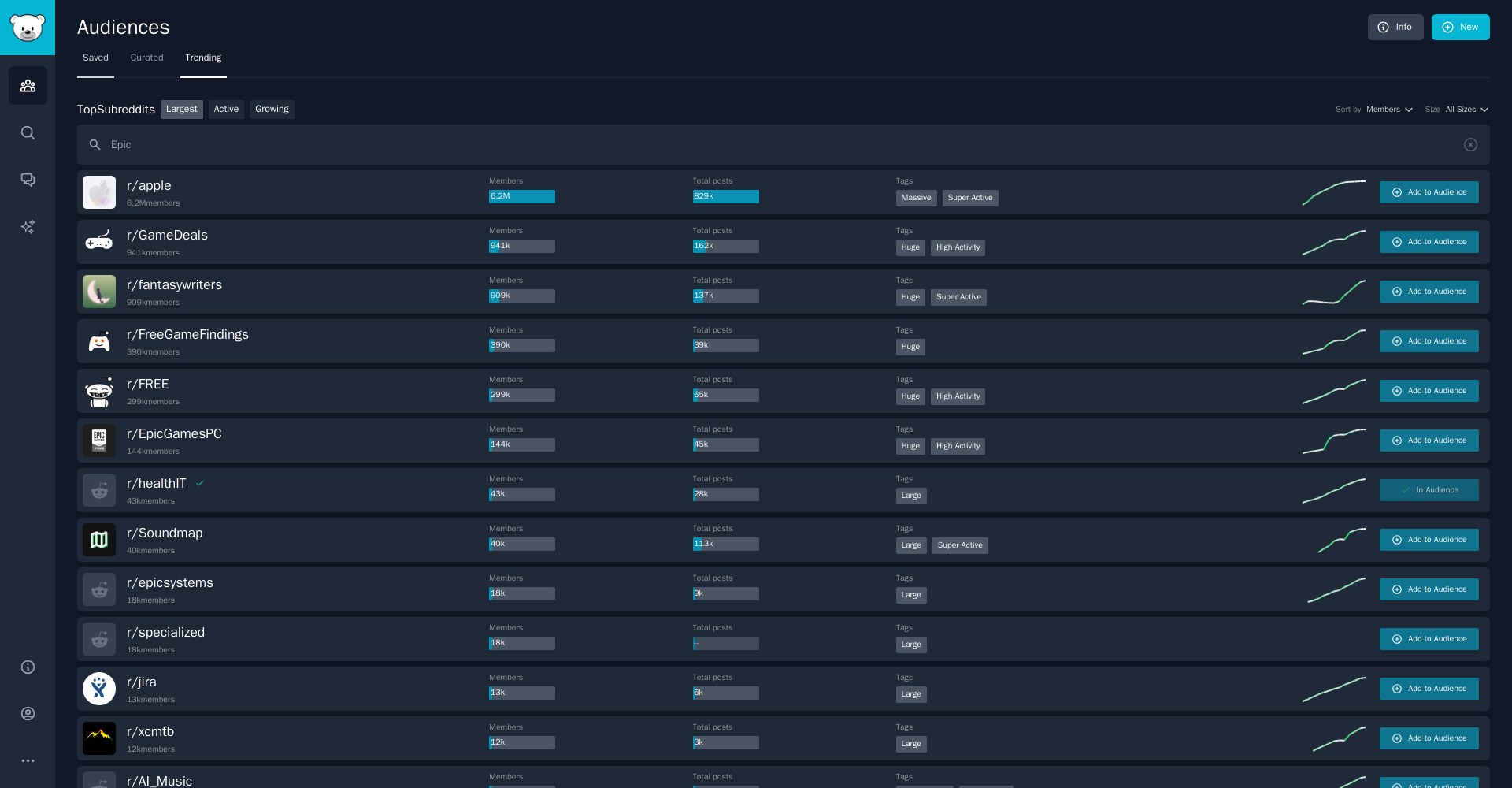 click on "Saved" at bounding box center [95, 58] 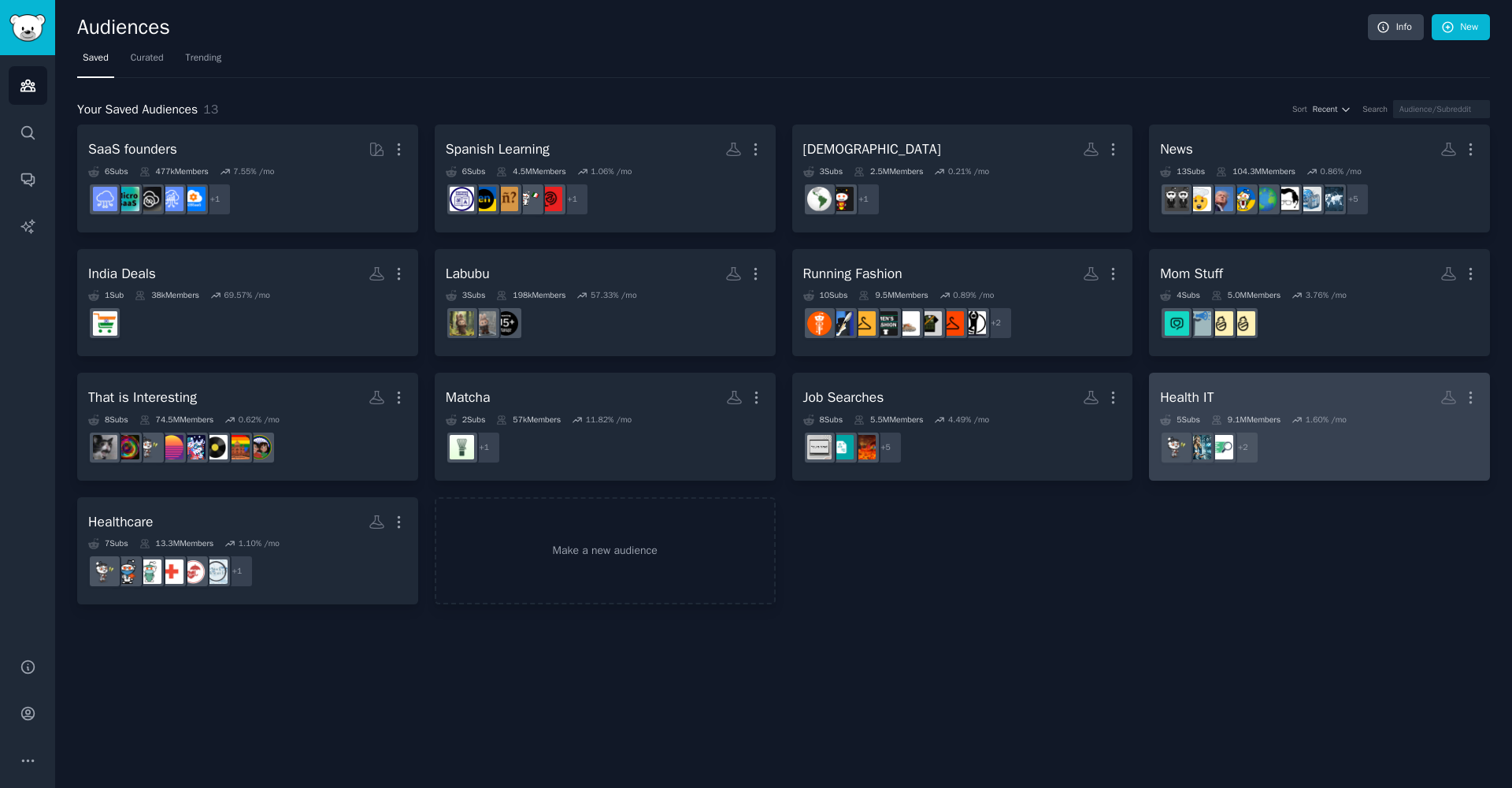 click on "Health IT More" at bounding box center (1319, 397) 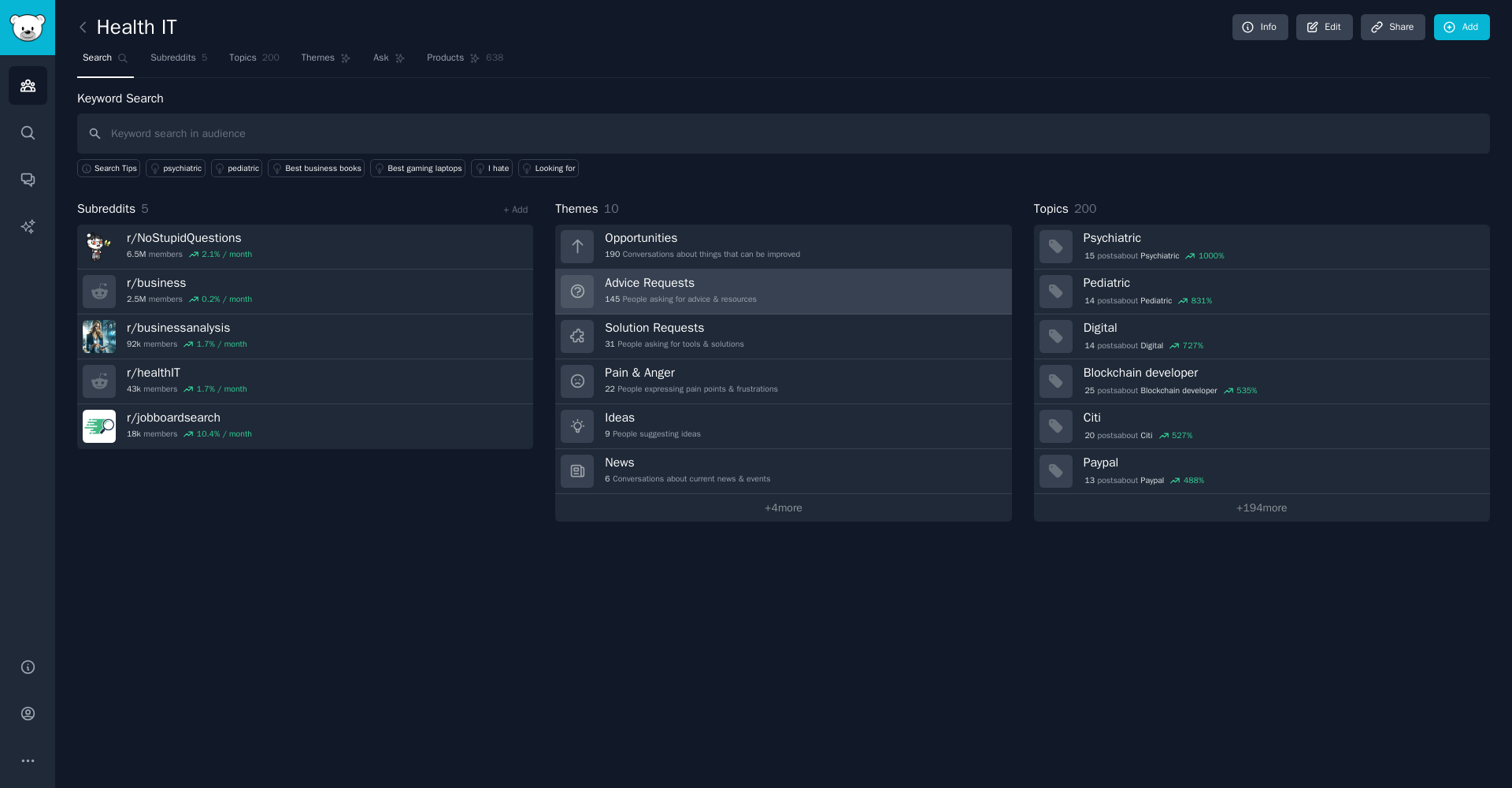 click on "Advice Requests" at bounding box center (680, 283) 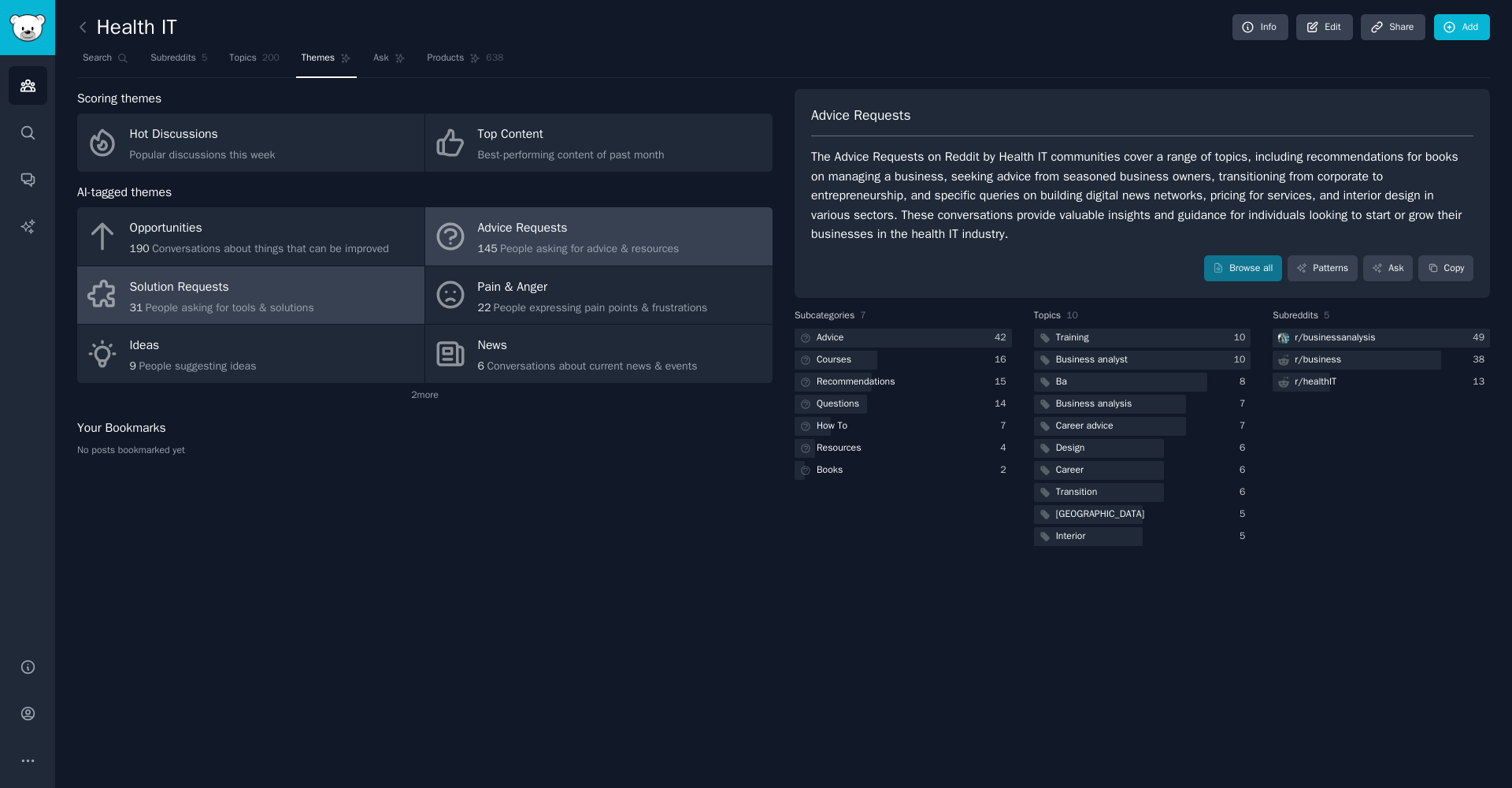click on "Solution Requests 31 People asking for tools & solutions" at bounding box center (250, 296) 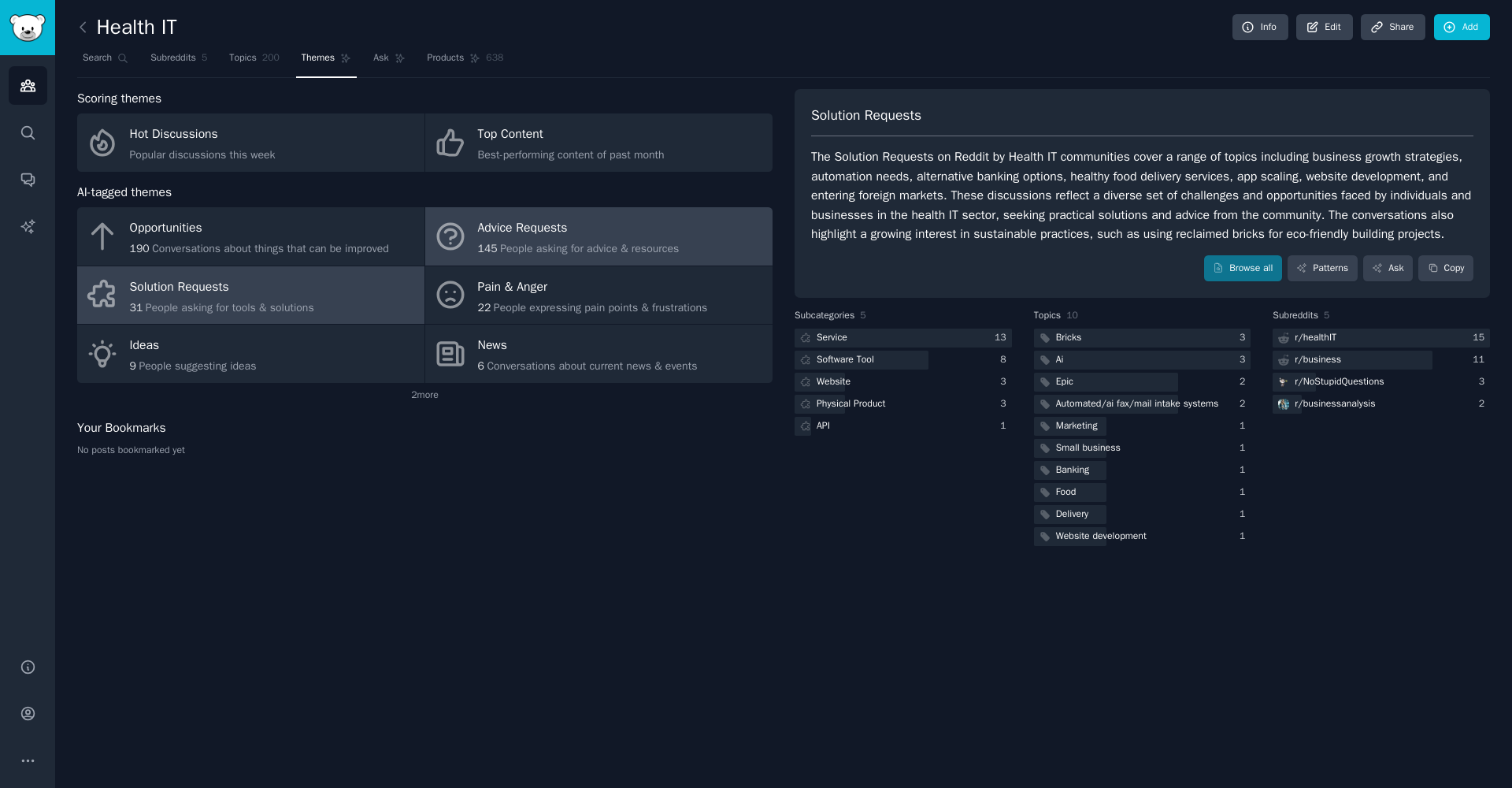 click on "Advice Requests" at bounding box center (579, 229) 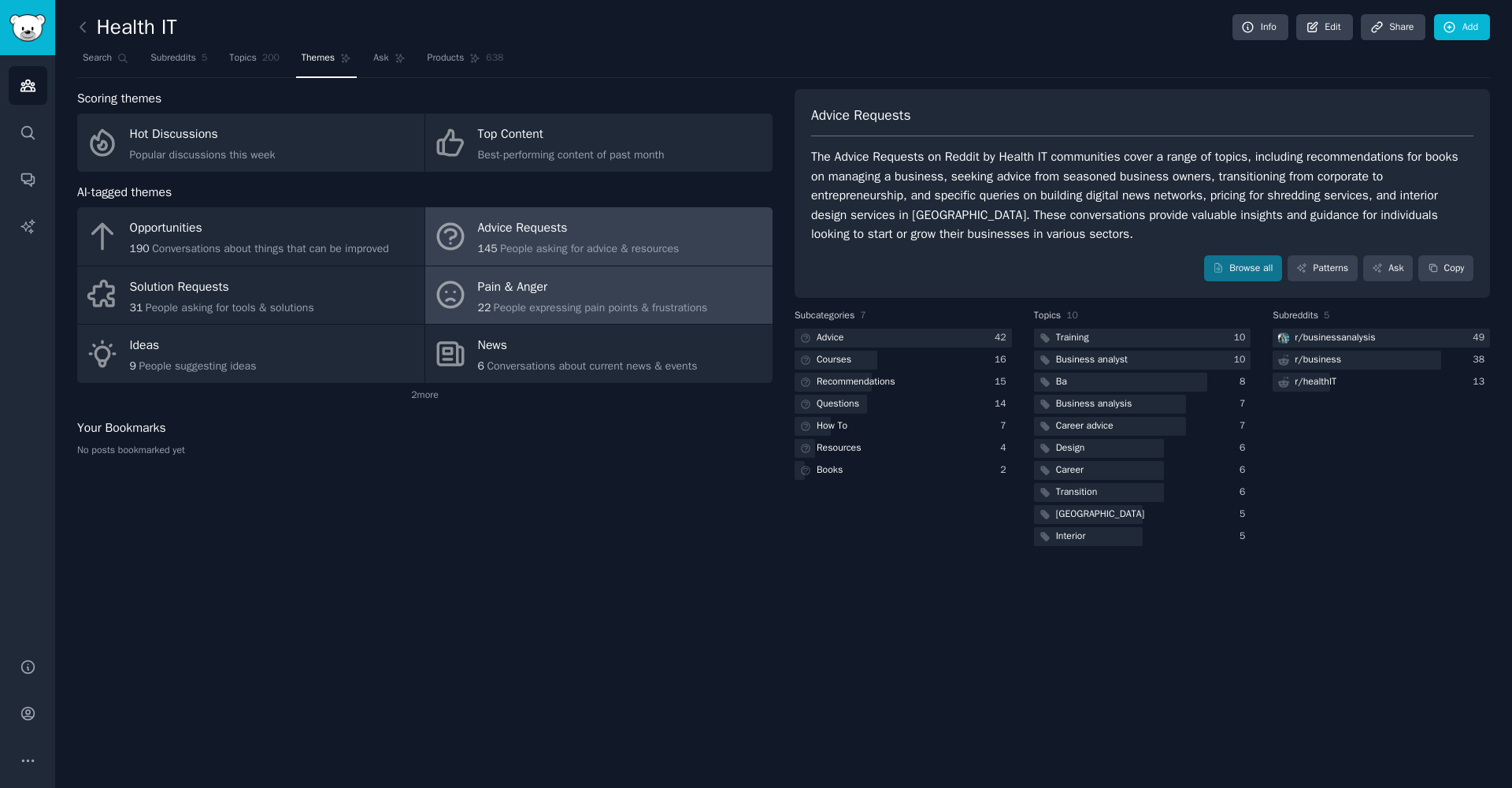 click on "Pain & Anger" at bounding box center [593, 287] 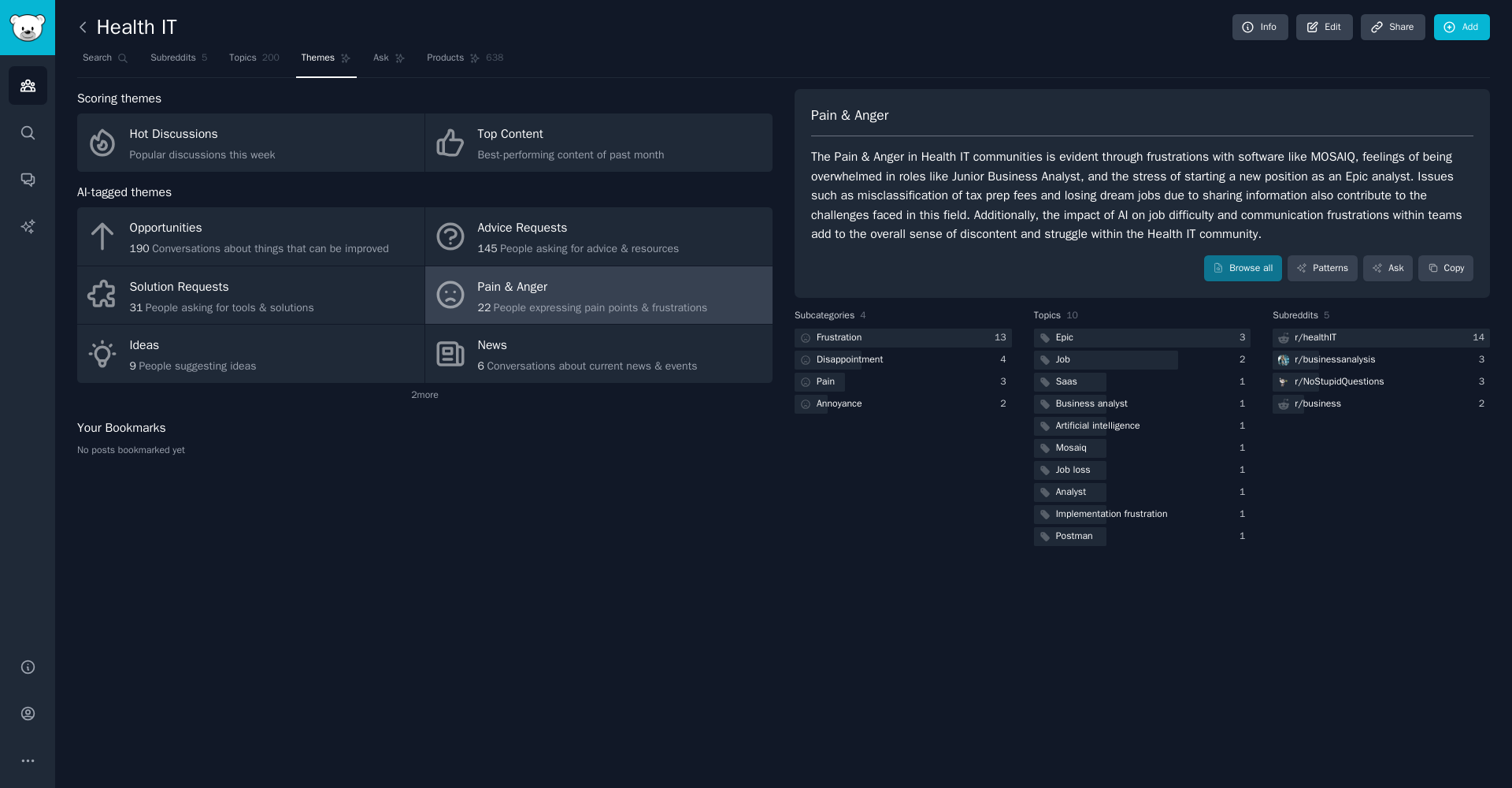 click 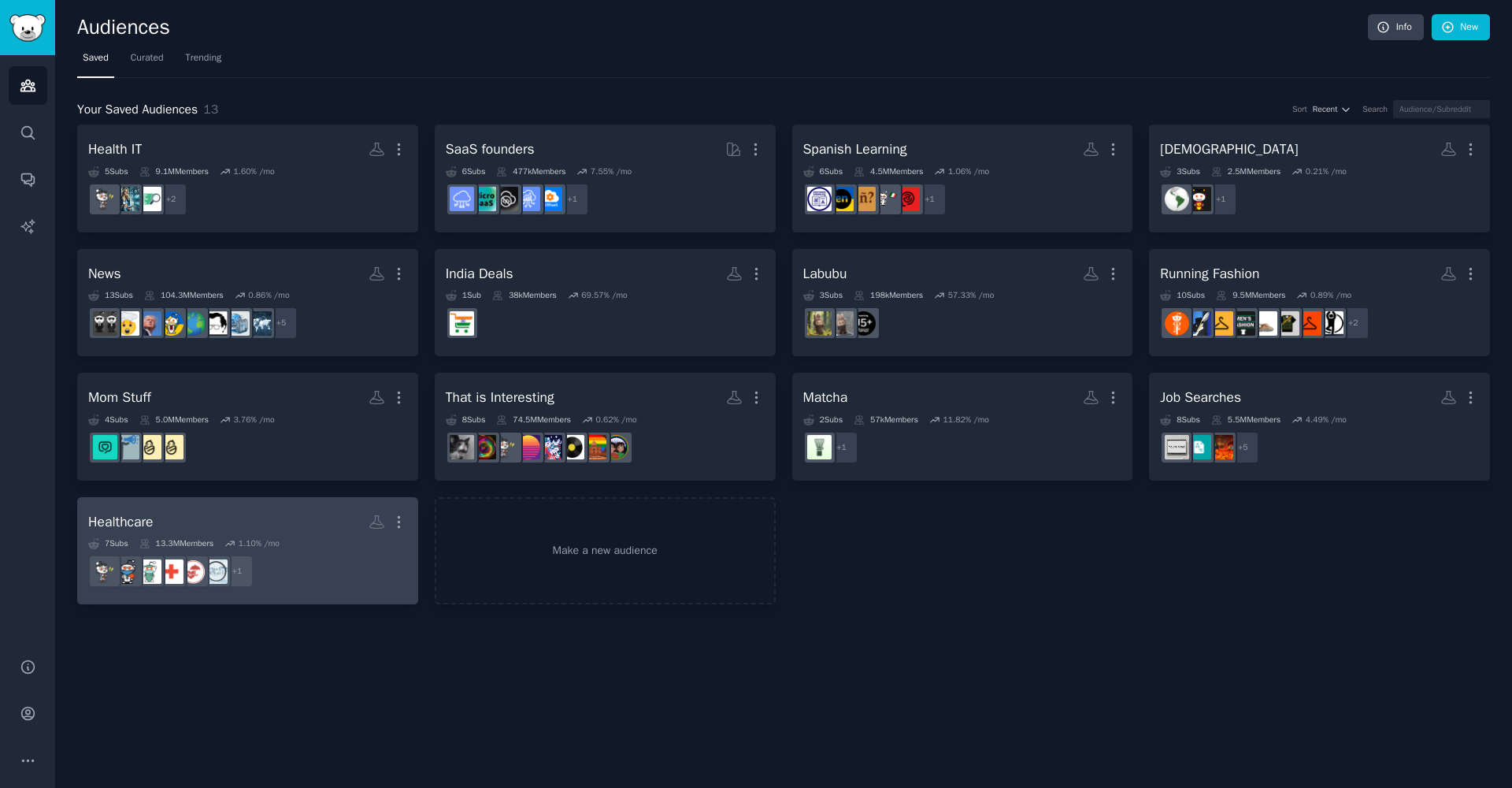 click 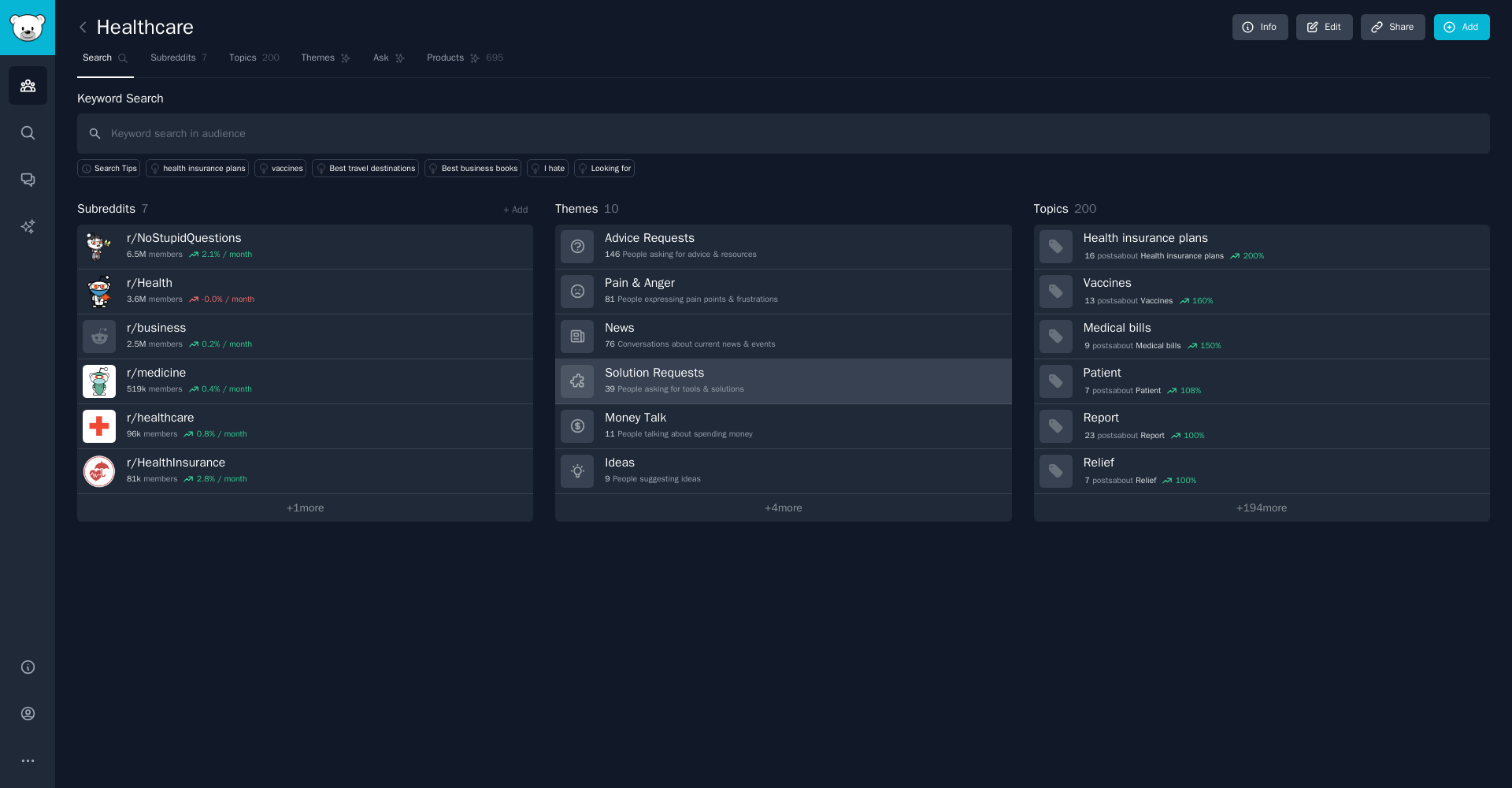 click on "Solution Requests" at bounding box center (674, 373) 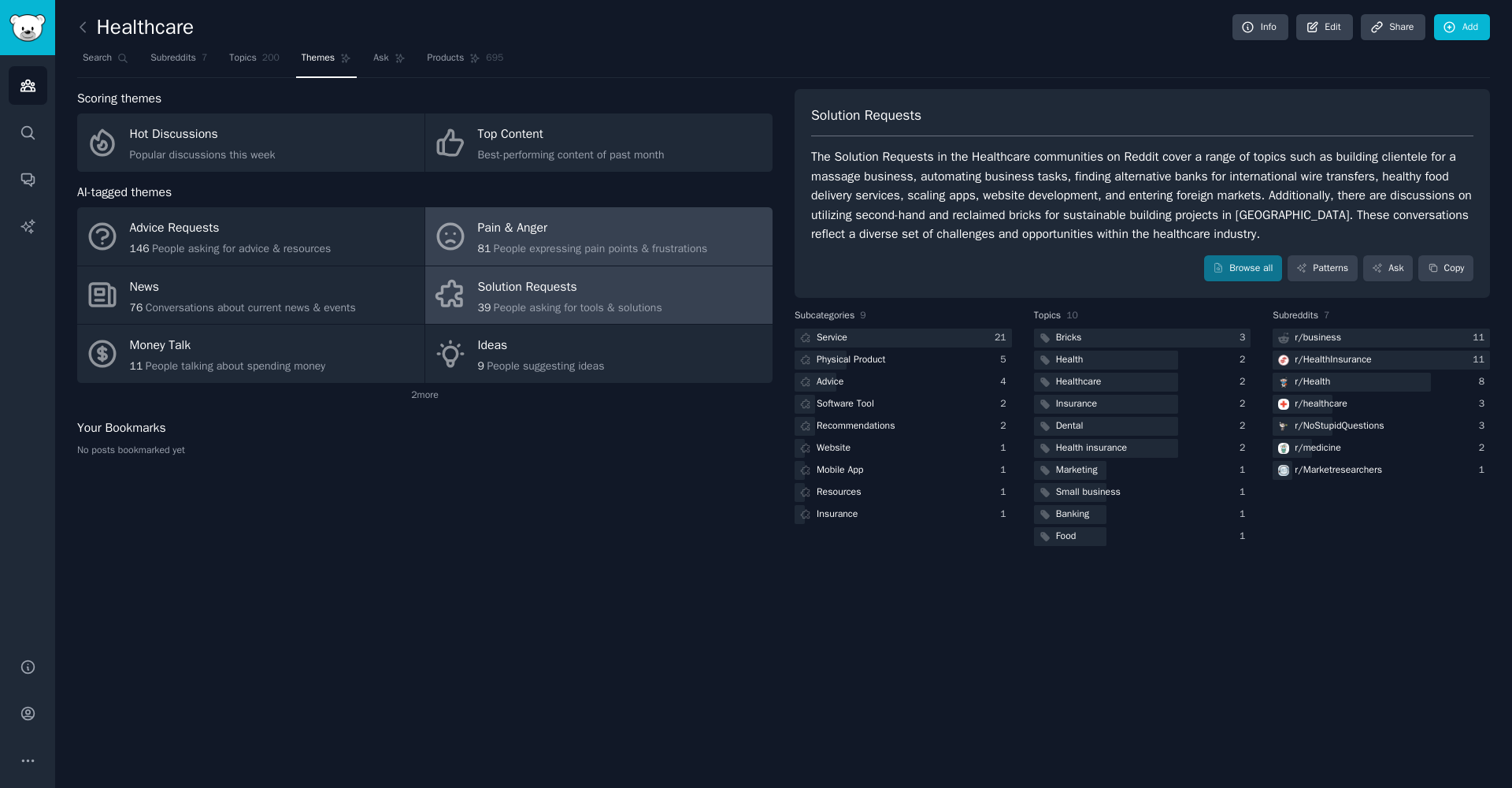 click on "Pain & Anger" at bounding box center (593, 229) 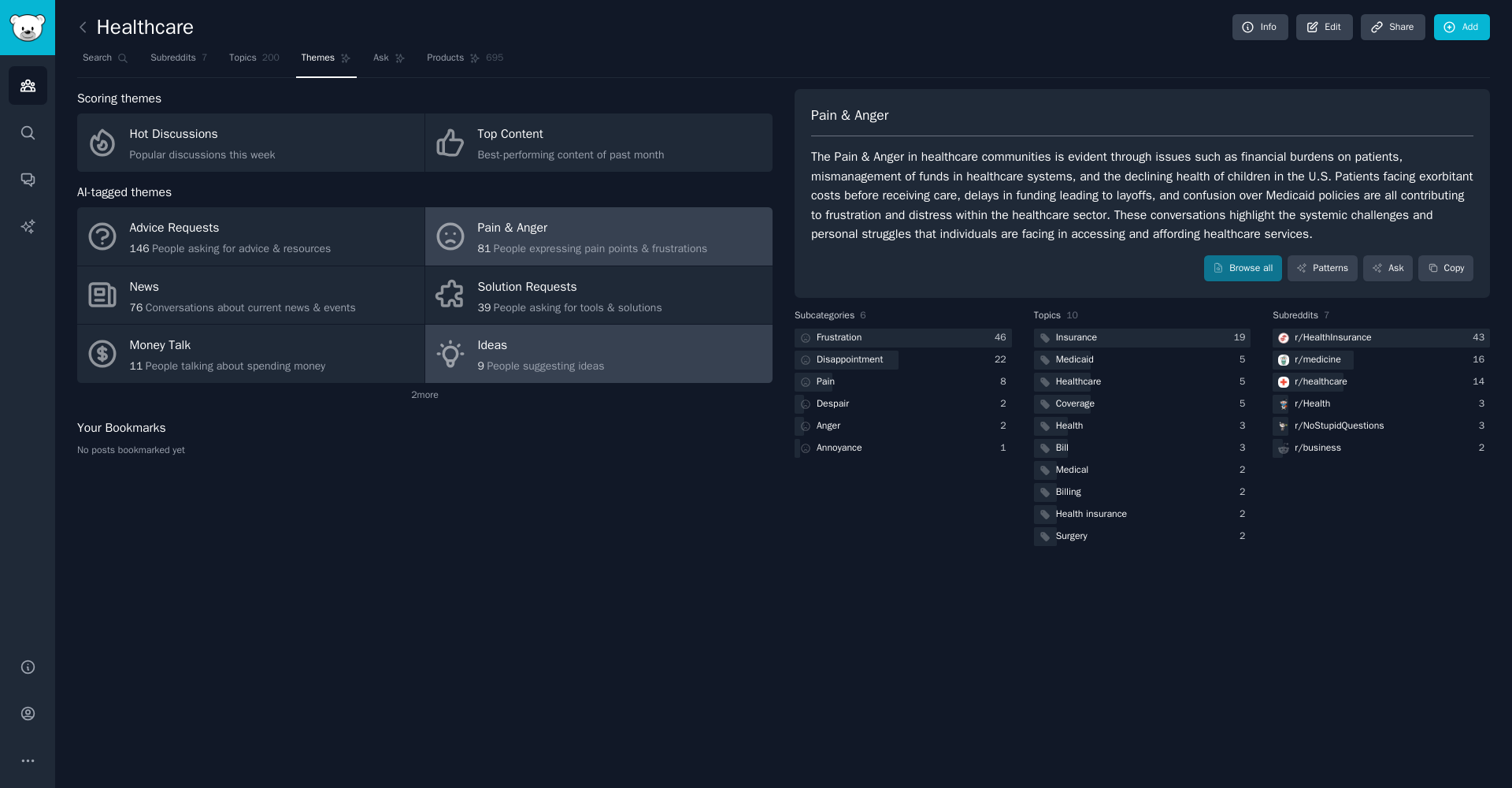click on "People suggesting ideas" at bounding box center [545, 366] 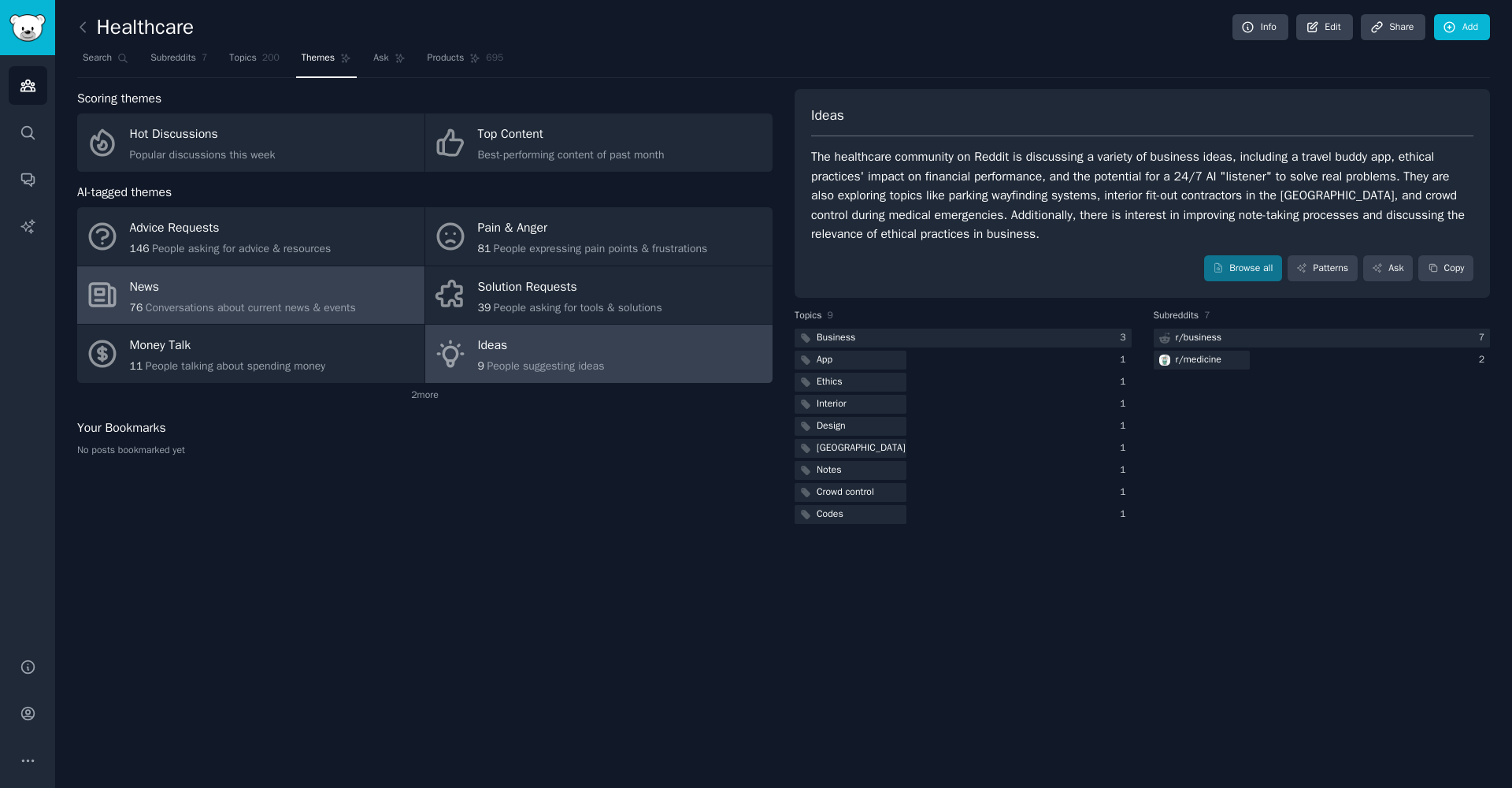 click on "Conversations about current news & events" at bounding box center [250, 307] 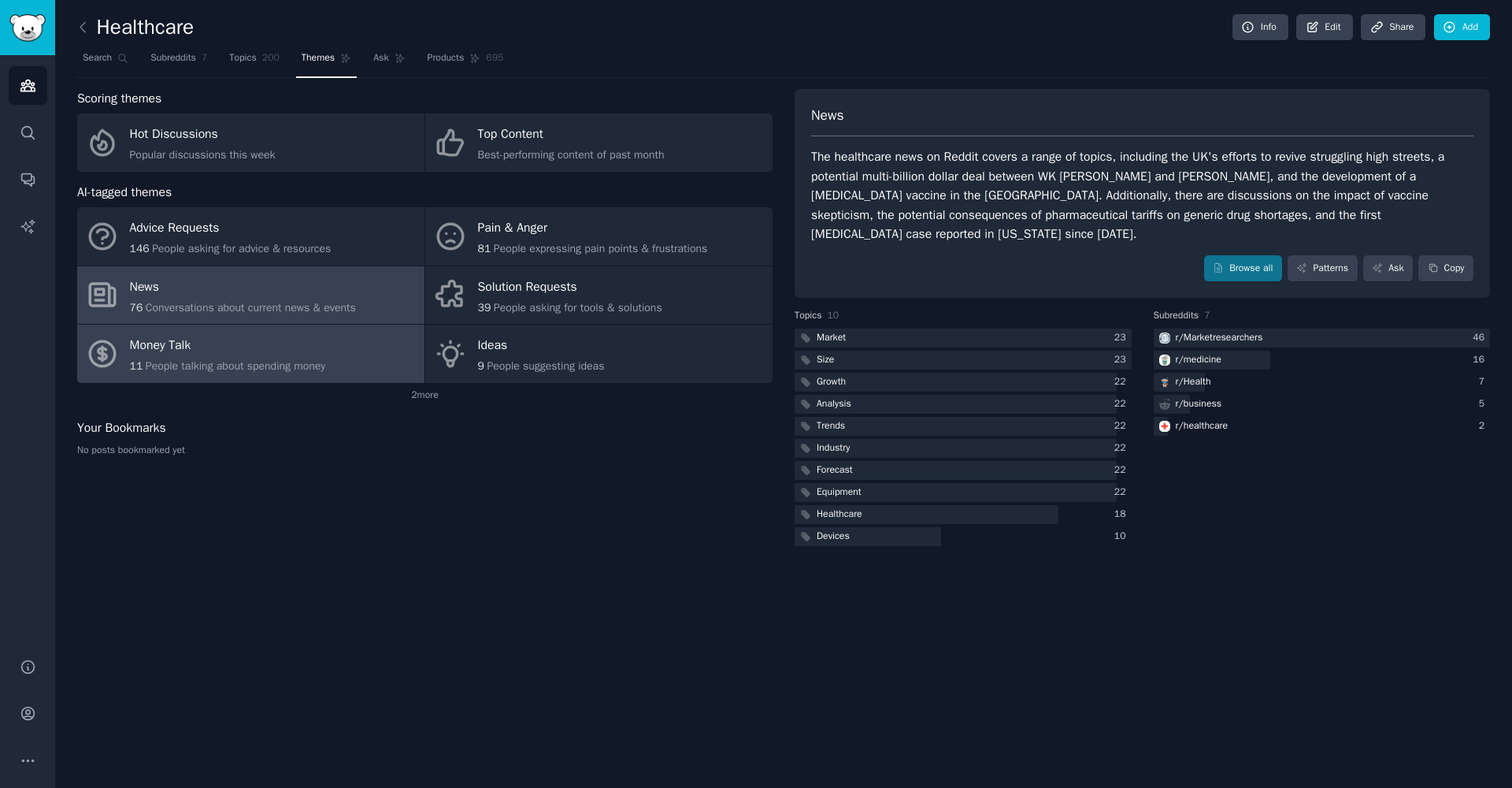 click on "People talking about spending money" at bounding box center (235, 366) 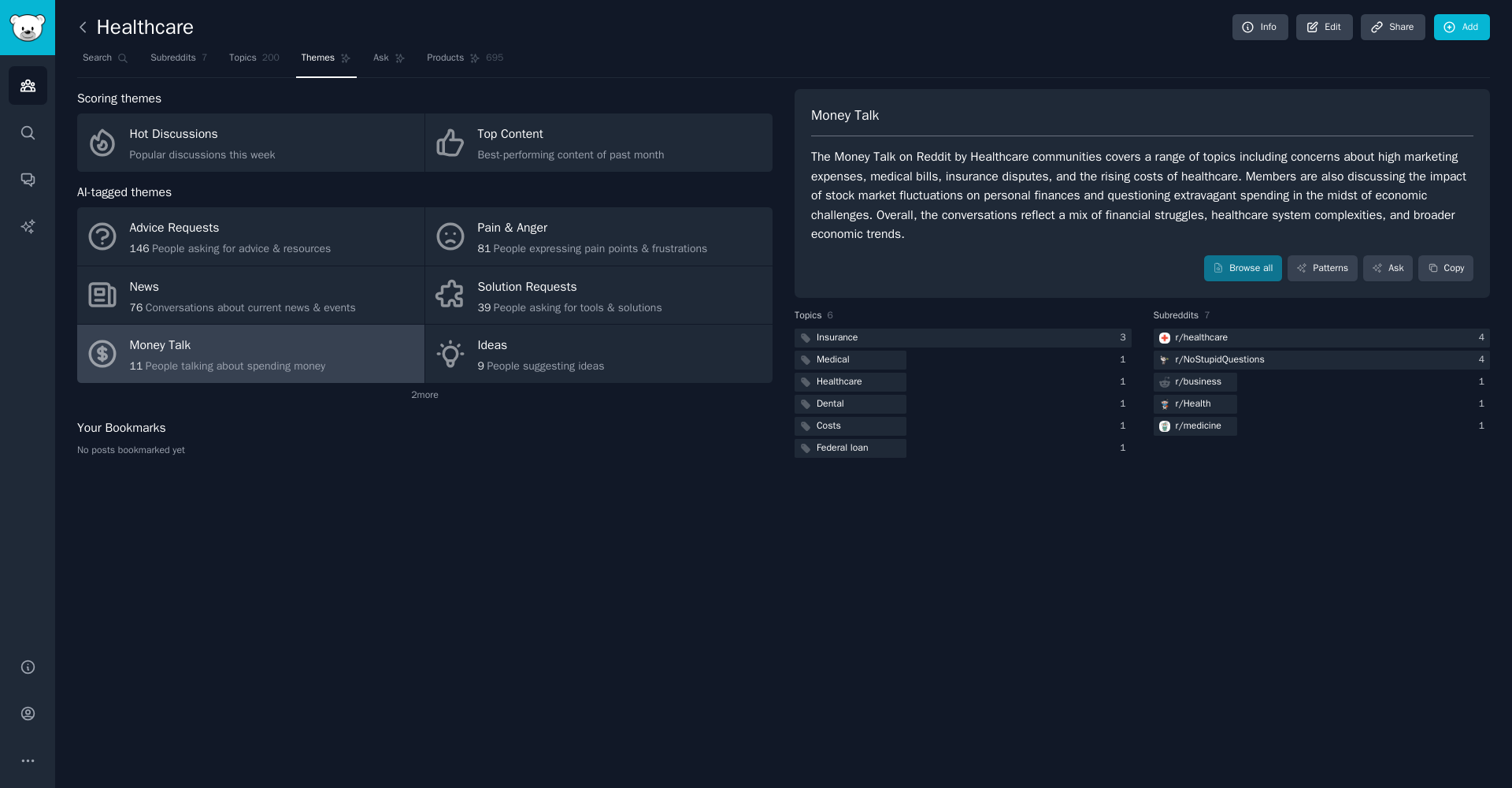 click 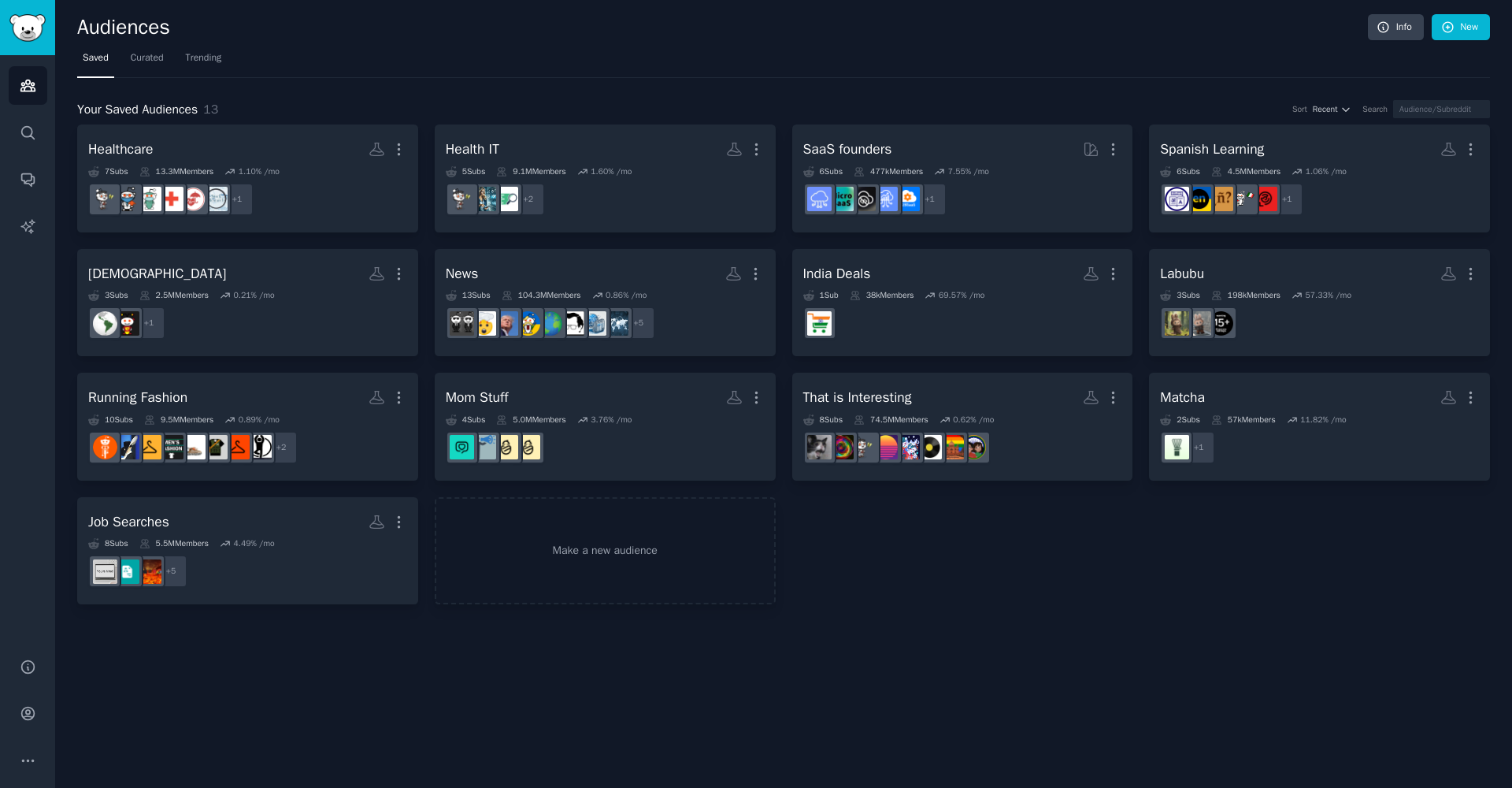 click at bounding box center (28, 28) 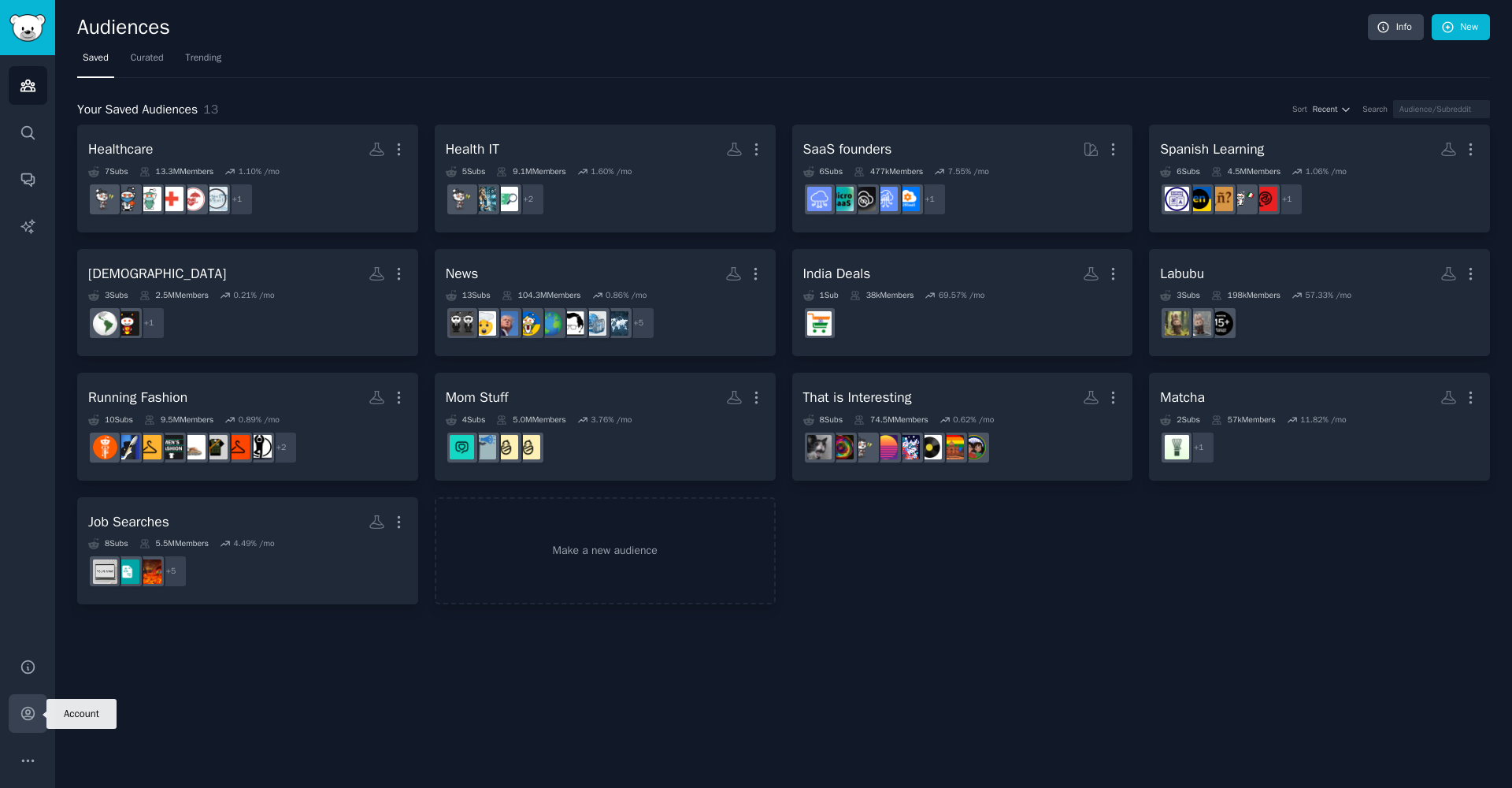 click 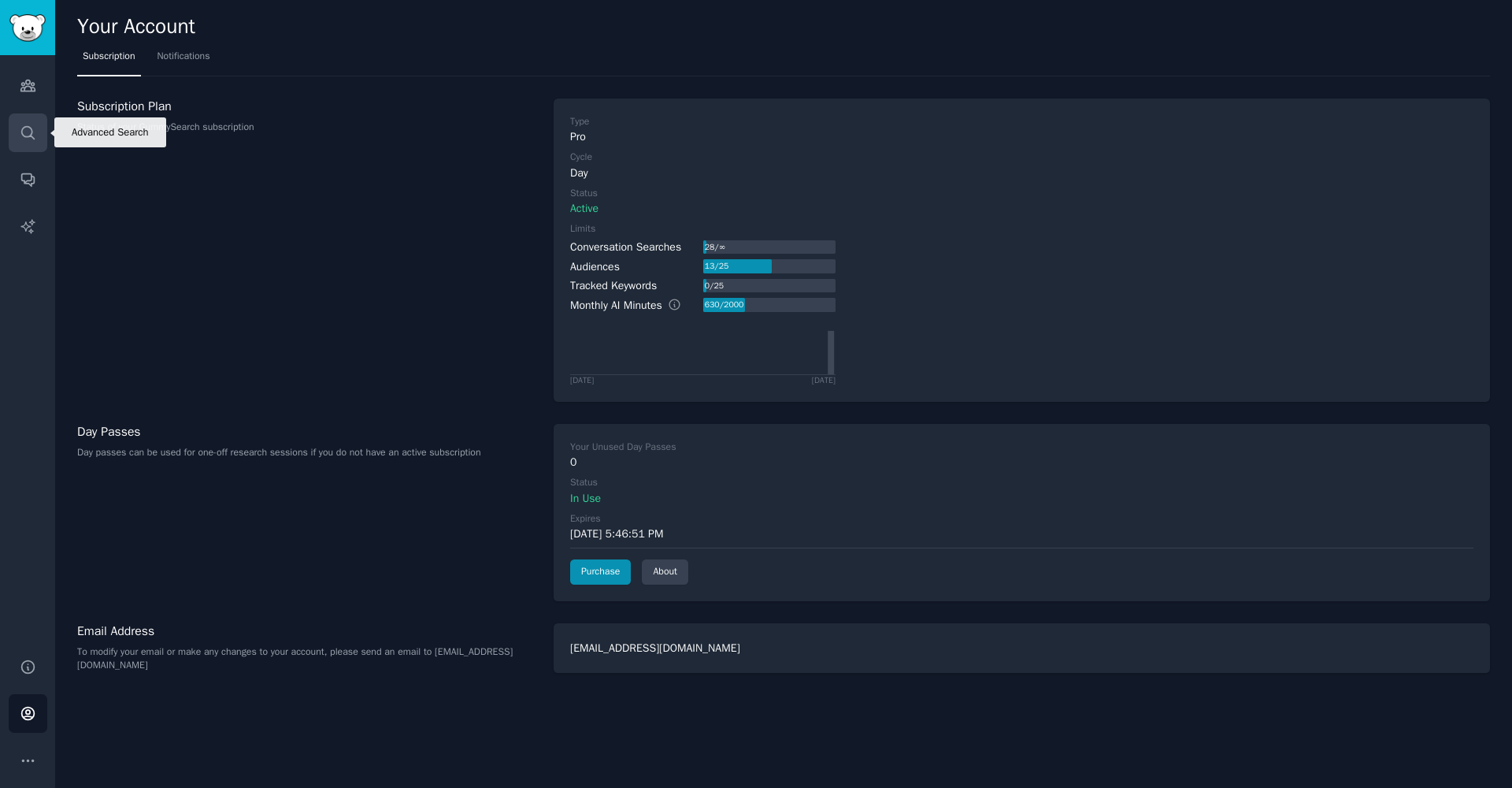 click 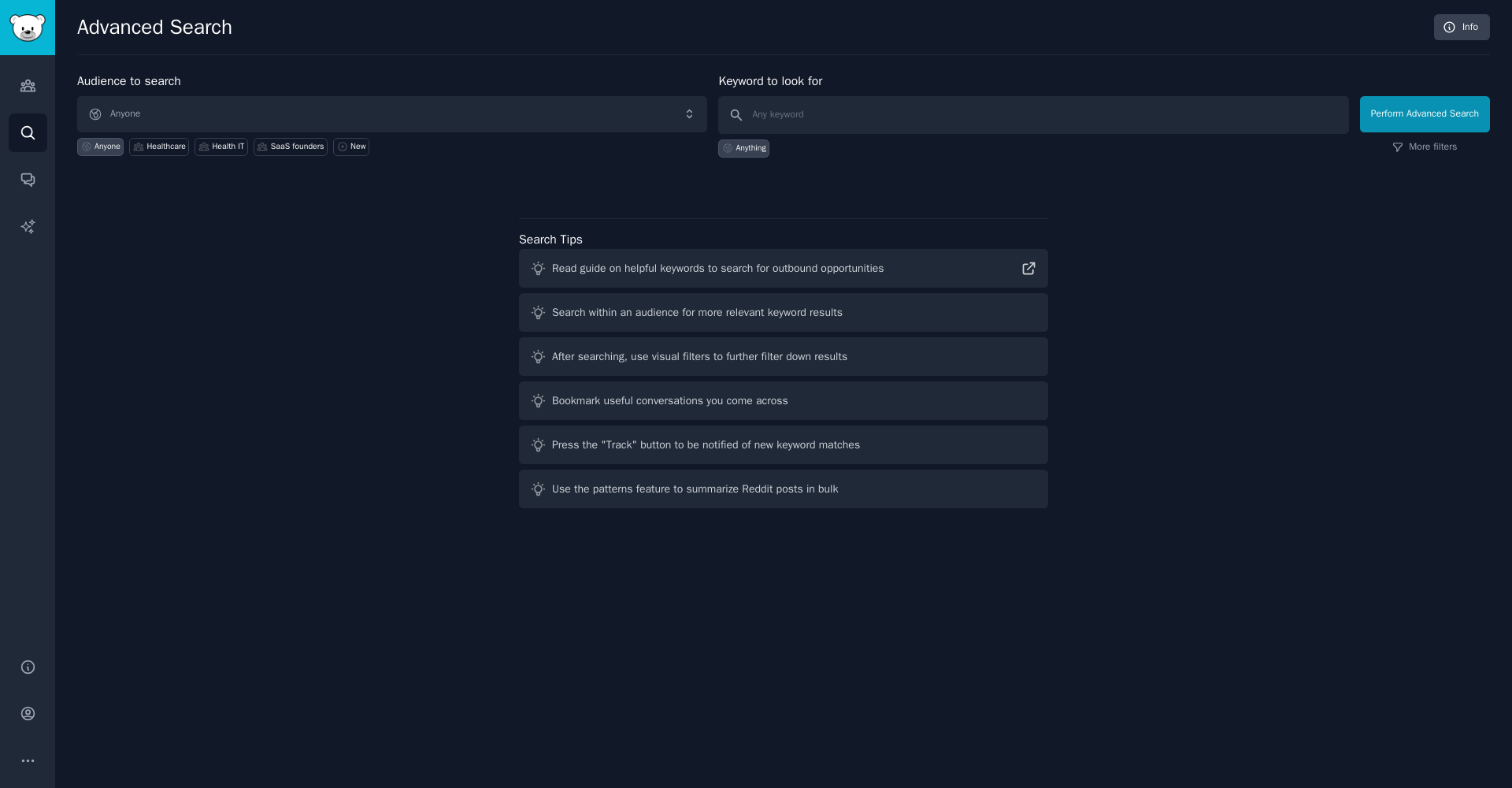 click on "Anyone" at bounding box center (392, 114) 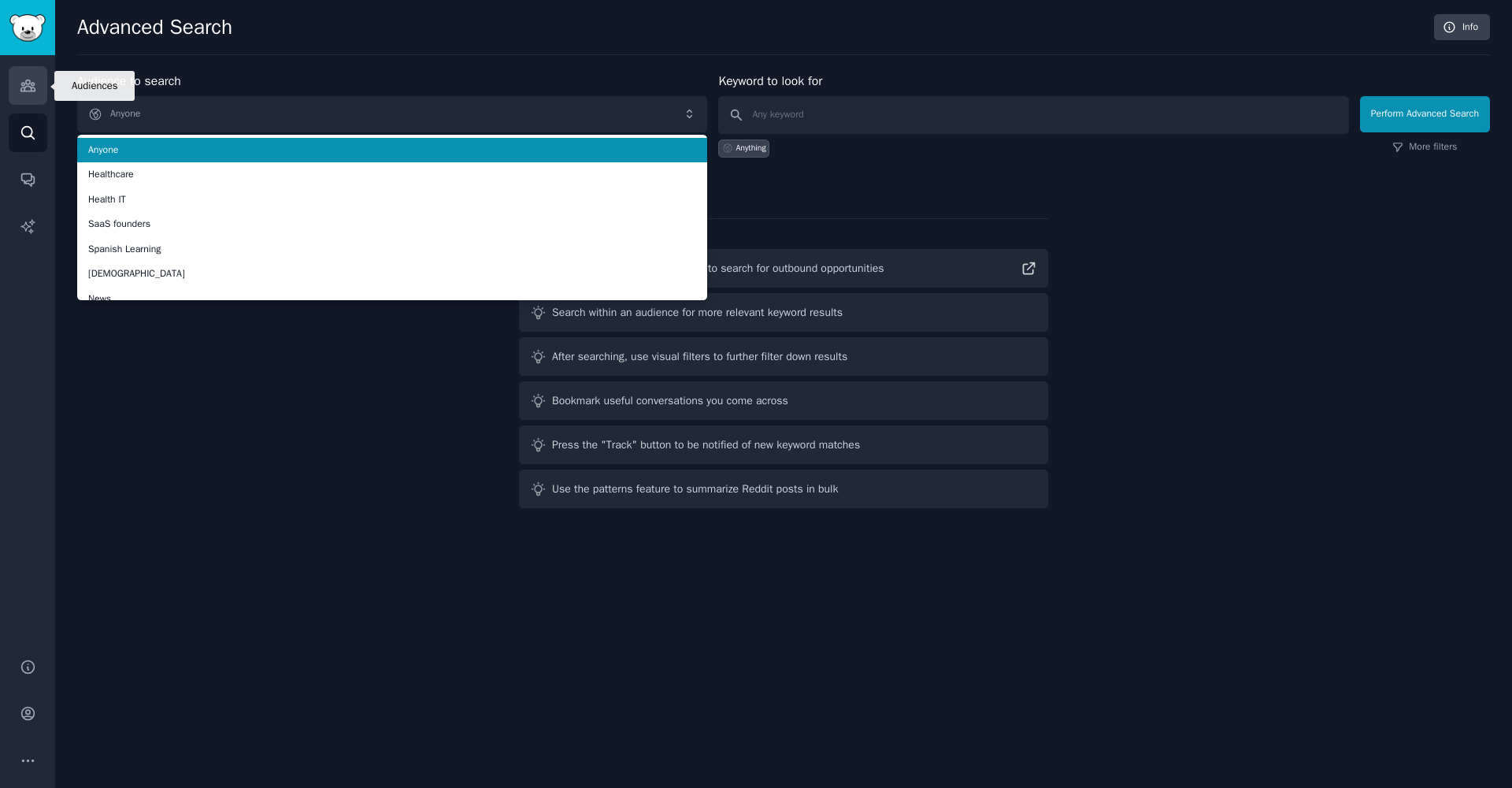 click 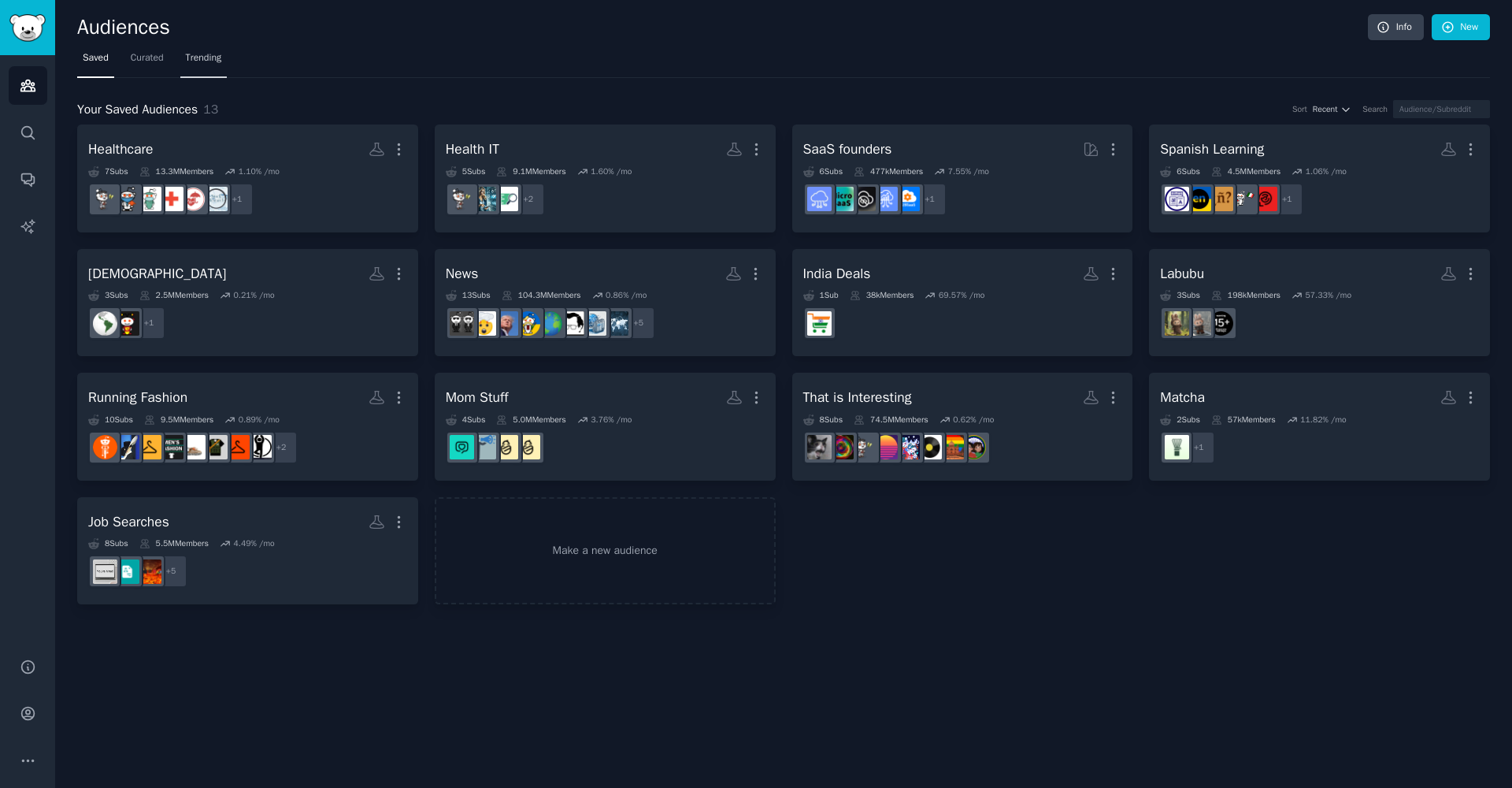 click on "Trending" at bounding box center [204, 58] 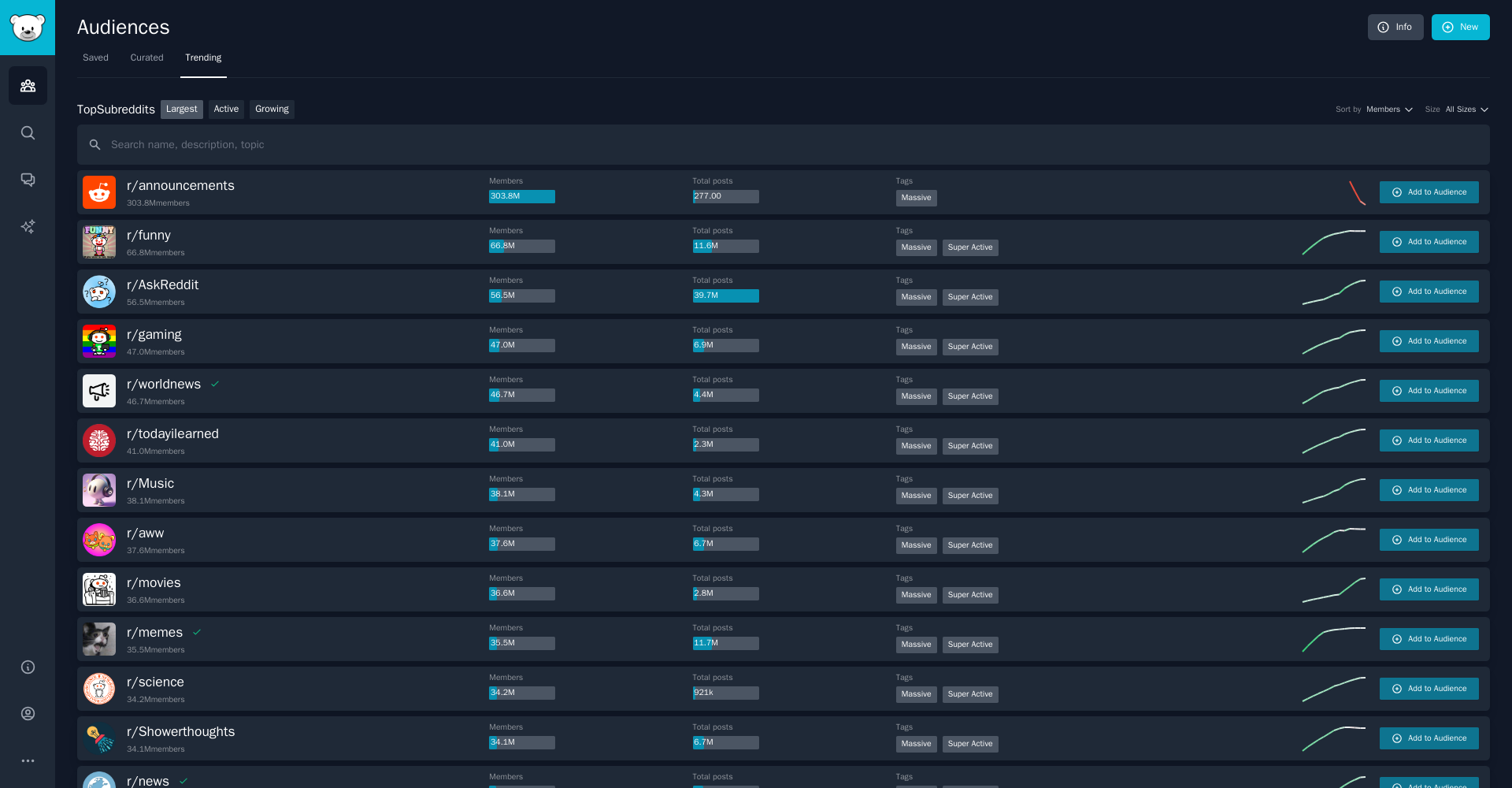 click at bounding box center (784, 144) 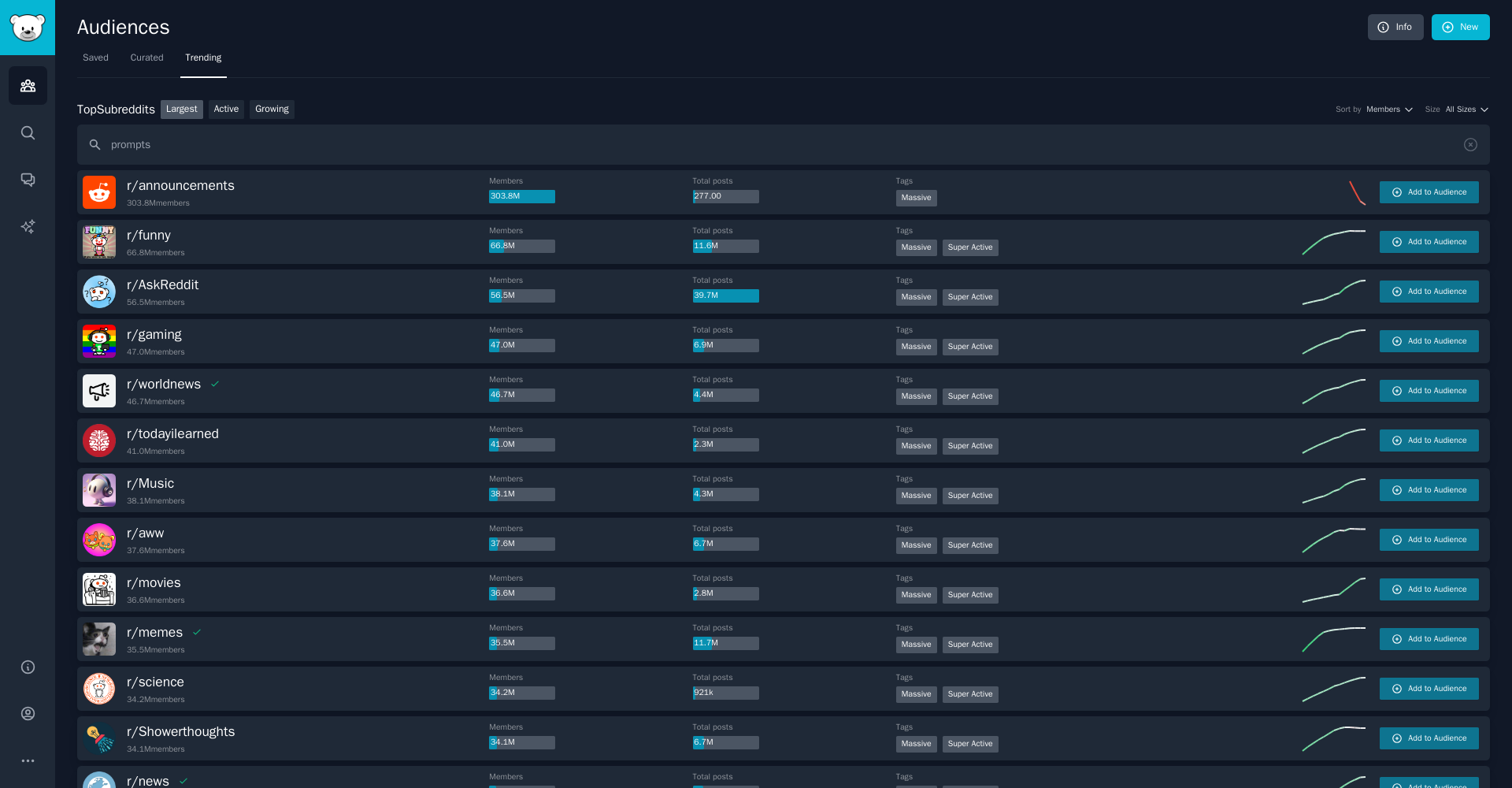 type on "prompts" 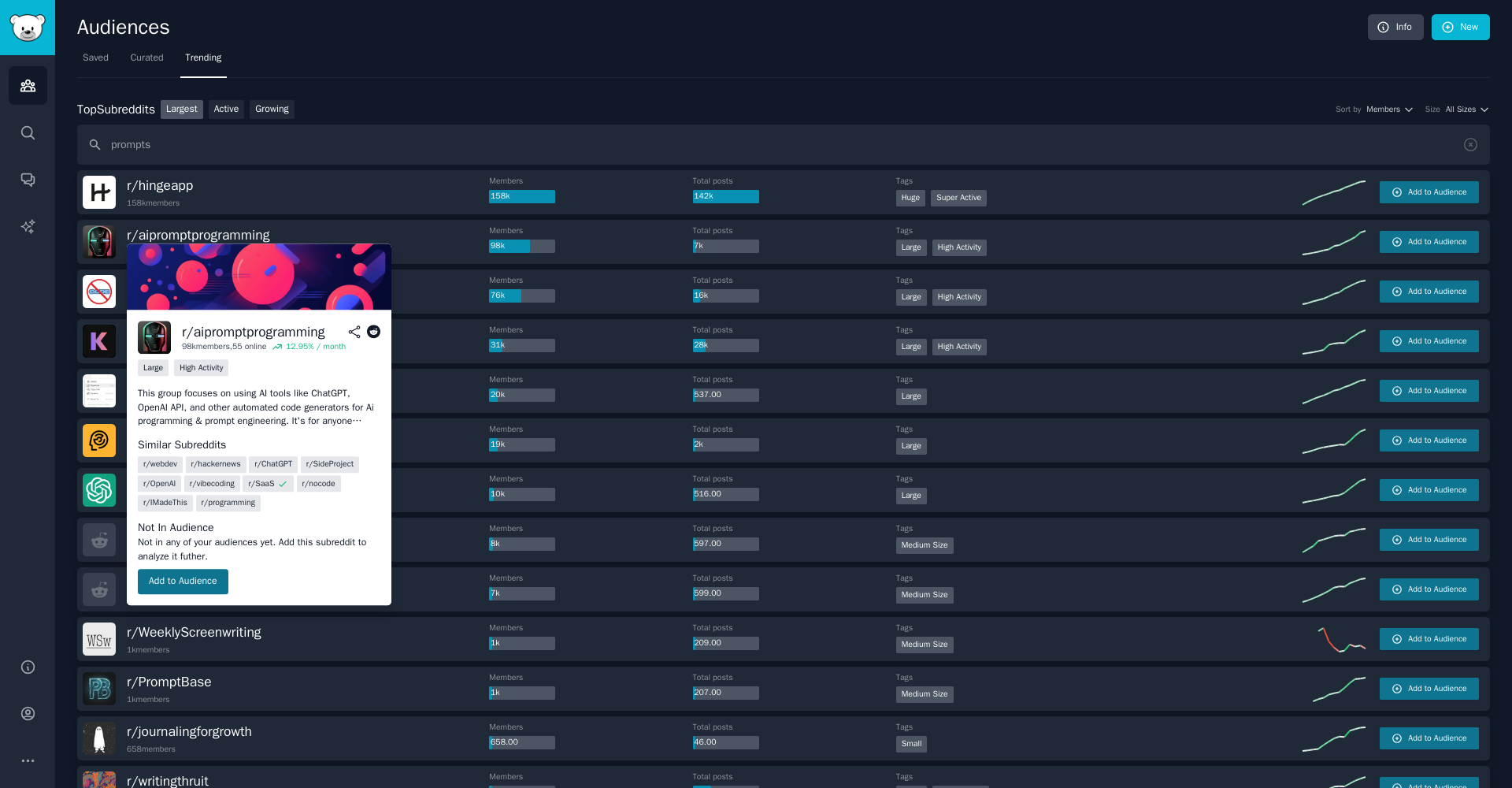 click on "Add to Audience" at bounding box center (183, 582) 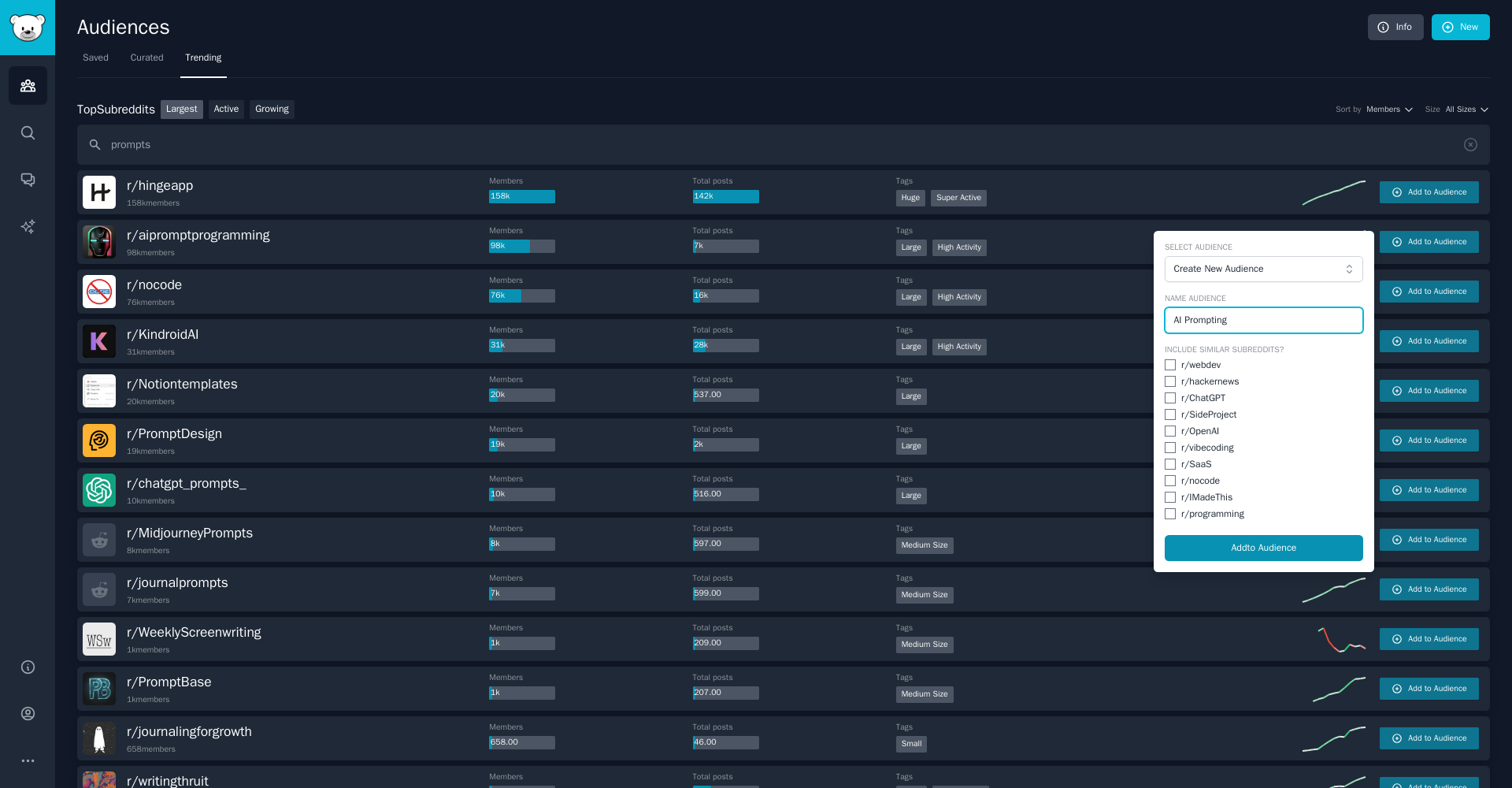 type on "AI Prompting" 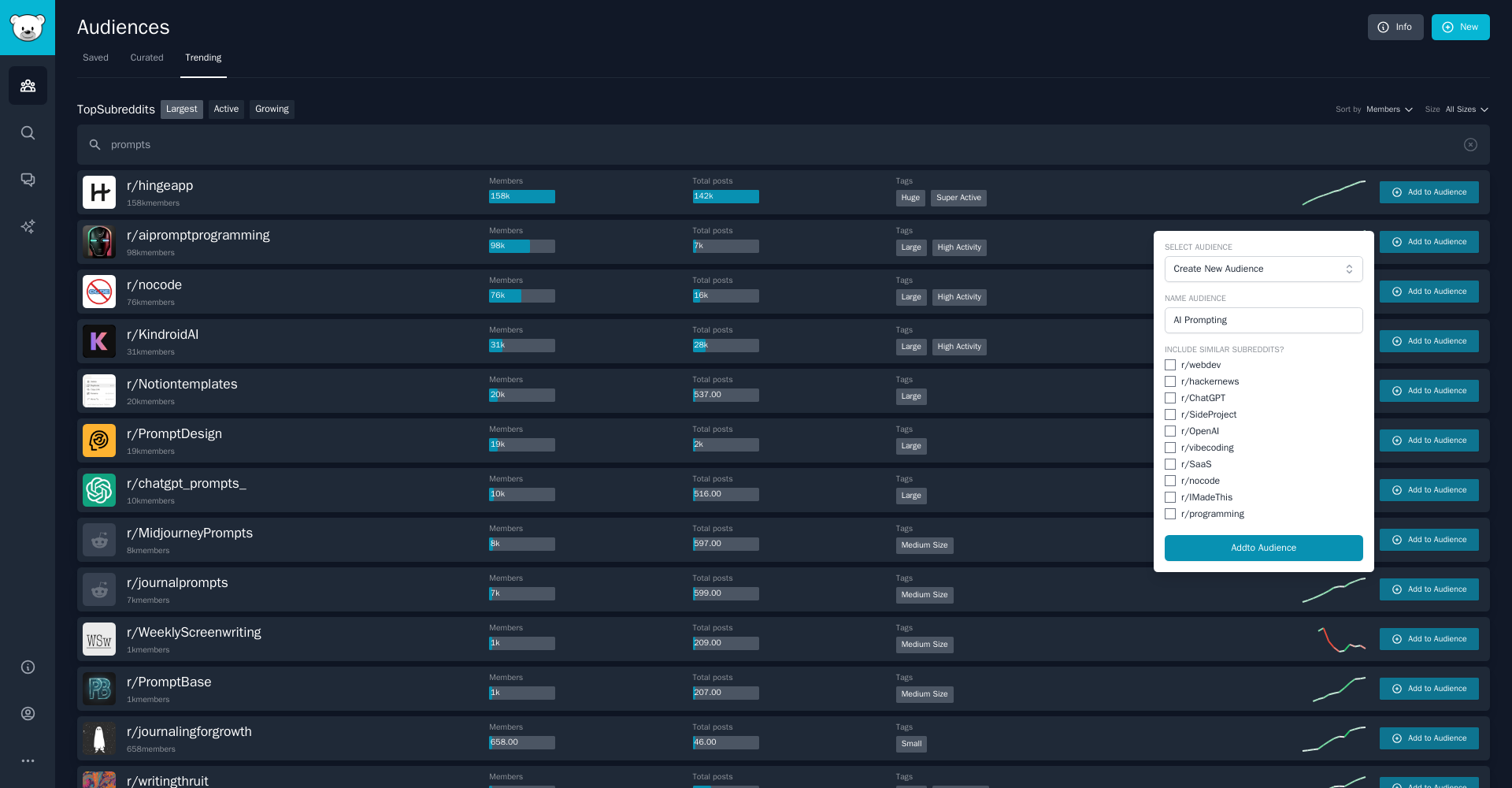 click at bounding box center [1170, 398] 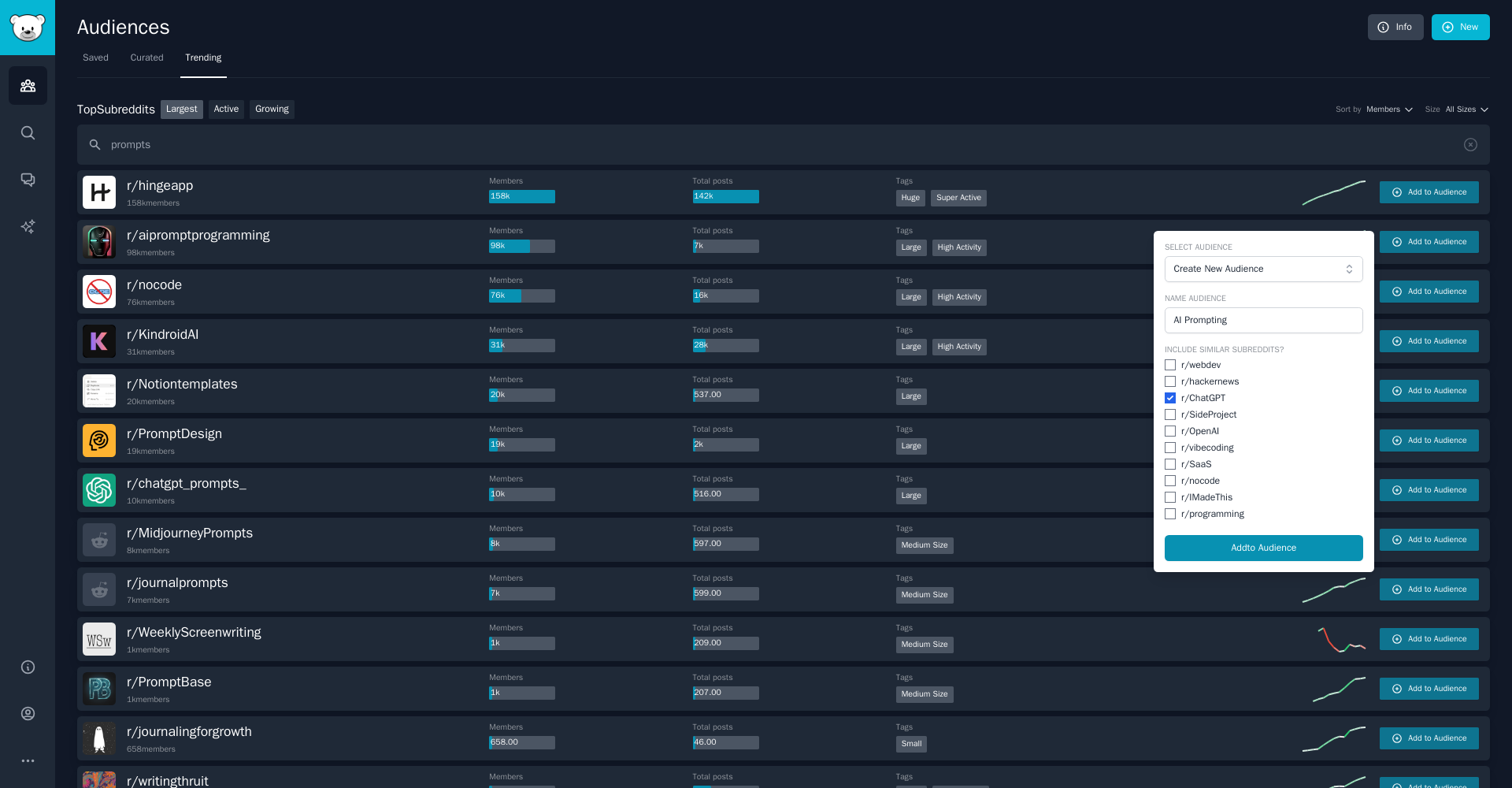 click at bounding box center (1170, 431) 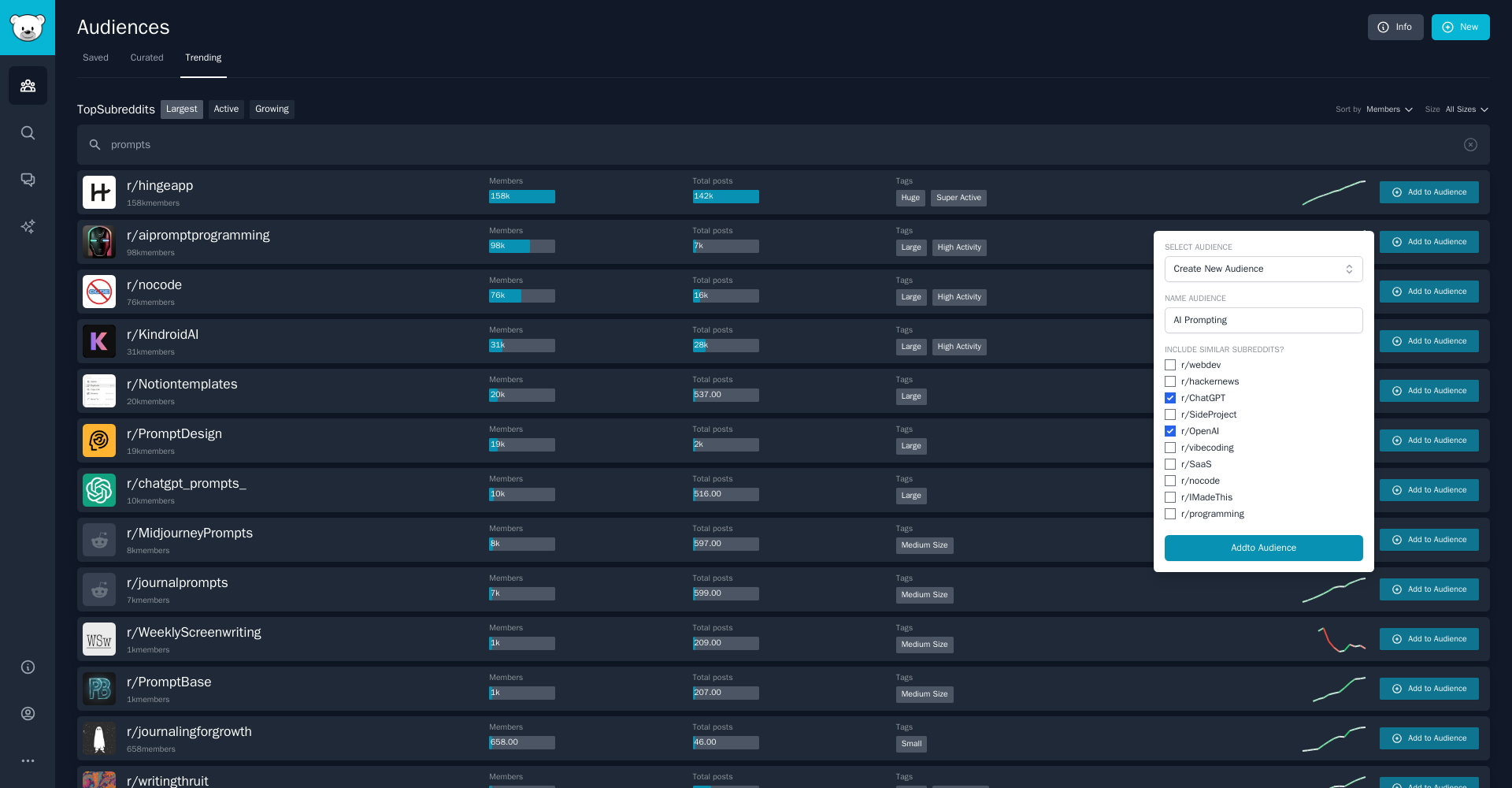 checkbox on "true" 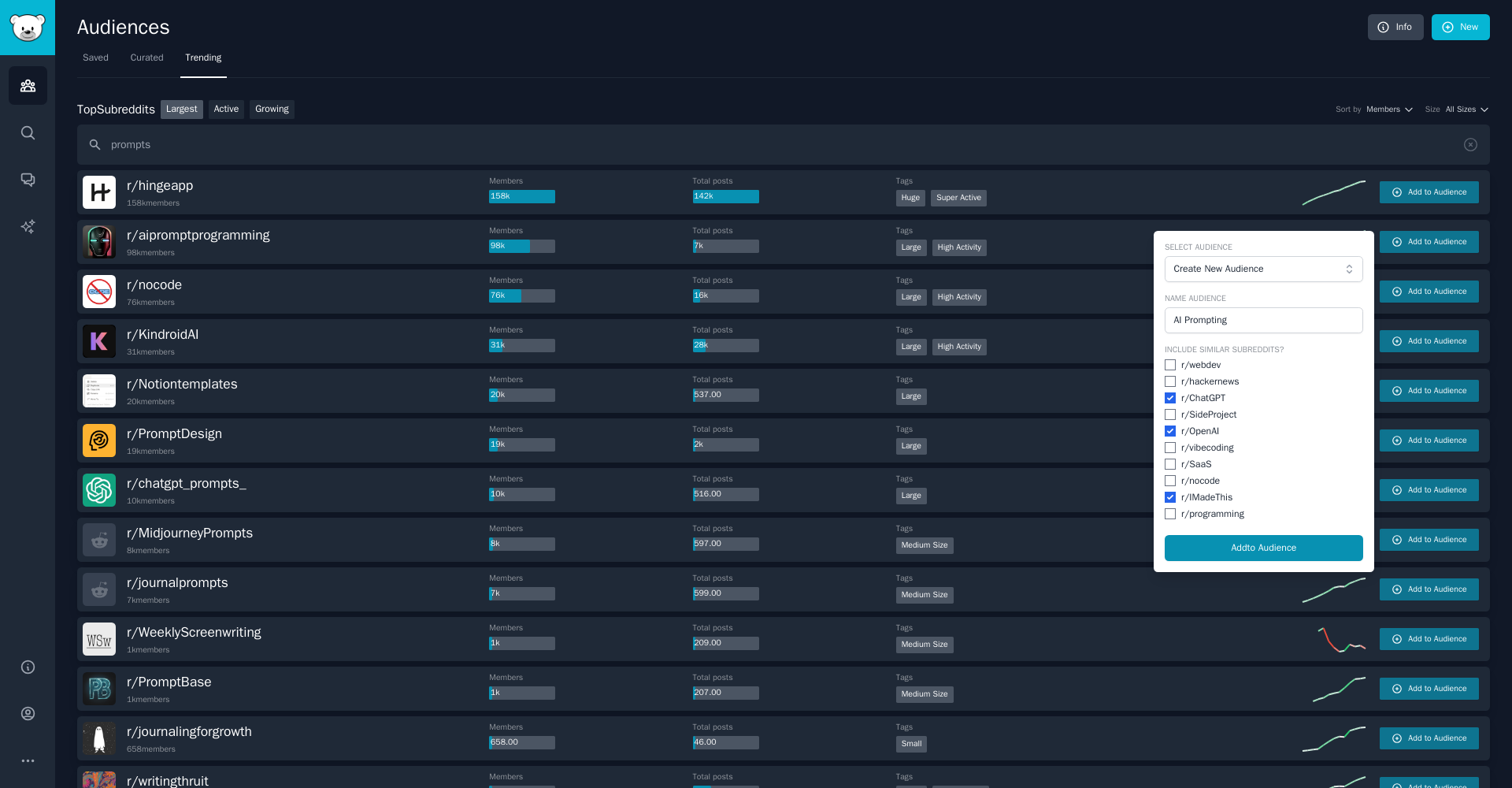 checkbox on "true" 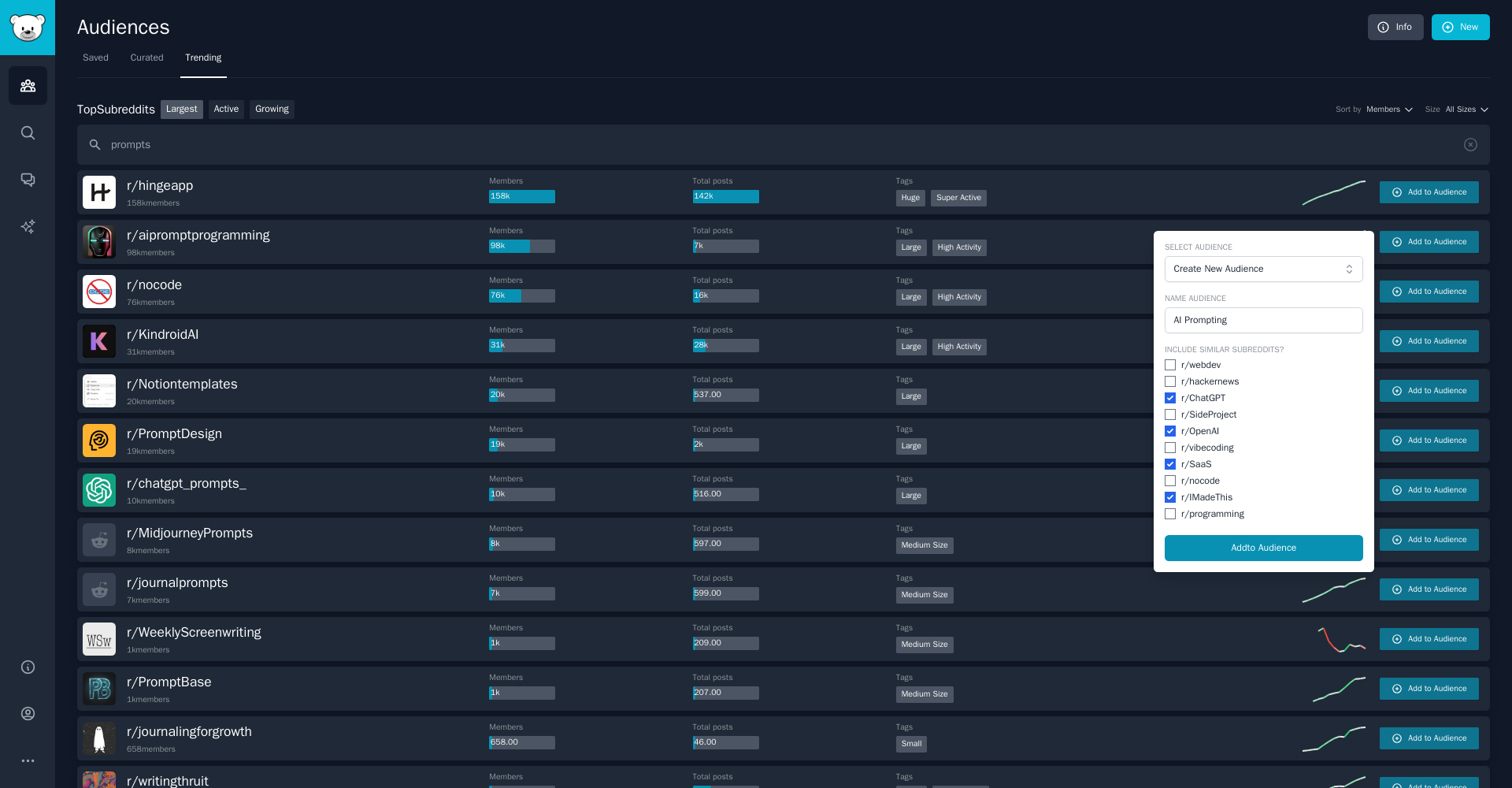 checkbox on "true" 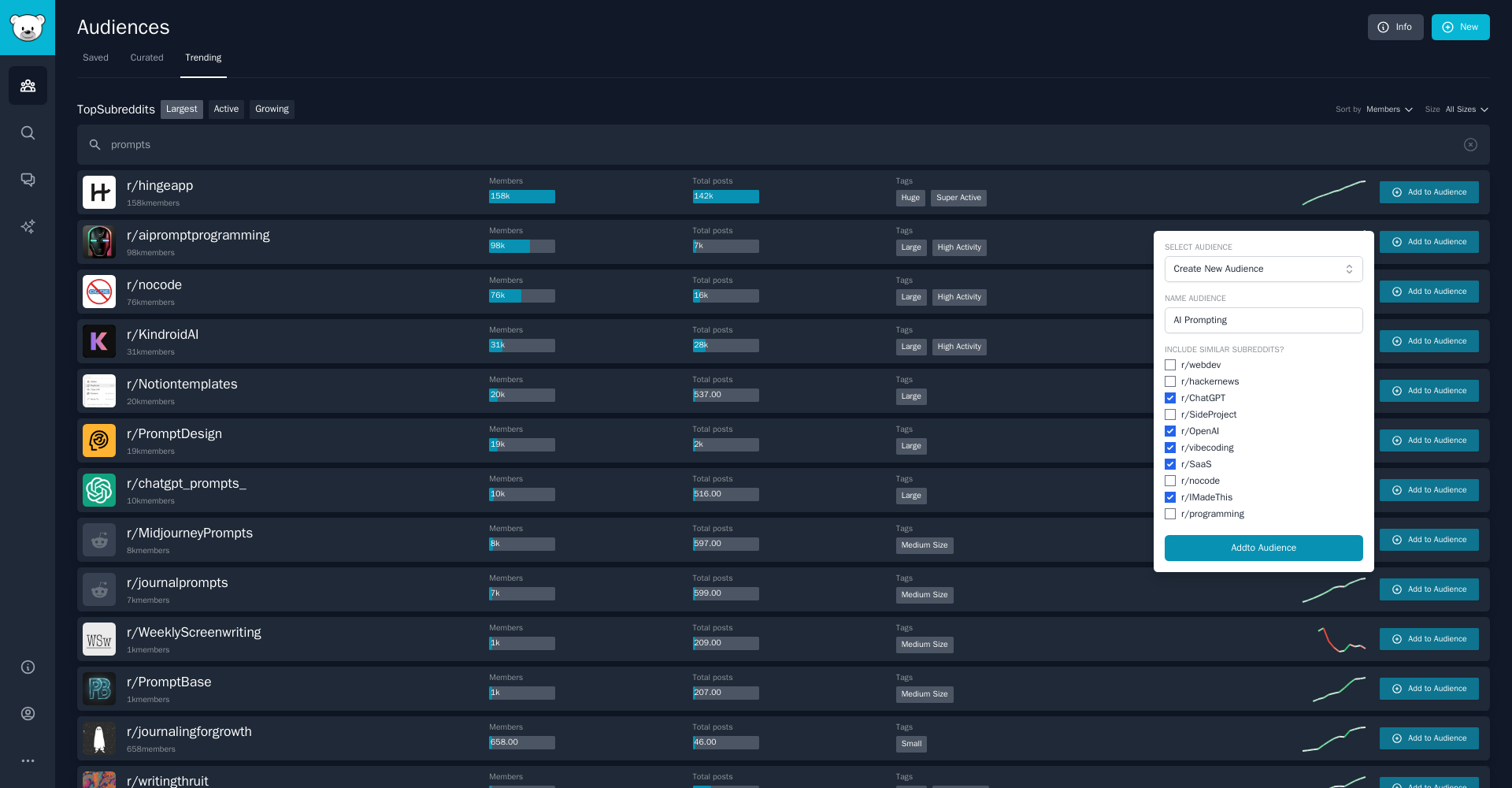 checkbox on "true" 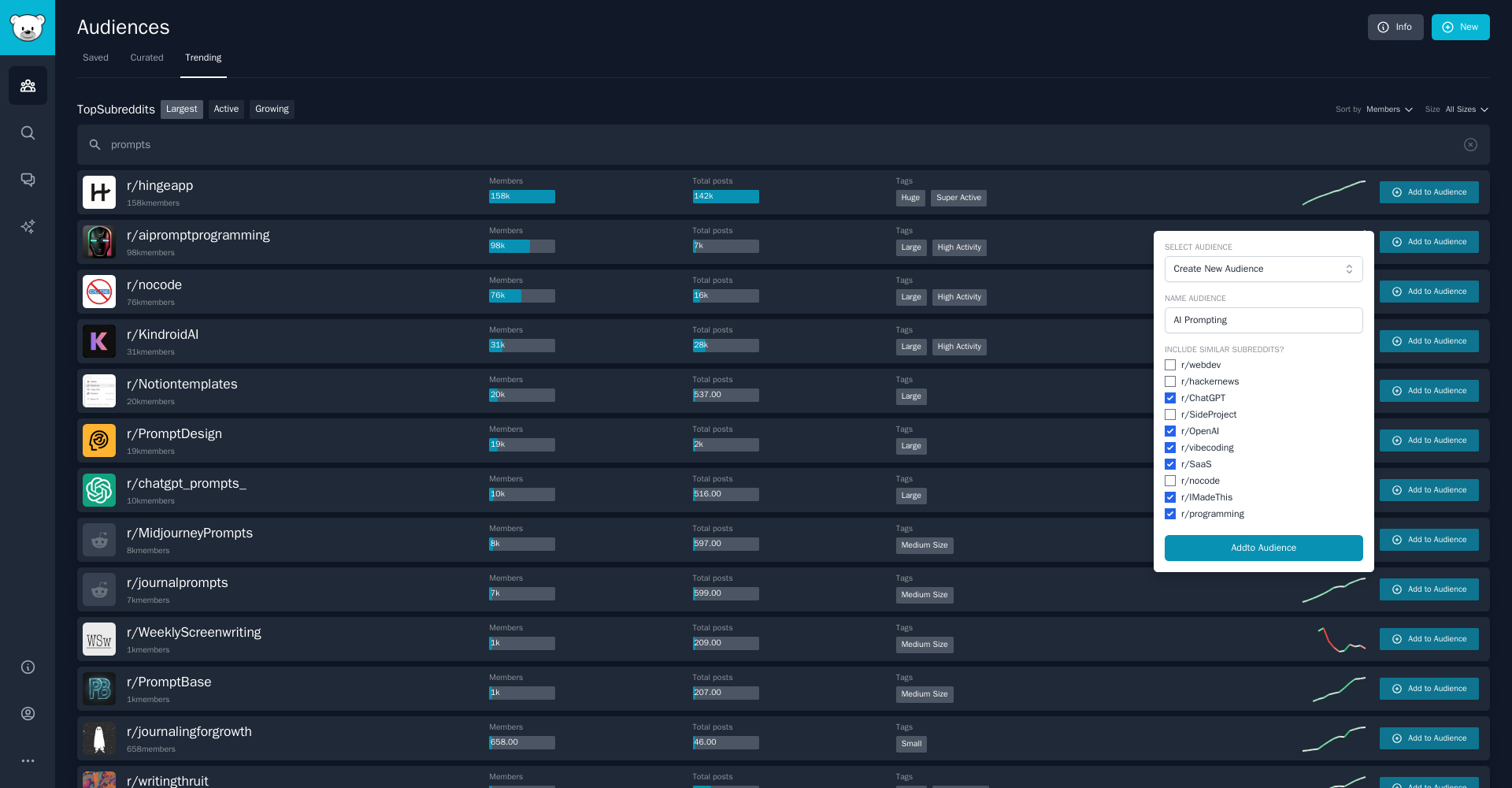 checkbox on "true" 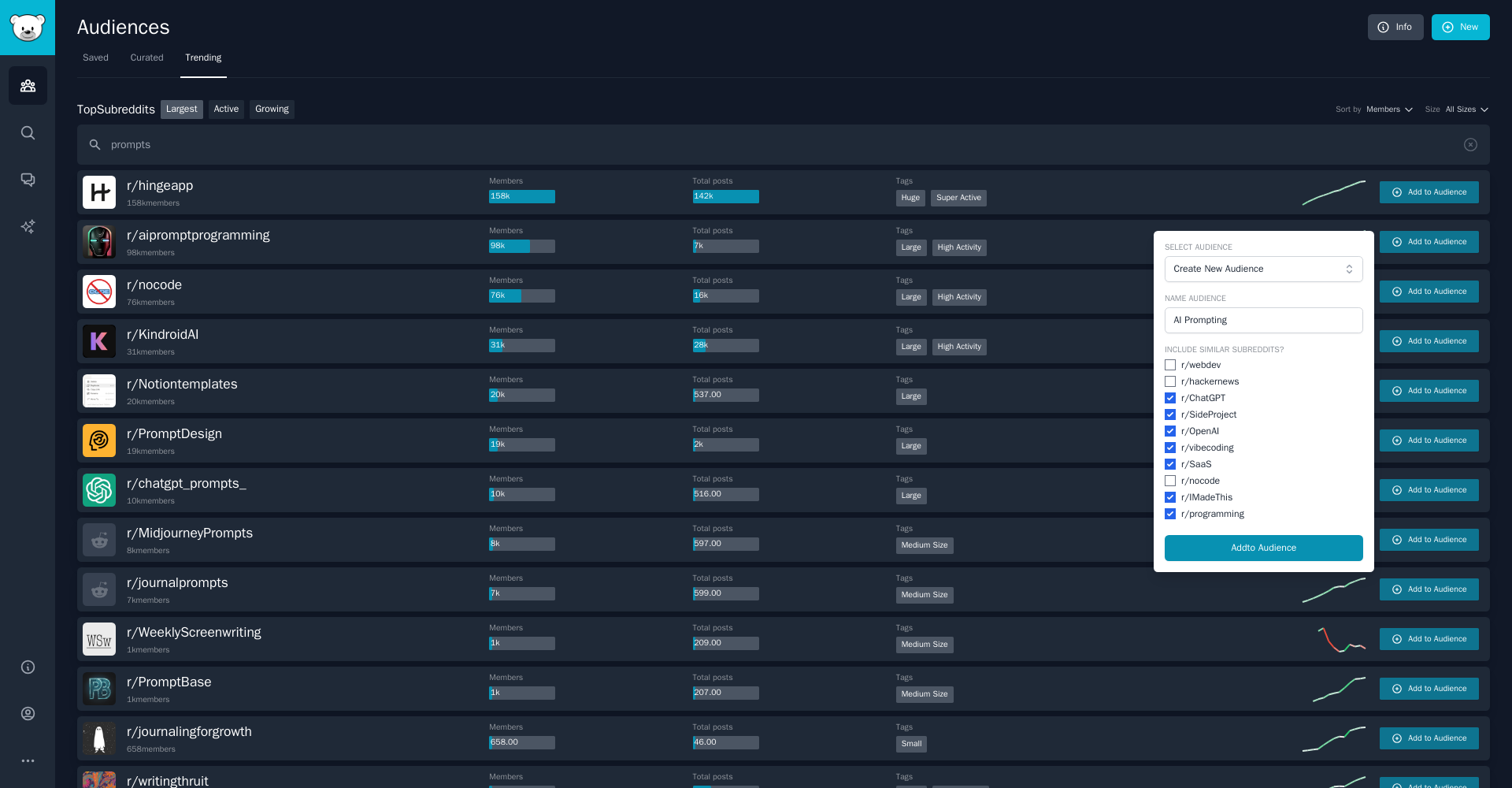 click at bounding box center [1170, 365] 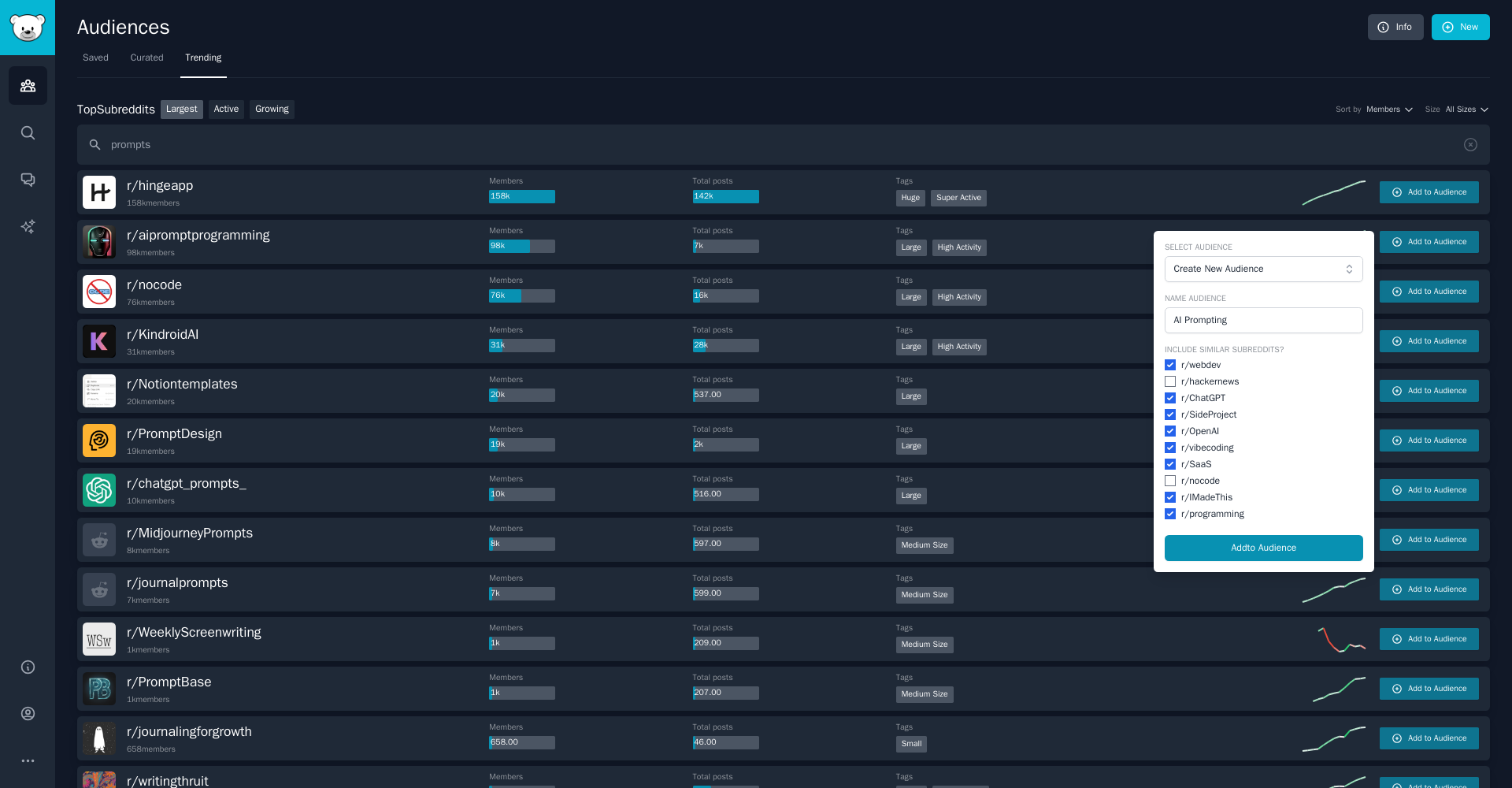 checkbox on "true" 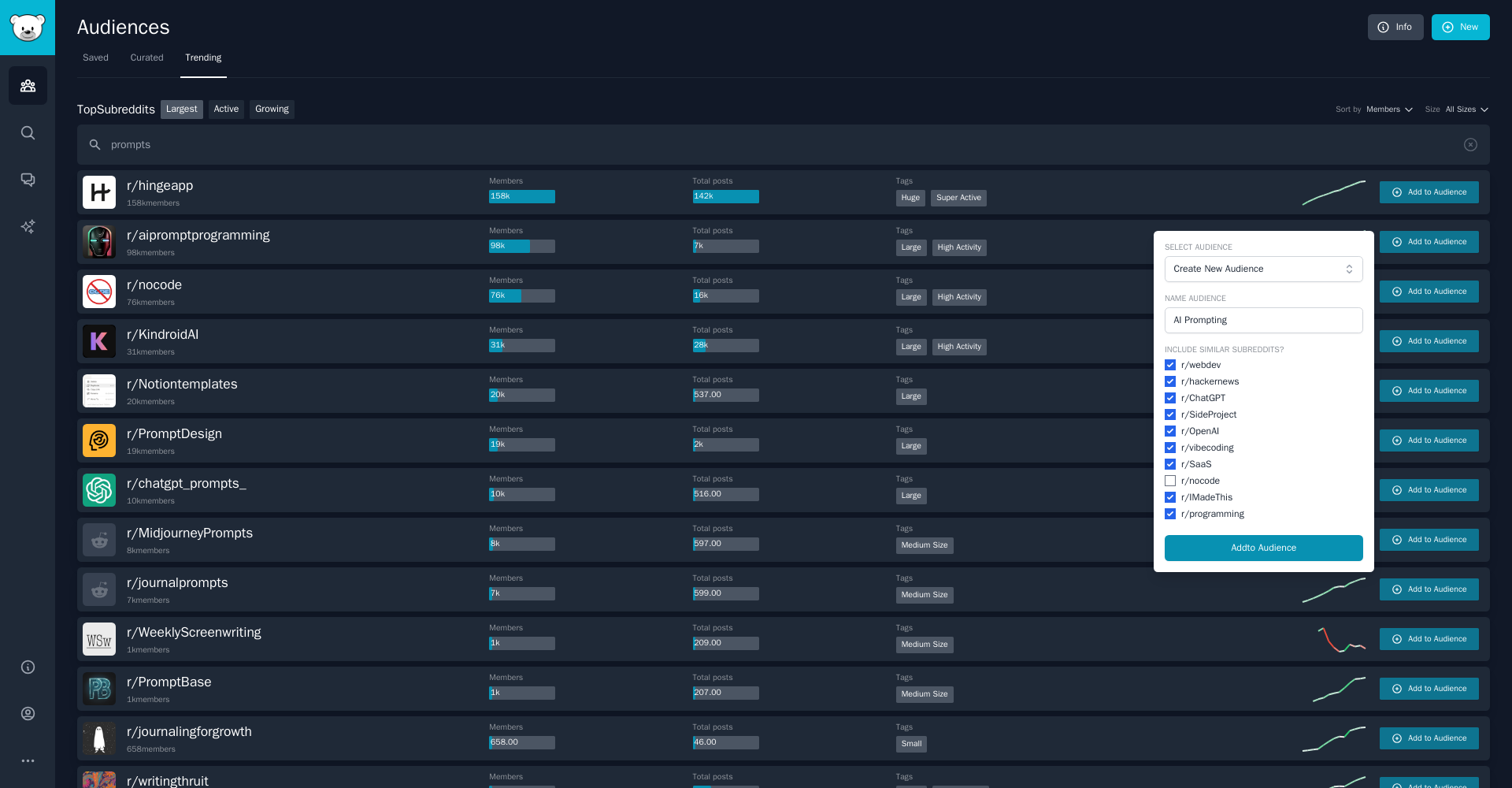 checkbox on "true" 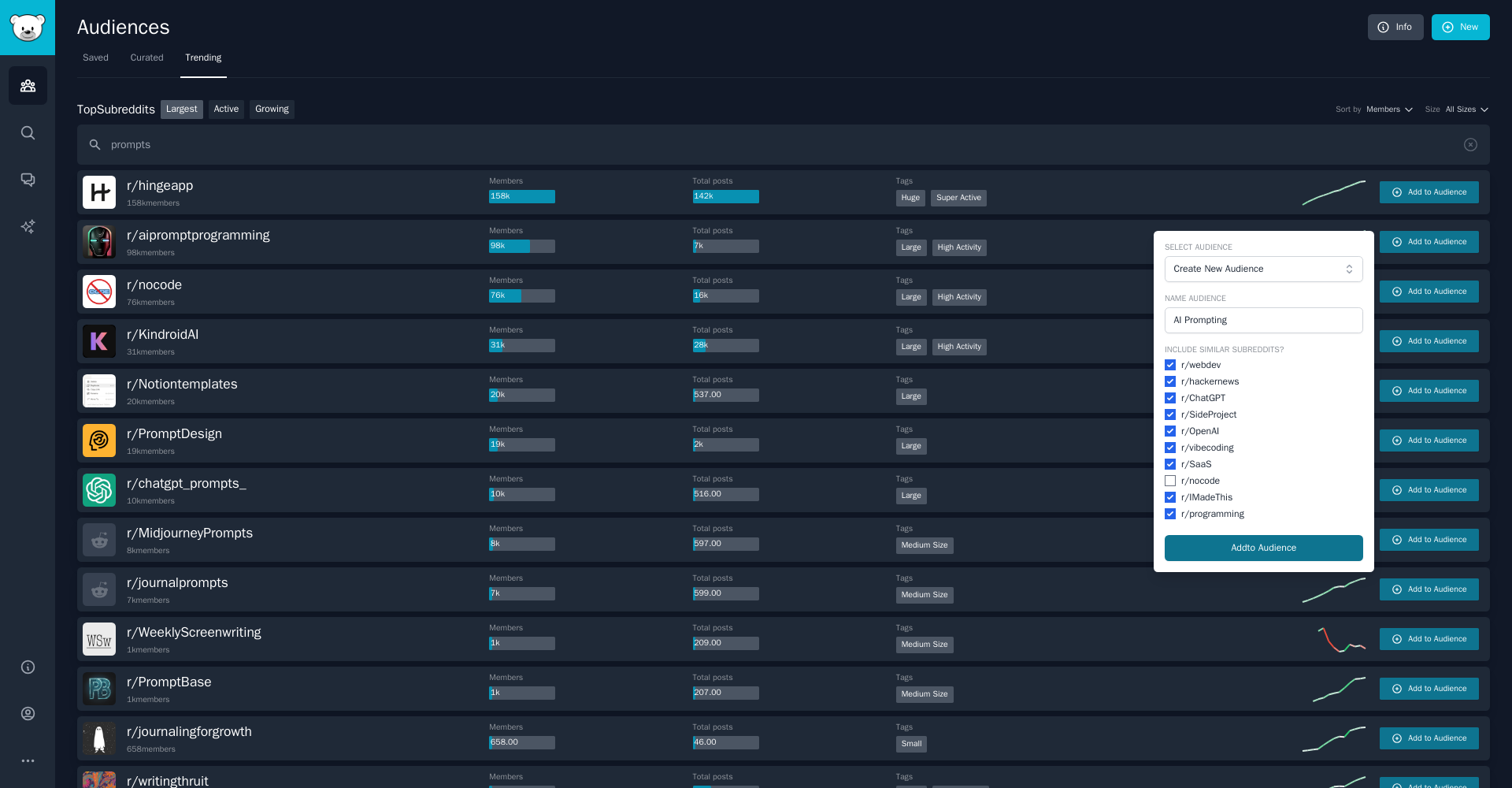 click on "Add  to Audience" at bounding box center [1264, 548] 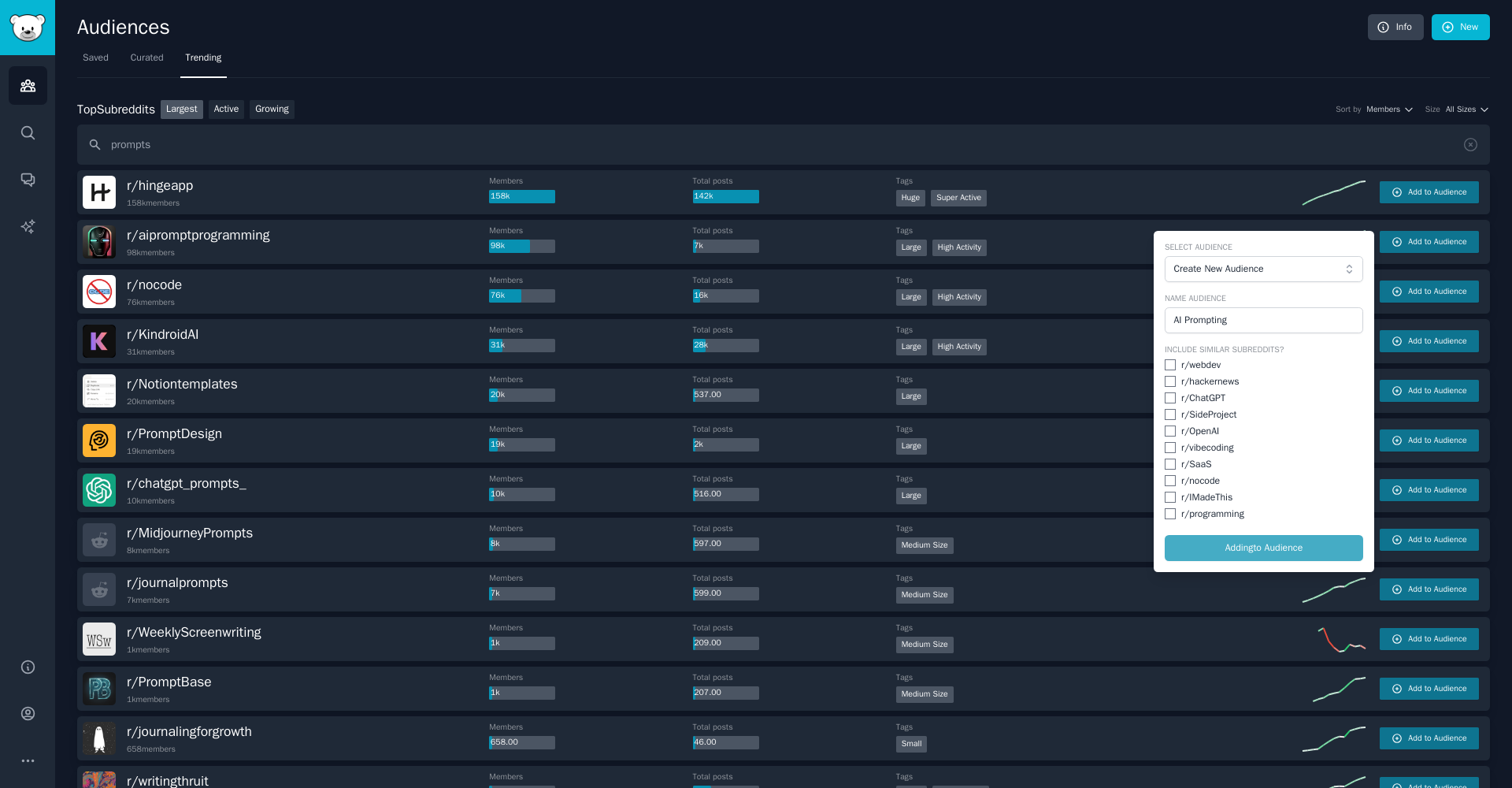 checkbox on "false" 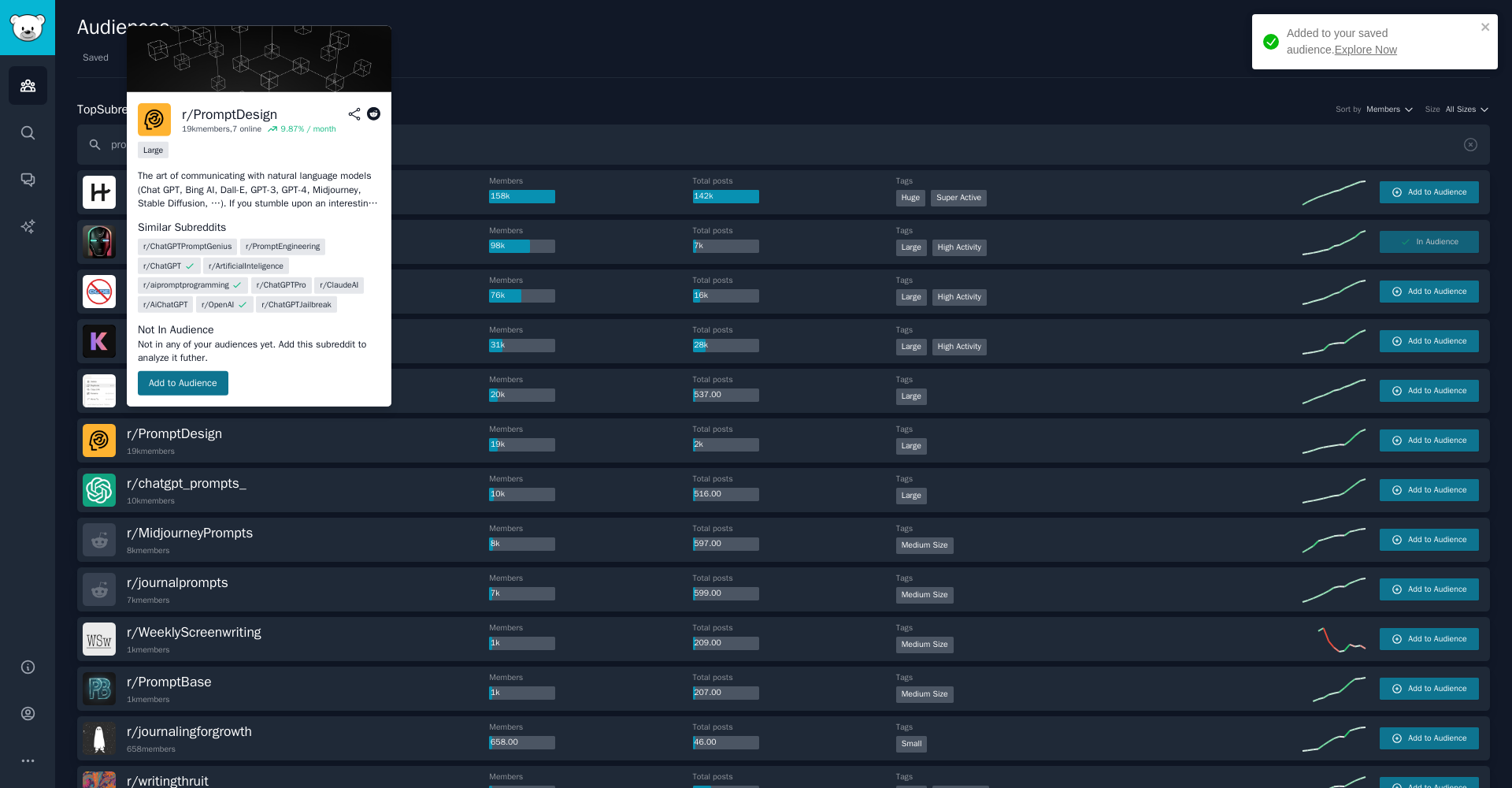 click on "Add to Audience" at bounding box center [183, 383] 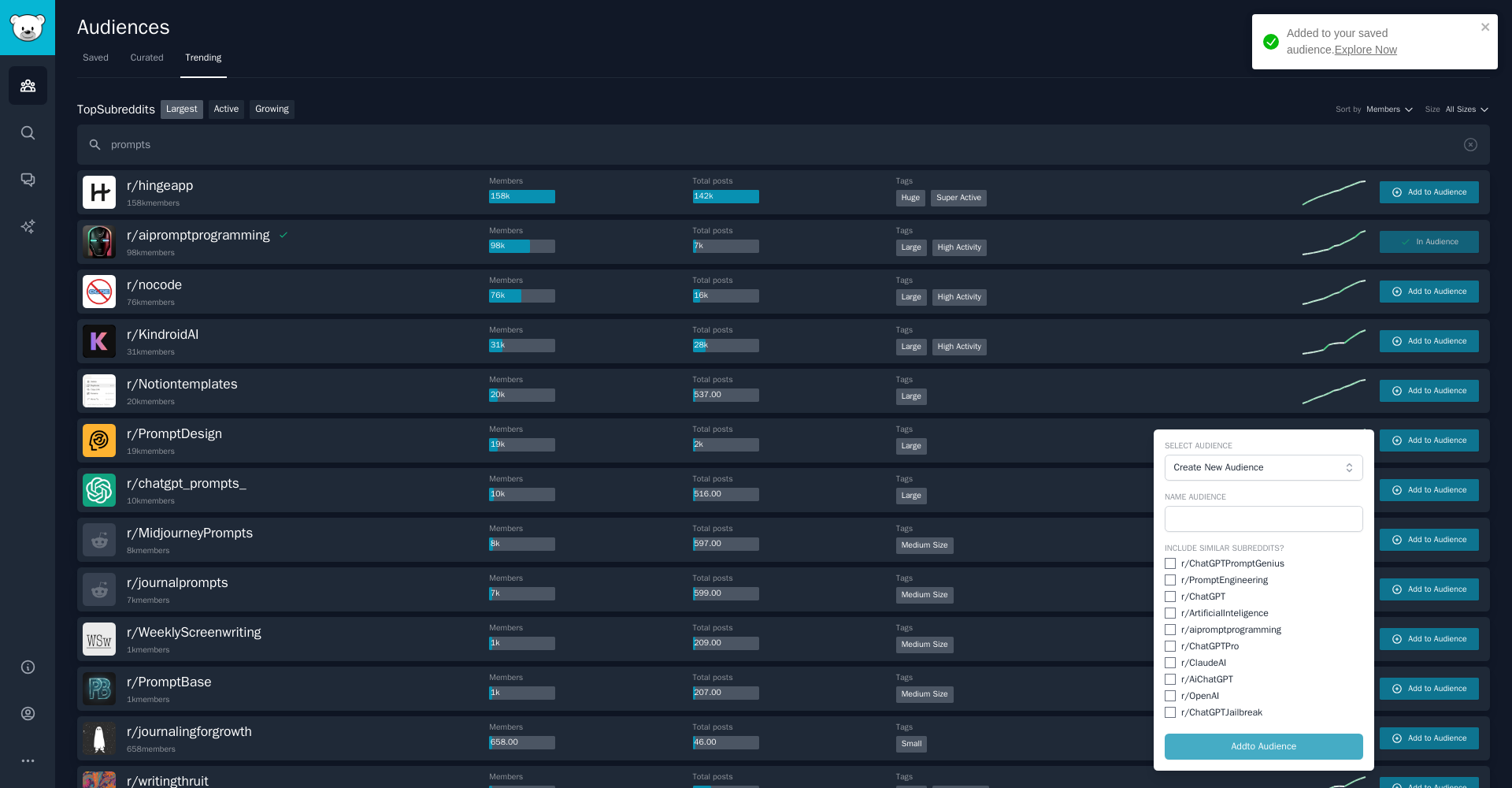 click on "Create New Audience" at bounding box center (1264, 468) 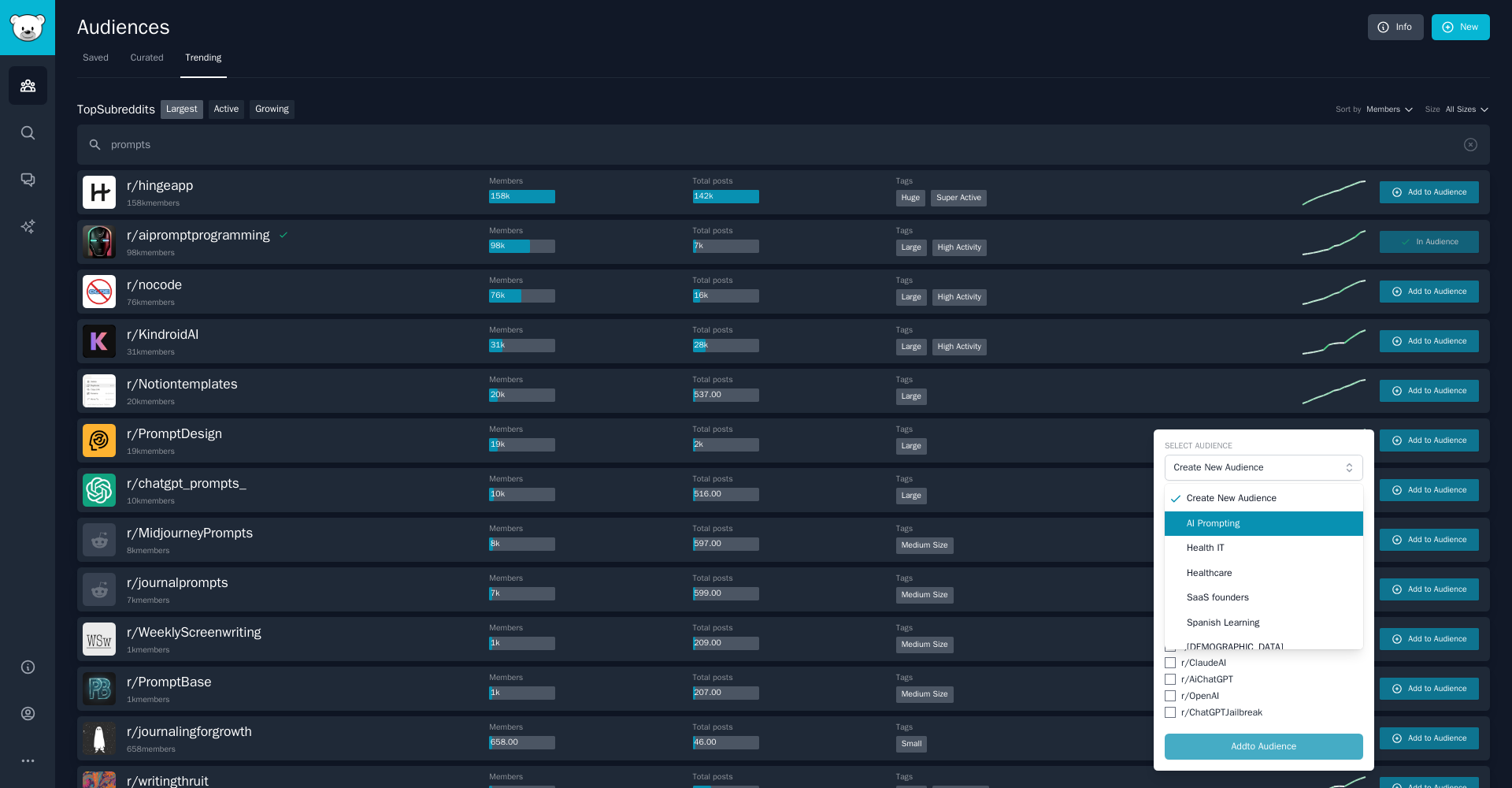 click on "AI Prompting" at bounding box center [1269, 524] 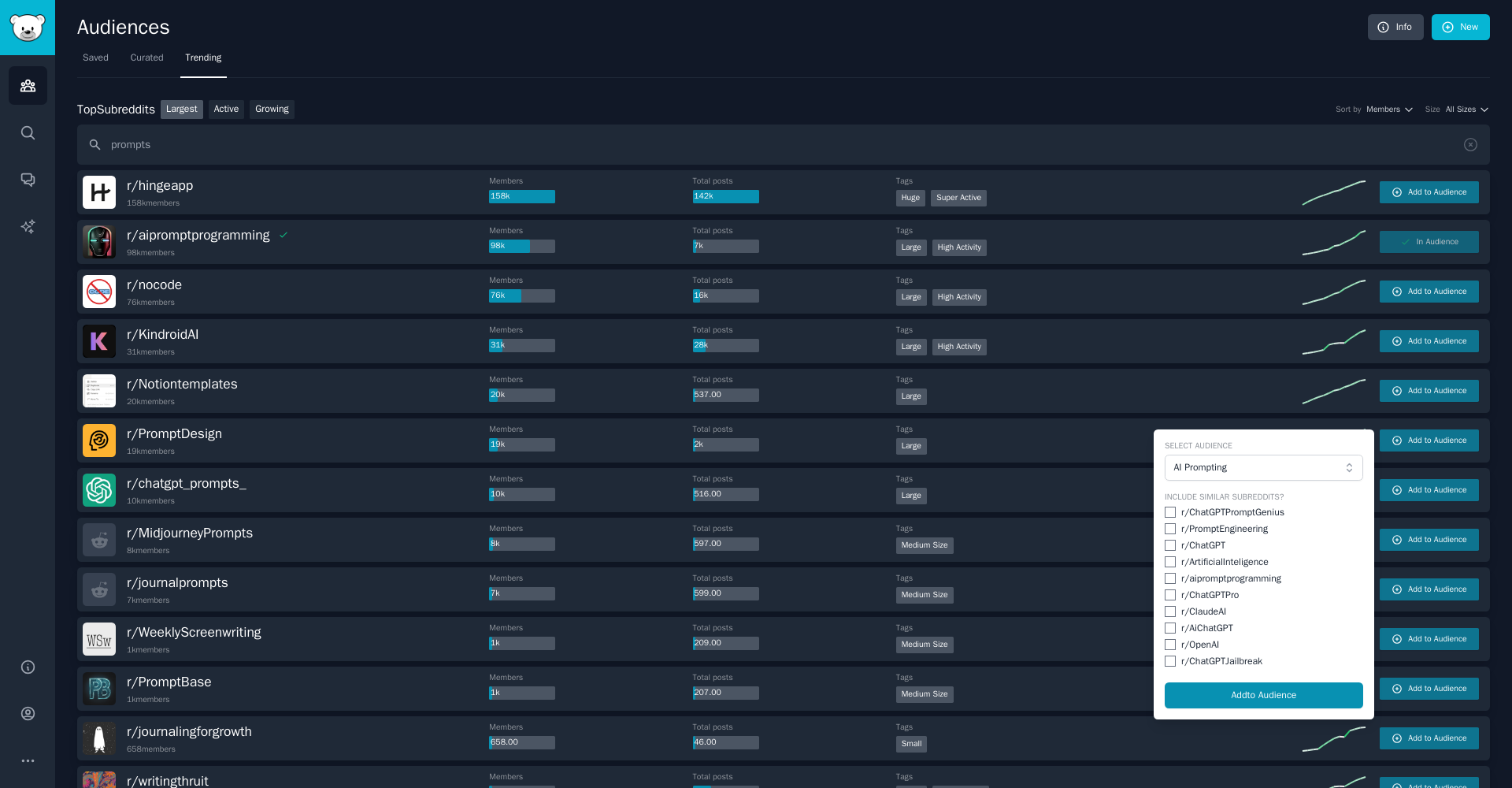 click at bounding box center (1170, 512) 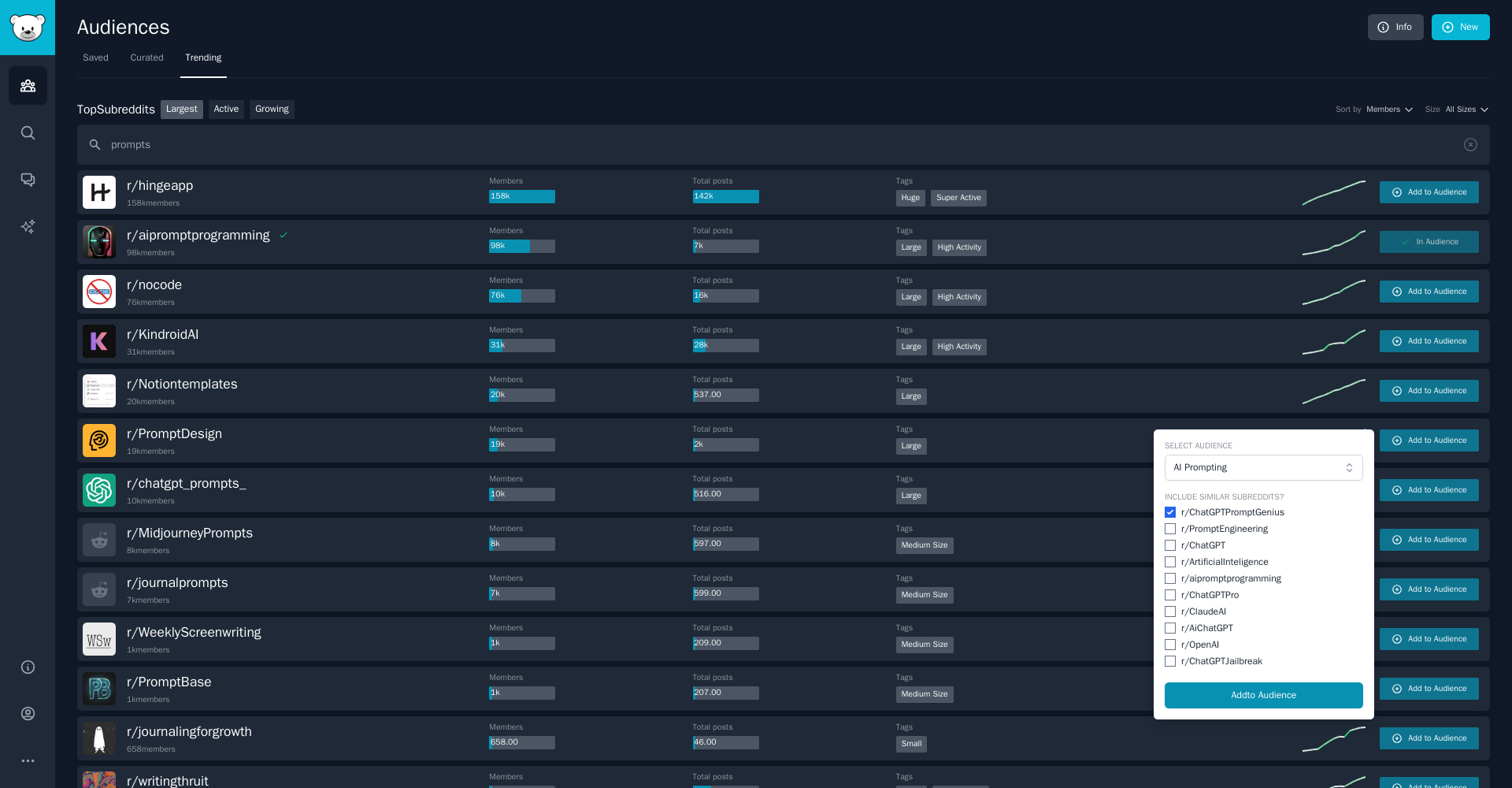 checkbox on "true" 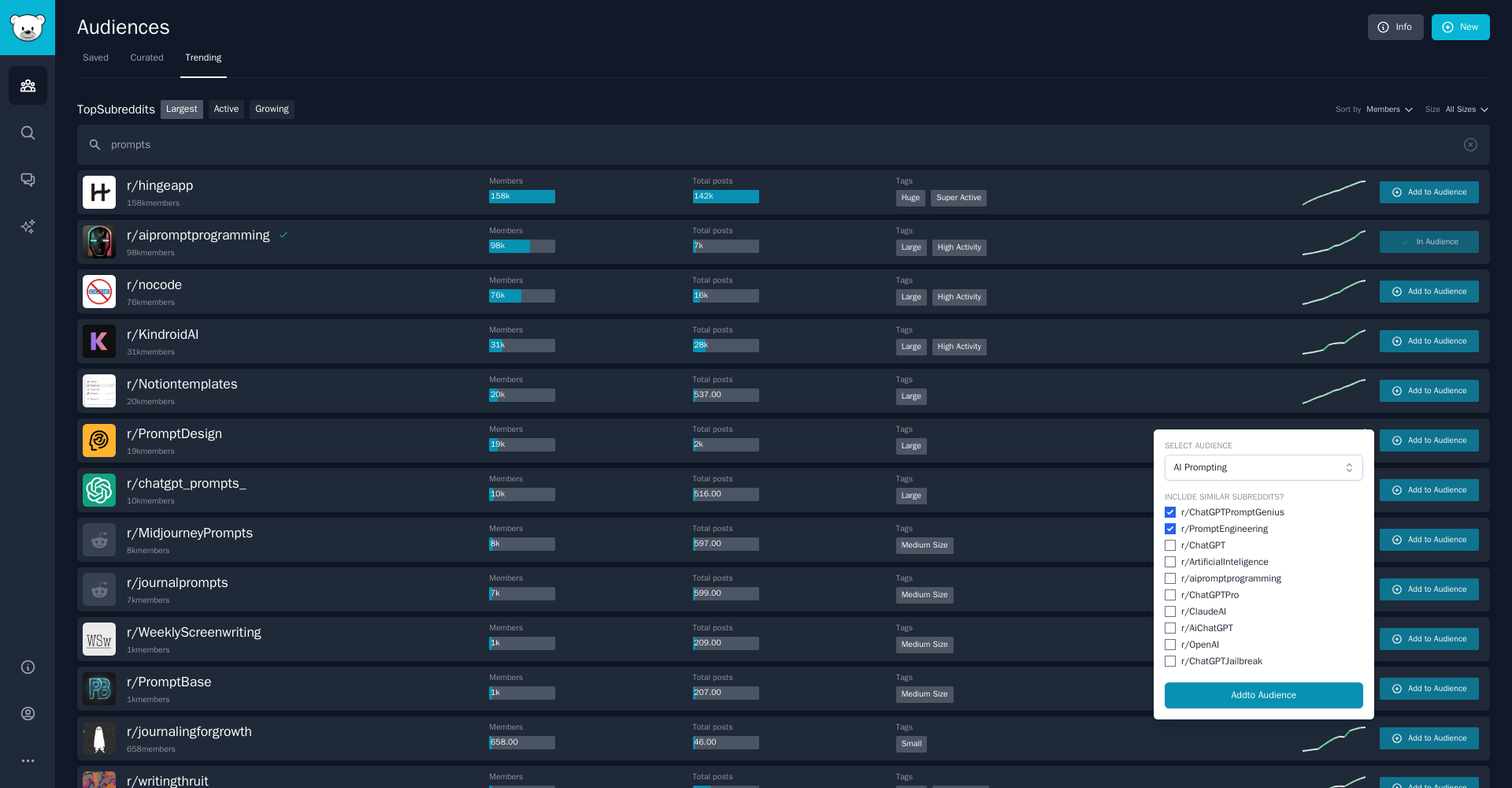 checkbox on "true" 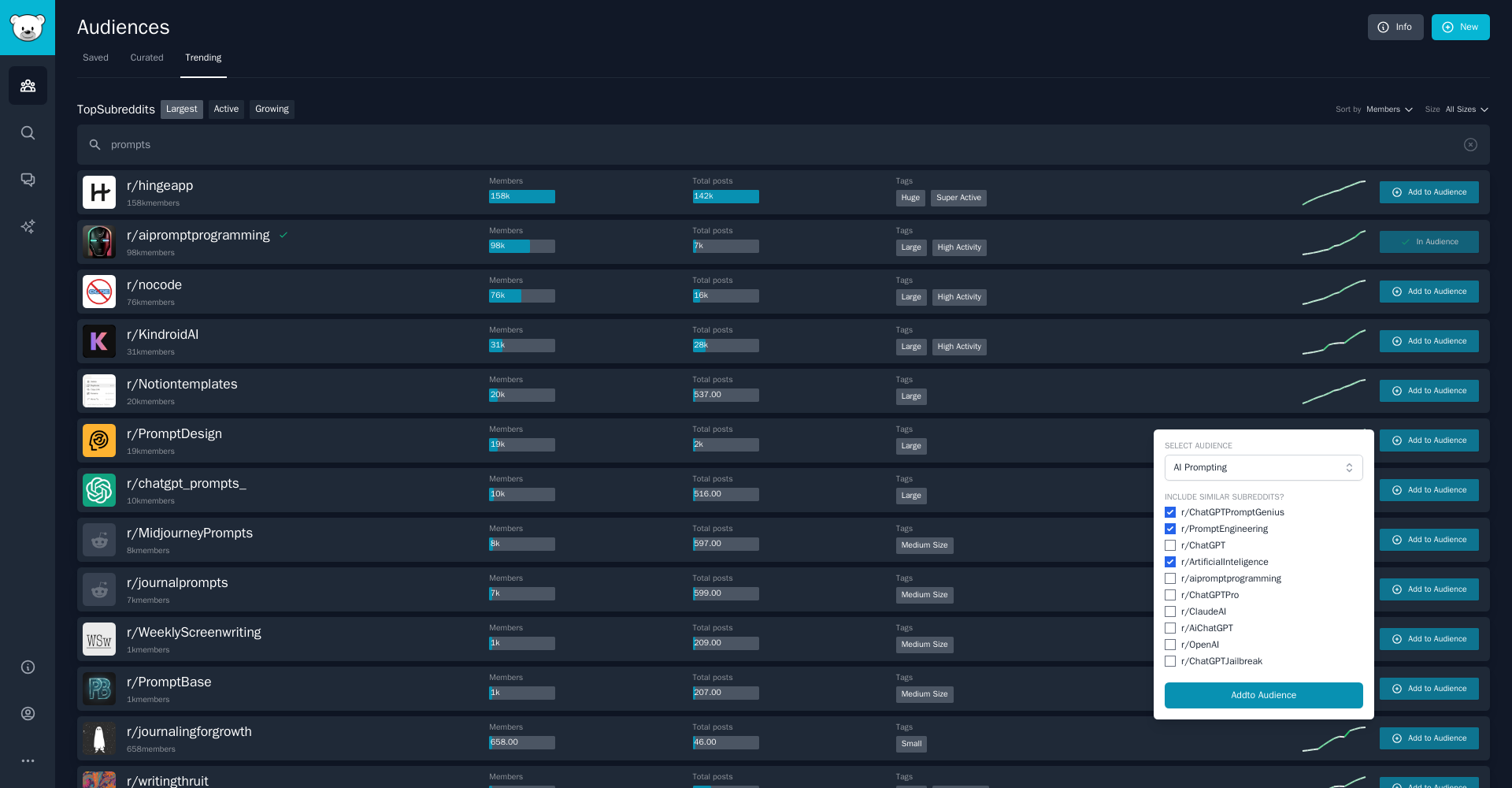 checkbox on "true" 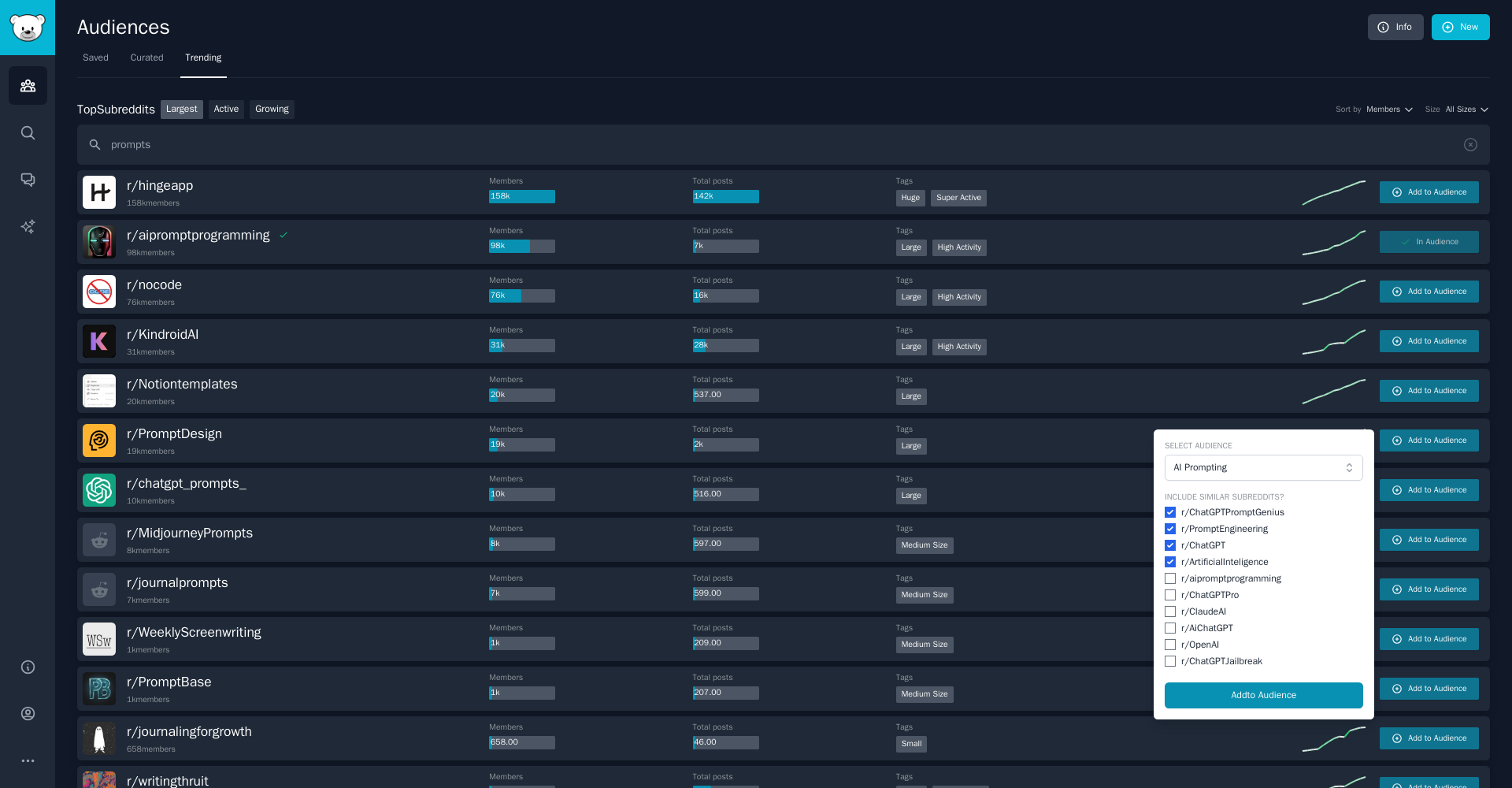 checkbox on "true" 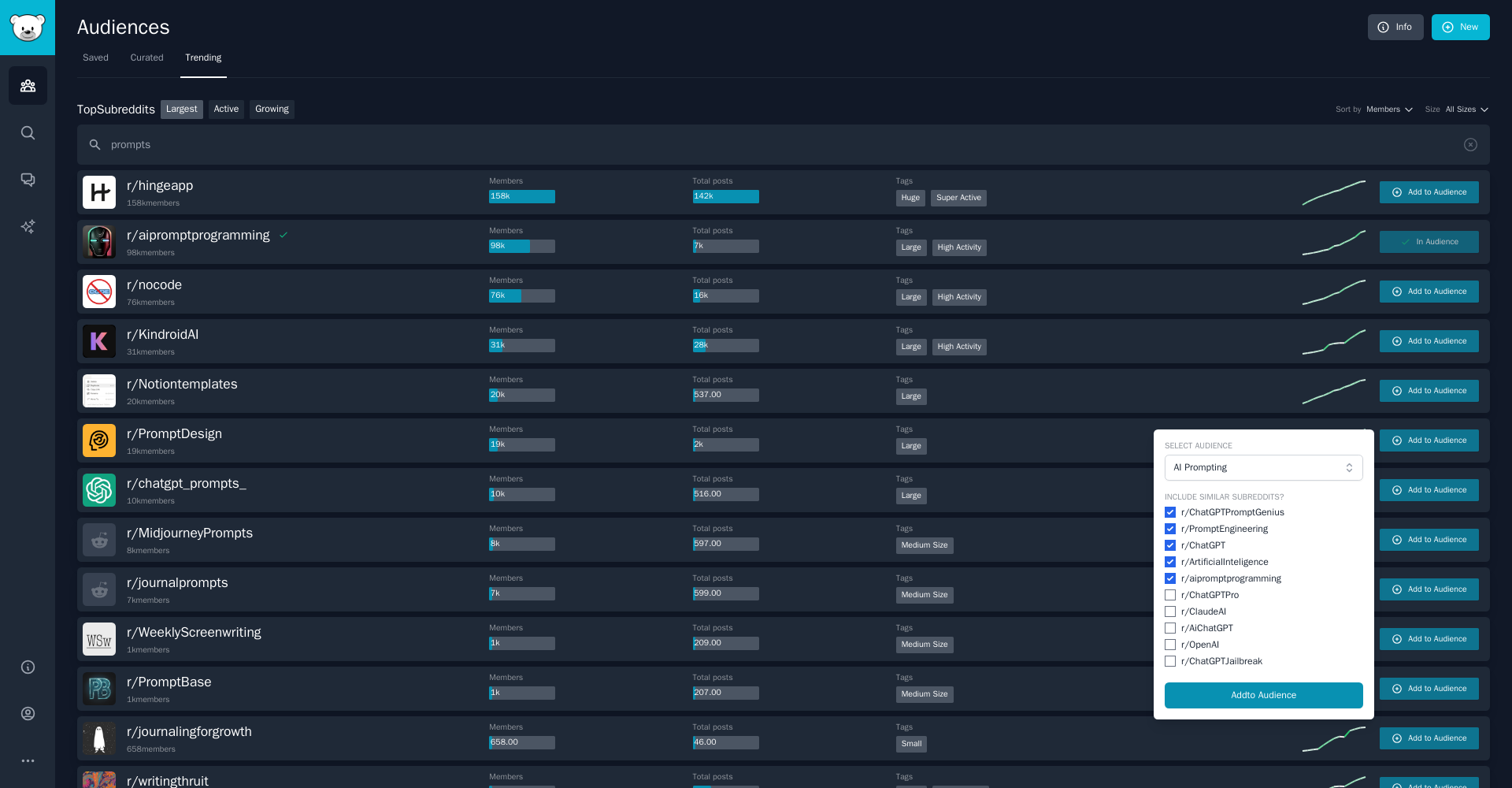 checkbox on "true" 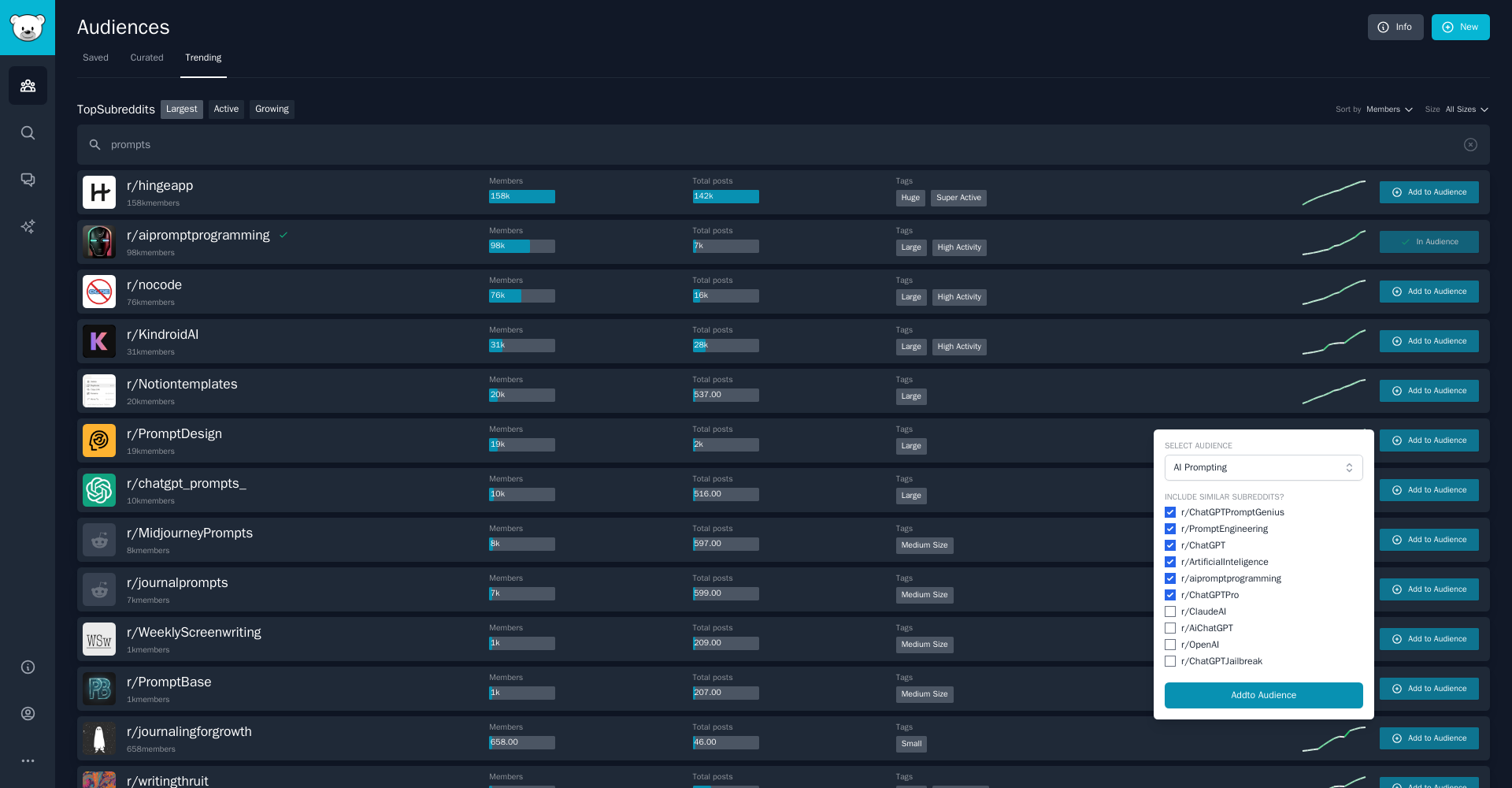 click at bounding box center (1170, 611) 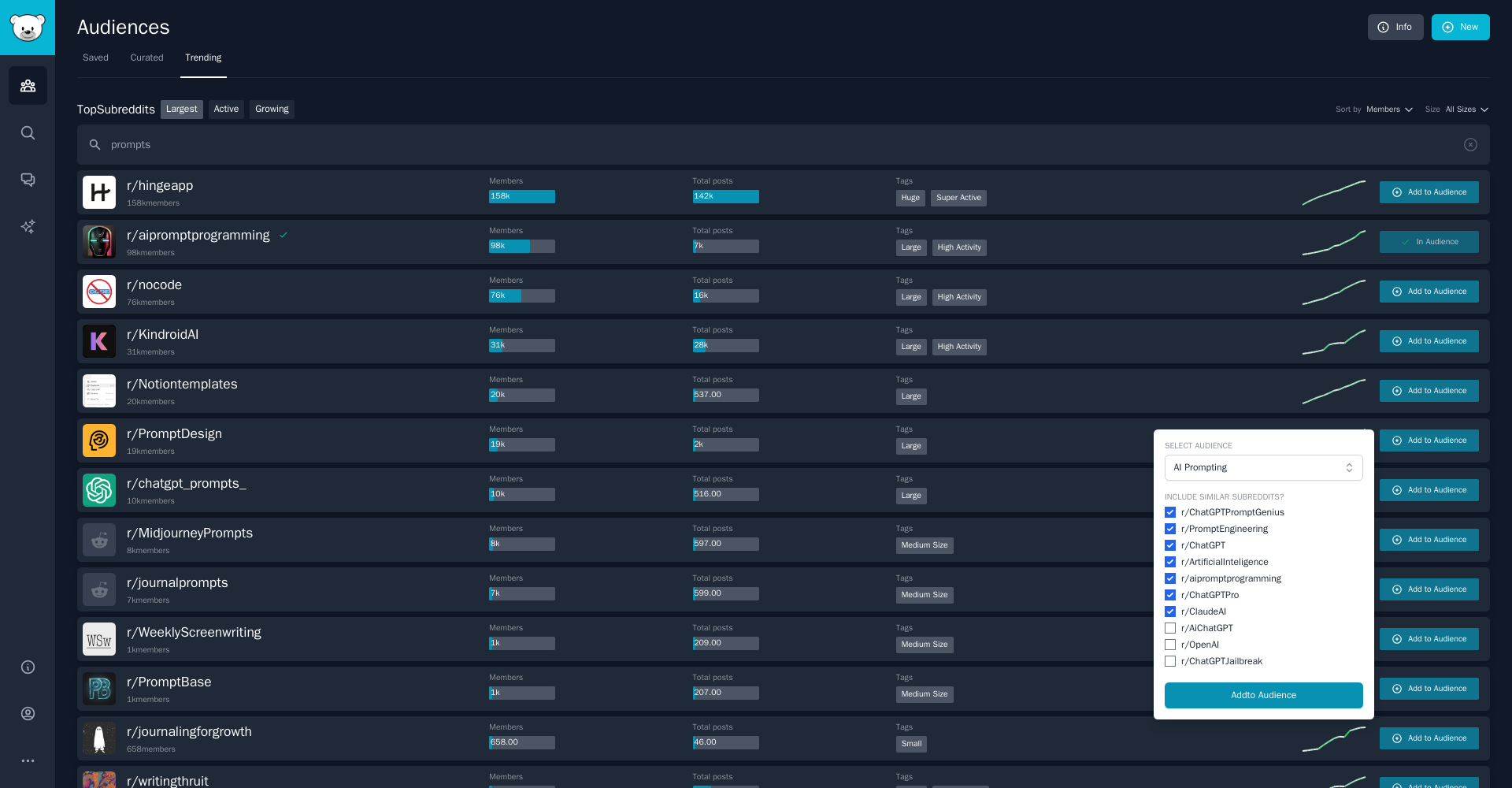 checkbox on "true" 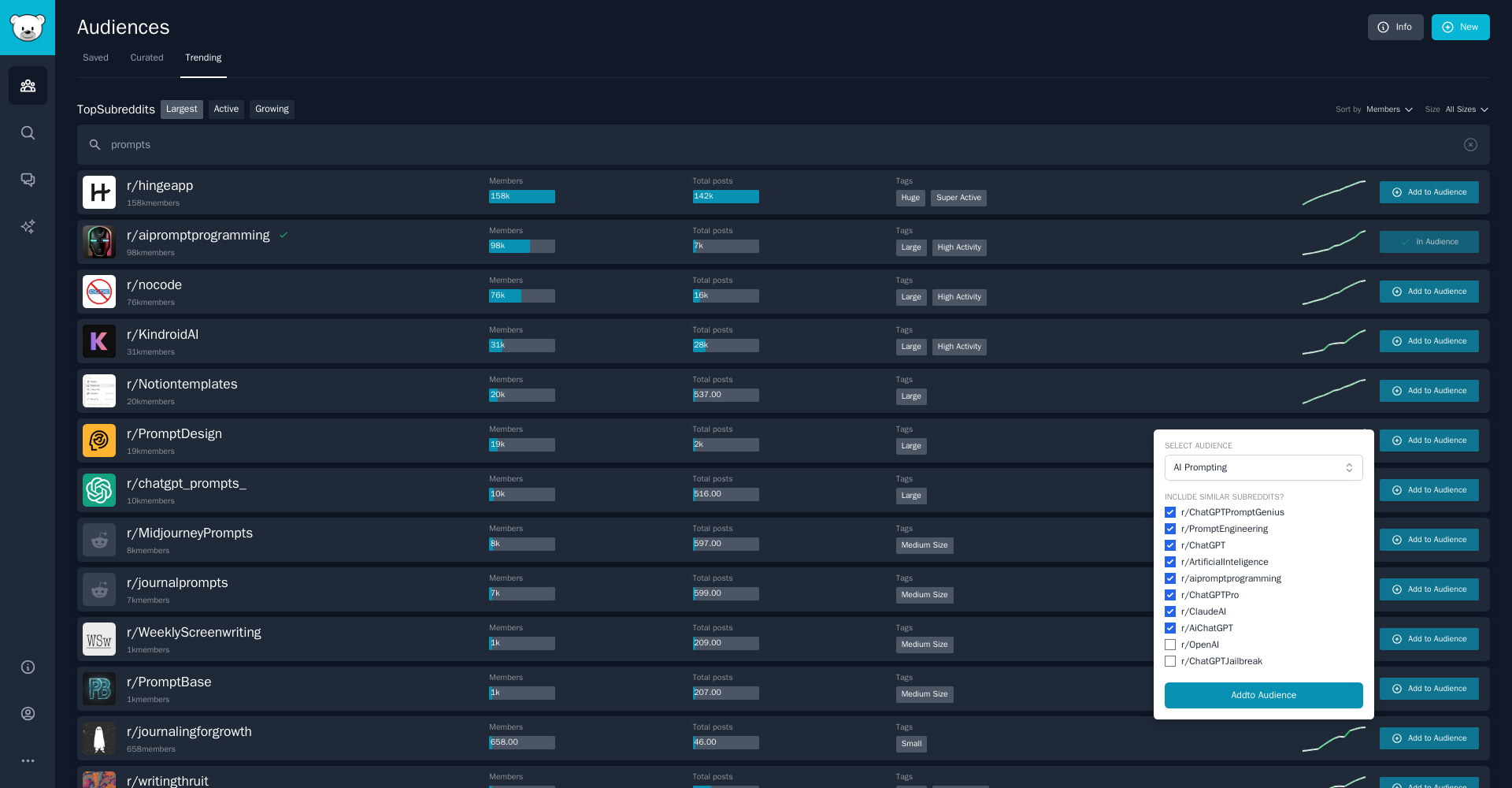 checkbox on "true" 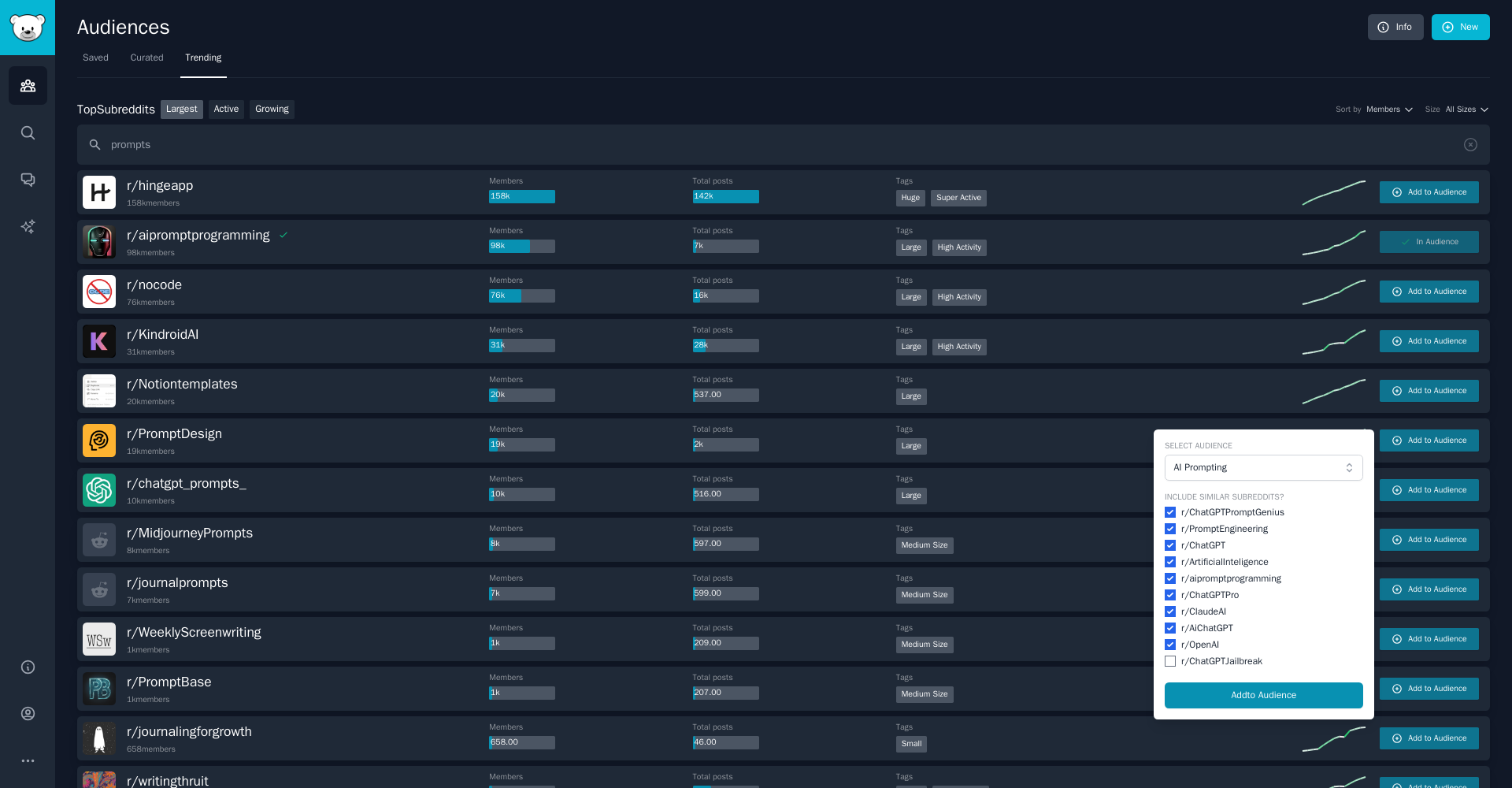 click on "Select Audience AI Prompting Include Similar Subreddits? r/ ChatGPTPromptGenius r/ PromptEngineering r/ ChatGPT r/ ArtificialInteligence r/ aipromptprogramming r/ ChatGPTPro r/ ClaudeAI r/ AiChatGPT r/ OpenAI r/ ChatGPTJailbreak Add  to Audience" at bounding box center [1264, 574] 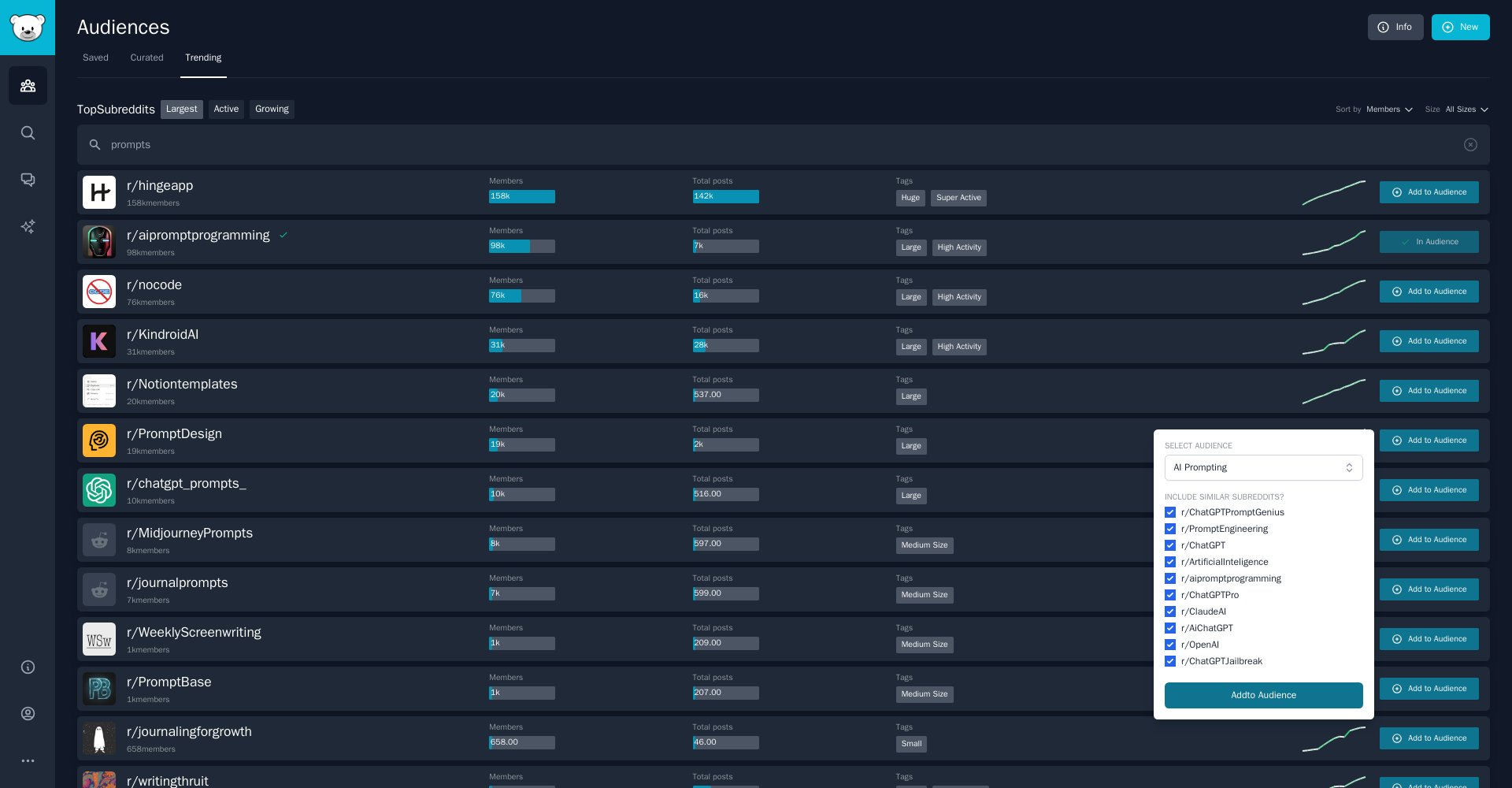 click on "Add  to Audience" 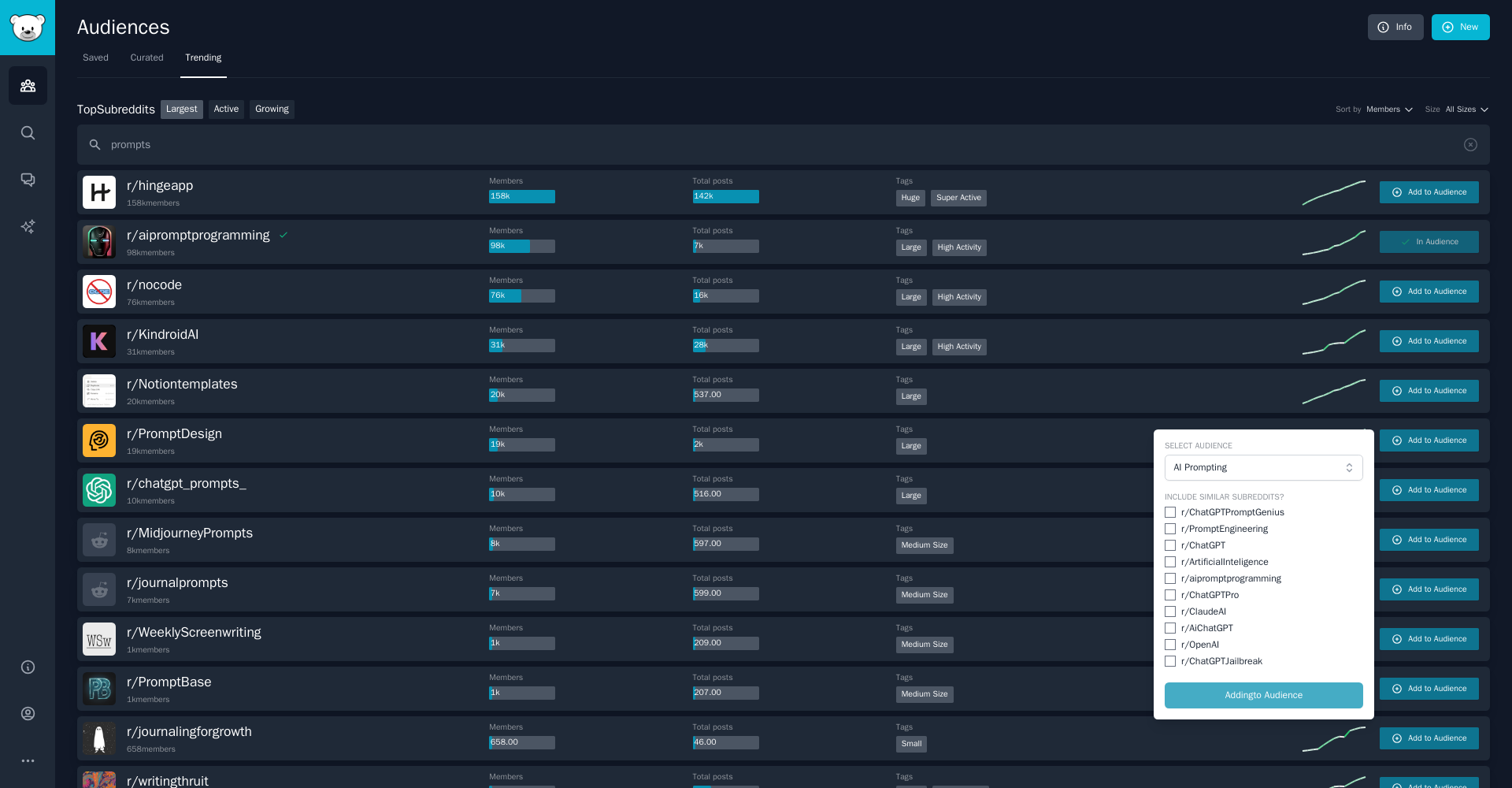checkbox on "false" 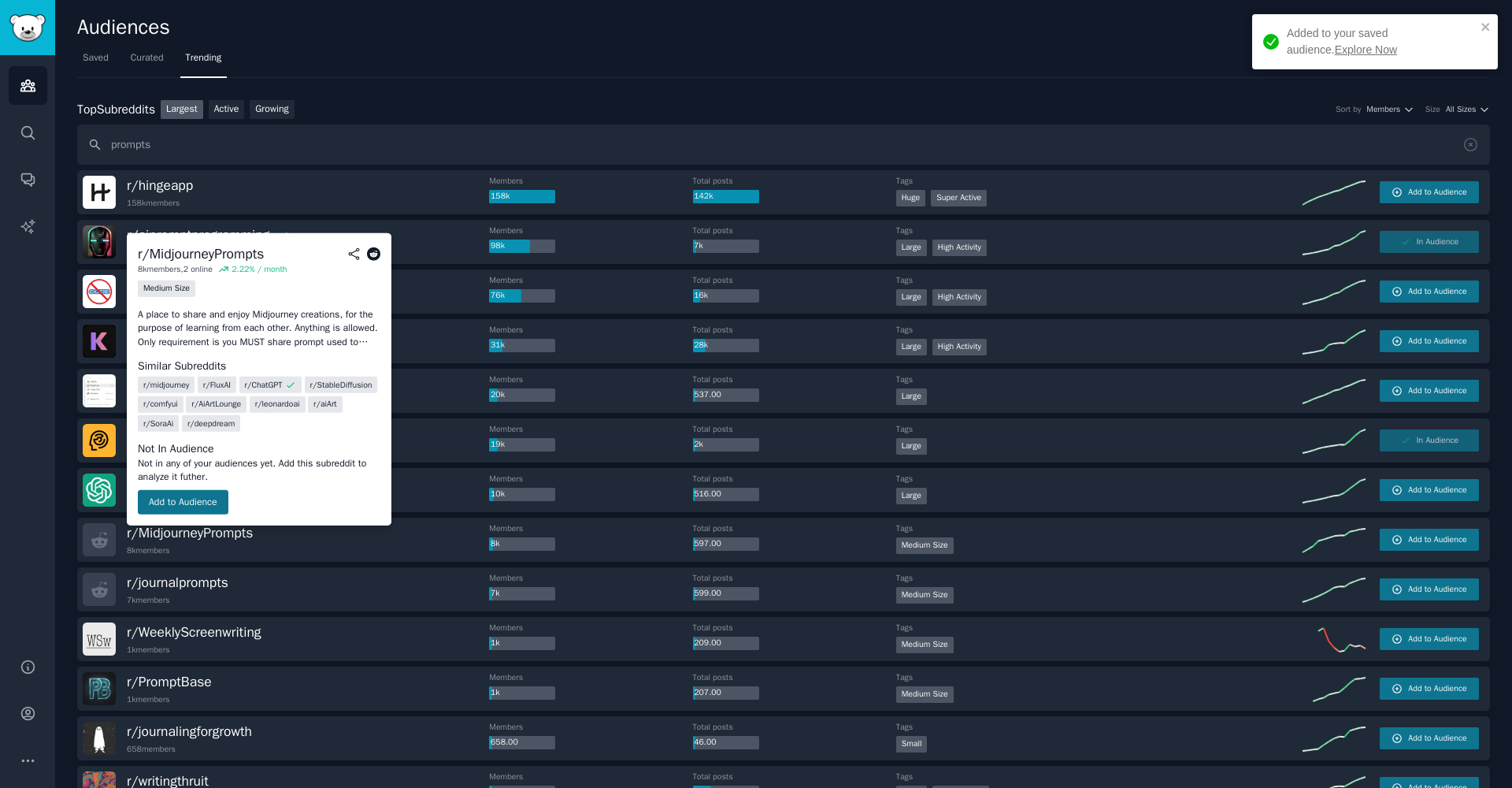 click on "Add to Audience" at bounding box center (183, 502) 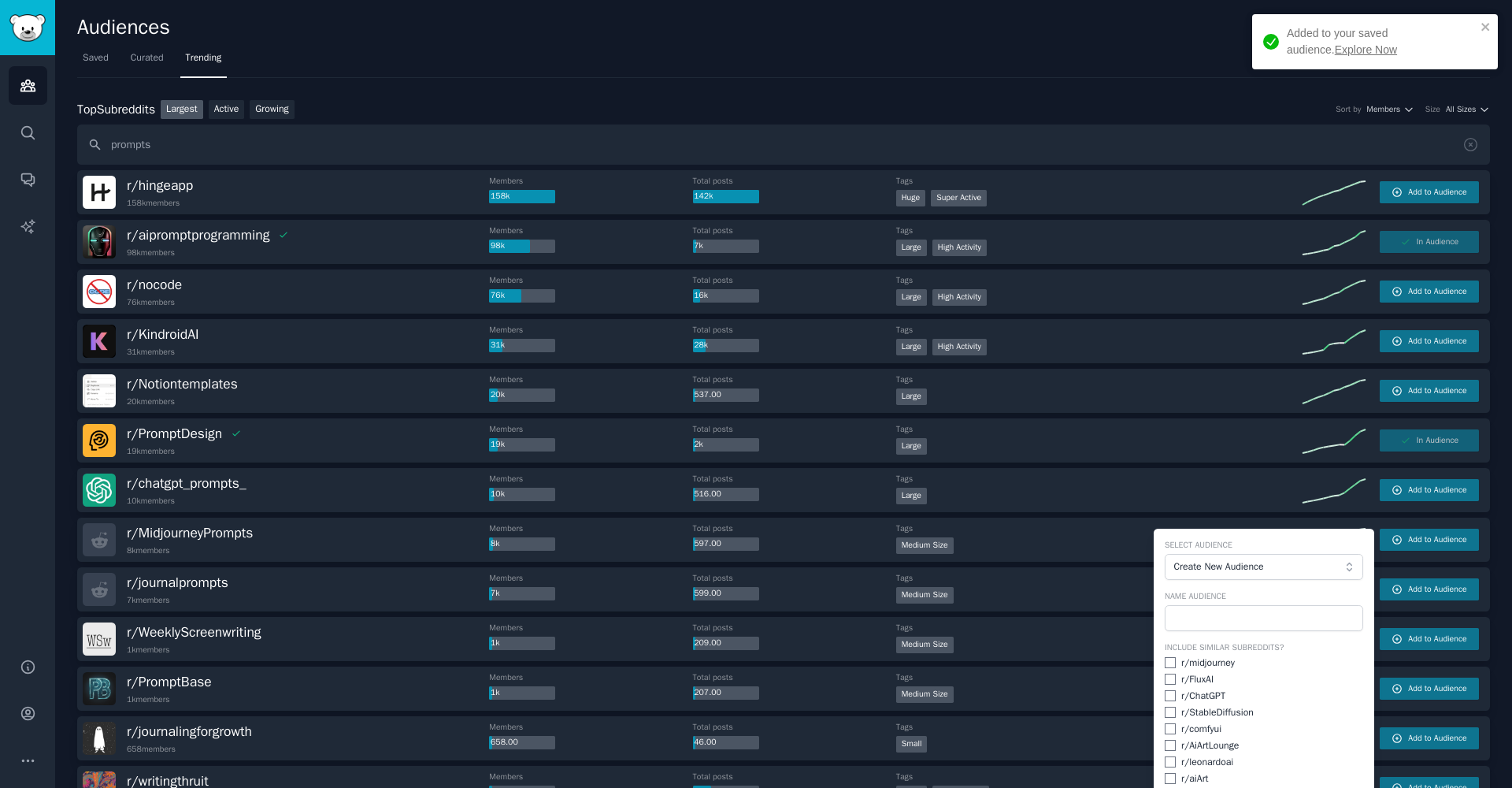 click on "Create New Audience" at bounding box center (1264, 567) 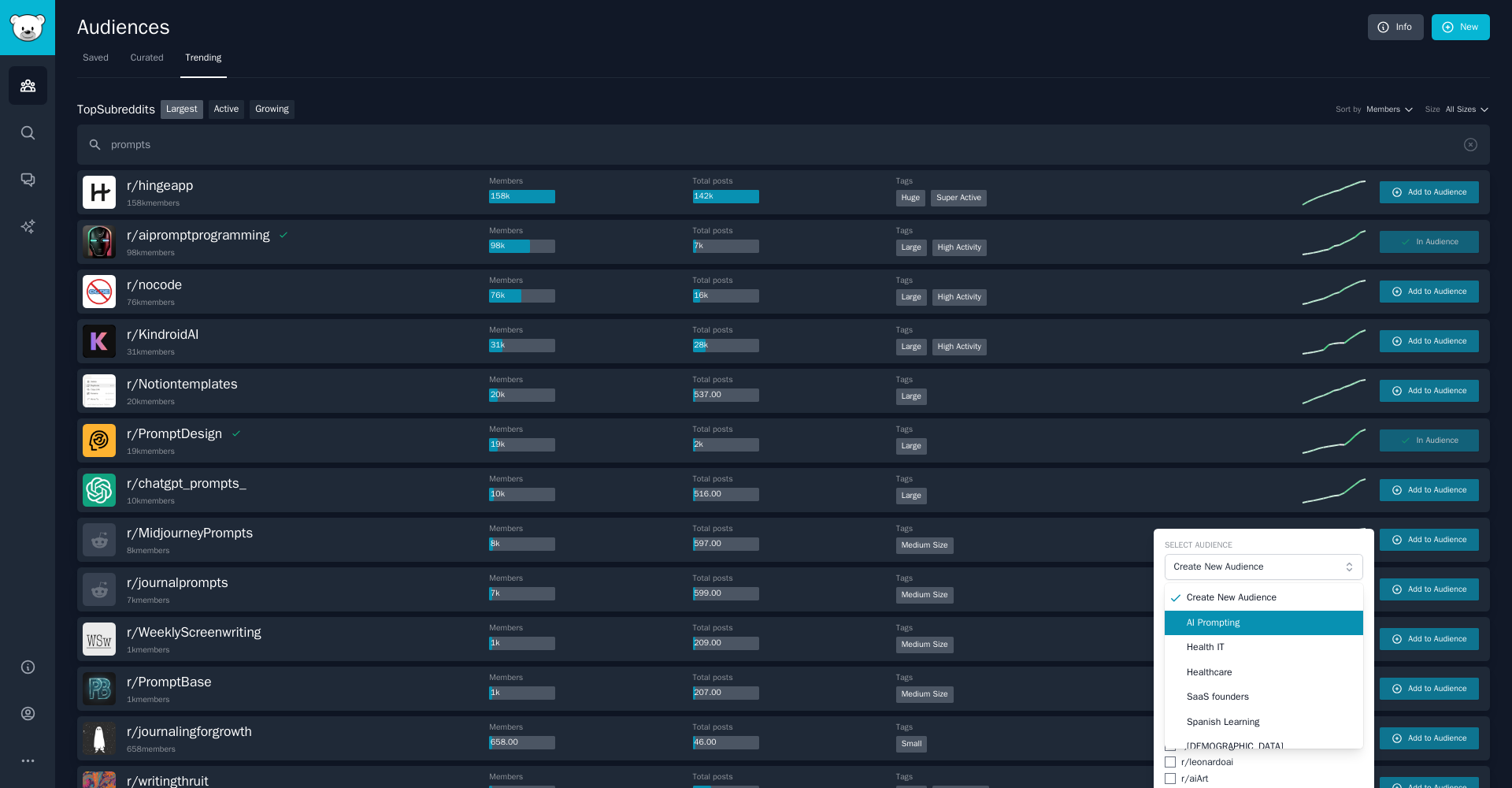 click on "AI Prompting" at bounding box center (1269, 623) 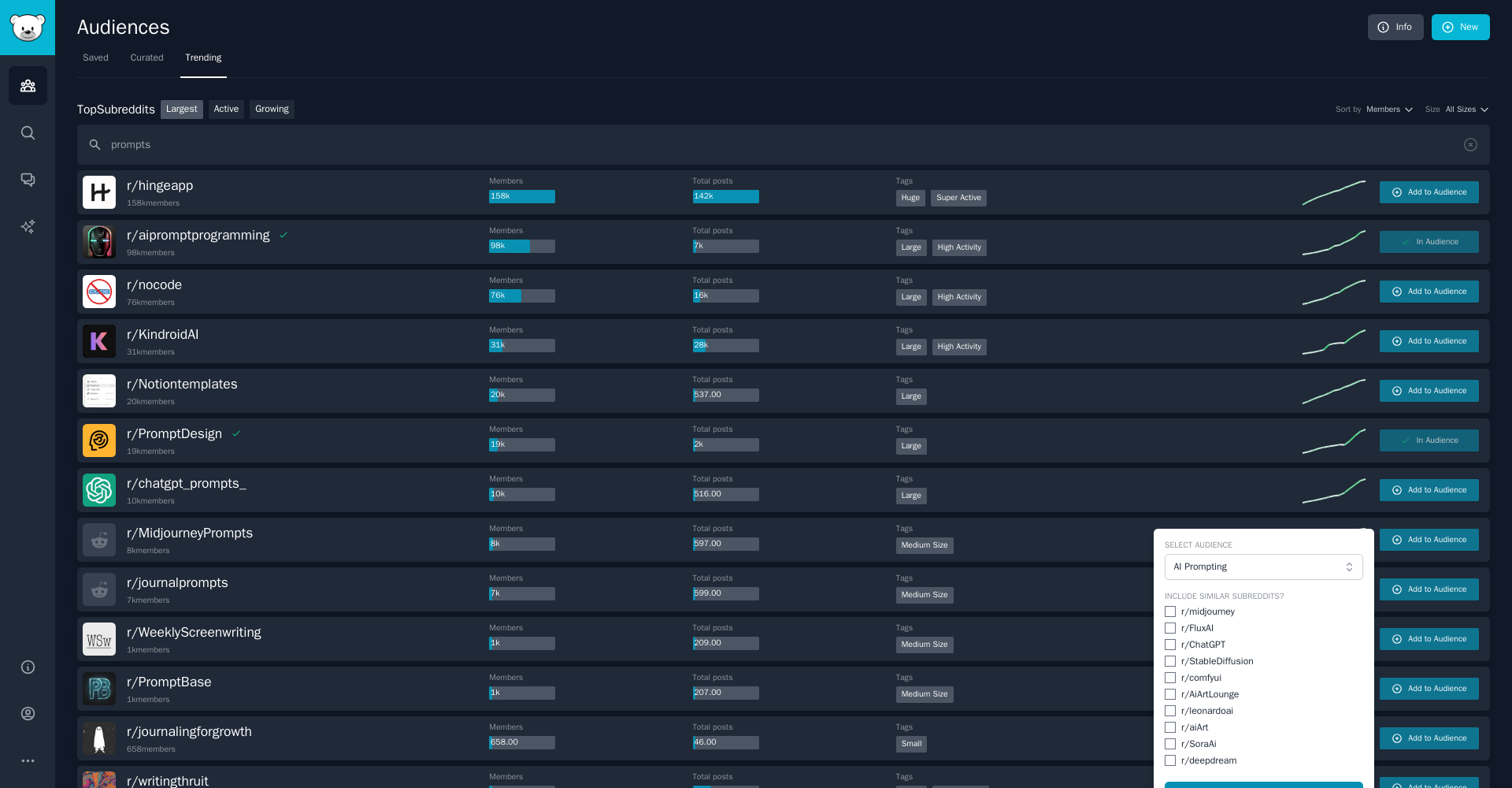click at bounding box center [1170, 611] 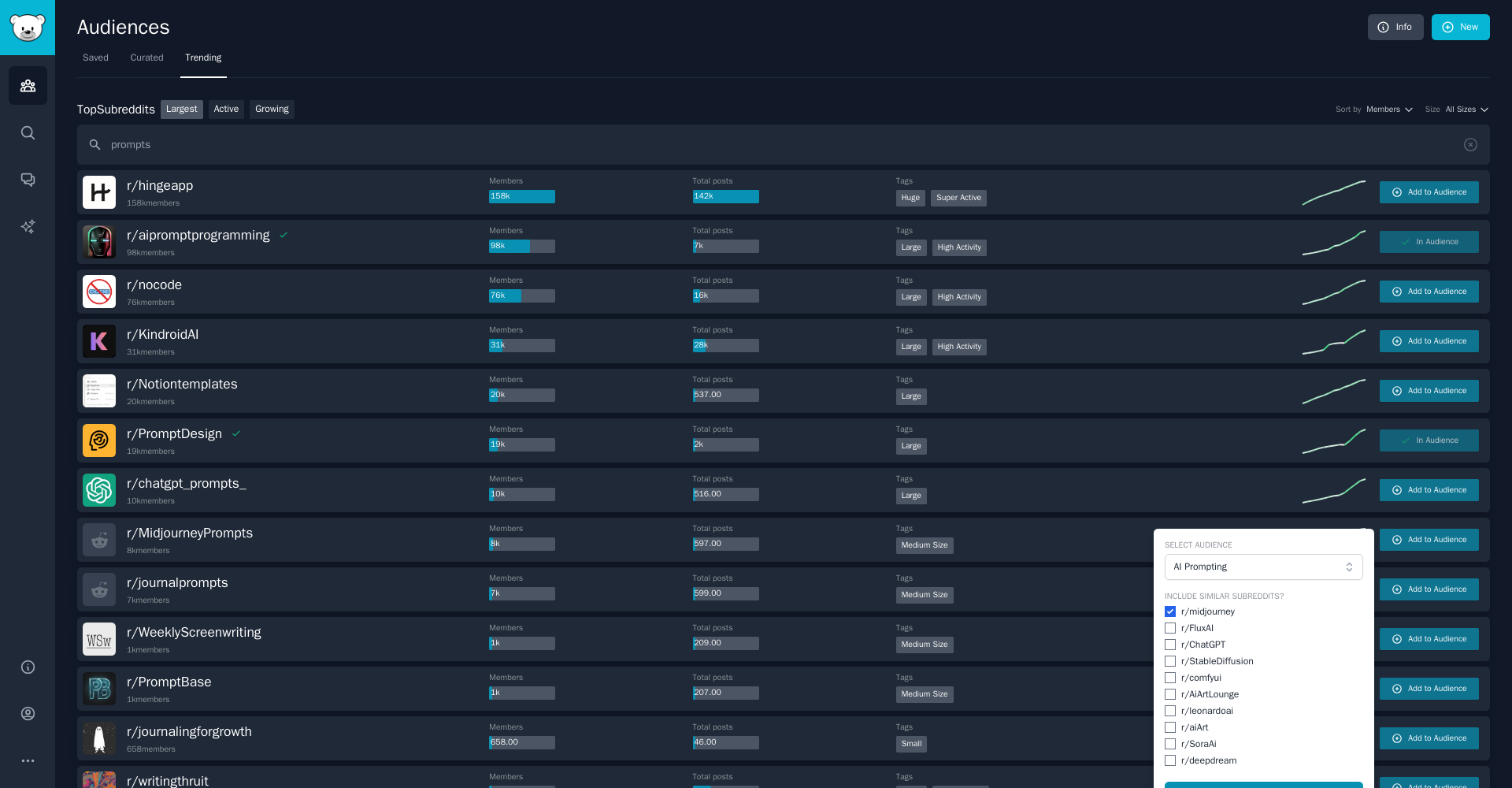 checkbox on "true" 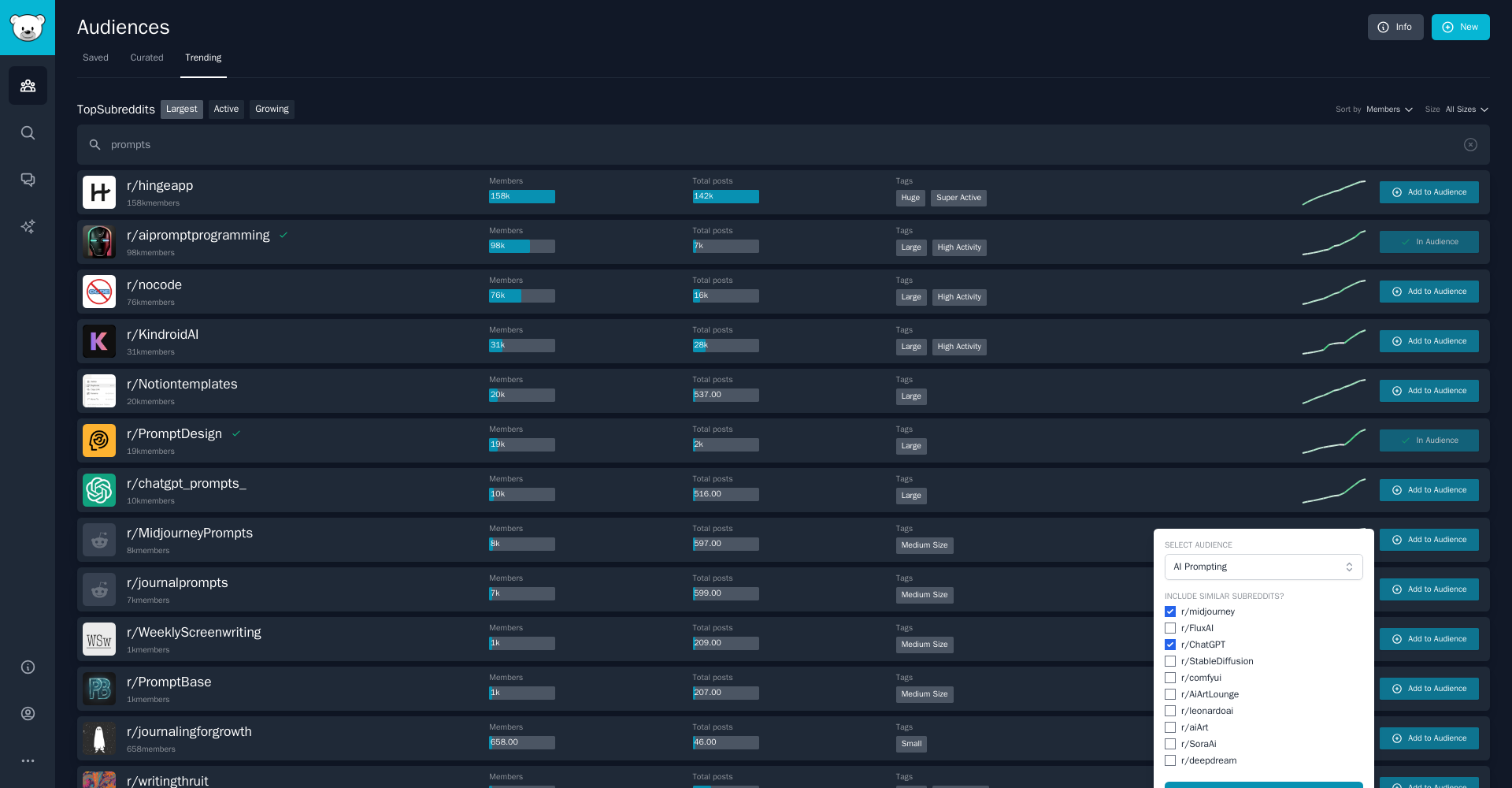 click at bounding box center [1170, 727] 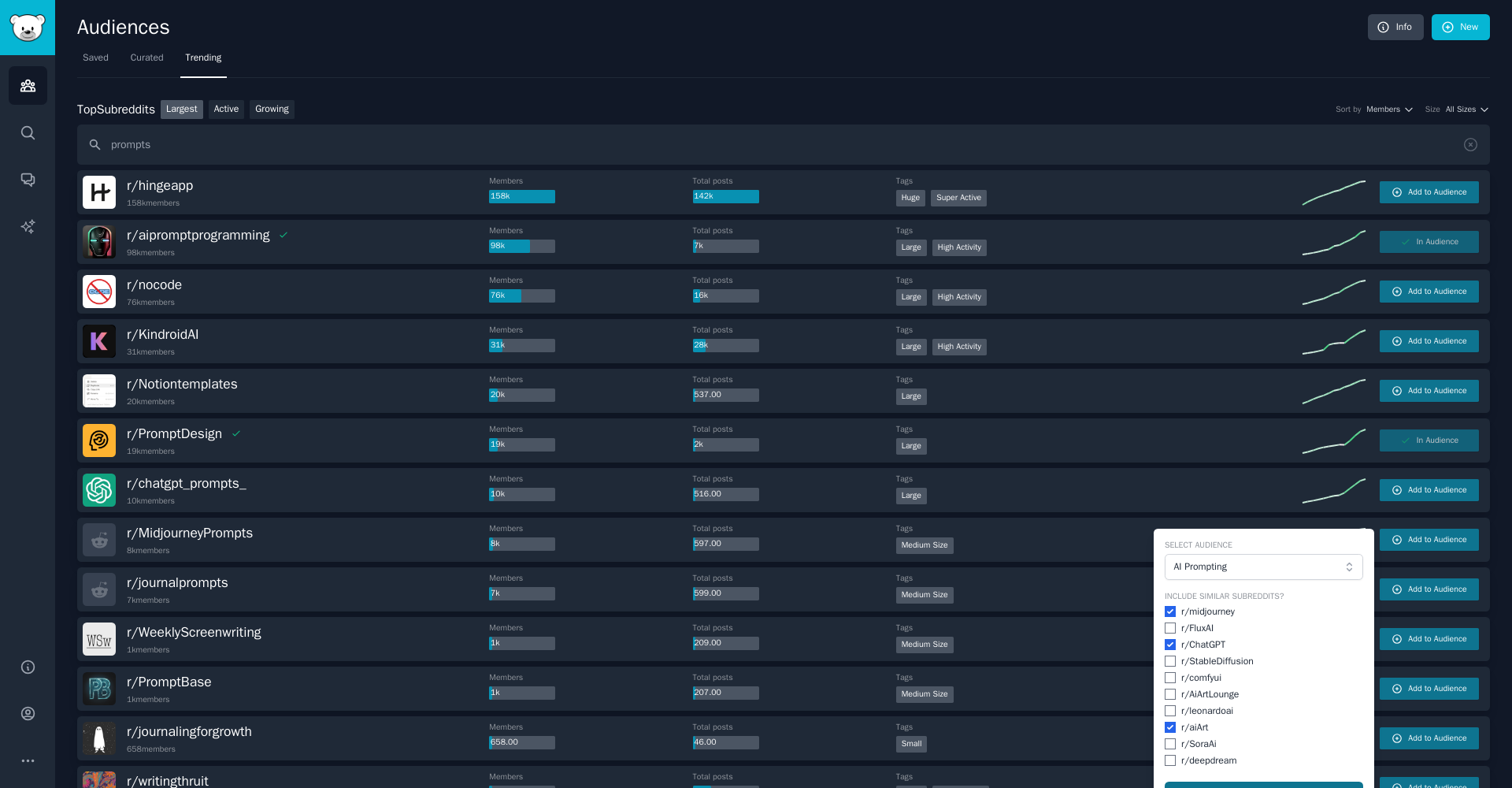 click on "Add  to Audience" 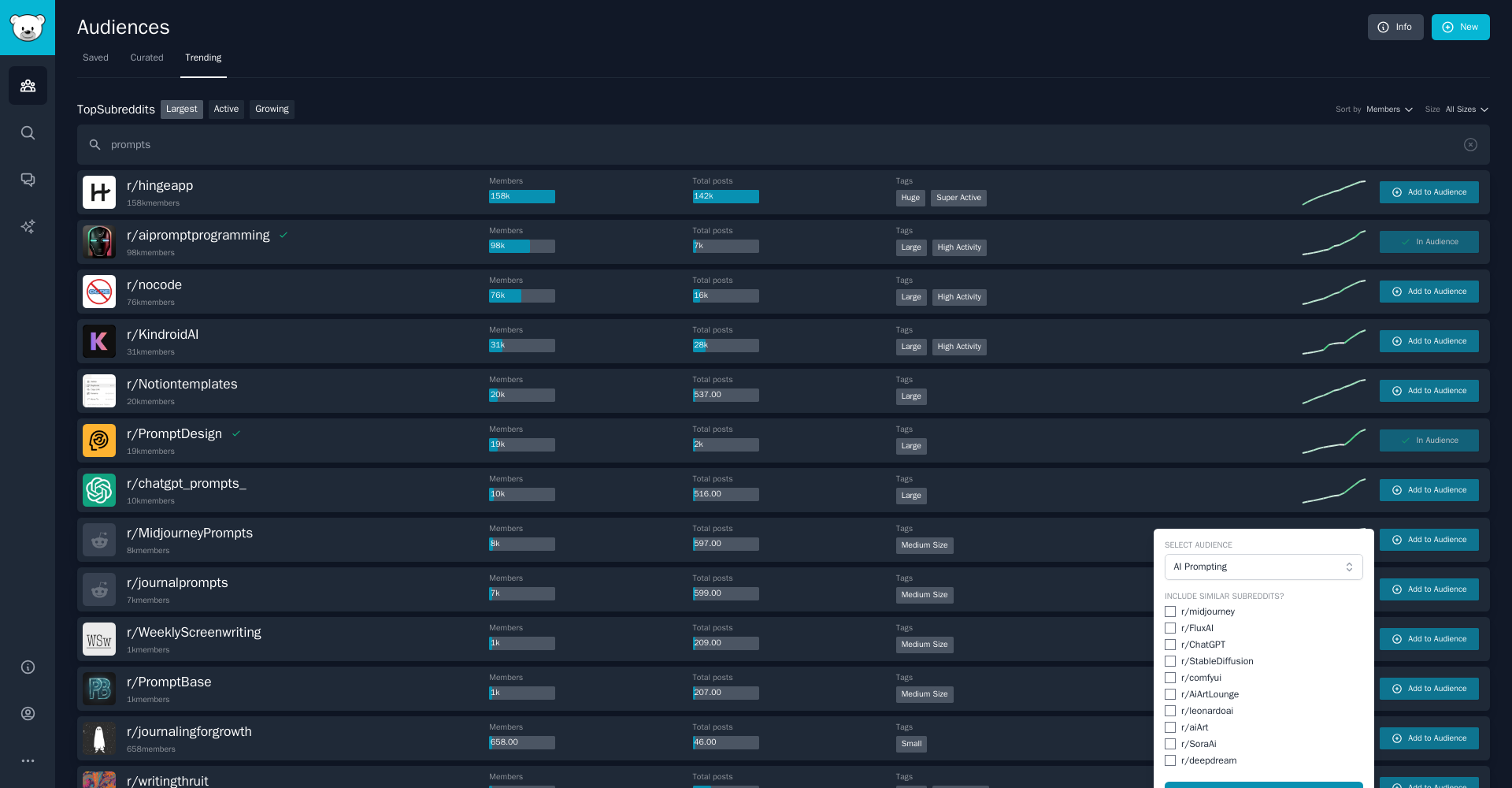 checkbox on "false" 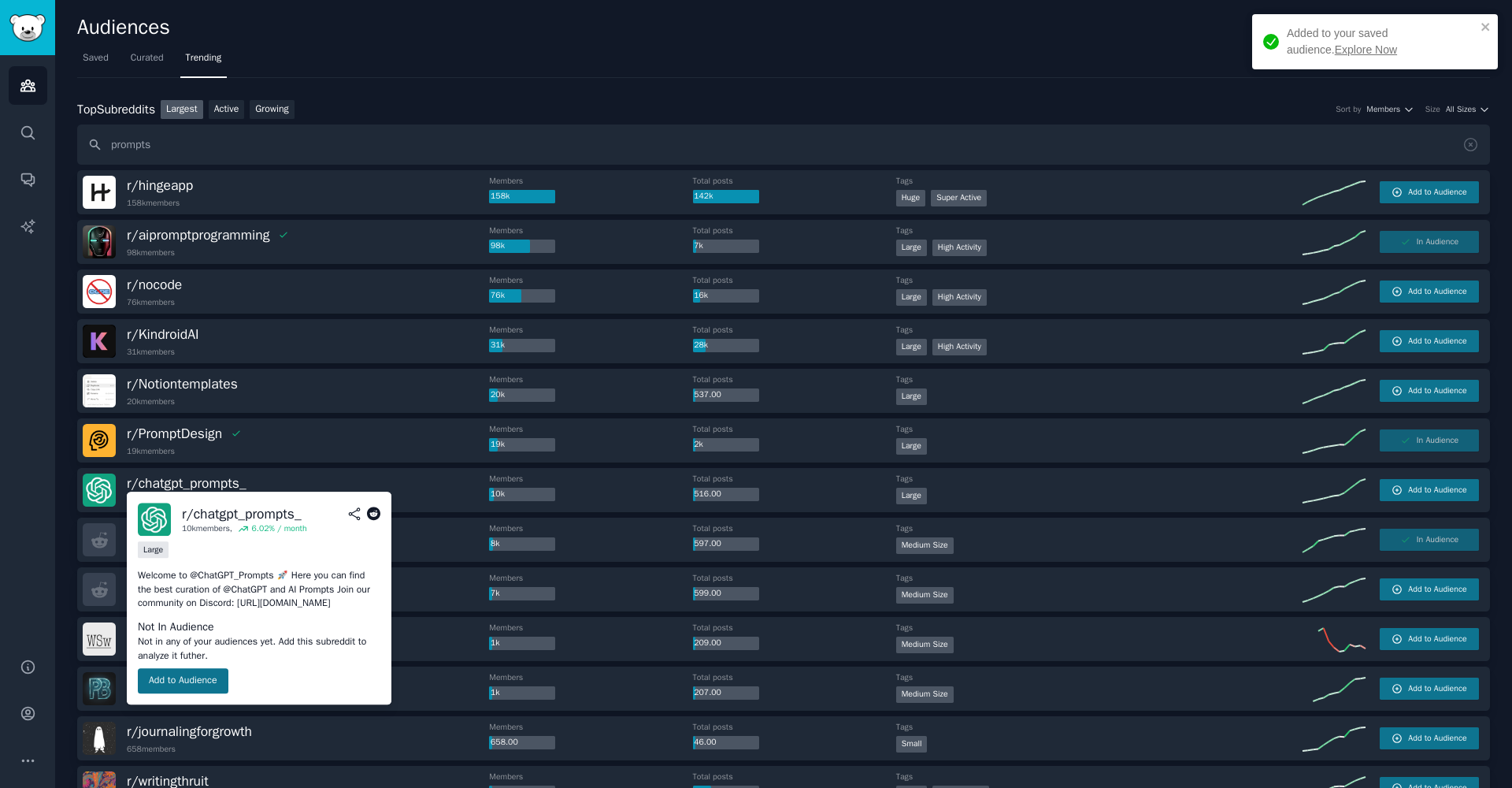 click on "Add to Audience" at bounding box center [183, 681] 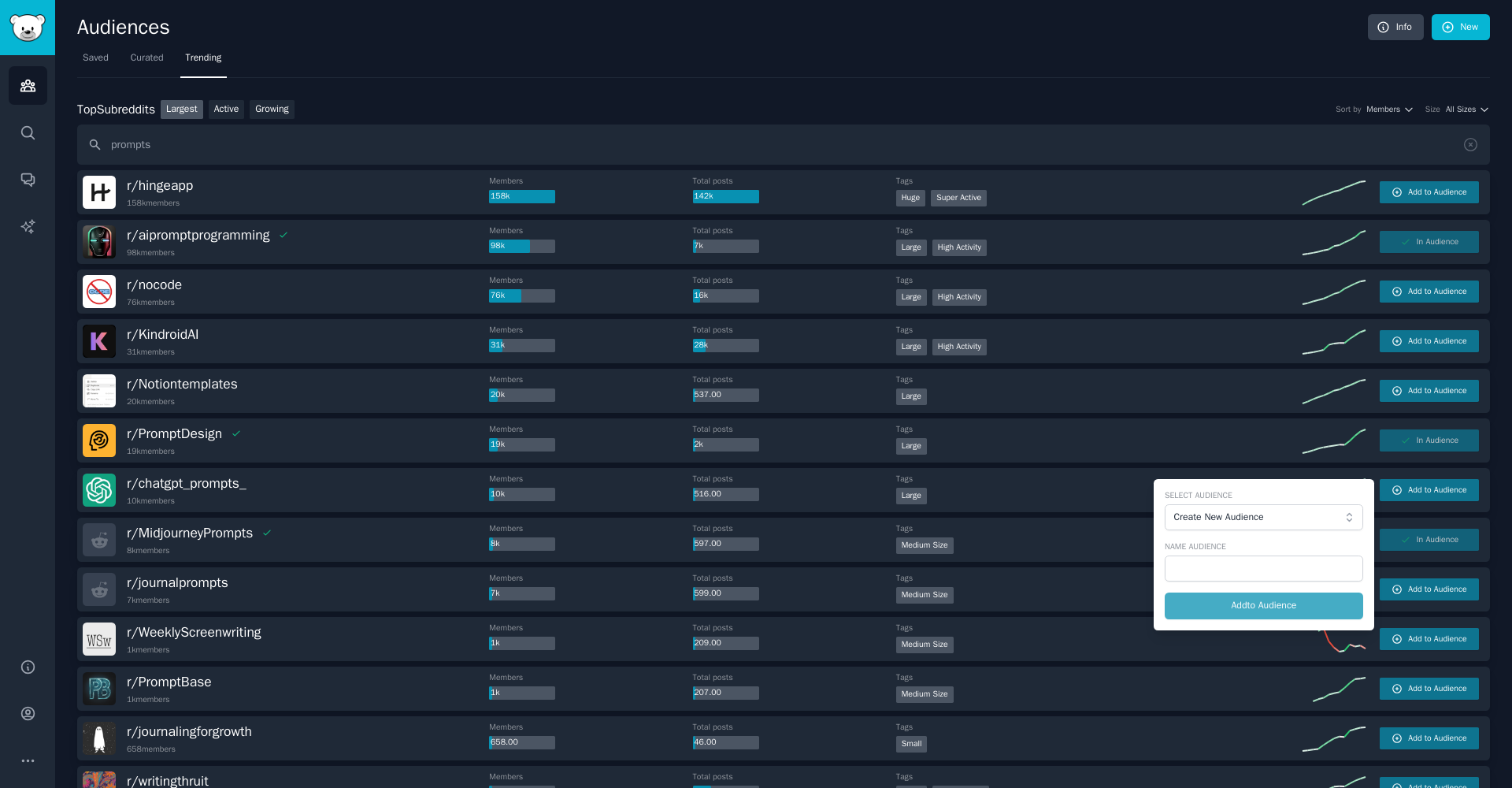 click on "Create New Audience" at bounding box center (1264, 518) 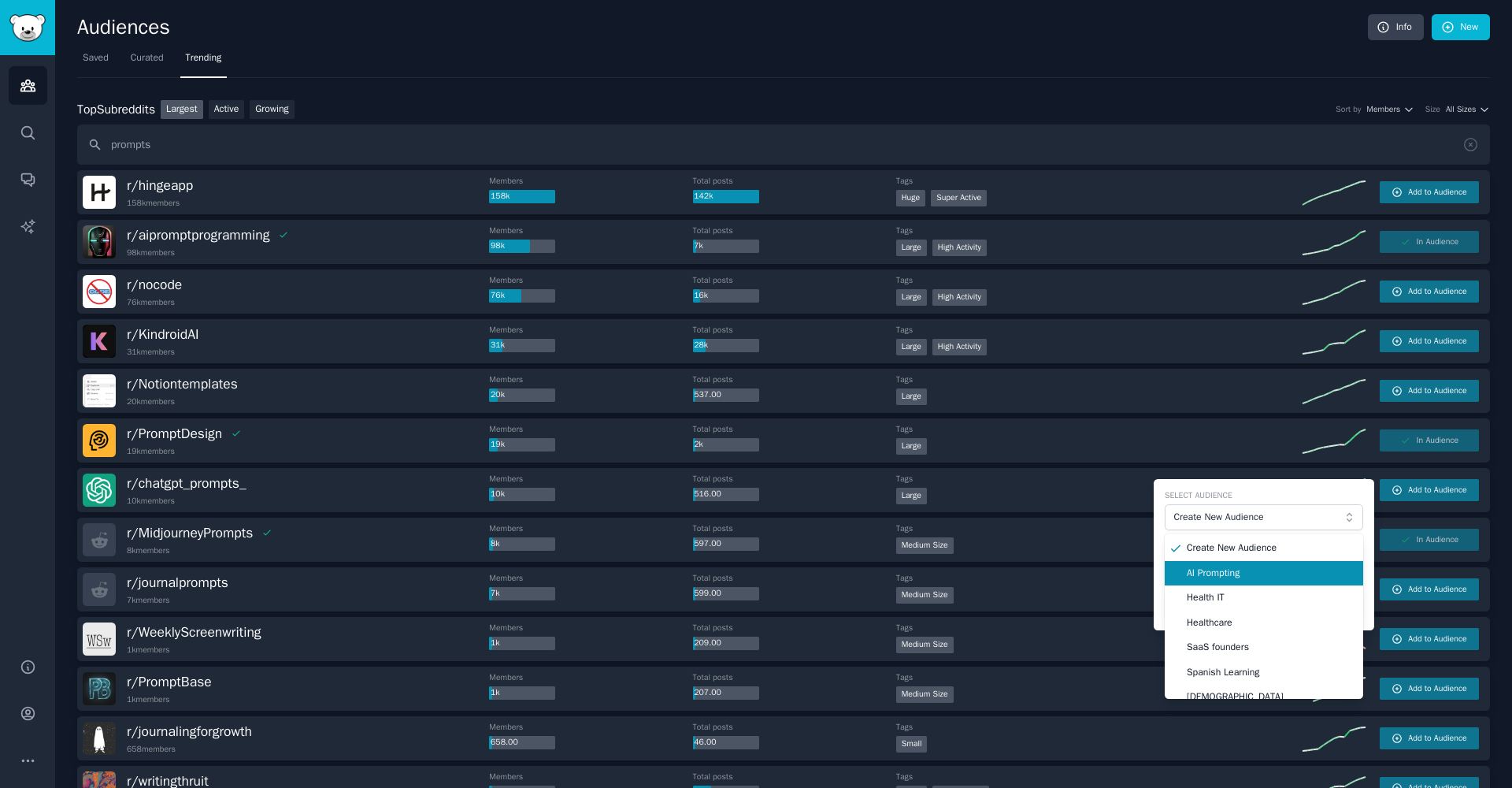 click on "AI Prompting" at bounding box center [1264, 574] 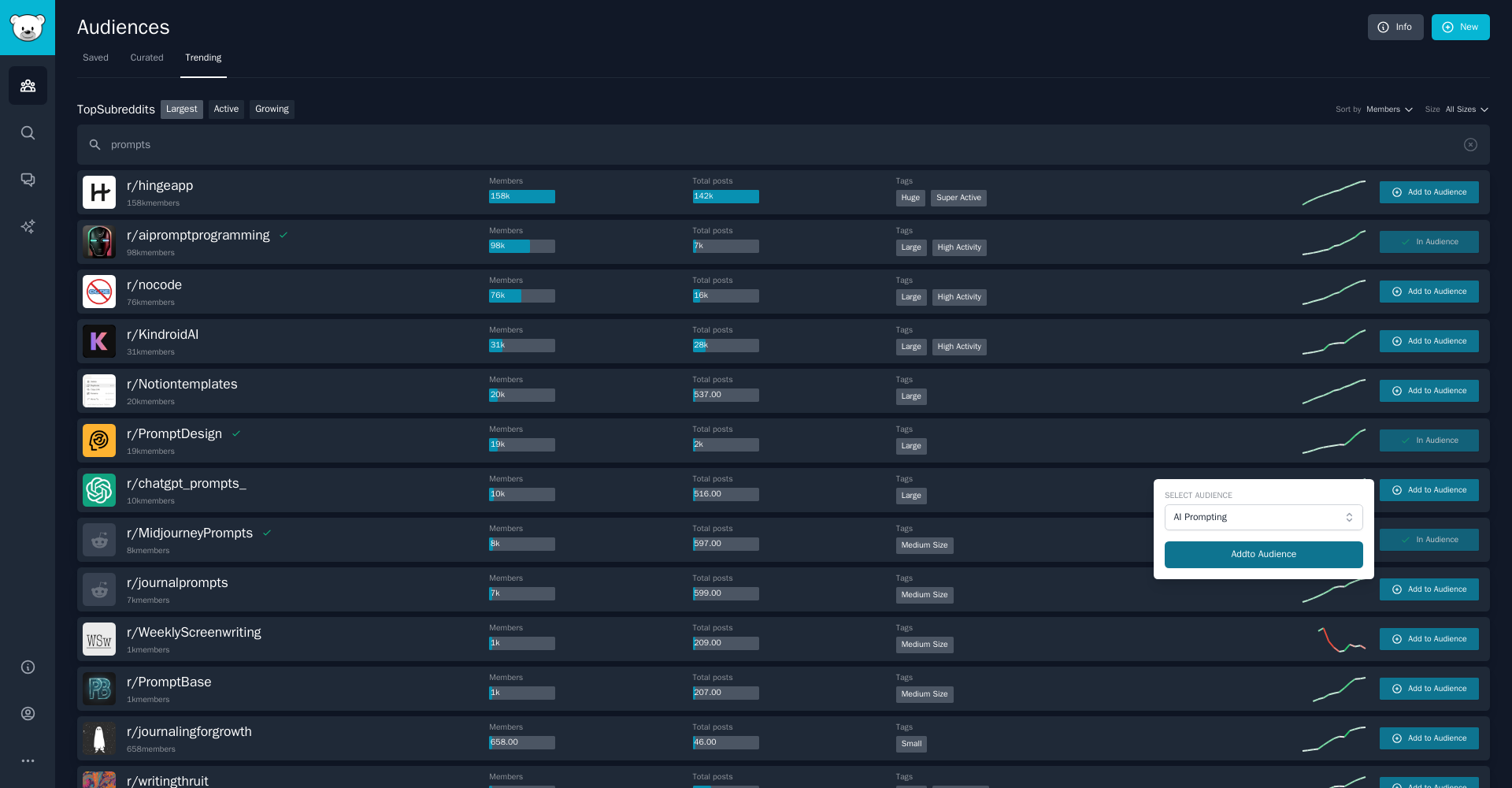 click on "Add  to Audience" 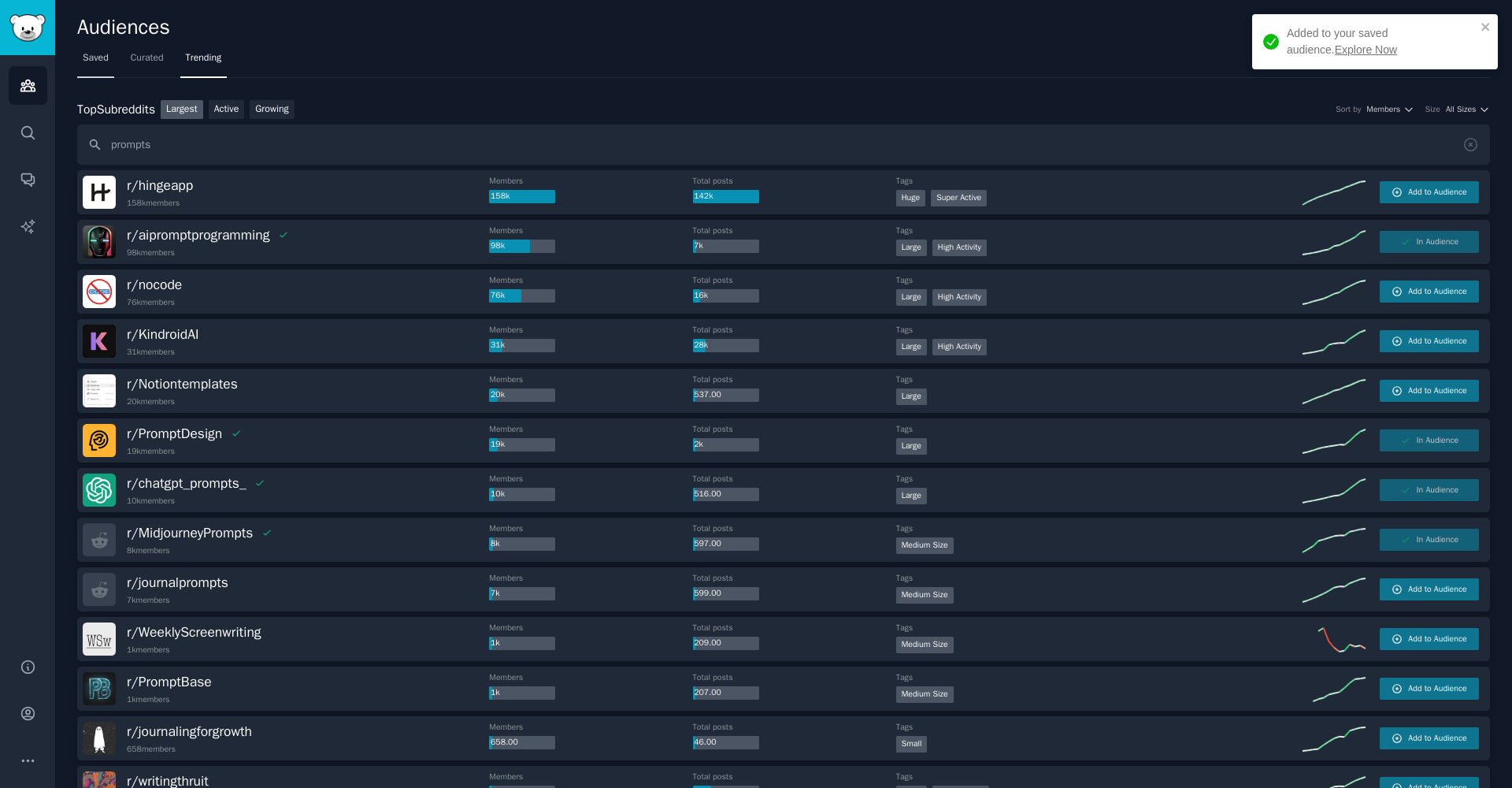 click on "Saved" at bounding box center [95, 61] 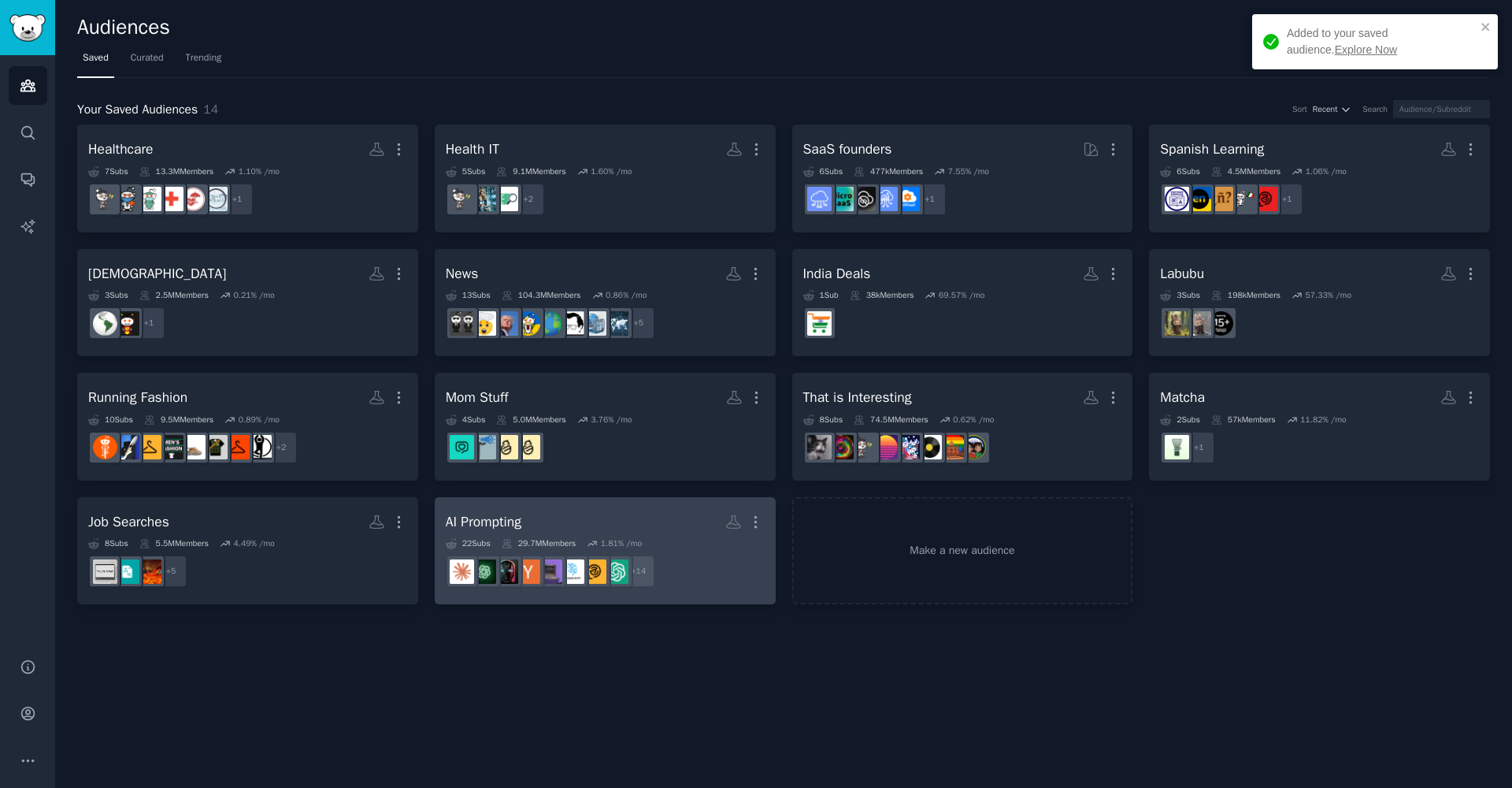 click on "AI Prompting More" at bounding box center (605, 522) 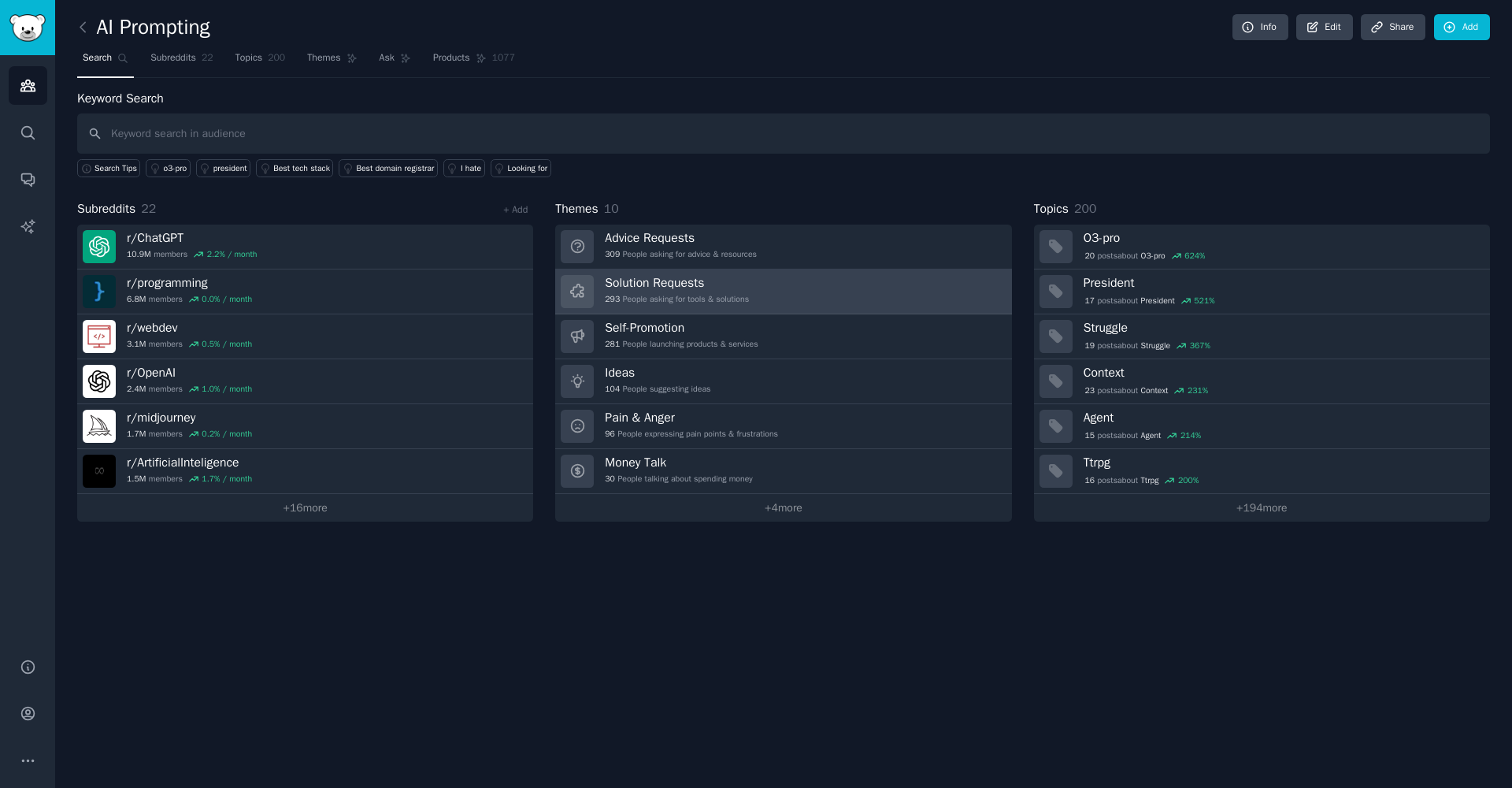 click on "293 People asking for tools & solutions" at bounding box center (676, 299) 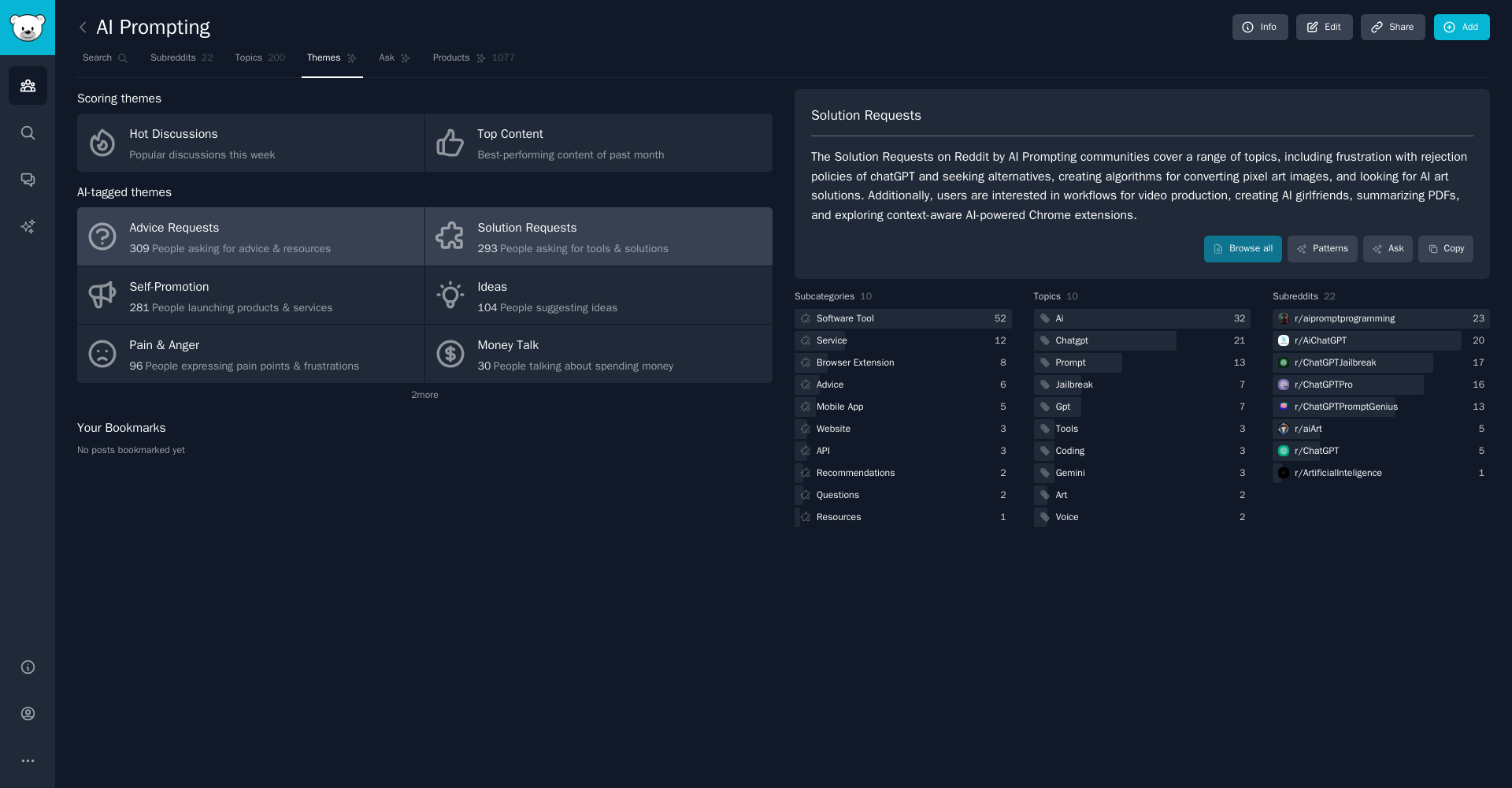 click on "Advice Requests" at bounding box center (231, 229) 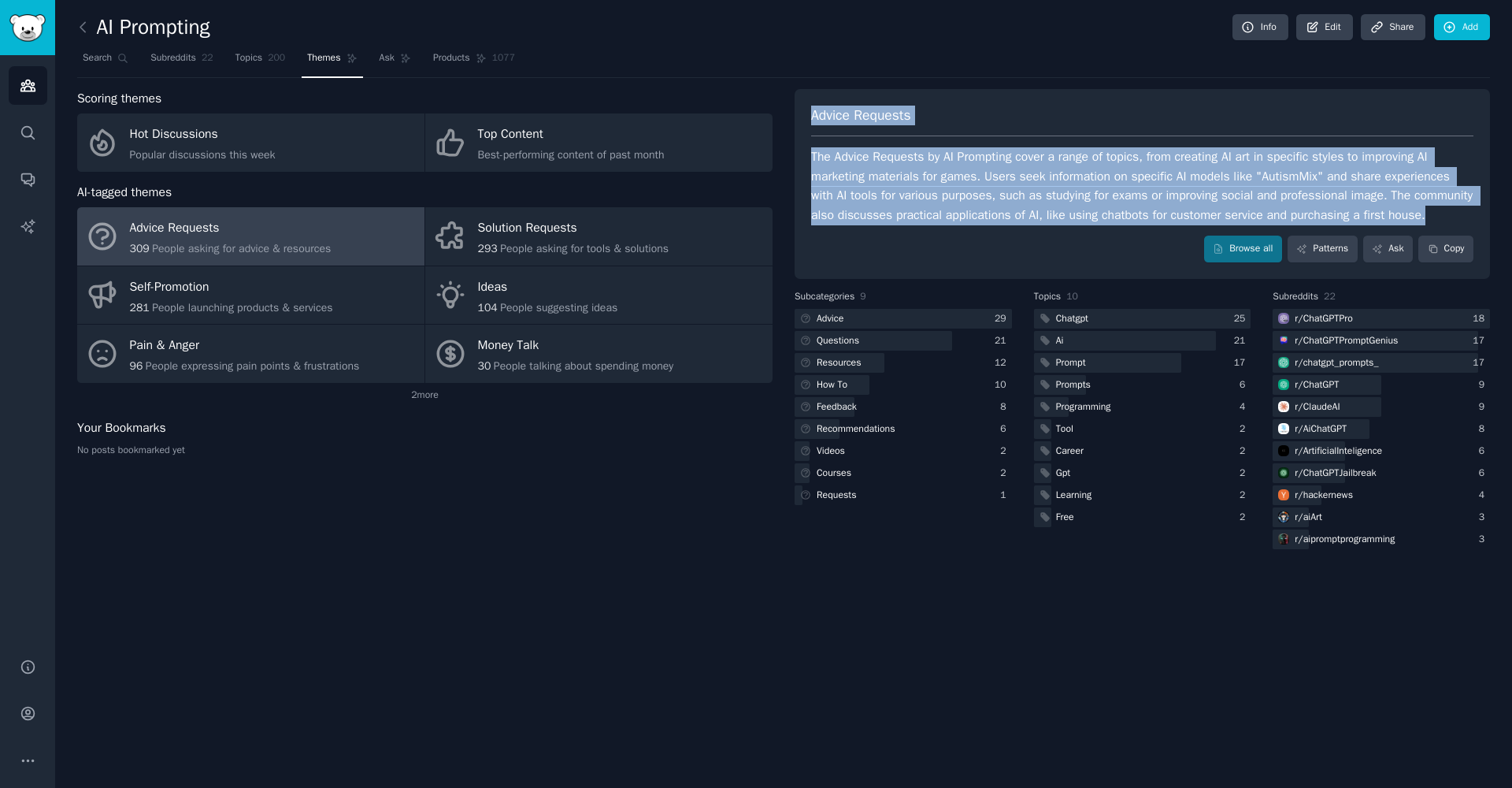 drag, startPoint x: 819, startPoint y: 113, endPoint x: 1006, endPoint y: 222, distance: 216.4486 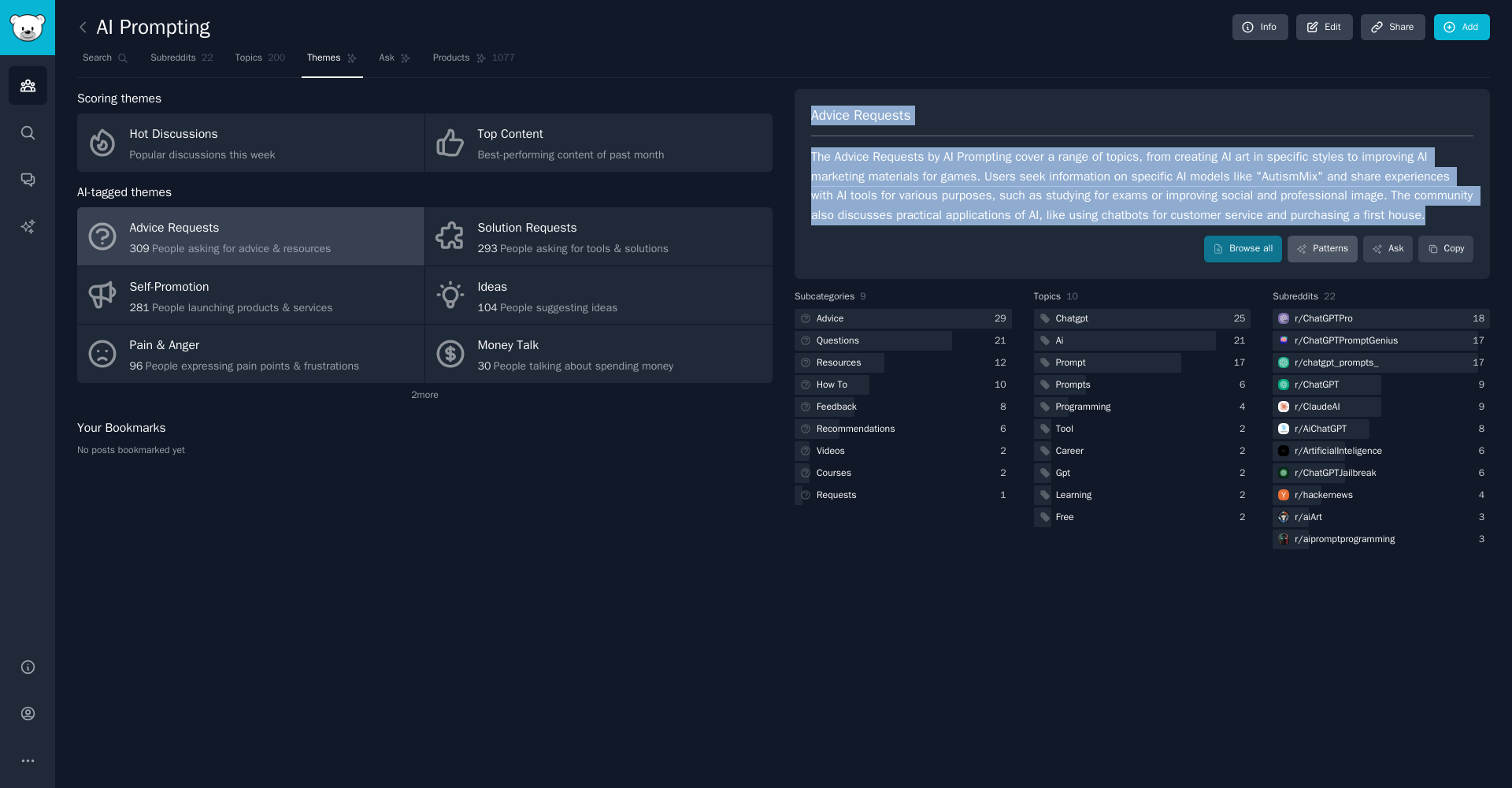 click on "Patterns" at bounding box center (1322, 249) 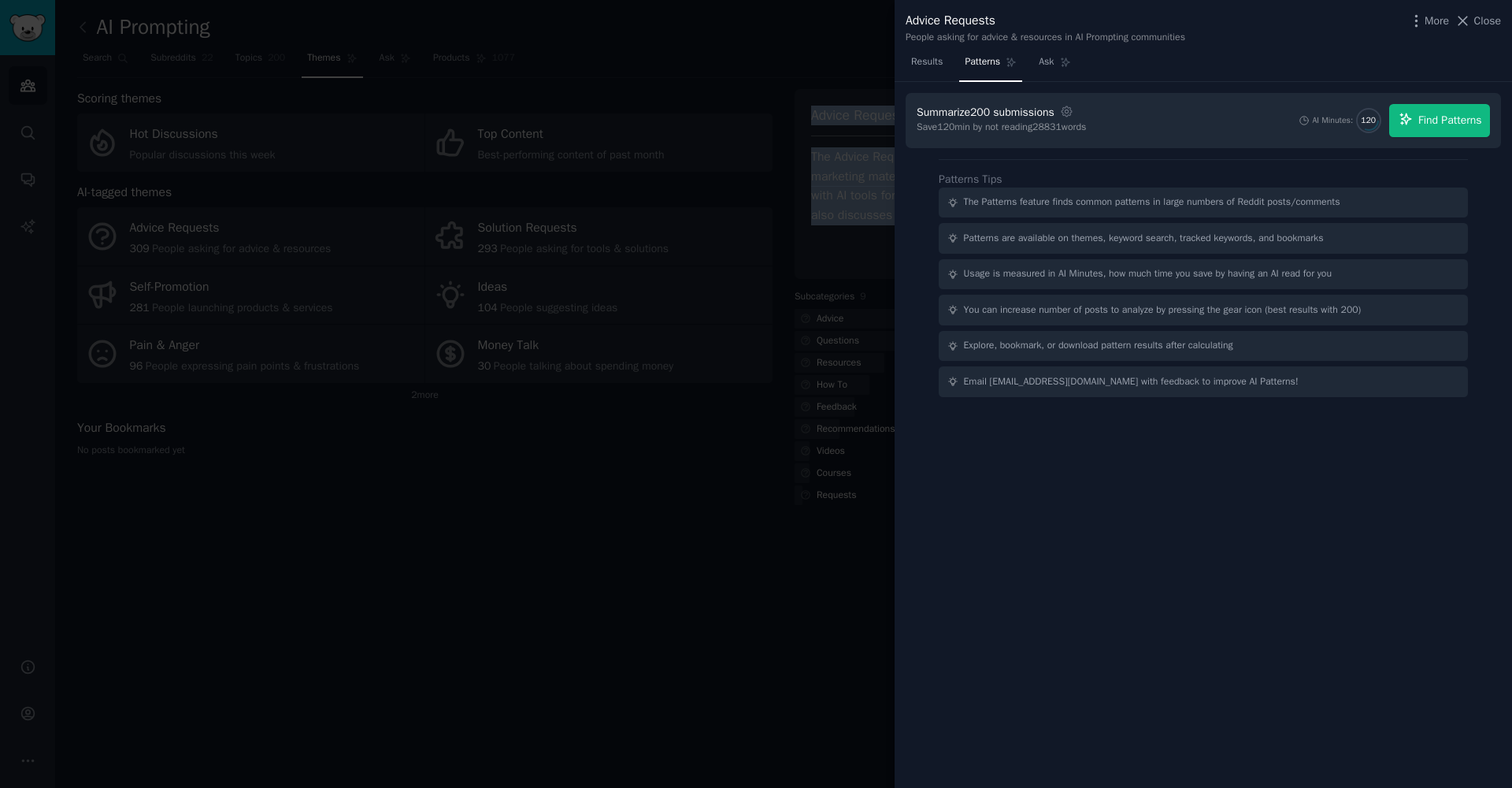 click on "Find Patterns" at bounding box center [1450, 120] 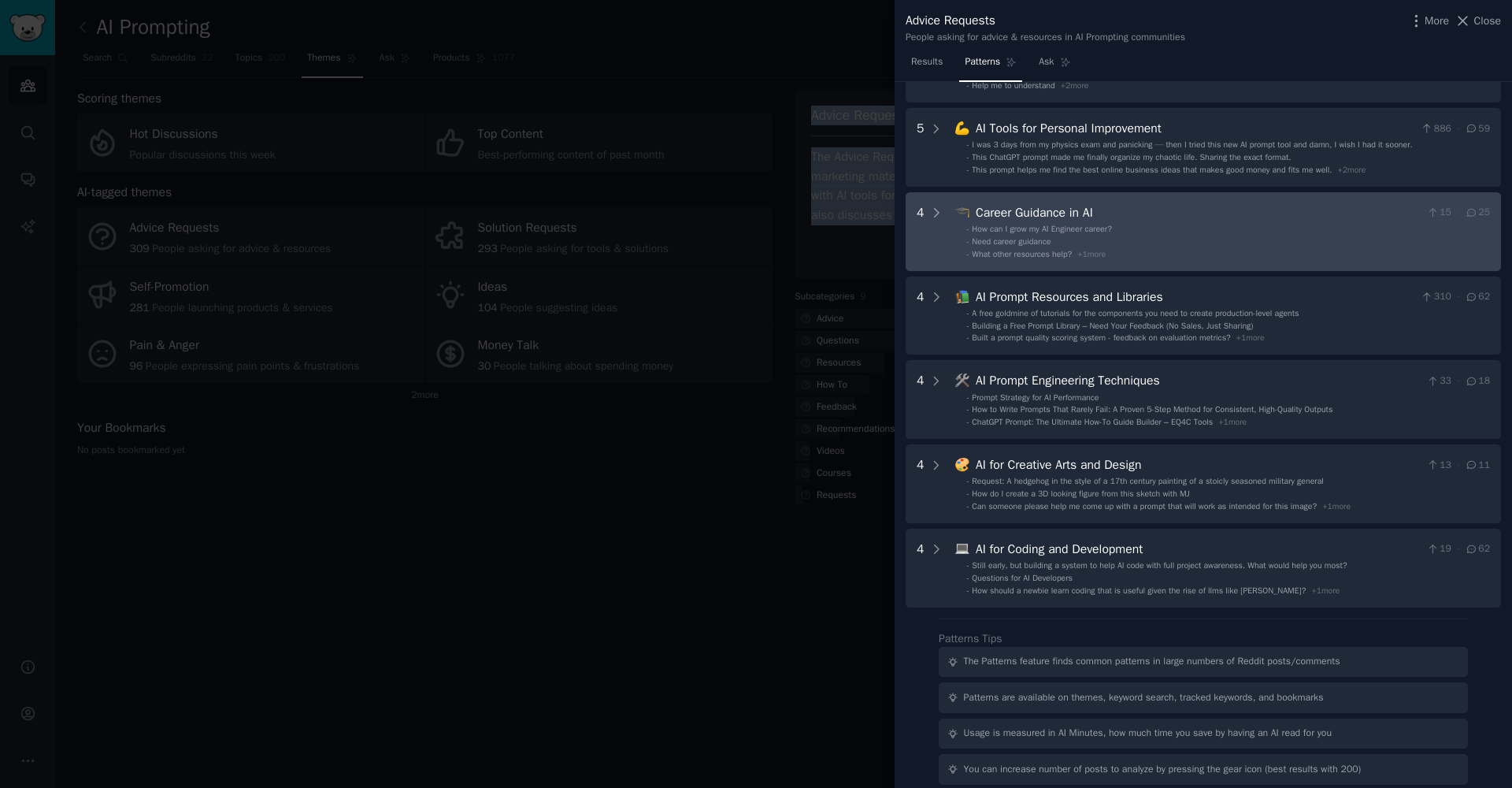 scroll, scrollTop: 0, scrollLeft: 0, axis: both 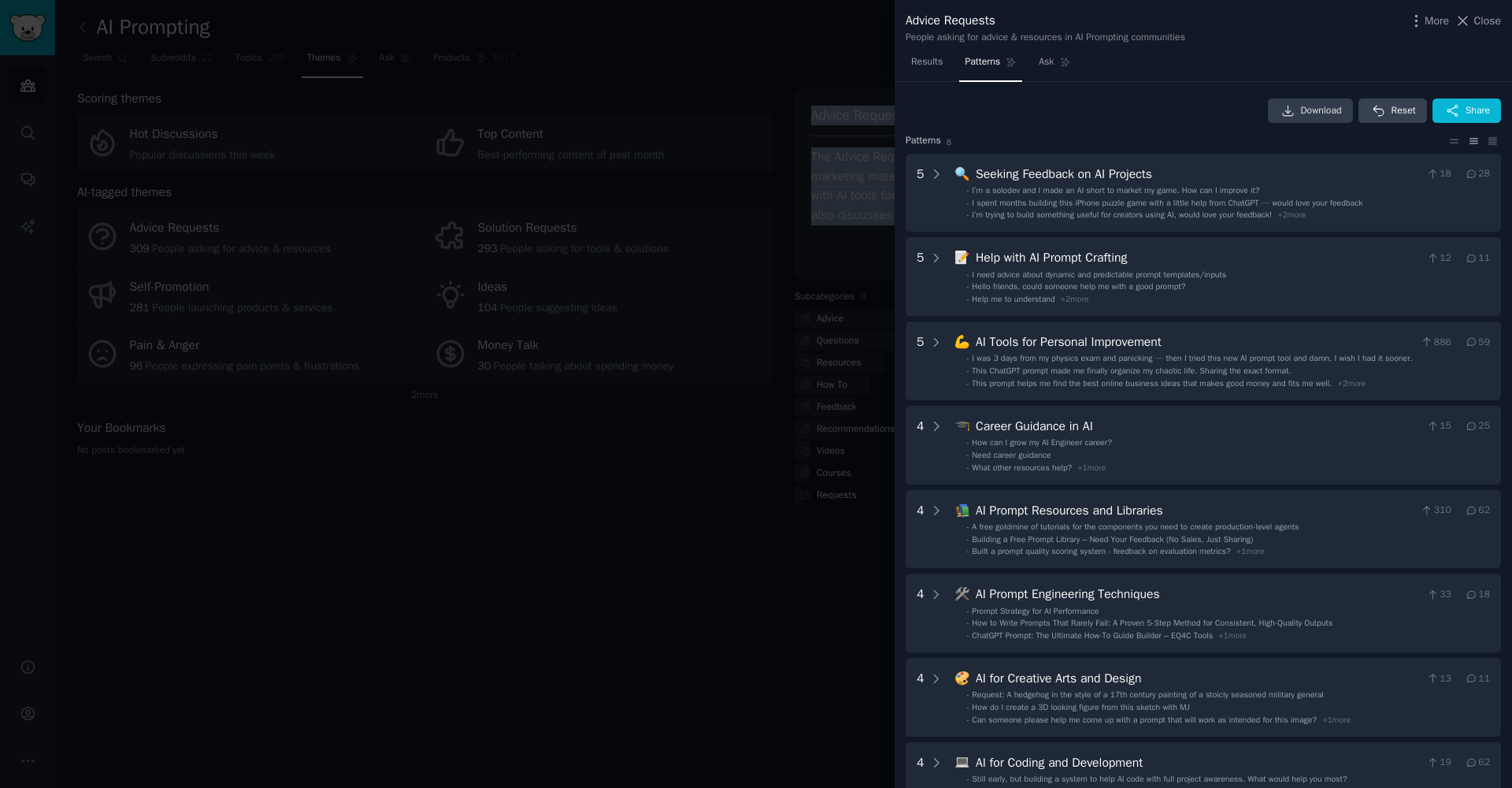 click on "Download" at bounding box center (1310, 111) 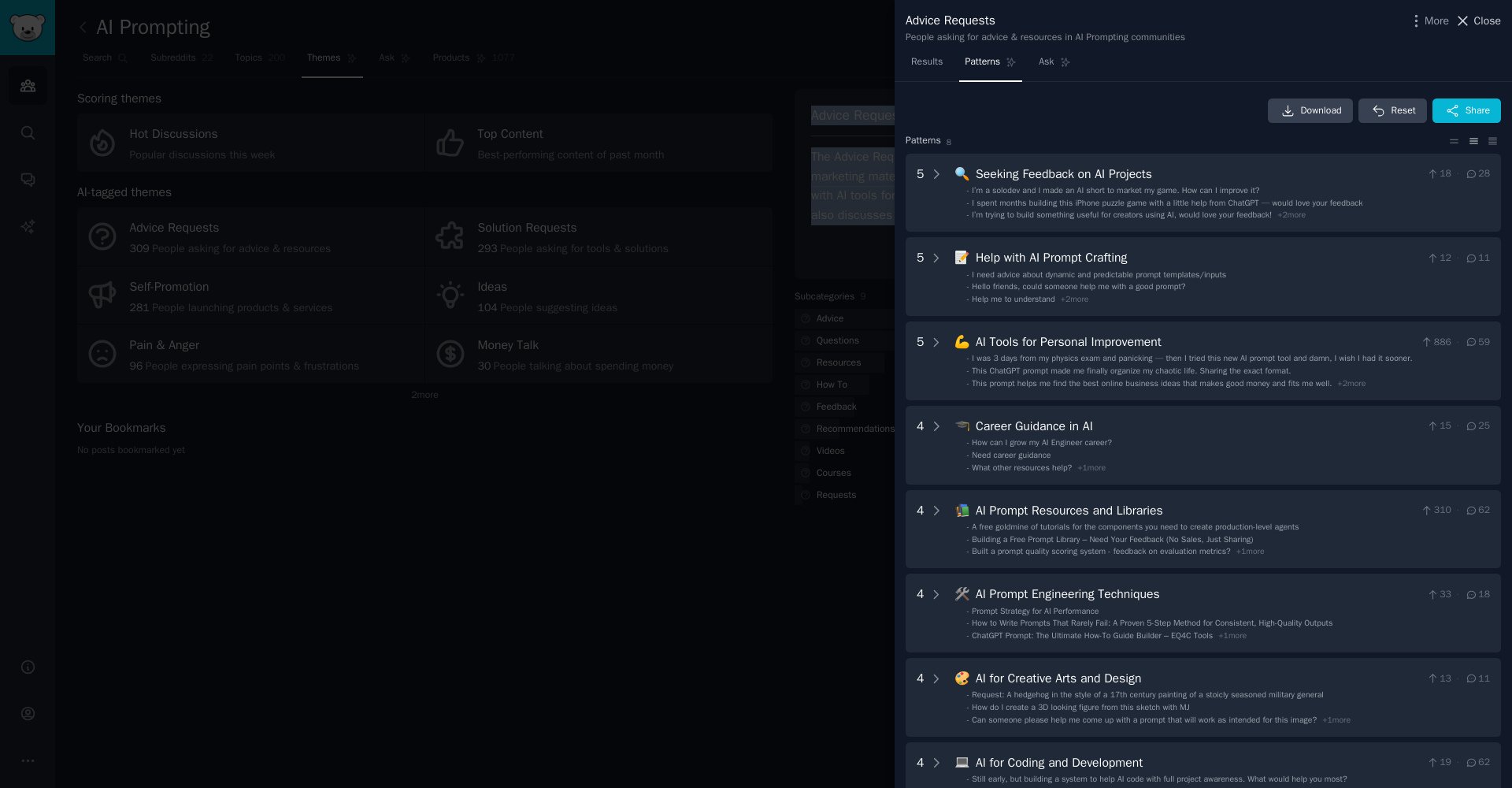 click on "Close" at bounding box center (1488, 20) 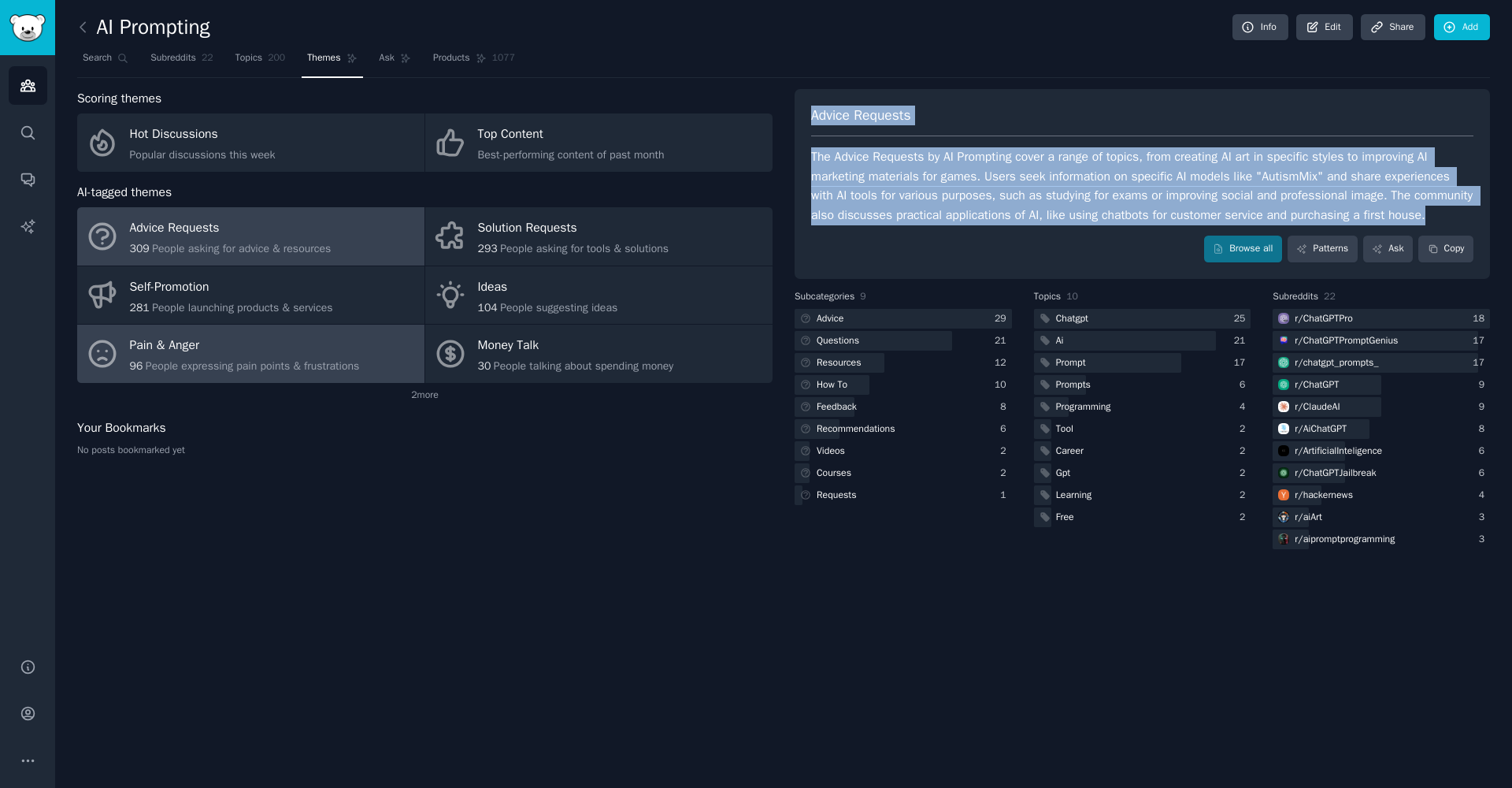 click on "People expressing pain points & frustrations" at bounding box center [252, 366] 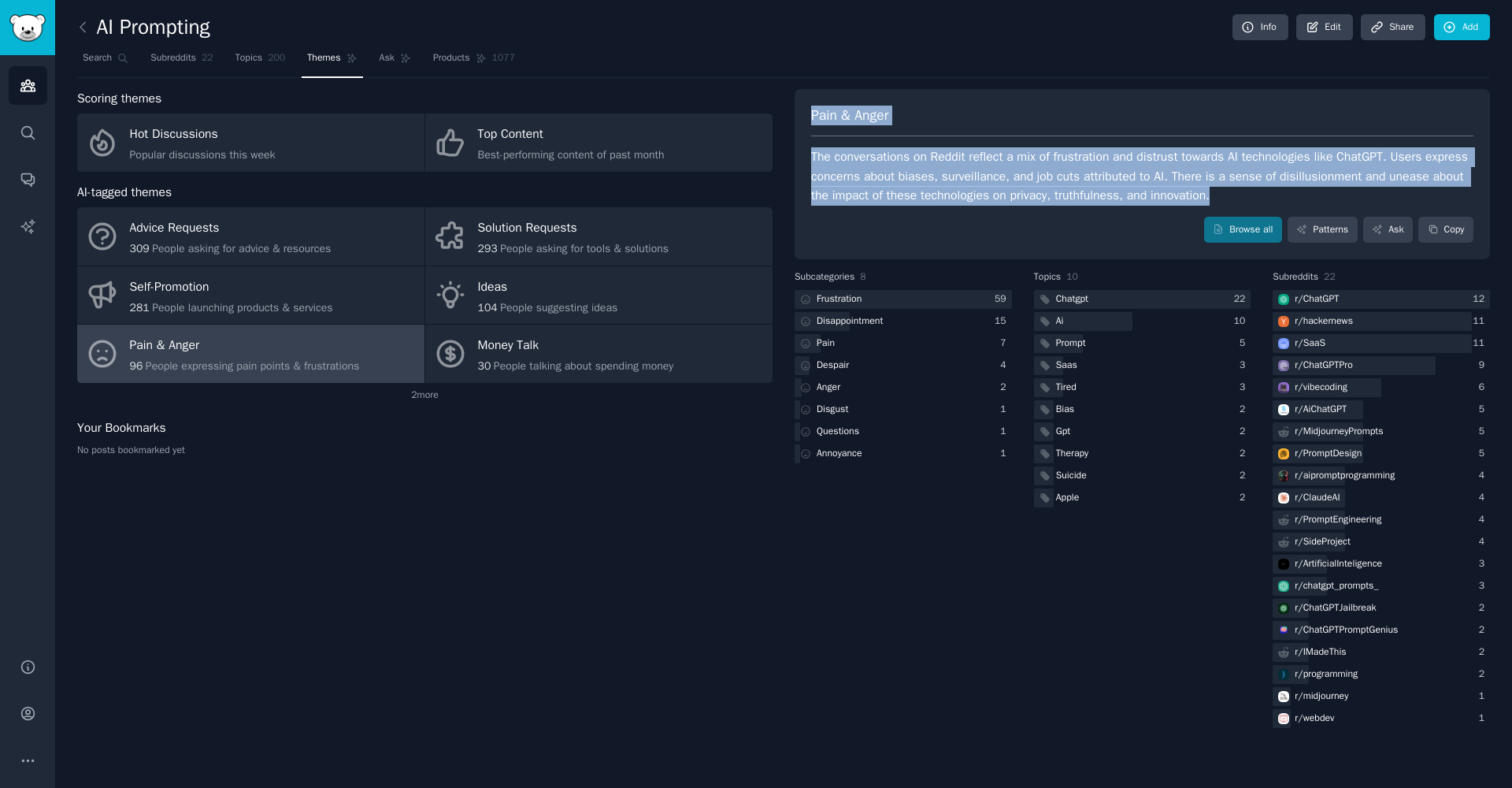 drag, startPoint x: 811, startPoint y: 114, endPoint x: 1309, endPoint y: 196, distance: 504.7059 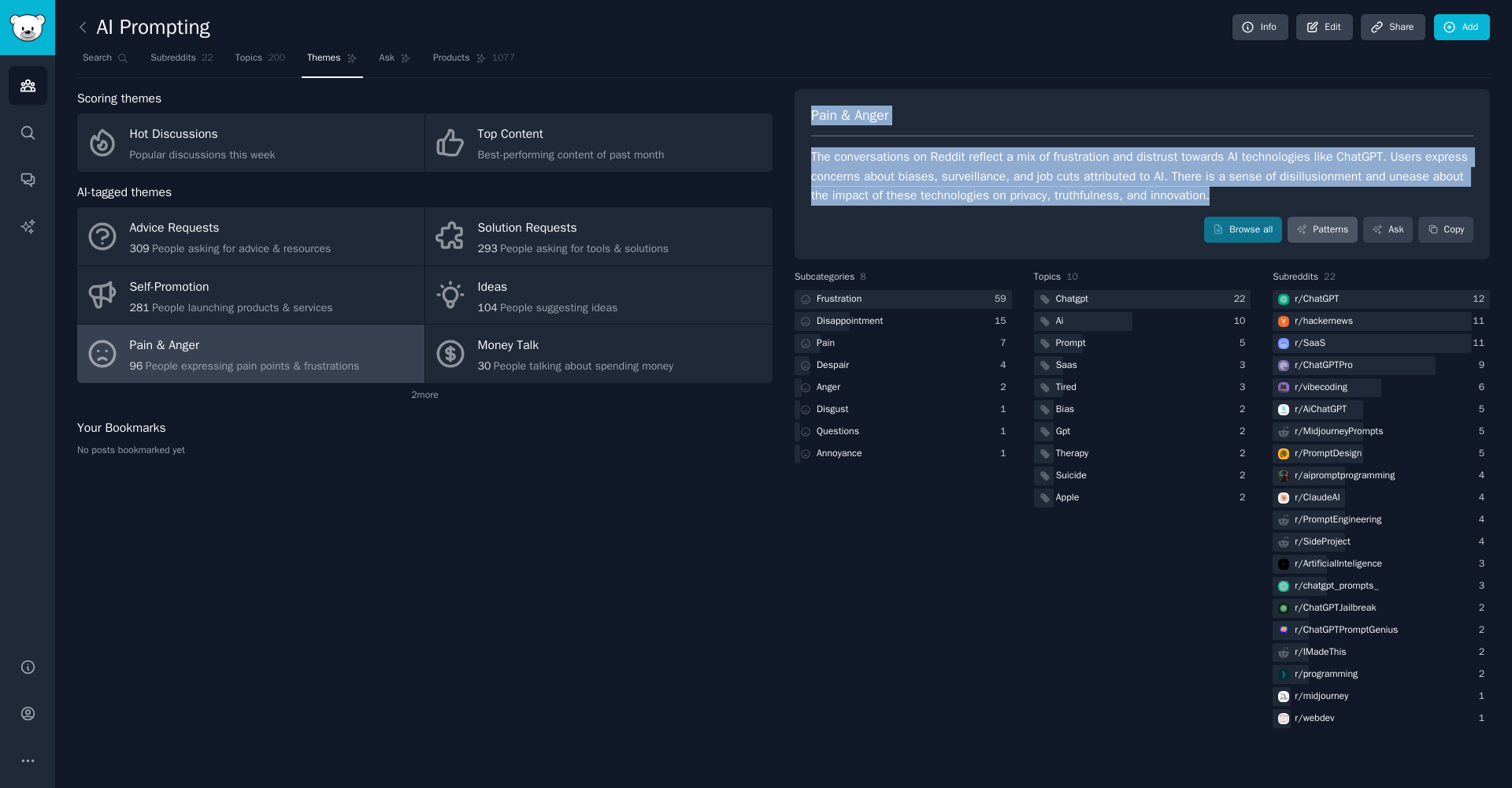 click on "Patterns" at bounding box center (1322, 230) 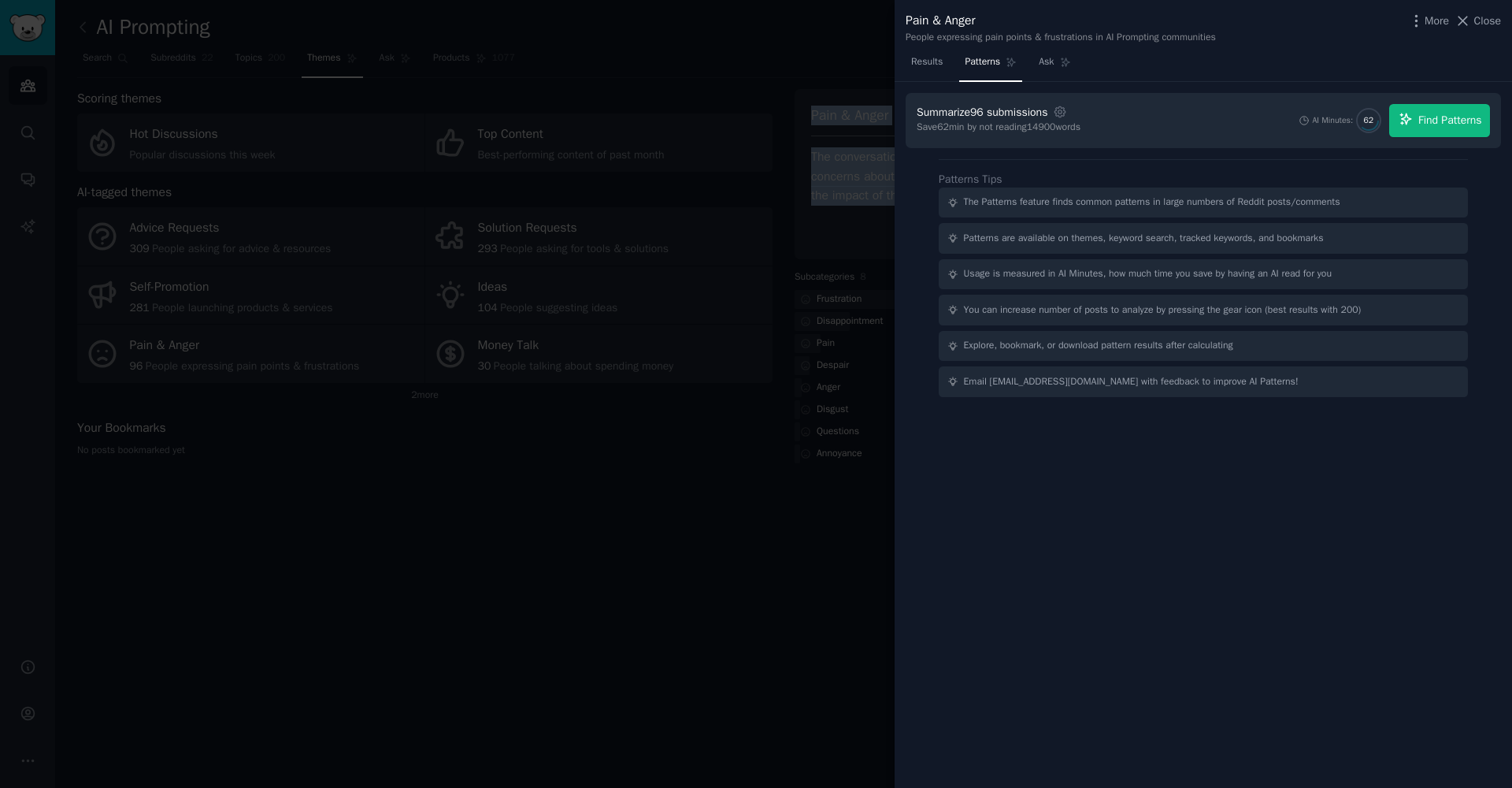 click on "Find Patterns" at bounding box center [1440, 121] 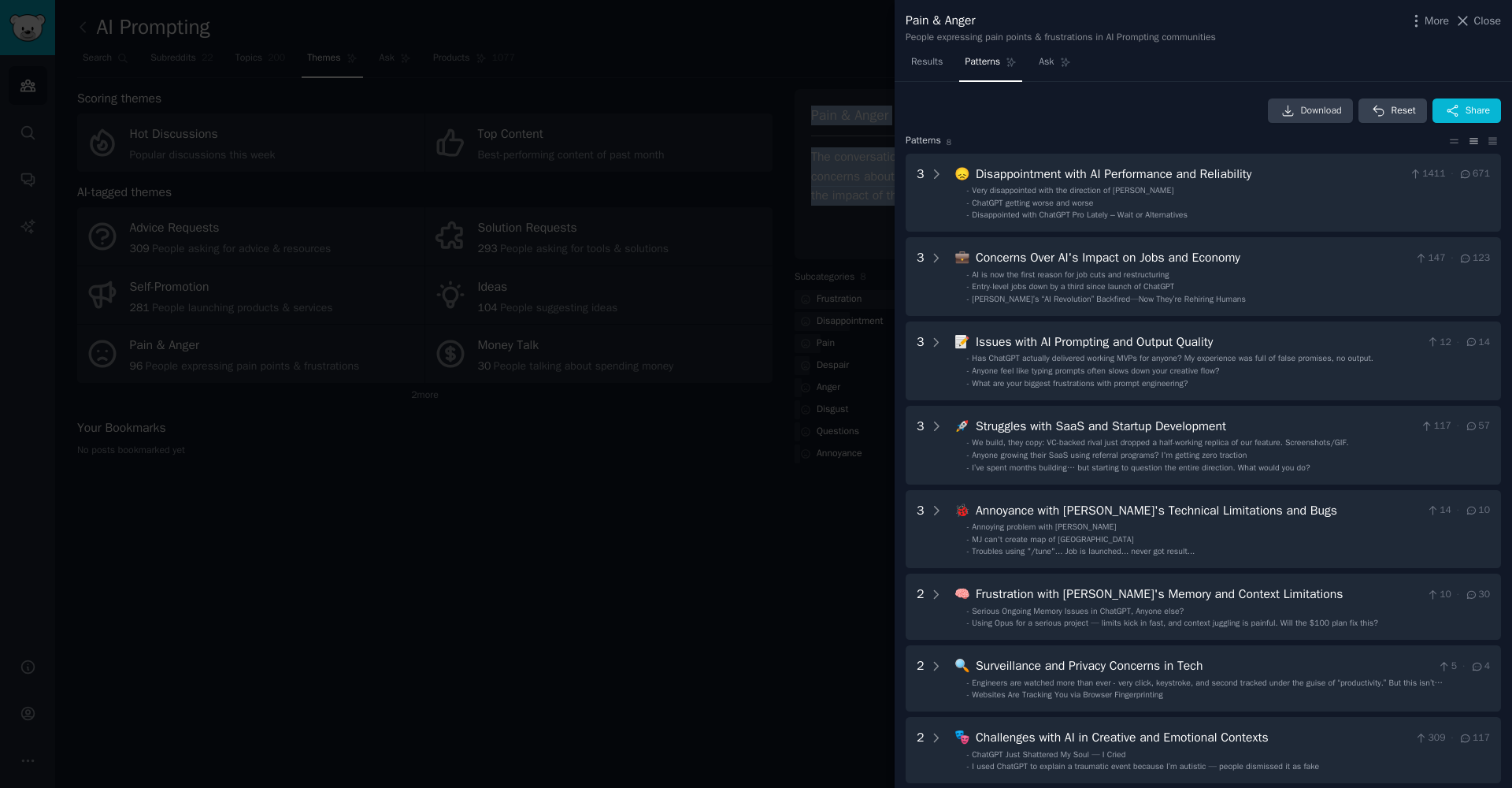 click on "Download" at bounding box center (1321, 111) 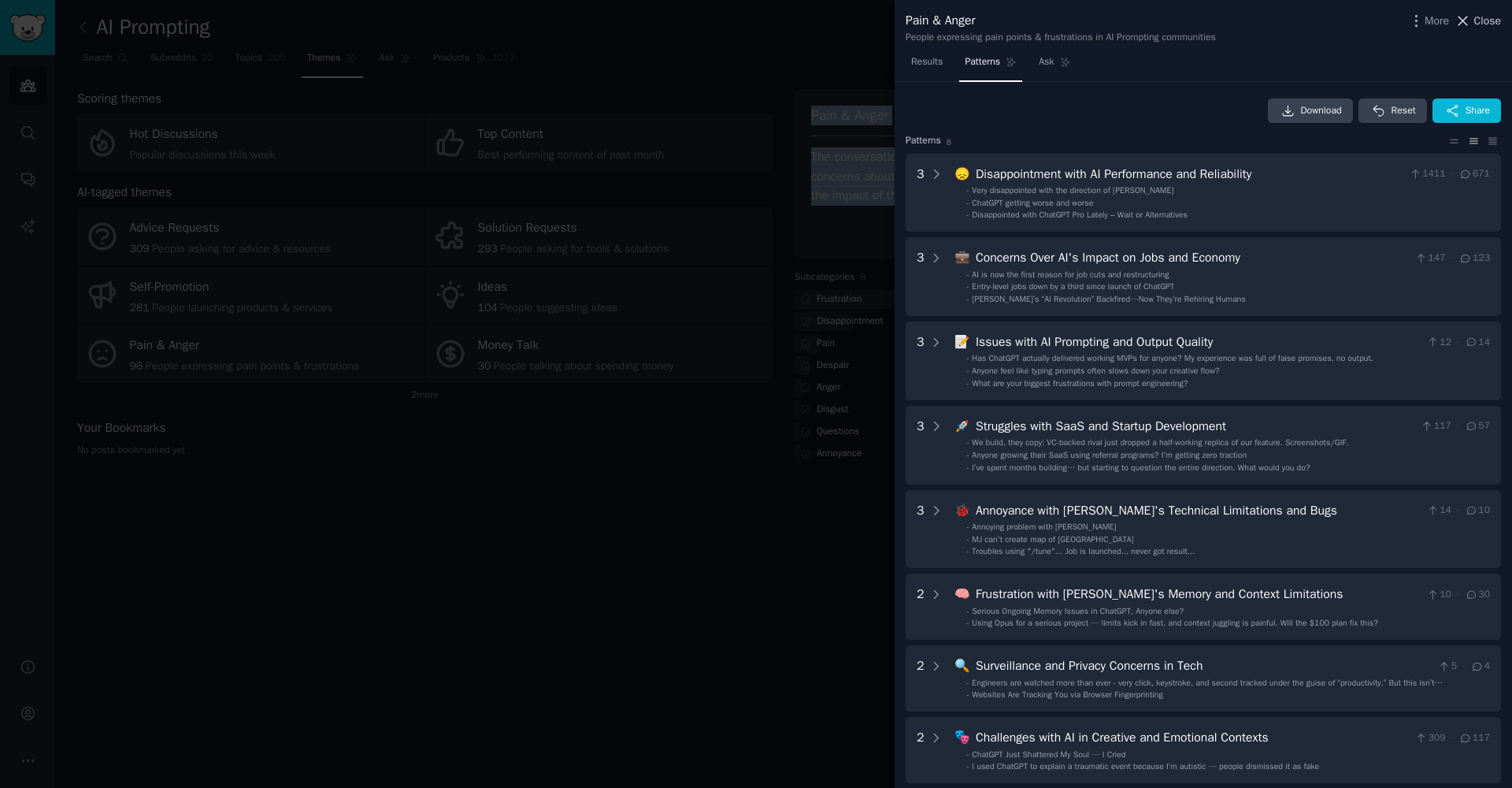 click on "Close" at bounding box center (1488, 20) 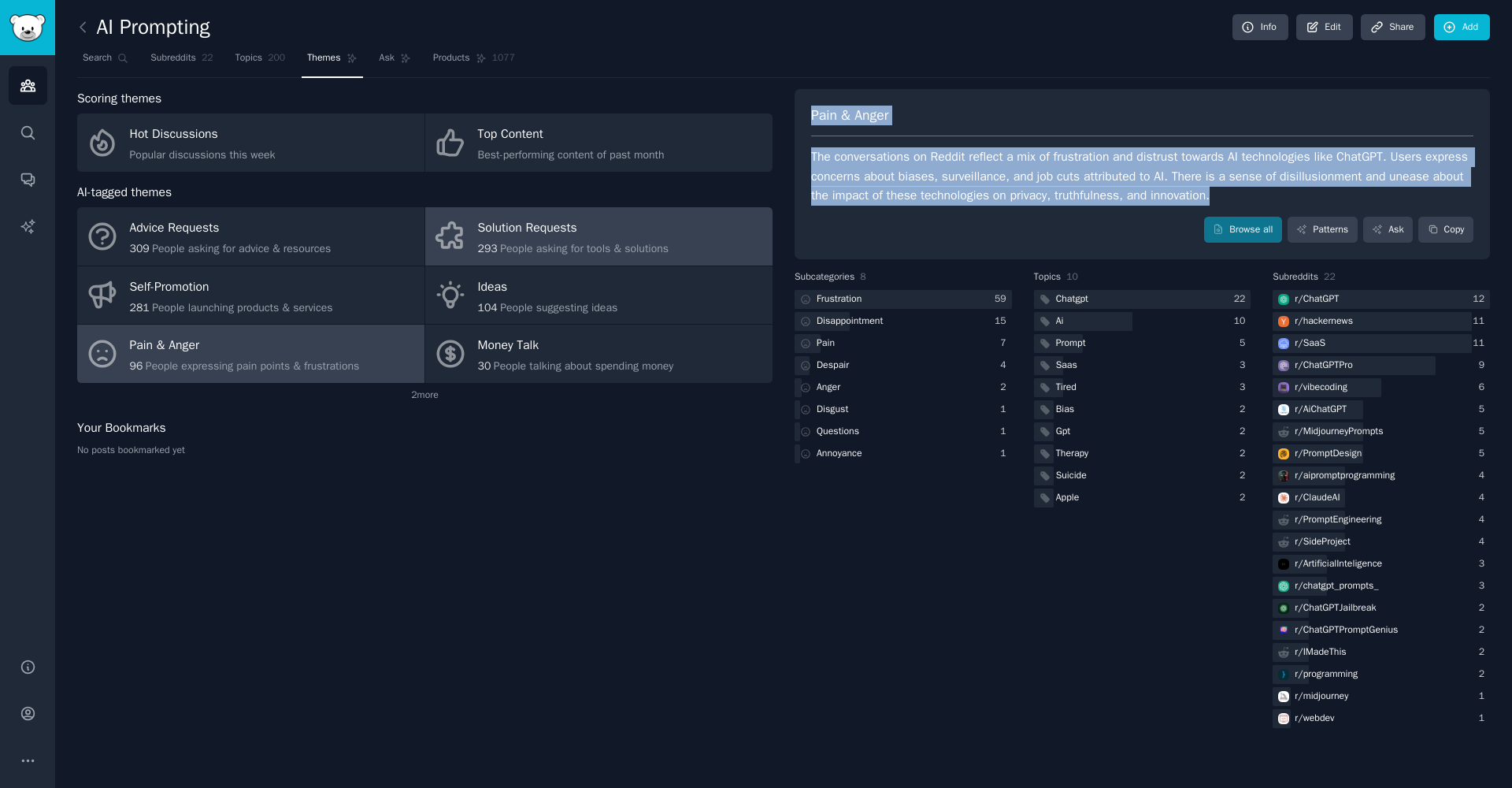 click on "293 People asking for tools & solutions" at bounding box center (573, 248) 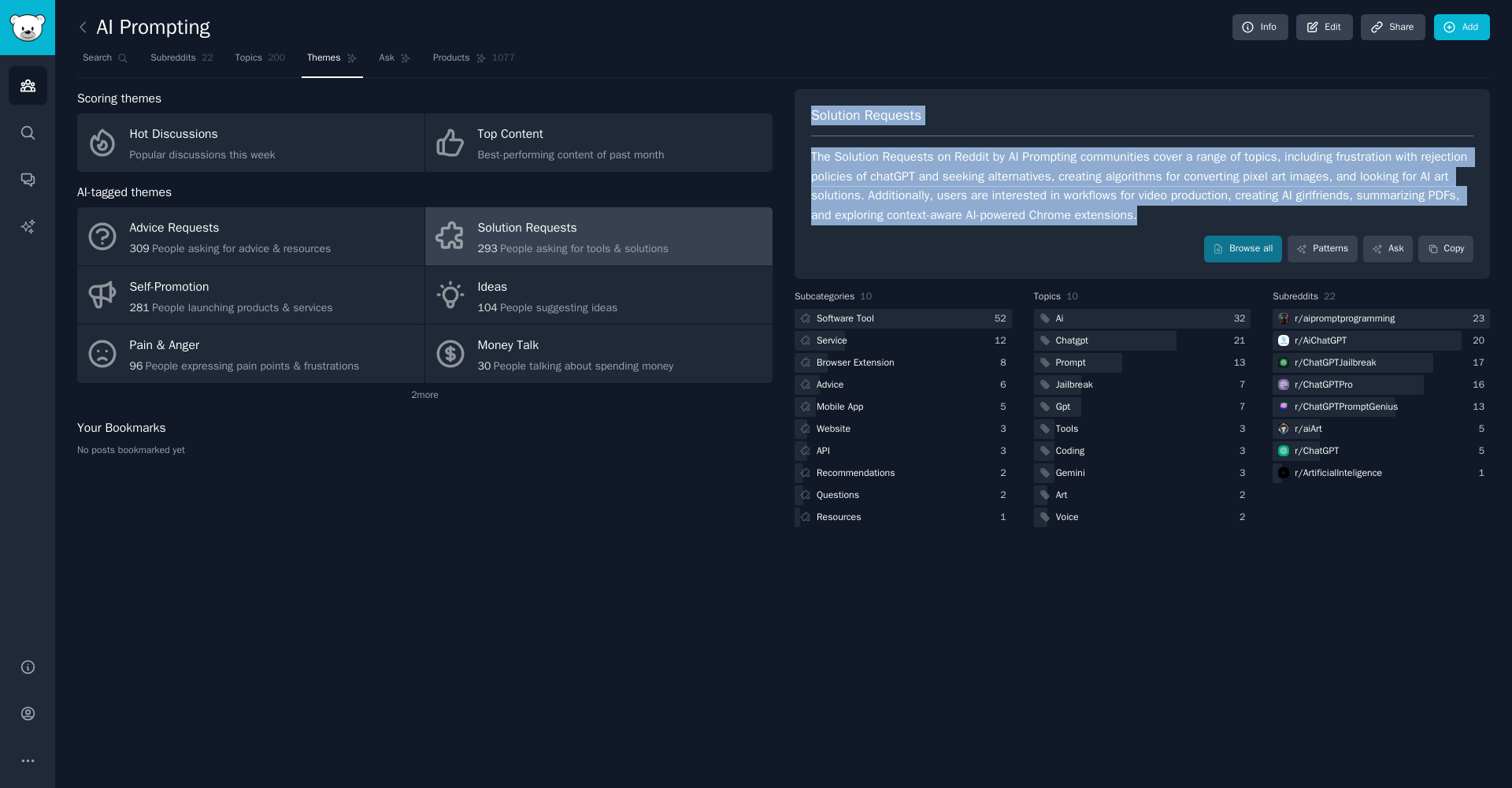drag, startPoint x: 811, startPoint y: 111, endPoint x: 1288, endPoint y: 209, distance: 486.963 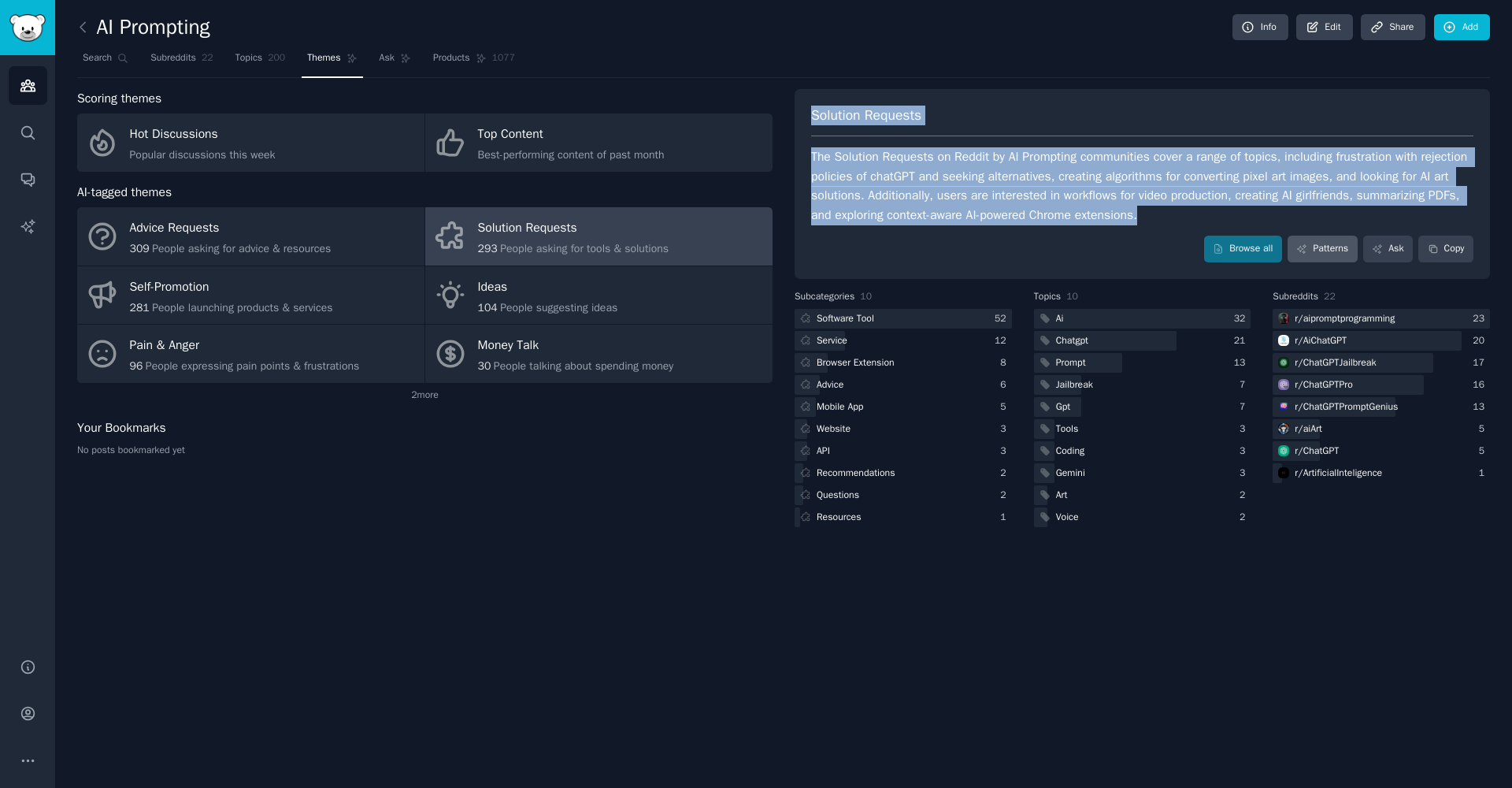 click on "Patterns" at bounding box center [1322, 249] 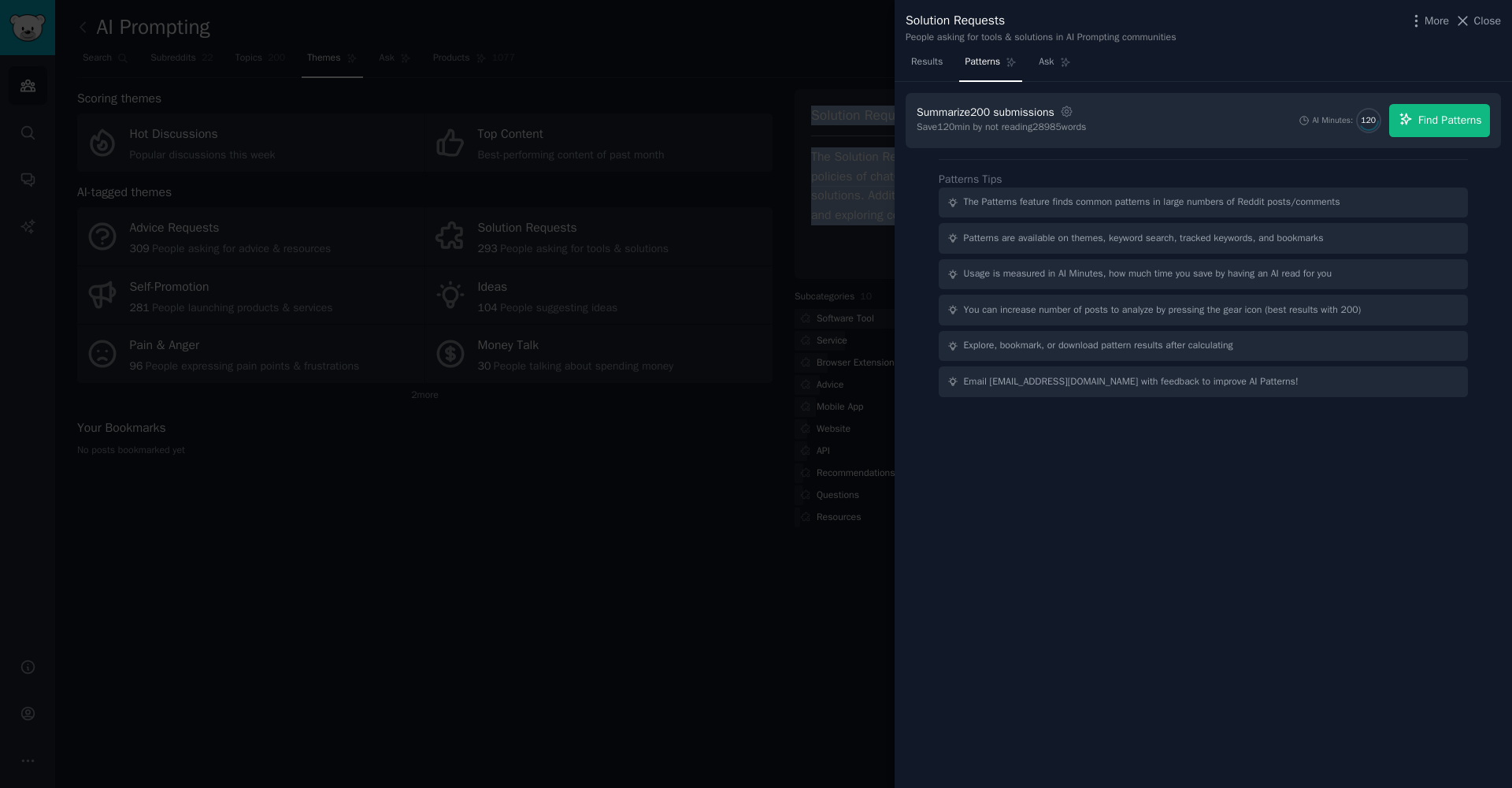 click on "Find Patterns" at bounding box center (1450, 120) 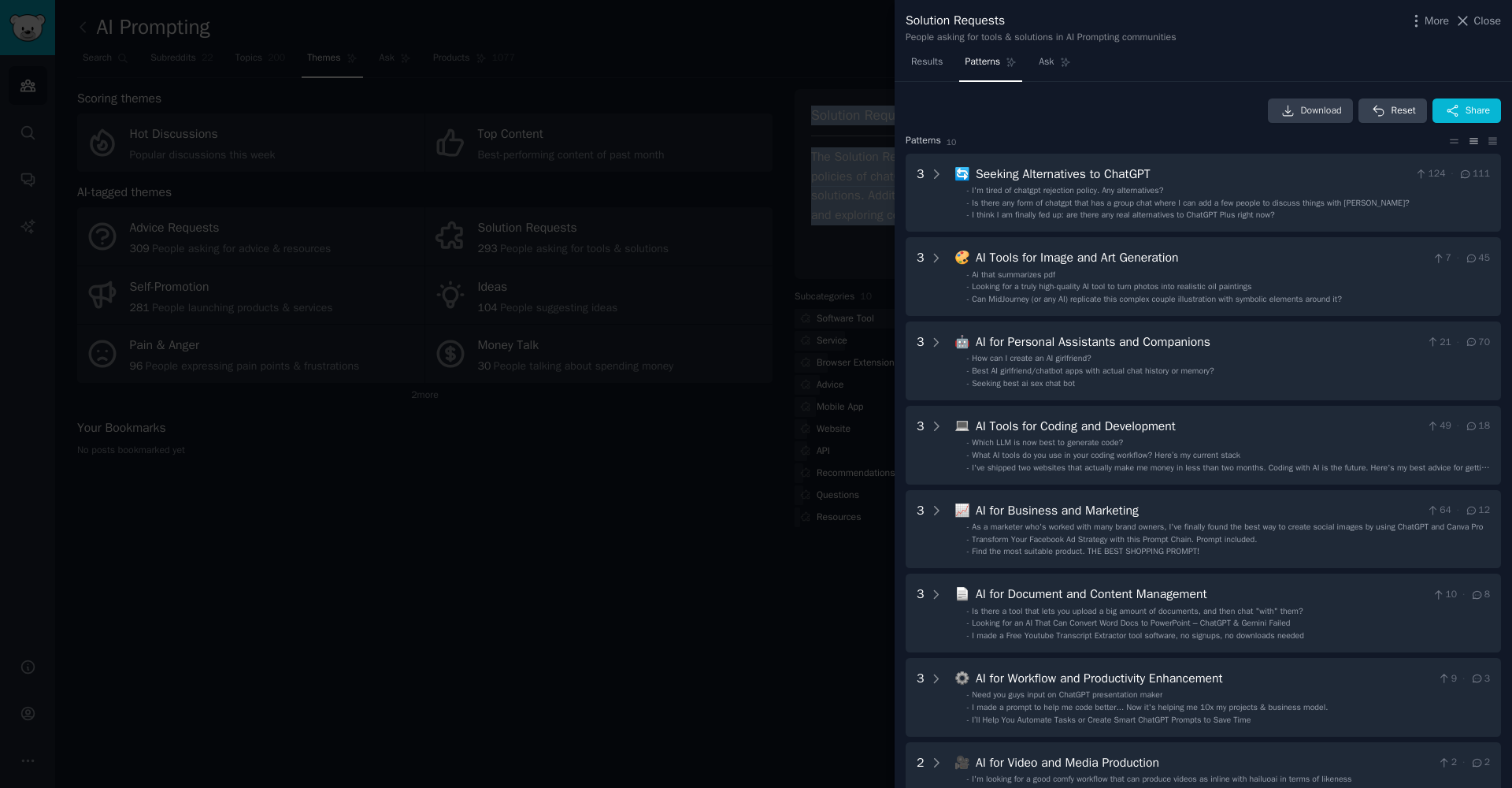 click on "Download" at bounding box center [1321, 111] 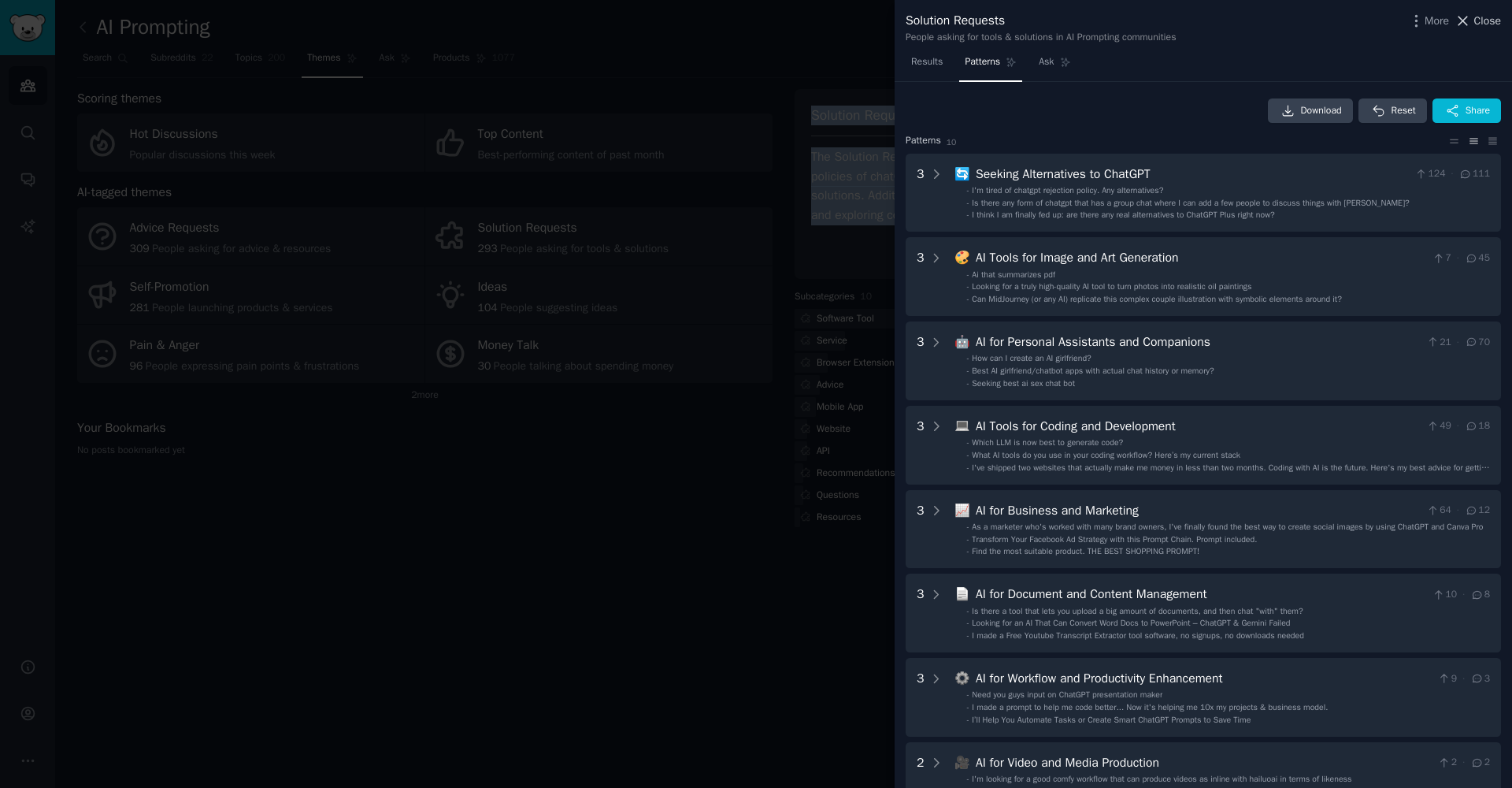 click on "Close" at bounding box center (1488, 20) 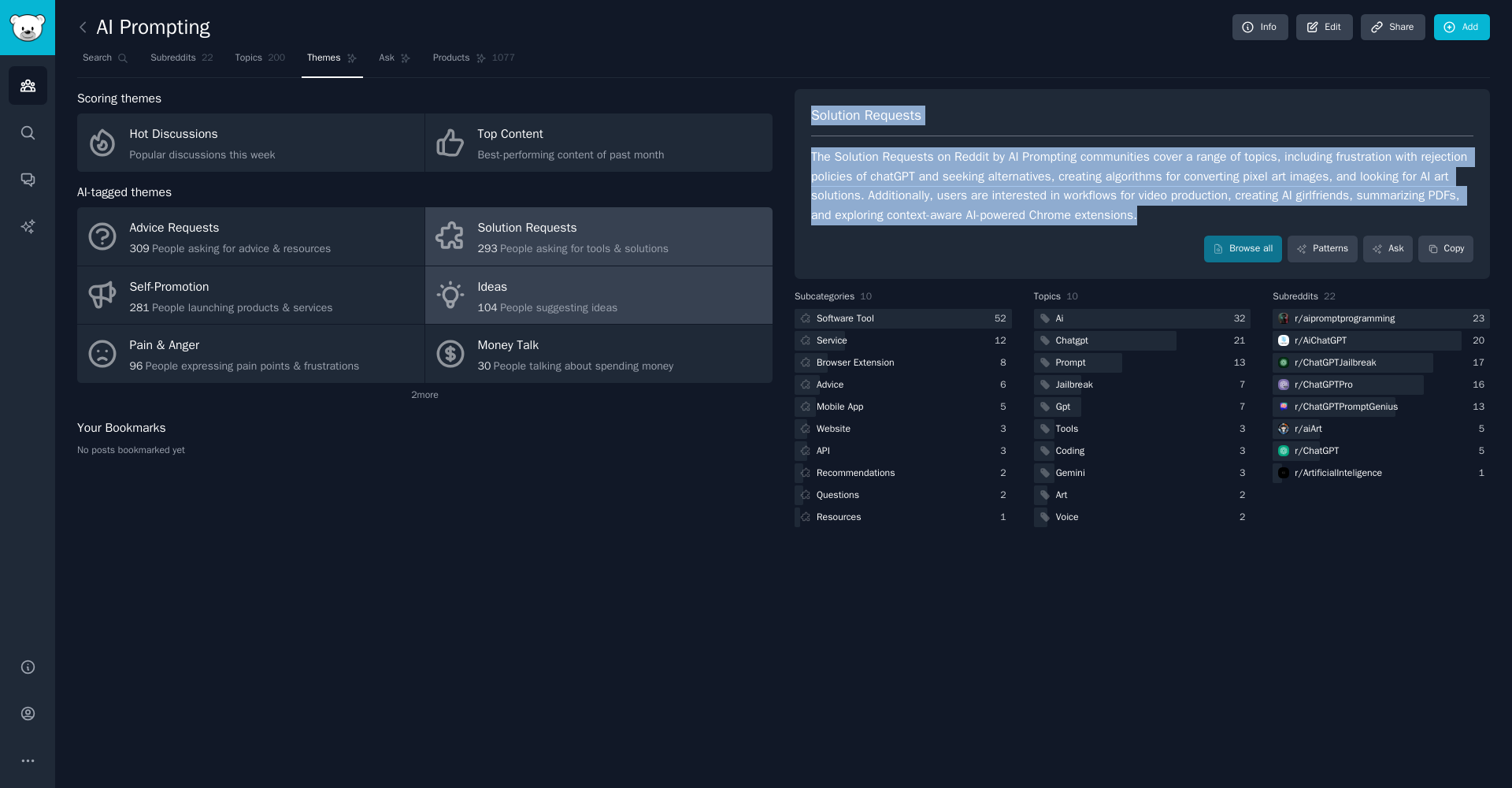 click on "People suggesting ideas" at bounding box center [558, 307] 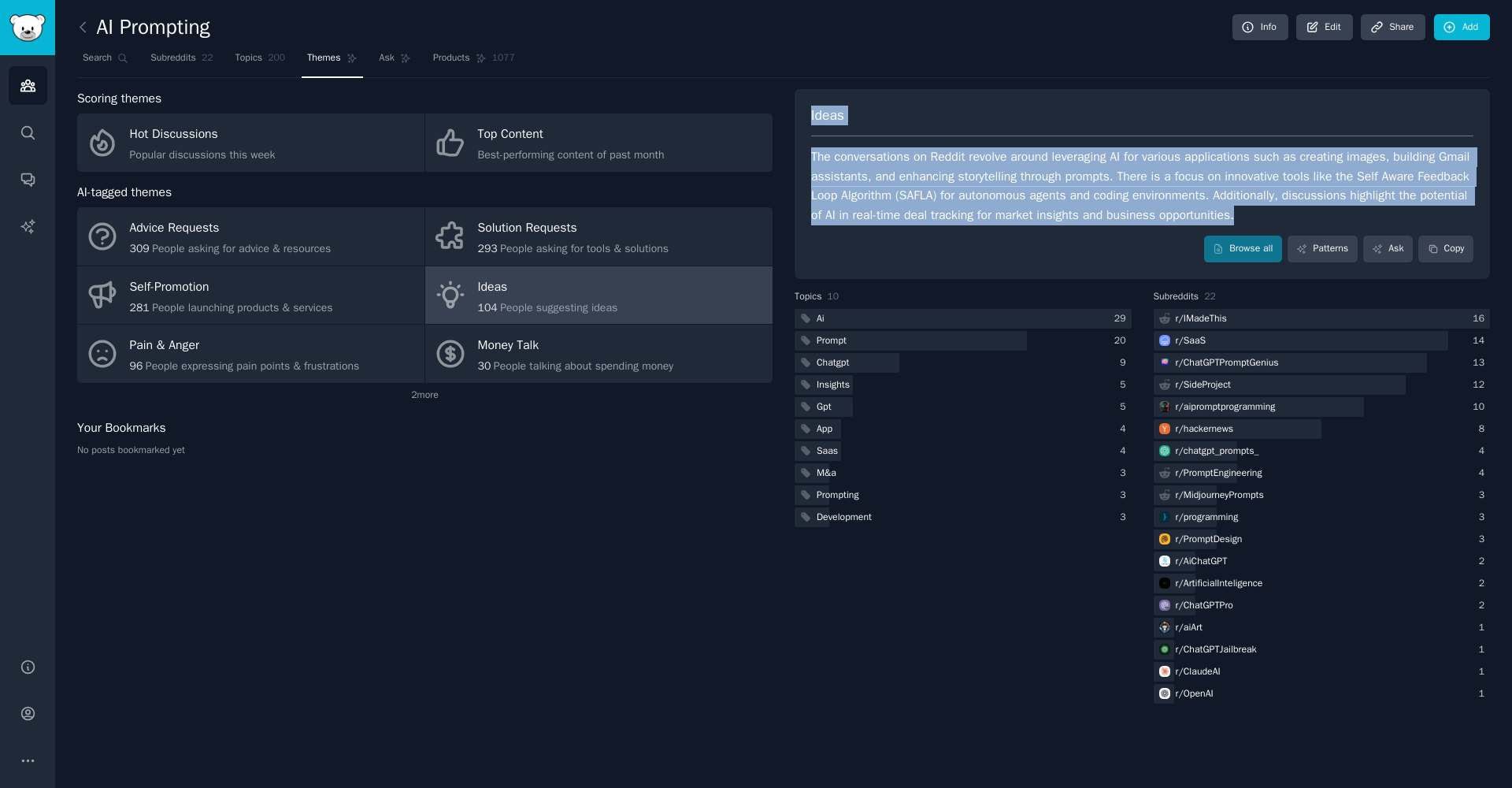 drag, startPoint x: 836, startPoint y: 116, endPoint x: 1380, endPoint y: 218, distance: 553.4799 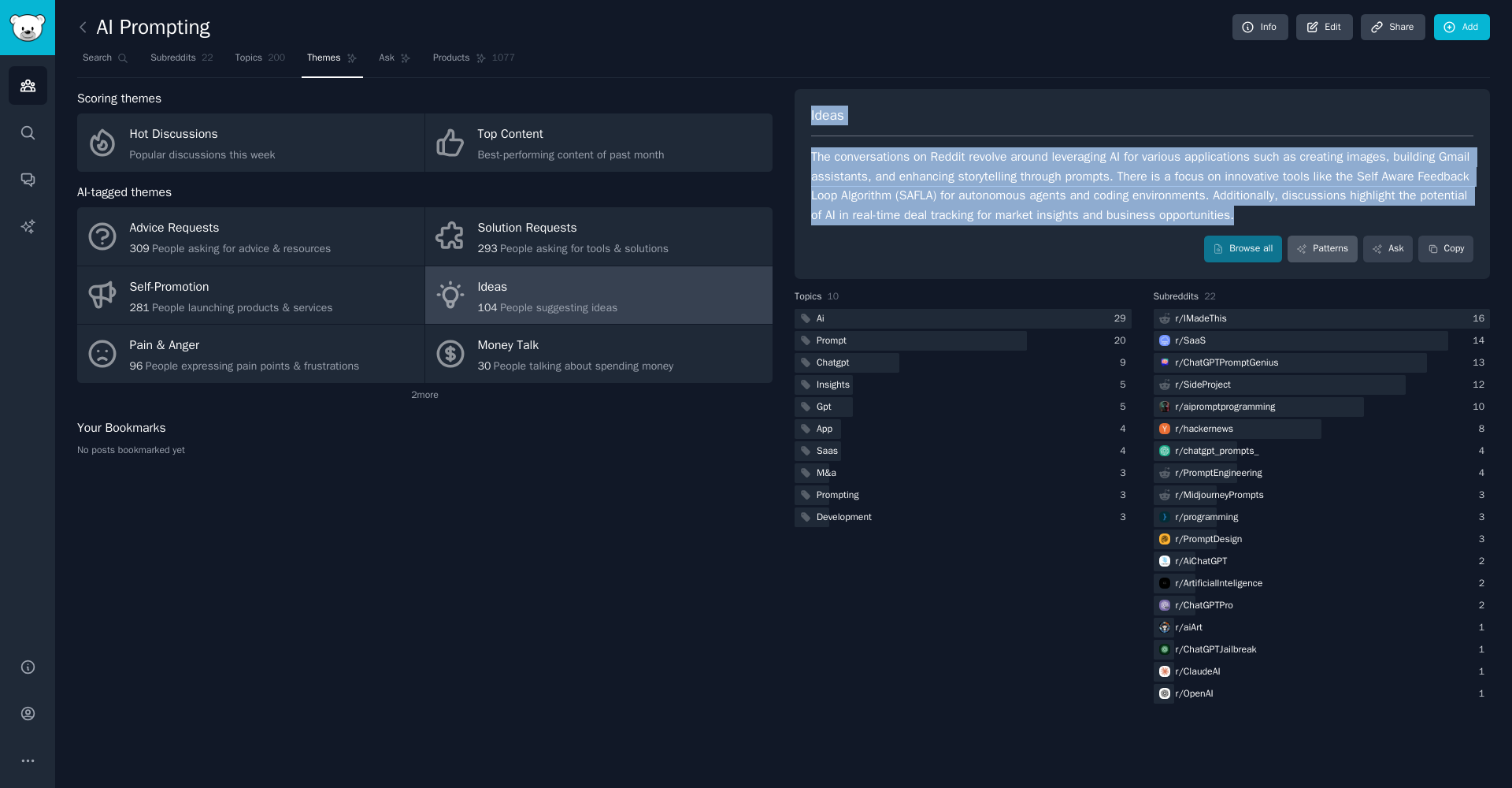 click on "Patterns" at bounding box center [1322, 249] 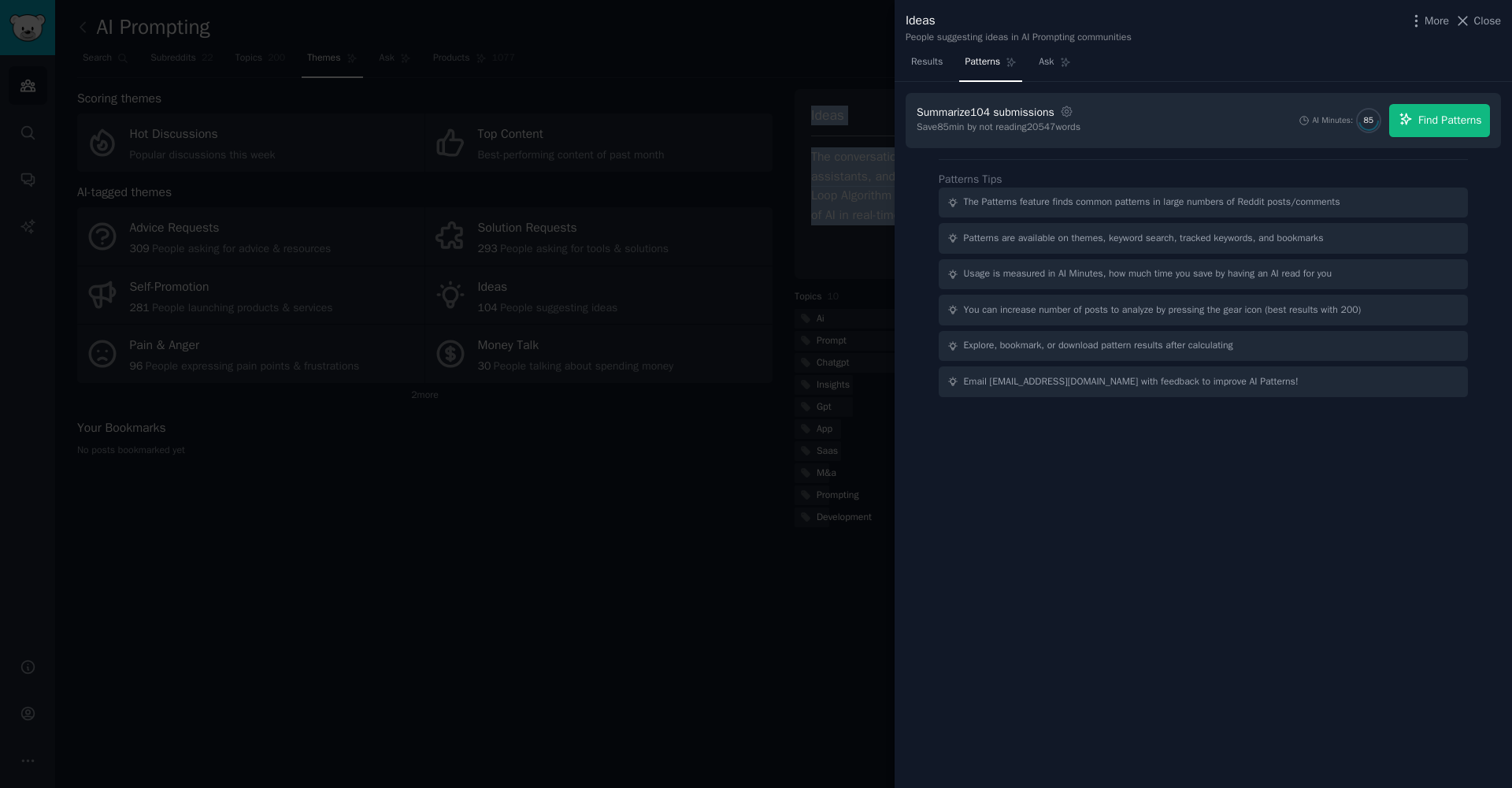 click on "Find Patterns" at bounding box center [1450, 120] 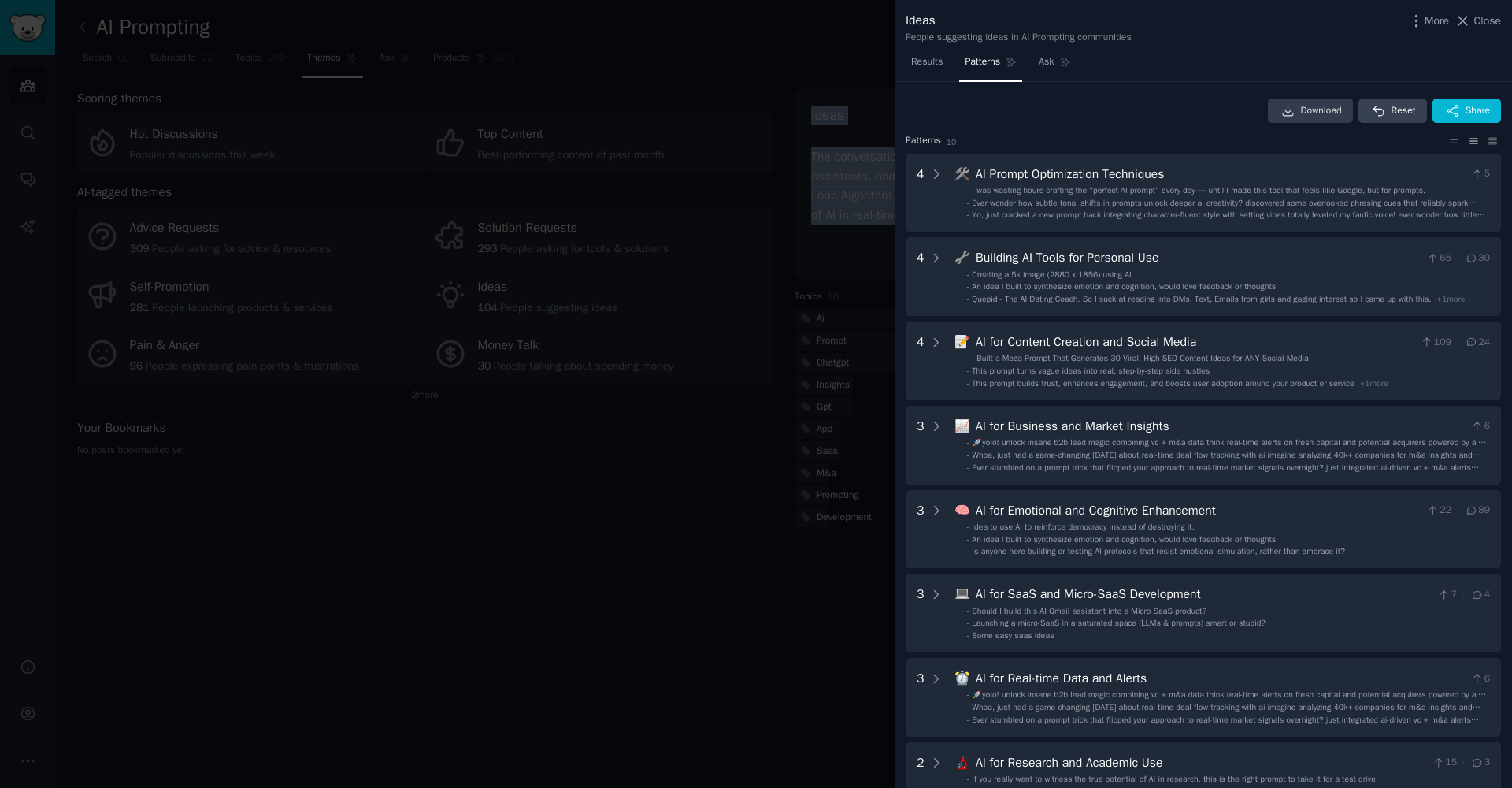 click on "Download" at bounding box center (1321, 111) 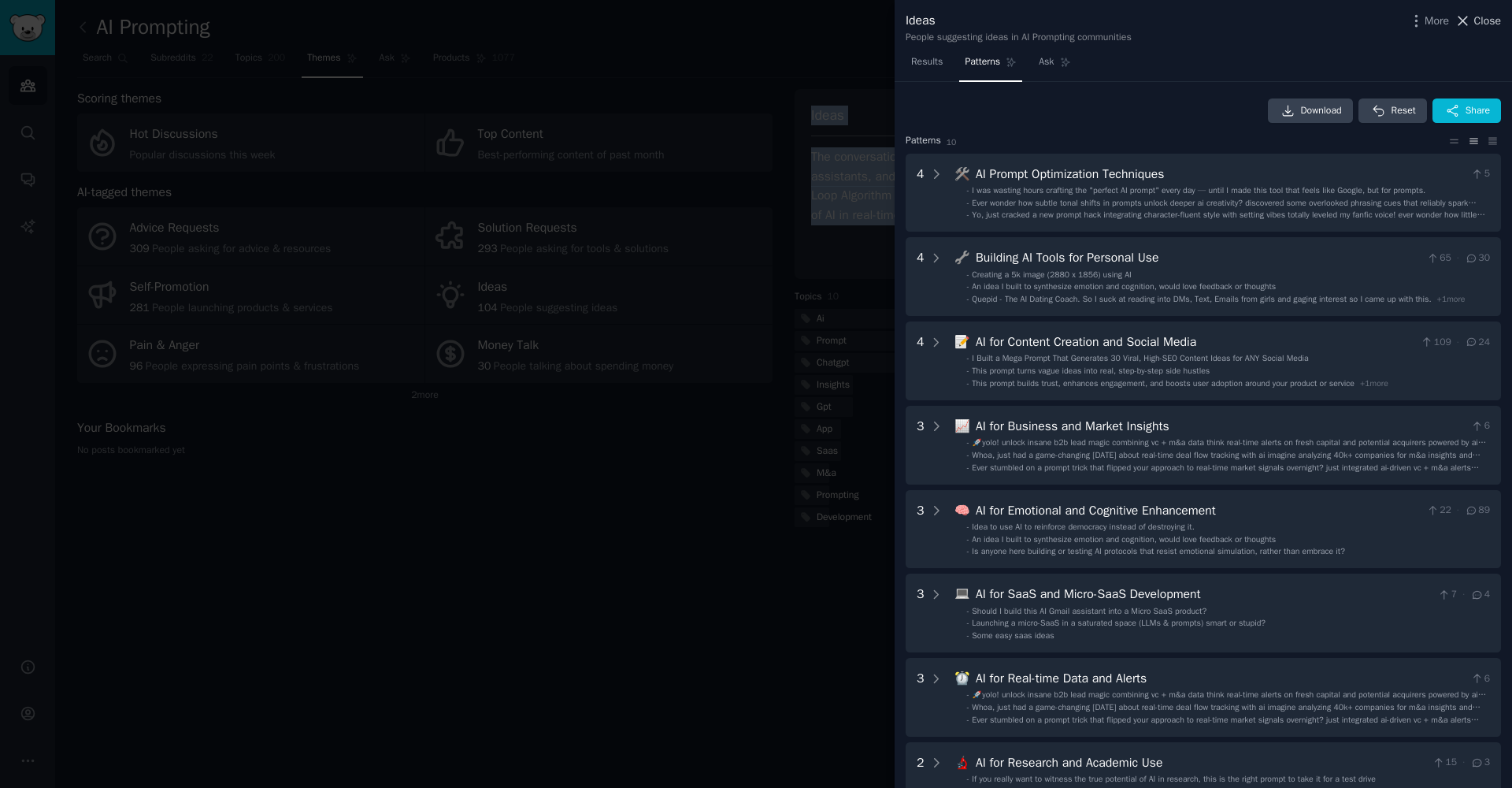click on "Close" at bounding box center (1488, 20) 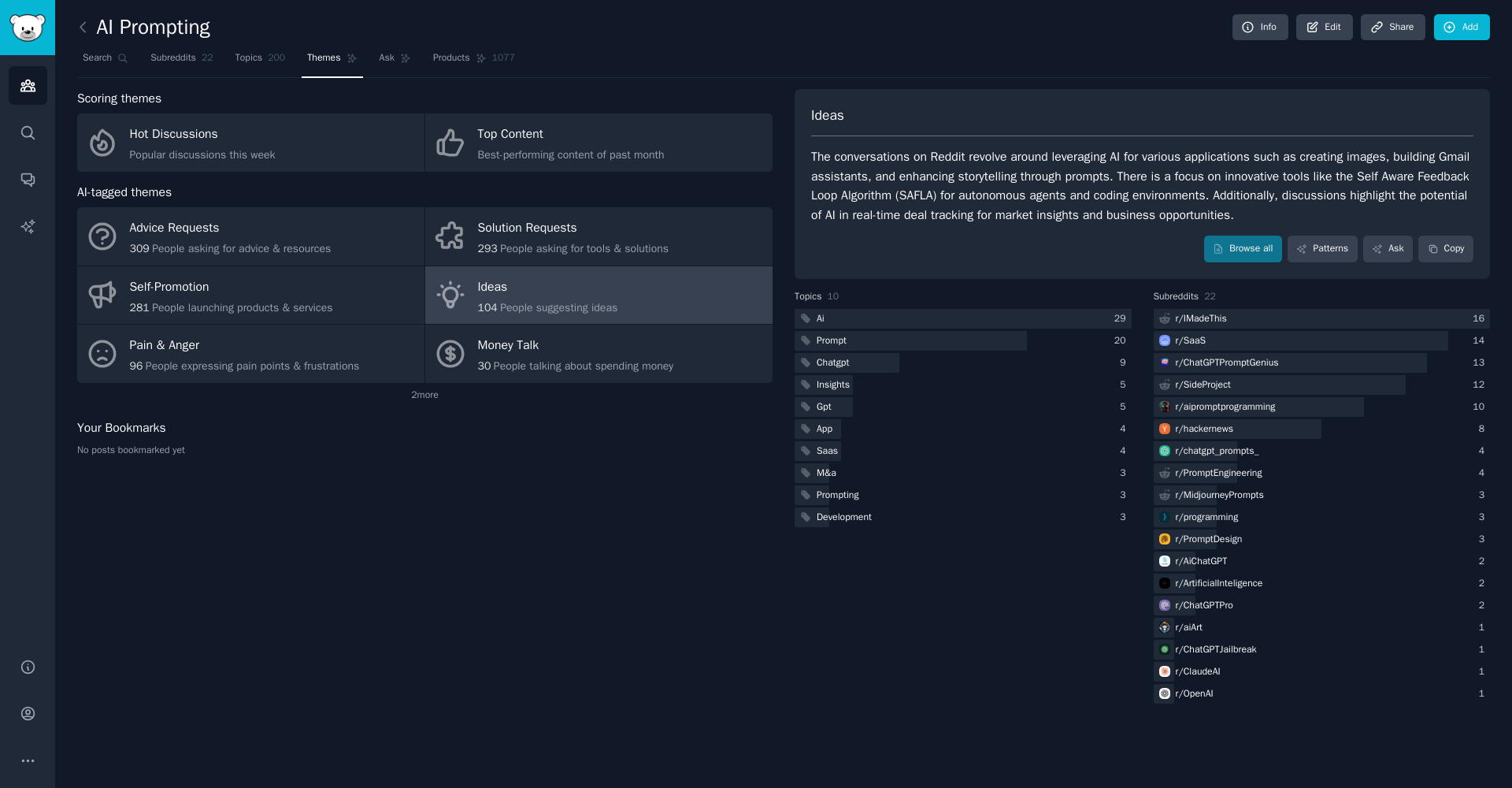 click on "Scoring themes Hot Discussions Popular discussions this week Top Content Best-performing content of past month AI-tagged themes Advice Requests 309 People asking for advice & resources Solution Requests 293 People asking for tools & solutions Self-Promotion 281 People launching products & services Ideas 104 People suggesting ideas Pain & Anger 96 People expressing pain points & frustrations Money Talk 30 People talking about spending money 2  more Your Bookmarks No posts bookmarked yet" at bounding box center [424, 398] 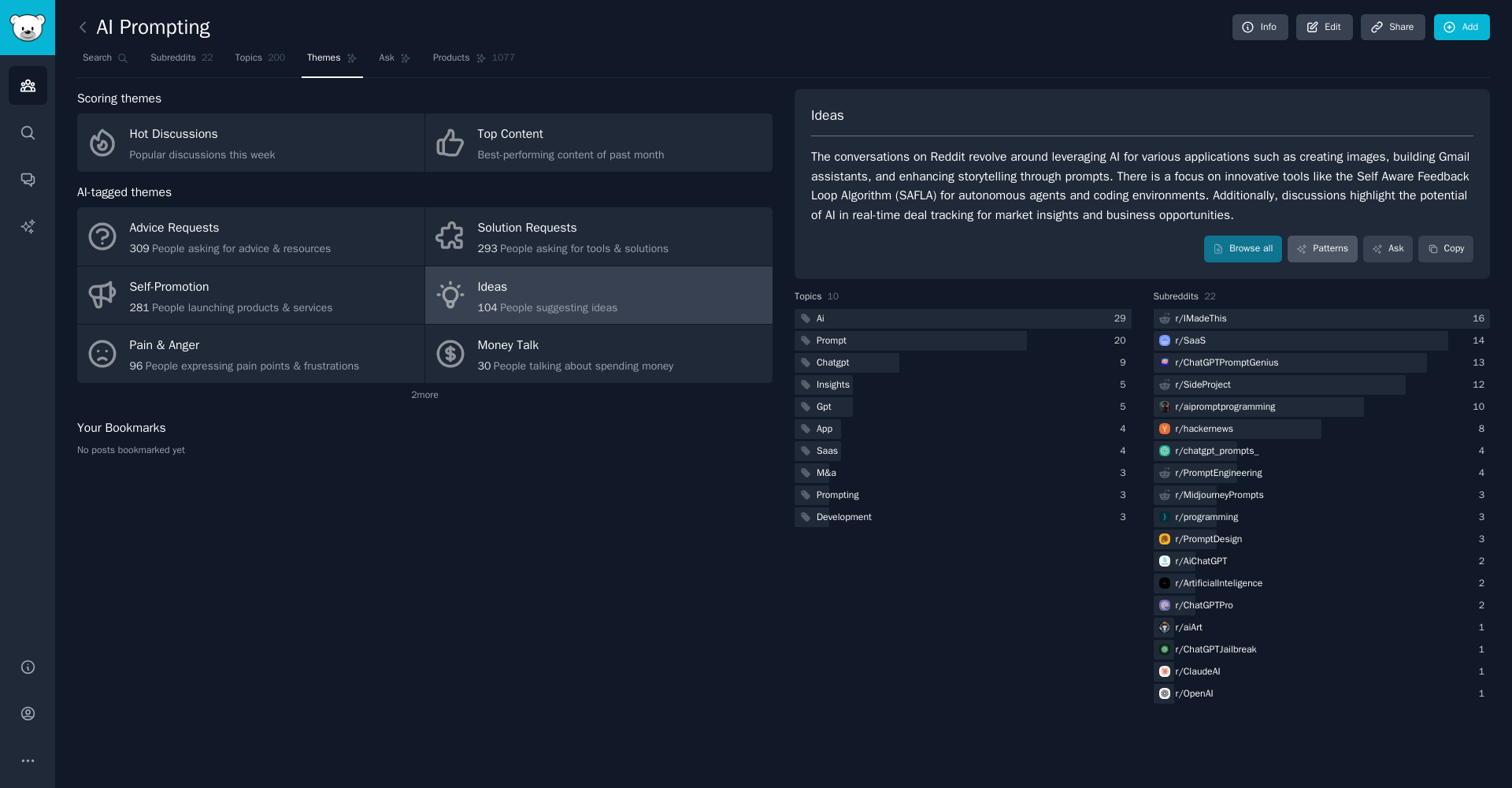 click on "Patterns" at bounding box center [1322, 249] 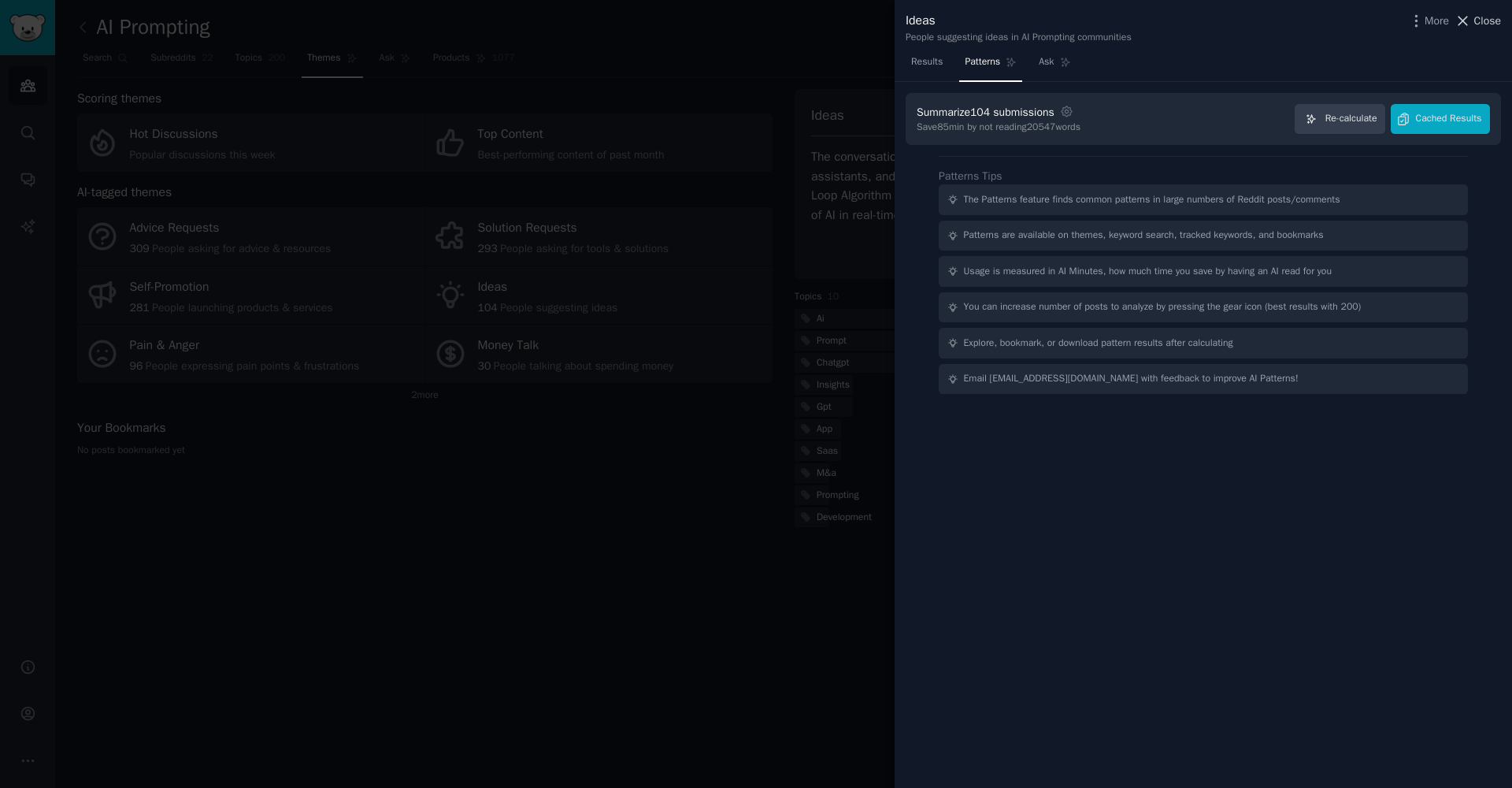 click on "Close" at bounding box center (1488, 20) 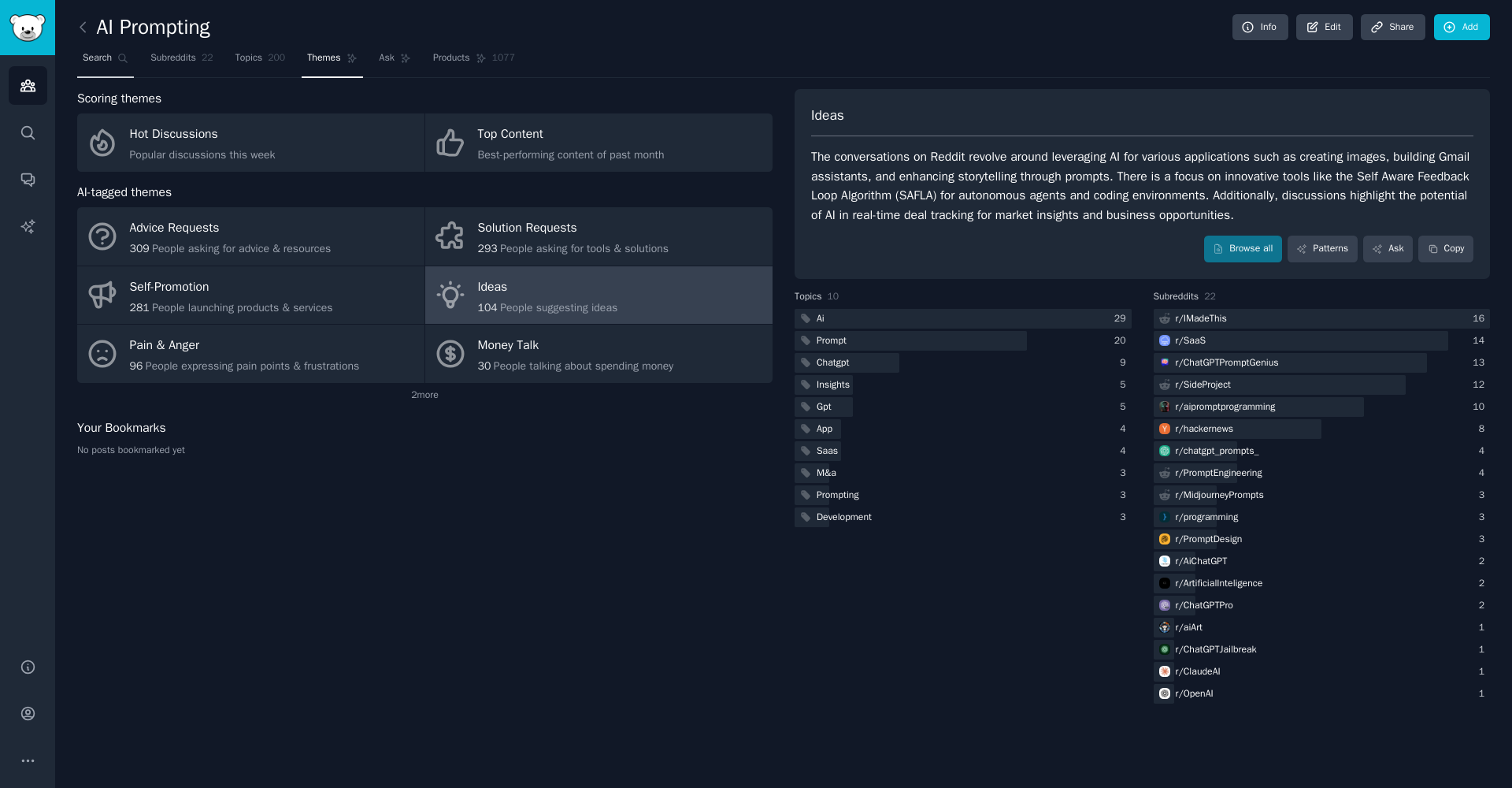 click on "Search" at bounding box center (97, 58) 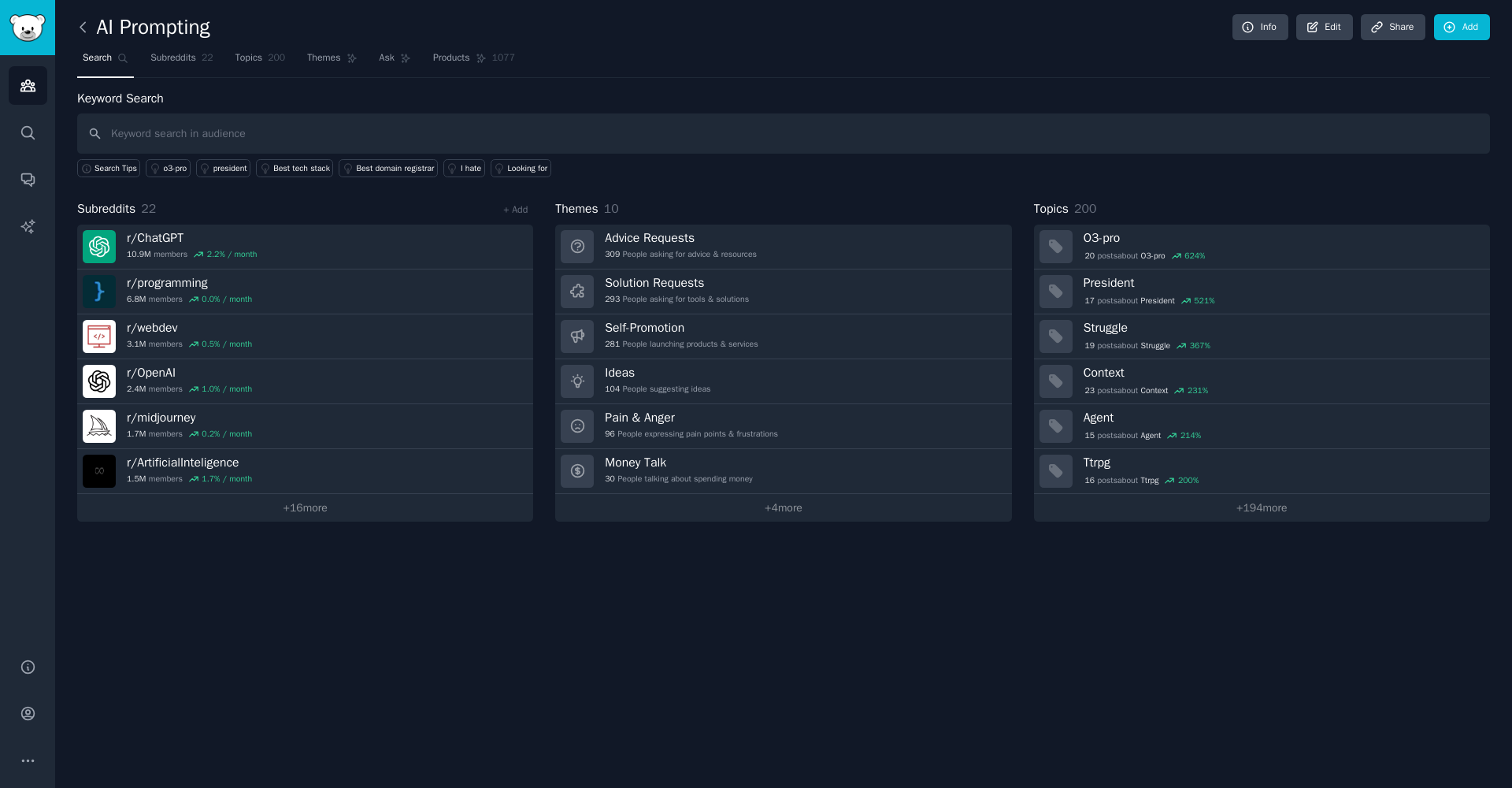 click 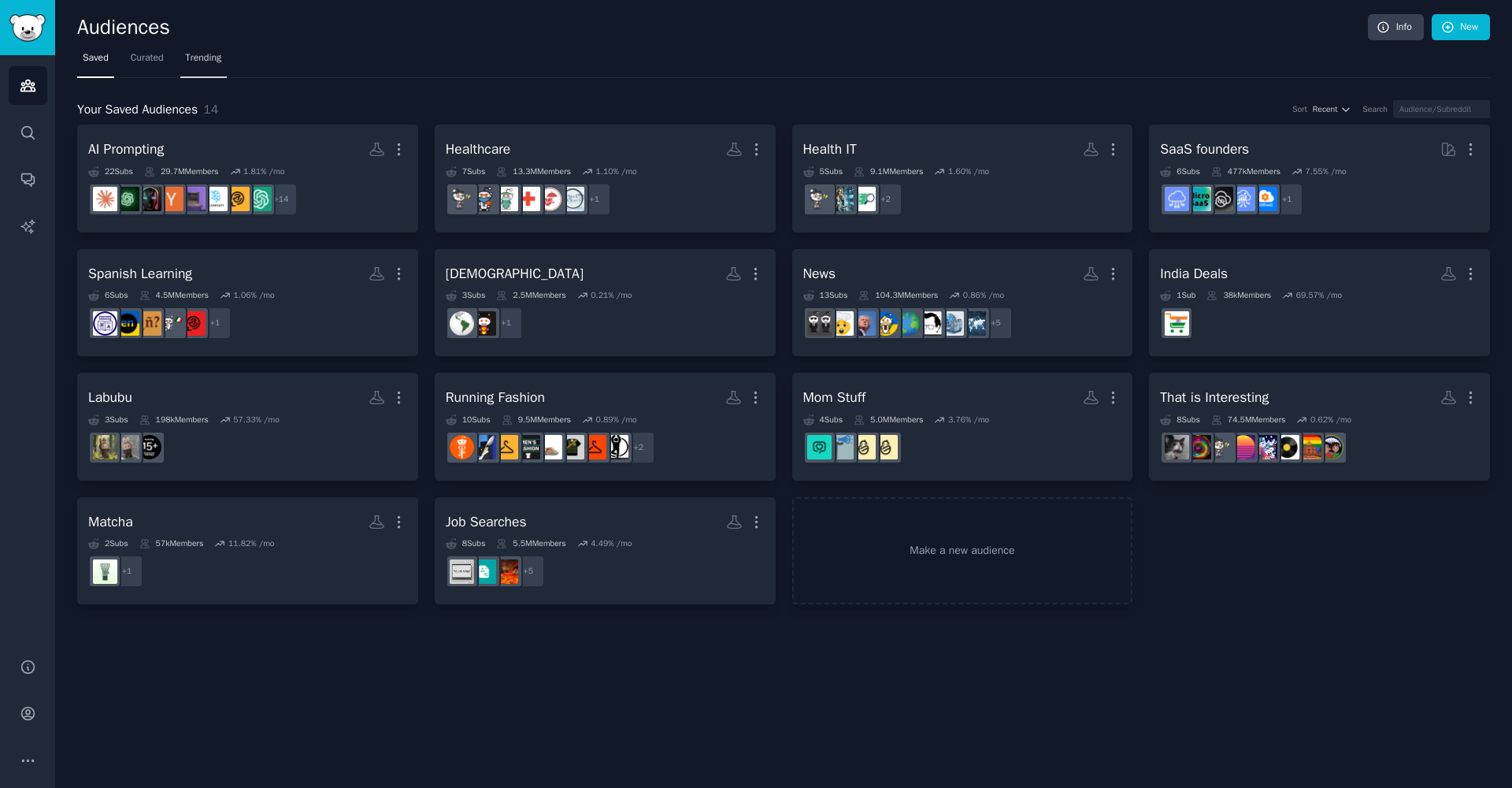 click on "Trending" at bounding box center [204, 58] 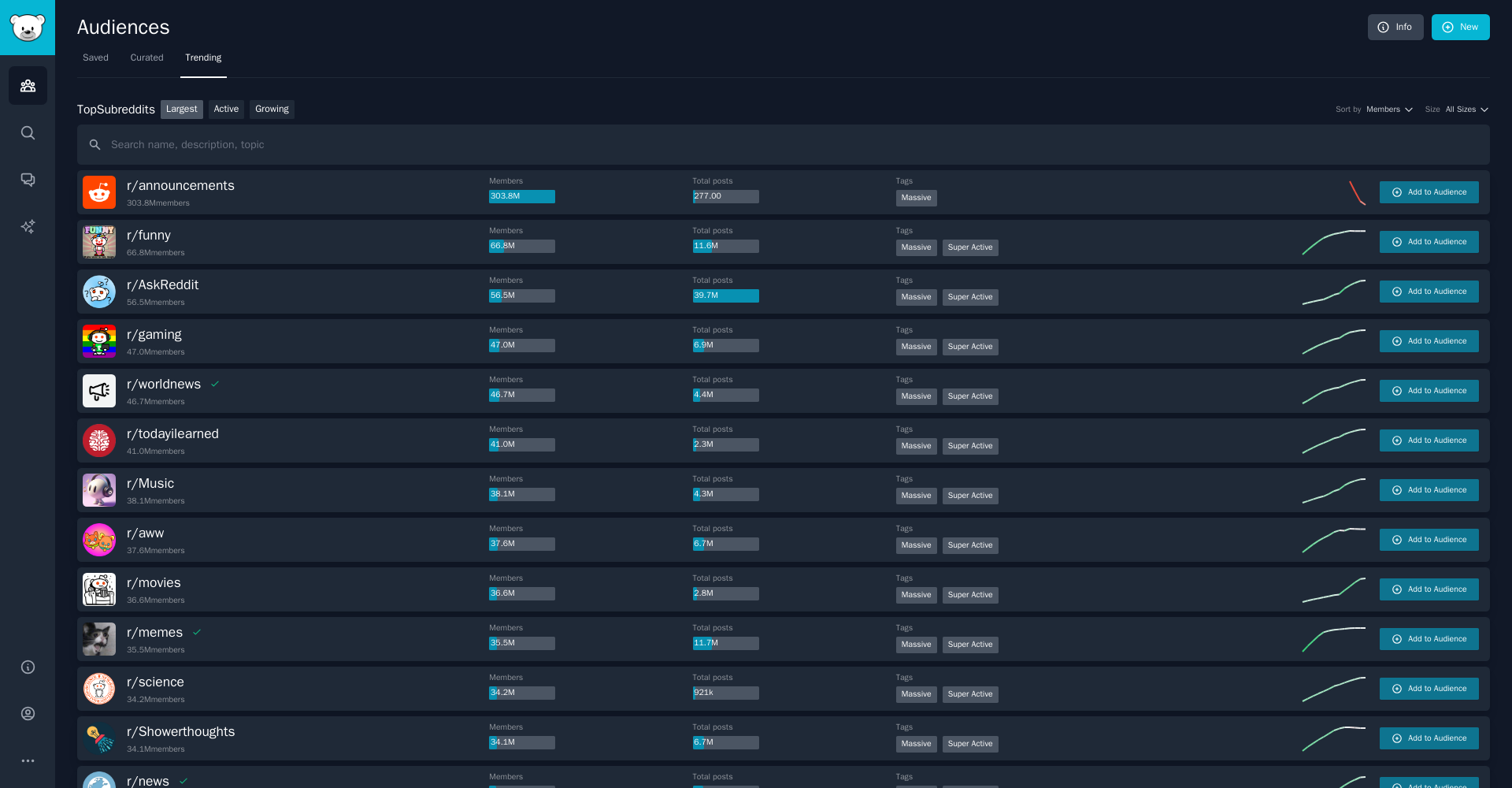 click at bounding box center (784, 144) 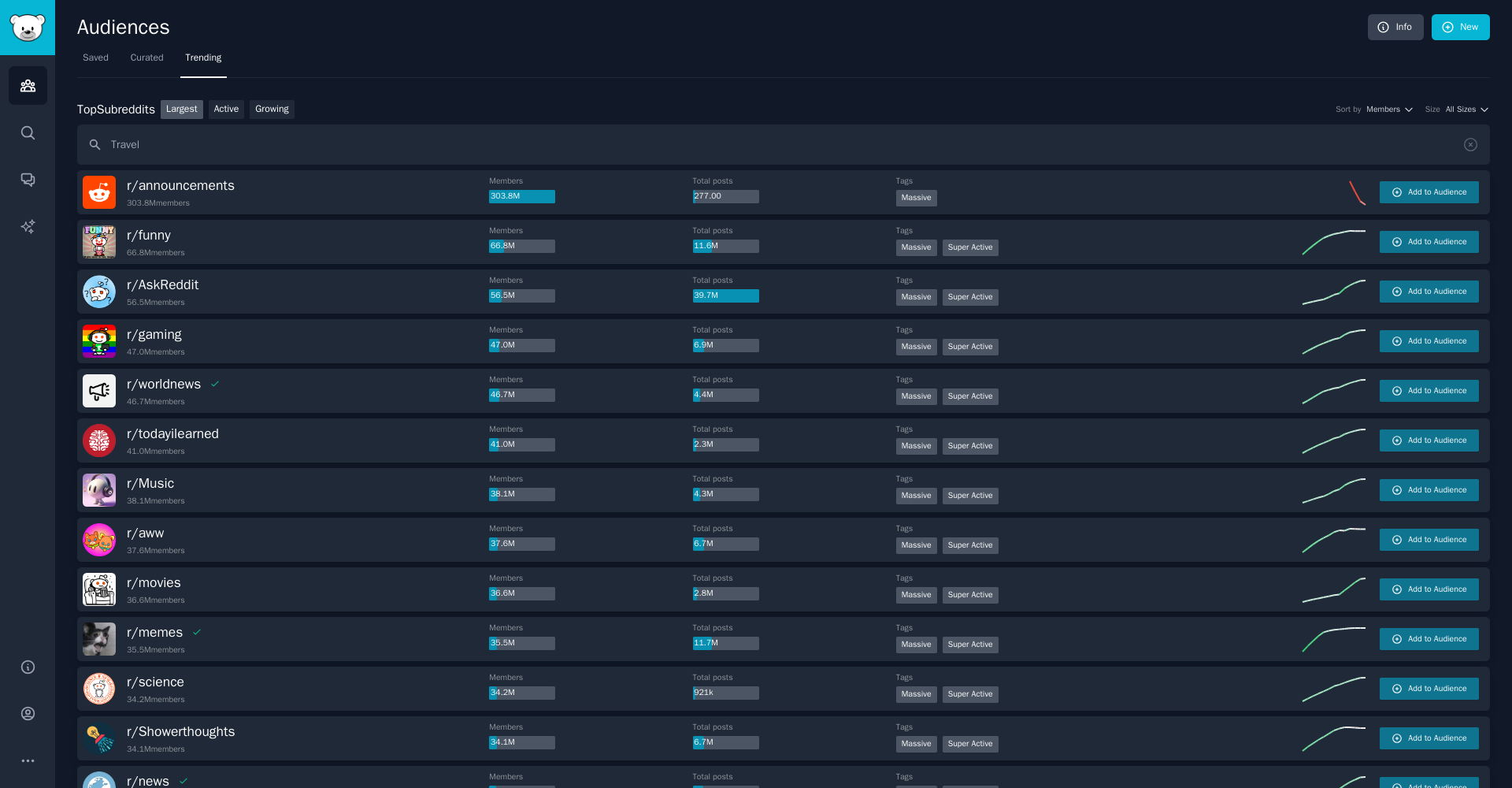 type on "Travel" 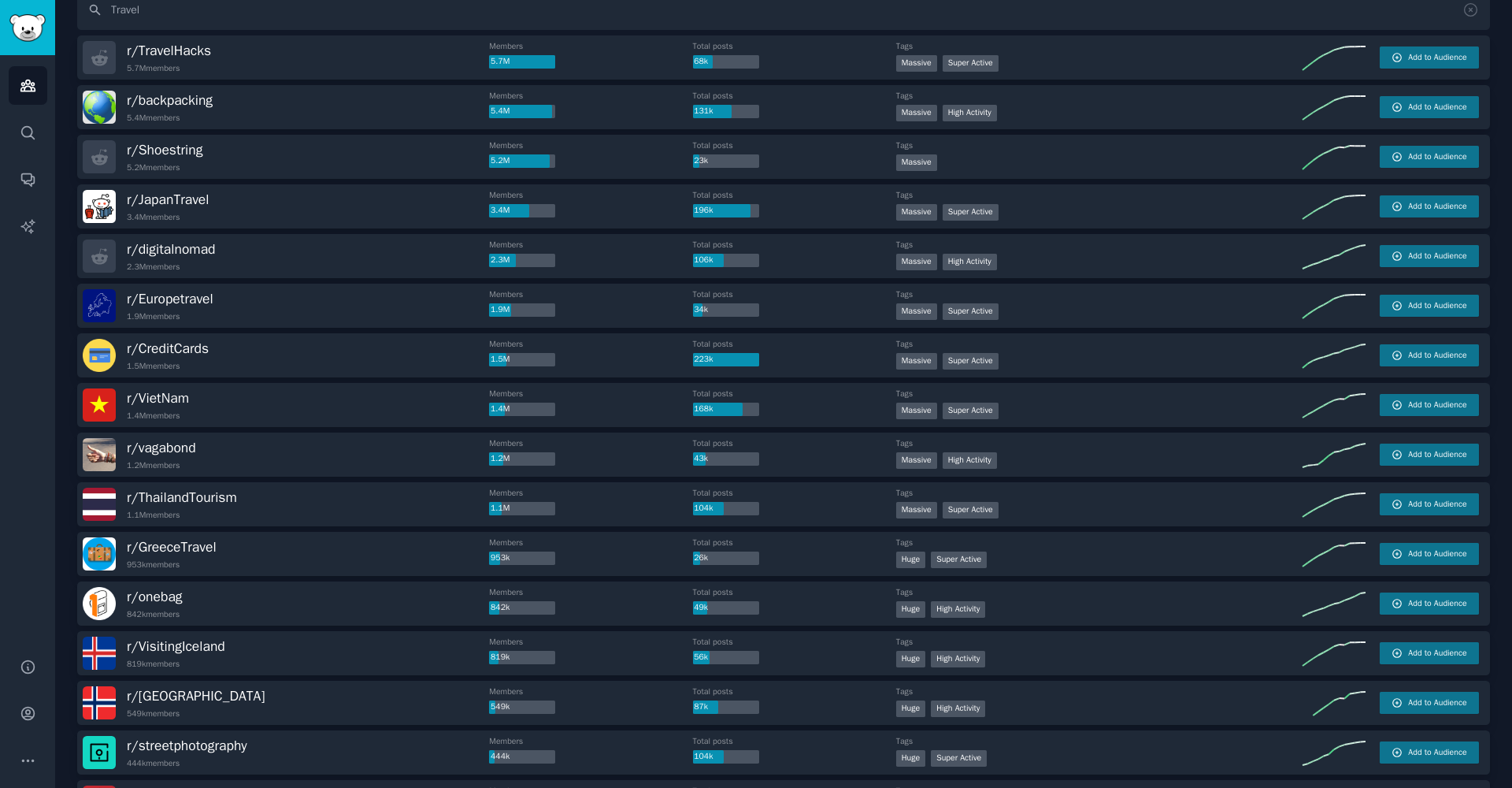 scroll, scrollTop: 0, scrollLeft: 0, axis: both 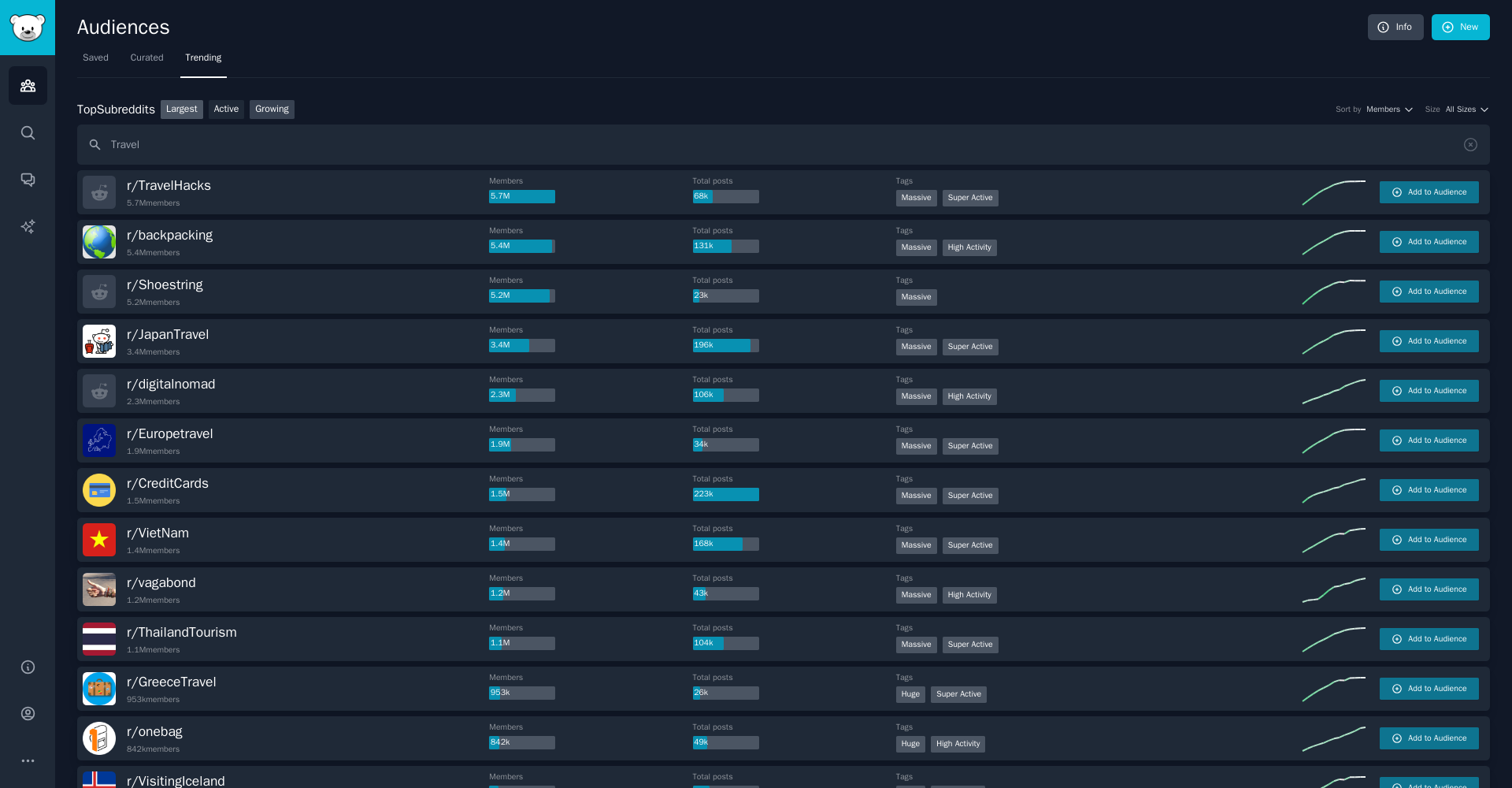 click on "Growing" at bounding box center [272, 110] 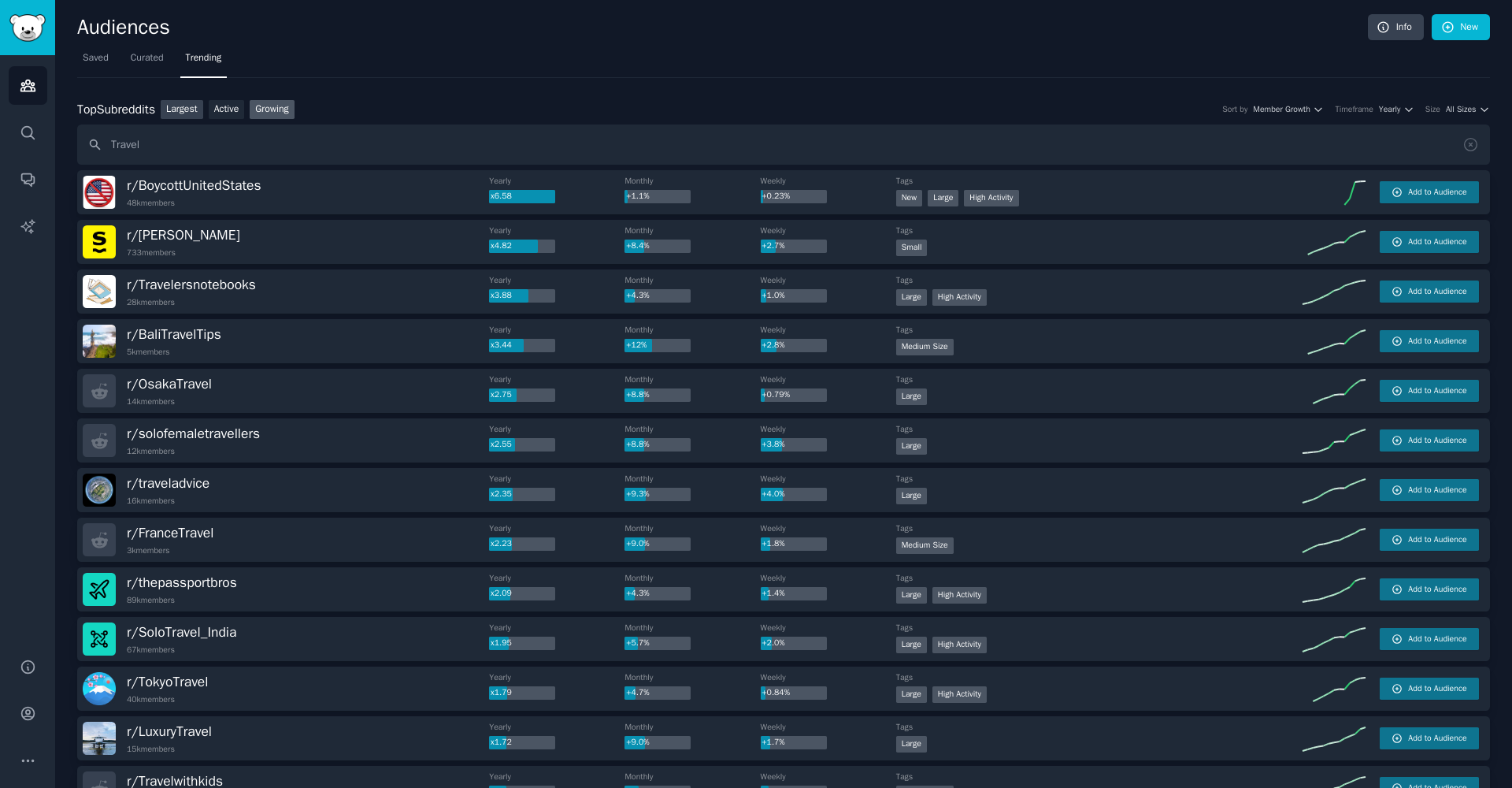 click on "Largest" at bounding box center [182, 110] 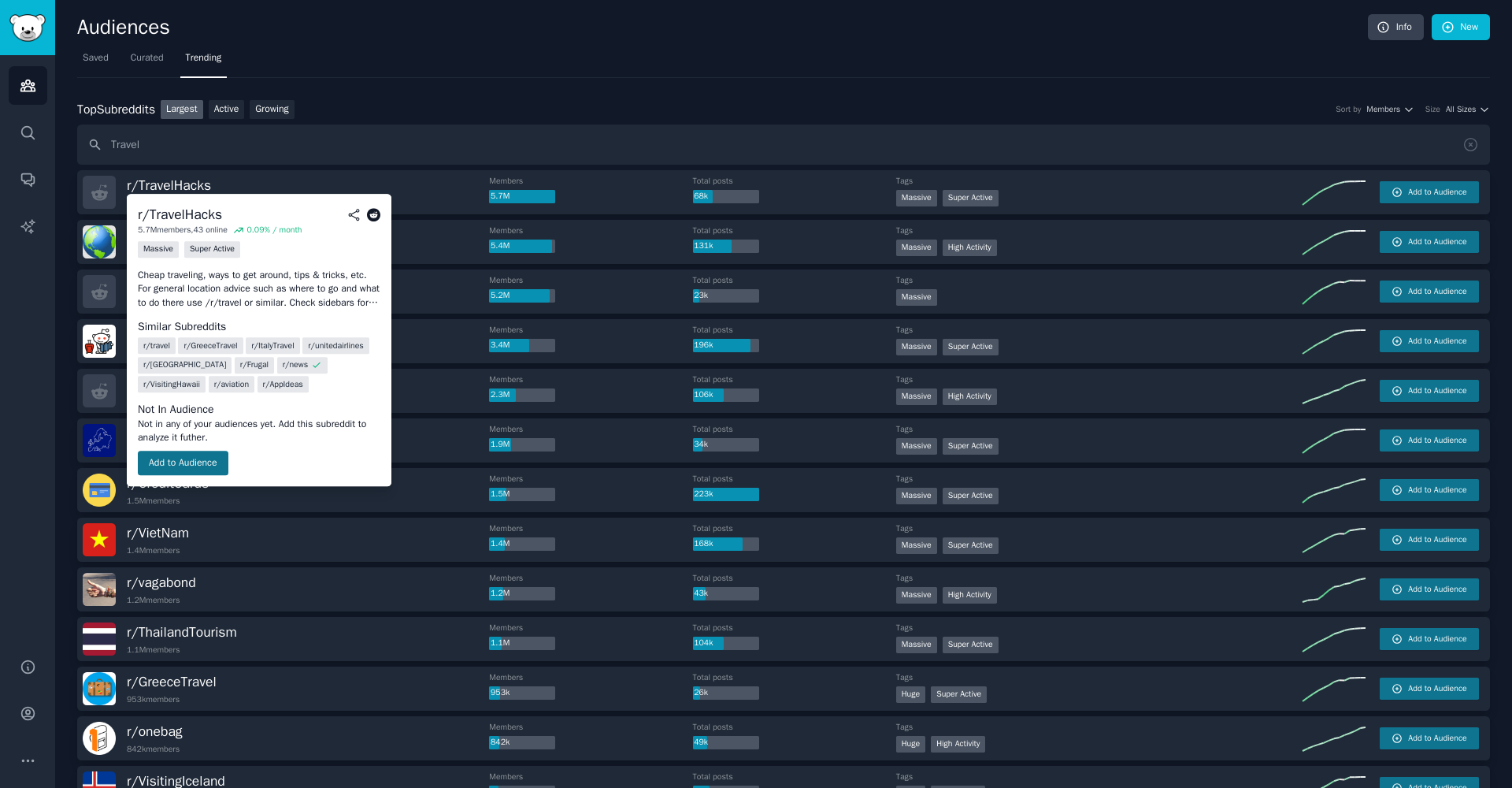 click on "Add to Audience" at bounding box center (183, 463) 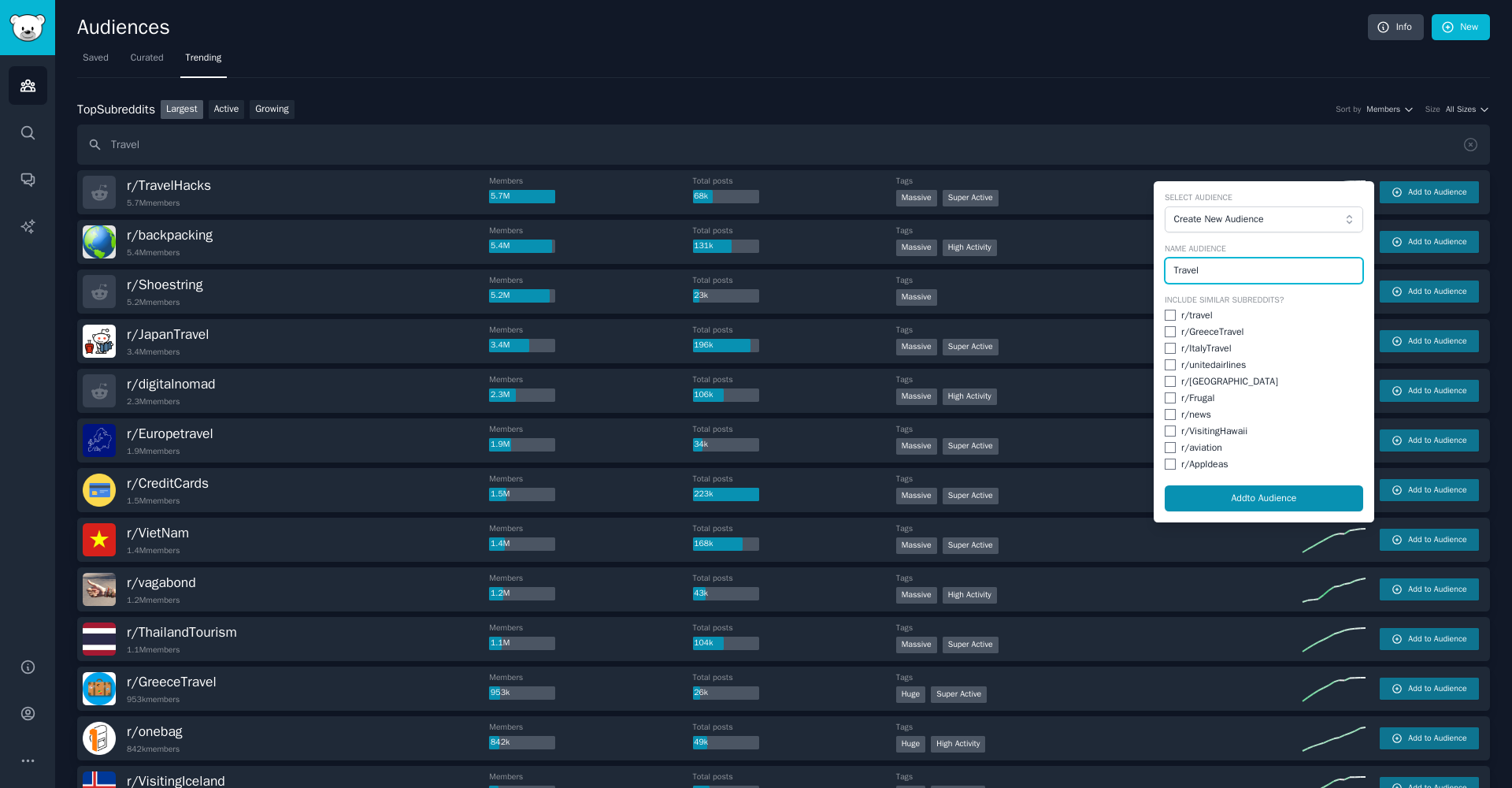 type on "Travel" 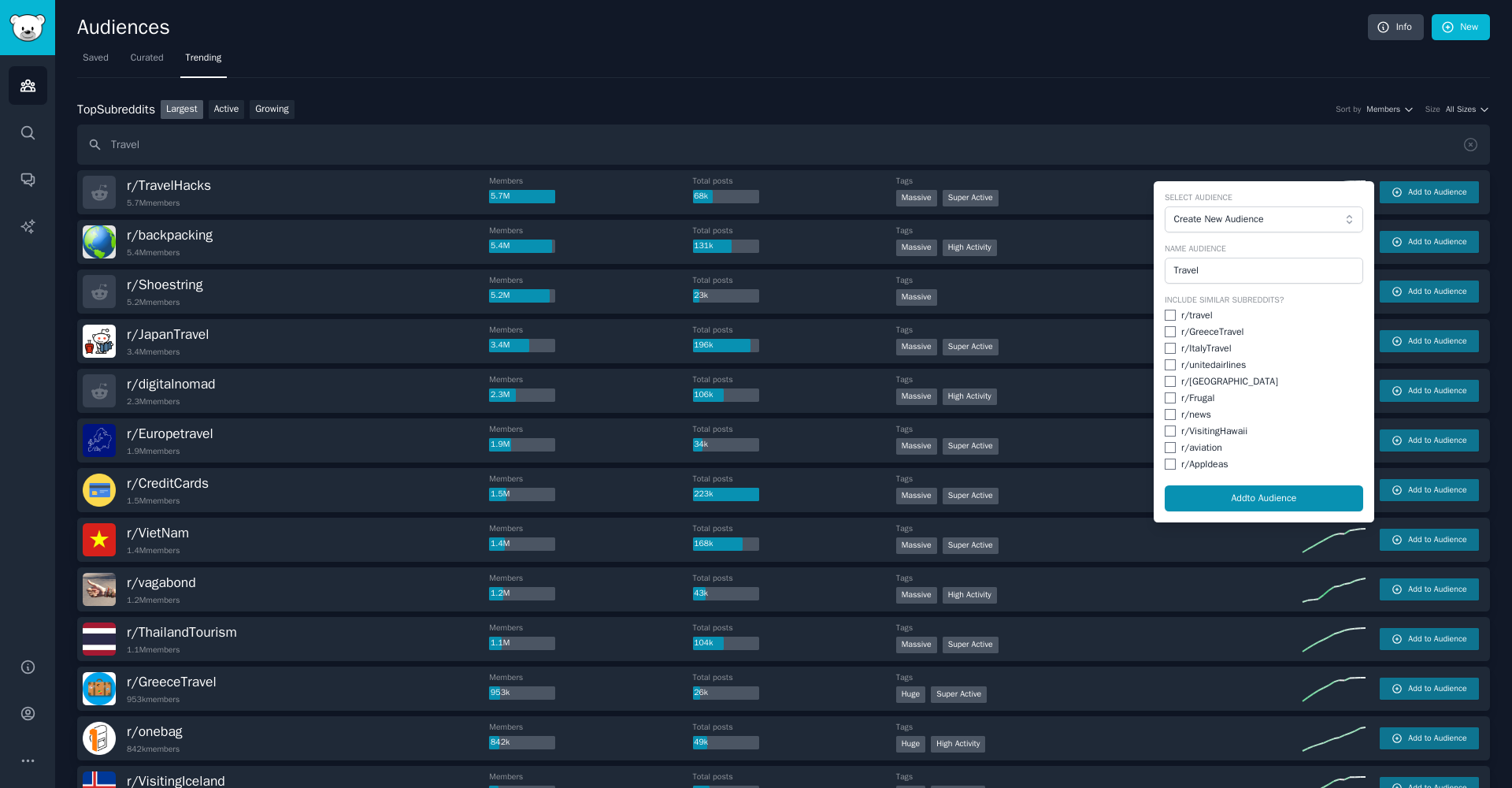 click at bounding box center [1170, 315] 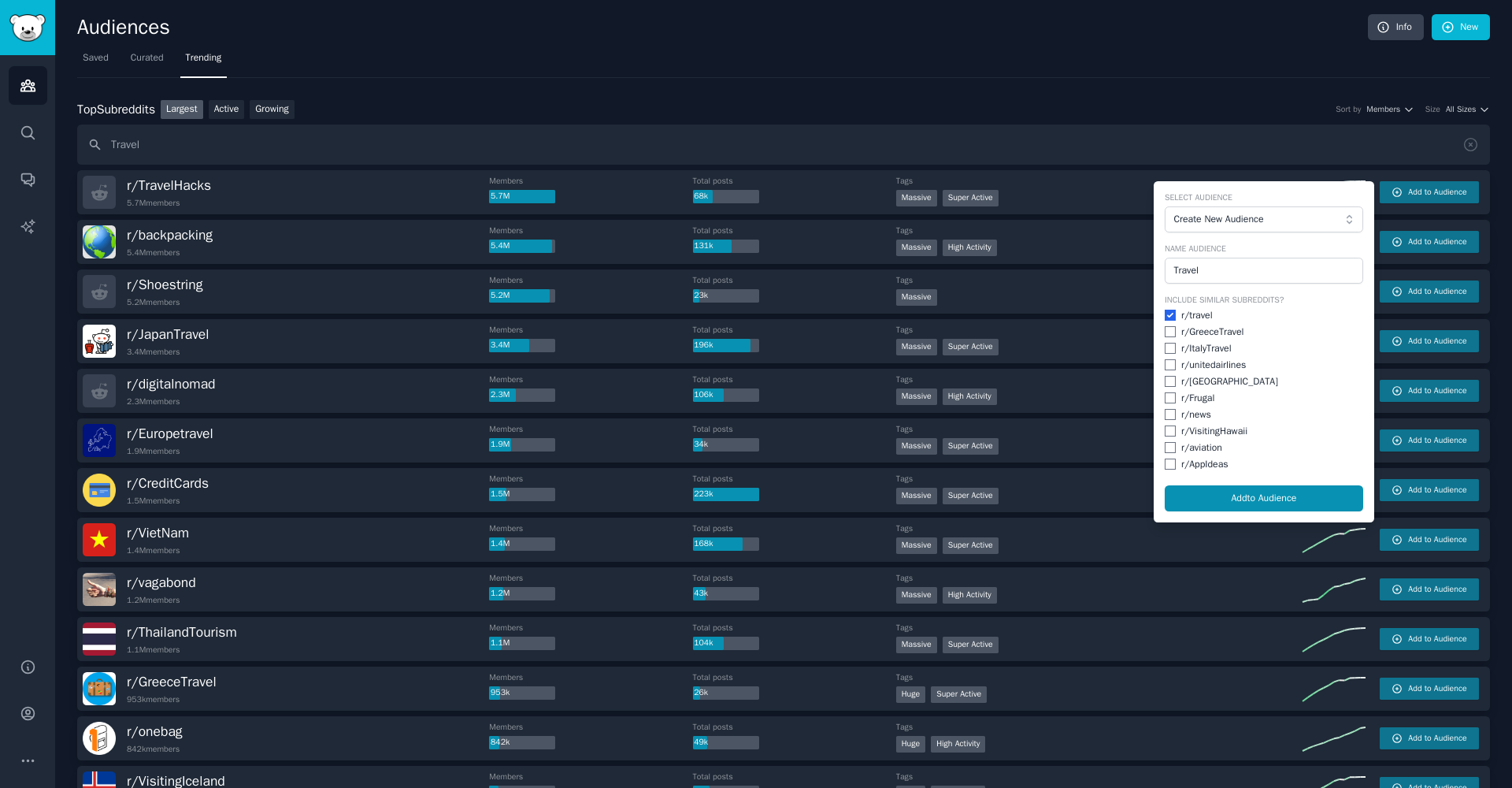 checkbox on "true" 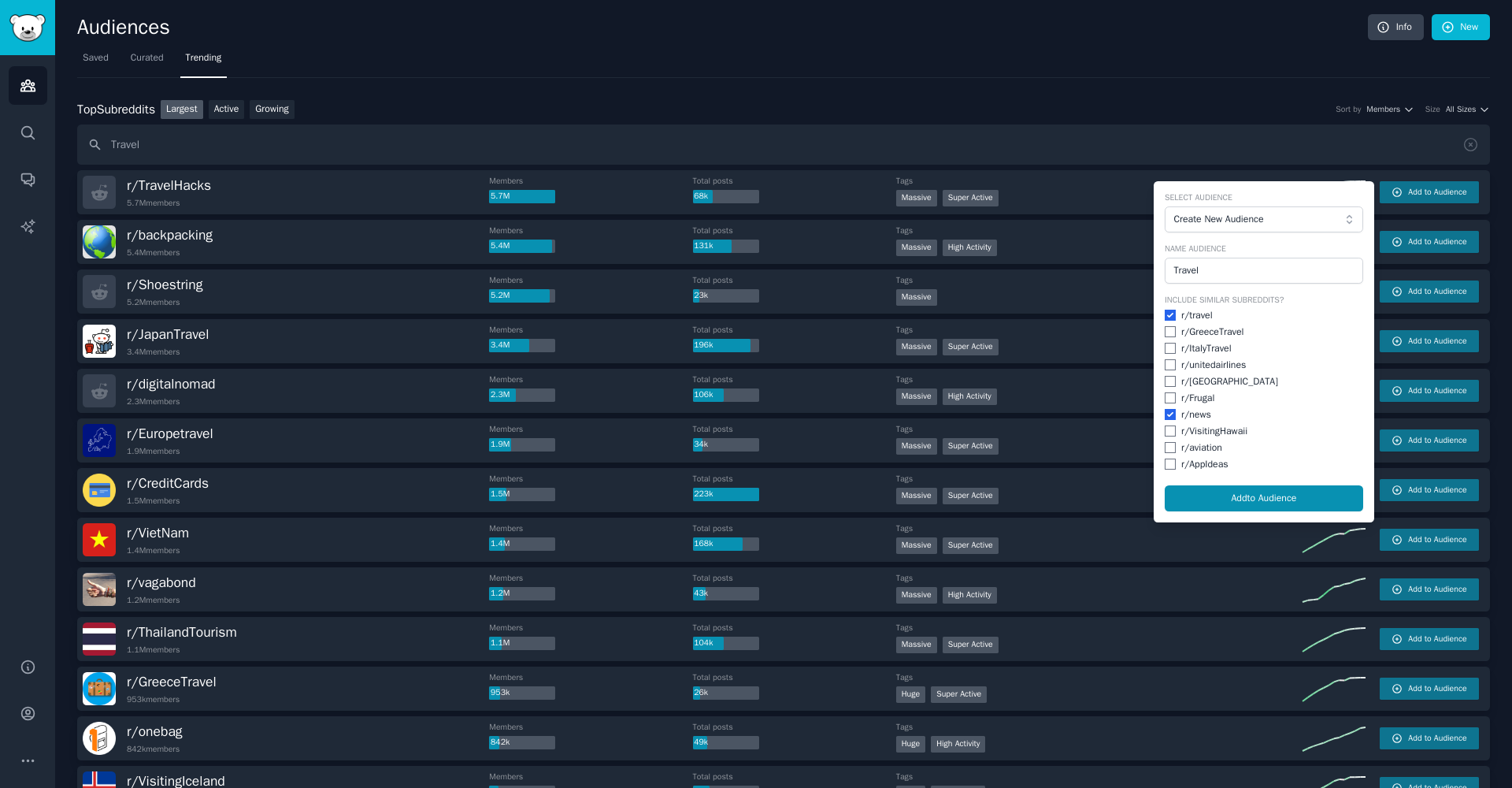 checkbox on "true" 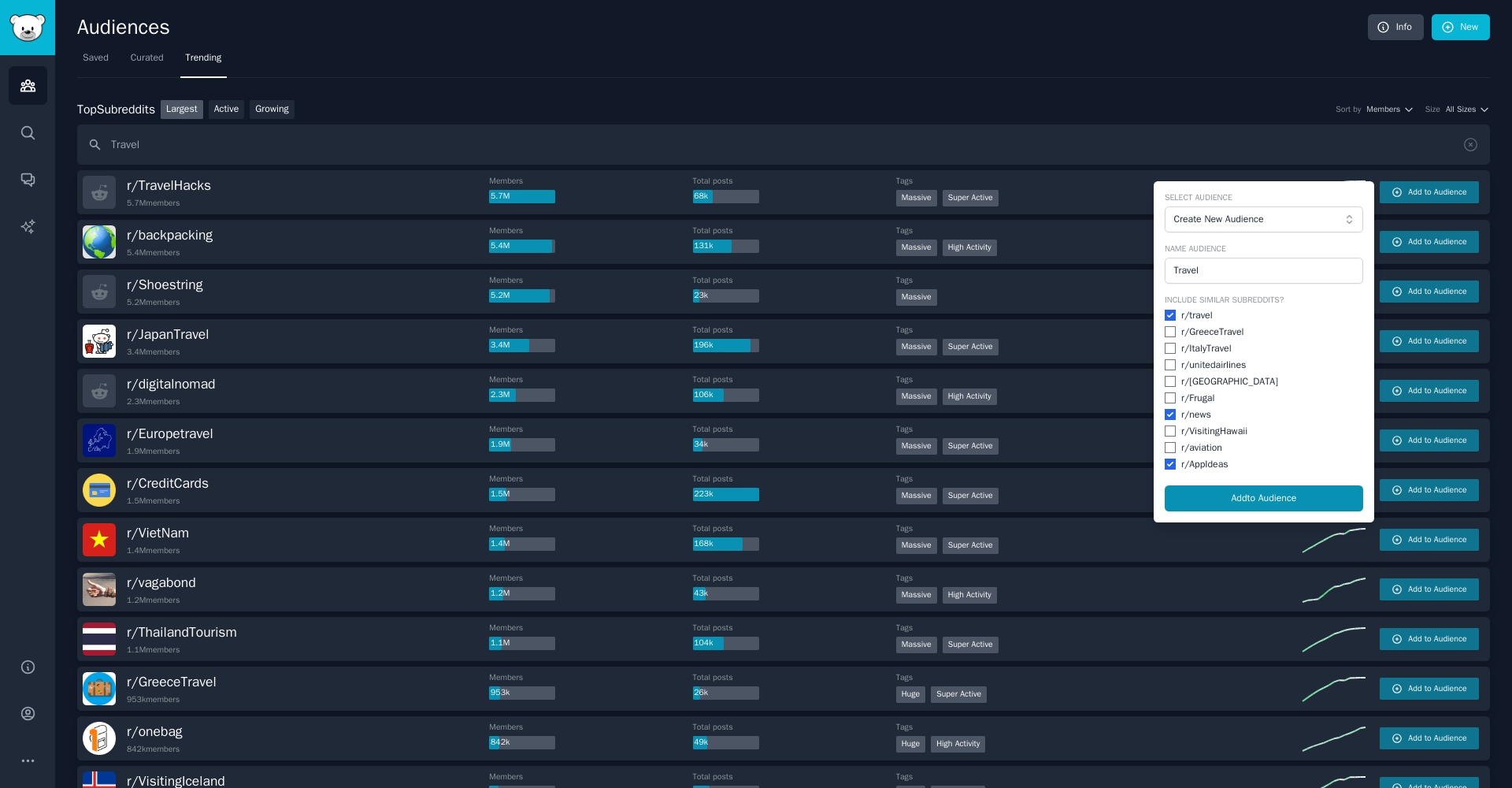 checkbox on "true" 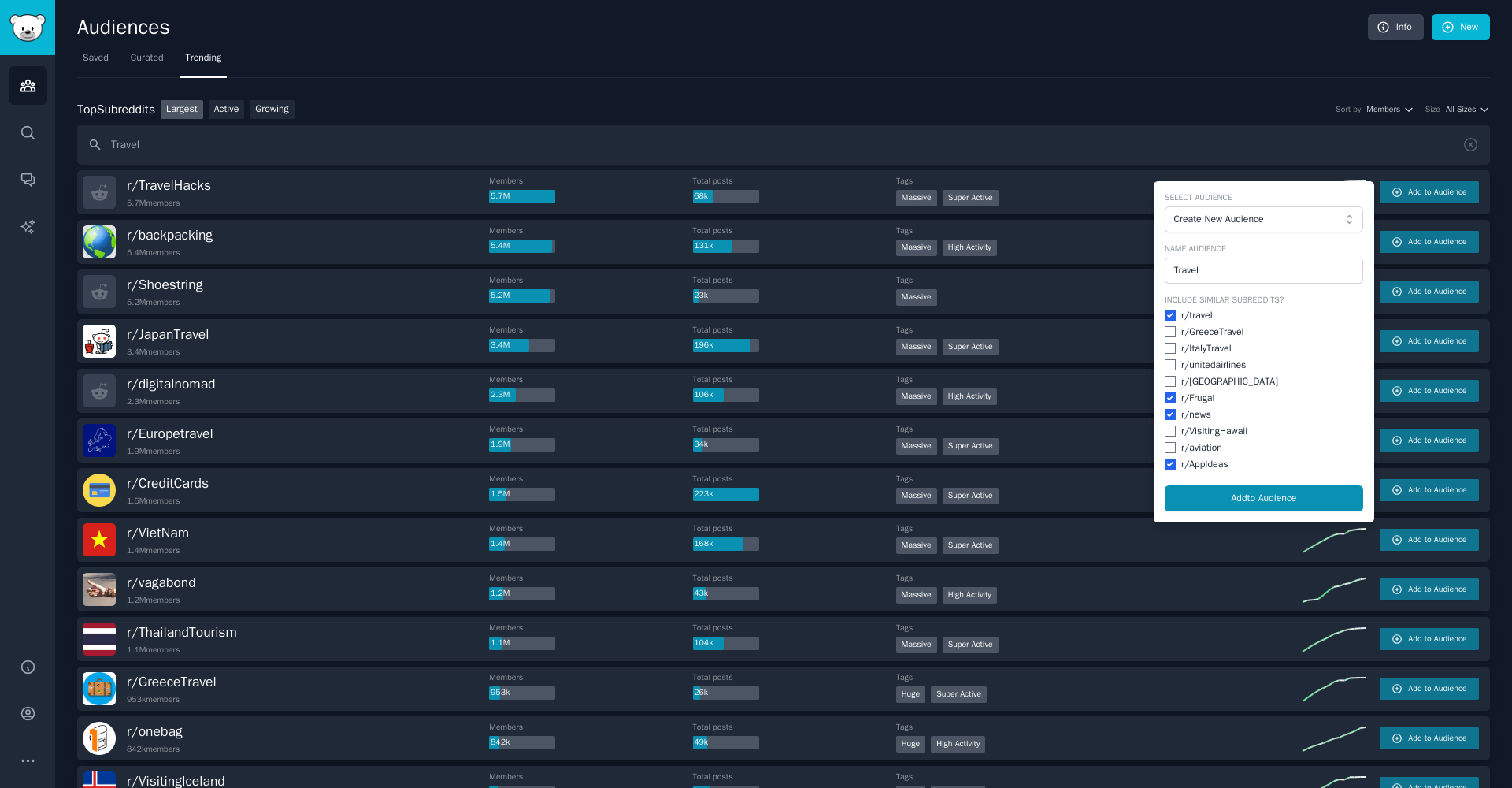 checkbox on "true" 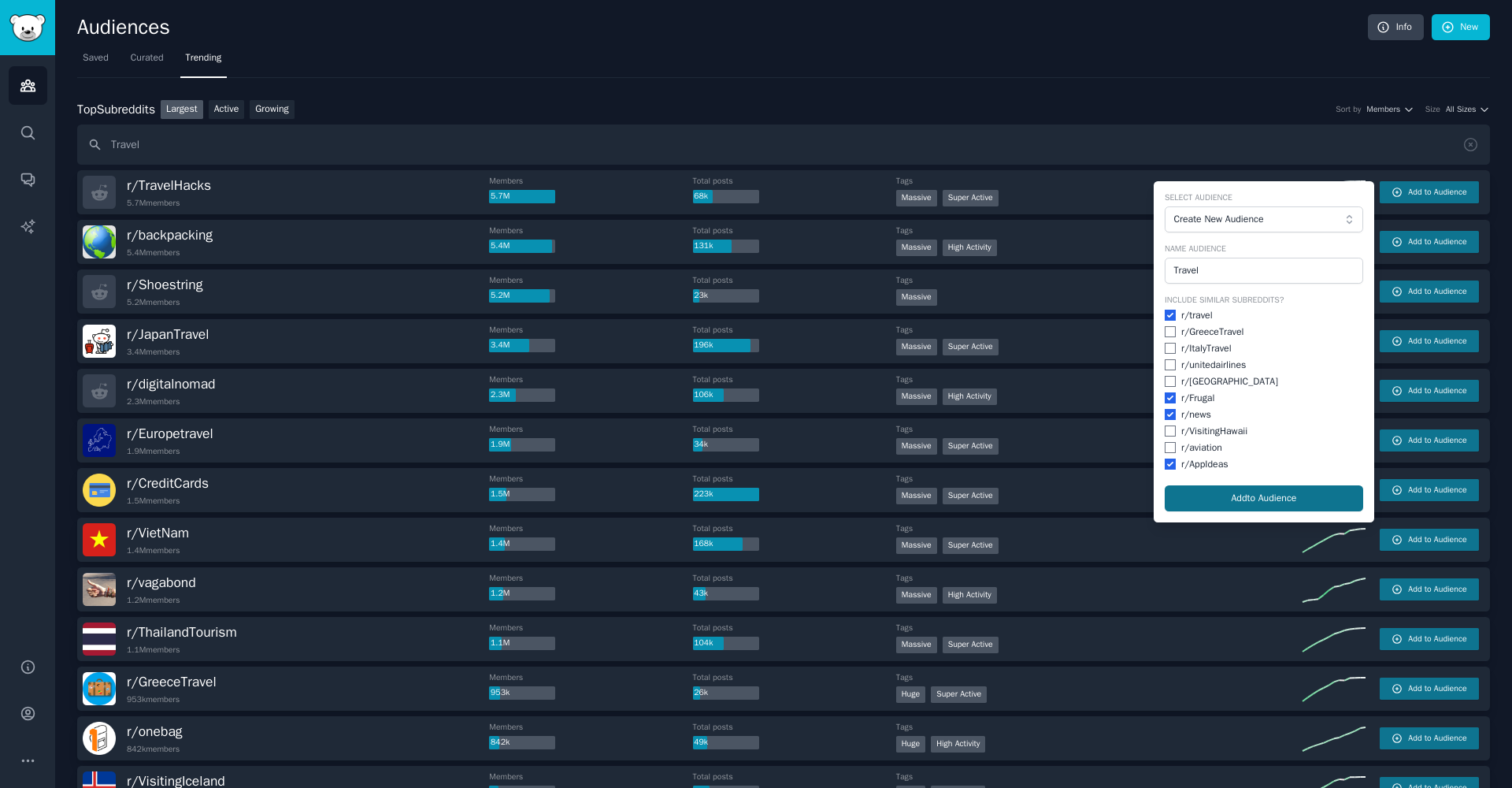 click on "Add  to Audience" at bounding box center [1264, 499] 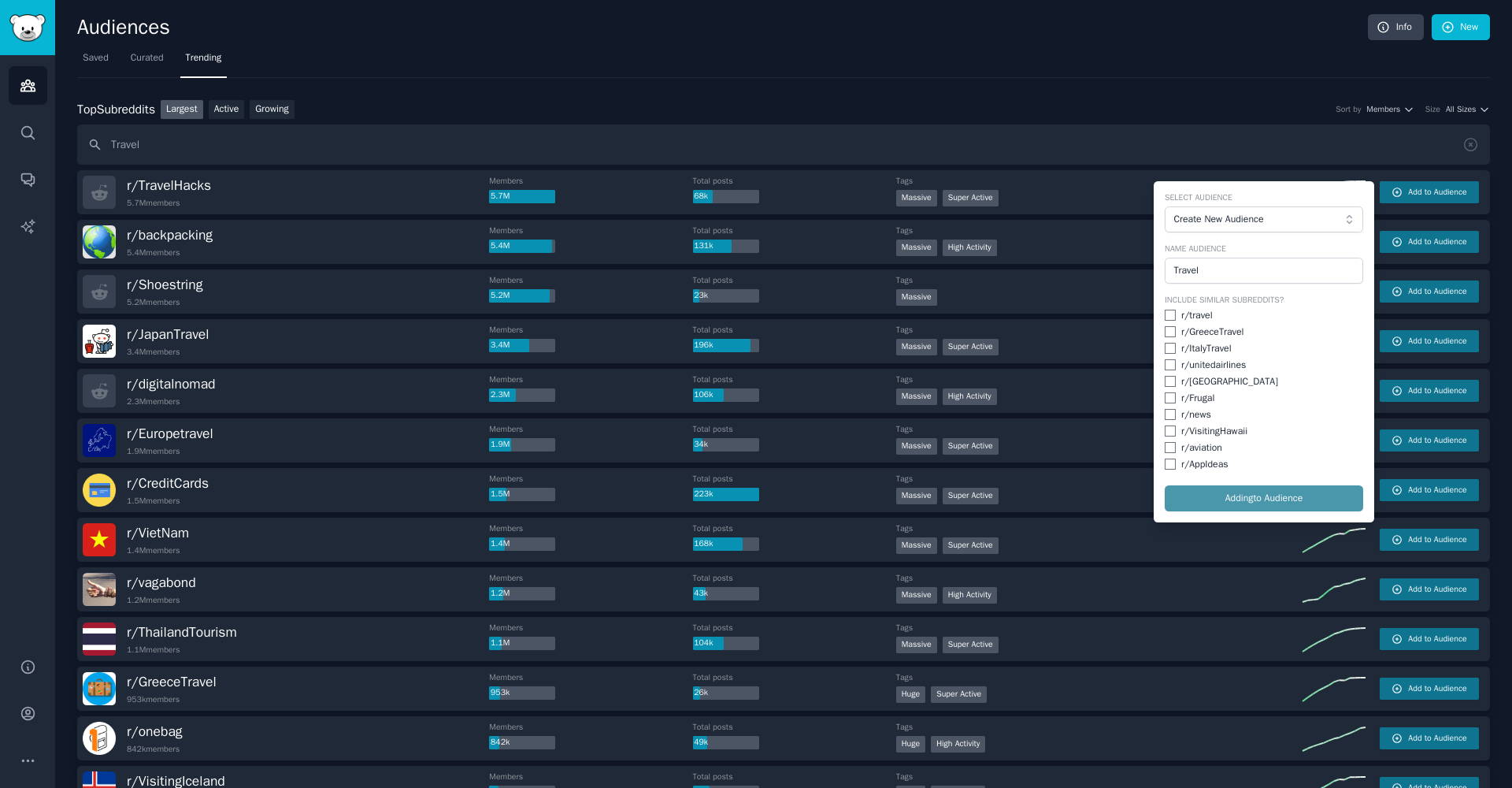 checkbox on "false" 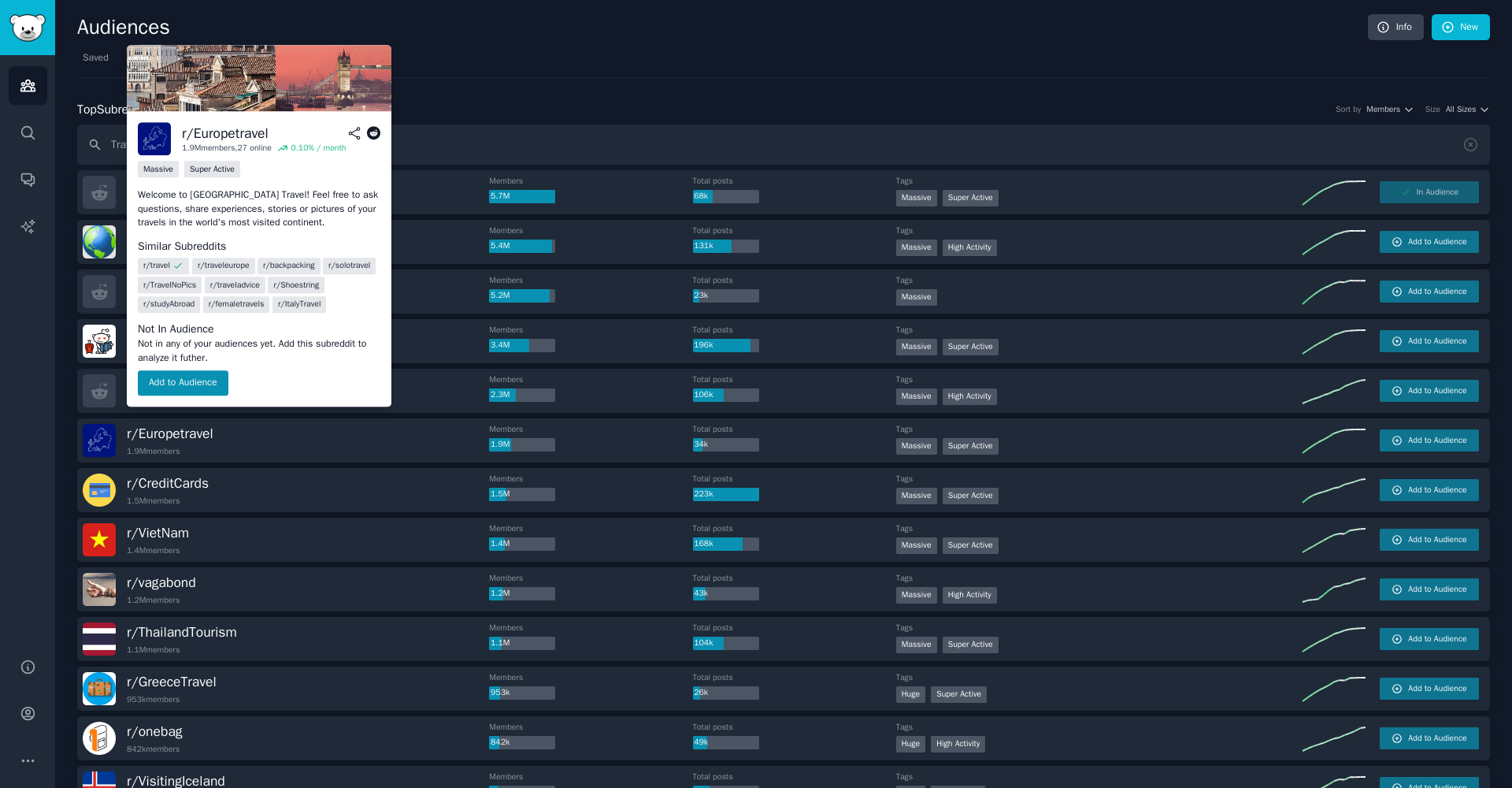 click on "Not In Audience Not in any of your audiences yet. Add this subreddit to analyze it futher. Add to Audience" at bounding box center (259, 358) 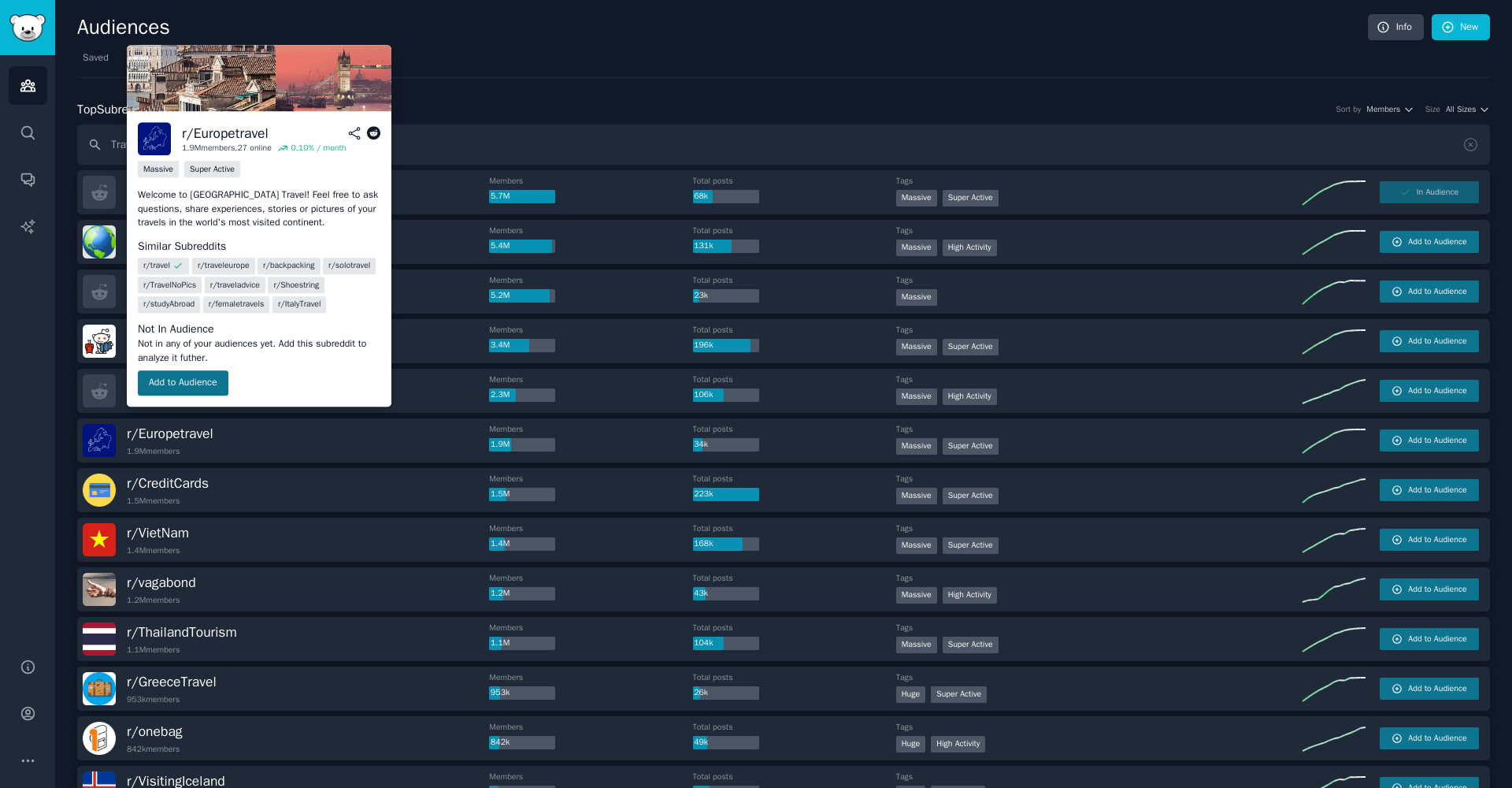 click on "Add to Audience" at bounding box center (183, 383) 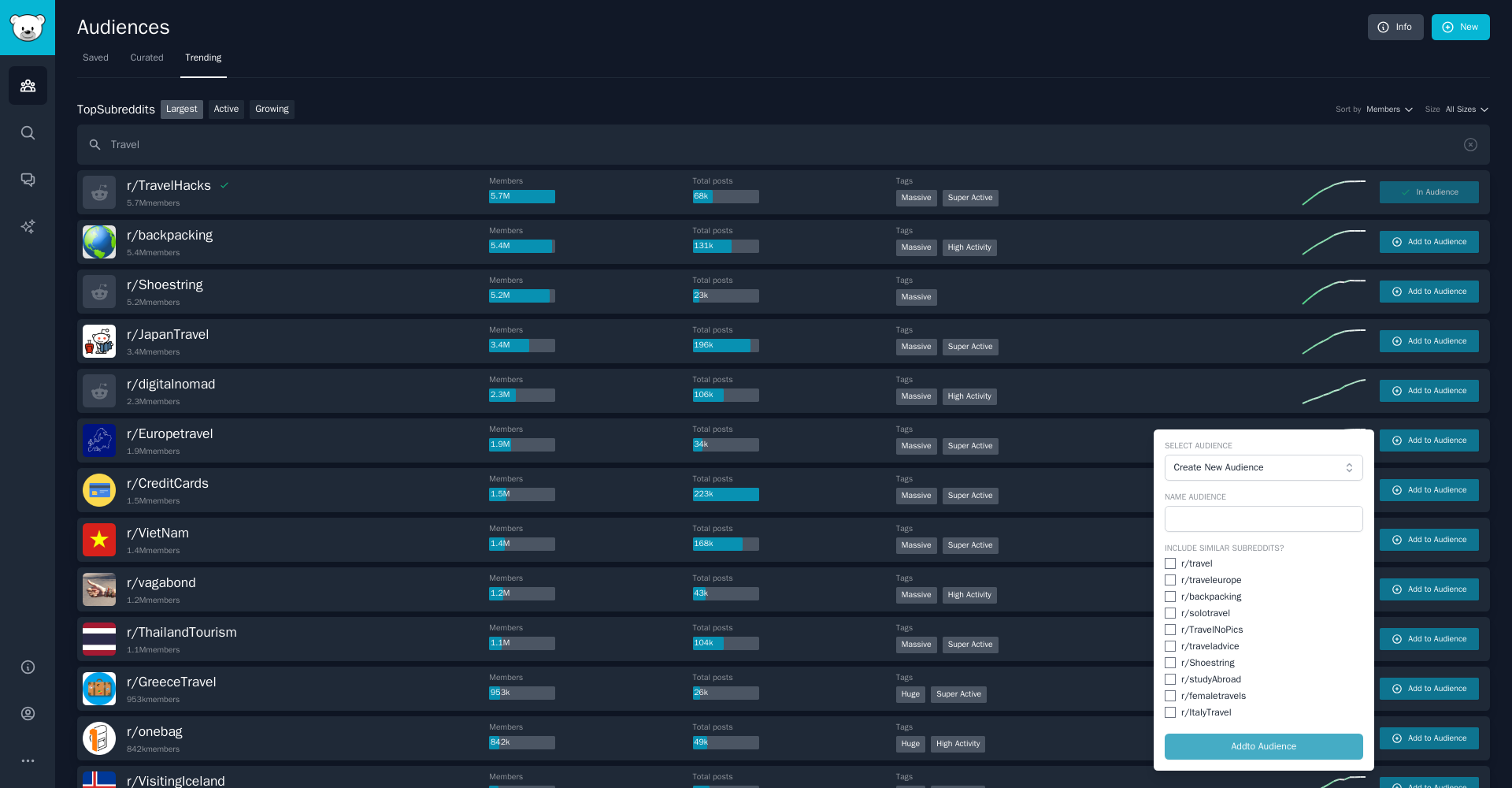 click on "Create New Audience" at bounding box center (1264, 468) 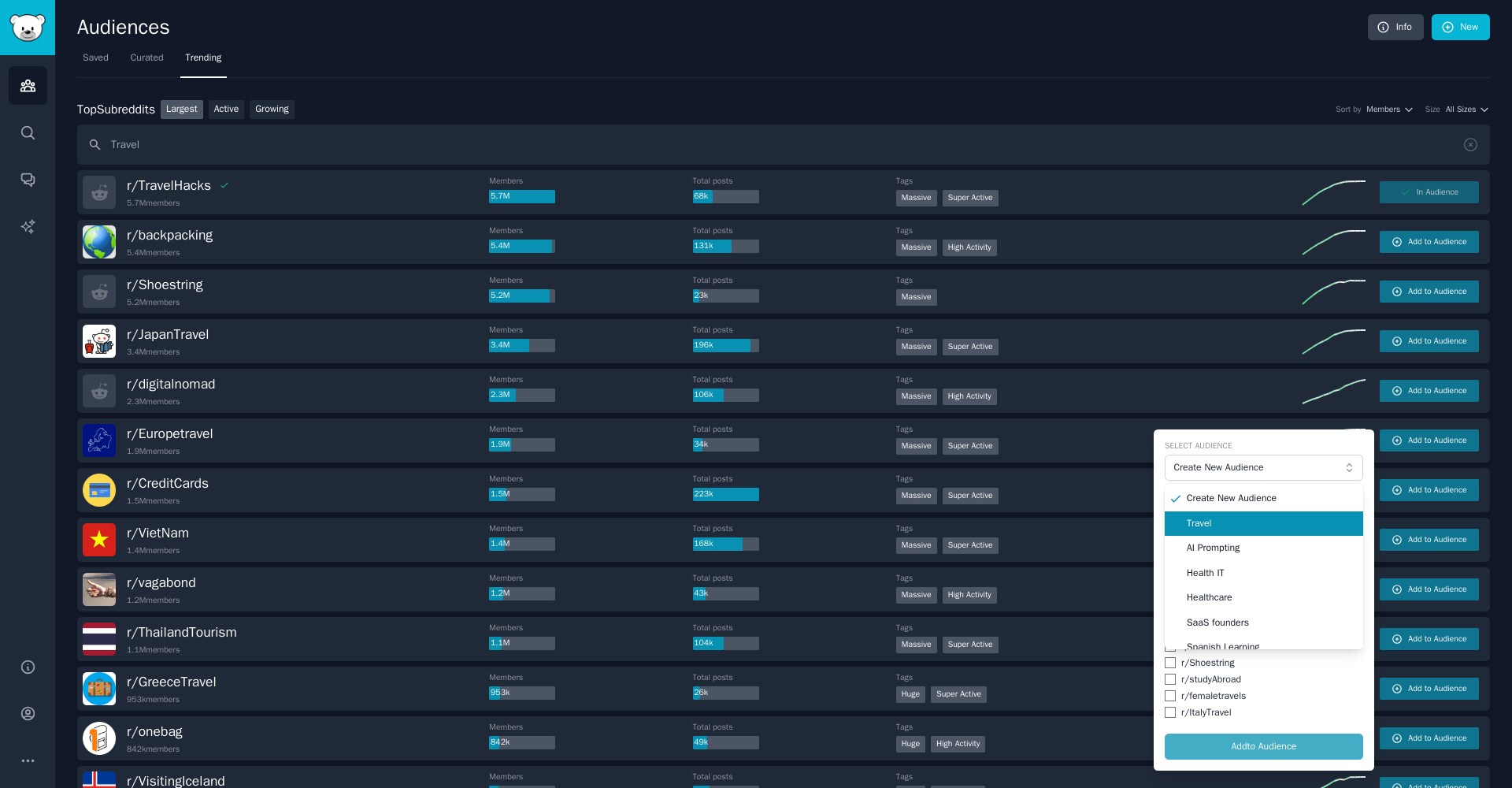 click on "Travel" at bounding box center (1269, 524) 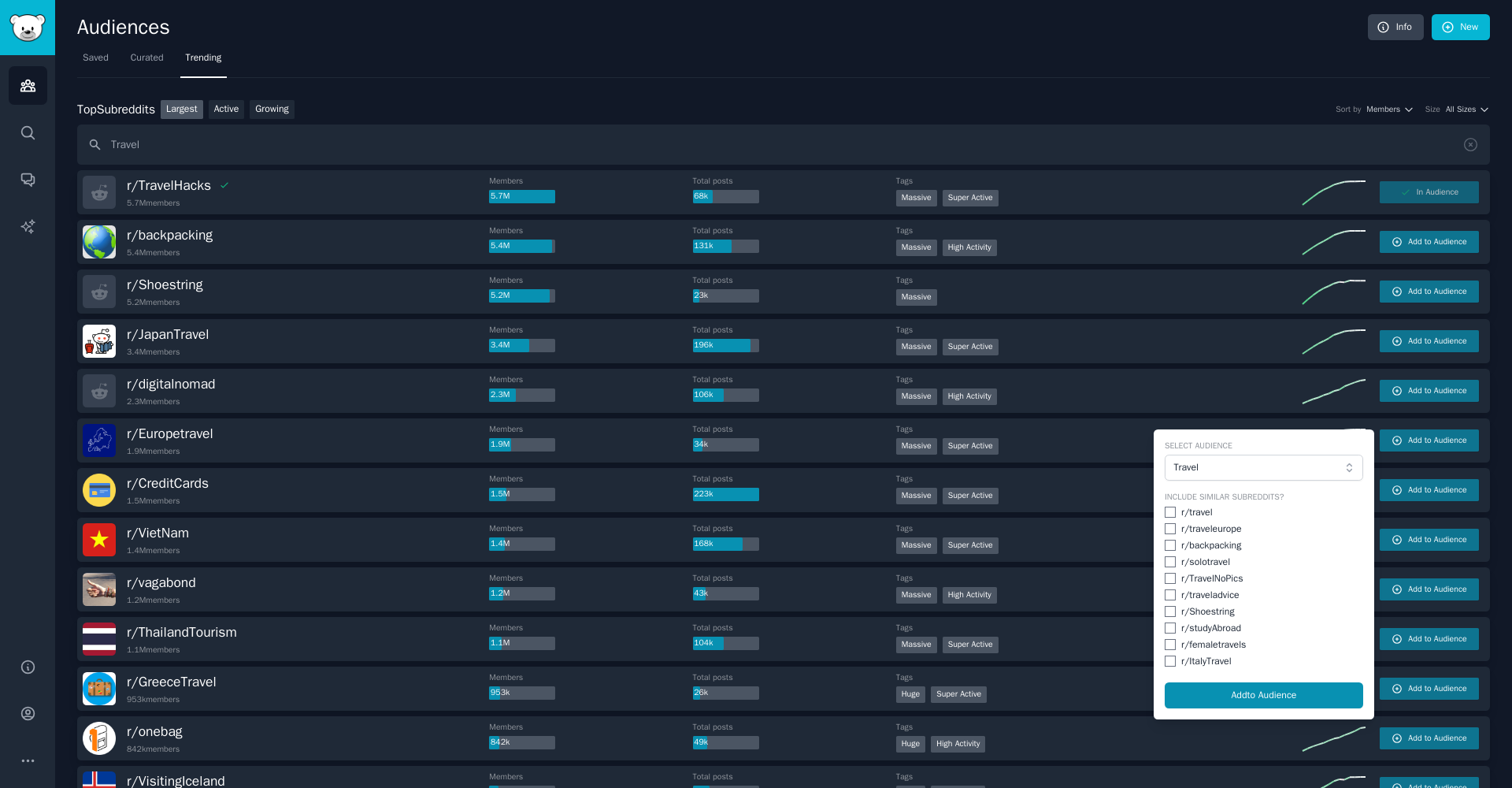 click at bounding box center [1170, 512] 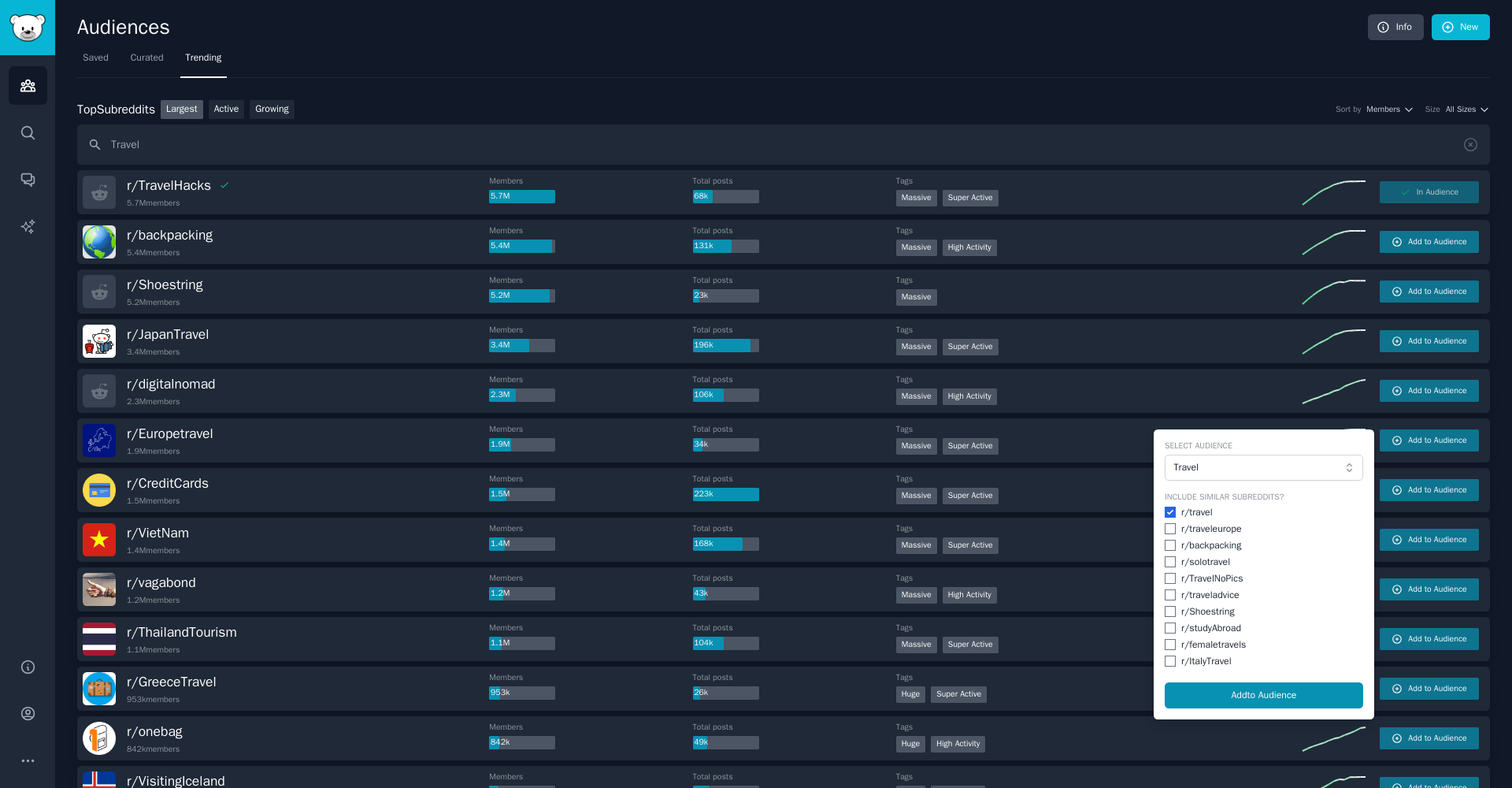 click at bounding box center (1170, 529) 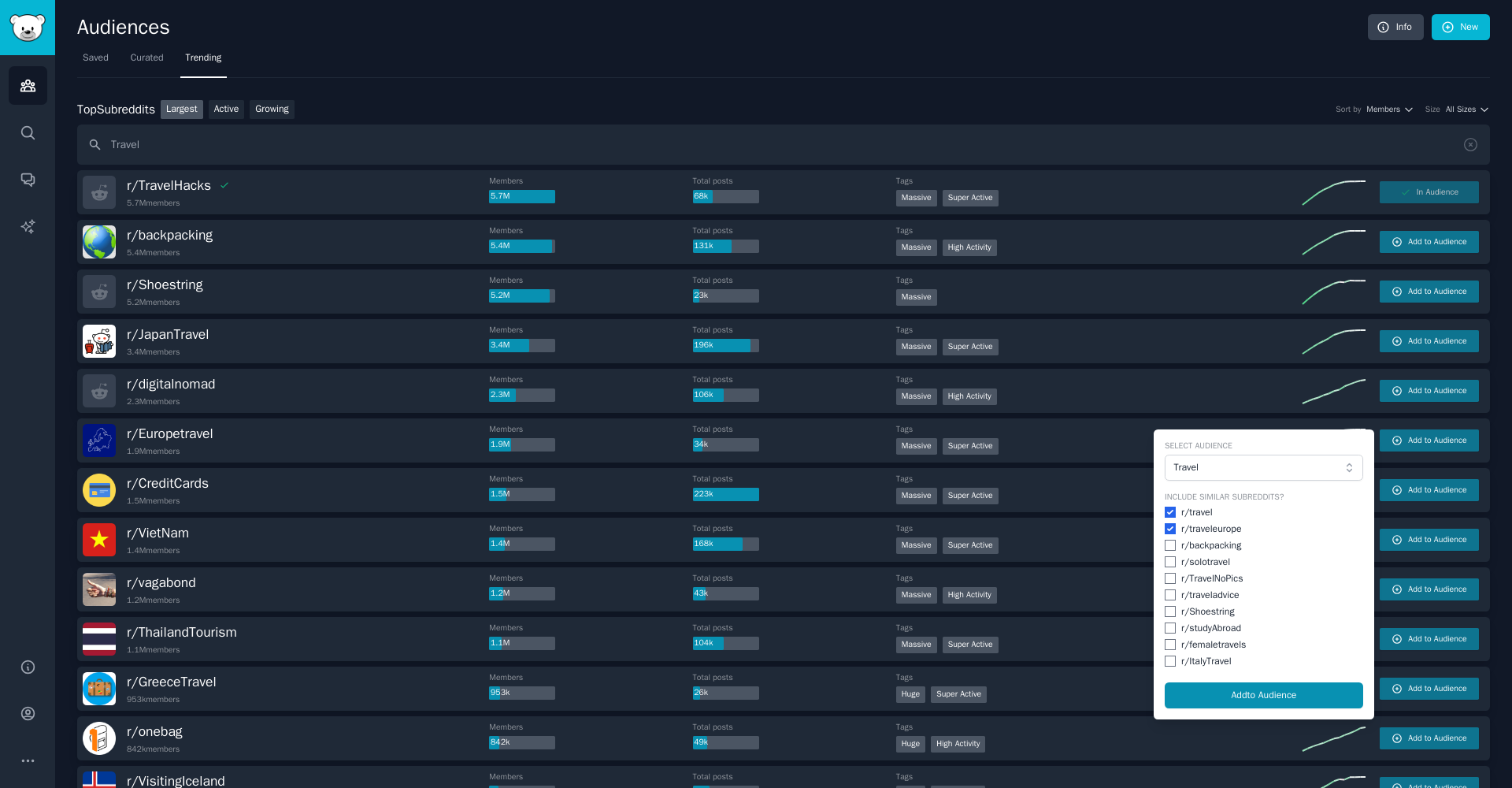 checkbox on "true" 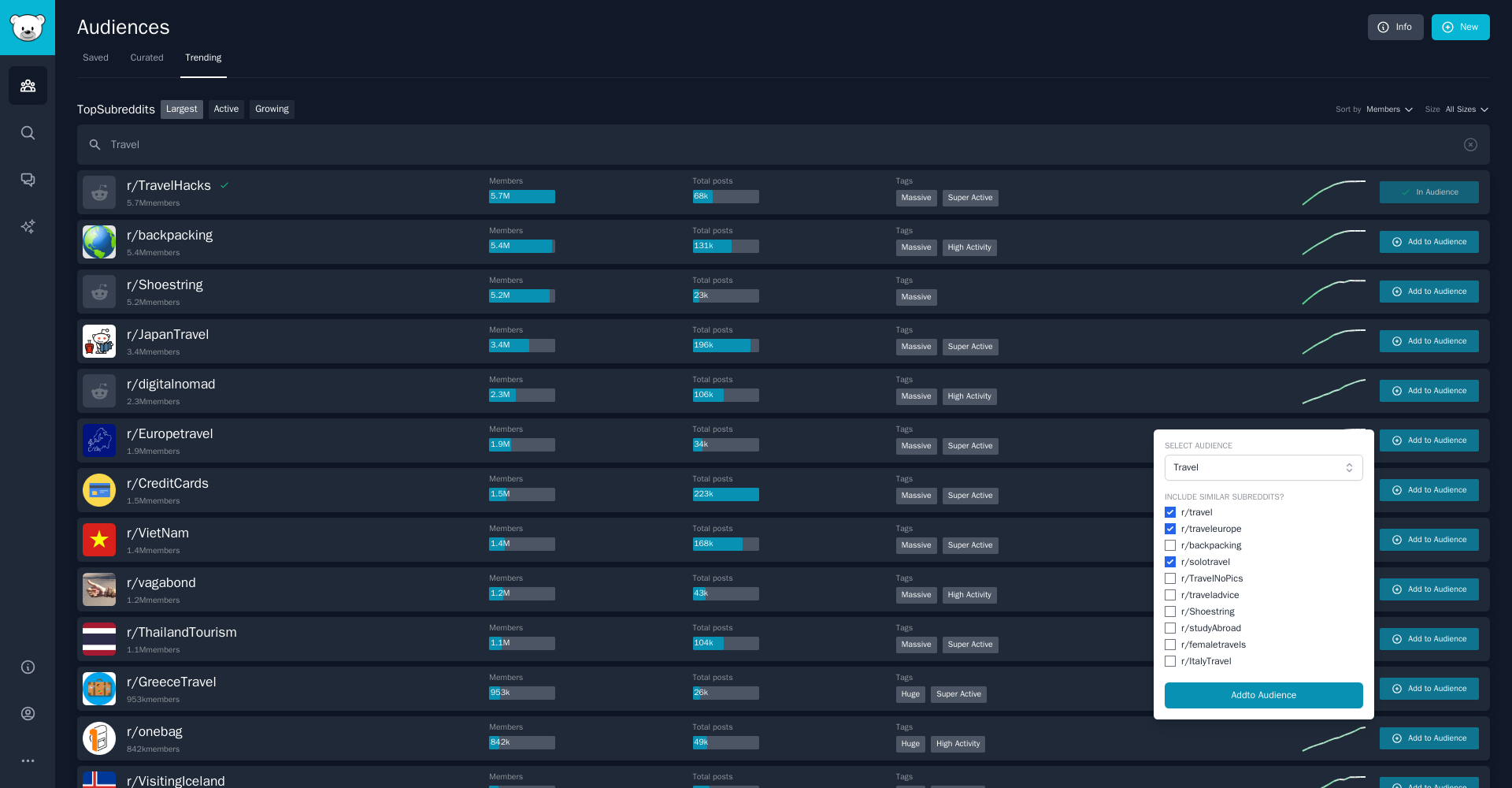checkbox on "true" 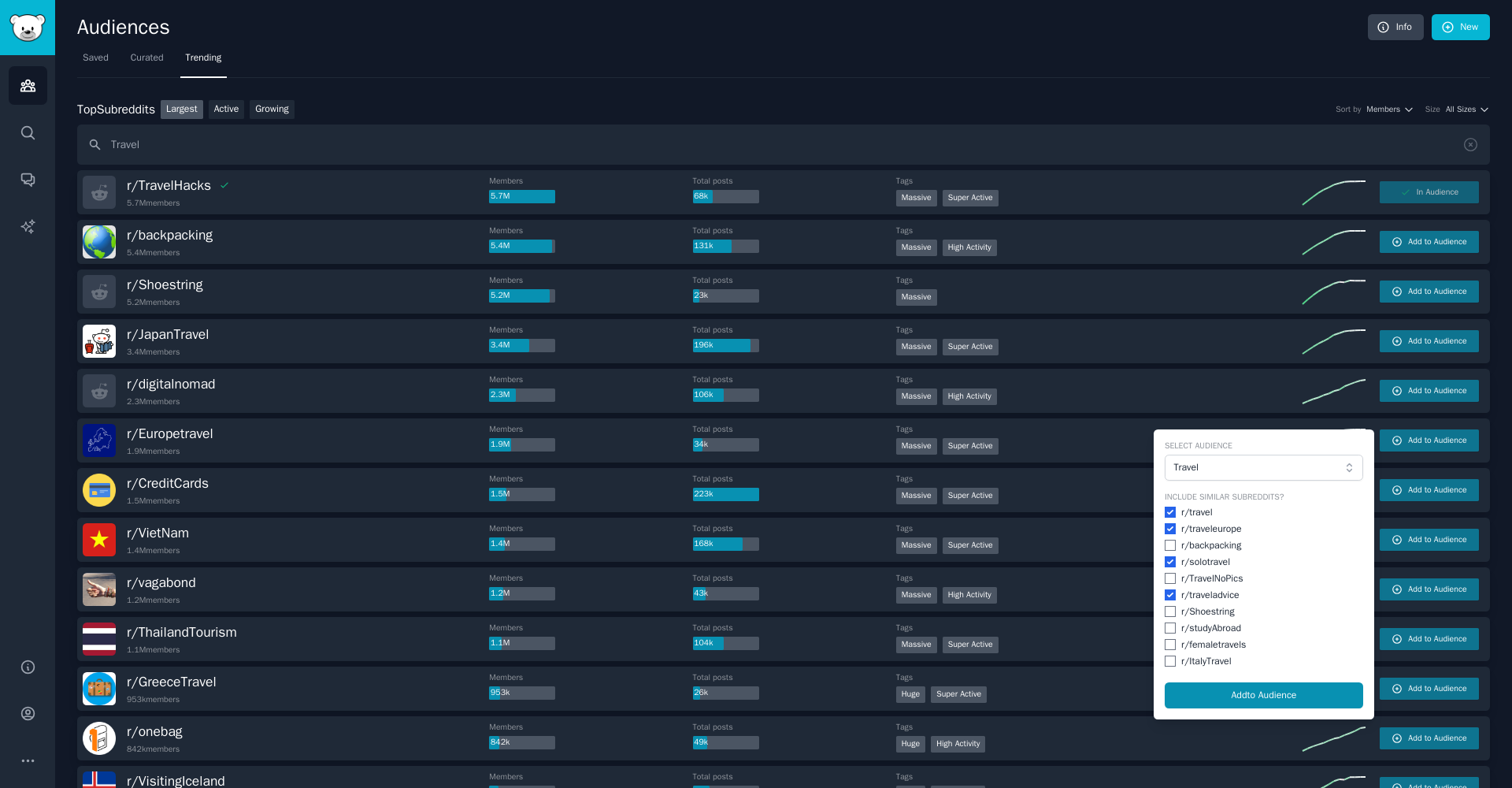 checkbox on "true" 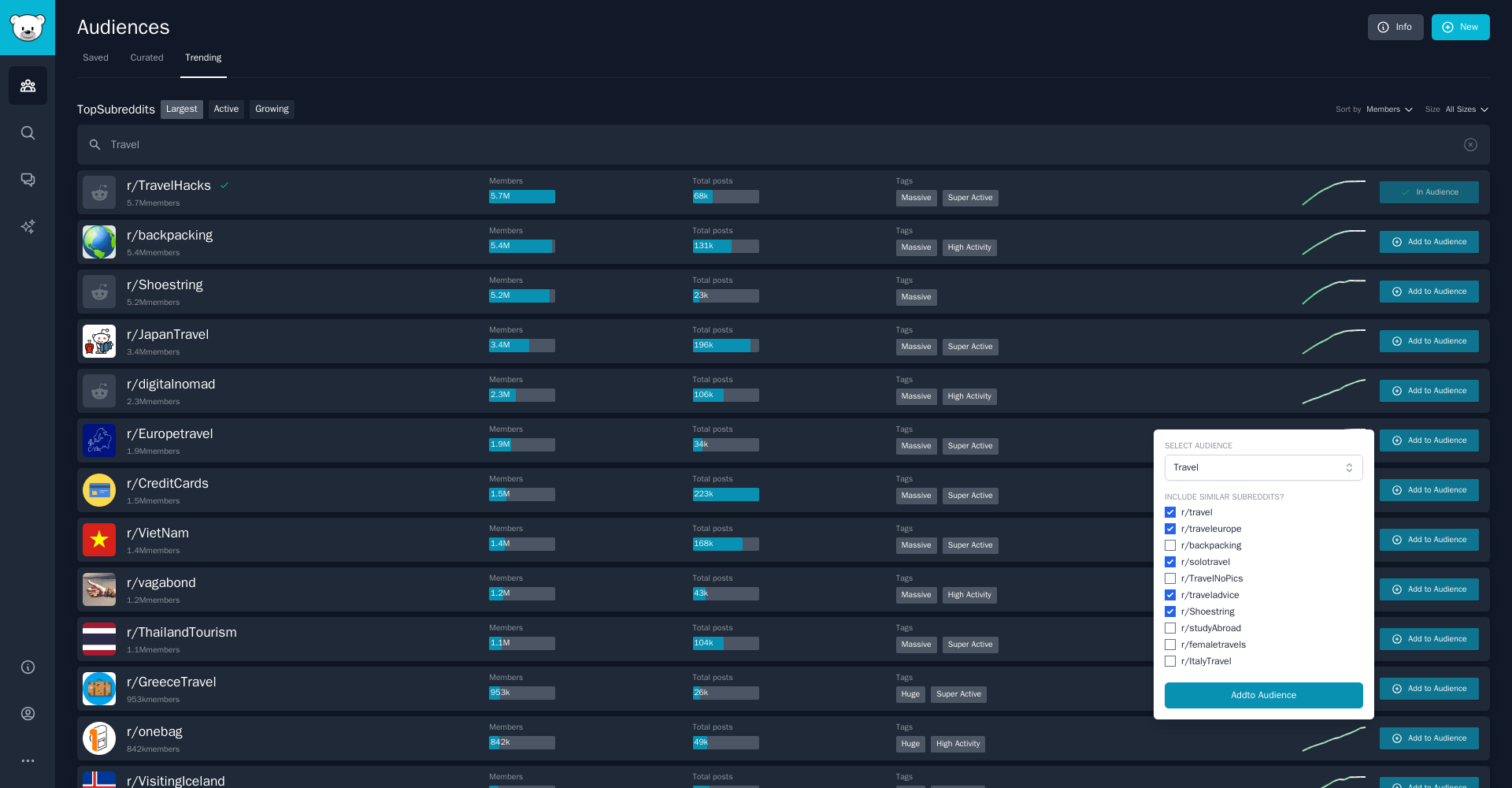 checkbox on "true" 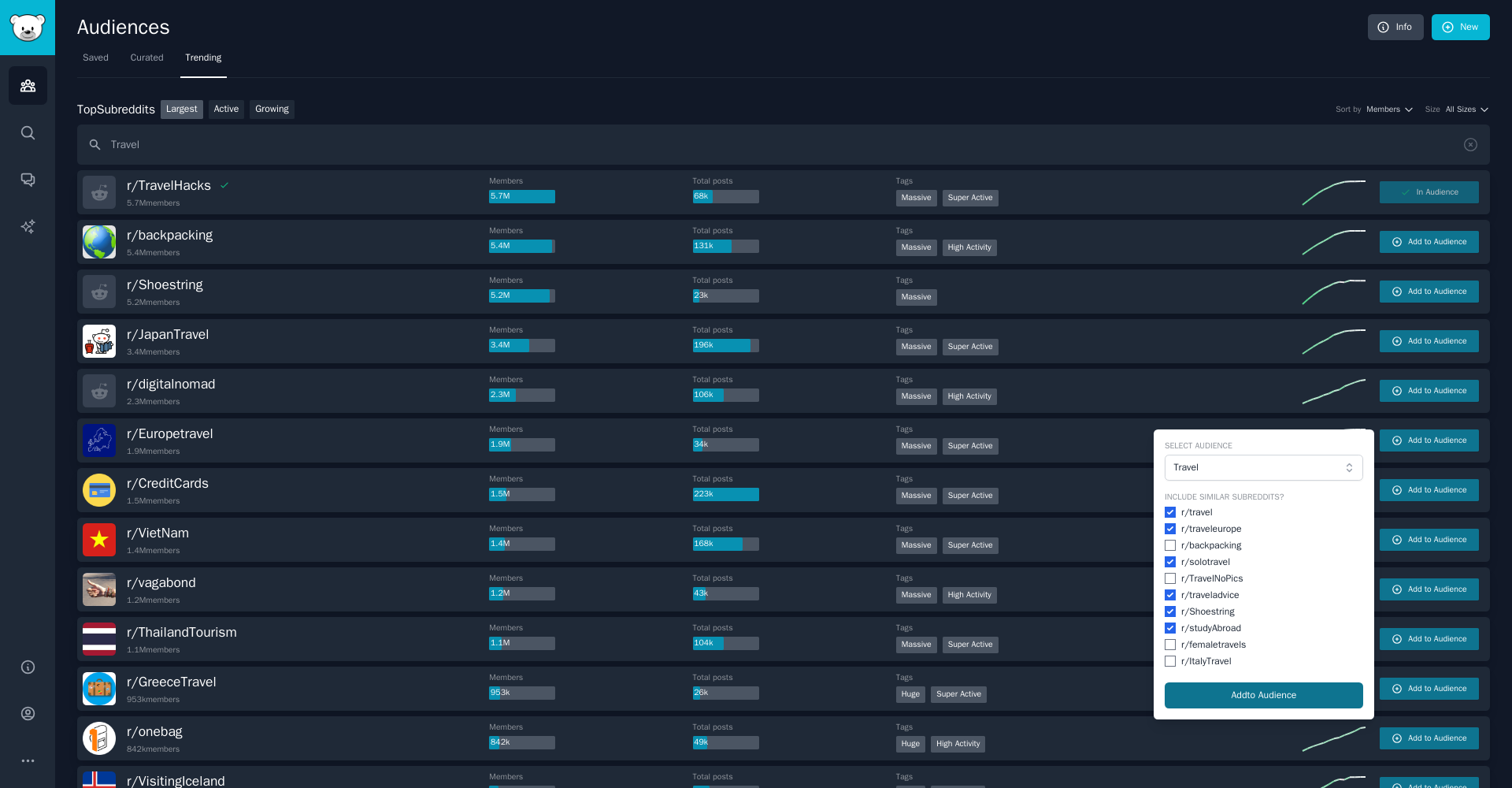 click on "Add  to Audience" 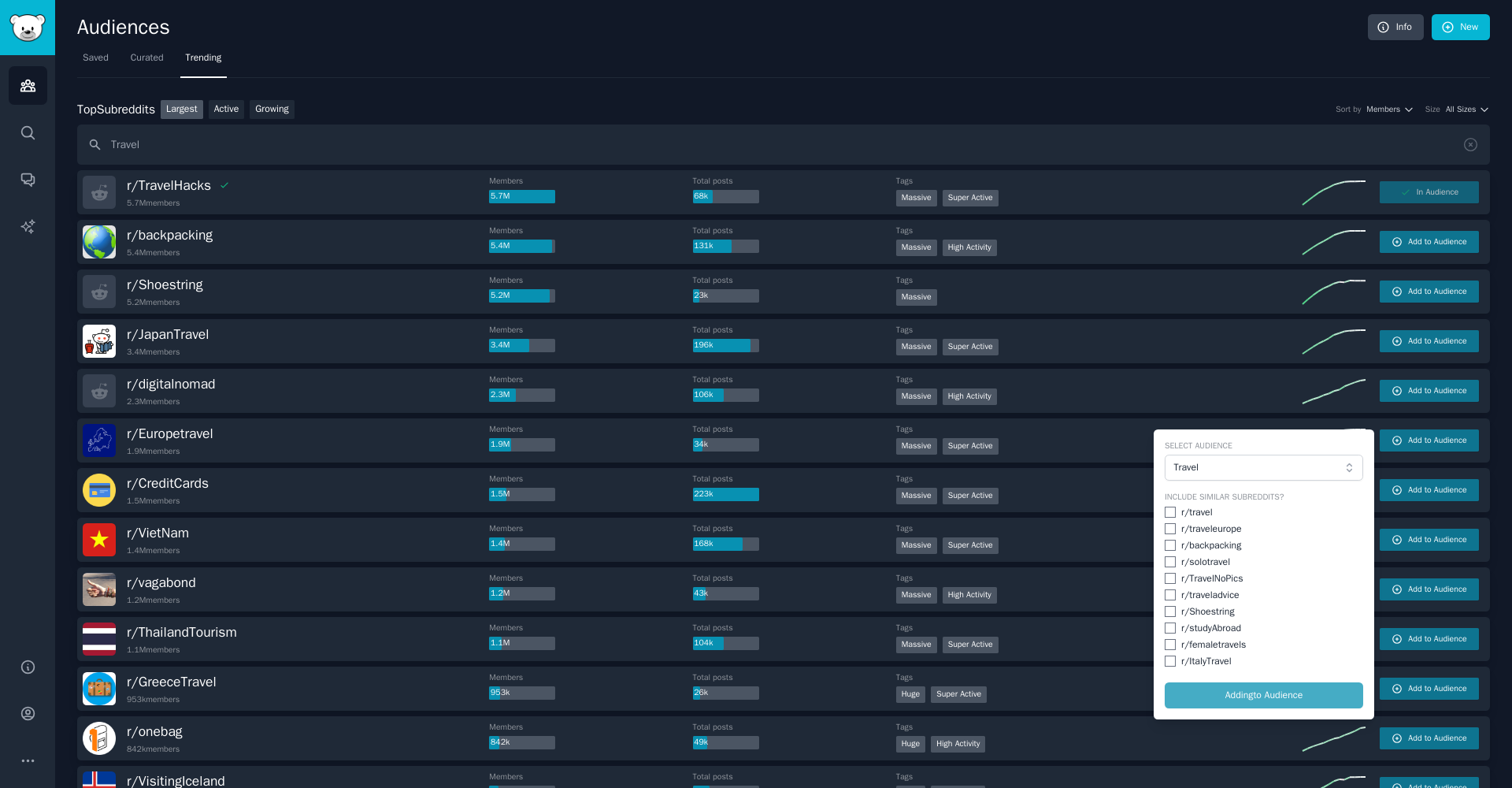 checkbox on "false" 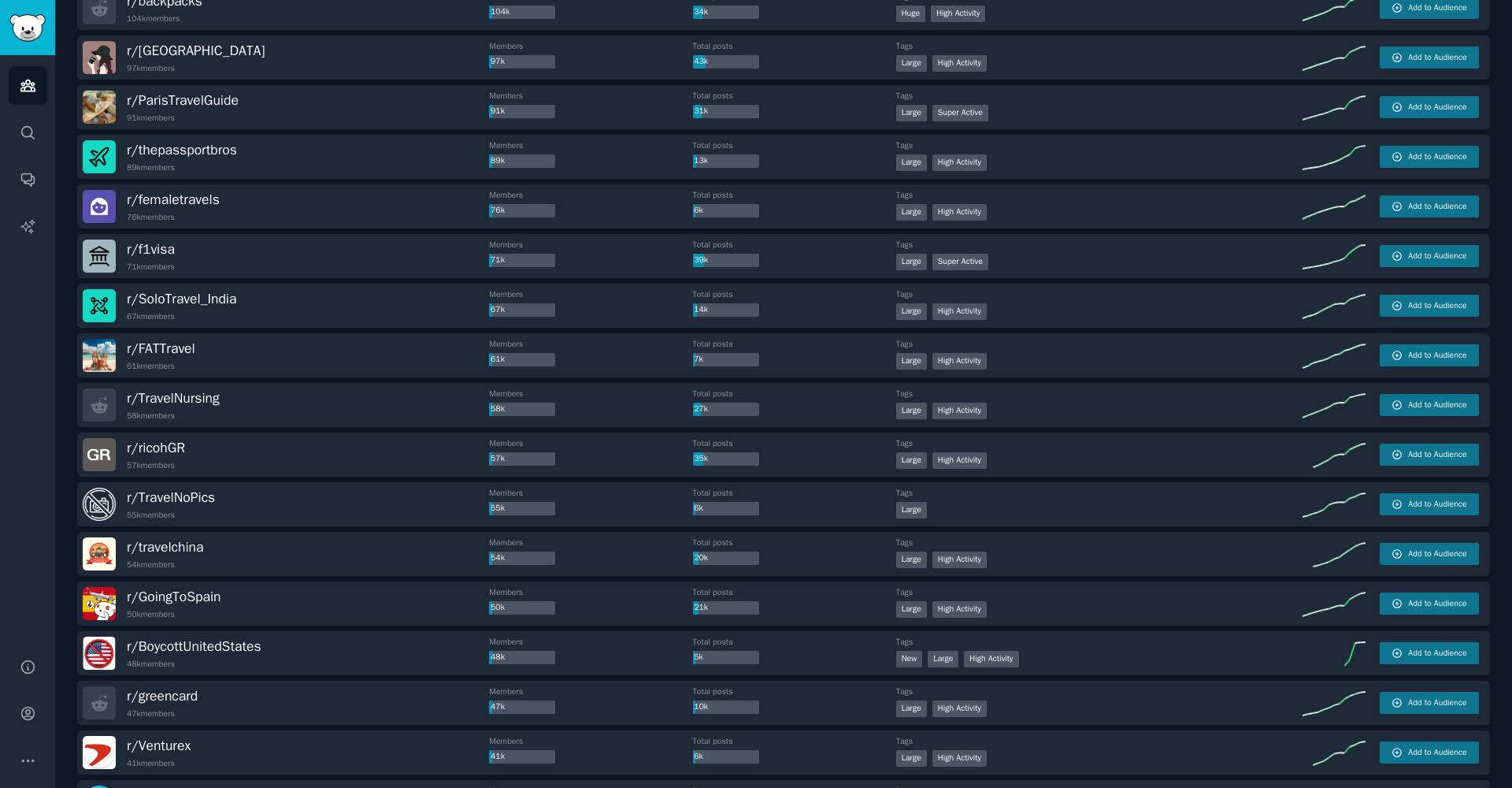 scroll, scrollTop: 1684, scrollLeft: 0, axis: vertical 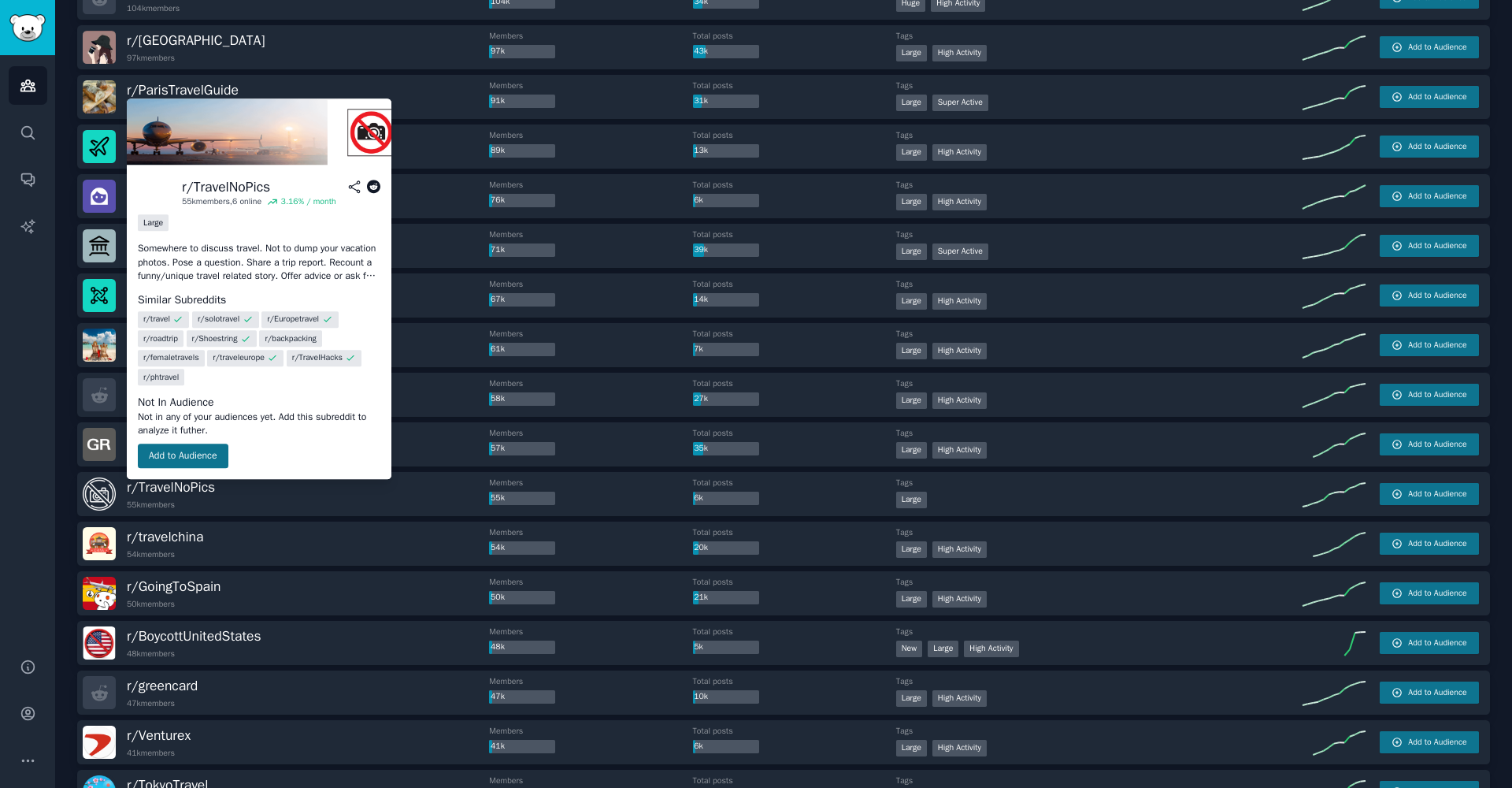 click on "Add to Audience" at bounding box center [183, 456] 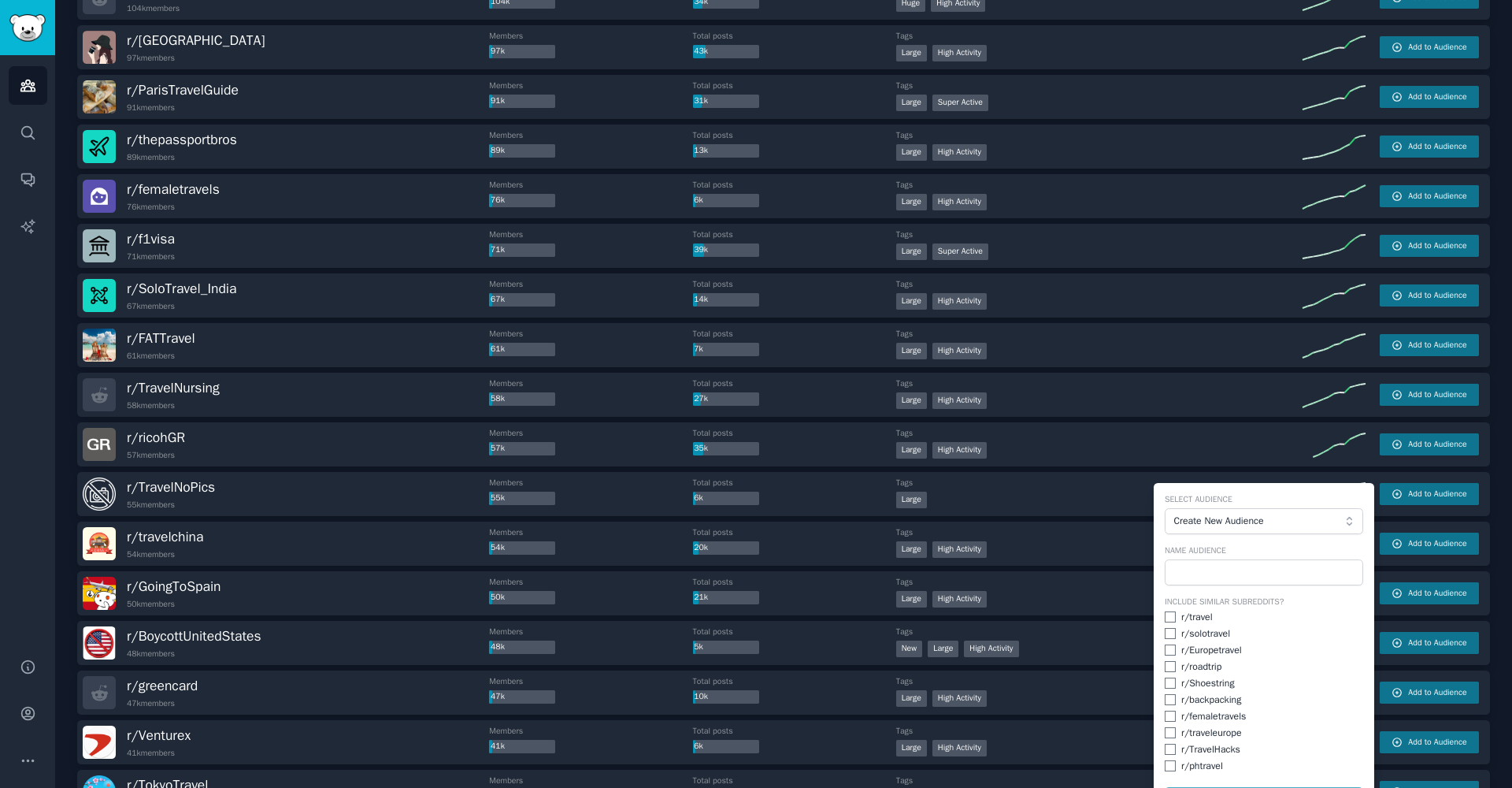 click on "Create New Audience" at bounding box center [1264, 522] 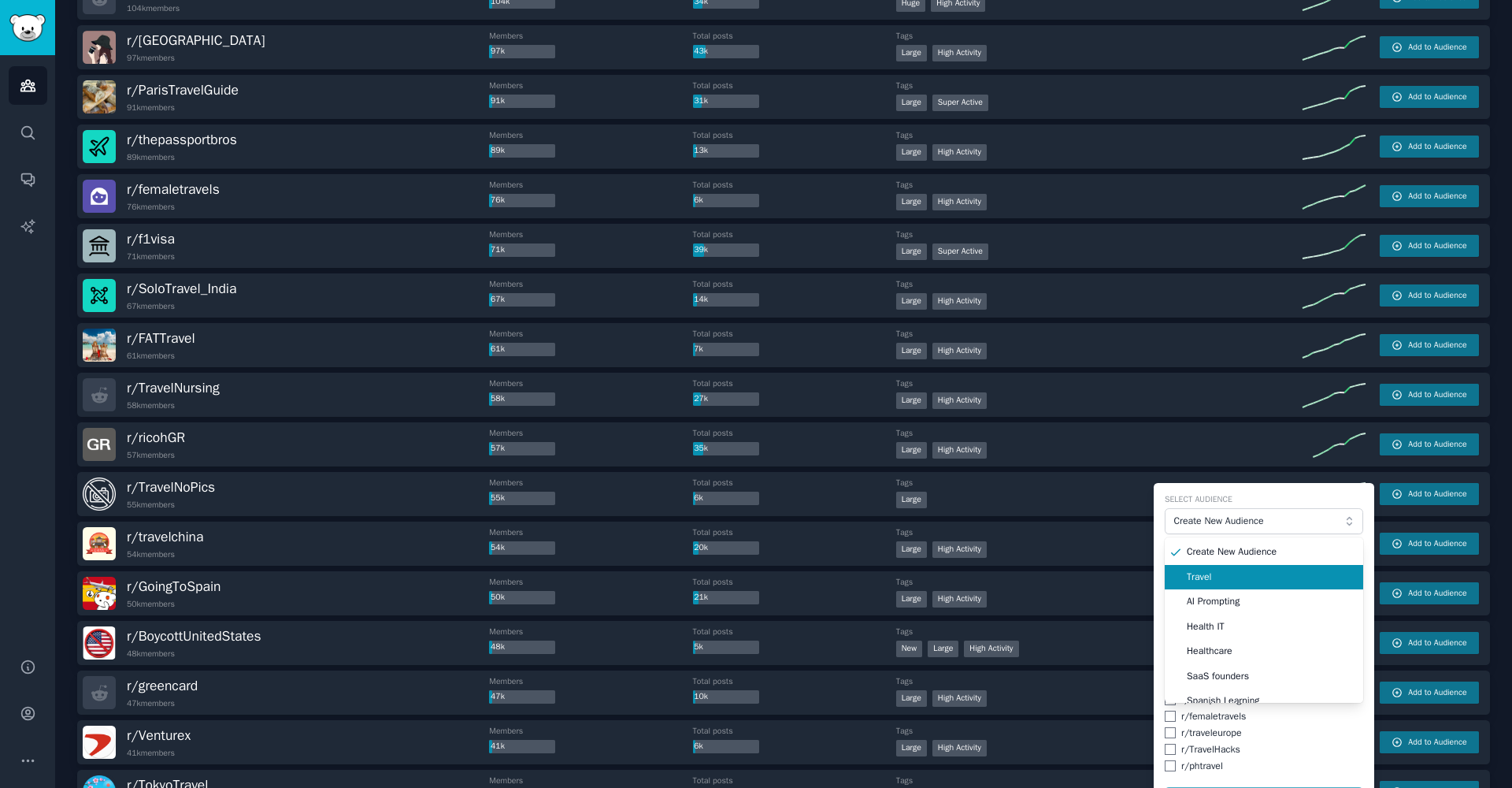 click on "Travel" at bounding box center [1269, 578] 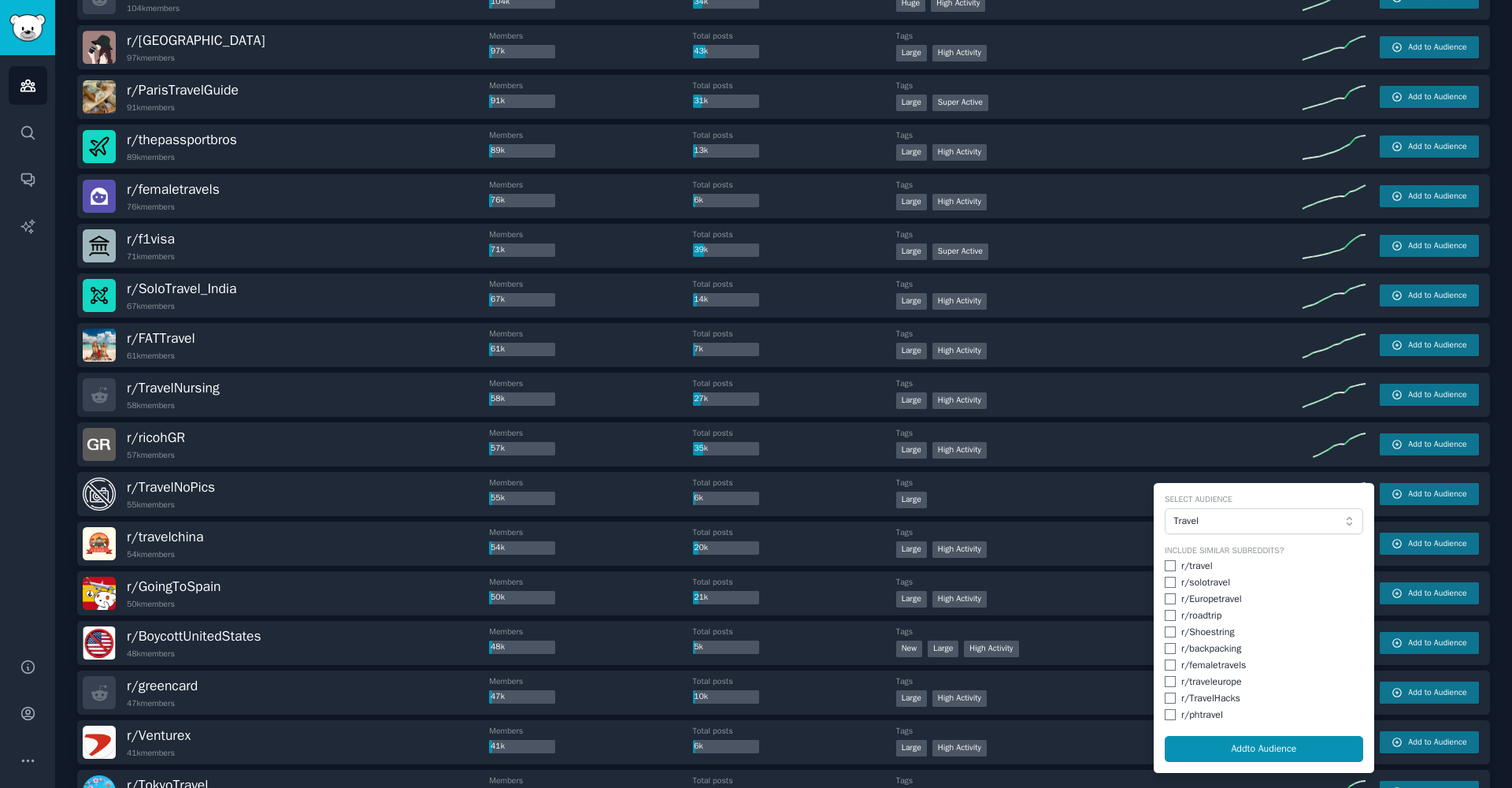 drag, startPoint x: 1257, startPoint y: 749, endPoint x: 1165, endPoint y: 704, distance: 102.41582 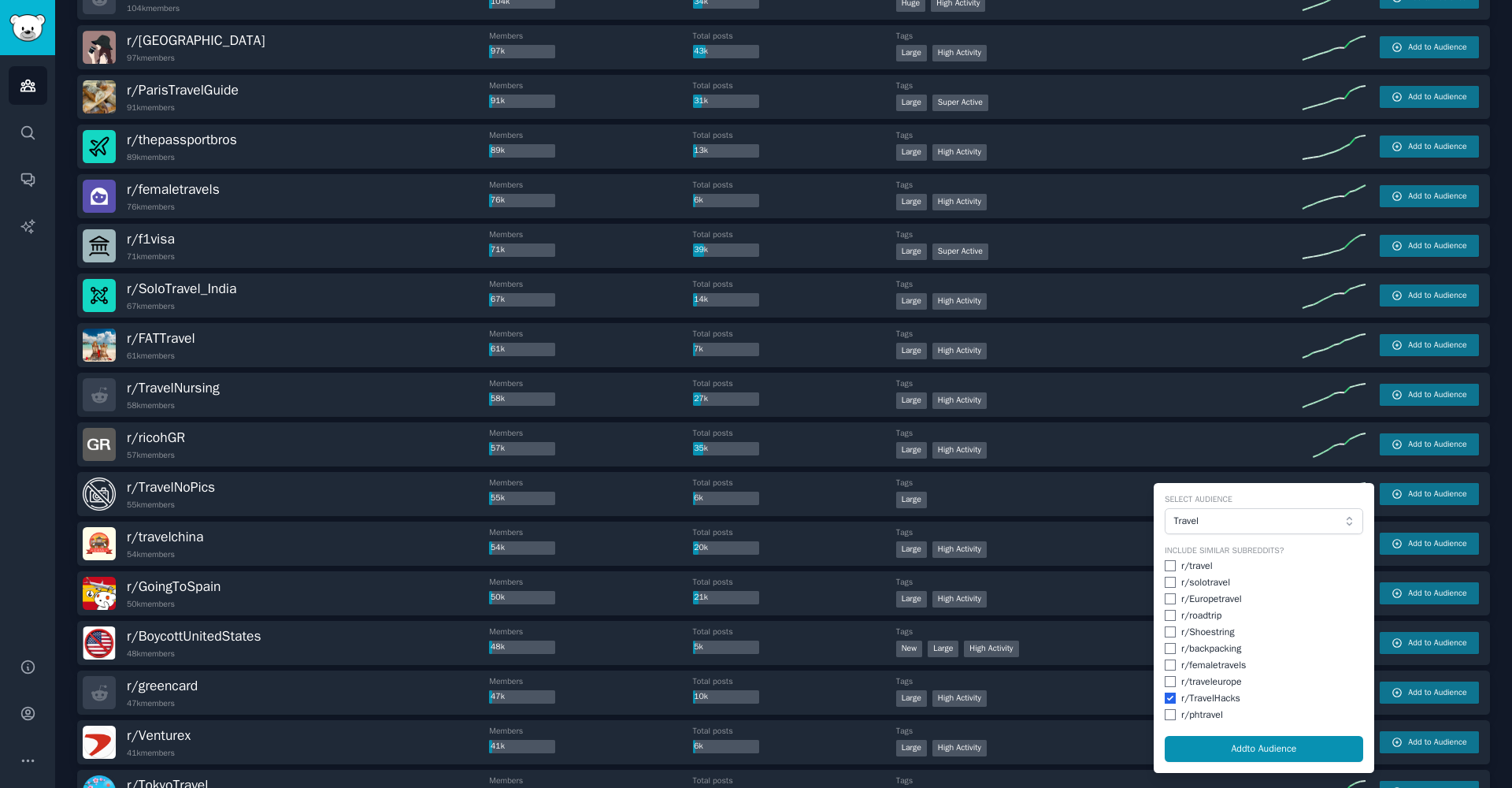 checkbox on "true" 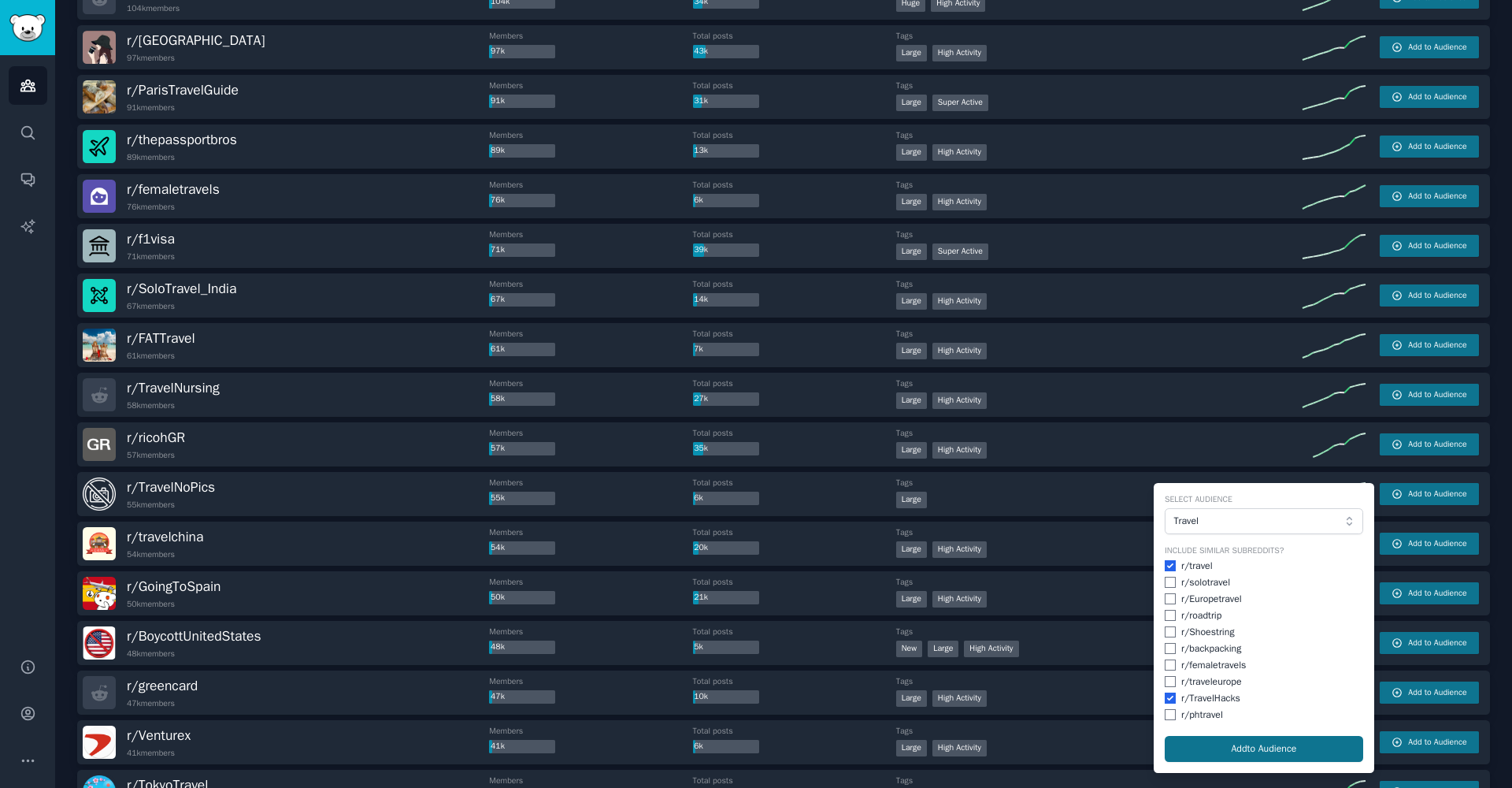 click on "Add  to Audience" 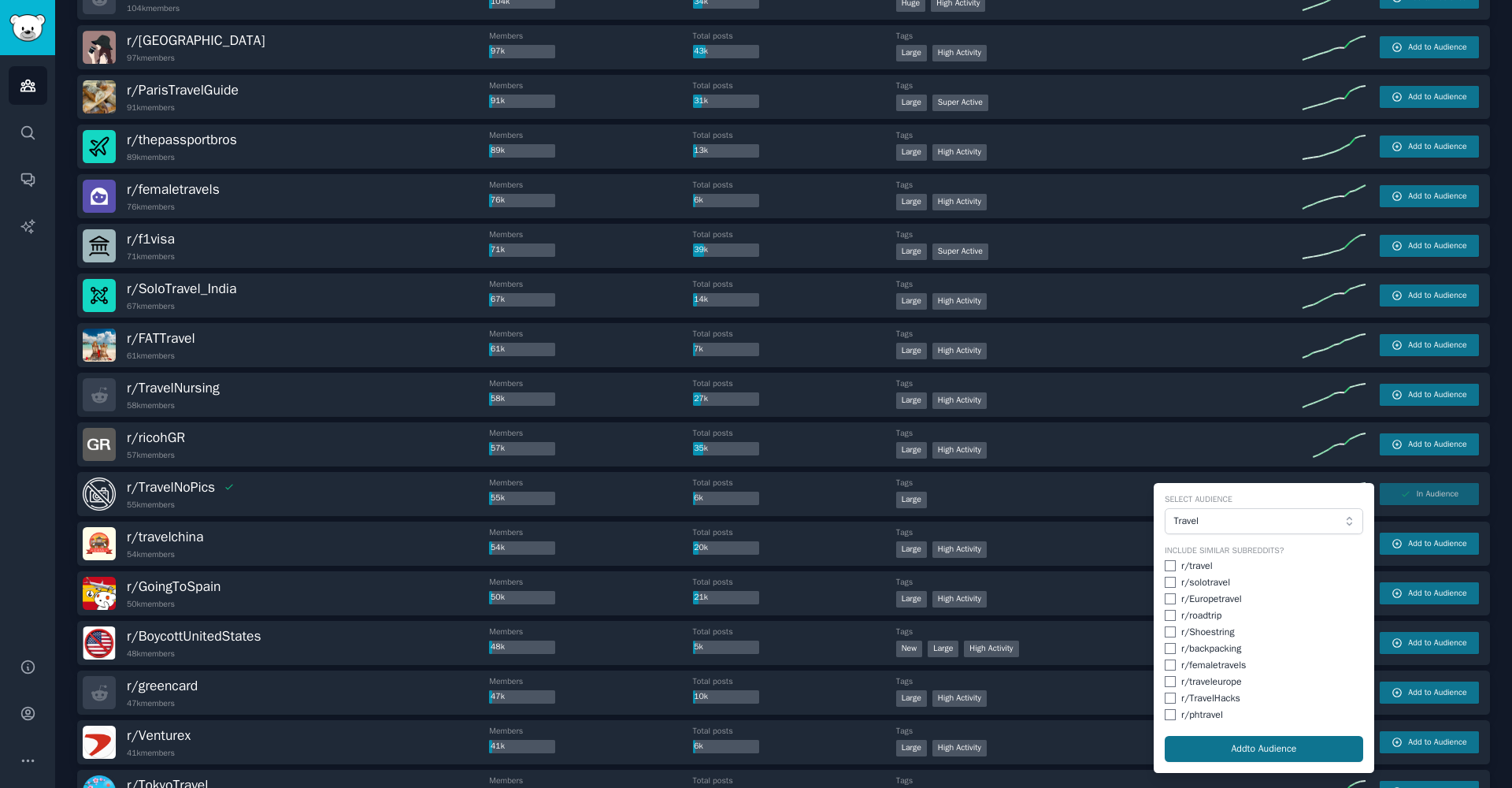 checkbox on "false" 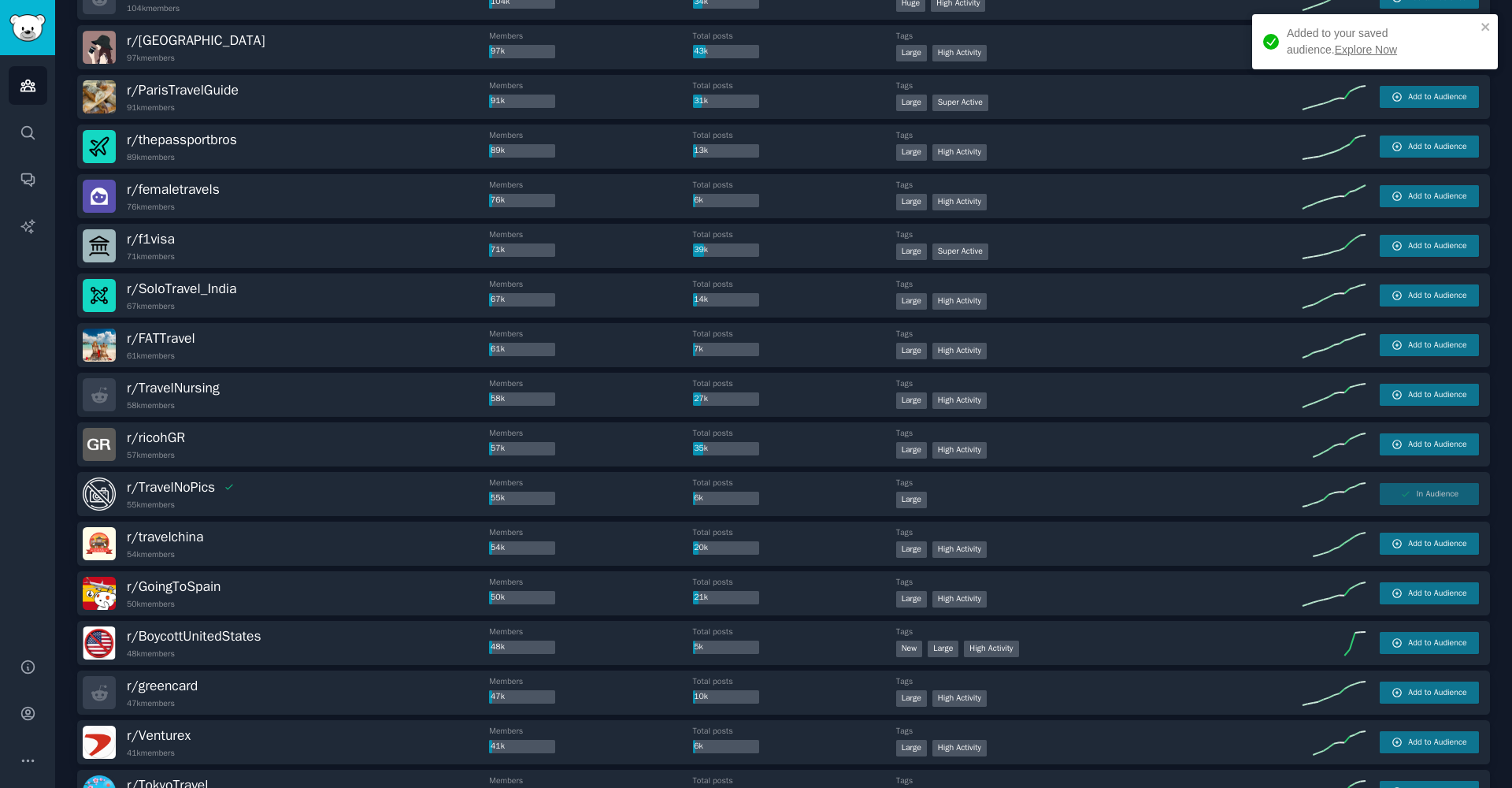 click on "Explore Now" at bounding box center [1366, 50] 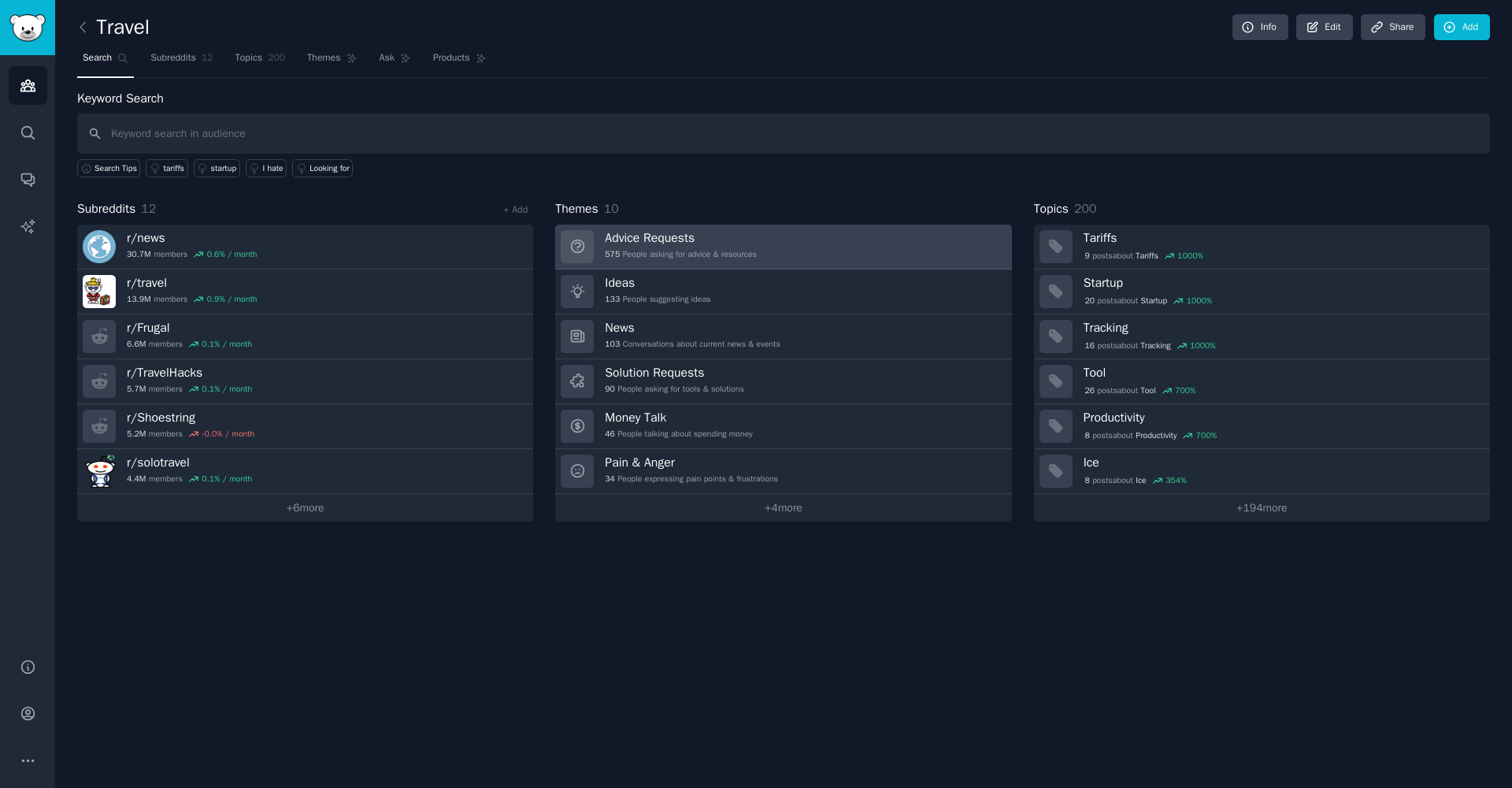 click on "575 People asking for advice & resources" at bounding box center (680, 255) 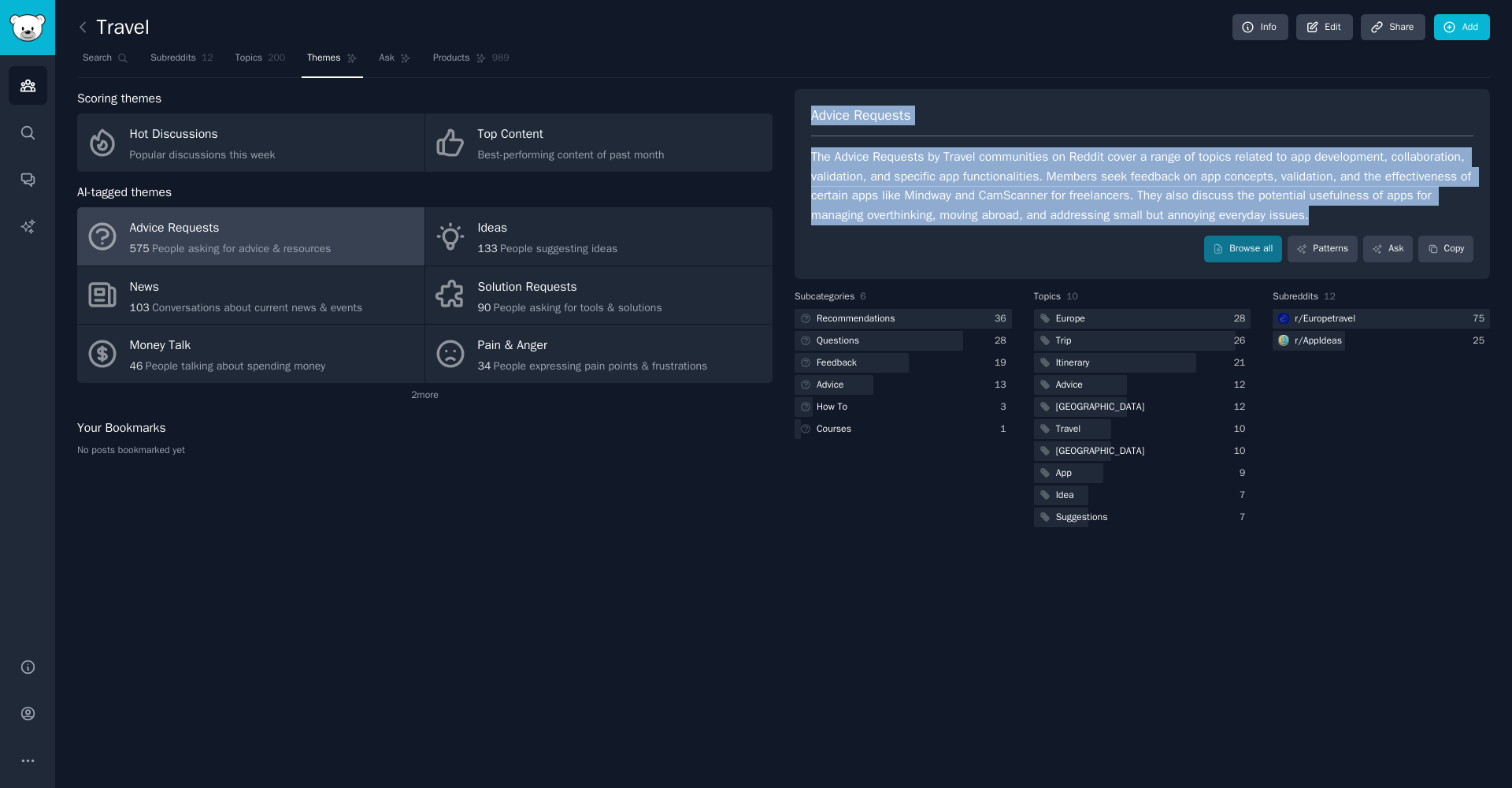 drag, startPoint x: 813, startPoint y: 113, endPoint x: 1434, endPoint y: 199, distance: 626.92663 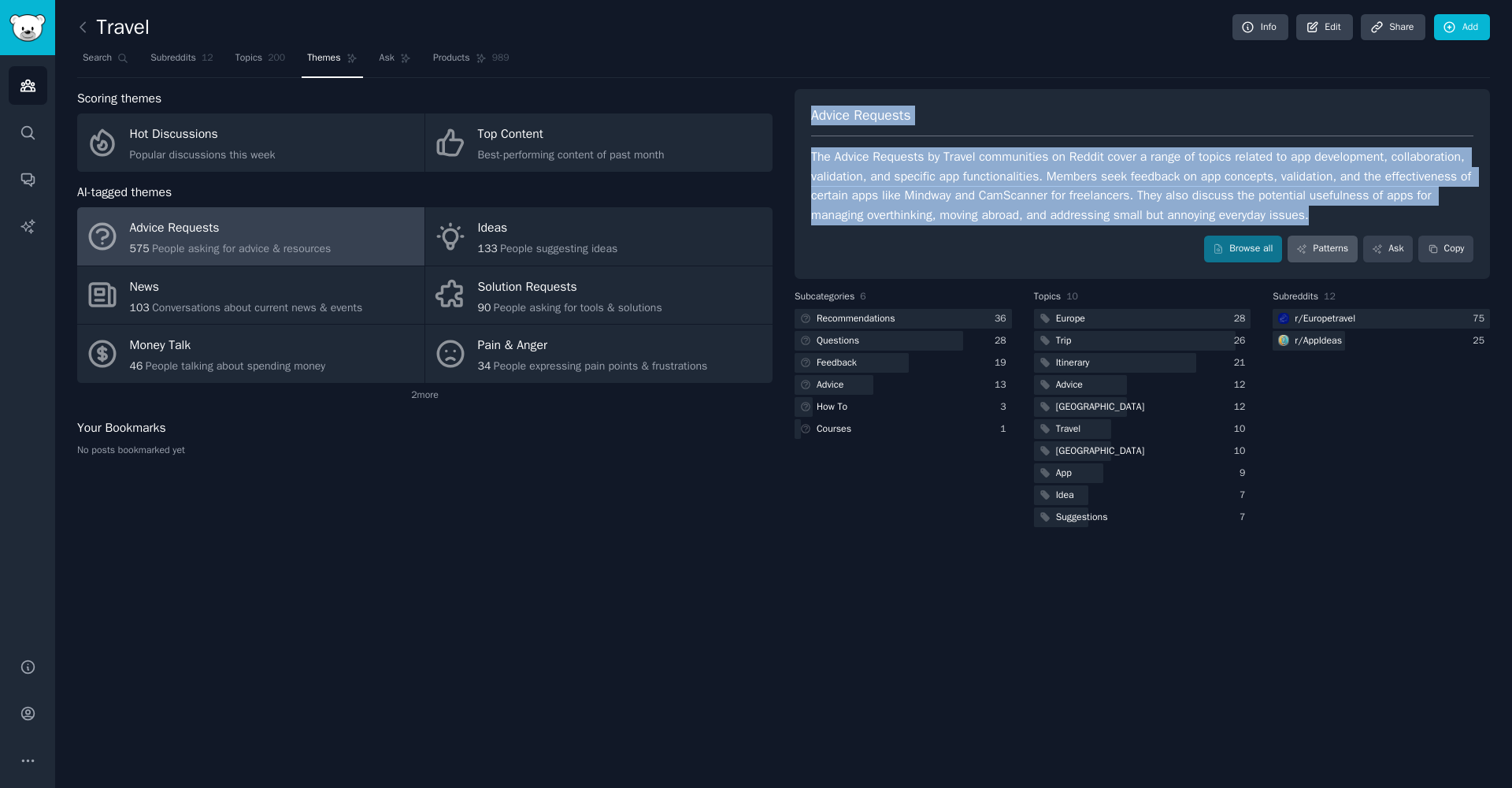 click on "Patterns" at bounding box center [1322, 249] 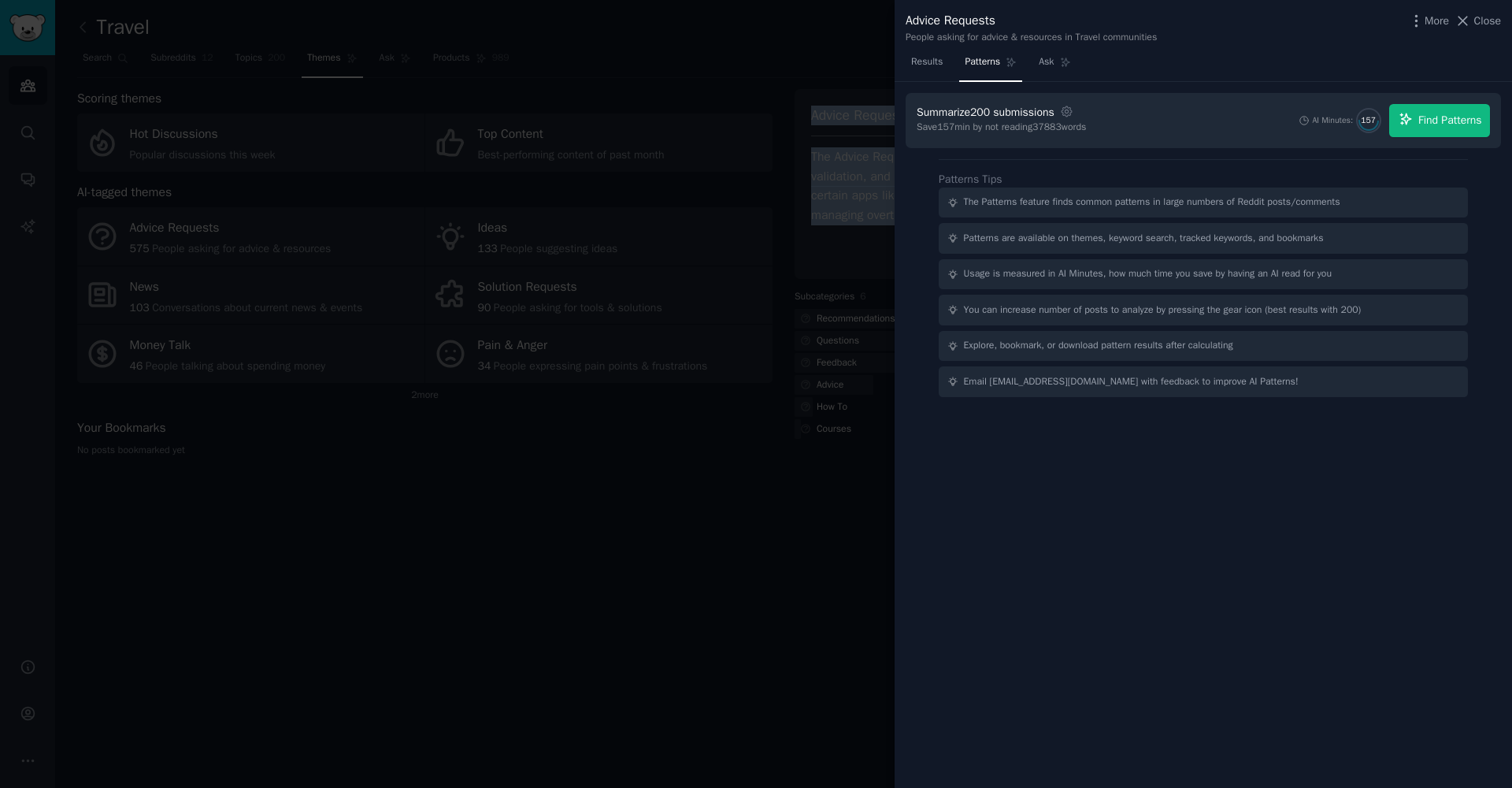 click on "Find Patterns" at bounding box center [1450, 120] 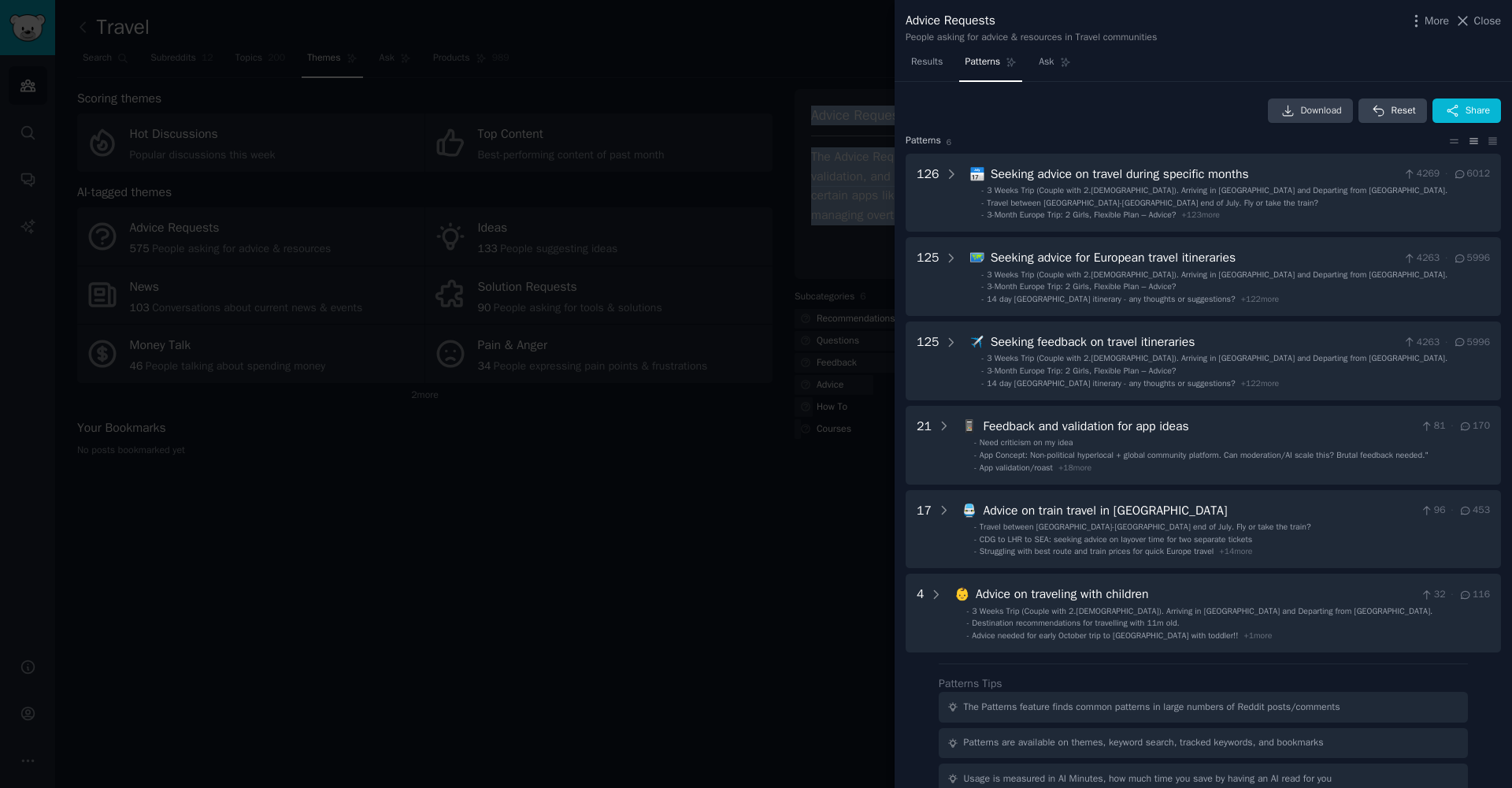click on "Download" at bounding box center [1321, 111] 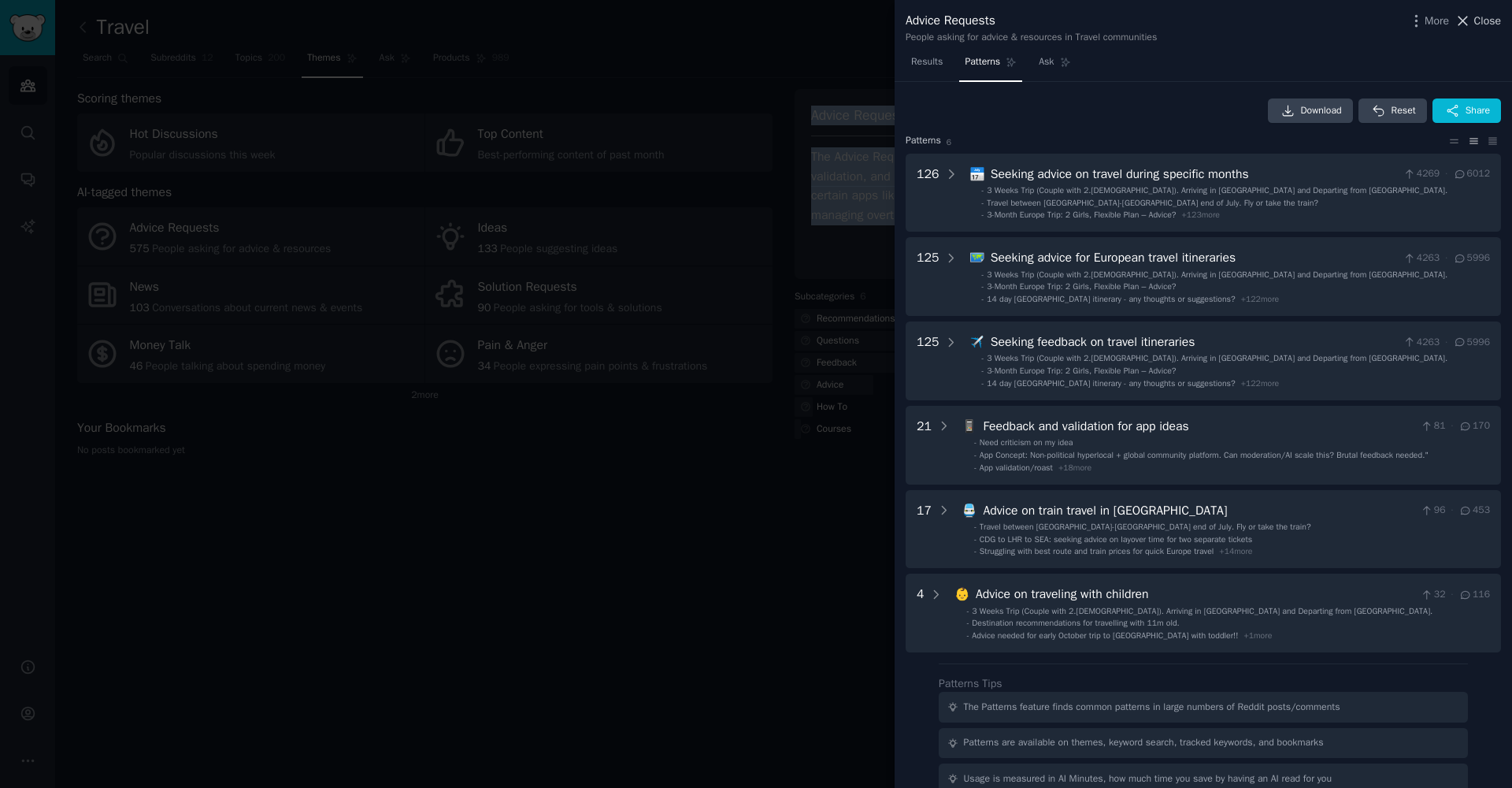 click on "Close" at bounding box center (1488, 20) 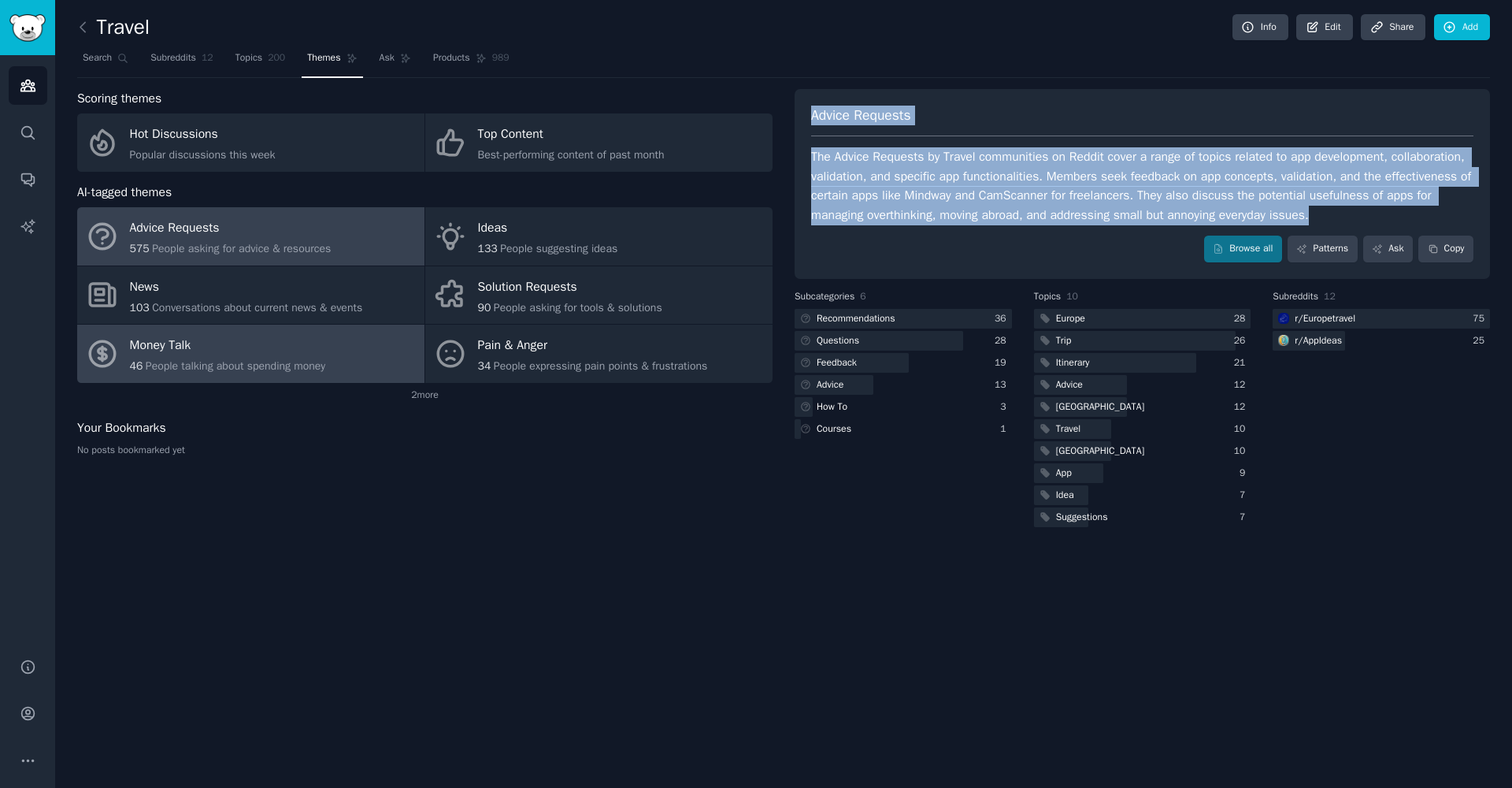 click on "People talking about spending money" at bounding box center (235, 366) 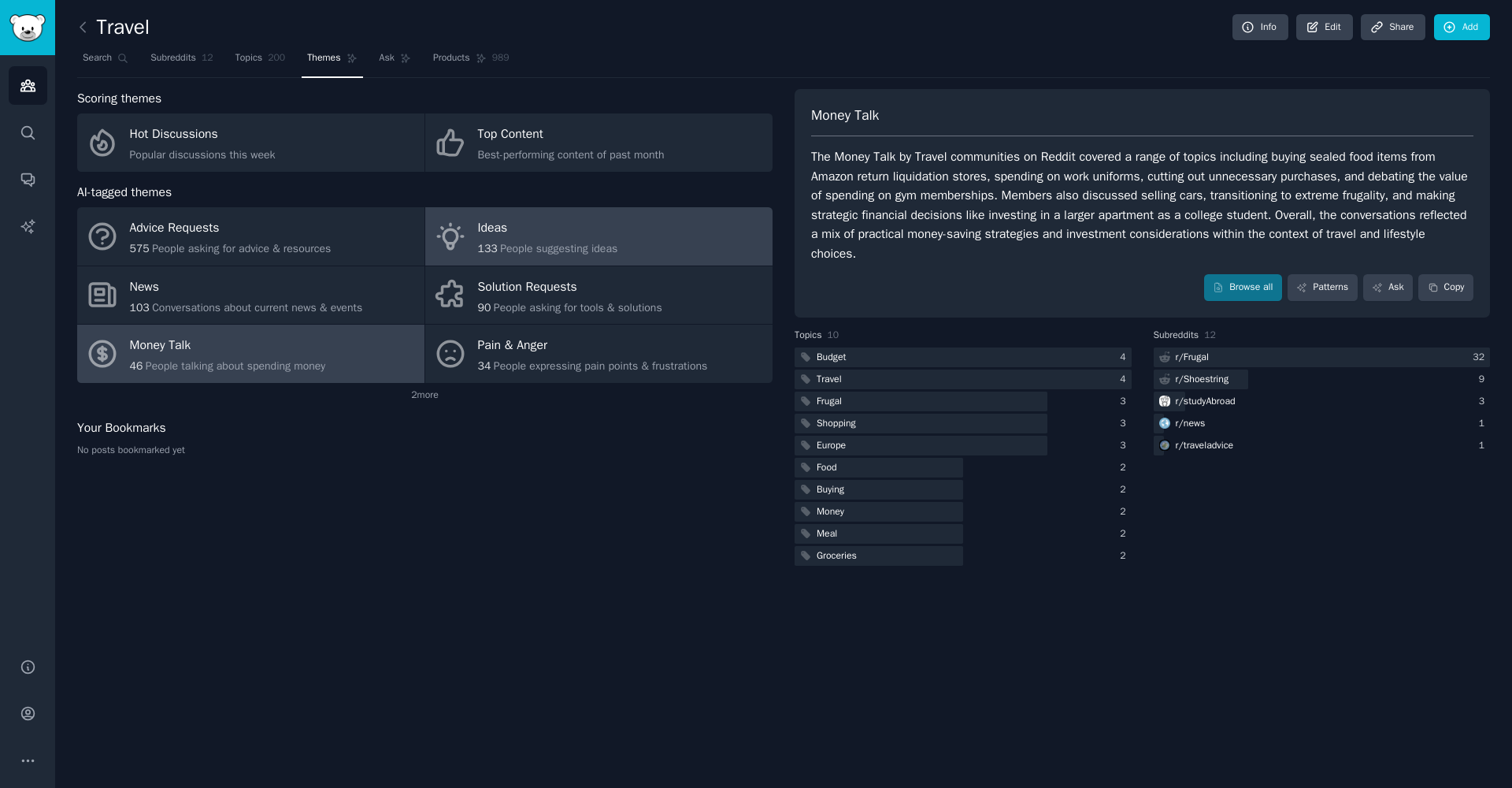 click on "People suggesting ideas" at bounding box center (558, 248) 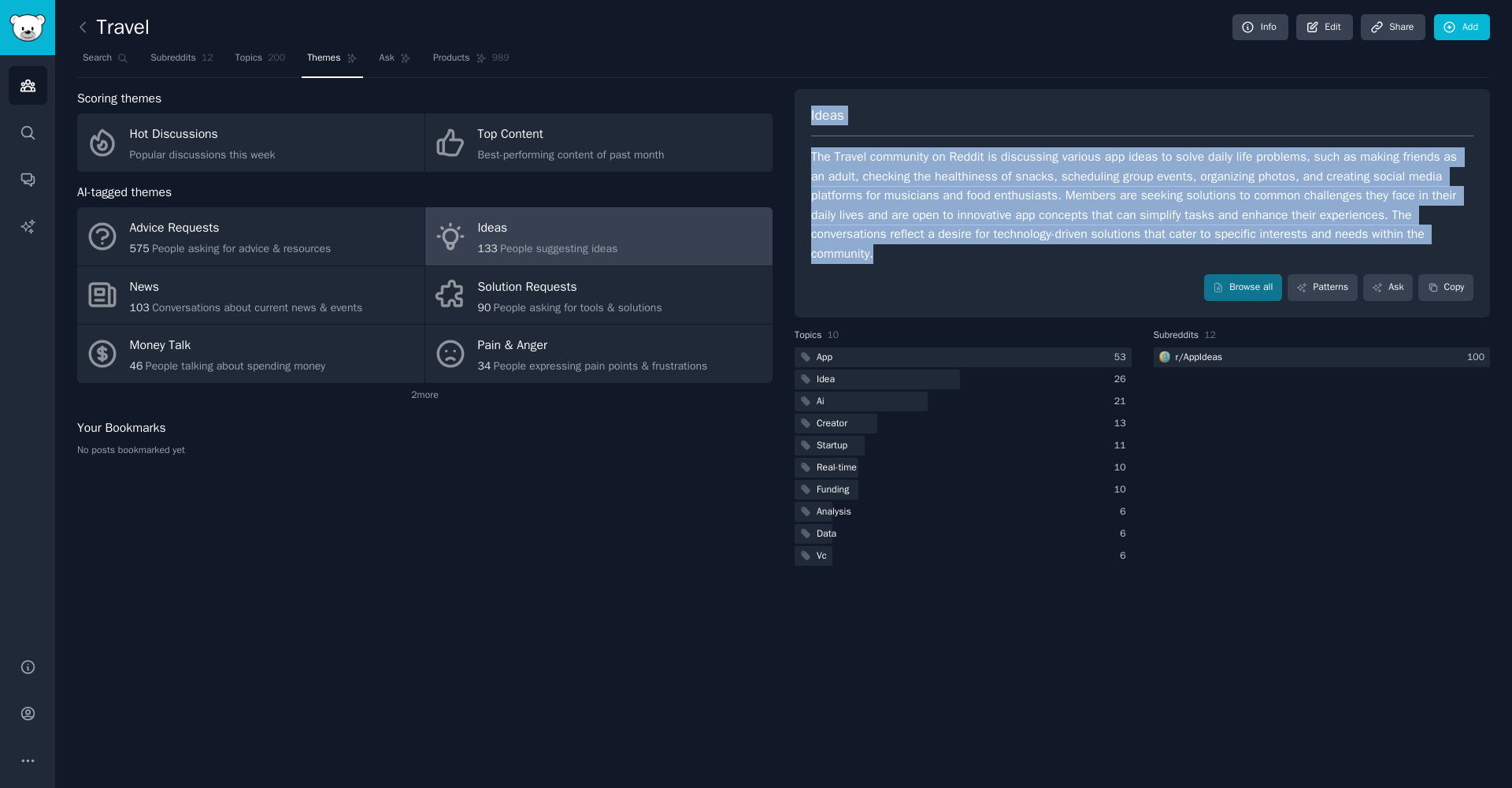 drag, startPoint x: 810, startPoint y: 112, endPoint x: 1032, endPoint y: 251, distance: 261.9256 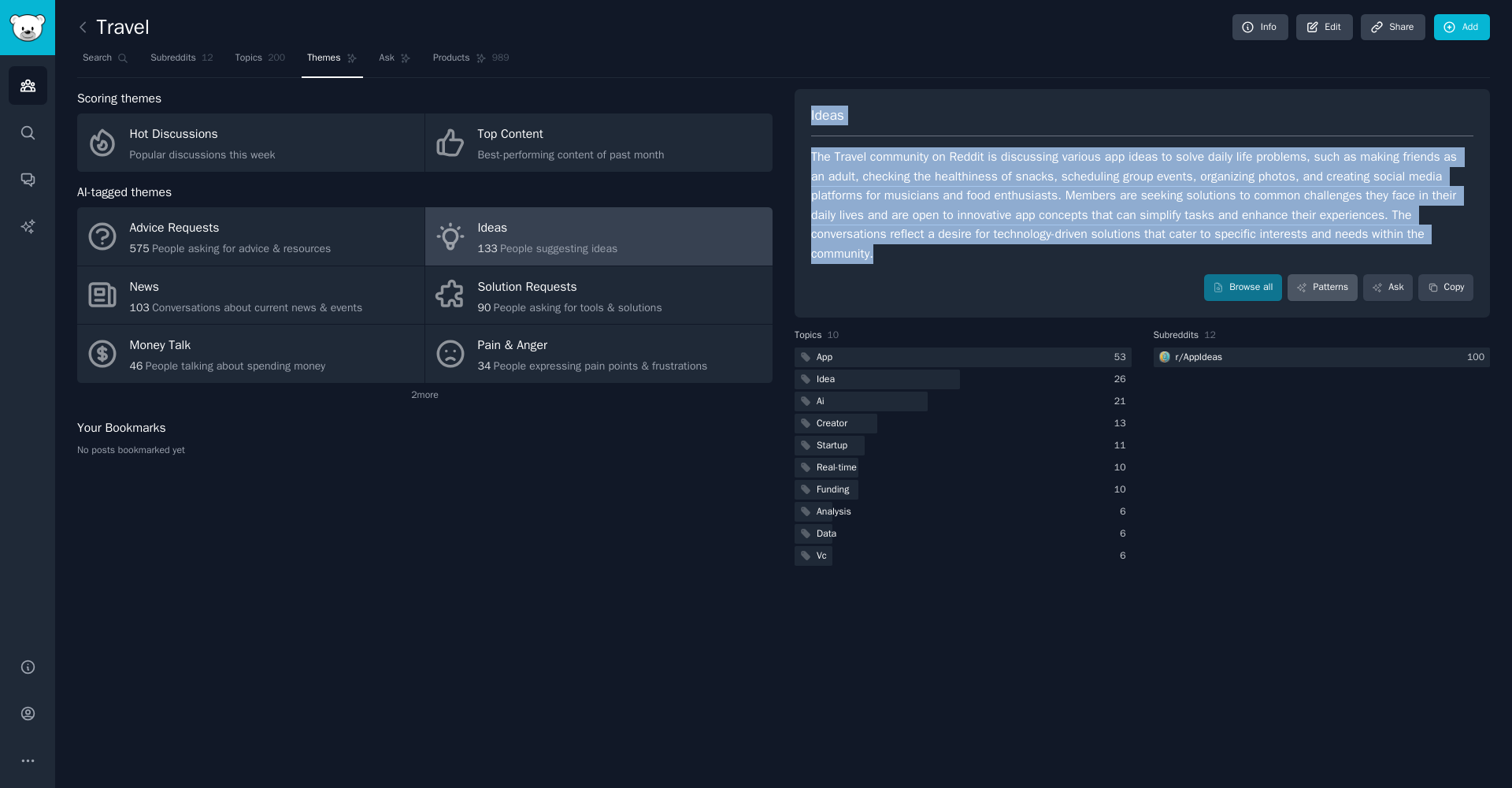 click on "Patterns" at bounding box center (1322, 288) 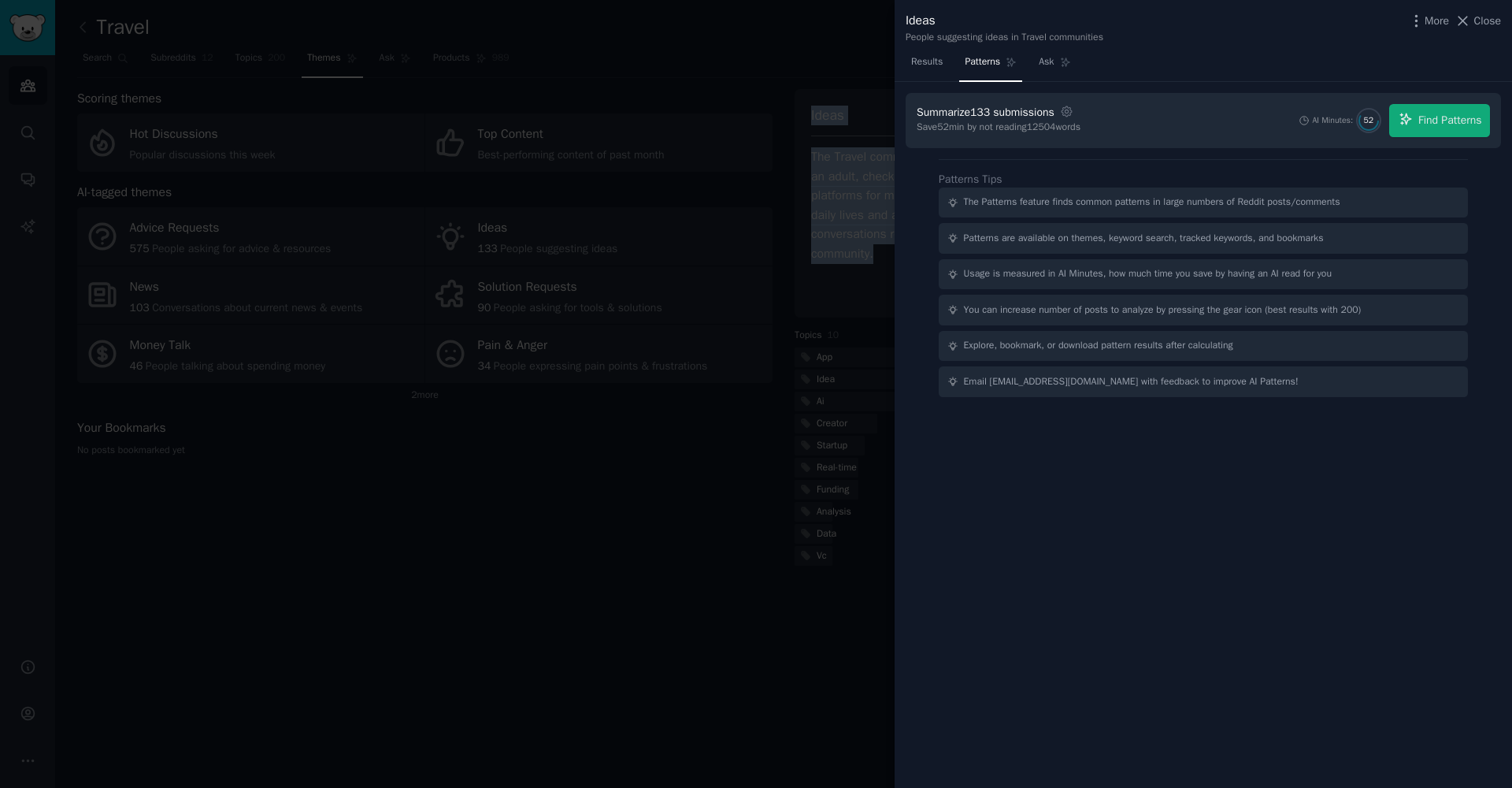 click on "Find Patterns" at bounding box center [1450, 120] 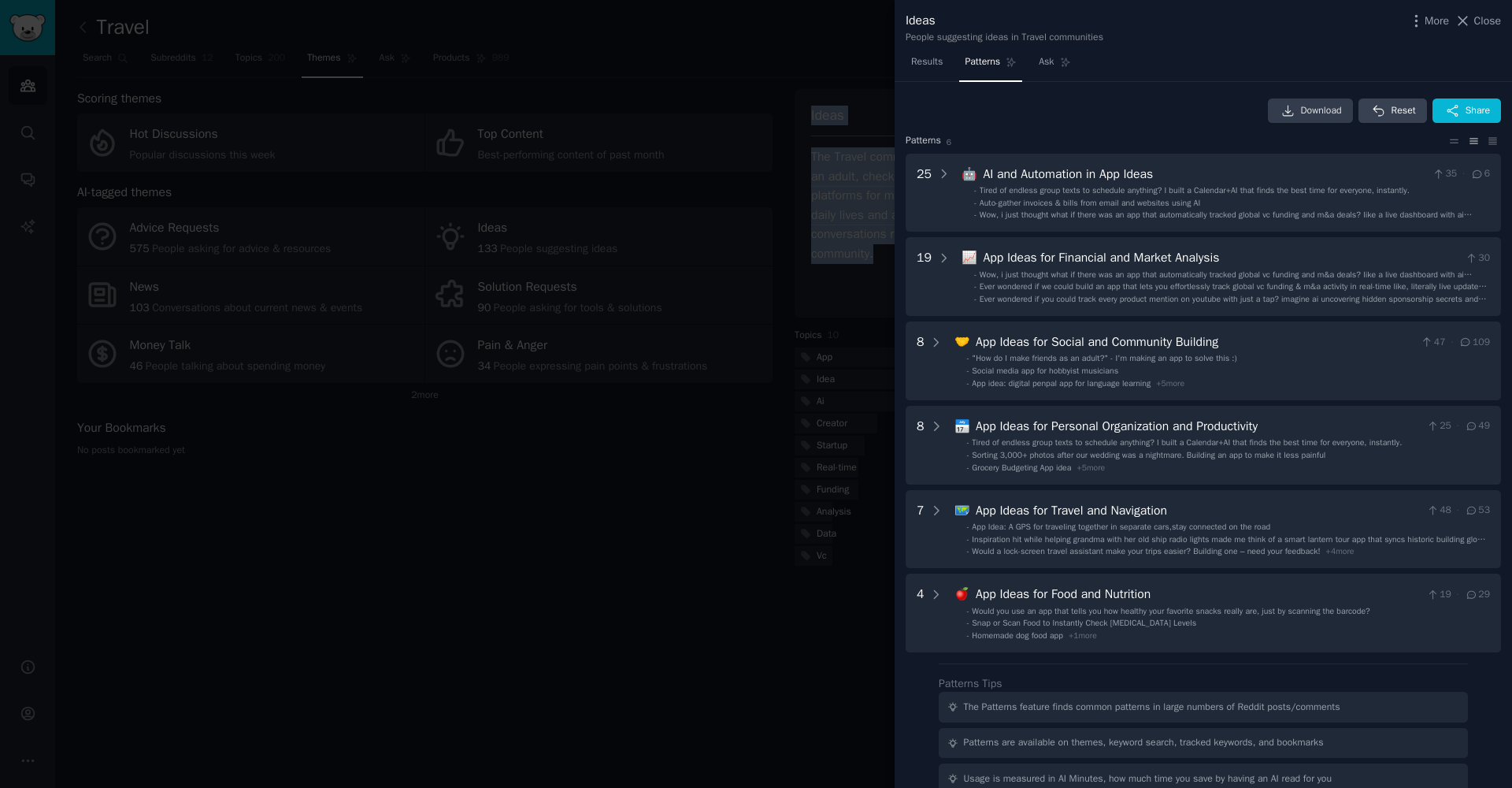 click on "Download" at bounding box center (1321, 111) 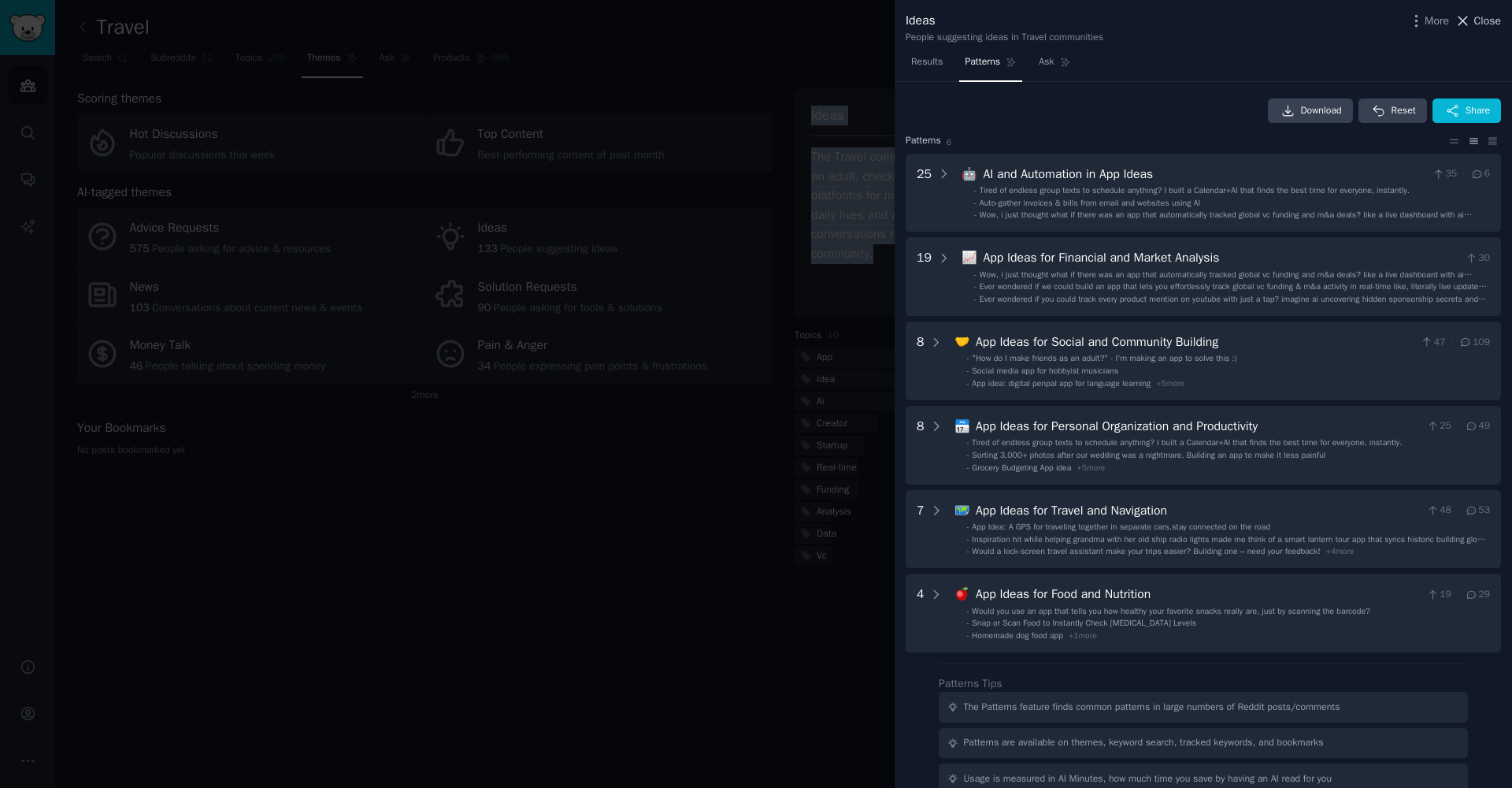 click on "Close" at bounding box center (1488, 20) 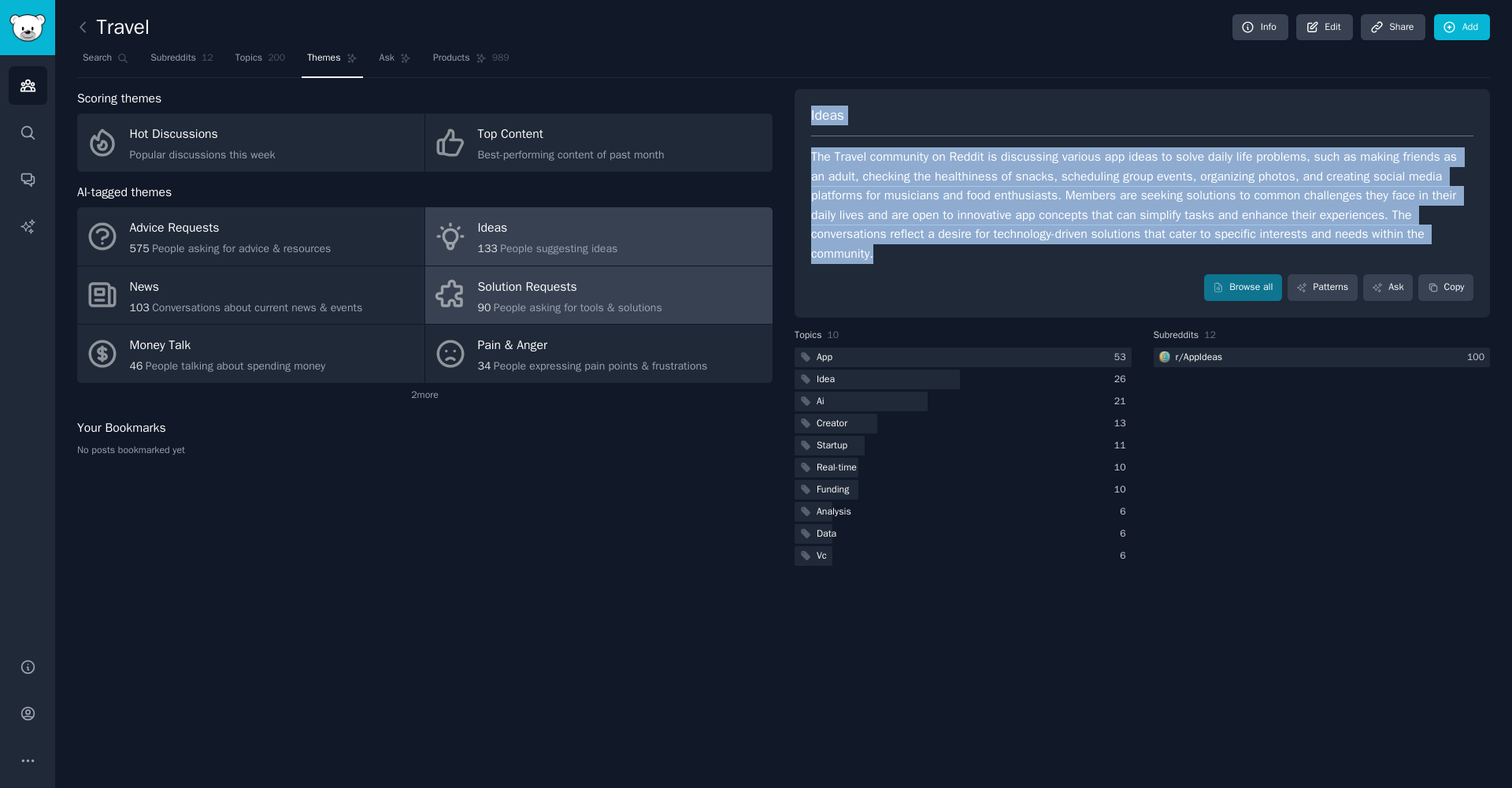 click on "Solution Requests" at bounding box center (570, 287) 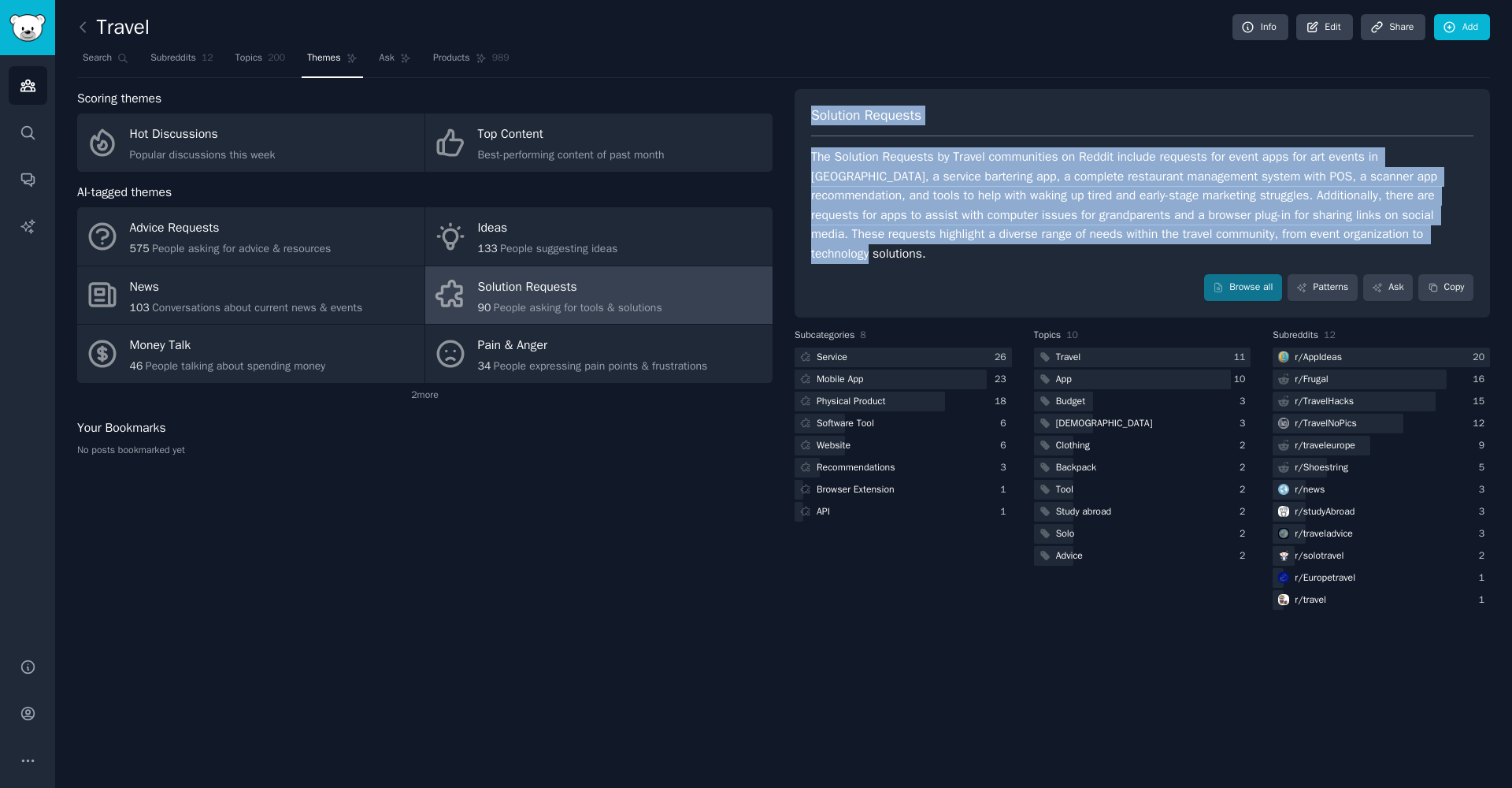 drag, startPoint x: 811, startPoint y: 110, endPoint x: 1474, endPoint y: 235, distance: 674.681 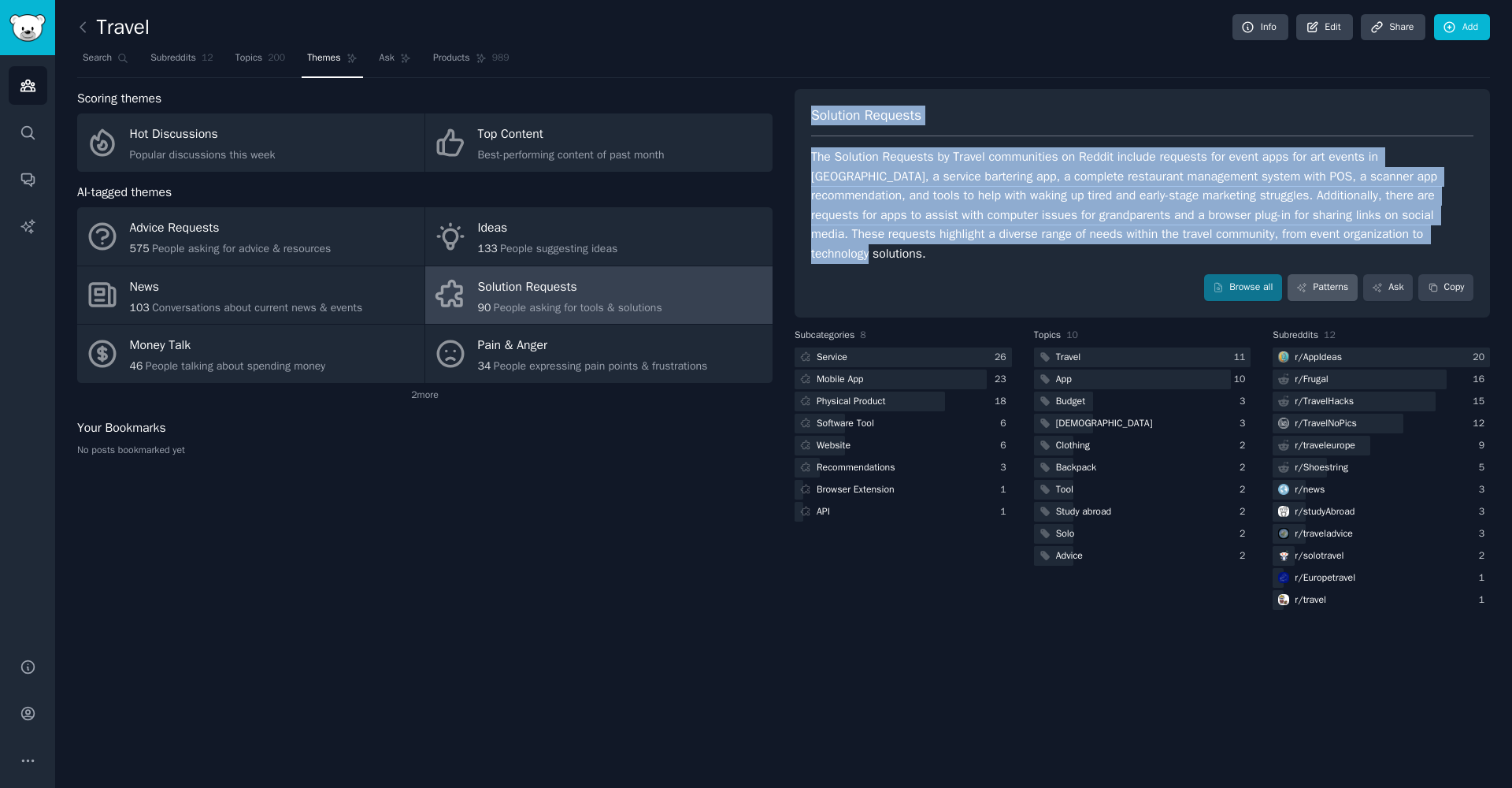 click on "Patterns" at bounding box center (1322, 288) 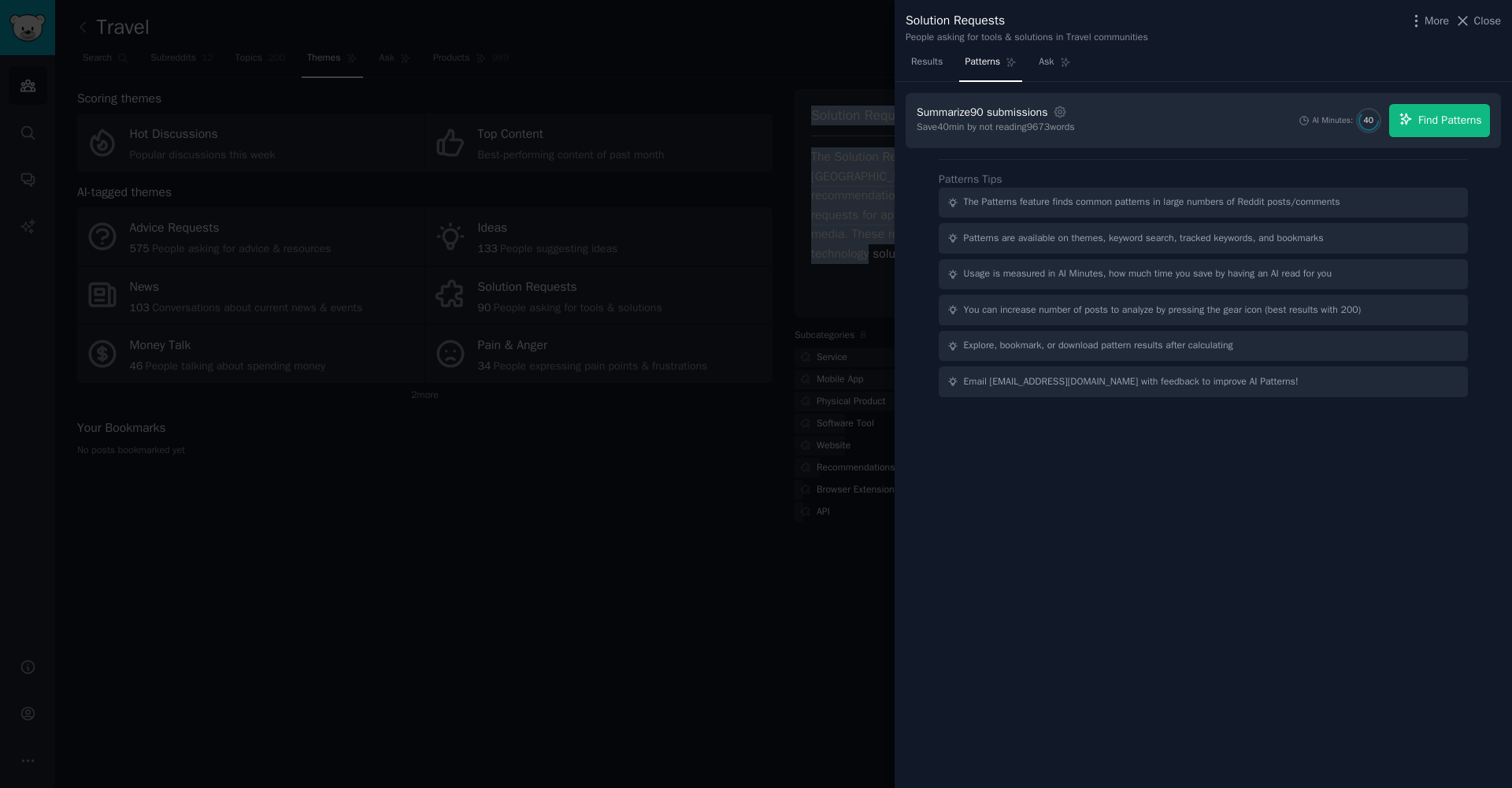 click on "Find Patterns" at bounding box center (1450, 120) 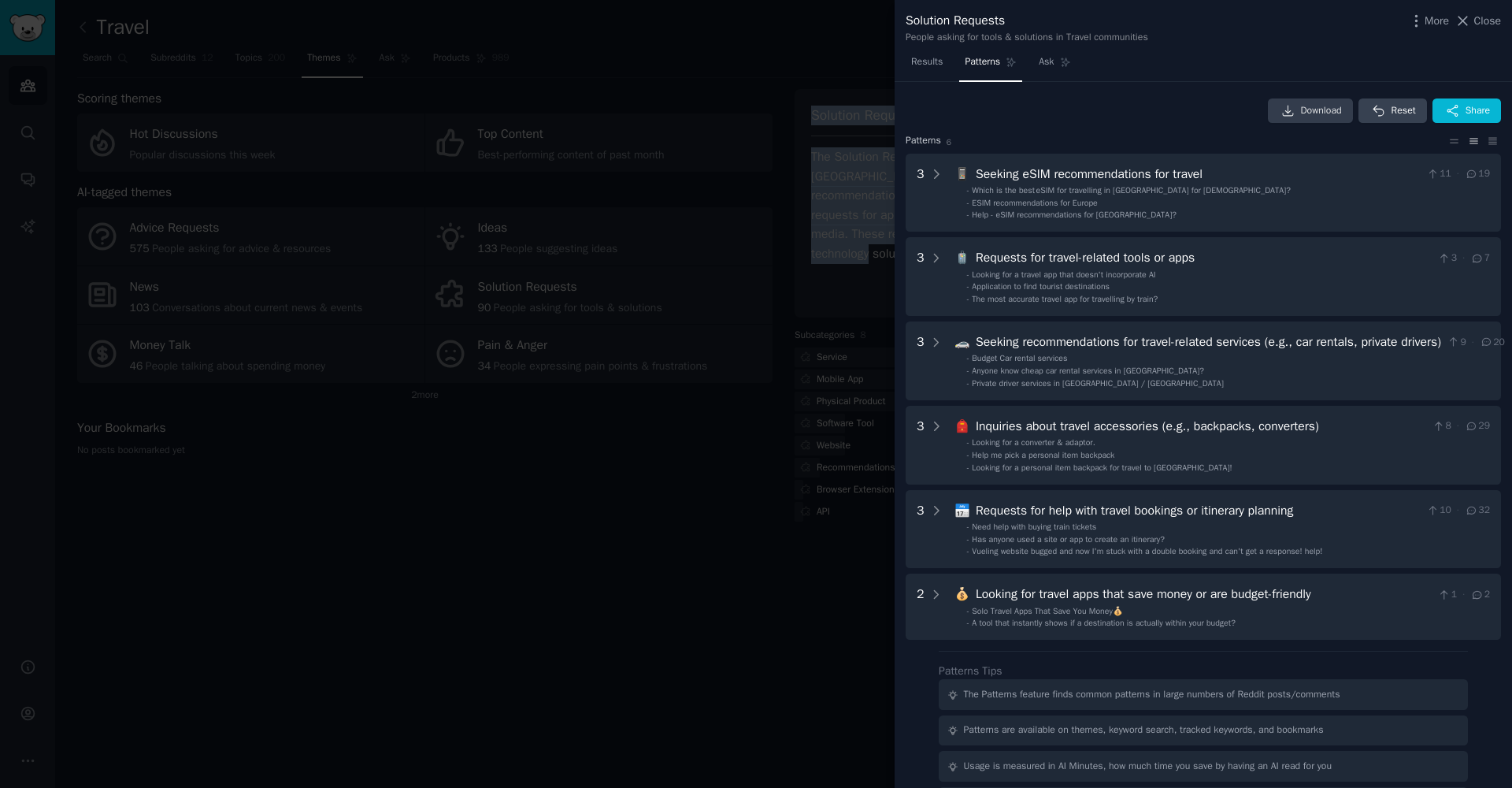 click on "Download" at bounding box center [1321, 111] 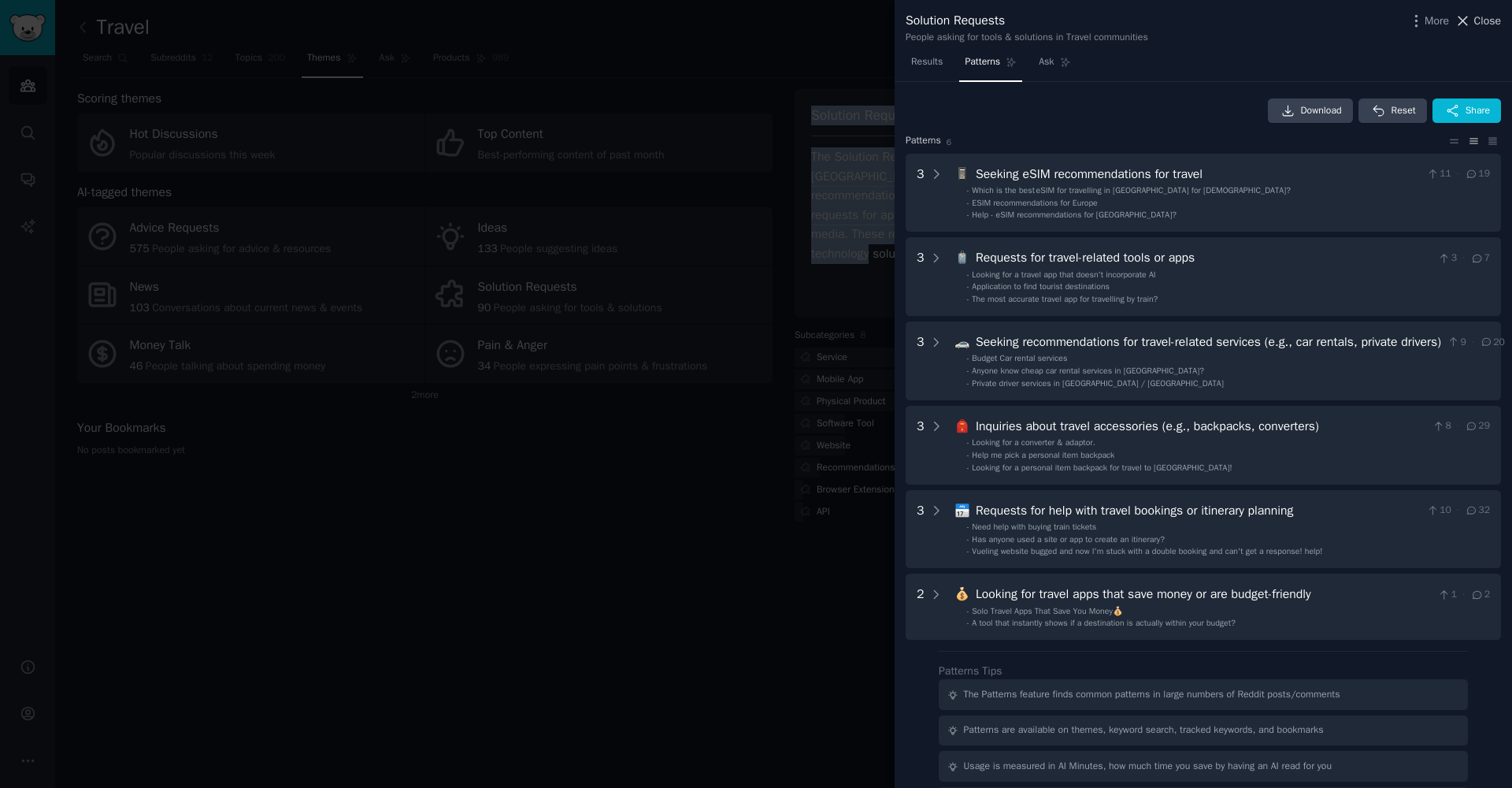click on "Close" at bounding box center [1488, 20] 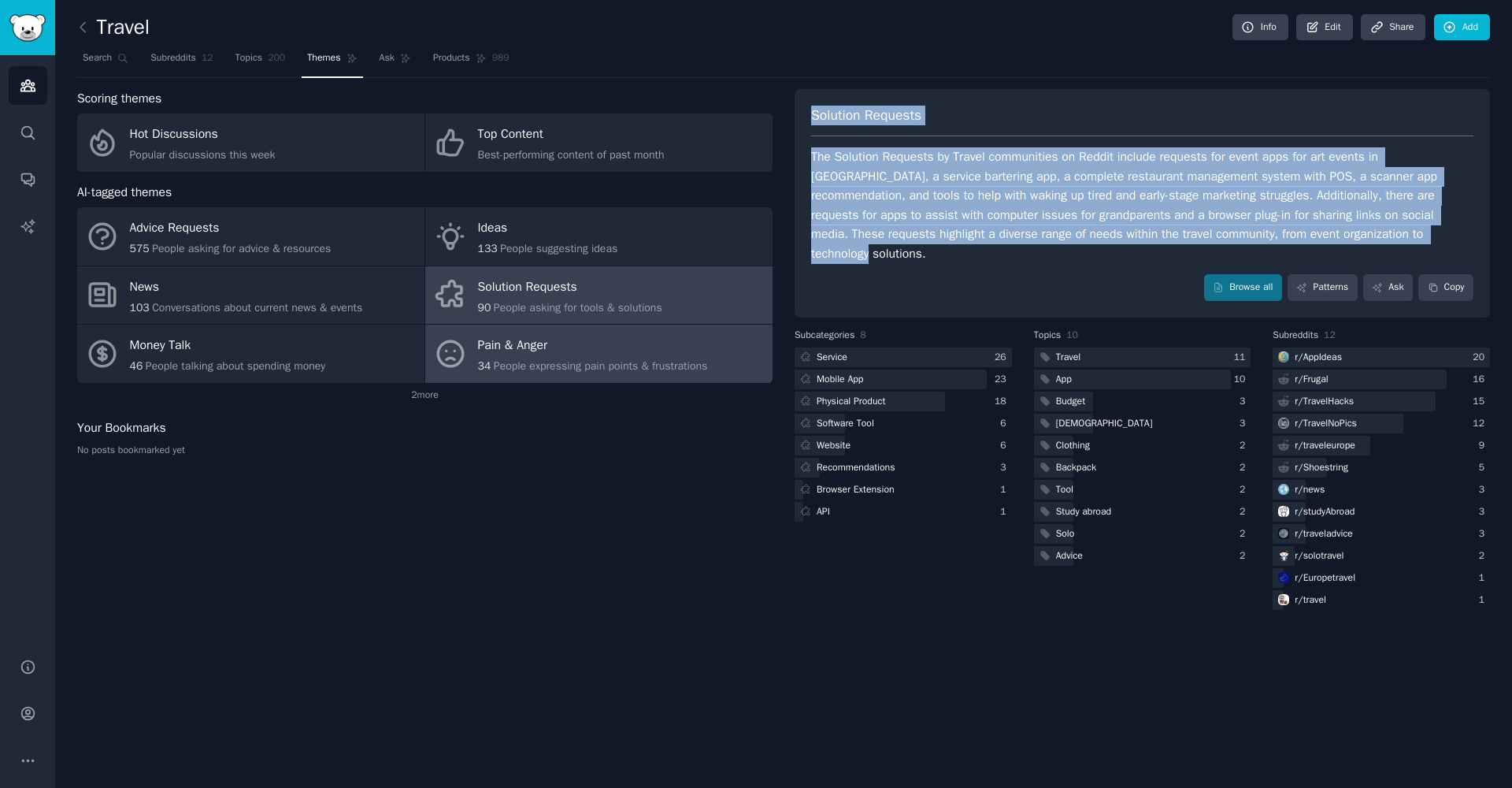 click on "People expressing pain points & frustrations" at bounding box center (600, 366) 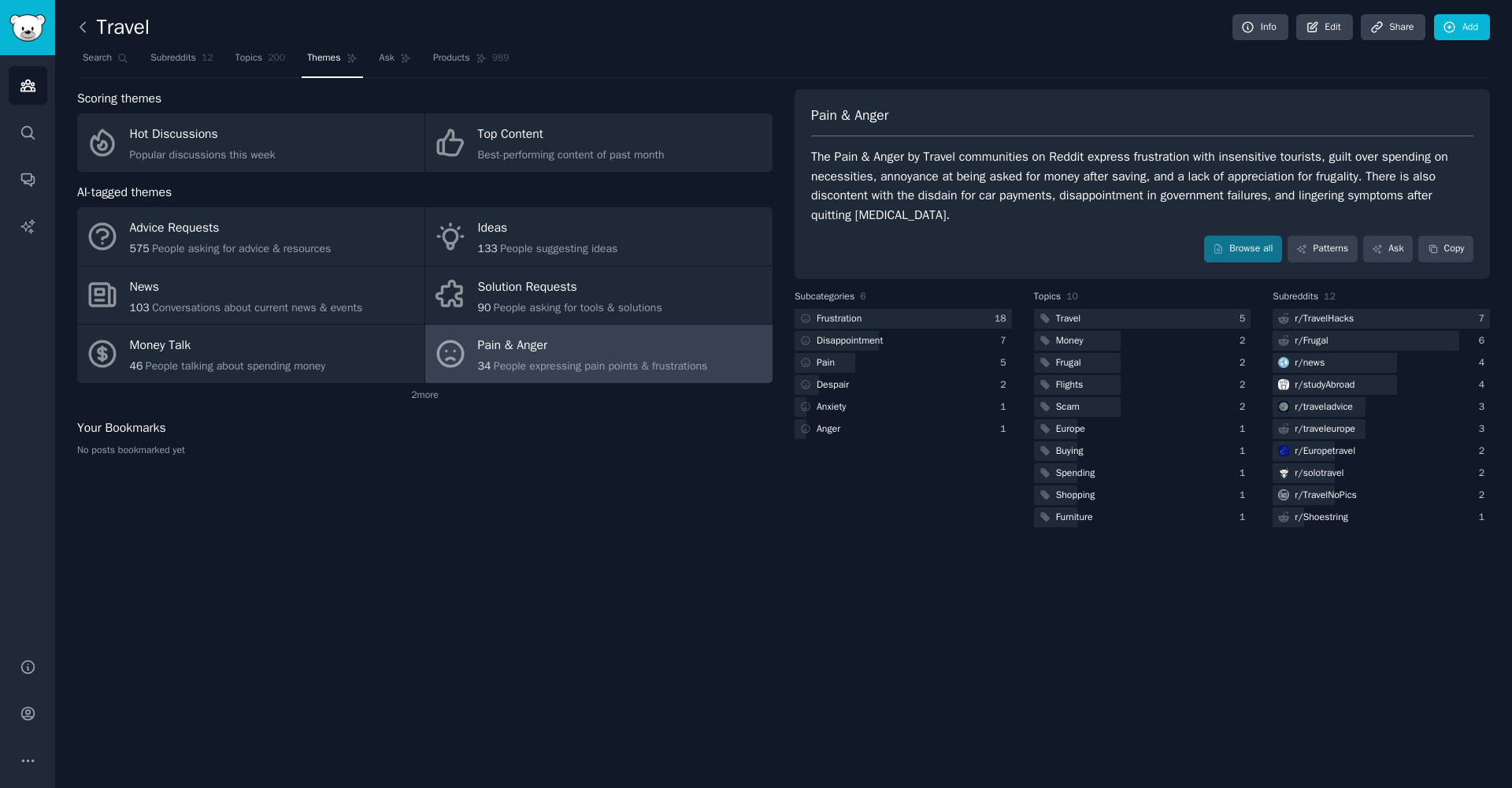 click 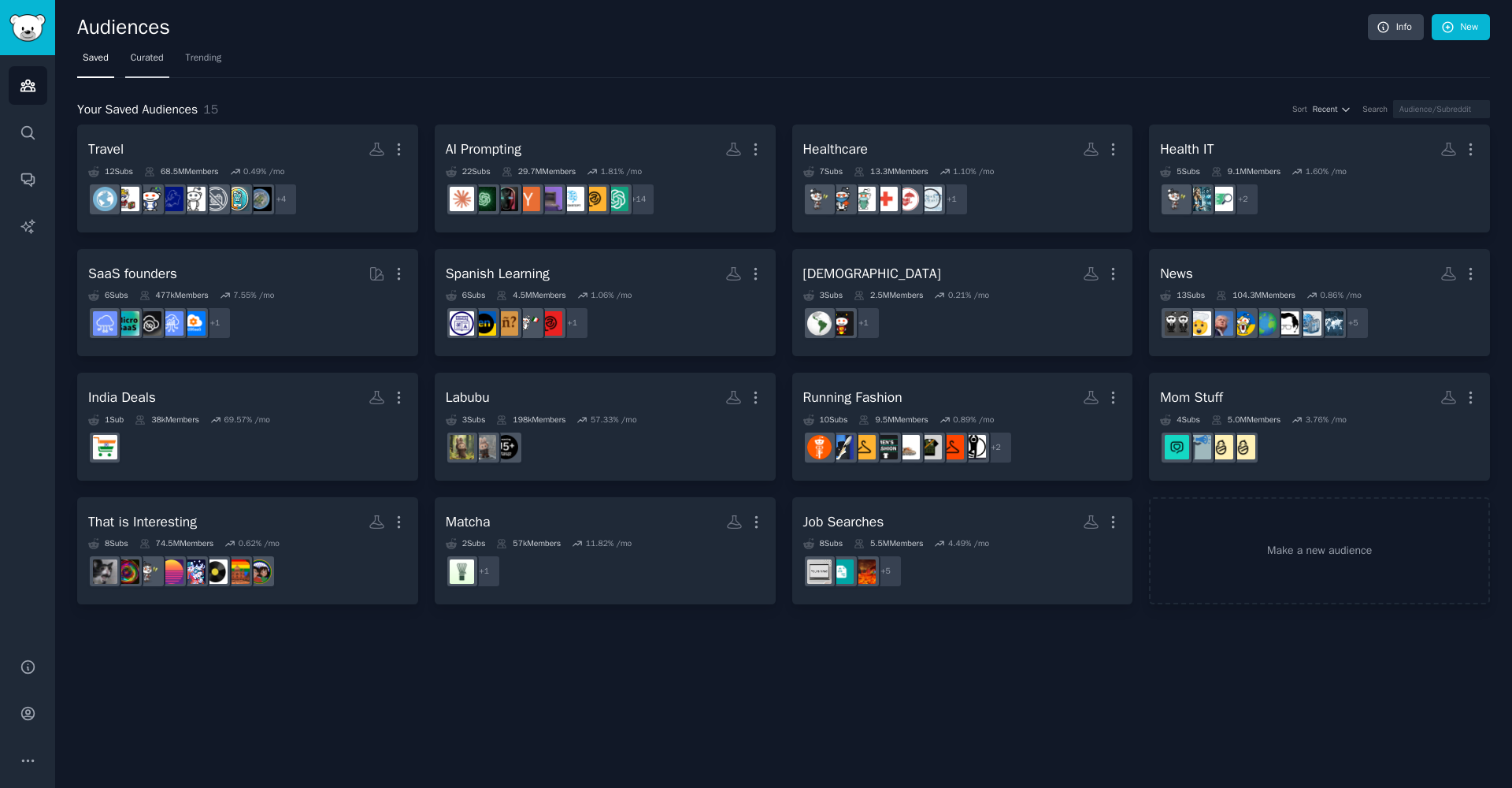 click on "Curated" at bounding box center (147, 61) 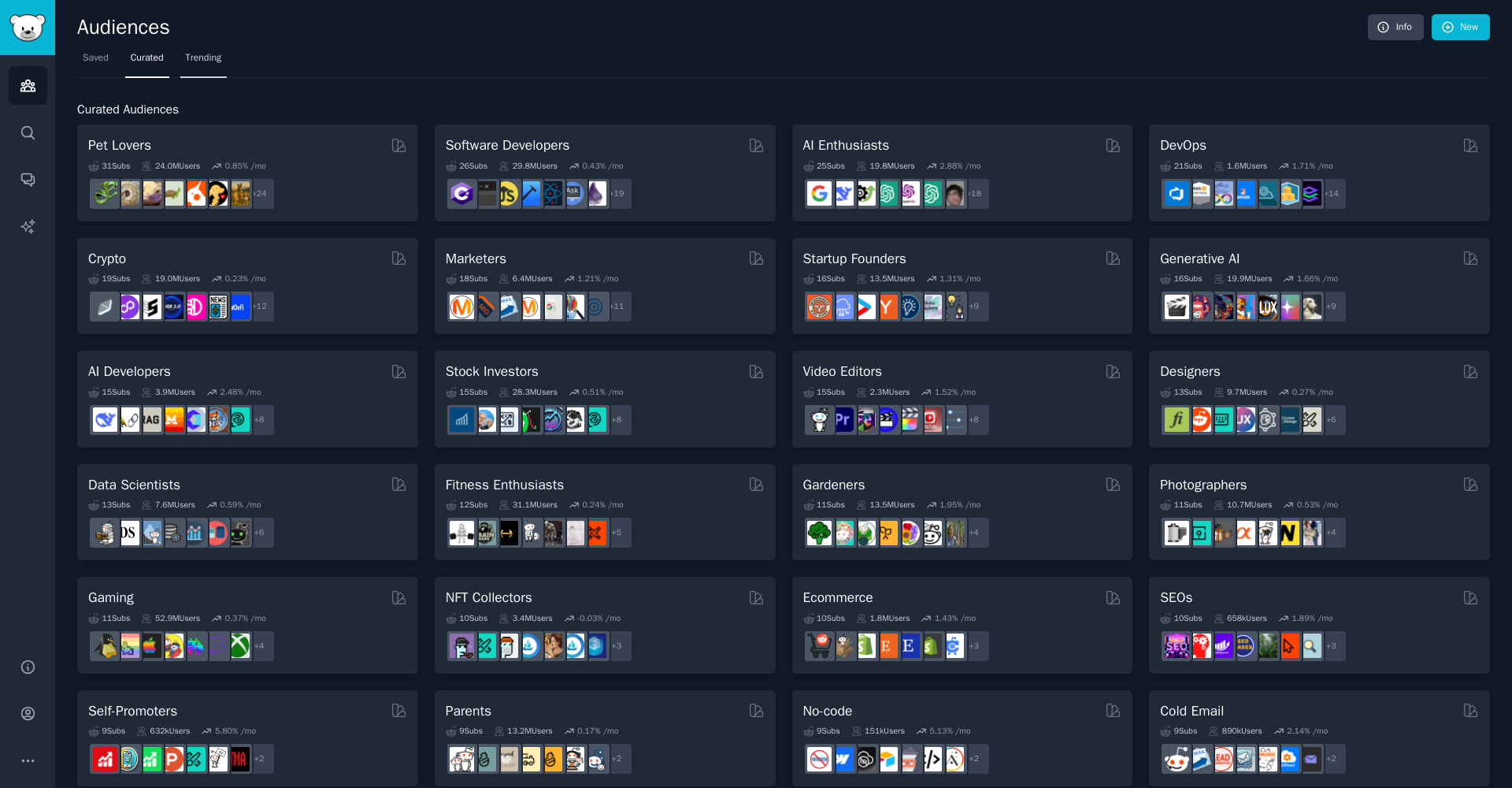 click on "Trending" at bounding box center (204, 58) 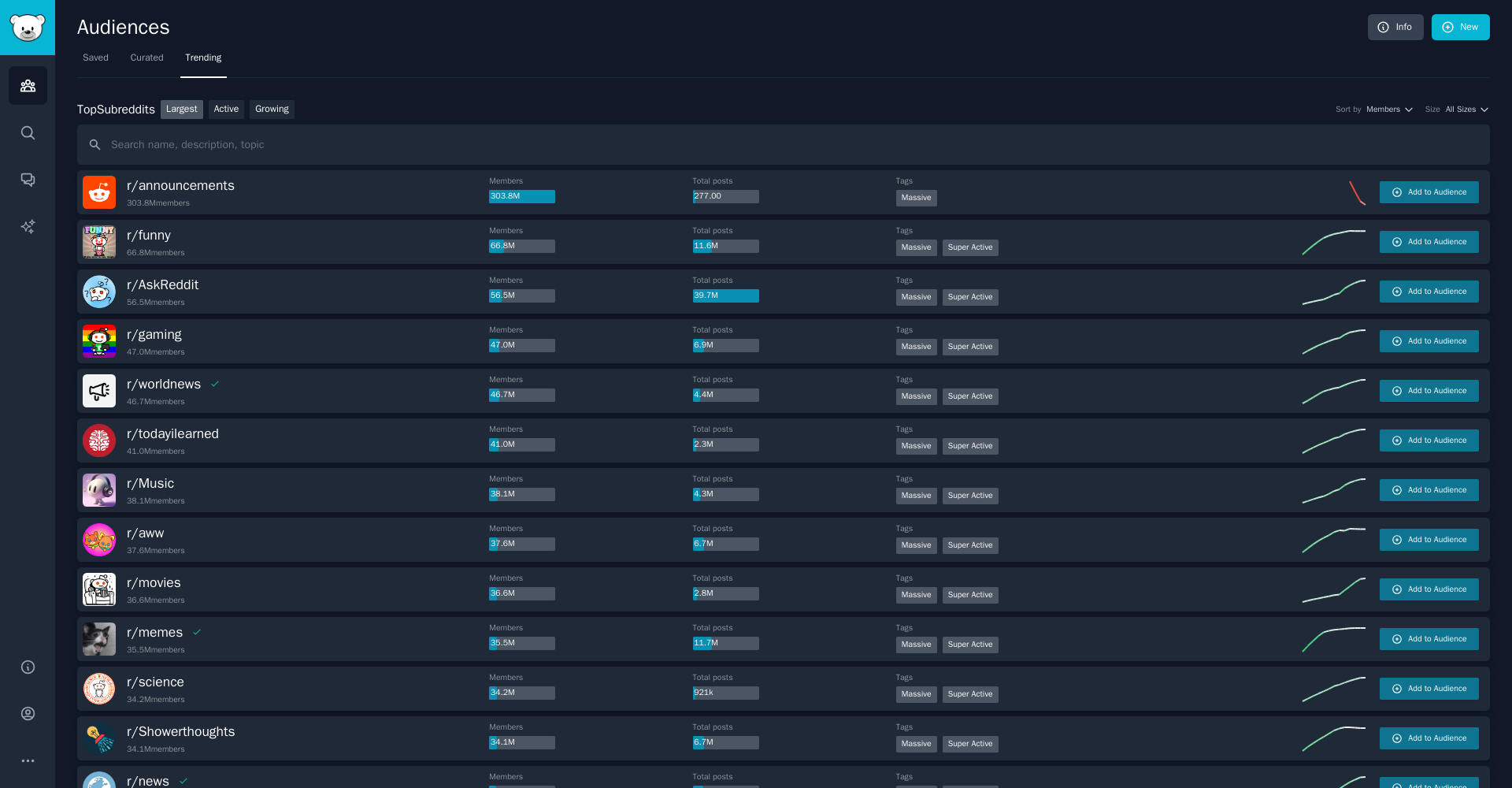 click at bounding box center (784, 144) 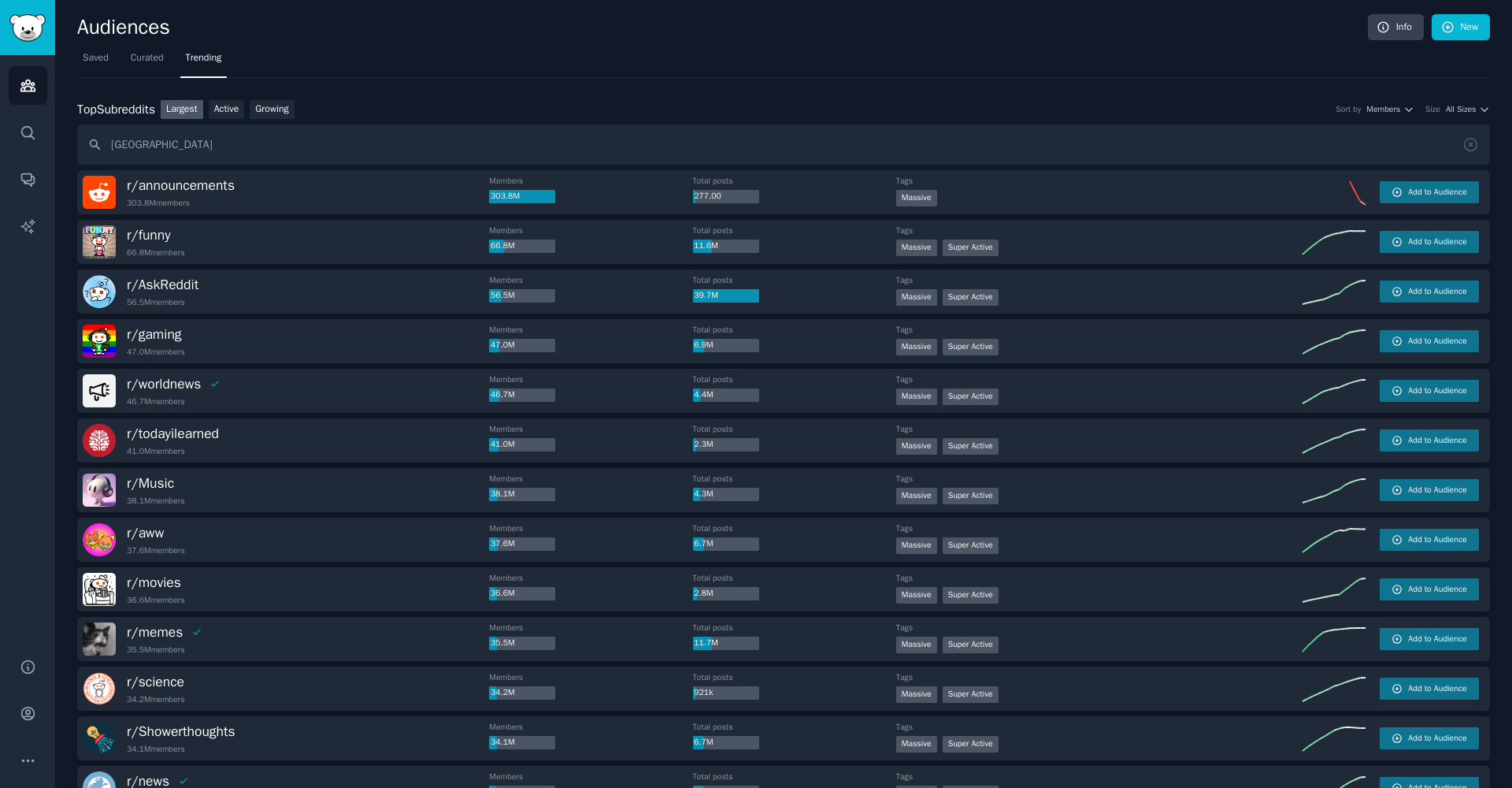 type on "Colombia" 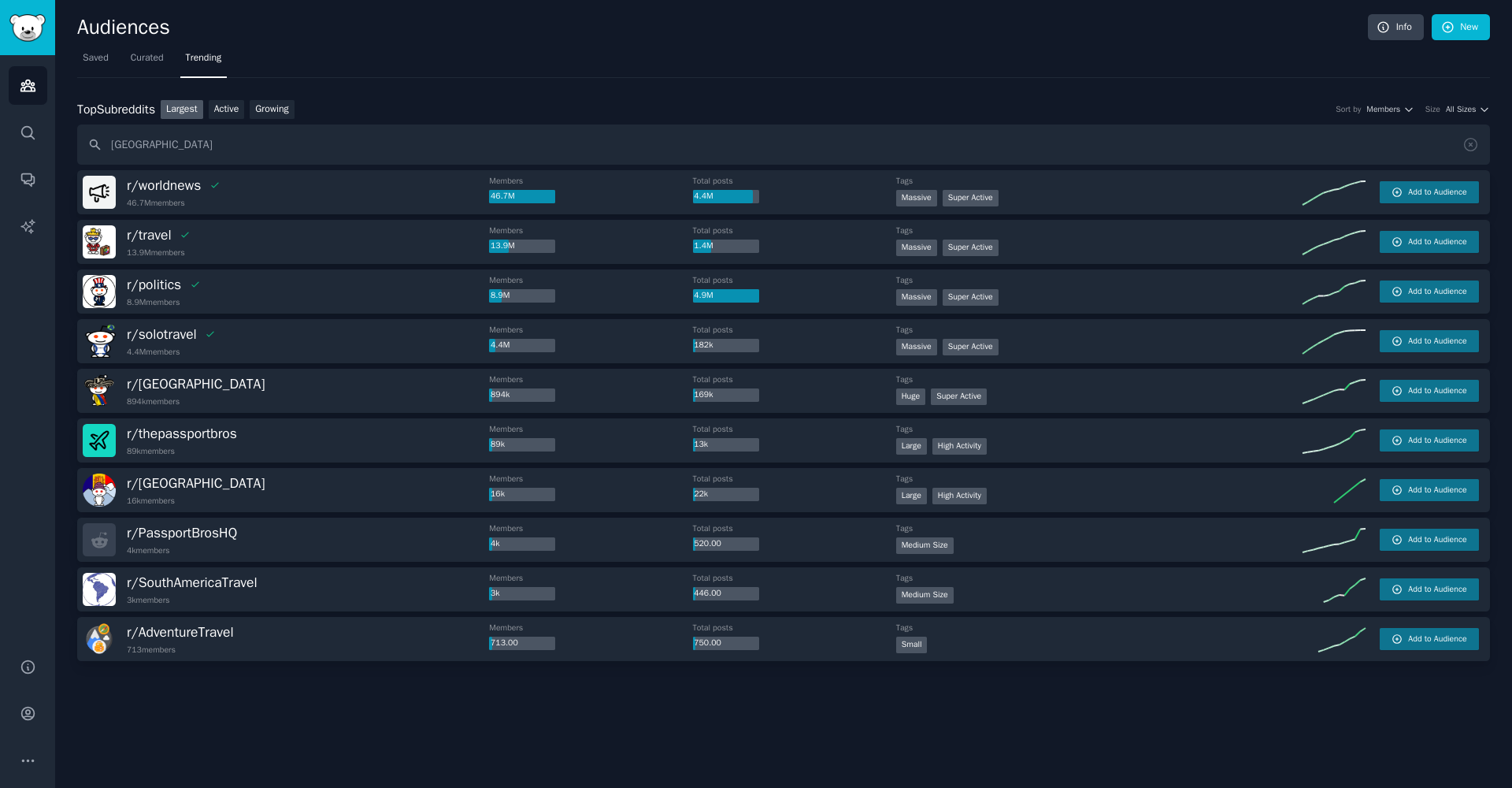 click on "894k  members" at bounding box center (153, 402) 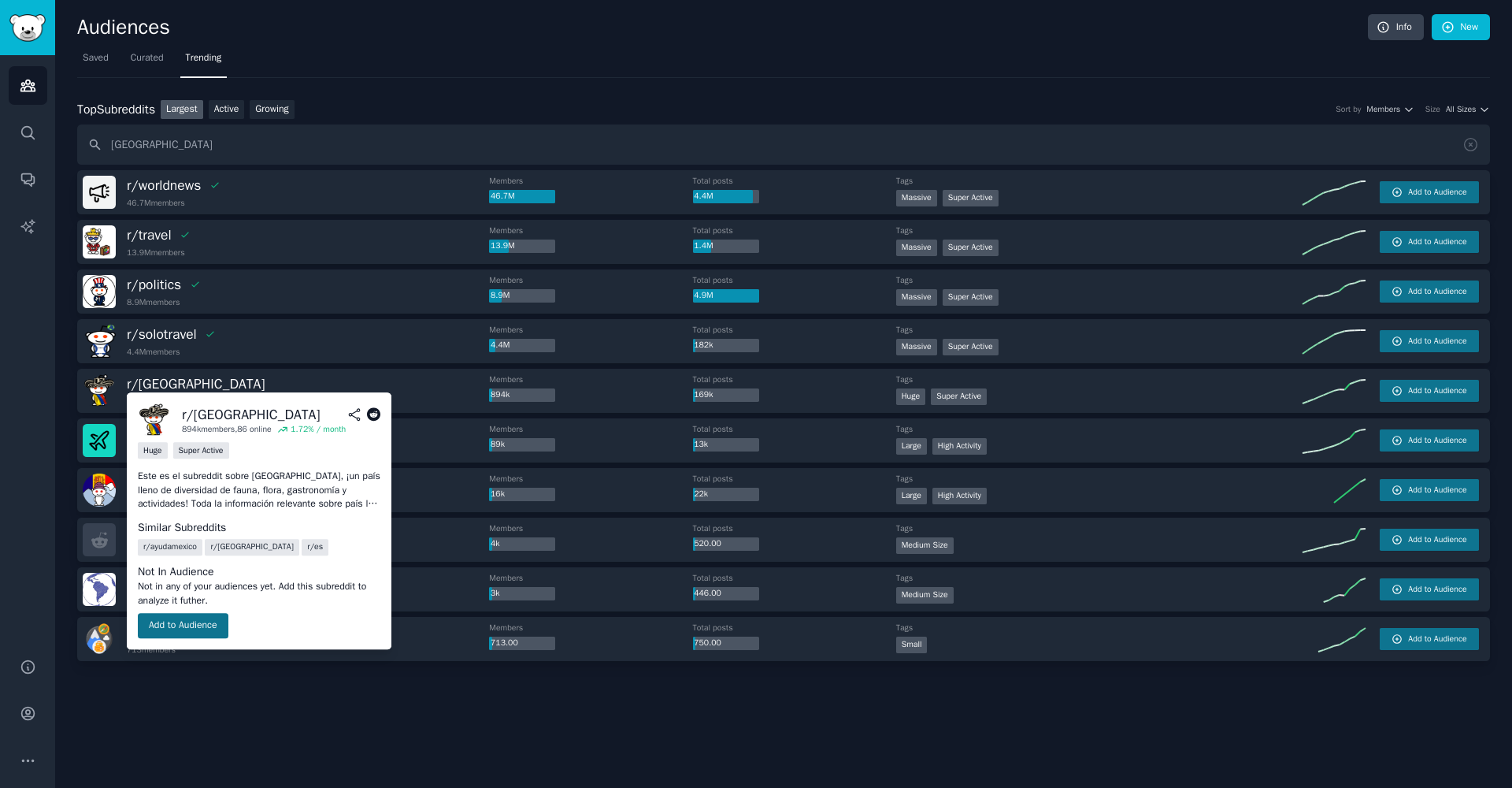 click on "Add to Audience" at bounding box center (183, 626) 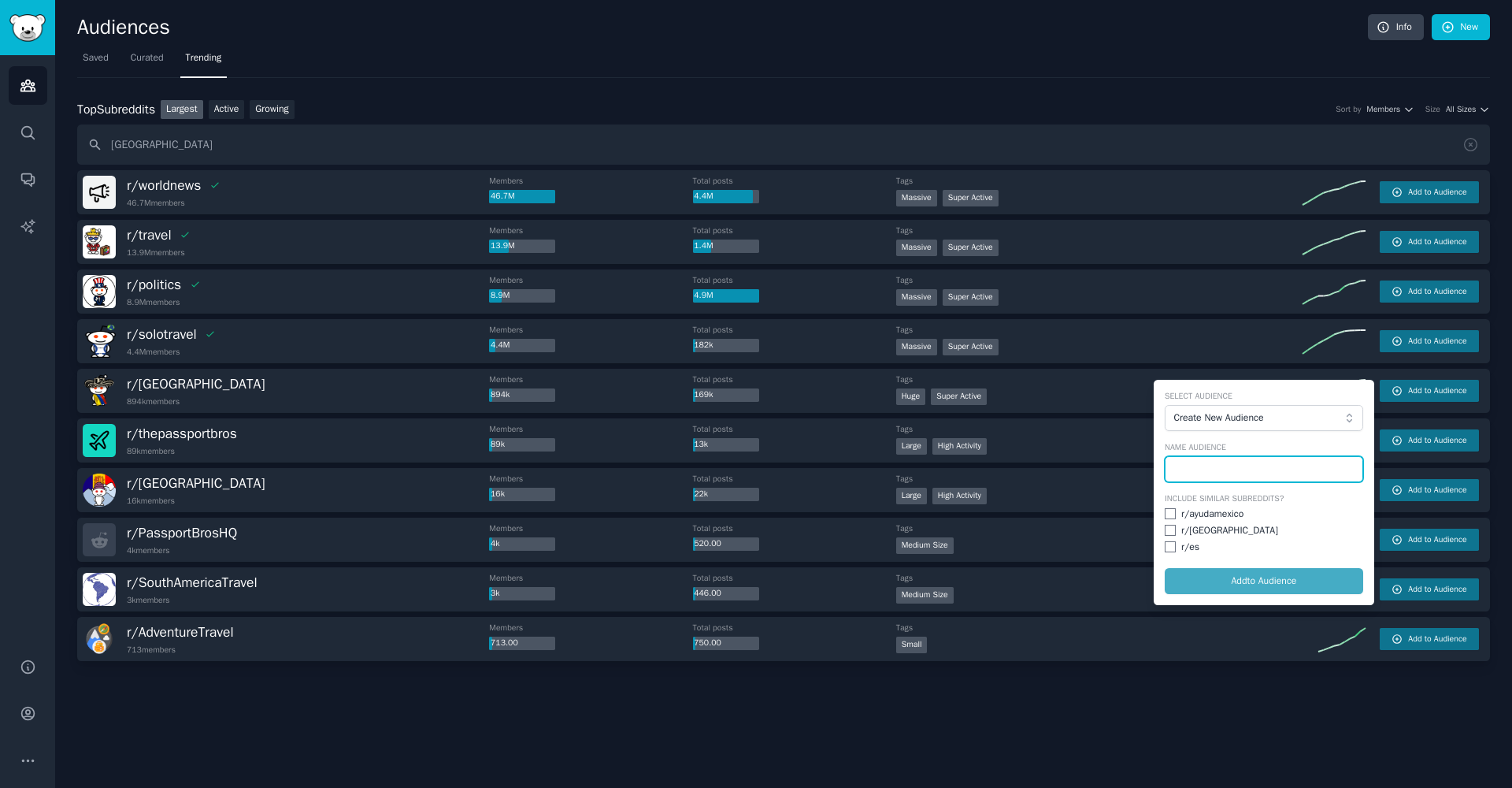 click at bounding box center (1264, 470) 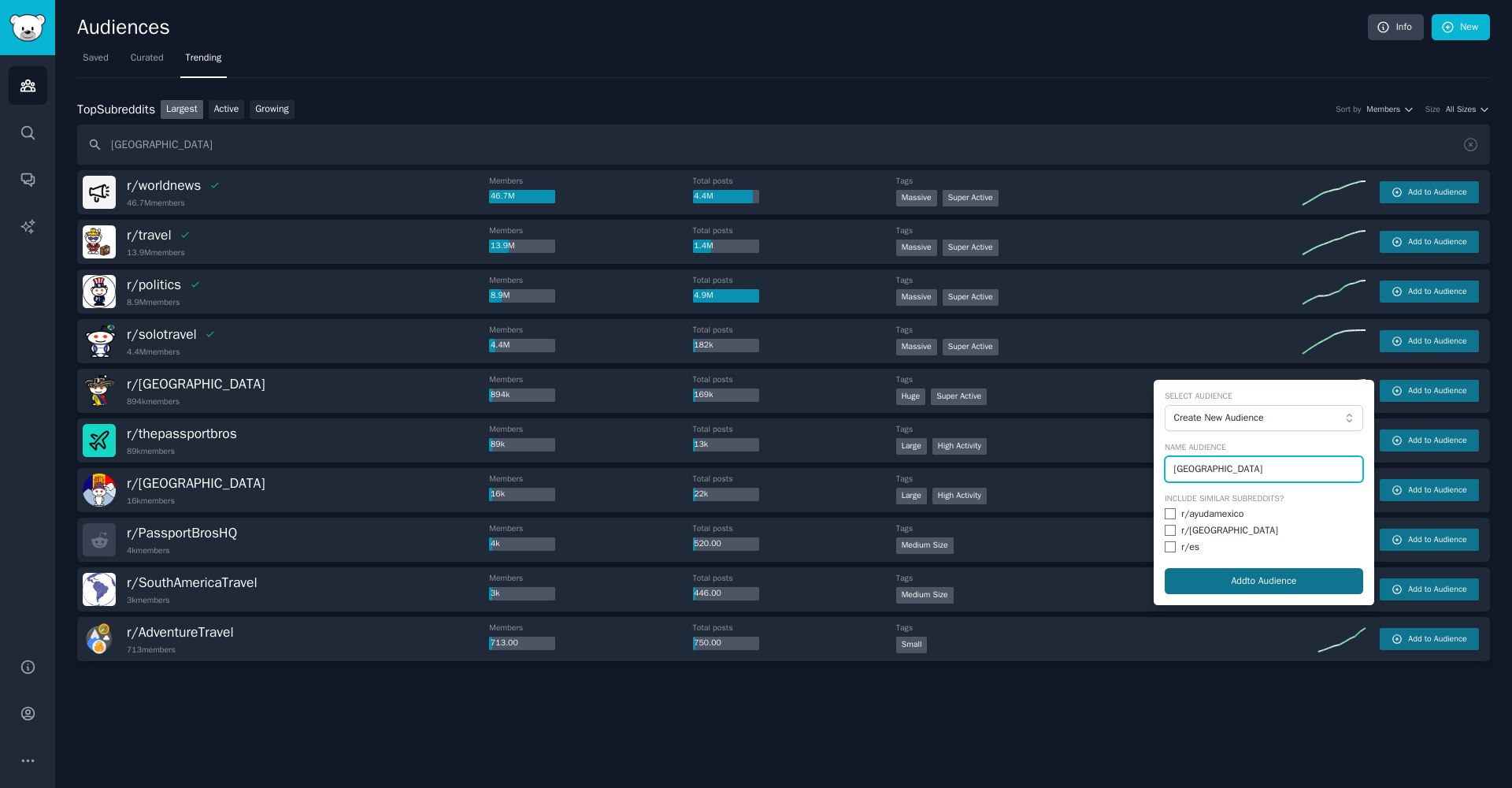 type on "Colombia" 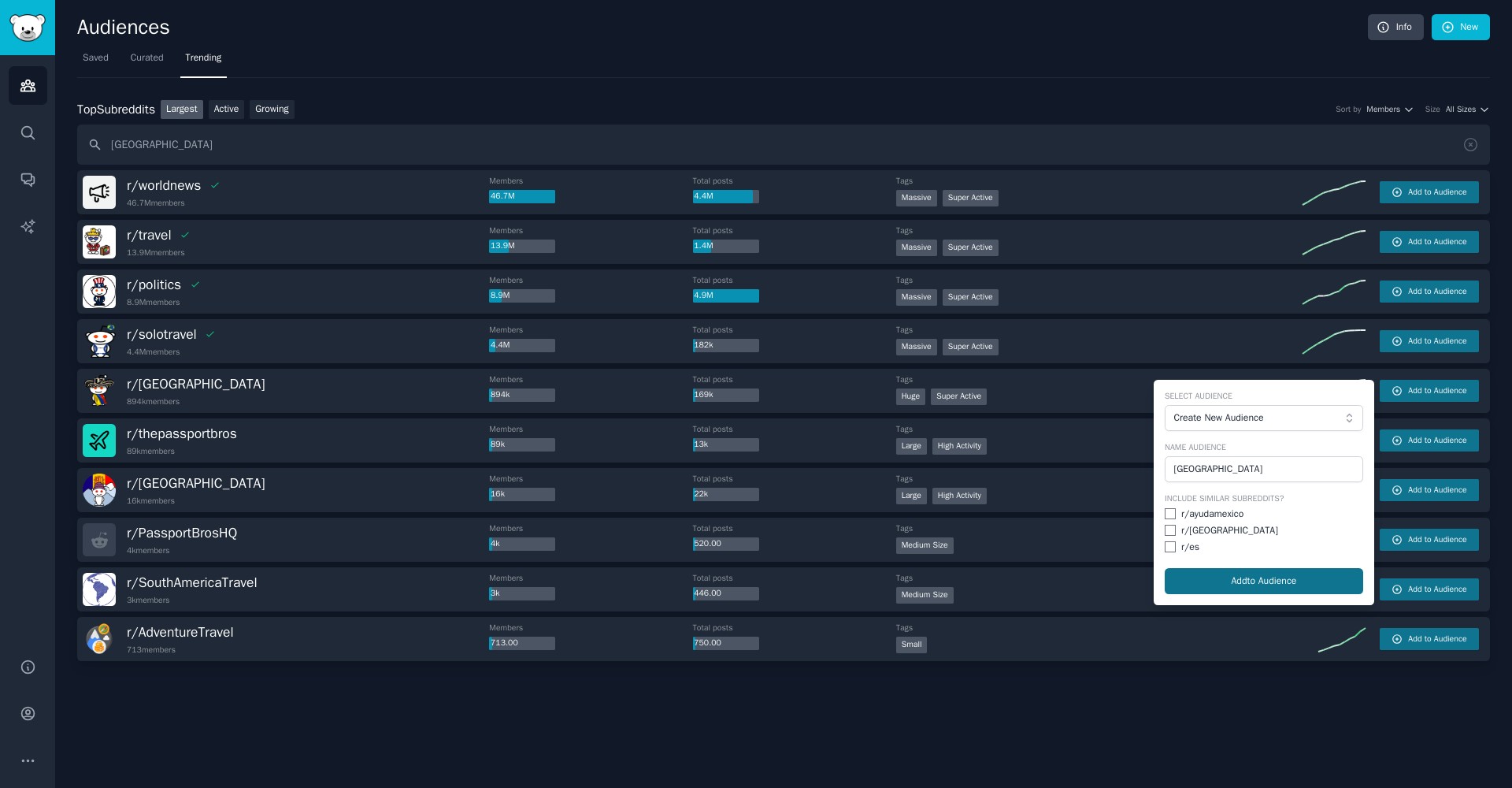 click on "Add  to Audience" at bounding box center [1264, 582] 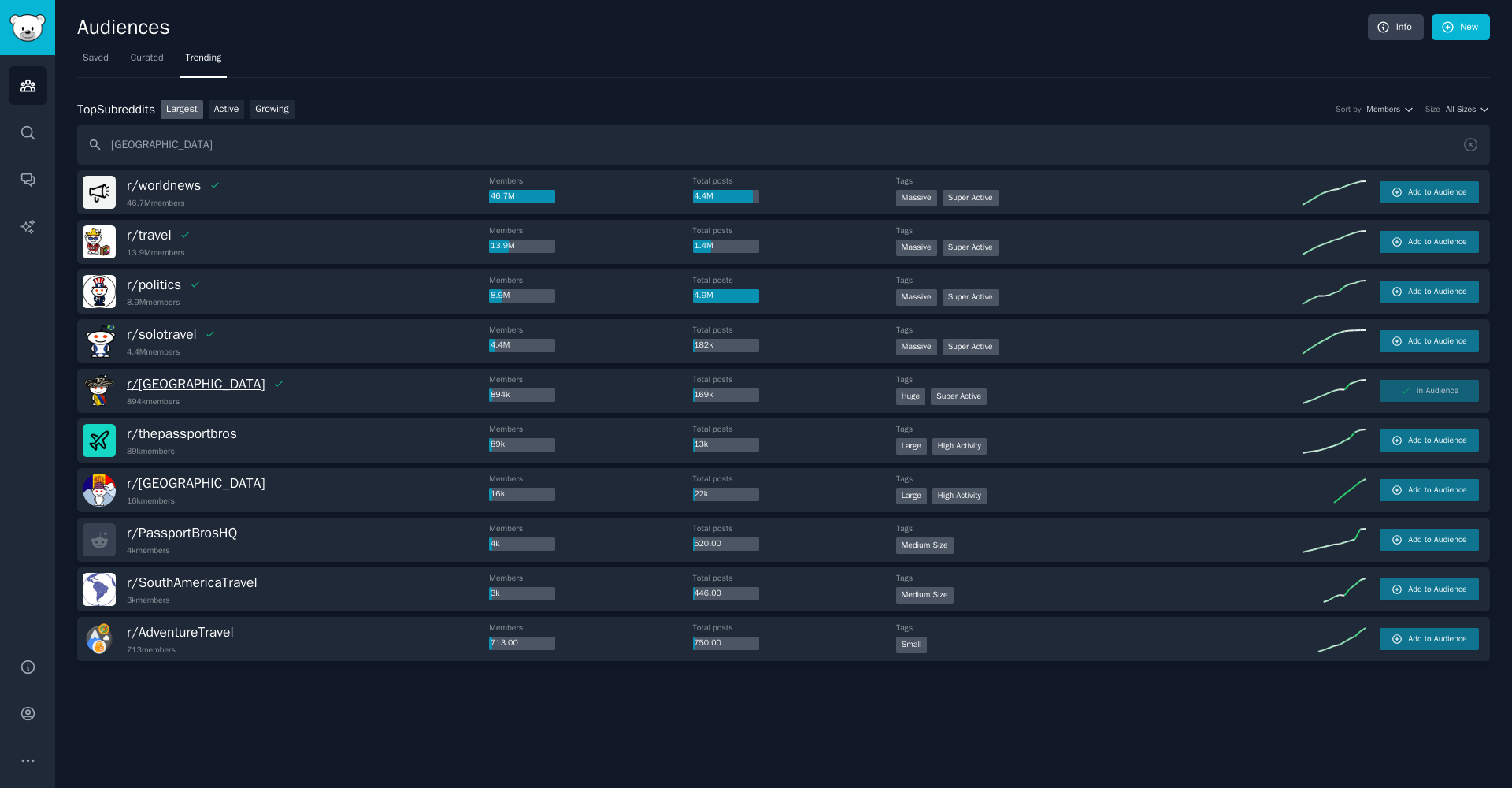 click on "r/ Colombia" at bounding box center (196, 384) 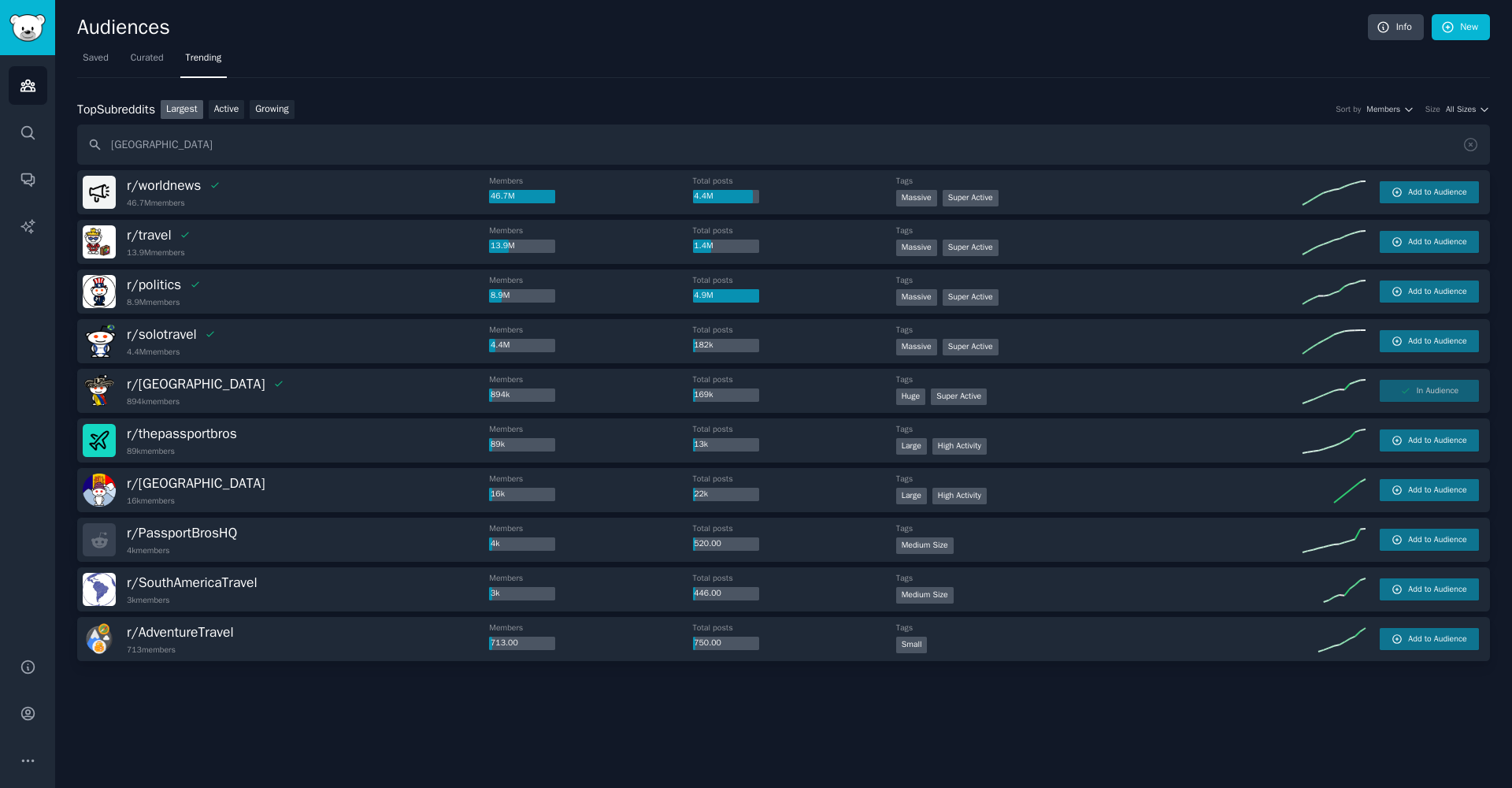 click at bounding box center [99, 341] 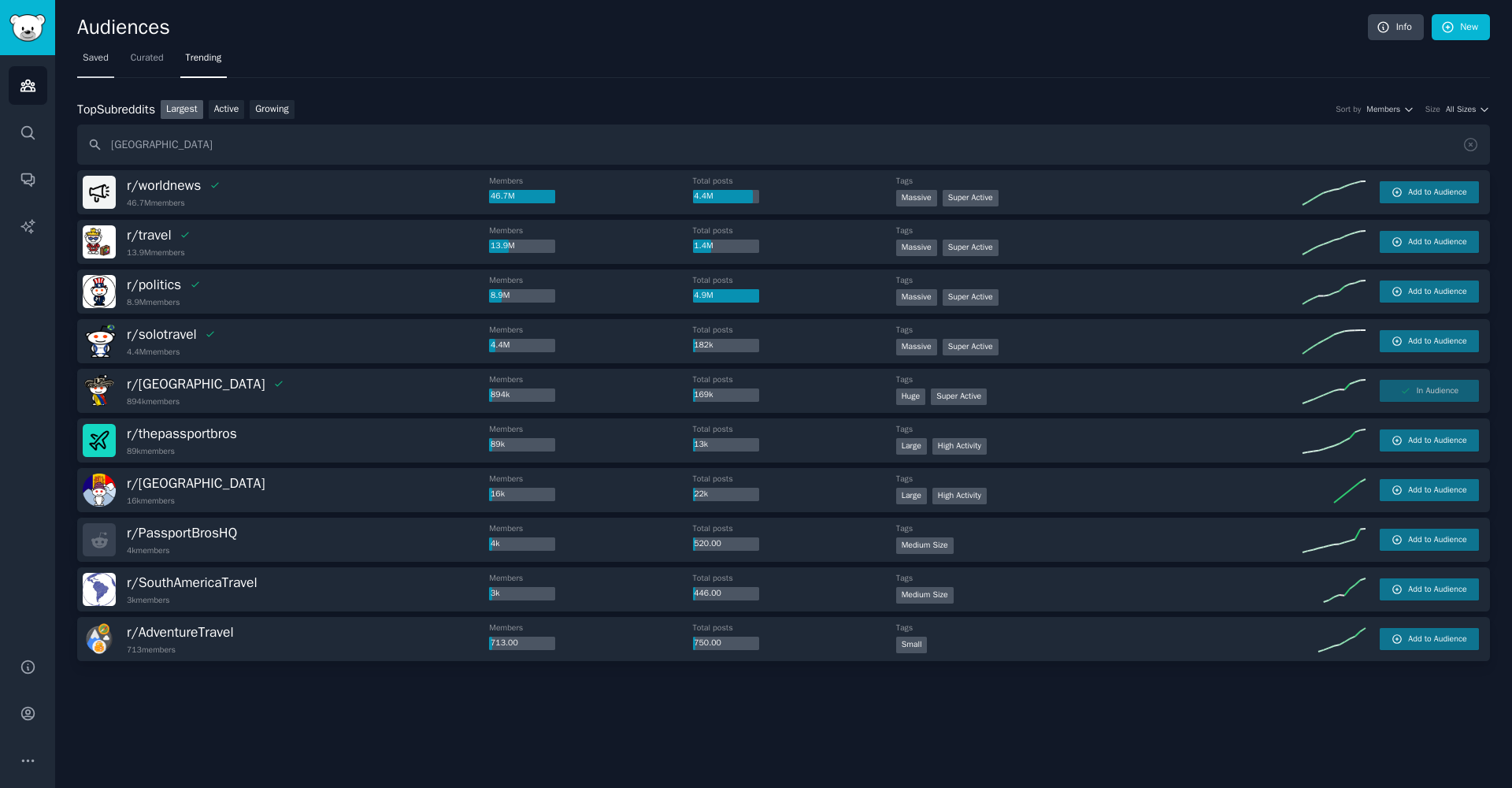 click on "Saved" at bounding box center [95, 58] 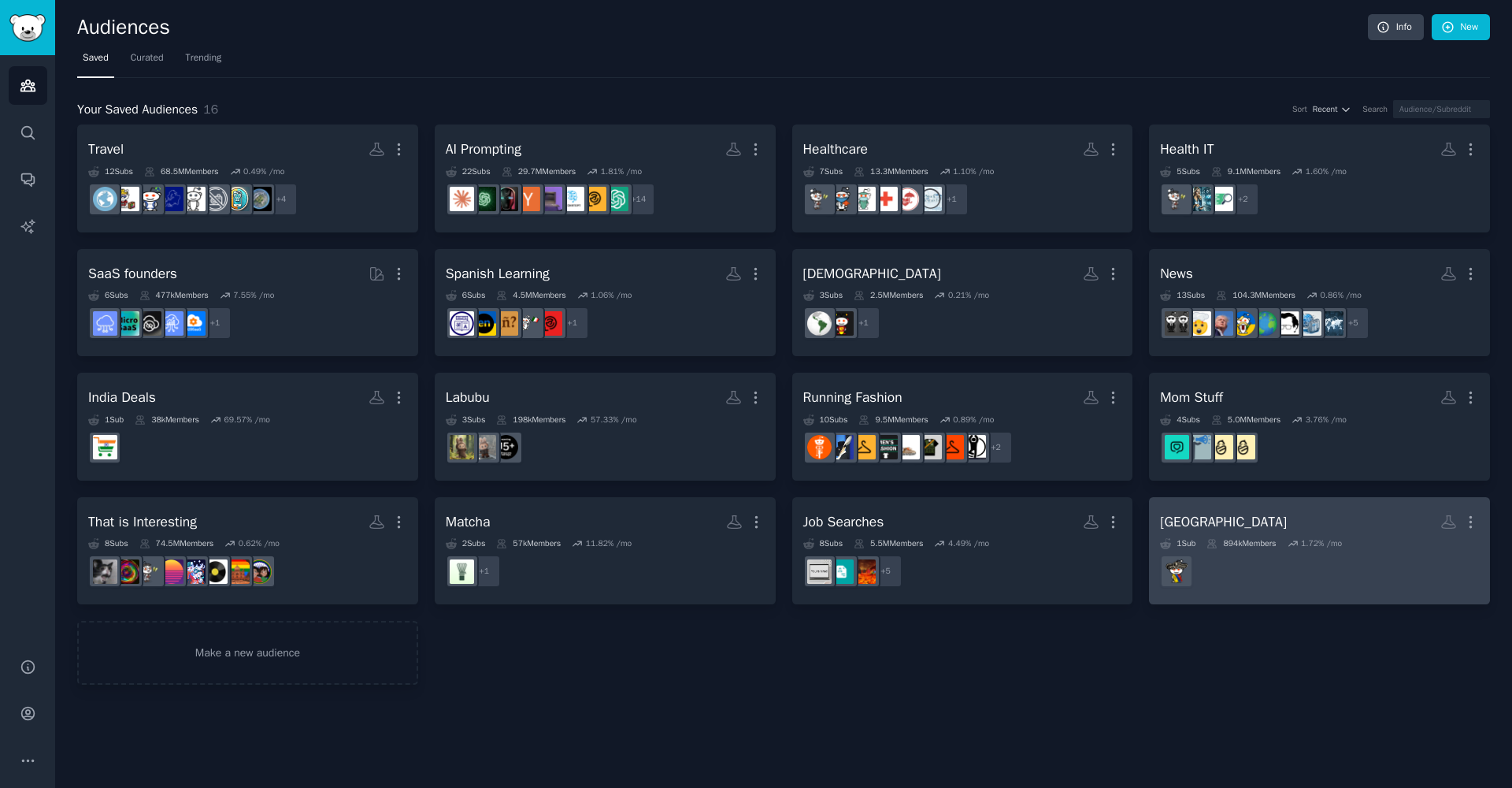 click on "Colombia More" at bounding box center (1319, 522) 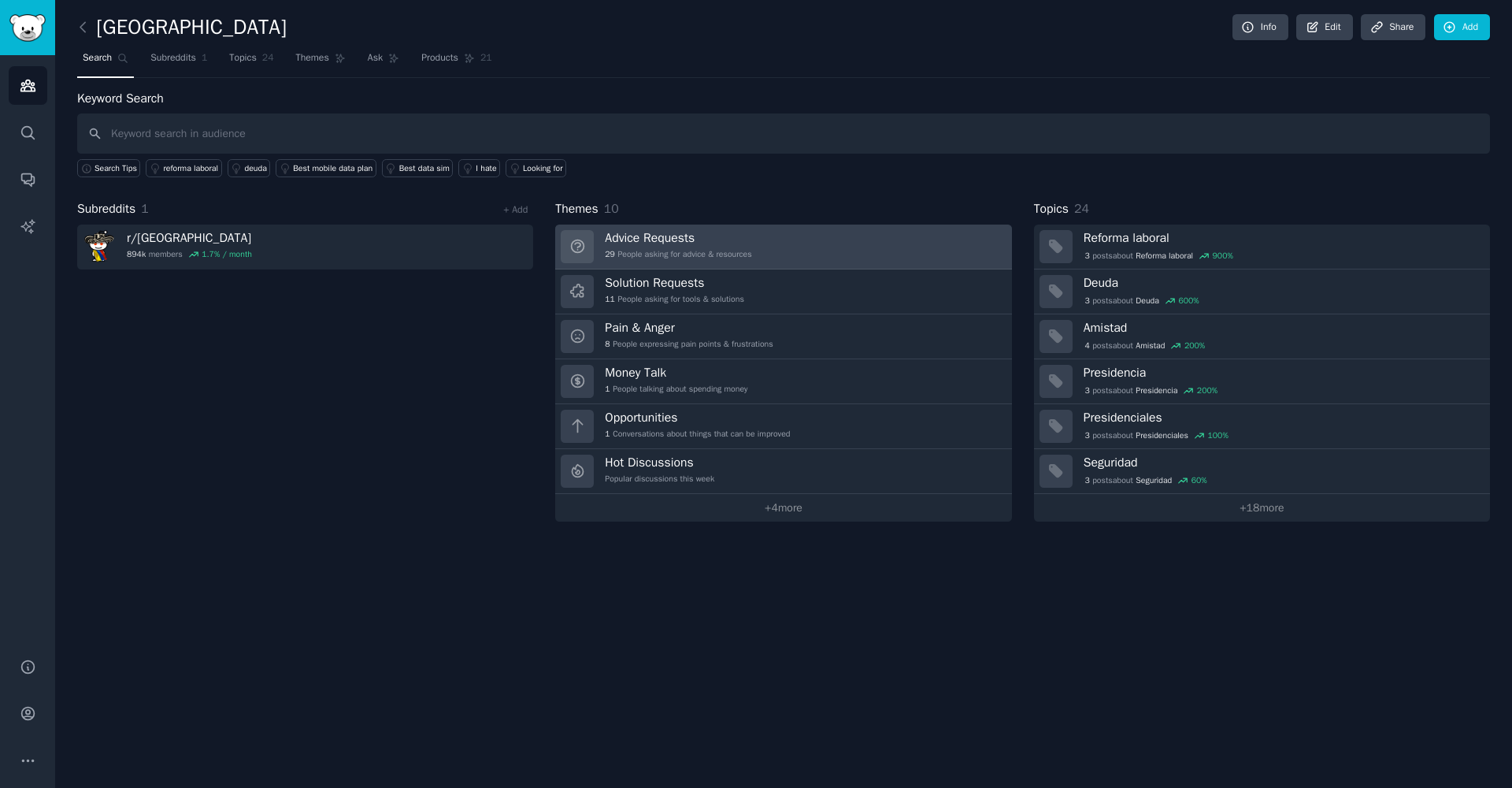 click on "29 People asking for advice & resources" at bounding box center (678, 255) 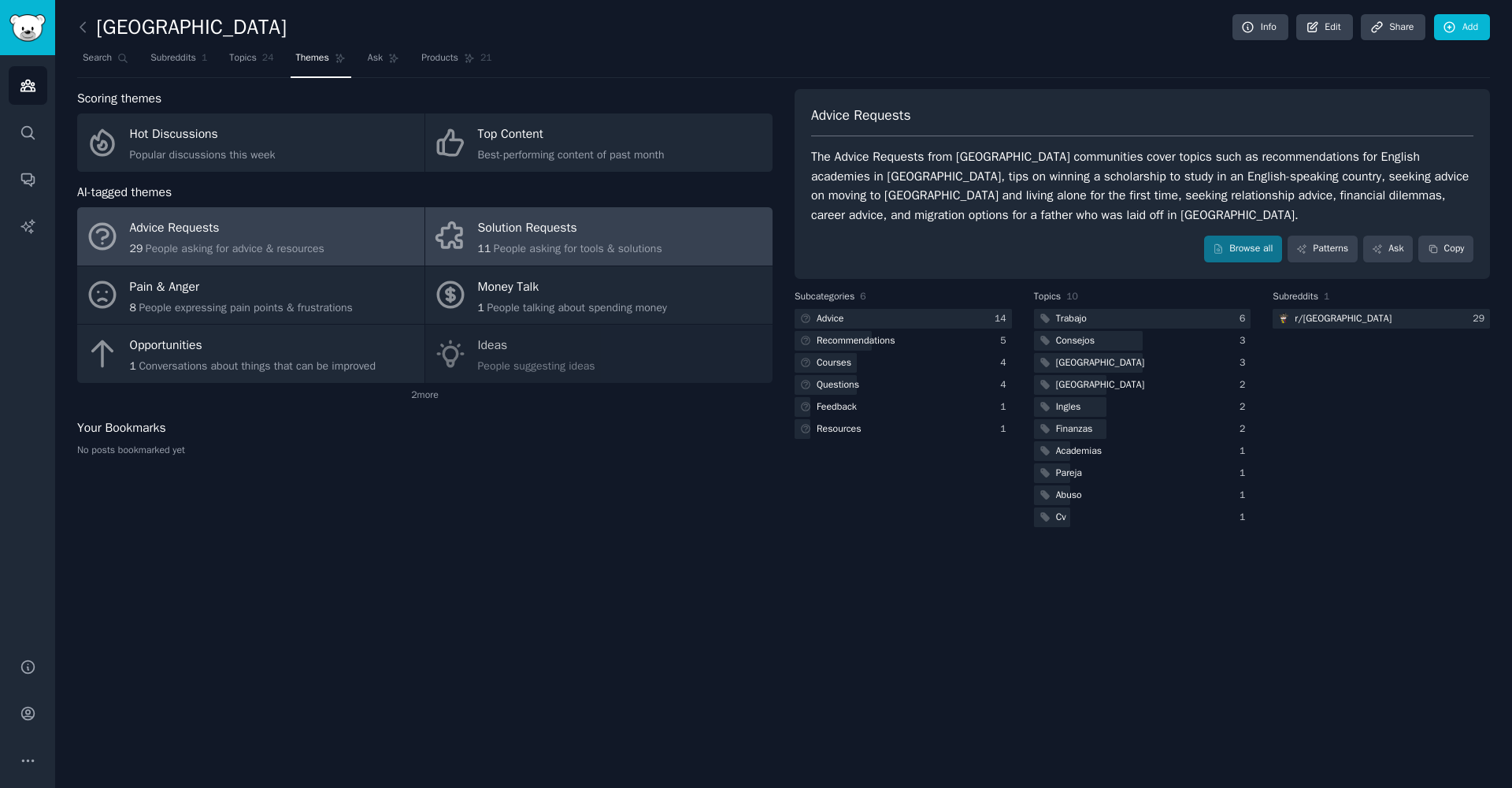 click on "Solution Requests" at bounding box center (570, 229) 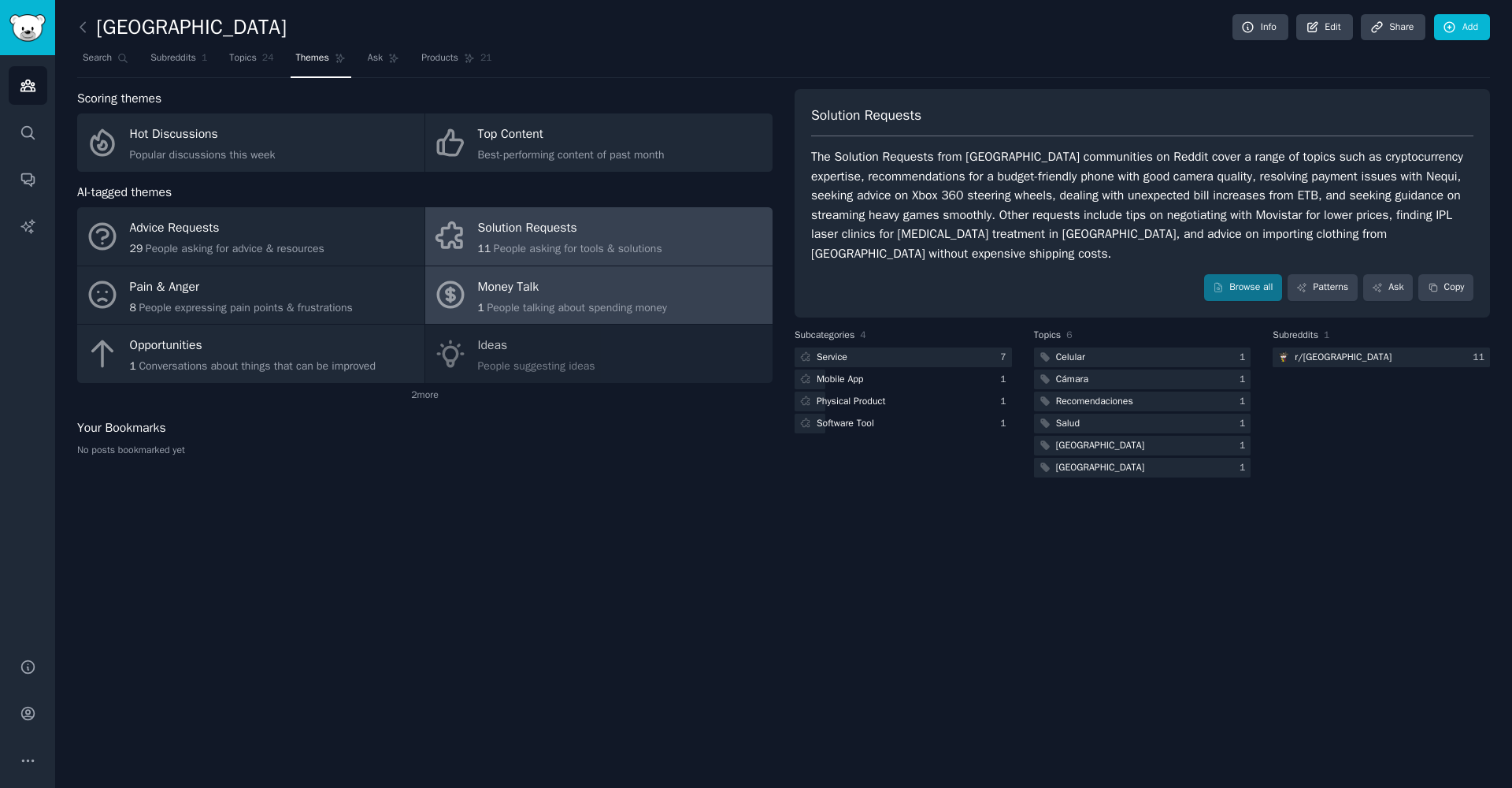 click on "People talking about spending money" at bounding box center [576, 307] 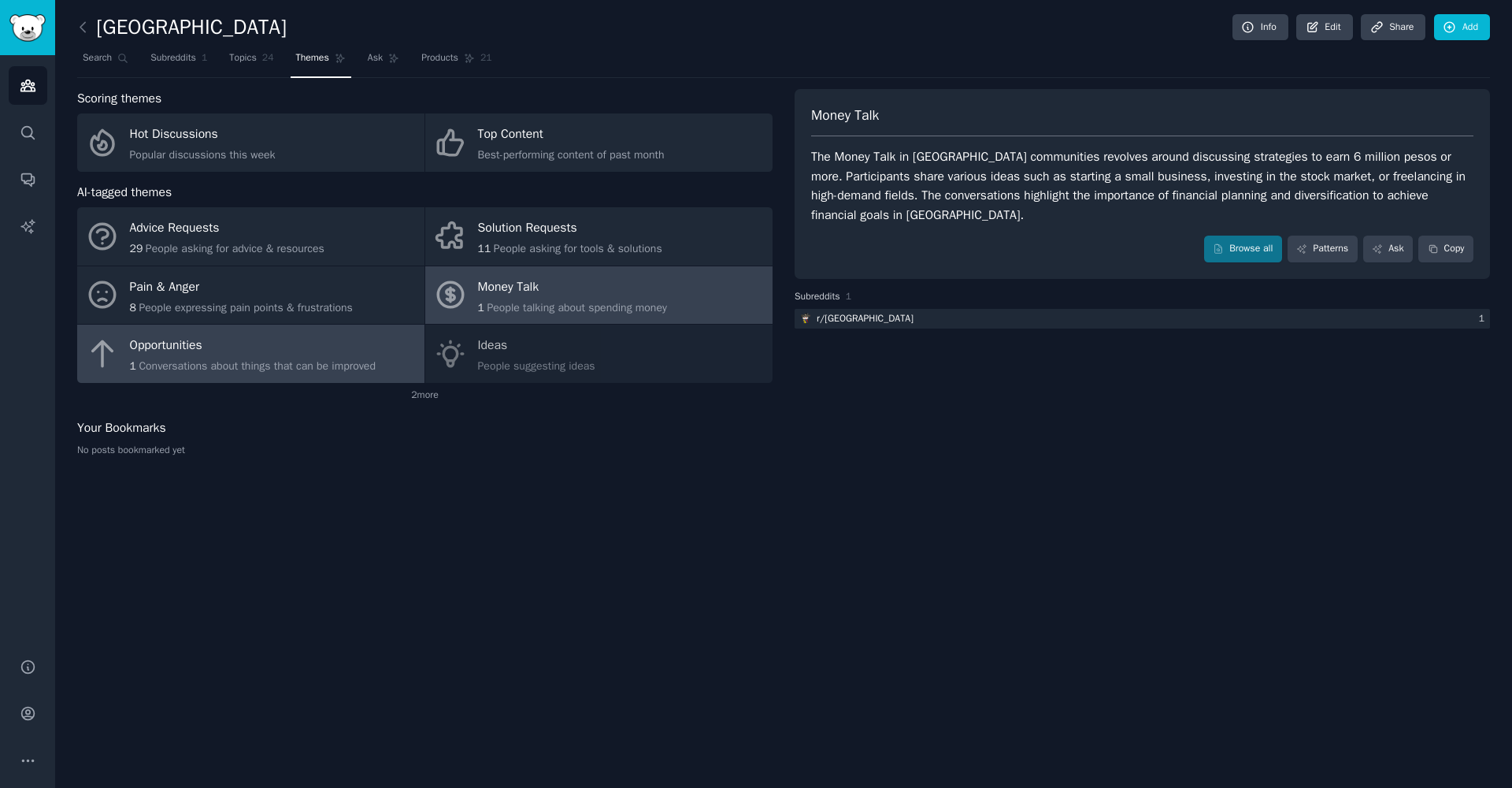 click on "Conversations about things that can be improved" at bounding box center (257, 366) 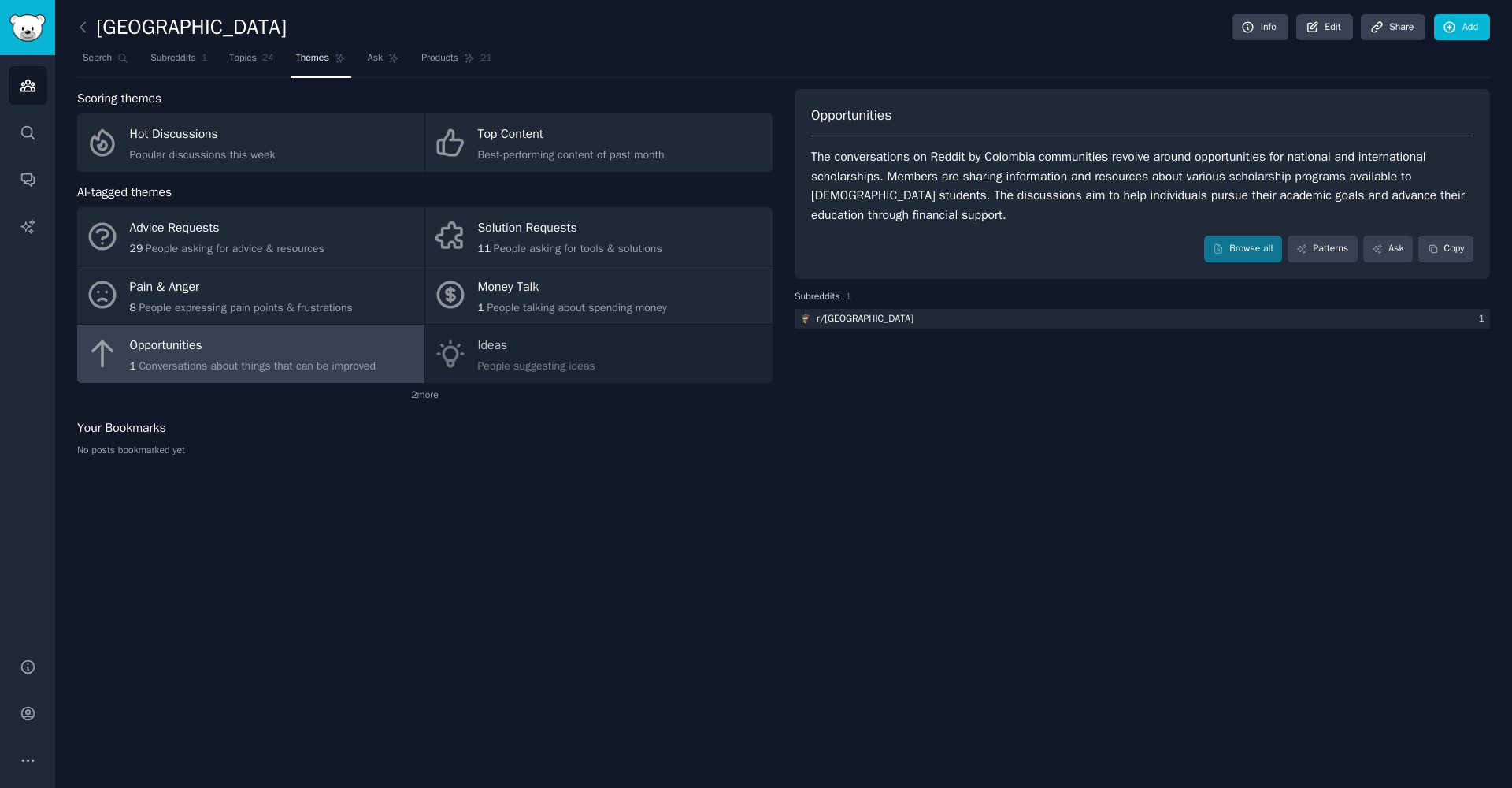 click on "Advice Requests 29 People asking for advice & resources Solution Requests 11 People asking for tools & solutions Pain & Anger 8 People expressing pain points & frustrations Money Talk 1 People talking about spending money Opportunities 1 Conversations about things that can be improved Ideas People suggesting ideas" 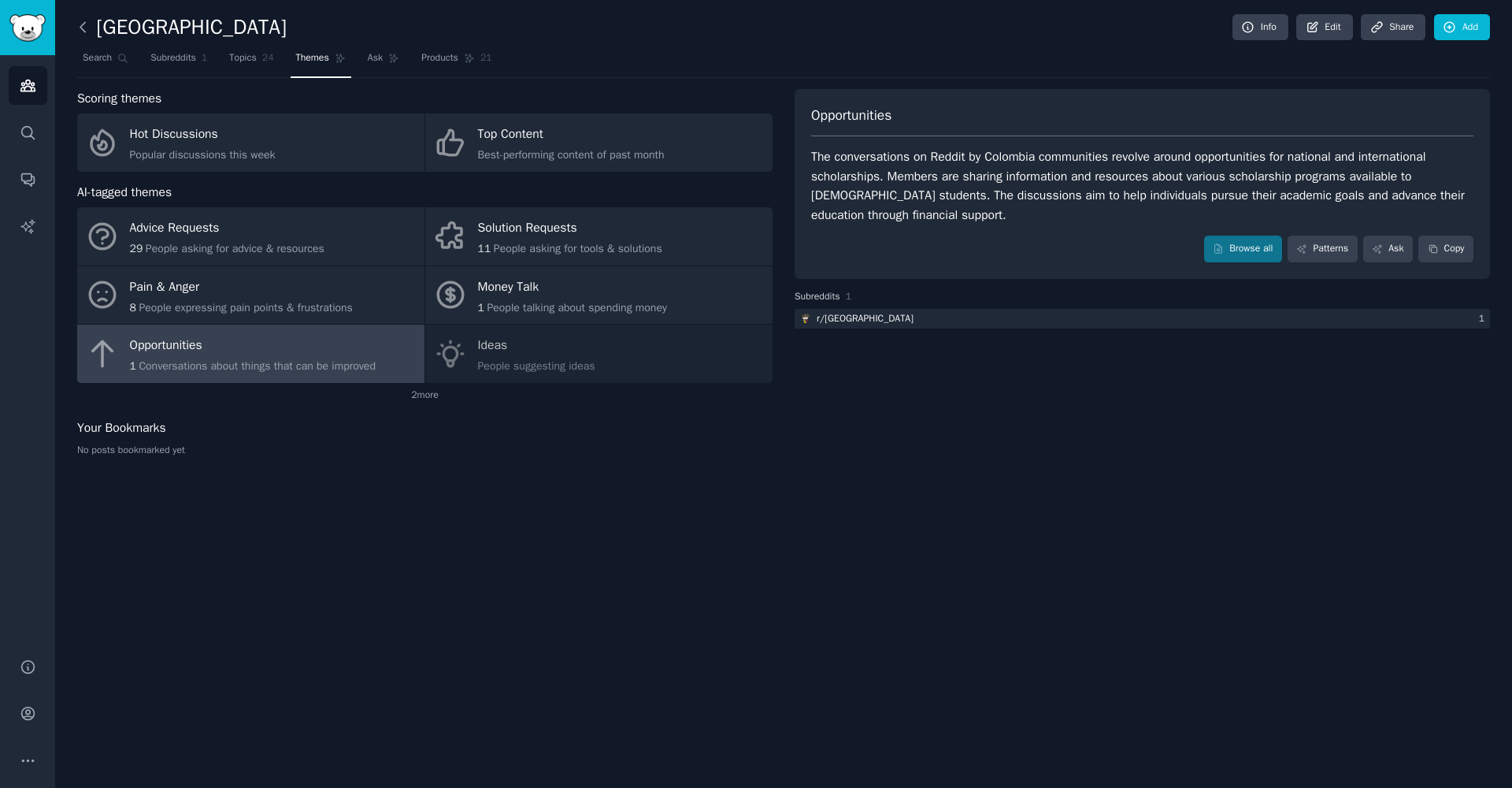 click 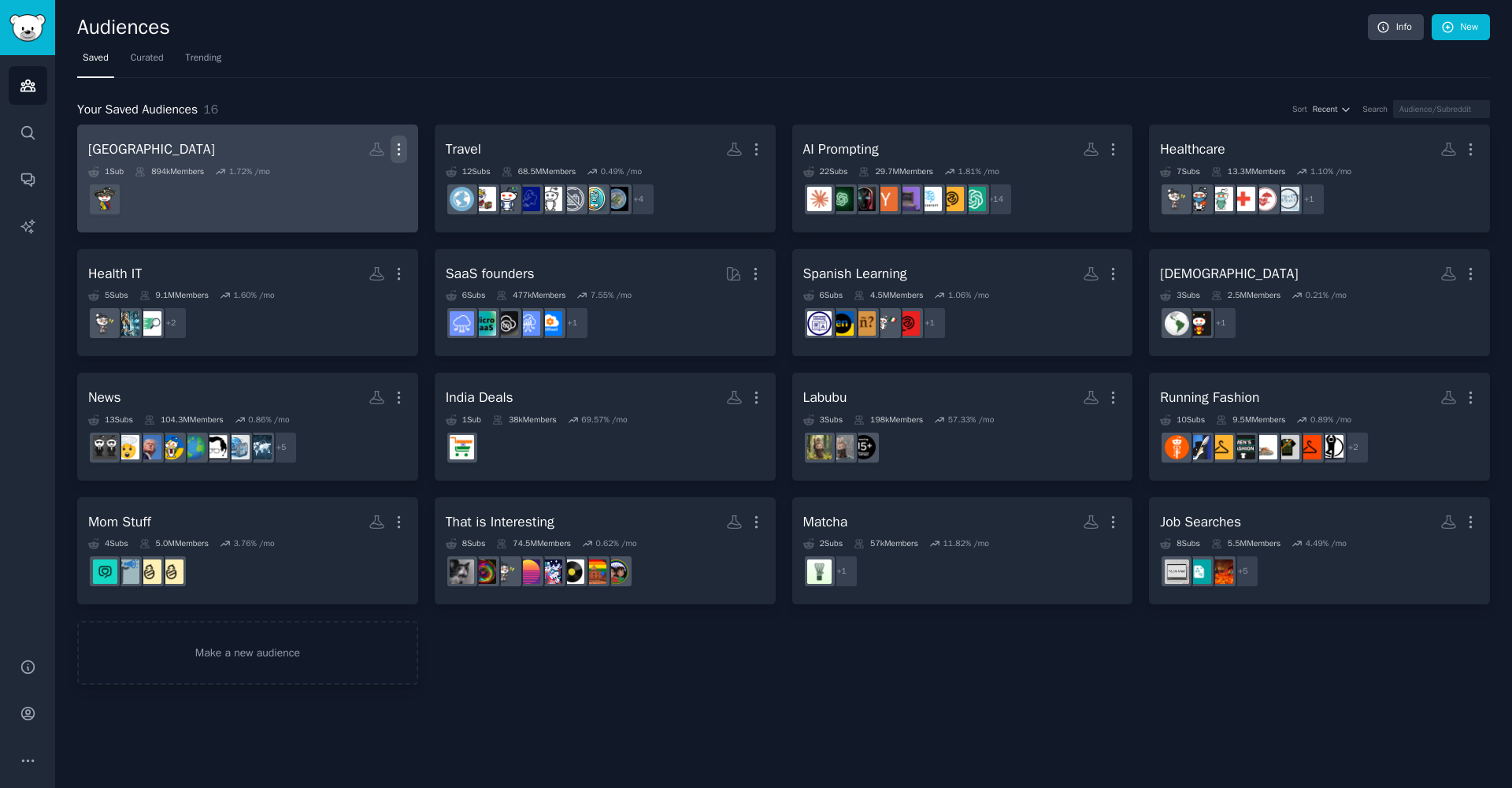 click 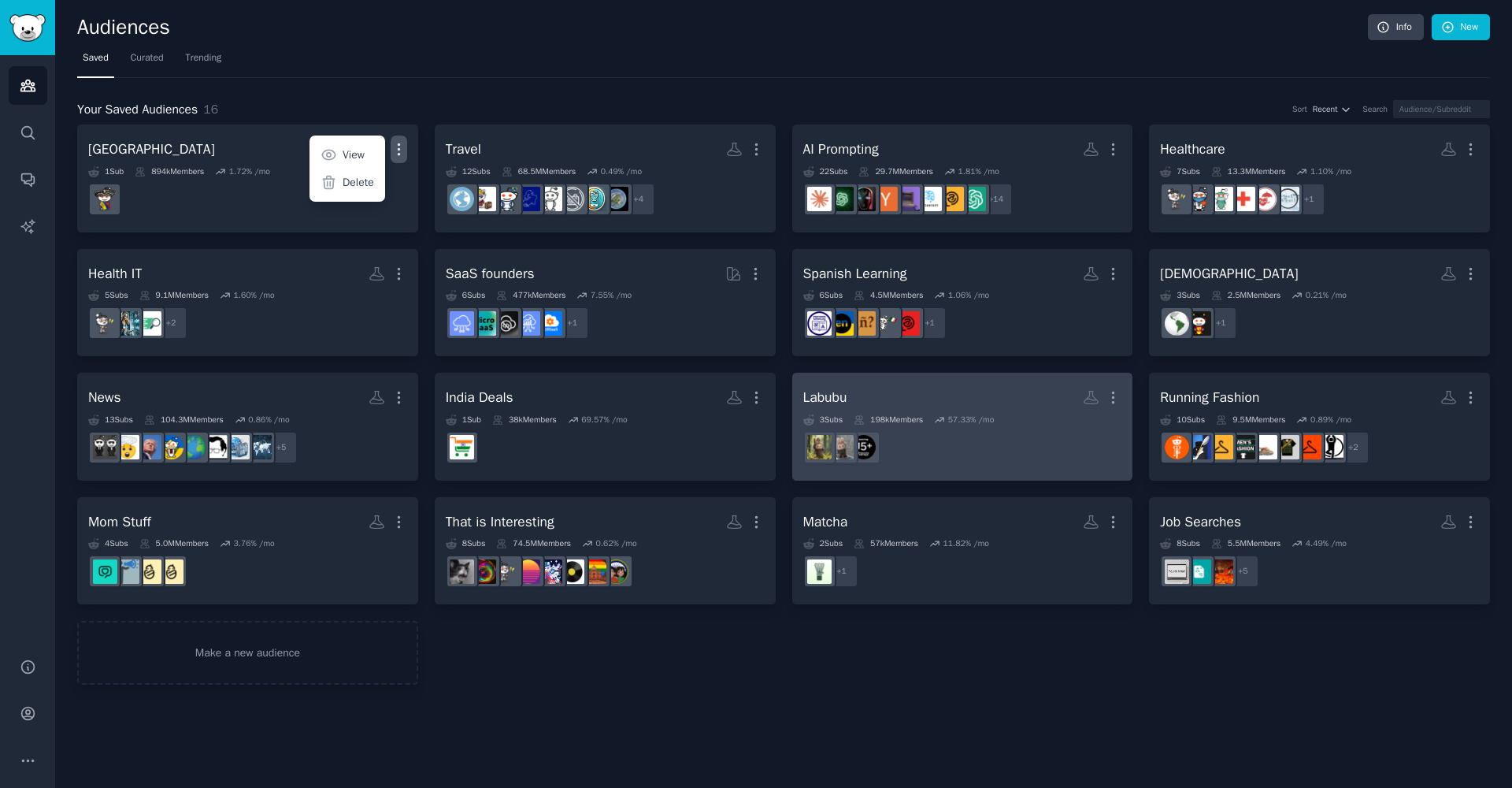 drag, startPoint x: 358, startPoint y: 189, endPoint x: 895, endPoint y: 386, distance: 571.9948 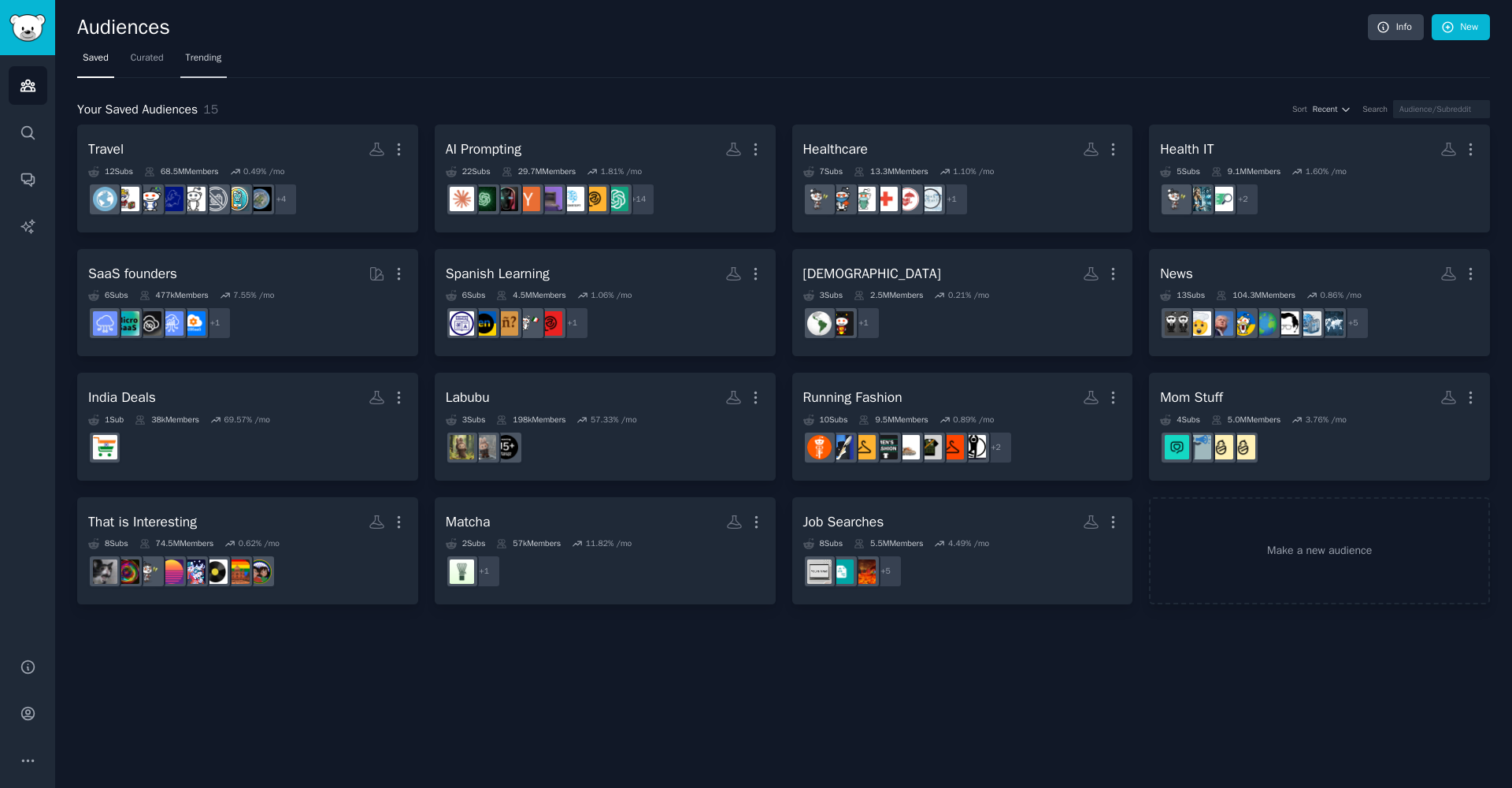 click on "Trending" at bounding box center (204, 58) 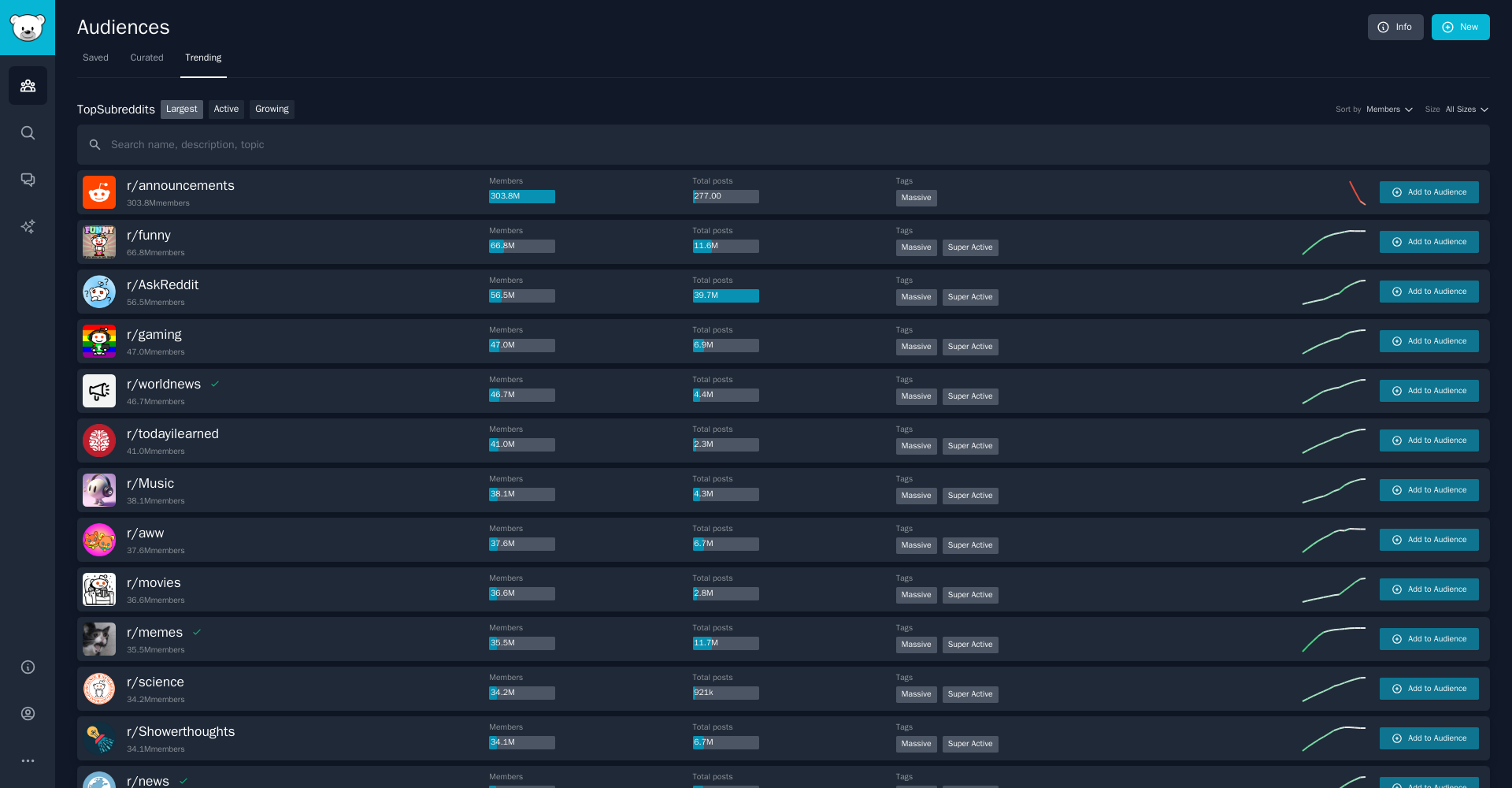 click at bounding box center [784, 144] 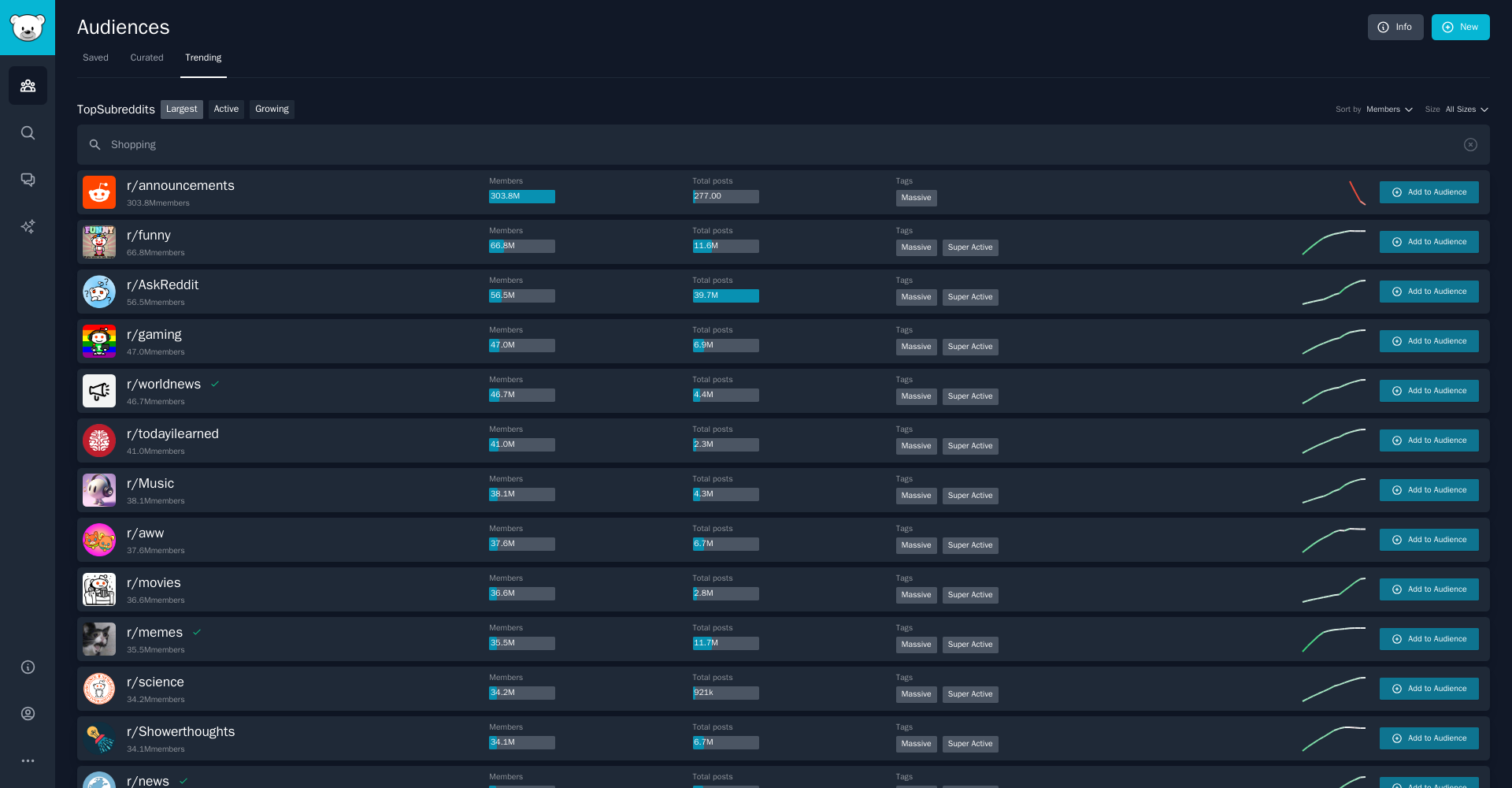 type on "Shopping" 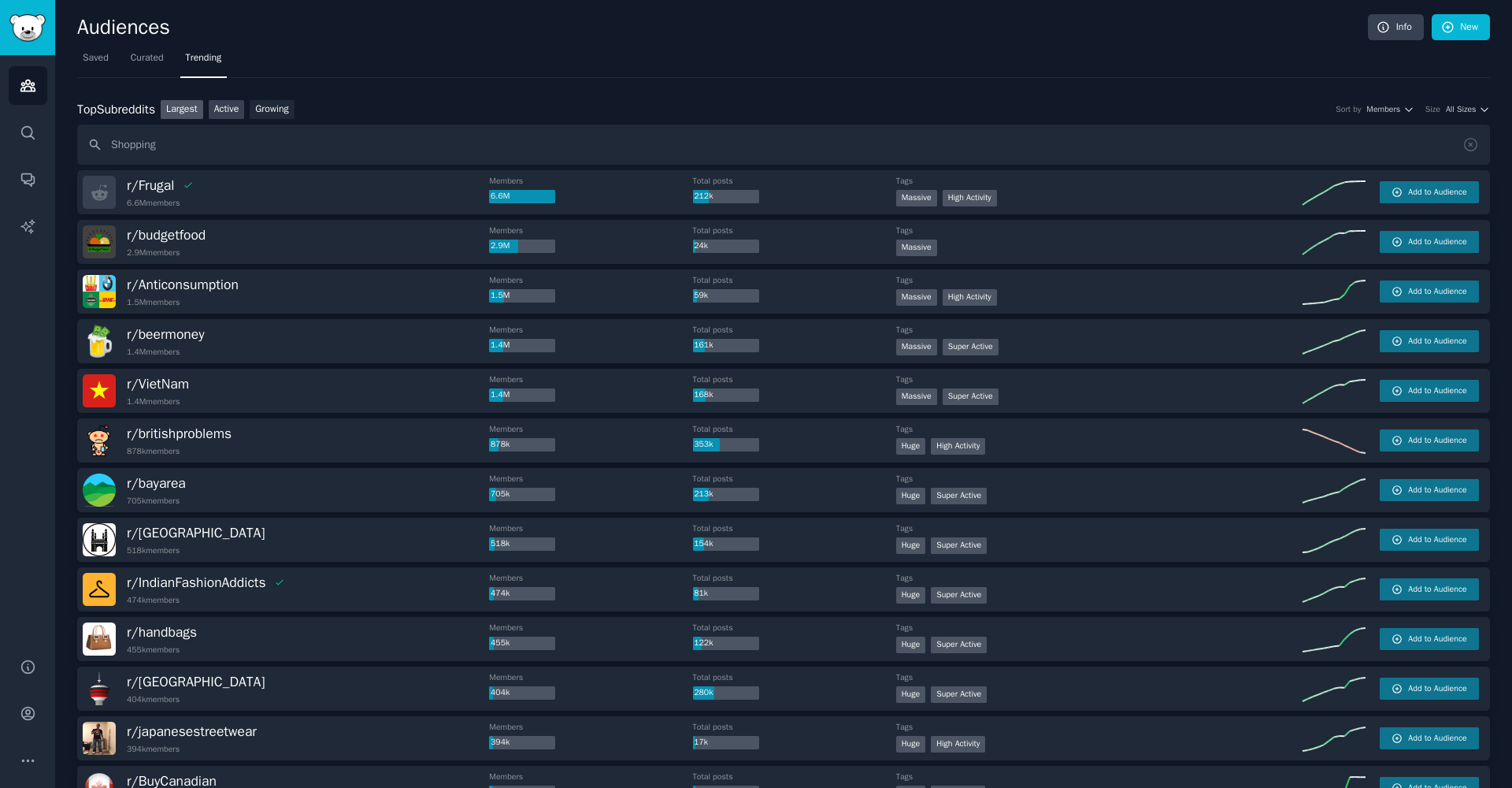click on "Active" at bounding box center (227, 110) 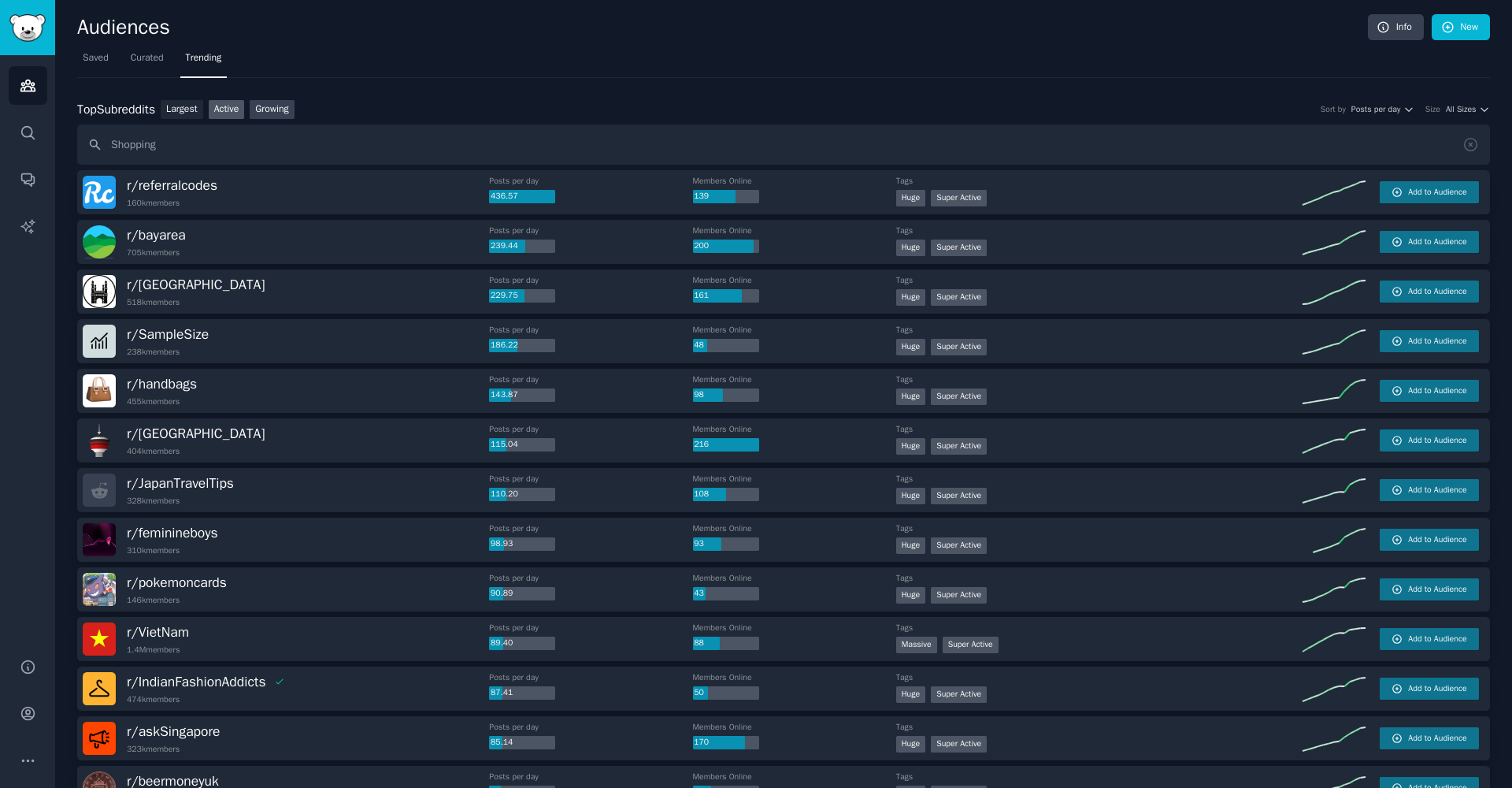 click on "Growing" at bounding box center (272, 110) 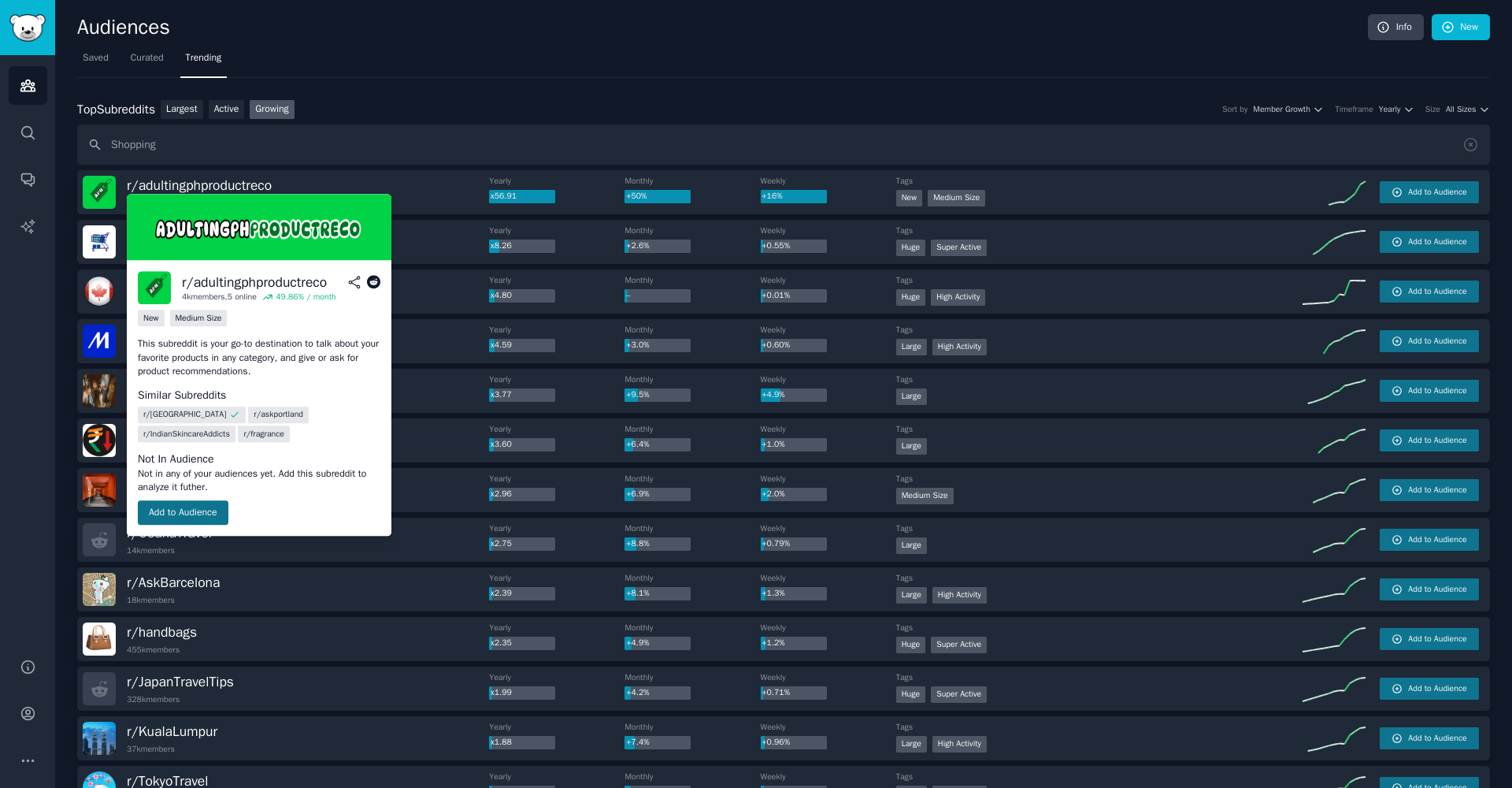 click on "Add to Audience" at bounding box center (183, 513) 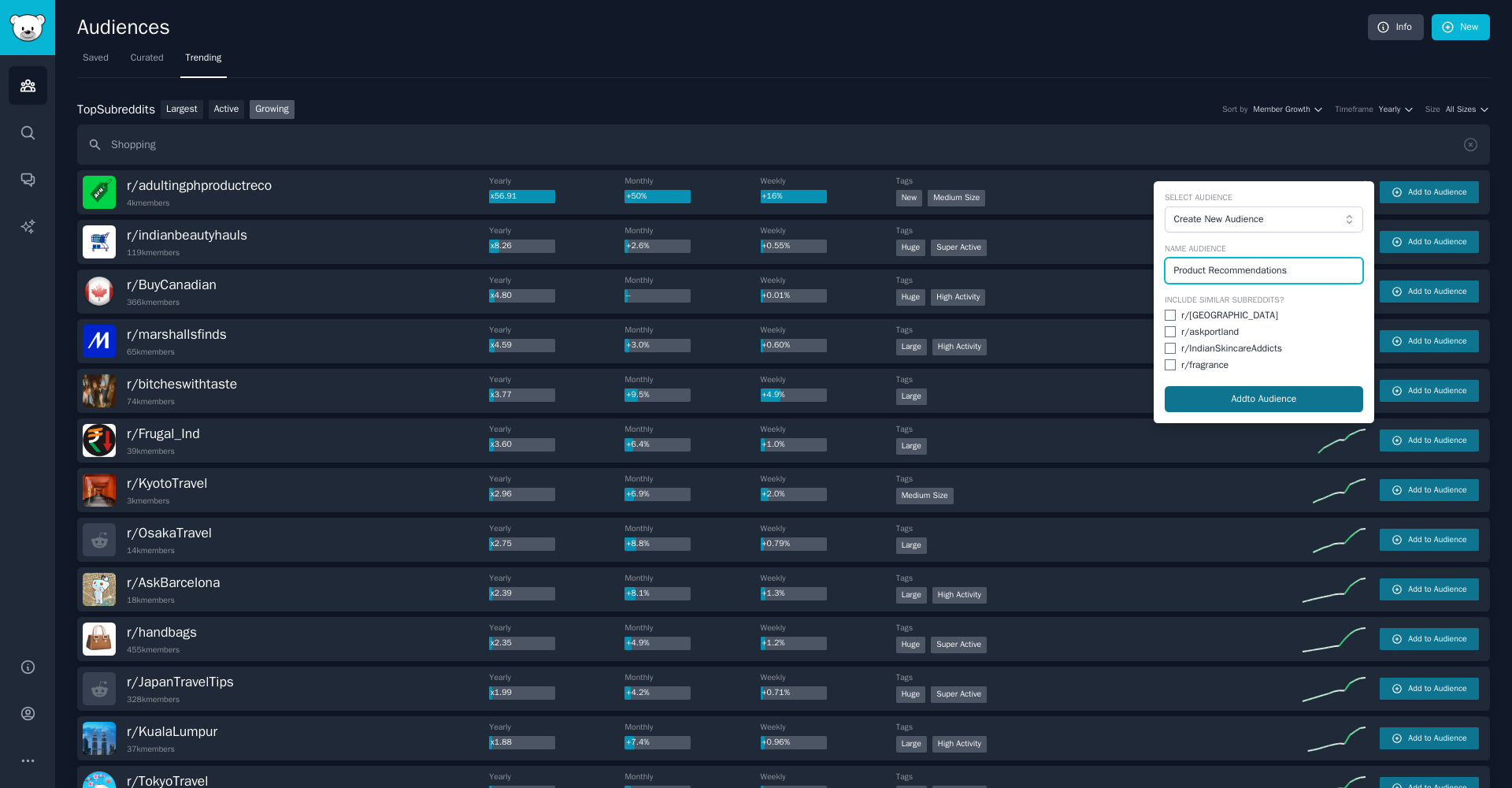 type on "Product Recommendations" 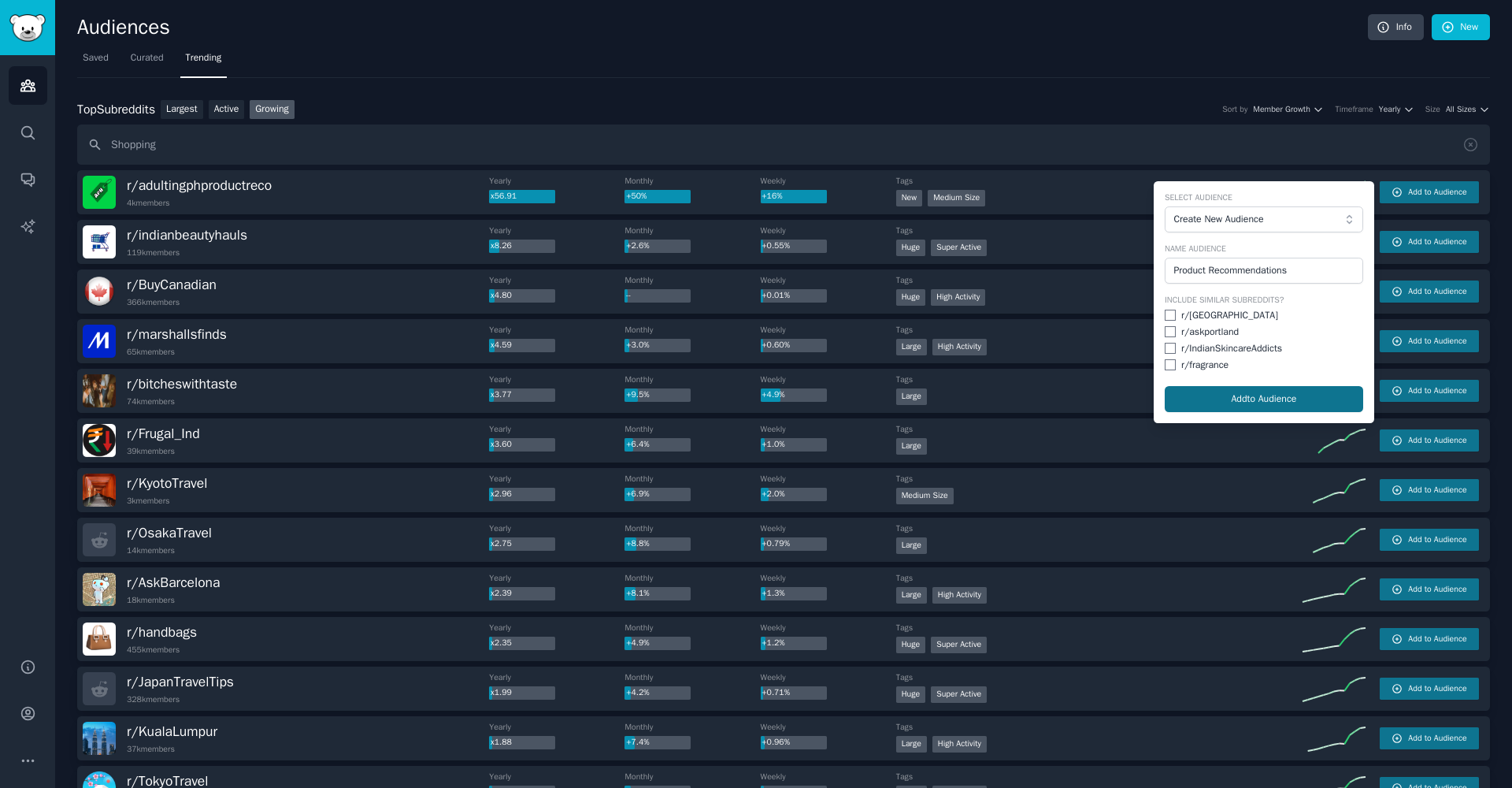 click on "Add  to Audience" at bounding box center (1264, 400) 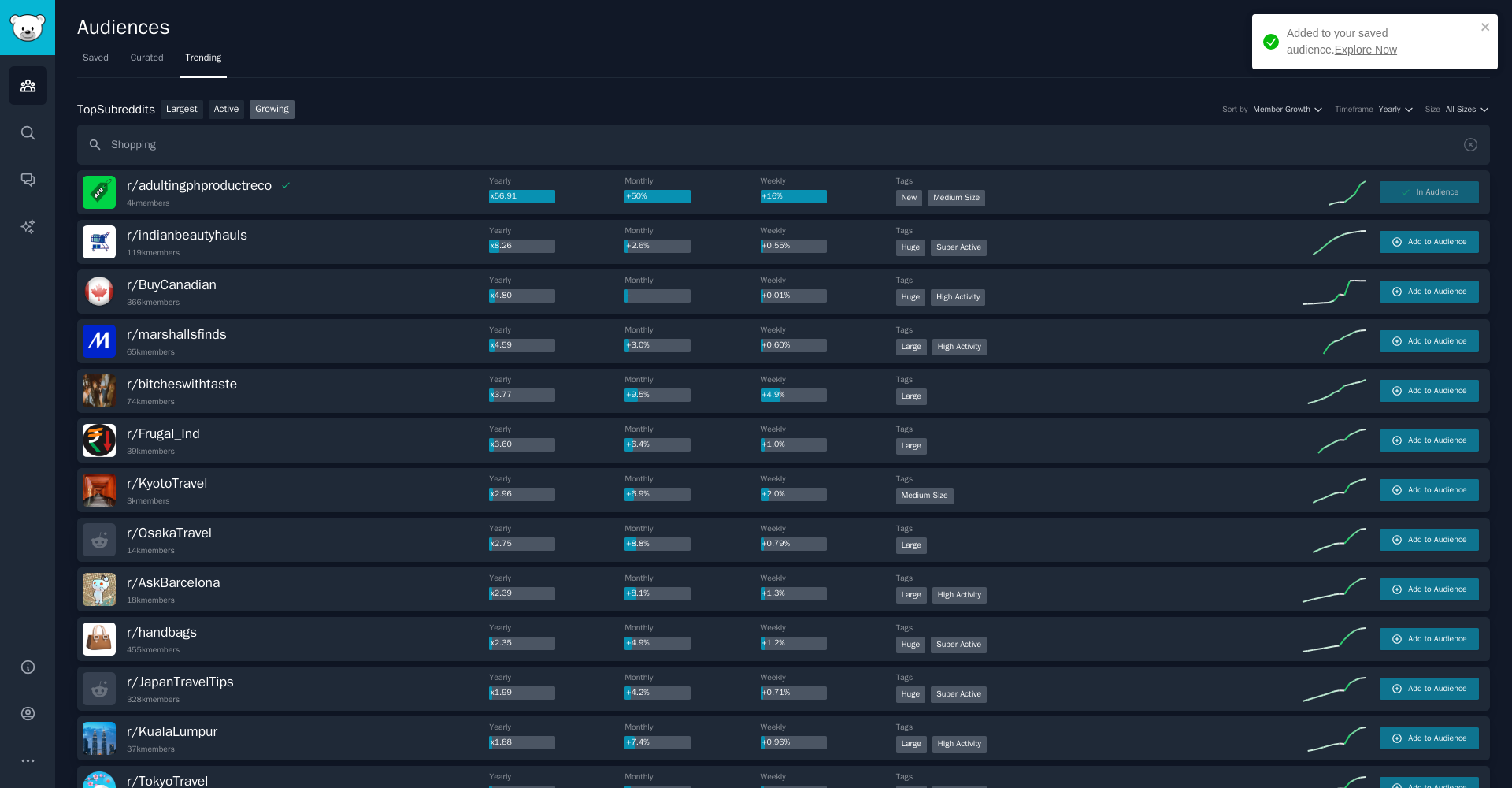 click on "Explore Now" at bounding box center (1366, 50) 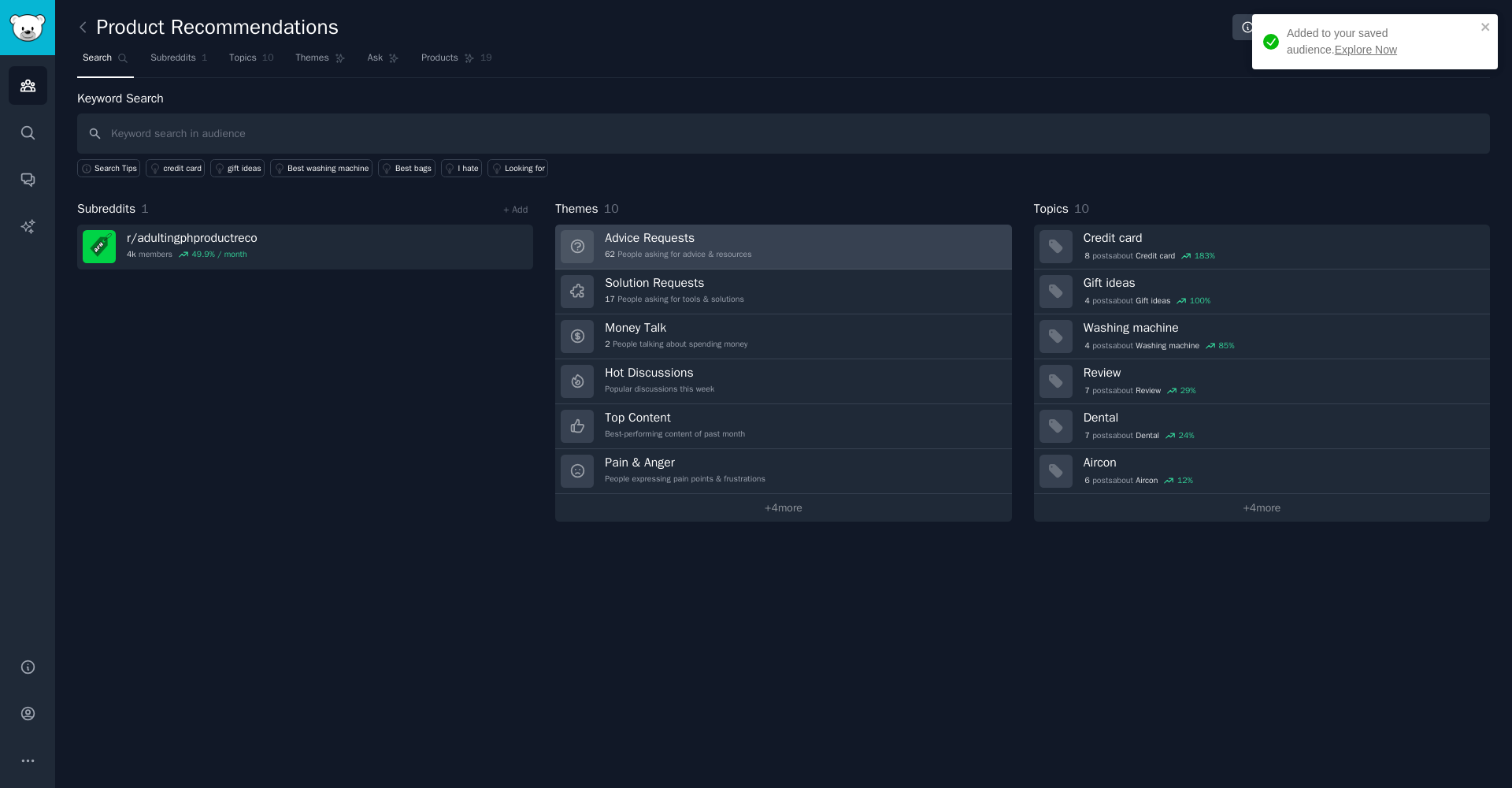 click on "Advice Requests" at bounding box center [678, 238] 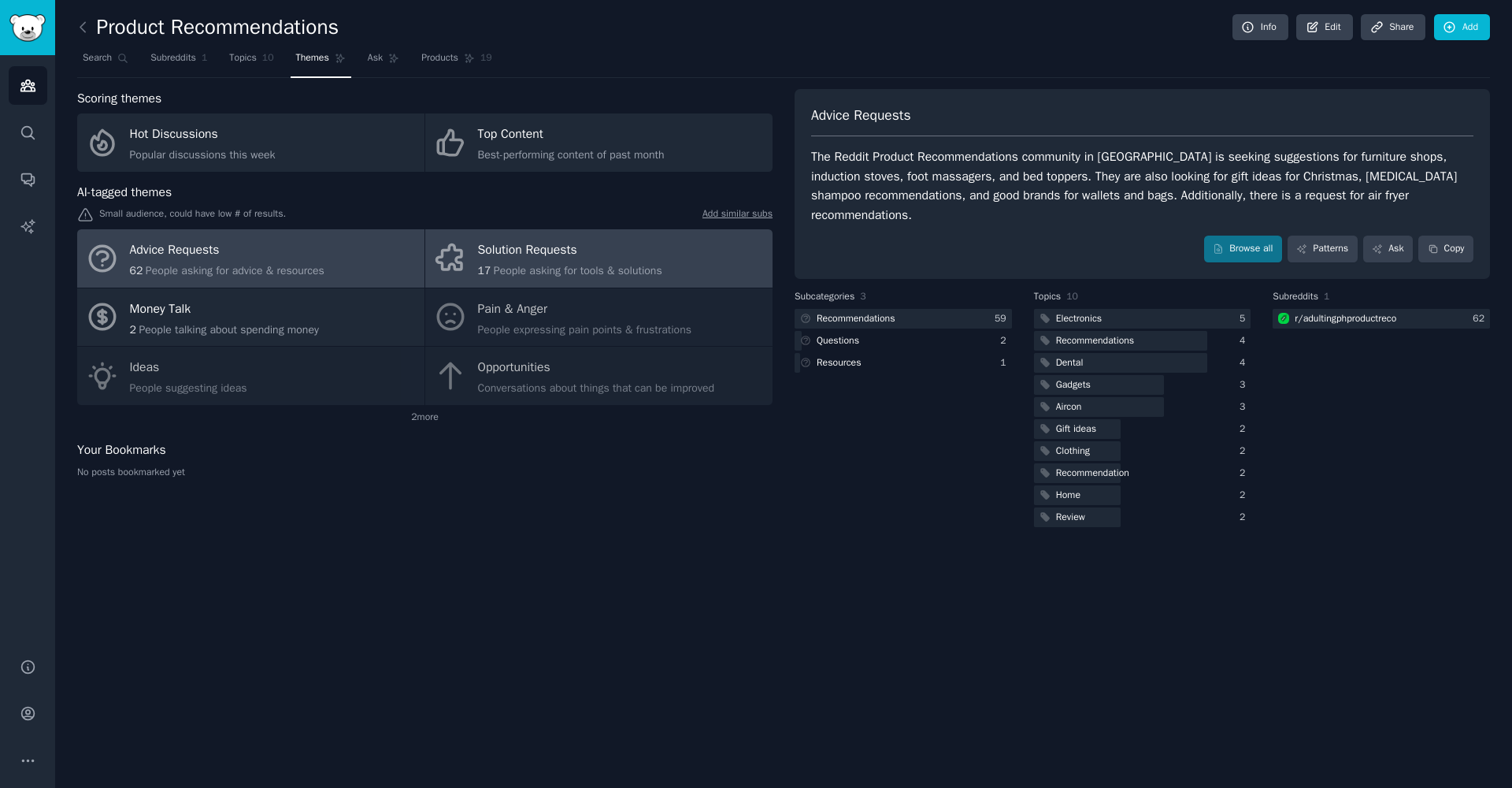 click on "People asking for tools & solutions" at bounding box center (578, 270) 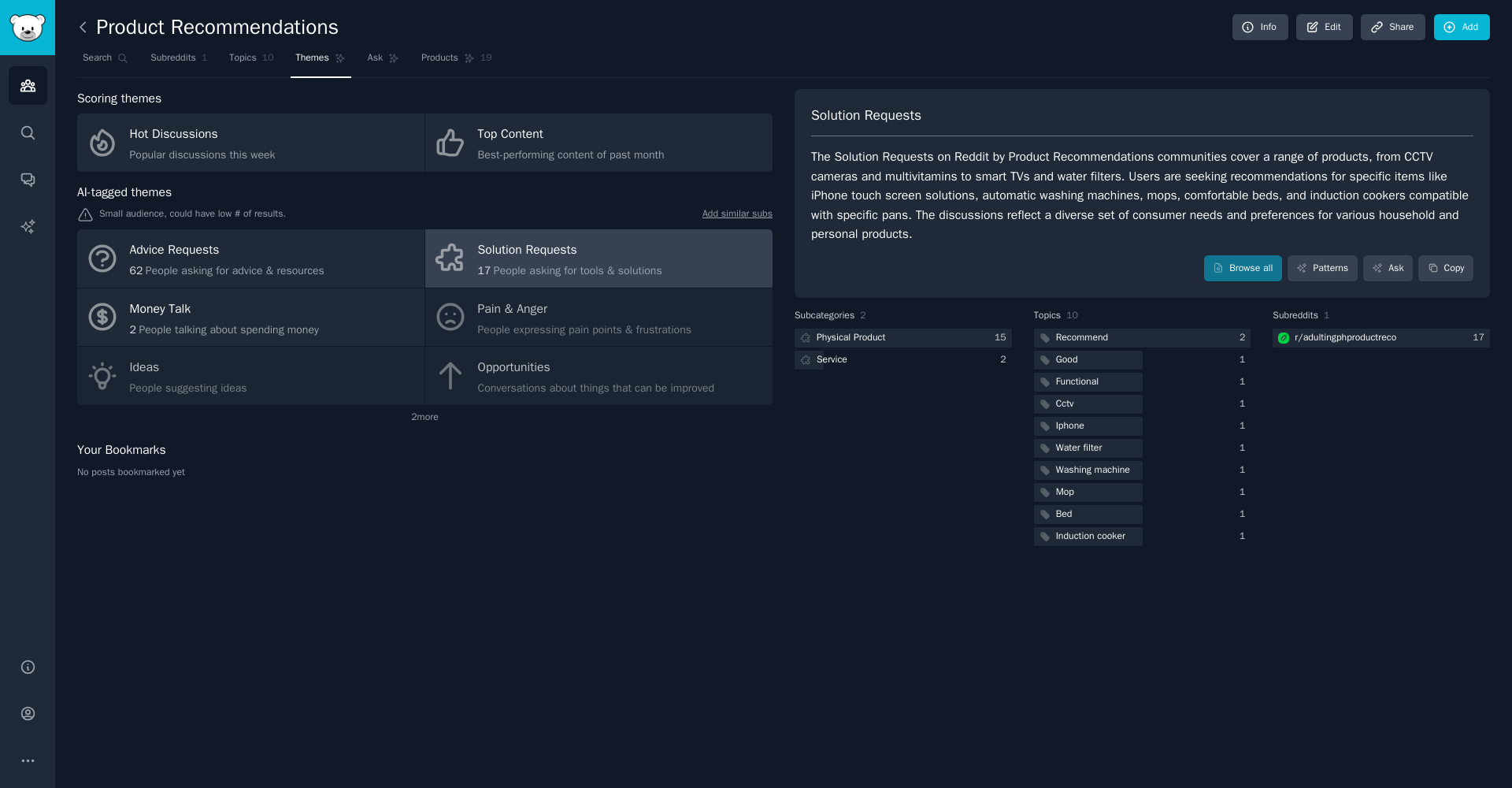 click 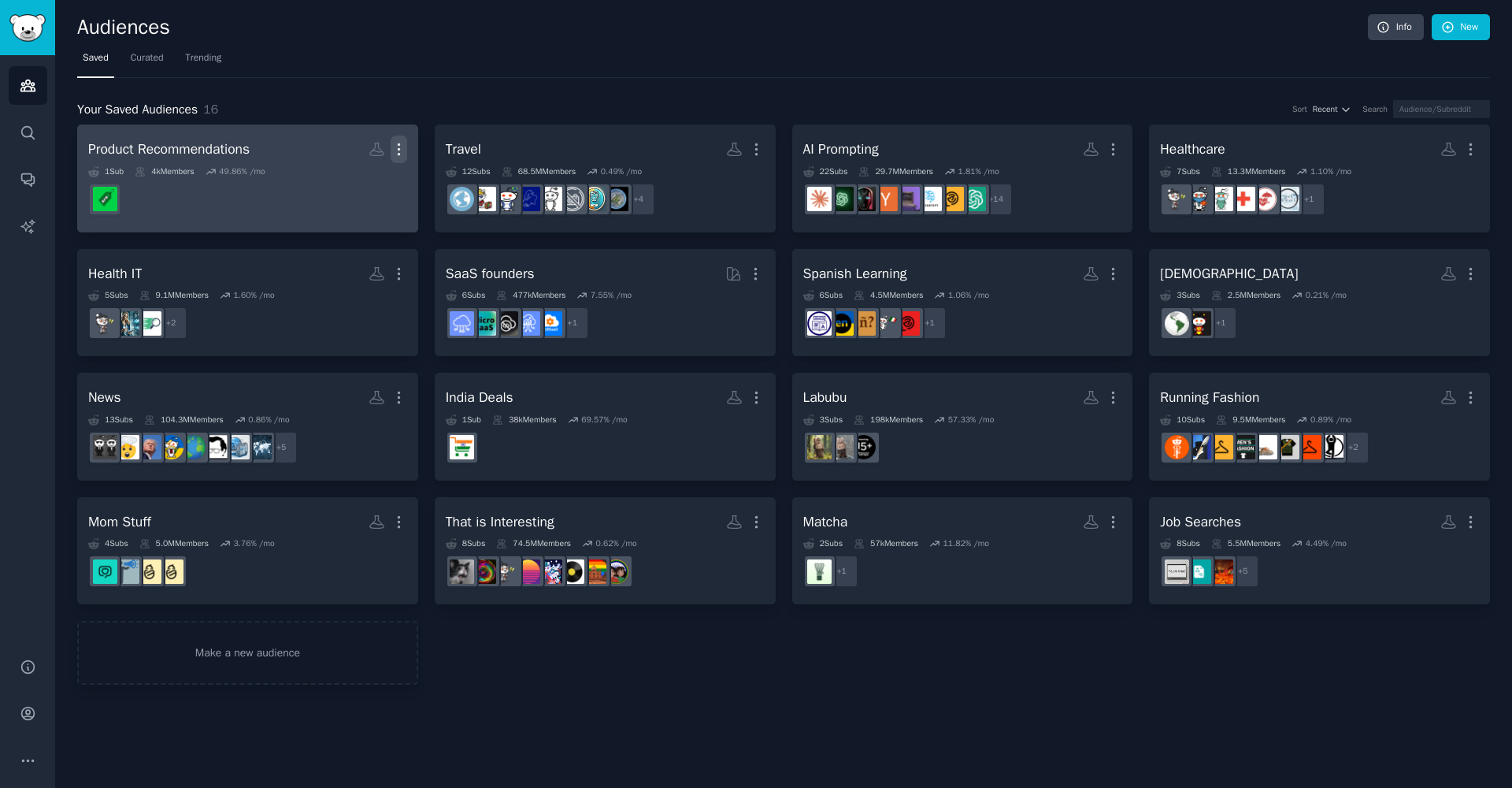 click 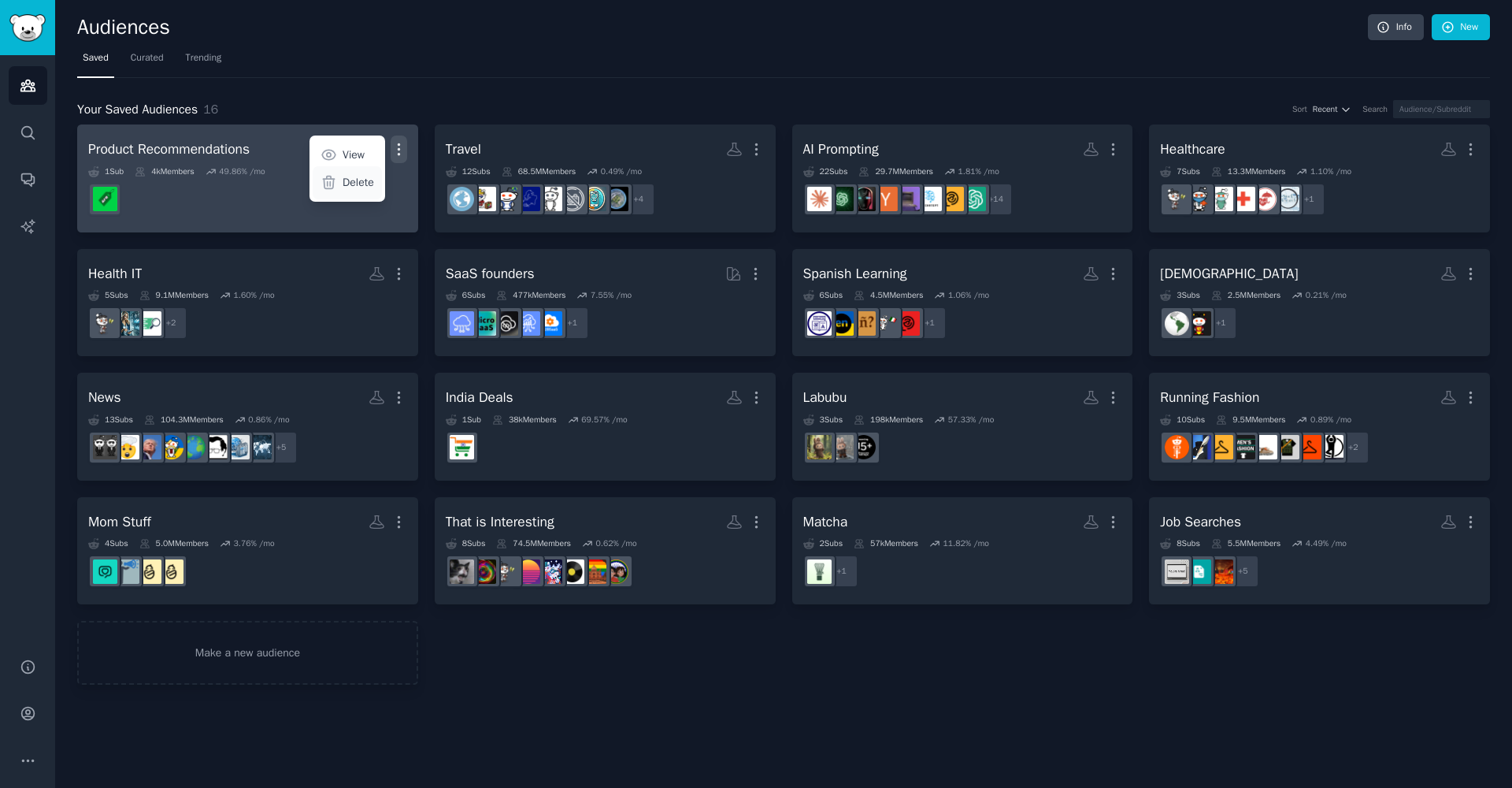 click on "Delete" at bounding box center (358, 182) 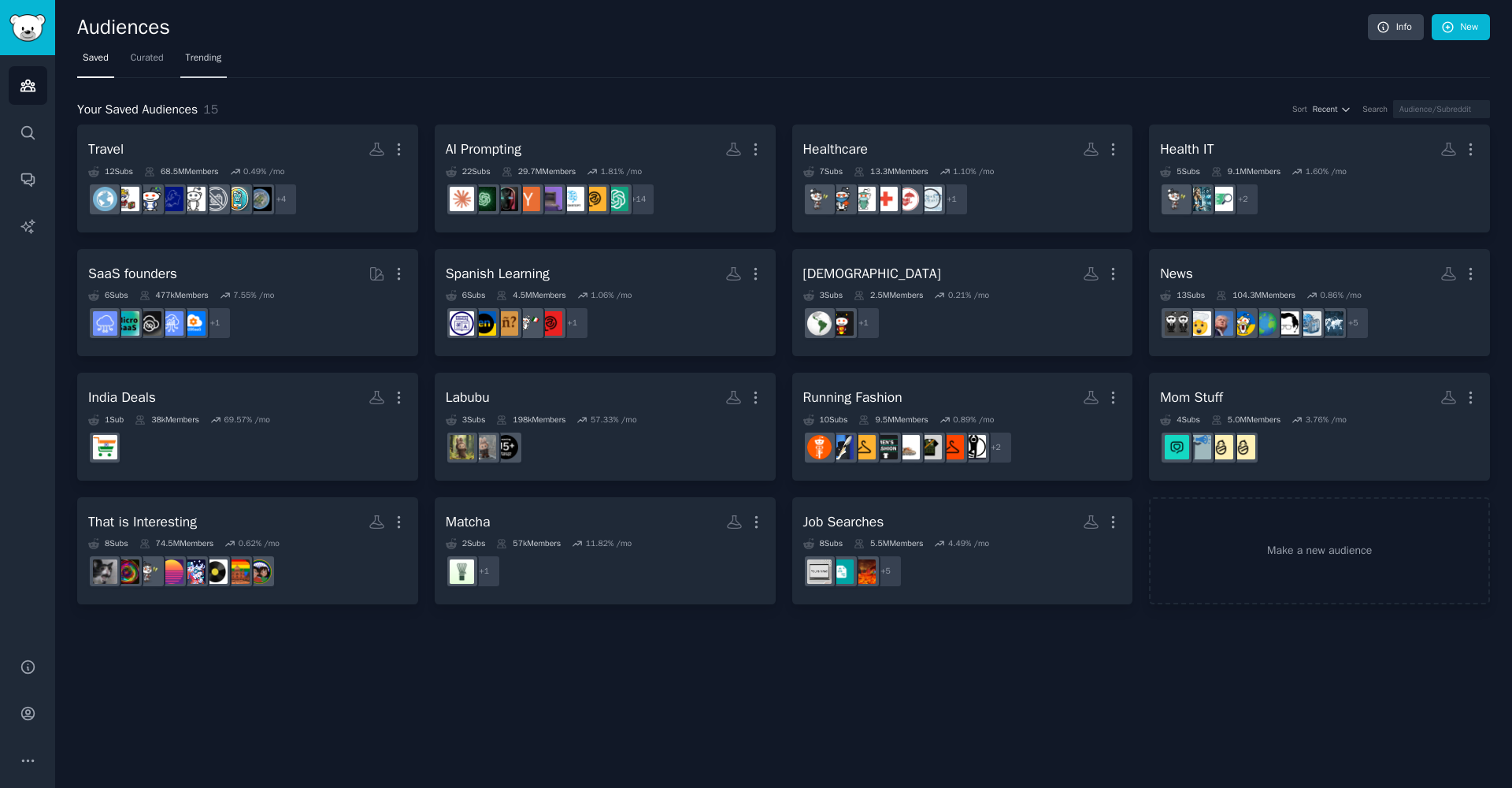 click on "Trending" at bounding box center (204, 58) 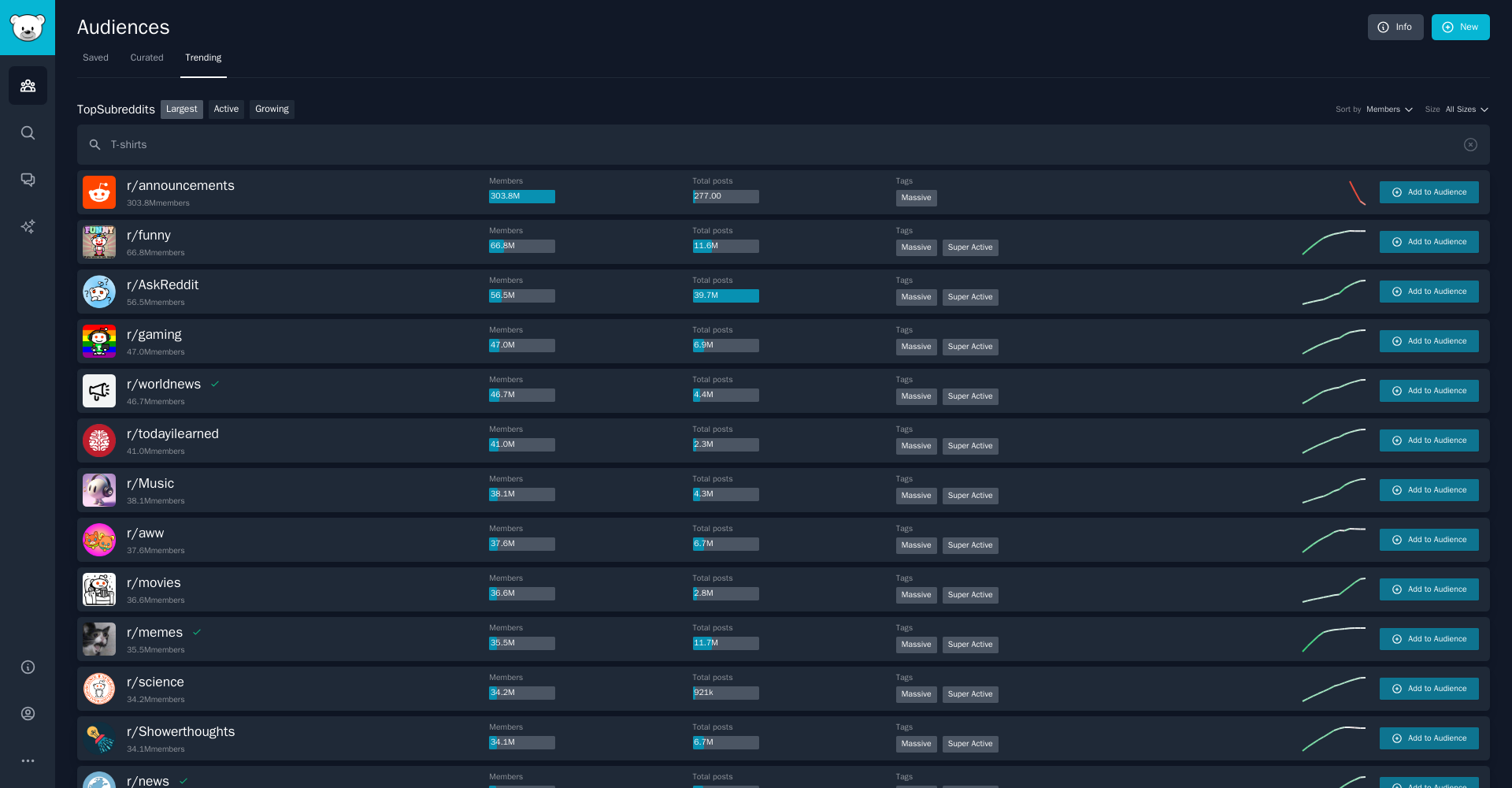 type on "T-shirts" 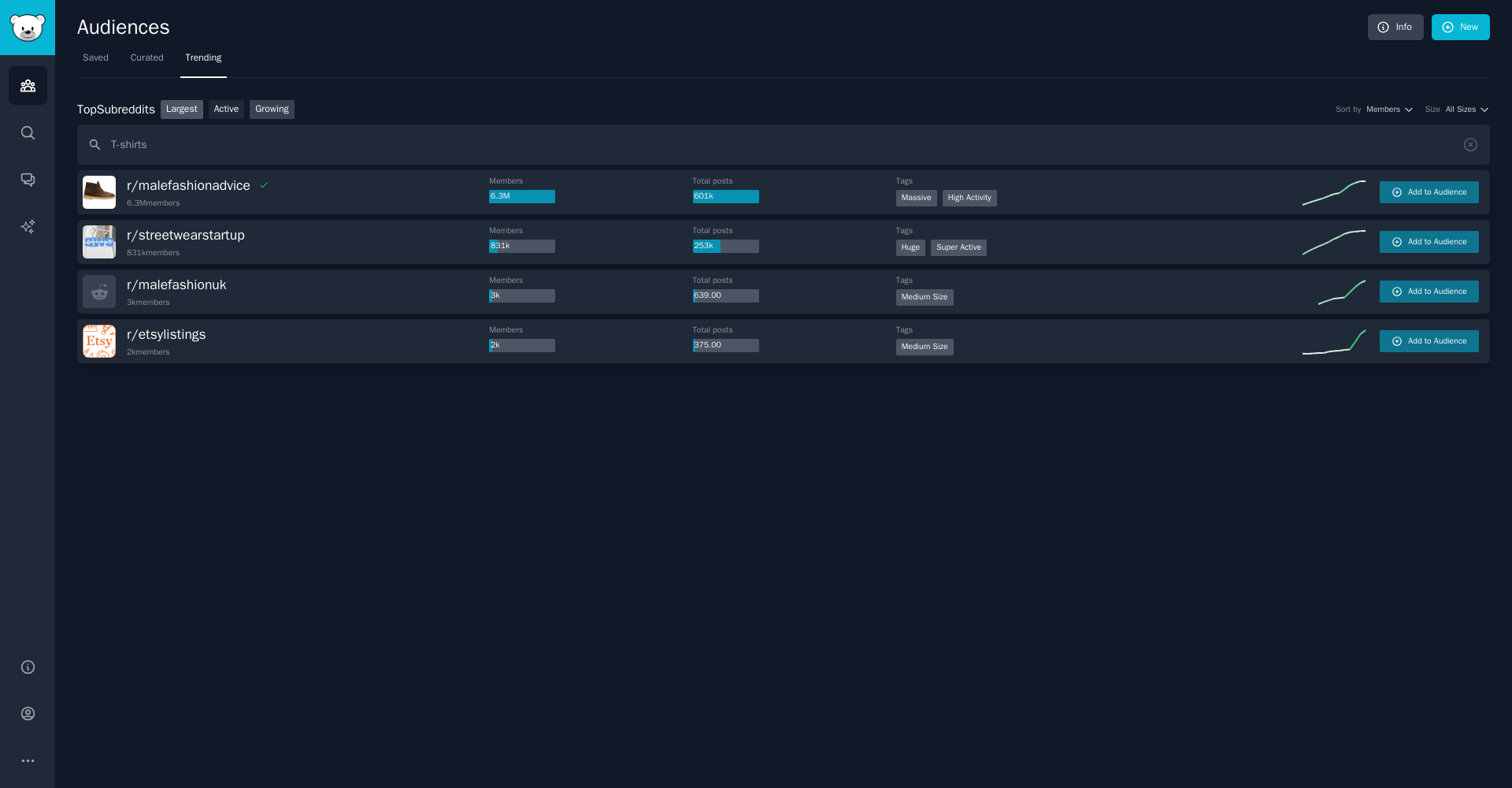 click on "Growing" at bounding box center [272, 110] 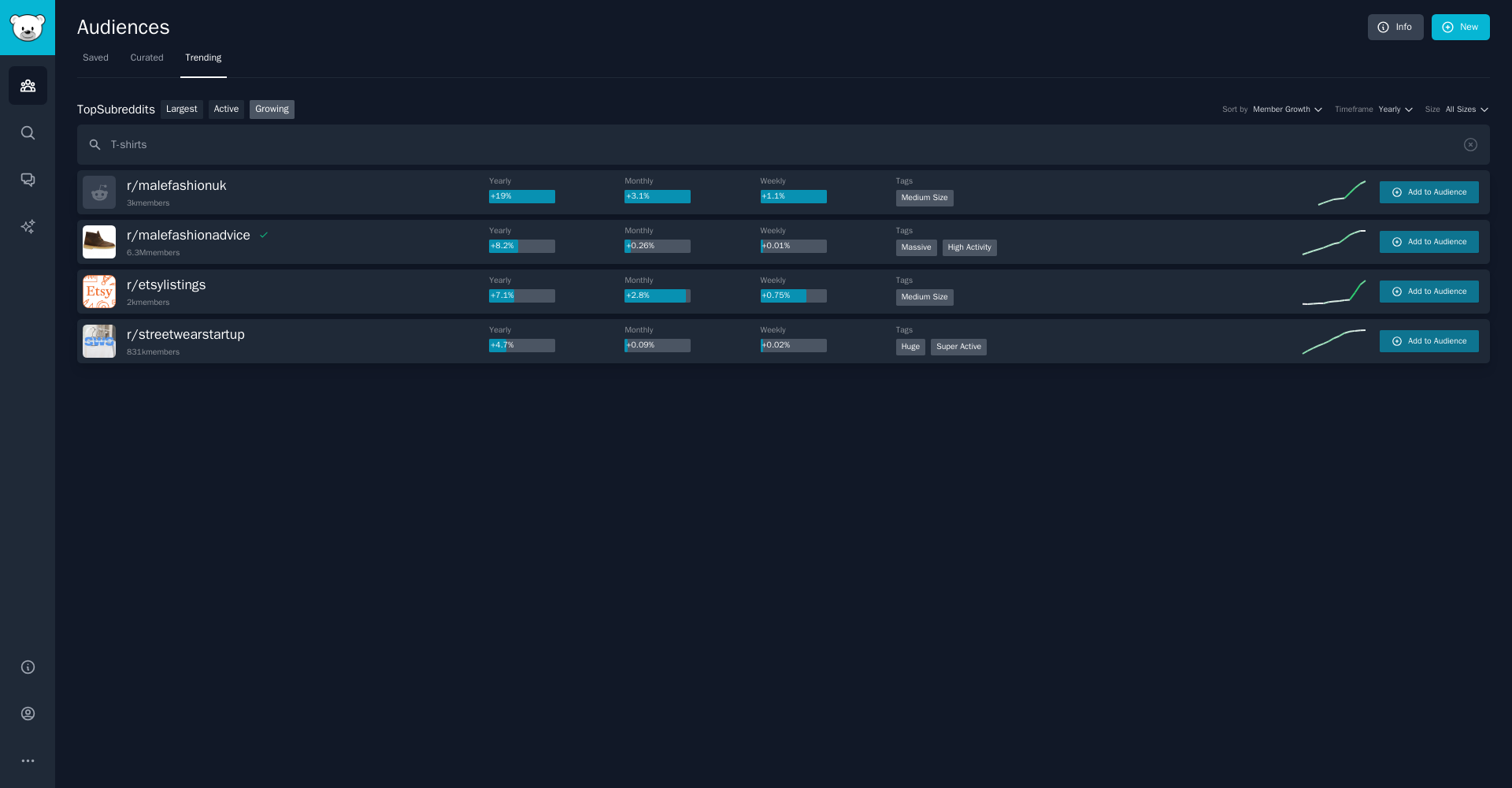 click at bounding box center [28, 28] 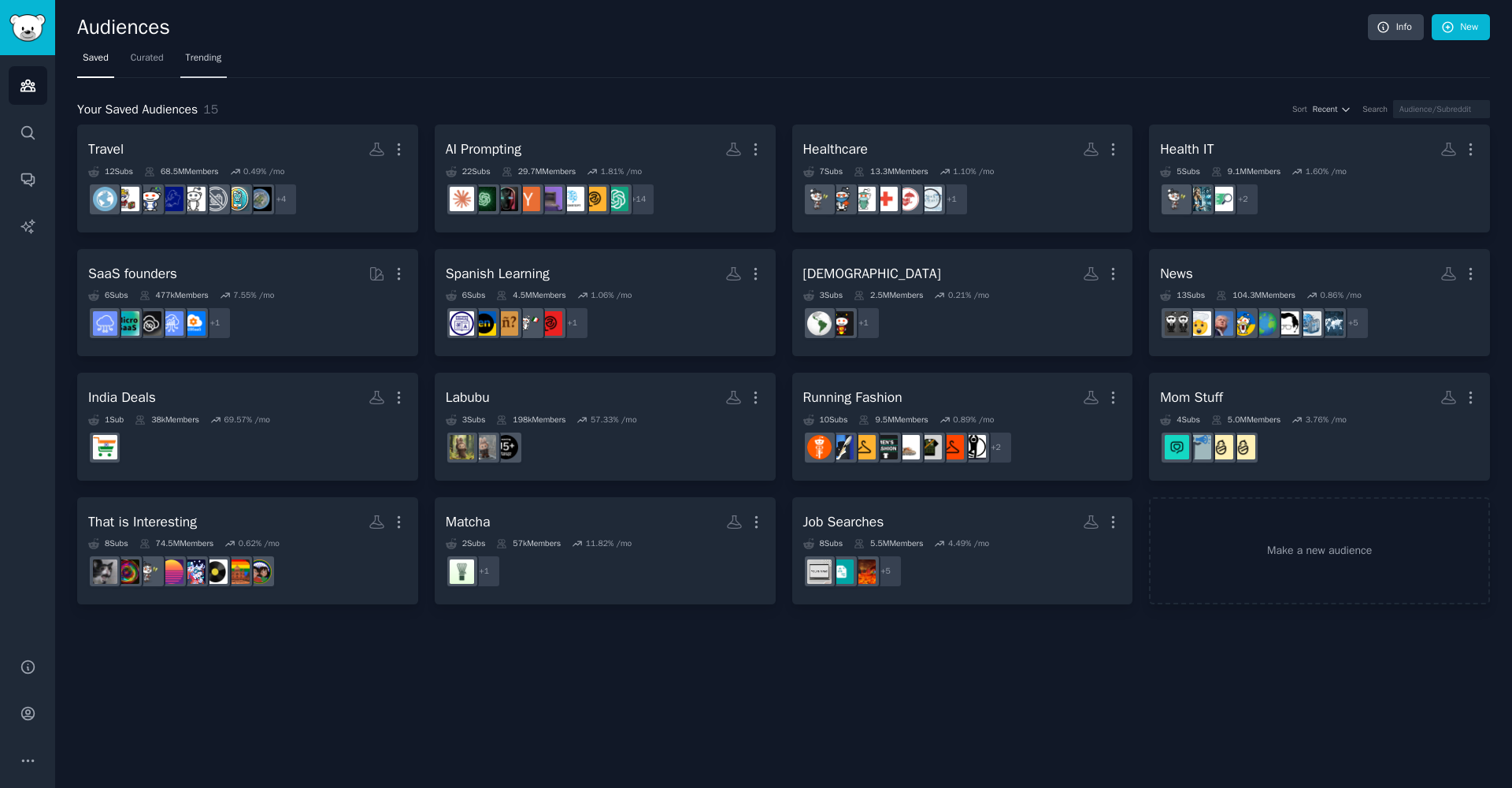 click on "Trending" at bounding box center (204, 58) 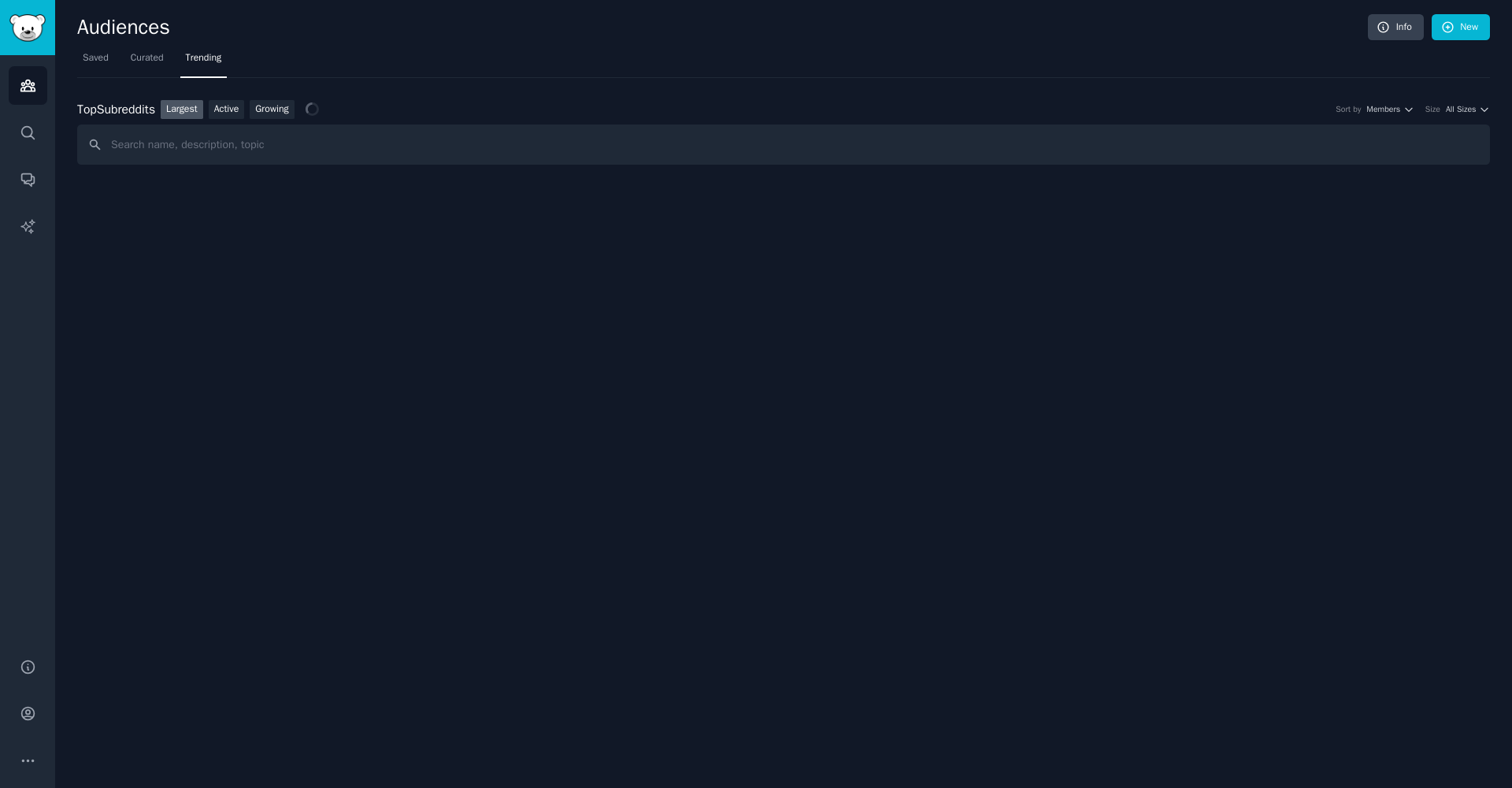 click at bounding box center (784, 144) 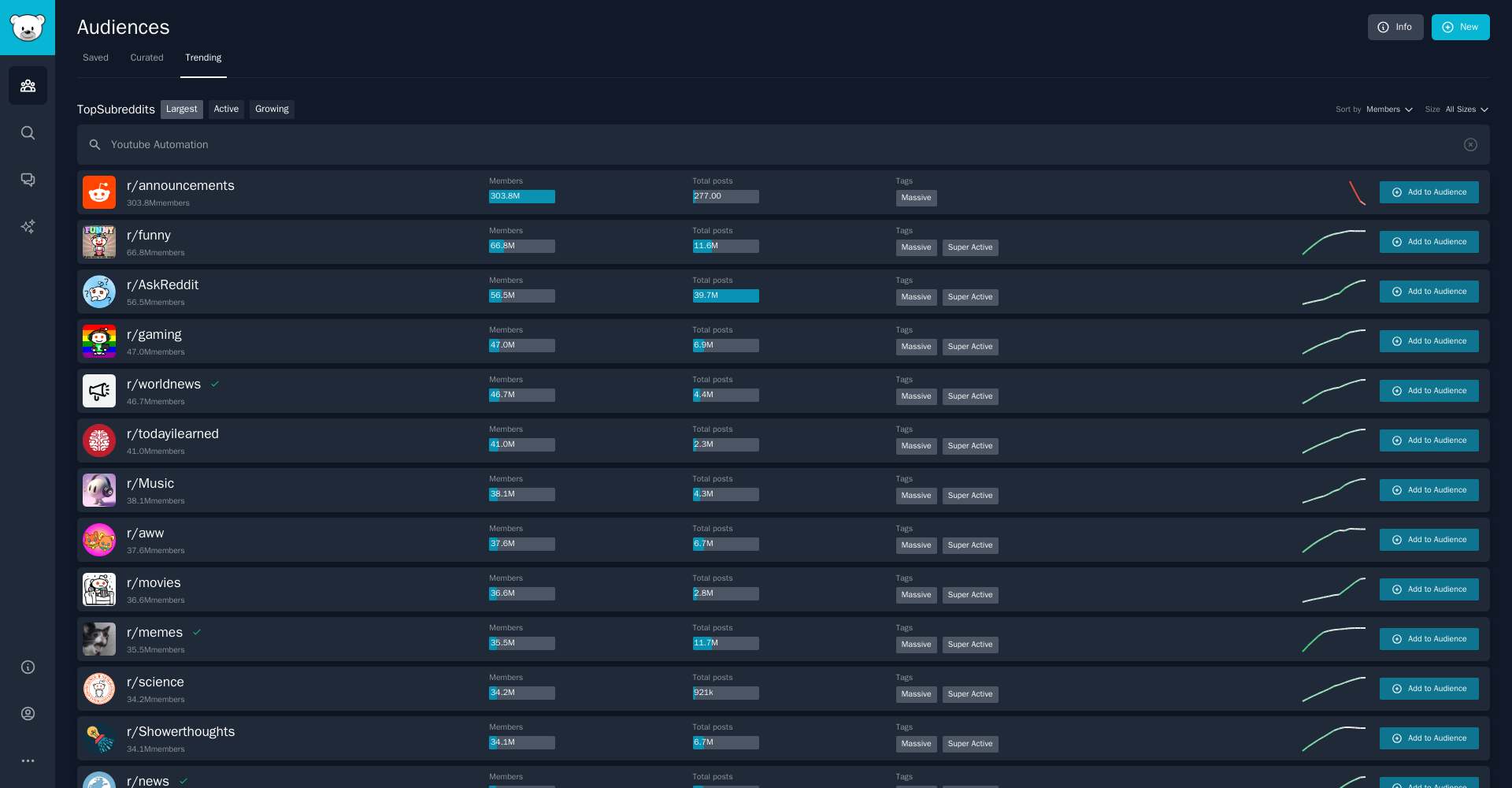 type on "Youtube Automation" 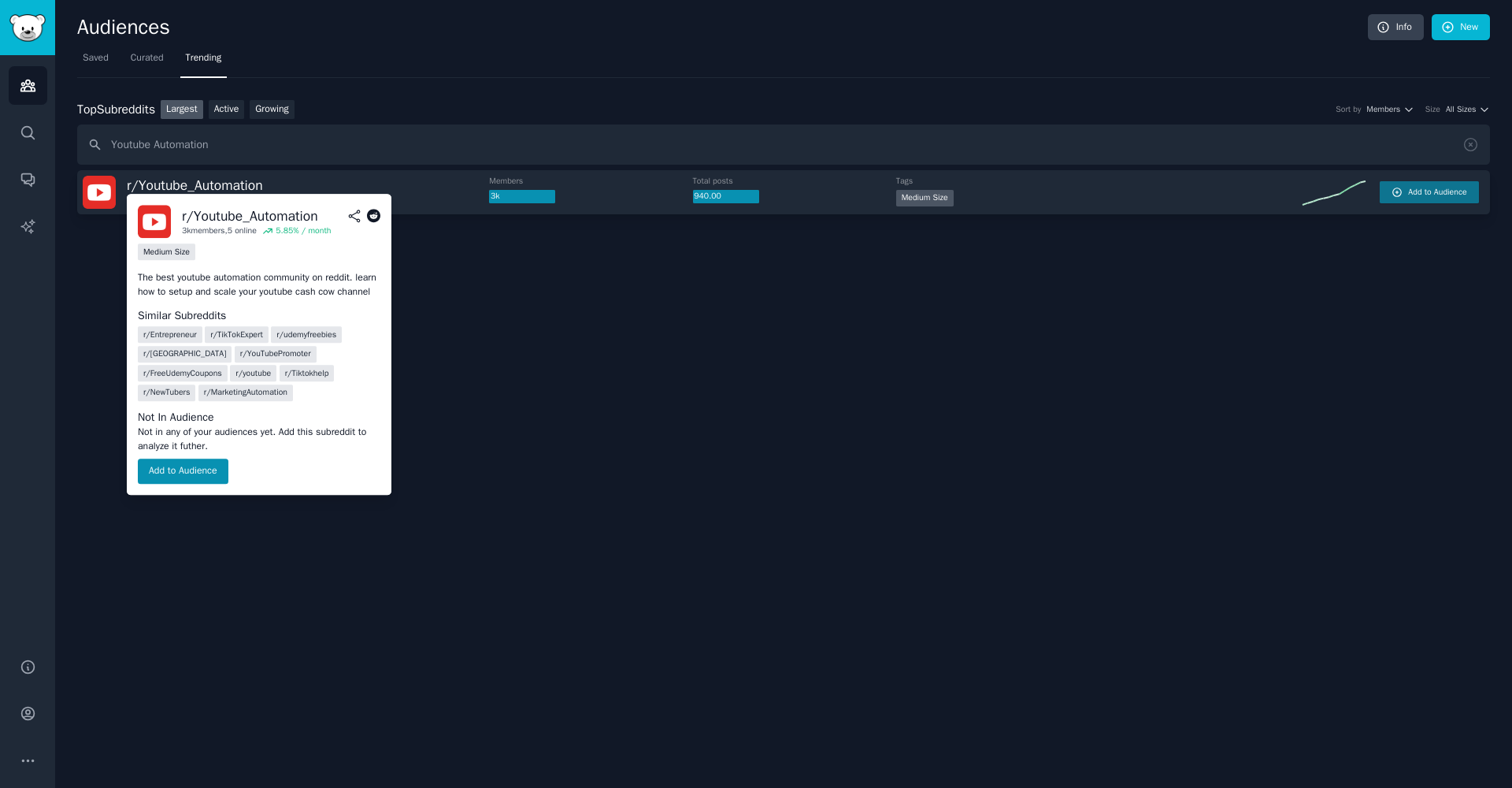 click on "r/ Youtube_Automation" at bounding box center [195, 185] 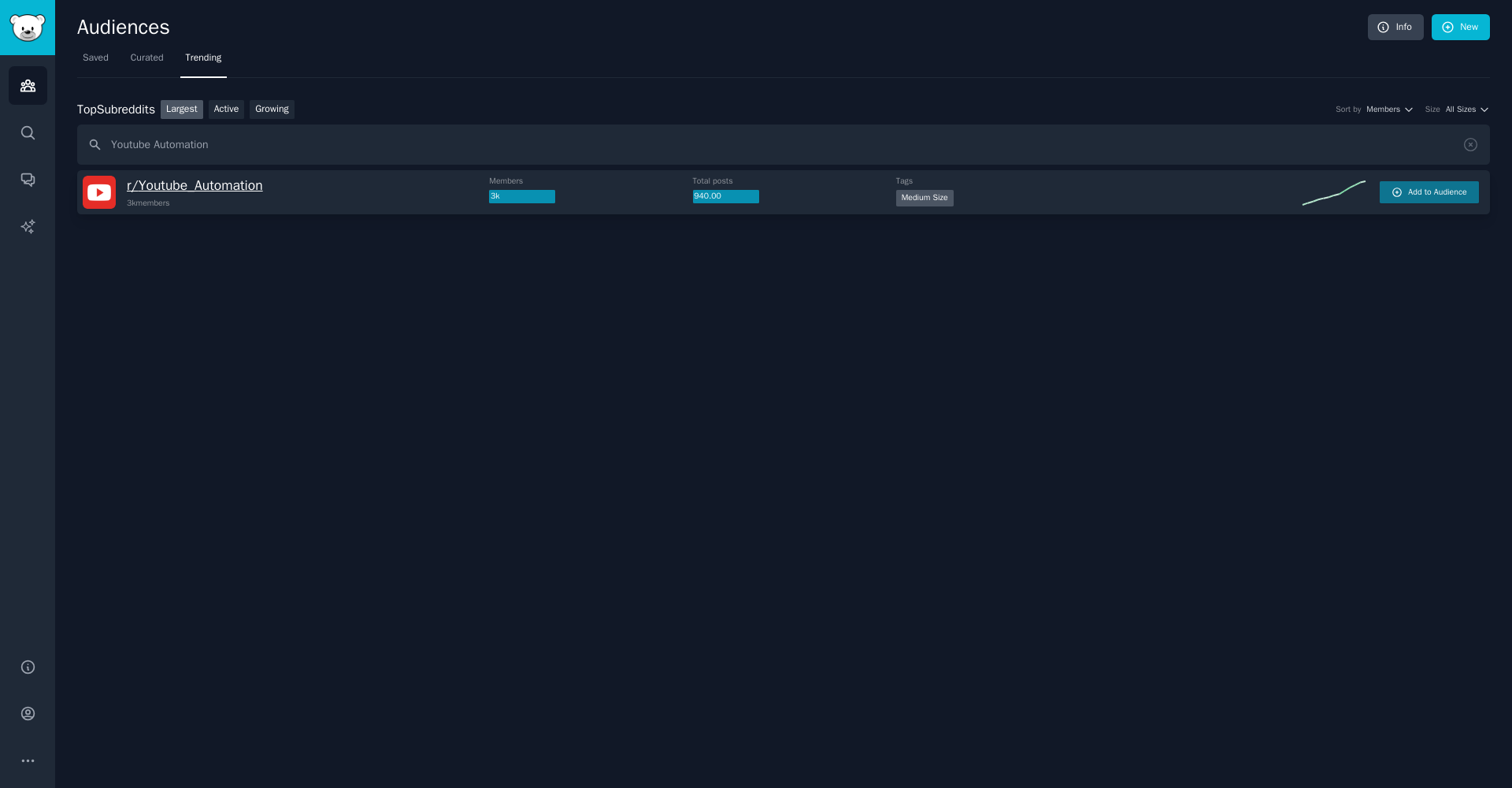 click on "r/ Youtube_Automation" at bounding box center [195, 185] 